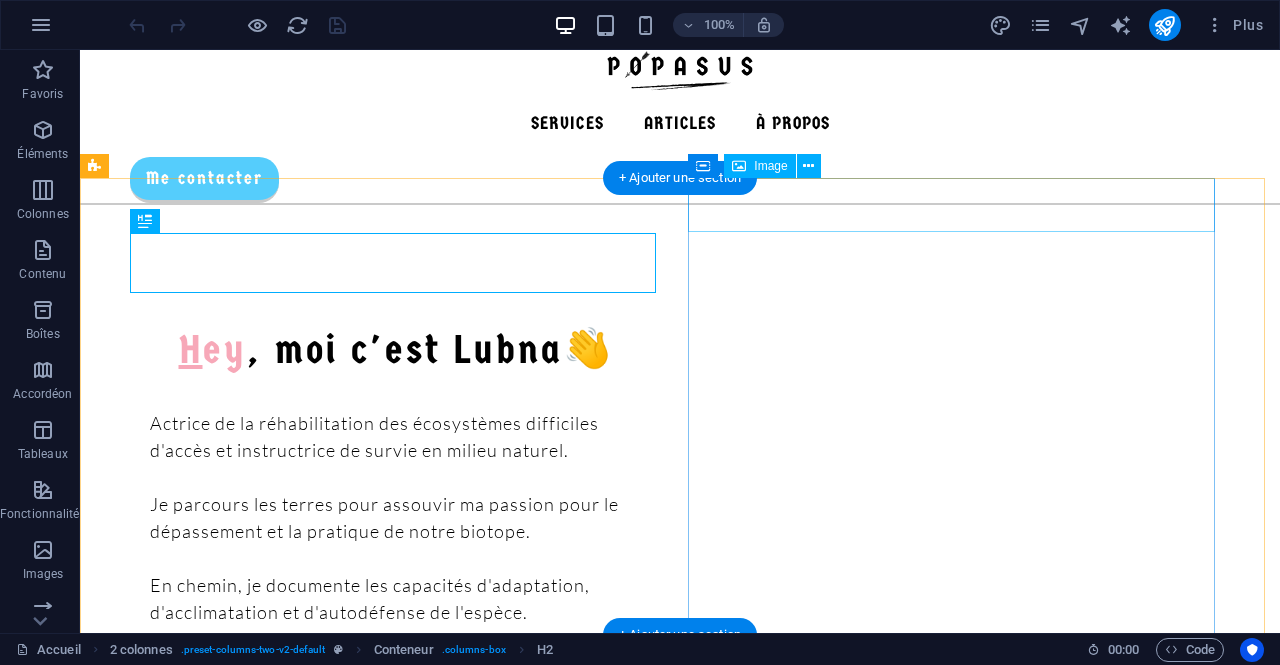 scroll, scrollTop: 0, scrollLeft: 0, axis: both 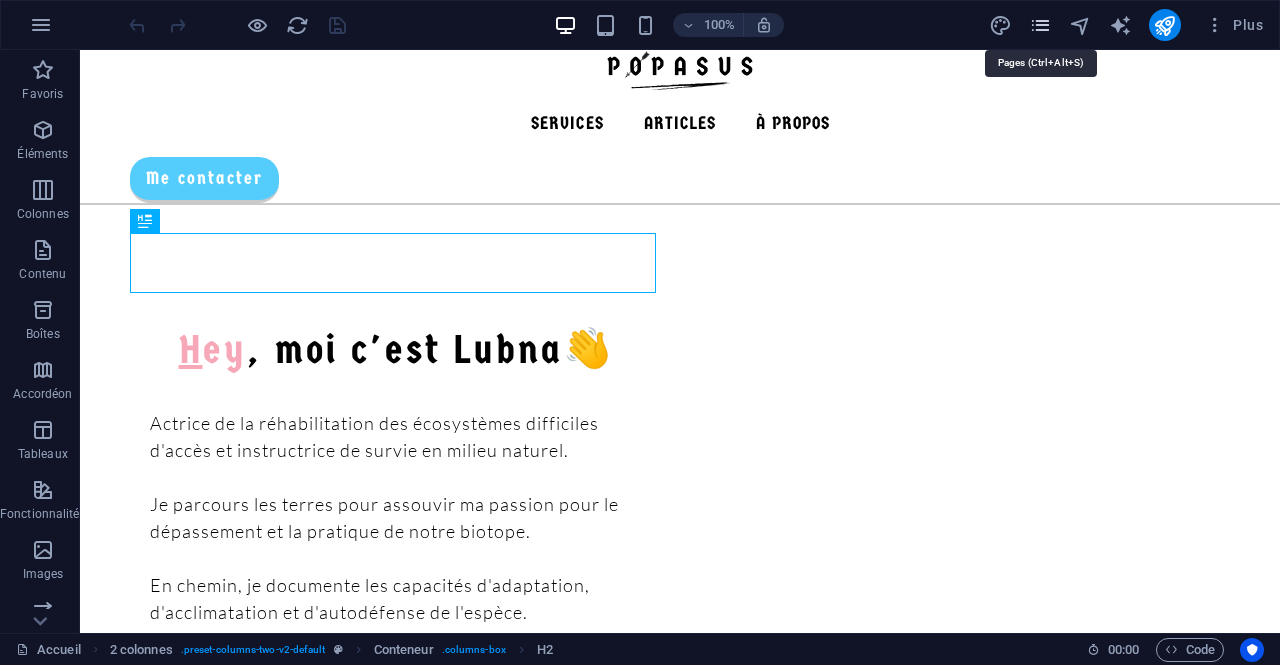 click at bounding box center (1040, 25) 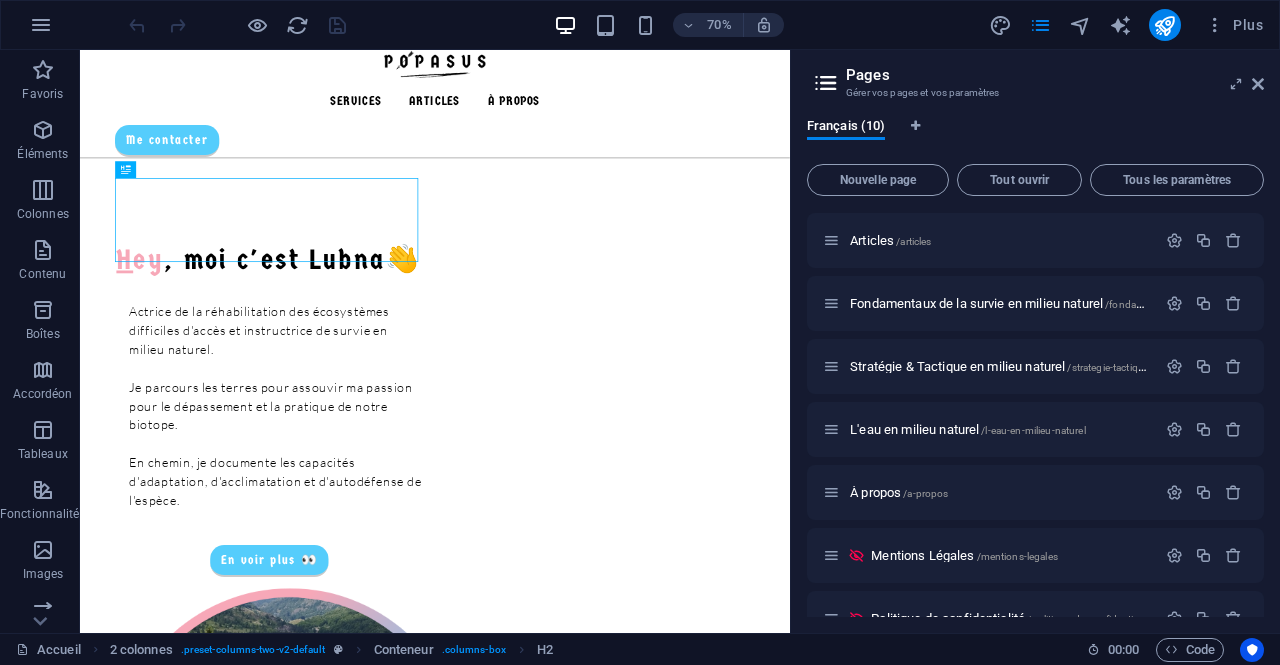 scroll, scrollTop: 224, scrollLeft: 0, axis: vertical 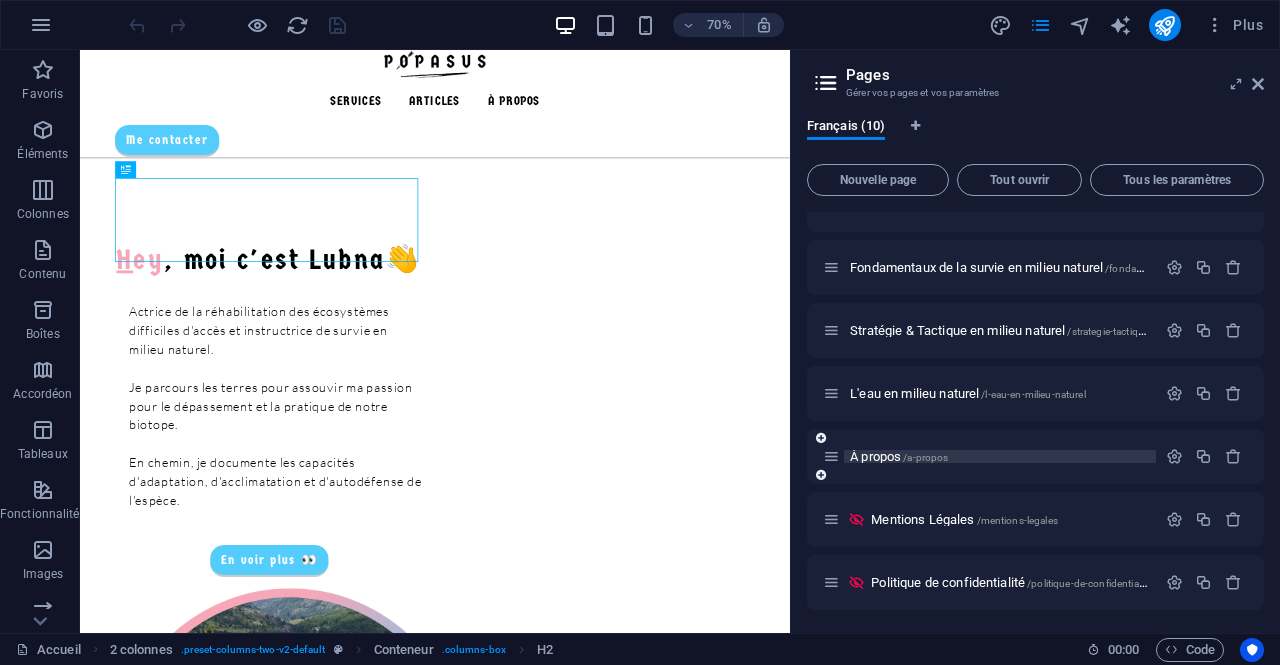 click on "À propos /a-propos" at bounding box center (1000, 456) 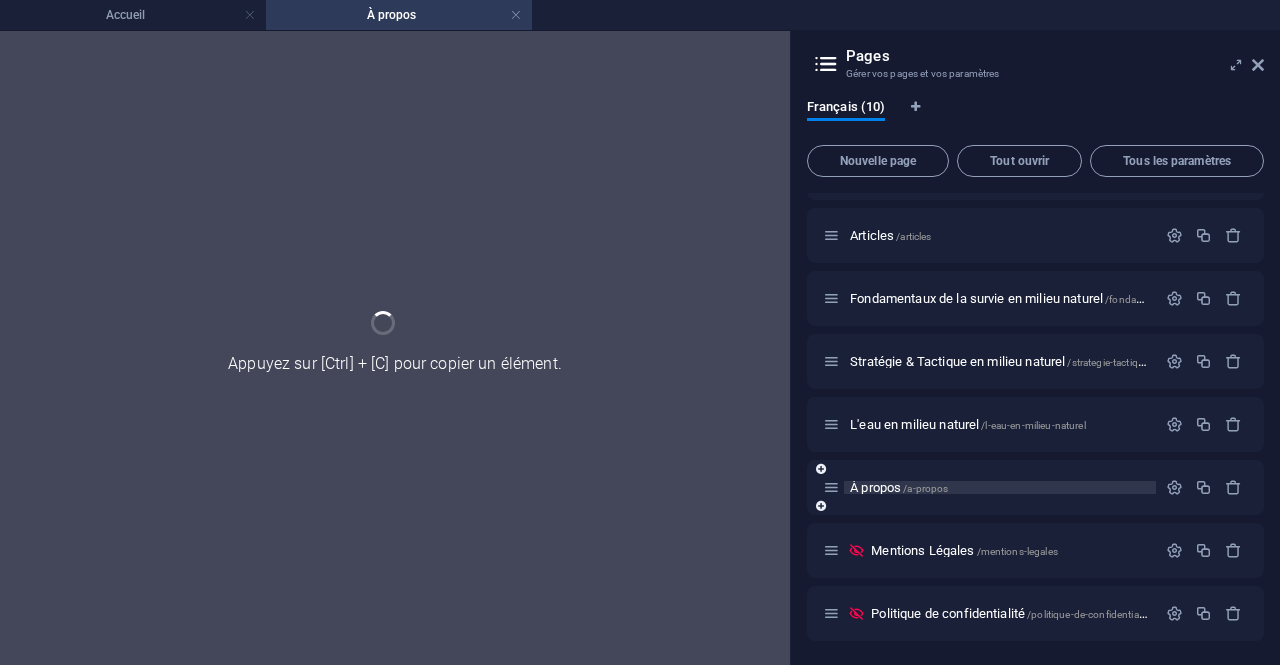scroll, scrollTop: 173, scrollLeft: 0, axis: vertical 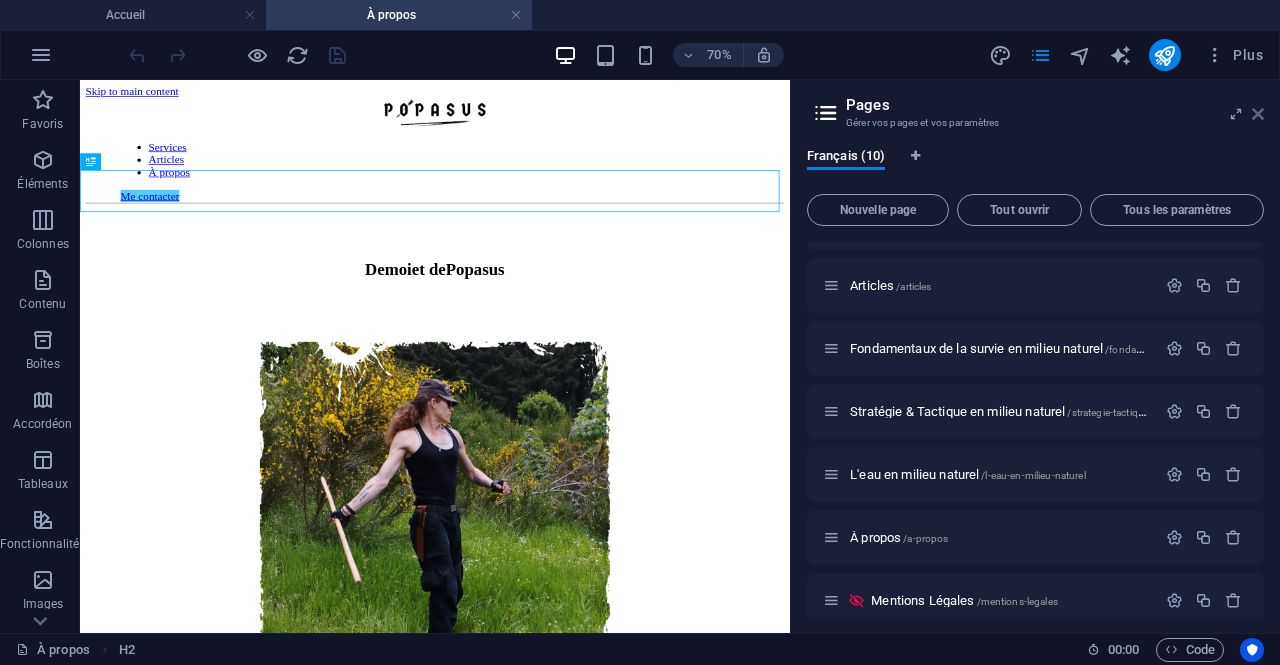 click at bounding box center (1258, 114) 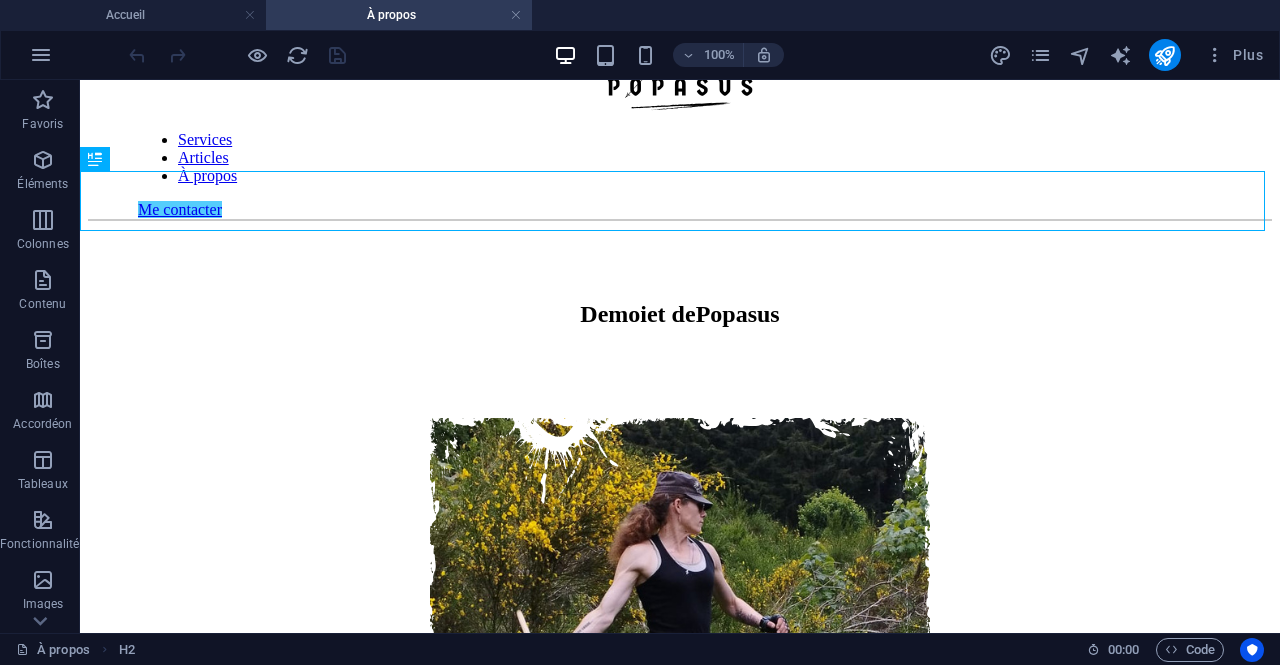 scroll, scrollTop: 0, scrollLeft: 0, axis: both 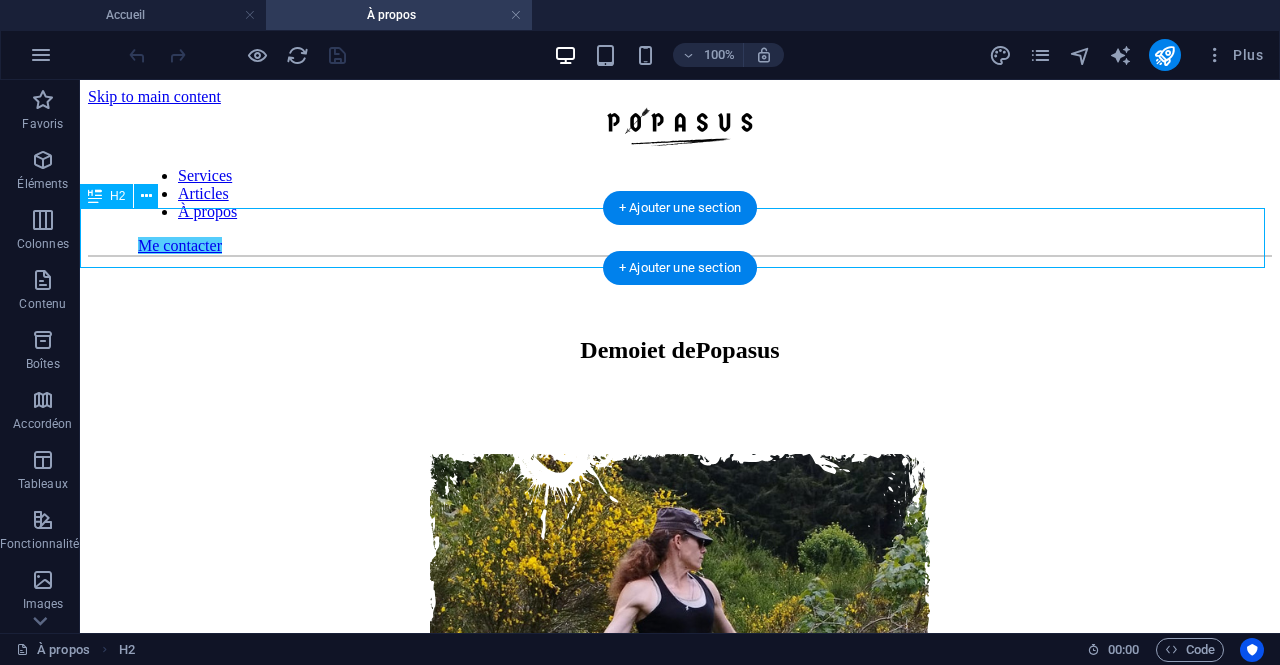 click on "De moi et de Popasus" at bounding box center (680, 350) 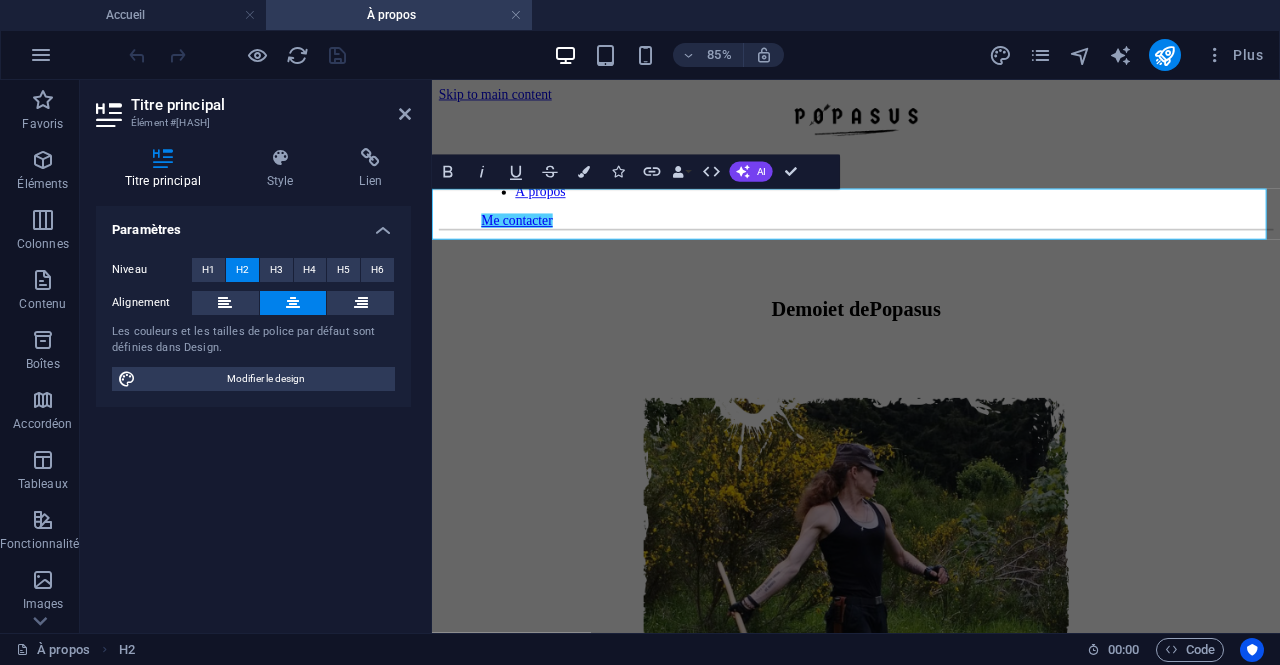 click on "moi et de Popasus" at bounding box center [944, 350] 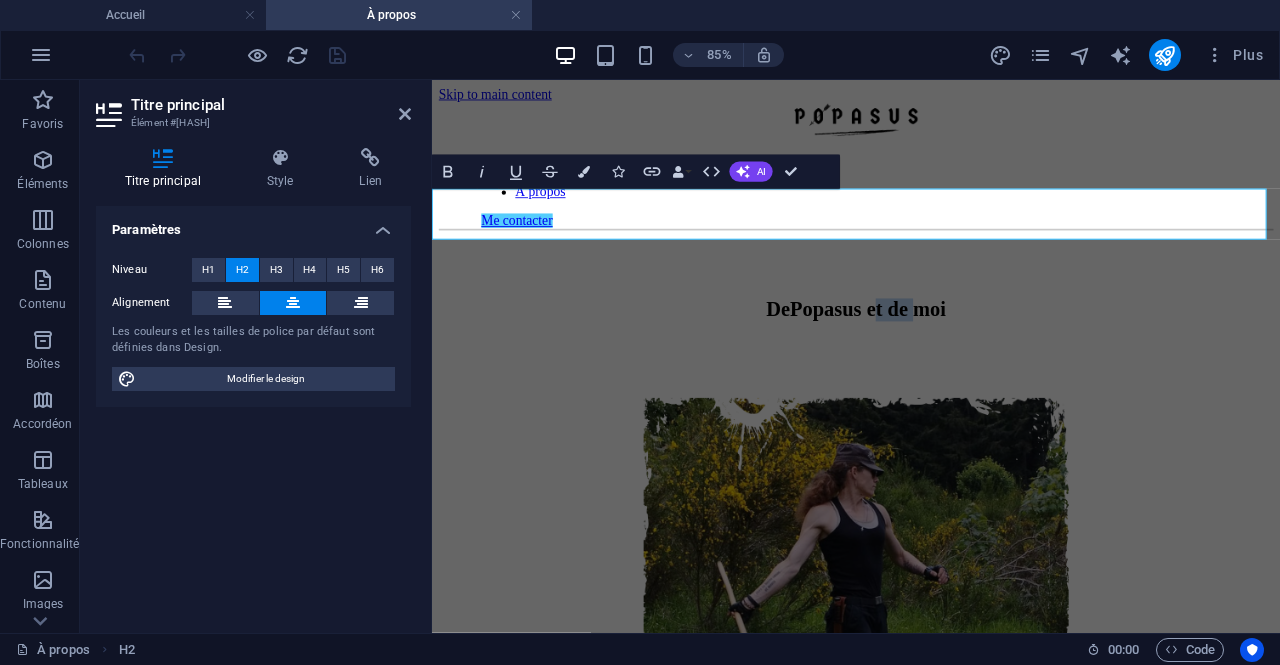 drag, startPoint x: 1034, startPoint y: 245, endPoint x: 955, endPoint y: 239, distance: 79.22752 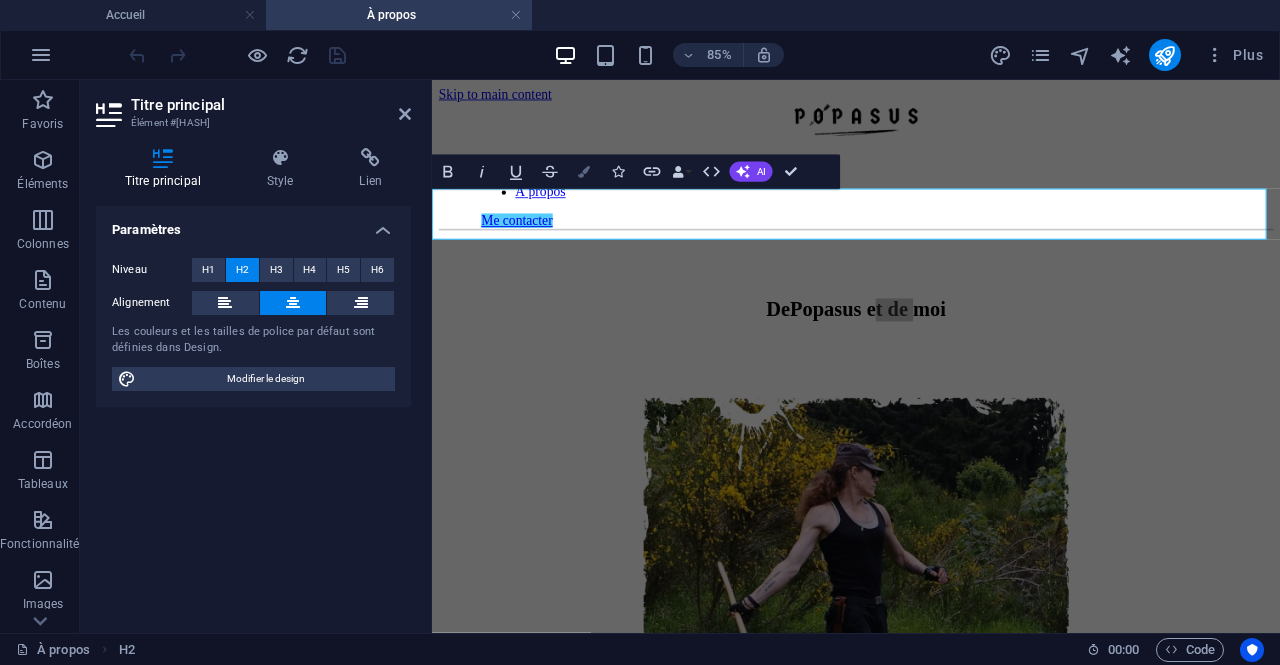 click on "Colors" at bounding box center [584, 172] 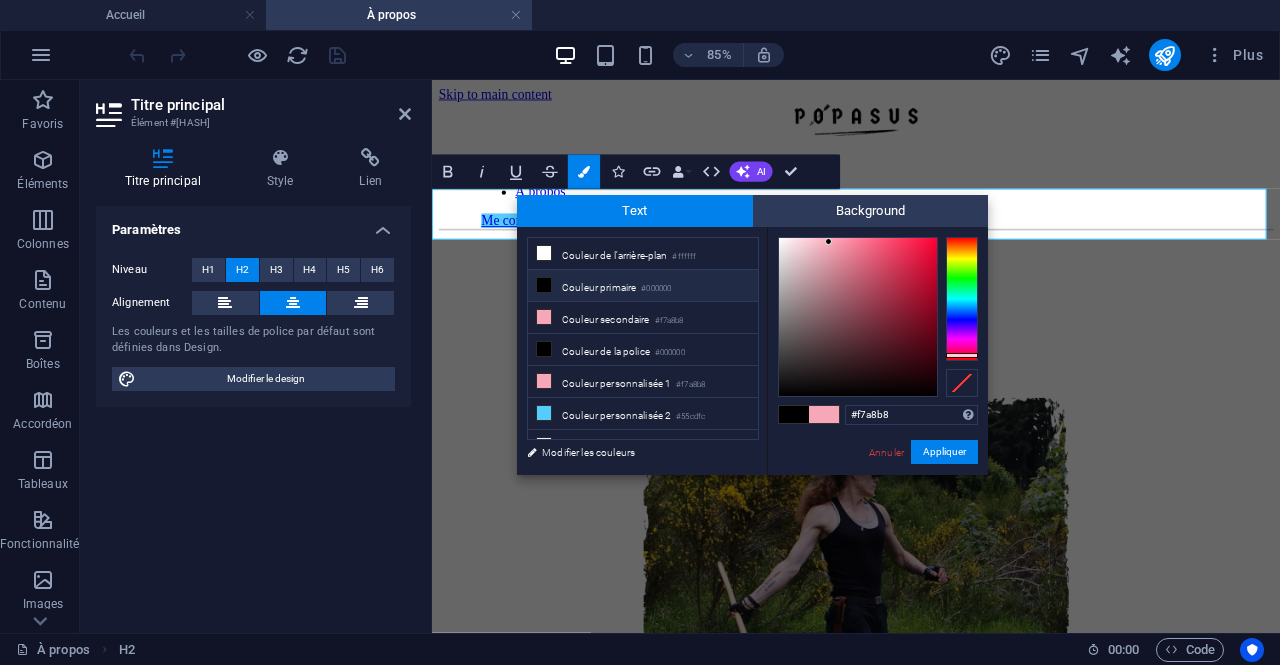 click on "Couleur primaire
#[HEX_COLOR]" at bounding box center [643, 286] 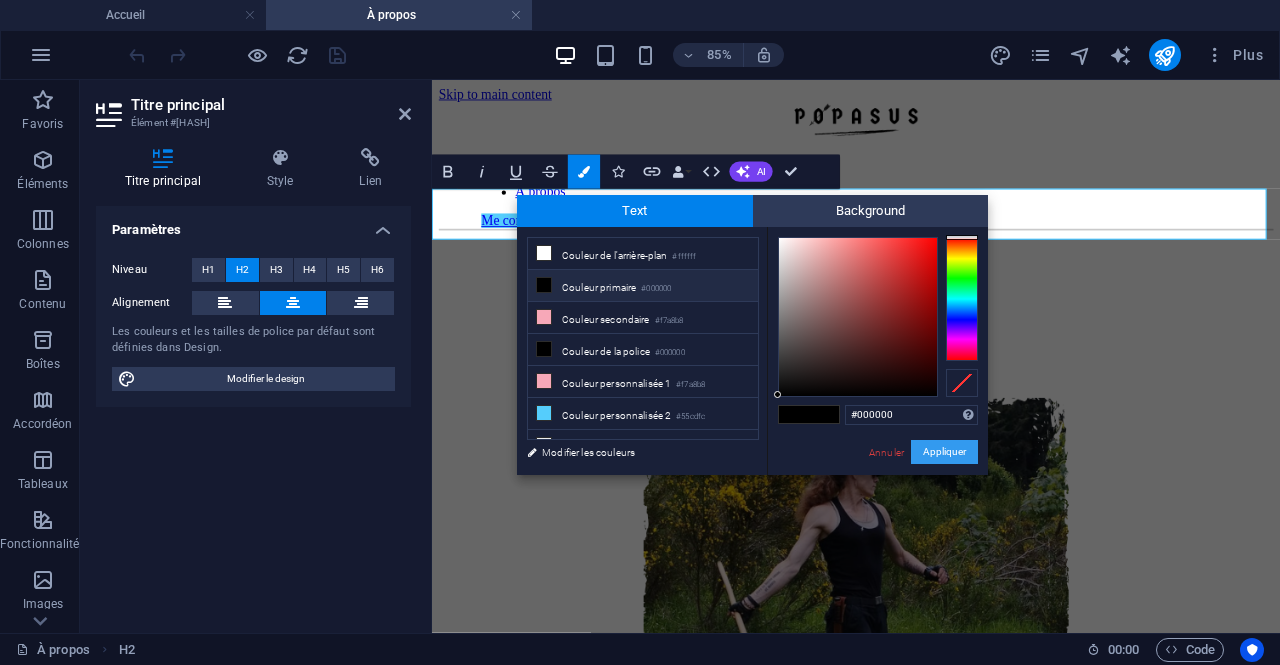 click on "Appliquer" at bounding box center [944, 452] 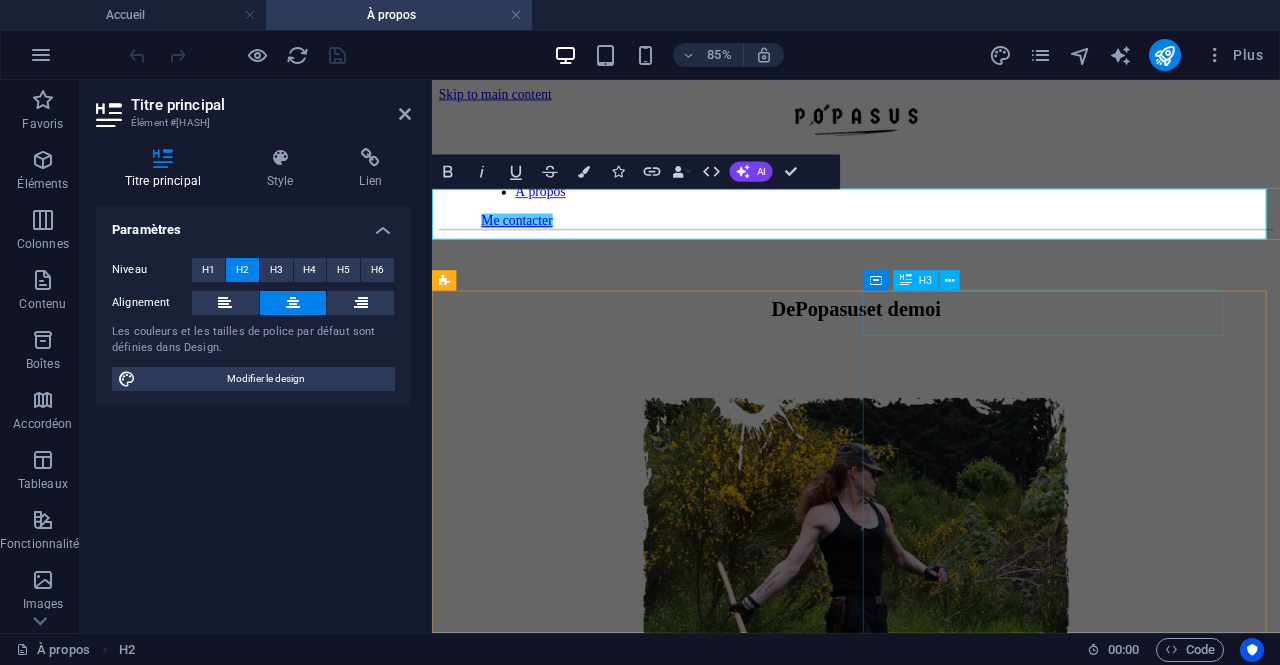 click on "De  moi , [NAME] ..." at bounding box center [931, 1022] 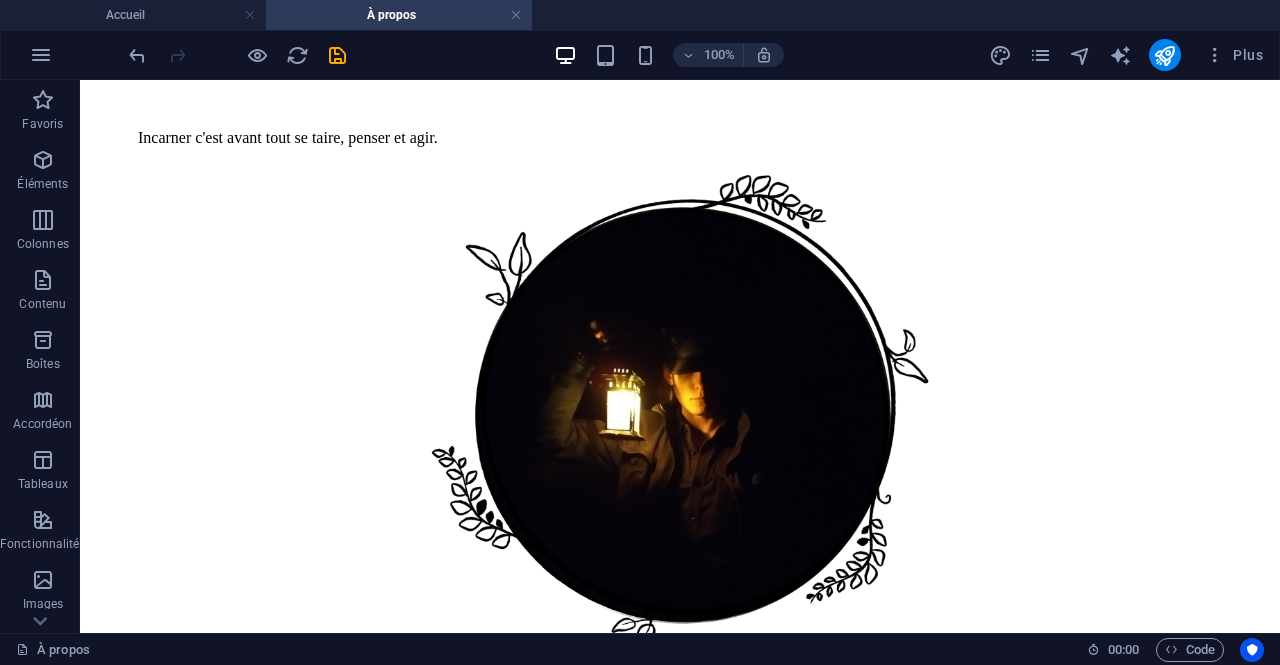 scroll, scrollTop: 1817, scrollLeft: 0, axis: vertical 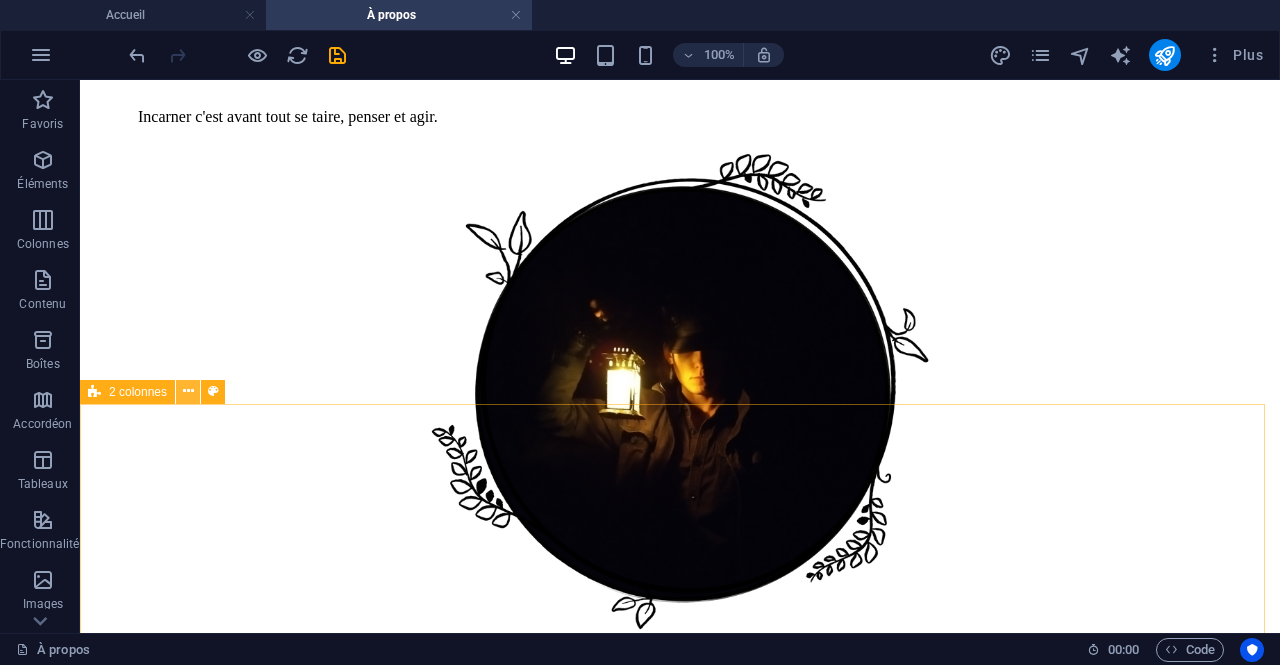 click at bounding box center [188, 391] 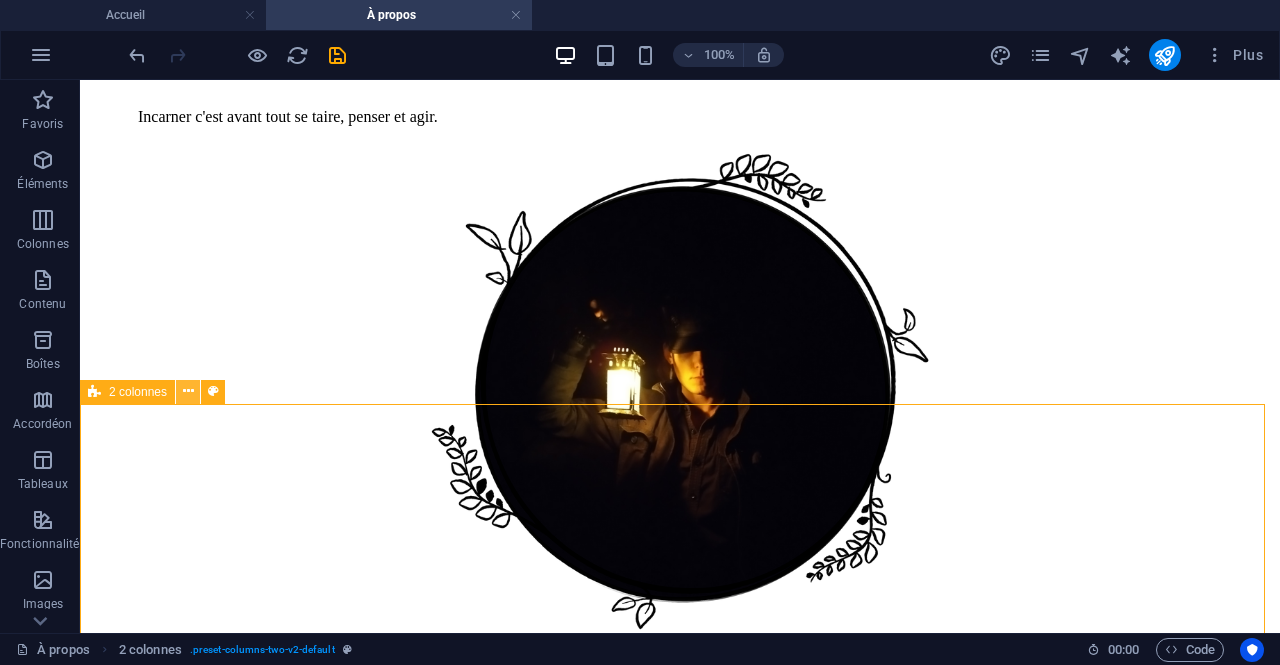 click at bounding box center (188, 391) 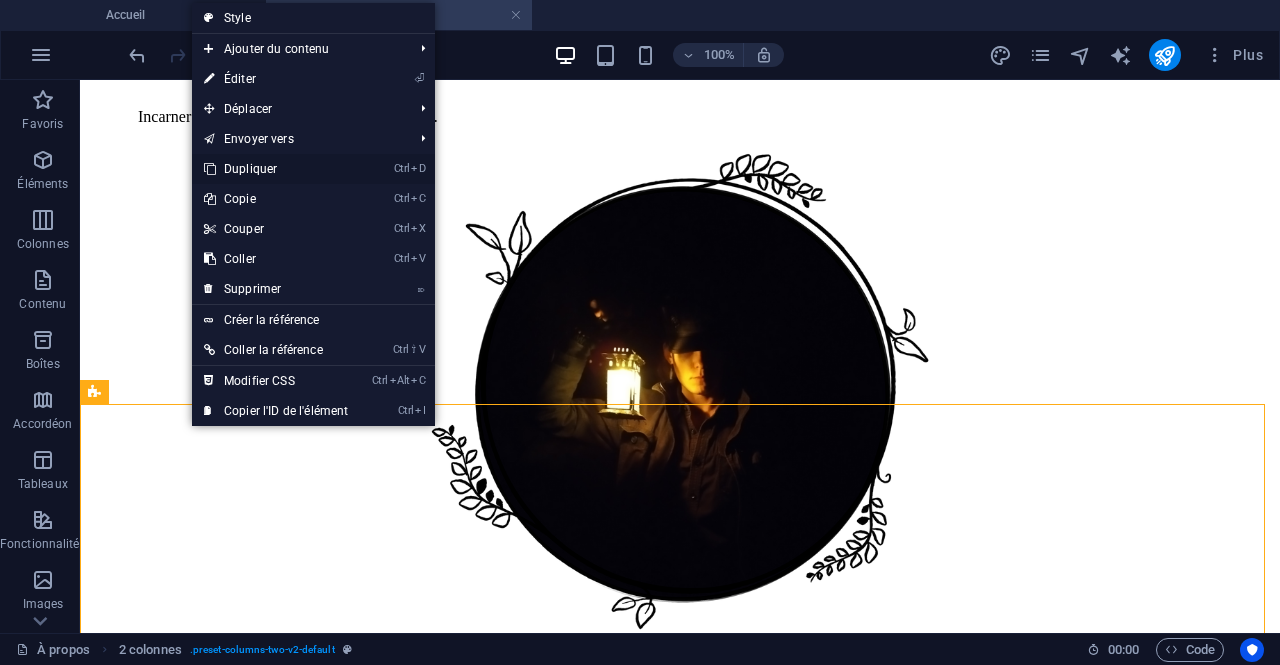 click on "Ctrl D  Dupliquer" at bounding box center [276, 169] 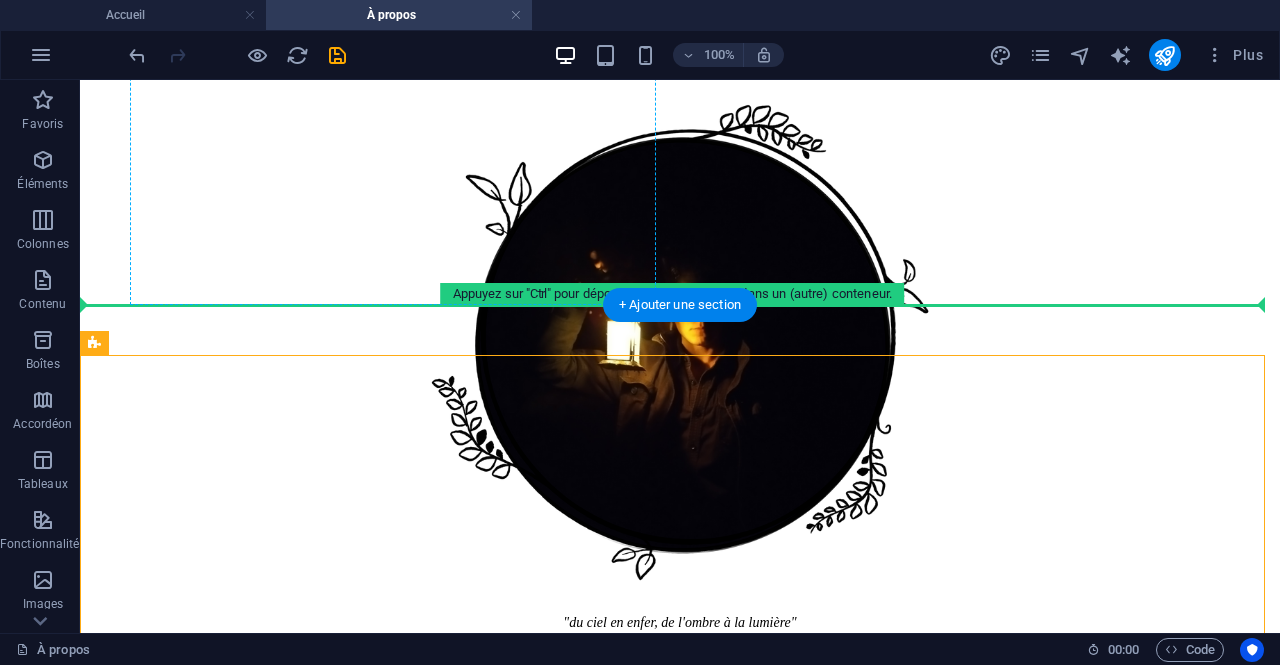 scroll, scrollTop: 1828, scrollLeft: 0, axis: vertical 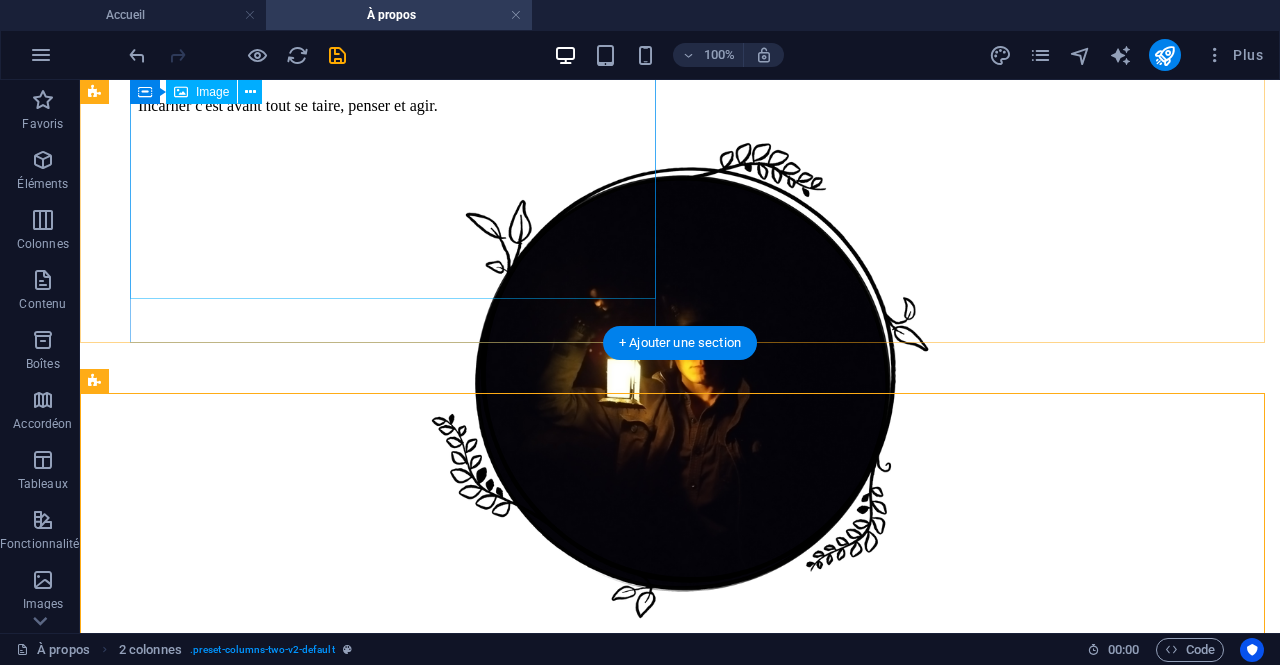 drag, startPoint x: 190, startPoint y: 427, endPoint x: 194, endPoint y: 155, distance: 272.02942 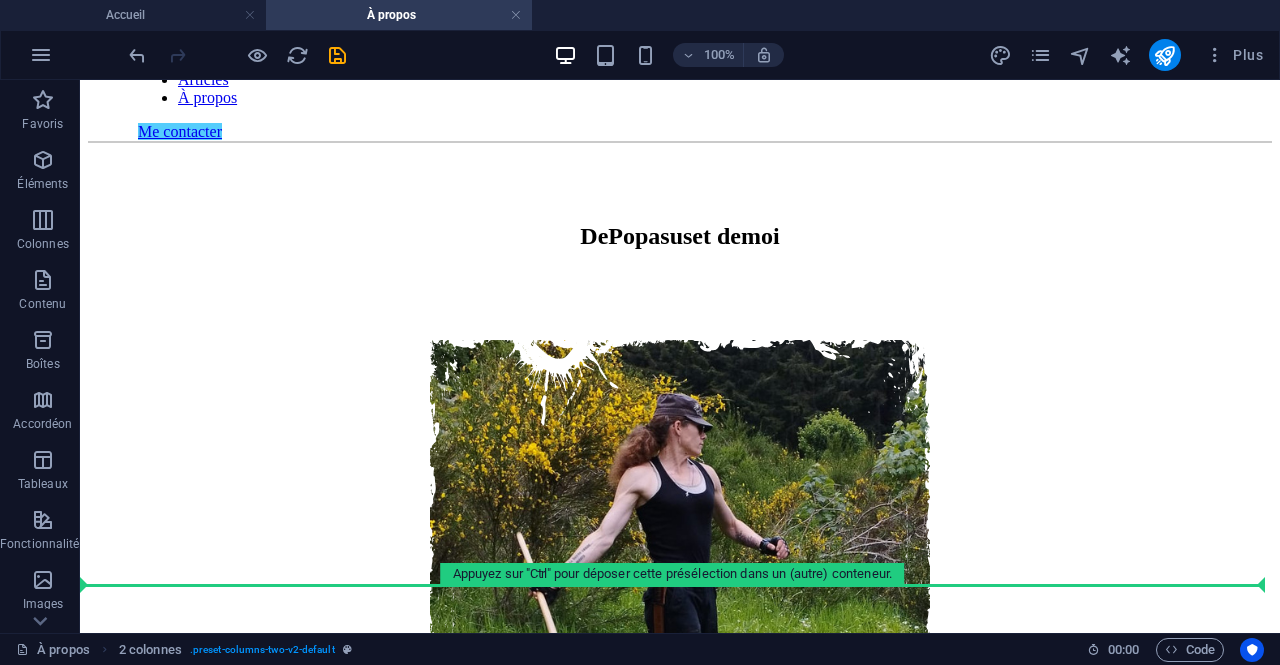 scroll, scrollTop: 97, scrollLeft: 0, axis: vertical 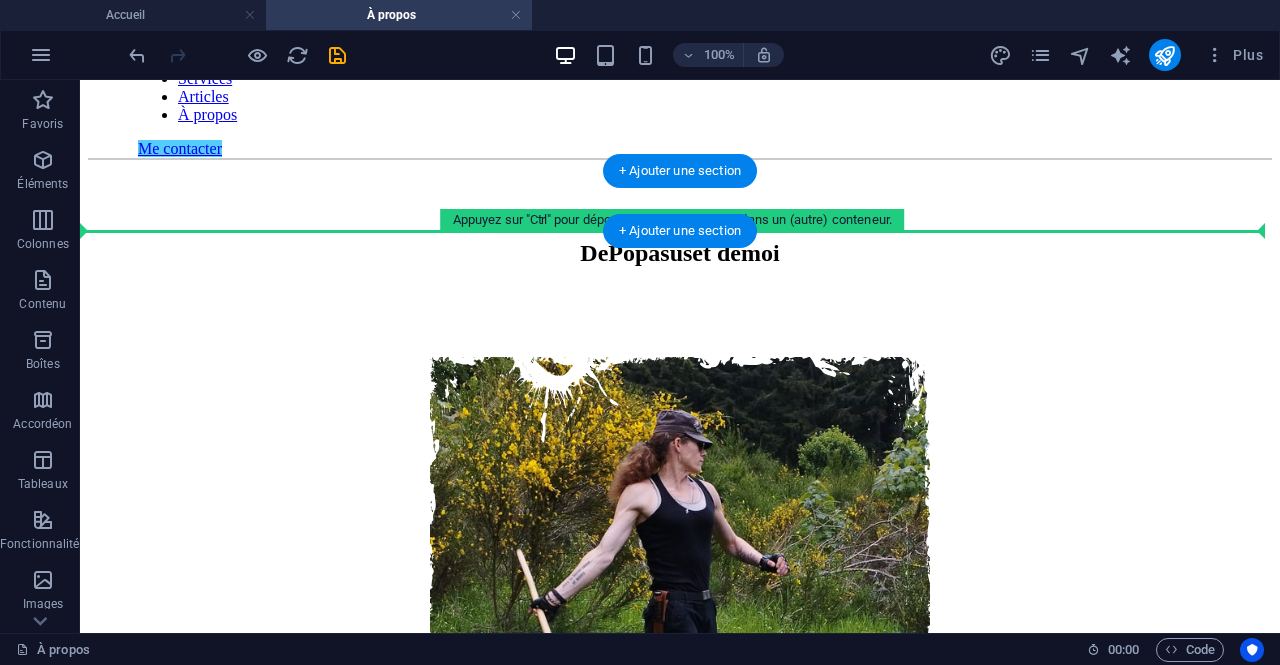 drag, startPoint x: 186, startPoint y: 467, endPoint x: 154, endPoint y: 211, distance: 257.99225 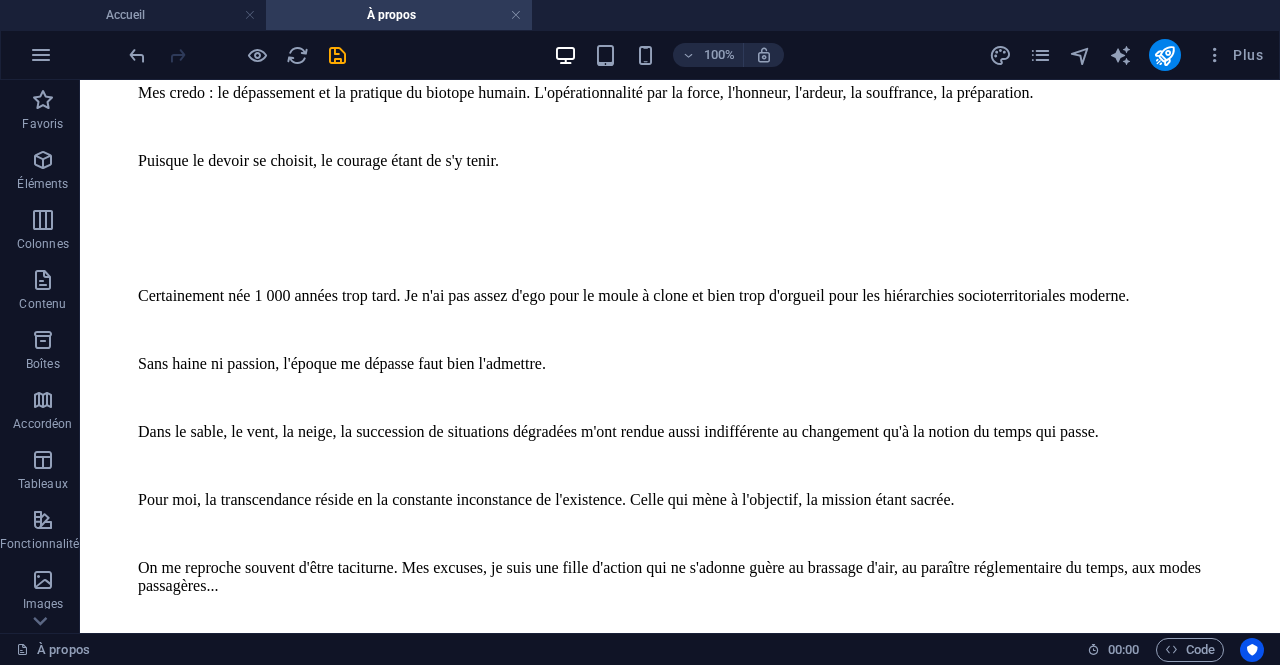 scroll, scrollTop: 2307, scrollLeft: 0, axis: vertical 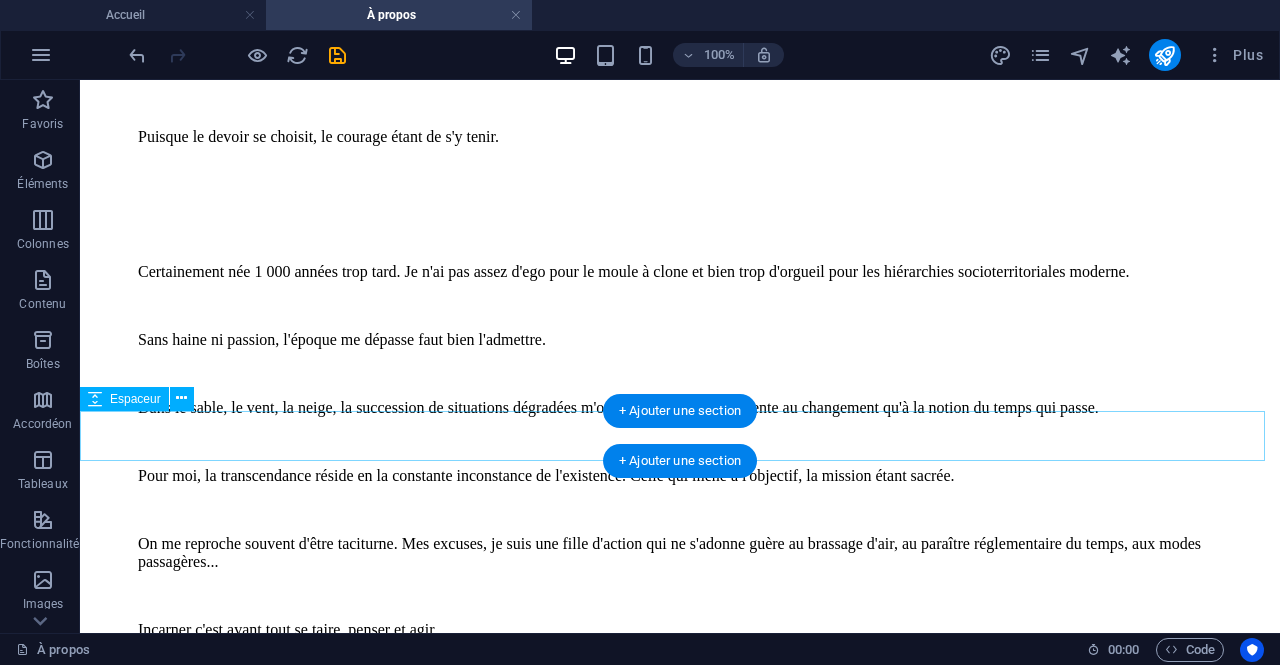 click at bounding box center [680, 2362] 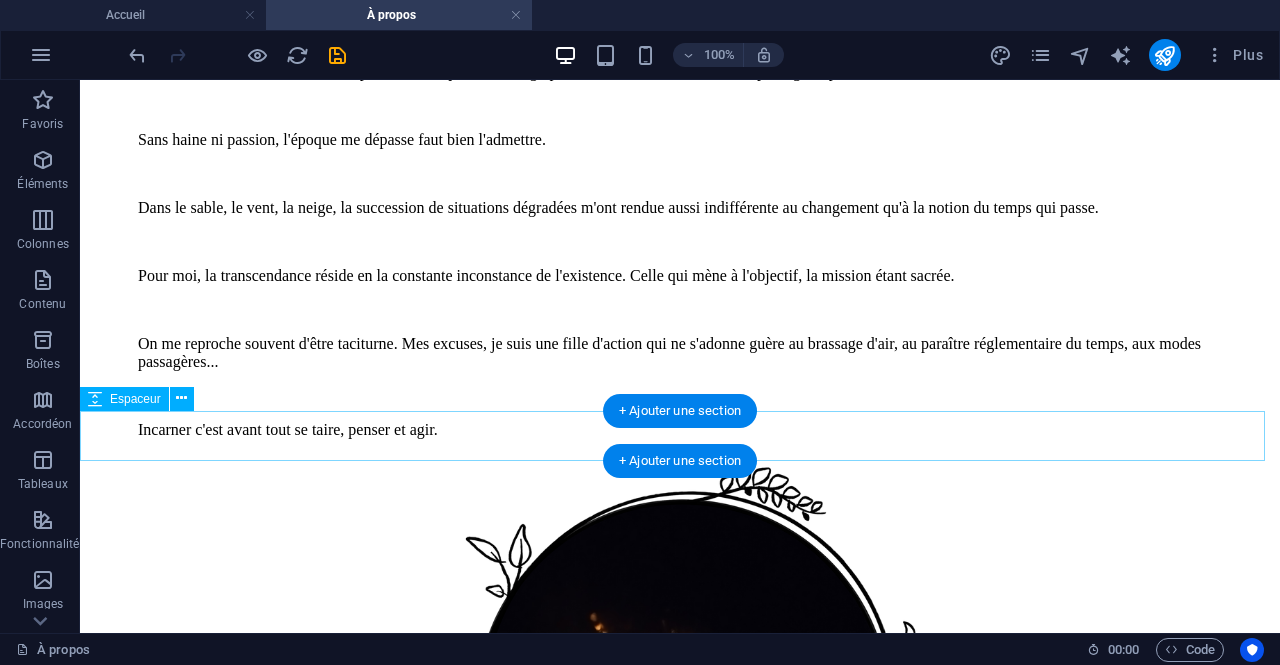 select on "px" 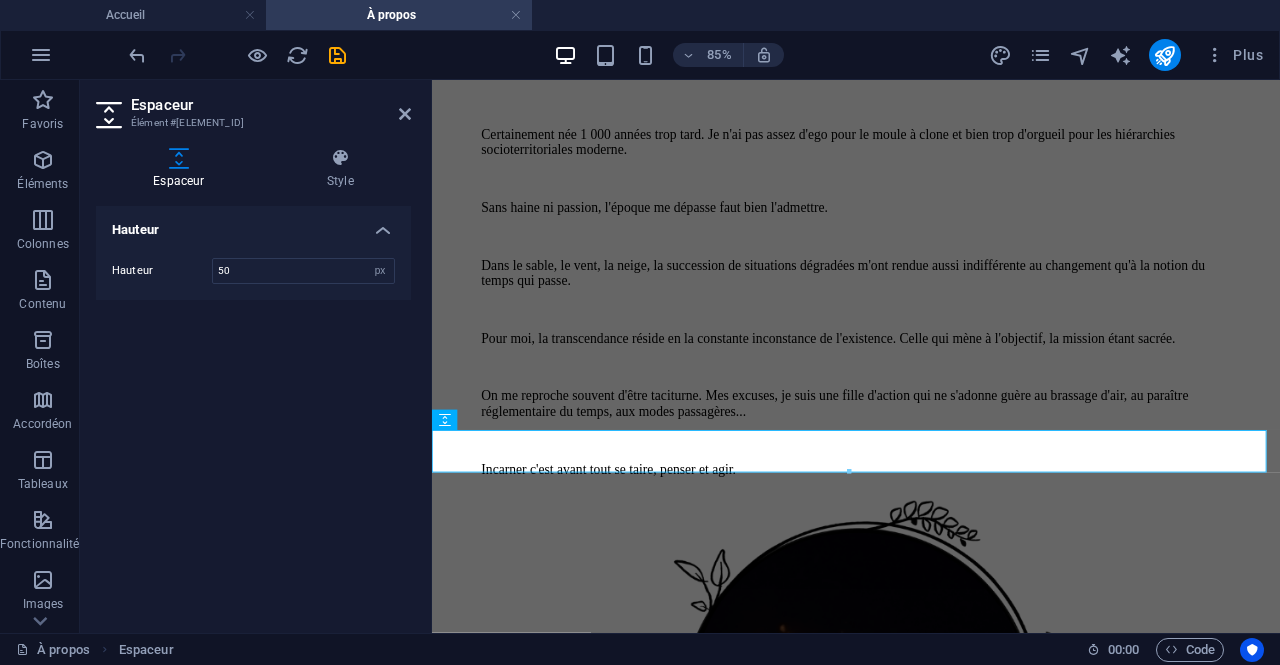 click on "Espaceur Élément #ed-808208649 Espaceur Style Hauteur Hauteur 50 px rem vh vw Présélection Element Mise en page Définit comment cet élément s'étend dans la mise en page (Flexbox). Taille Par défaut auto px % 1/1 1/2 1/3 1/4 1/5 1/6 1/7 1/8 1/9 1/10 Agrandir Réduire Commander Mise en page du conteneur Visible Visible Opacité 100 % Débordement Espacement Marge Par défaut auto px % rem vw vh Personnalisé Personnalisé auto px % rem vw vh auto px % rem vw vh auto px % rem vw vh auto px % rem vw vh Marge intérieure Par défaut px rem % vh vw Personnalisé Personnalisé px rem % vh vw px rem % vh vw px rem % vh vw px rem % vh vw Bordure Style Aucun Largeur 1 auto px rem % vh vw Personnalisé Personnalisé 1 auto px rem % vh vw 1 auto px rem % vh vw 1 auto px rem % vh vw 1 auto px rem % vh vw Couleur Coins arrondis Par défaut px rem % vh vw Personnalisé Personnalisé px rem % vh vw px rem % vh vw px rem % vh vw px rem % vh vw Ombre Par défaut Aucun Extérieur Intérieur 0 px 0" at bounding box center [256, 356] 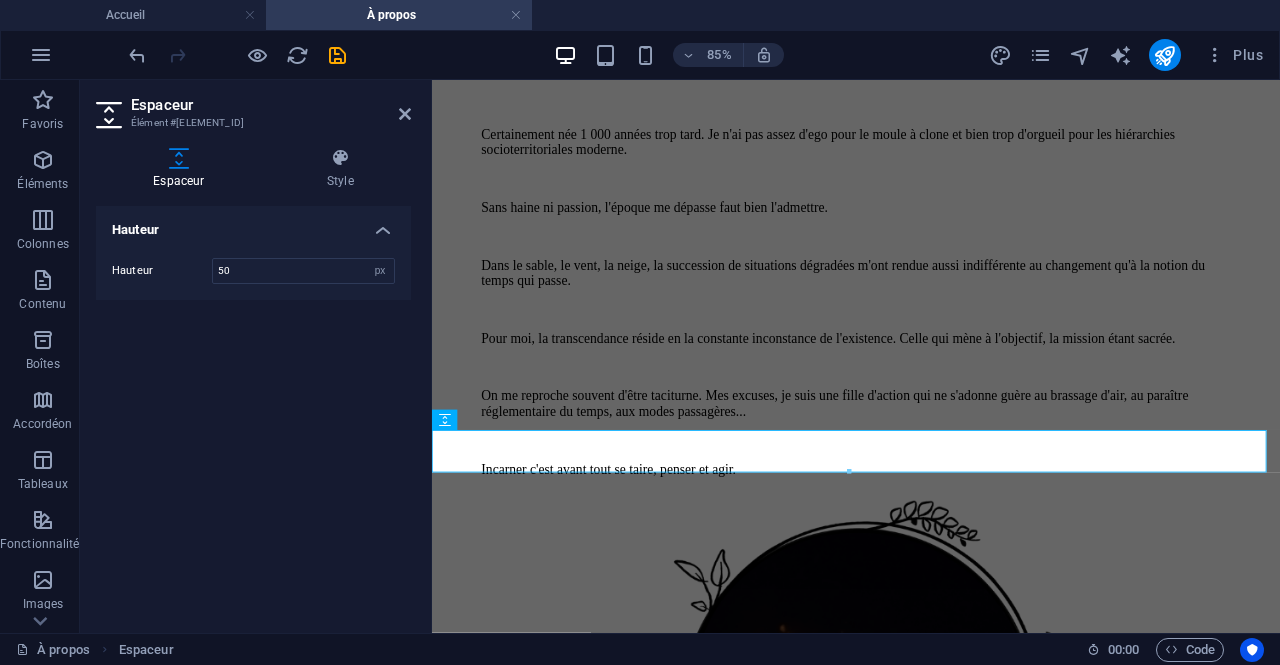click on "Espaceur Élément #ed-808208649 Espaceur Style Hauteur Hauteur 50 px rem vh vw Présélection Element Mise en page Définit comment cet élément s'étend dans la mise en page (Flexbox). Taille Par défaut auto px % 1/1 1/2 1/3 1/4 1/5 1/6 1/7 1/8 1/9 1/10 Agrandir Réduire Commander Mise en page du conteneur Visible Visible Opacité 100 % Débordement Espacement Marge Par défaut auto px % rem vw vh Personnalisé Personnalisé auto px % rem vw vh auto px % rem vw vh auto px % rem vw vh auto px % rem vw vh Marge intérieure Par défaut px rem % vh vw Personnalisé Personnalisé px rem % vh vw px rem % vh vw px rem % vh vw px rem % vh vw Bordure Style Aucun Largeur 1 auto px rem % vh vw Personnalisé Personnalisé 1 auto px rem % vh vw 1 auto px rem % vh vw 1 auto px rem % vh vw 1 auto px rem % vh vw Couleur Coins arrondis Par défaut px rem % vh vw Personnalisé Personnalisé px rem % vh vw px rem % vh vw px rem % vh vw px rem % vh vw Ombre Par défaut Aucun Extérieur Intérieur 0 px 0" at bounding box center (256, 356) 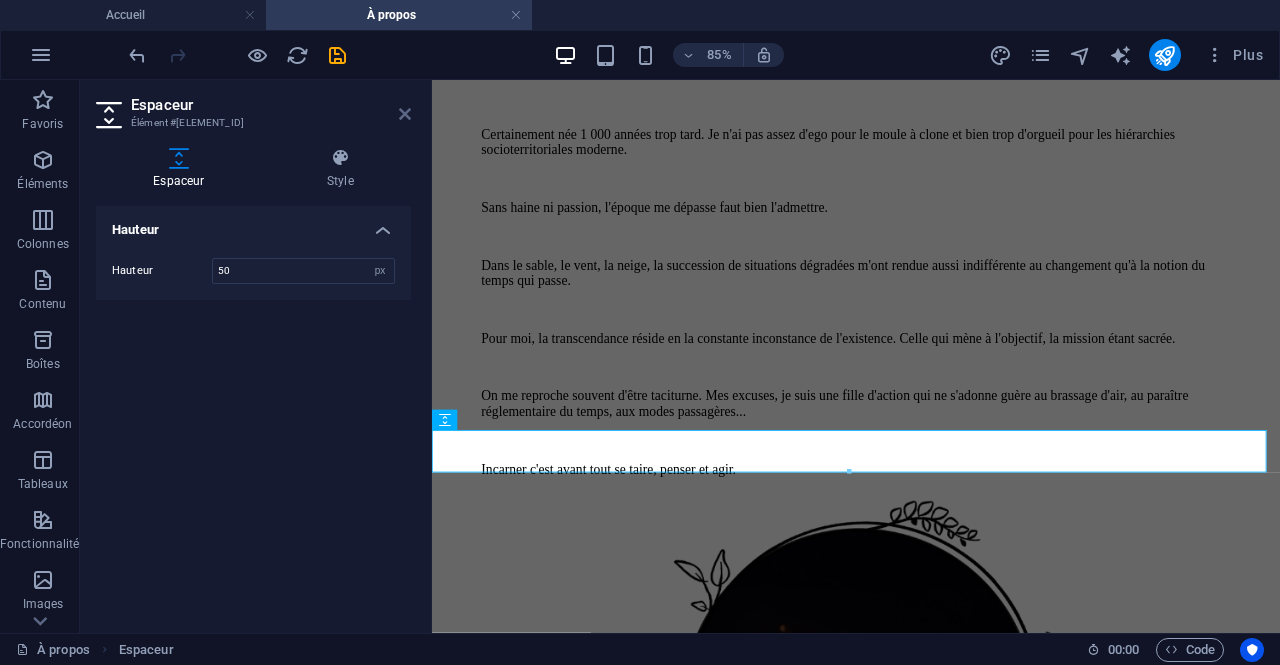 click at bounding box center (405, 114) 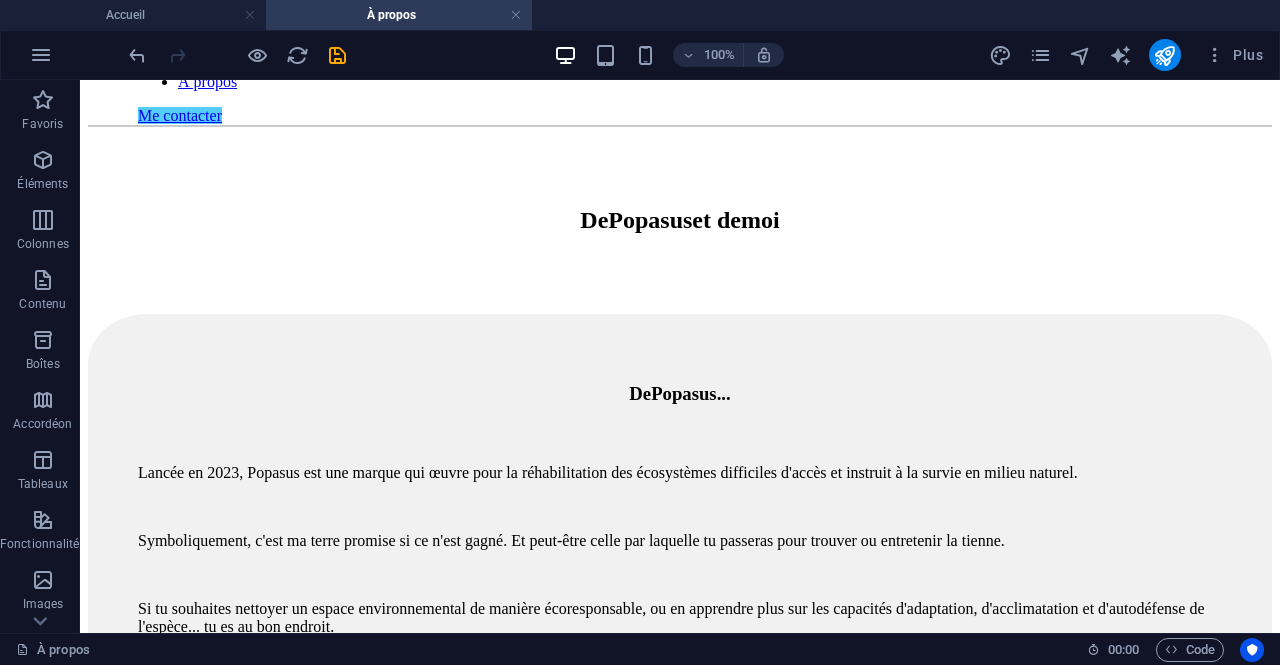 scroll, scrollTop: 143, scrollLeft: 0, axis: vertical 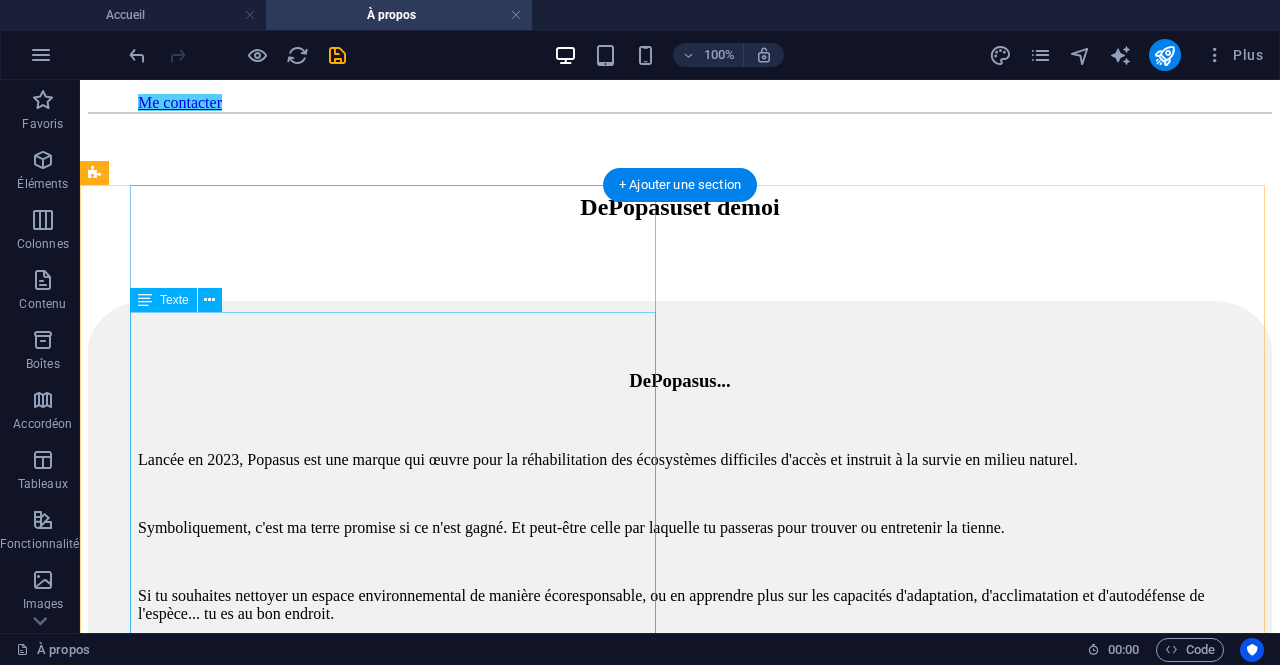 click on "Lancée en 2023, Popasus est une marque qui œuvre pour la réhabilitation des écosystèmes difficiles d'accès et instruit à la survie en milieu naturel. Symboliquement, c'est ma terre promise si ce n'est gagné. Et peut-être celle par laquelle tu passeras pour trouver ou entretenir la tienne. Si tu souhaites nettoyer un espace environnemental de manière écoresponsable, ou en apprendre plus sur les capacités d'adaptation, d'acclimatation et d'autodéfense de l'espèce... tu es au bon endroit." at bounding box center [680, 537] 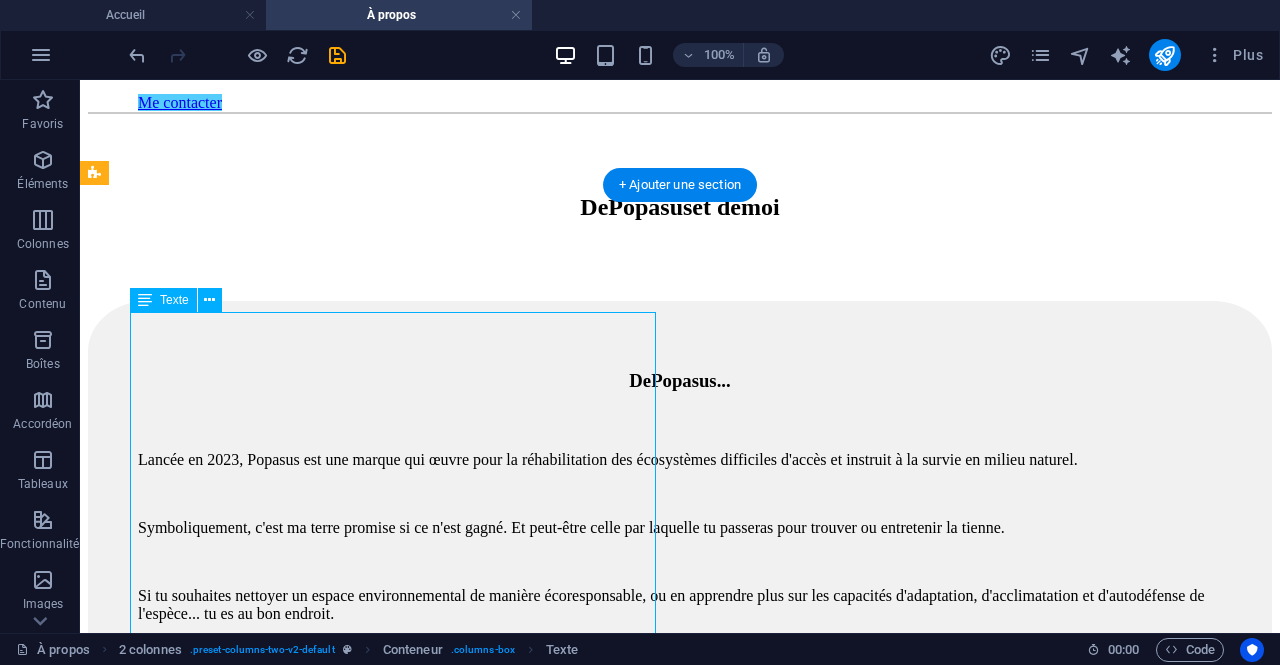 click on "Lancée en 2023, Popasus est une marque qui œuvre pour la réhabilitation des écosystèmes difficiles d'accès et instruit à la survie en milieu naturel. Symboliquement, c'est ma terre promise si ce n'est gagné. Et peut-être celle par laquelle tu passeras pour trouver ou entretenir la tienne. Si tu souhaites nettoyer un espace environnemental de manière écoresponsable, ou en apprendre plus sur les capacités d'adaptation, d'acclimatation et d'autodéfense de l'espèce... tu es au bon endroit." at bounding box center (680, 537) 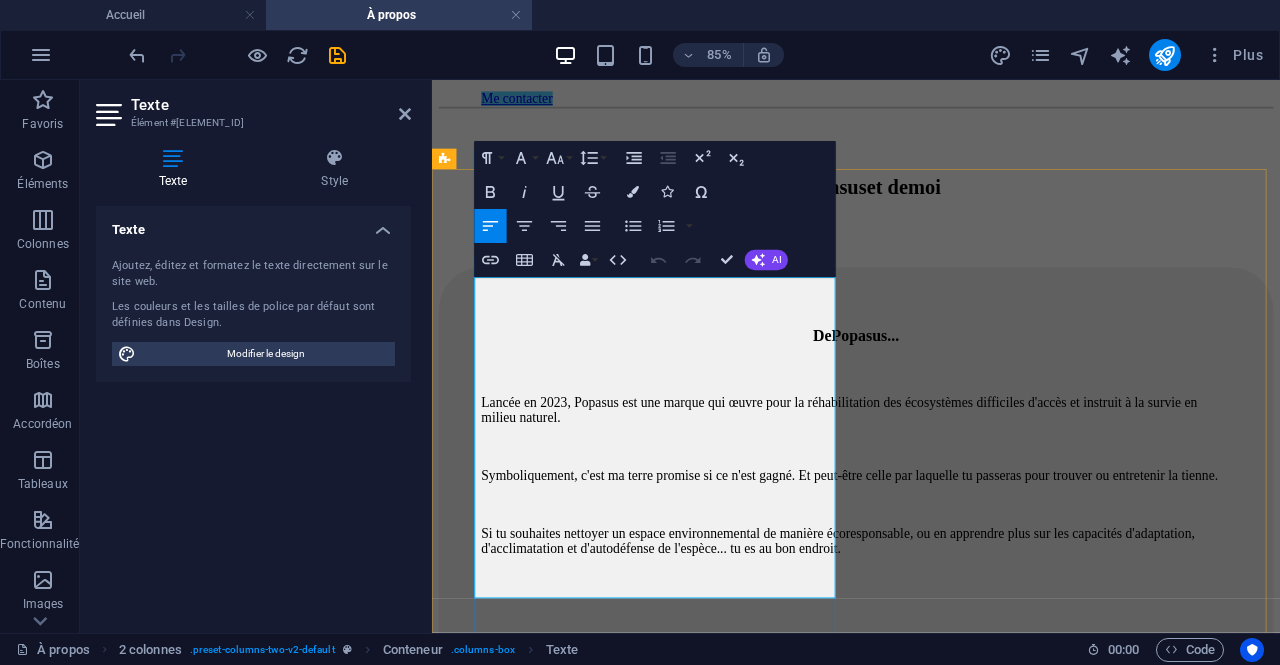 click on "Lancée en 2023, Popasus est une marque qui œuvre pour la réhabilitation des écosystèmes difficiles d'accès et instruit à la survie en milieu naturel." at bounding box center (911, 468) 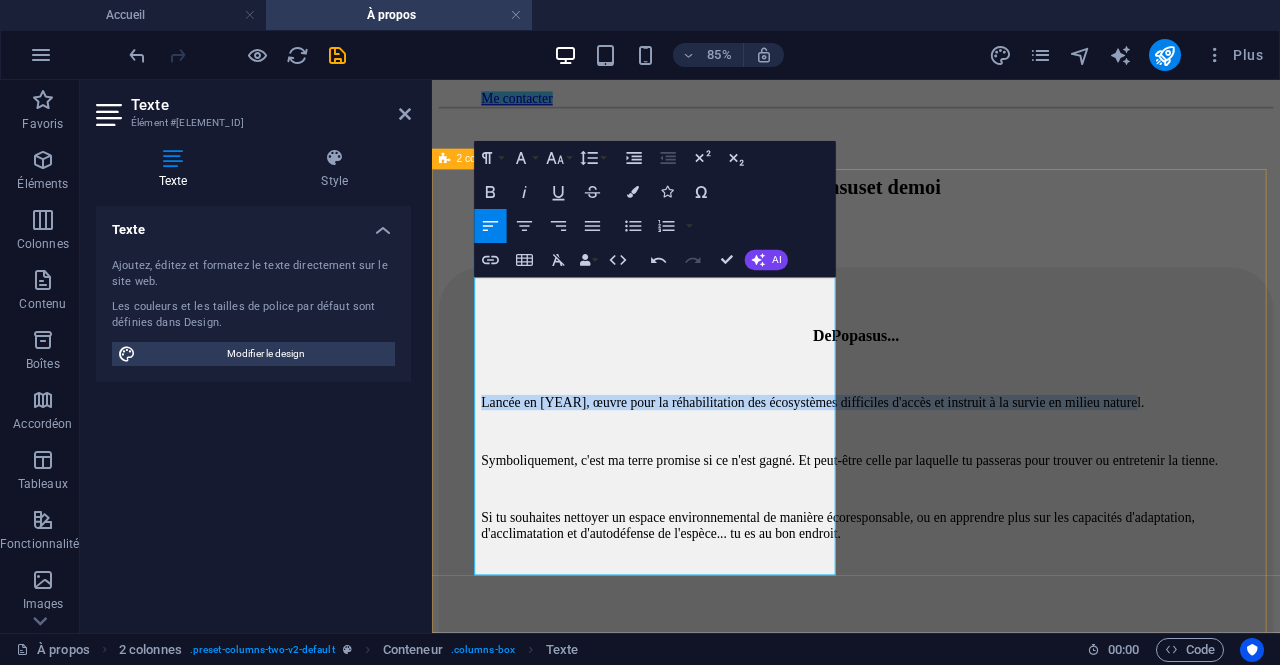 drag, startPoint x: 716, startPoint y: 383, endPoint x: 467, endPoint y: 319, distance: 257.09335 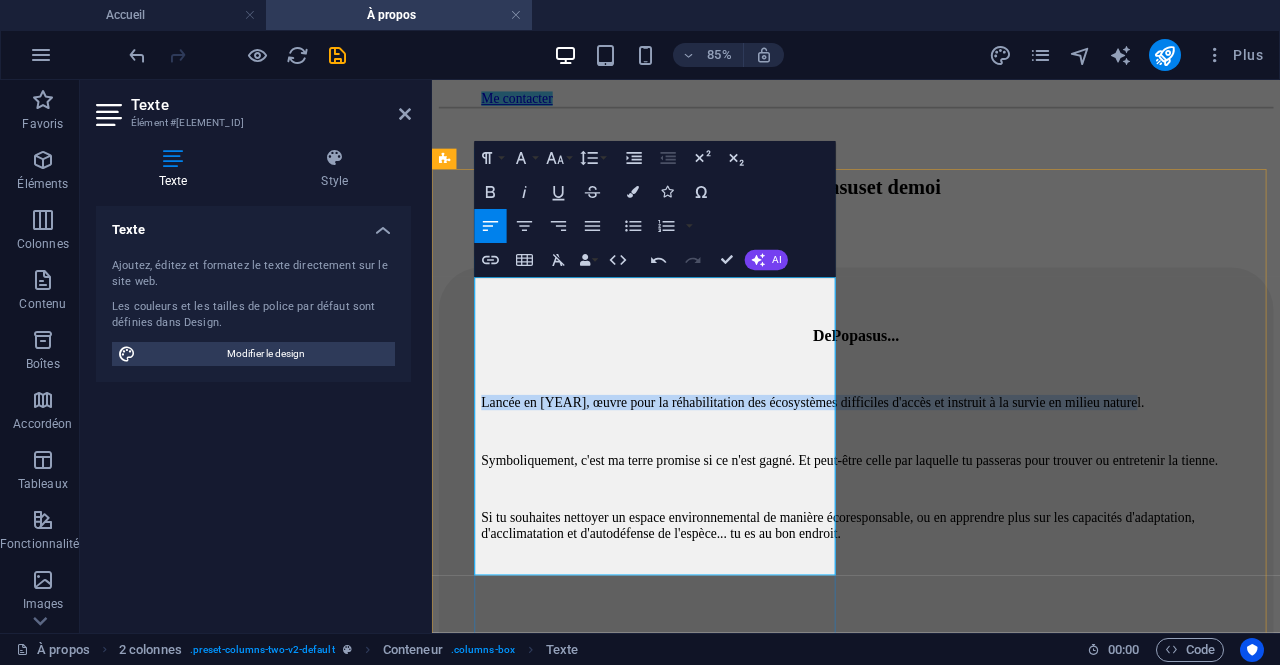 click on "Lancée en [YEAR], œuvre pour la réhabilitation des écosystèmes difficiles d'accès et instruit à la survie en milieu naturel." at bounding box center (880, 459) 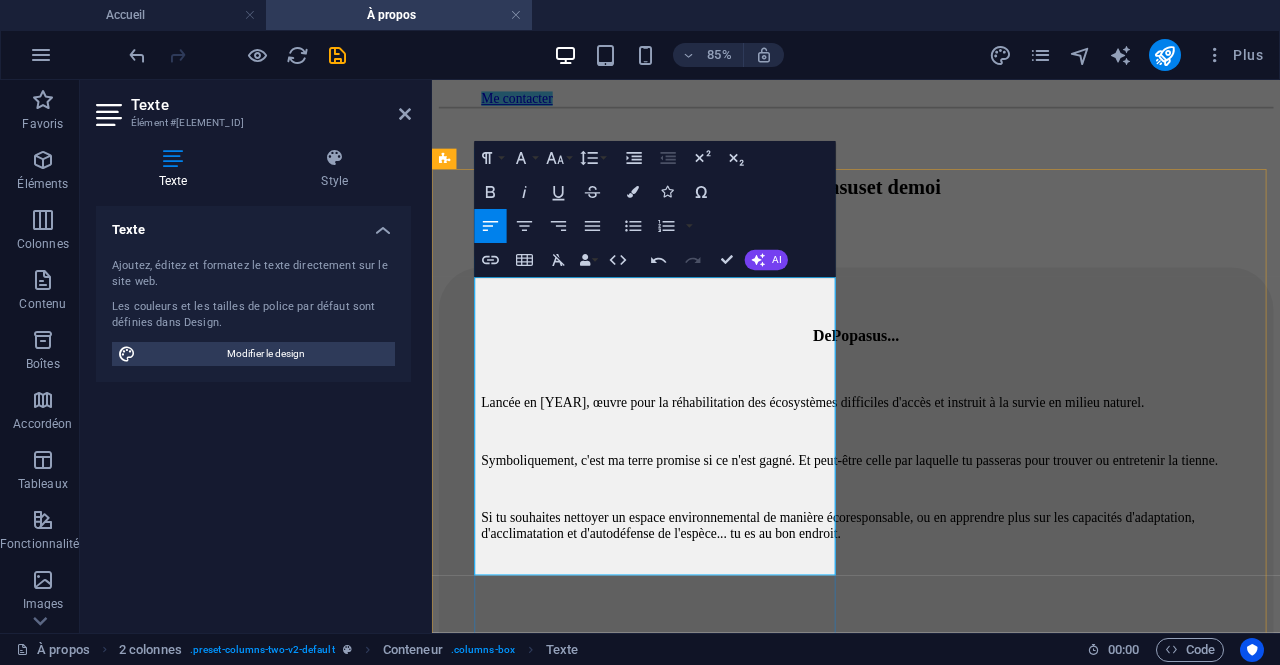 click on "Lancée en [YEAR], œuvre pour la réhabilitation des écosystèmes difficiles d'accès et instruit à la survie en milieu naturel." at bounding box center [880, 459] 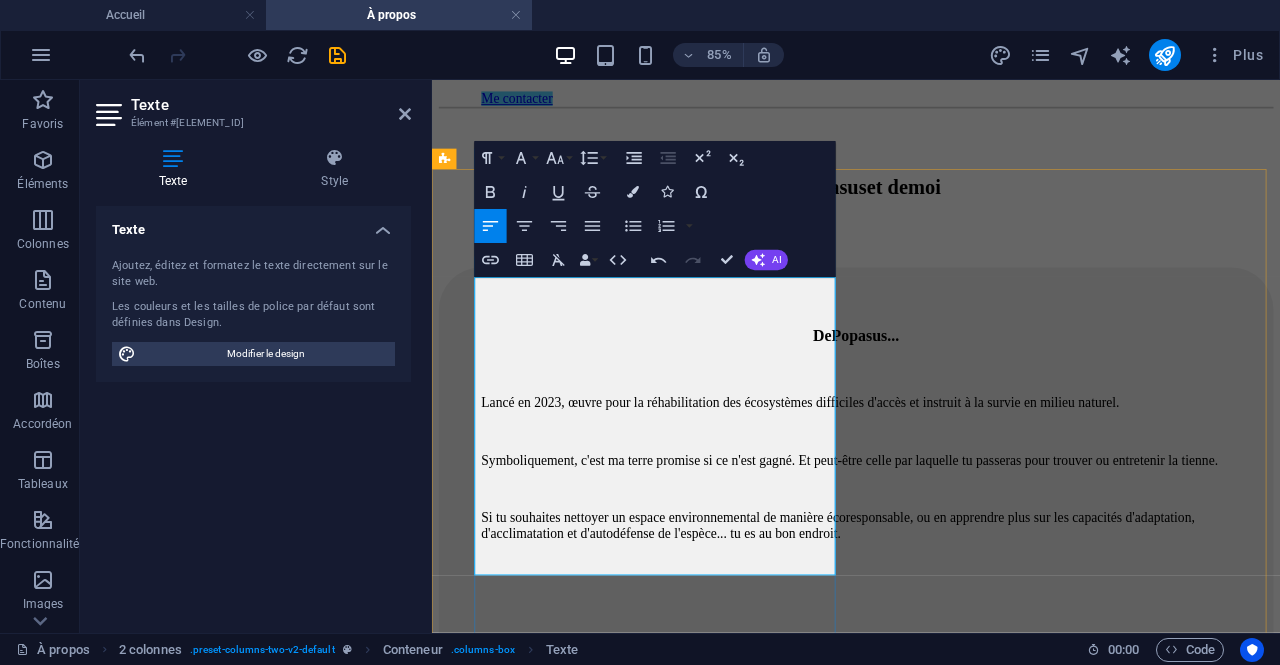 click on "Lancé en 2023, œuvre pour la réhabilitation des écosystèmes difficiles d'accès et instruit à la survie en milieu naturel." at bounding box center [865, 459] 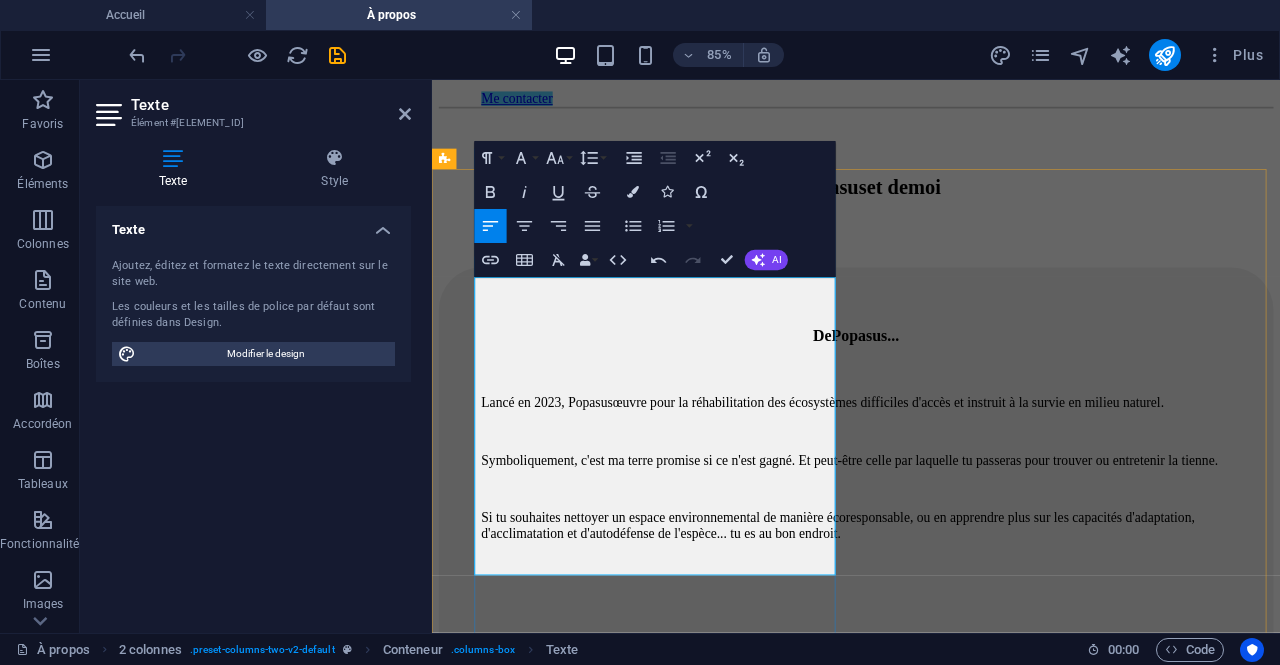 click on "Lancé en 2023, Popasusœuvre pour la réhabilitation des écosystèmes difficiles d'accès et instruit à la survie en milieu naturel." at bounding box center (891, 459) 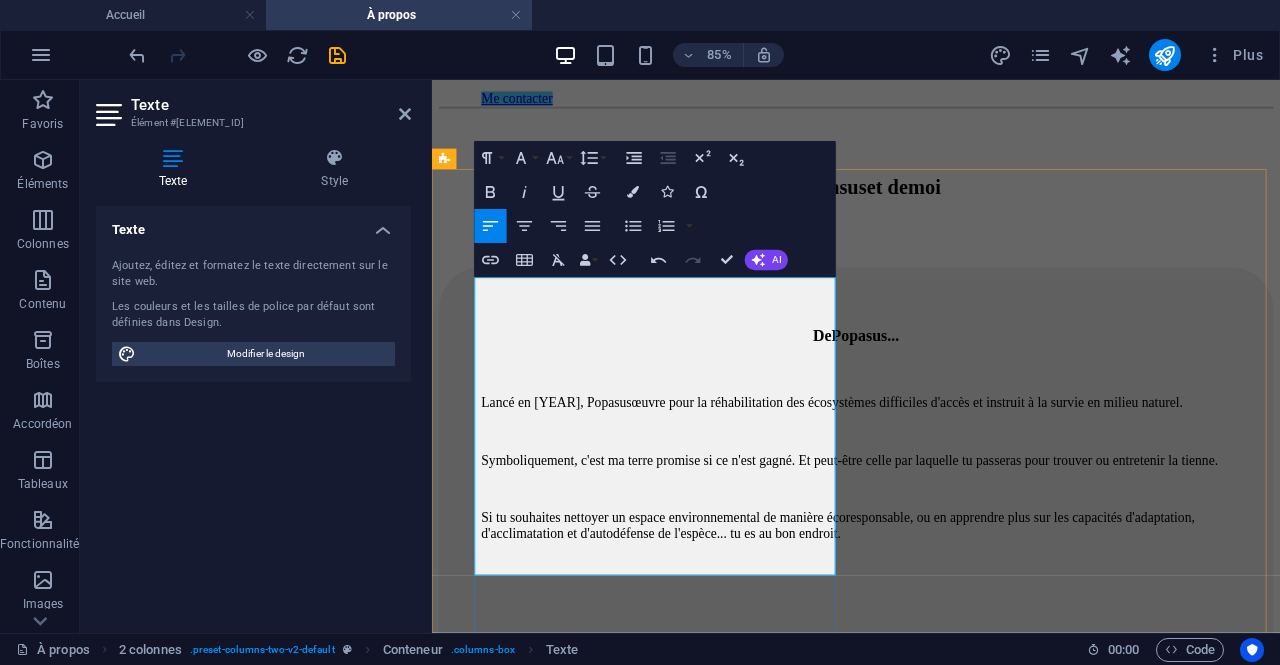 click on "Lancé en 2023, Popasus œuvre pour la réhabilitation des écosystèmes difficiles d'accès et instruit à la survie en milieu naturel." at bounding box center (902, 459) 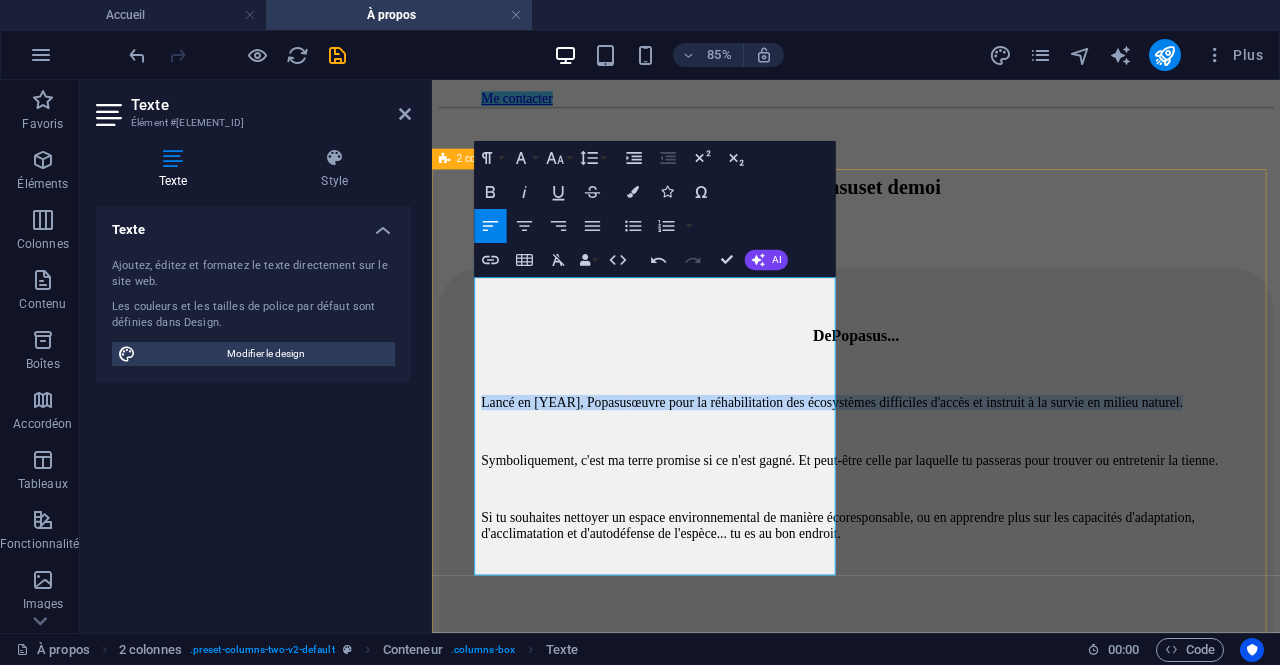 drag, startPoint x: 839, startPoint y: 383, endPoint x: 465, endPoint y: 332, distance: 377.46124 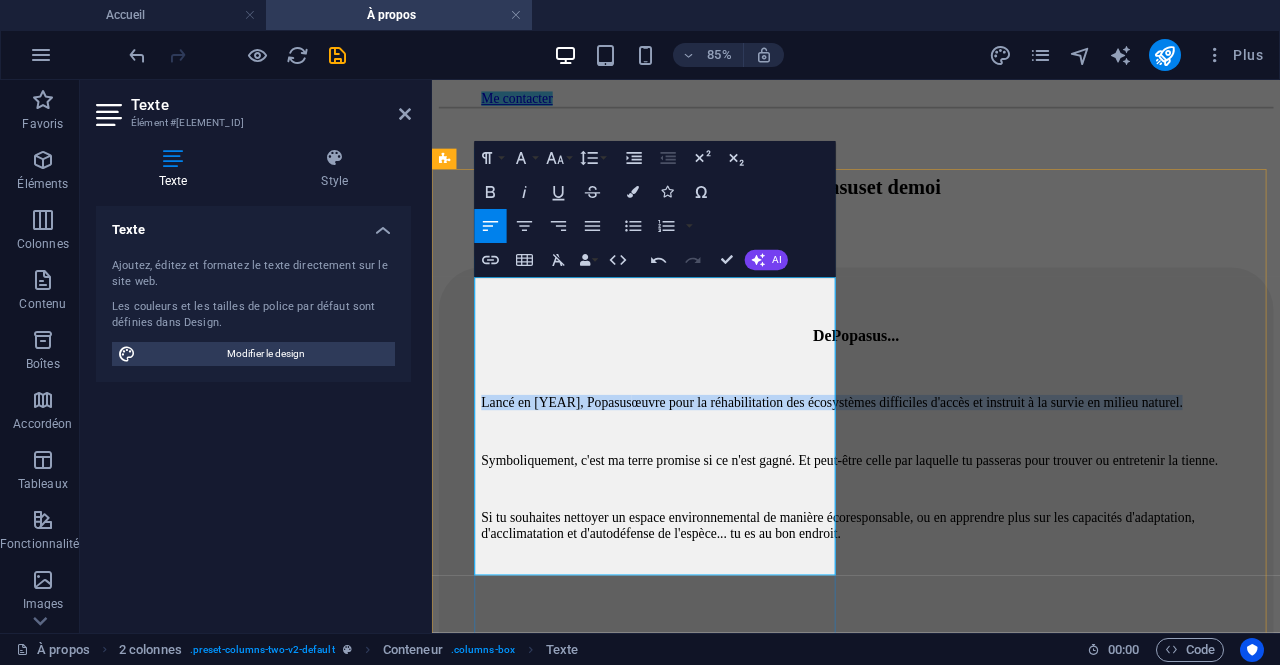 copy on "Lancé en 2023, Popasus œuvre pour la réhabilitation des écosystèmes difficiles d'accès et instruit à la survie en milieu naturel." 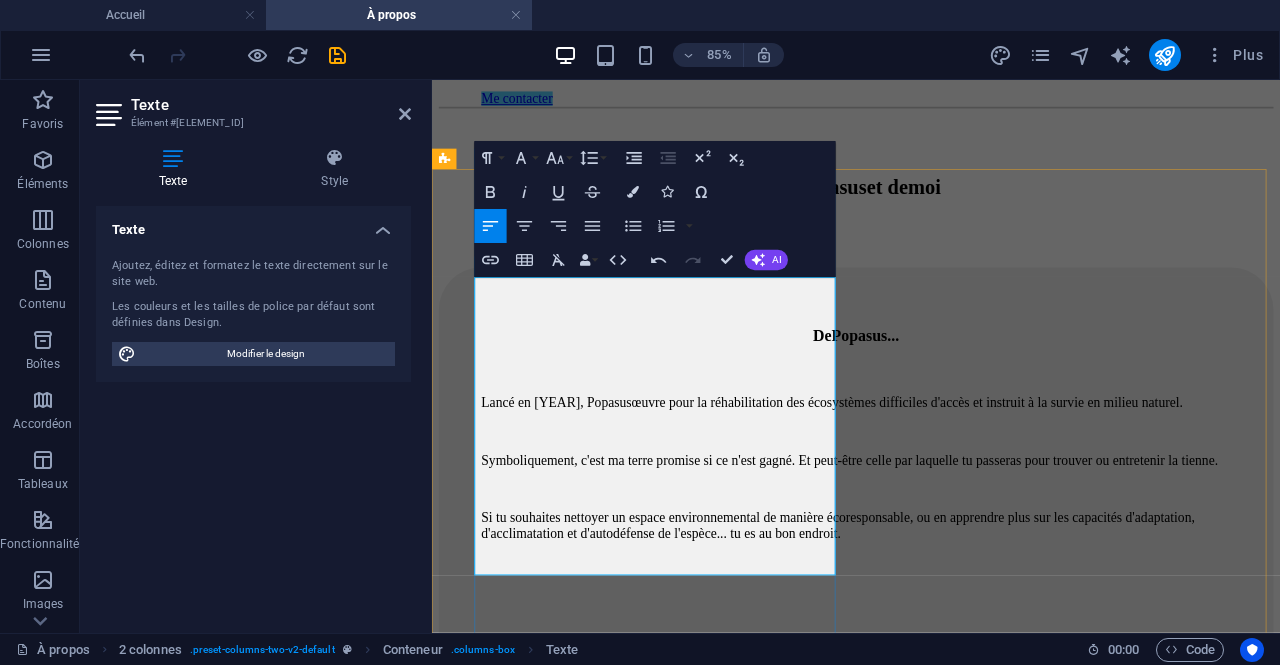 click at bounding box center (931, 562) 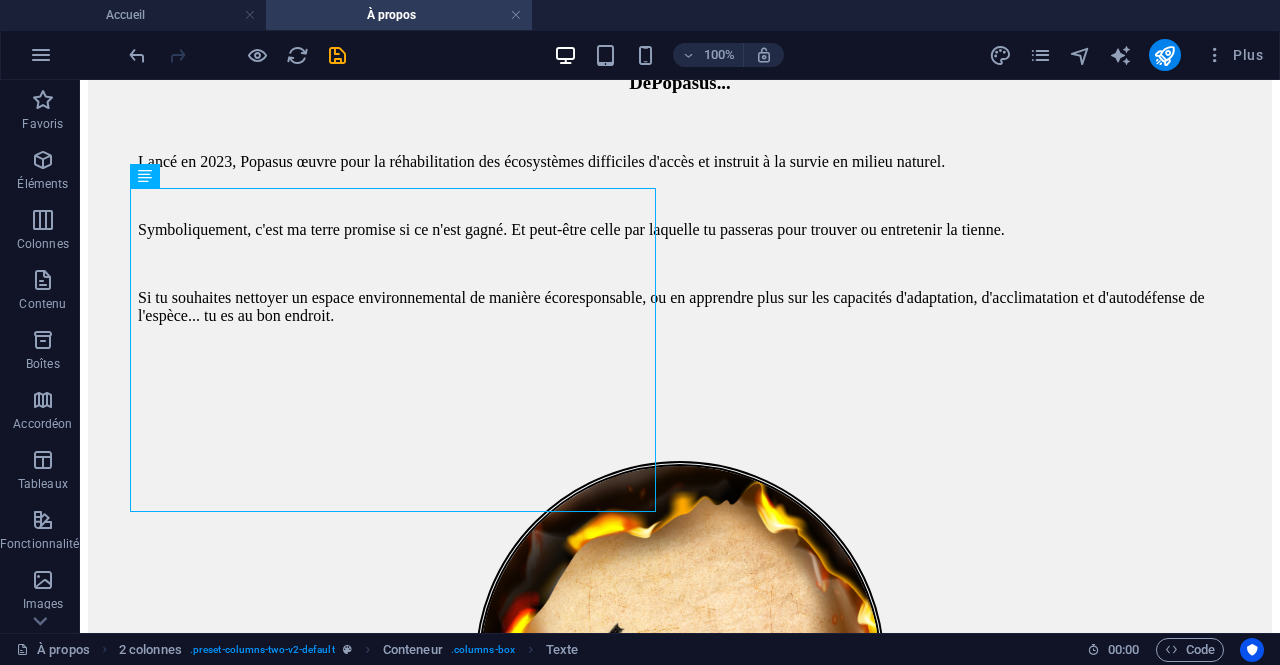 scroll, scrollTop: 495, scrollLeft: 0, axis: vertical 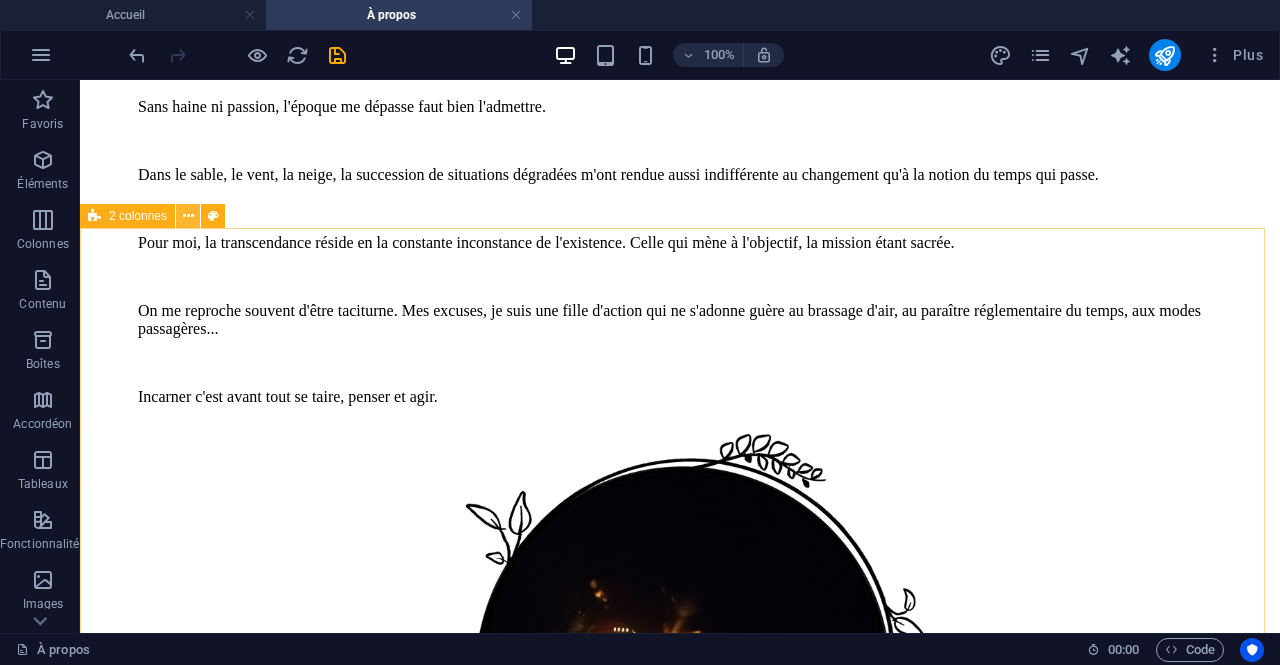 click at bounding box center (188, 216) 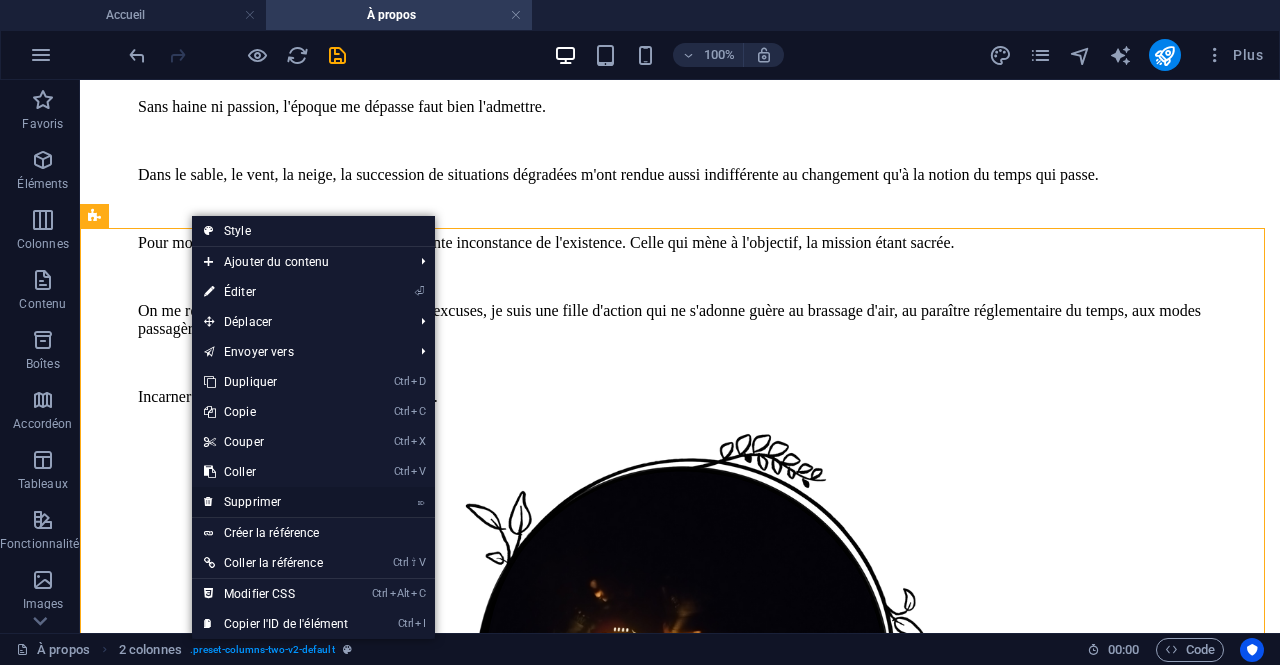 click on "⌦  Supprimer" at bounding box center [276, 502] 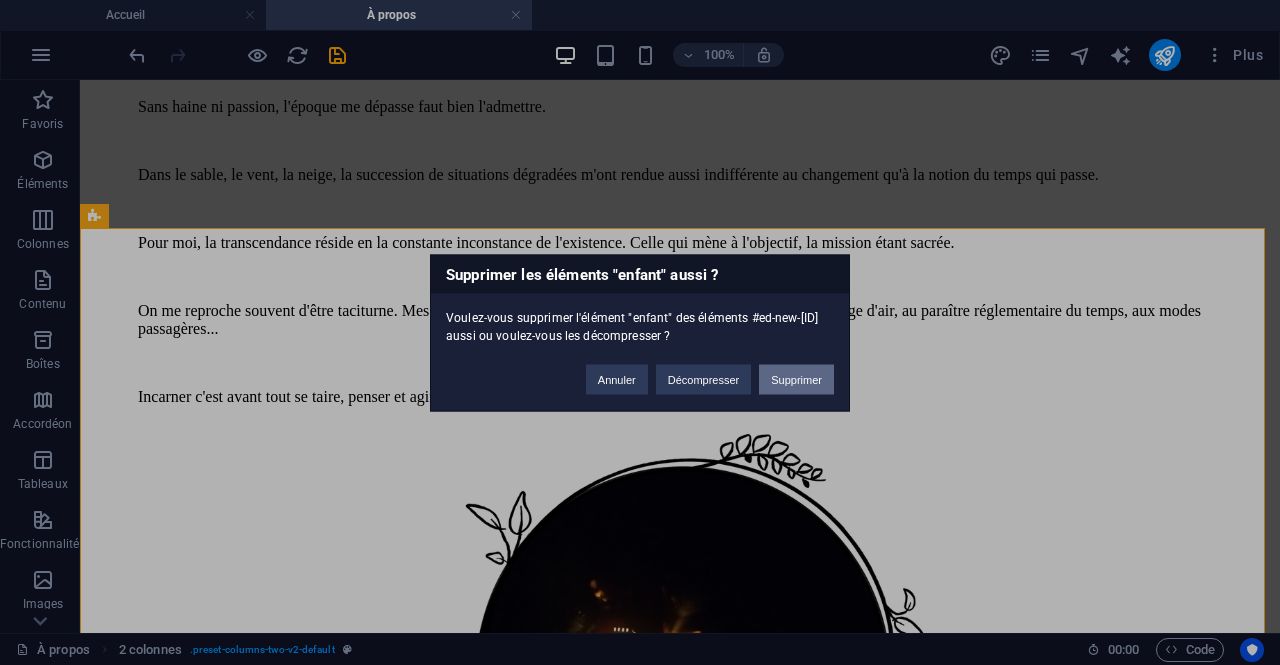click on "Supprimer" at bounding box center (796, 379) 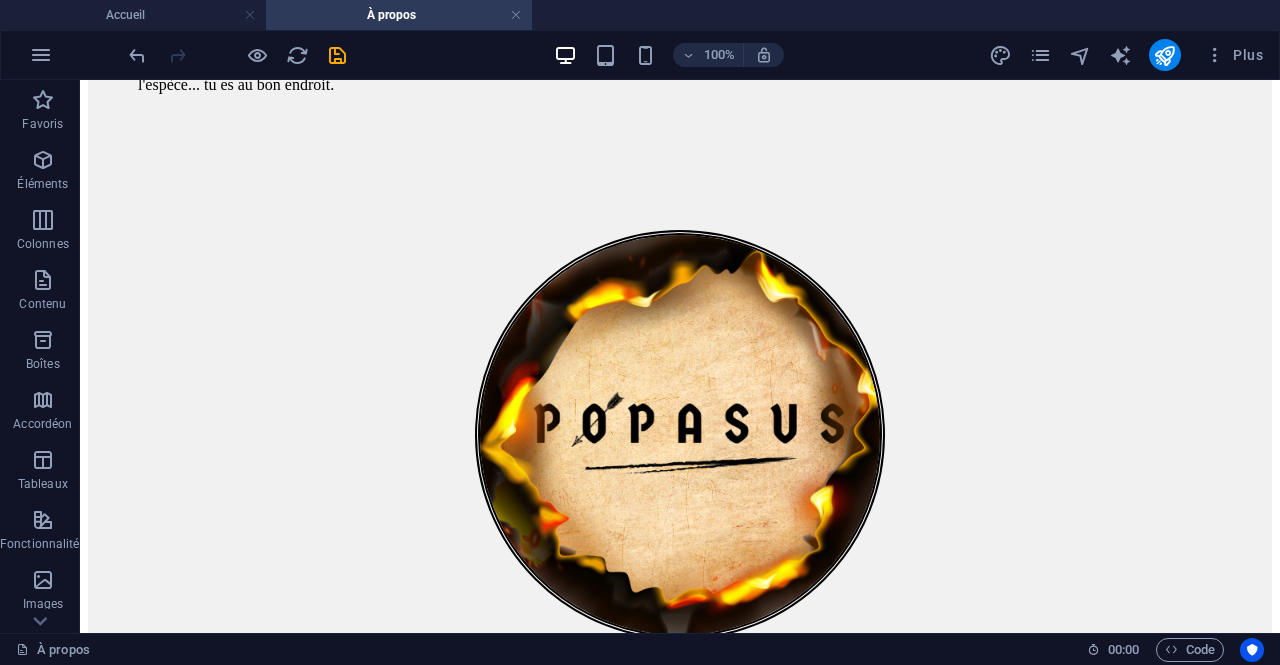 scroll, scrollTop: 678, scrollLeft: 0, axis: vertical 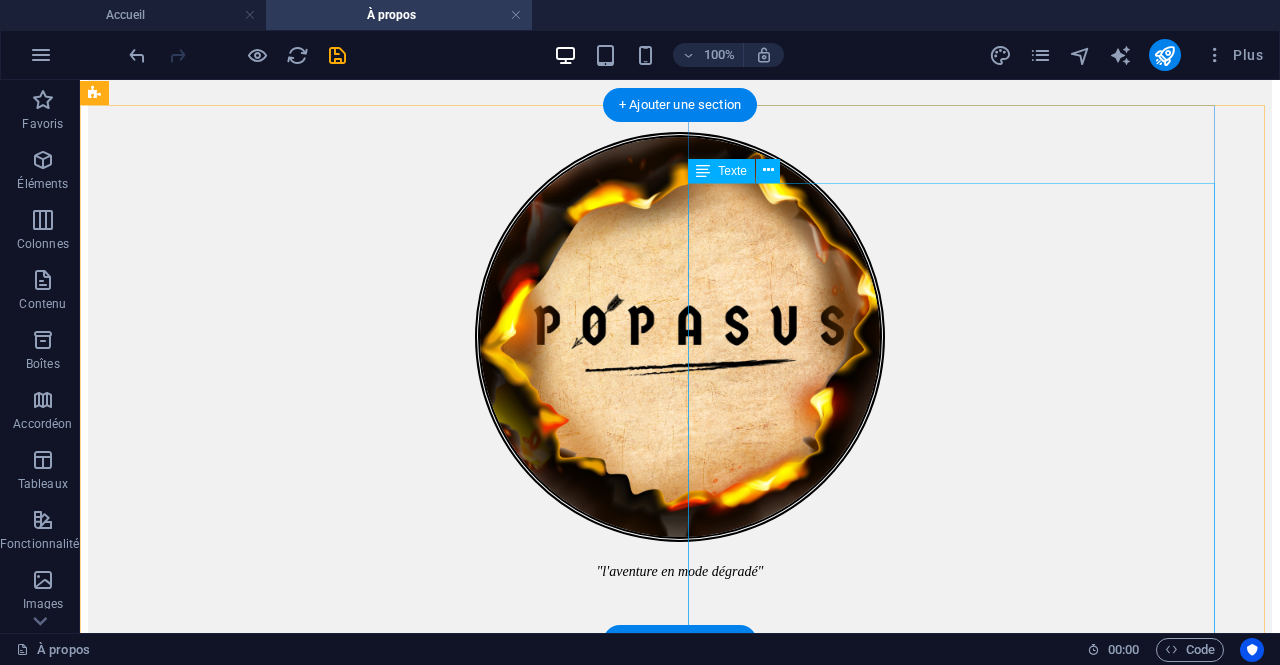 click on "Des rangs d'une unité d'élite à la vie de nomade en milieu naturel en passant par l'entrepreneuriat, je mène une existence dédiée au travail et à l'aventure. Avec la survie pour philosophie de vie. Trop sauvage pour la coercition, les croyances limitantes, les schèmes sociaux, les cases, je ne connais que l'objectif et la mise en œuvre de ce qui m'y mène. But, moyens, motif. Mes credo : le dépassement et la pratique du biotope humain. L'opérationnalité par la force, l'honneur, l'ardeur, la souffrance, la préparation. Puisque le devoir se choisit, le courage étant de s'y tenir." at bounding box center (680, 1504) 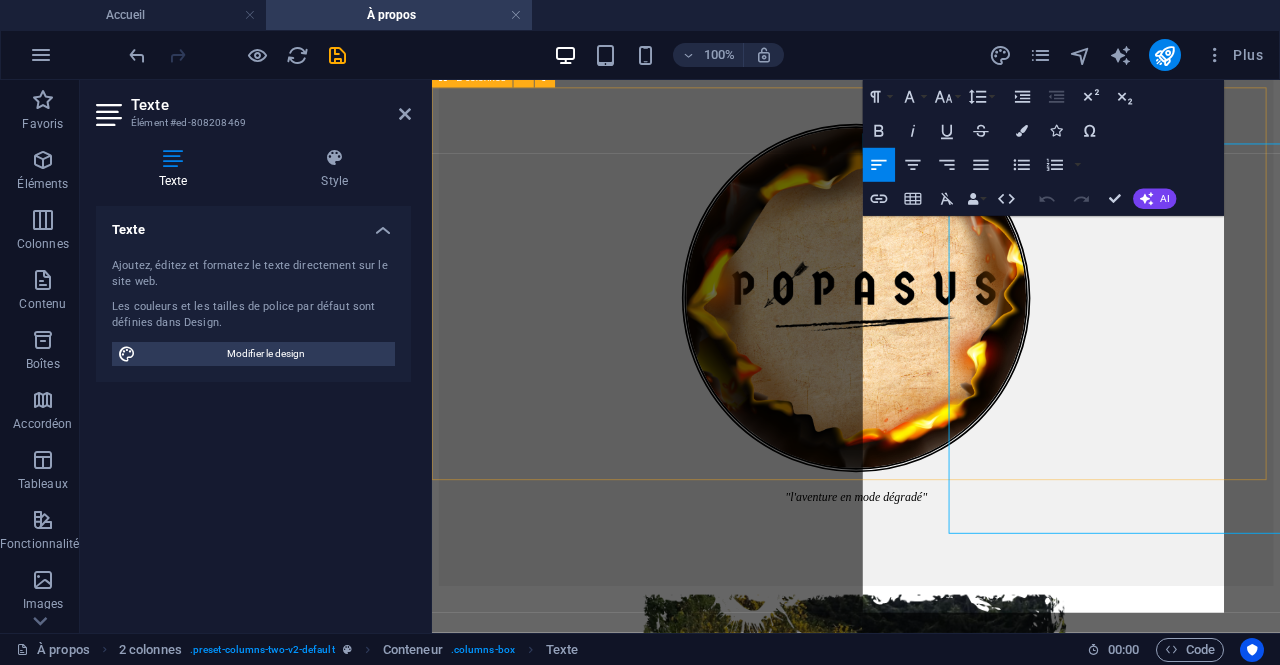 scroll, scrollTop: 797, scrollLeft: 0, axis: vertical 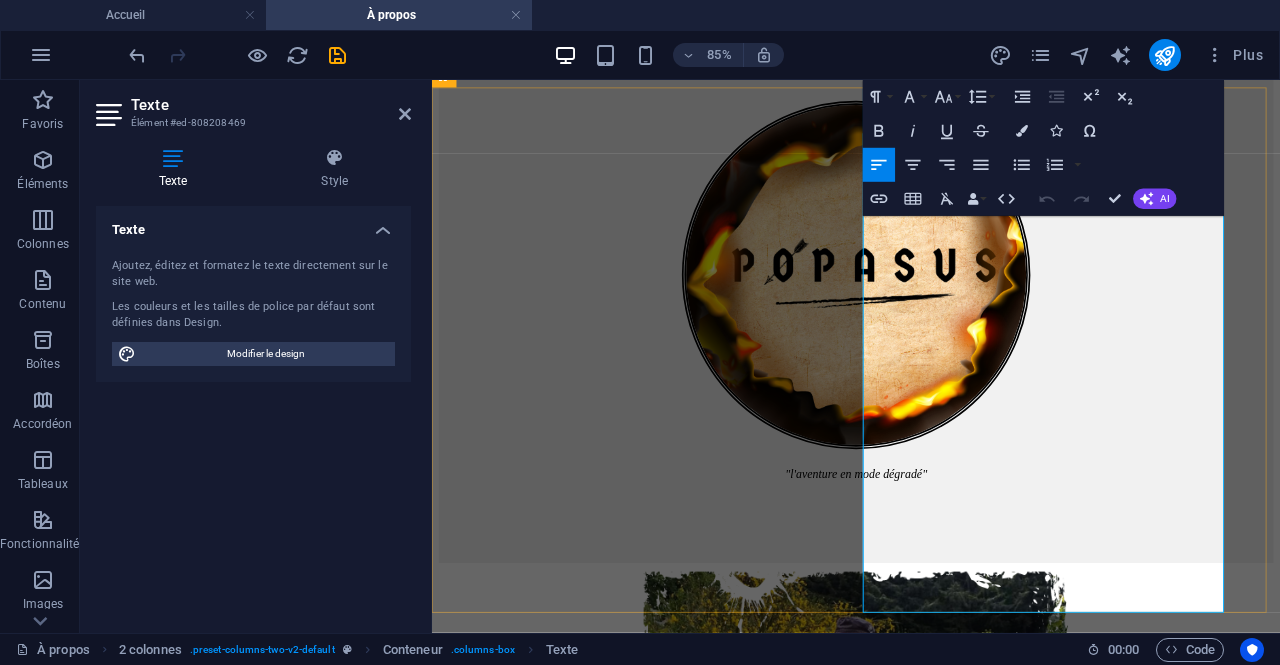 drag, startPoint x: 1282, startPoint y: 451, endPoint x: 1297, endPoint y: 406, distance: 47.434166 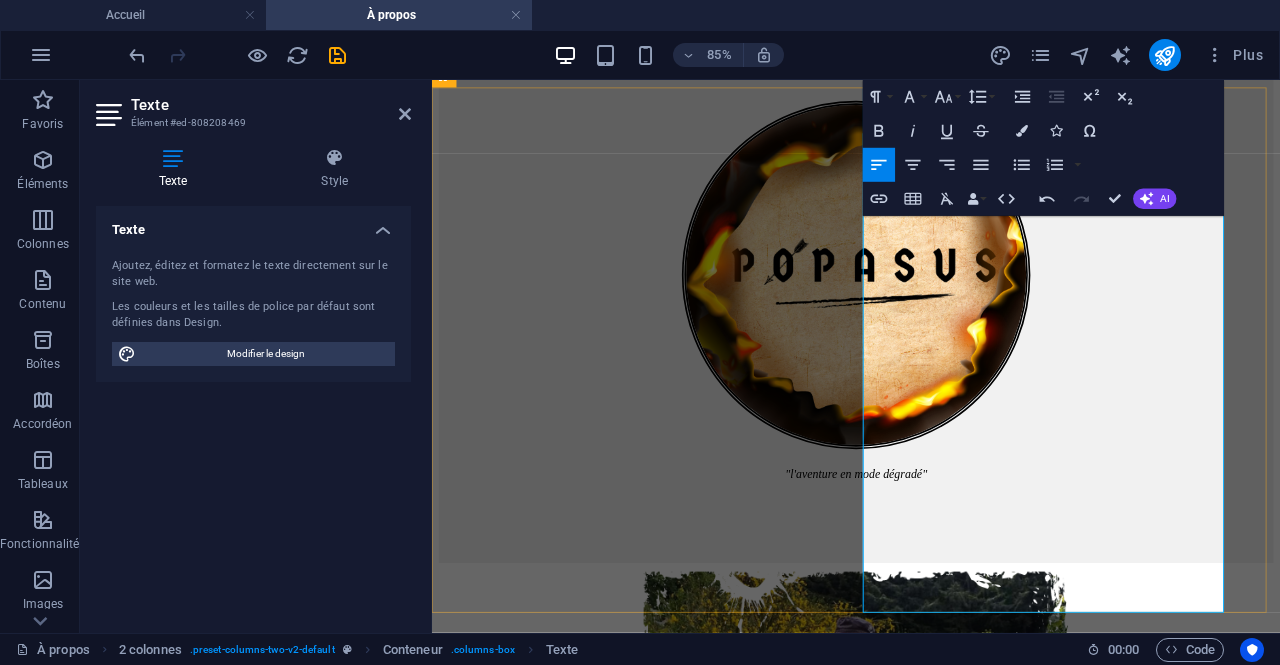 drag, startPoint x: 1142, startPoint y: 444, endPoint x: 1293, endPoint y: 404, distance: 156.20819 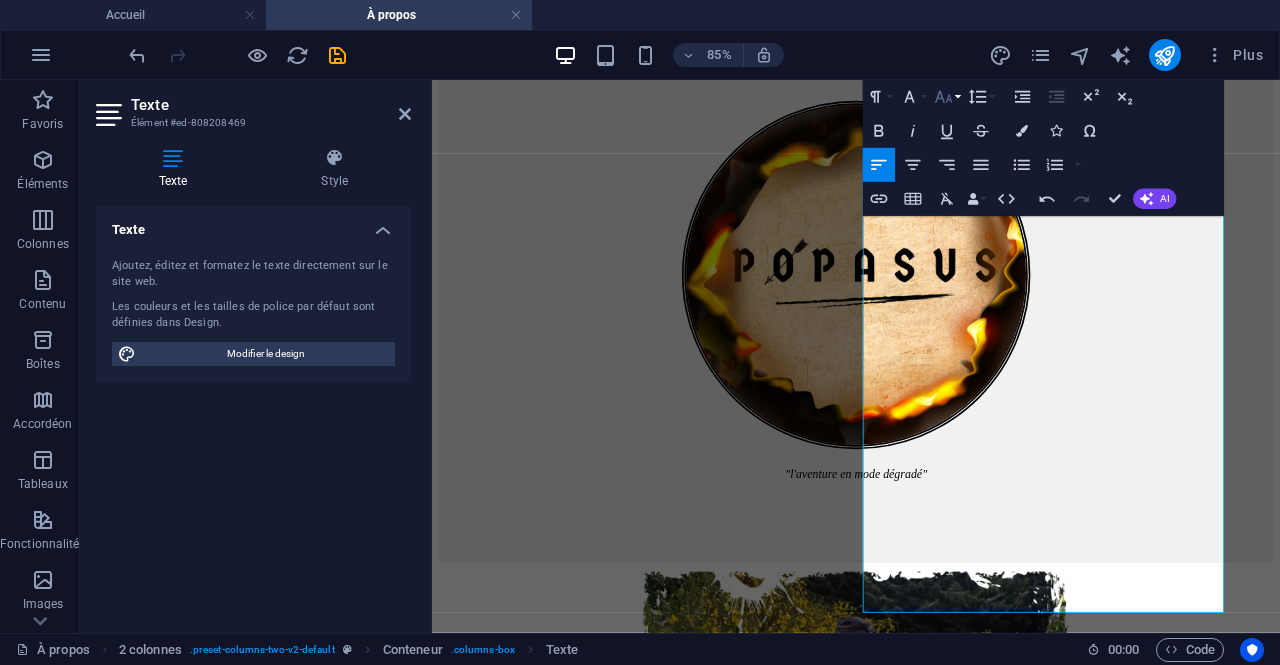 click on "Font Size" at bounding box center (947, 97) 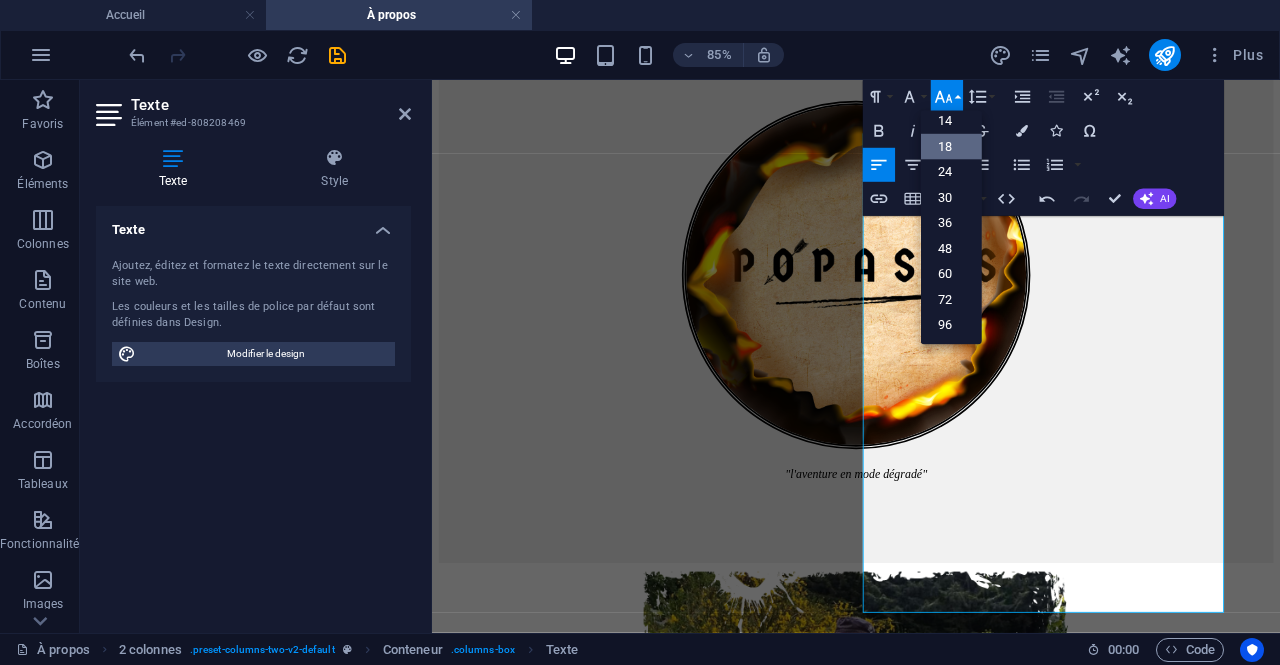 scroll, scrollTop: 160, scrollLeft: 0, axis: vertical 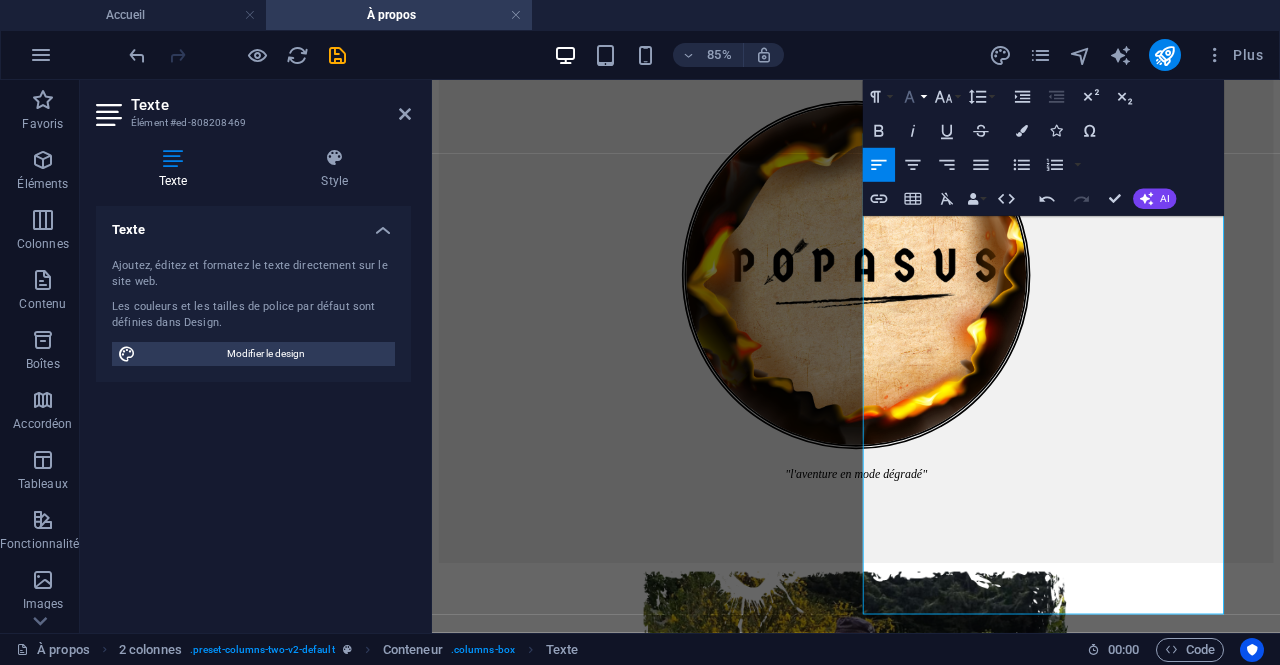 click on "Font Family" at bounding box center (913, 97) 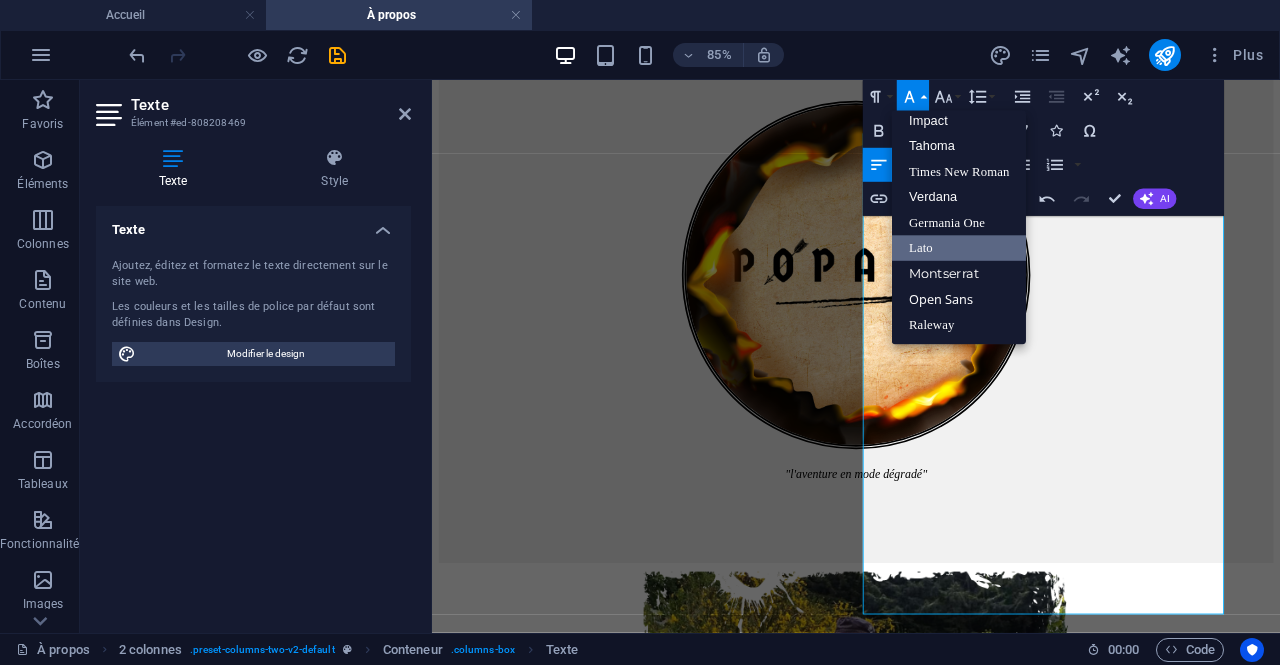 scroll, scrollTop: 70, scrollLeft: 0, axis: vertical 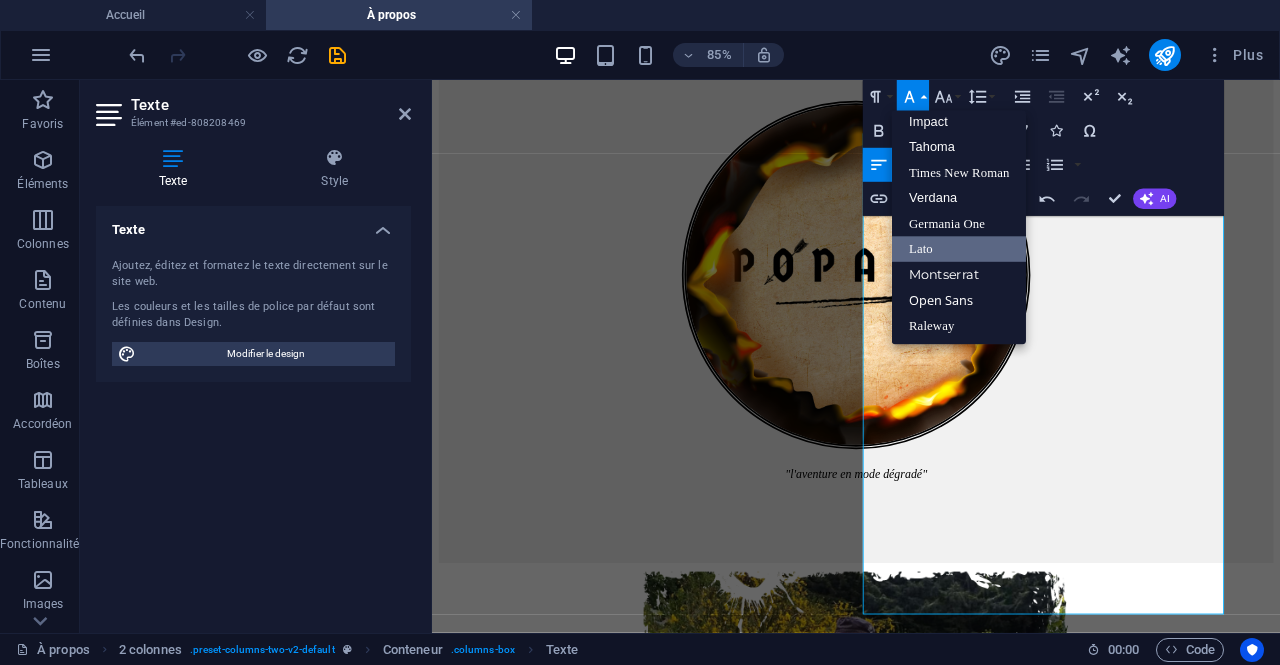 click on "Lato" at bounding box center [959, 248] 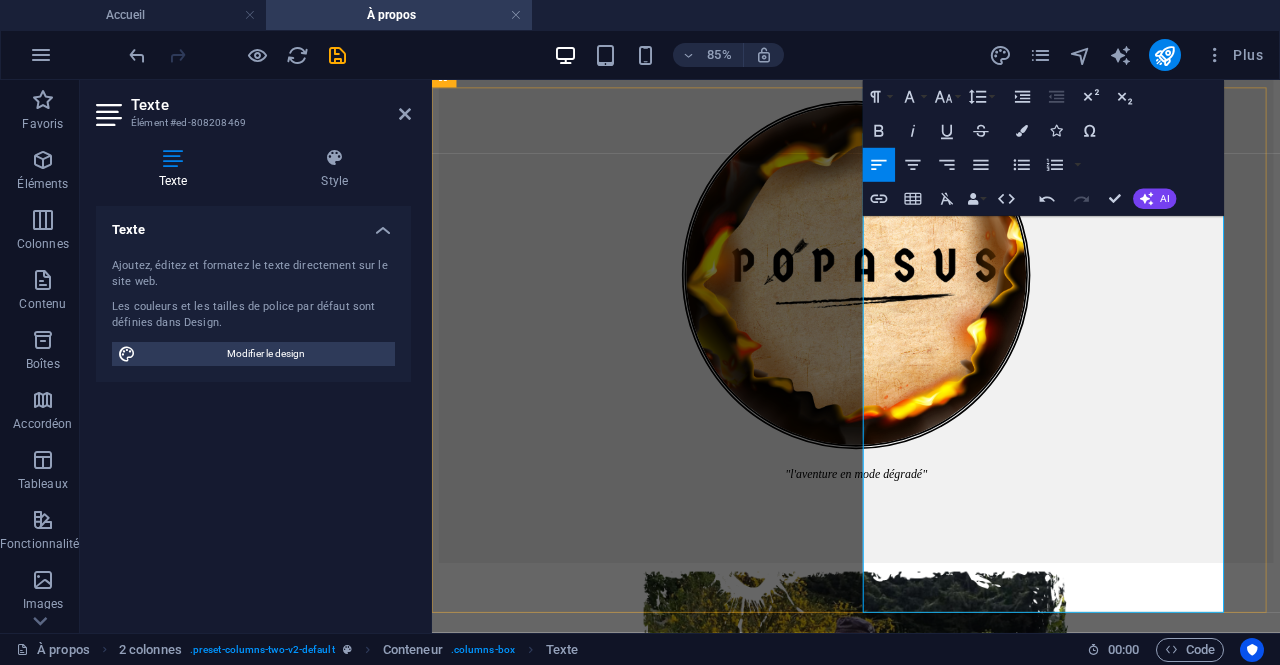click on "je ne reconnais que la sacralité de la mission et la mise en œuvre de son exécution." at bounding box center [908, 1474] 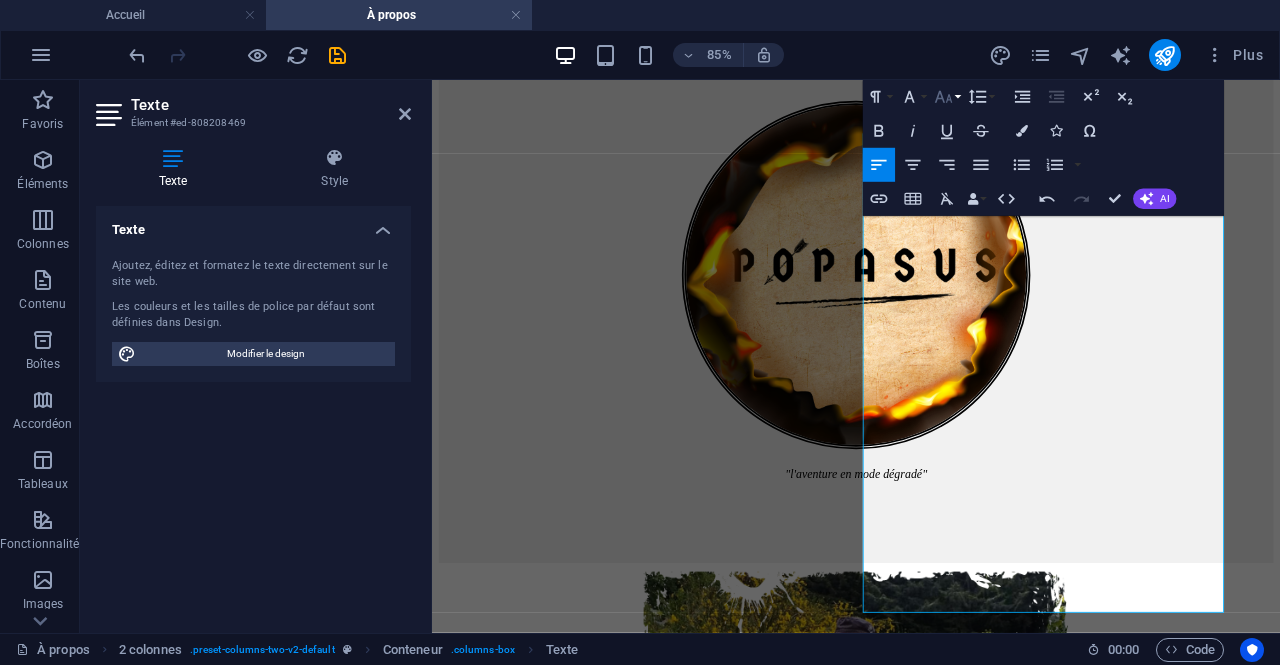 click on "Font Size" at bounding box center (947, 97) 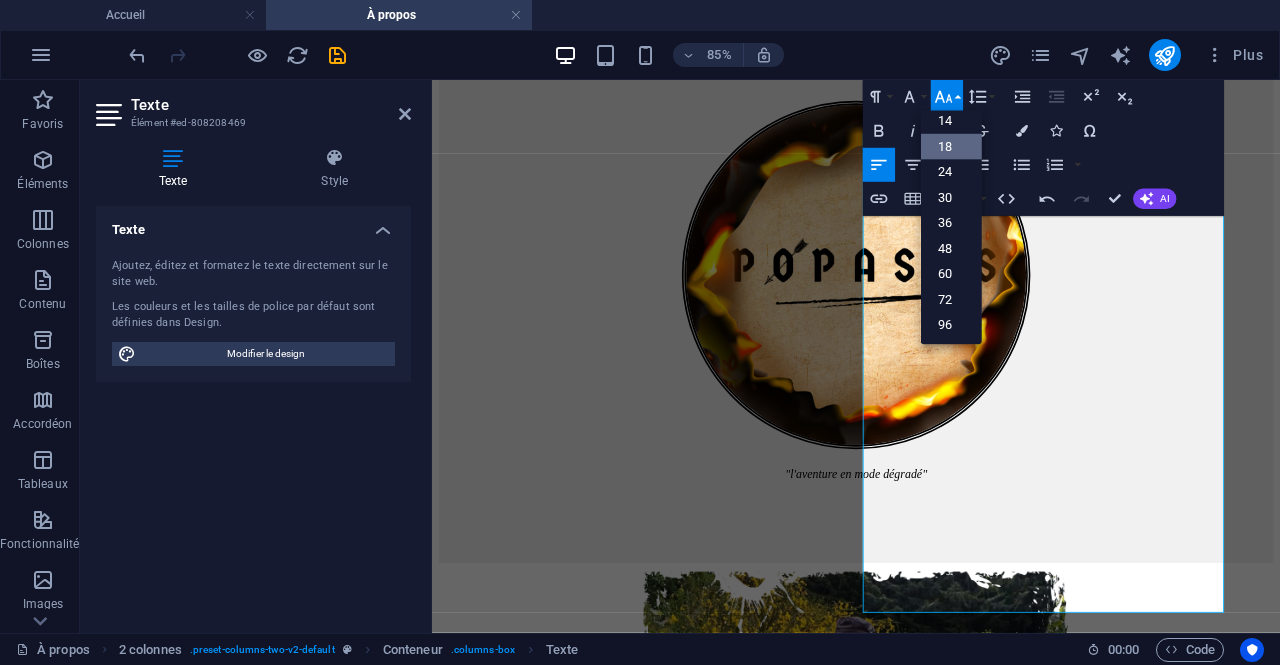 scroll, scrollTop: 160, scrollLeft: 0, axis: vertical 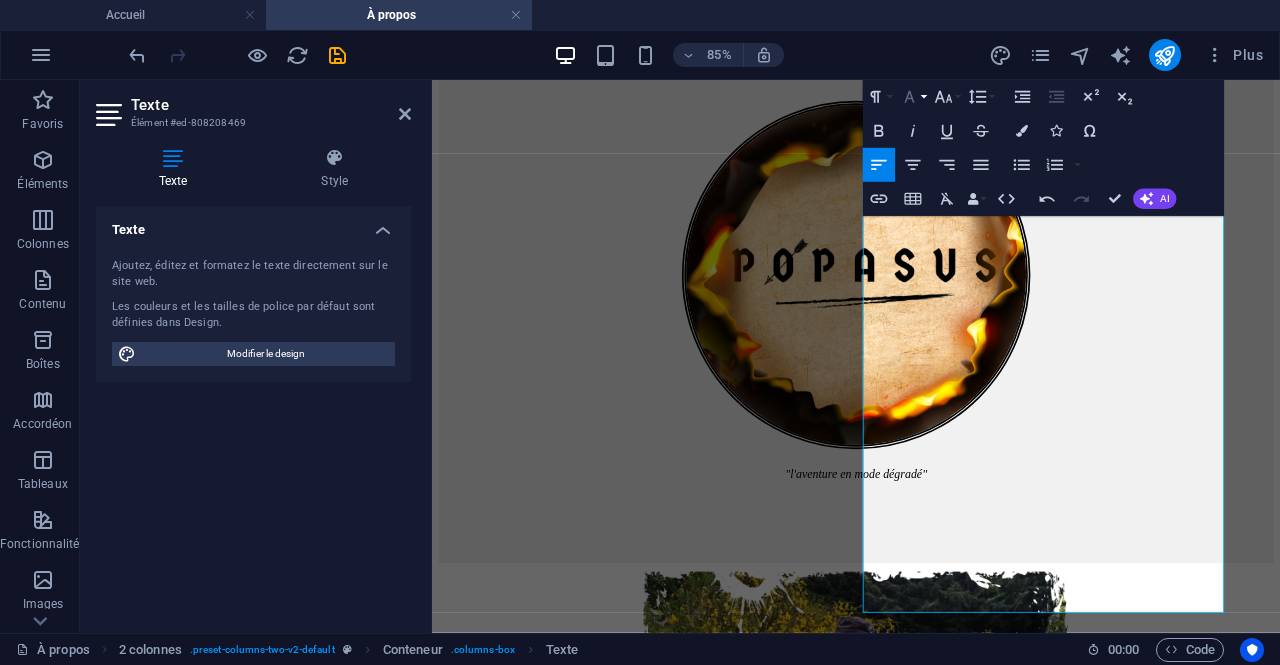 click on "Font Family" at bounding box center [913, 97] 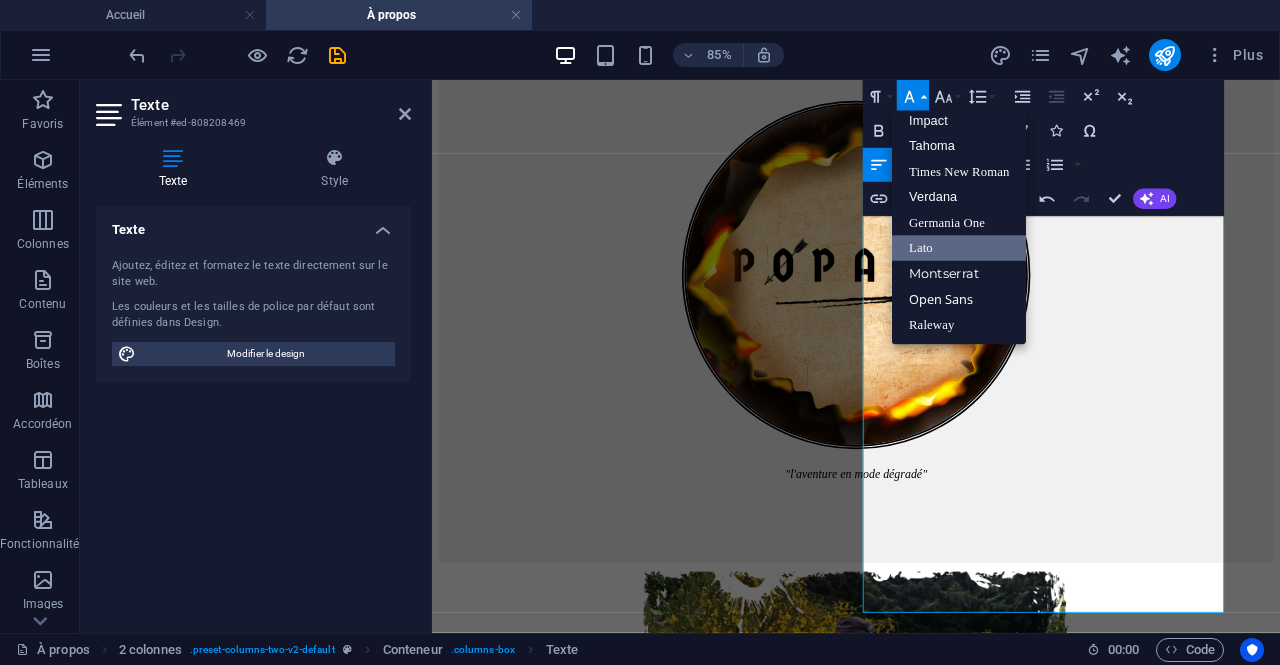 scroll, scrollTop: 70, scrollLeft: 0, axis: vertical 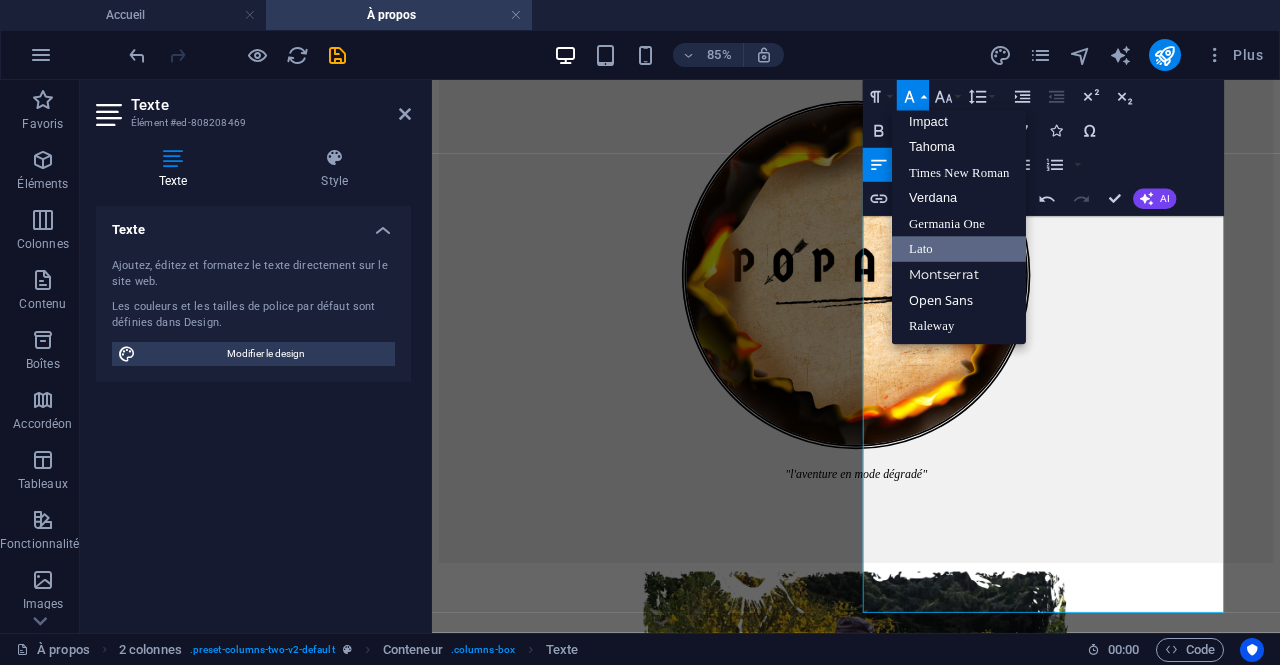 click on "Font Family" at bounding box center [913, 97] 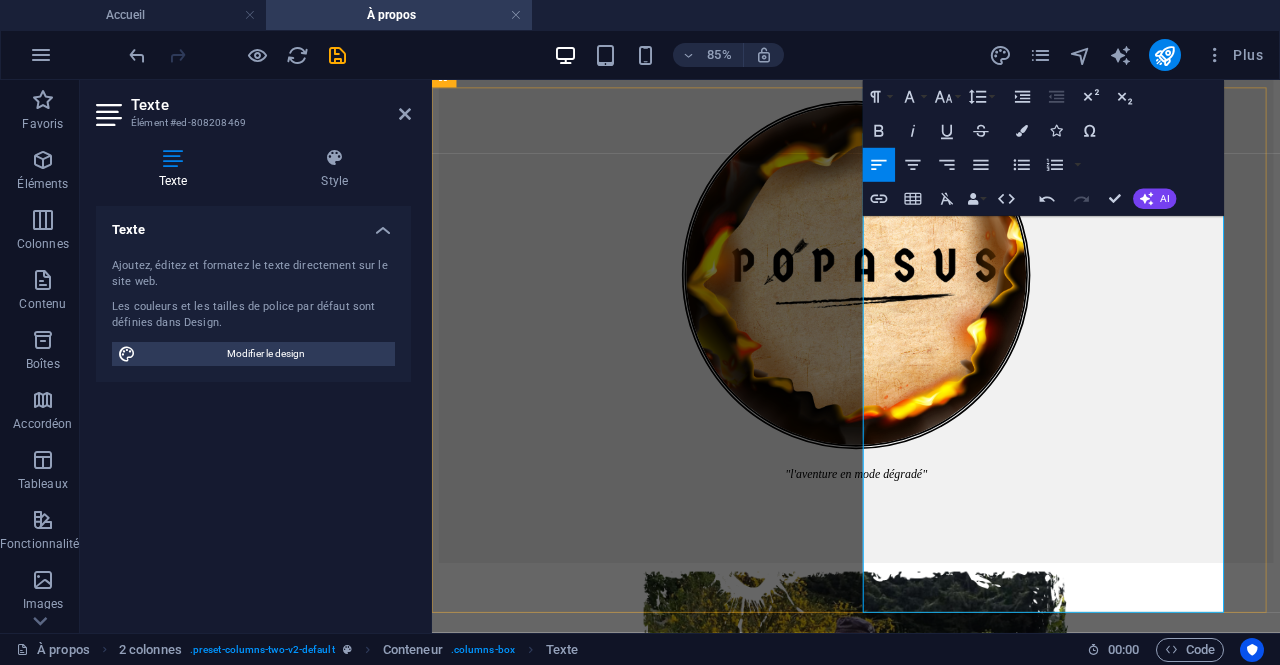 click on "je ne reconnais que la sacralité de la mission et la mise en œuvre de son exécution." at bounding box center (908, 1474) 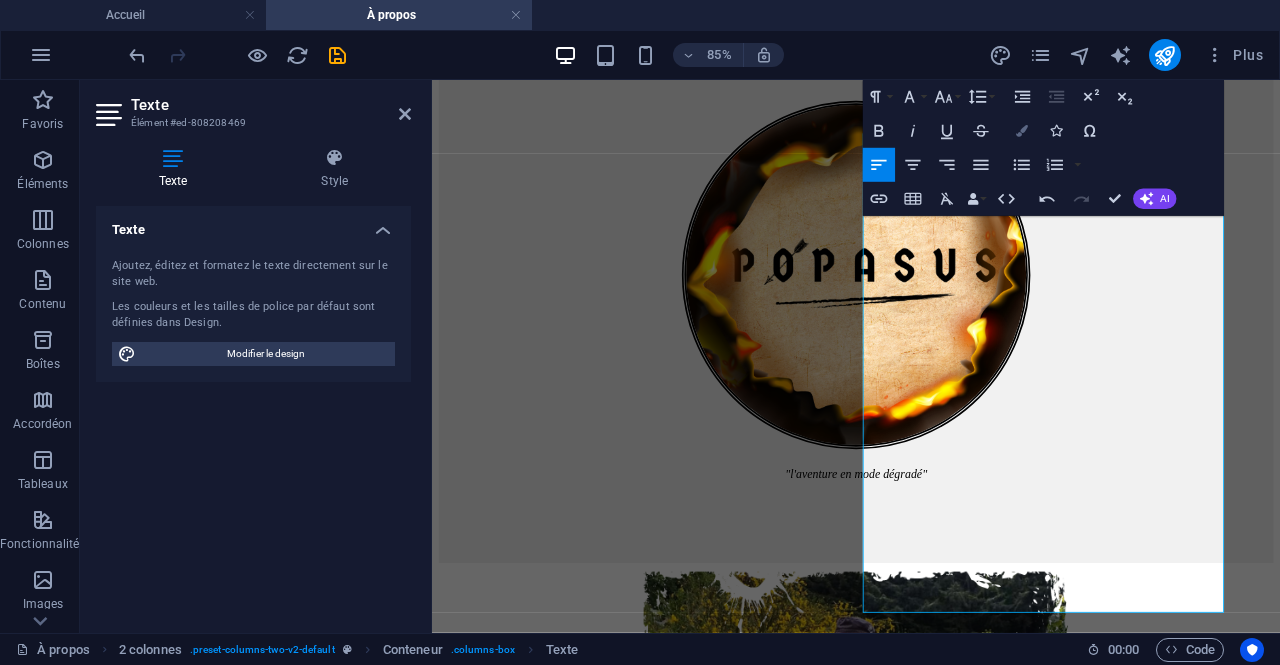 click at bounding box center [1022, 131] 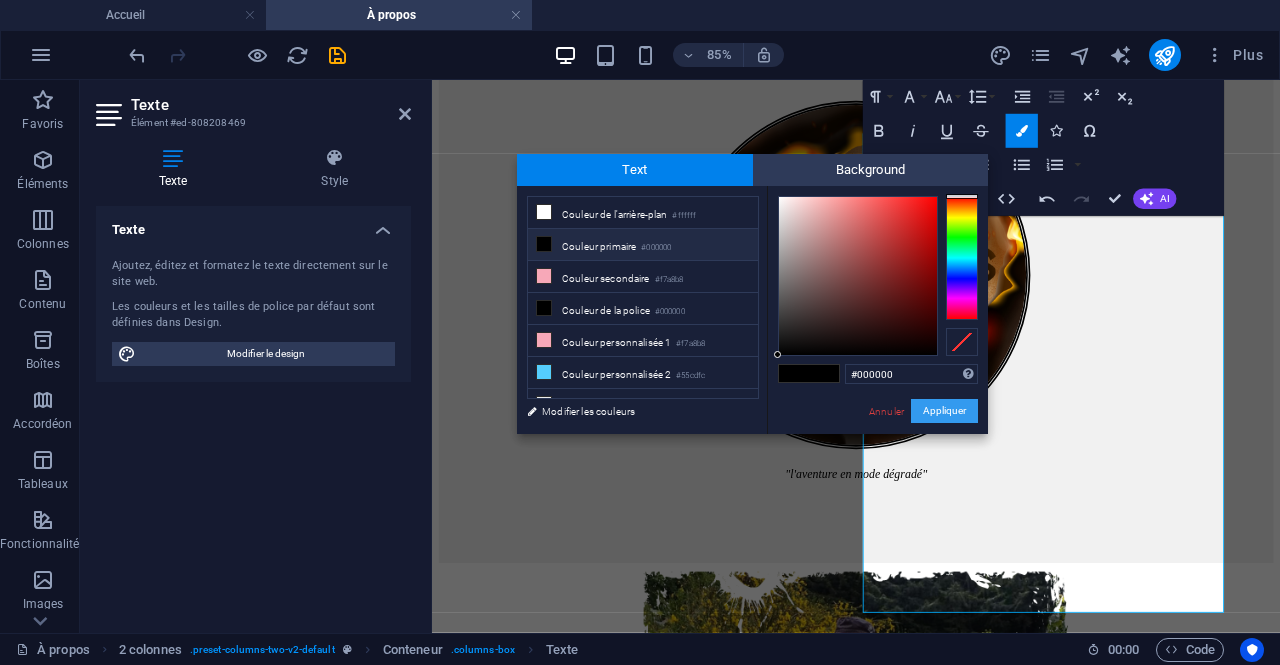 click on "Appliquer" at bounding box center (944, 411) 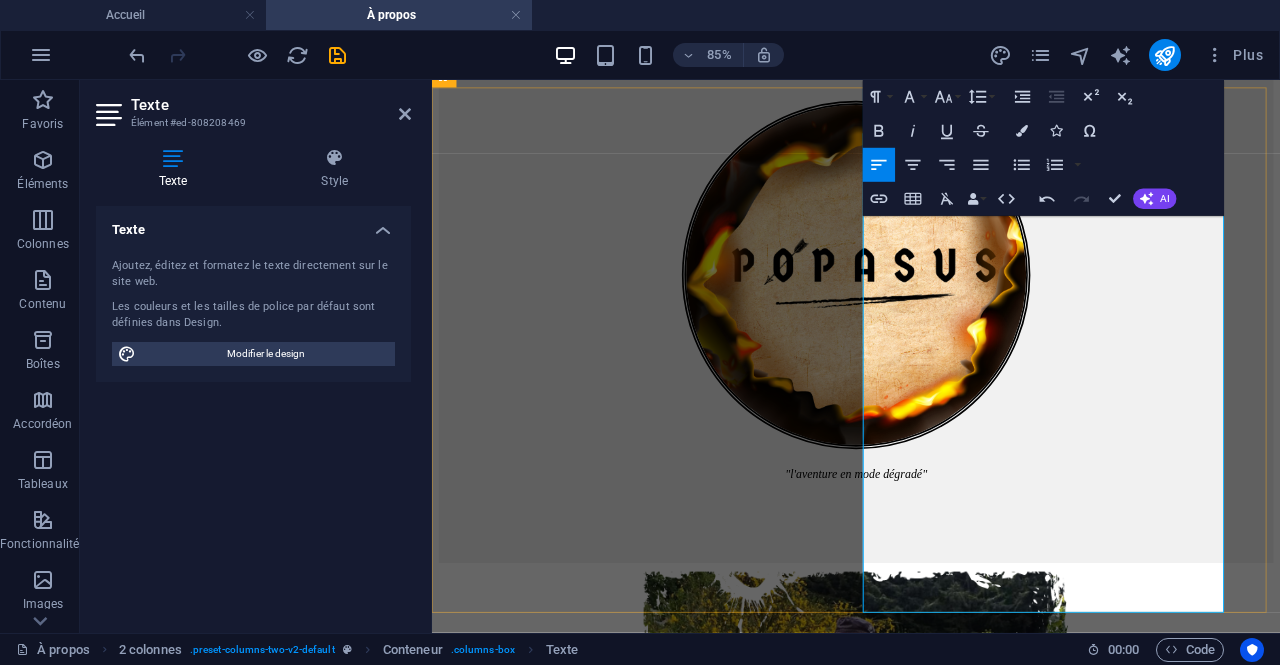 click on "But, moyens, motif." at bounding box center (931, 1555) 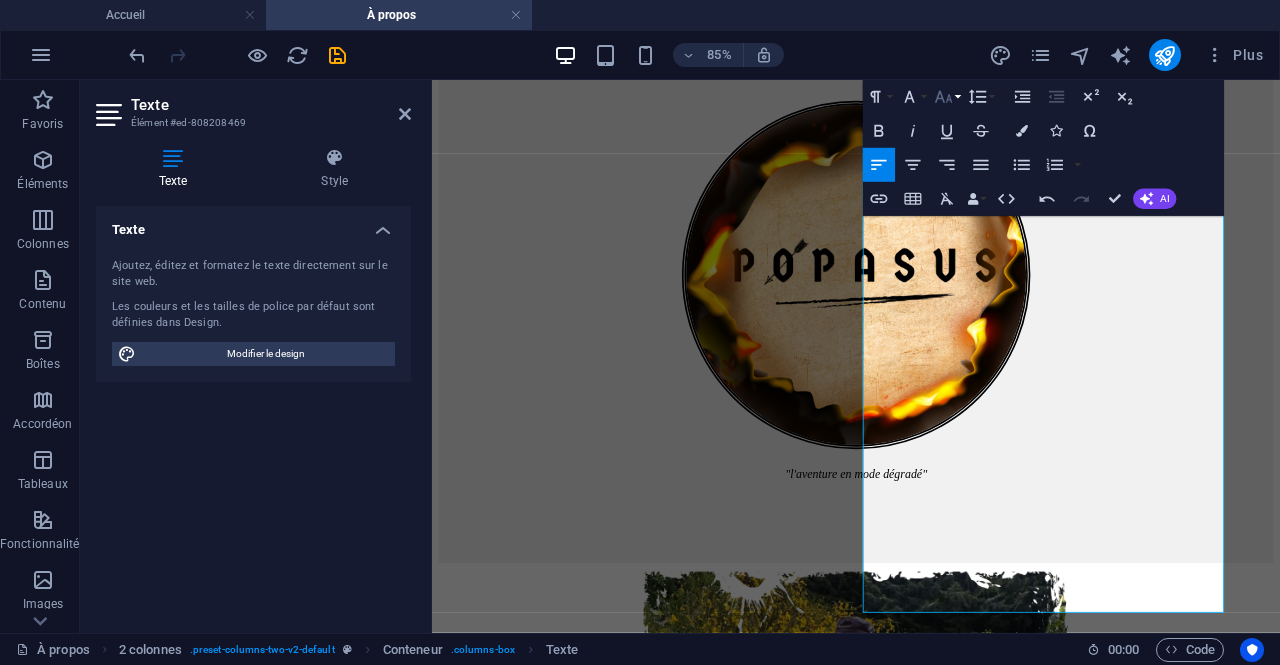 click on "Font Size" at bounding box center [947, 97] 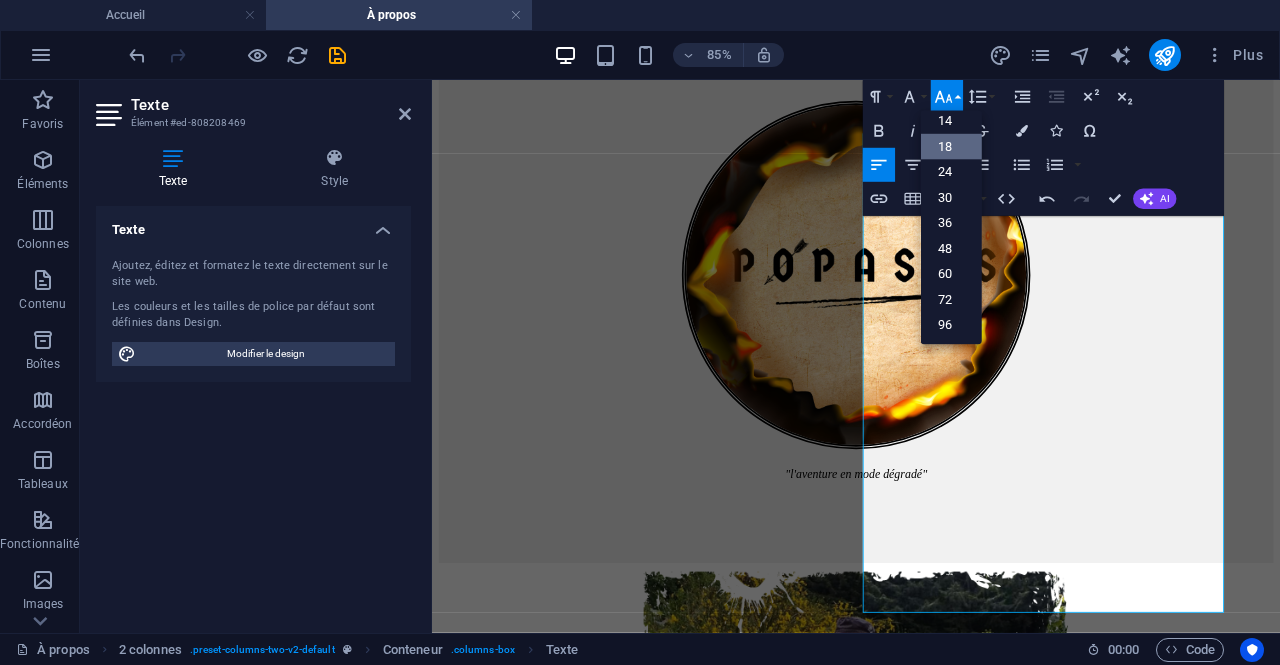 scroll, scrollTop: 160, scrollLeft: 0, axis: vertical 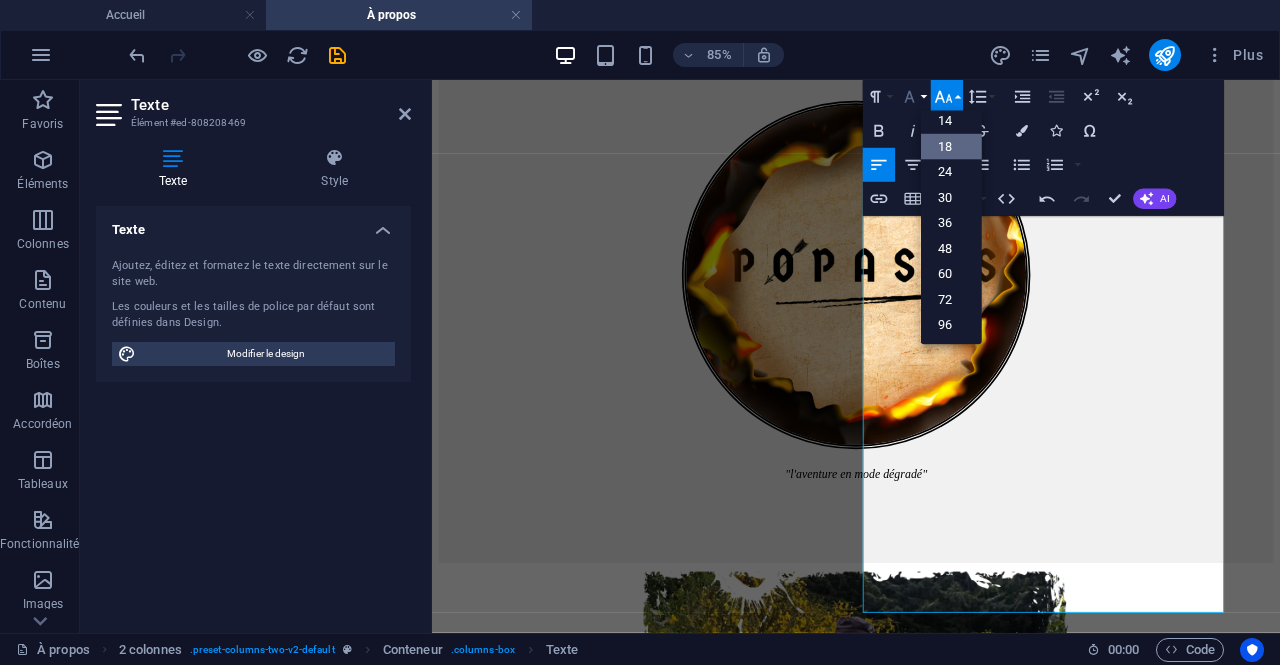 click on "Font Family" at bounding box center (913, 97) 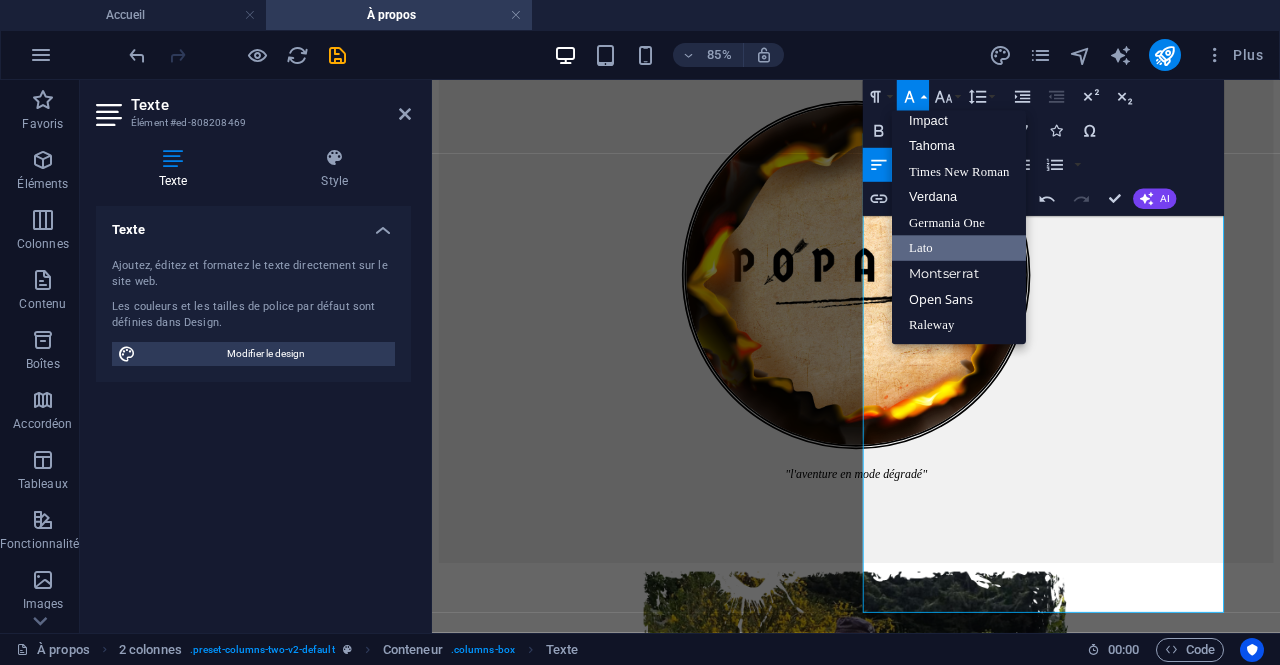 scroll, scrollTop: 70, scrollLeft: 0, axis: vertical 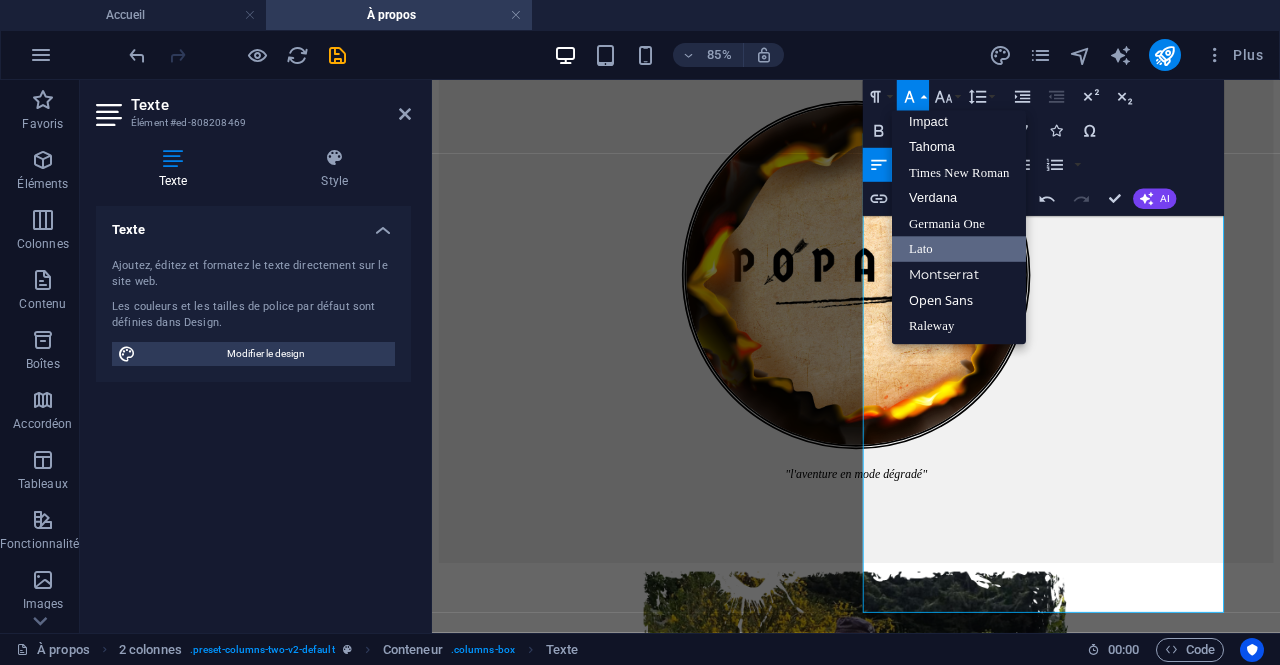 click on "Font Family" at bounding box center (913, 97) 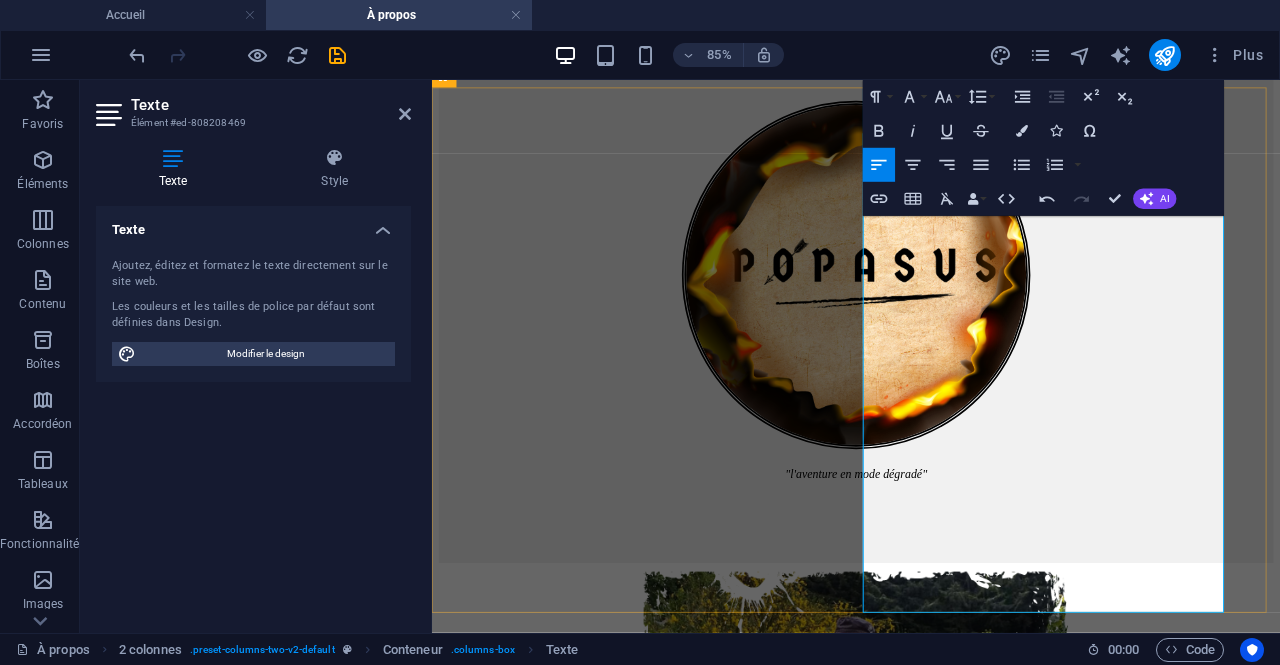 click on "je ne reconnais que la sacralité de la mission et la mise en œuvre de son exécution." at bounding box center [908, 1474] 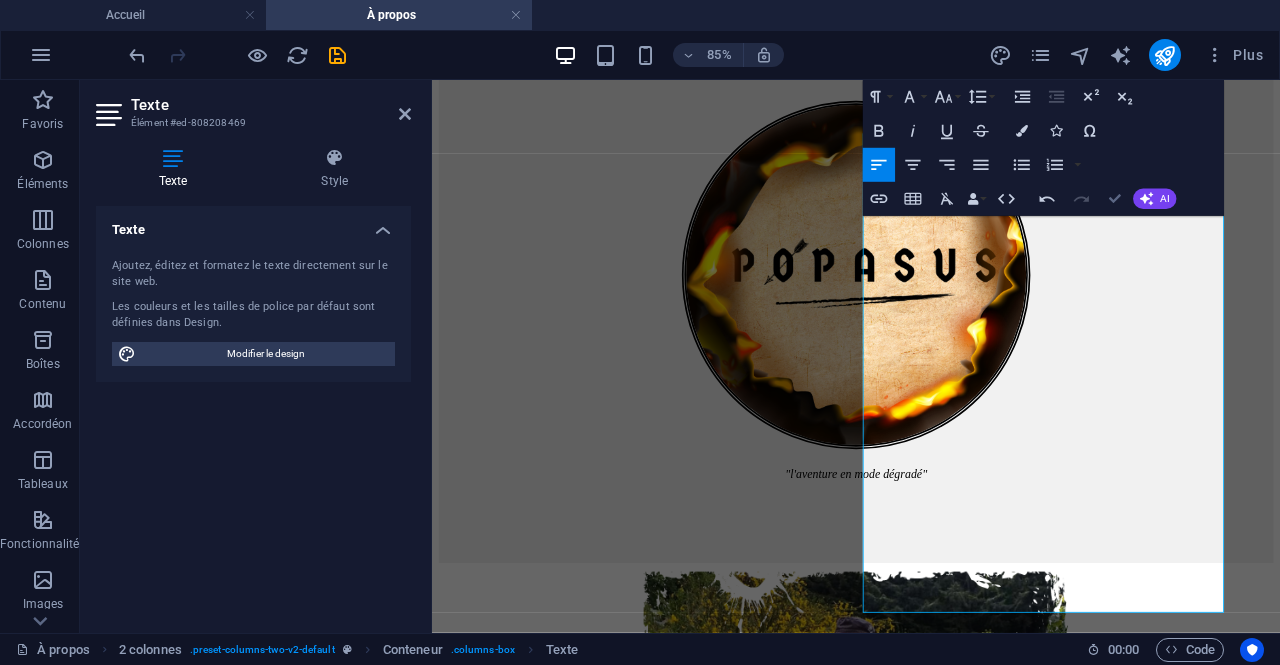 scroll, scrollTop: 786, scrollLeft: 0, axis: vertical 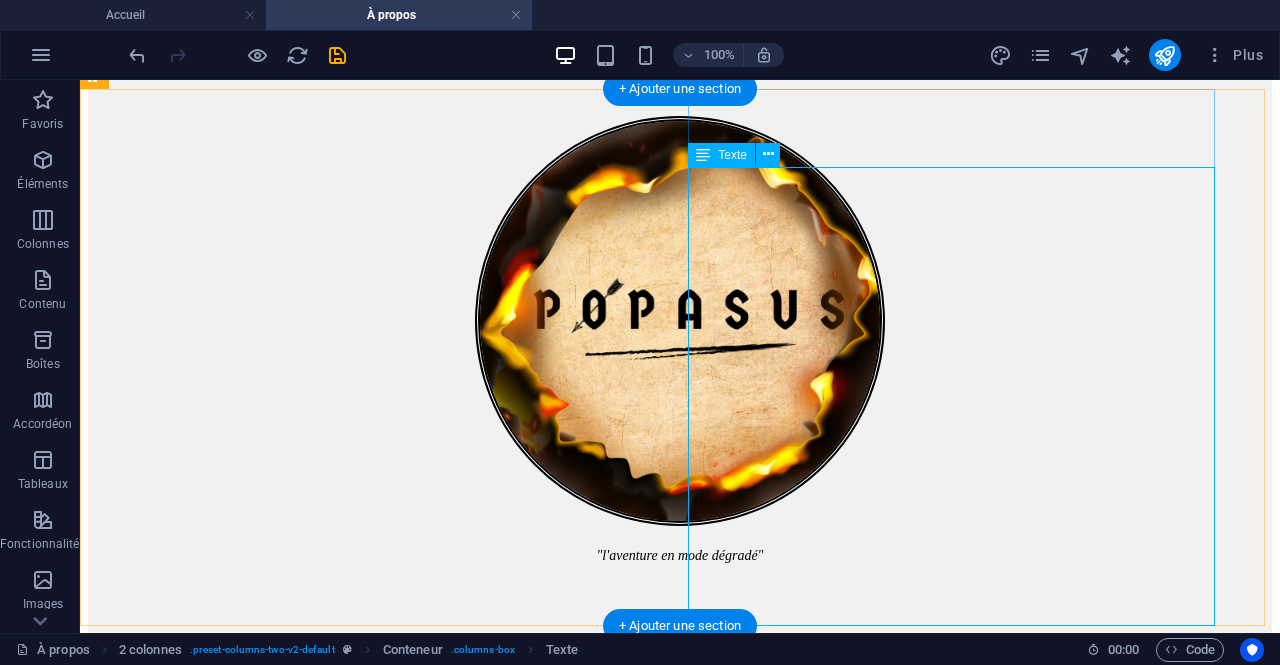 click on "Des rangs d'une unité d'élite à la vie de nomade en milieu naturel en passant par l'entrepreneuriat, je mène une existence dédiée au travail et à l'aventure. Avec la survie pour philosophie de vie. Trop sauvage pour la coercition, les croyances limitantes, les schèmes sociaux, les cases, je ne reconnais que la sacralité de la mission et la mise en œuvre de son exécution. But, moyens, motif. Mes credo : le dépassement et la pratique du biotope humain. L'opérationnalité par la force, l'honneur, l'ardeur, la souffrance, la préparation. Puisque le devoir se choisit, le courage étant de s'y tenir." at bounding box center (680, 1501) 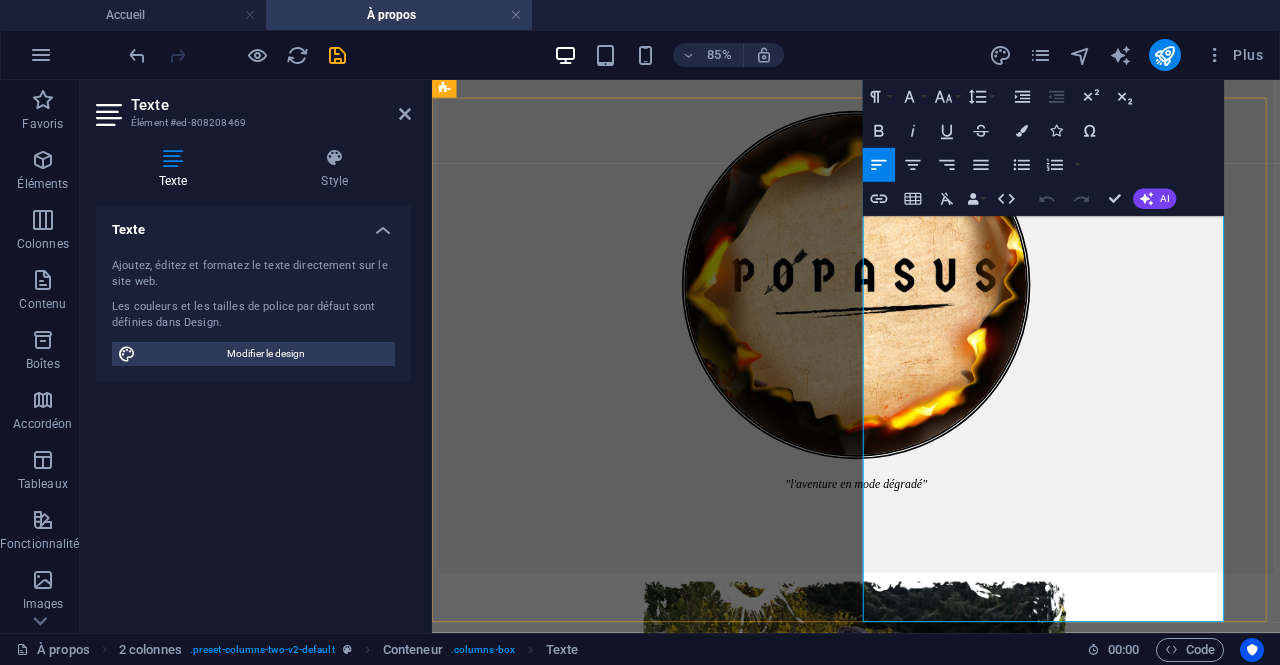 click on "Trop sauvage pour la coercition, les croyances limitantes, les schèmes sociaux, les cases,   je ne reconnais que la sacralité de la mission et la mise en œuvre de son exécution." at bounding box center [931, 1485] 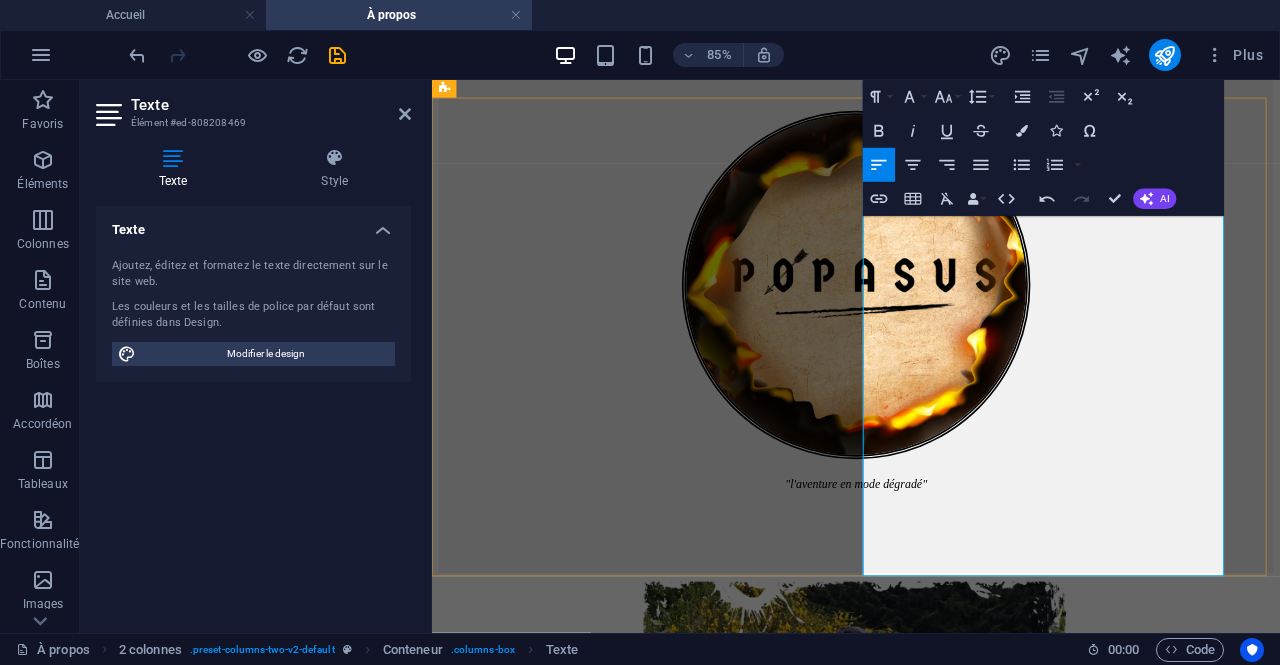 type 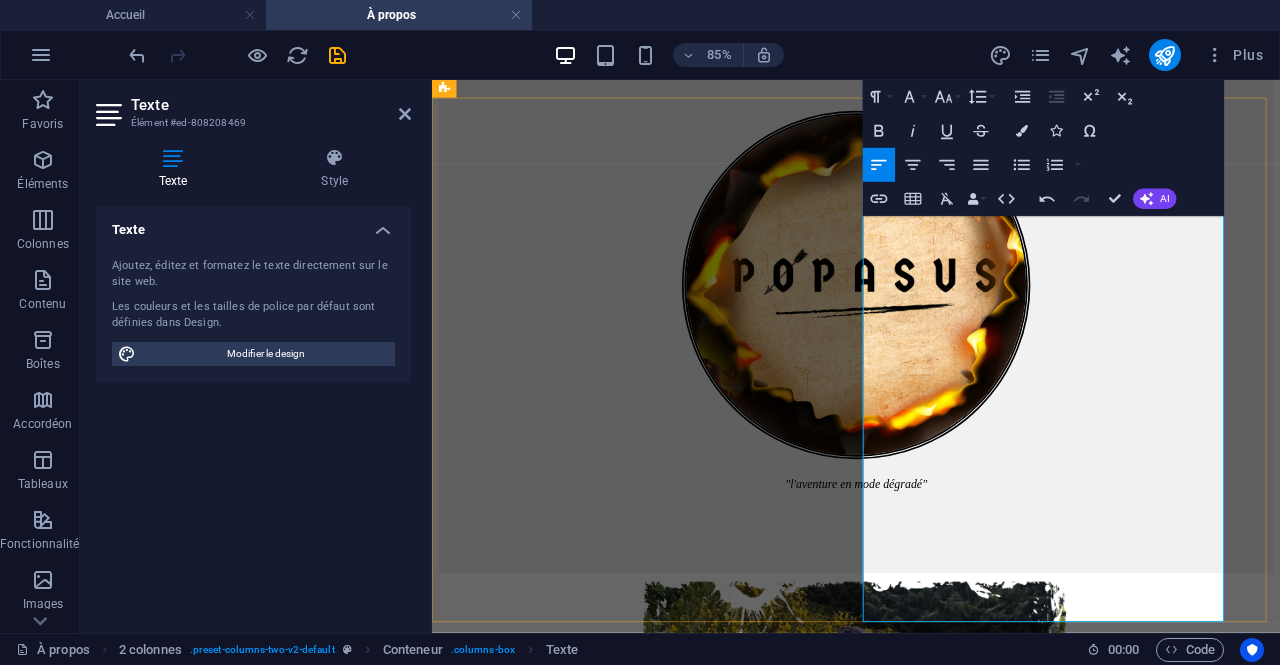 click on "Trop sauvage pour la coercition, les croyances limitantes, les schèmes sociaux, les cases, je ne reconnais que la sacralité de la mission et la mise en oeuvre de son éxecution." at bounding box center (931, 1483) 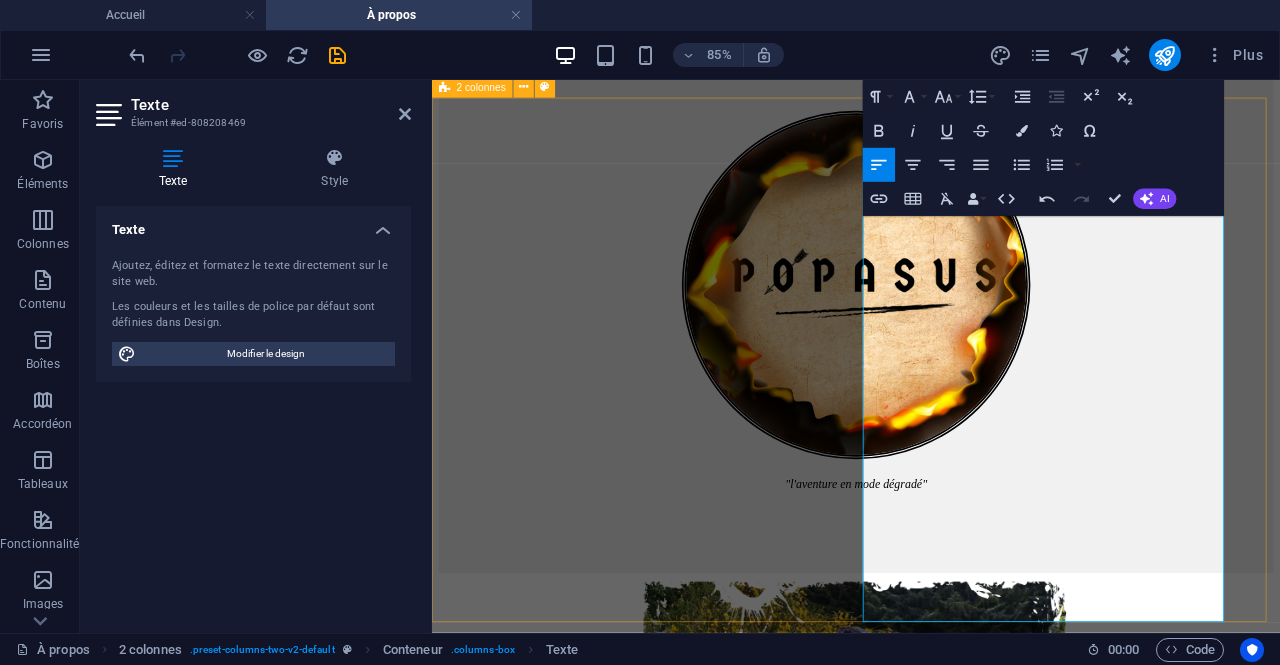 drag, startPoint x: 1209, startPoint y: 459, endPoint x: 938, endPoint y: 378, distance: 282.84625 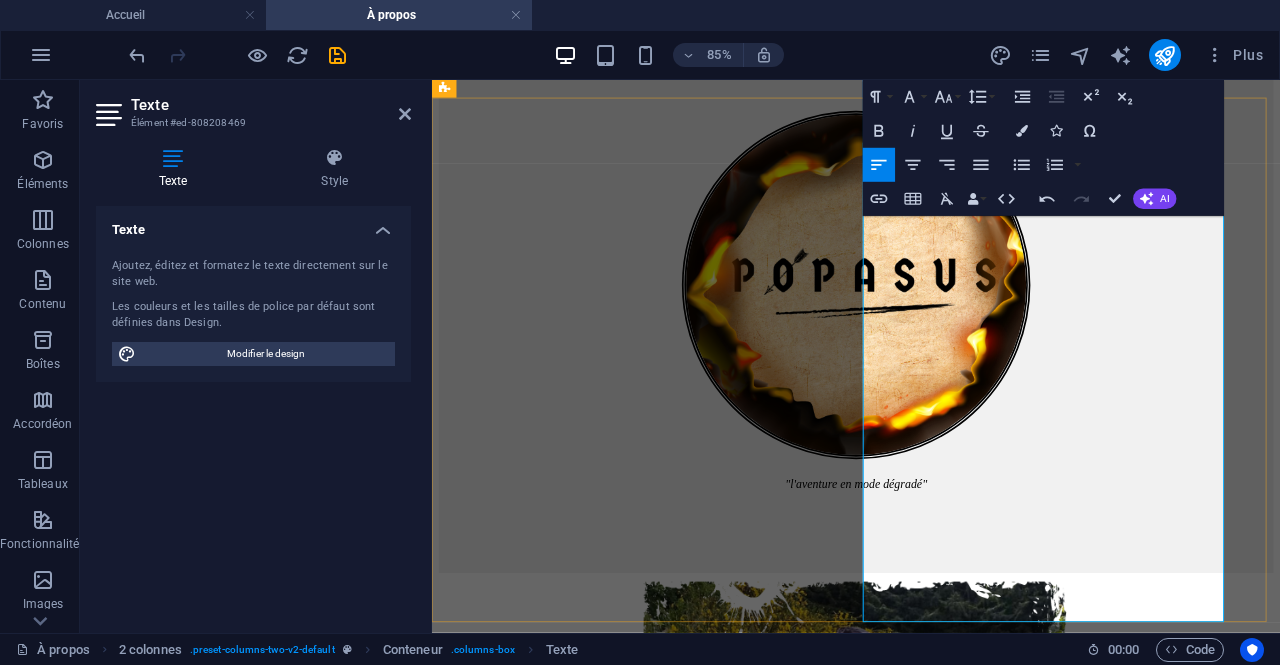 copy on "Trop sauvage pour la coercition, les croyances limitantes, les schèmes sociaux, les cases, je ne reconnais que la sacralité de la mission et la mise en œuvre de son exécution." 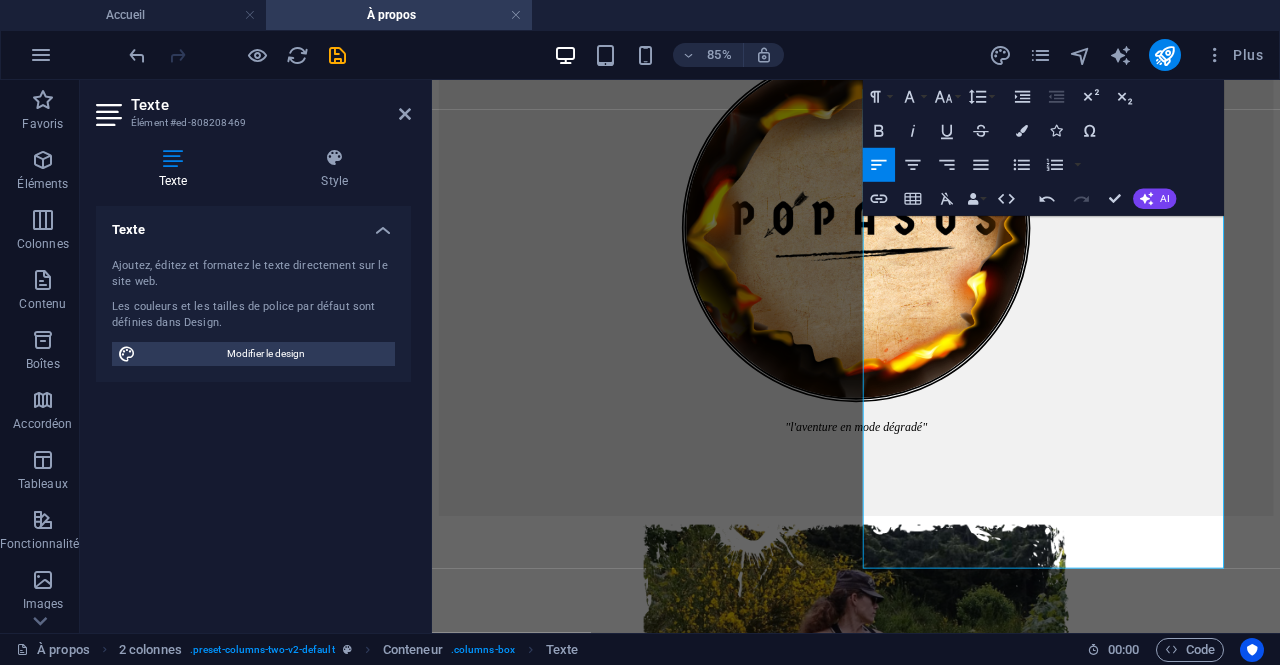 scroll, scrollTop: 858, scrollLeft: 0, axis: vertical 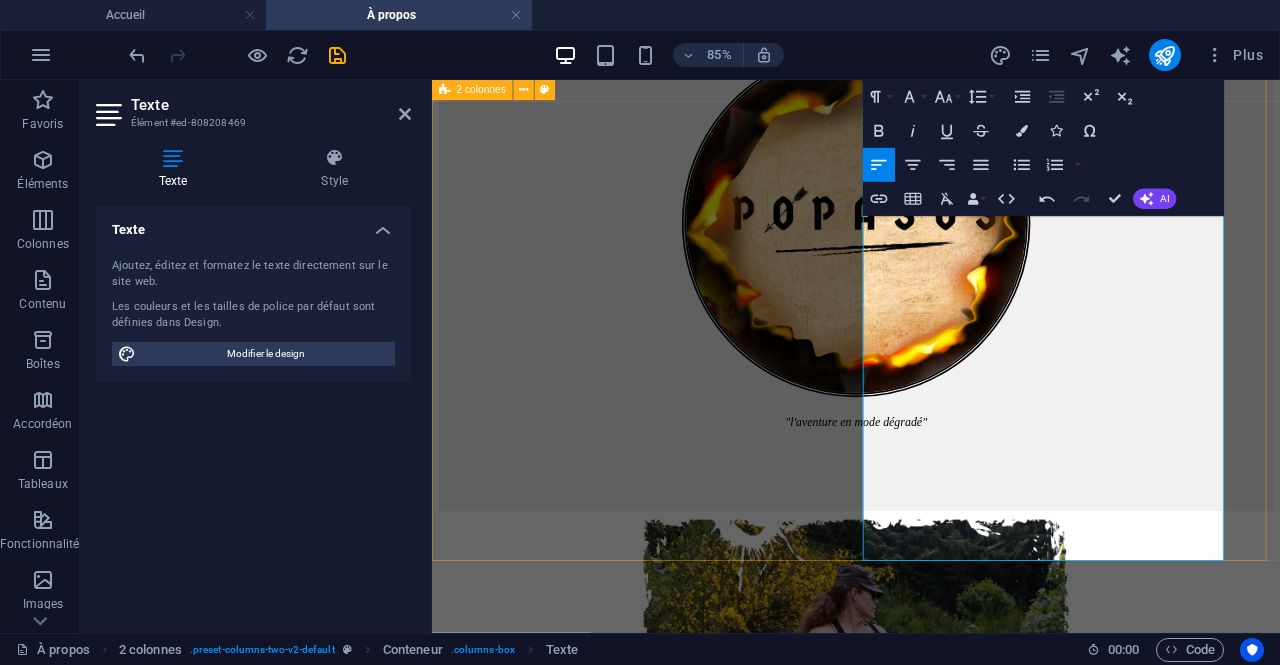 drag, startPoint x: 1018, startPoint y: 607, endPoint x: 930, endPoint y: 609, distance: 88.02273 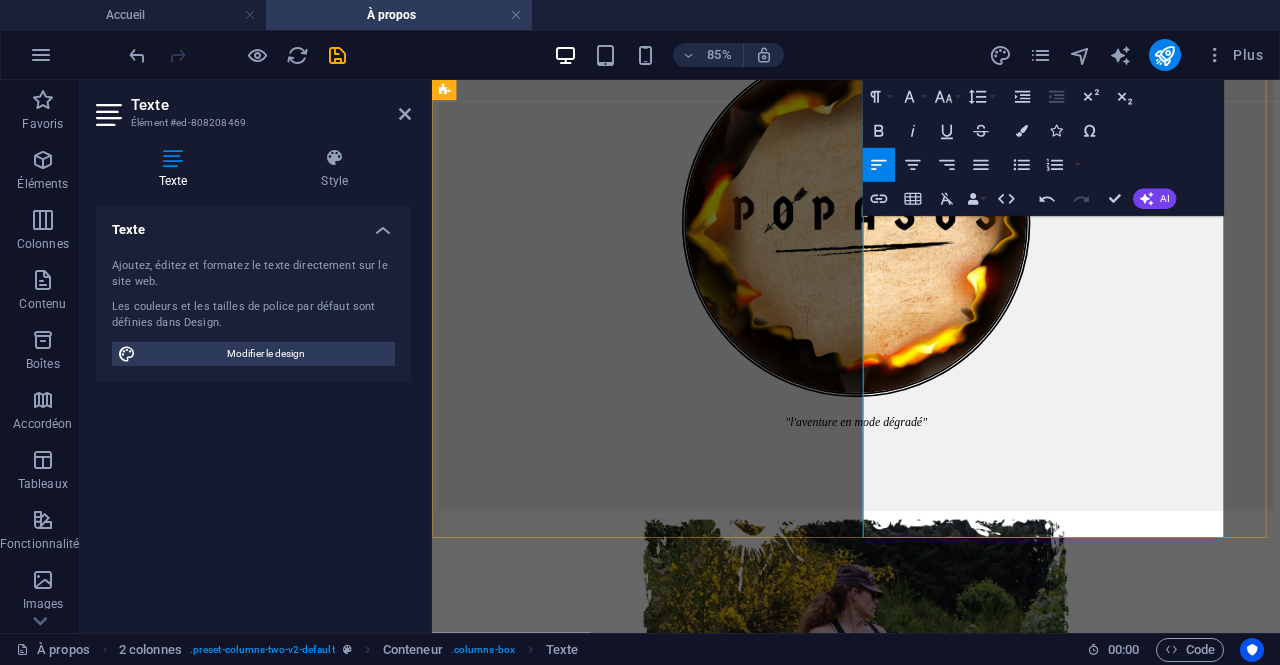 click on "Le devoir se choisit, le courage étant de s'y tenir." at bounding box center (931, 1640) 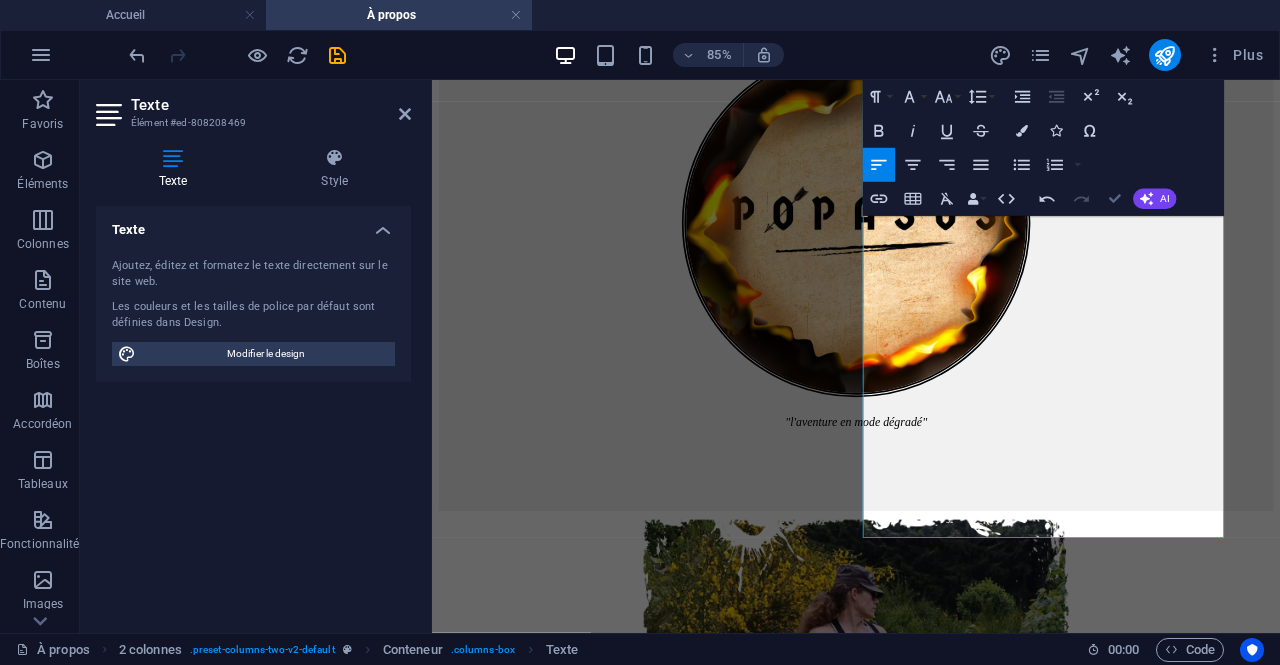 scroll, scrollTop: 846, scrollLeft: 0, axis: vertical 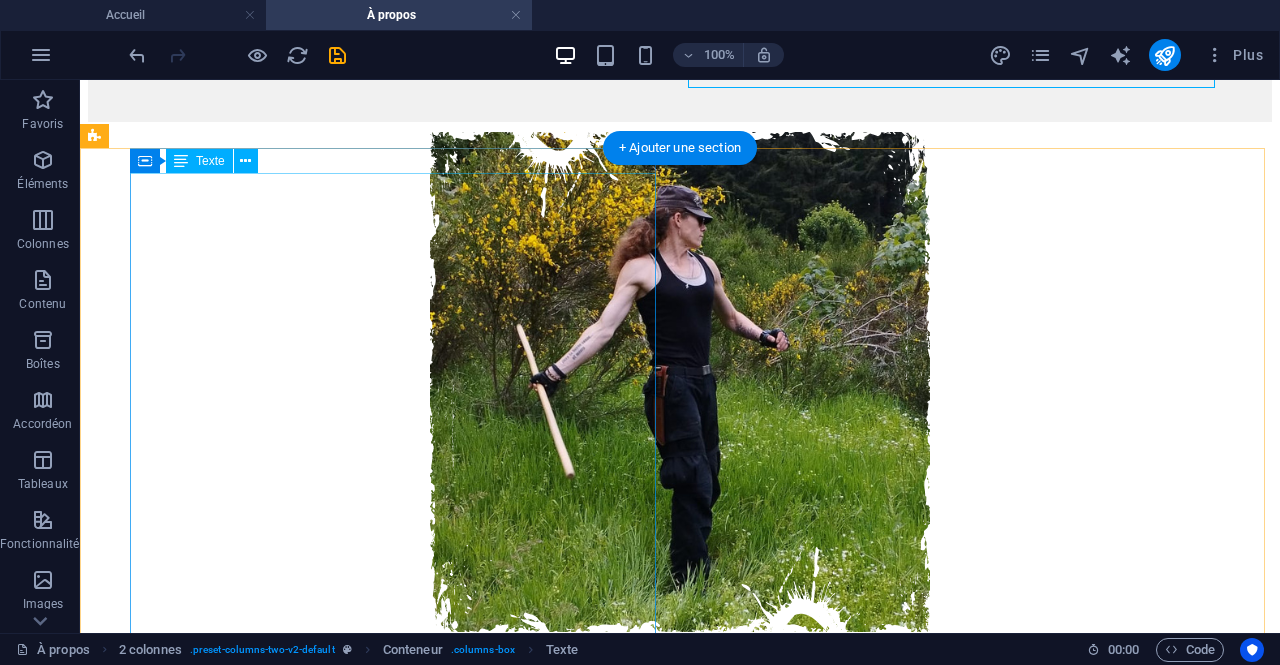 click on "Certainement née [YEAR] années trop tard. Je n'ai pas assez d'ego pour le moule à clone et bien trop d'orgueil pour les hiérarchies socioterritoriales moderne. Sans haine ni passion, l'époque me dépasse faut bien l'admettre. Dans le sable, le vent, la neige, la succession de situations dégradées m'ont rendue aussi indifférente au changement qu'à la notion du temps qui passe. Pour moi, la transcendance réside en la constante inconstance de l'existence. Celle qui mène à l'objectif, la mission étant sacrée. On me reproche souvent d'être taciturne. Mes excuses, je suis une fille d'action qui ne s'adonne guère au brassage d'air, au paraître réglementaire du temps, aux modes passagères... Incarner c'est avant tout se taire, penser et agir." at bounding box center (680, 1452) 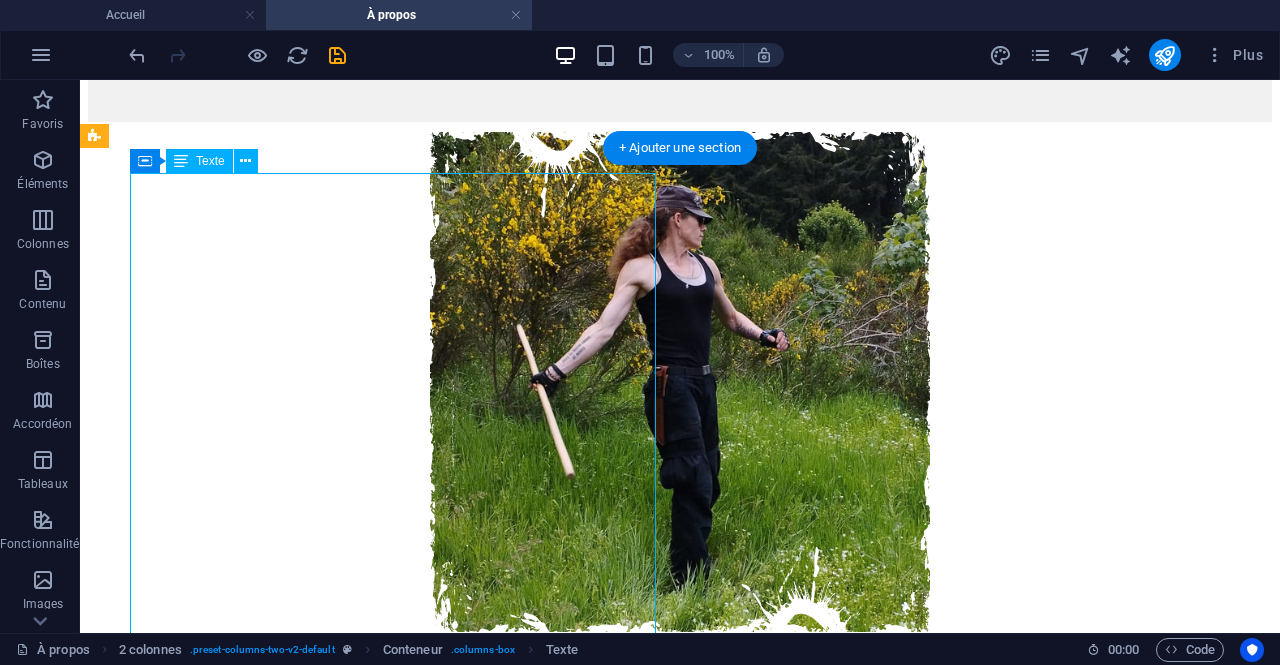 click on "Certainement née [YEAR] années trop tard. Je n'ai pas assez d'ego pour le moule à clone et bien trop d'orgueil pour les hiérarchies socioterritoriales moderne. Sans haine ni passion, l'époque me dépasse faut bien l'admettre. Dans le sable, le vent, la neige, la succession de situations dégradées m'ont rendue aussi indifférente au changement qu'à la notion du temps qui passe. Pour moi, la transcendance réside en la constante inconstance de l'existence. Celle qui mène à l'objectif, la mission étant sacrée. On me reproche souvent d'être taciturne. Mes excuses, je suis une fille d'action qui ne s'adonne guère au brassage d'air, au paraître réglementaire du temps, aux modes passagères... Incarner c'est avant tout se taire, penser et agir." at bounding box center (680, 1452) 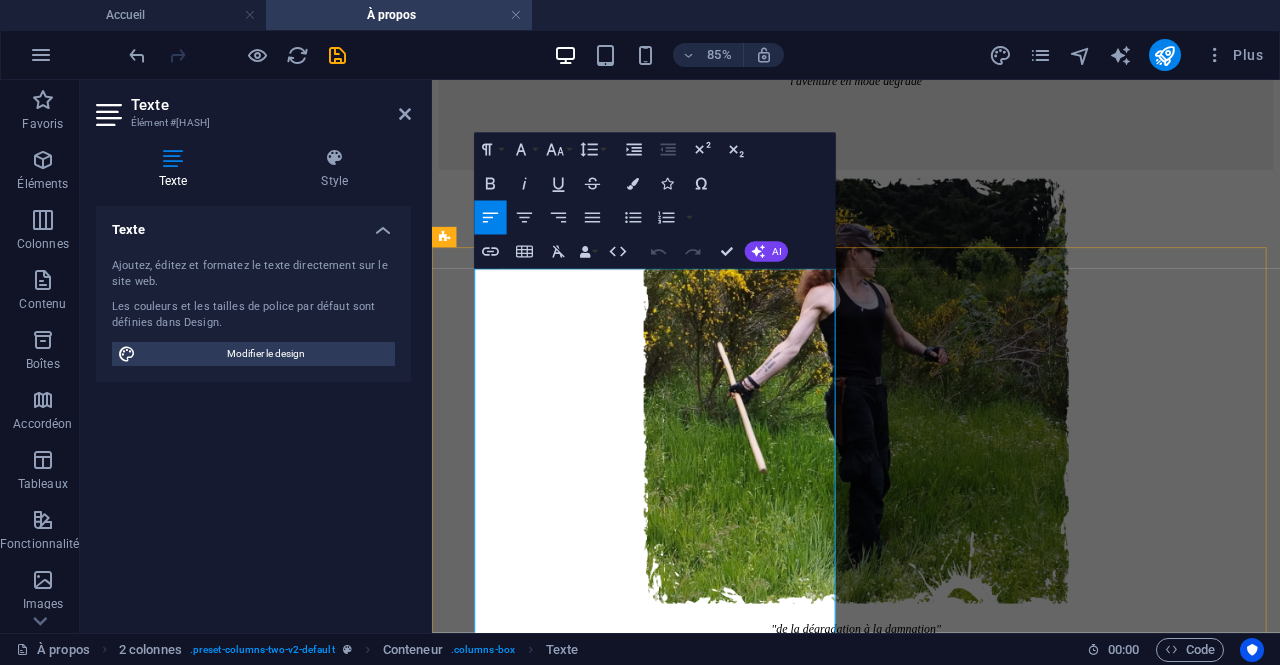 drag, startPoint x: 789, startPoint y: 710, endPoint x: 719, endPoint y: 698, distance: 71.021126 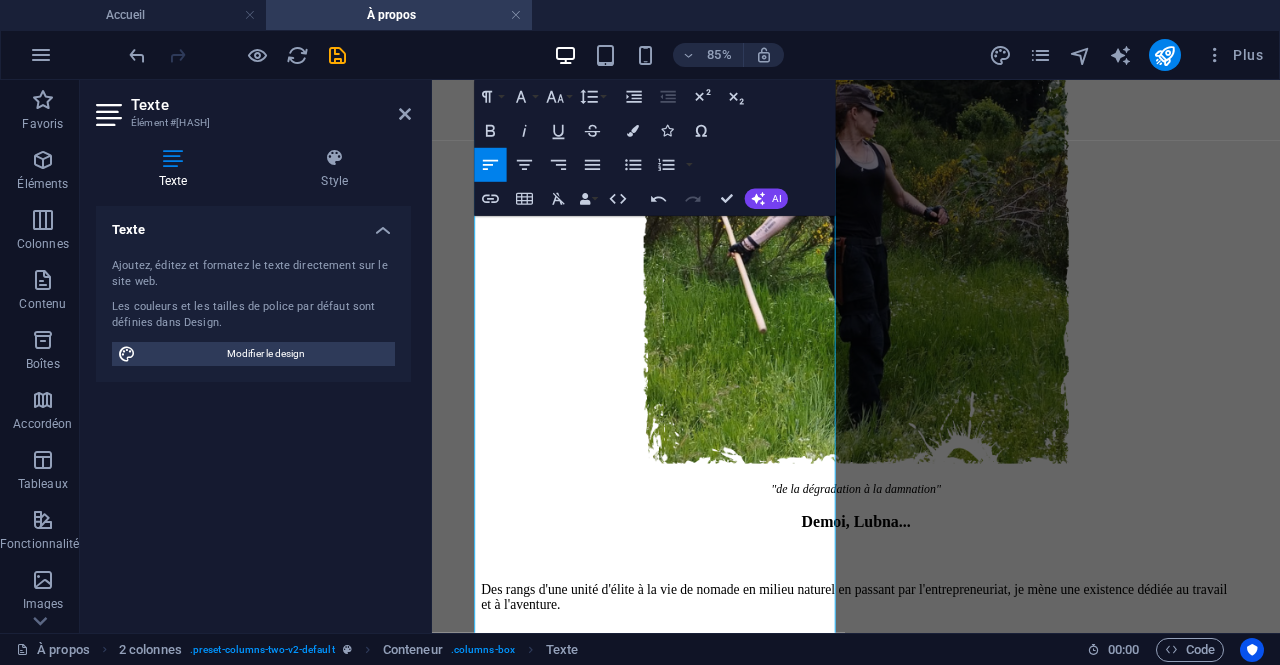 scroll, scrollTop: 1449, scrollLeft: 0, axis: vertical 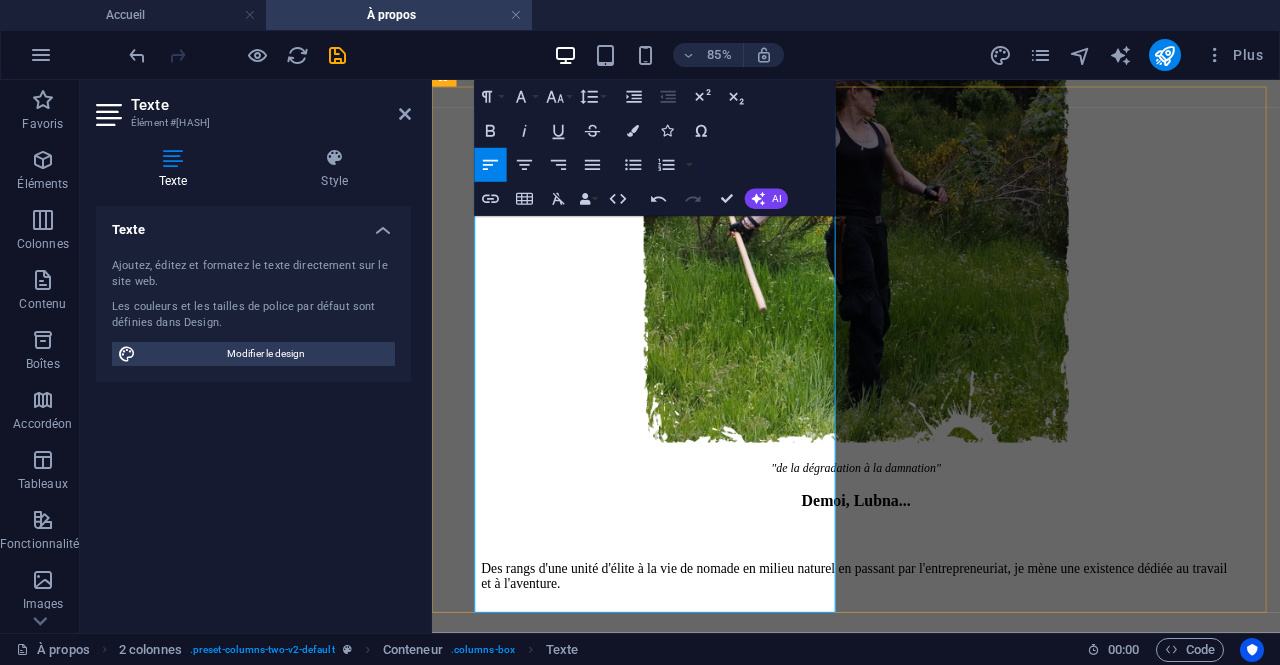 click on "On me reproche souvent d'être taciturne. Mes excuses, je suis une fille d'action qui ne s'adonne guère au brassage d'air, au paraître réglementaire du temps, aux modes passagères..." at bounding box center [931, 1501] 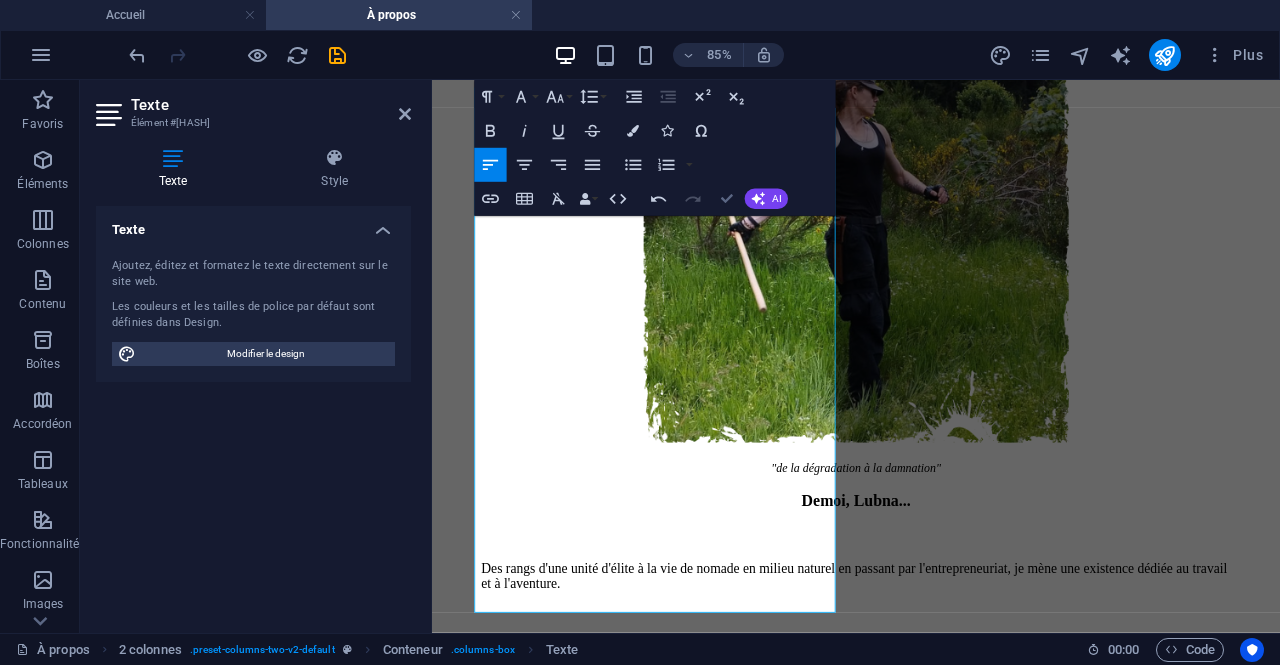 scroll, scrollTop: 1384, scrollLeft: 0, axis: vertical 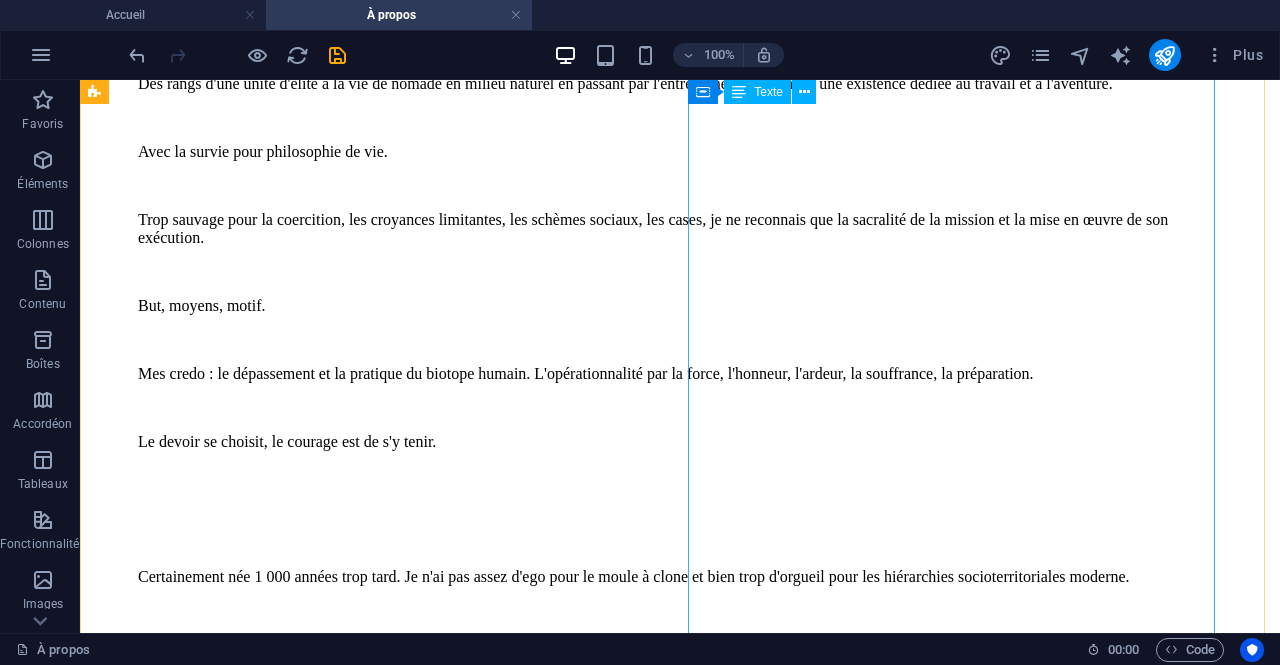 click on "Pas mon tempérament de jouer les je sais tout, de m'obliger à débattre de sujets sur lesquels je n'ai pas la main, de me croire saine d'esprit pour me rassurer en m'interdisant toute remise en question. Toutefois, je n'ai de révérence qu'envers ceux qui se connaissent et s'assument. Nourrissant un profond rejet pour le clonage social. Une ligne de conduite : la singularité. Avec une doctrine claire : tombé sur mon chemin je relève, en travers de ce dernier j'anéantis. J'ai mon code, mes règles, et je m'y tiens. C'est aussi ignorant qu'inhérent à ma condition. La vie est pour moi un jeu qui a pour seul sens celui que l'on veut bien lui donner. Du ciel en enfer, je fais ce que j'ai à faire sérieusement sans me prendre au sérieux. Ni bonne ni mauvaise, je sers ce que je considère être la bonne cause. Il en sera ainsi jusqu'à mon crépuscule." at bounding box center [680, 2386] 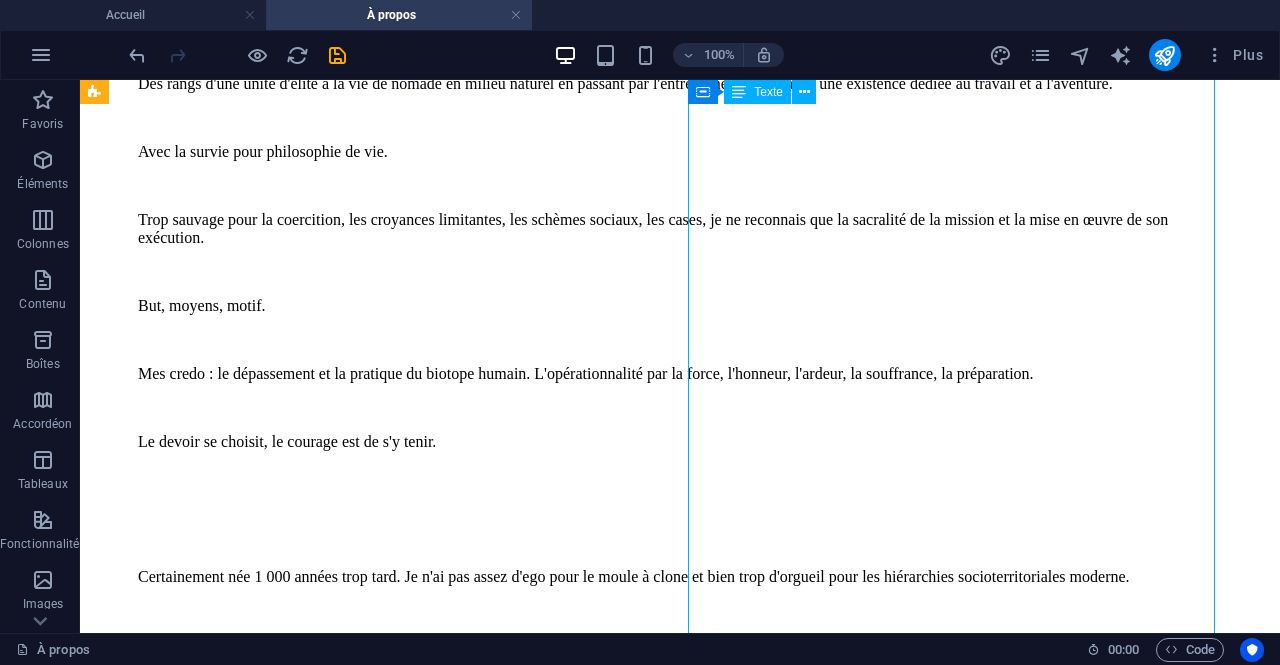 click on "Pas mon tempérament de jouer les je sais tout, de m'obliger à débattre de sujets sur lesquels je n'ai pas la main, de me croire saine d'esprit pour me rassurer en m'interdisant toute remise en question. Toutefois, je n'ai de révérence qu'envers ceux qui se connaissent et s'assument. Nourrissant un profond rejet pour le clonage social. Une ligne de conduite : la singularité. Avec une doctrine claire : tombé sur mon chemin je relève, en travers de ce dernier j'anéantis. J'ai mon code, mes règles, et je m'y tiens. C'est aussi ignorant qu'inhérent à ma condition. La vie est pour moi un jeu qui a pour seul sens celui que l'on veut bien lui donner. Du ciel en enfer, je fais ce que j'ai à faire sérieusement sans me prendre au sérieux. Ni bonne ni mauvaise, je sers ce que je considère être la bonne cause. Il en sera ainsi jusqu'à mon crépuscule." at bounding box center [680, 2386] 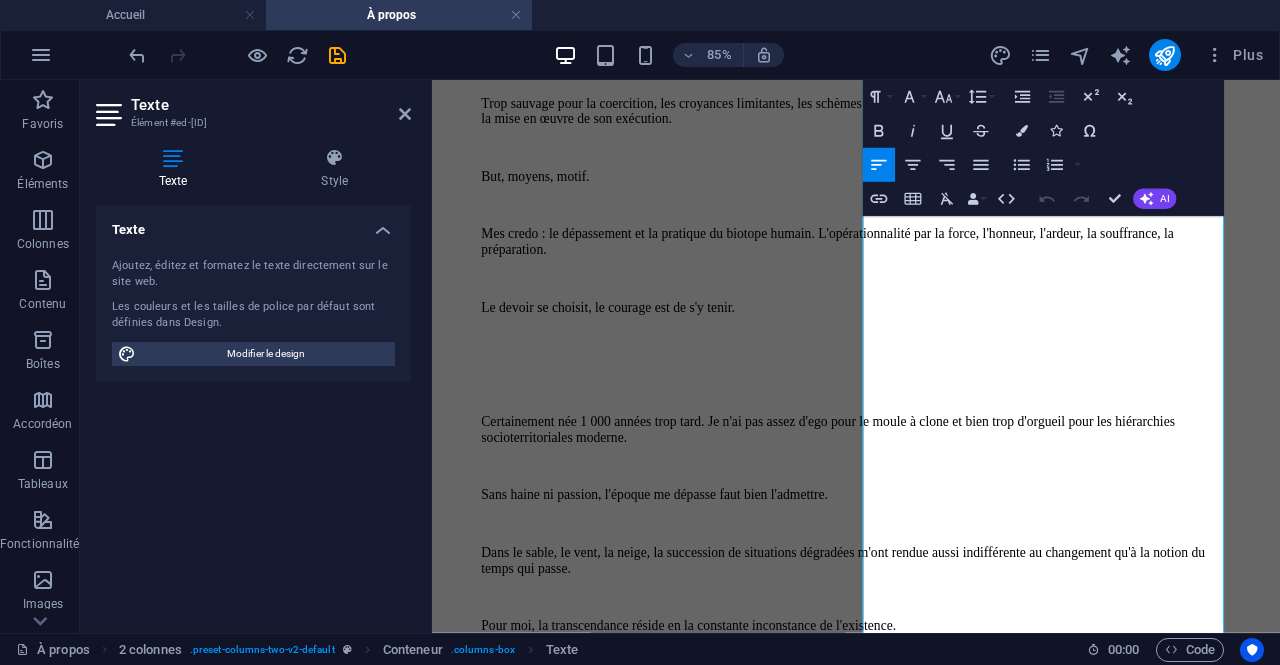 scroll, scrollTop: 2159, scrollLeft: 0, axis: vertical 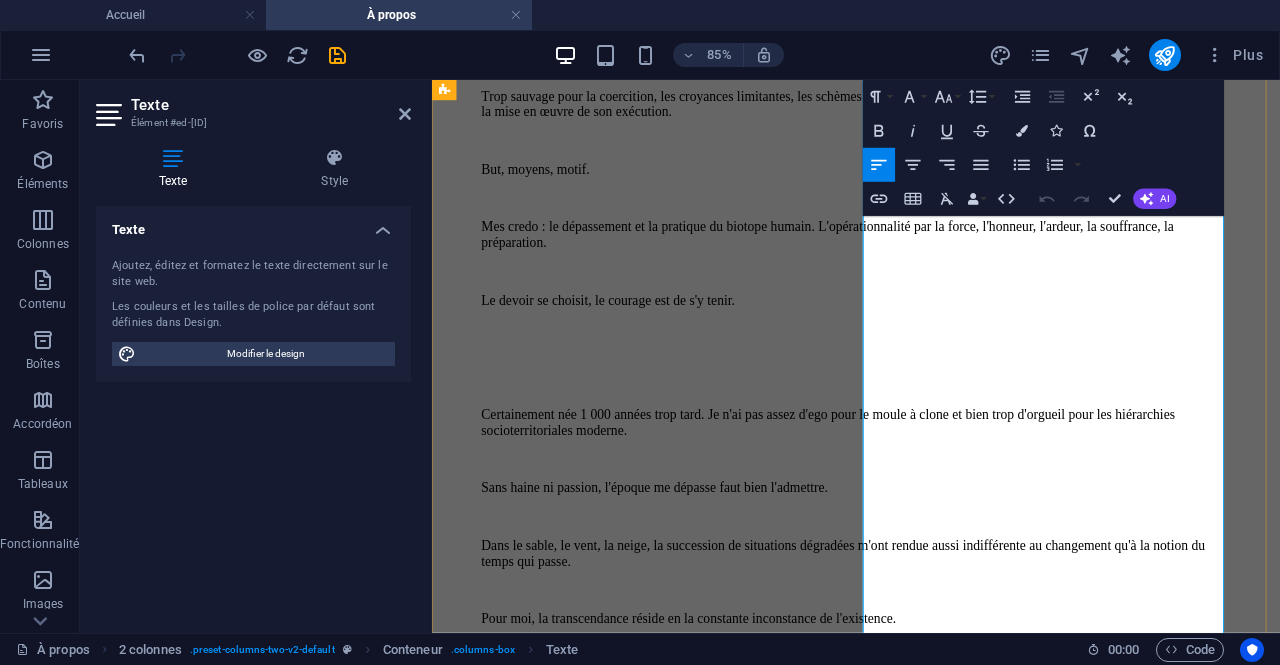 drag, startPoint x: 1343, startPoint y: 424, endPoint x: 943, endPoint y: 336, distance: 409.5656 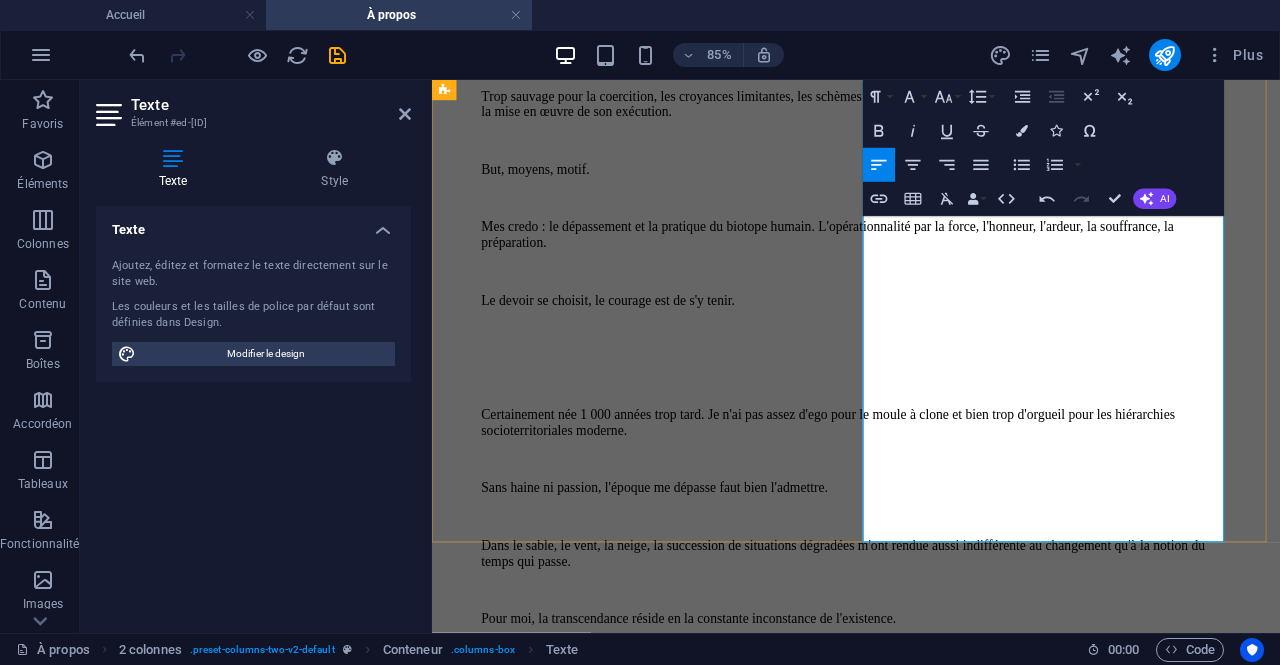 click on "J'ai mon code, mes règles, et je m'y tiens. C'est aussi ignorant qu'inhérent à ma condition." at bounding box center [931, 2278] 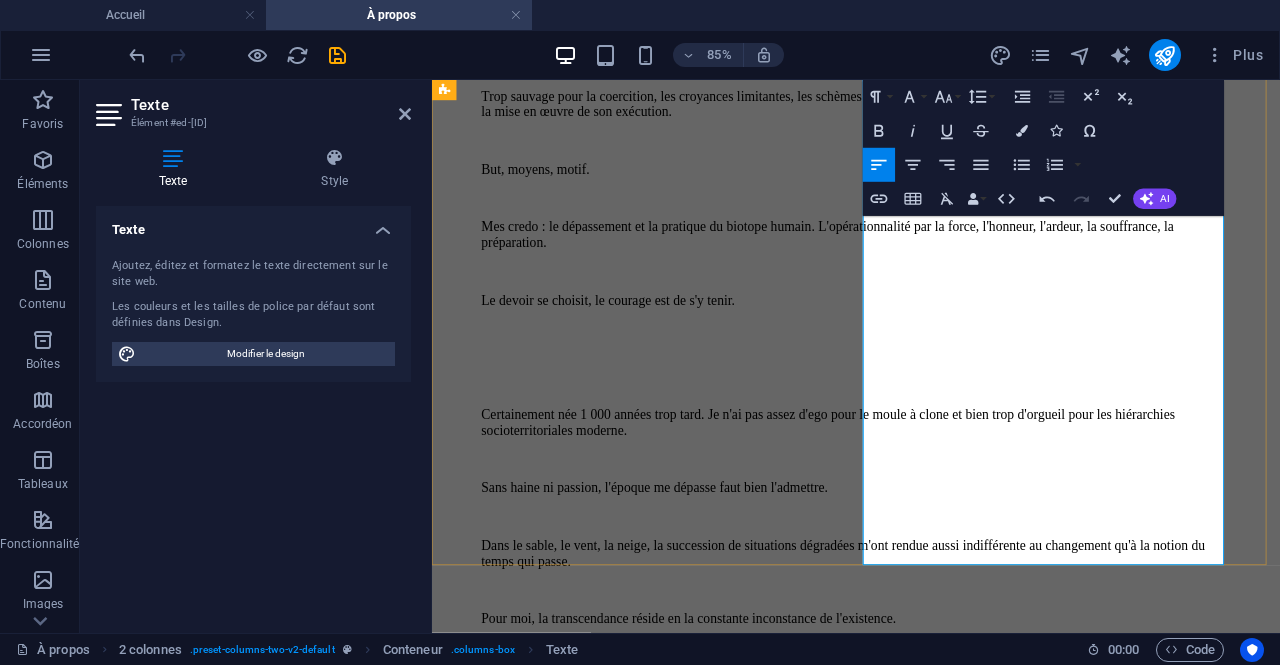click on "La vie est pour moi un jeu qui a pour seul sens celui que l'on veut bien lui donner. Du ciel en enfer, je fais ce que j'ai à faire sérieusement sans me prendre au sérieux." at bounding box center [931, 2355] 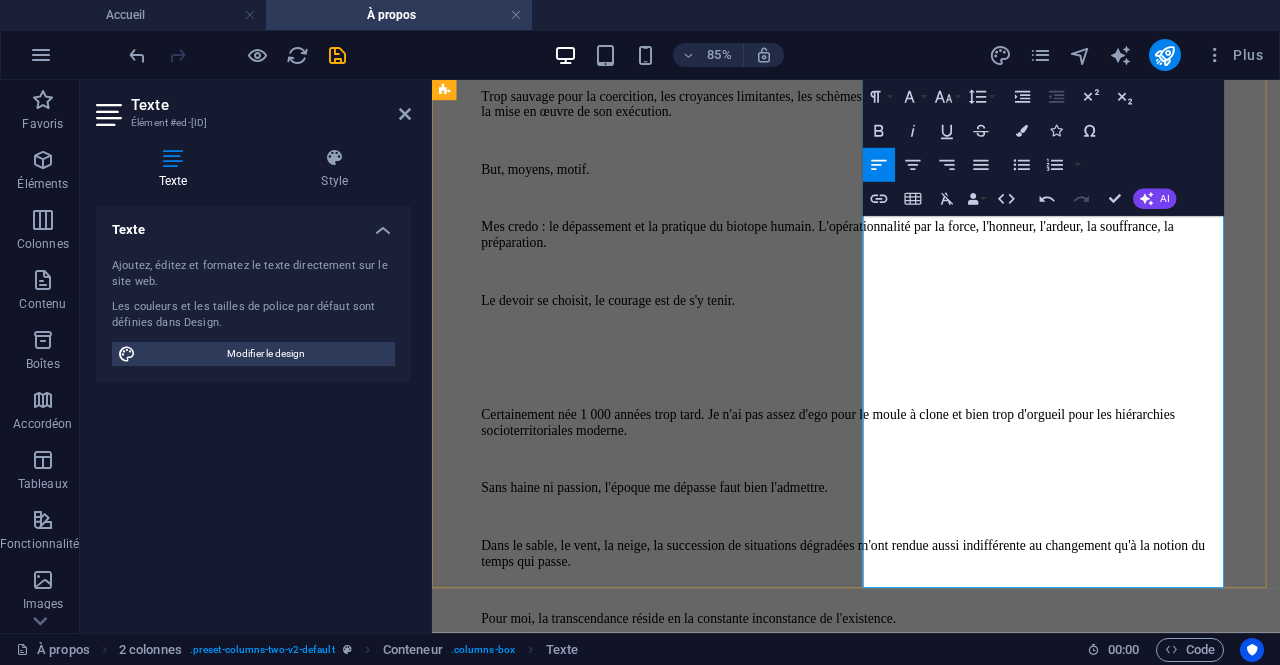 click on "La vie est pour moi un jeu qui a pour seul sens celui que l'on veut bien lui donner. Du ciel en enfer, de la dégradation à la damnation,  je fais ce que j'ai à faire sérieusement sans me prendre au sérieux." at bounding box center [931, 2355] 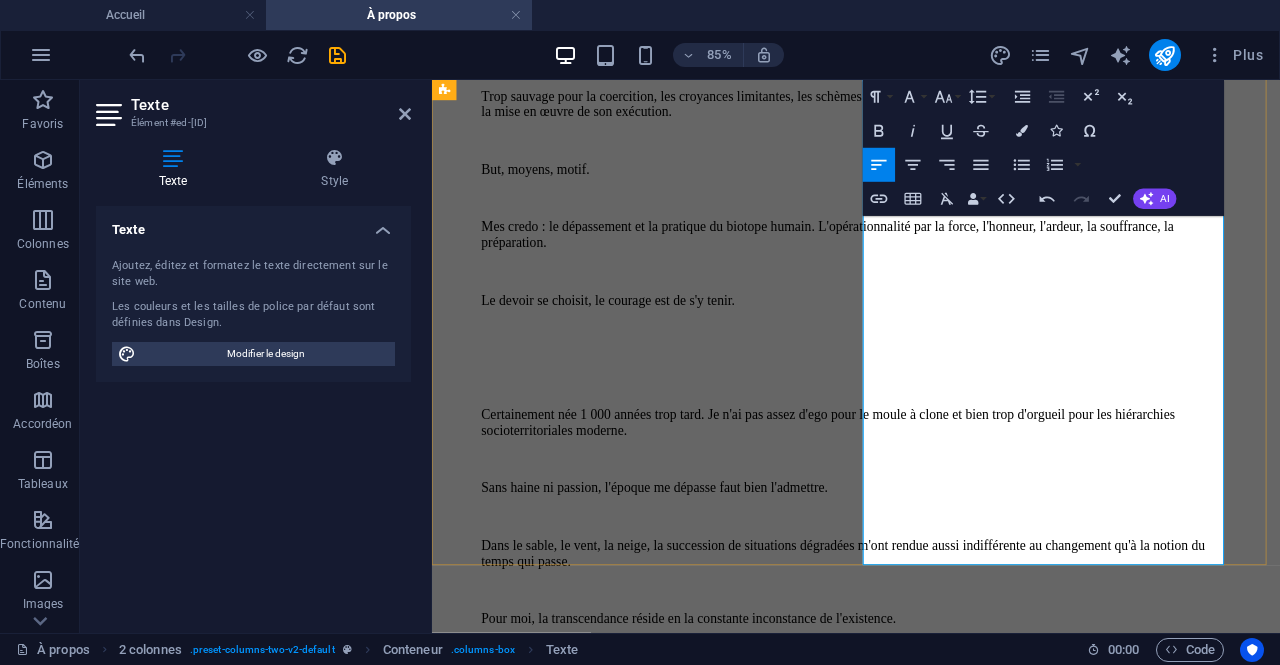 drag, startPoint x: 1101, startPoint y: 538, endPoint x: 944, endPoint y: 456, distance: 177.12425 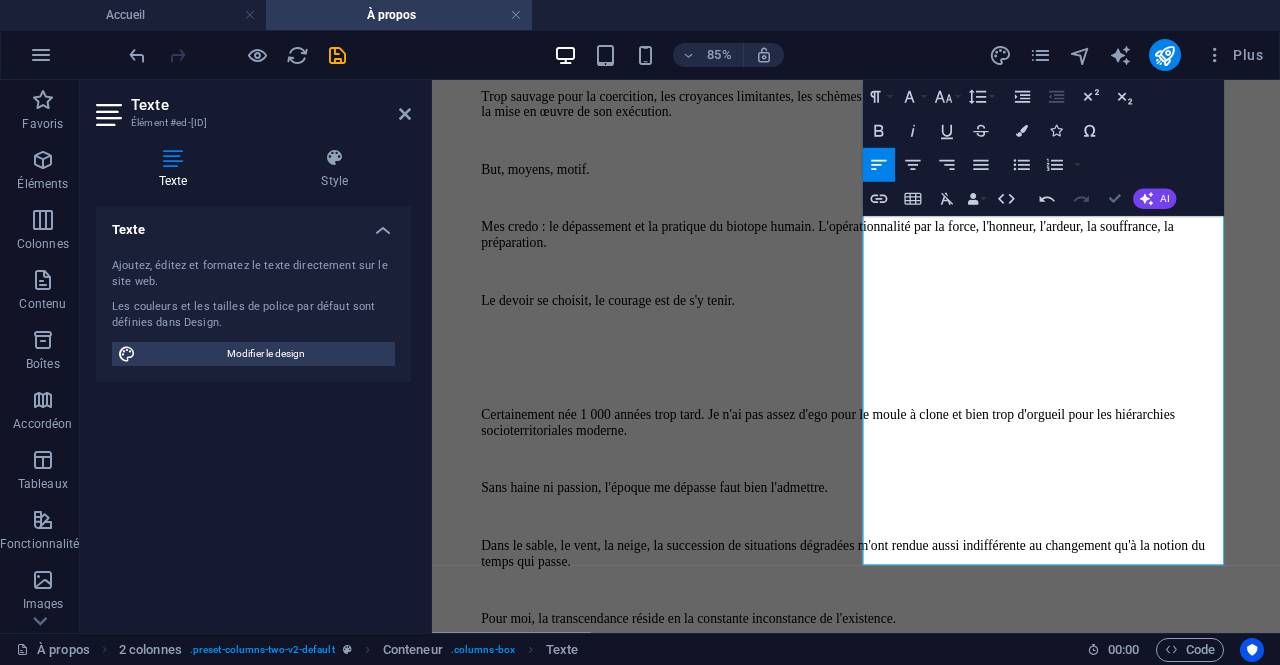 scroll, scrollTop: 2013, scrollLeft: 0, axis: vertical 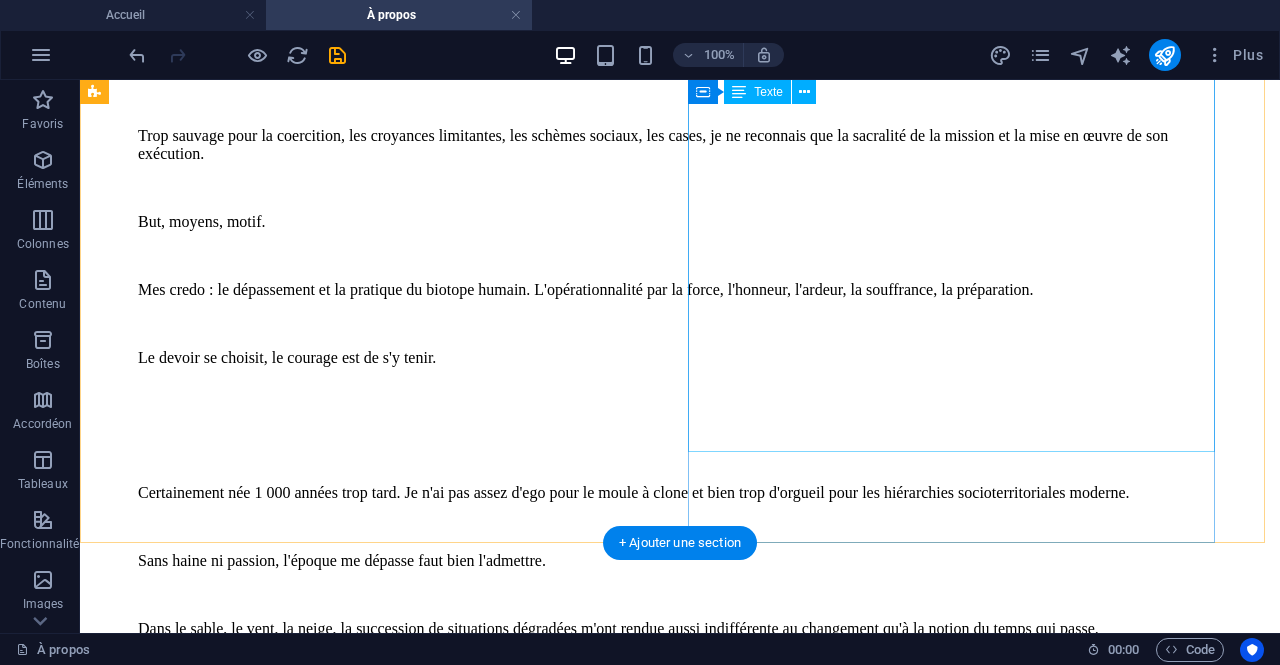 click on "On me reproche souvent d'être taciturne. Me suis une fille d'action qui ne s'adonne guère au brassage d'air, au paraître réglementaire du temps, aux modes passagères... Toutefois, je n'ai de révérence qu'envers ceux qui se connaissent et s'assument. Nourrissant un profond rejet pour le clonage social. J'ai mon code, mes doctrines, ma ligne de conduite, et je m'y tiens. C'est aussi ignorant qu'inhérent à ma condition. La vie est pour moi un jeu qui a pour seul sens celui que l'on veut bien lui donner. Du ciel en enfer, de la dégradation à la damnation, je fais ce que j'ai à faire. Ni bonne ni mauvaise, je sers ce que je considère être la bonne cause. Il en sera ainsi jusqu'à mon crépuscule." at bounding box center (680, 2234) 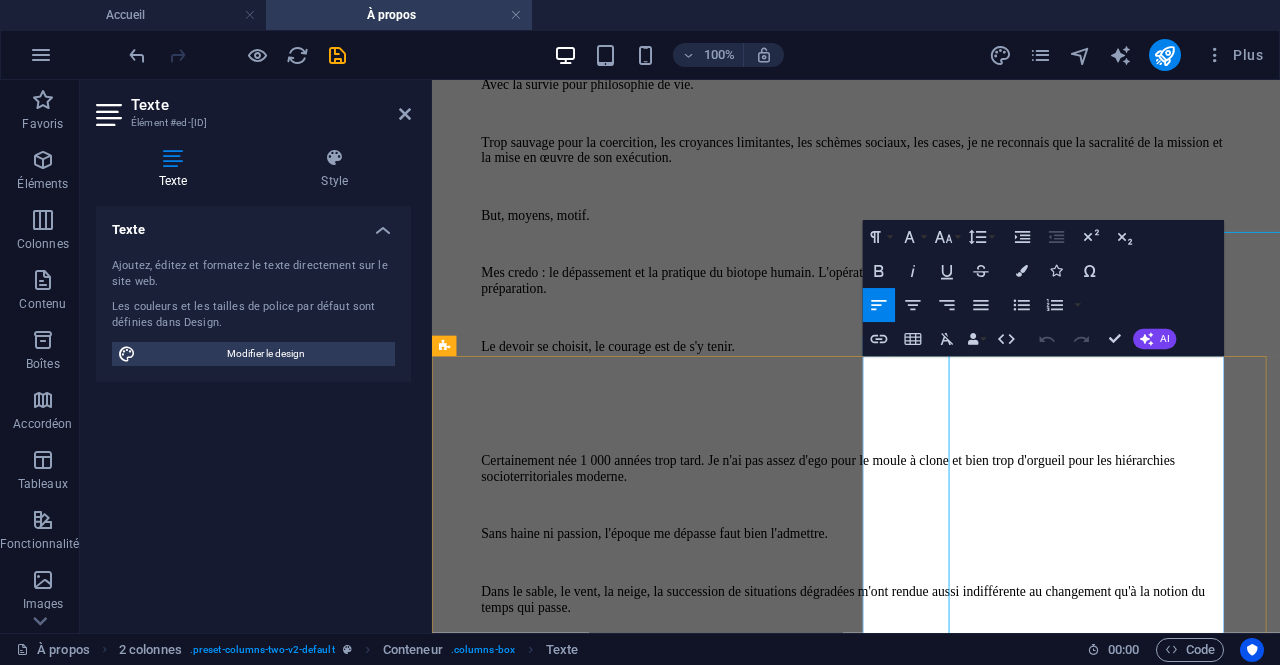 scroll, scrollTop: 1810, scrollLeft: 0, axis: vertical 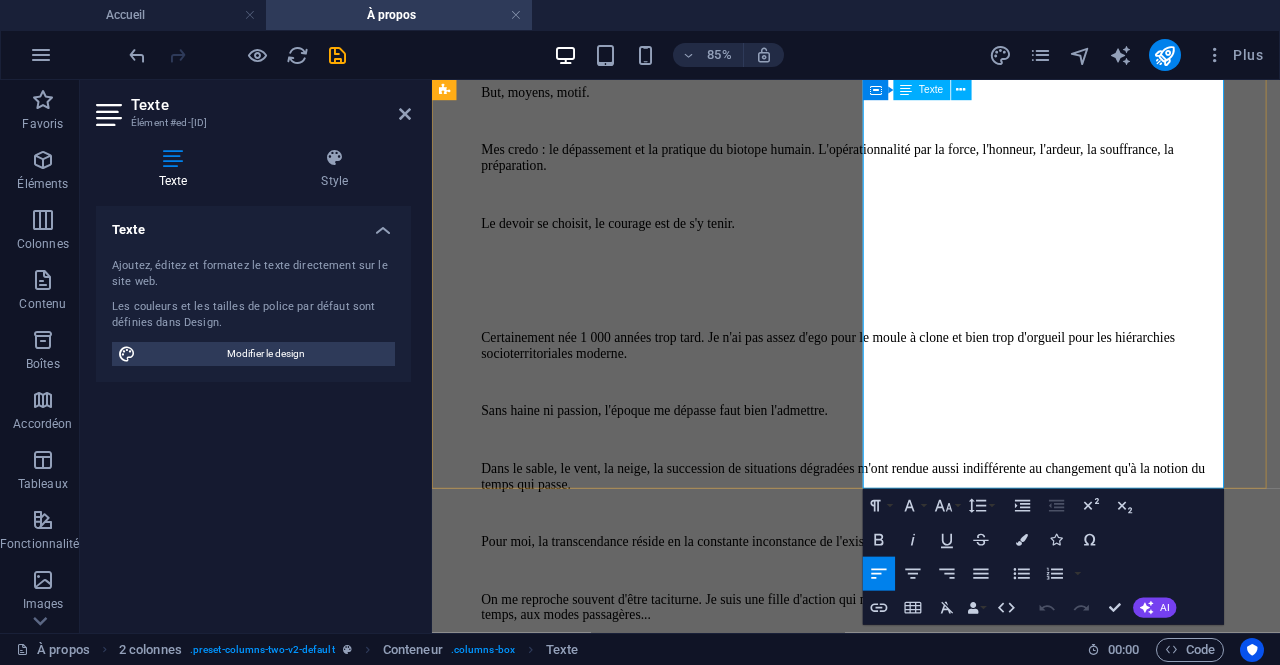 click on "La vie est pour moi un jeu qui a pour seul sens celui que l'on veut bien lui donner. Du ciel en enfer, de la dégradation à la damnation, je fais ce que j'ai à faire." at bounding box center [931, 2265] 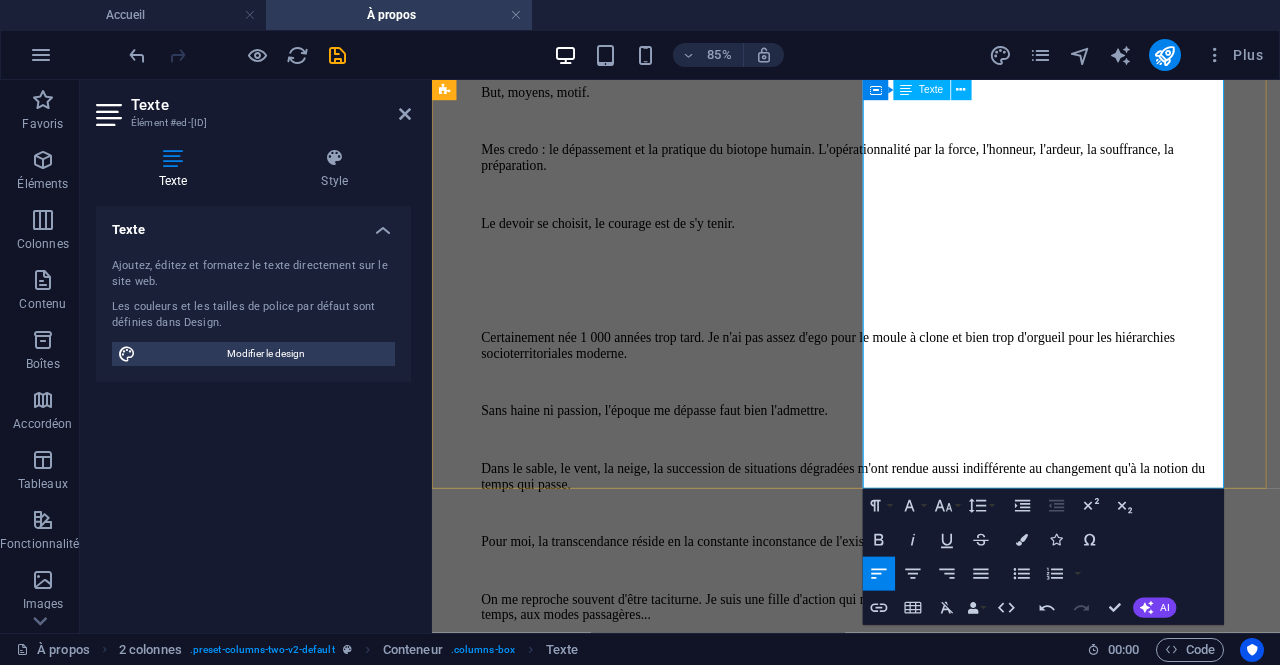 drag, startPoint x: 1119, startPoint y: 442, endPoint x: 943, endPoint y: 359, distance: 194.58931 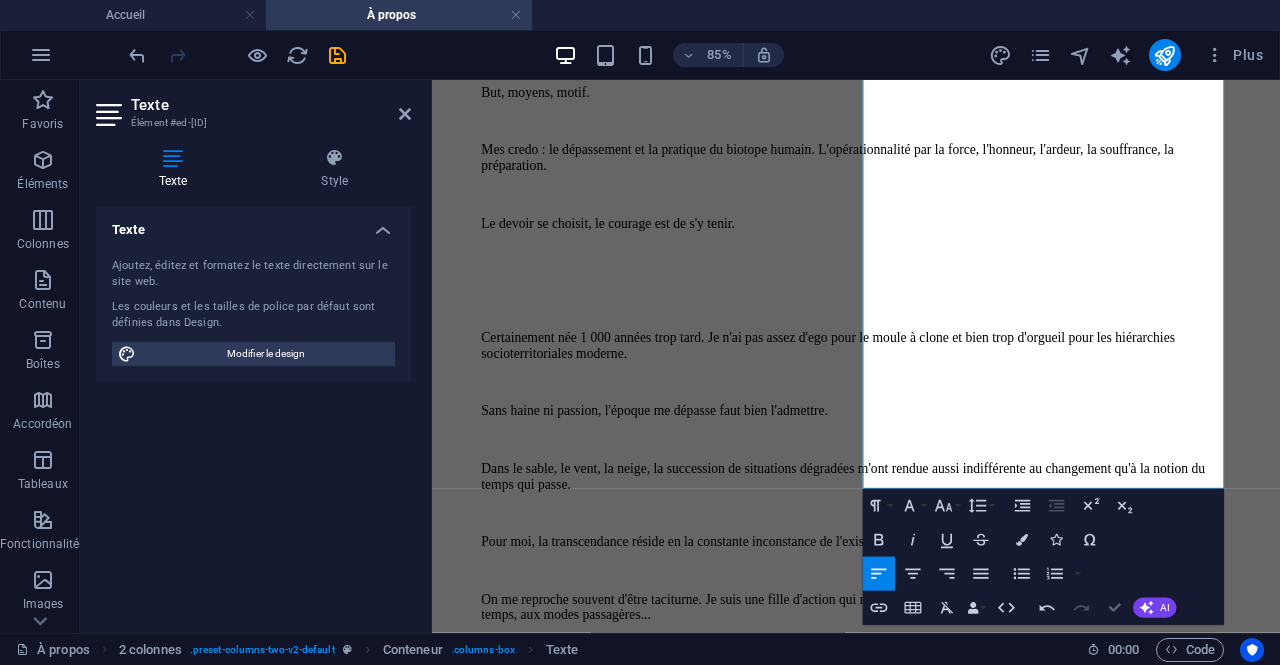 scroll, scrollTop: 2103, scrollLeft: 0, axis: vertical 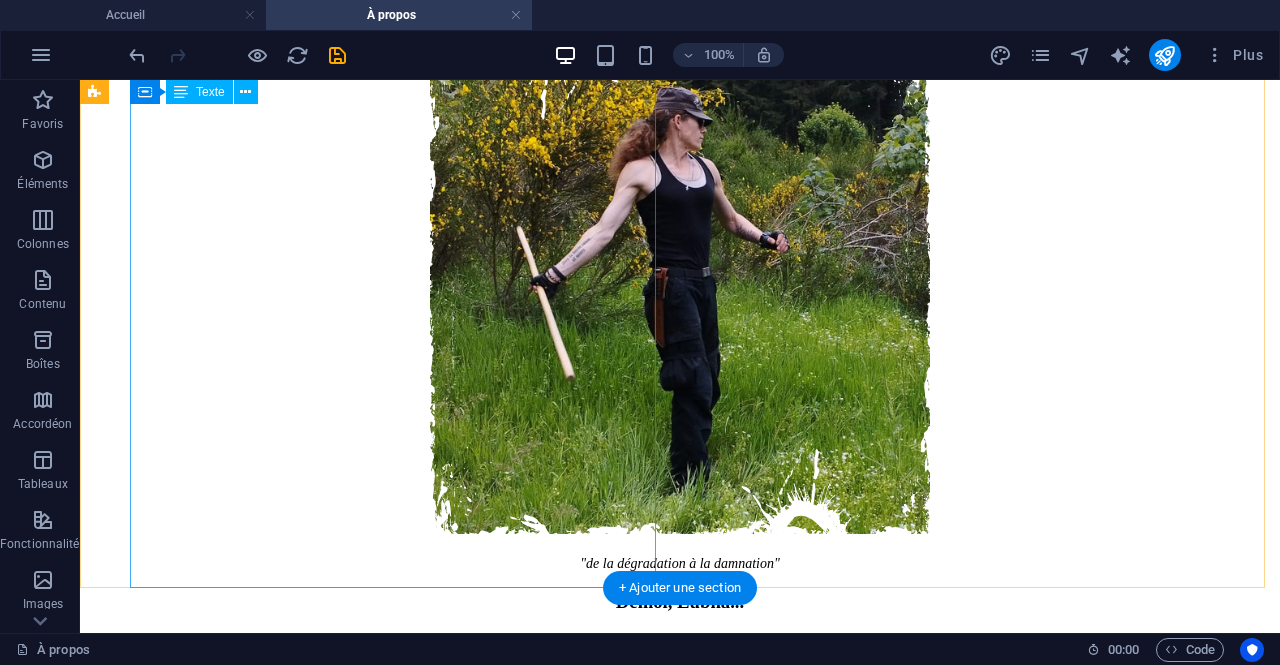 click on "Certainement née [YEAR] années trop tard. Je n'ai pas assez d'ego pour le moule à clone et bien trop d'orgueil pour les hiérarchies socioterritoriales moderne. Sans haine ni passion, l'époque me dépasse faut bien l'admettre. Dans le sable, le vent, la neige, la succession de situations dégradées m'ont rendue aussi indifférente au changement qu'à la notion du temps qui passe. Pour moi, la transcendance réside en la constante inconstance de l'existence.  On me reproche souvent d'être taciturne. Je suis une fille d'action qui ne s'adonne guère au brassage d'air, au paraître réglementaire du temps, aux modes passagères... Incarner c'est avant tout se taire, penser et agir." at bounding box center [680, 1345] 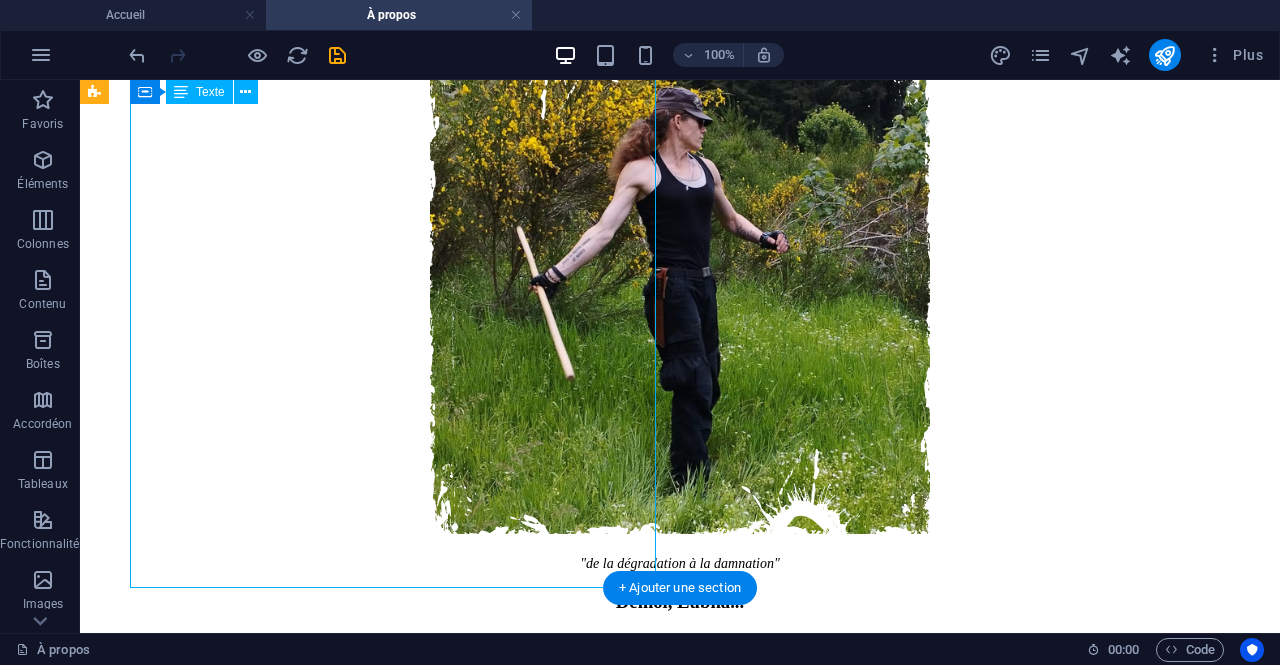 click on "Certainement née [YEAR] années trop tard. Je n'ai pas assez d'ego pour le moule à clone et bien trop d'orgueil pour les hiérarchies socioterritoriales moderne. Sans haine ni passion, l'époque me dépasse faut bien l'admettre. Dans le sable, le vent, la neige, la succession de situations dégradées m'ont rendue aussi indifférente au changement qu'à la notion du temps qui passe. Pour moi, la transcendance réside en la constante inconstance de l'existence.  On me reproche souvent d'être taciturne. Je suis une fille d'action qui ne s'adonne guère au brassage d'air, au paraître réglementaire du temps, aux modes passagères... Incarner c'est avant tout se taire, penser et agir." at bounding box center (680, 1345) 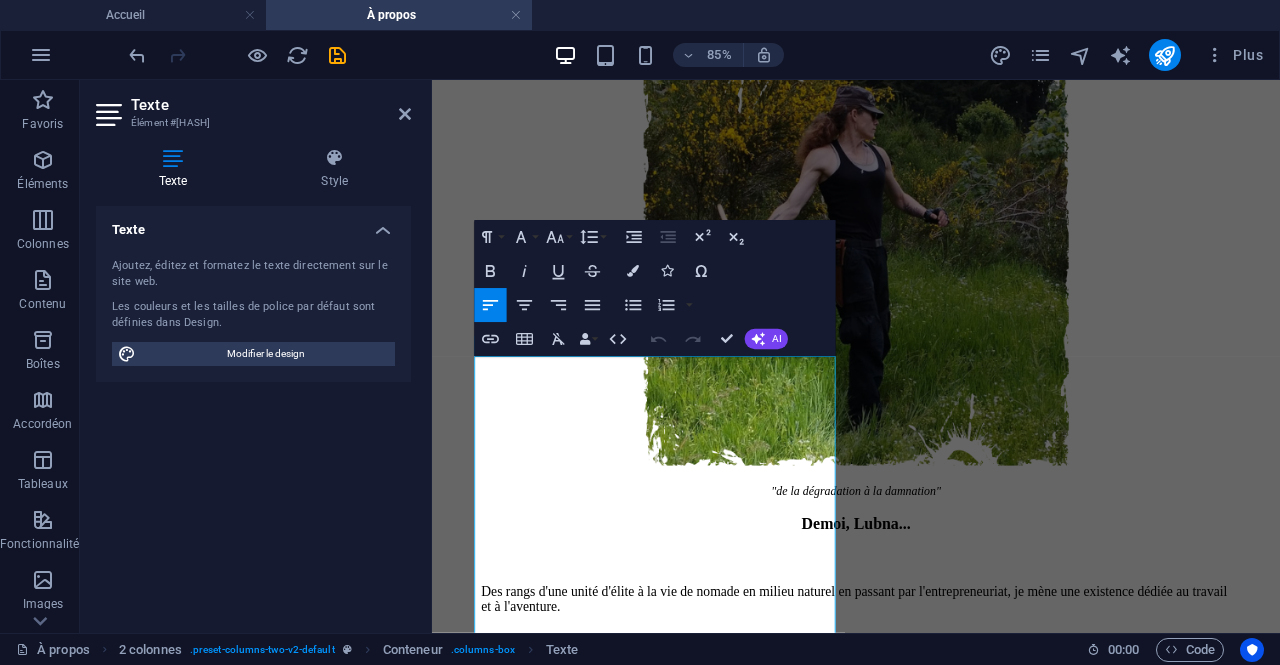 scroll, scrollTop: 1156, scrollLeft: 0, axis: vertical 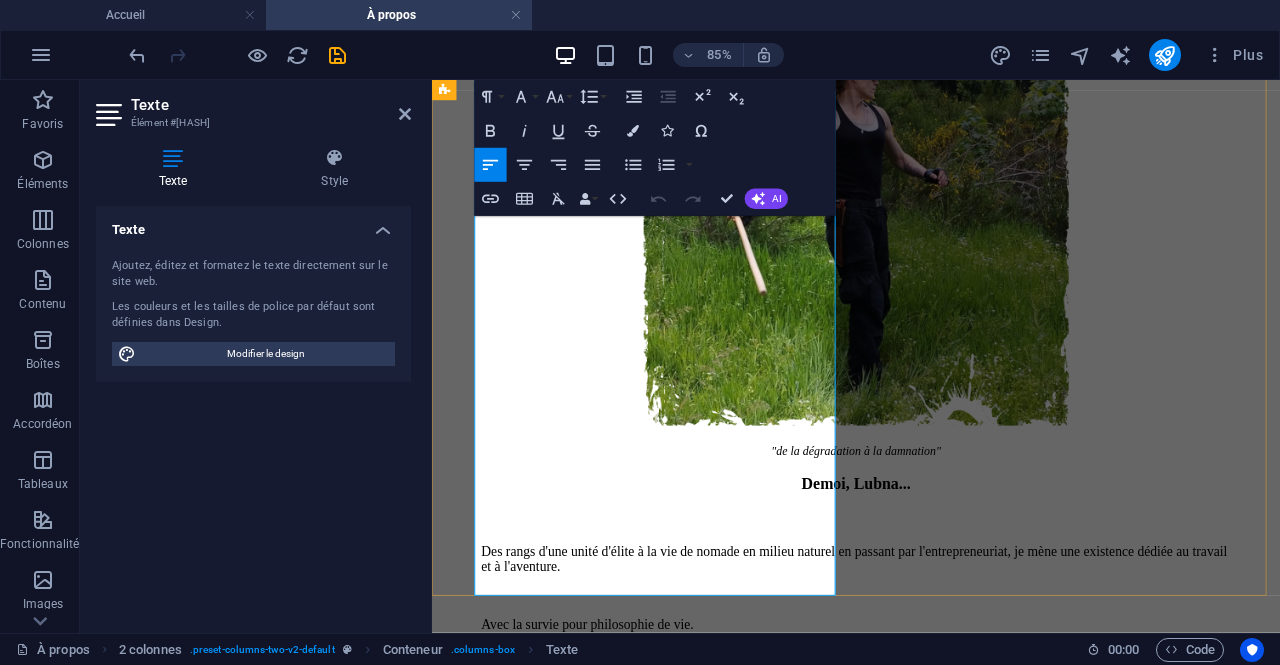 click on "Pour moi, la transcendance réside en la constante inconstance de l'existence." at bounding box center [931, 1404] 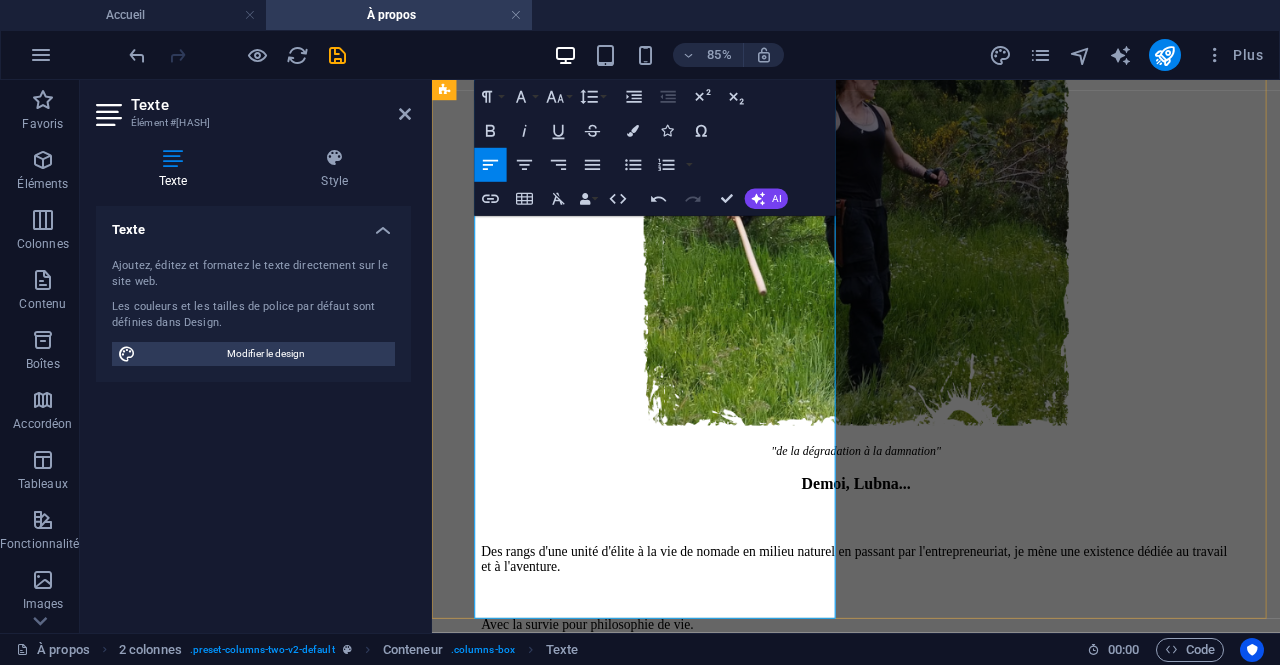 click on ", la transcendance réside en la constante inconstance de l'existence." at bounding box center (931, 1438) 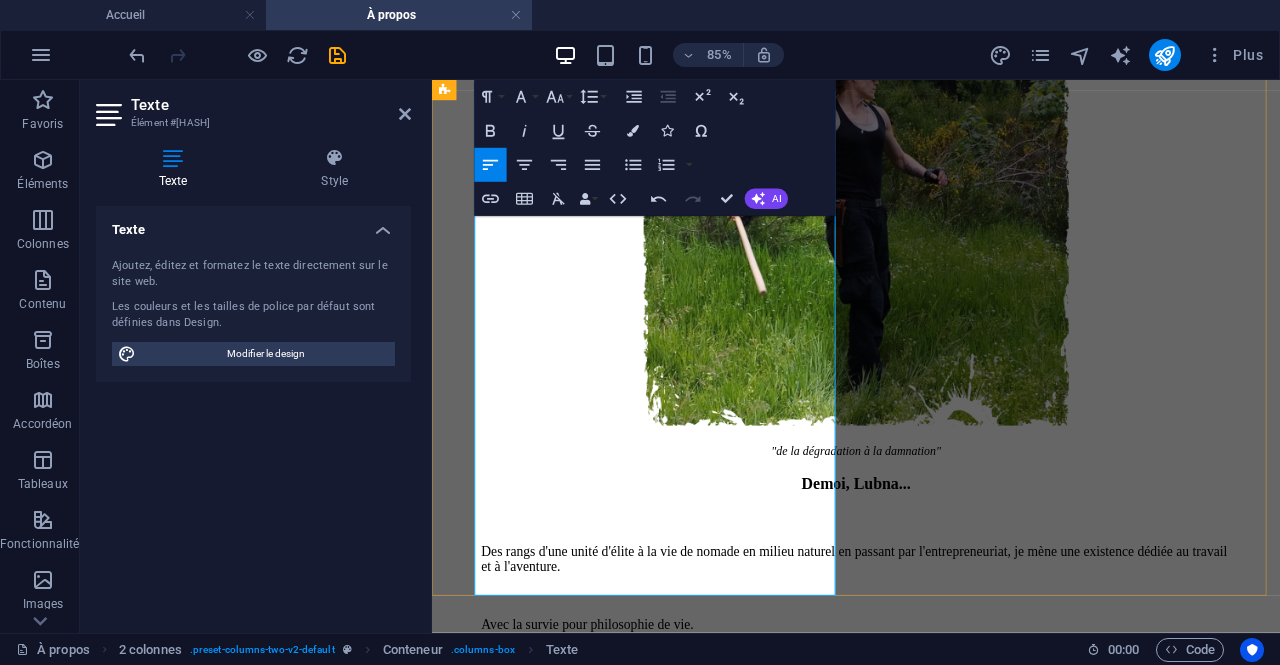 type 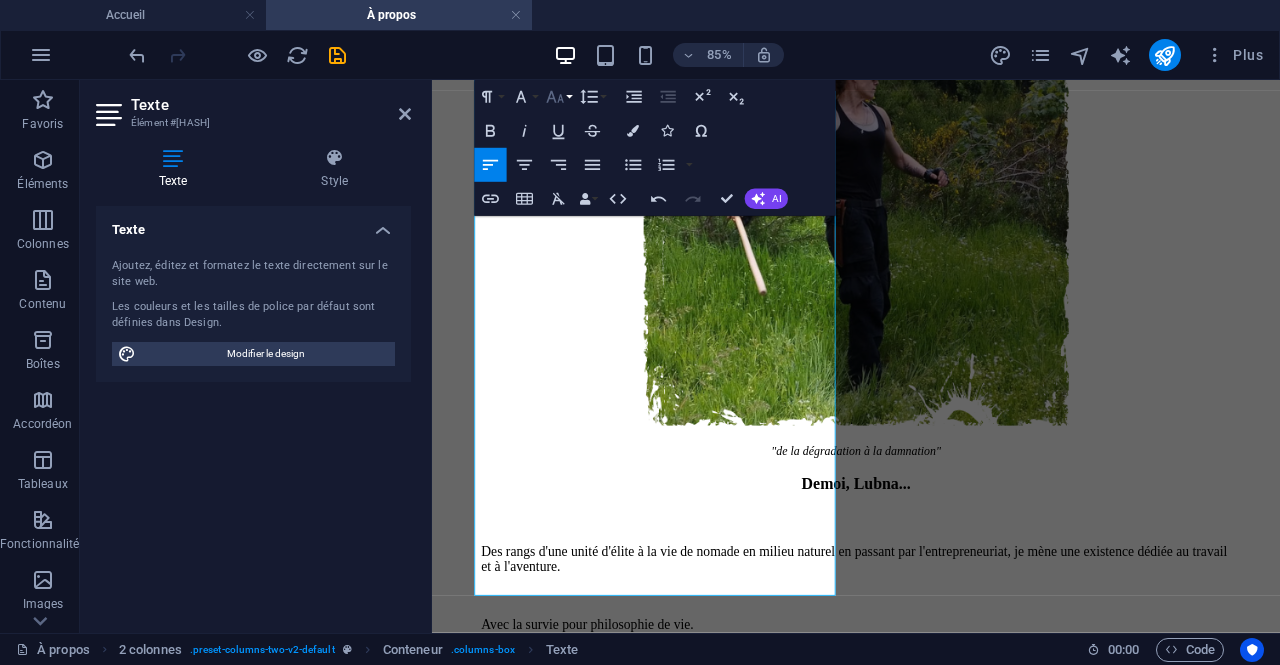 click on "Font Size" at bounding box center [559, 97] 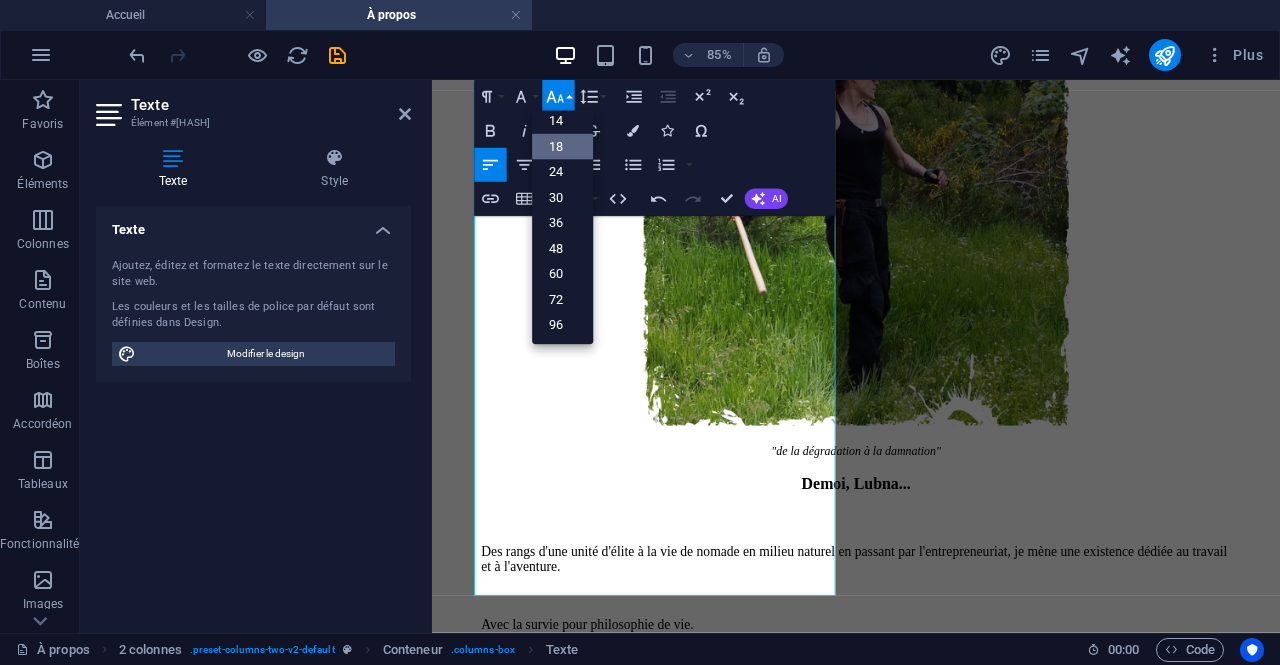 scroll, scrollTop: 160, scrollLeft: 0, axis: vertical 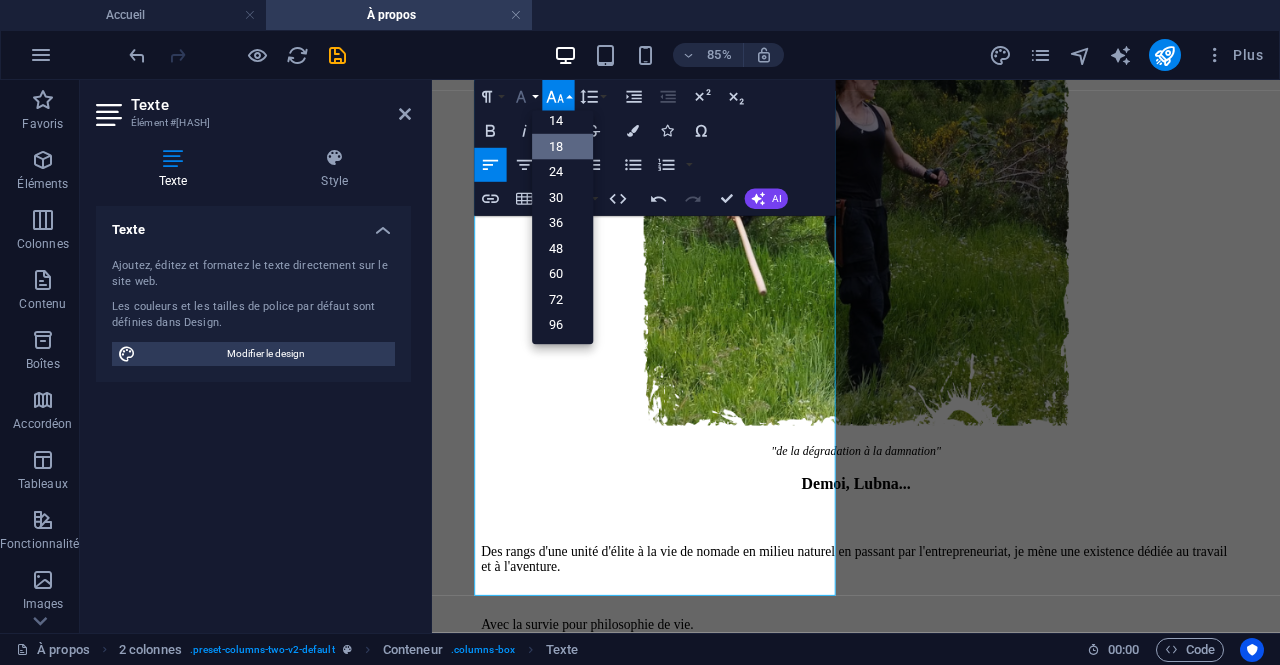 click on "Font Family" at bounding box center (525, 97) 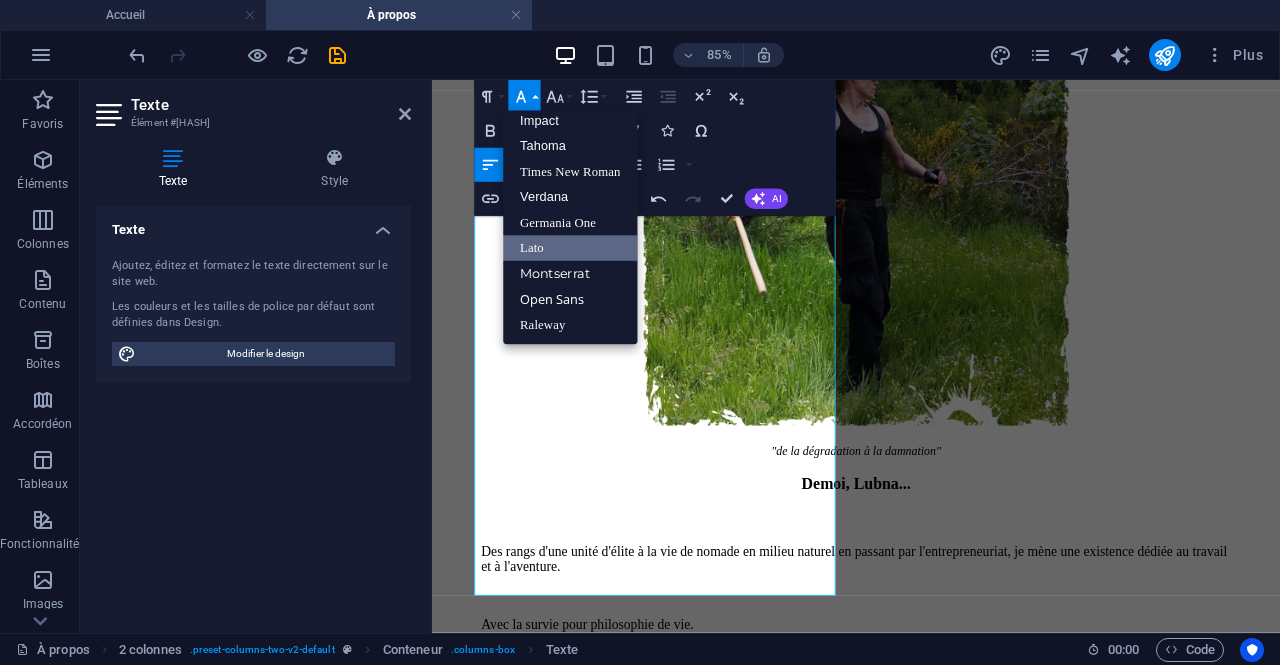 scroll, scrollTop: 70, scrollLeft: 0, axis: vertical 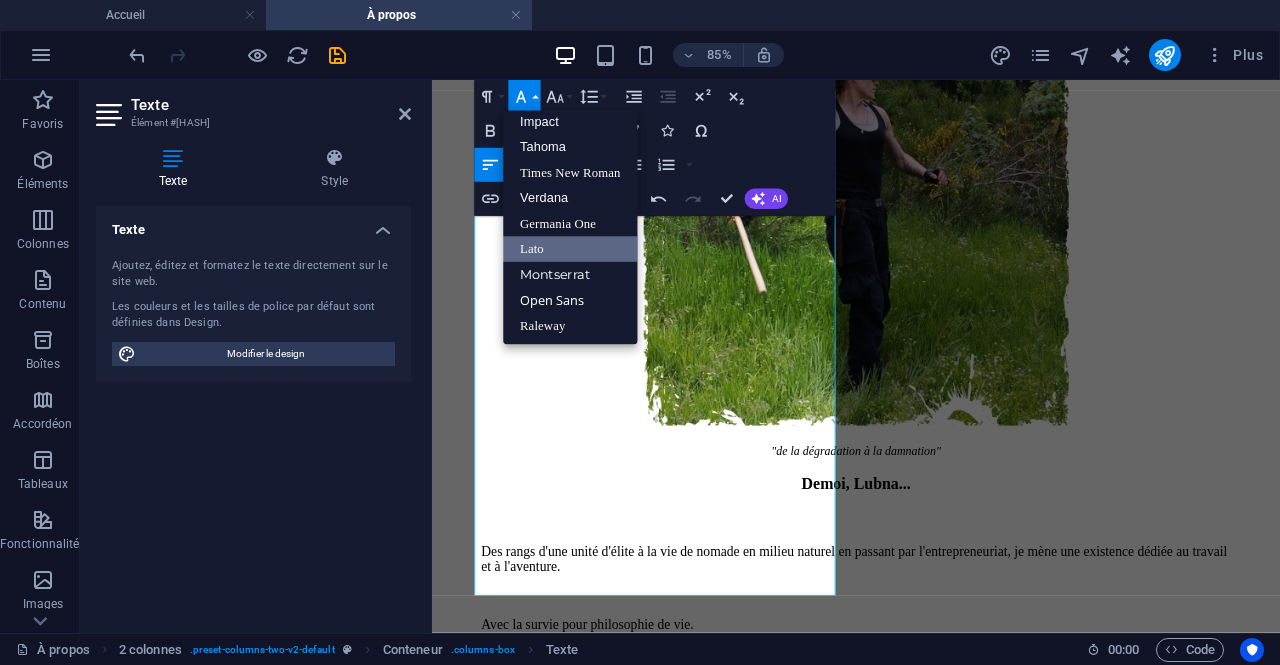 click on "Lato" at bounding box center [570, 248] 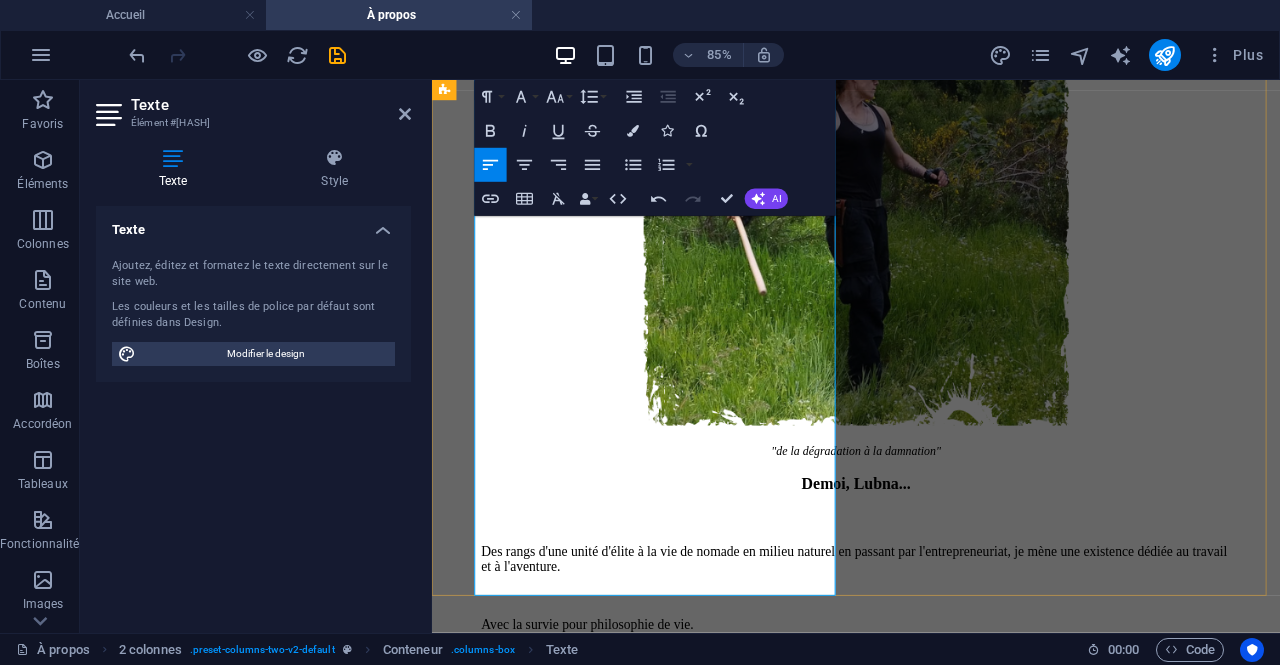 click at bounding box center [931, 1370] 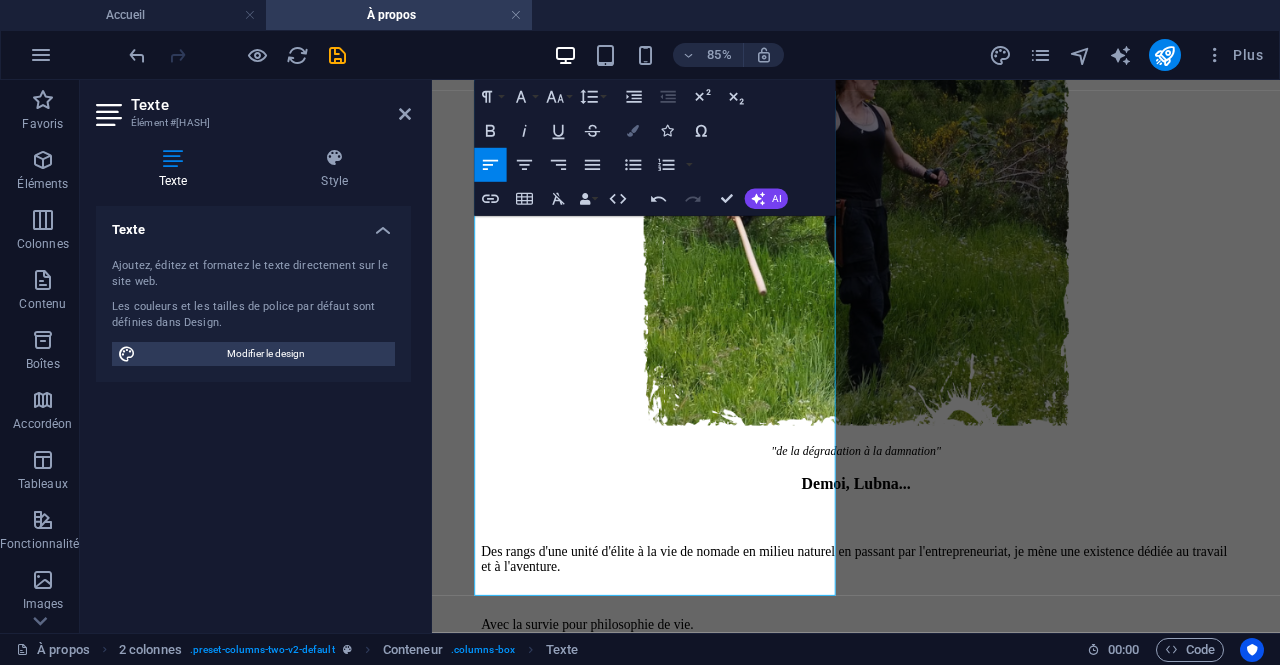 click at bounding box center (634, 131) 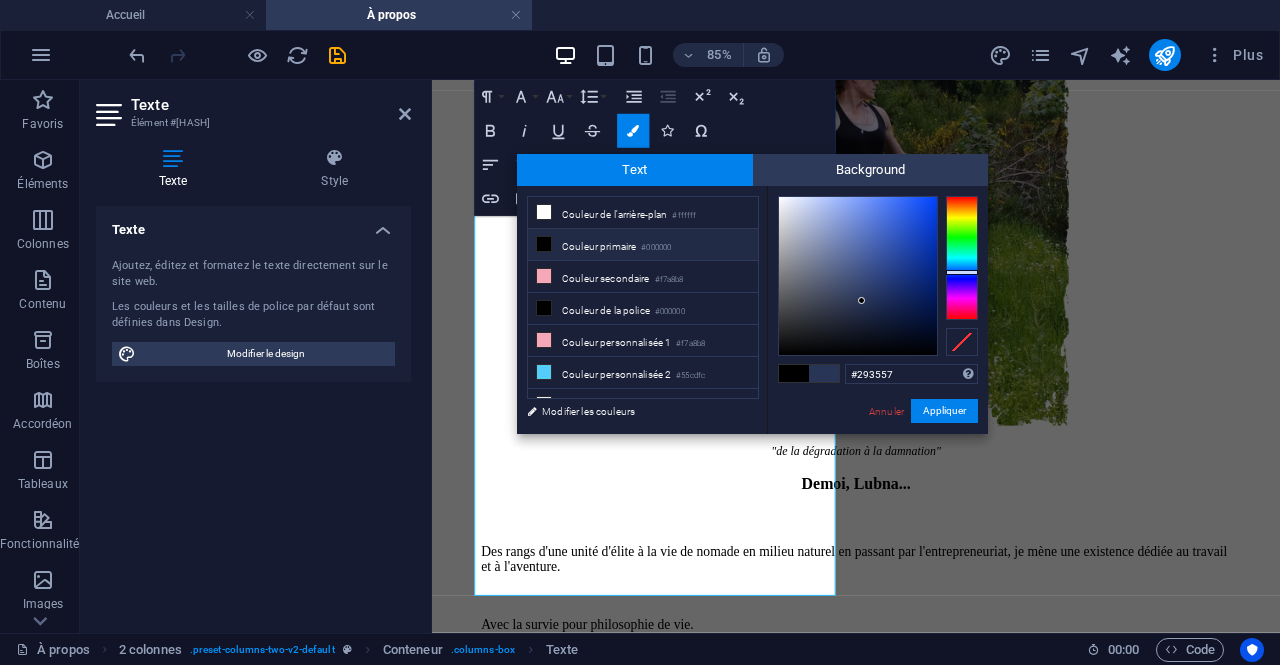 click on "#000000" at bounding box center [656, 248] 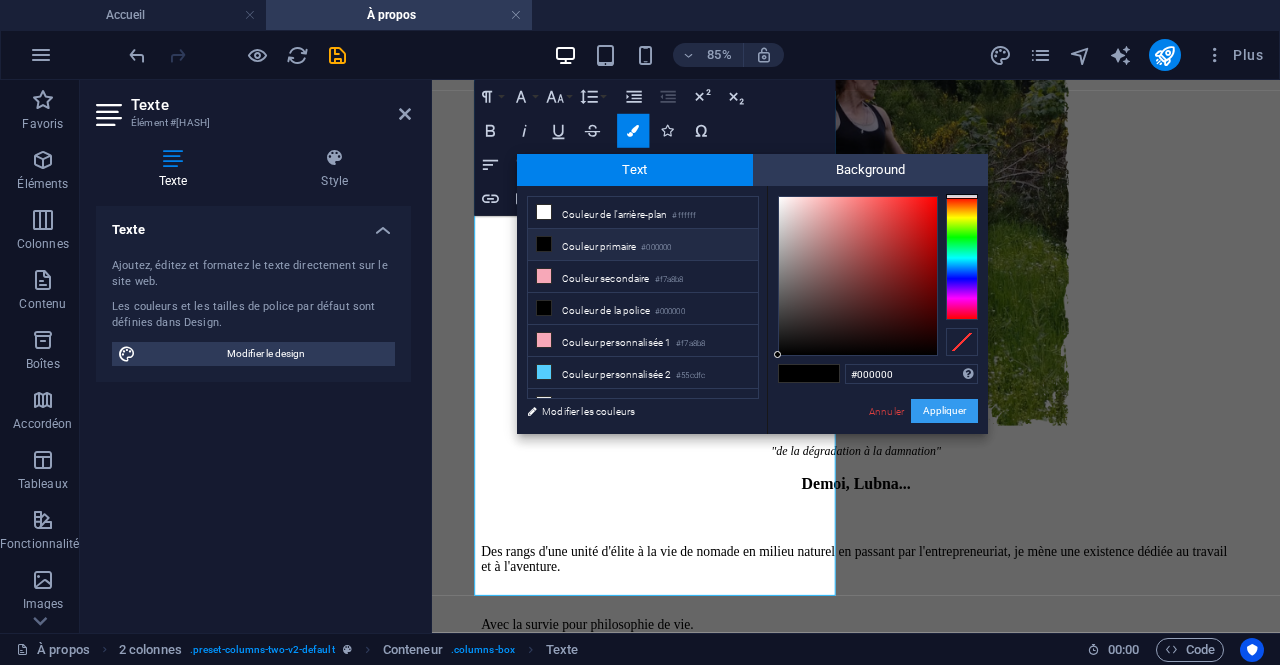 click on "Appliquer" at bounding box center [944, 411] 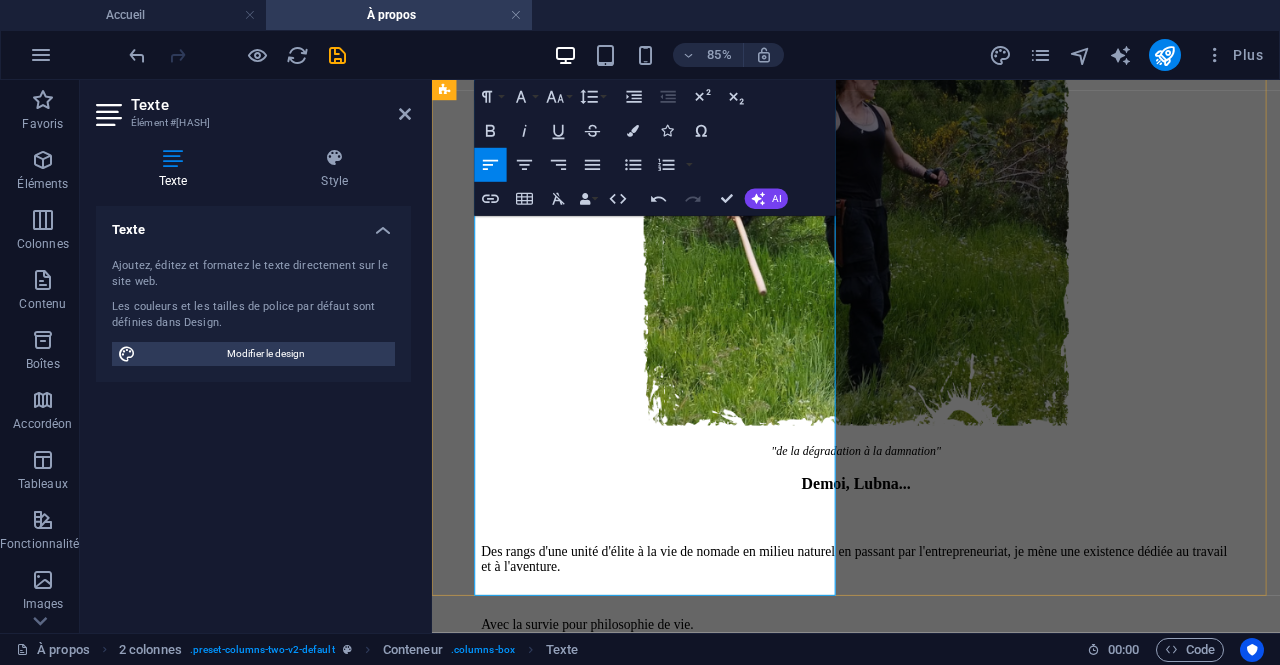 click on "On me reproche souvent d'être taciturne. Je suis une fille d'action qui ne s'adonne guère au brassage d'air, au paraître réglementaire du temps, aux modes passagères..." at bounding box center [931, 1483] 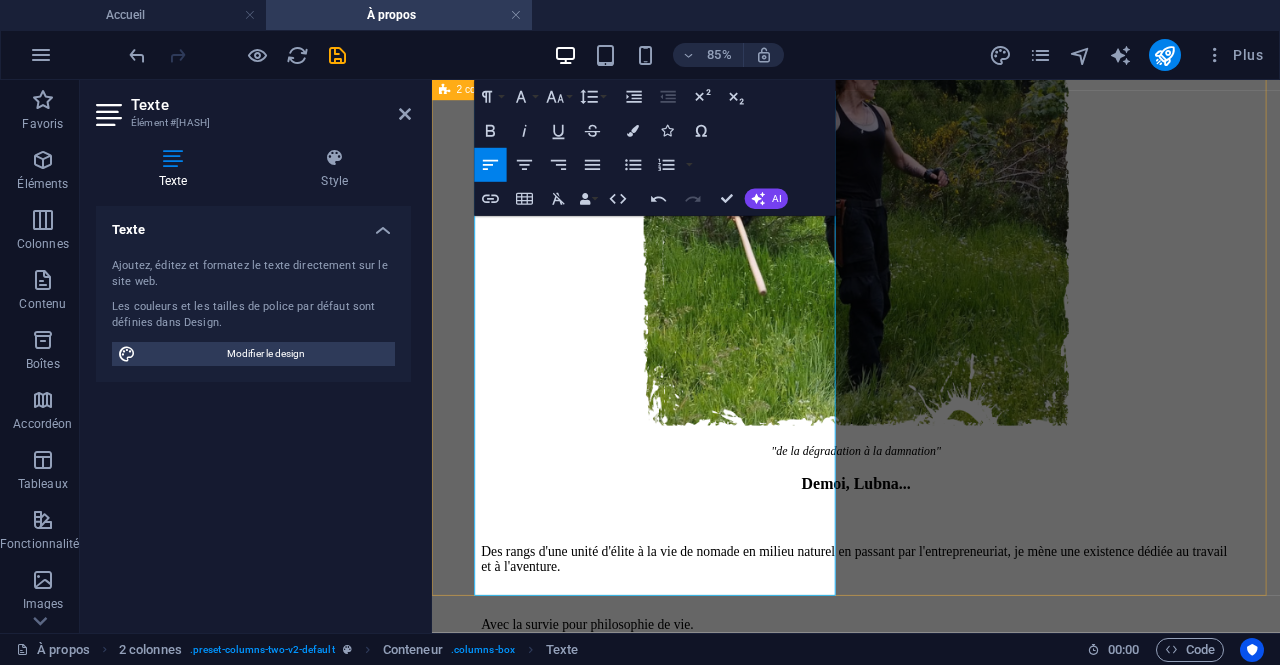 drag, startPoint x: 581, startPoint y: 467, endPoint x: 478, endPoint y: 460, distance: 103.23759 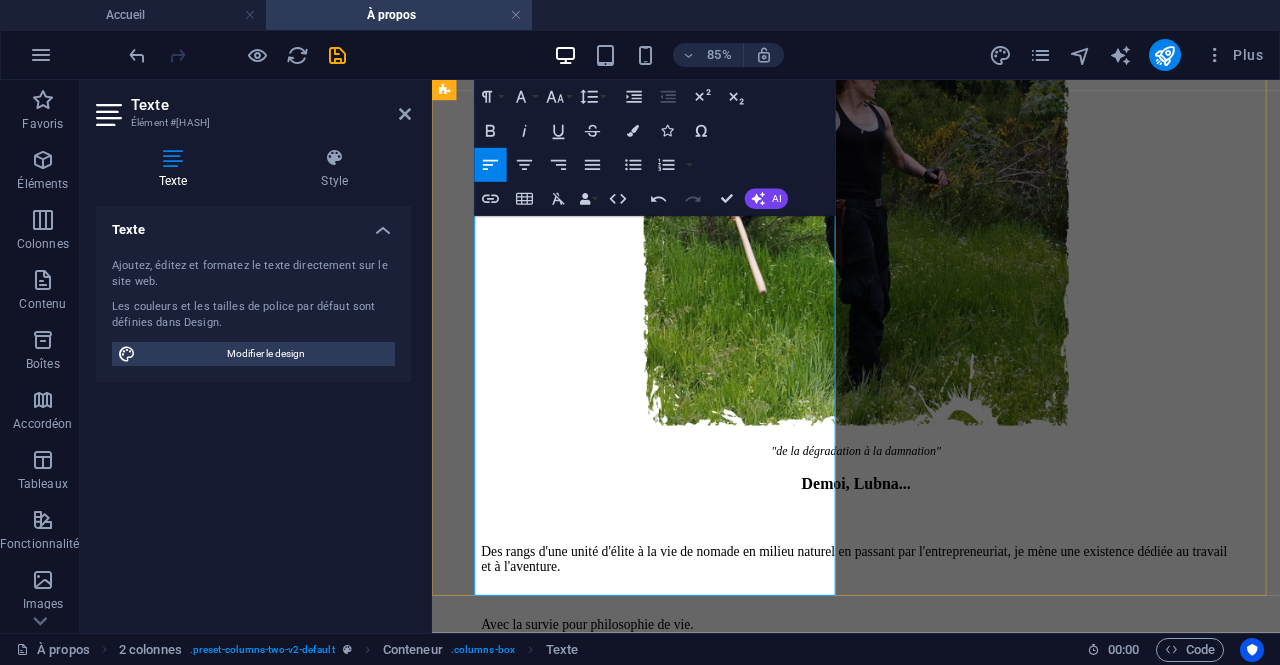 click on "À mon sens , la transcendance réside en la constante inconstance de l'existence." at bounding box center [931, 1405] 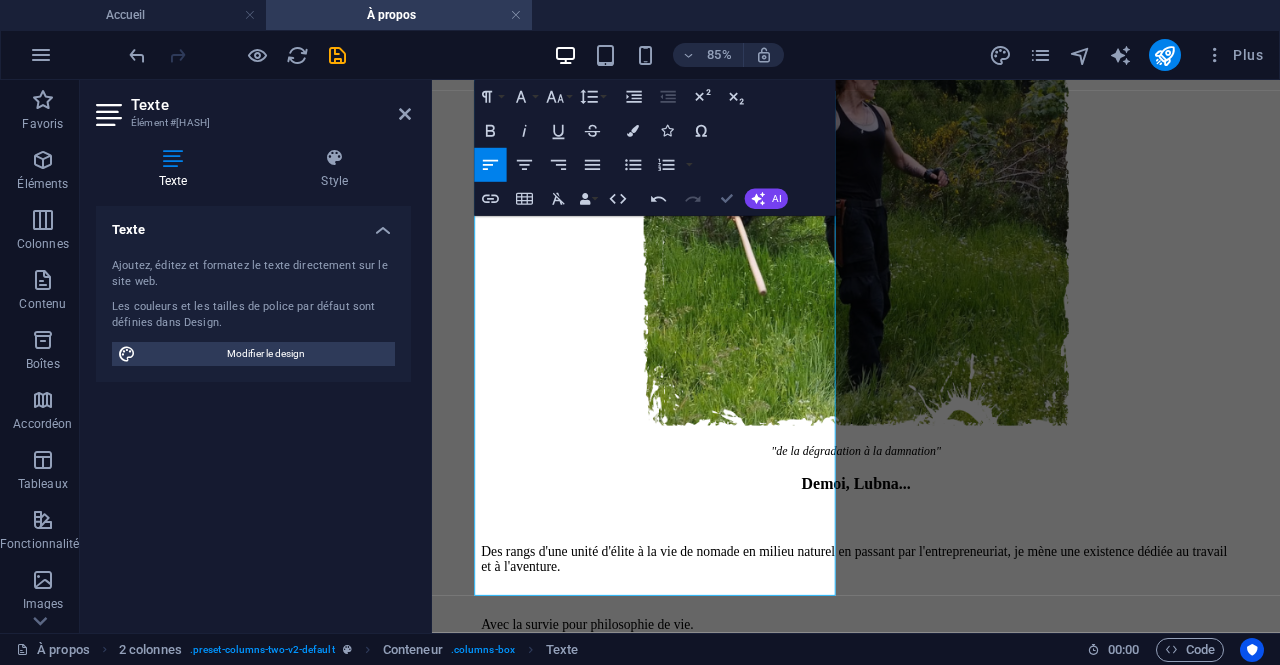 scroll, scrollTop: 1404, scrollLeft: 0, axis: vertical 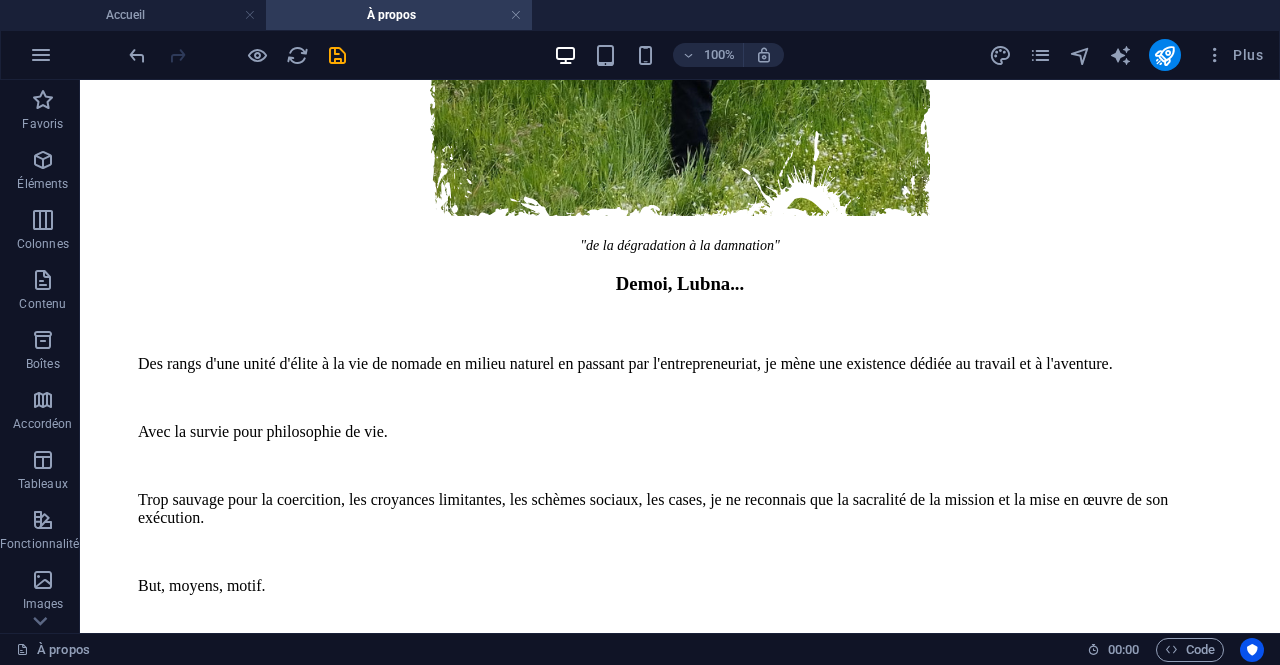 click at bounding box center (237, 55) 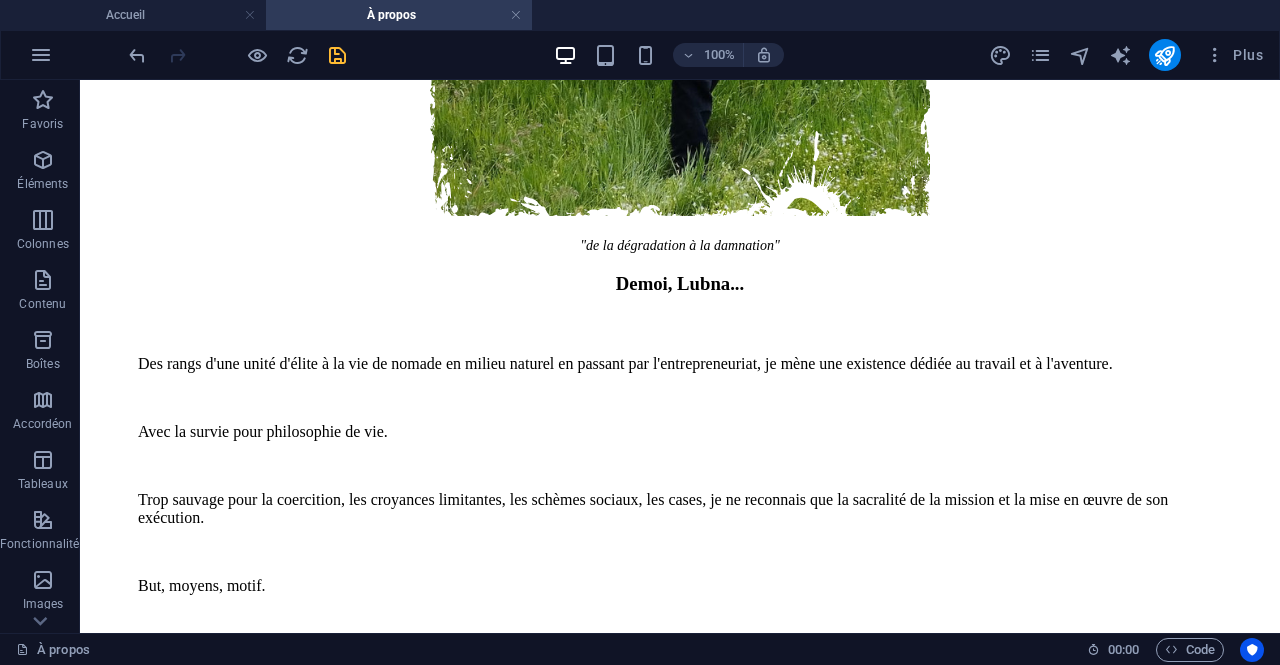 click at bounding box center [337, 55] 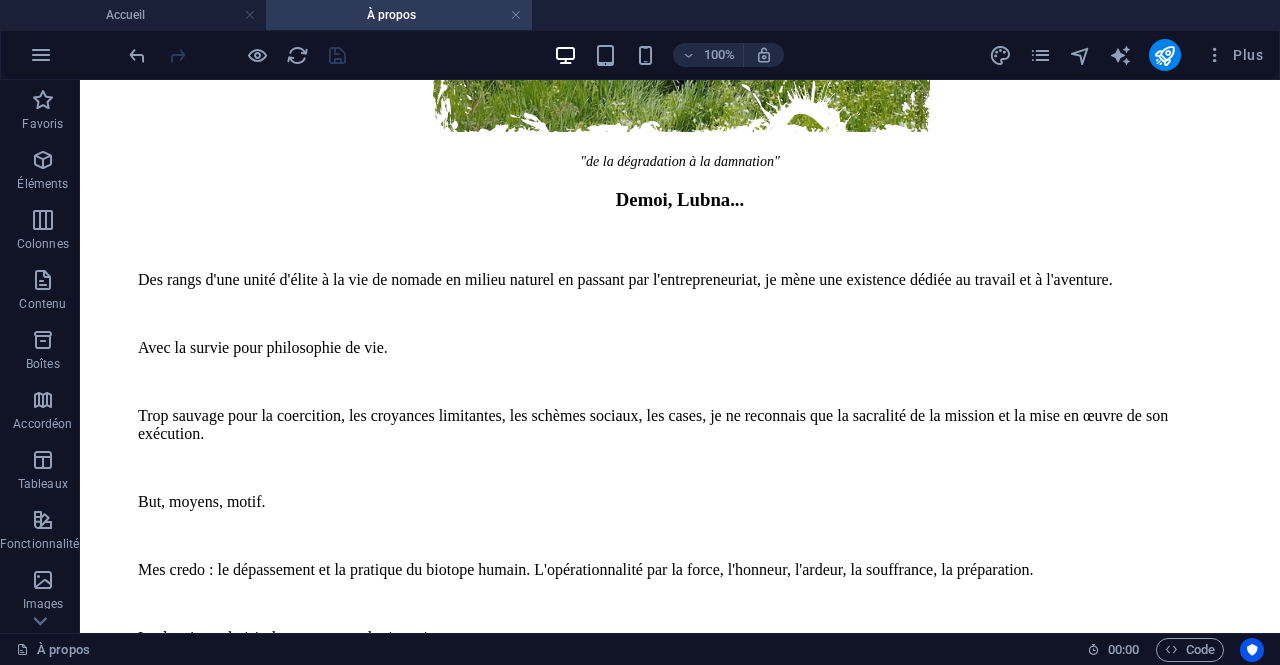 scroll, scrollTop: 1613, scrollLeft: 0, axis: vertical 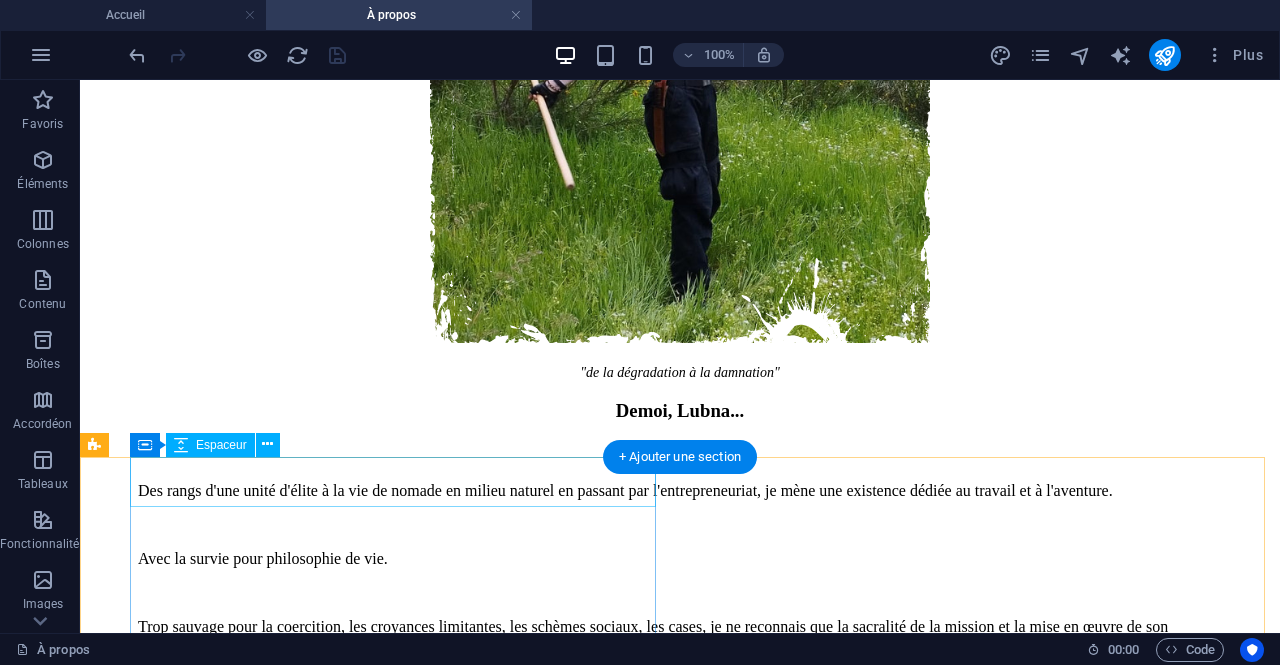 click at bounding box center (680, 1990) 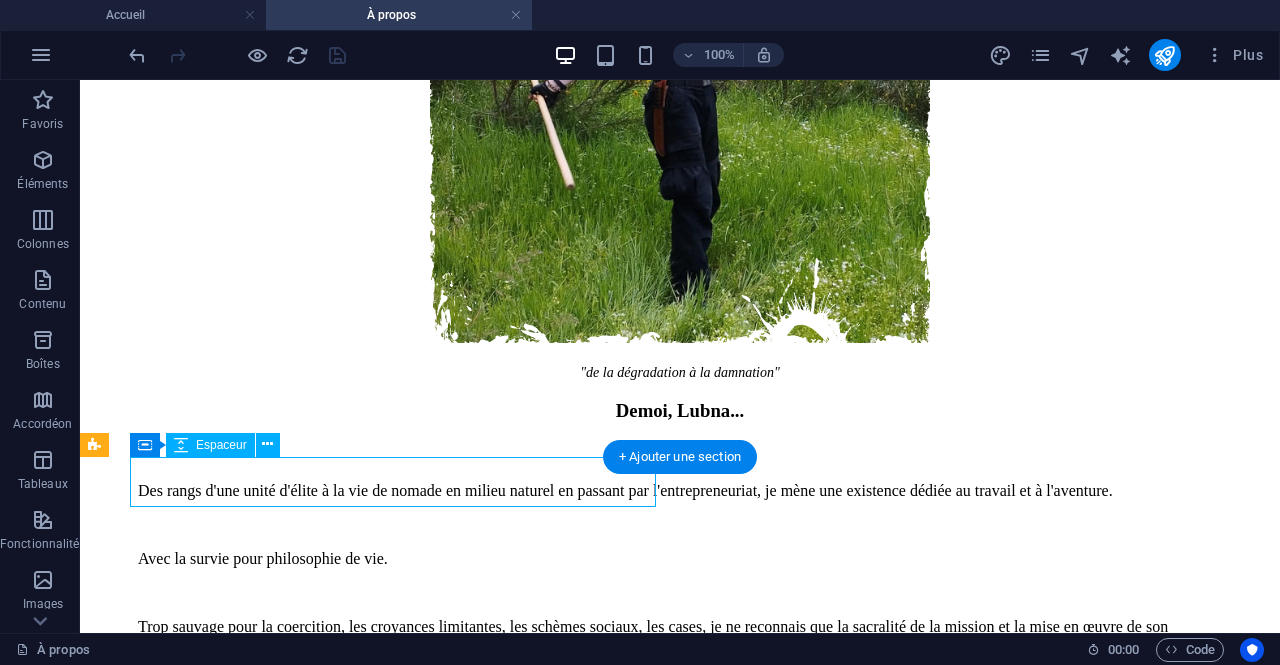 click at bounding box center (680, 1990) 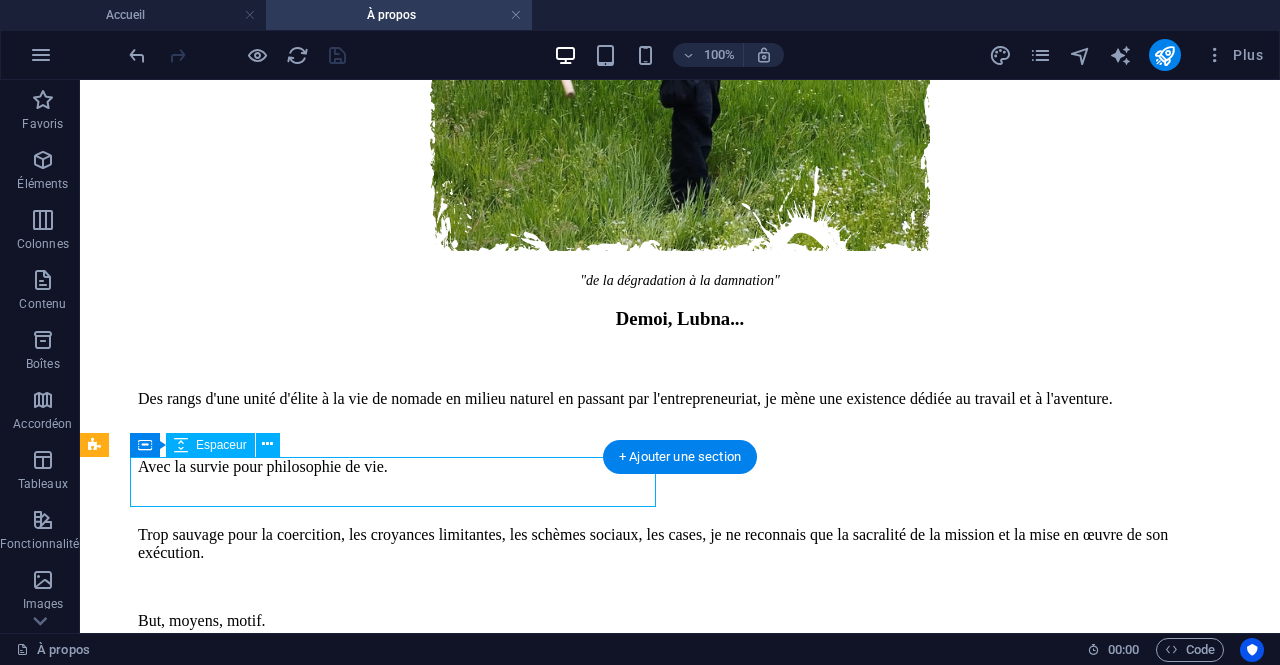 select on "px" 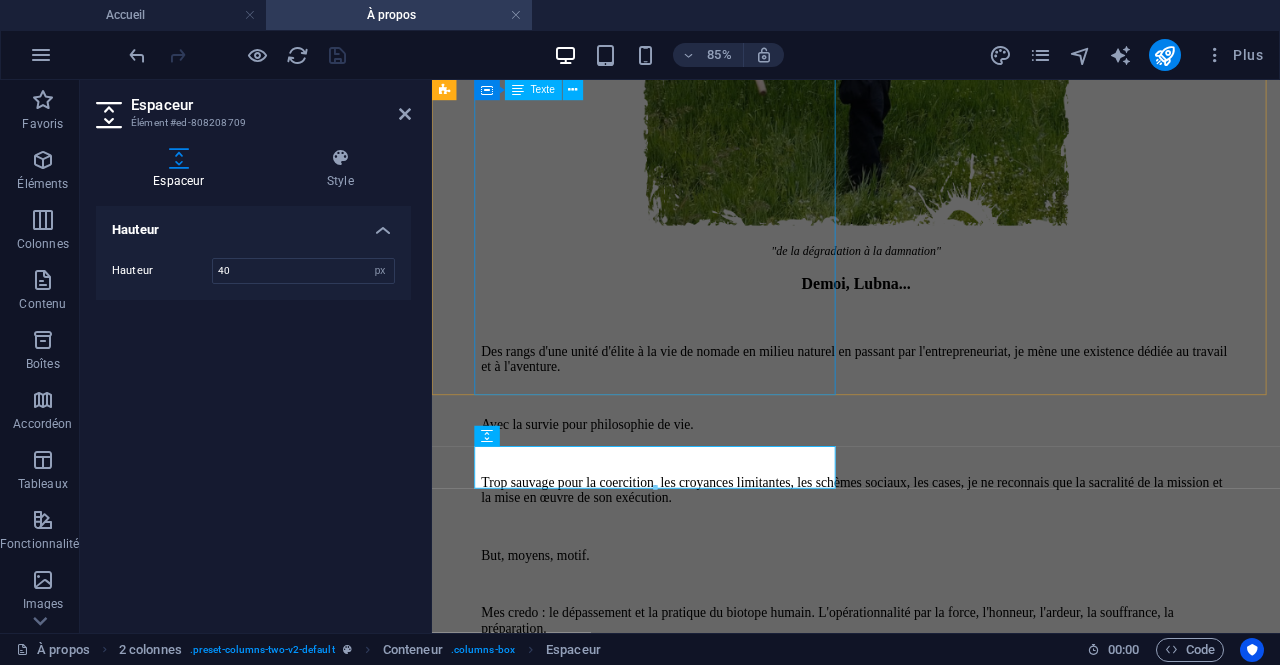 type on "40" 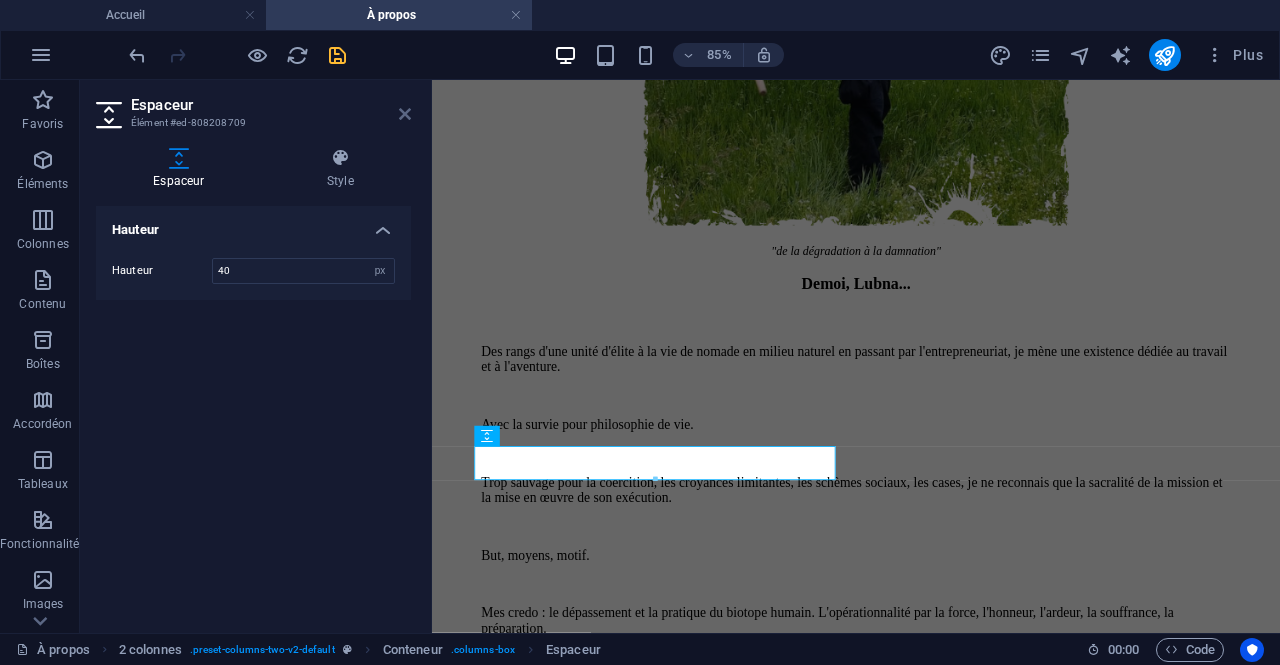 click at bounding box center [405, 114] 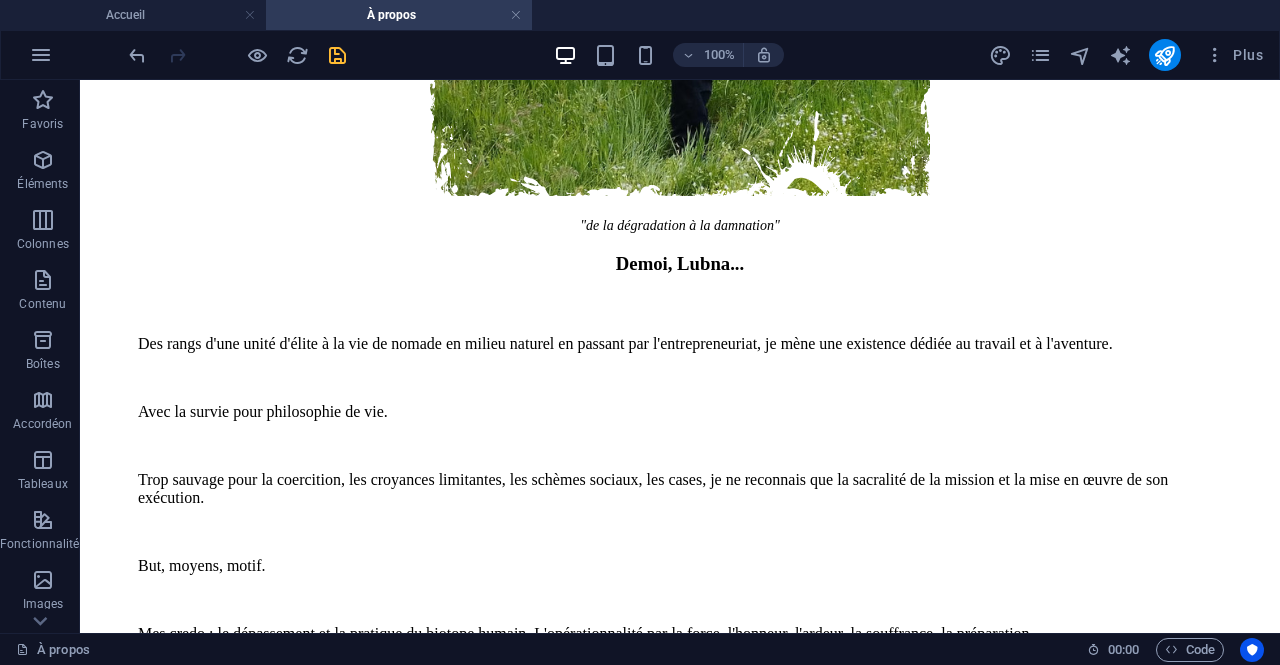 scroll, scrollTop: 1730, scrollLeft: 0, axis: vertical 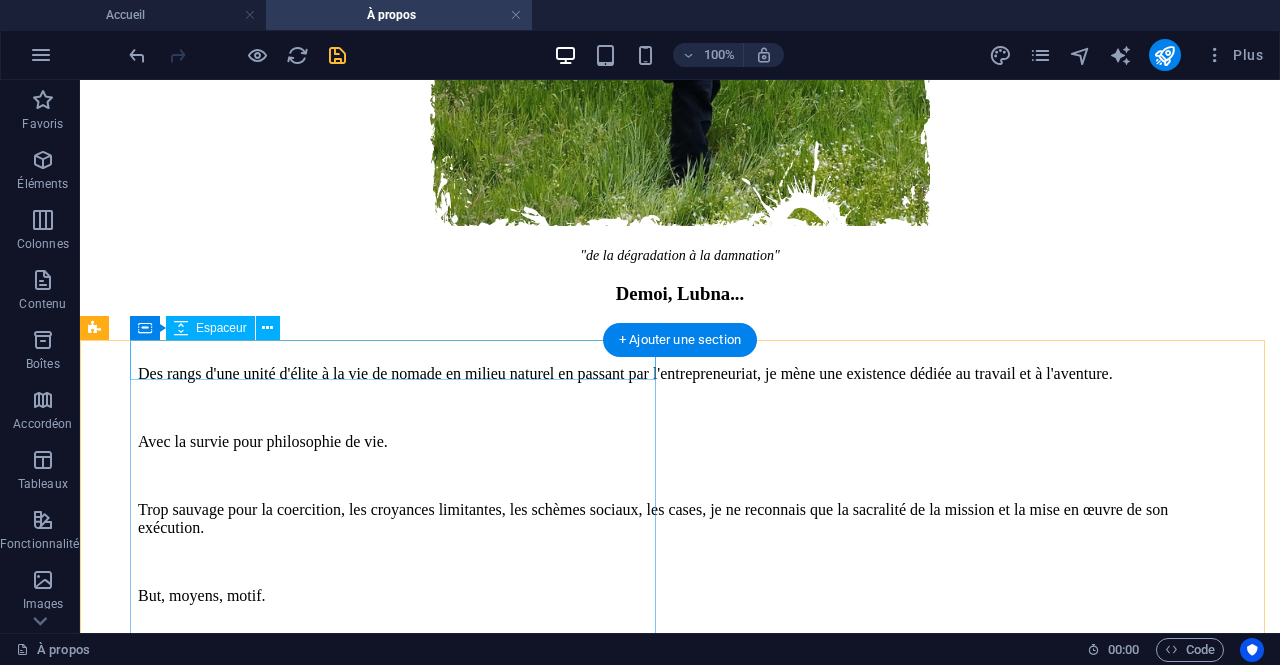 click at bounding box center (680, 1868) 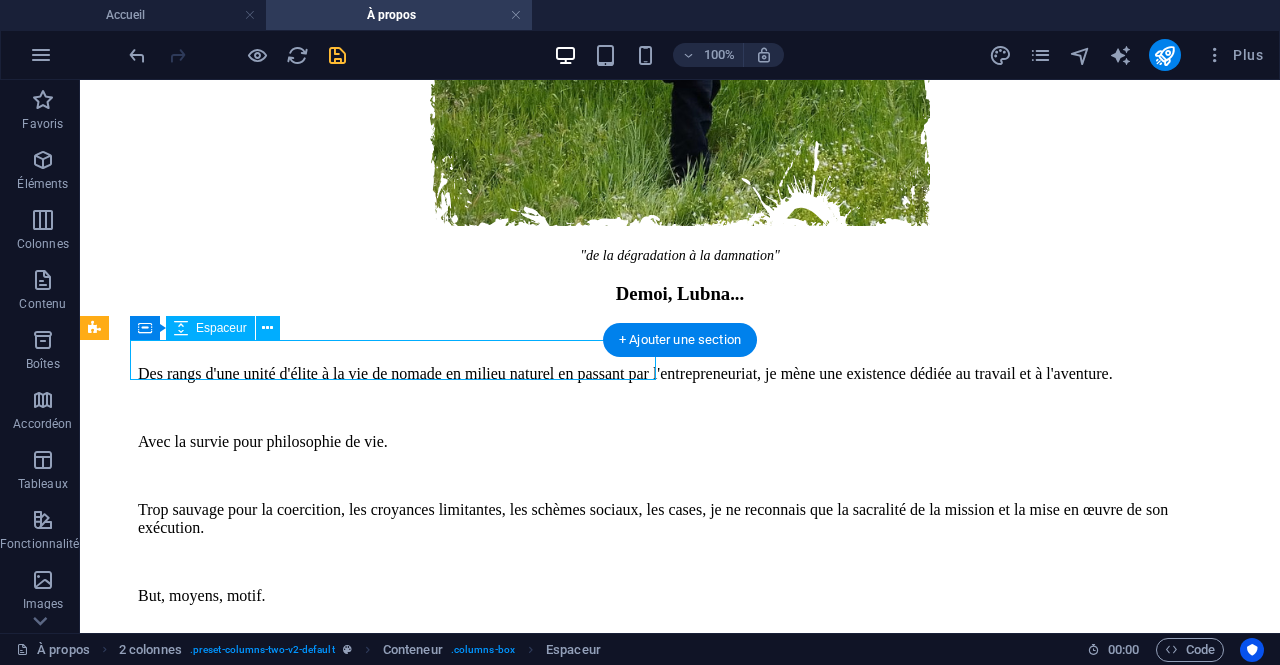 click at bounding box center (680, 1868) 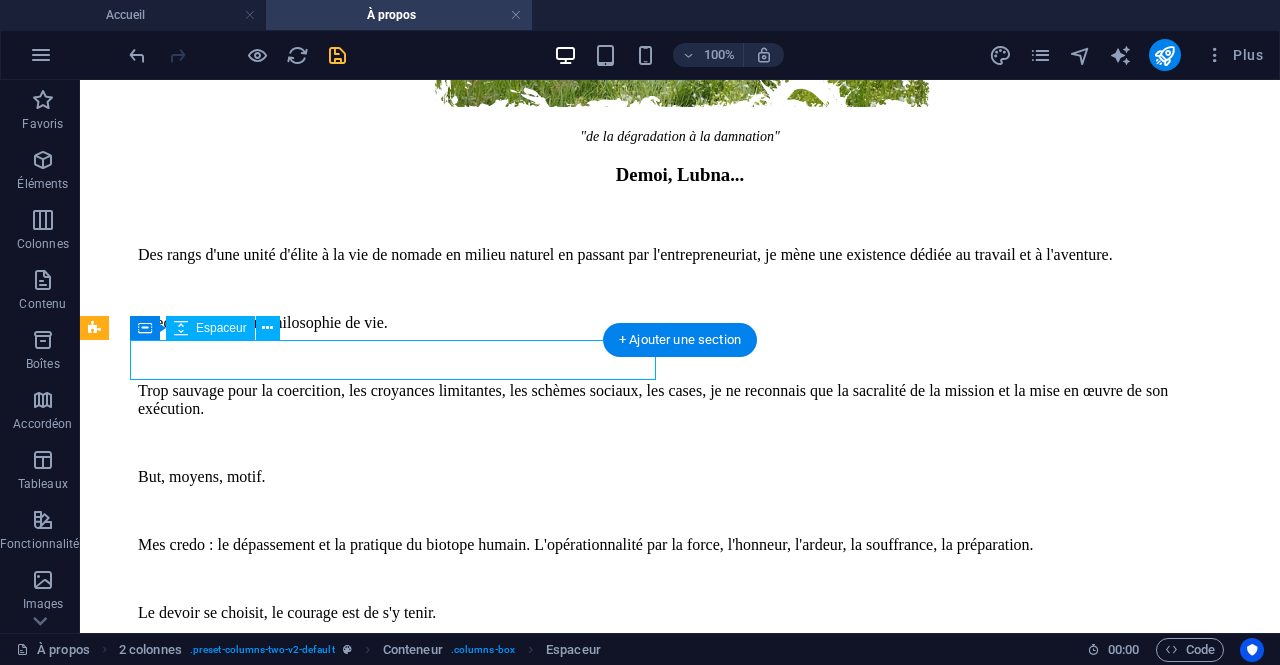 select on "px" 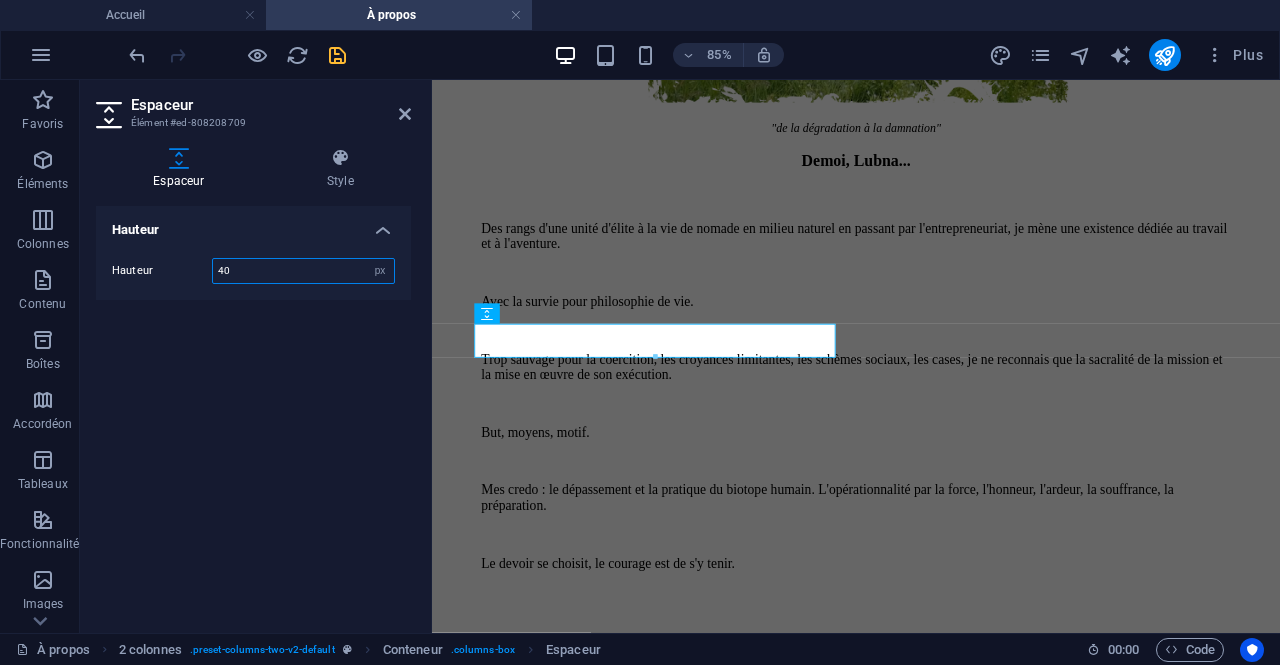 click on "40" at bounding box center (303, 271) 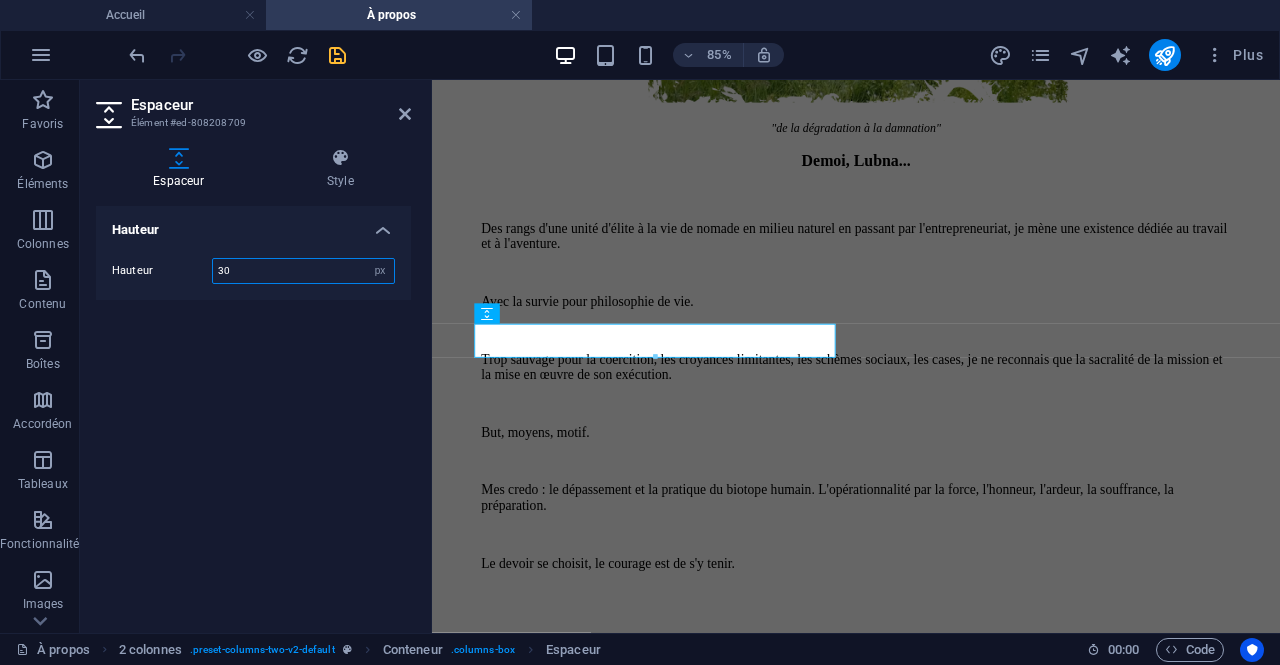 type on "30" 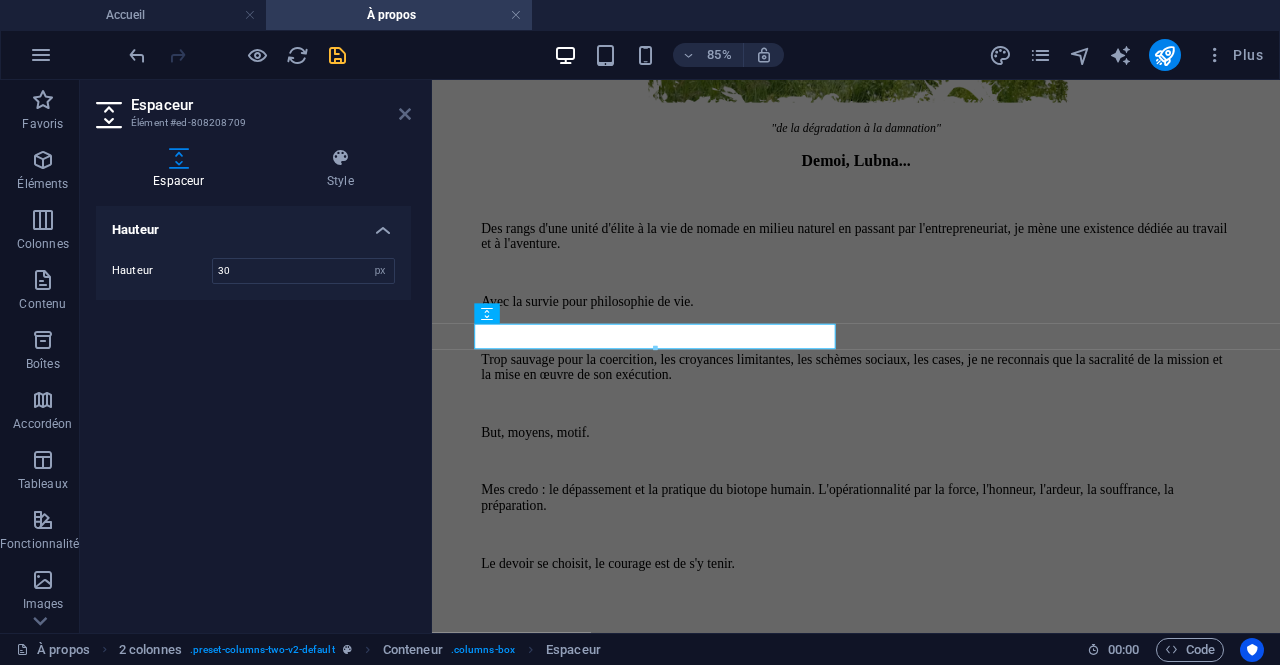 click at bounding box center [405, 114] 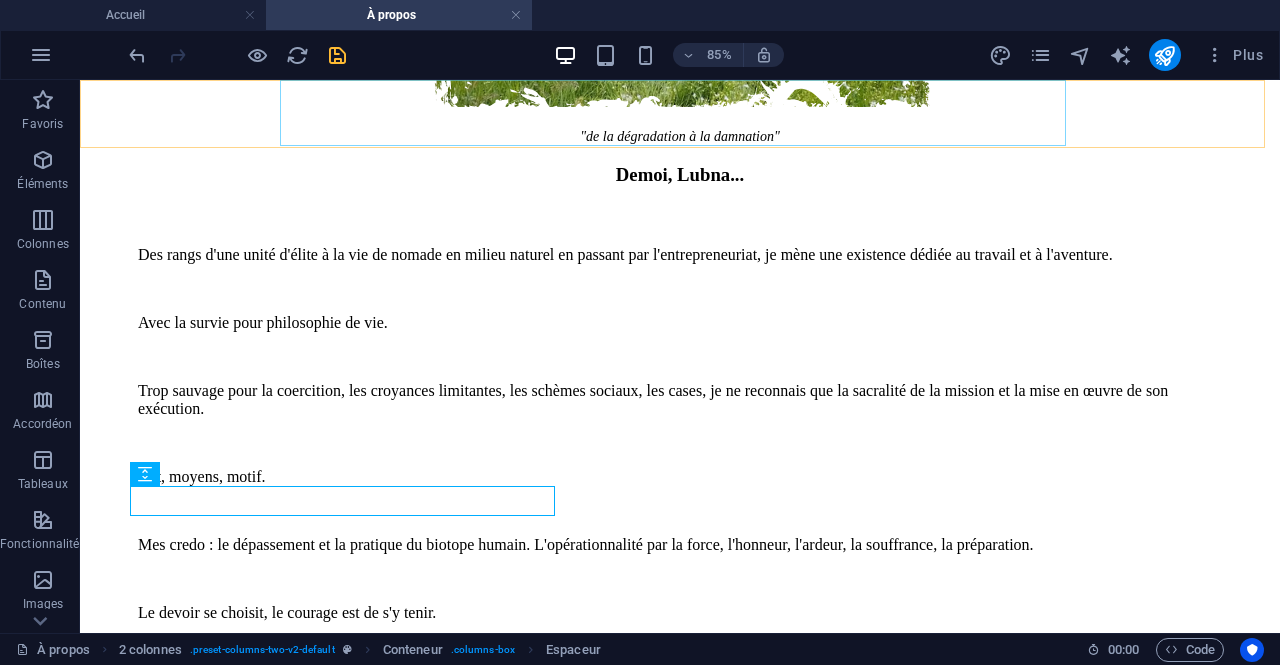 scroll, scrollTop: 1730, scrollLeft: 0, axis: vertical 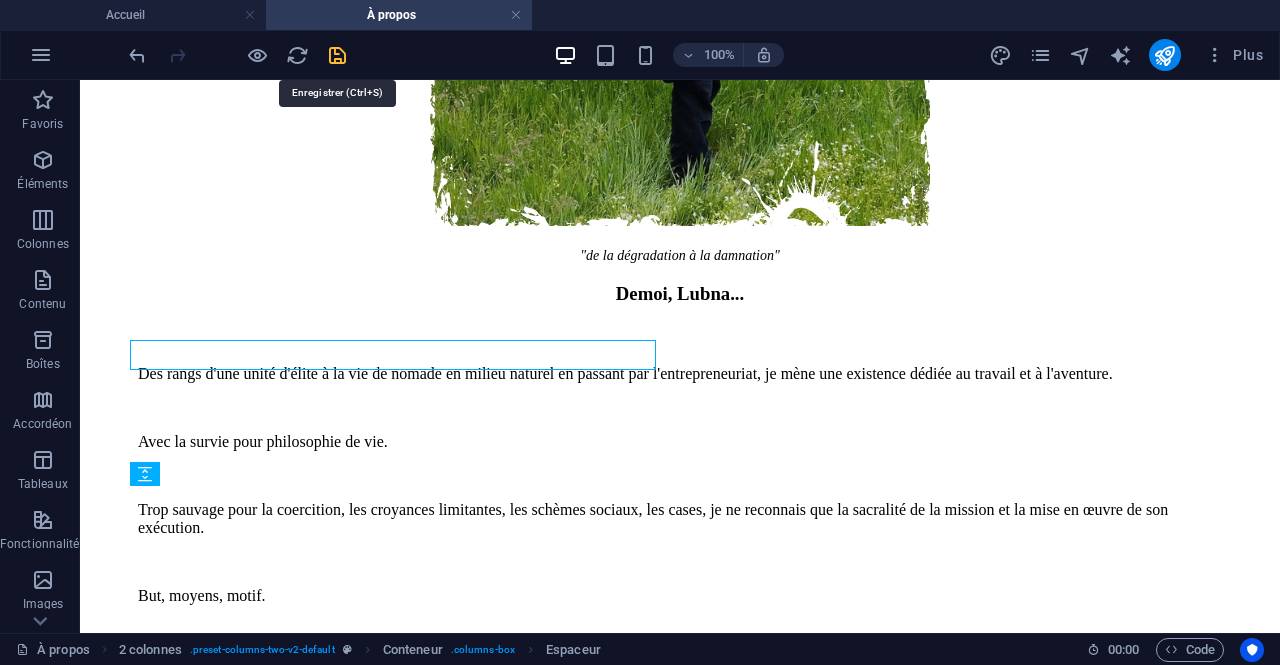 click at bounding box center [337, 55] 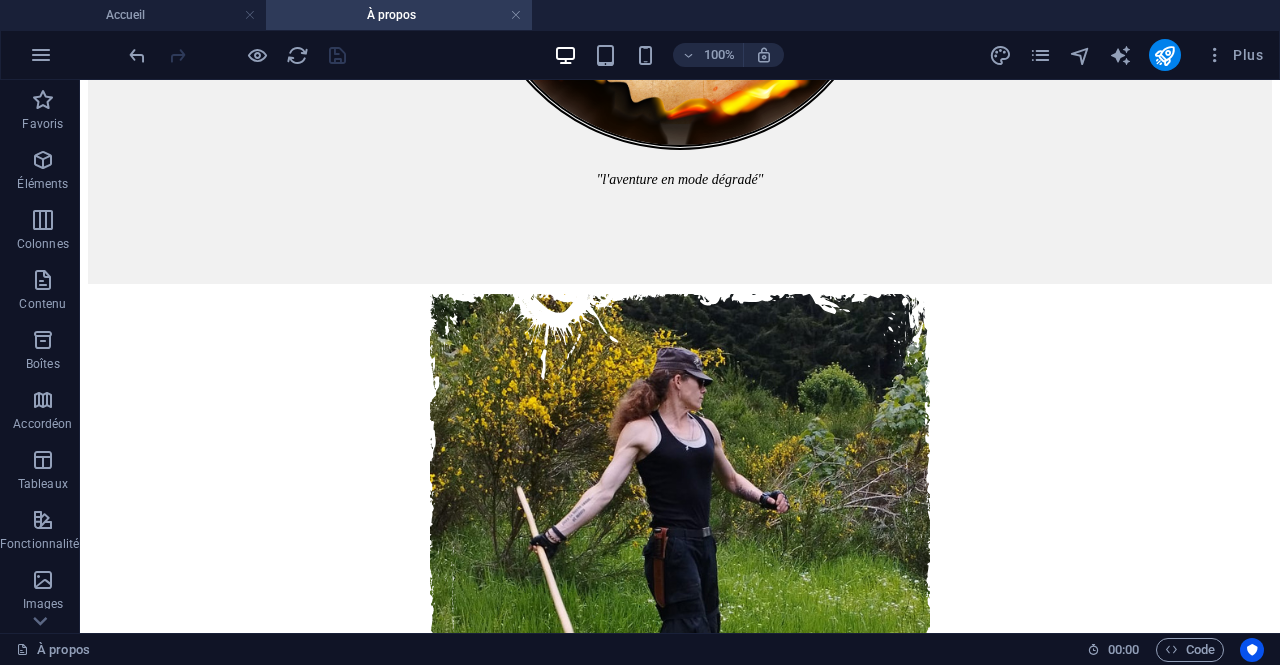 scroll, scrollTop: 1141, scrollLeft: 0, axis: vertical 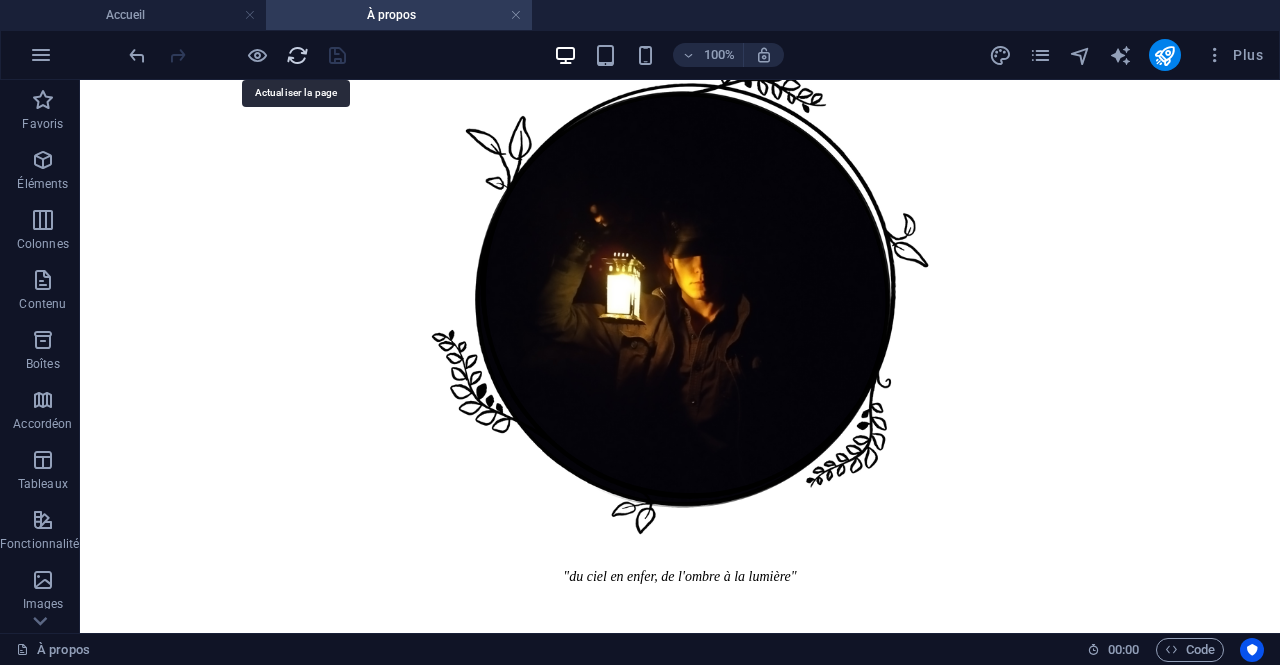 click at bounding box center [297, 55] 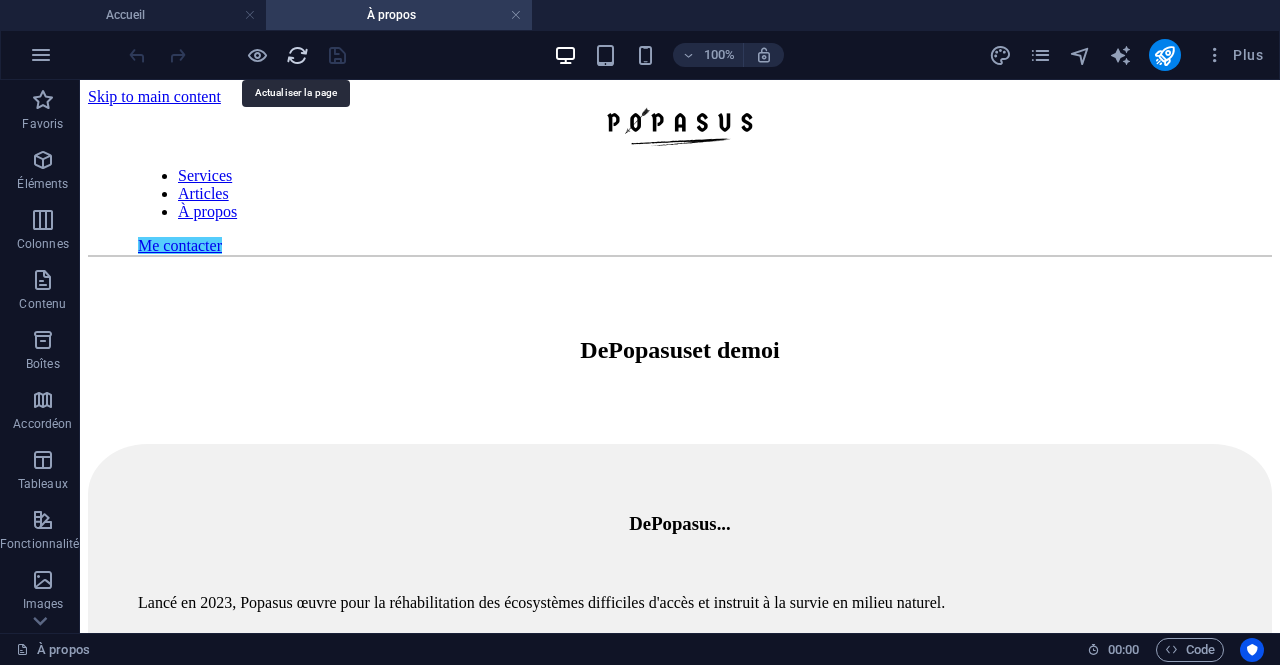 scroll, scrollTop: 0, scrollLeft: 0, axis: both 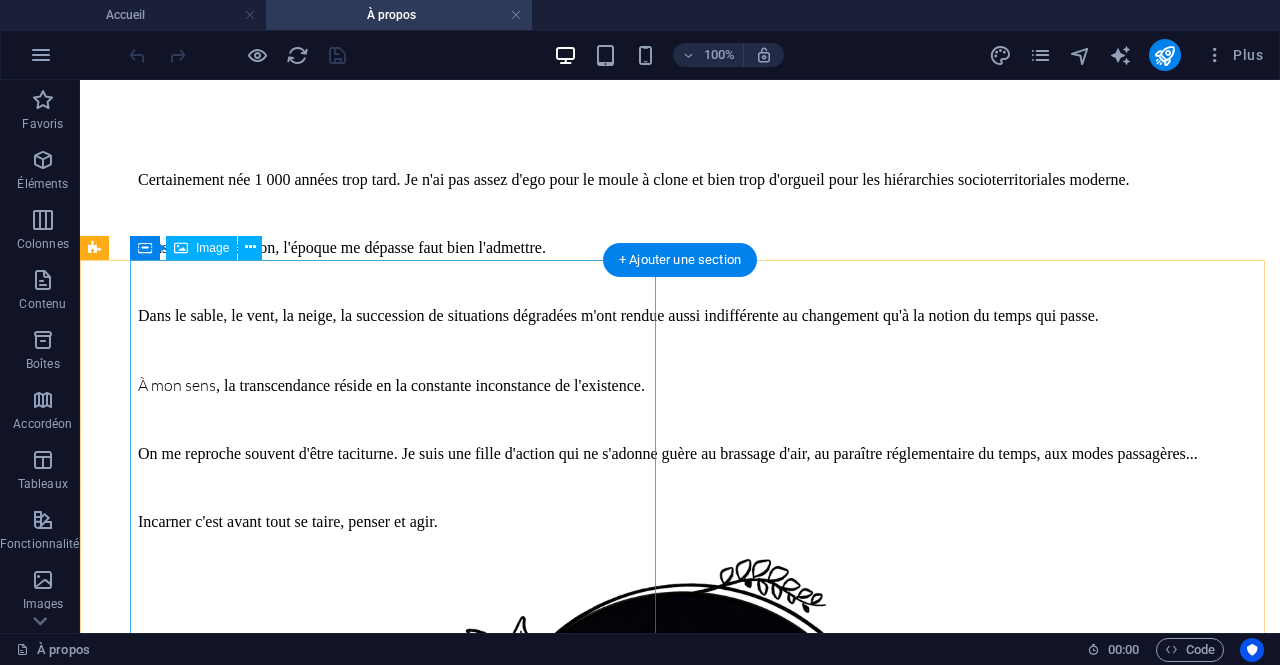 click on ""impraticable wildnis"" at bounding box center (680, 2392) 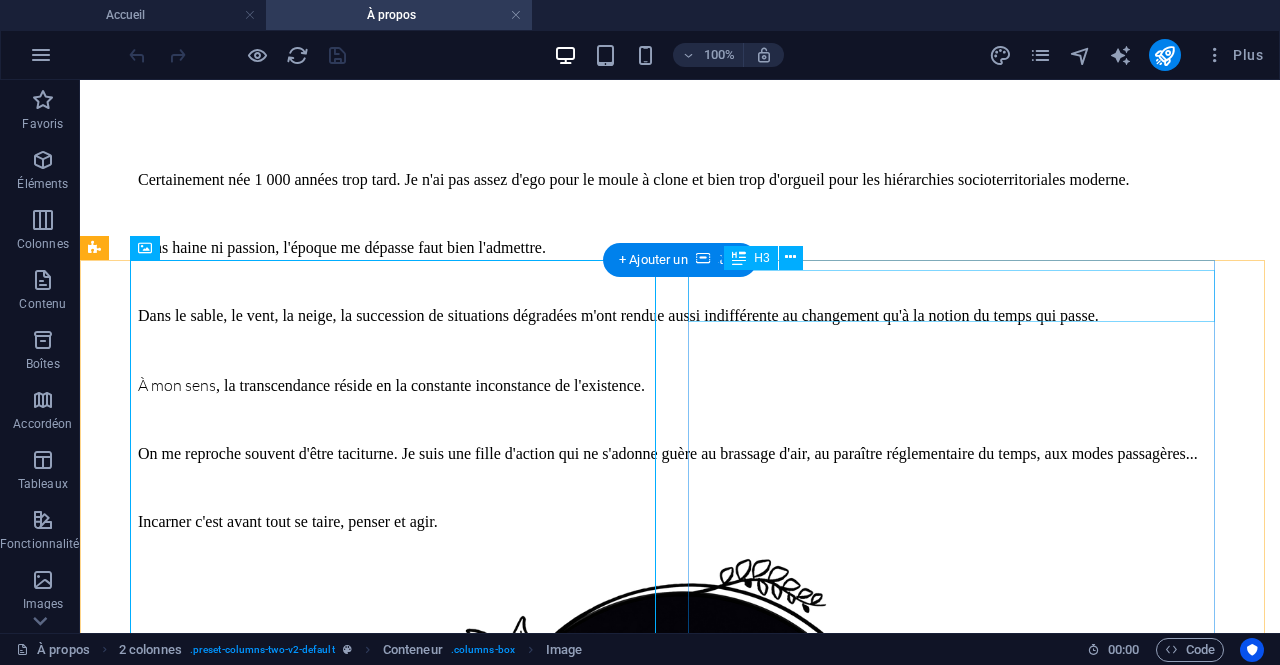 click on "Popasus  Wildnis" at bounding box center [680, 2756] 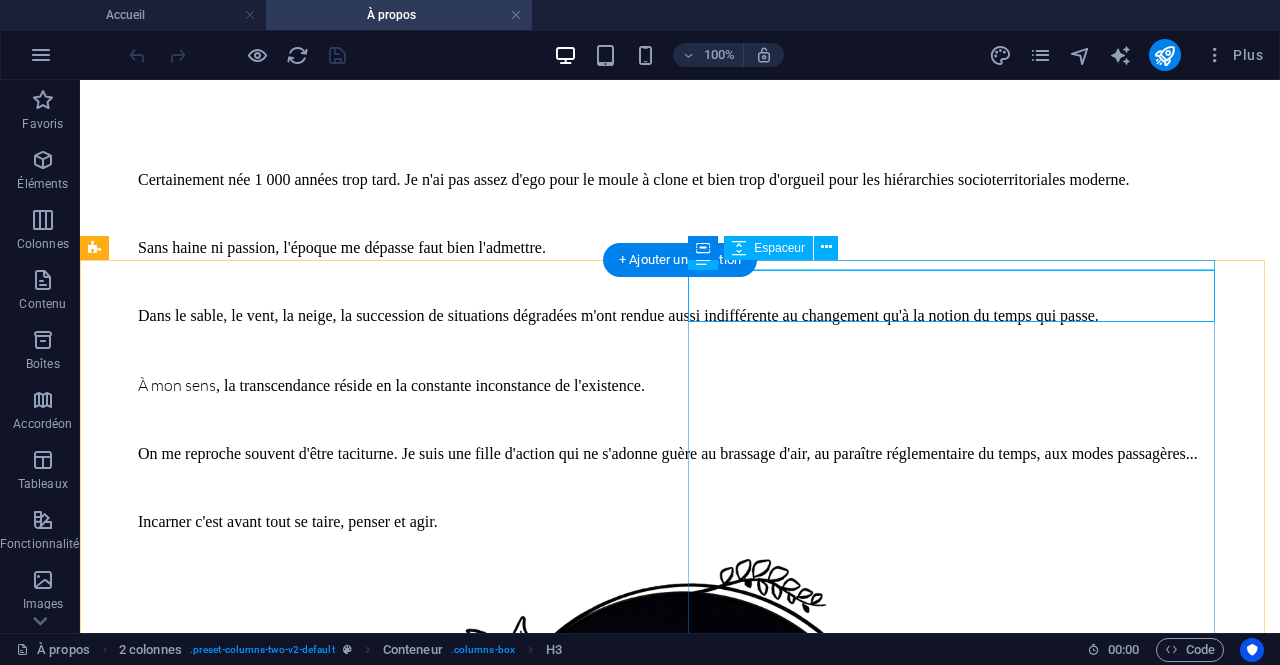 click at bounding box center [680, 2722] 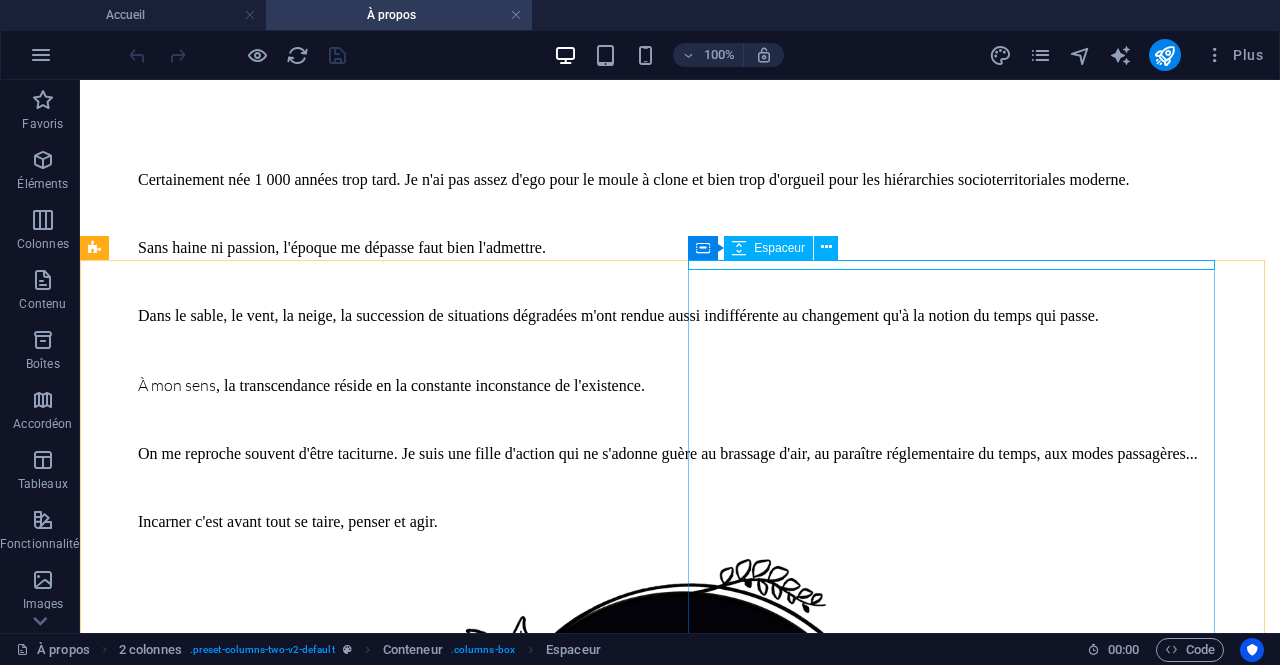 click on "Espaceur" at bounding box center [779, 248] 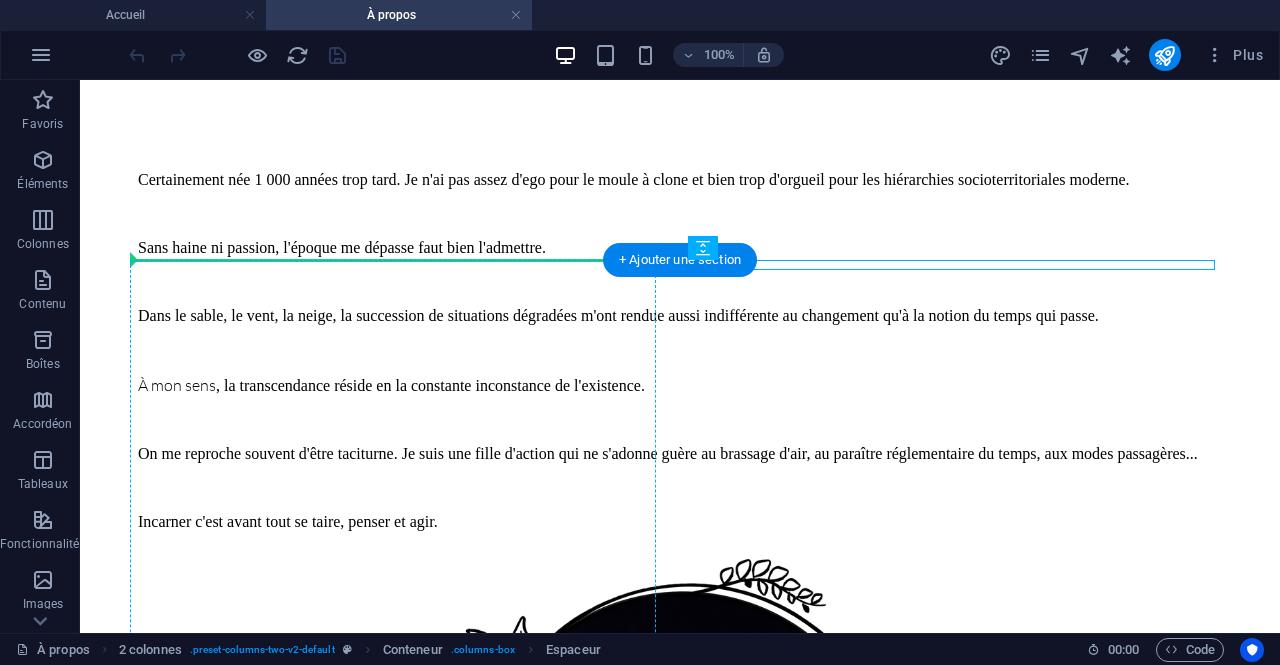 drag, startPoint x: 870, startPoint y: 330, endPoint x: 495, endPoint y: 265, distance: 380.59164 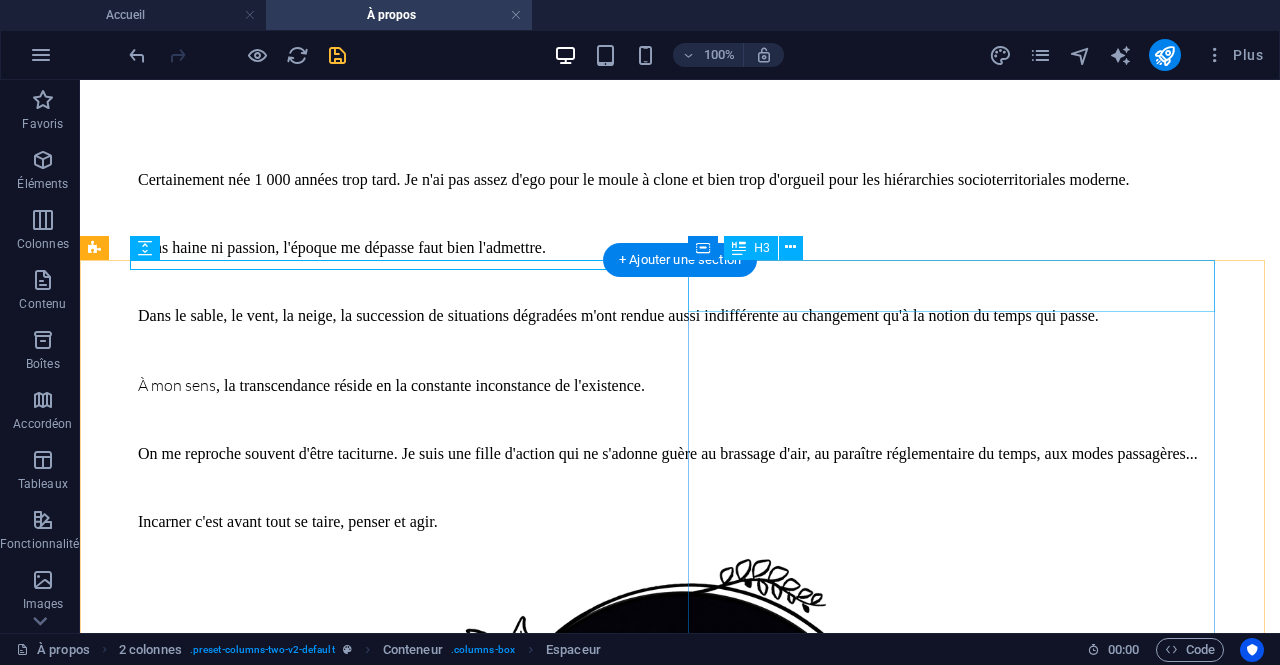 click on "Popasus  Wildnis" at bounding box center [680, 2756] 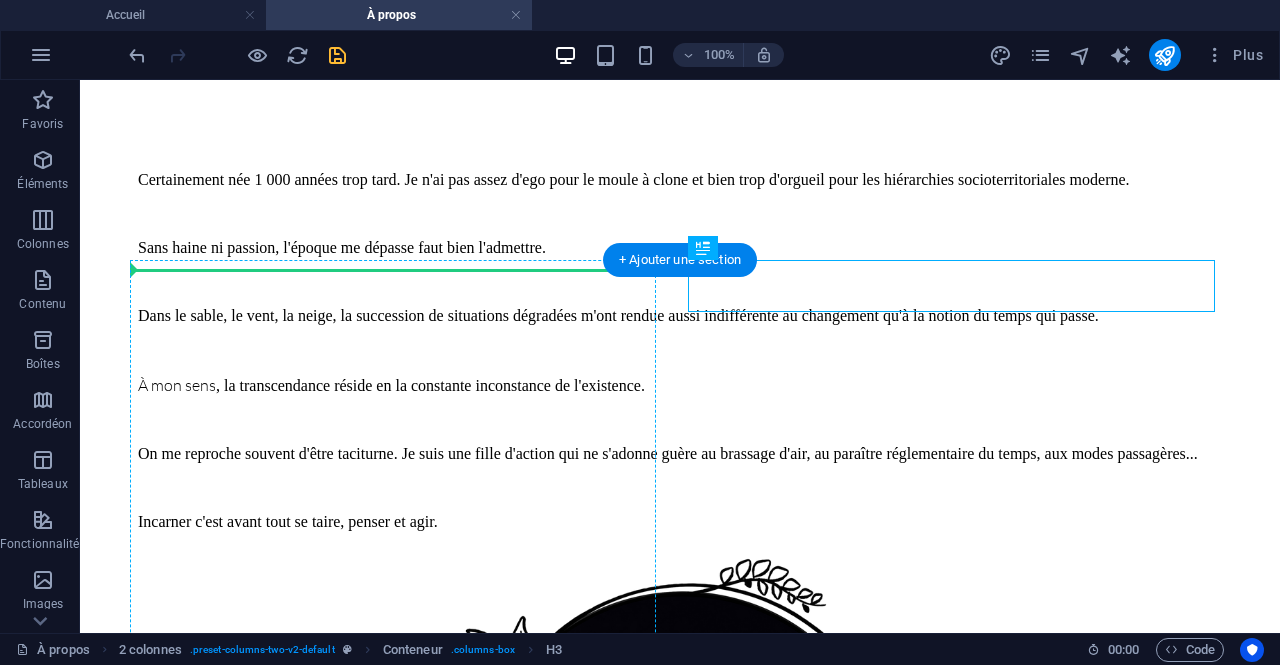 drag, startPoint x: 836, startPoint y: 331, endPoint x: 298, endPoint y: 277, distance: 540.70325 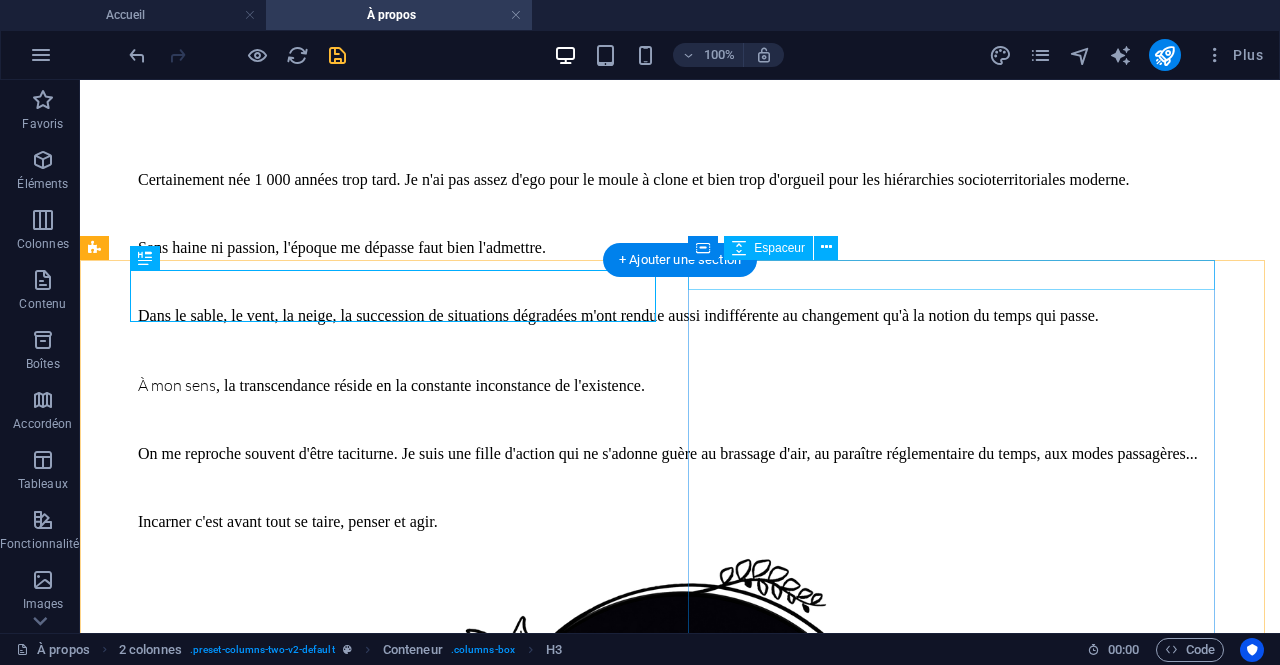 click at bounding box center (680, 2801) 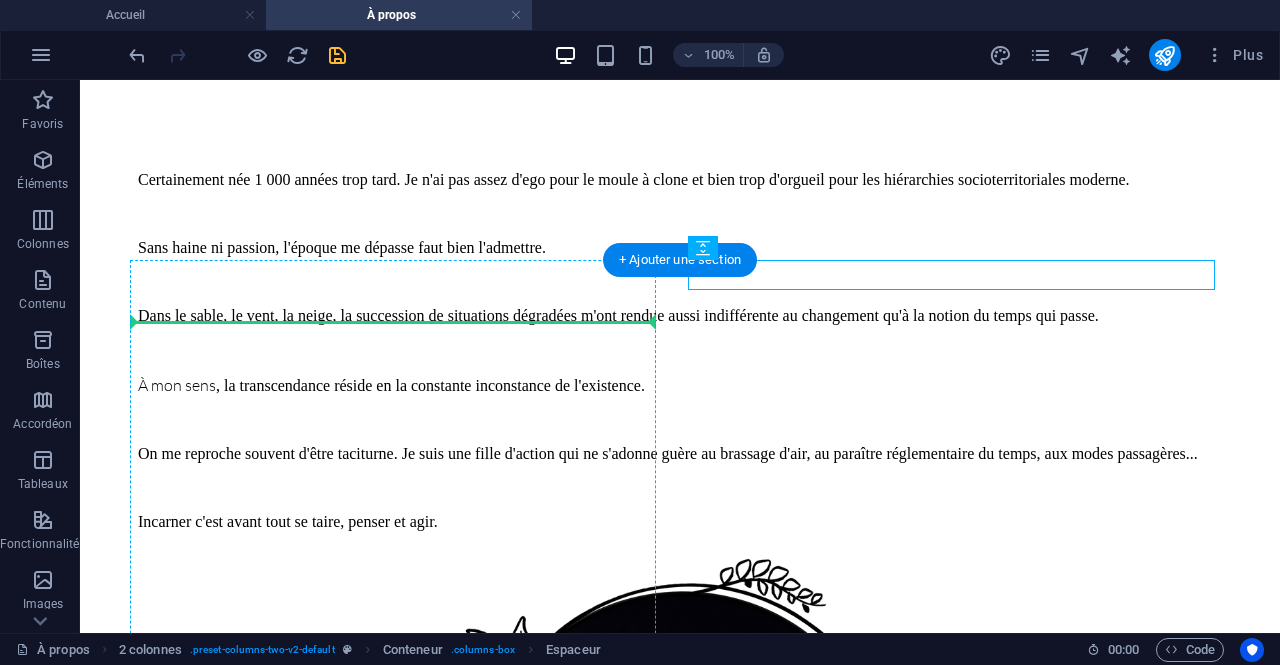 drag, startPoint x: 854, startPoint y: 329, endPoint x: 488, endPoint y: 306, distance: 366.72195 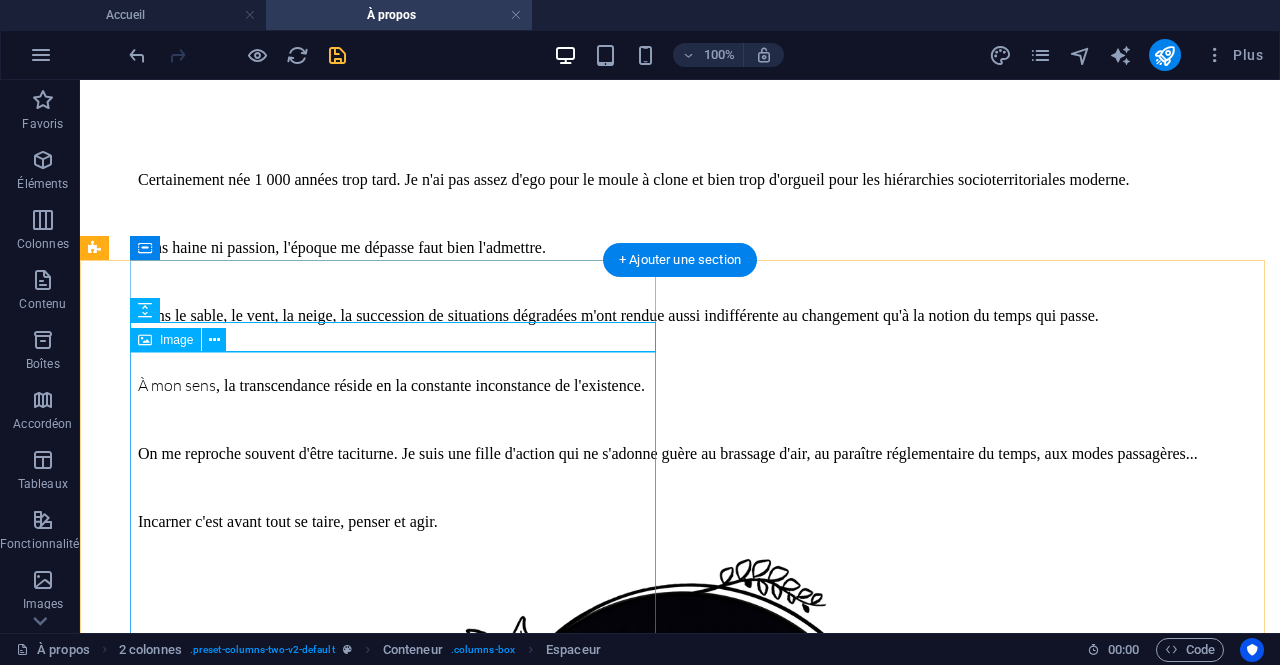click on ""impraticable wildnis"" at bounding box center [680, 2491] 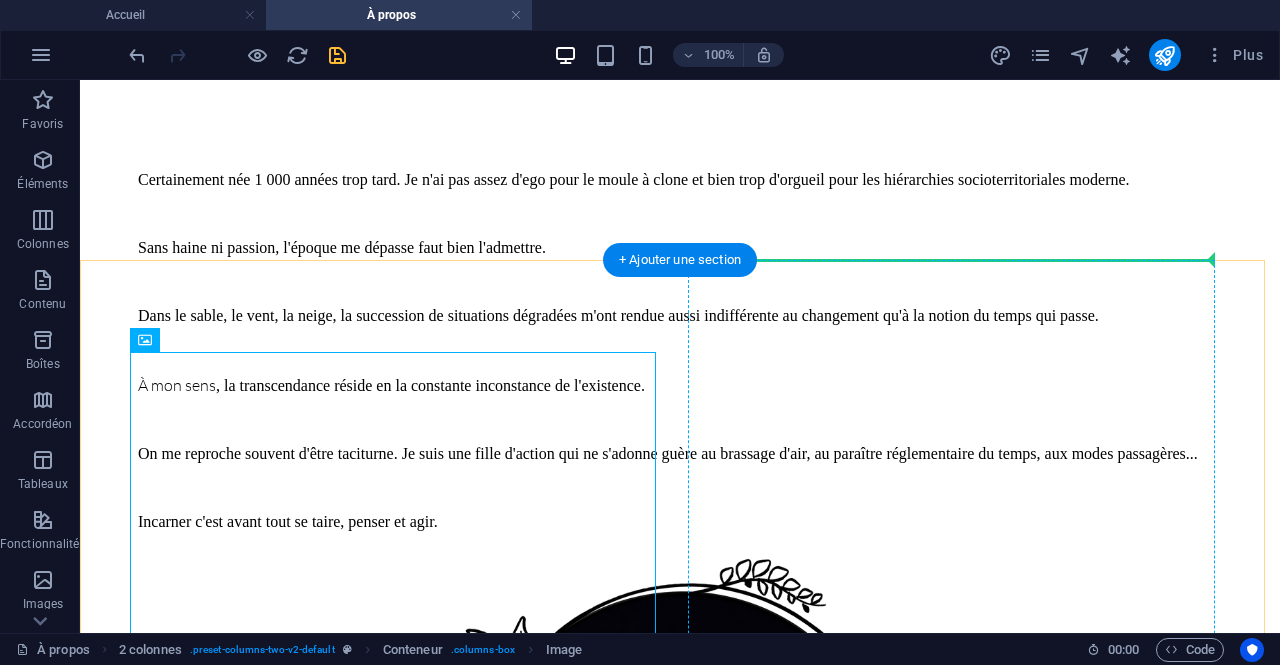 drag, startPoint x: 172, startPoint y: 341, endPoint x: 660, endPoint y: 182, distance: 513.24945 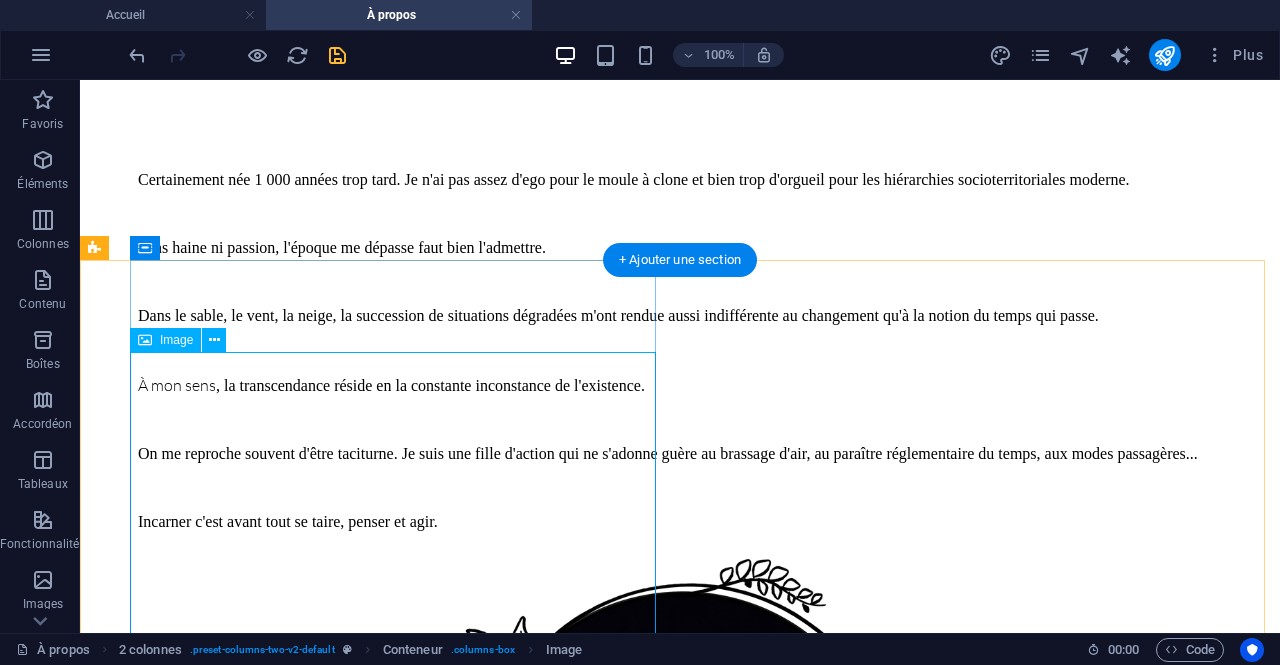 click on ""impraticable wildnis"" at bounding box center [680, 2491] 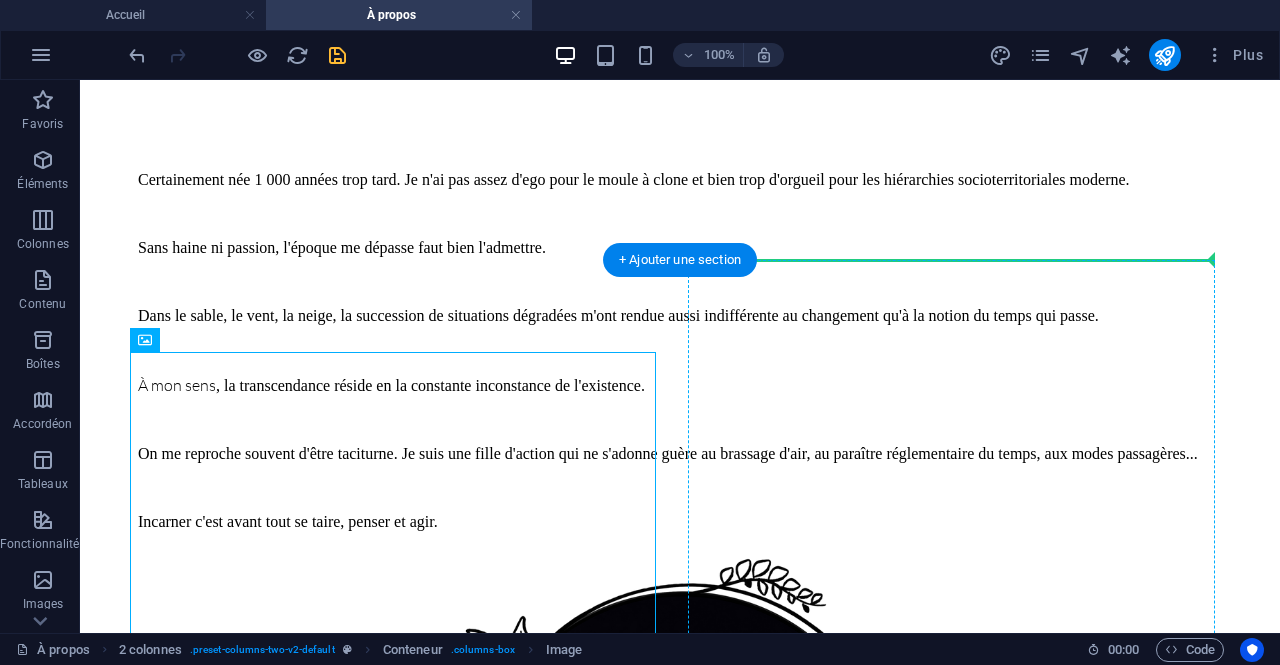 drag, startPoint x: 262, startPoint y: 424, endPoint x: 722, endPoint y: 285, distance: 480.5424 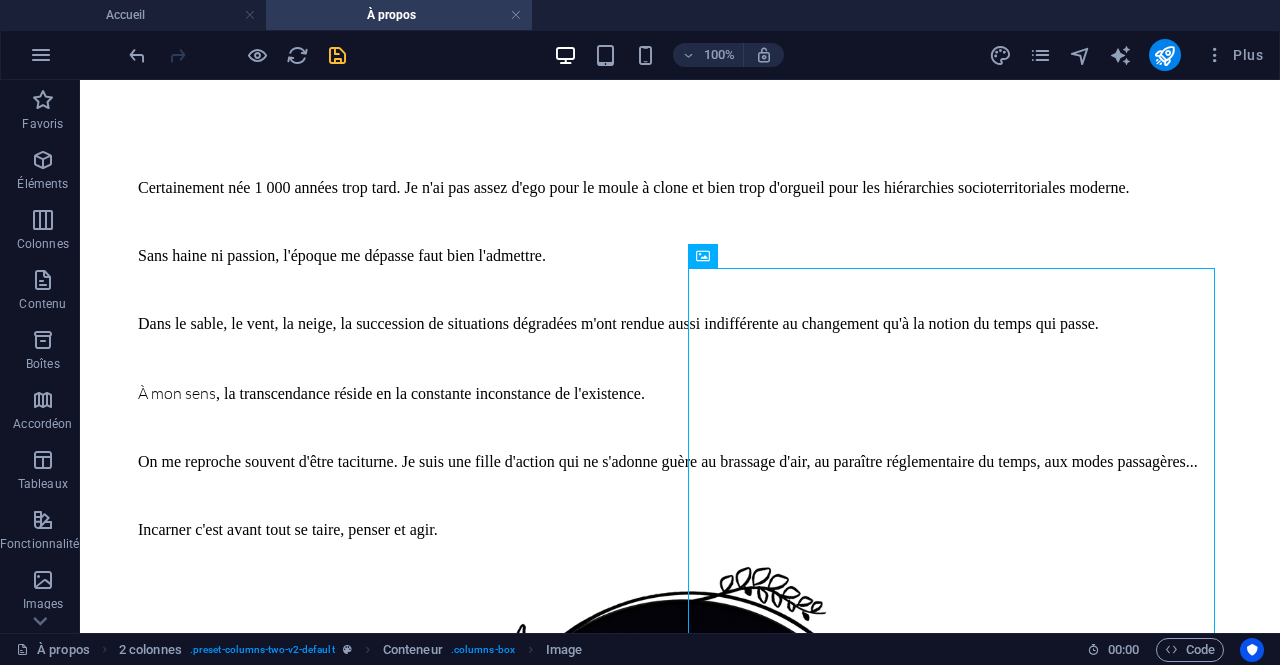 scroll, scrollTop: 2392, scrollLeft: 0, axis: vertical 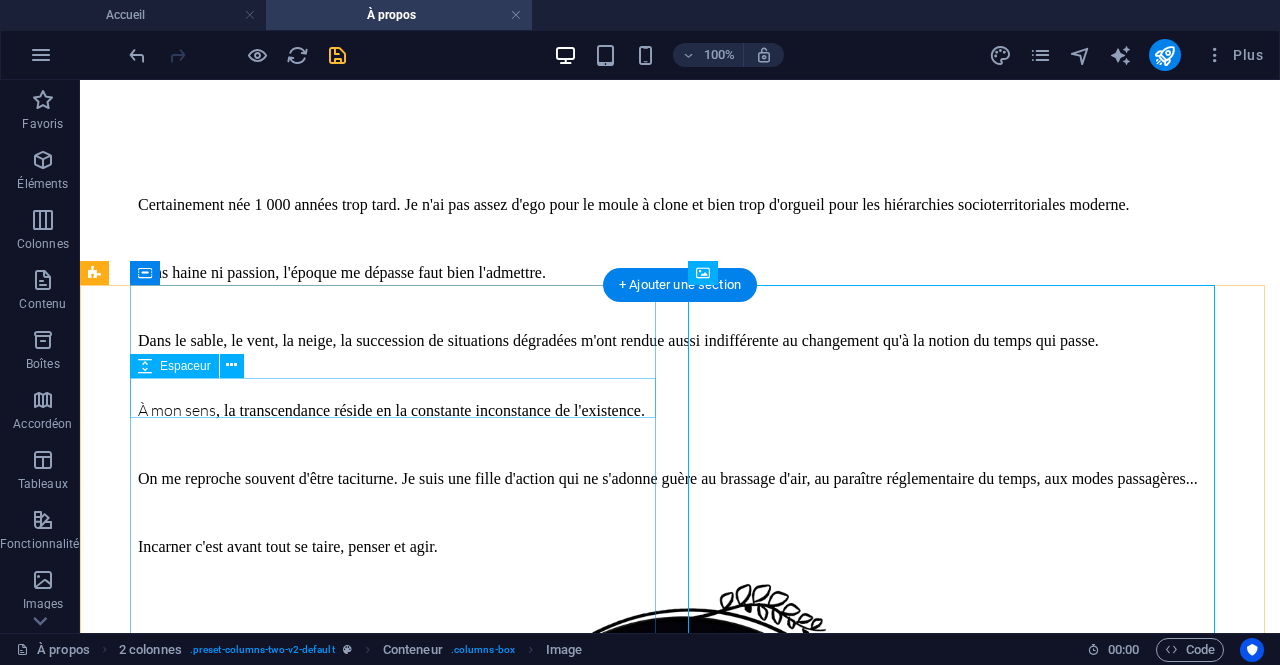 click at bounding box center (680, 2267) 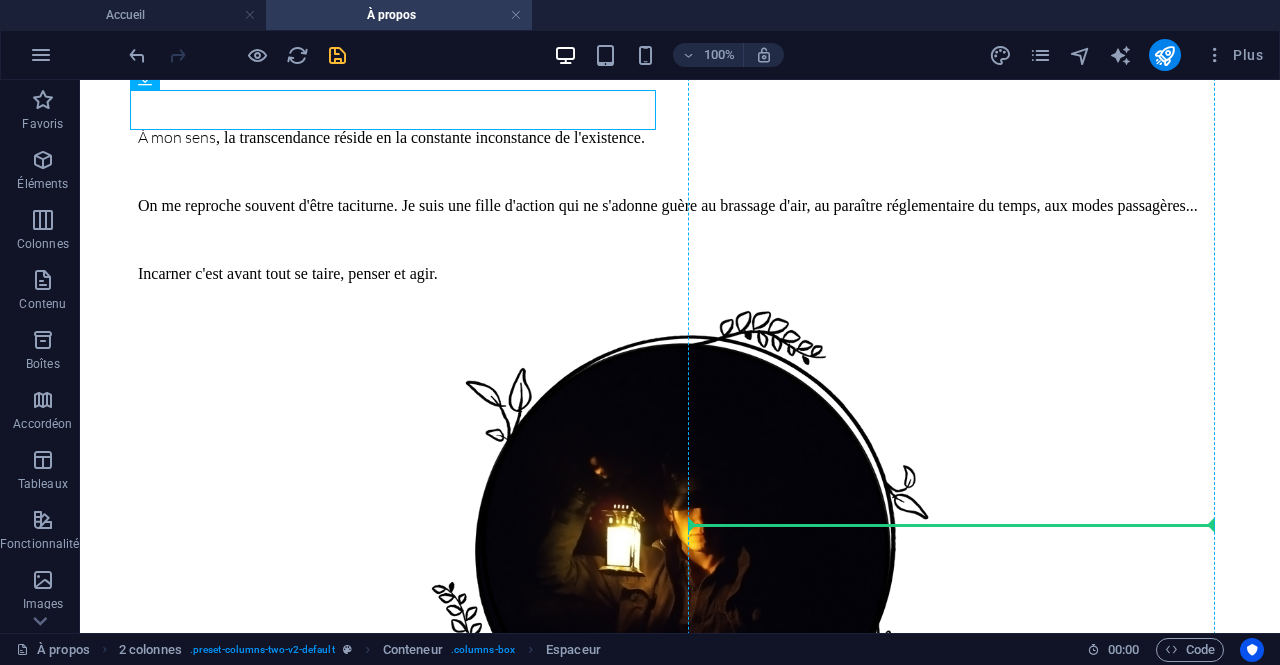 scroll, scrollTop: 2819, scrollLeft: 0, axis: vertical 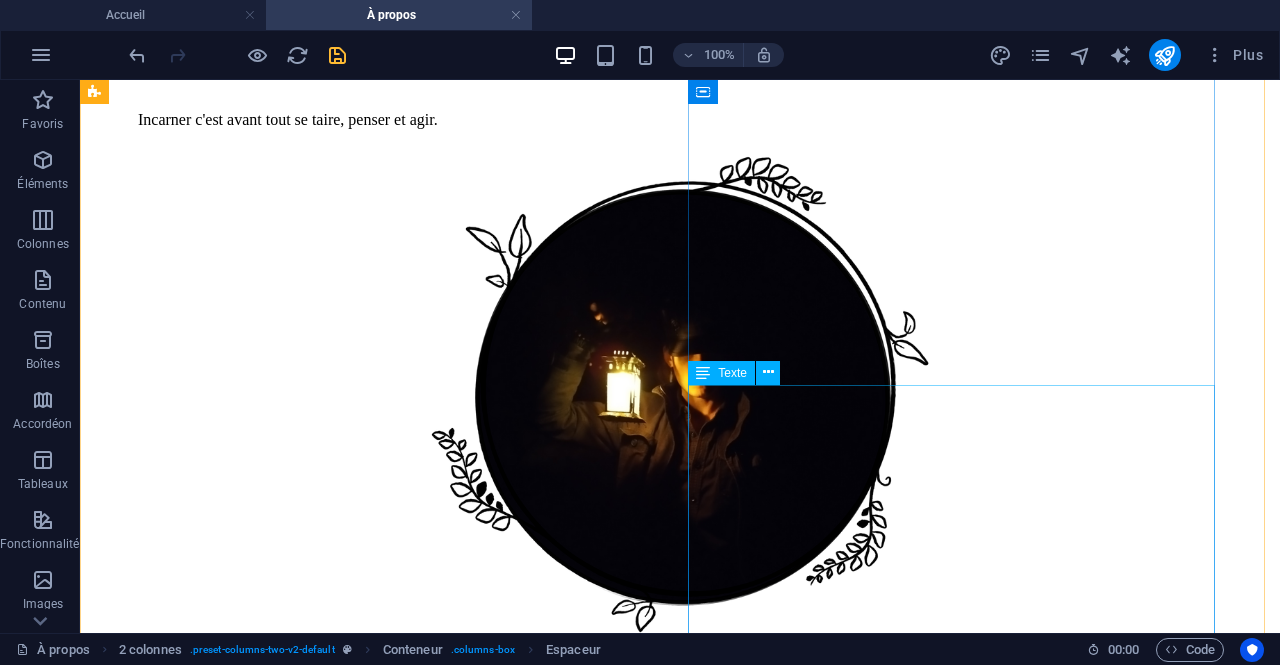 drag, startPoint x: 246, startPoint y: 303, endPoint x: 801, endPoint y: 393, distance: 562.24994 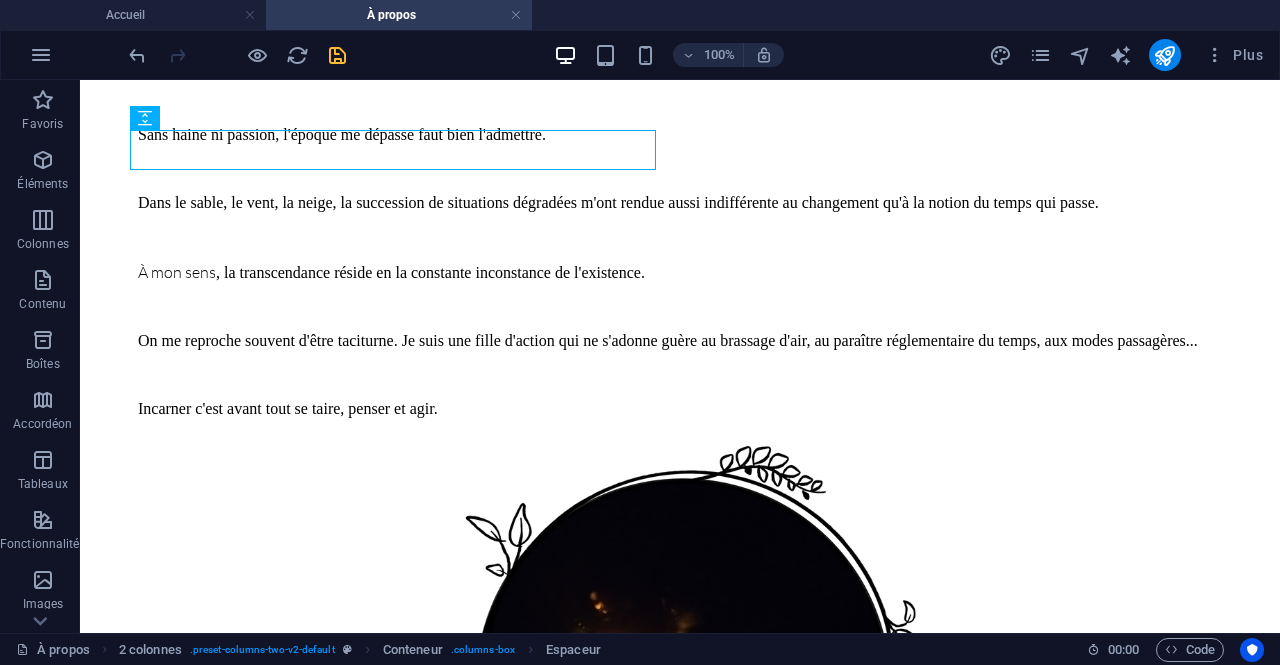 scroll, scrollTop: 2496, scrollLeft: 0, axis: vertical 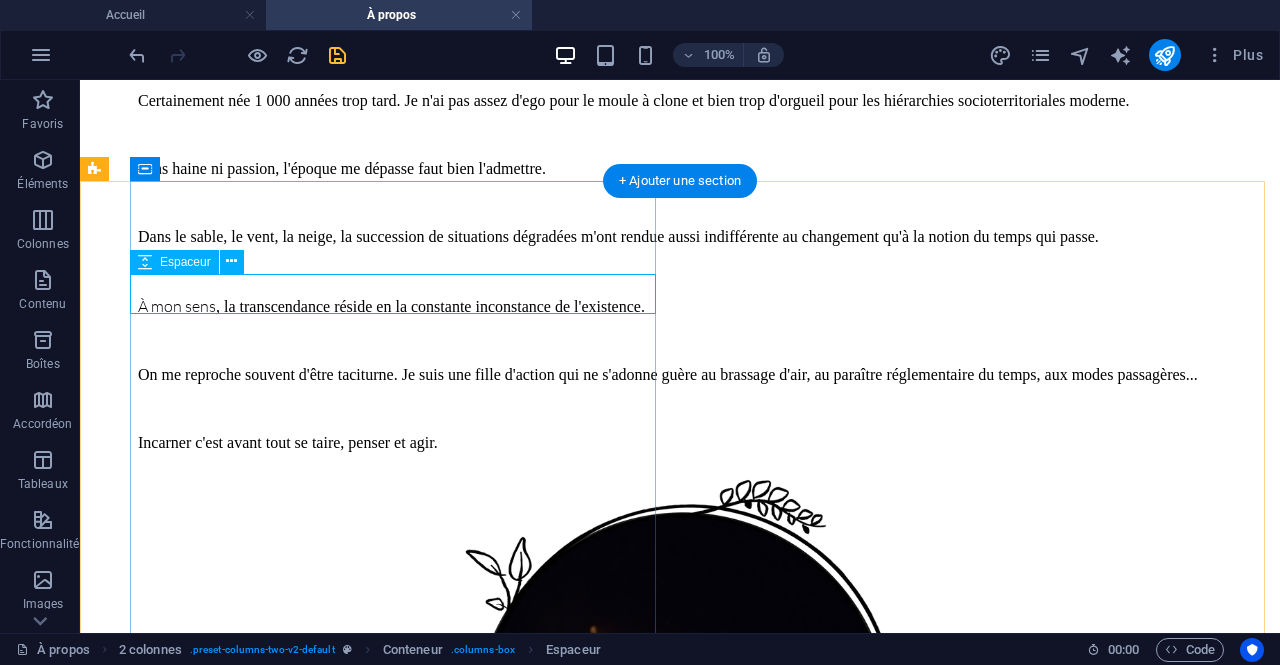 click at bounding box center [680, 2163] 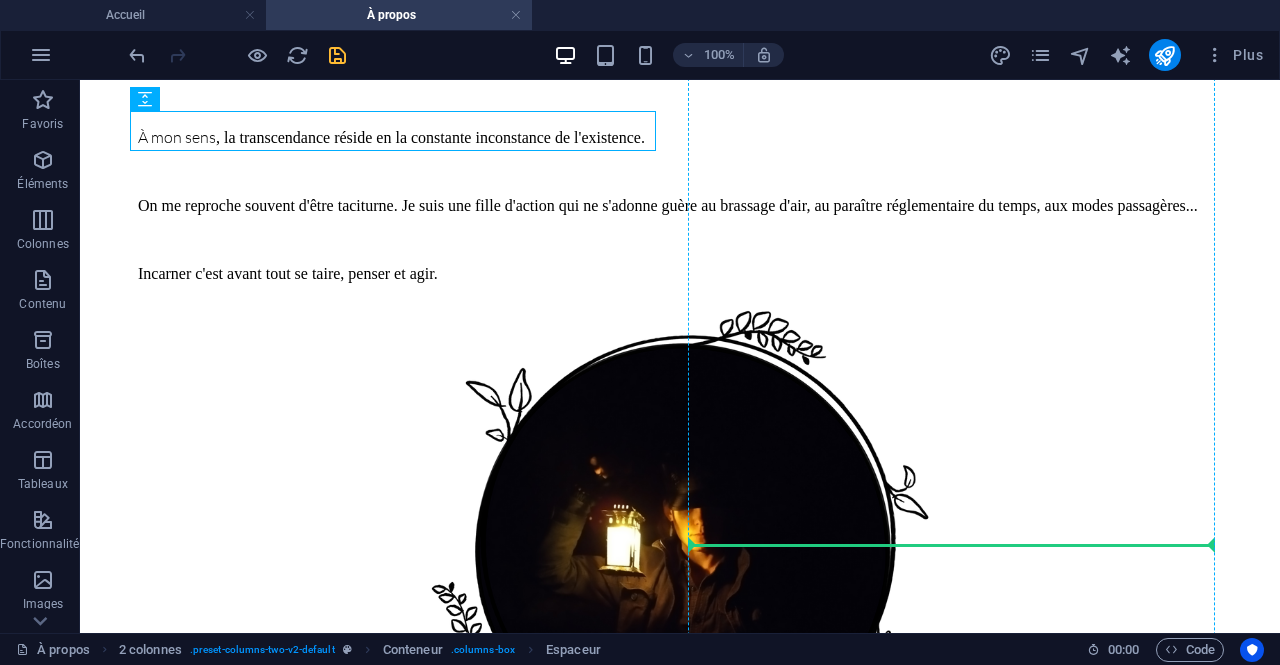 scroll, scrollTop: 2666, scrollLeft: 0, axis: vertical 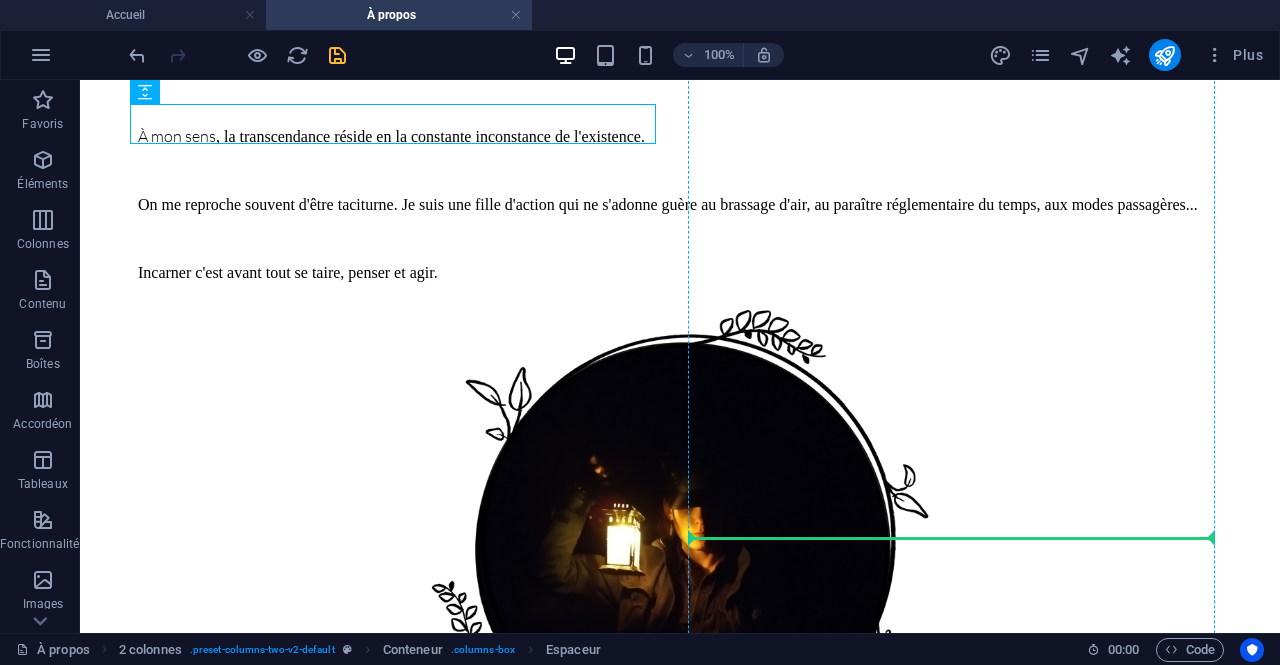 drag, startPoint x: 224, startPoint y: 343, endPoint x: 753, endPoint y: 521, distance: 558.1442 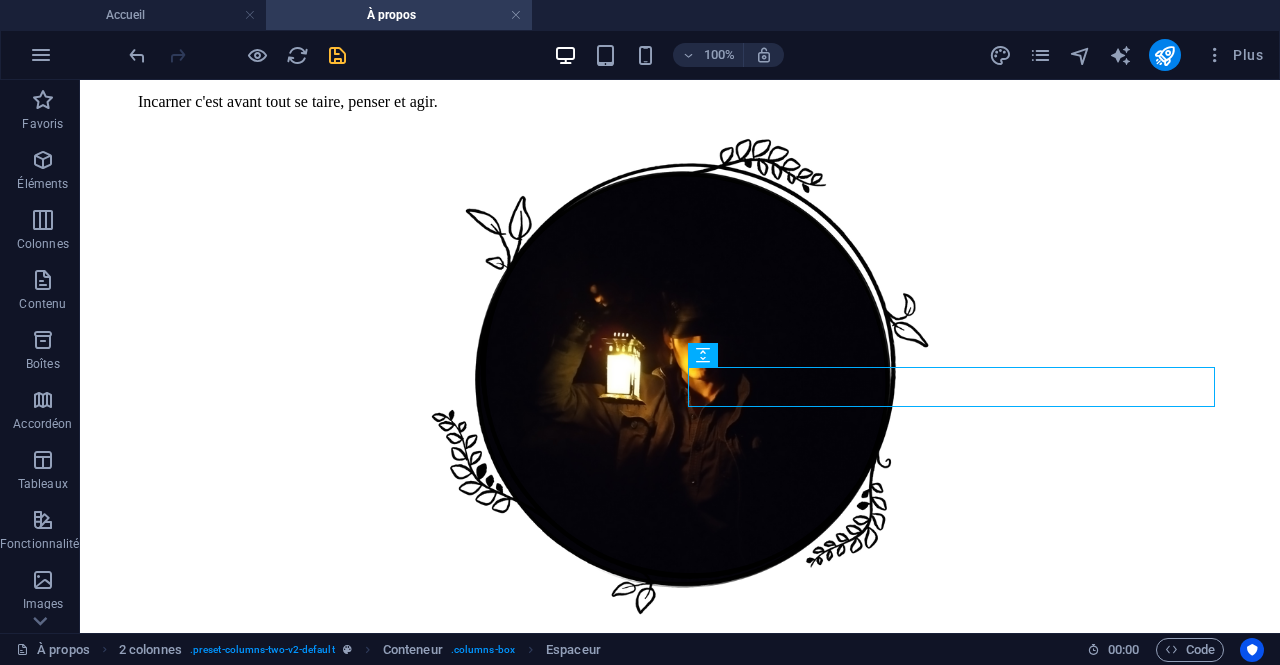 scroll, scrollTop: 2831, scrollLeft: 0, axis: vertical 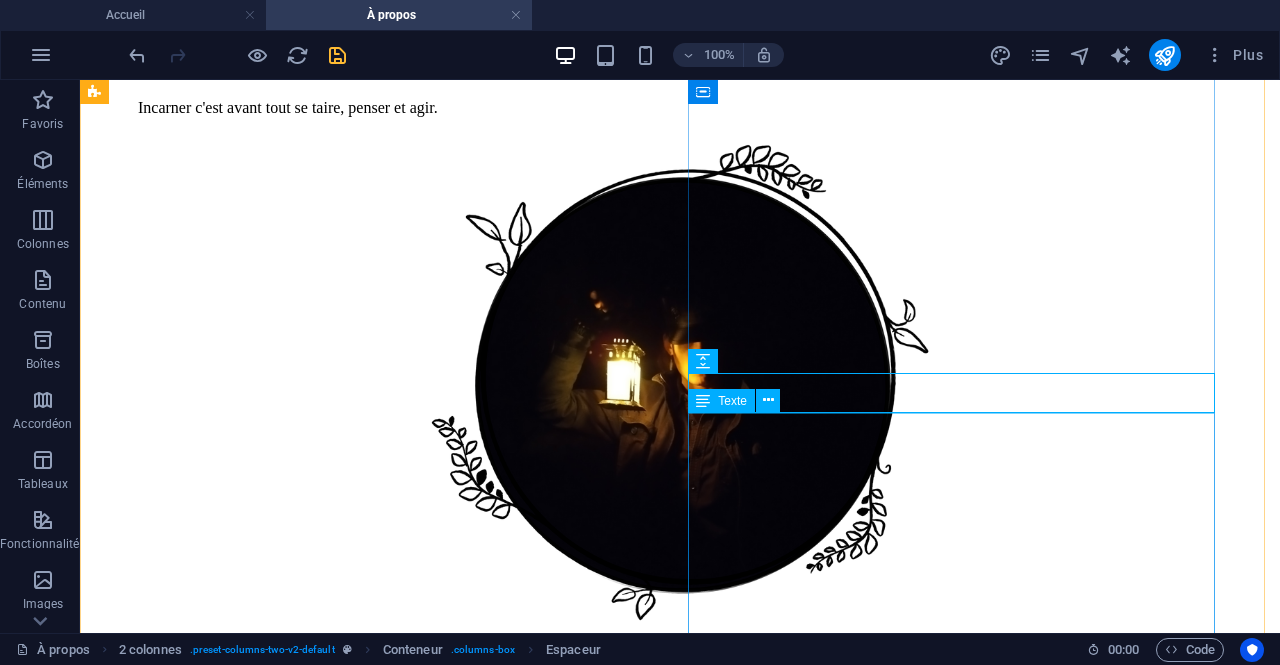 click on "Réhabilitation manuelle et écoresponsable des milieux naturels difficiles d'accès. Dans le respect de la faune, de la flore, des cycles biologiques.  ➵  0 moteur  ➵  0 émission  ➵  0 produit chimique ➵  0 dégradation des sols. Nettoyage et entretien là où les engins ne peuvent aller." at bounding box center [680, 2556] 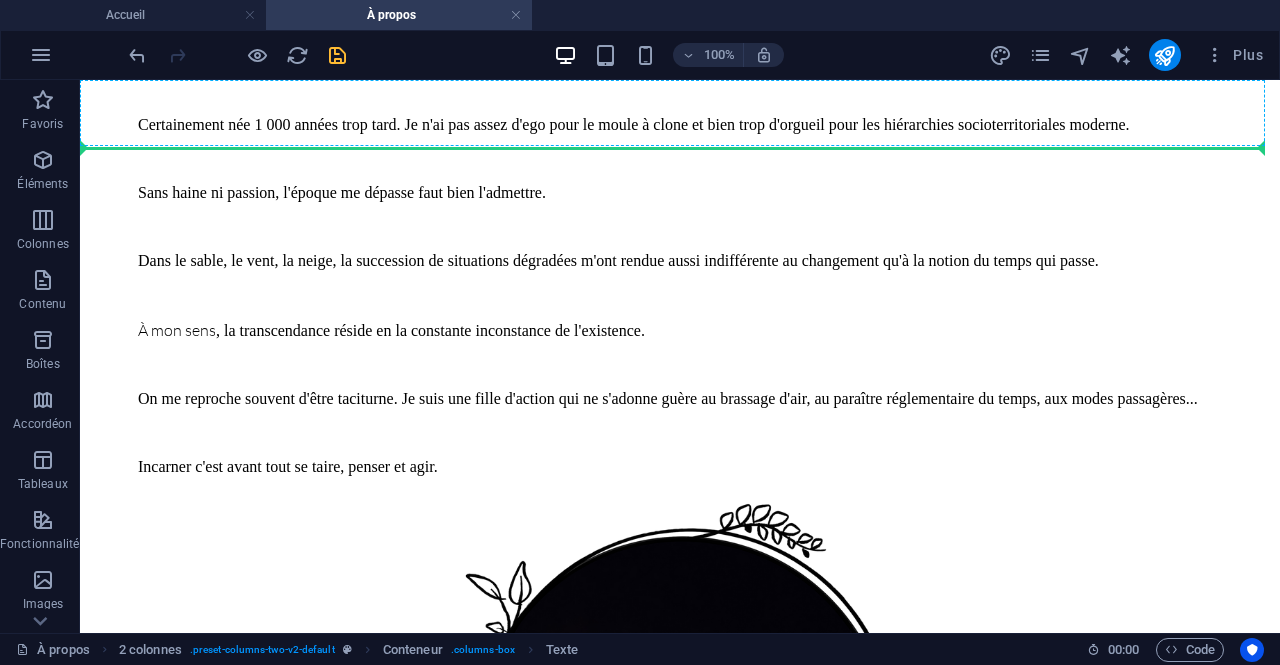 scroll, scrollTop: 2398, scrollLeft: 0, axis: vertical 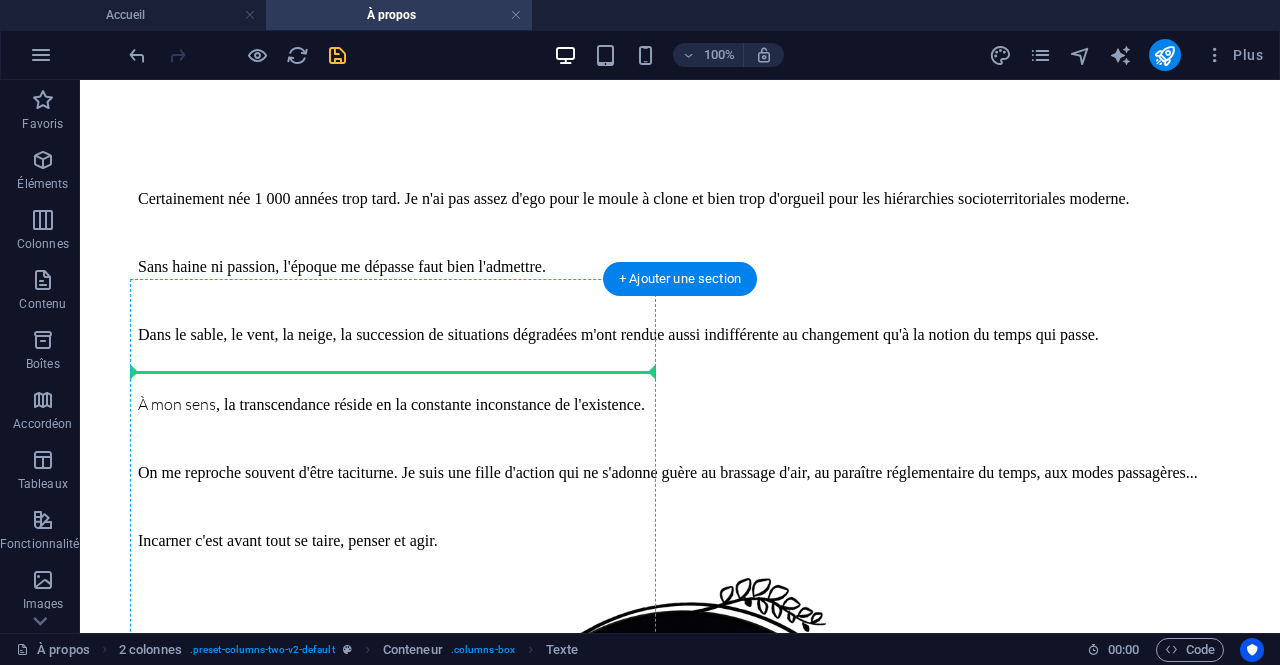 drag, startPoint x: 782, startPoint y: 483, endPoint x: 339, endPoint y: 365, distance: 458.4463 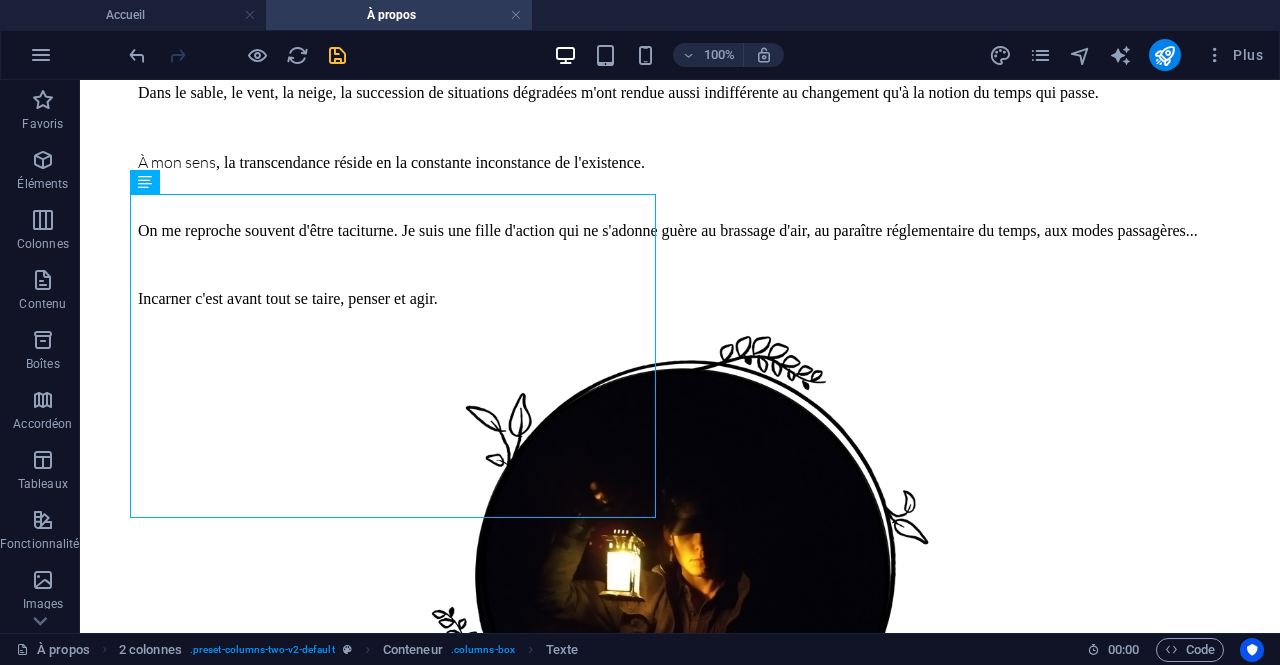scroll, scrollTop: 2806, scrollLeft: 0, axis: vertical 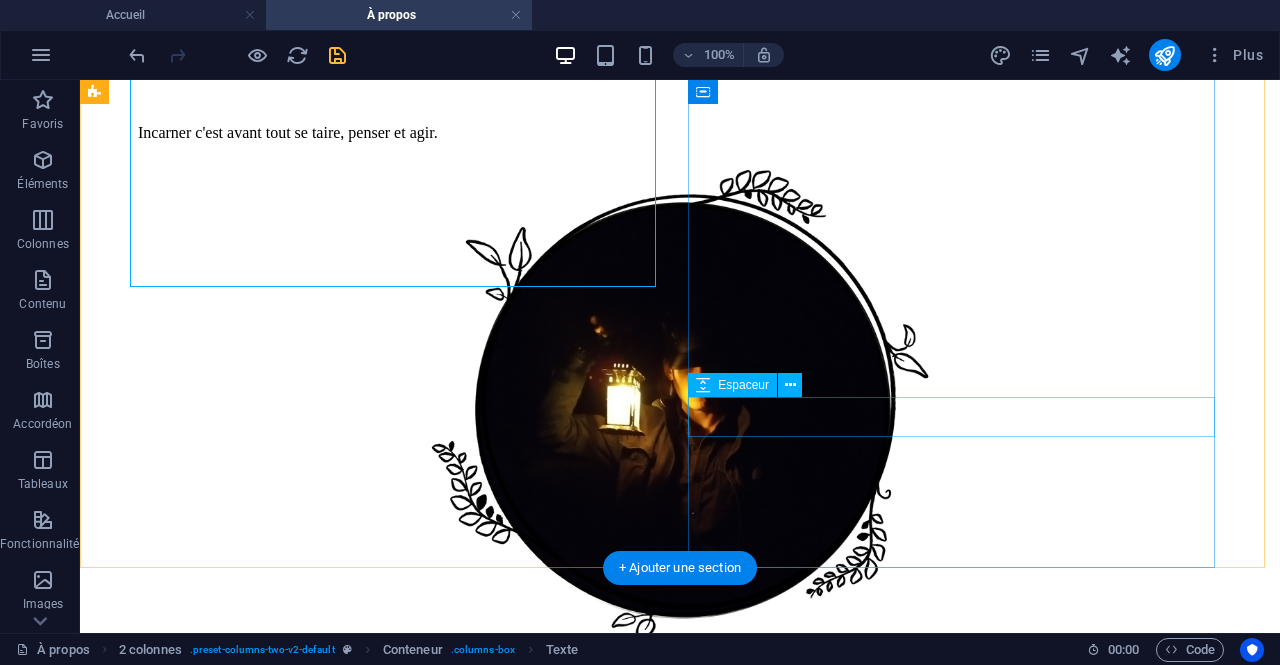 click at bounding box center (680, 2715) 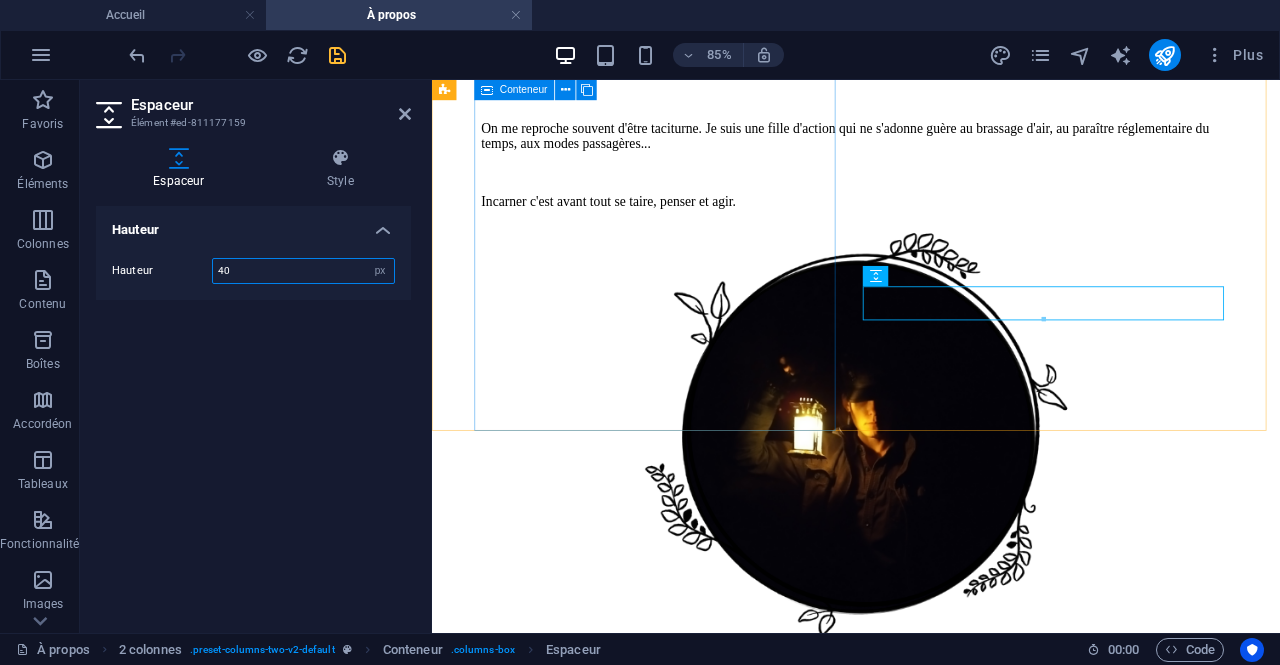 scroll, scrollTop: 2989, scrollLeft: 0, axis: vertical 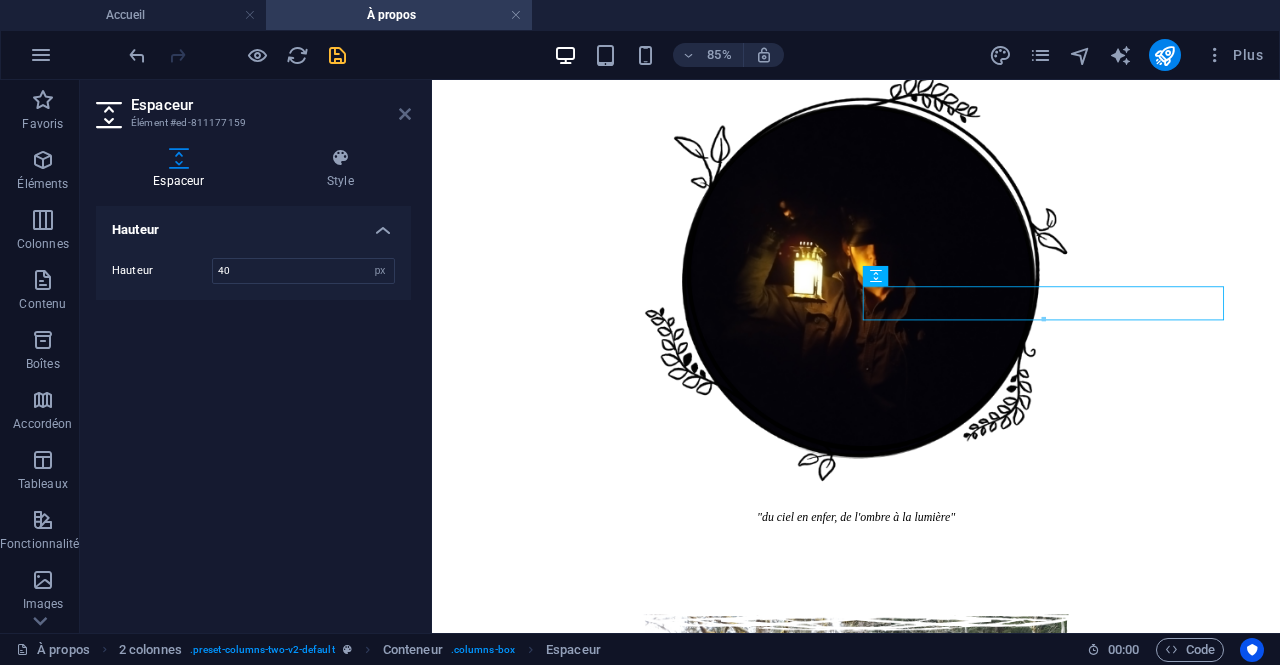 click at bounding box center [405, 114] 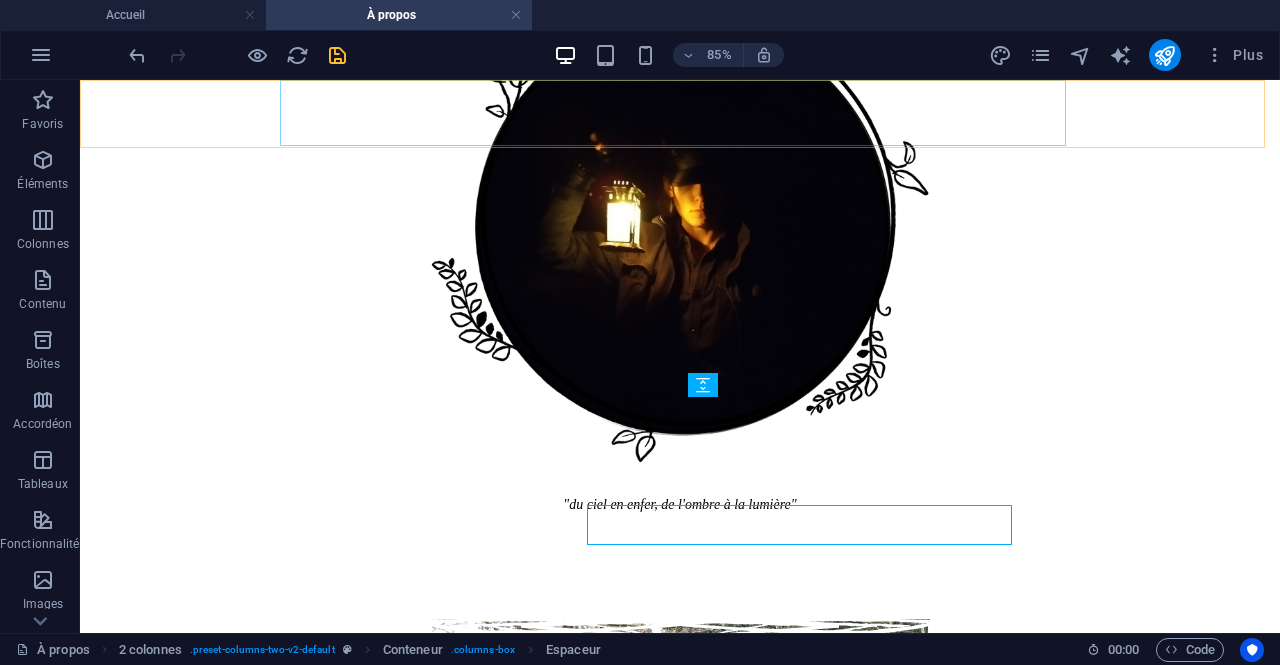 scroll, scrollTop: 2806, scrollLeft: 0, axis: vertical 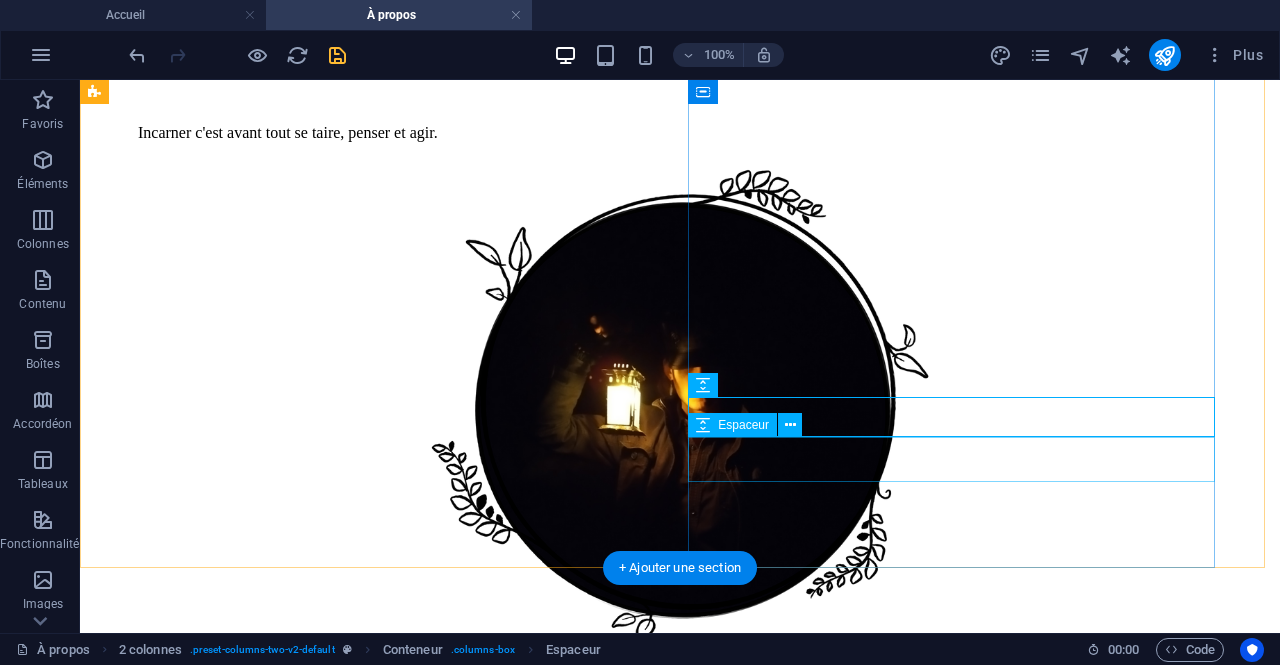 click at bounding box center (680, 2757) 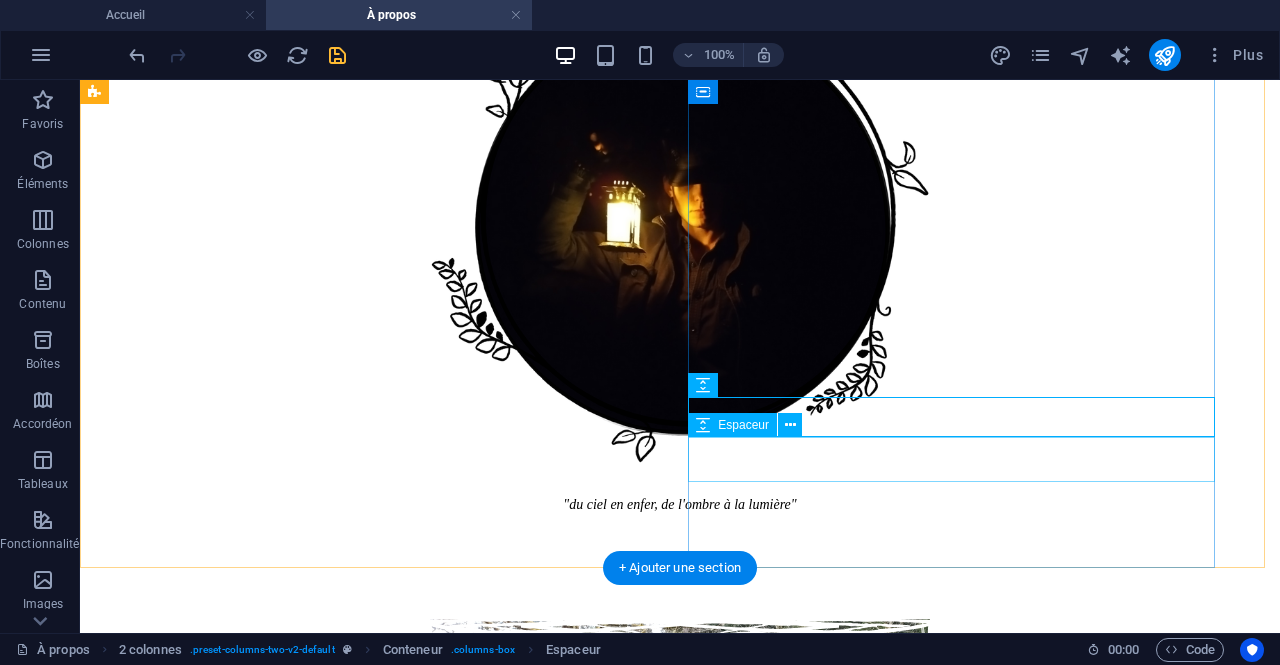 select on "px" 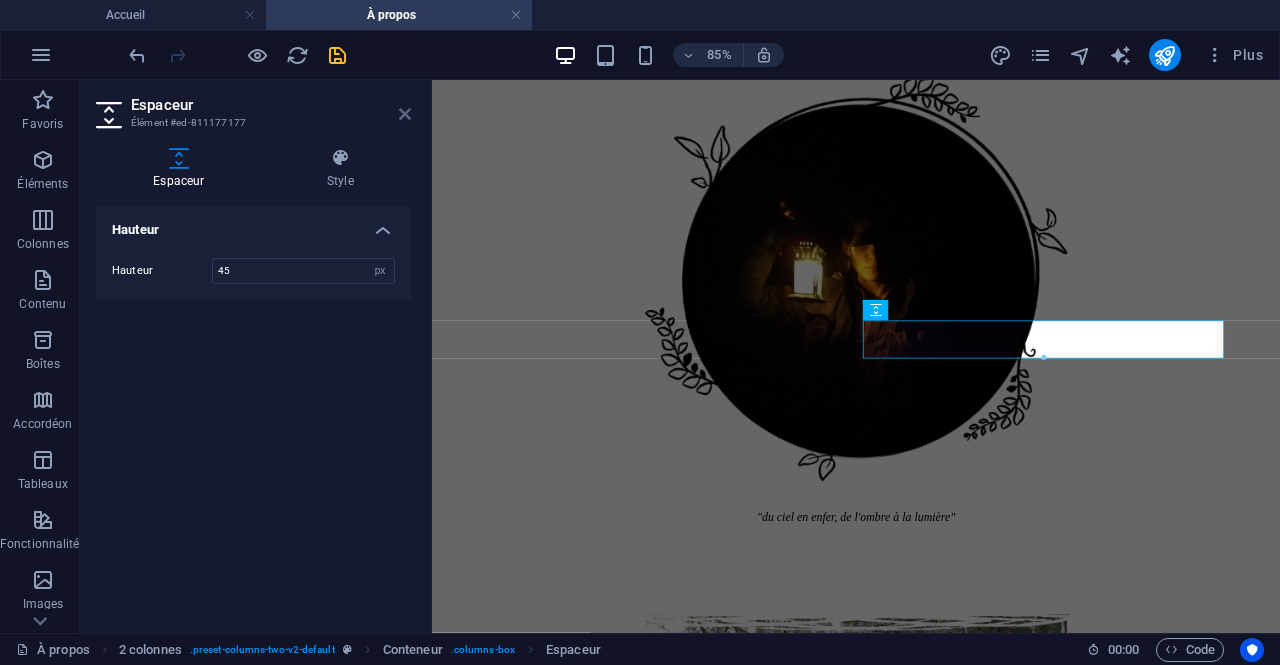 click at bounding box center [405, 114] 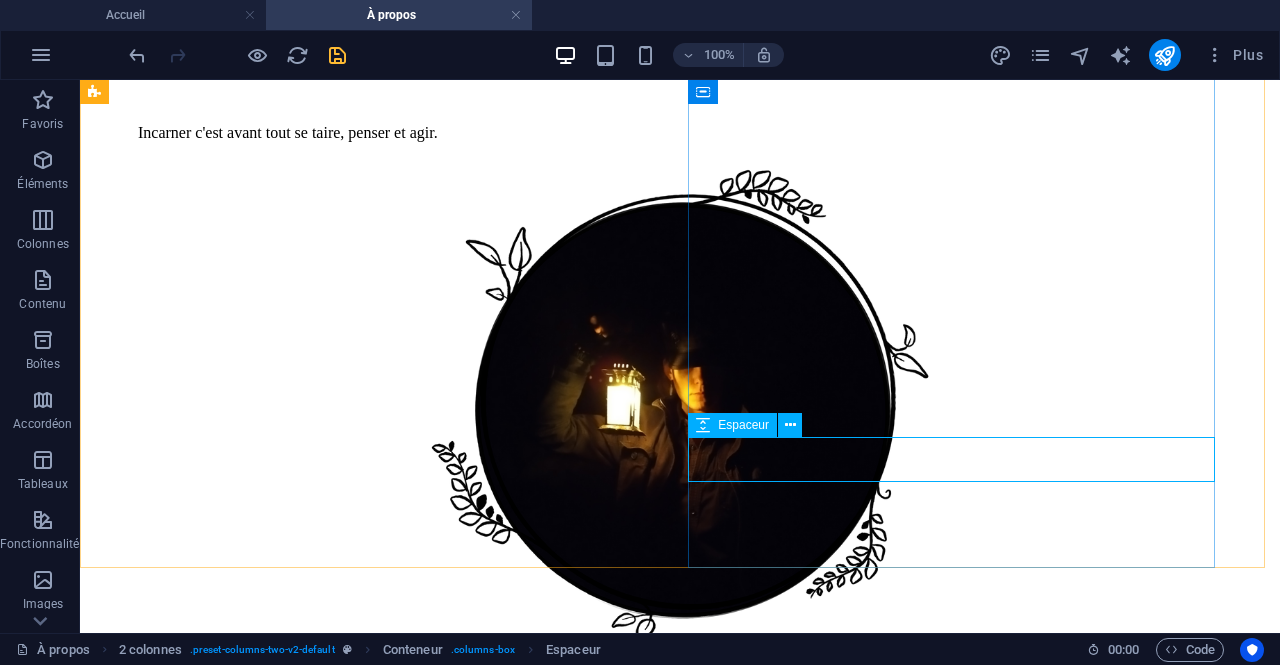 click on "Espaceur" at bounding box center [743, 425] 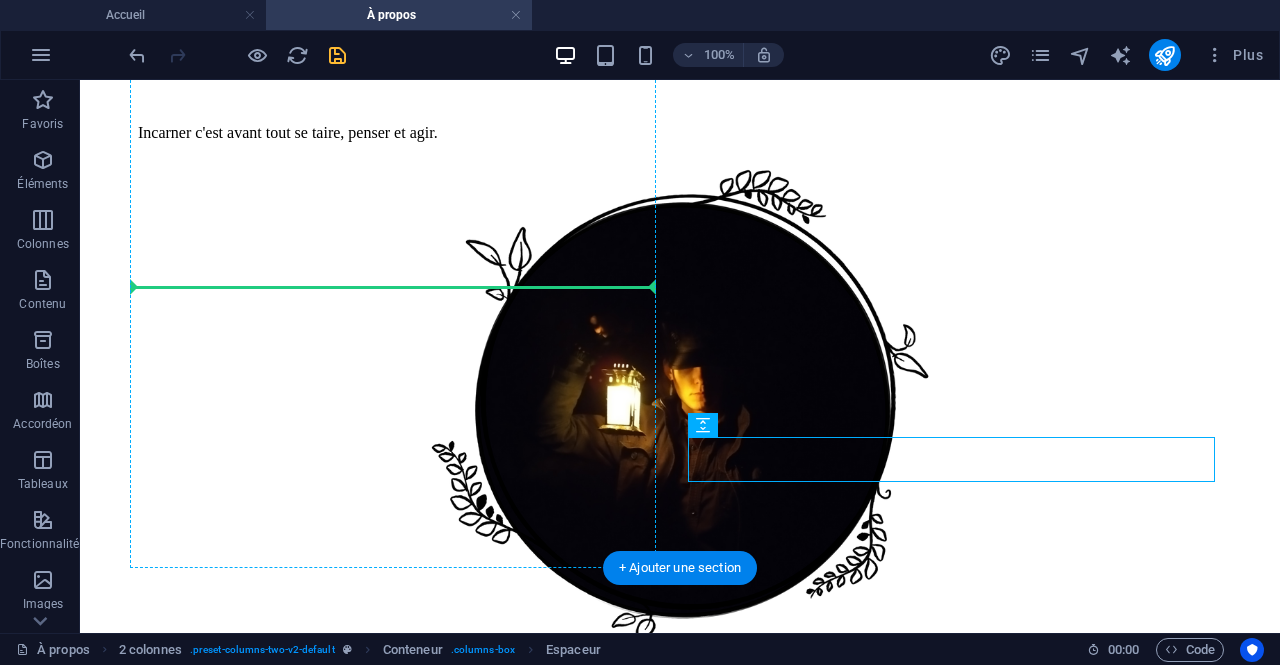 drag, startPoint x: 798, startPoint y: 505, endPoint x: 425, endPoint y: 269, distance: 441.38986 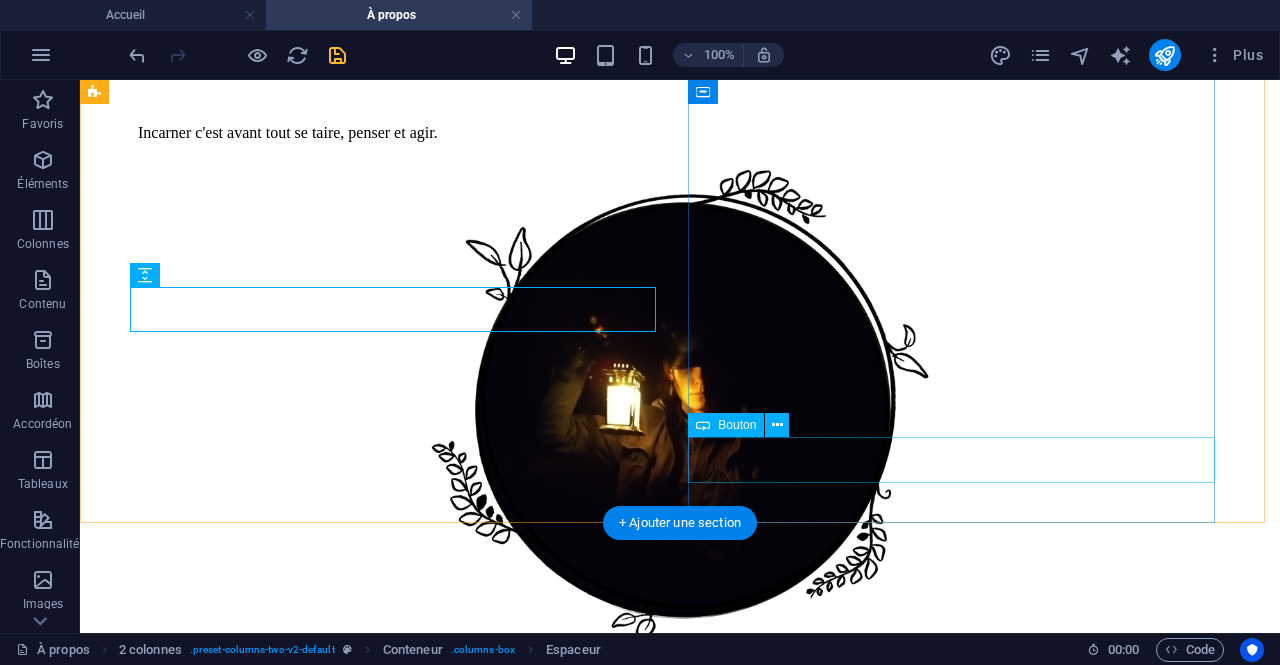 click on "En voir plus 👀" at bounding box center (680, 2789) 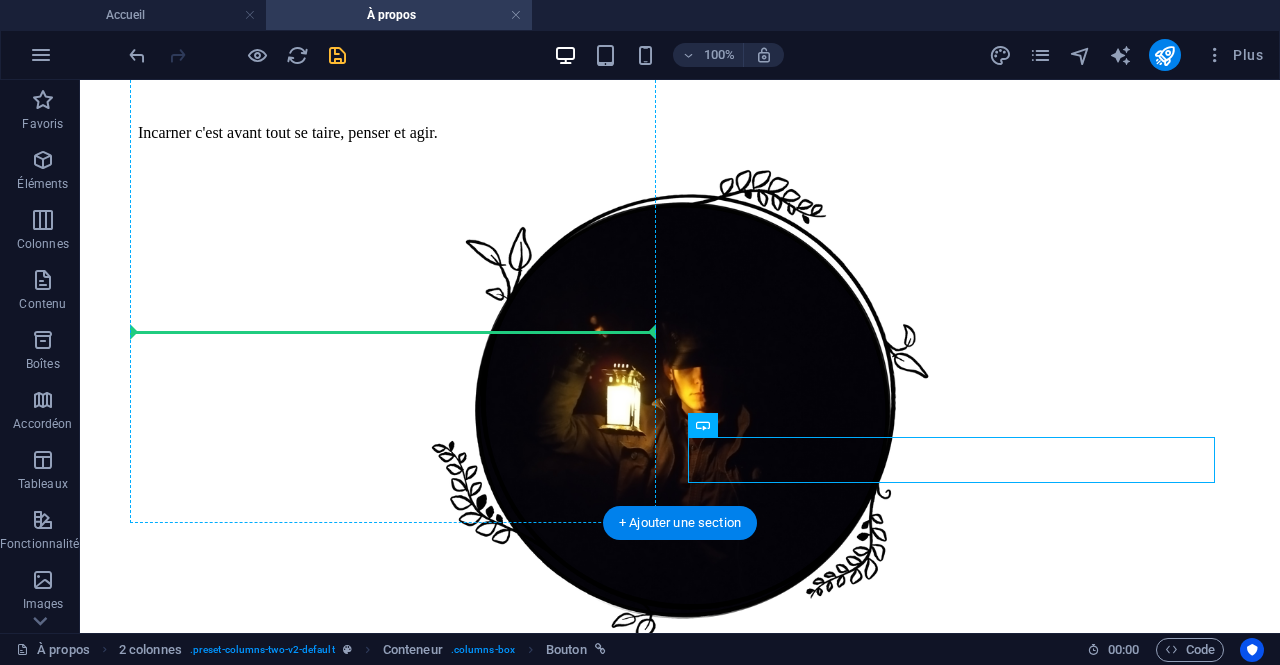 drag, startPoint x: 809, startPoint y: 505, endPoint x: 410, endPoint y: 313, distance: 442.79227 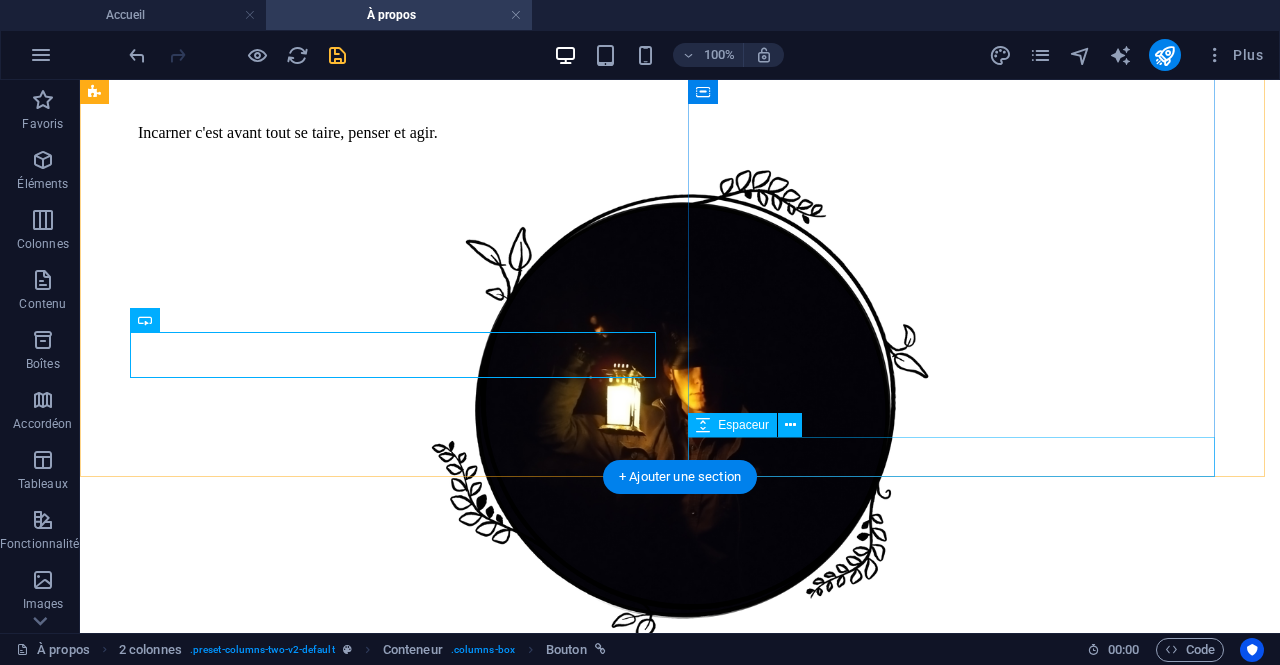 click at bounding box center [680, 2819] 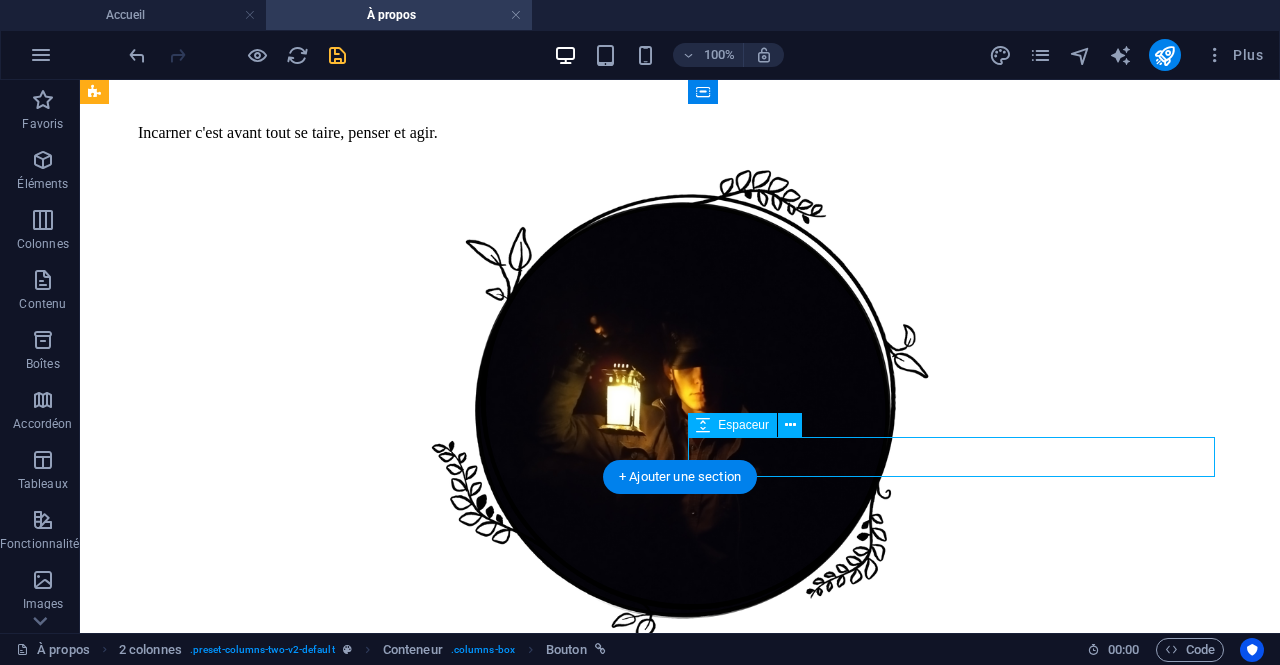 click at bounding box center (680, 2819) 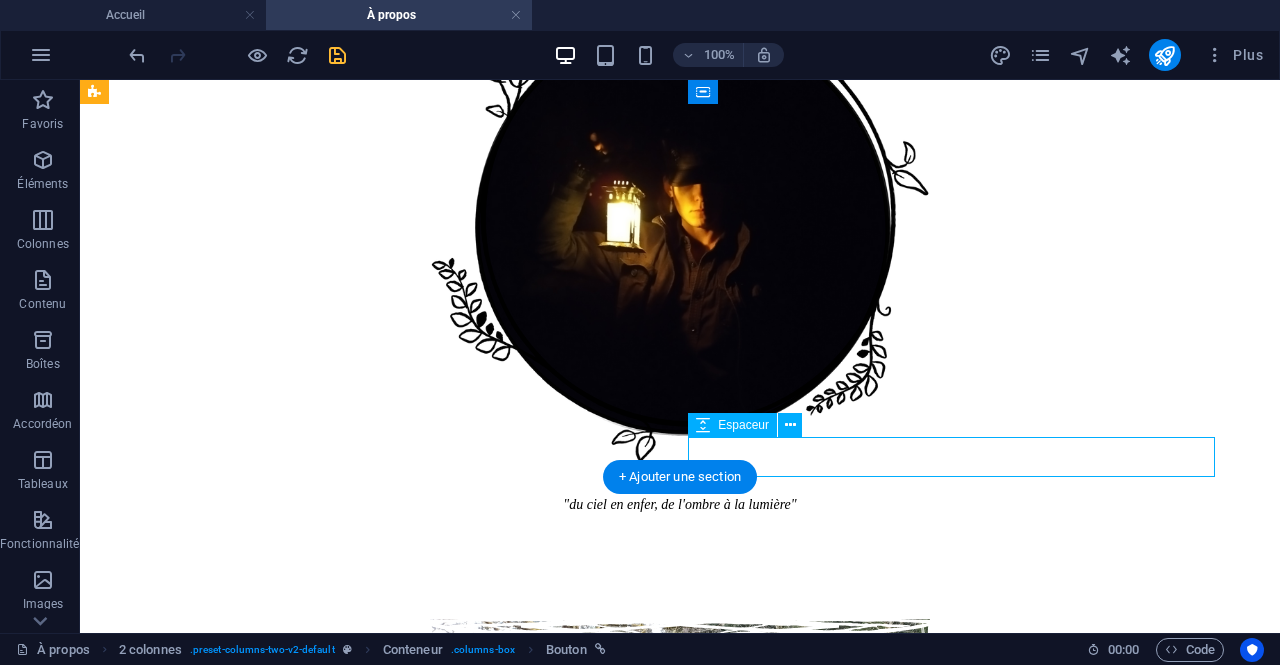 select on "px" 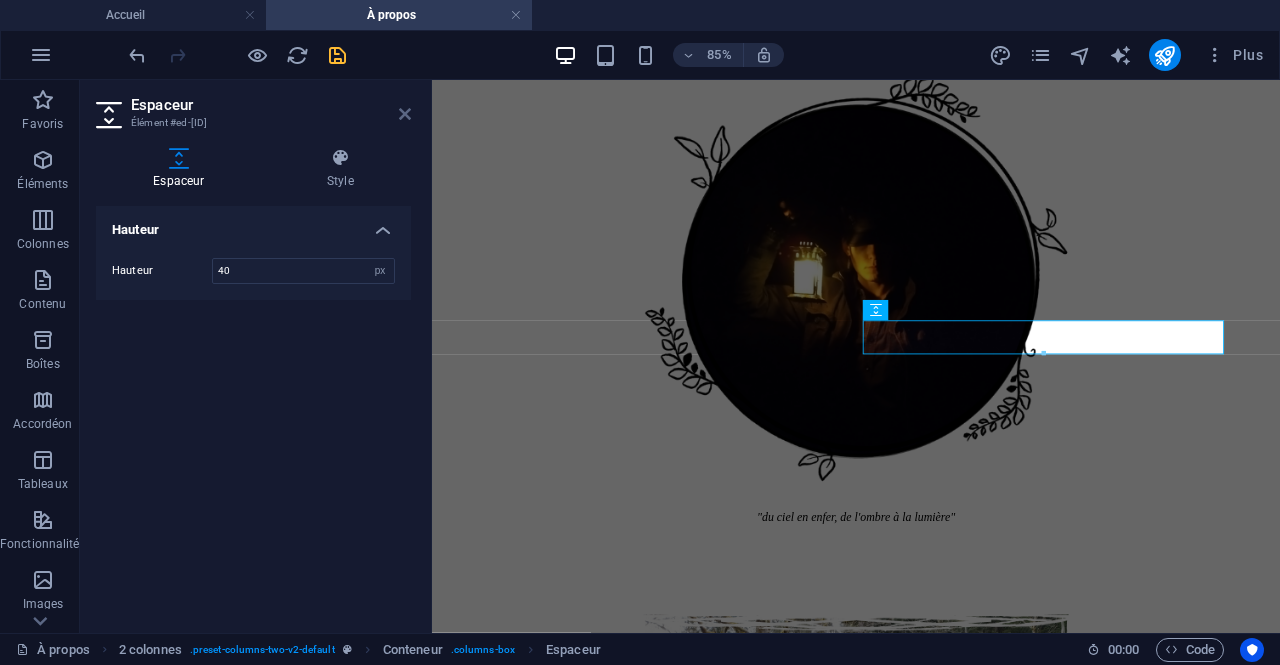 click at bounding box center [405, 114] 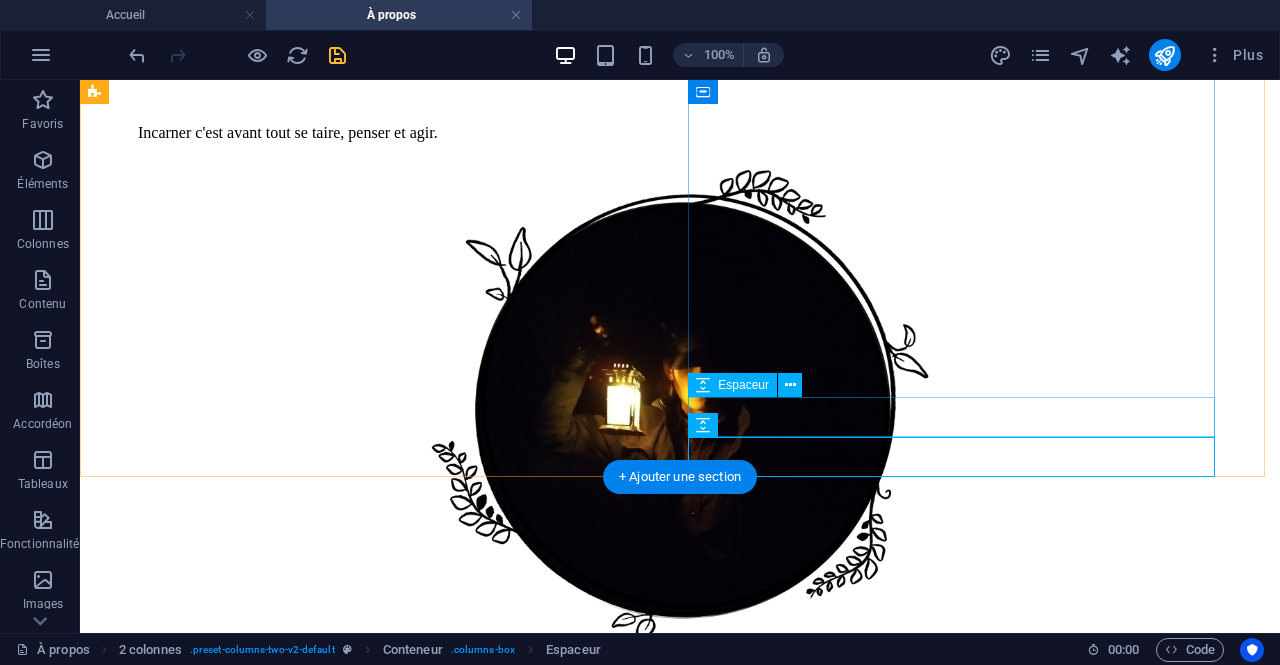click at bounding box center (680, 2779) 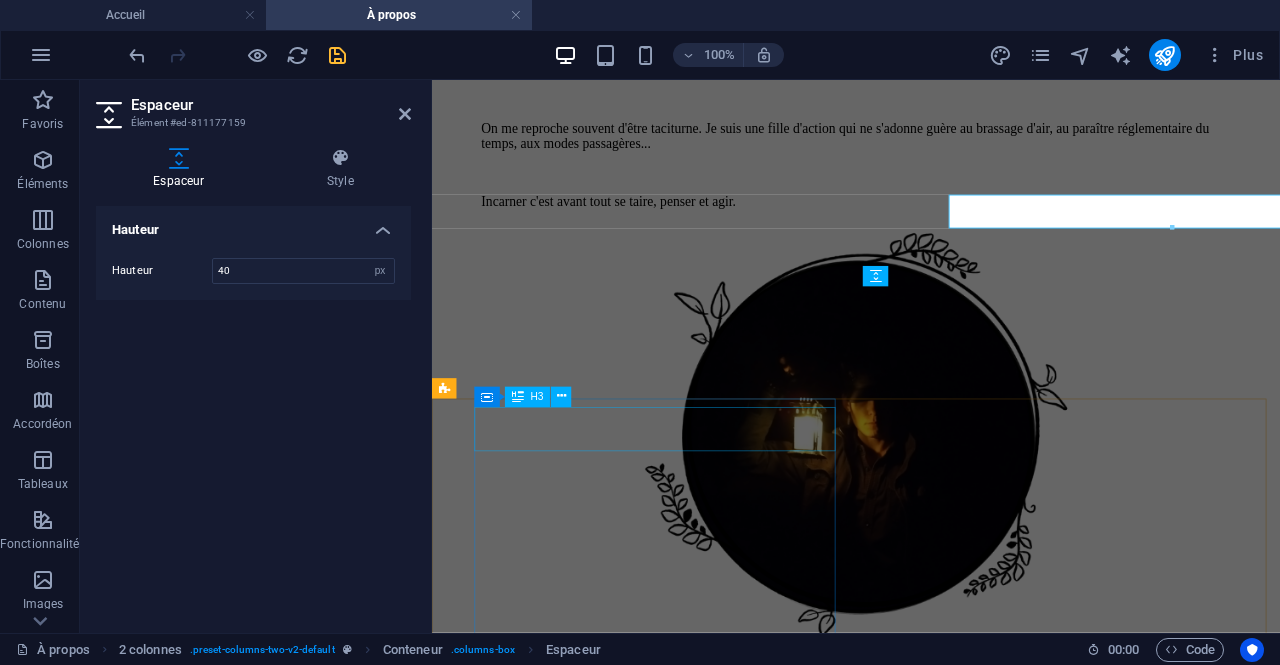 scroll, scrollTop: 2989, scrollLeft: 0, axis: vertical 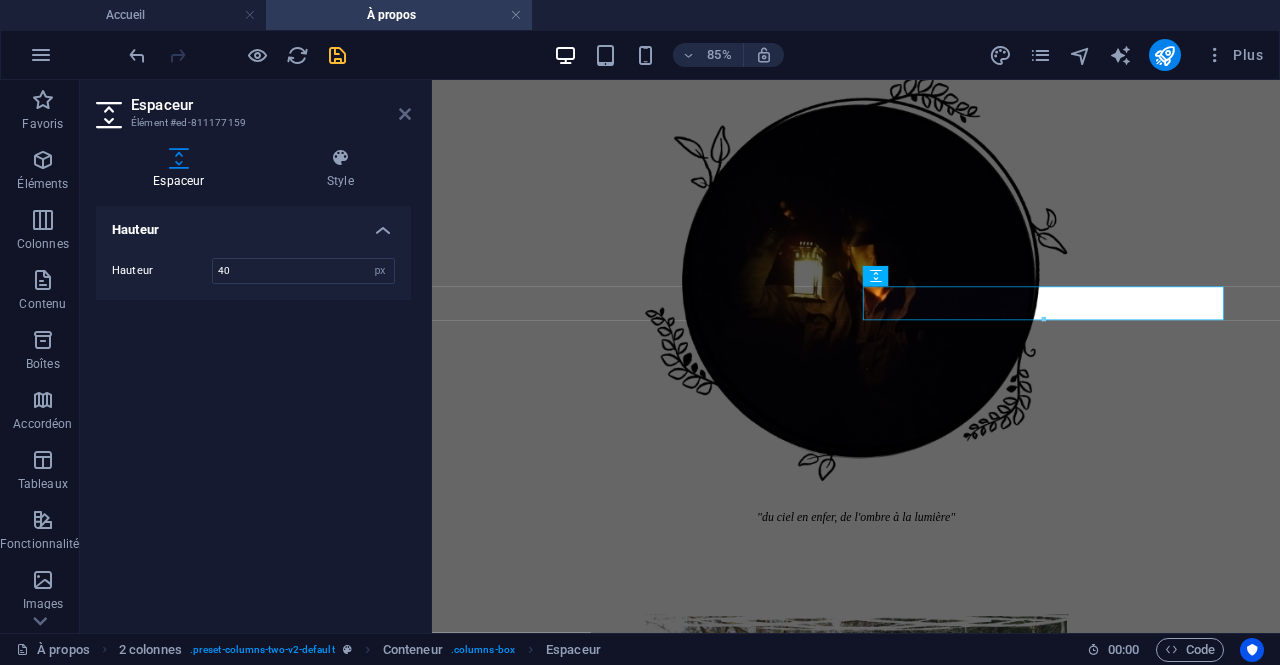 click at bounding box center (405, 114) 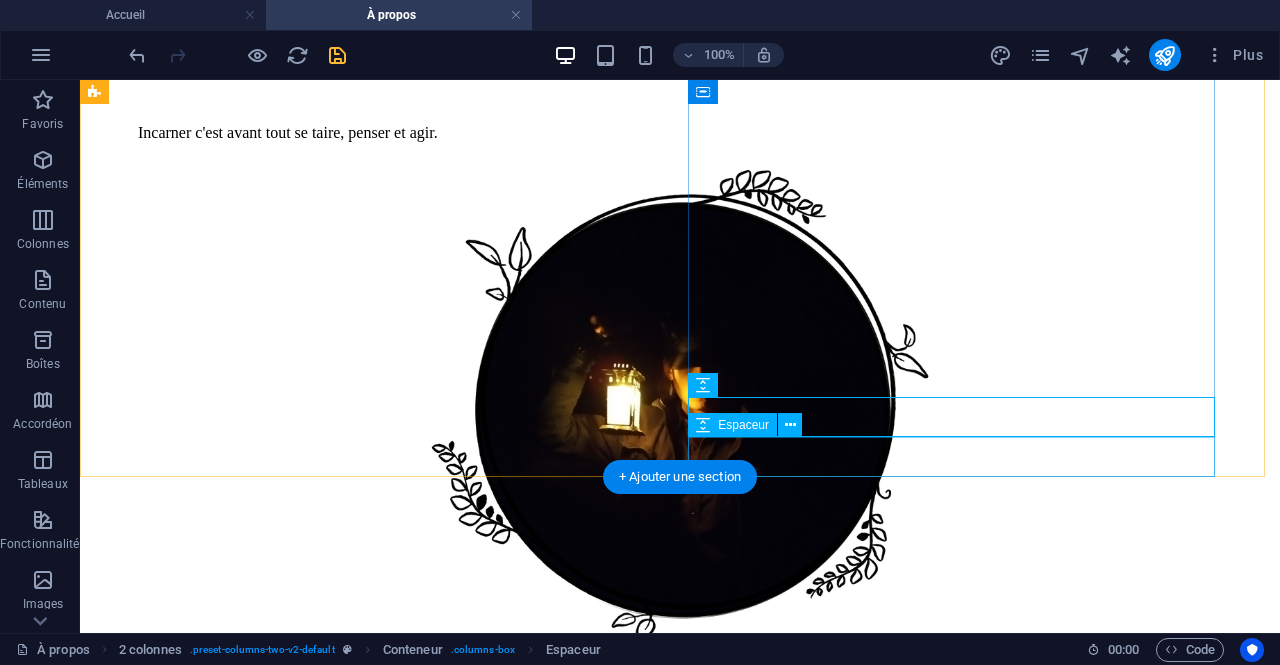 click at bounding box center (680, 2819) 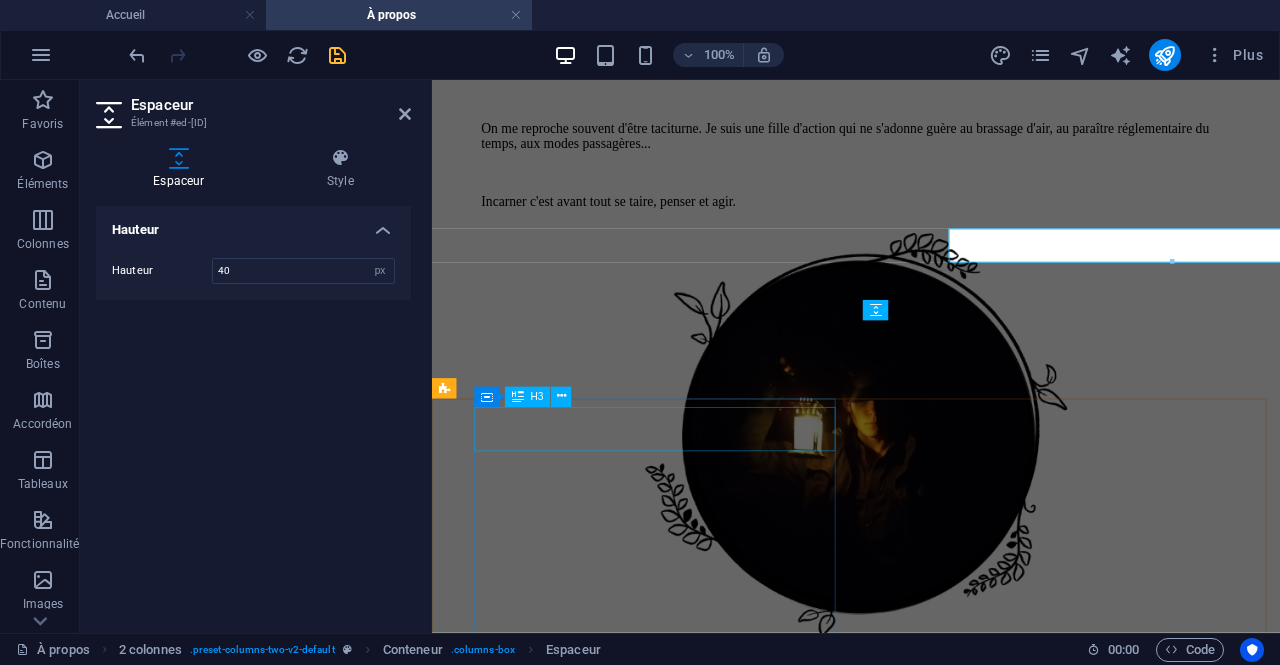 scroll, scrollTop: 2989, scrollLeft: 0, axis: vertical 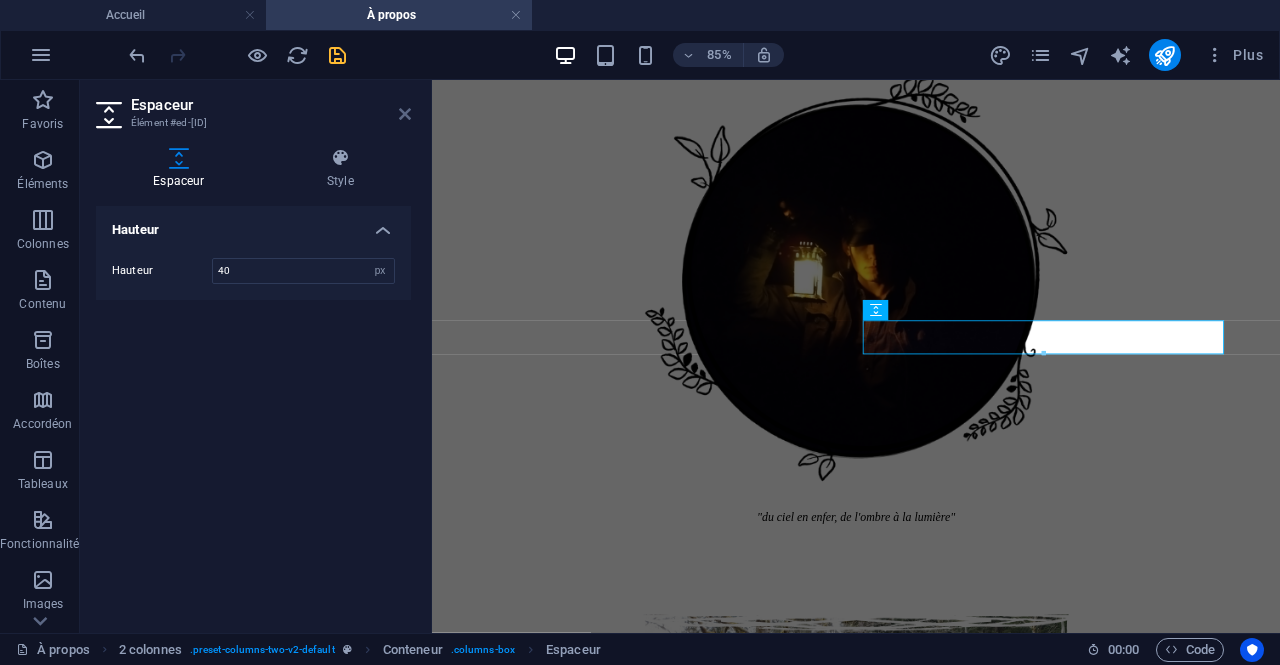 click at bounding box center (405, 114) 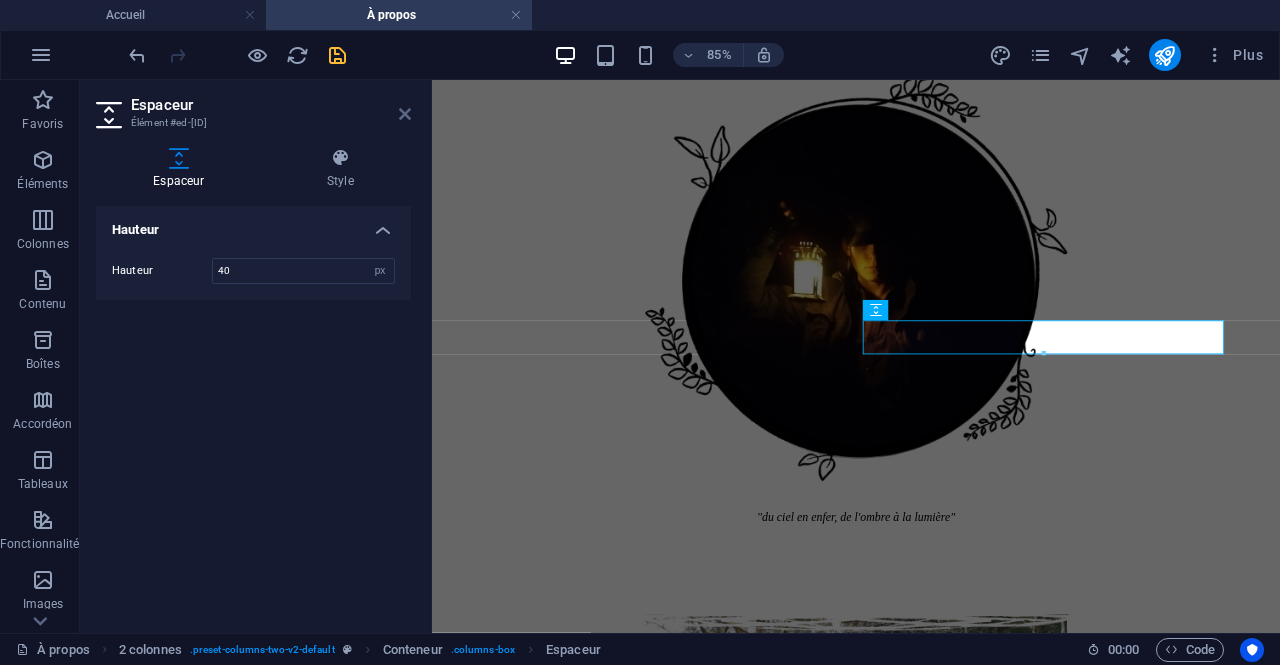 scroll, scrollTop: 2806, scrollLeft: 0, axis: vertical 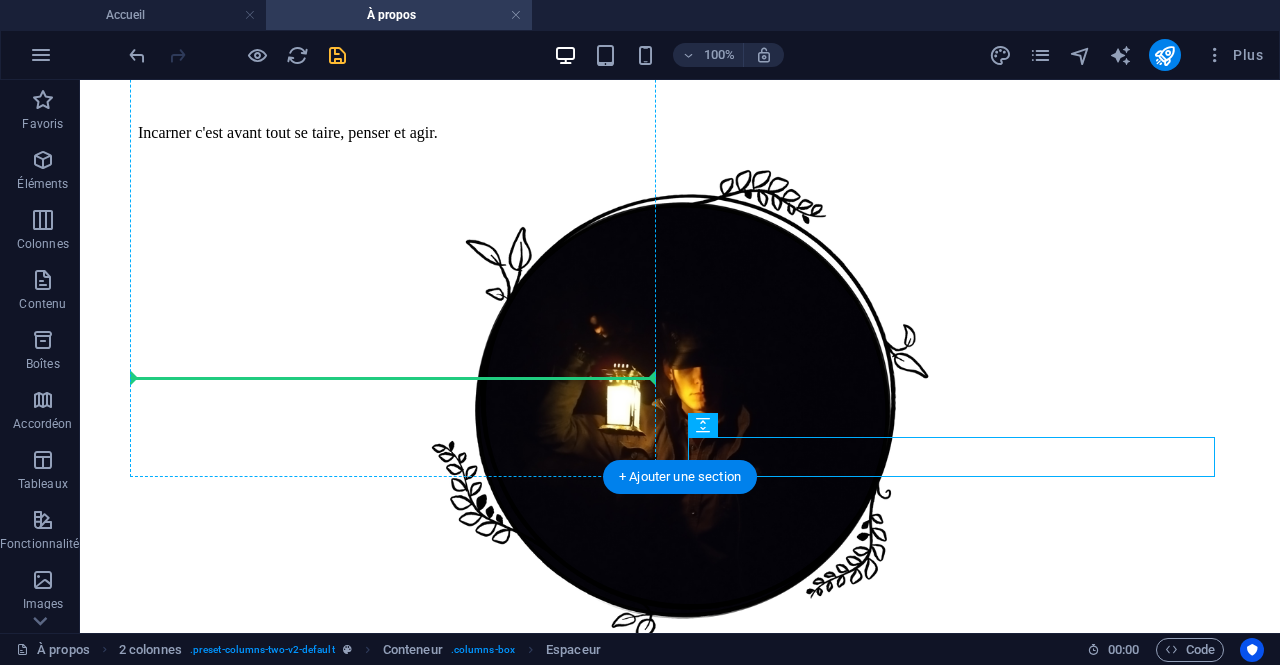 drag, startPoint x: 795, startPoint y: 505, endPoint x: 343, endPoint y: 361, distance: 474.38382 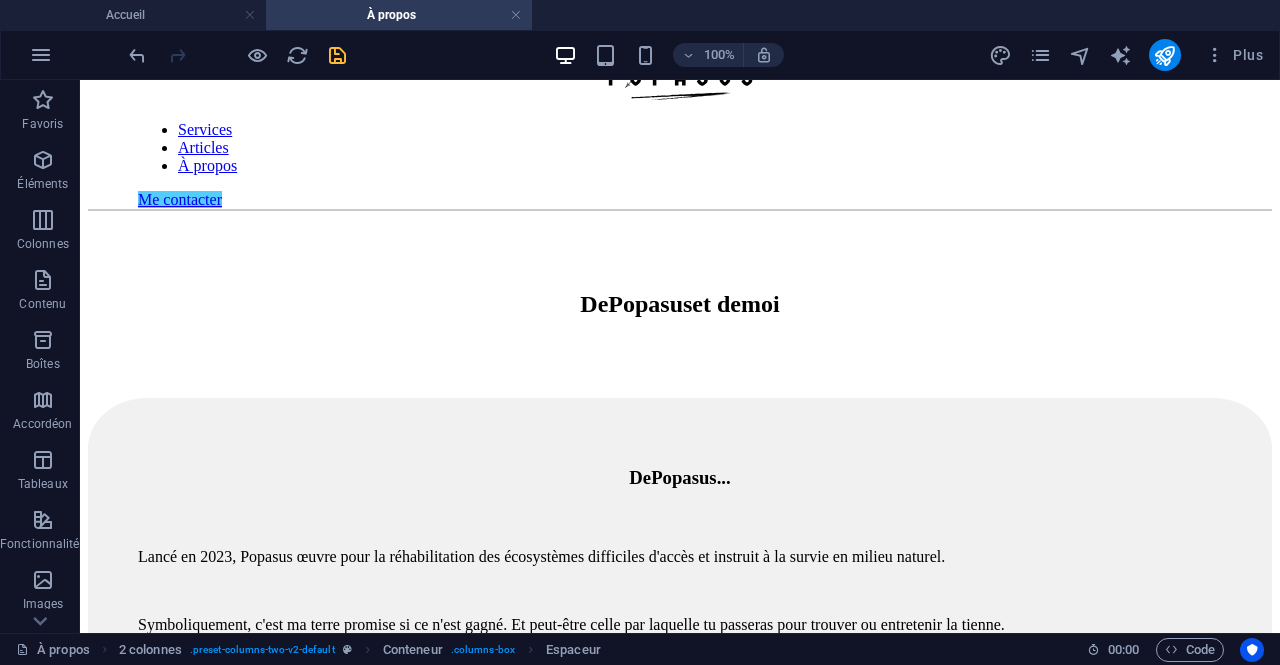 scroll, scrollTop: 0, scrollLeft: 0, axis: both 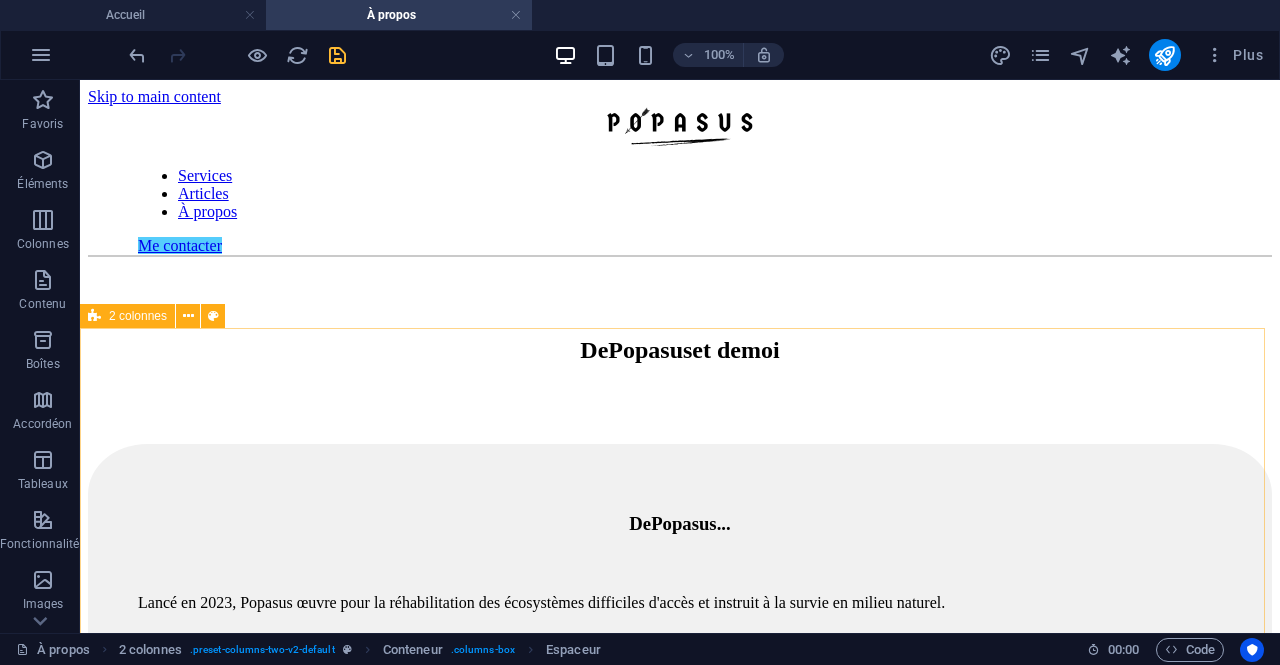 click on "2 colonnes" at bounding box center (138, 316) 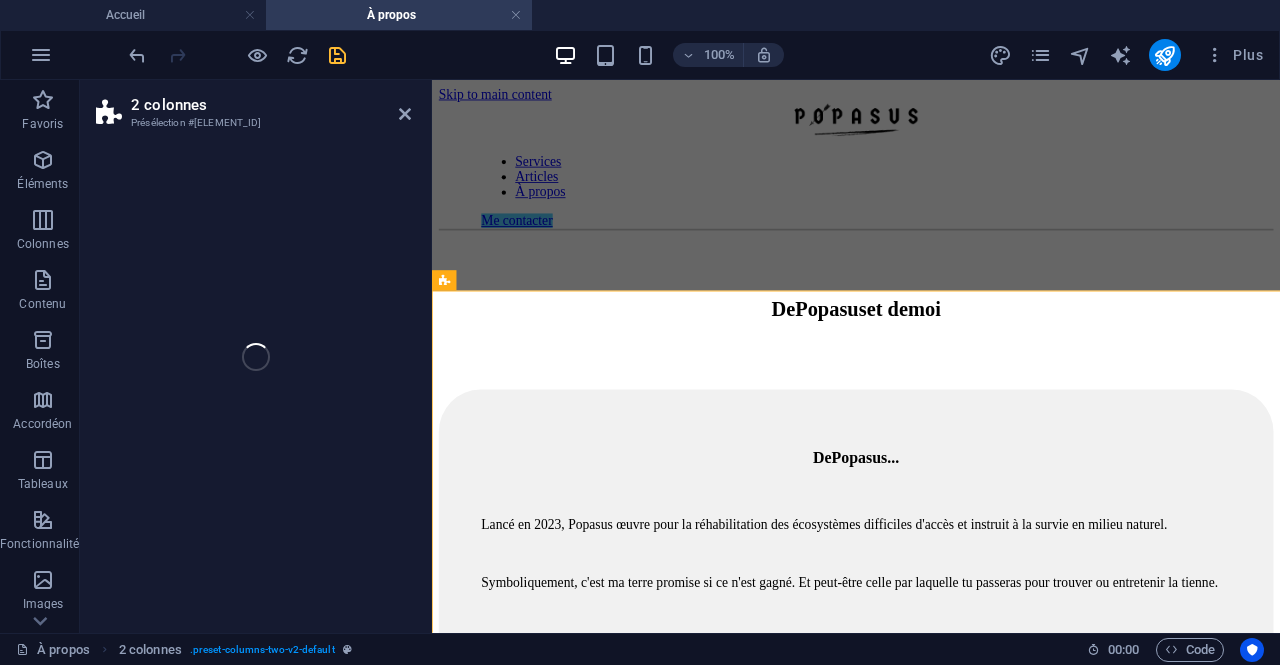 select on "%" 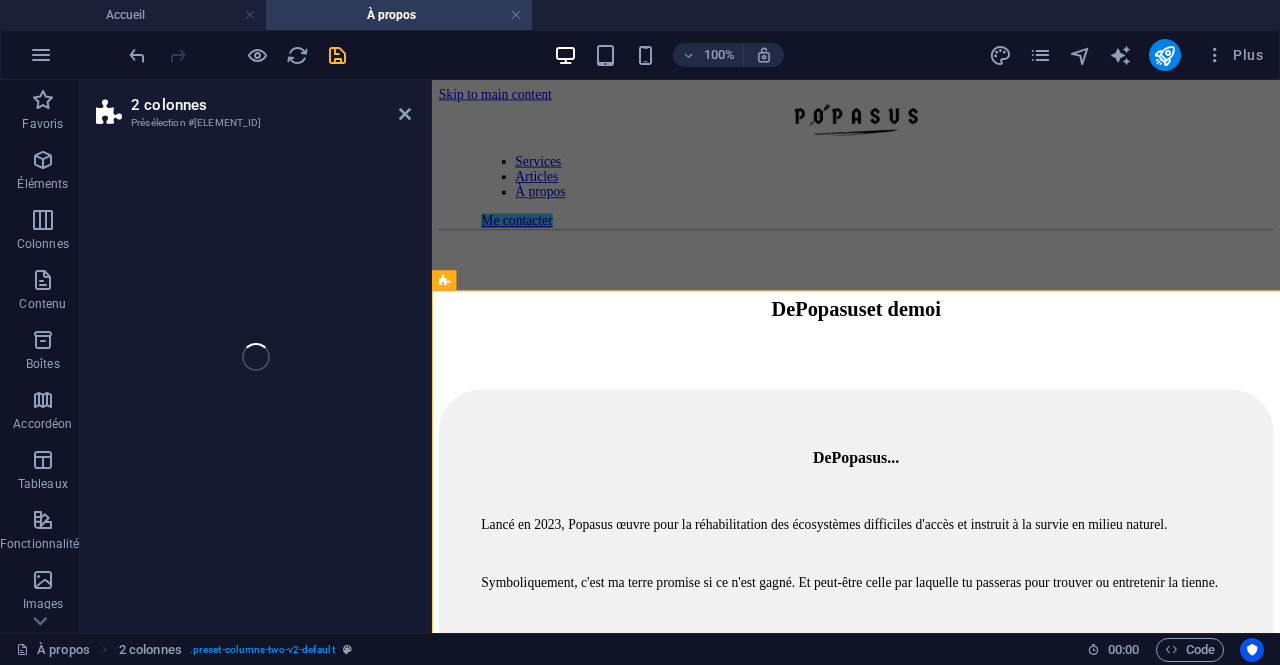 select on "%" 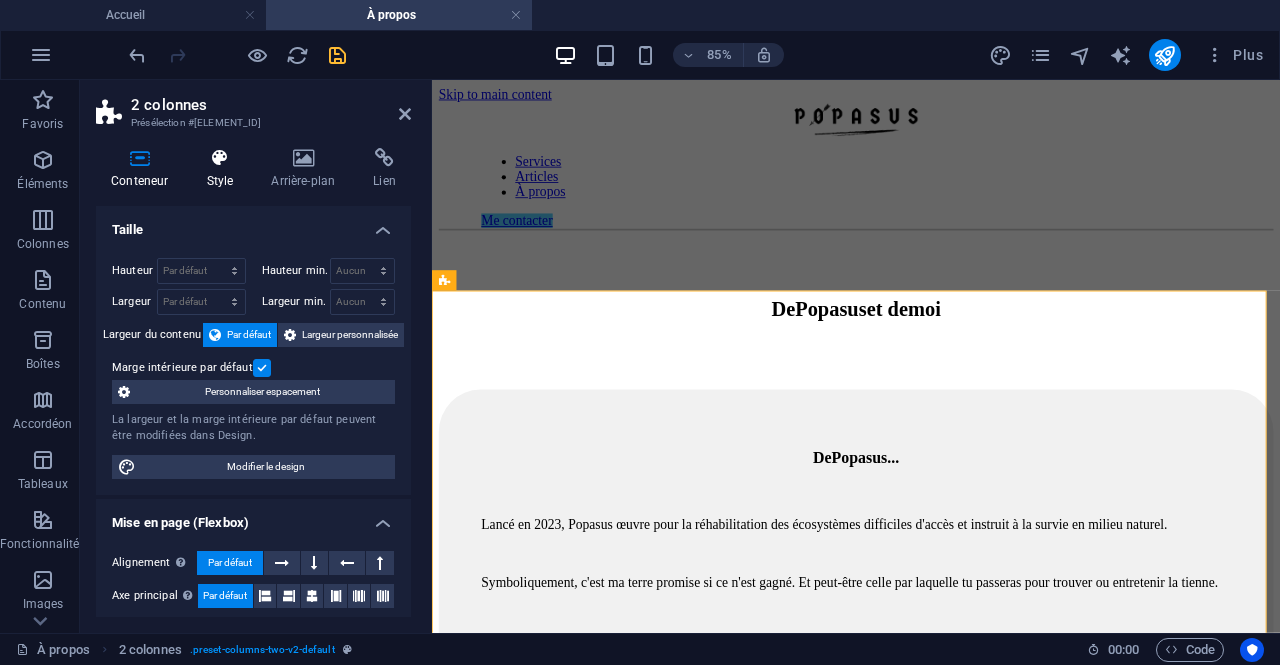 click on "Style" at bounding box center (223, 169) 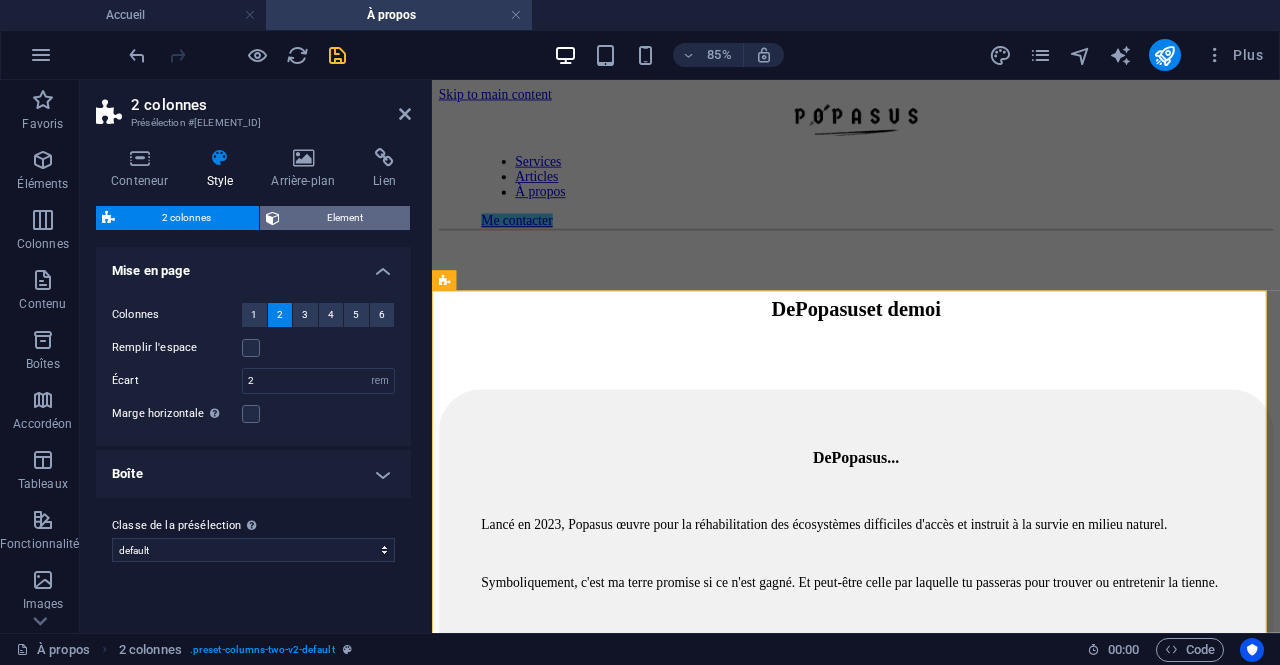 click on "Element" at bounding box center (345, 218) 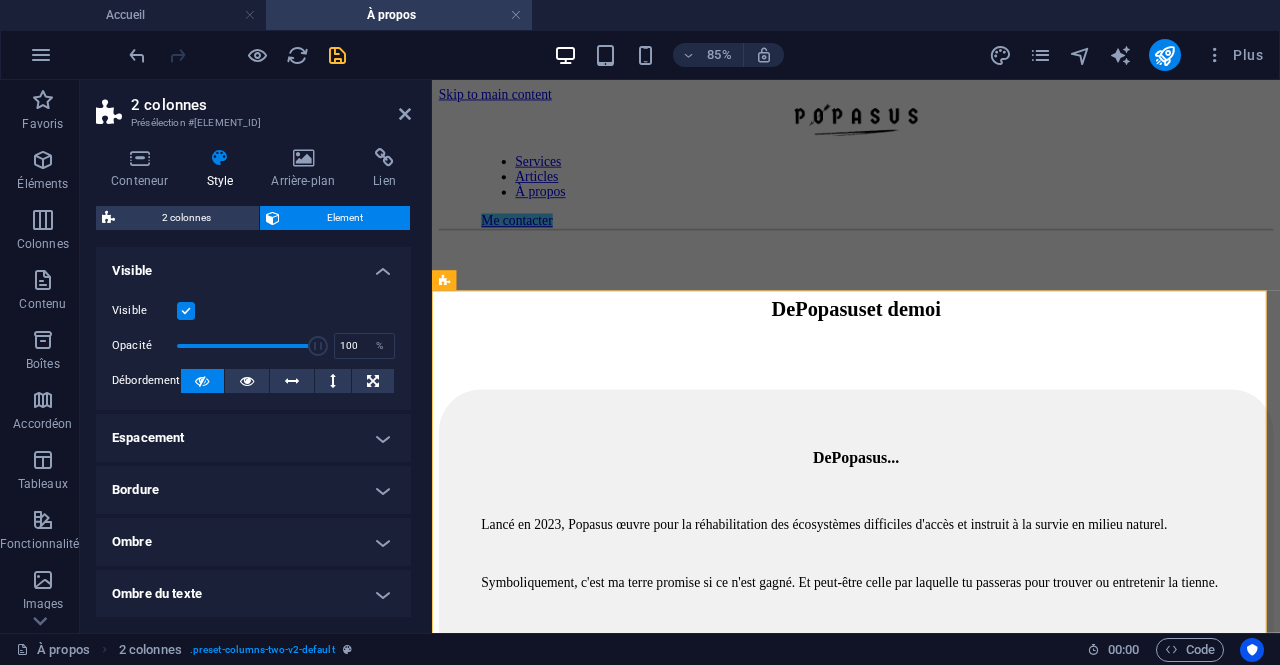 click on "Bordure" at bounding box center (253, 490) 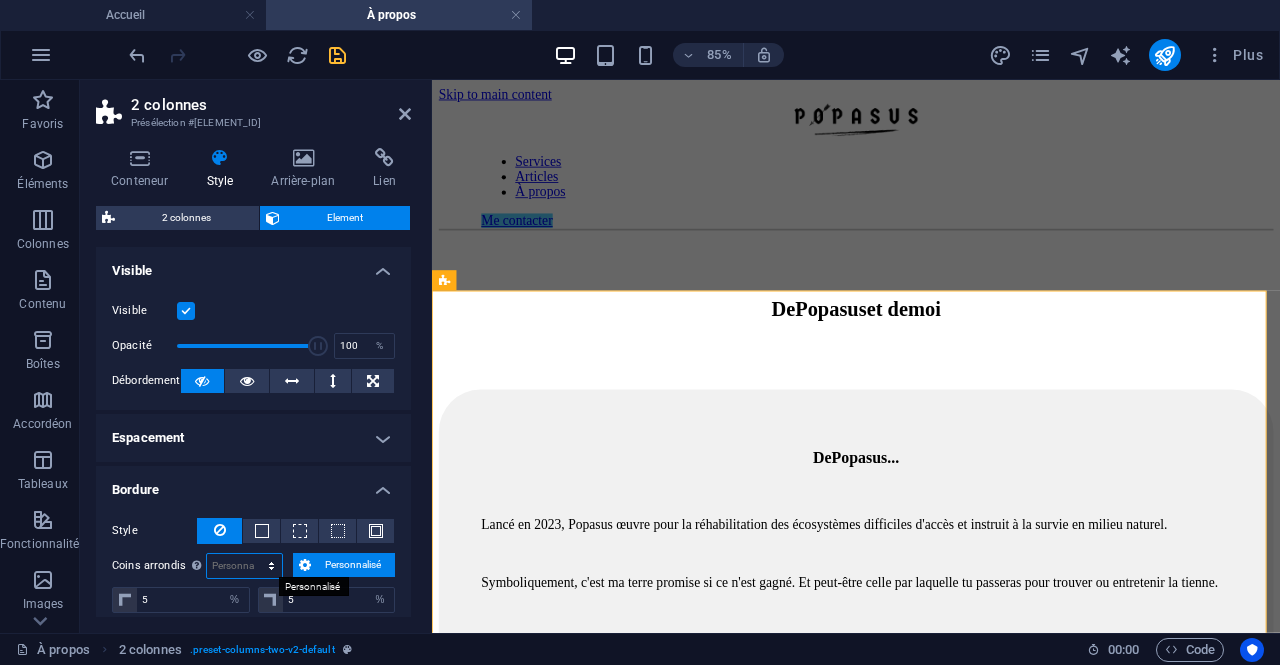 click on "Par défaut px rem % vh vw Personnalisé" at bounding box center [244, 566] 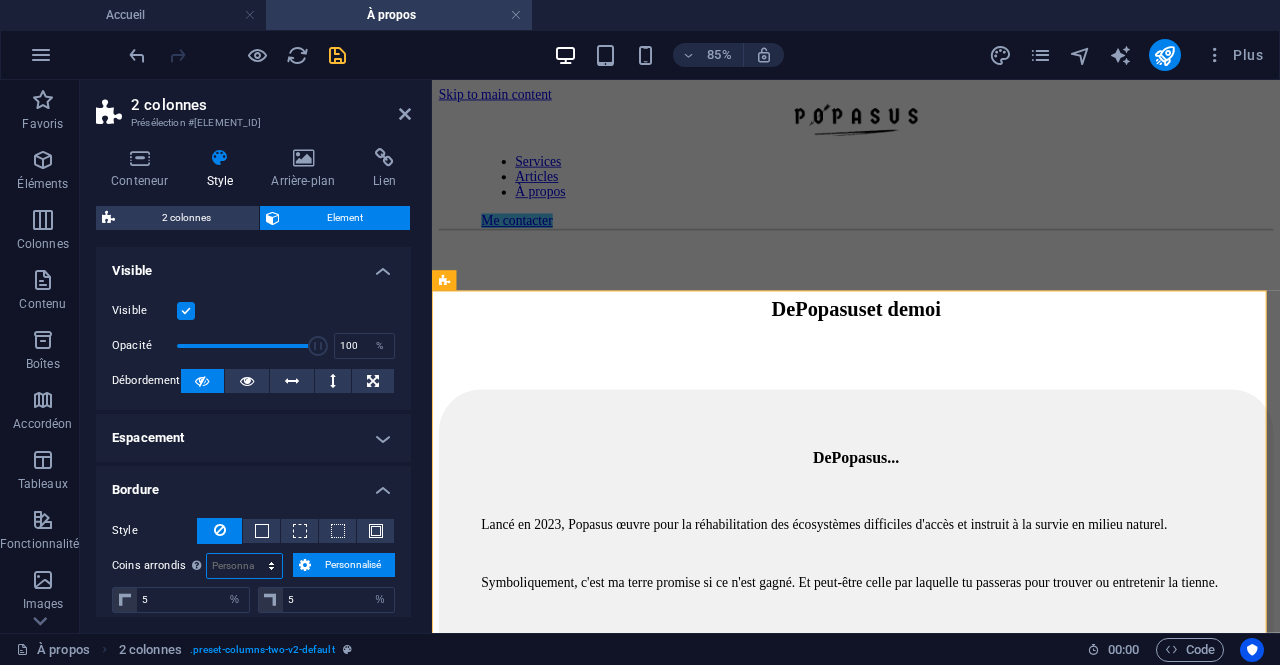 select on "%" 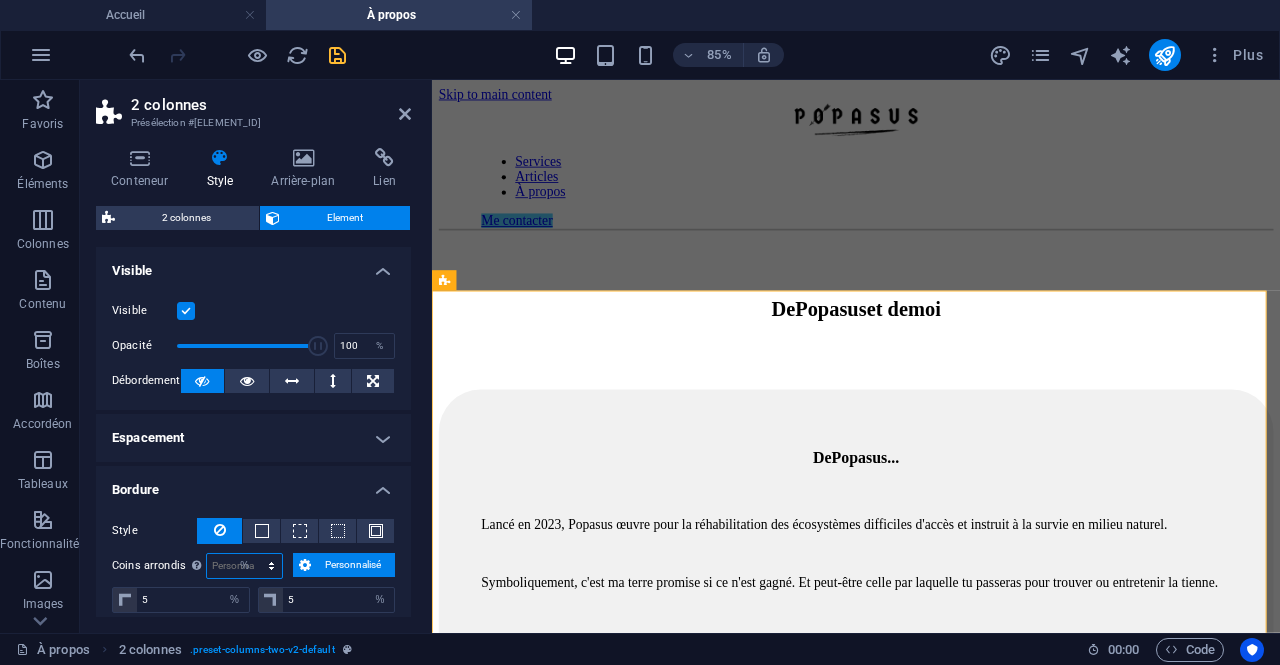 click on "Par défaut px rem % vh vw Personnalisé" at bounding box center [244, 566] 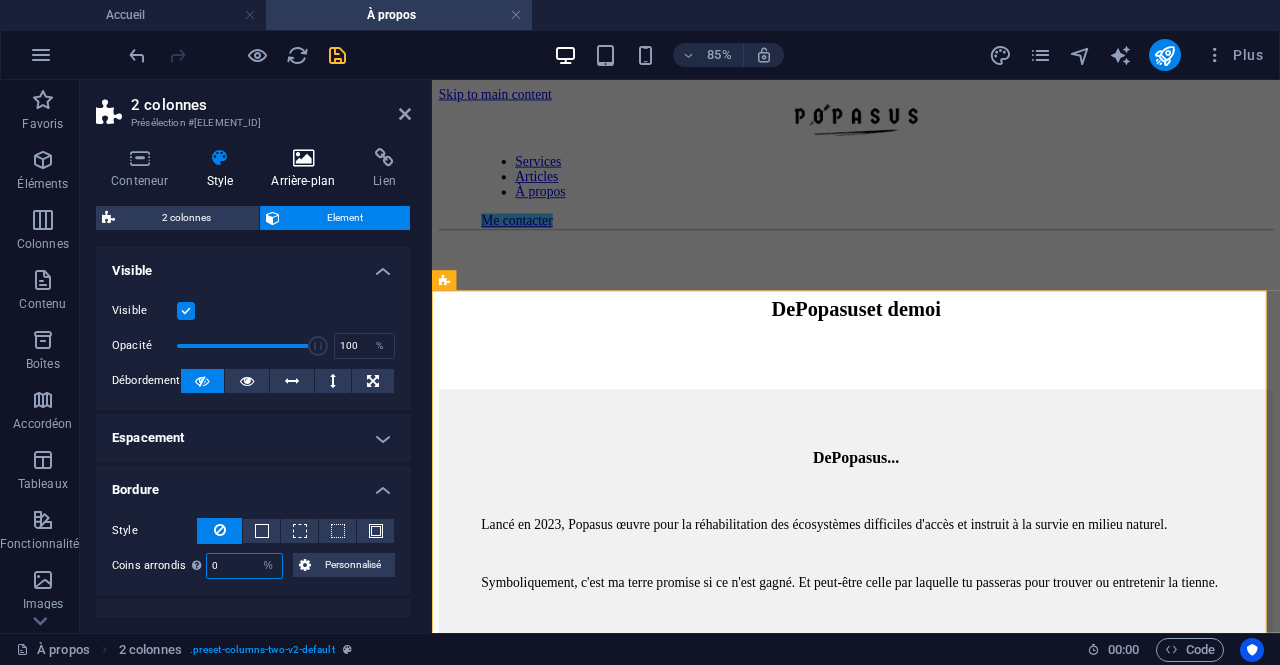 type on "0" 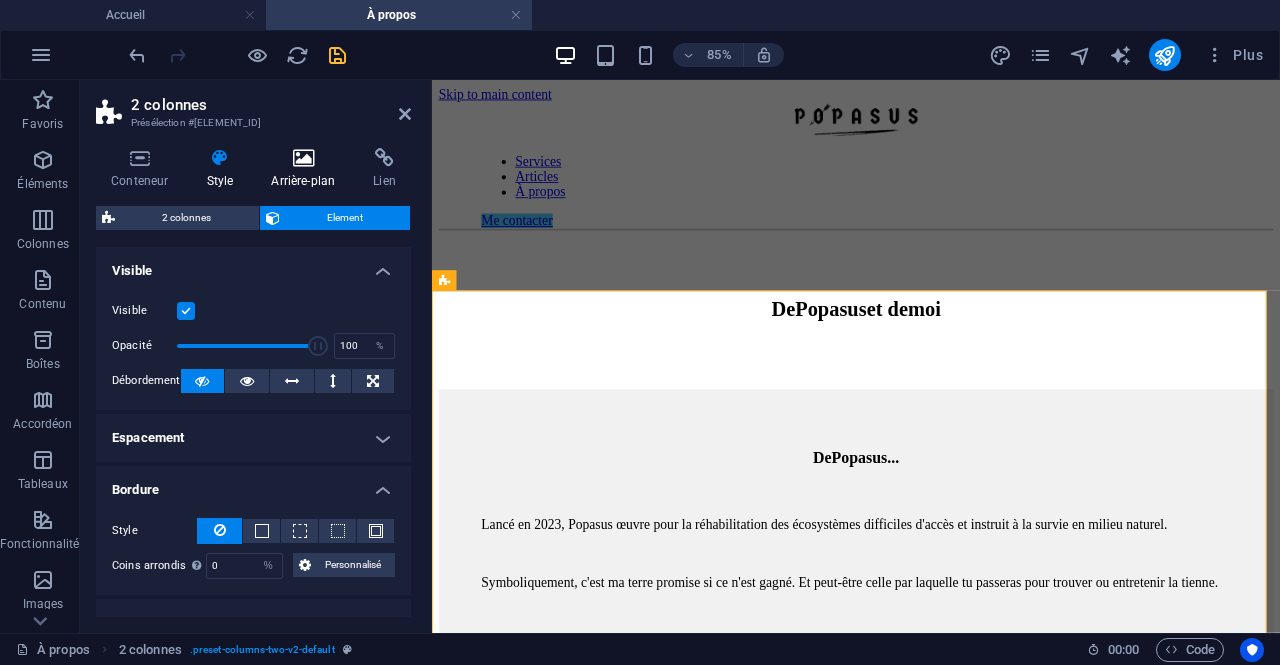 click on "Arrière-plan" at bounding box center [307, 169] 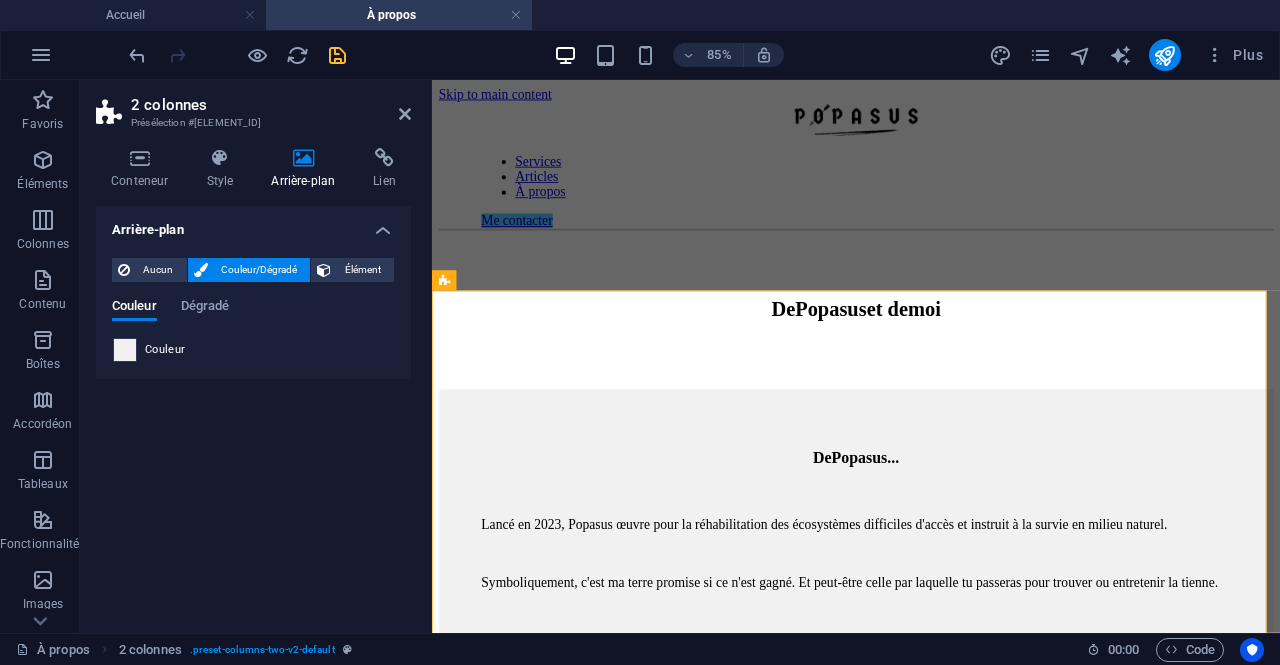 click at bounding box center [125, 350] 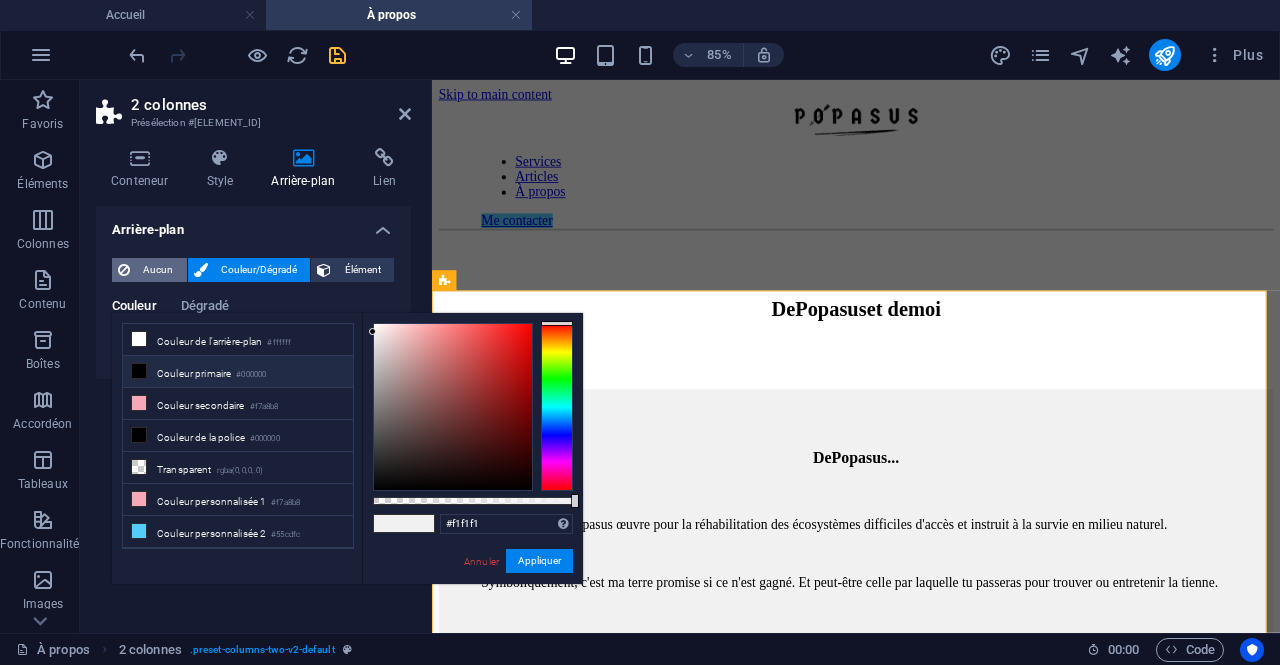 click on "Aucun" at bounding box center [158, 270] 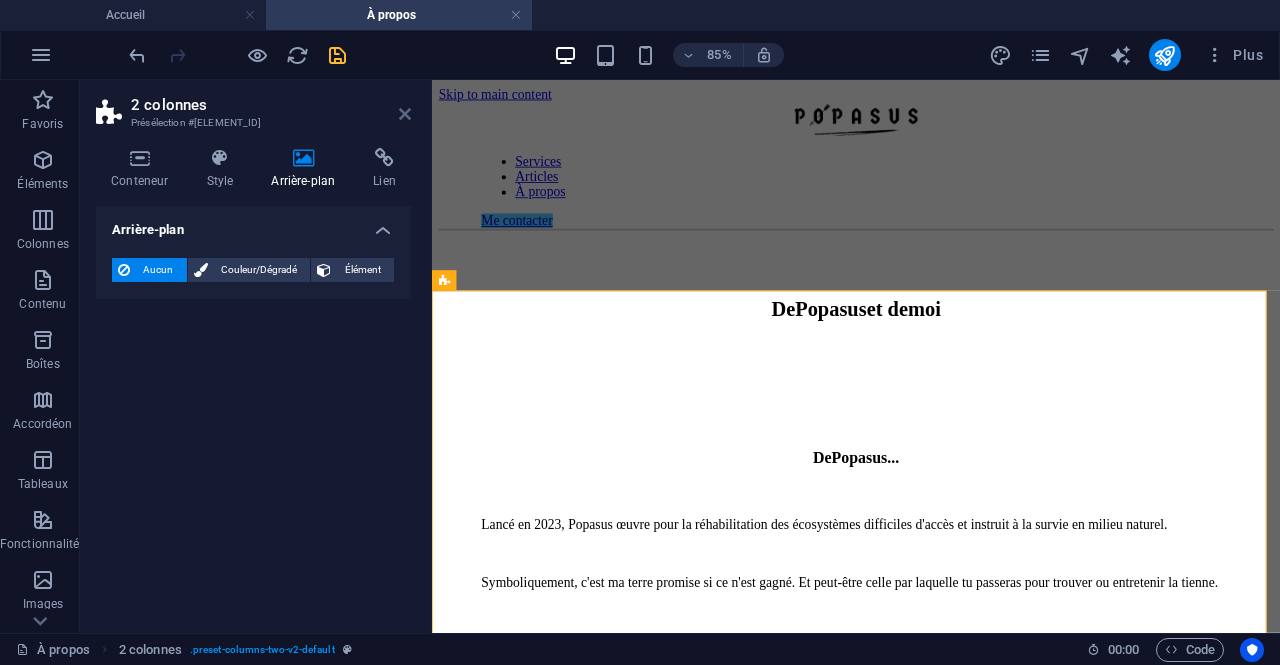 click at bounding box center [405, 114] 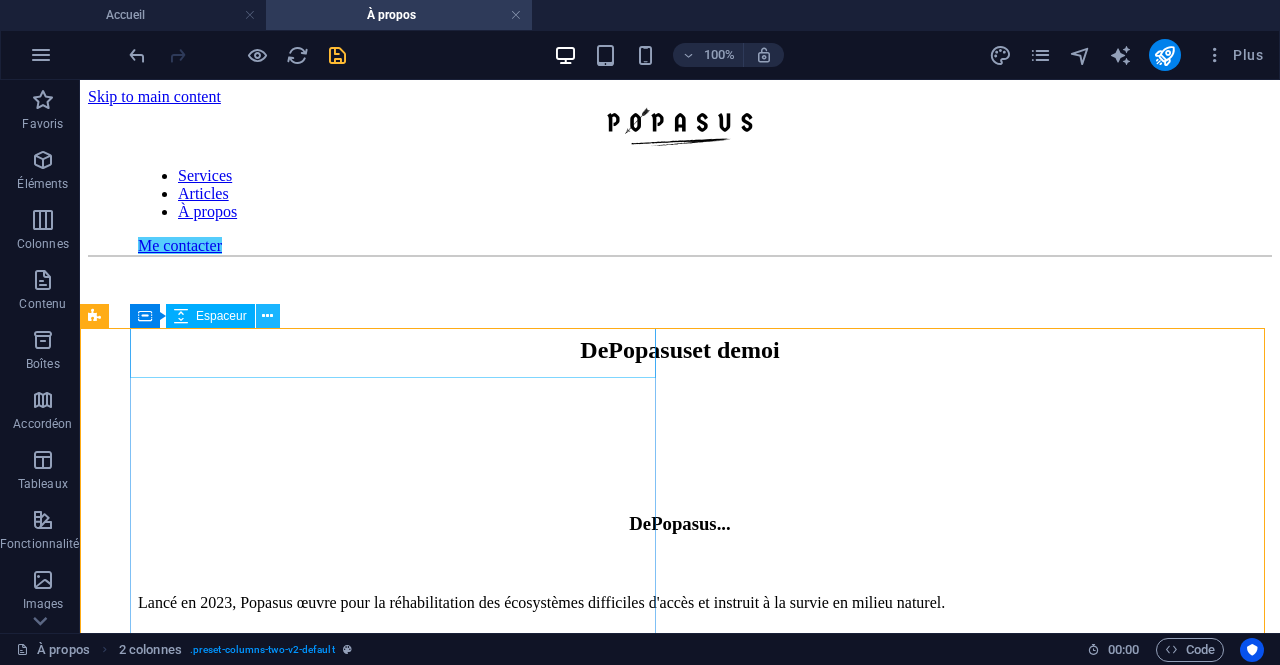 click at bounding box center (267, 316) 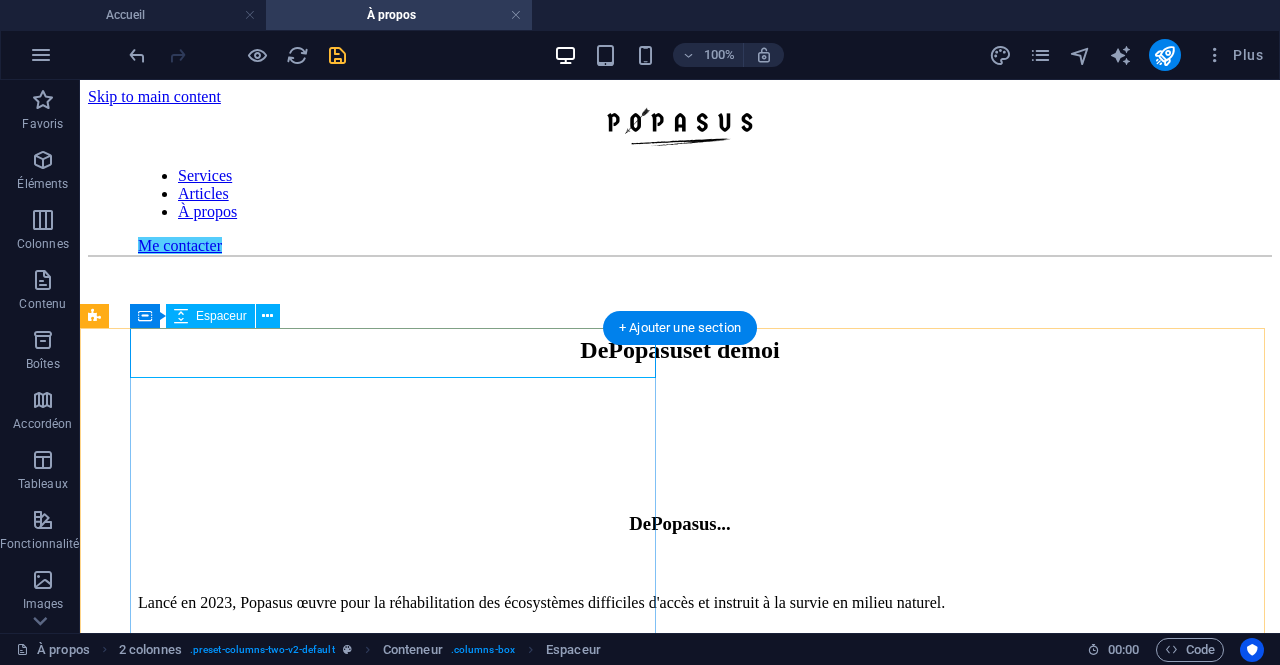 click at bounding box center [680, 469] 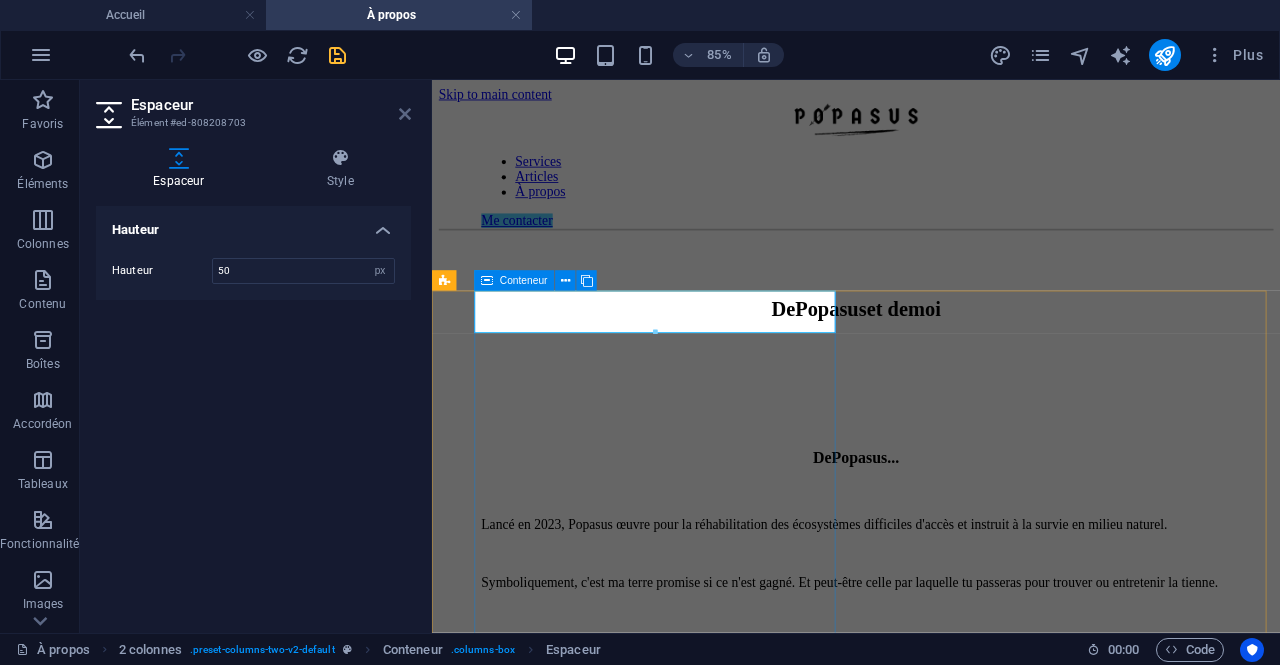 click at bounding box center [405, 114] 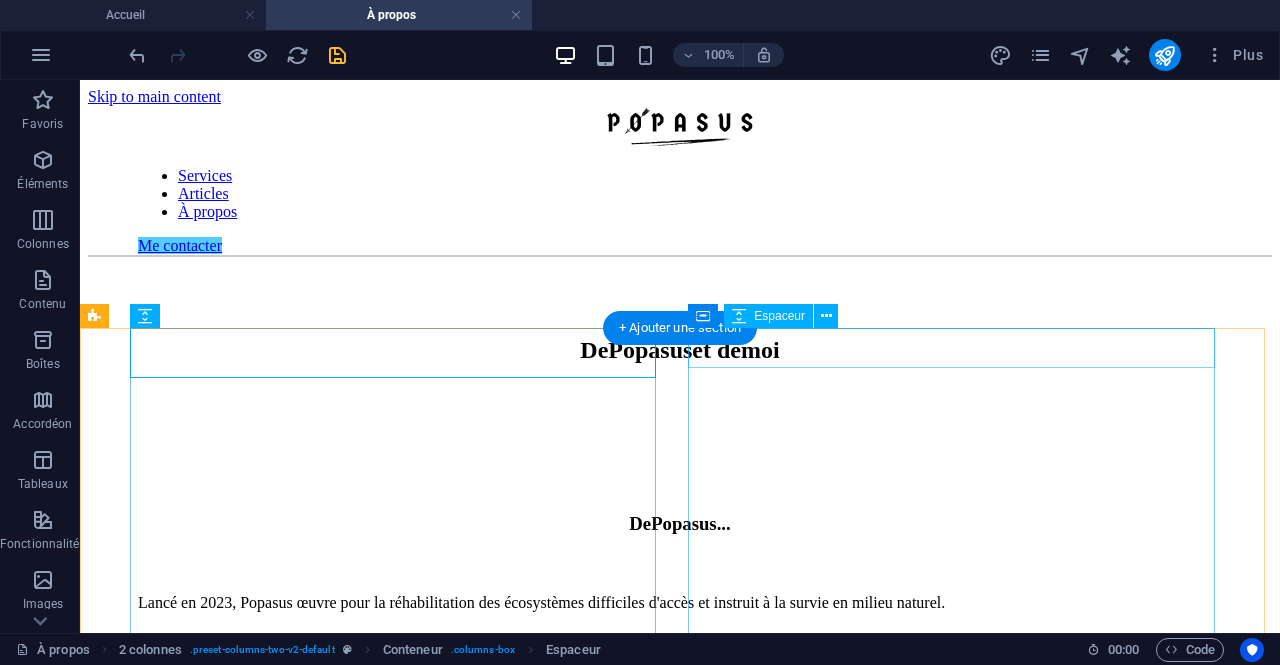 click at bounding box center (680, 882) 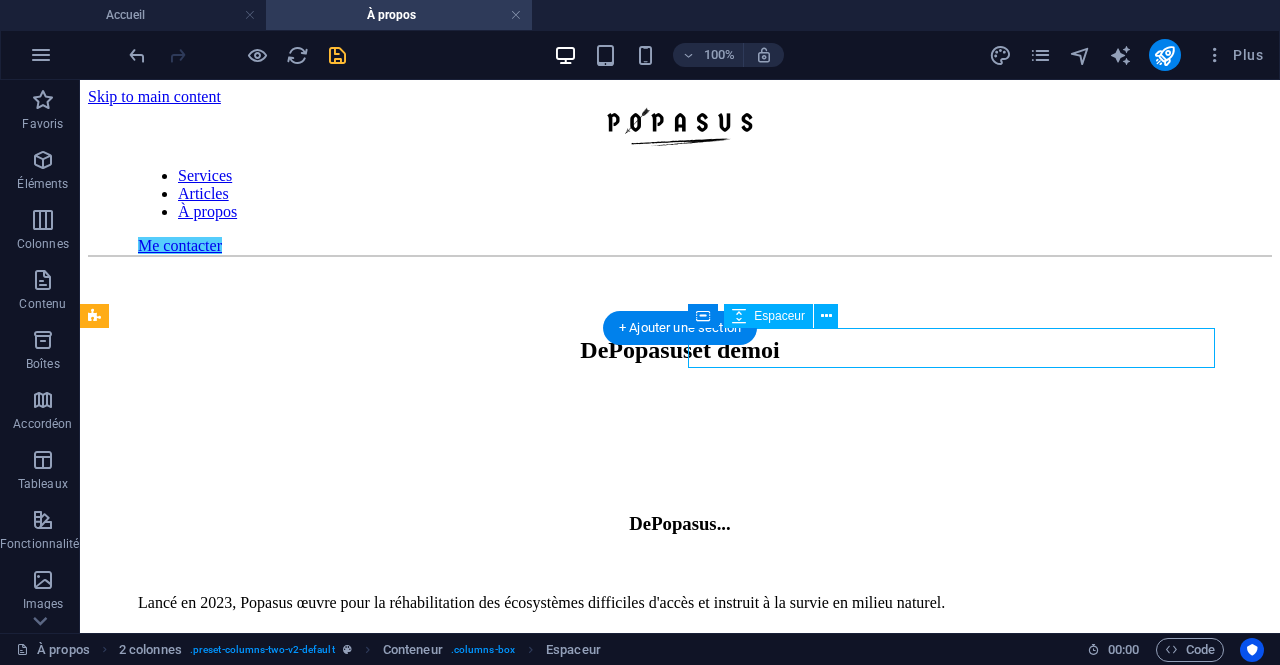 click at bounding box center (680, 882) 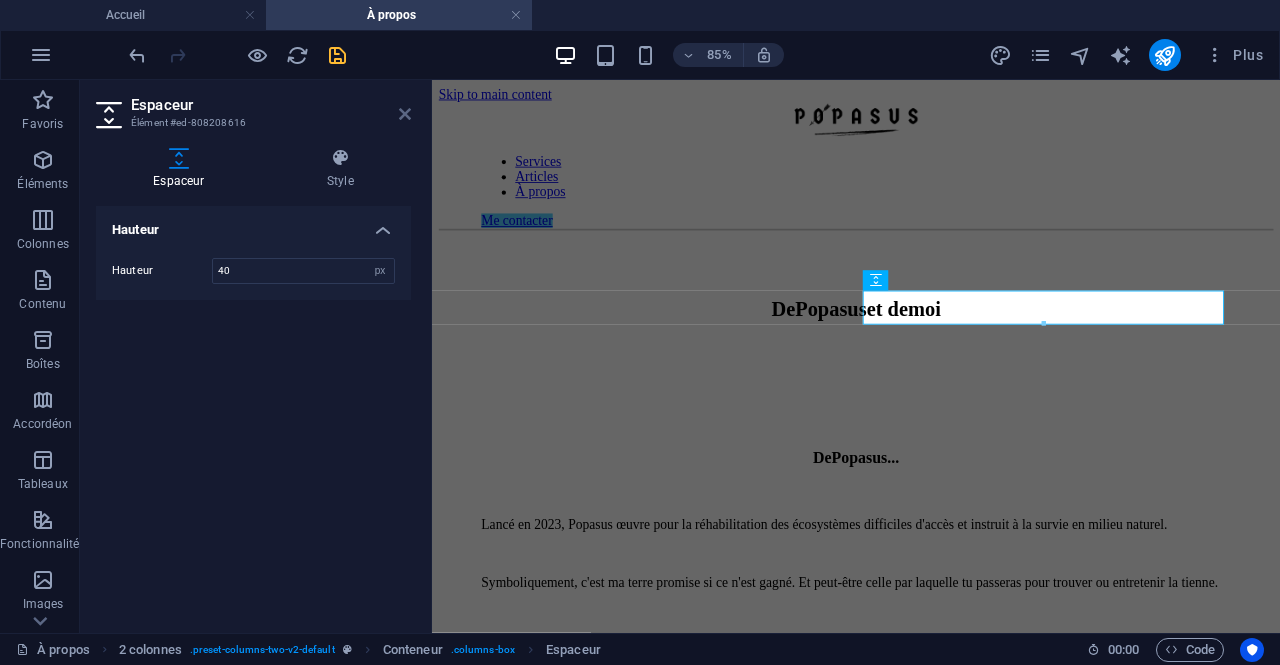 click at bounding box center (405, 114) 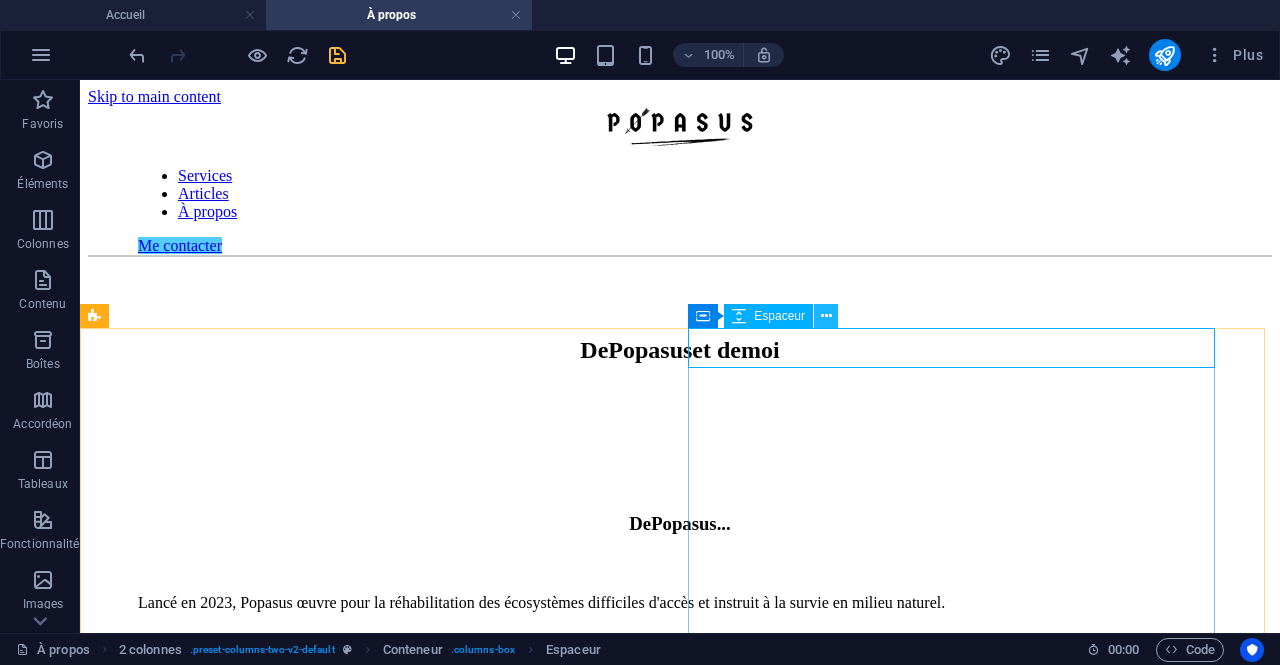 click at bounding box center (826, 316) 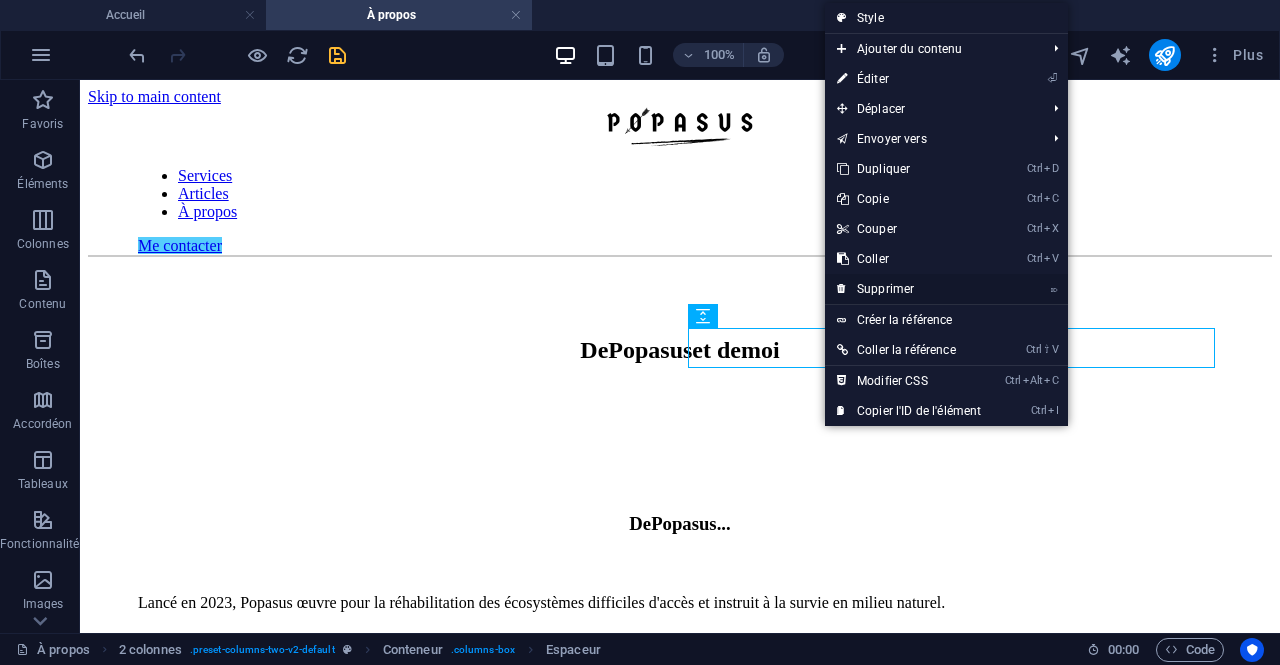 click on "⌦  Supprimer" at bounding box center [909, 289] 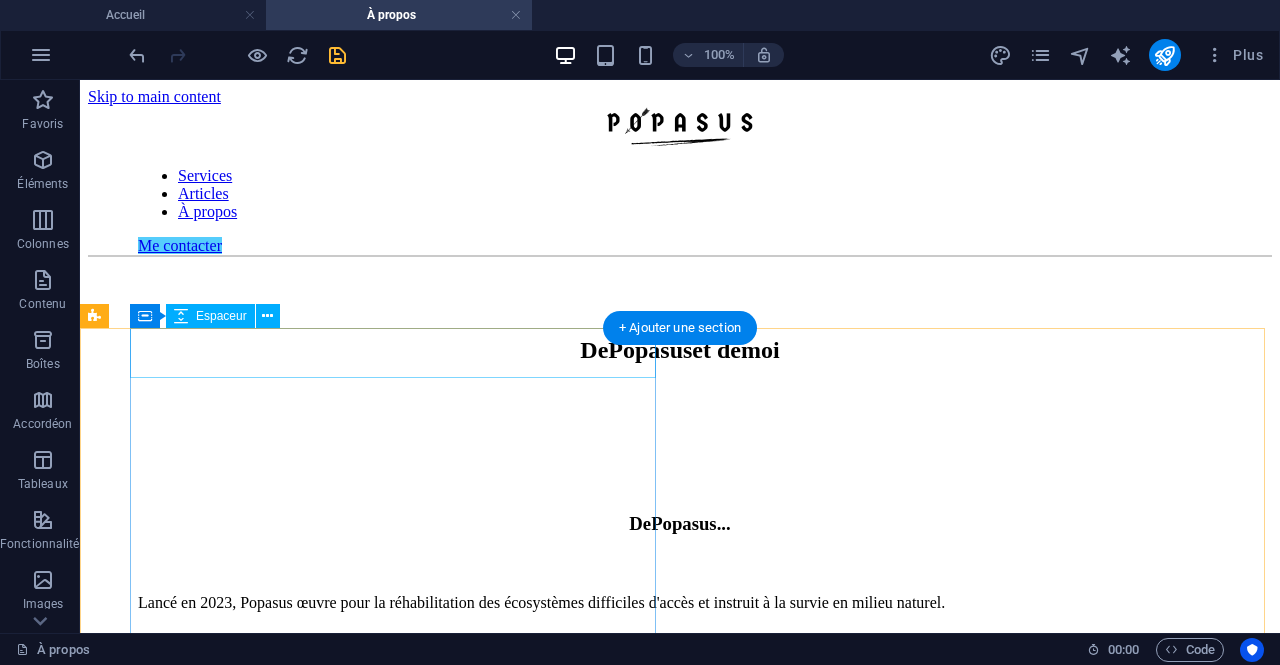 click at bounding box center [680, 469] 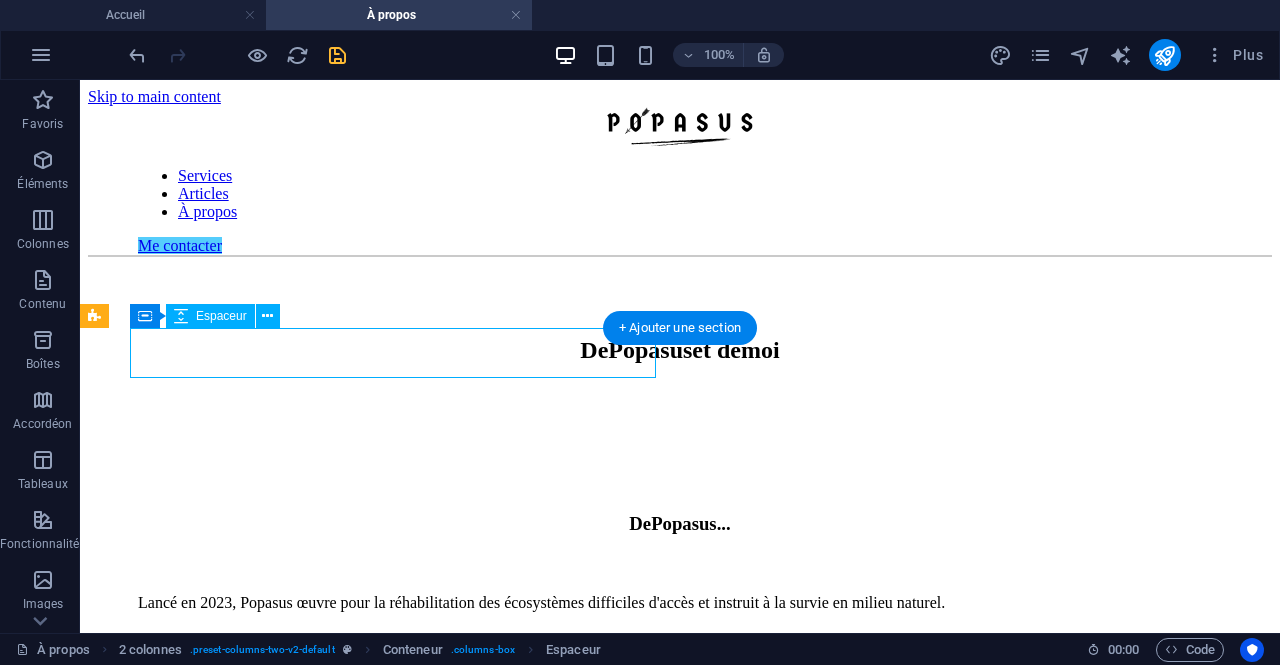 click at bounding box center (680, 469) 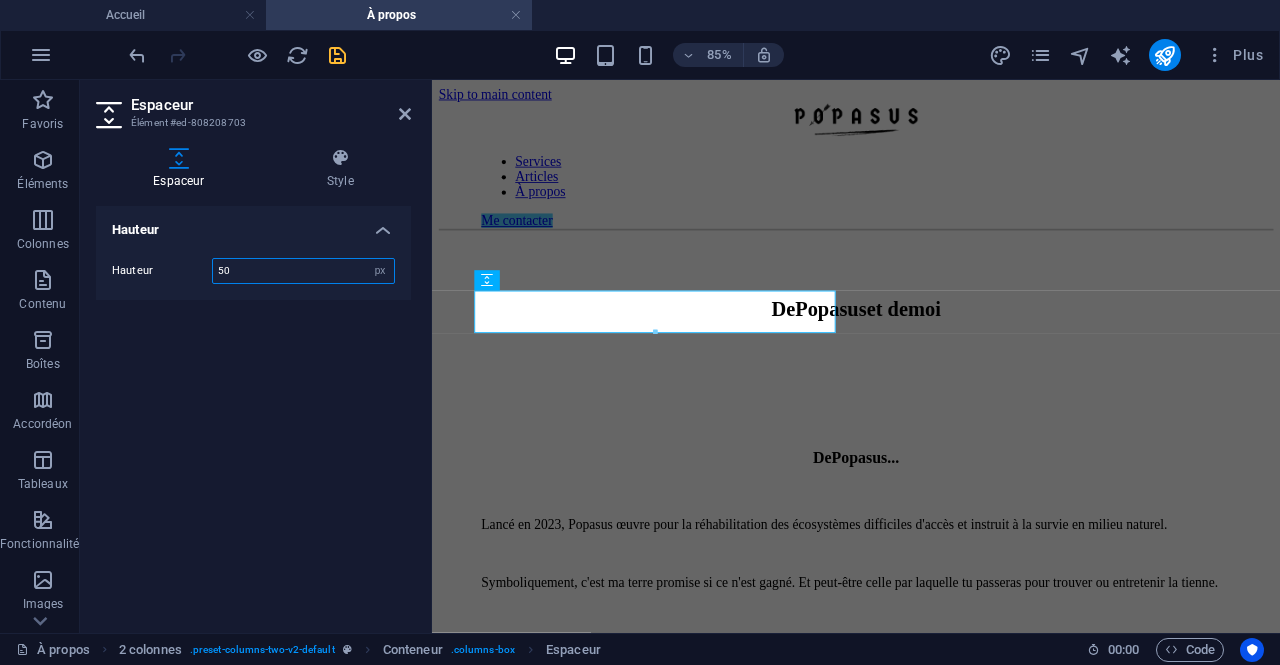 click on "50" at bounding box center [303, 271] 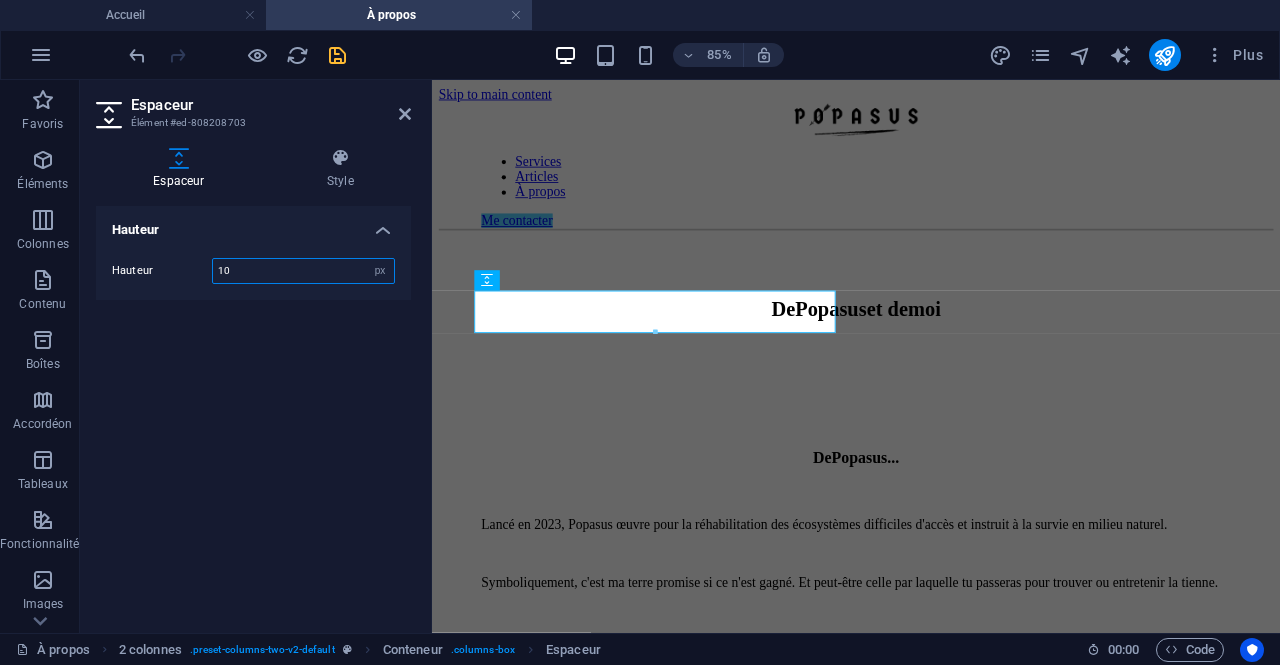 type on "10" 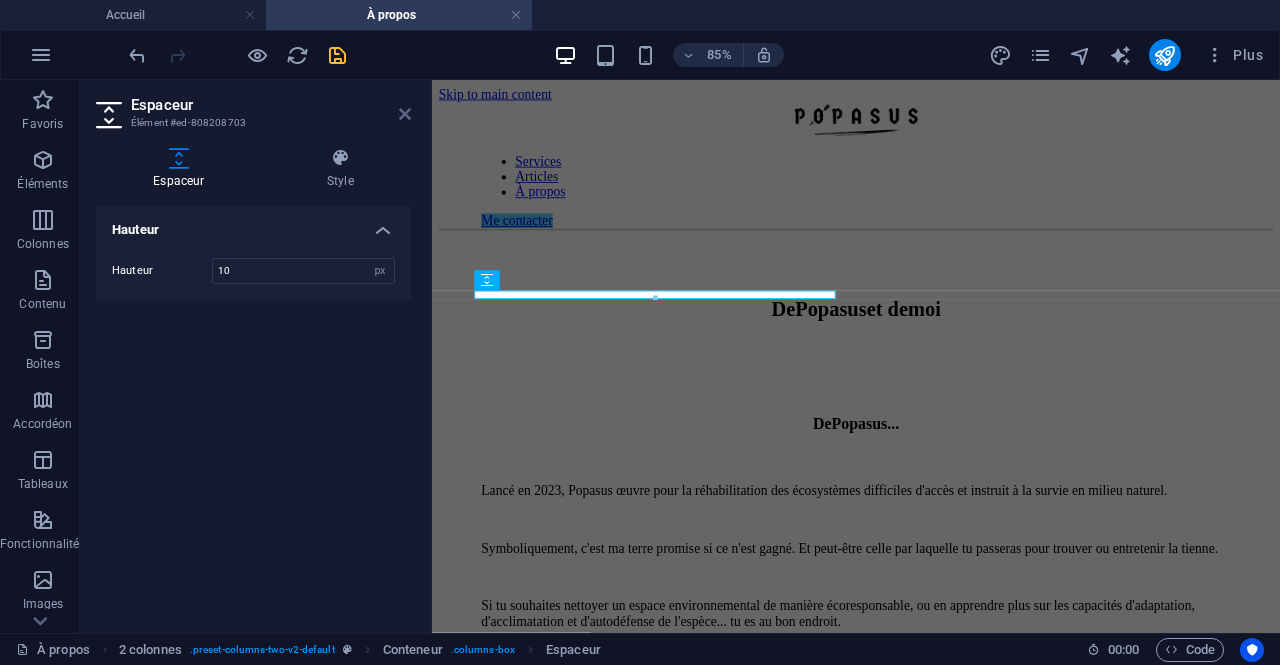click at bounding box center [405, 114] 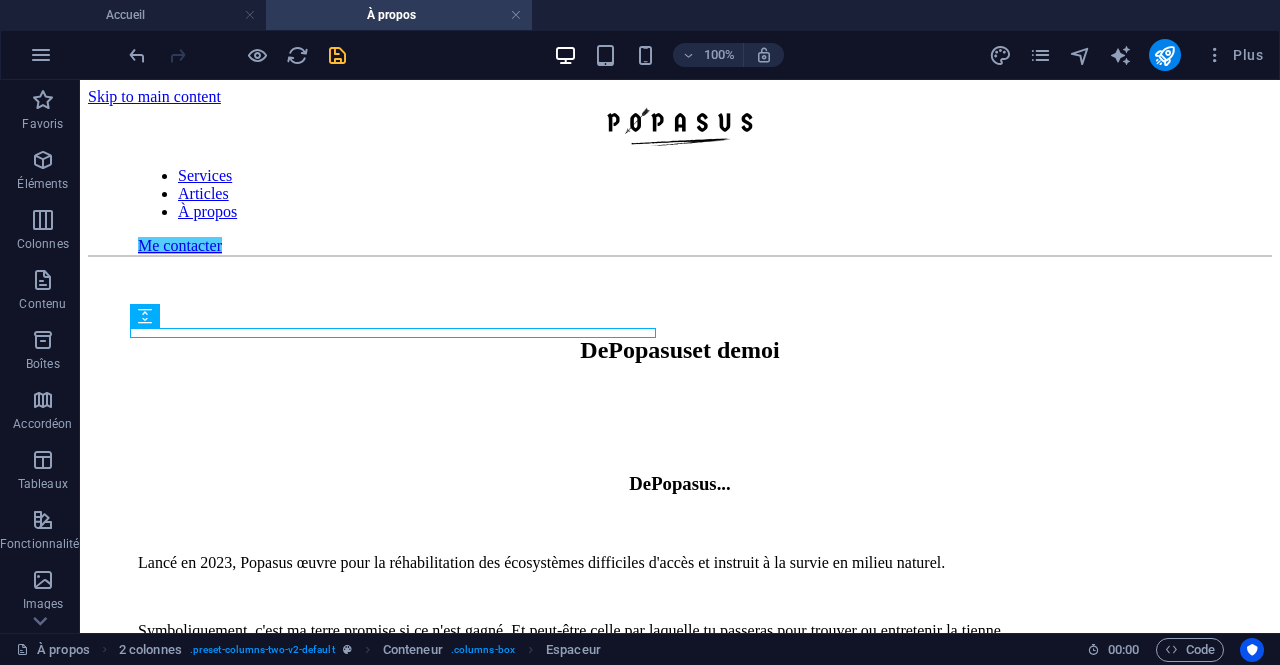scroll, scrollTop: 462, scrollLeft: 0, axis: vertical 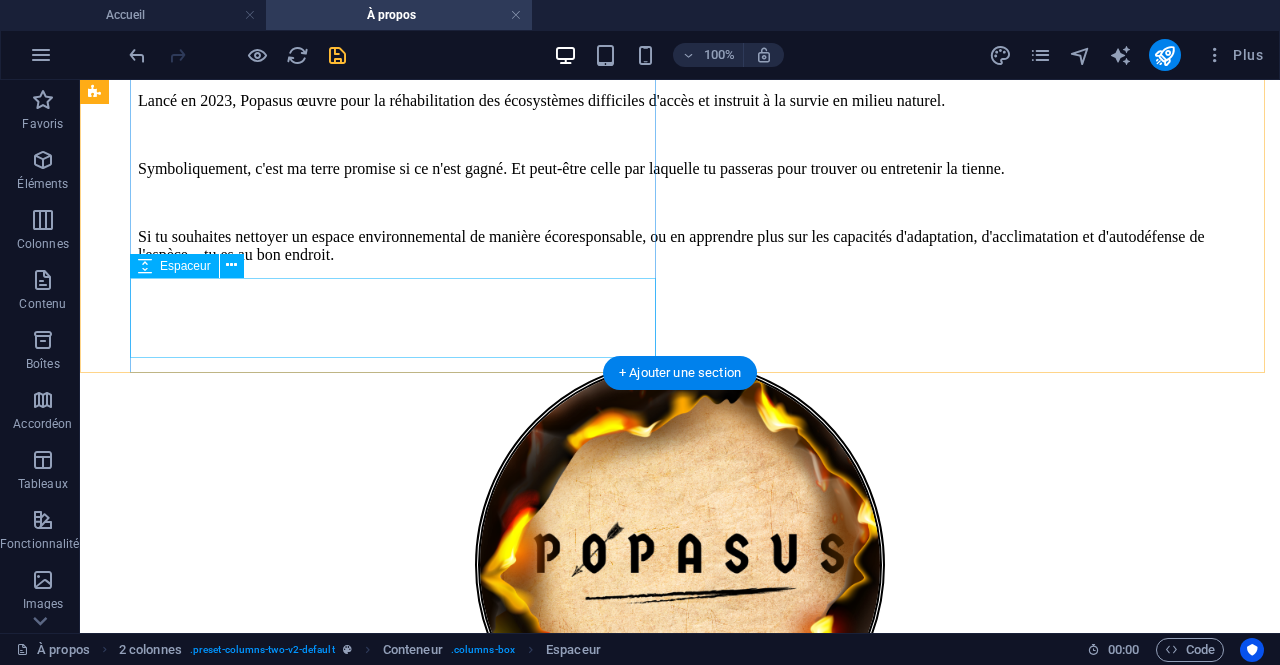 click at bounding box center (680, 320) 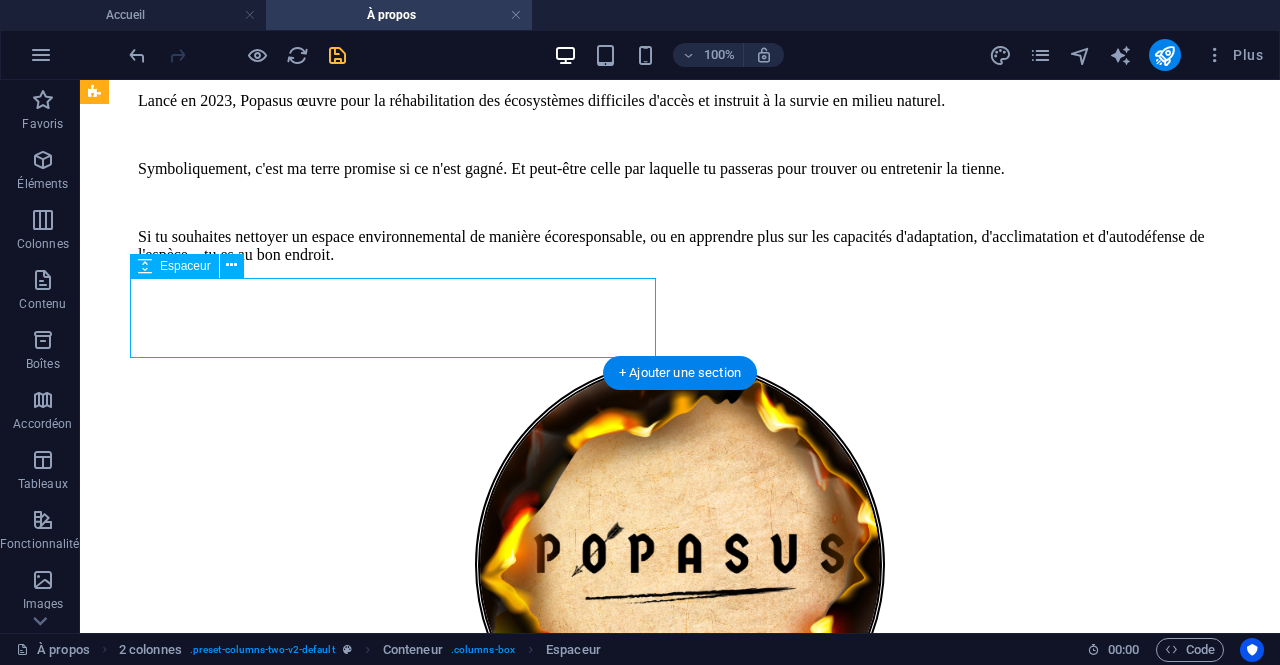 click at bounding box center [680, 320] 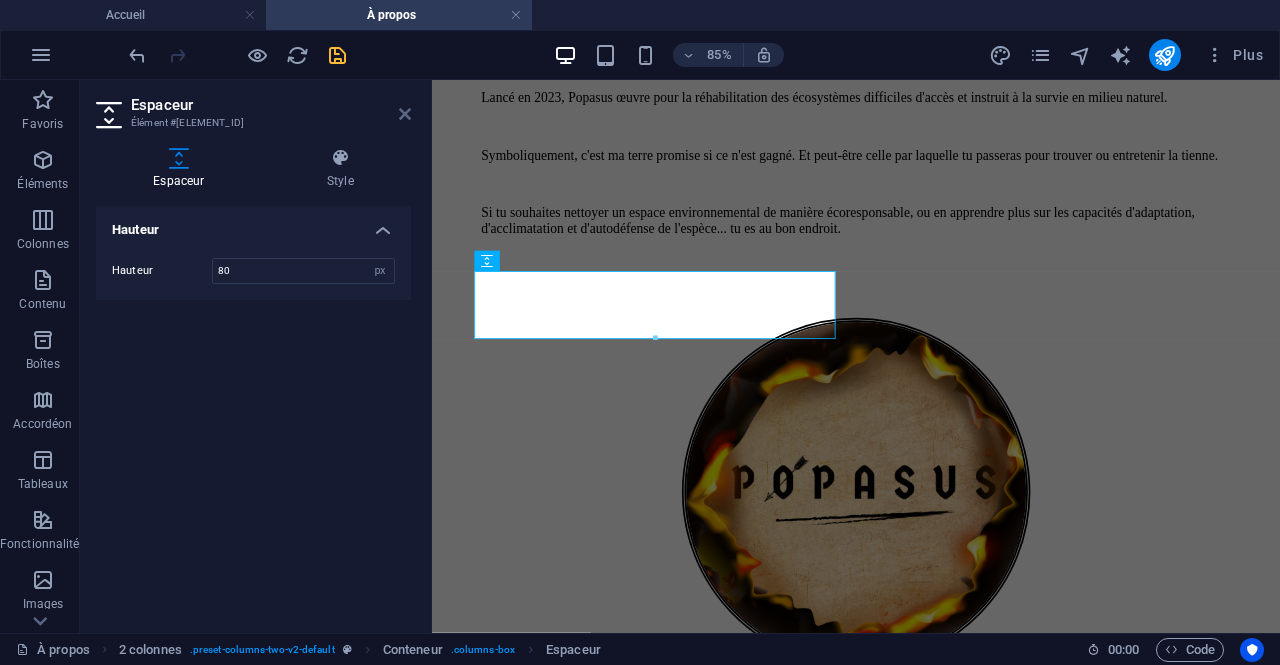 click at bounding box center (405, 114) 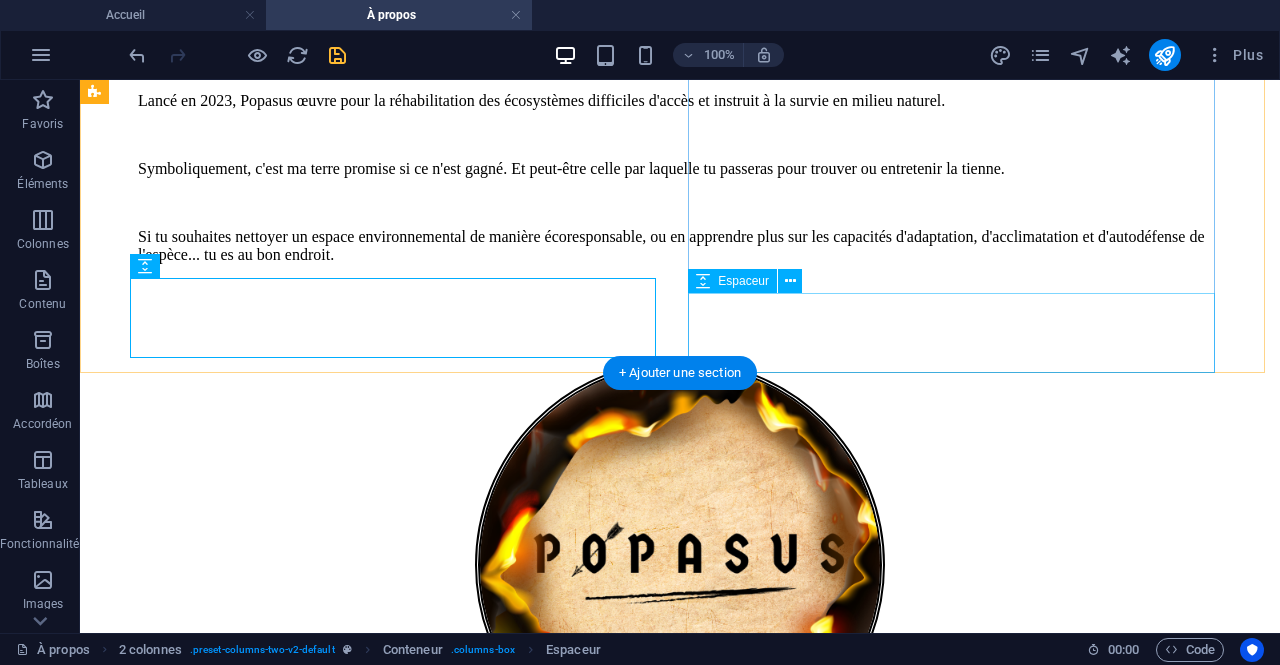 click at bounding box center [680, 864] 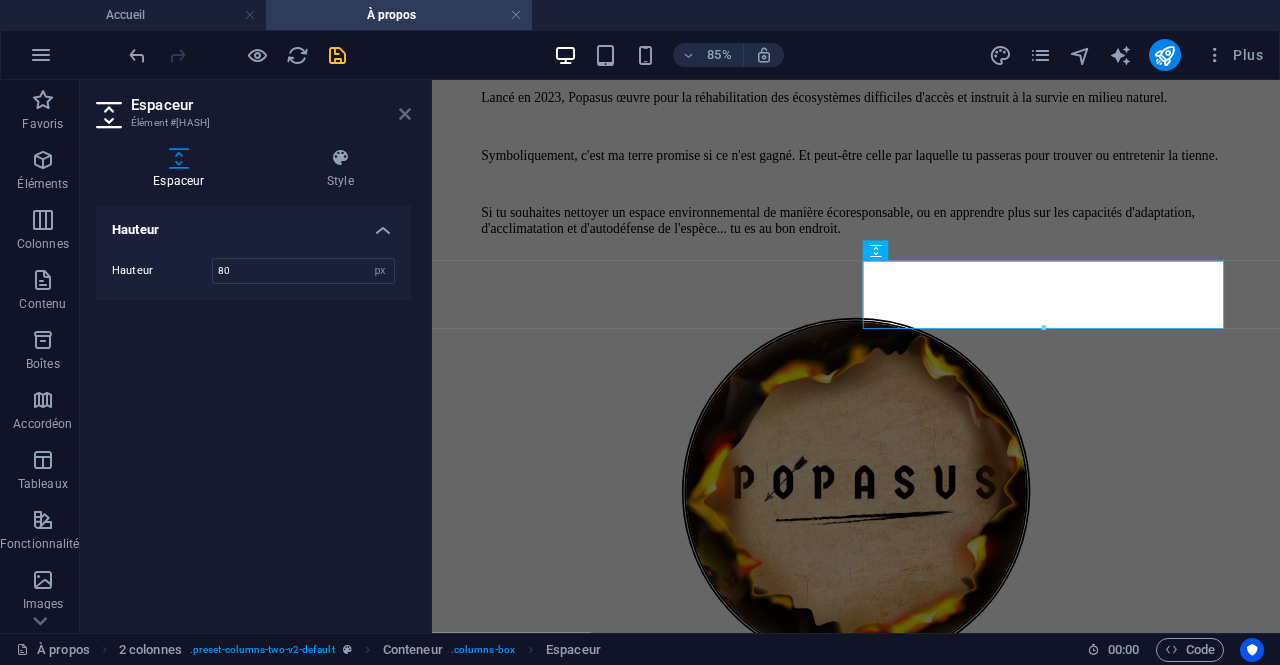 click at bounding box center [405, 114] 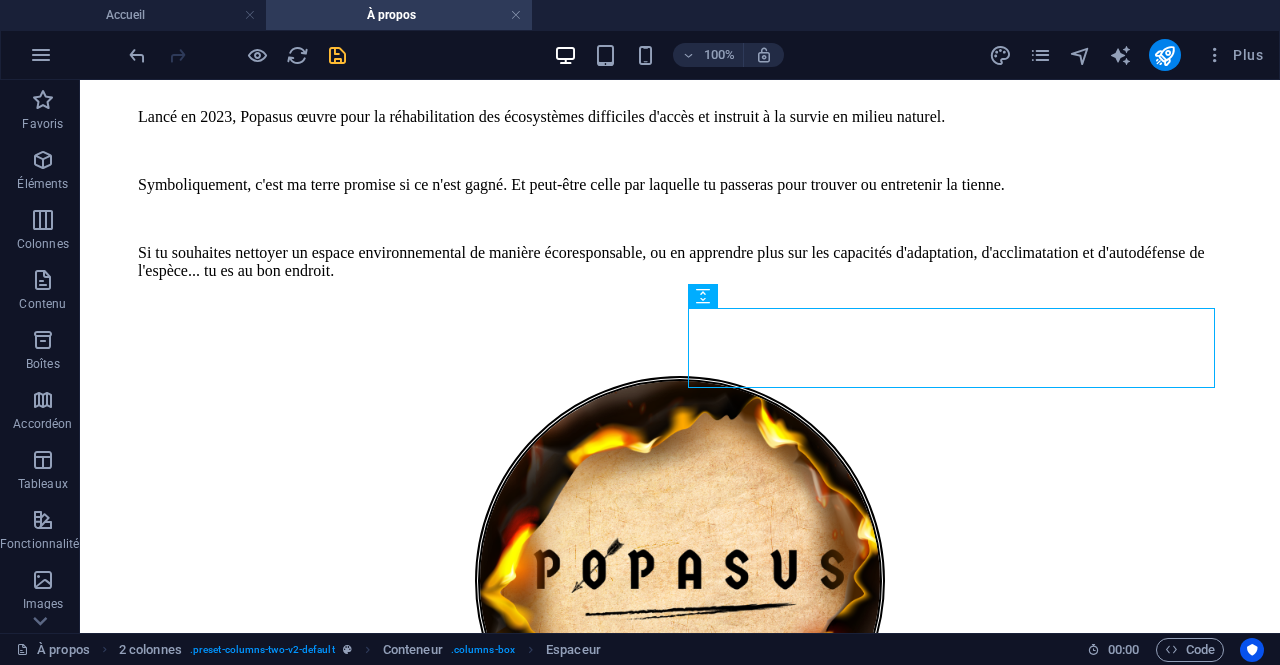 scroll, scrollTop: 456, scrollLeft: 0, axis: vertical 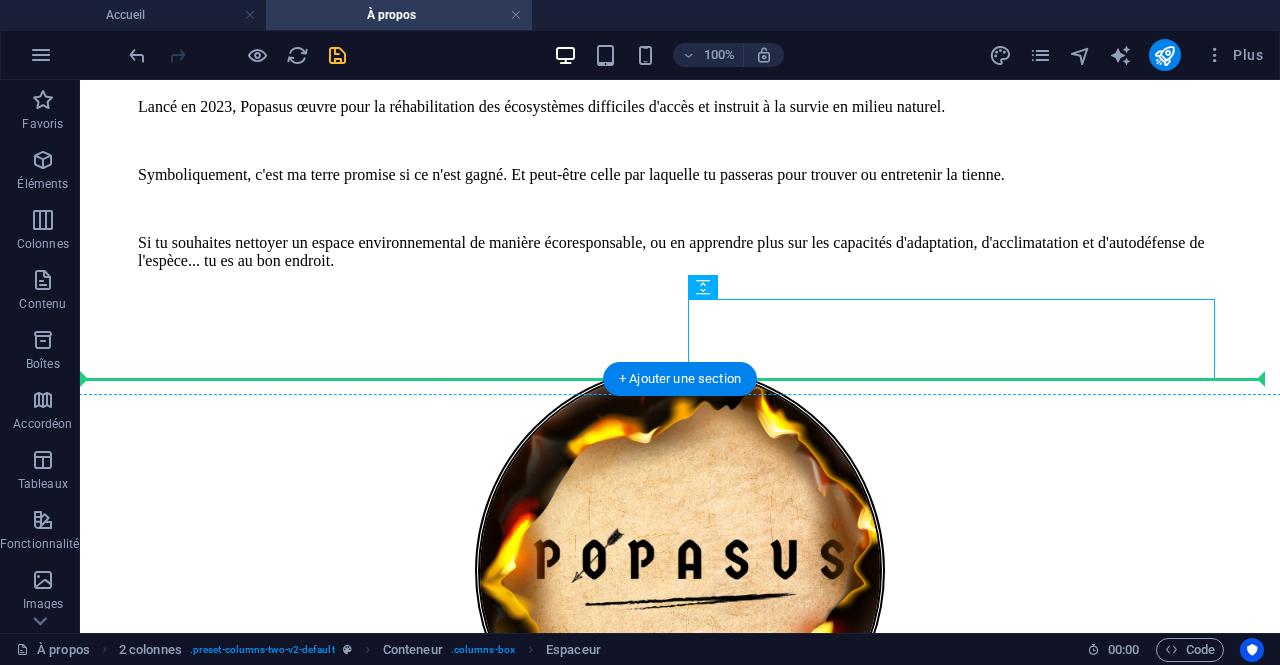 drag, startPoint x: 792, startPoint y: 372, endPoint x: 483, endPoint y: 371, distance: 309.00162 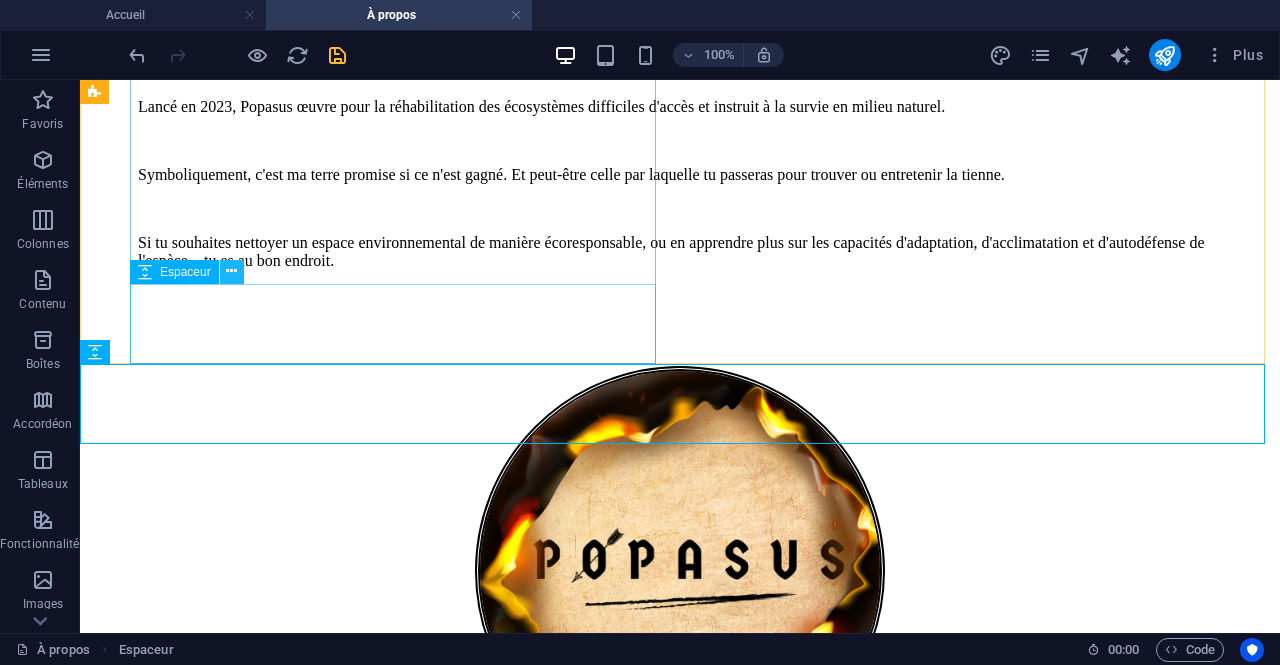click at bounding box center [231, 271] 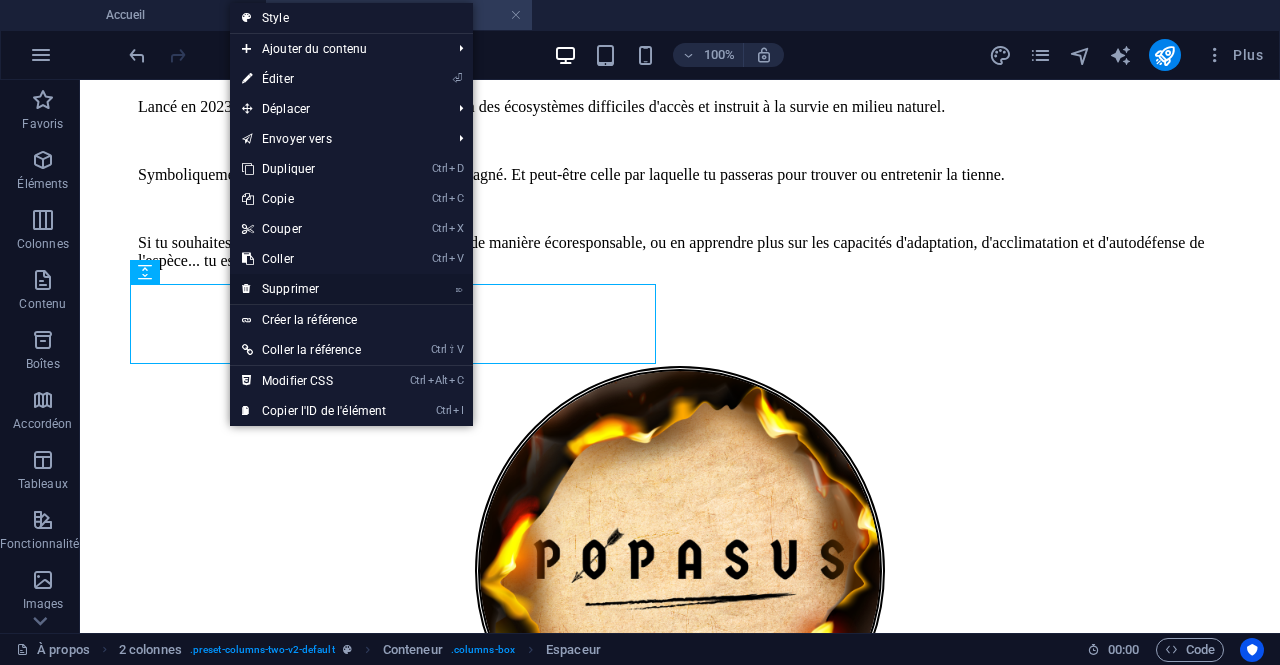 click on "⌦  Supprimer" at bounding box center [314, 289] 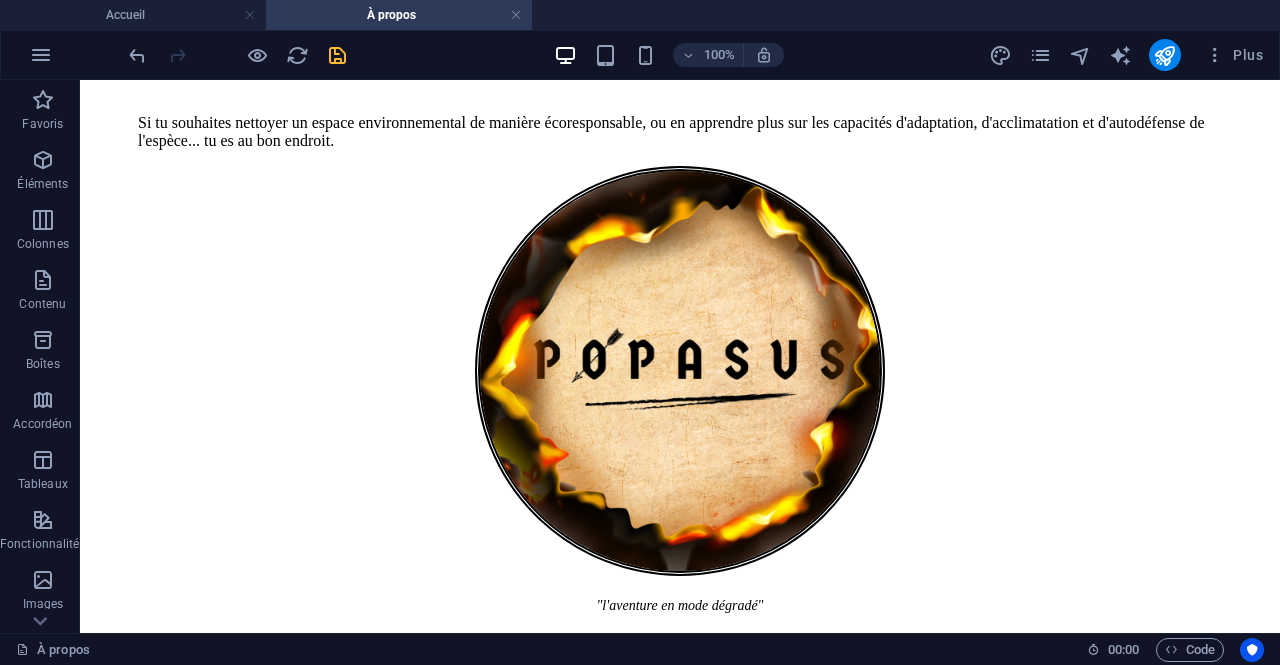 scroll, scrollTop: 571, scrollLeft: 0, axis: vertical 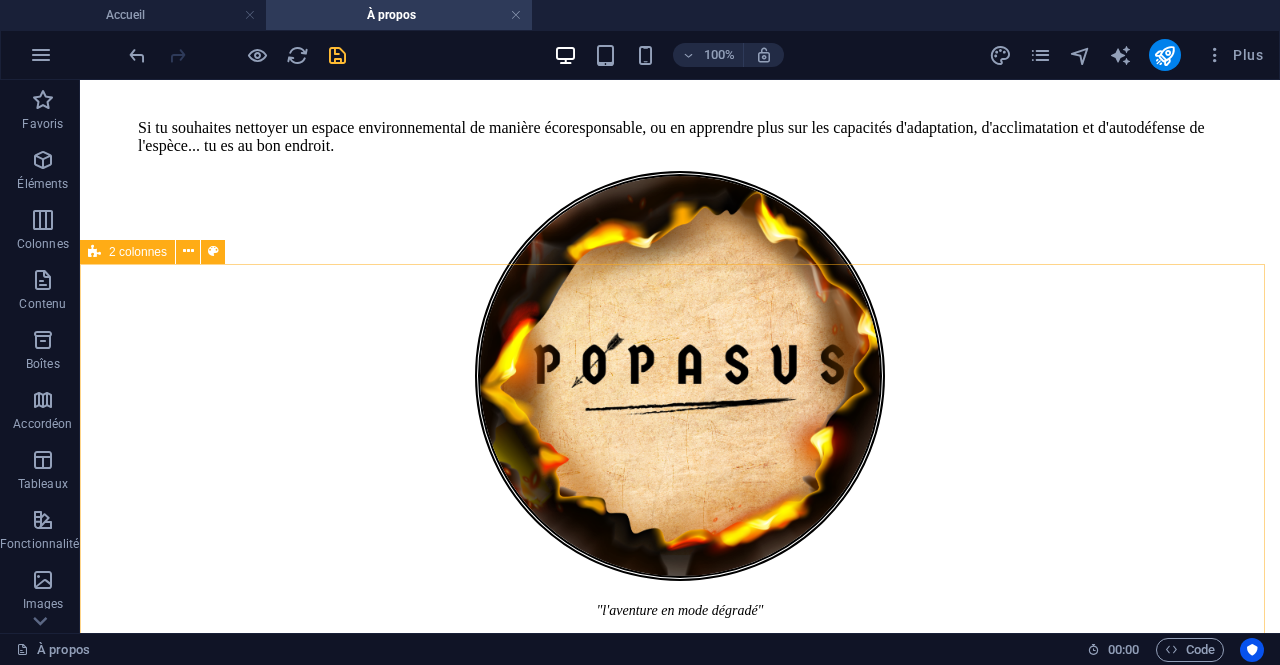 click at bounding box center [94, 252] 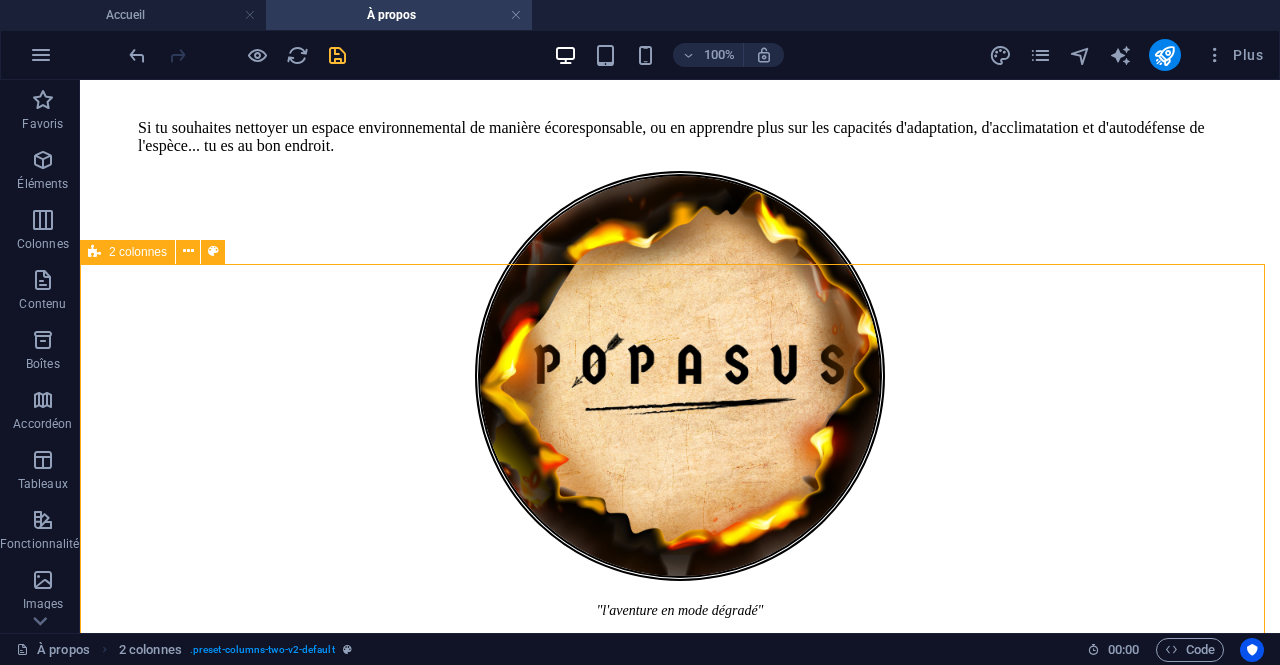 click at bounding box center [94, 252] 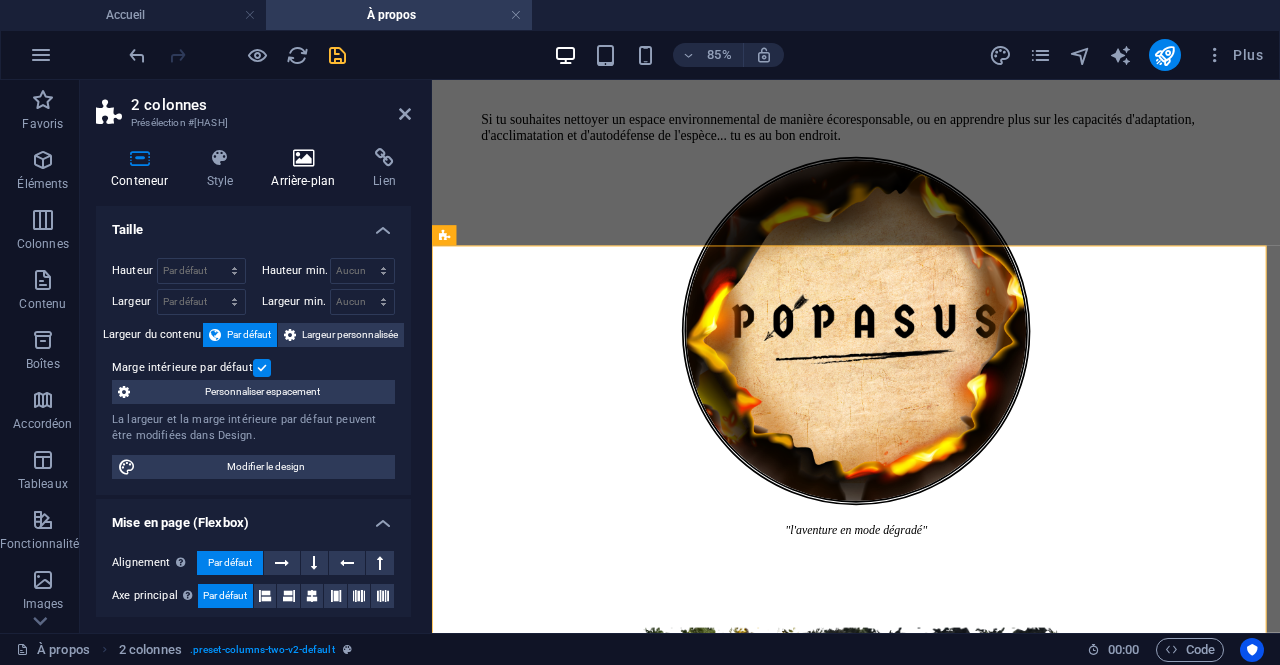 click on "Arrière-plan" at bounding box center [307, 169] 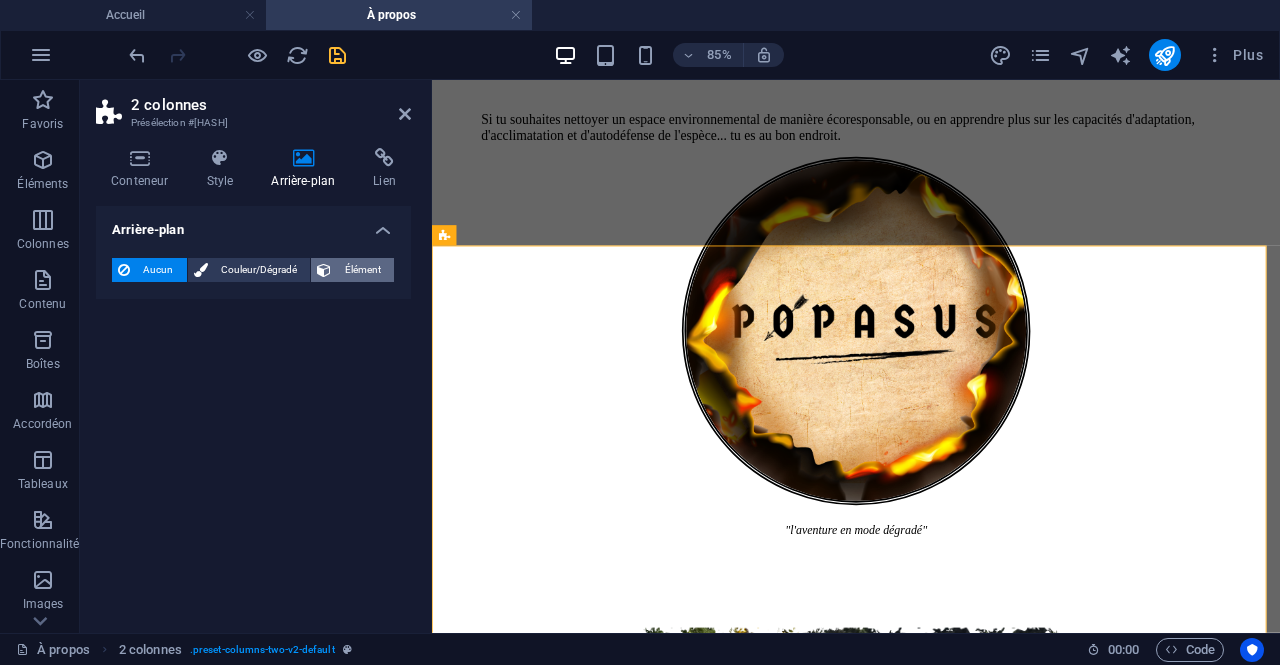 click on "Élément" at bounding box center (362, 270) 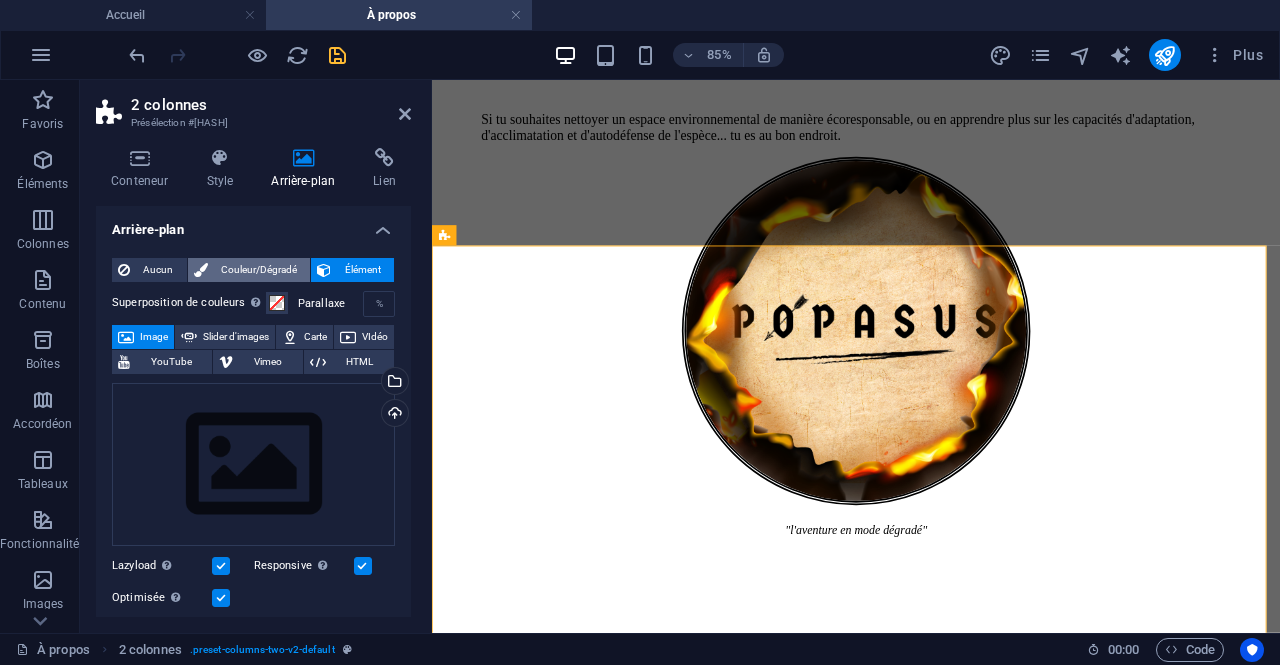 click on "Couleur/Dégradé" at bounding box center [259, 270] 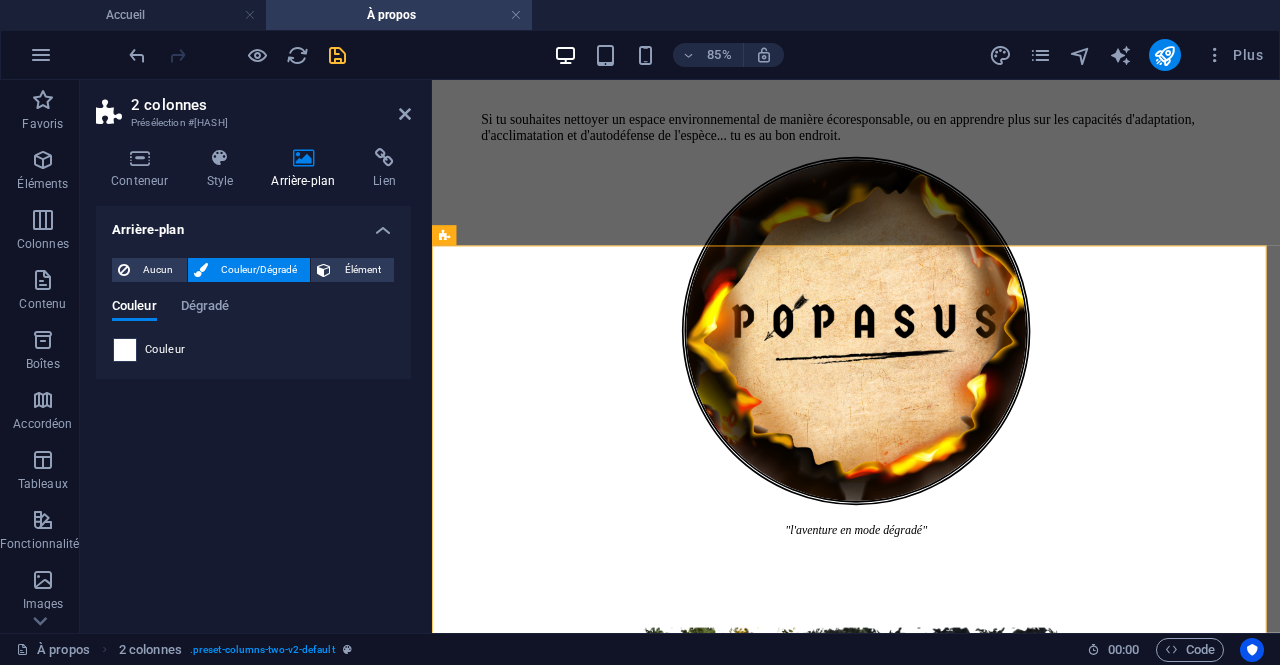 click at bounding box center (125, 350) 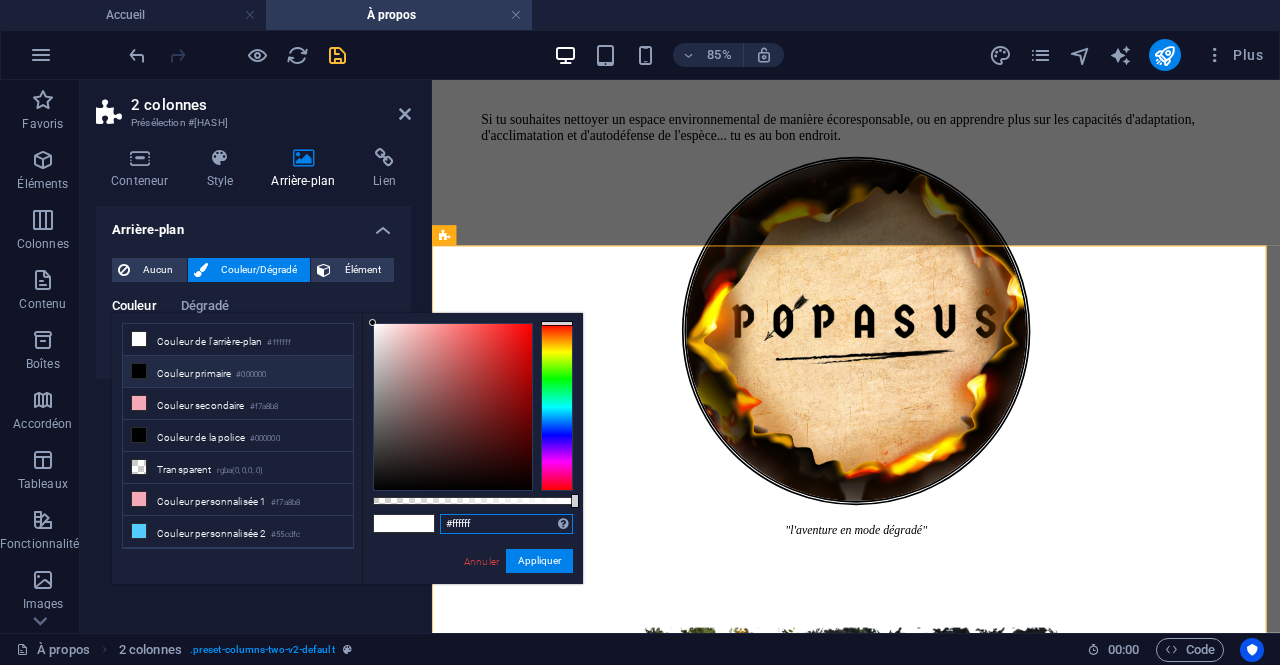 click on "#ffffff" at bounding box center (506, 524) 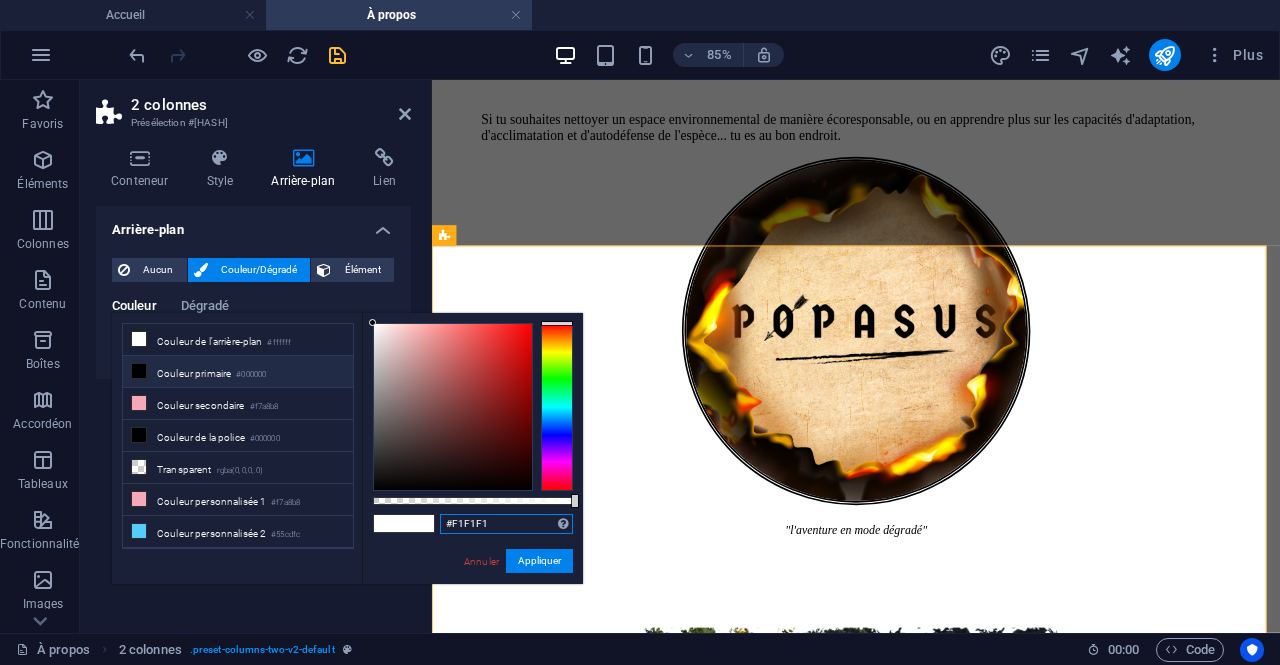 type on "#f1f1f1" 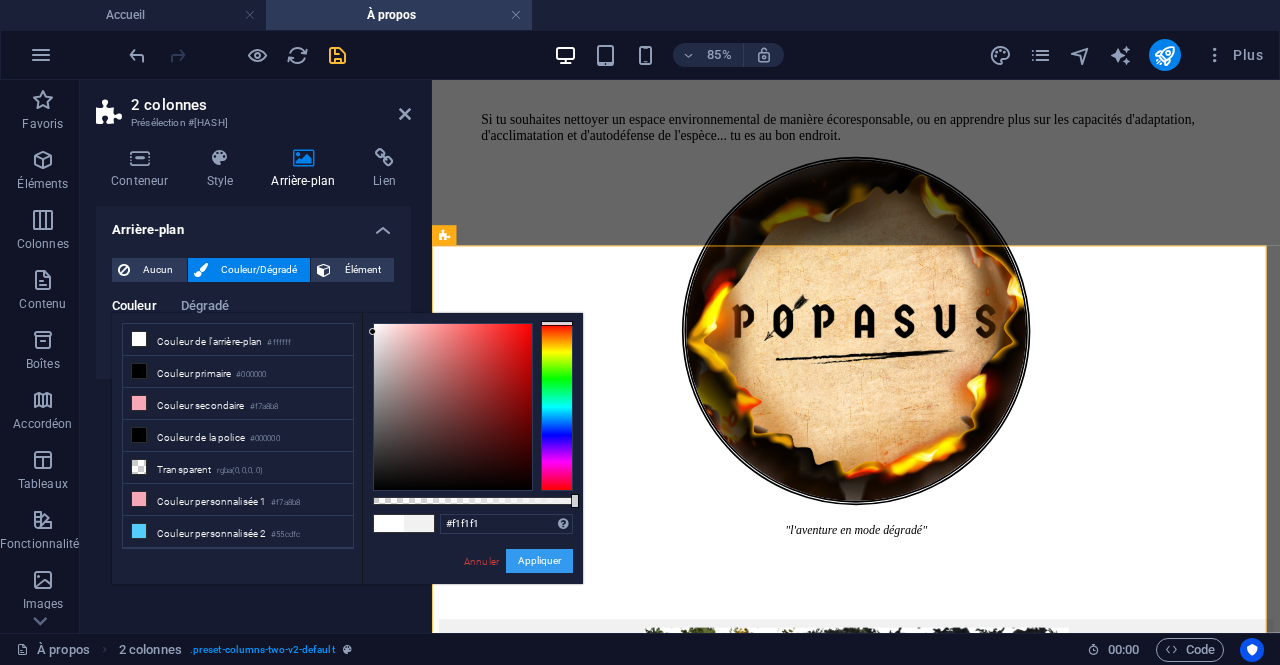 click on "Appliquer" at bounding box center (539, 561) 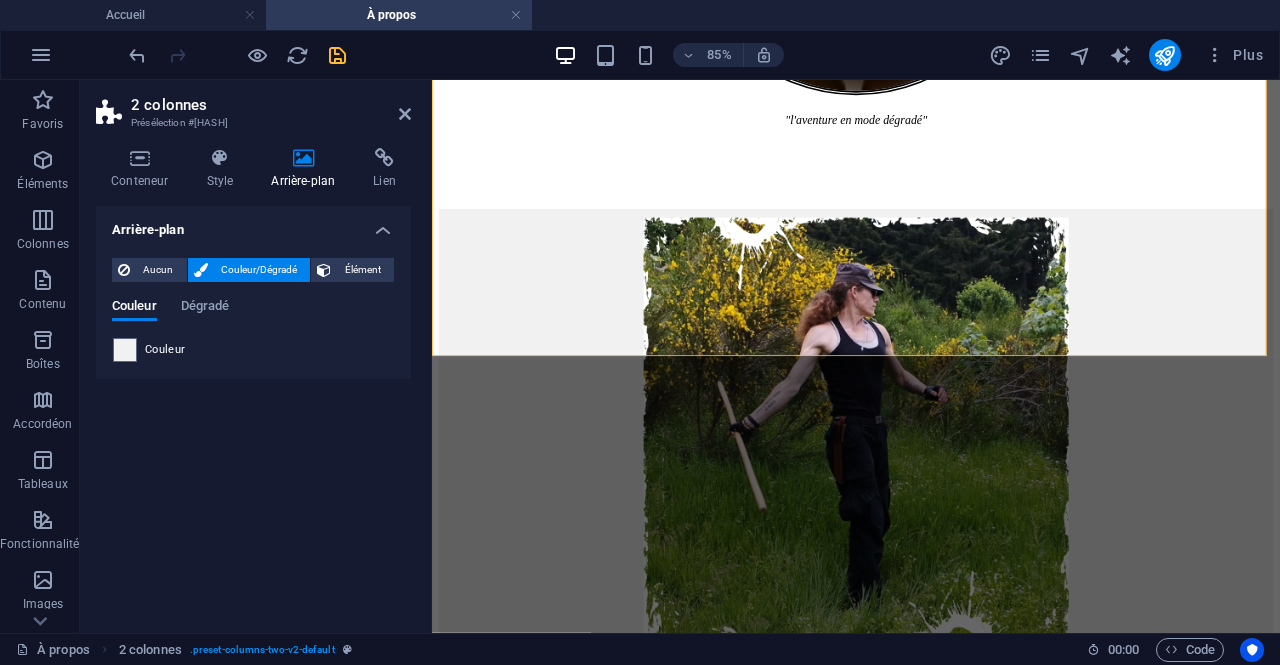 scroll, scrollTop: 1100, scrollLeft: 0, axis: vertical 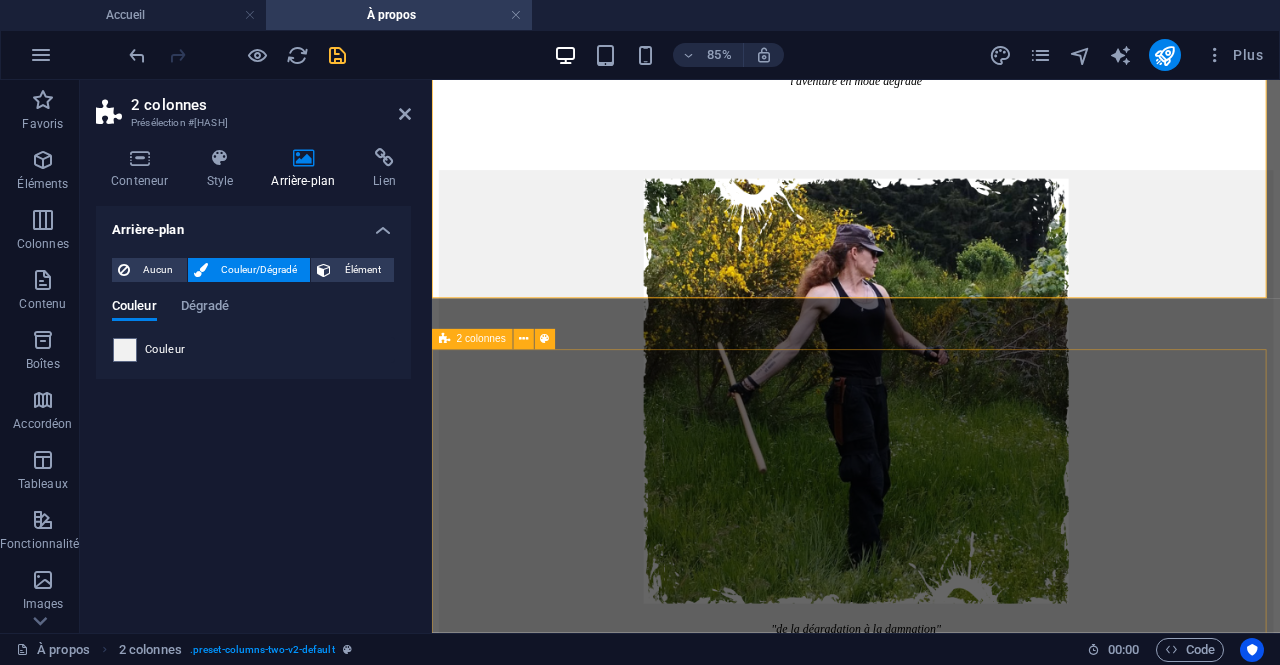 click on "2 colonnes" at bounding box center [472, 339] 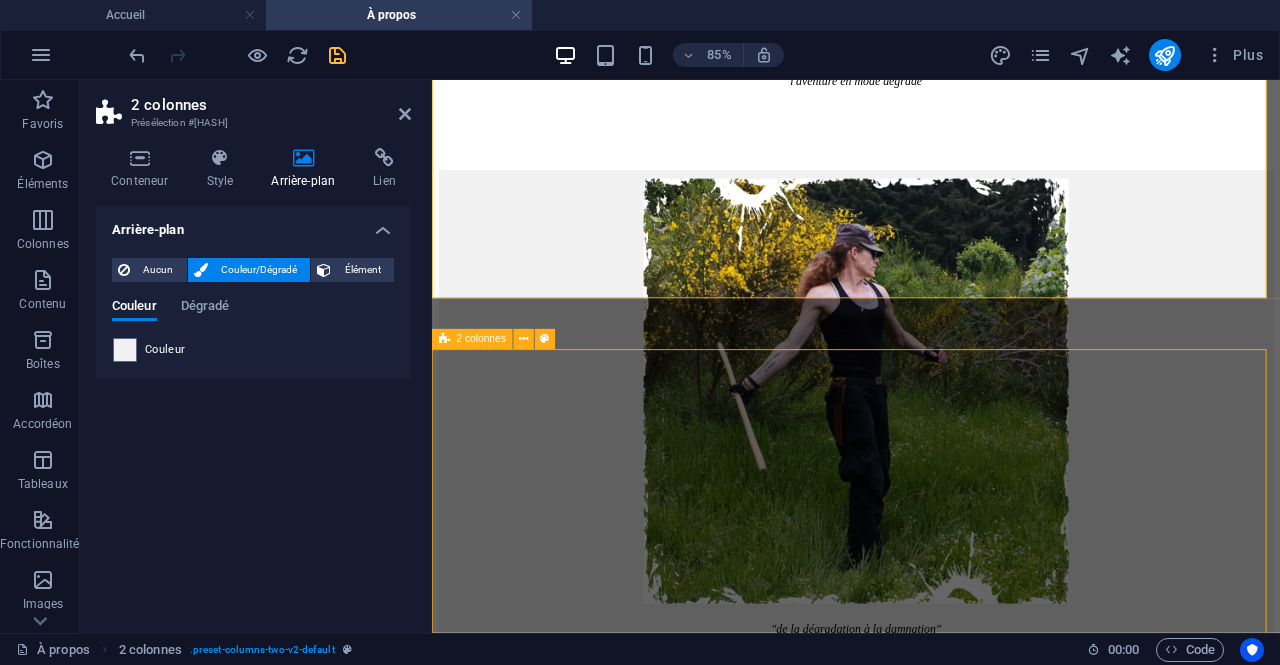 click on "2 colonnes" at bounding box center [472, 339] 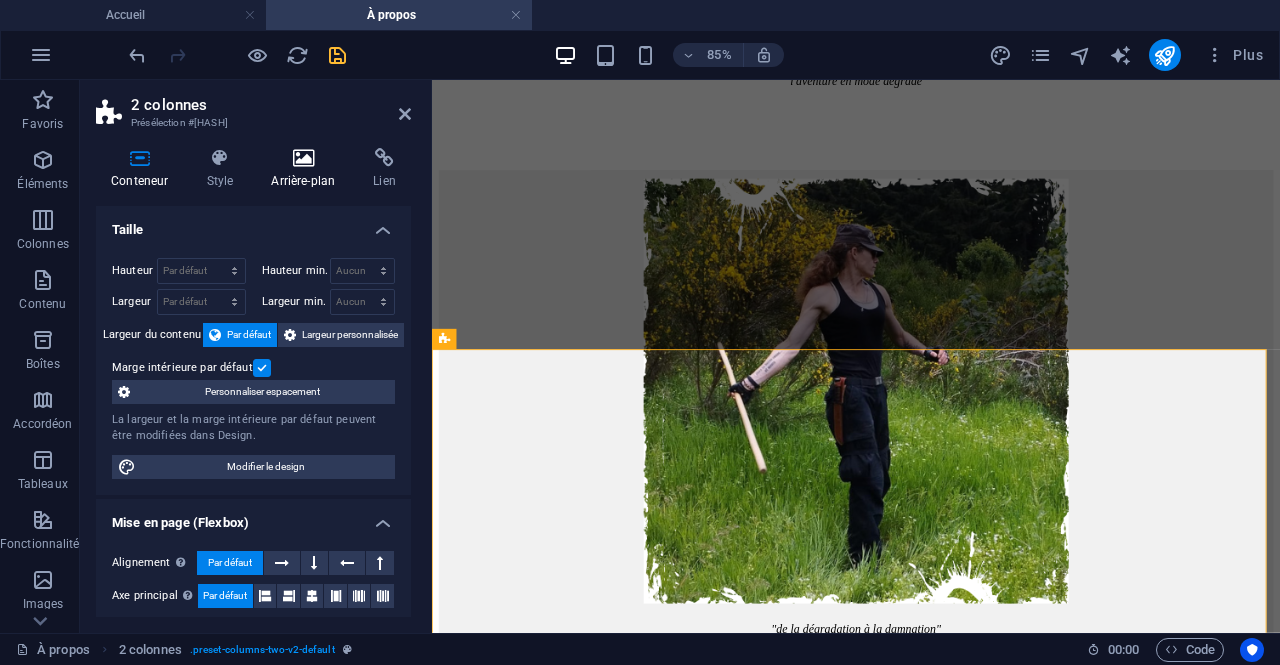 click on "Arrière-plan" at bounding box center [307, 169] 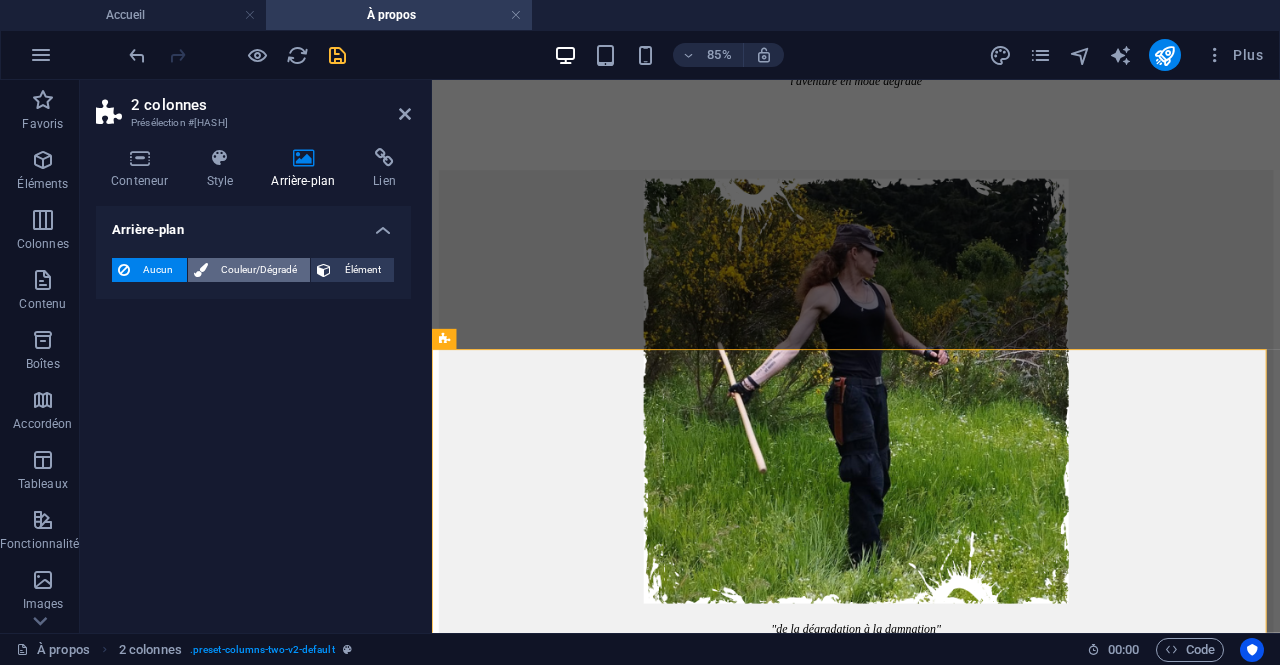 click on "Couleur/Dégradé" at bounding box center [259, 270] 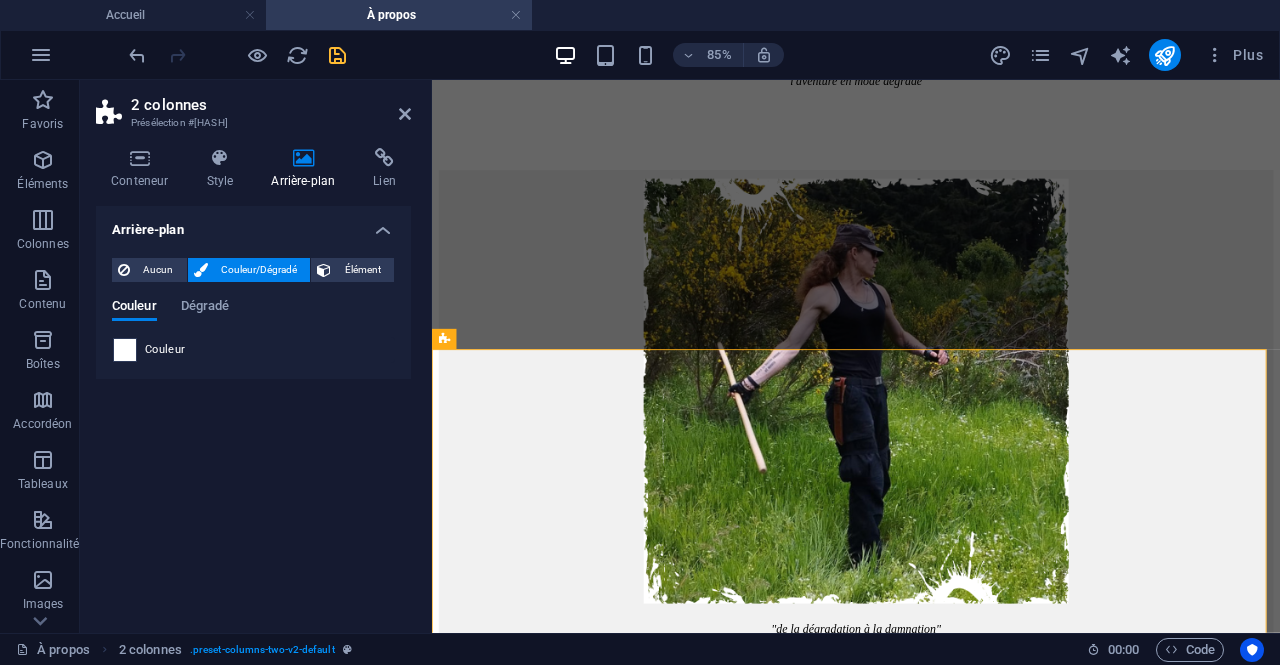 click at bounding box center (125, 350) 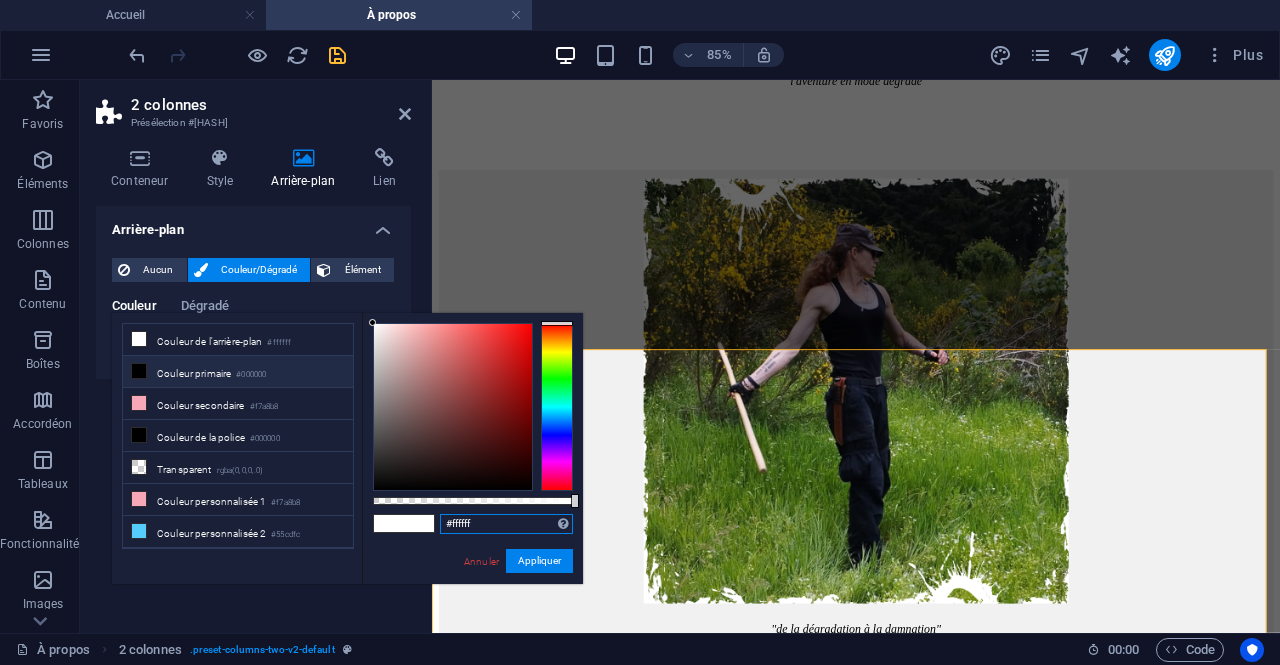 drag, startPoint x: 504, startPoint y: 517, endPoint x: 406, endPoint y: 521, distance: 98.0816 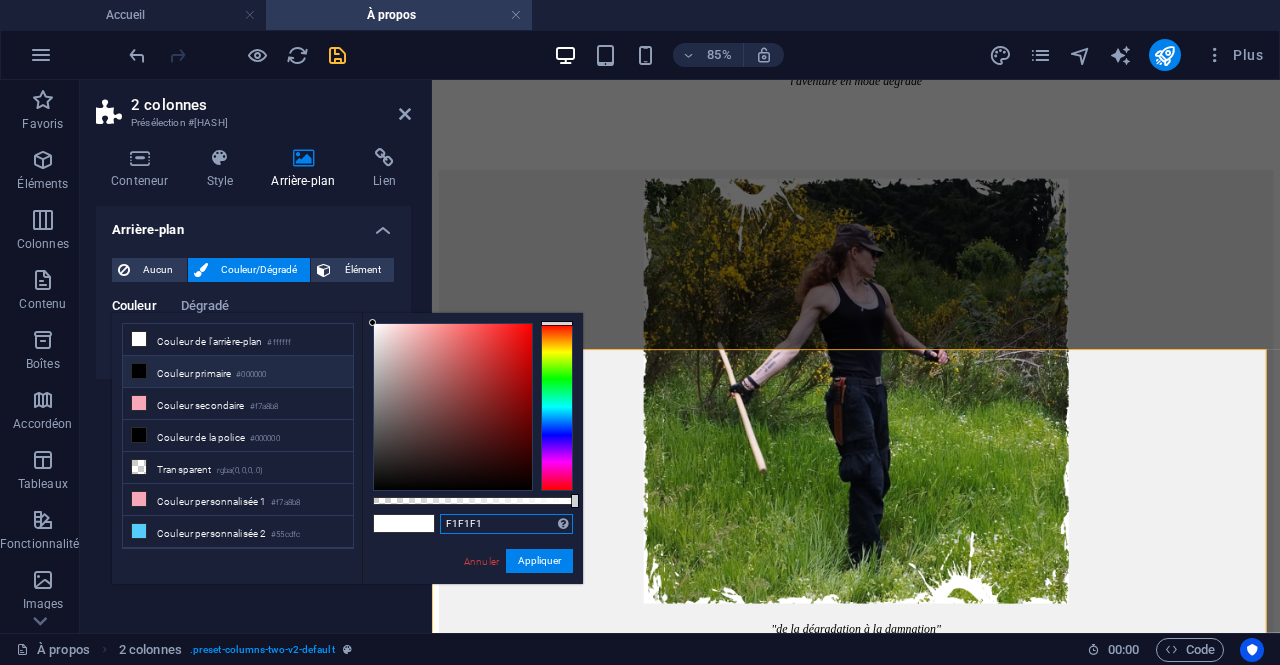 type on "#f1f1f1" 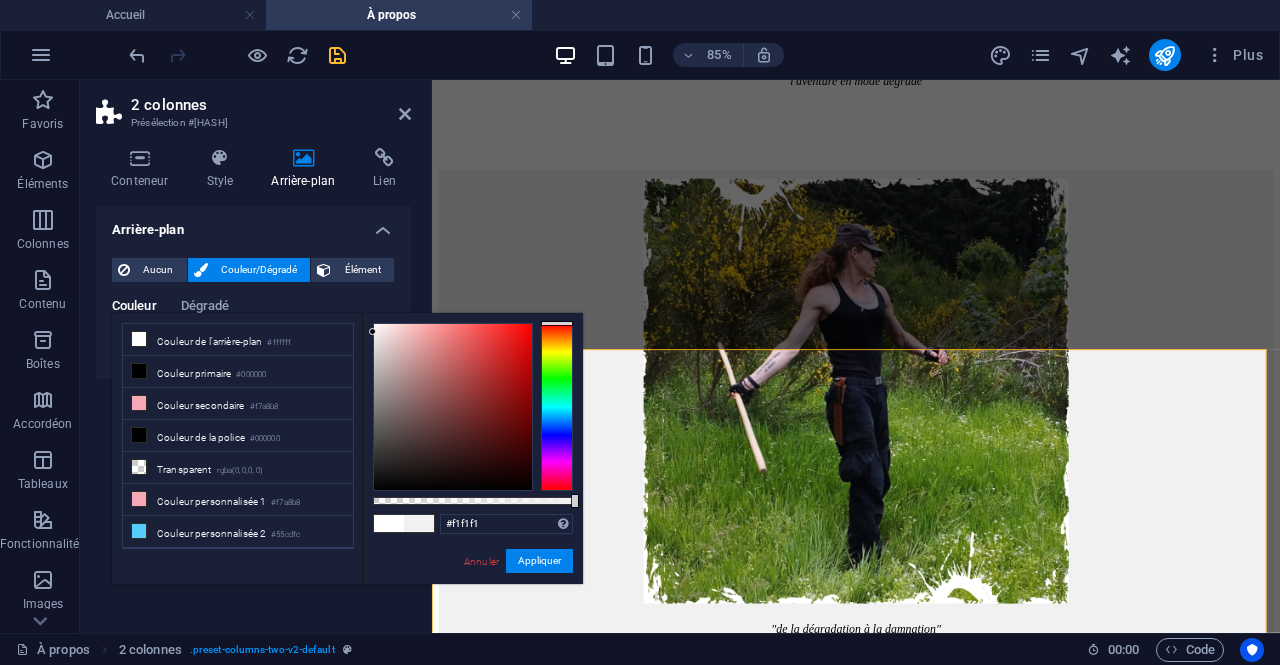 click on "#[HEX_COLOR] Formats pris en charge #[HEX_COLOR] rgb([NUMBER], [NUMBER], [NUMBER]) rgba([NUMBER], [NUMBER], [NUMBER], [NUMBER]) hsv([NUMBER], [NUMBER], [NUMBER]) hsl([NUMBER], [NUMBER]%, [NUMBER]%) Annuler Appliquer" at bounding box center (472, 593) 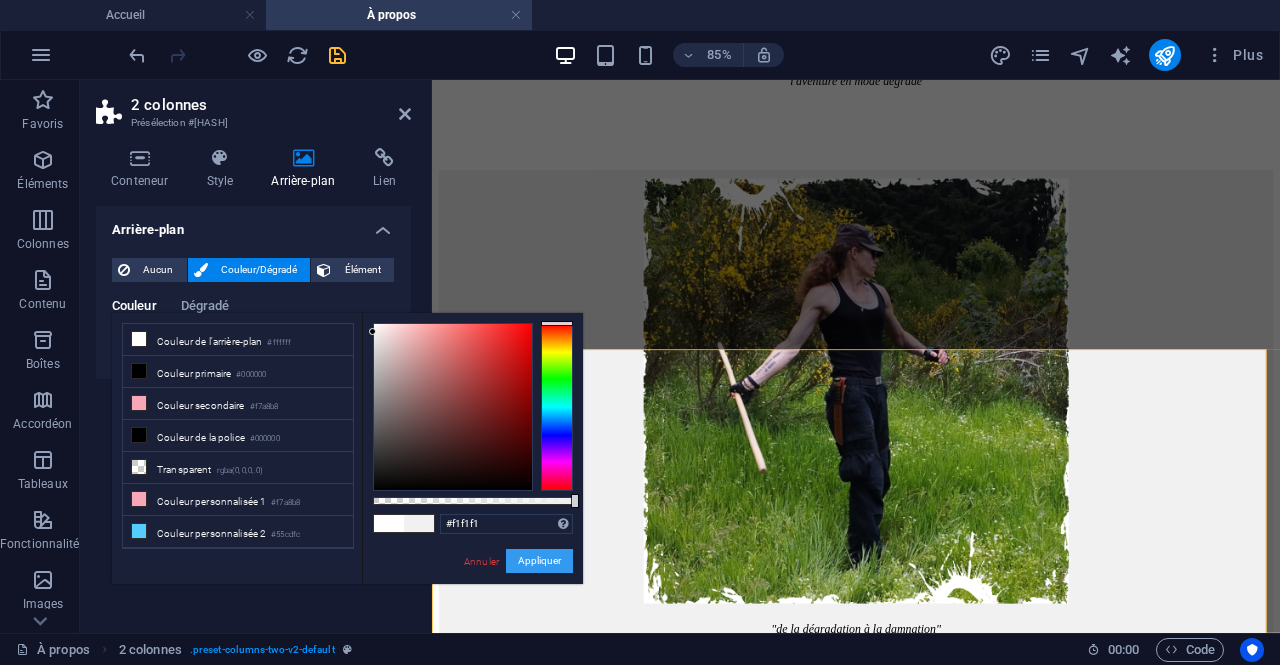click on "Appliquer" at bounding box center [539, 561] 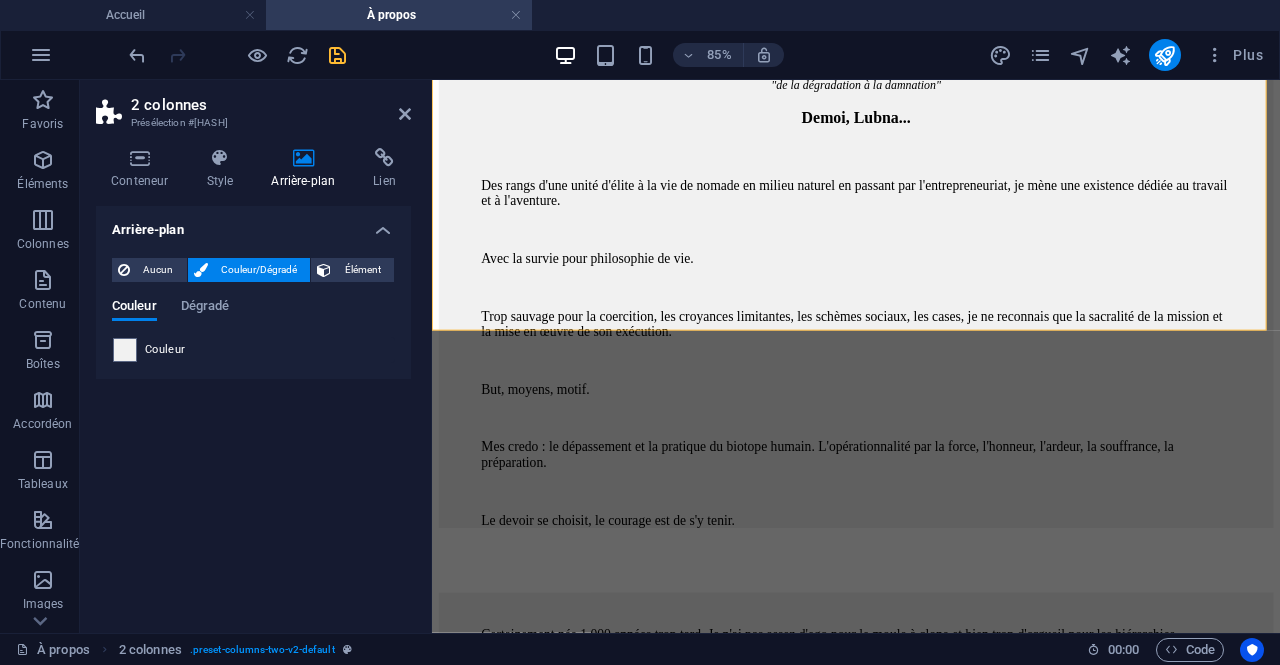 scroll, scrollTop: 1882, scrollLeft: 0, axis: vertical 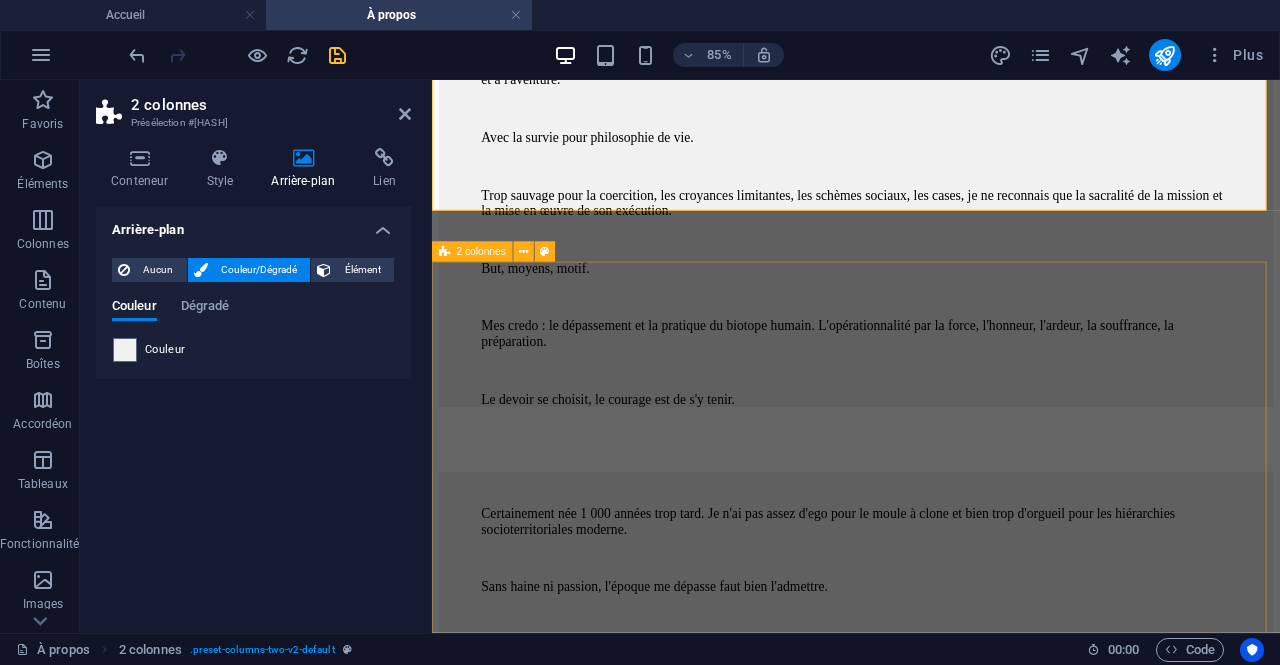 click on "2 colonnes" at bounding box center [472, 252] 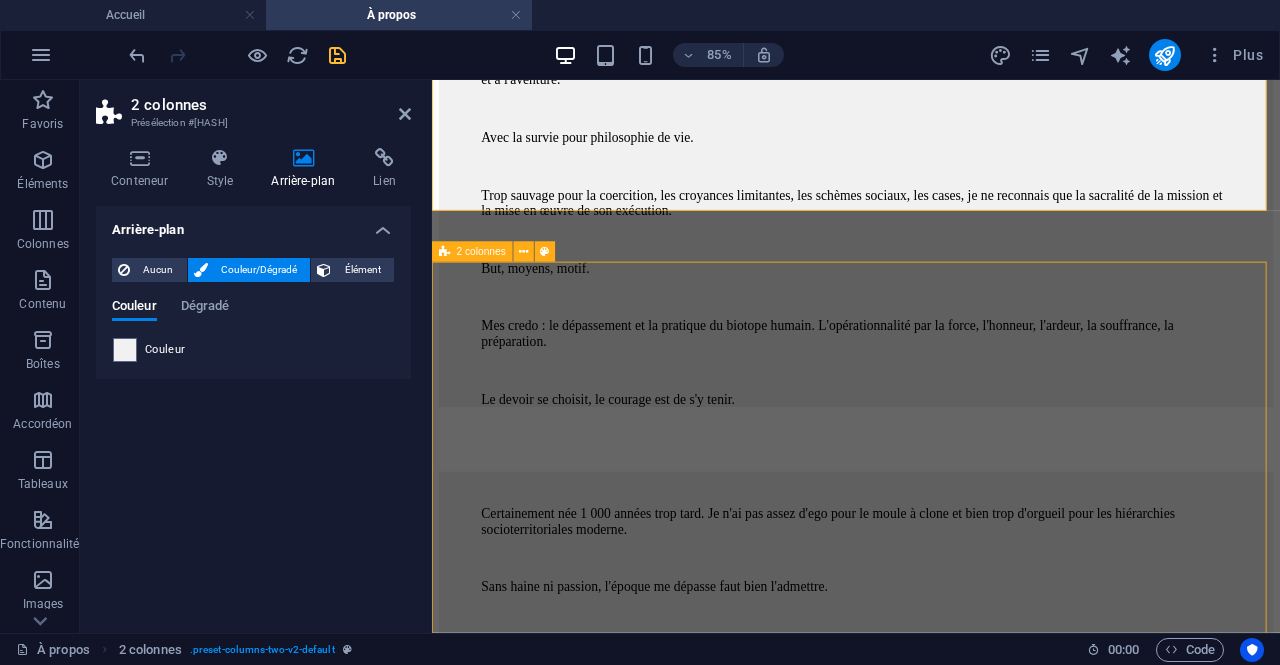 click on "2 colonnes" at bounding box center (472, 252) 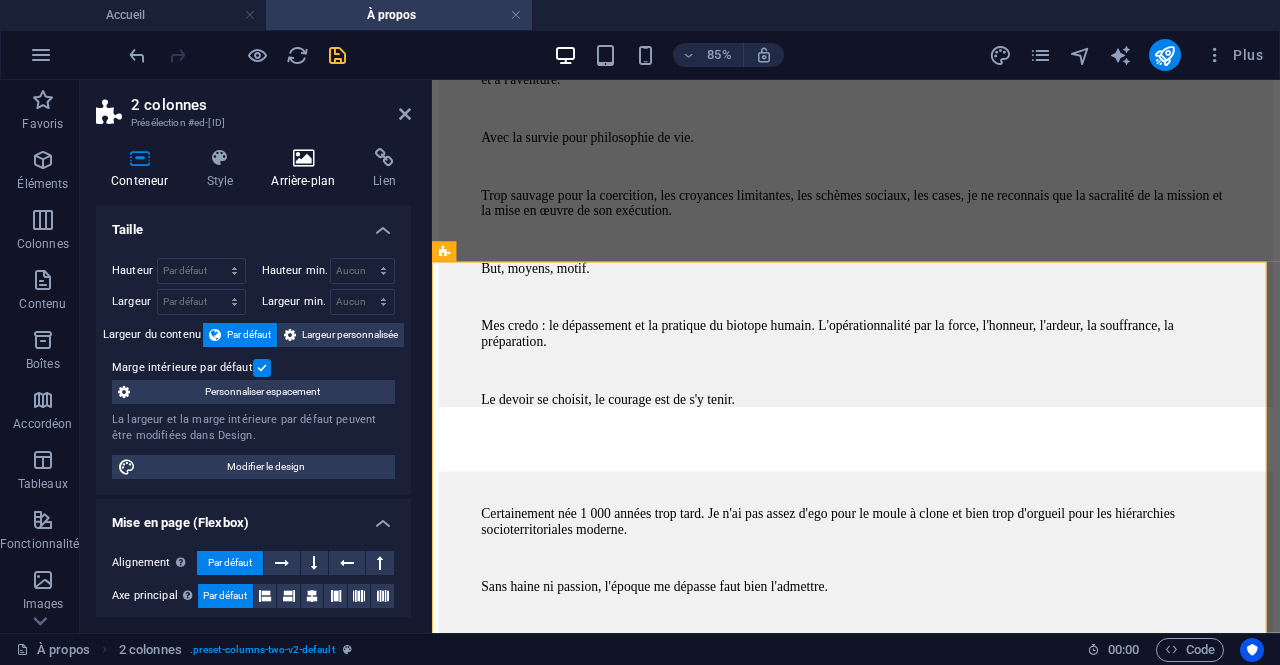 click on "Arrière-plan" at bounding box center (307, 169) 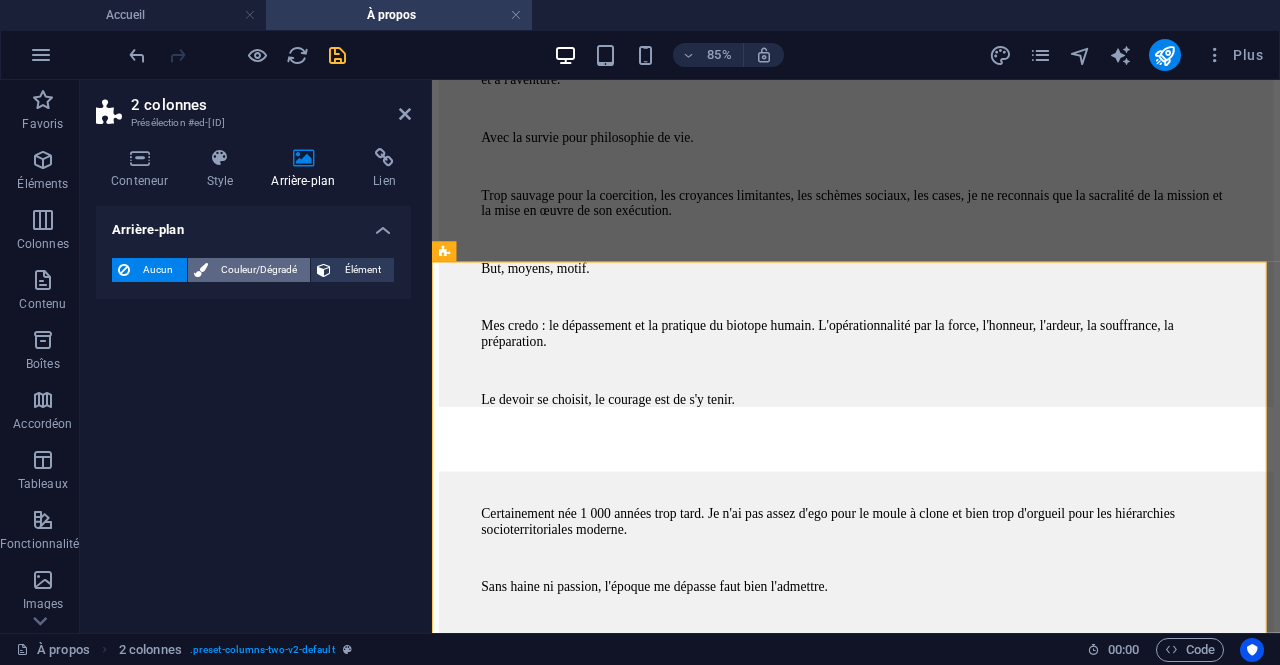 click on "Couleur/Dégradé" at bounding box center [259, 270] 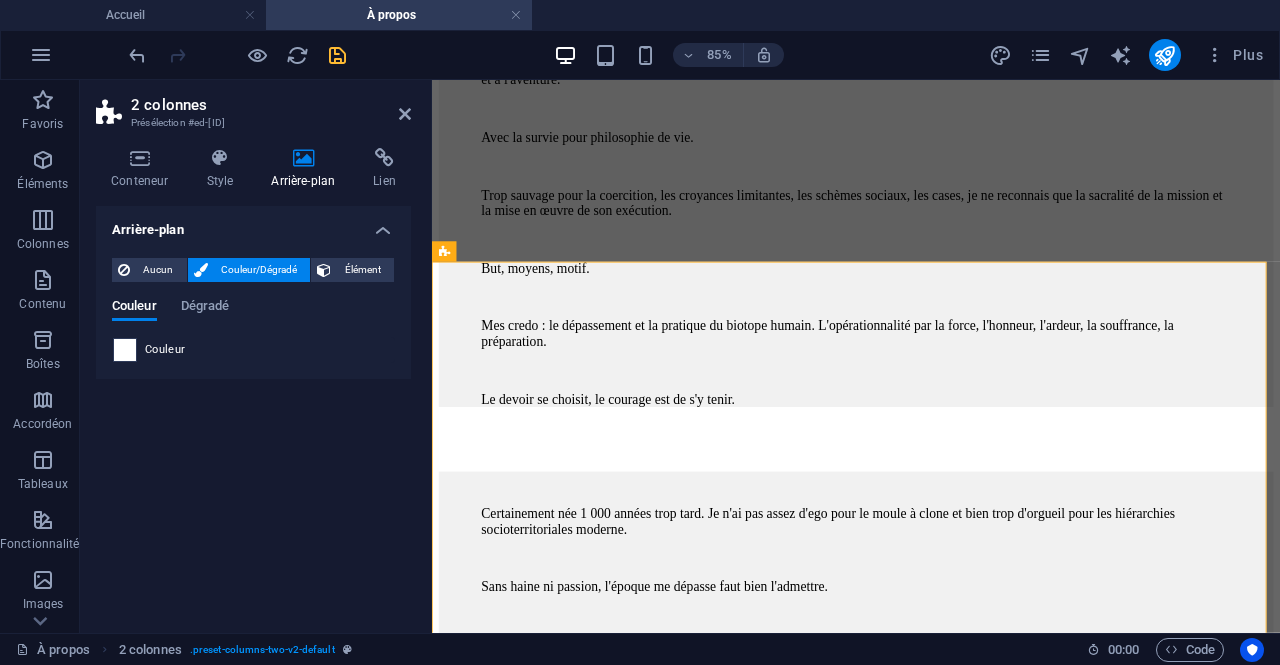 click at bounding box center [125, 350] 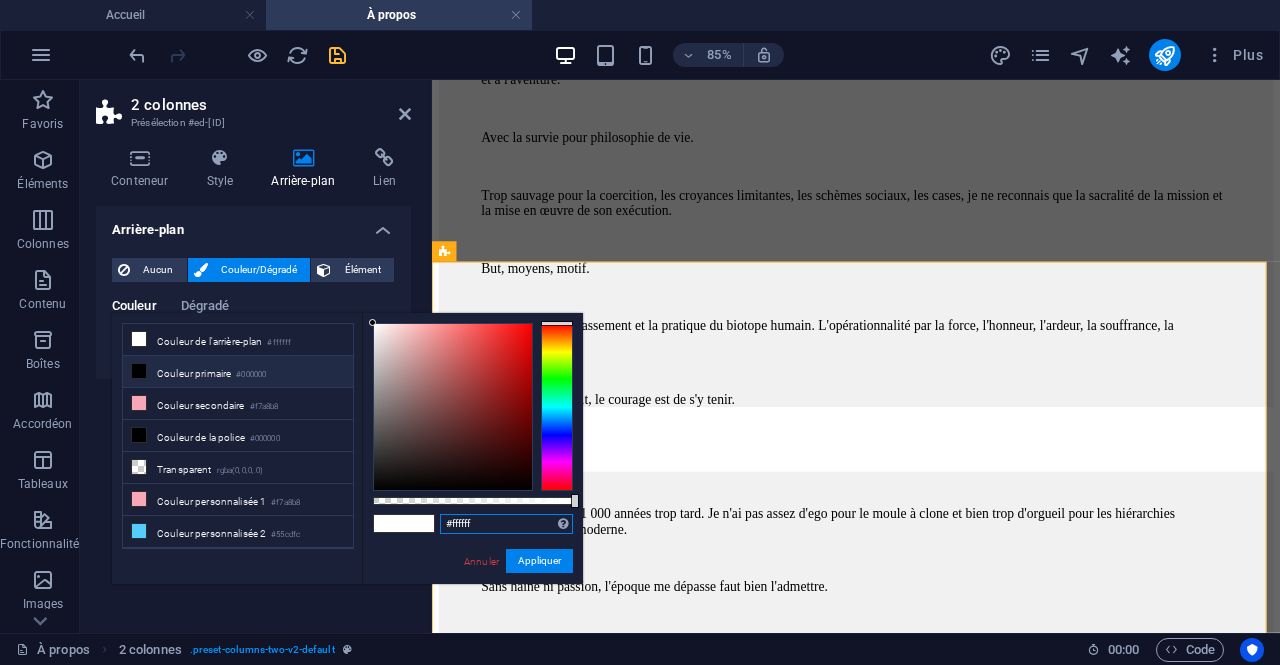 drag, startPoint x: 489, startPoint y: 517, endPoint x: 365, endPoint y: 515, distance: 124.01613 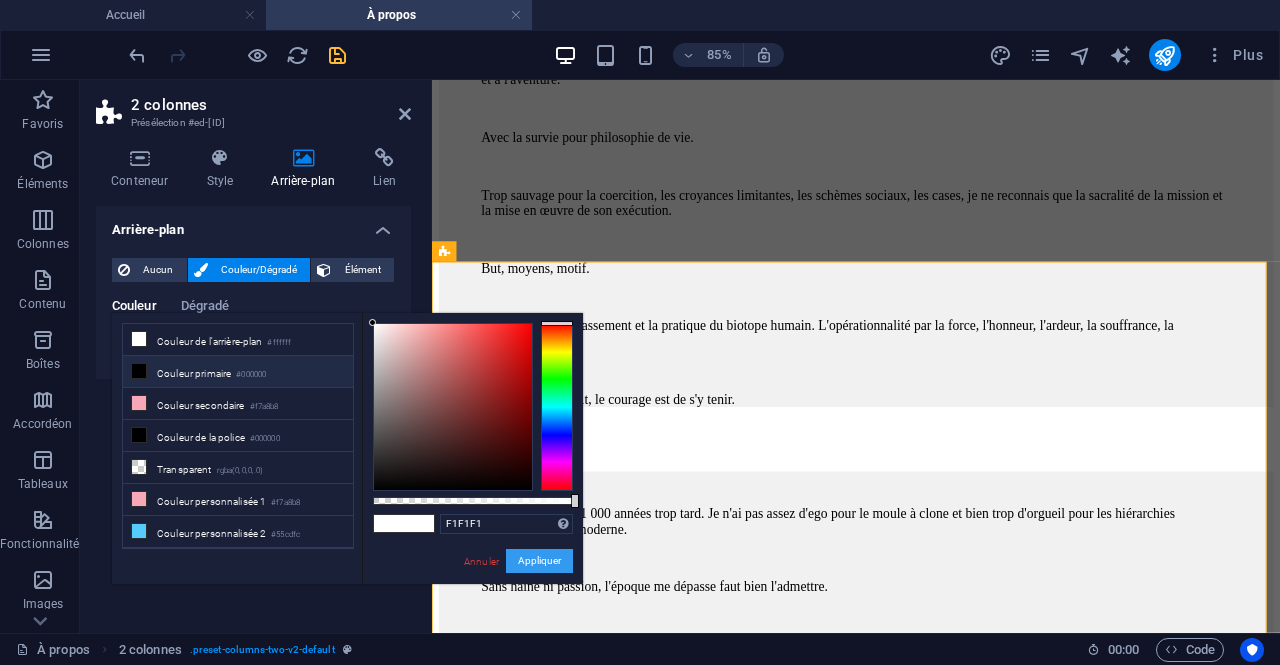 type on "#f1f1f1" 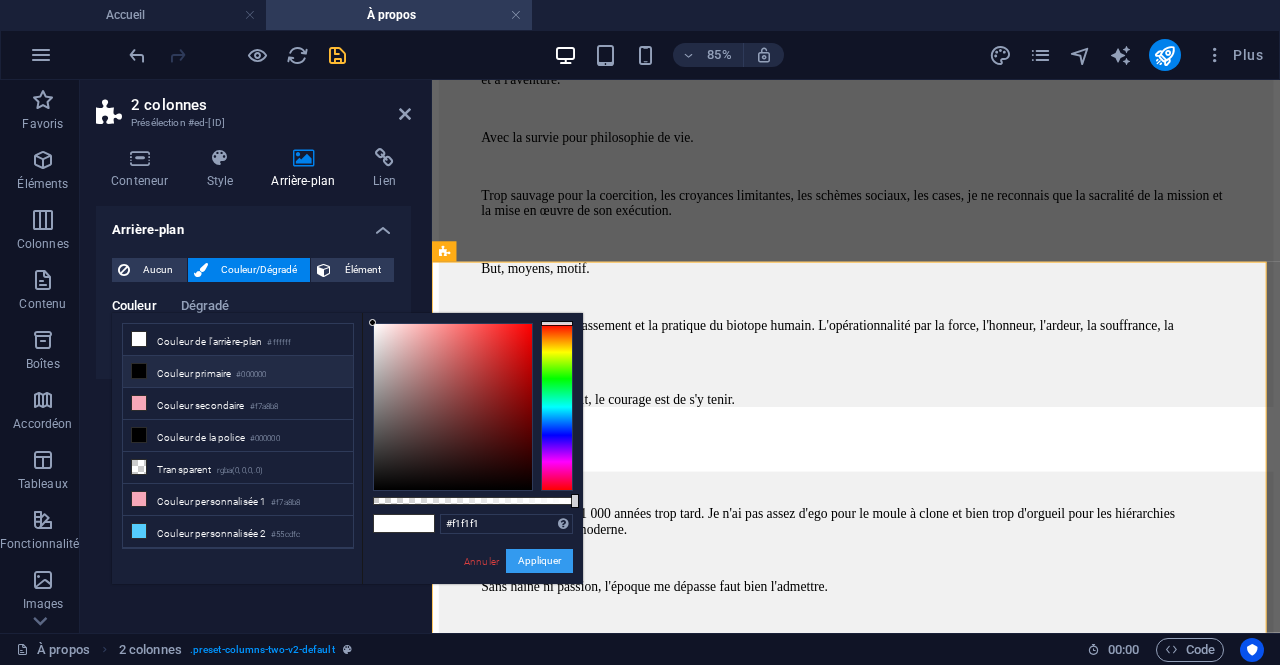 click on "Appliquer" at bounding box center [539, 561] 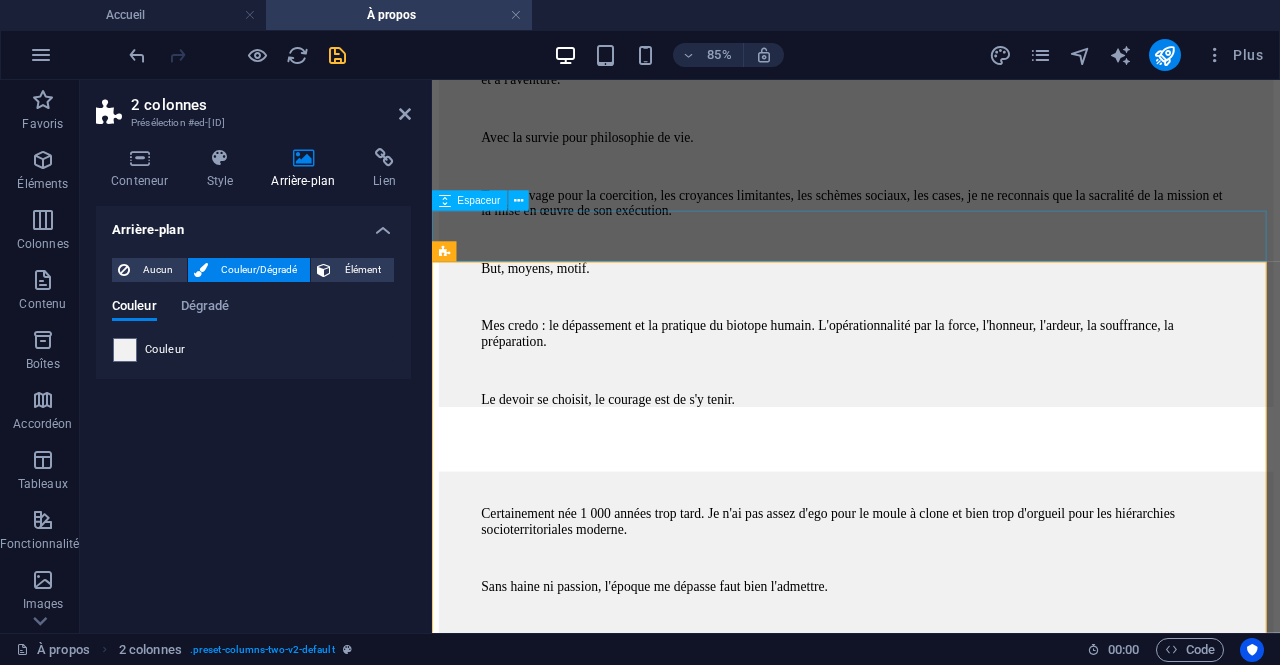 click at bounding box center (931, 1596) 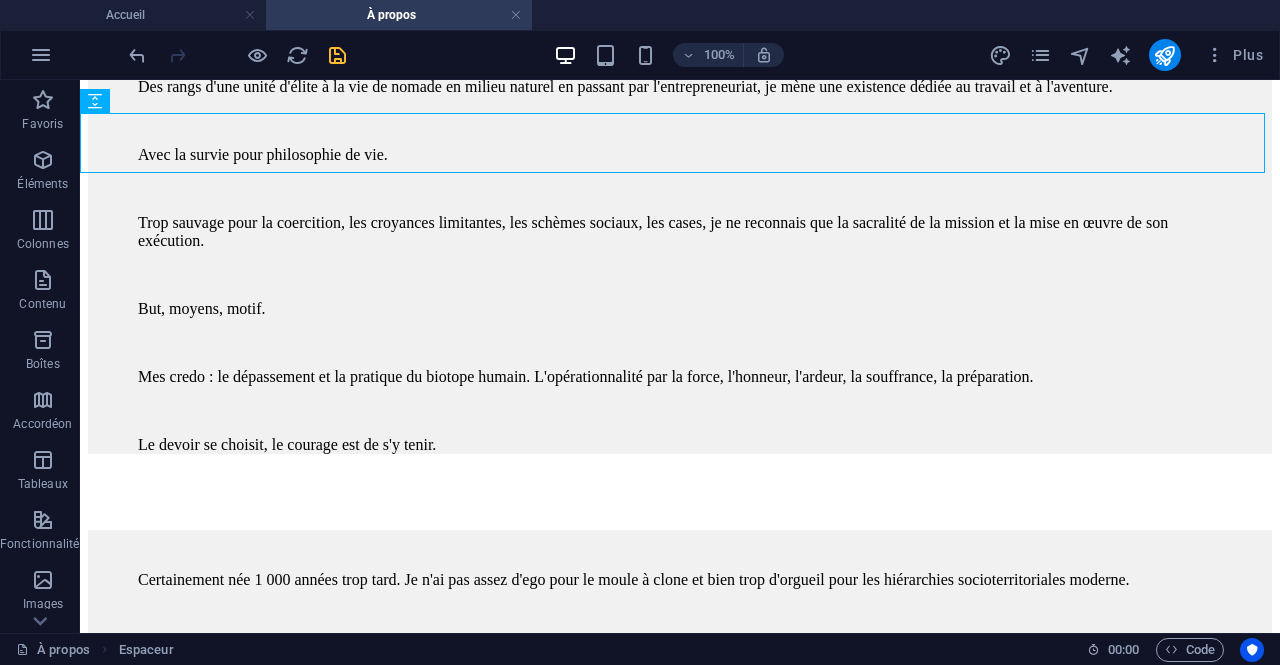 scroll, scrollTop: 2282, scrollLeft: 0, axis: vertical 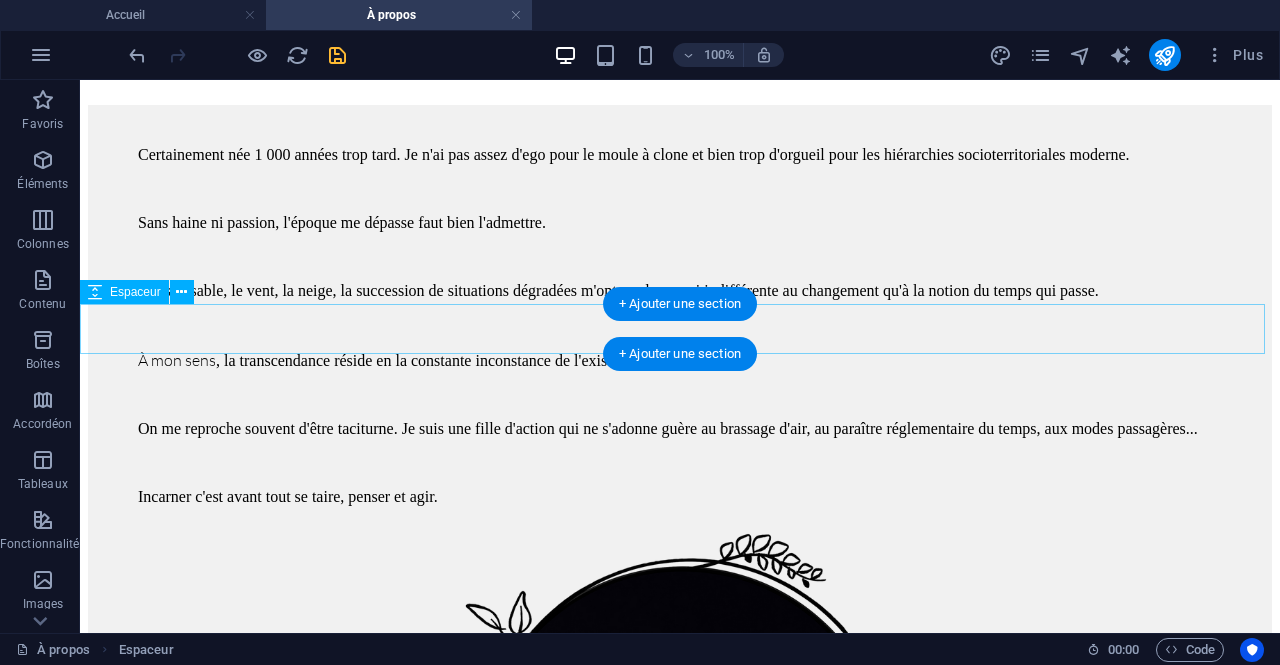click at bounding box center (680, 2073) 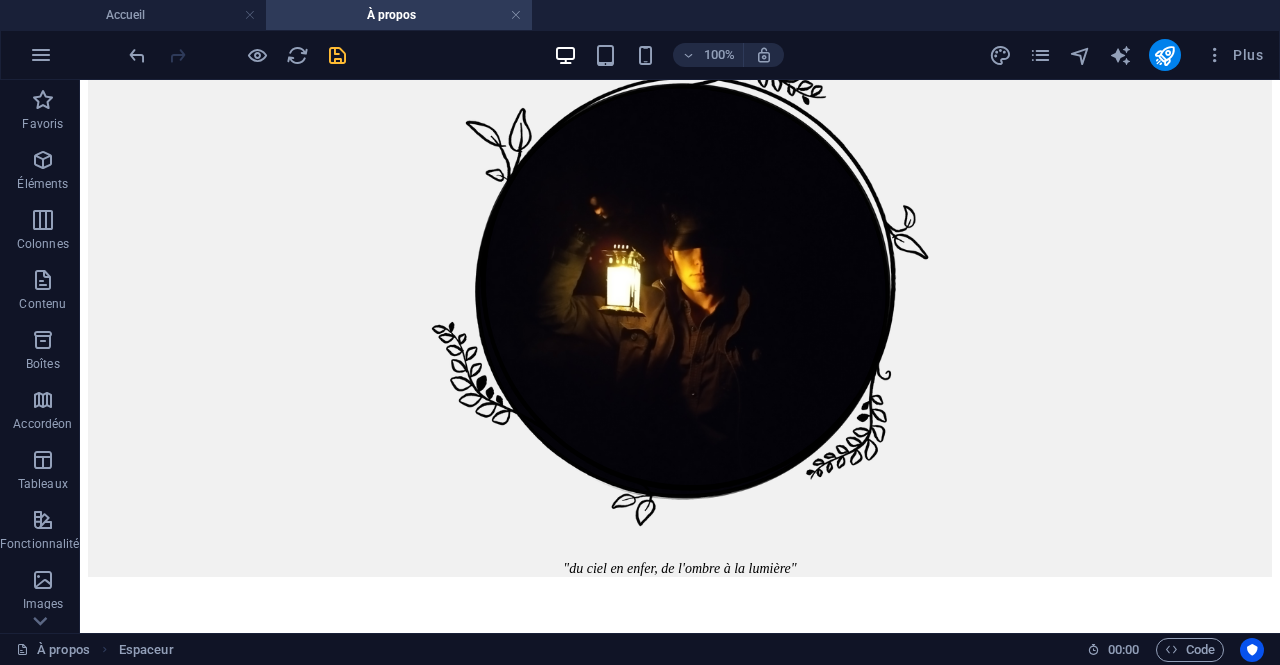 scroll, scrollTop: 2759, scrollLeft: 0, axis: vertical 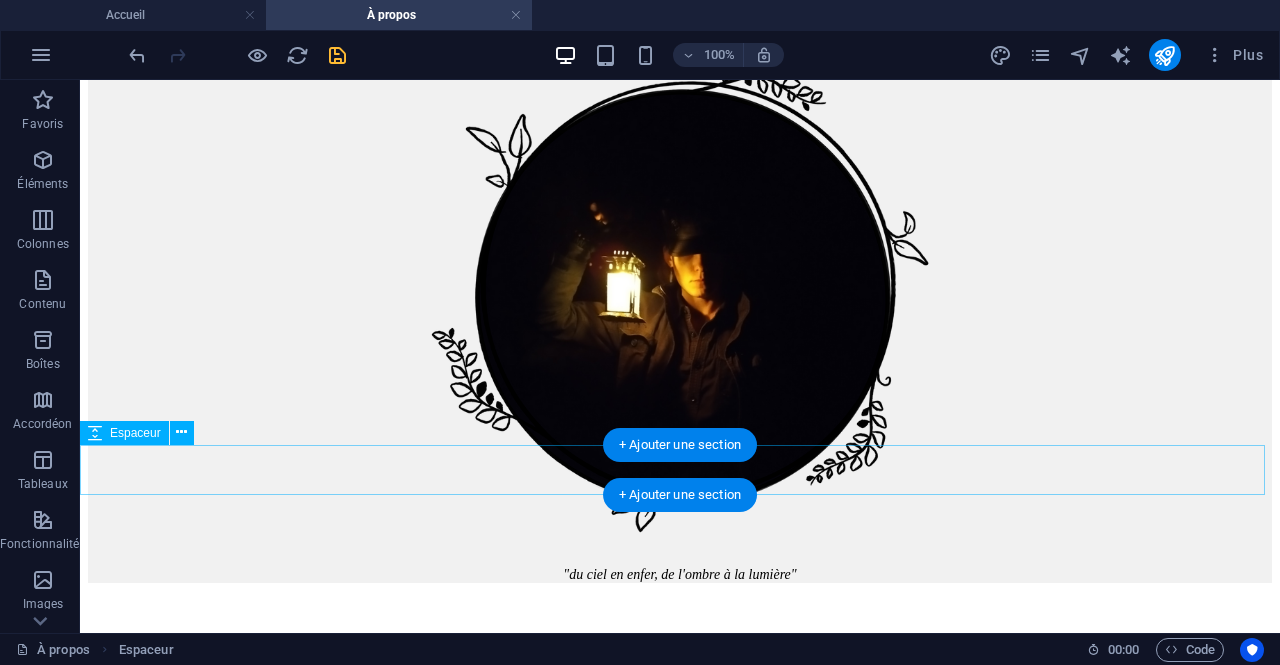 click at bounding box center (680, 2751) 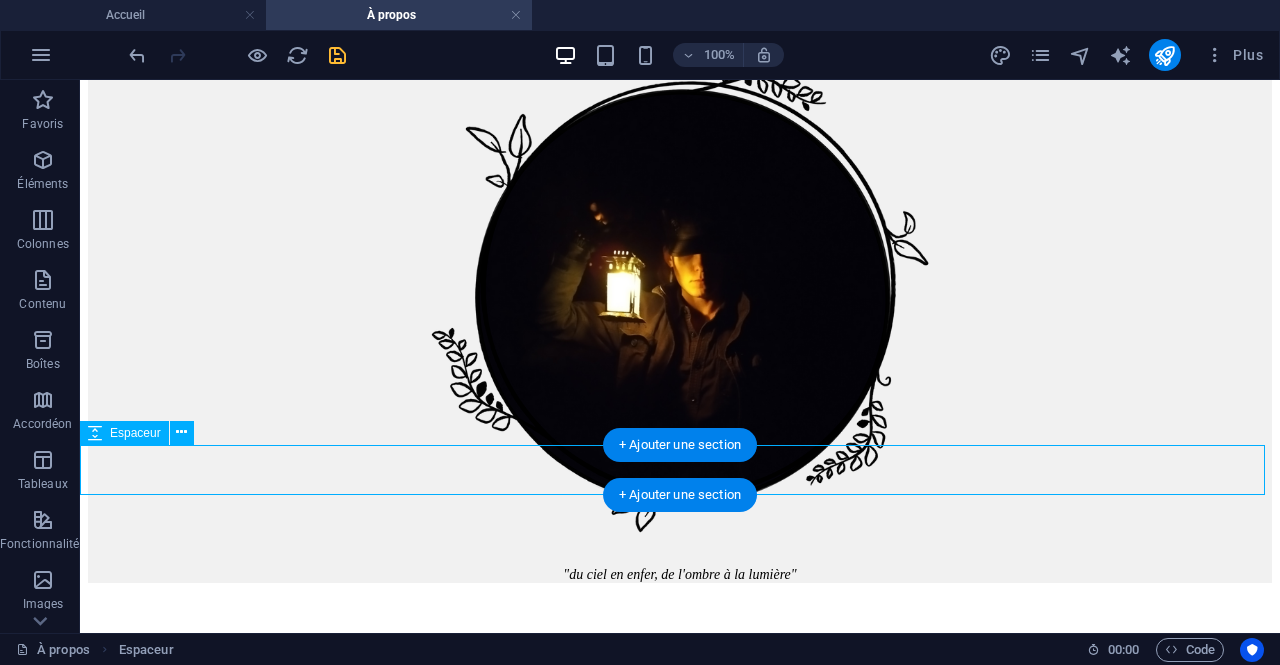 click at bounding box center [680, 2751] 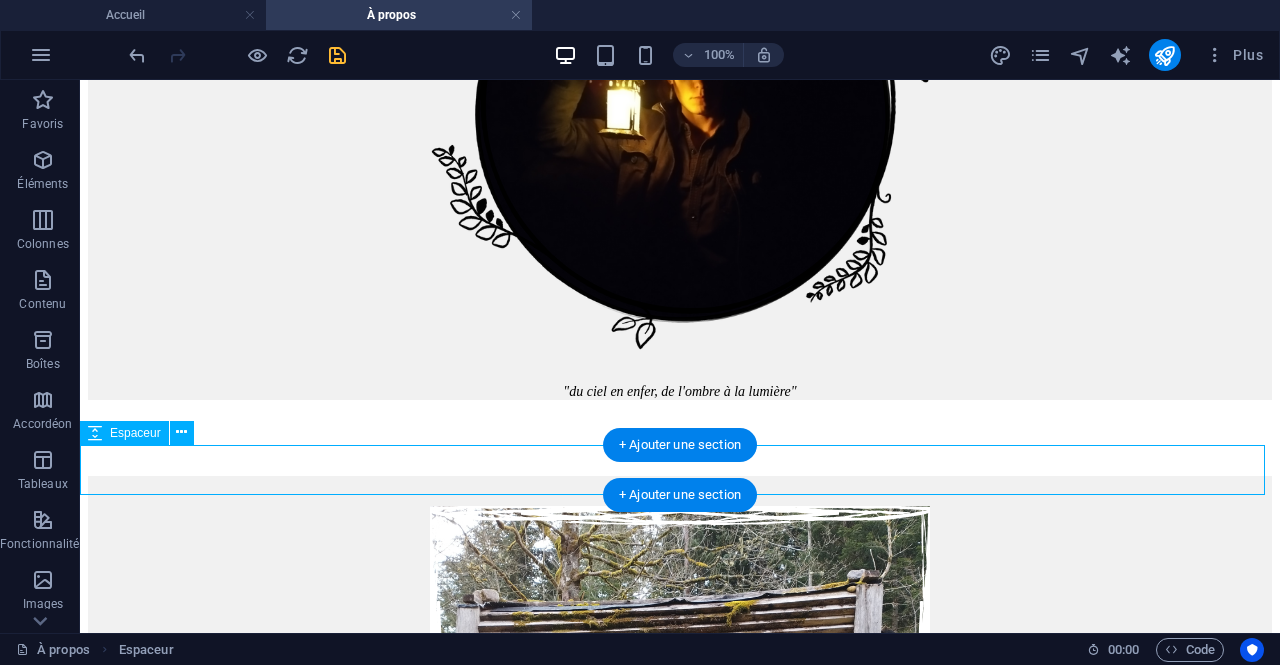 select on "px" 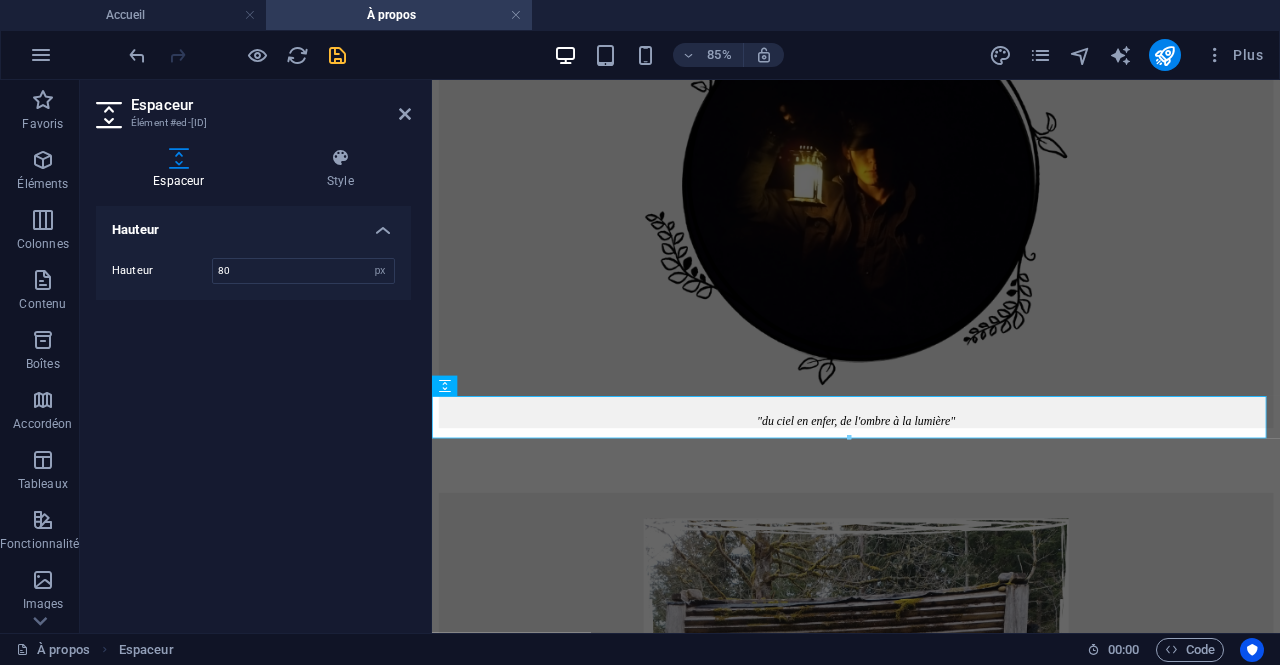 type on "80" 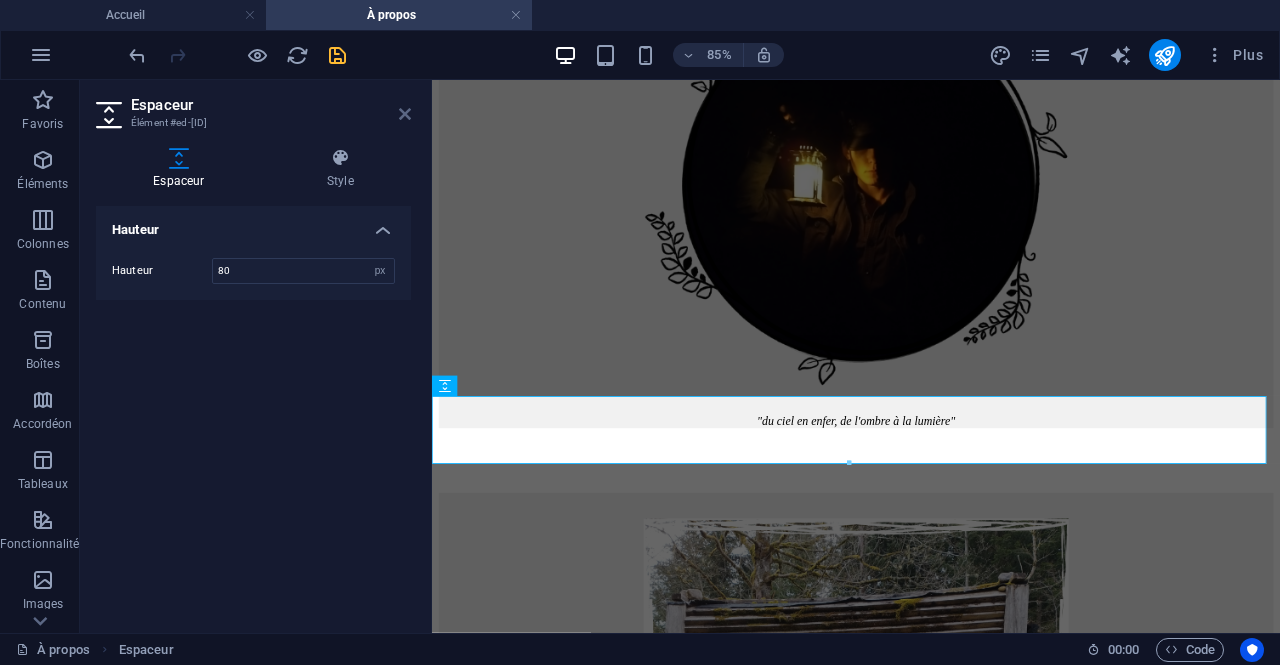click at bounding box center (405, 114) 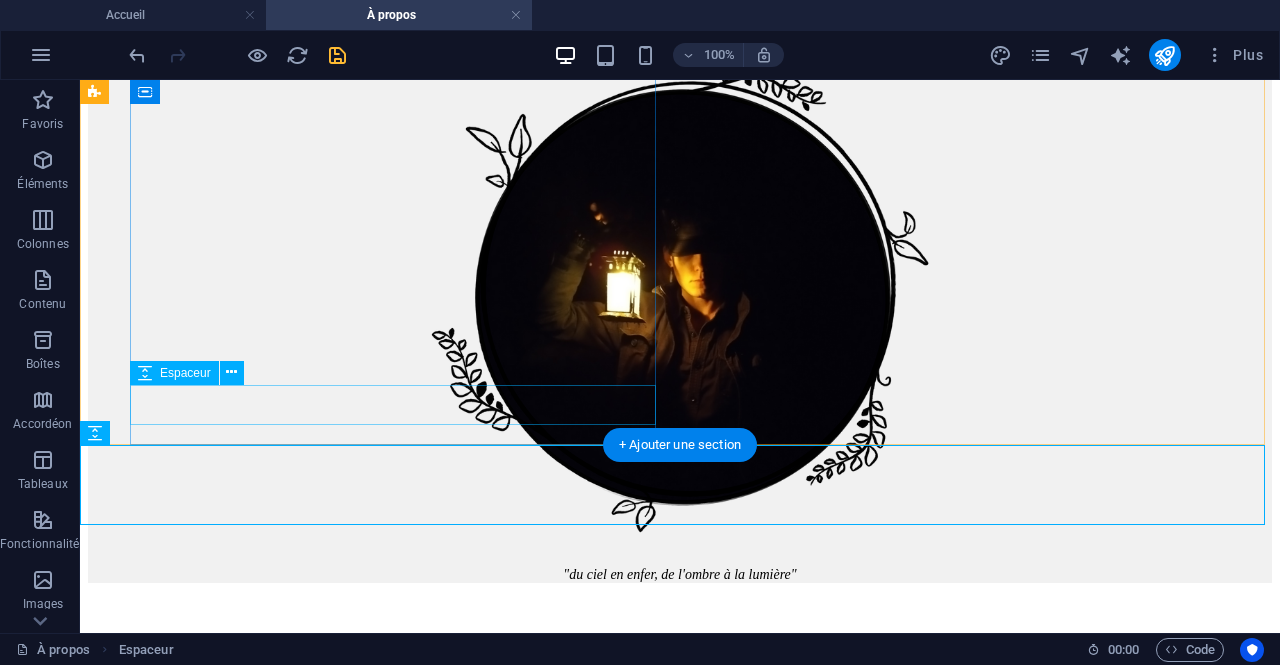 click at bounding box center [680, 2112] 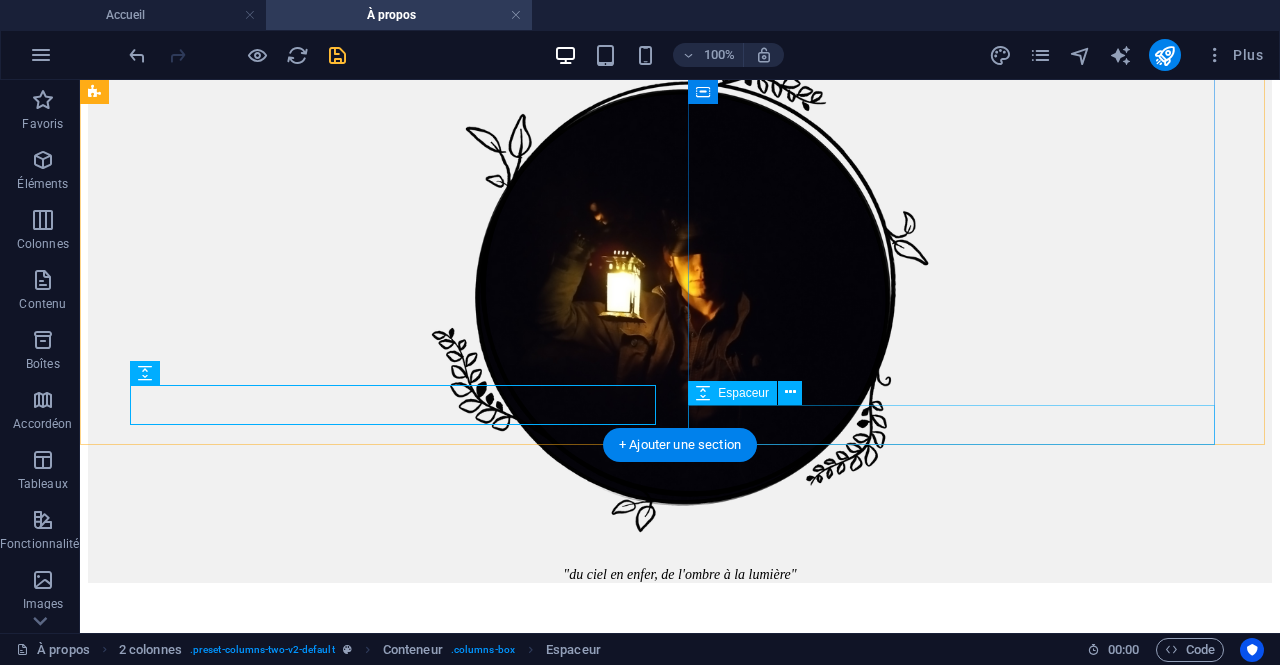 click at bounding box center [680, 2706] 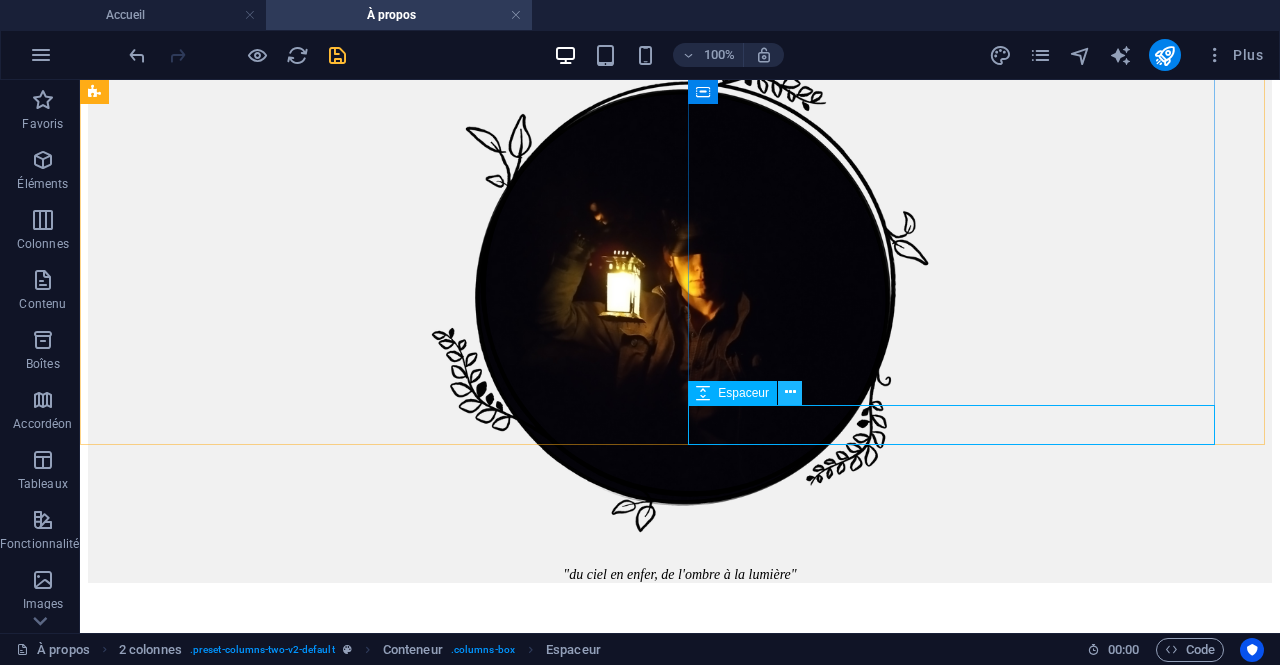 click at bounding box center [790, 392] 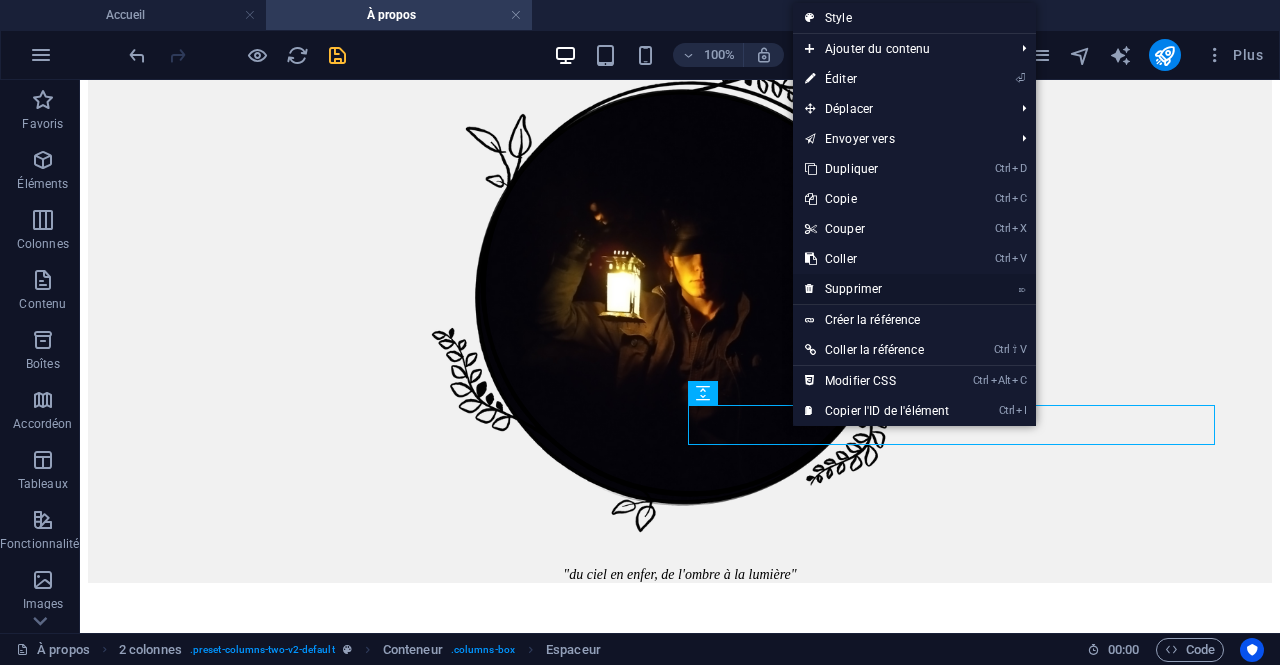 click on "⌦  Supprimer" at bounding box center [877, 289] 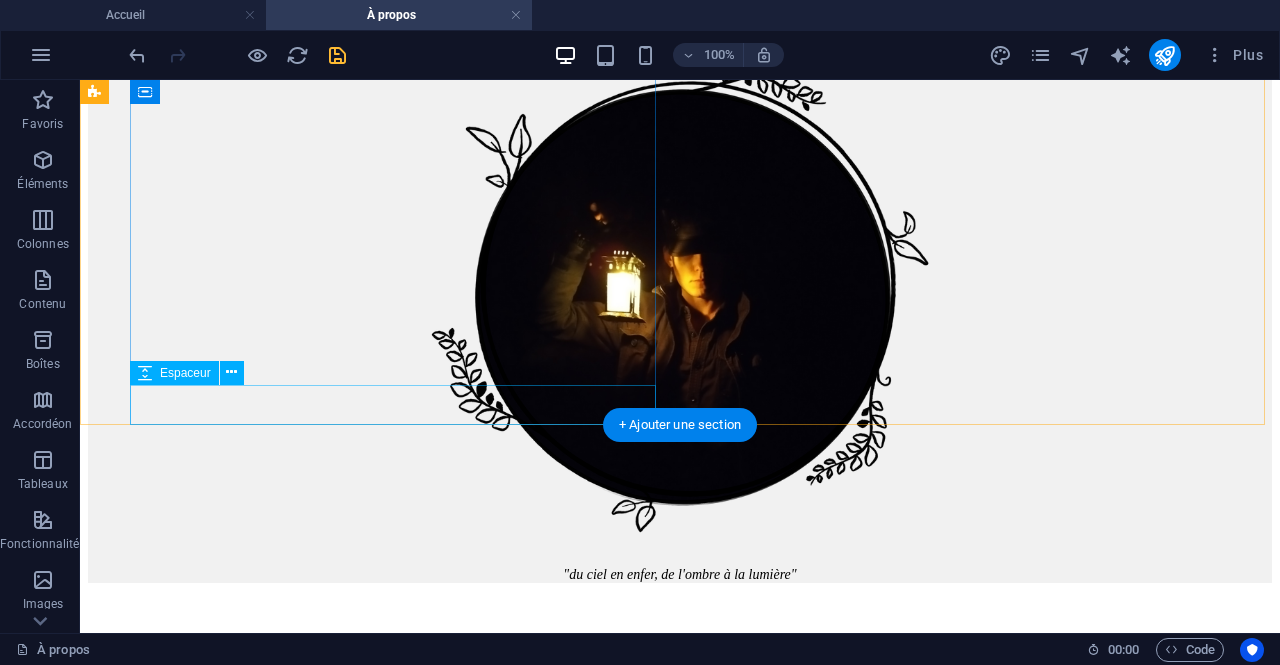 click at bounding box center [680, 2112] 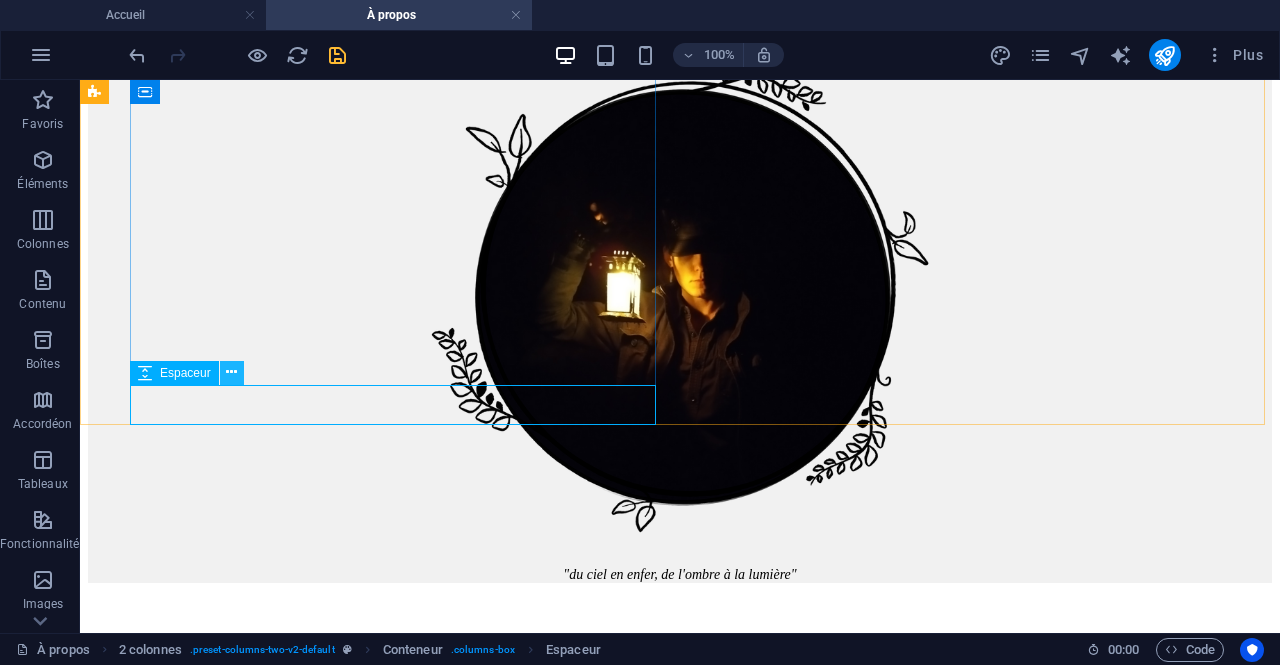 click at bounding box center (231, 372) 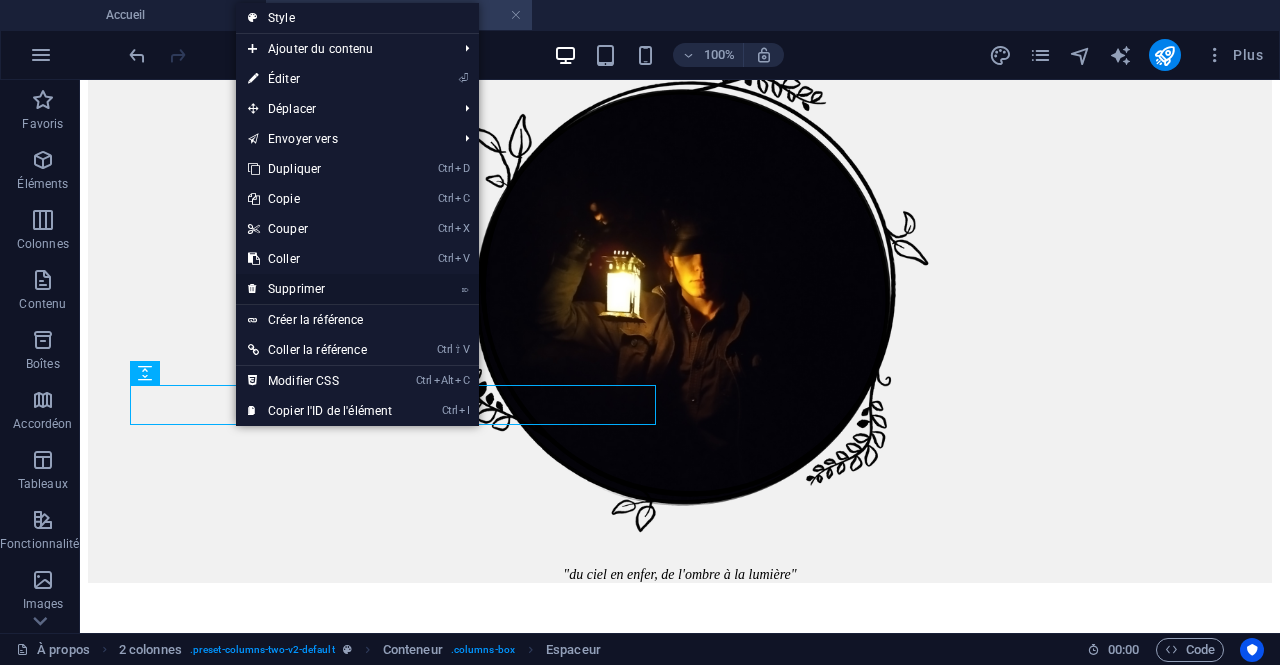 click on "⌦  Supprimer" at bounding box center (320, 289) 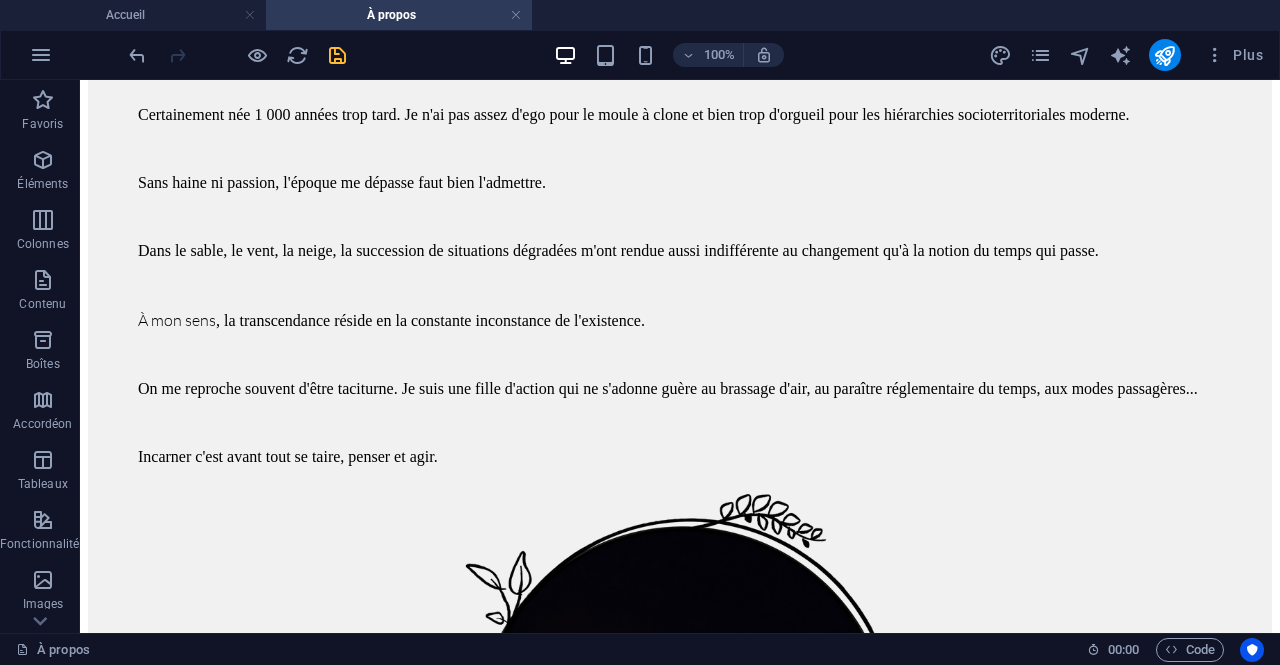 scroll, scrollTop: 2306, scrollLeft: 0, axis: vertical 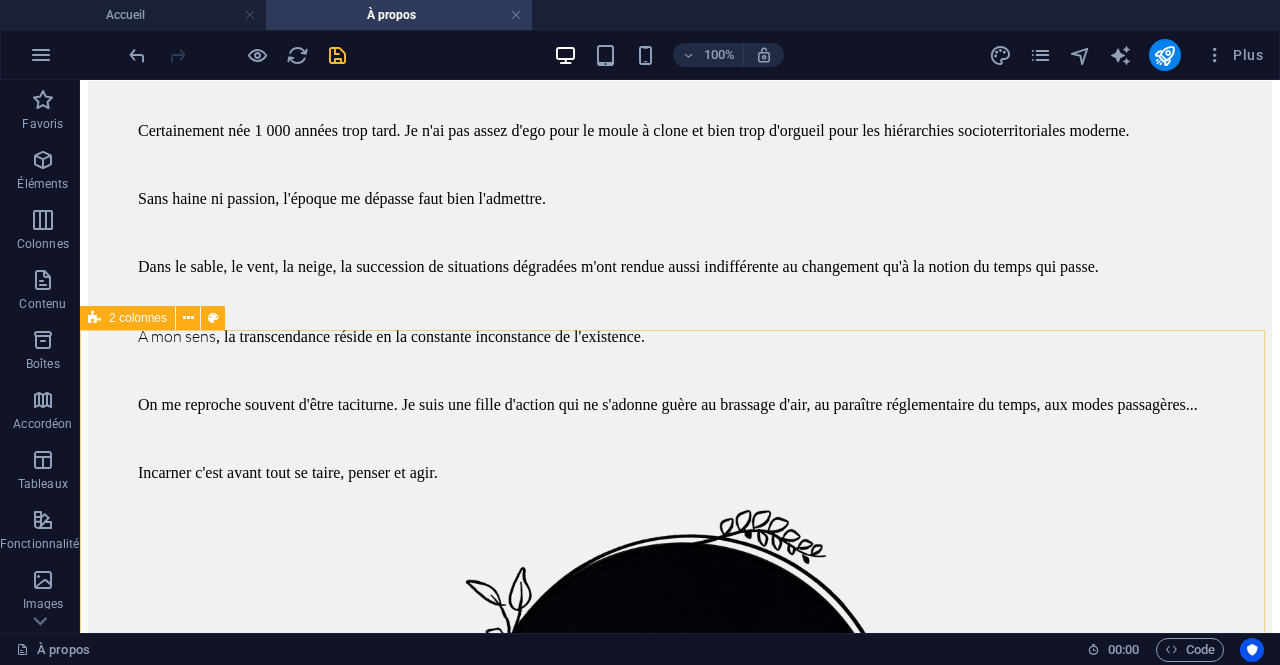 click on "2 colonnes" at bounding box center [138, 318] 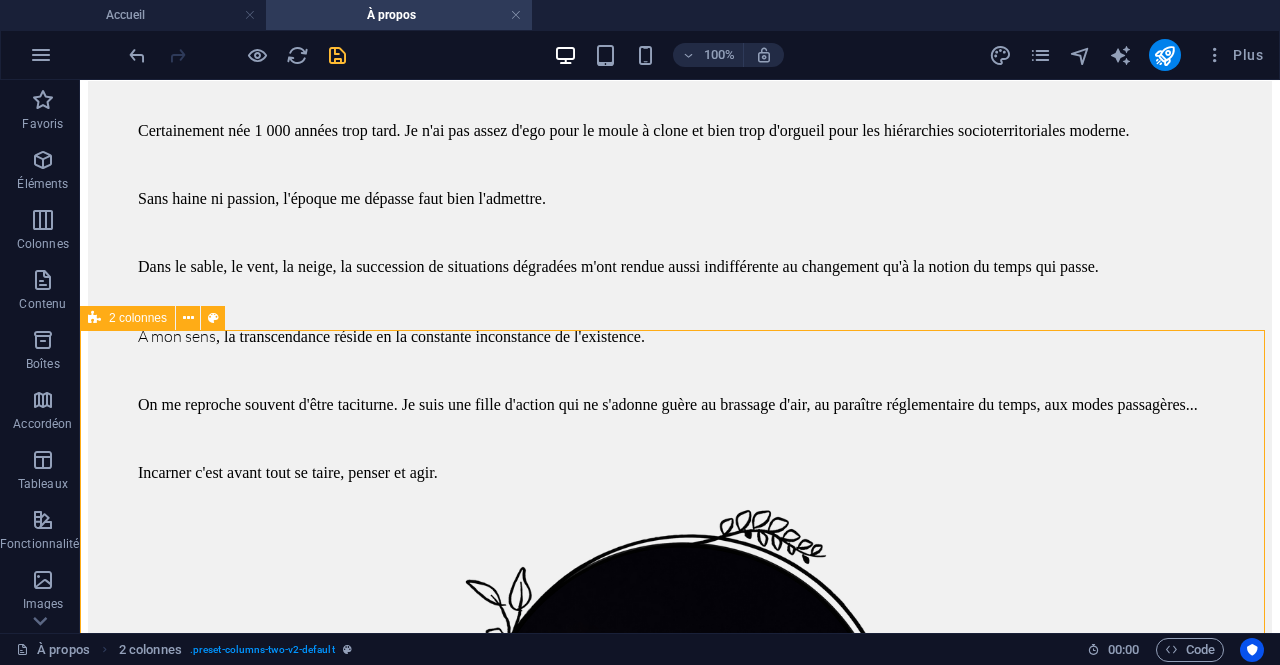 click on "2 colonnes" at bounding box center (138, 318) 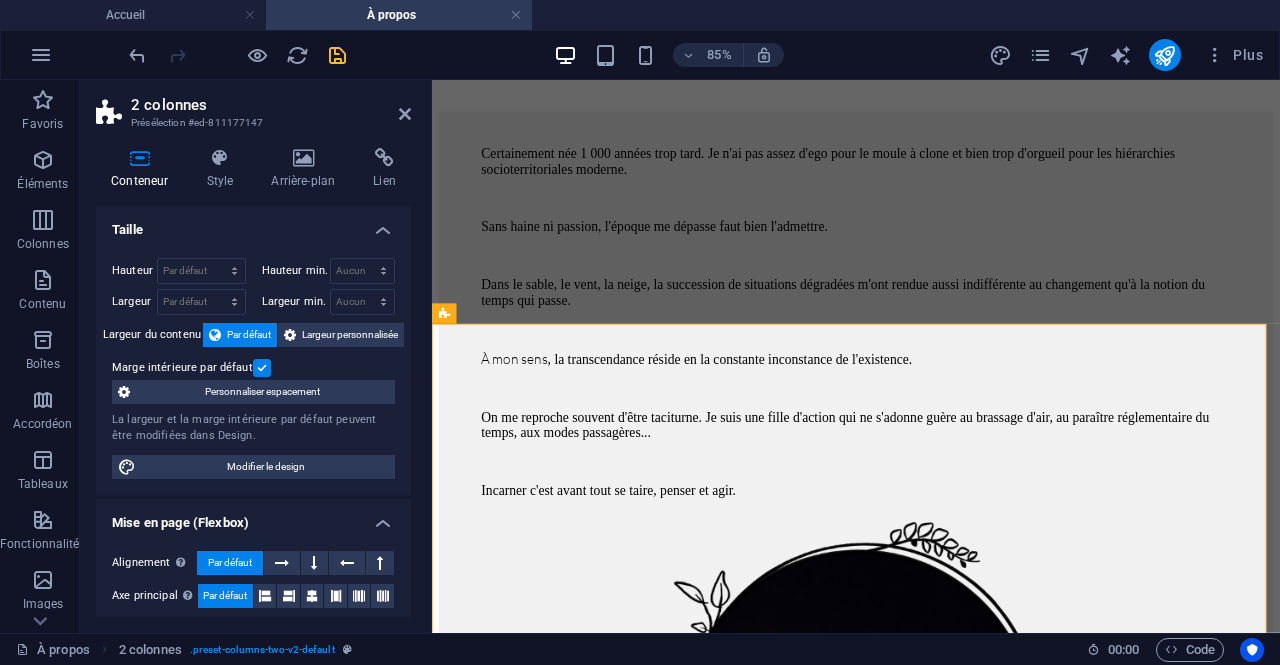 scroll, scrollTop: 2452, scrollLeft: 0, axis: vertical 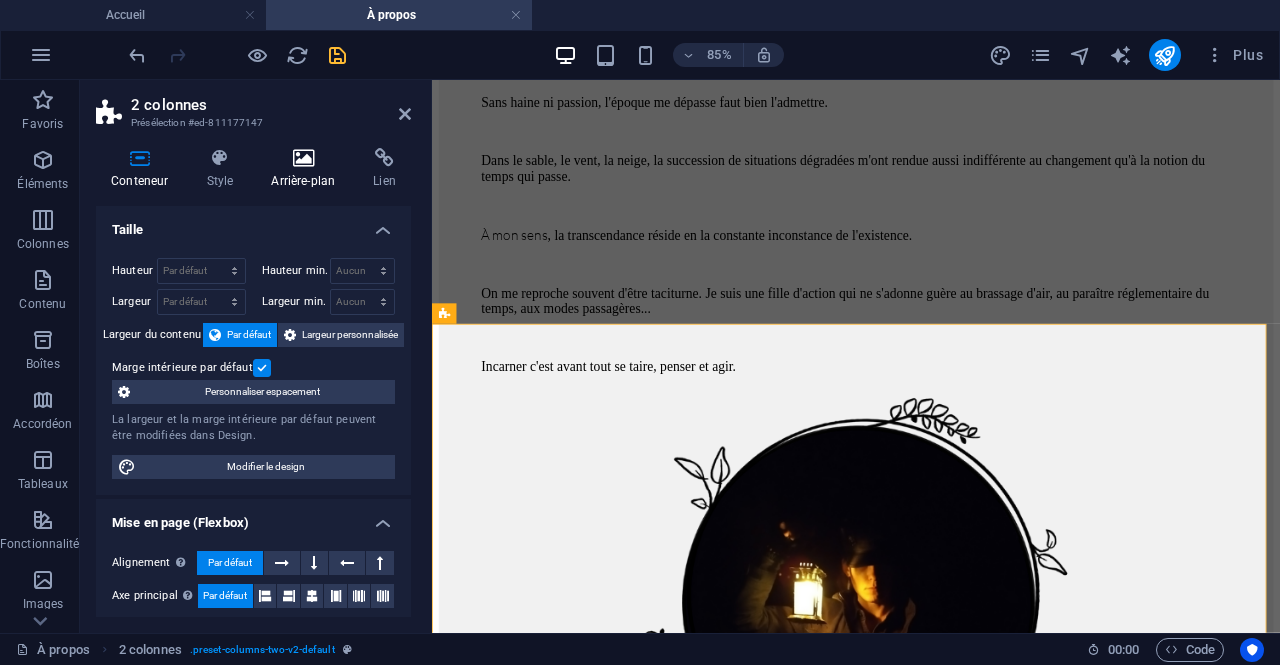click on "Arrière-plan" at bounding box center [307, 169] 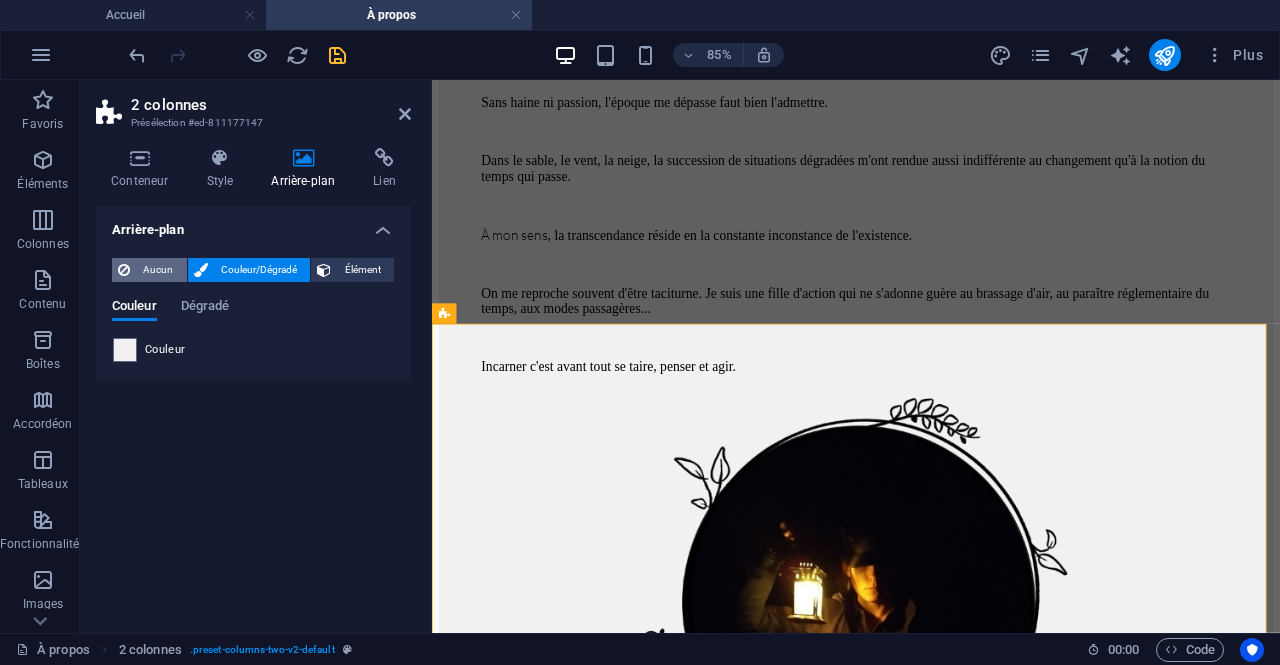 click on "Aucun" at bounding box center (158, 270) 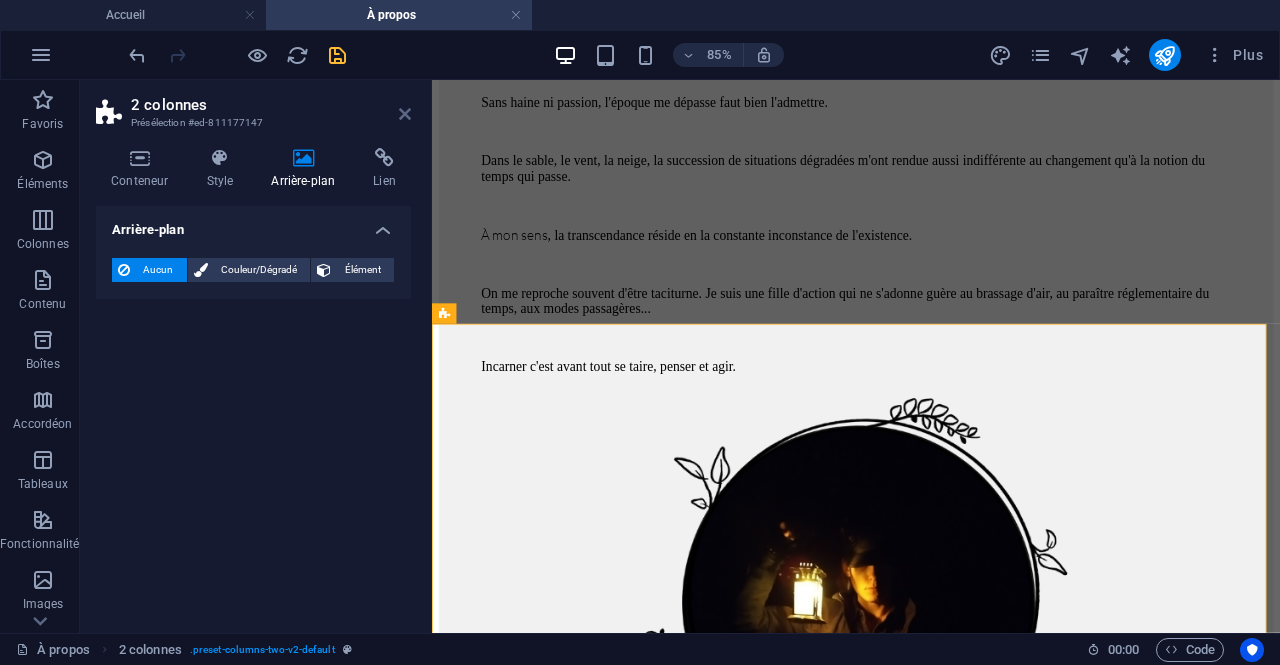 click at bounding box center [405, 114] 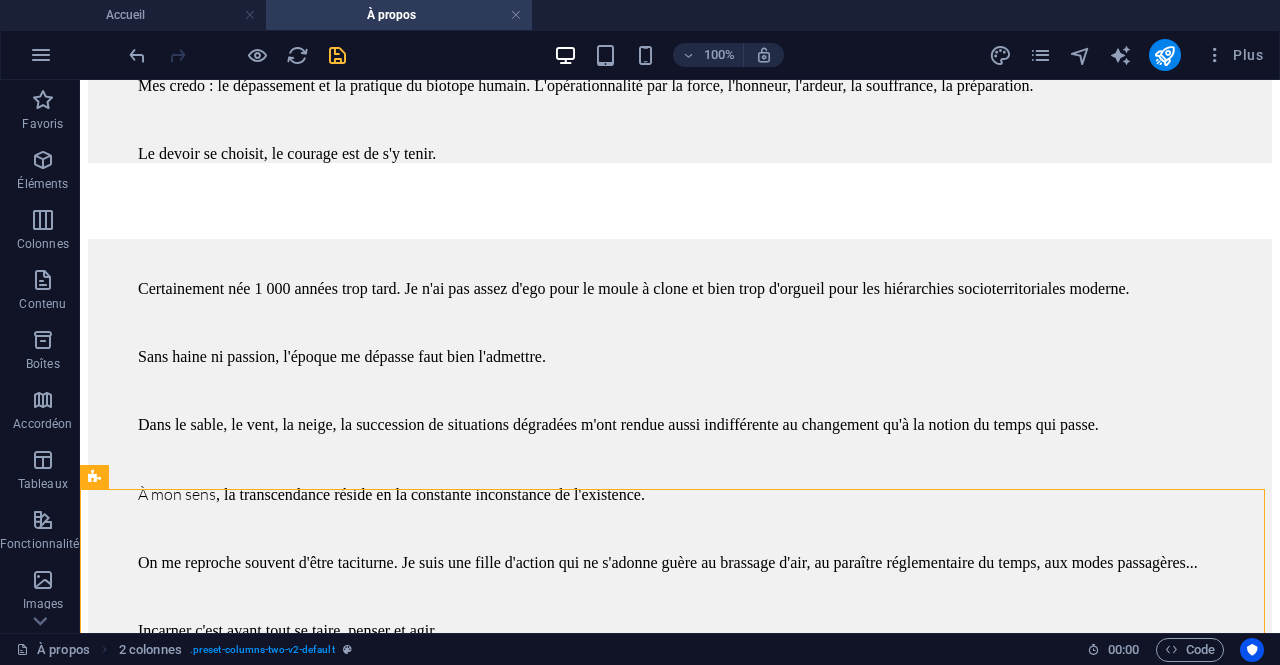 scroll, scrollTop: 2158, scrollLeft: 0, axis: vertical 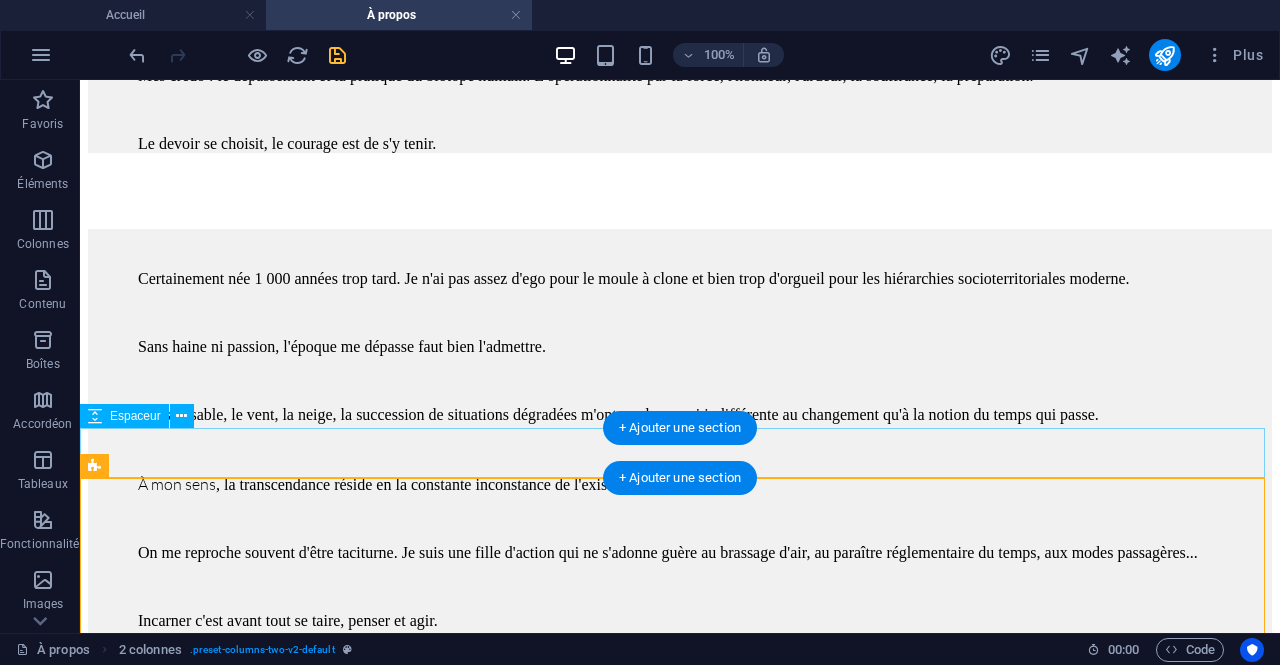 click at bounding box center [680, 2197] 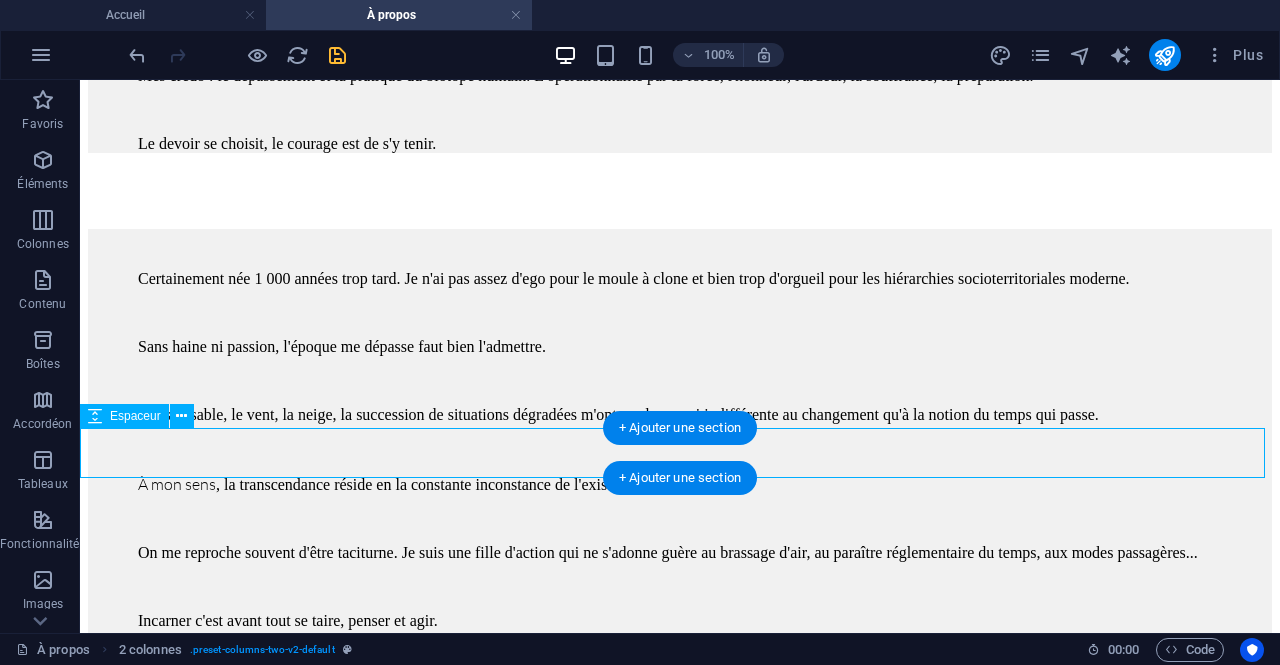 click at bounding box center [680, 2197] 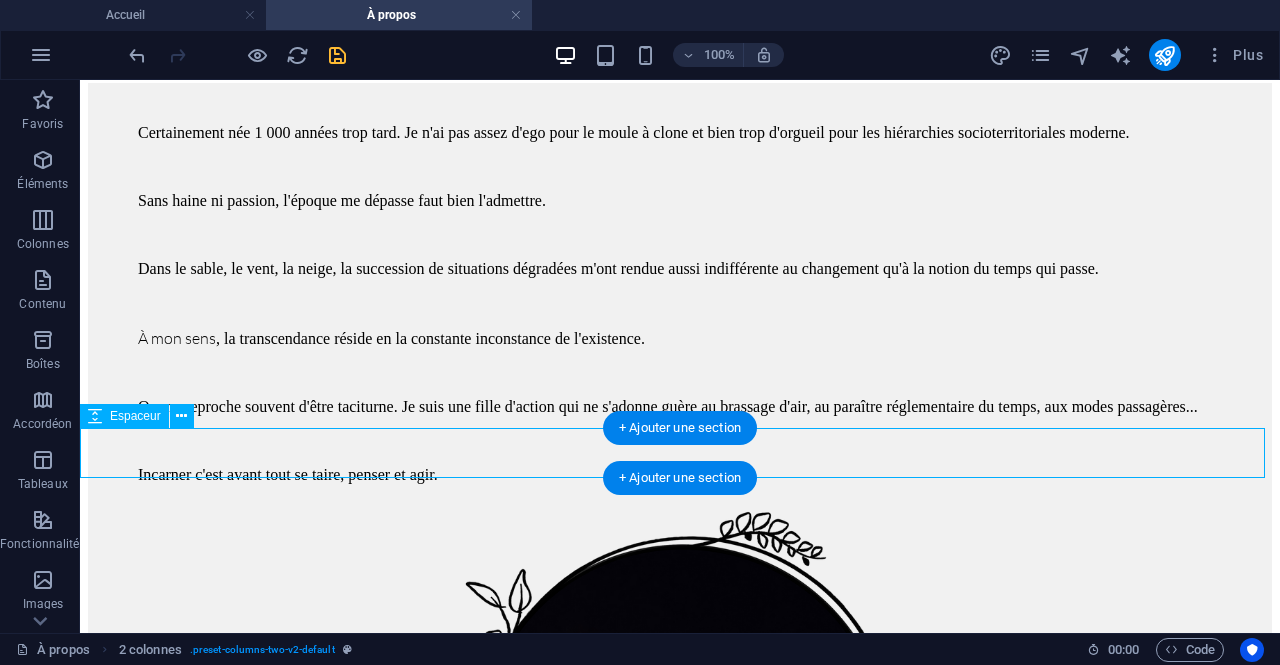 select on "px" 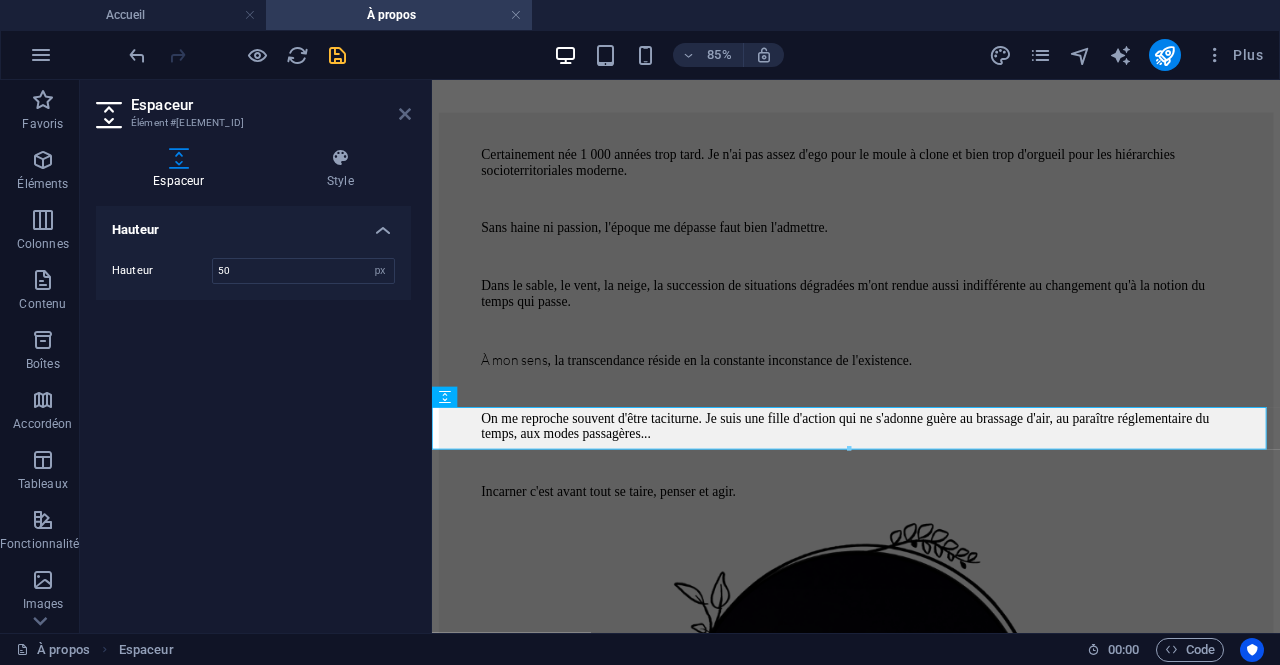 click at bounding box center [405, 114] 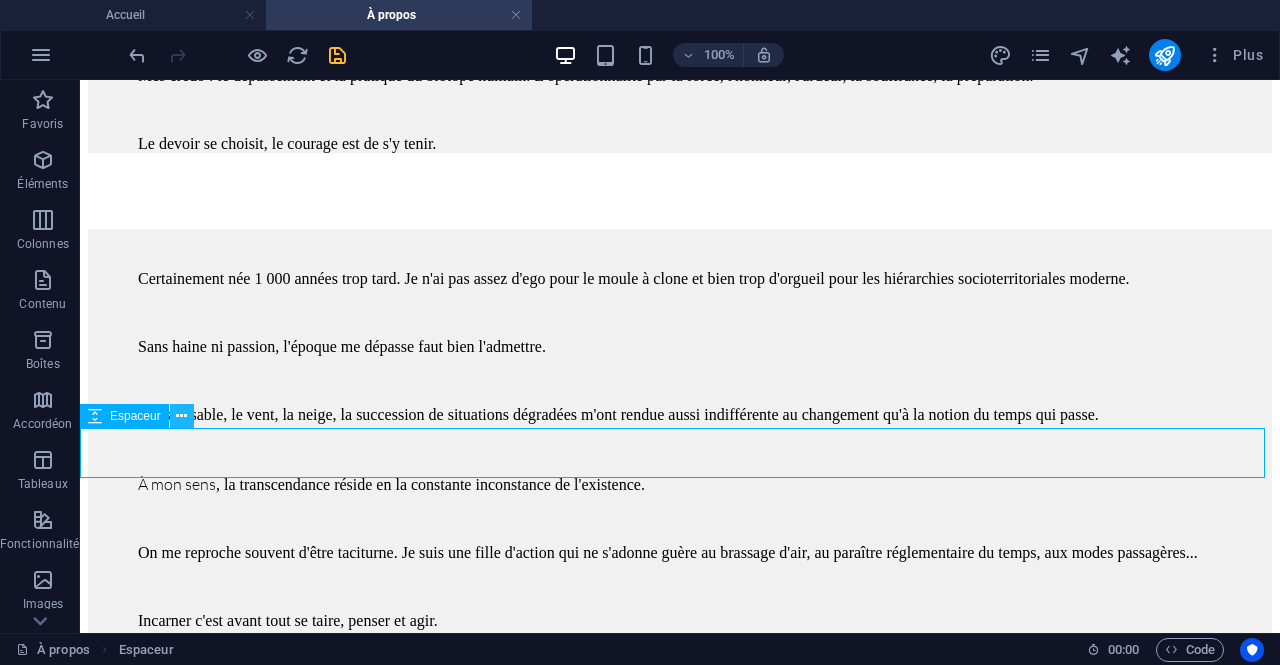 click at bounding box center (181, 416) 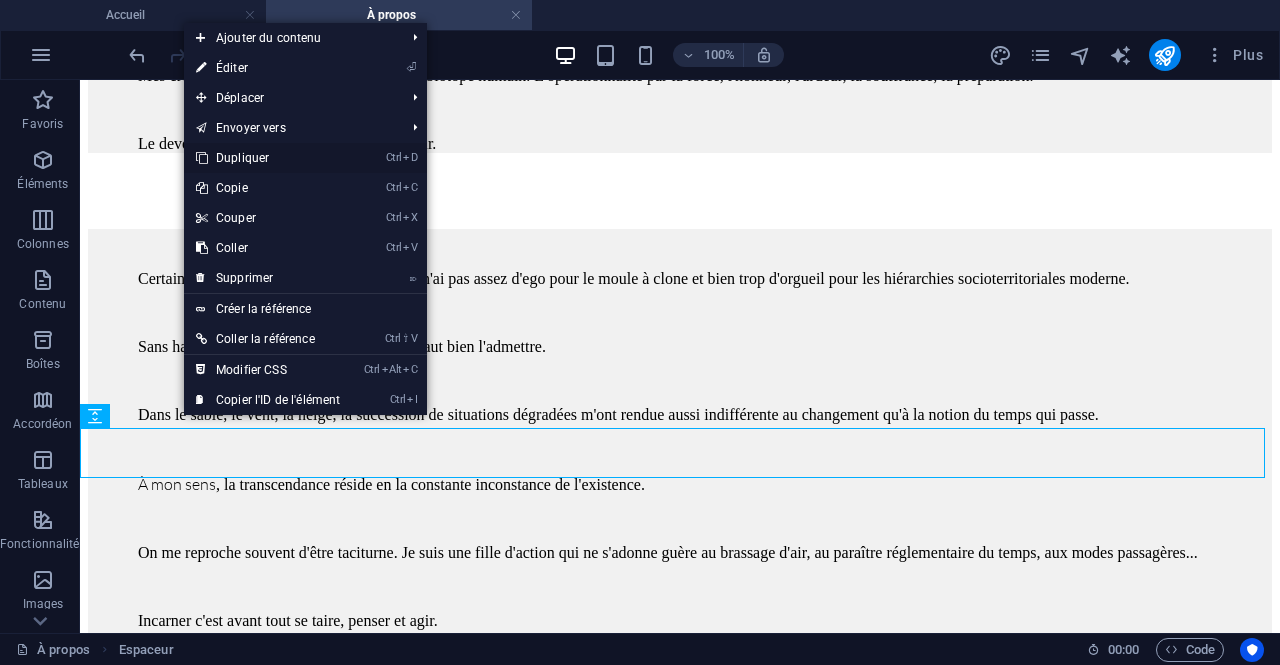 click on "Ctrl D  Dupliquer" at bounding box center [268, 158] 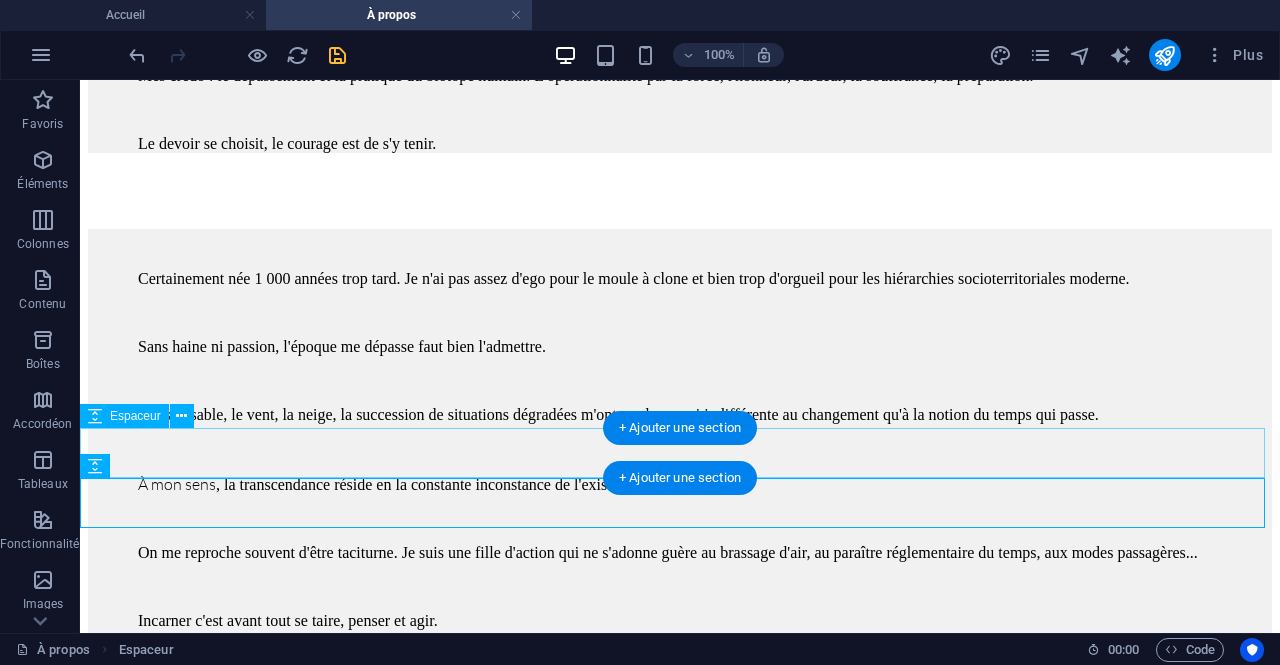 click at bounding box center (680, 2197) 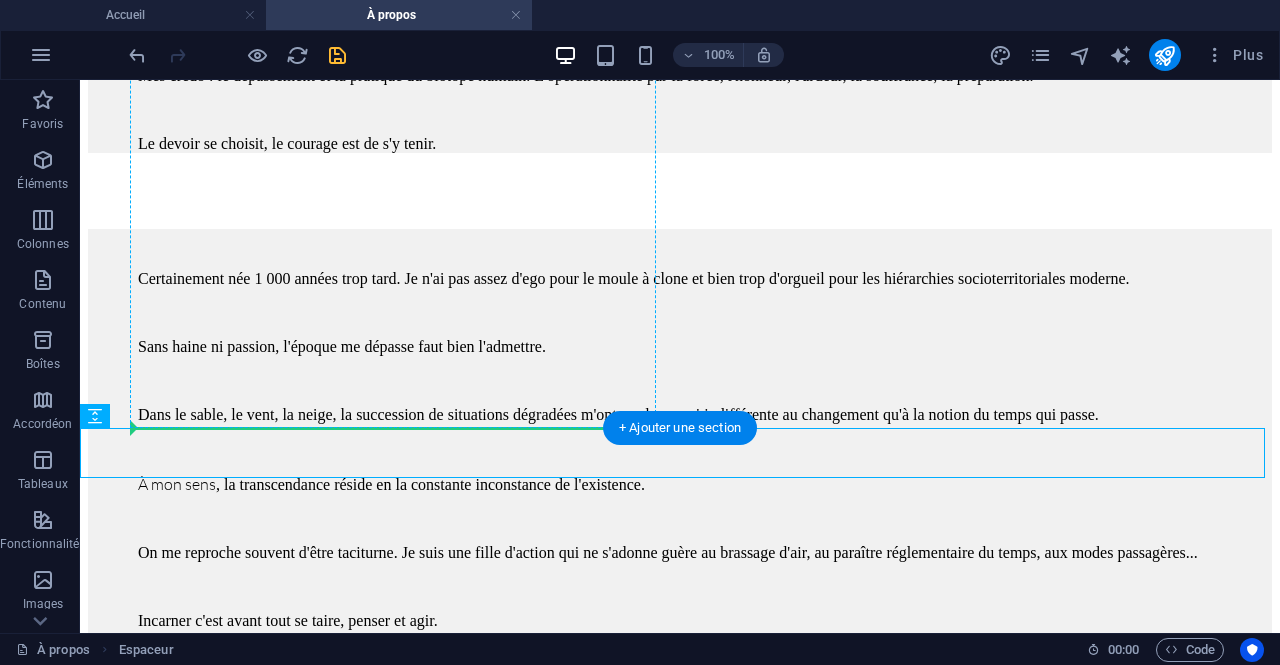 drag, startPoint x: 227, startPoint y: 500, endPoint x: 235, endPoint y: 415, distance: 85.37564 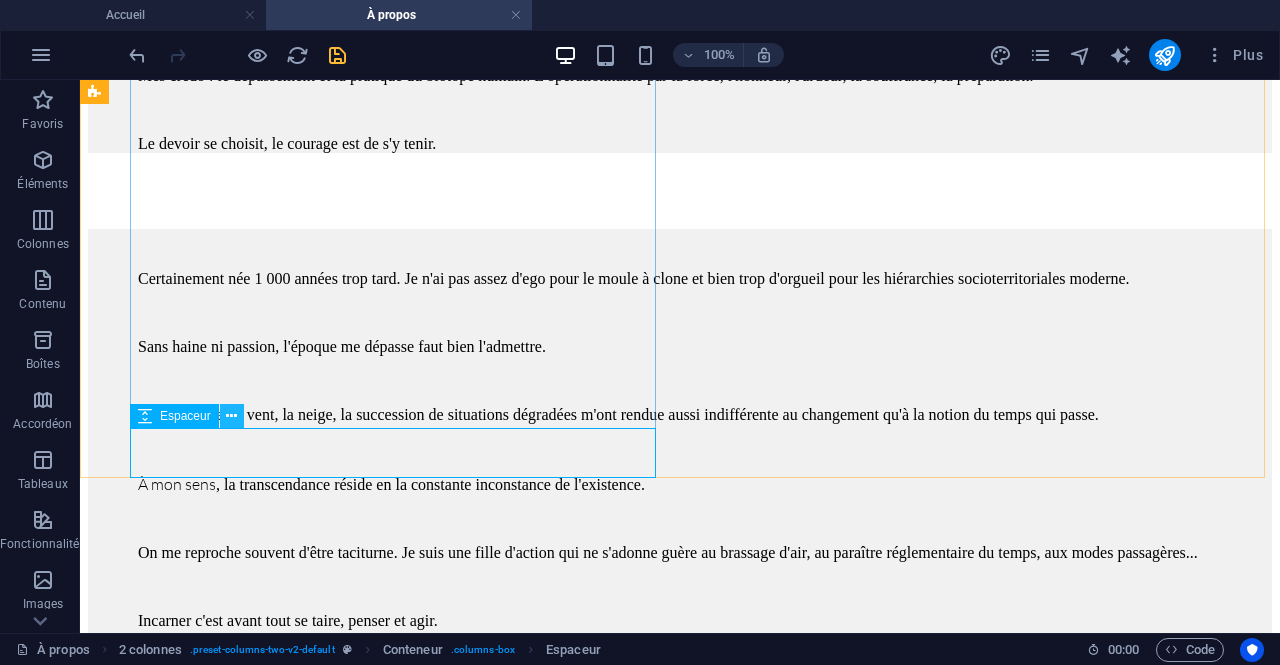 click at bounding box center [231, 416] 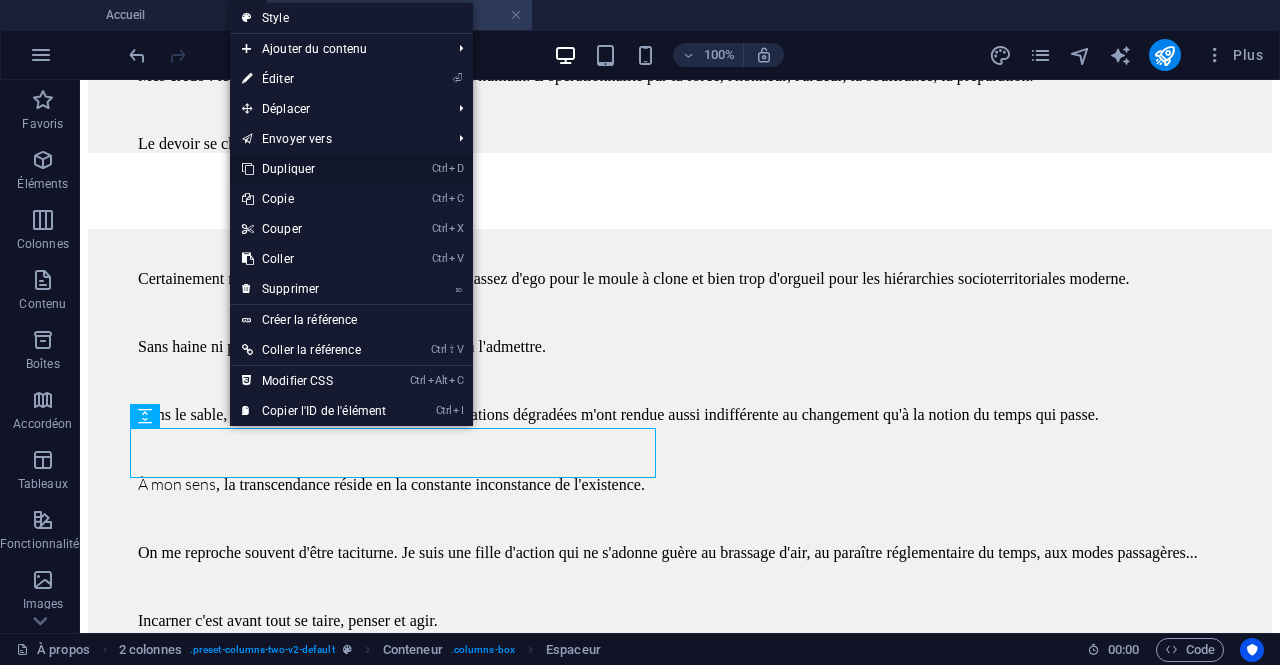 click on "Ctrl D  Dupliquer" at bounding box center (314, 169) 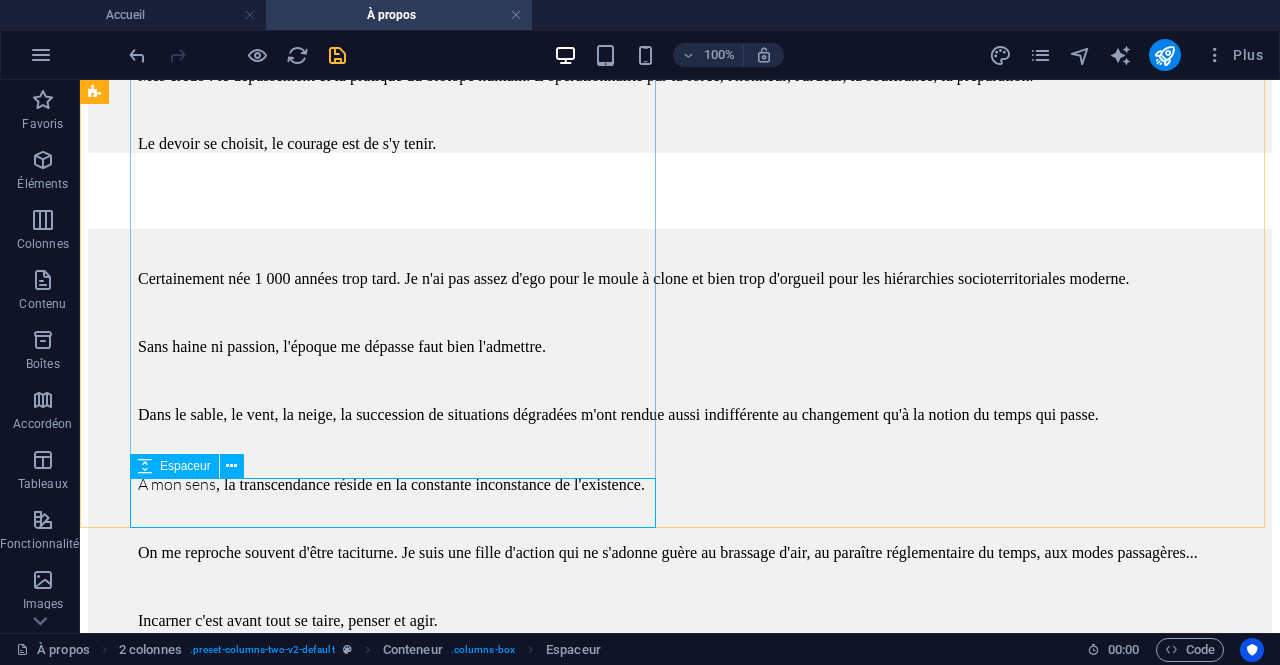 click on "Espaceur" at bounding box center (185, 466) 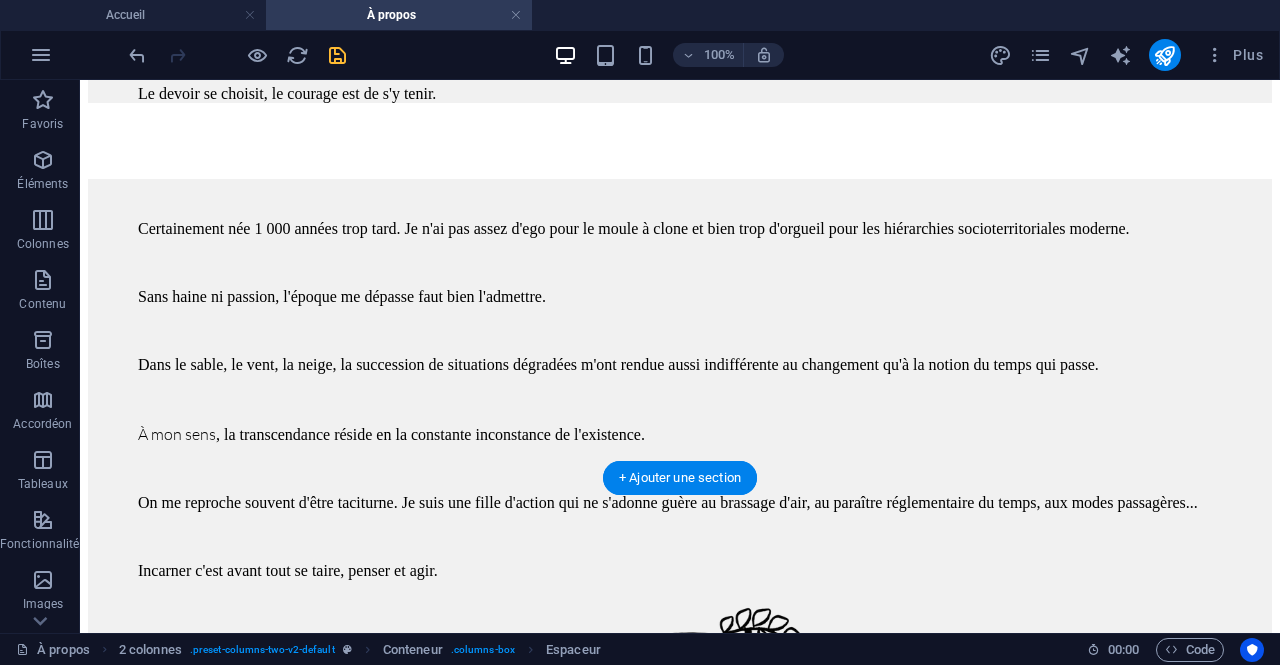scroll, scrollTop: 2158, scrollLeft: 0, axis: vertical 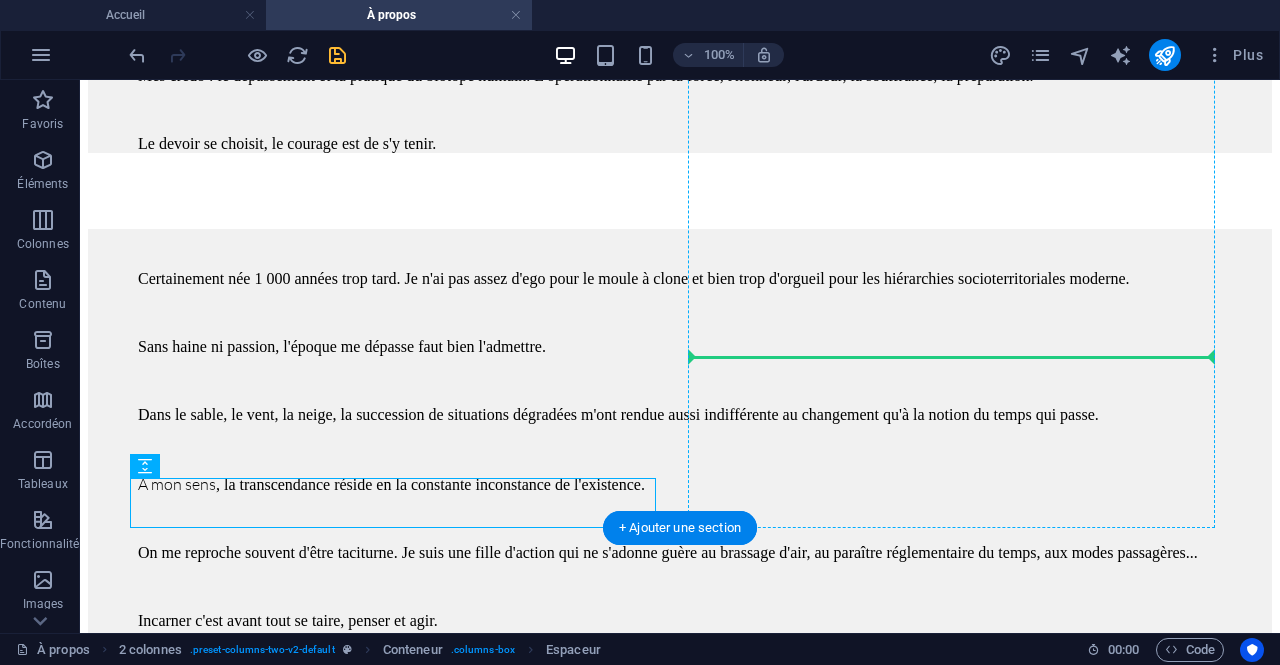 drag, startPoint x: 262, startPoint y: 550, endPoint x: 742, endPoint y: 331, distance: 527.5993 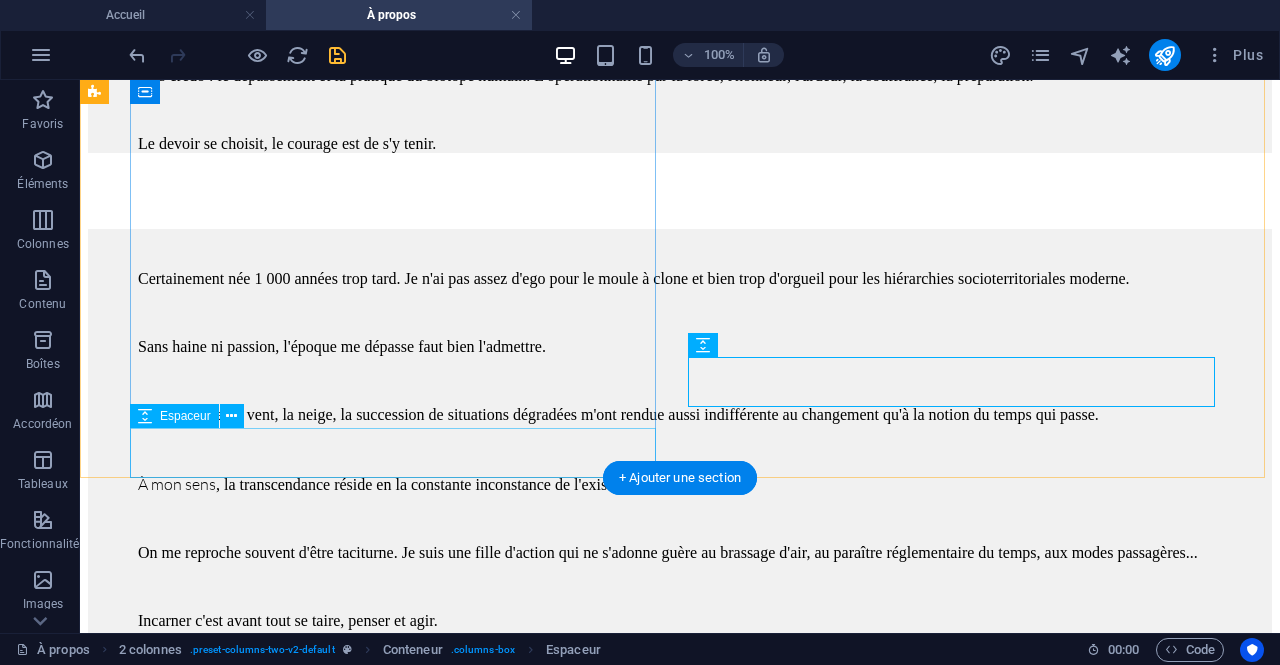 click at bounding box center [680, 1873] 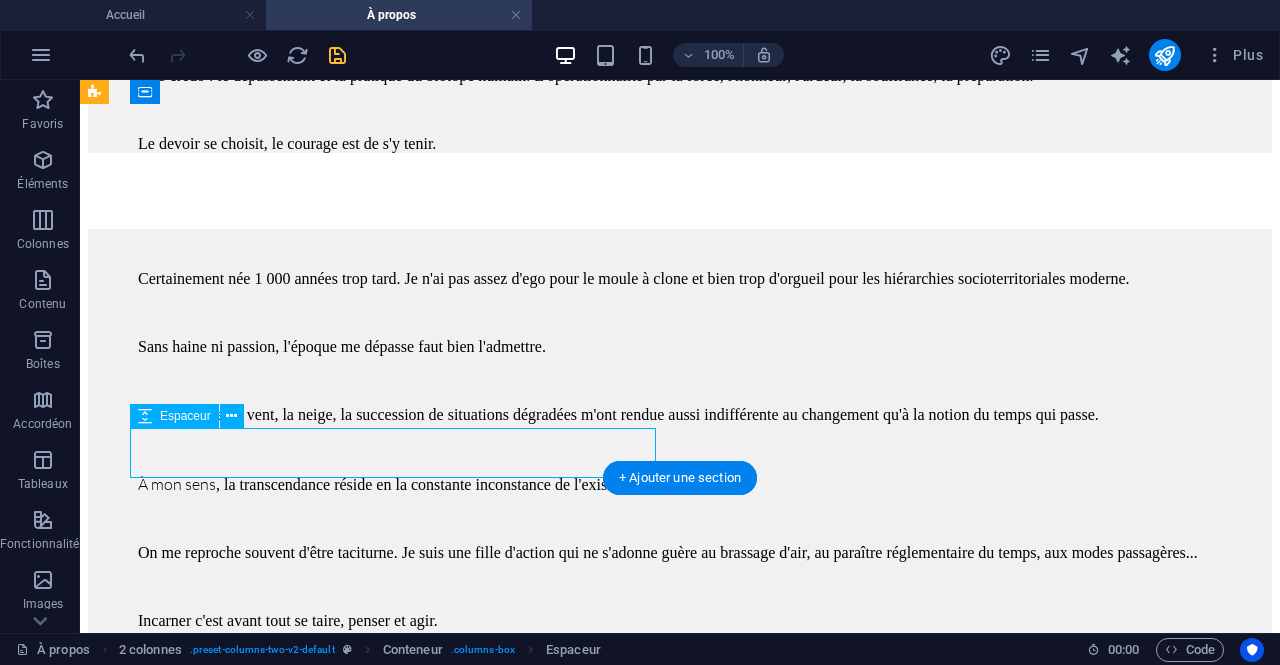 click at bounding box center [680, 1873] 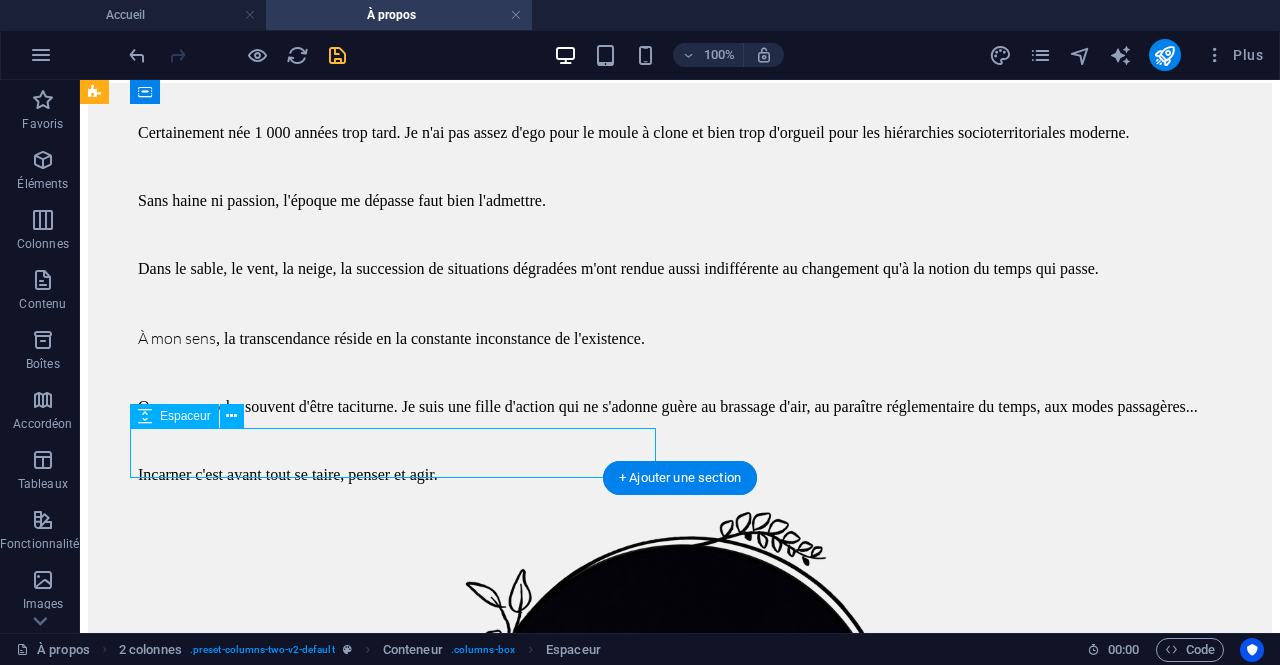 select on "px" 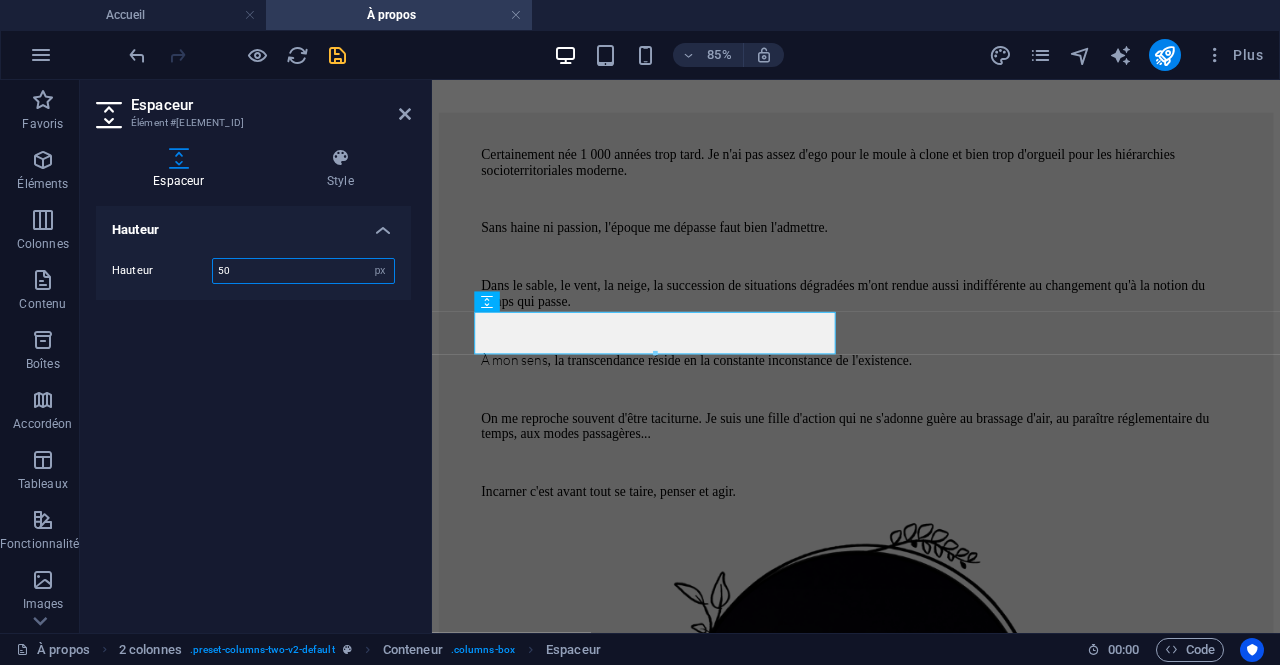 click on "50" at bounding box center [303, 271] 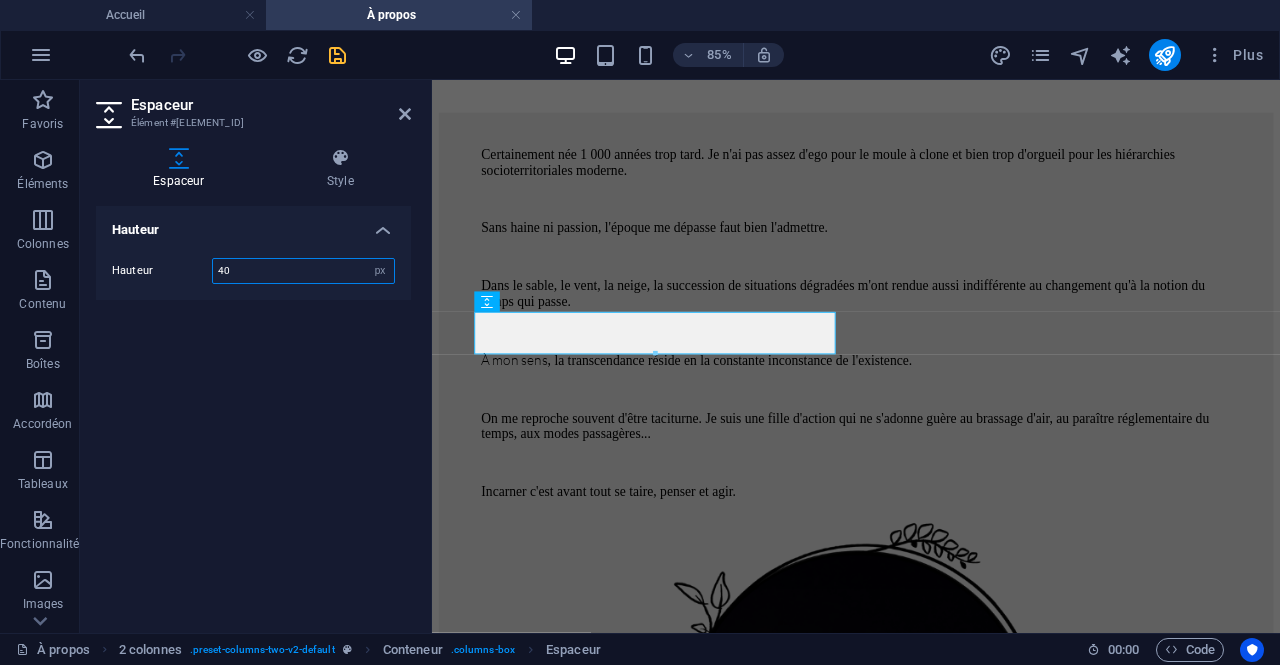 type on "40" 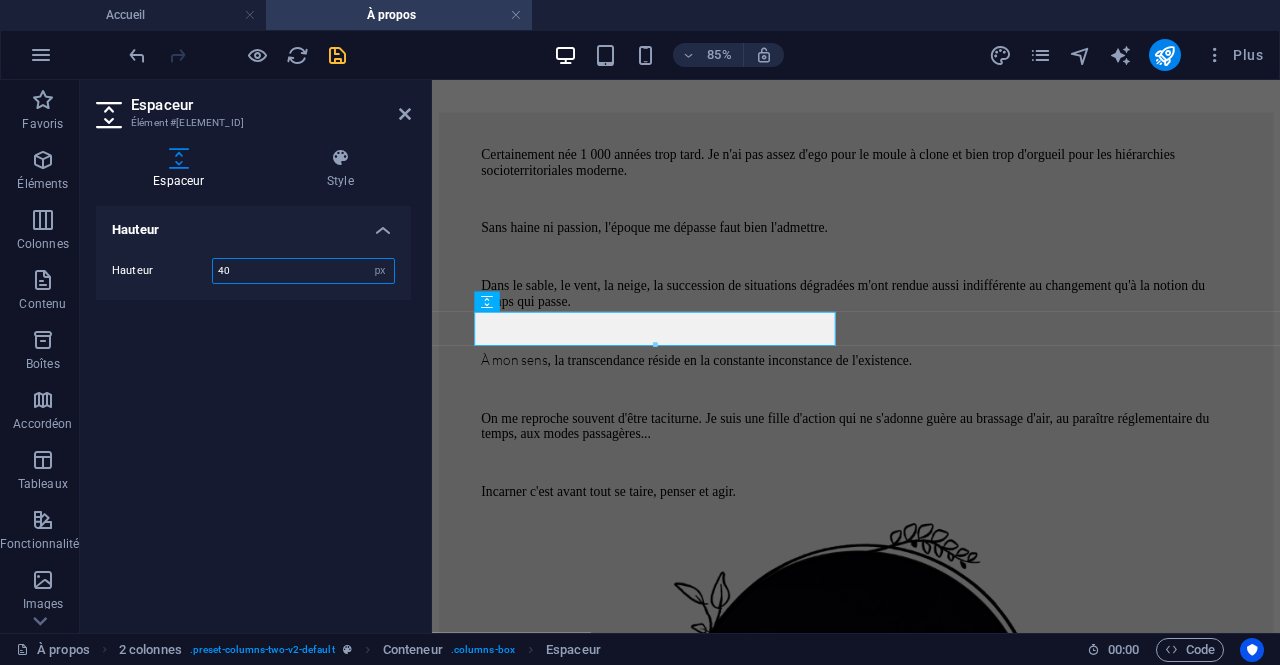 click on "40" at bounding box center (303, 271) 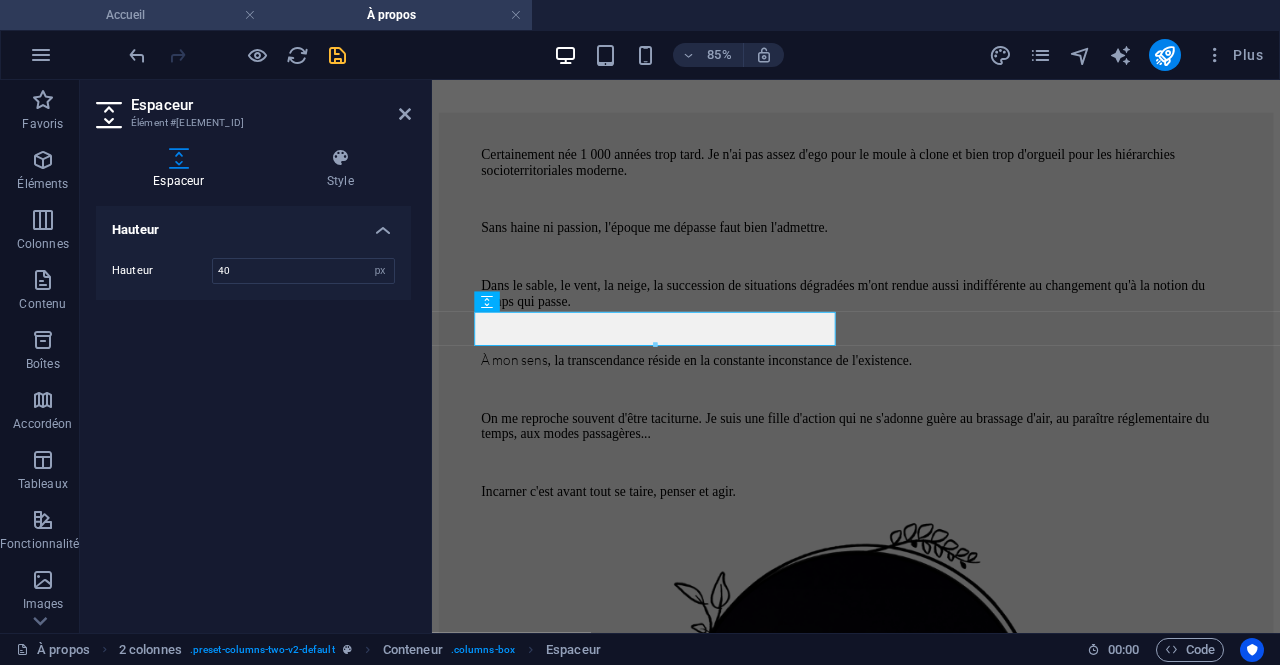 click on "Accueil" at bounding box center [133, 15] 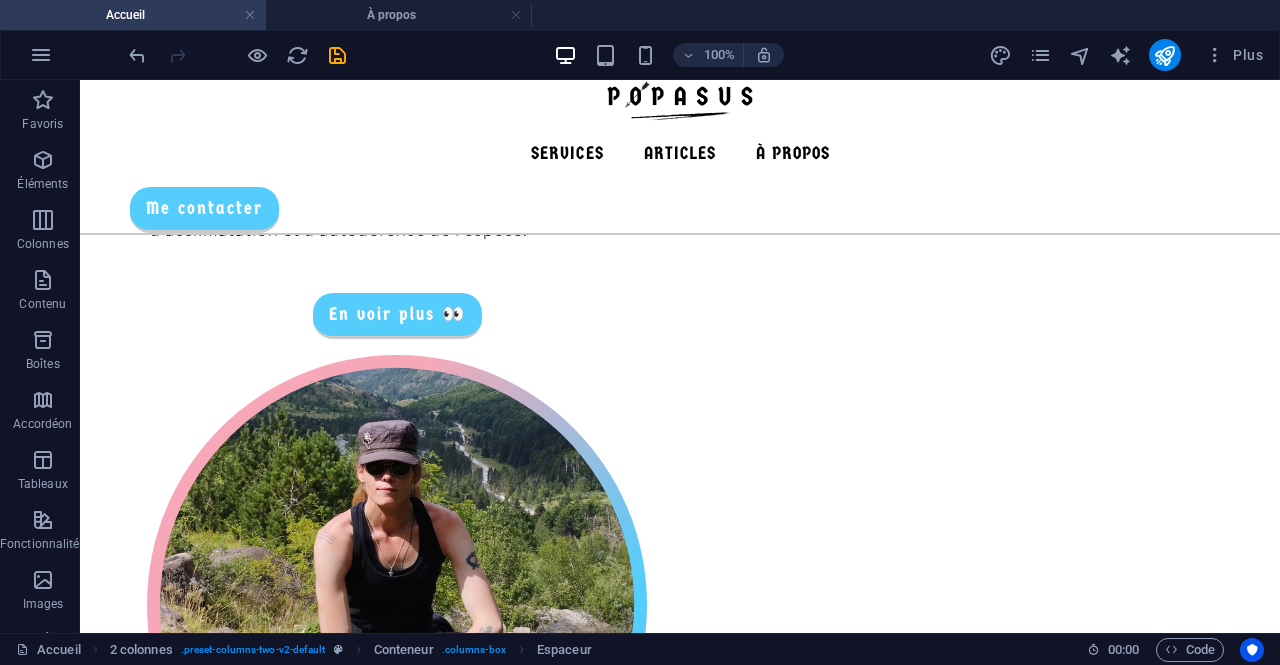 scroll, scrollTop: 304, scrollLeft: 0, axis: vertical 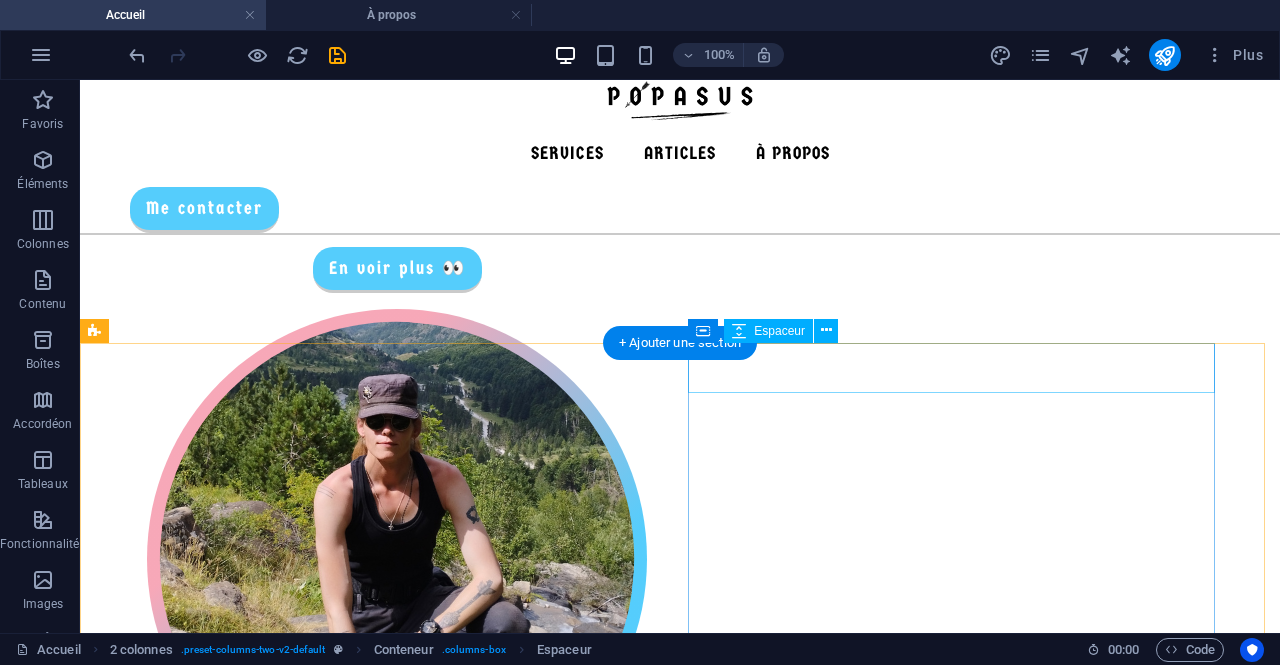 click at bounding box center [397, 1534] 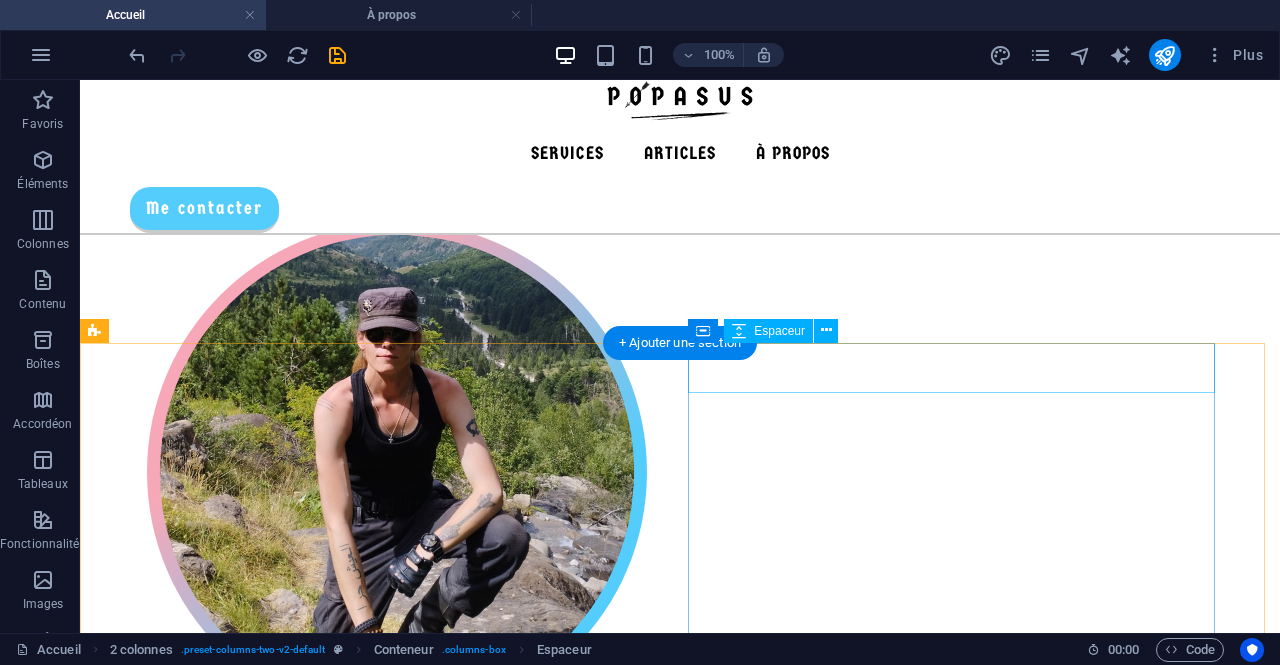 select on "px" 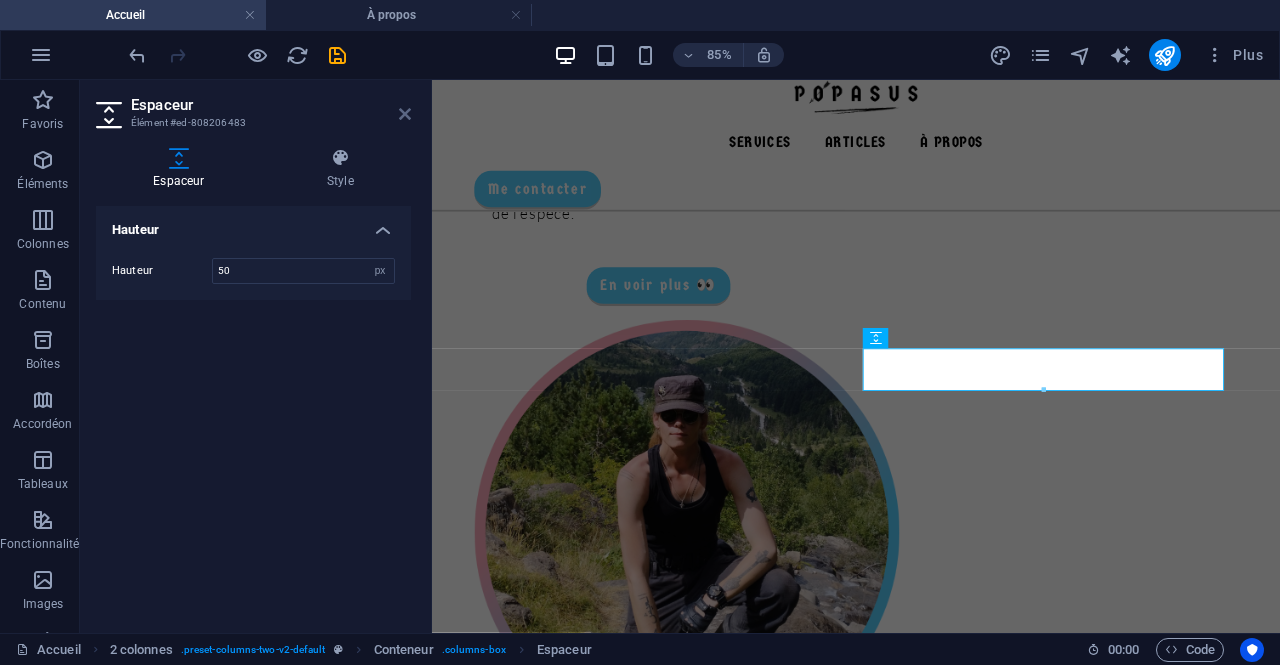 click at bounding box center [405, 114] 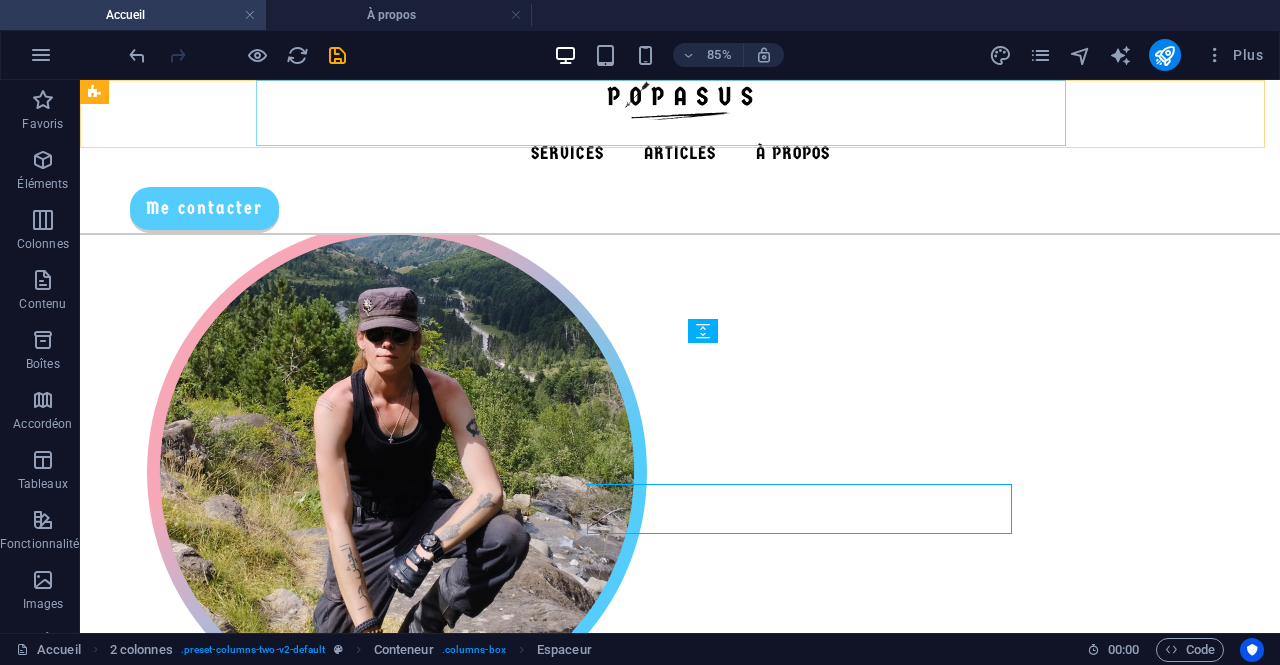 scroll, scrollTop: 304, scrollLeft: 0, axis: vertical 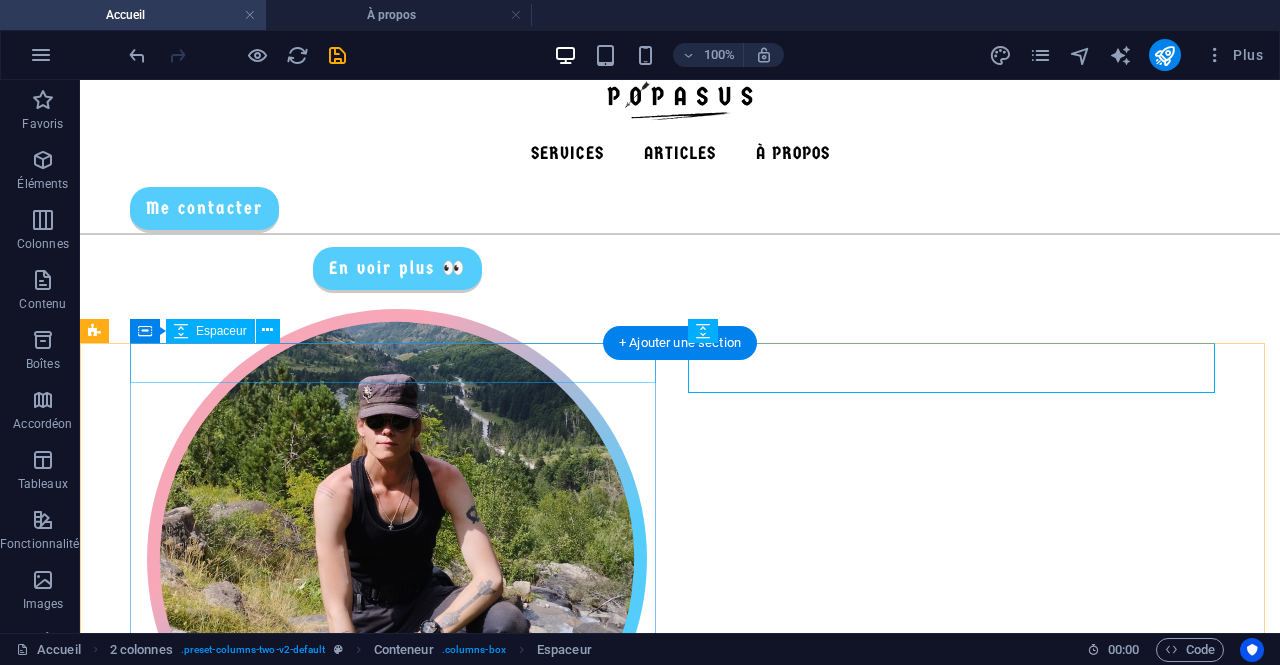 click at bounding box center (397, 906) 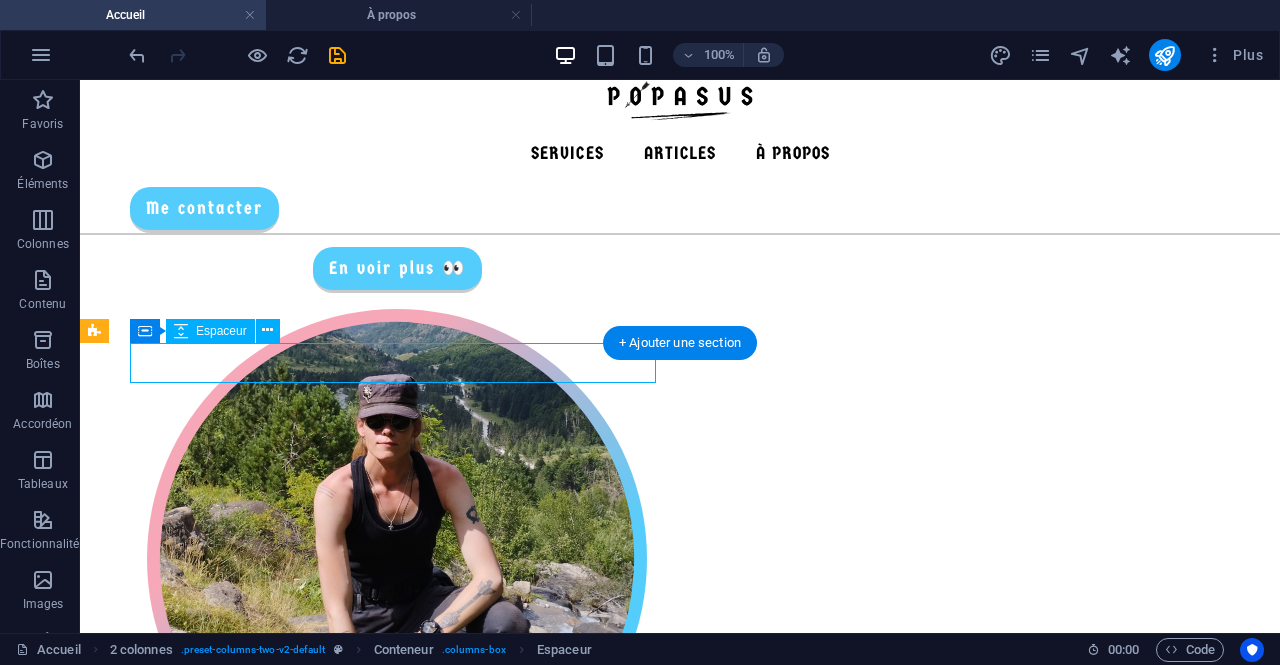 click at bounding box center [397, 906] 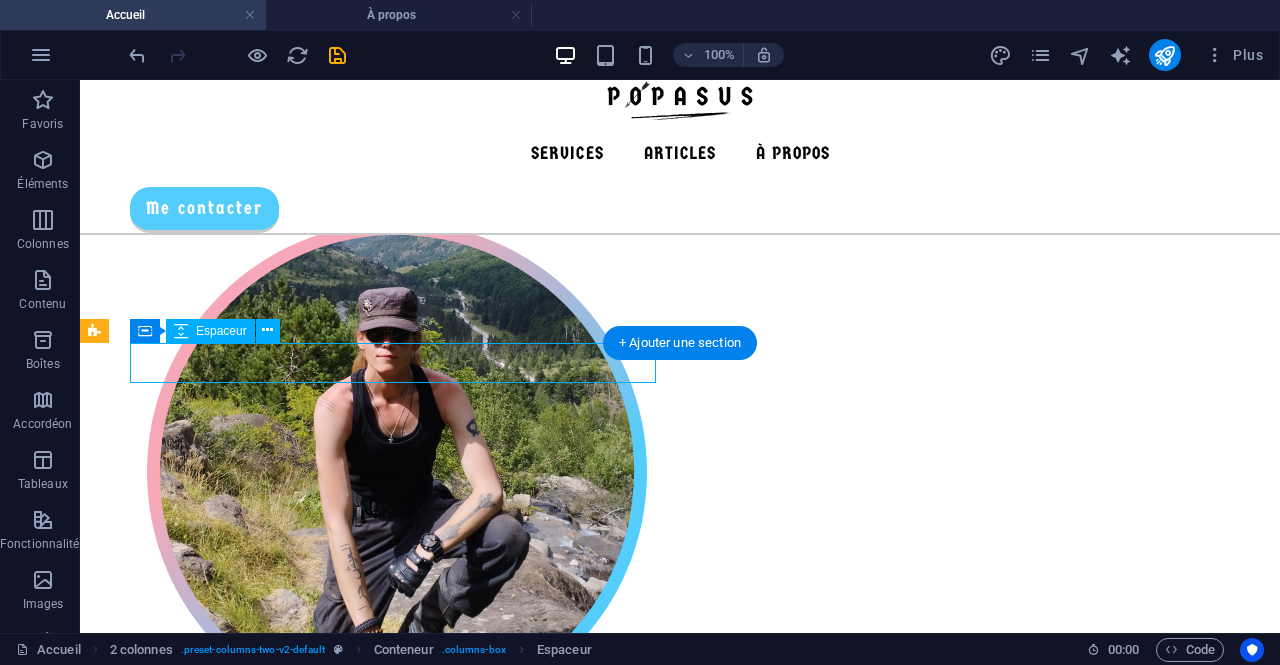 select on "px" 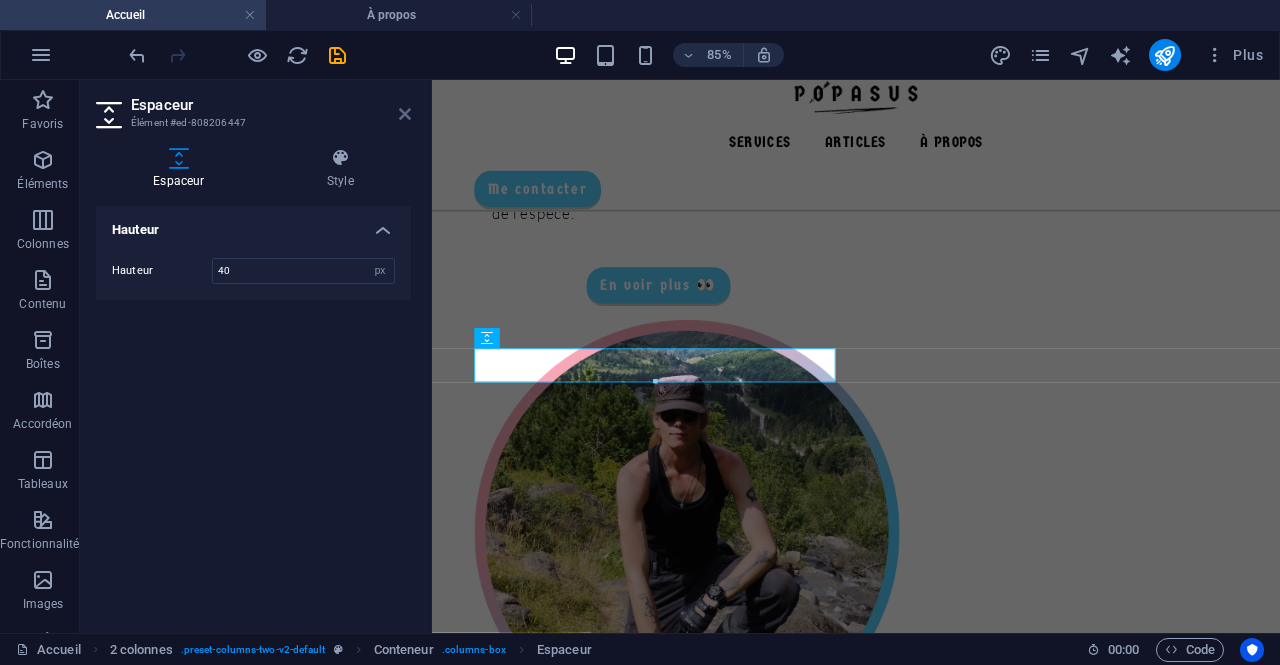 click at bounding box center (405, 114) 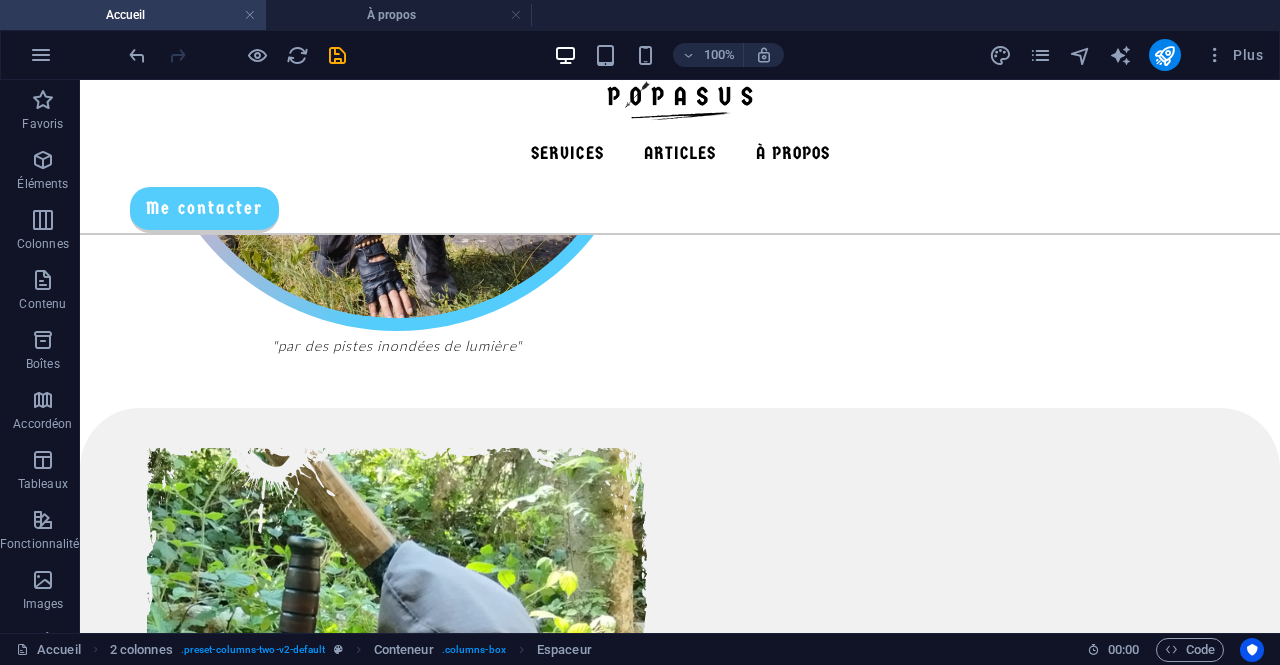 scroll, scrollTop: 792, scrollLeft: 0, axis: vertical 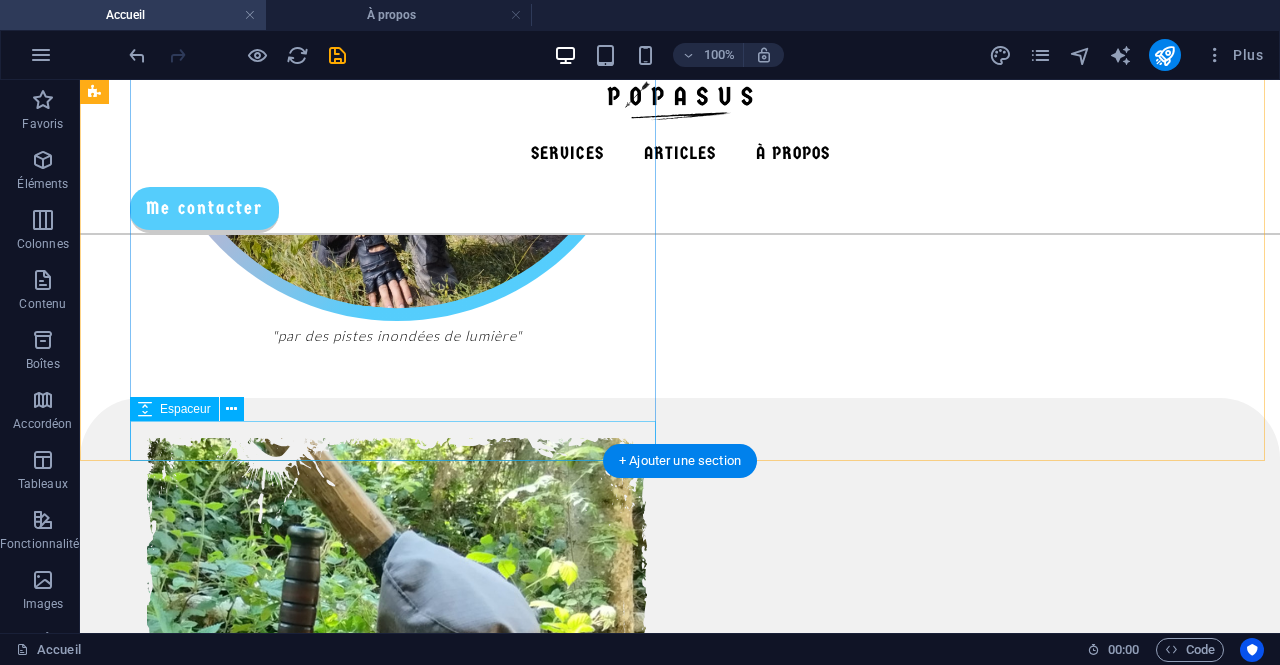click at bounding box center [397, 985] 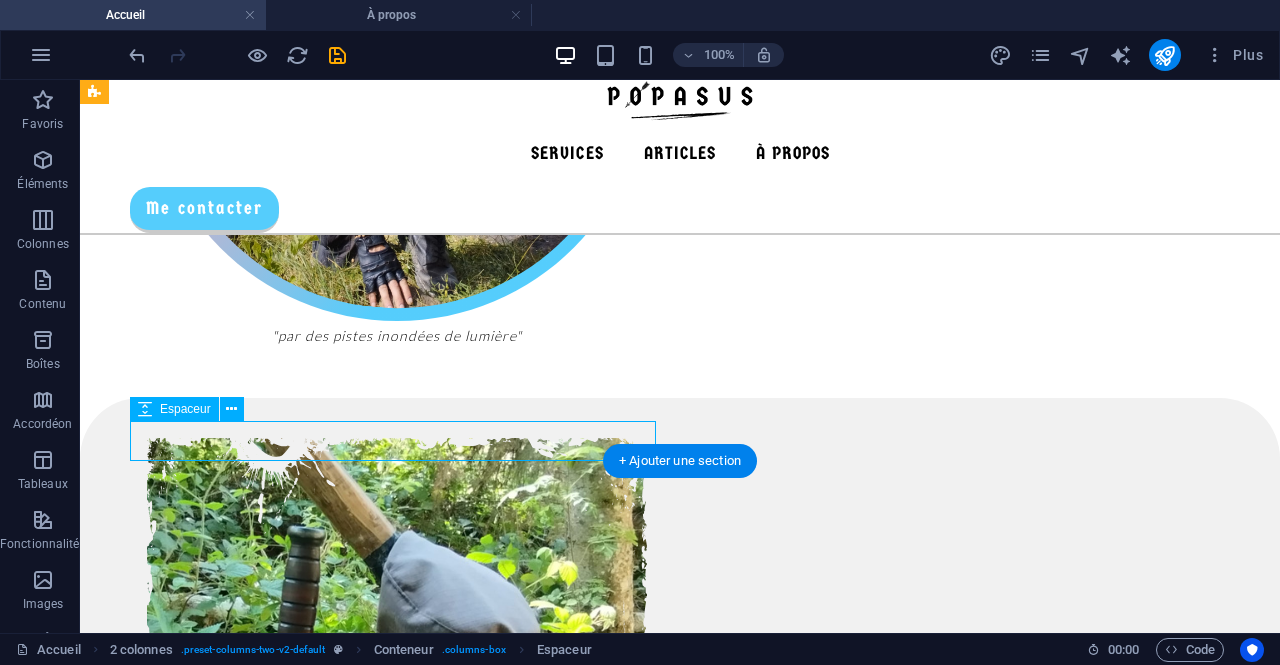 click at bounding box center (397, 985) 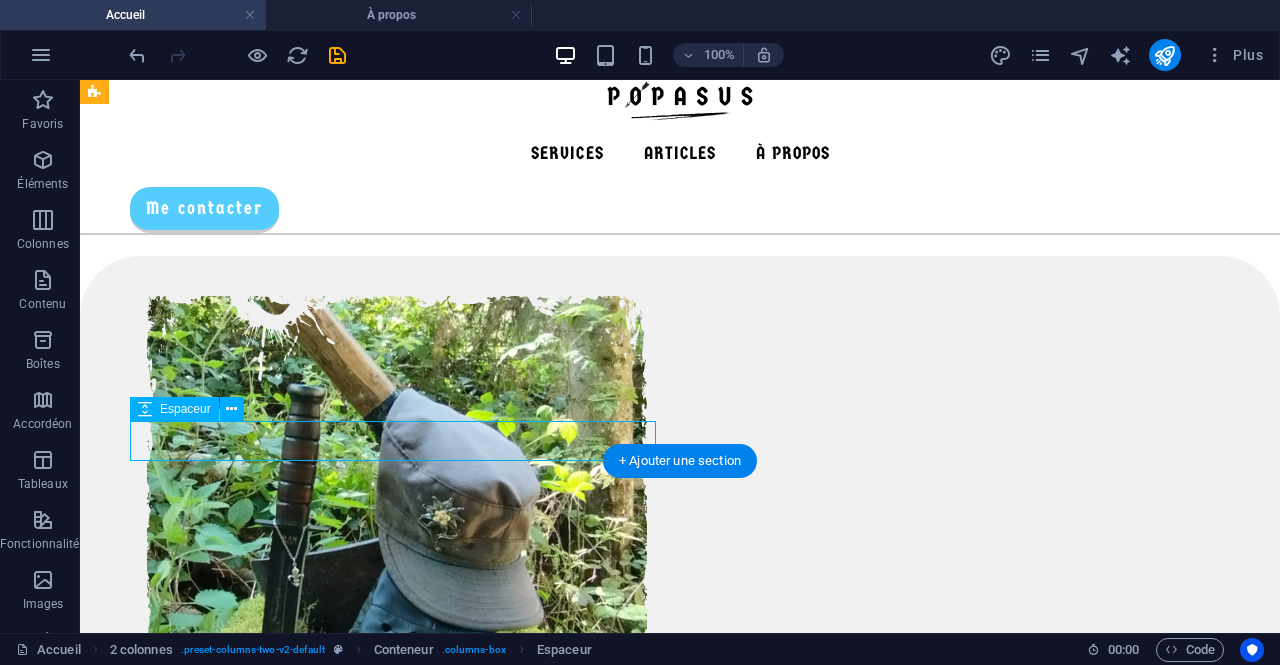 select on "px" 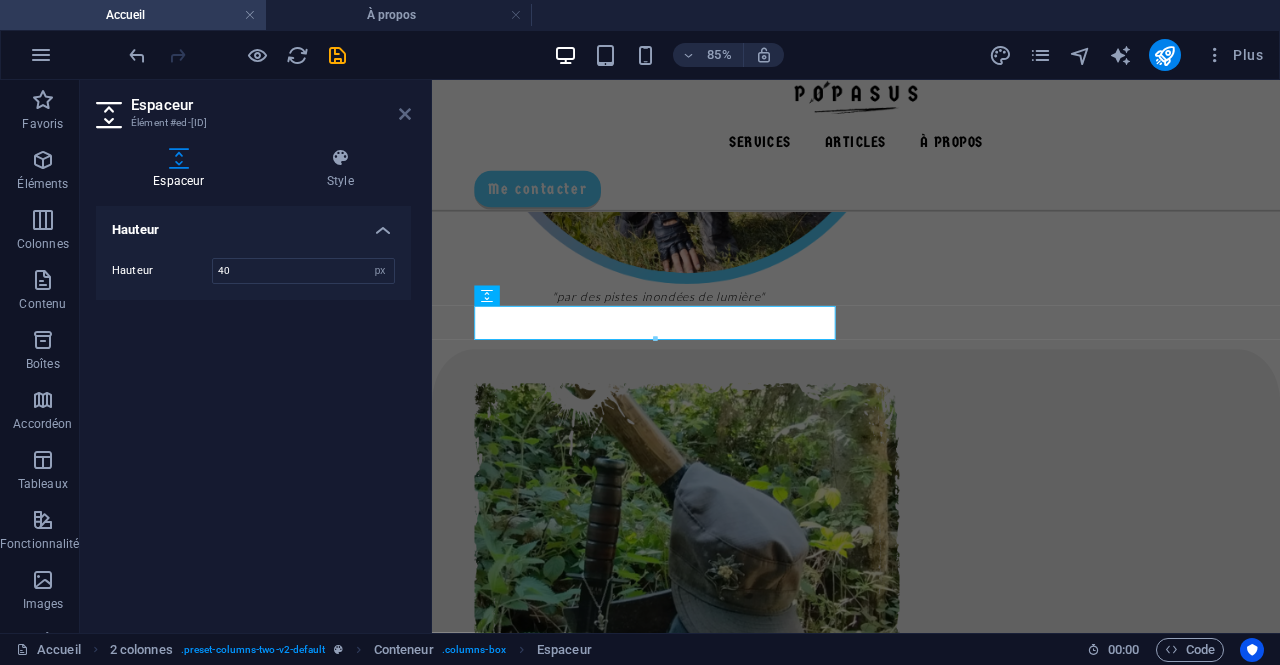 click at bounding box center [405, 114] 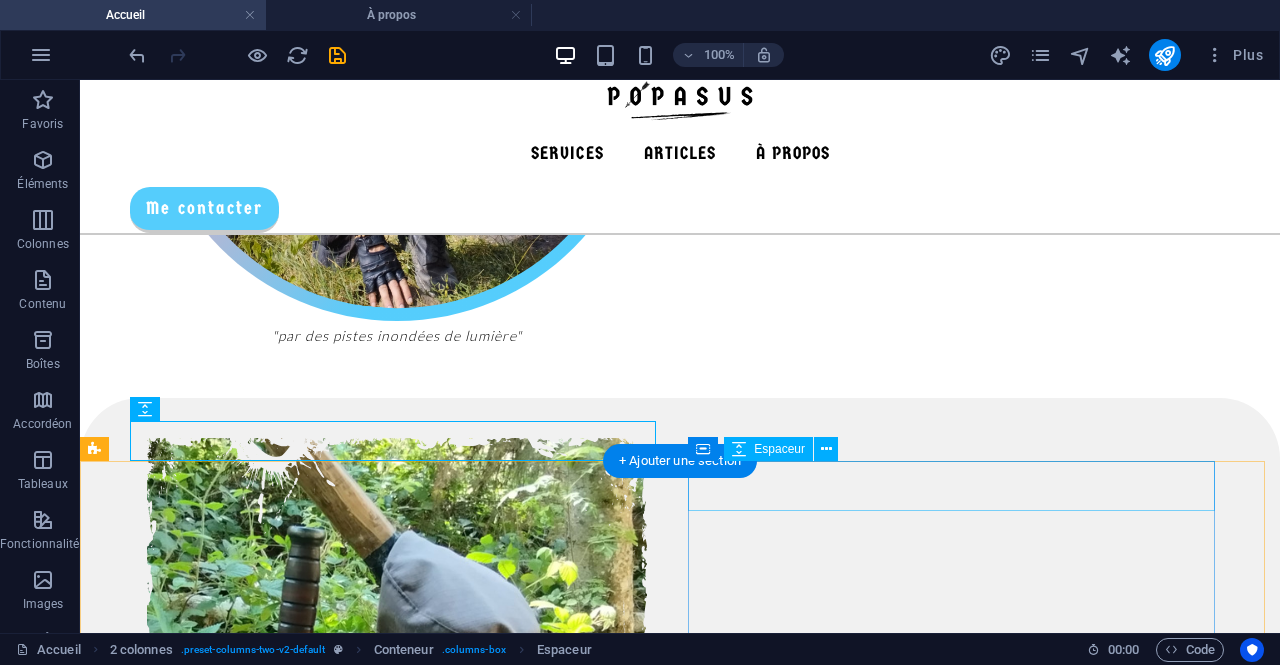 click at bounding box center [397, 2089] 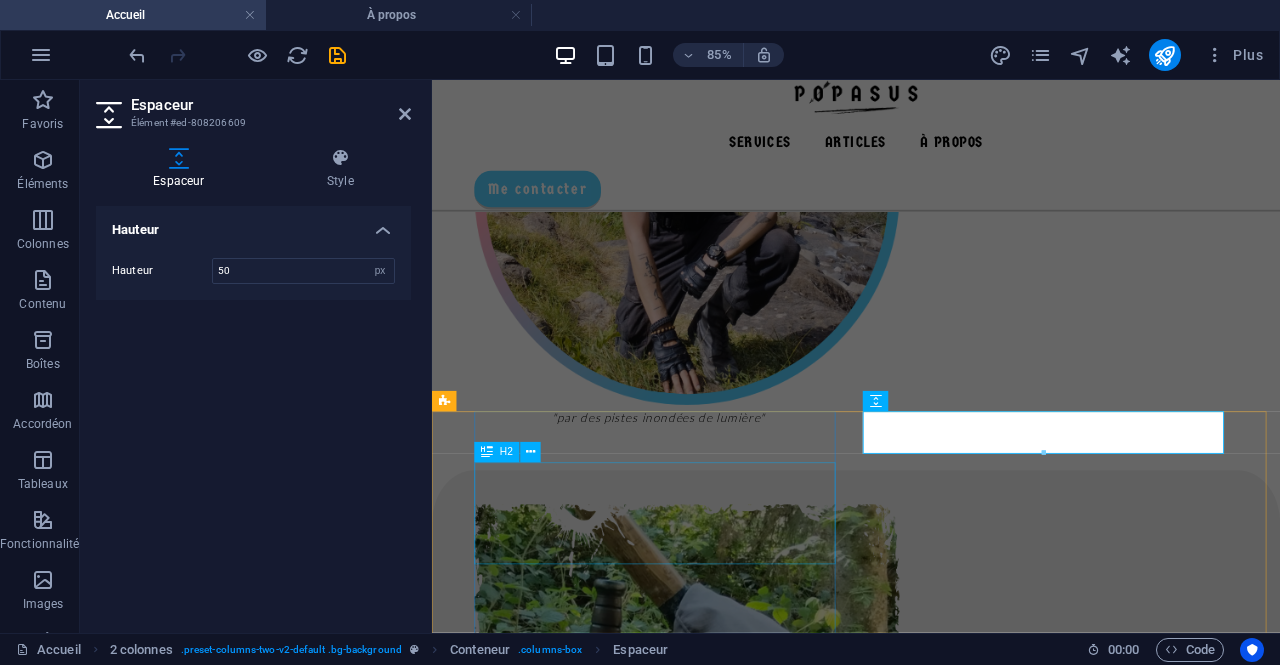 scroll, scrollTop: 934, scrollLeft: 0, axis: vertical 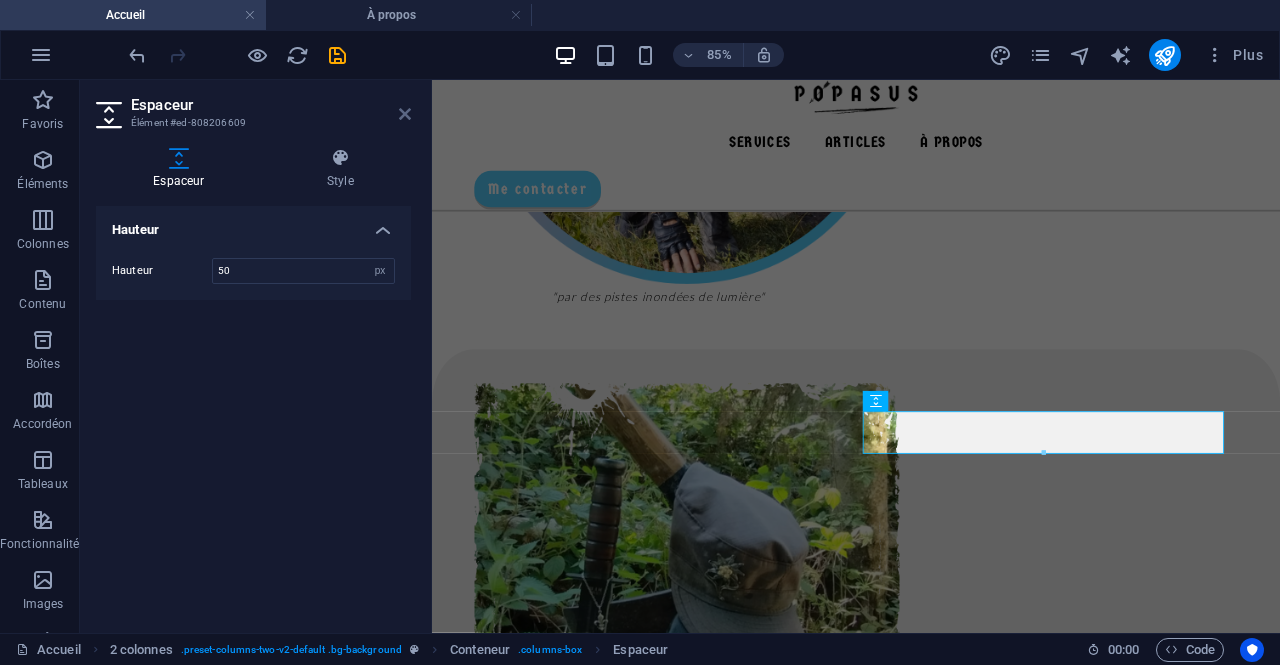 click at bounding box center [405, 114] 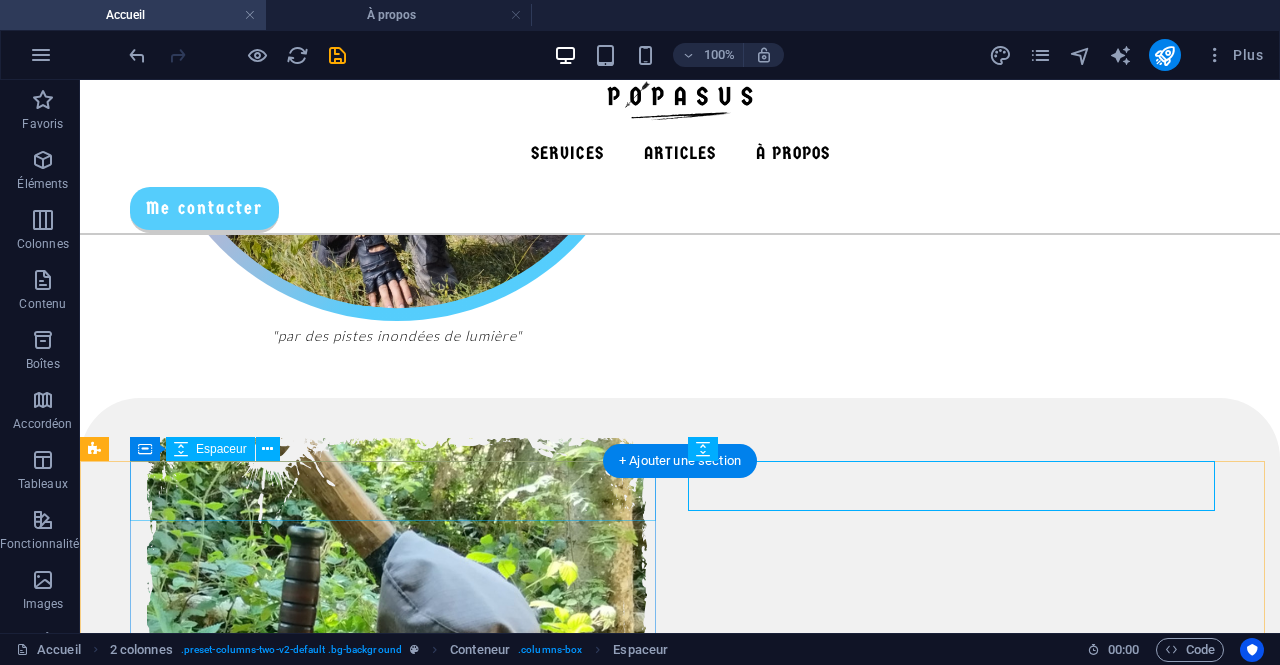 click at bounding box center (397, 1641) 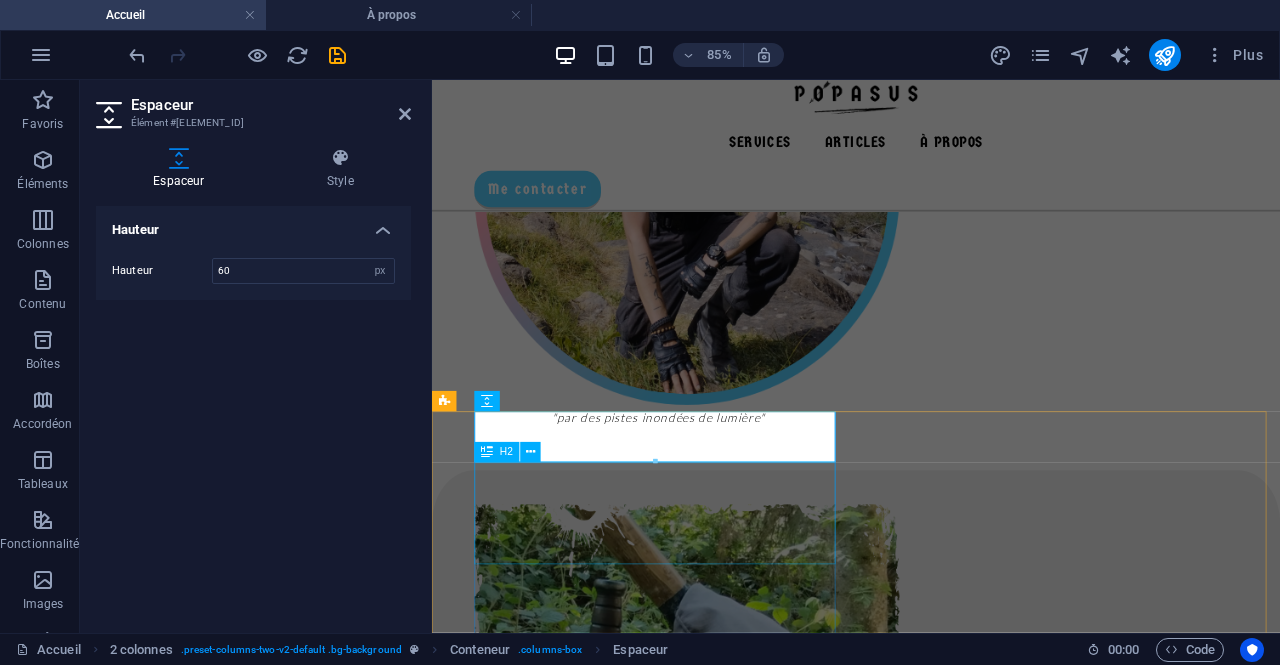 scroll, scrollTop: 934, scrollLeft: 0, axis: vertical 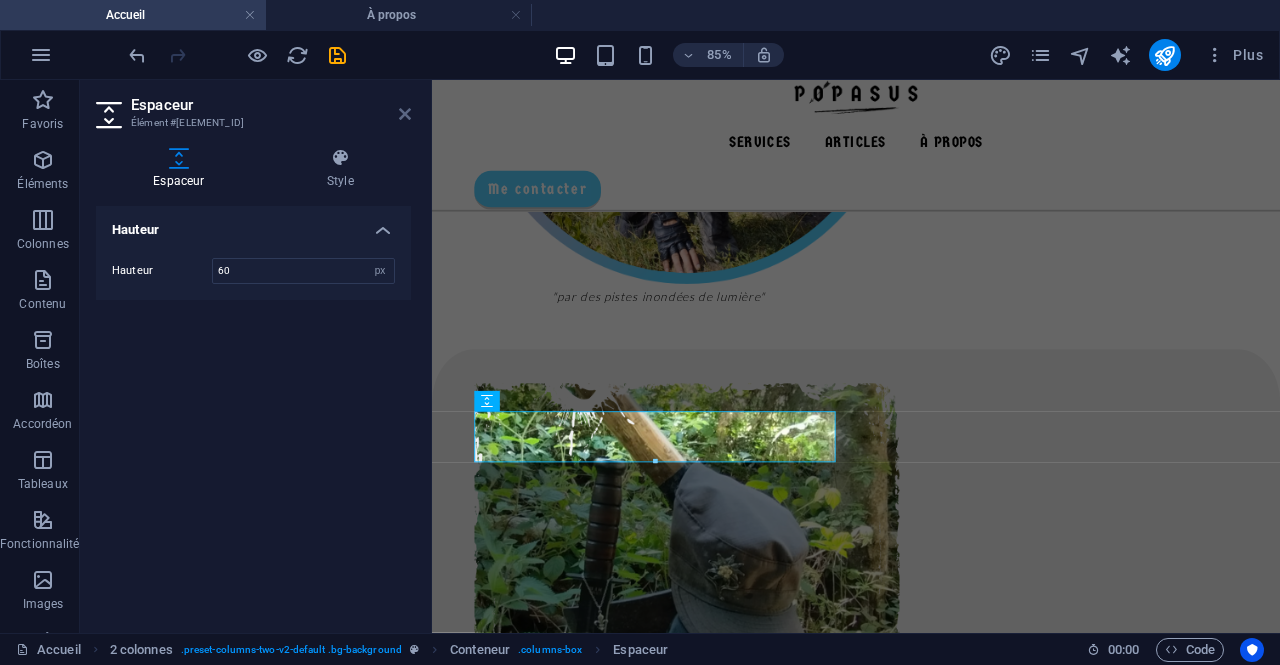 click at bounding box center (405, 114) 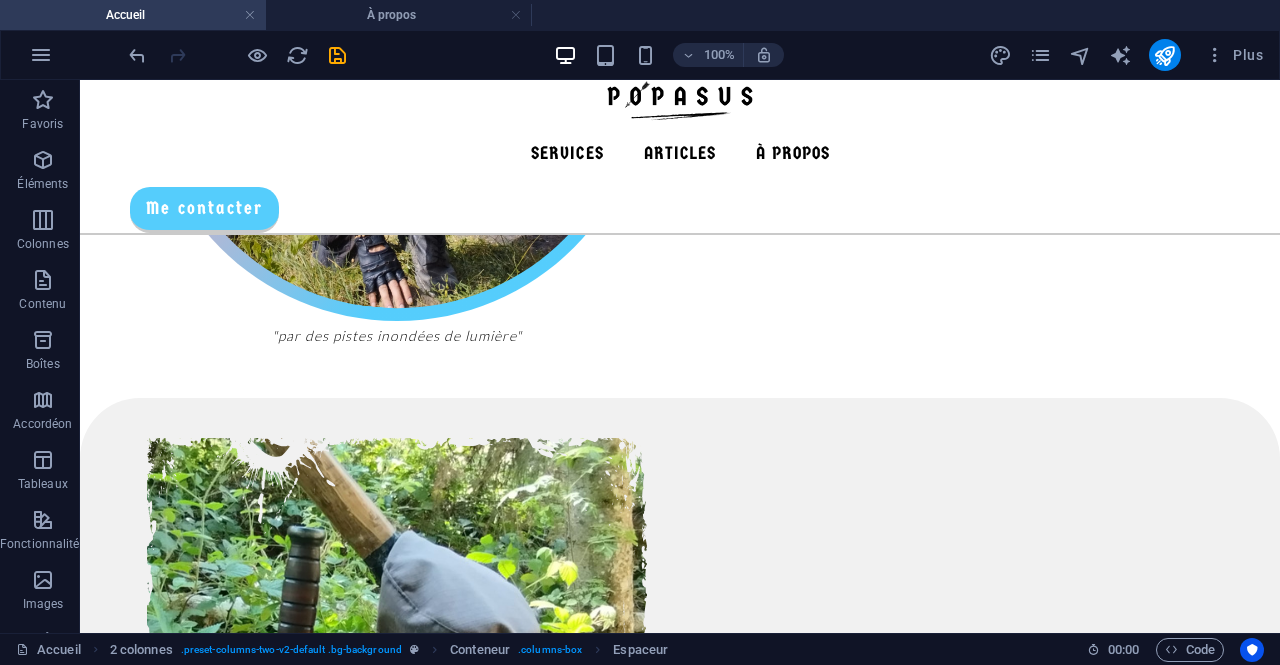 scroll, scrollTop: 328, scrollLeft: 0, axis: vertical 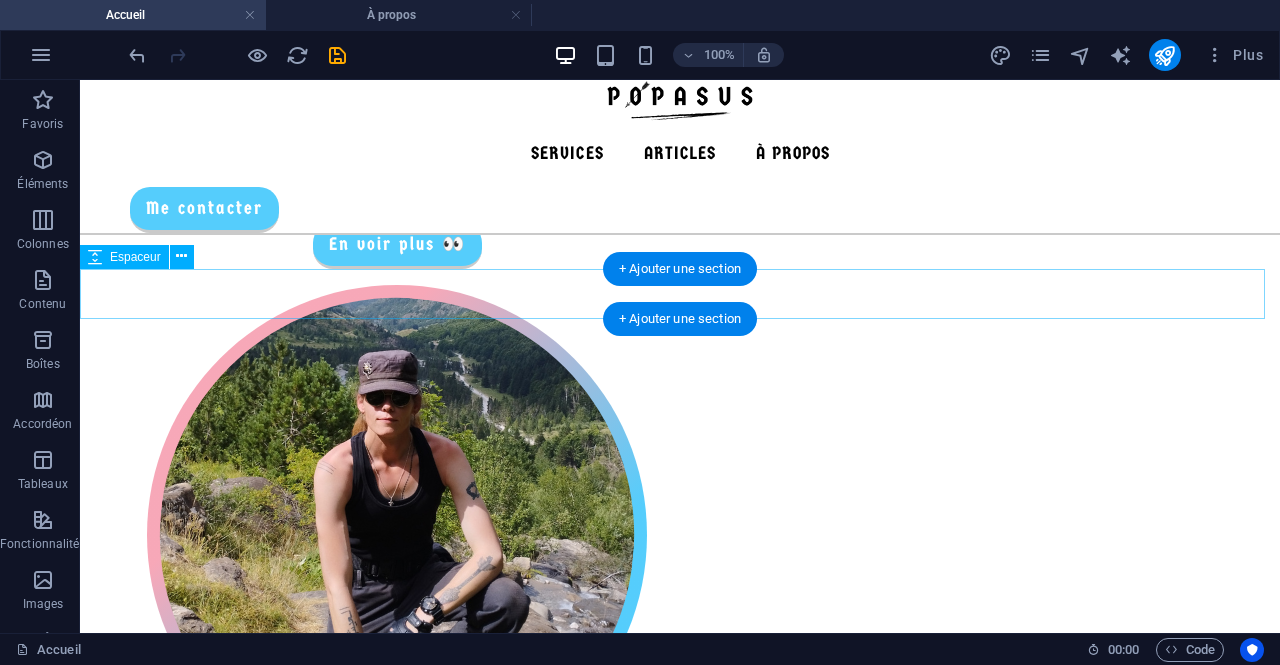 click at bounding box center (680, 837) 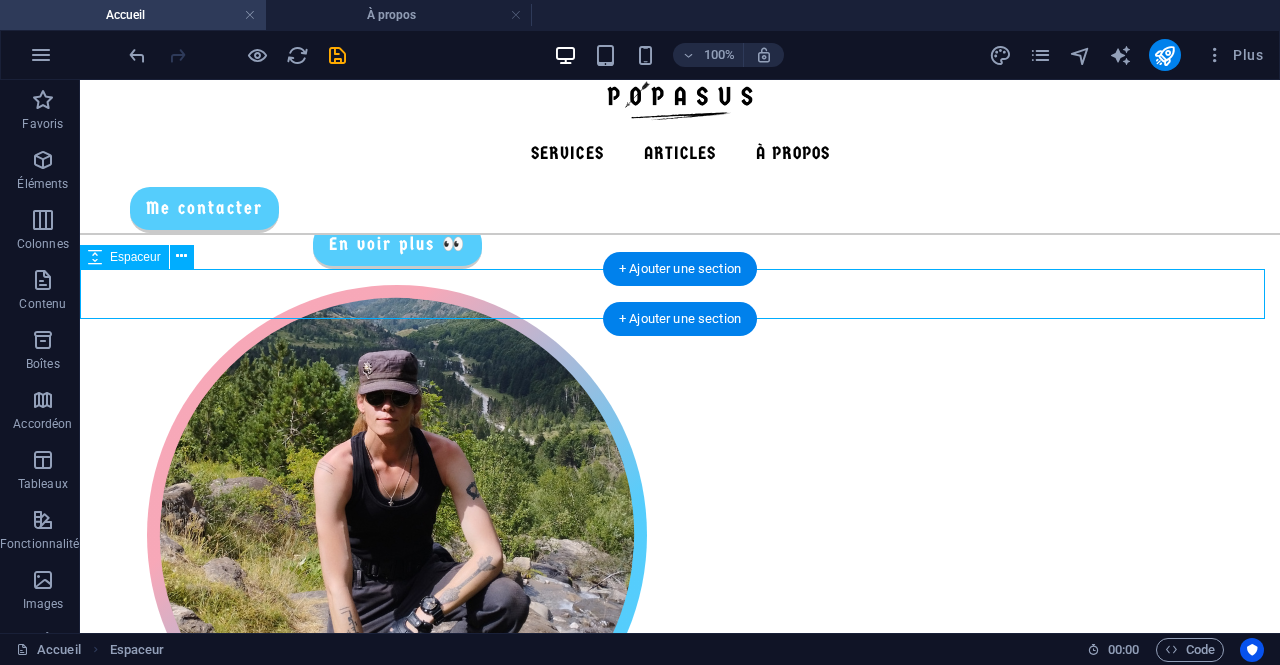 click at bounding box center (680, 837) 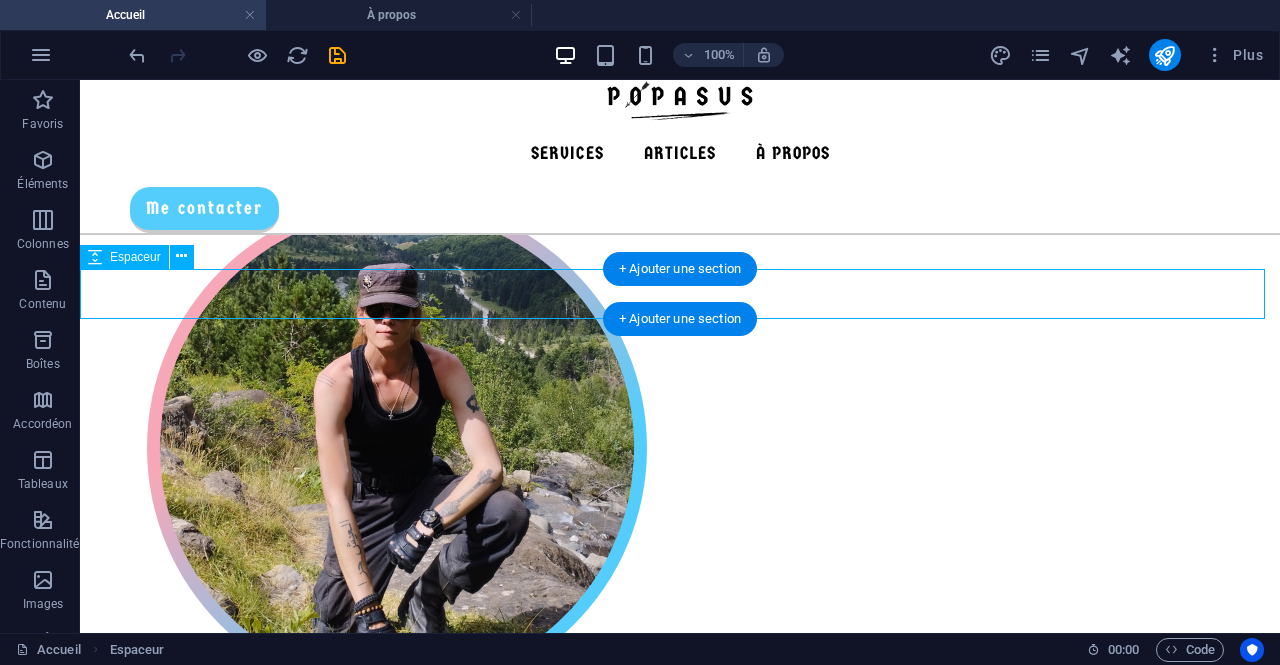 select on "px" 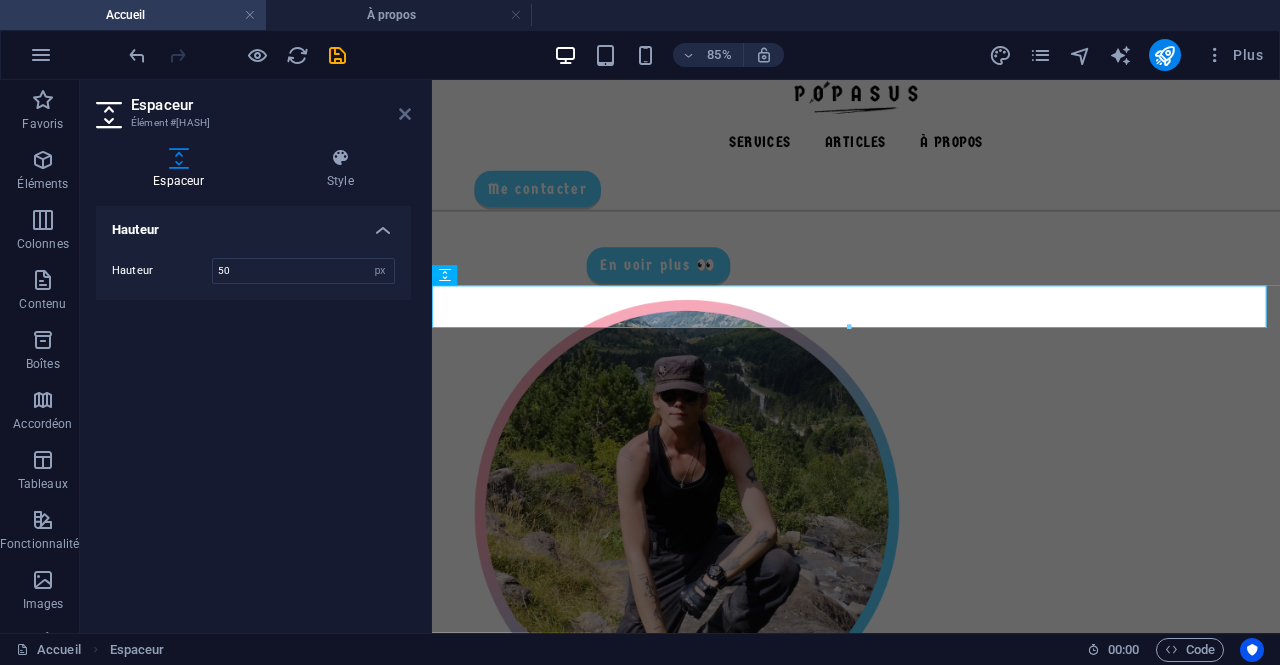 click at bounding box center (405, 114) 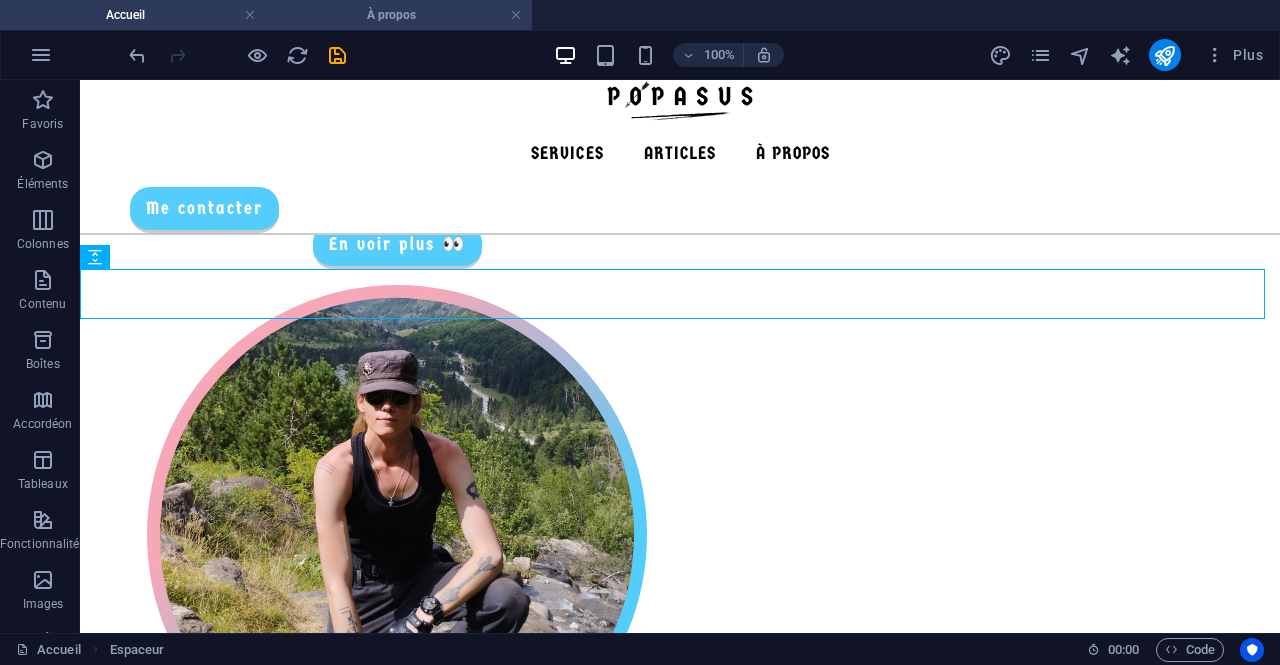 click on "À propos" at bounding box center [399, 15] 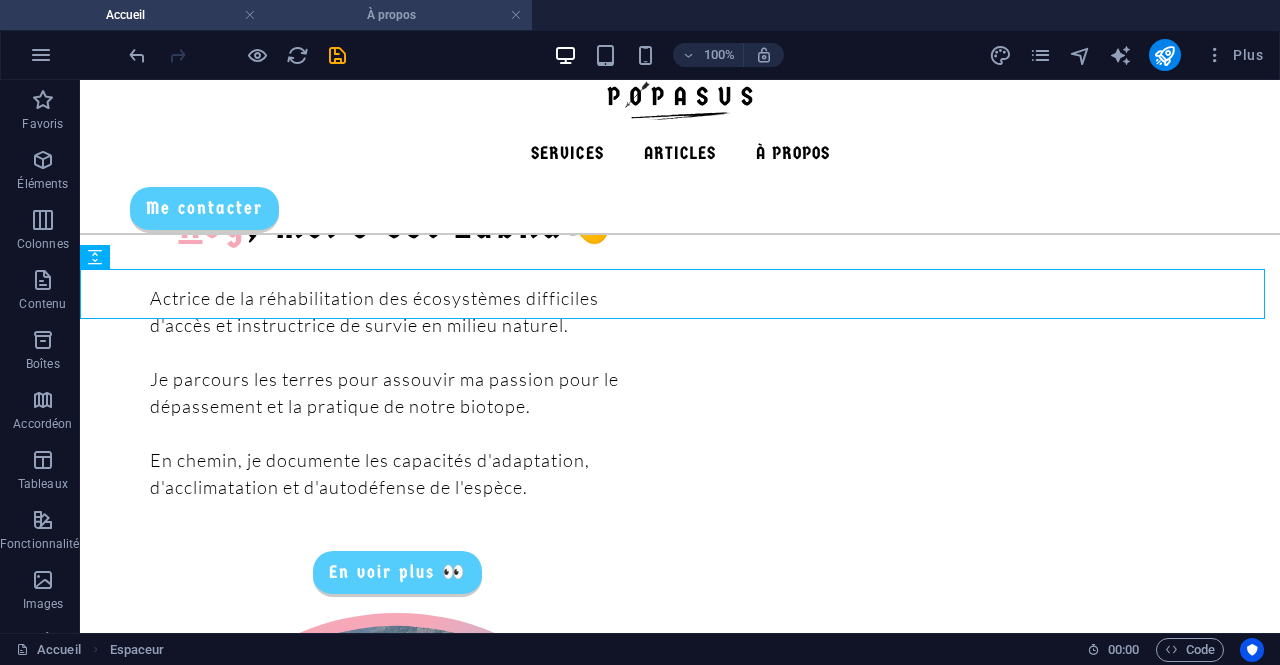 scroll, scrollTop: 2304, scrollLeft: 0, axis: vertical 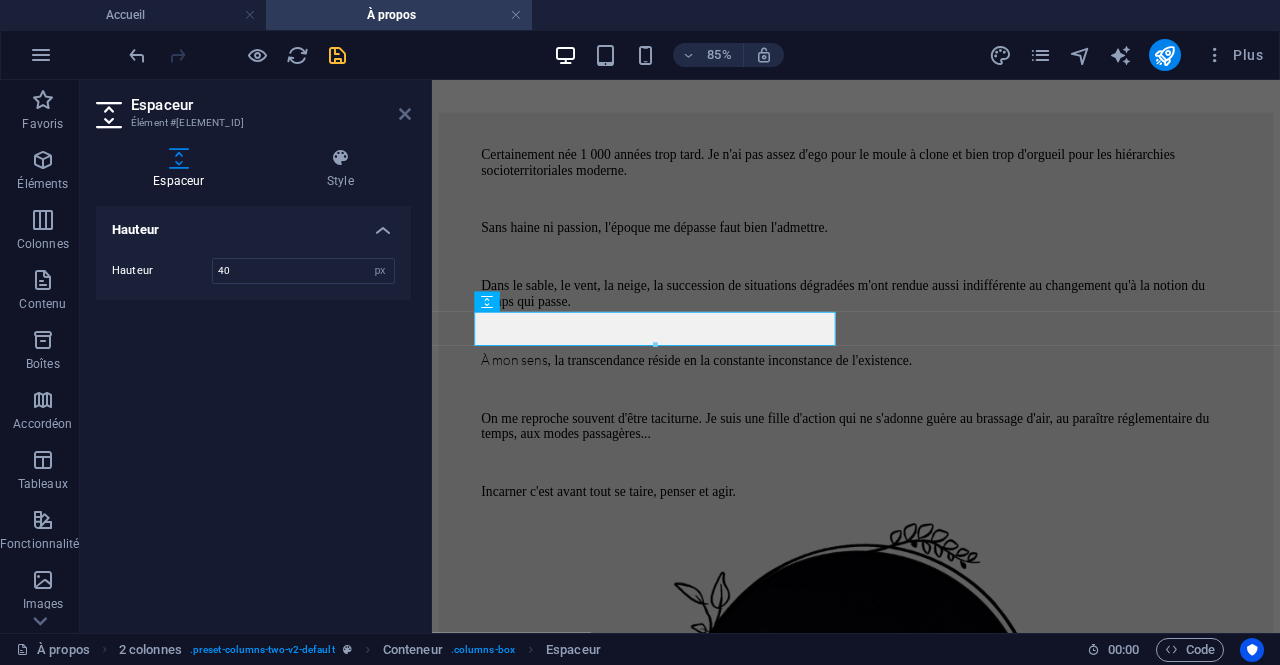 click at bounding box center (405, 114) 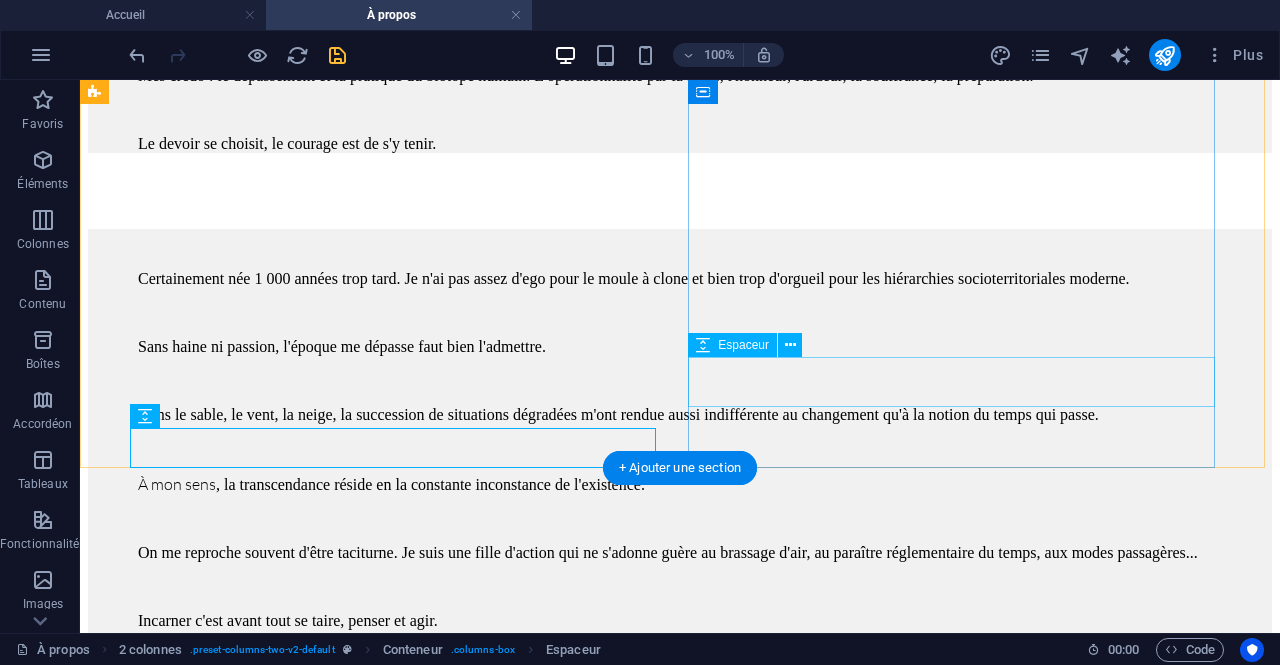 click at bounding box center [680, 2253] 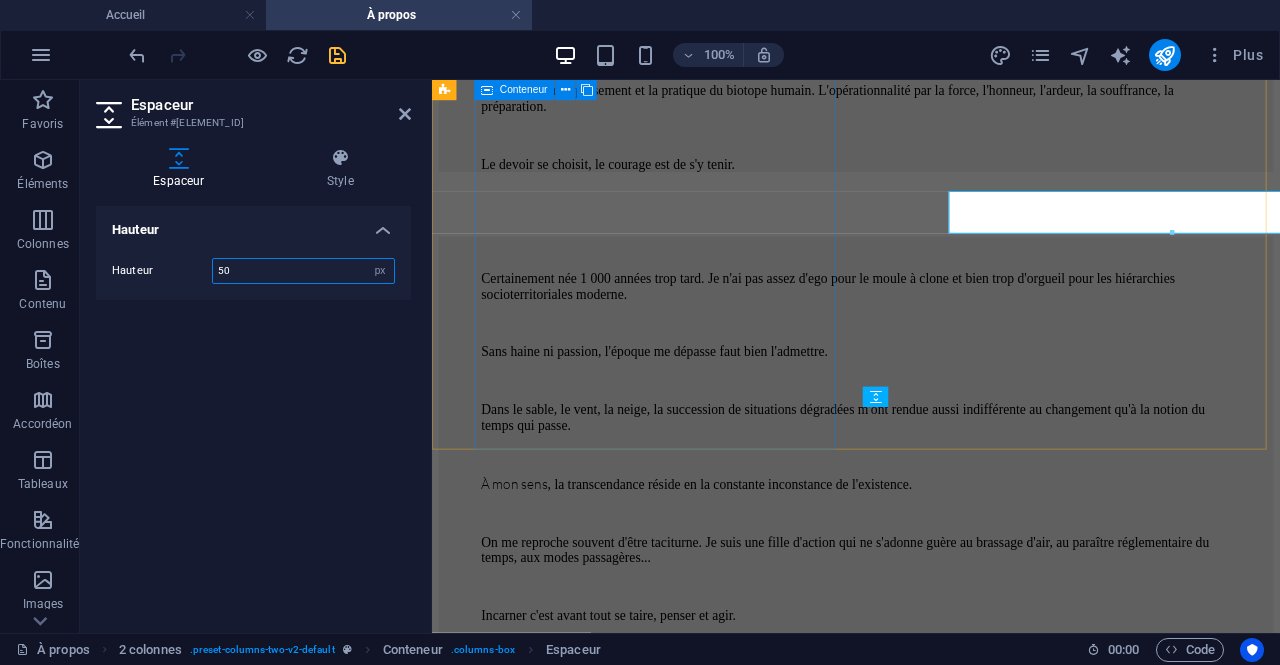 scroll, scrollTop: 2304, scrollLeft: 0, axis: vertical 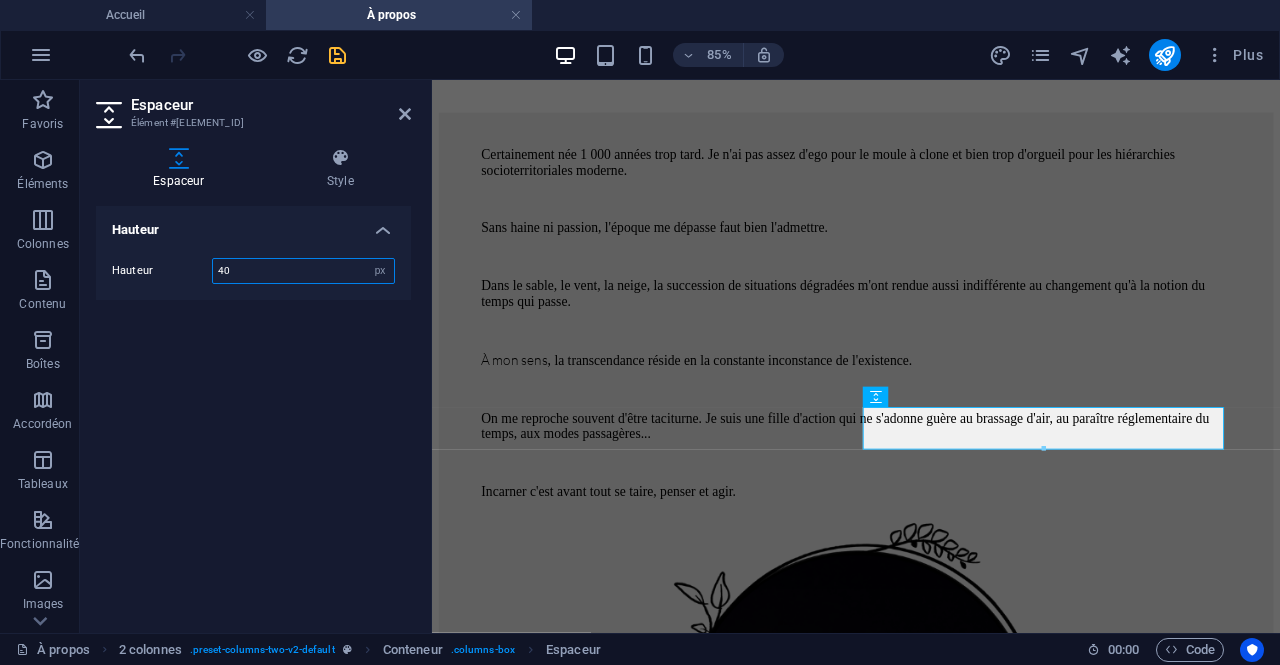 type on "40" 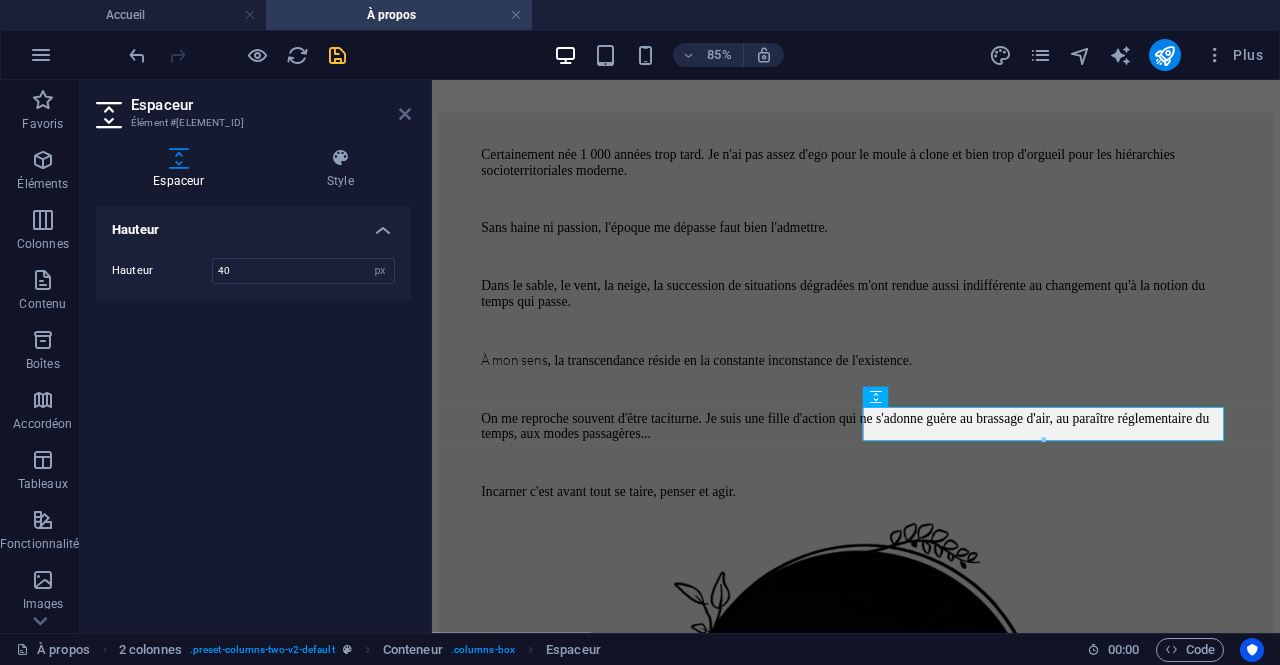 click at bounding box center (405, 114) 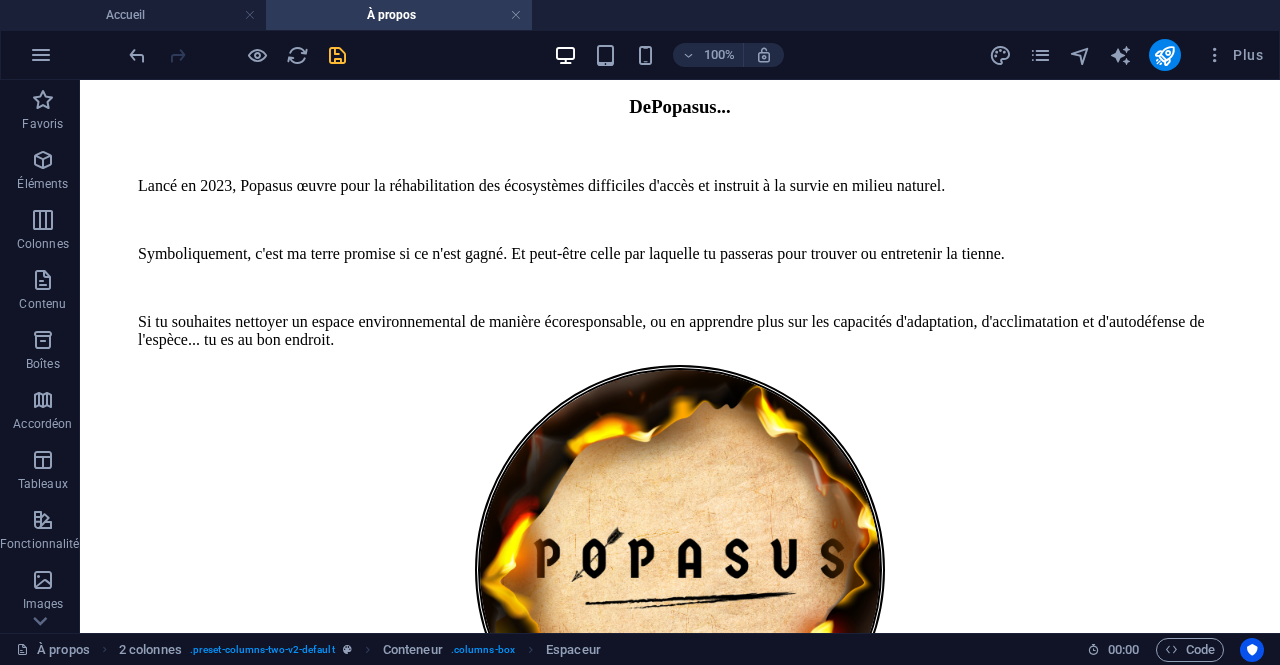 scroll, scrollTop: 372, scrollLeft: 0, axis: vertical 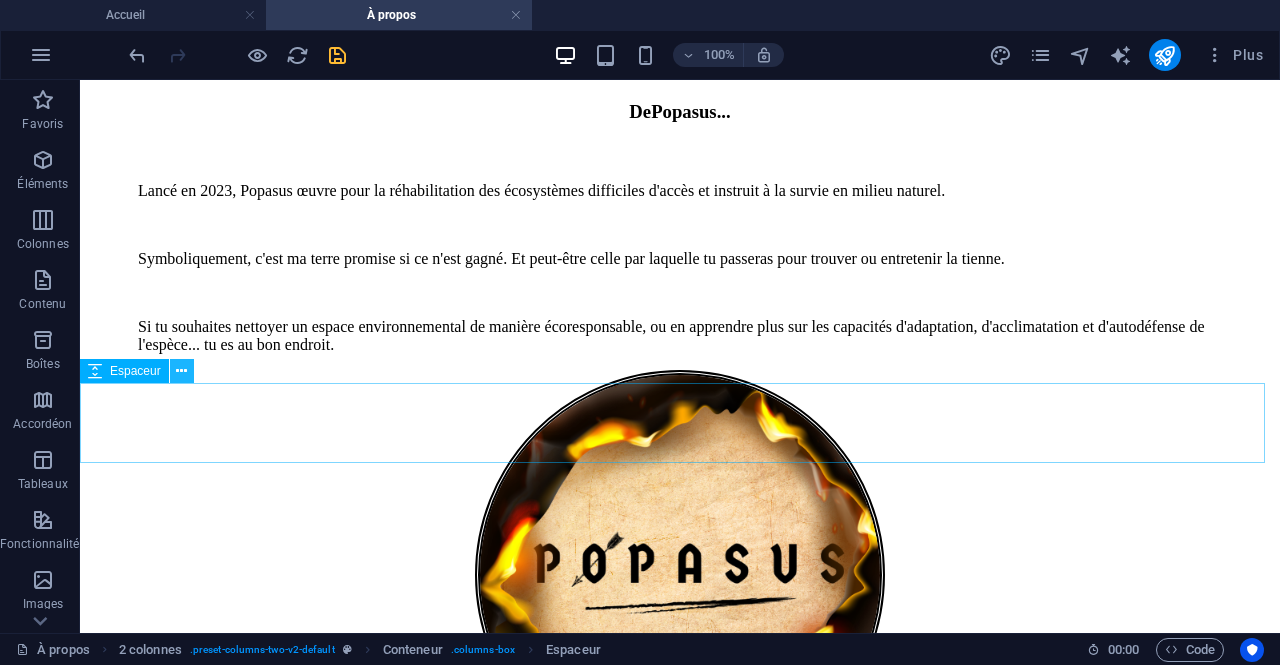 click at bounding box center (181, 371) 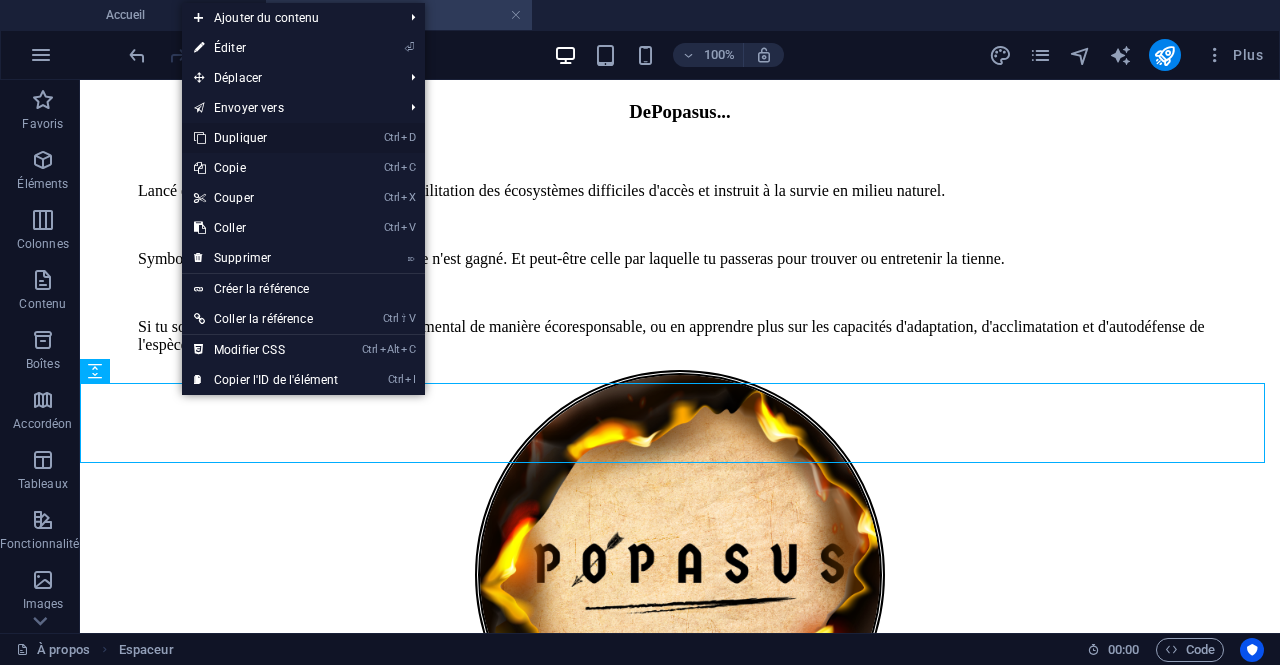 click on "Ctrl D  Dupliquer" at bounding box center [266, 138] 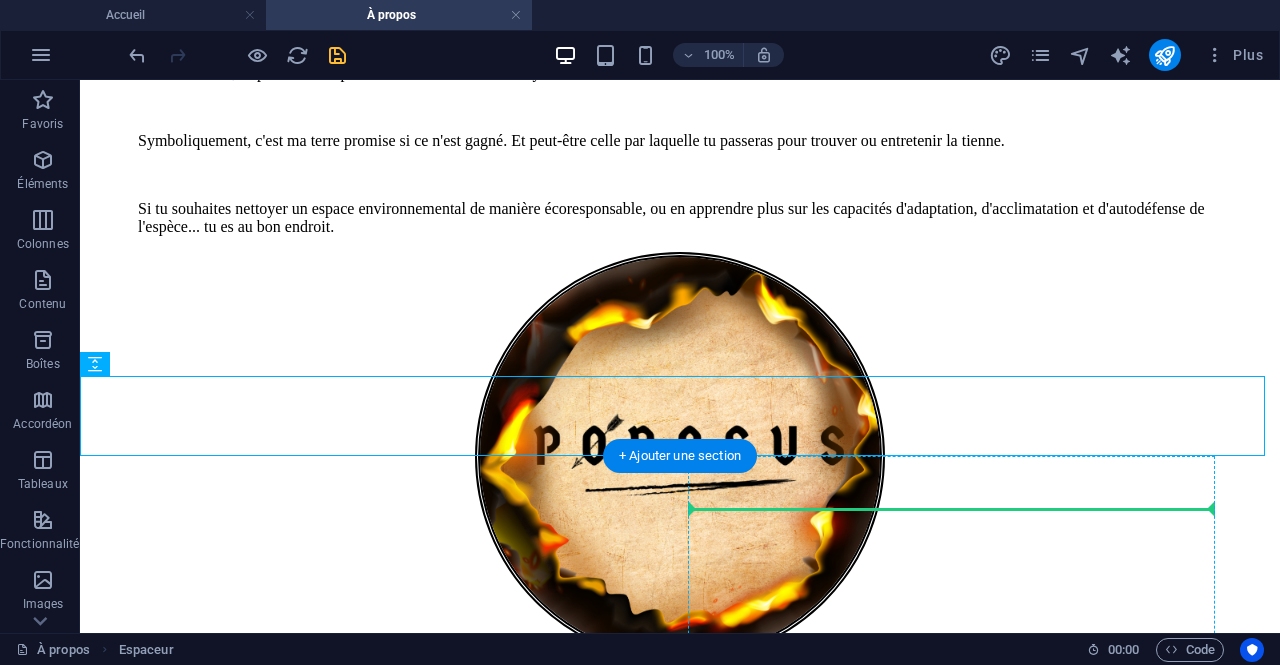 scroll, scrollTop: 517, scrollLeft: 0, axis: vertical 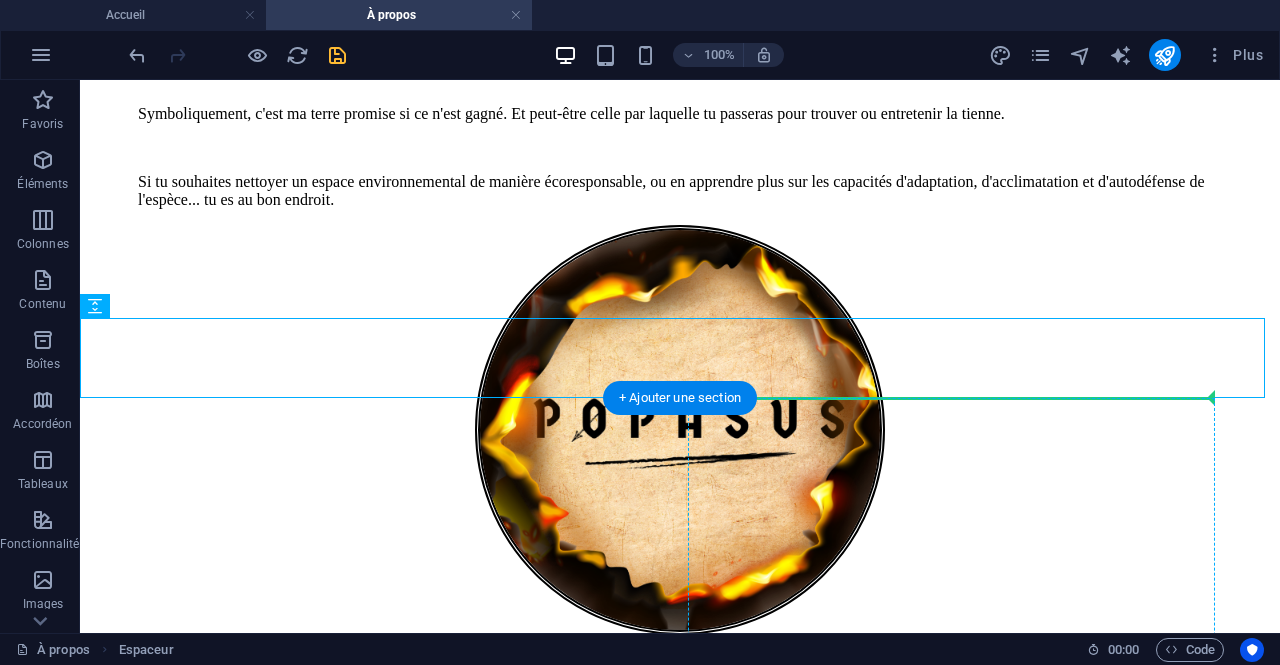 drag, startPoint x: 202, startPoint y: 529, endPoint x: 807, endPoint y: 408, distance: 616.9814 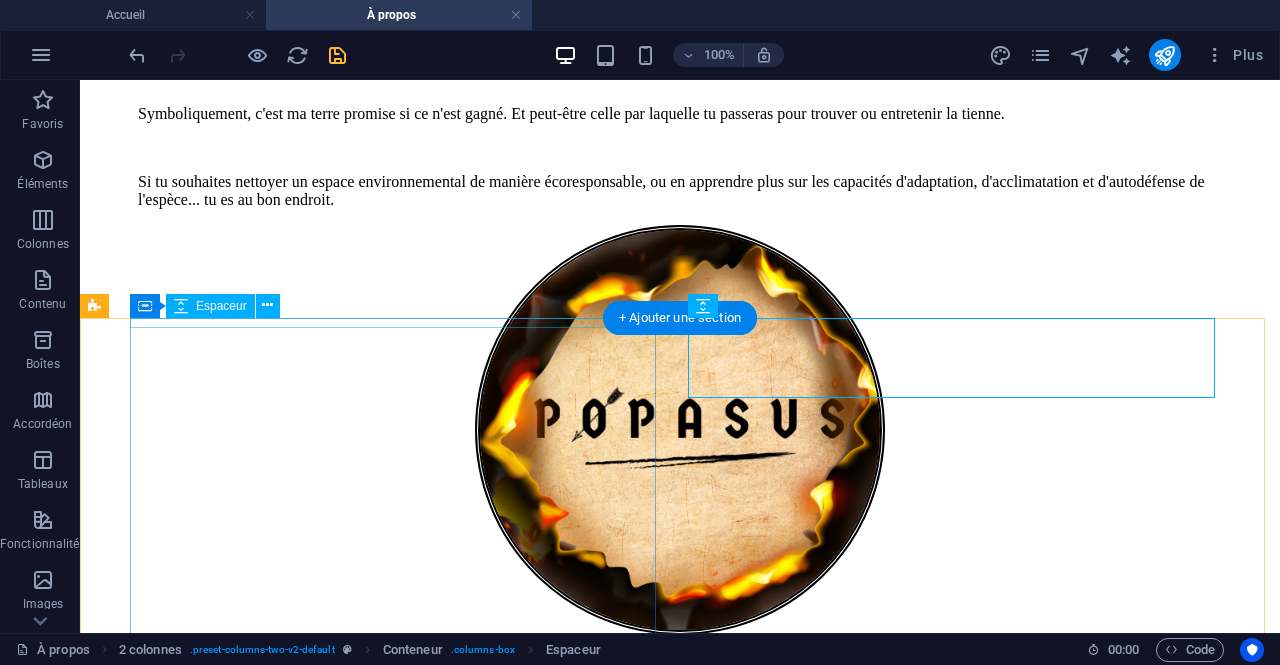 click at bounding box center (680, 774) 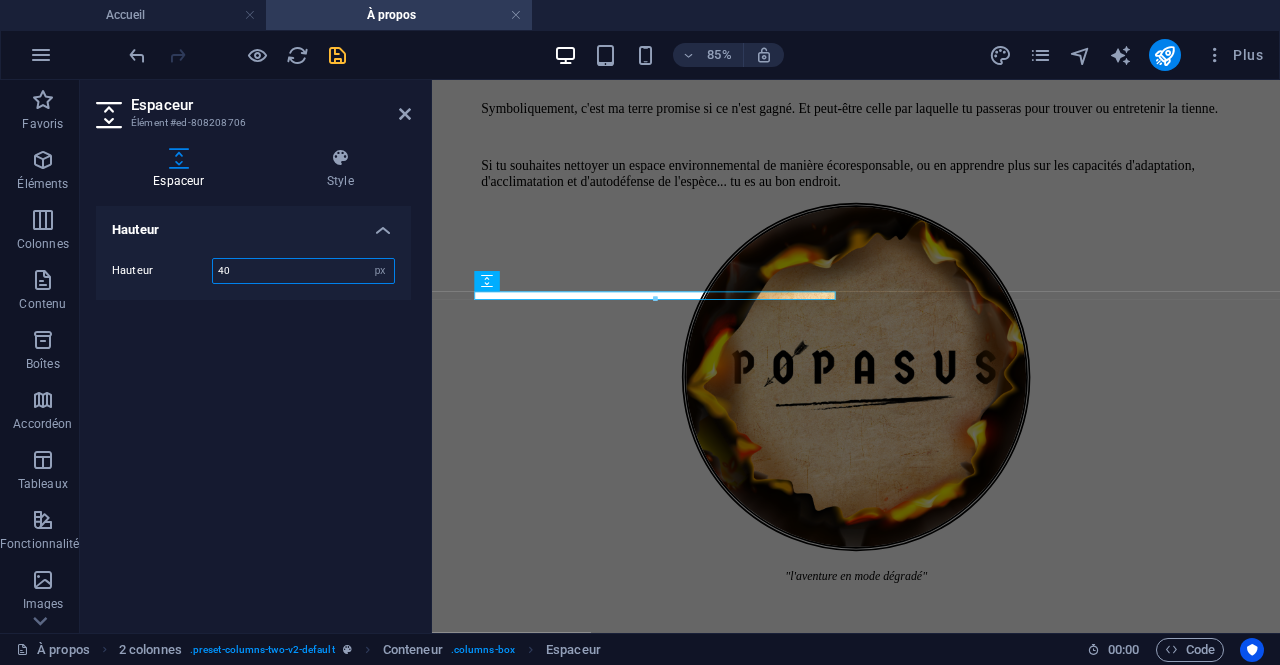 type on "40" 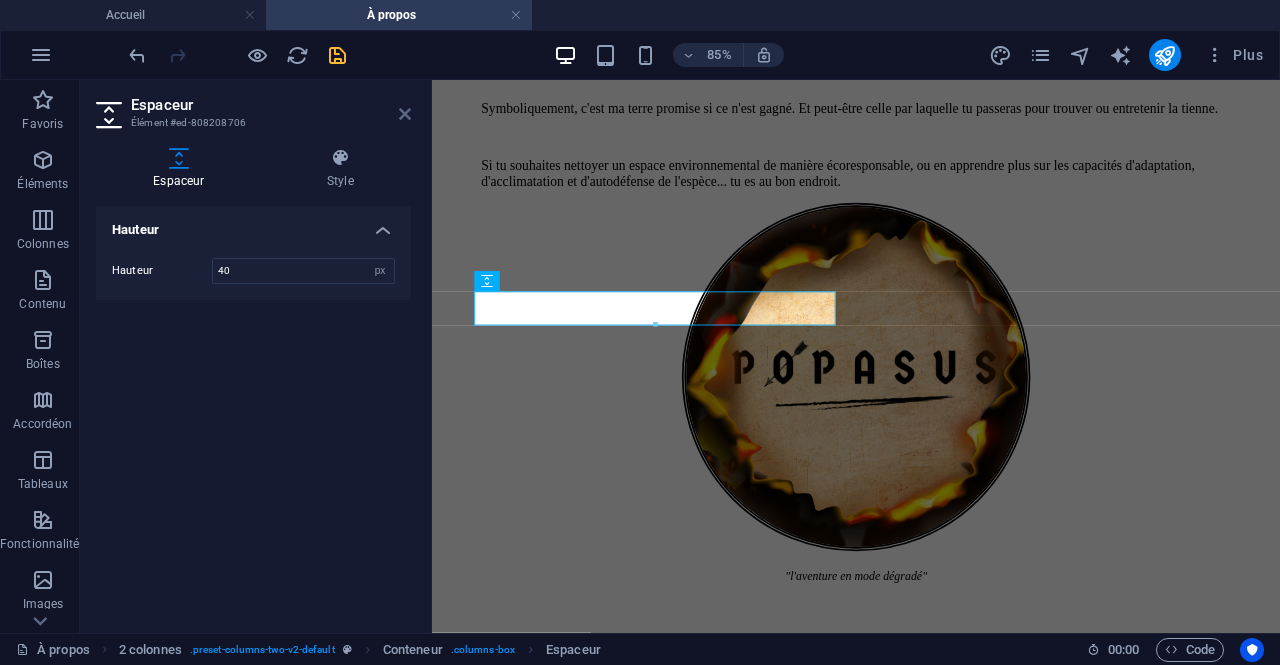 click at bounding box center (405, 114) 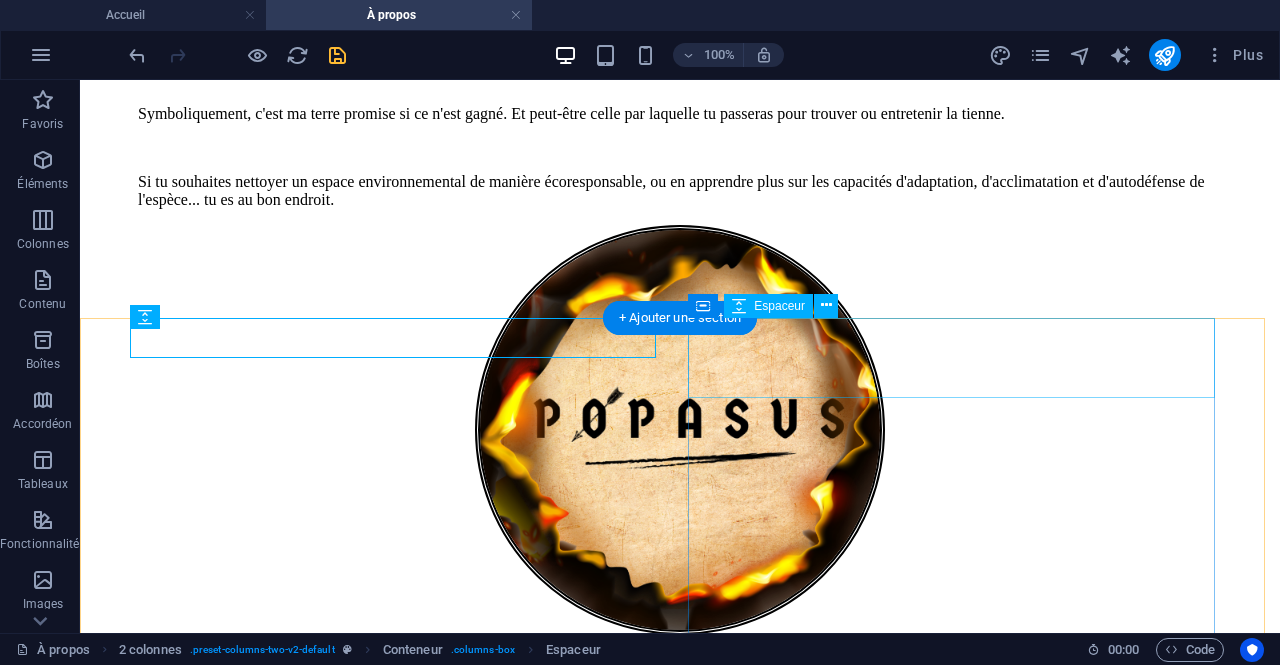 click at bounding box center [680, 1403] 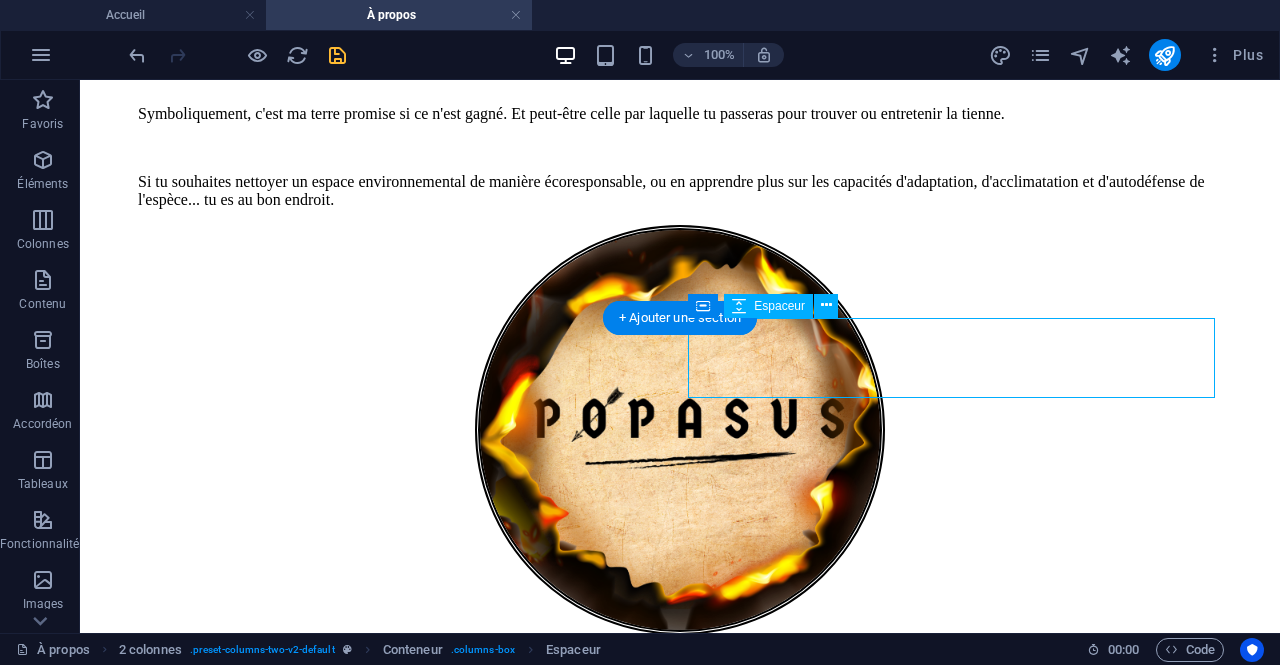 click at bounding box center [680, 1403] 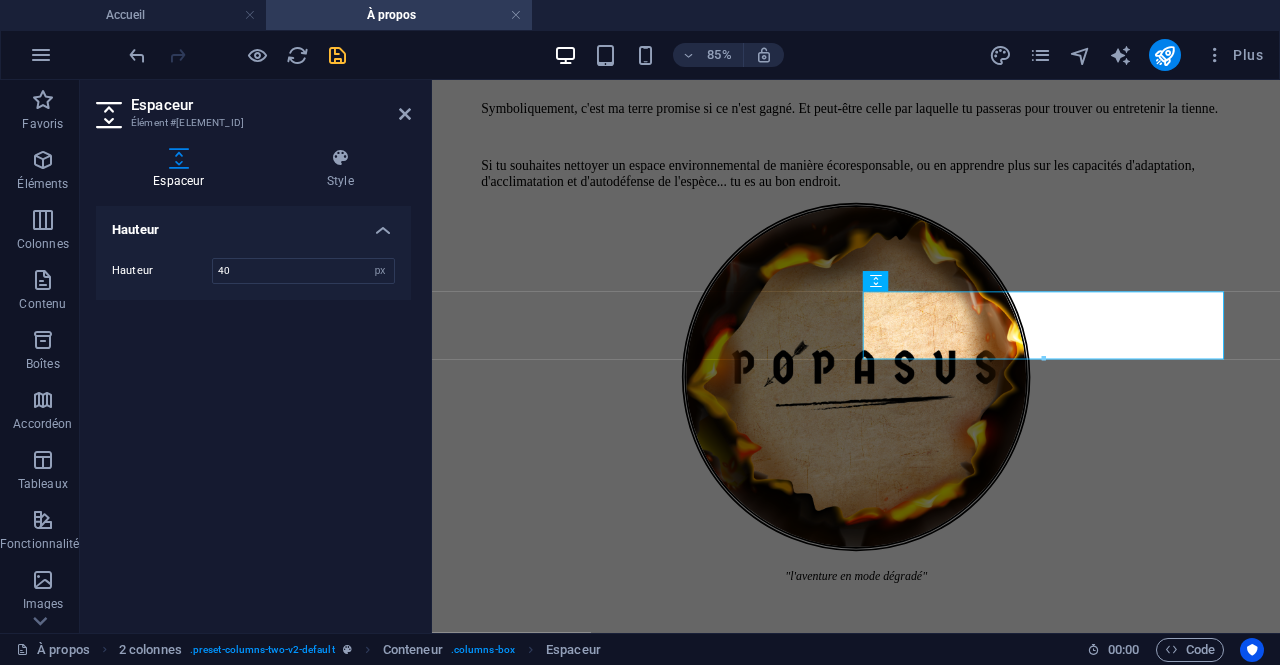 type on "40" 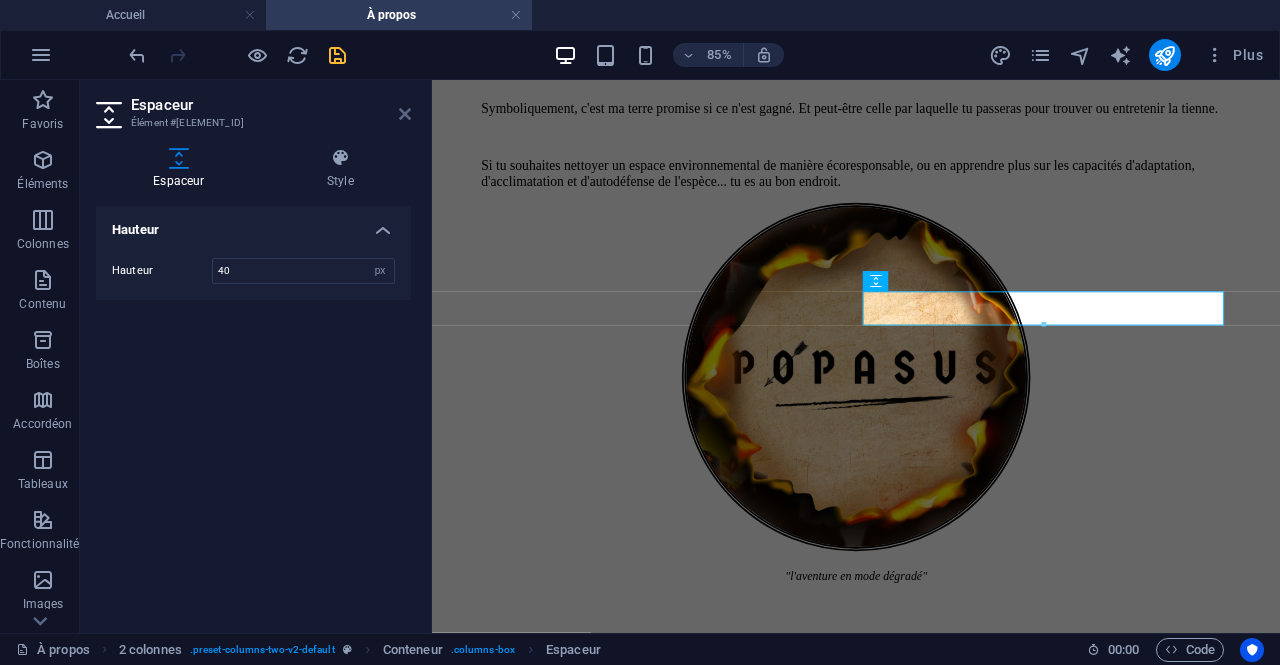 click at bounding box center [405, 114] 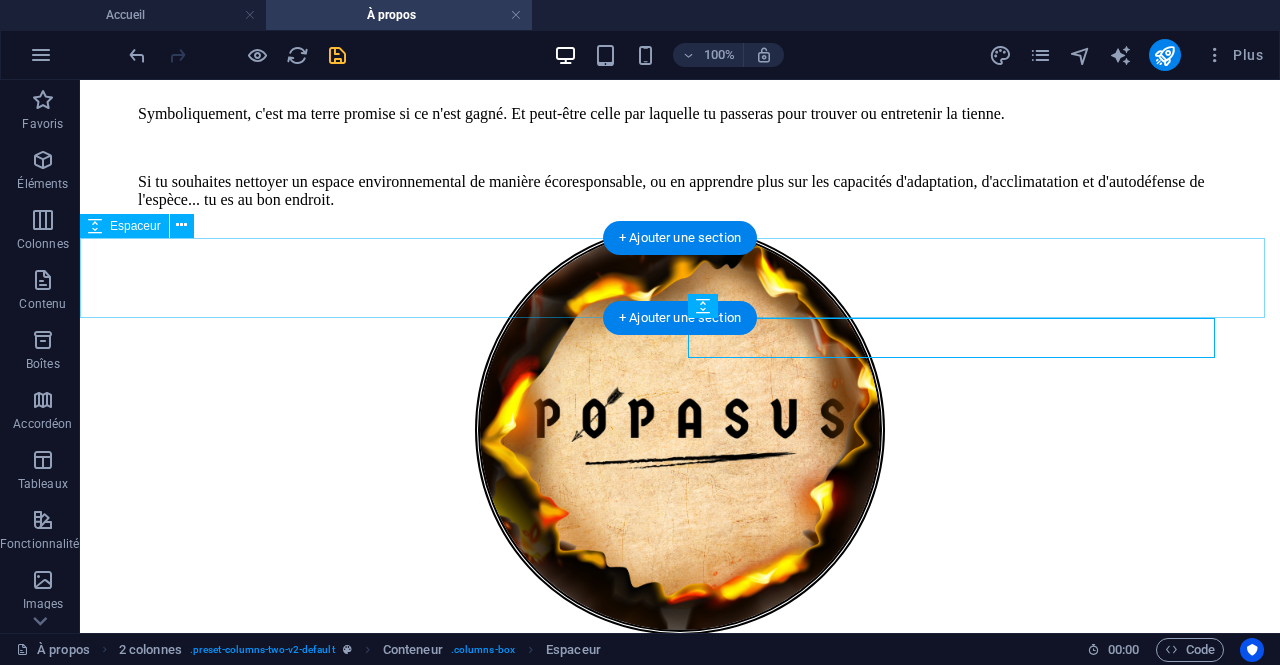 click at bounding box center (680, 729) 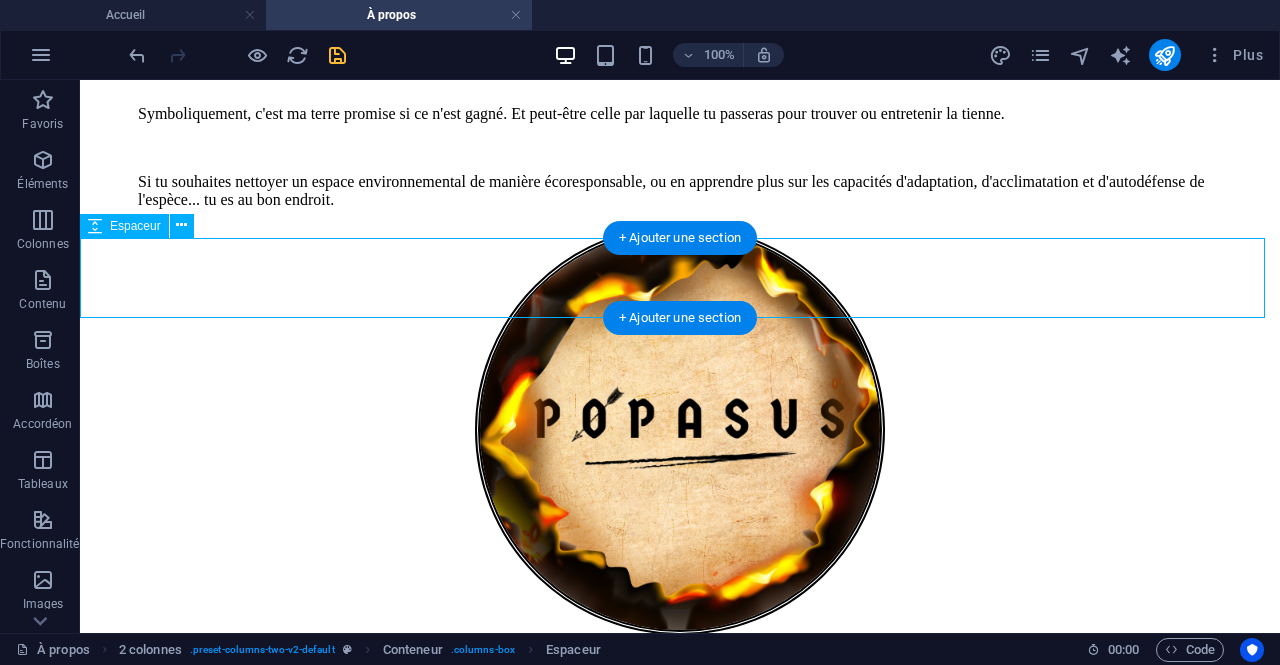 click at bounding box center (680, 729) 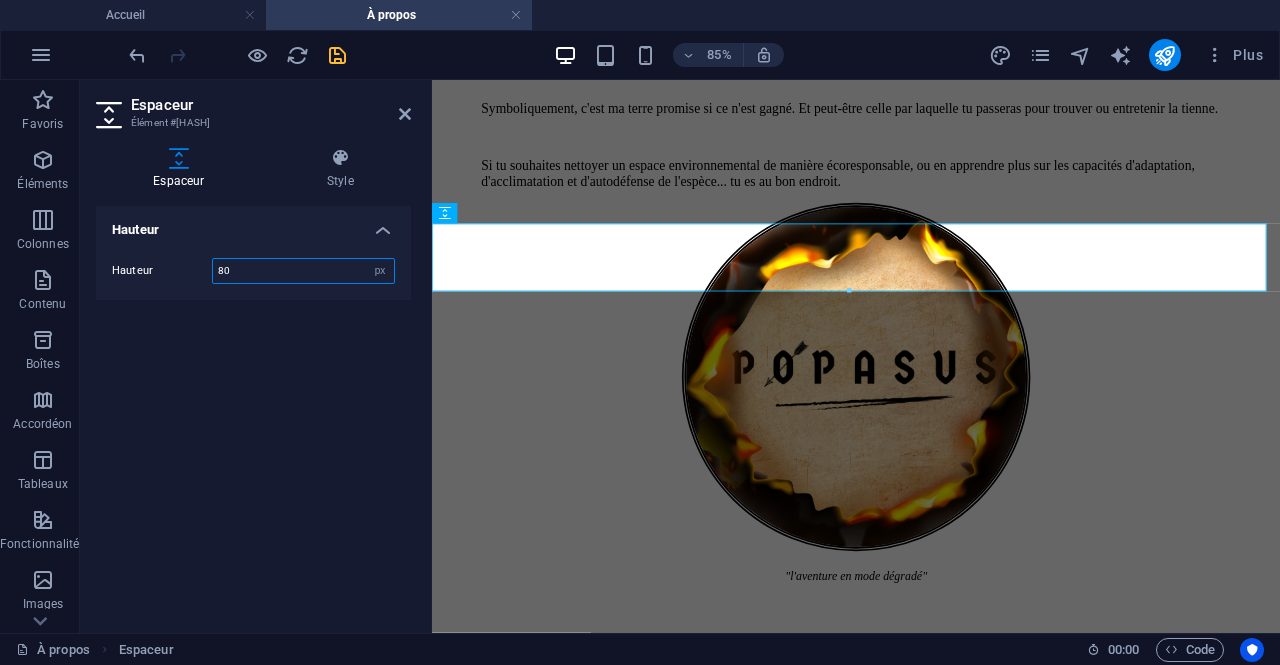 click on "80" at bounding box center (303, 271) 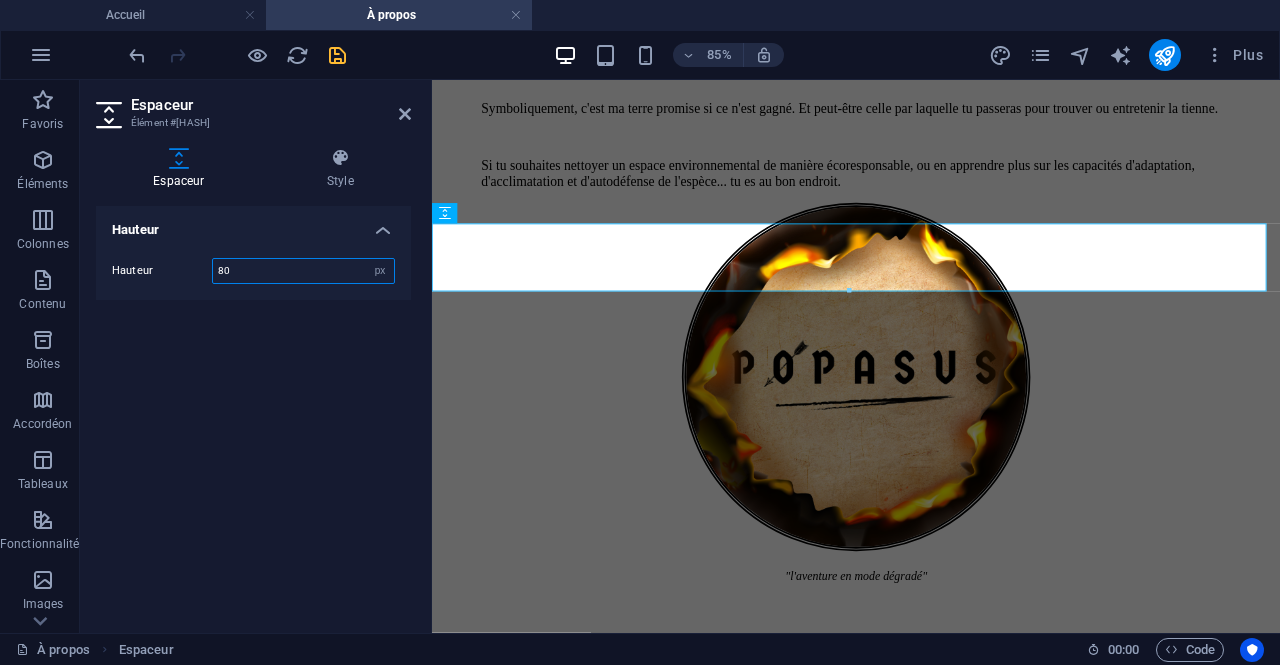 type on "8" 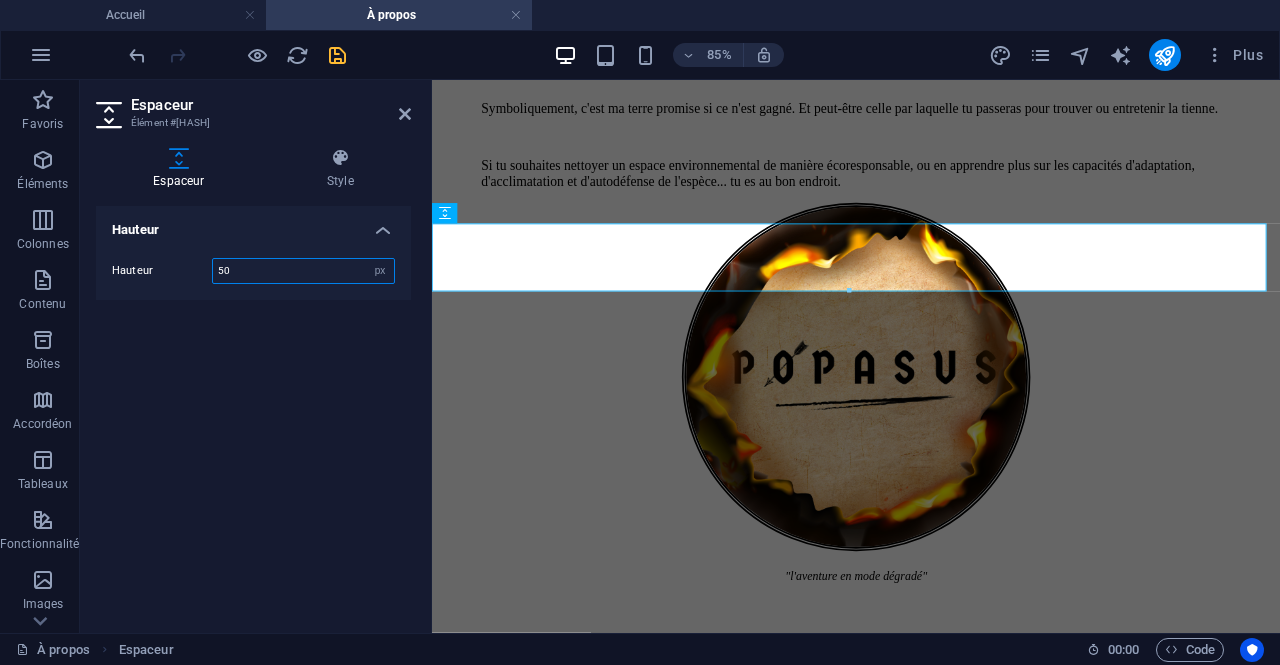 type on "50" 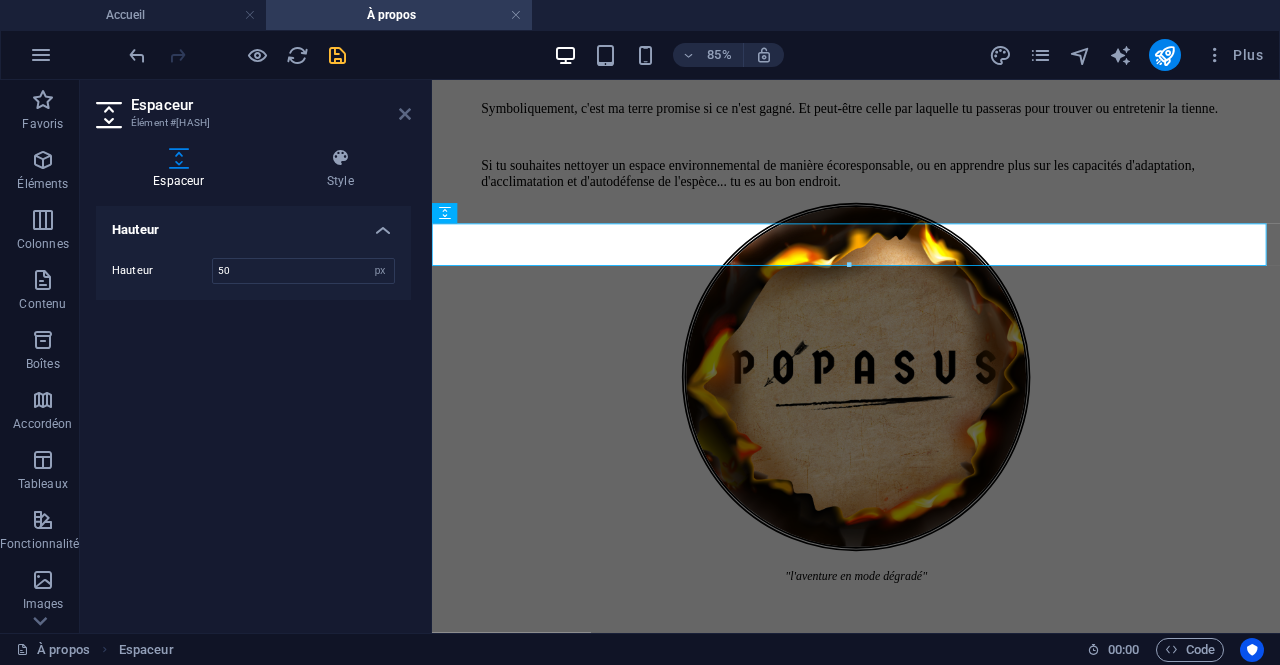 click at bounding box center [405, 114] 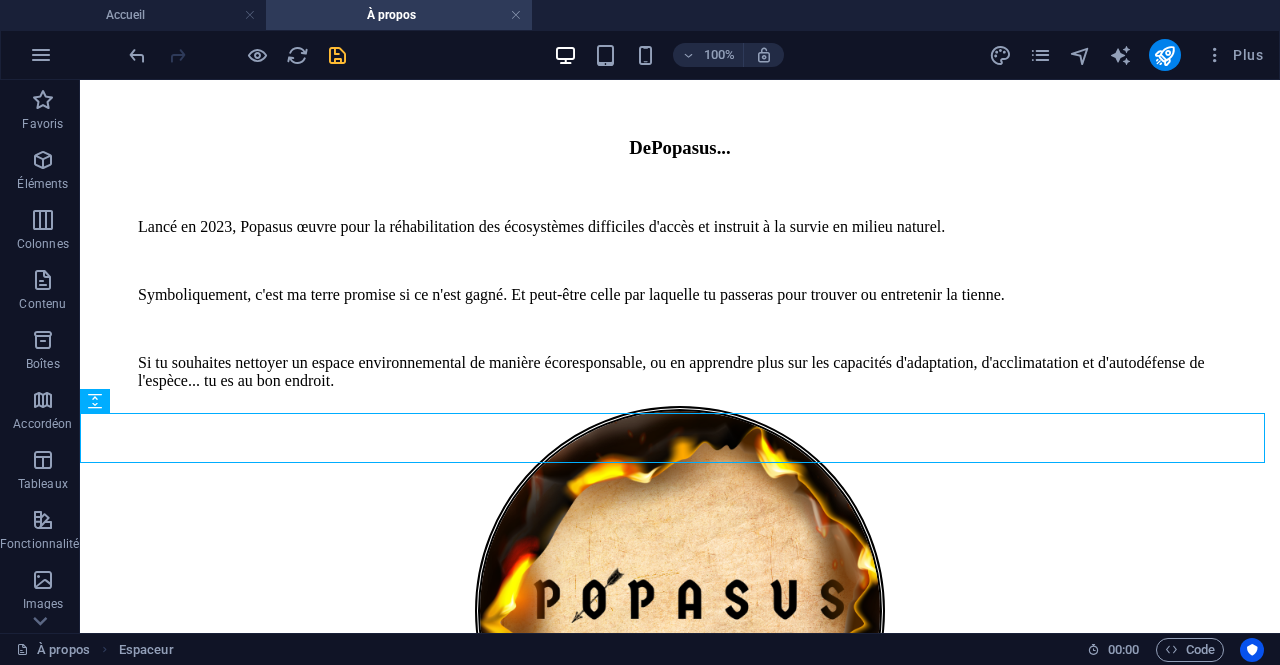 scroll, scrollTop: 0, scrollLeft: 0, axis: both 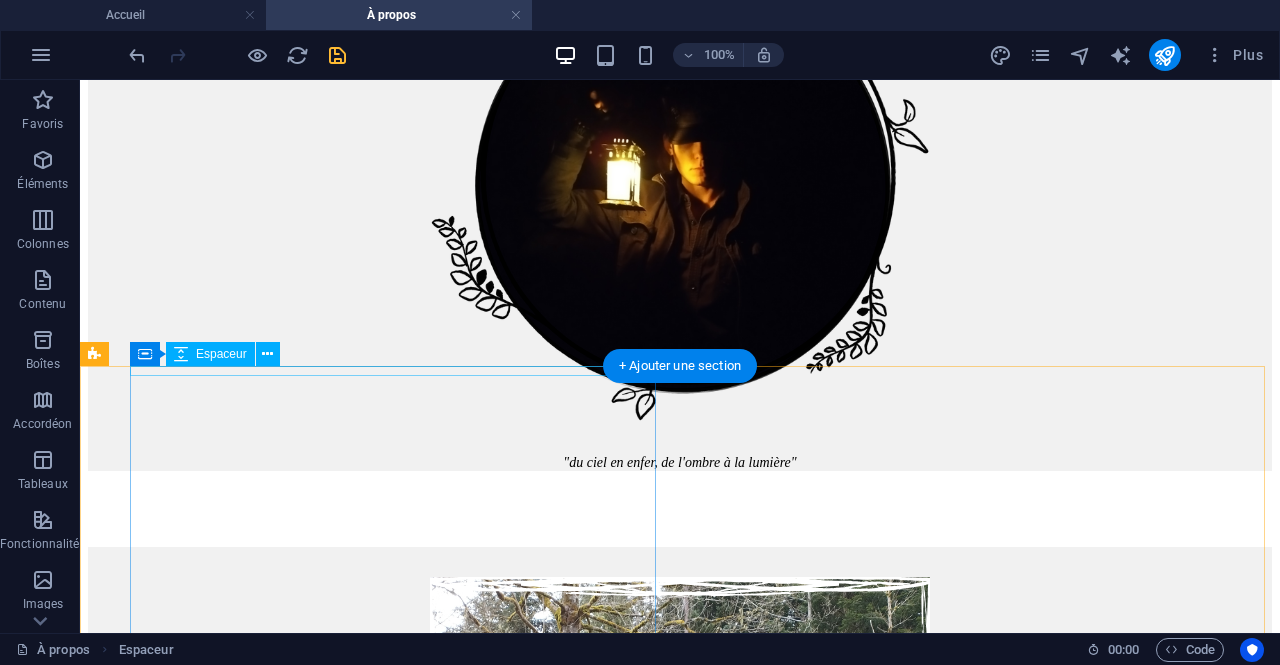 click at bounding box center [680, 2715] 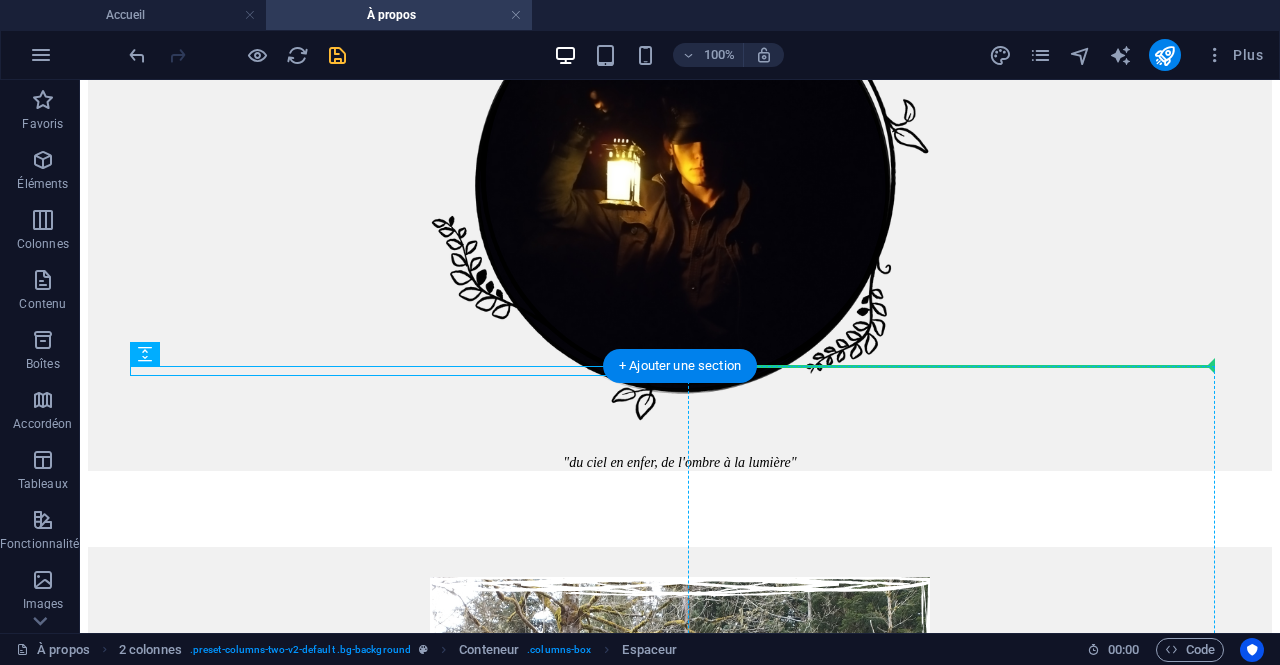 drag, startPoint x: 294, startPoint y: 437, endPoint x: 791, endPoint y: 372, distance: 501.23248 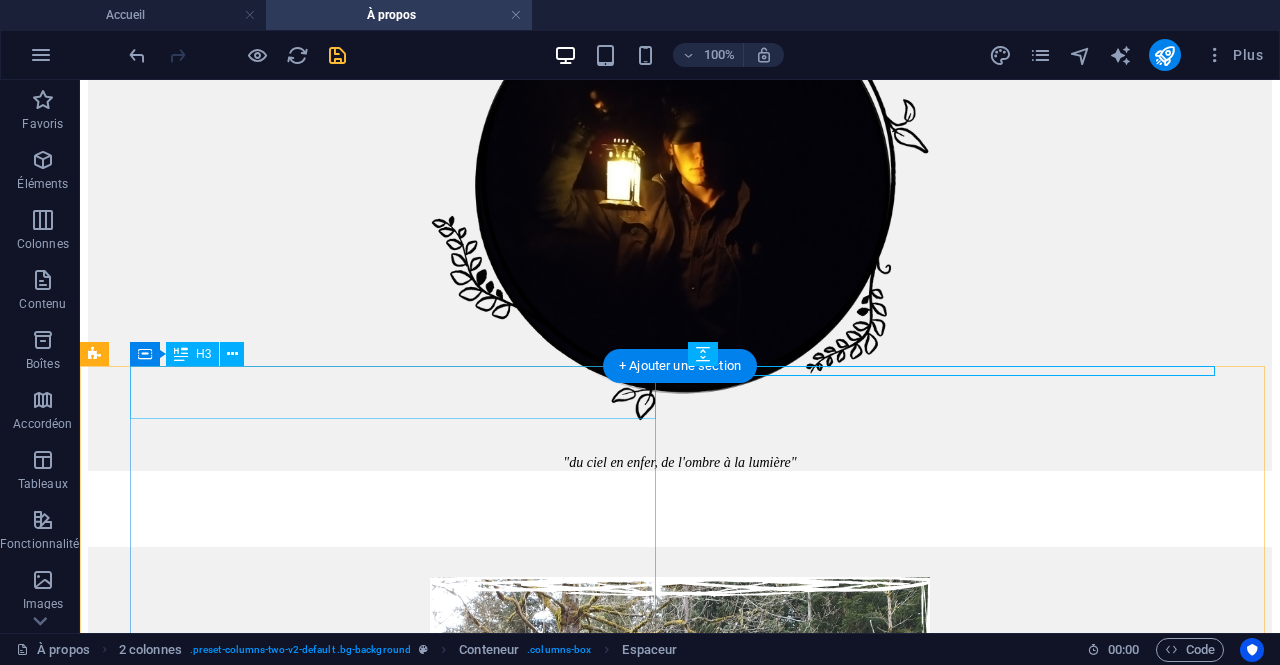 click on "Découvre le  Survival Blog" at bounding box center [680, 2740] 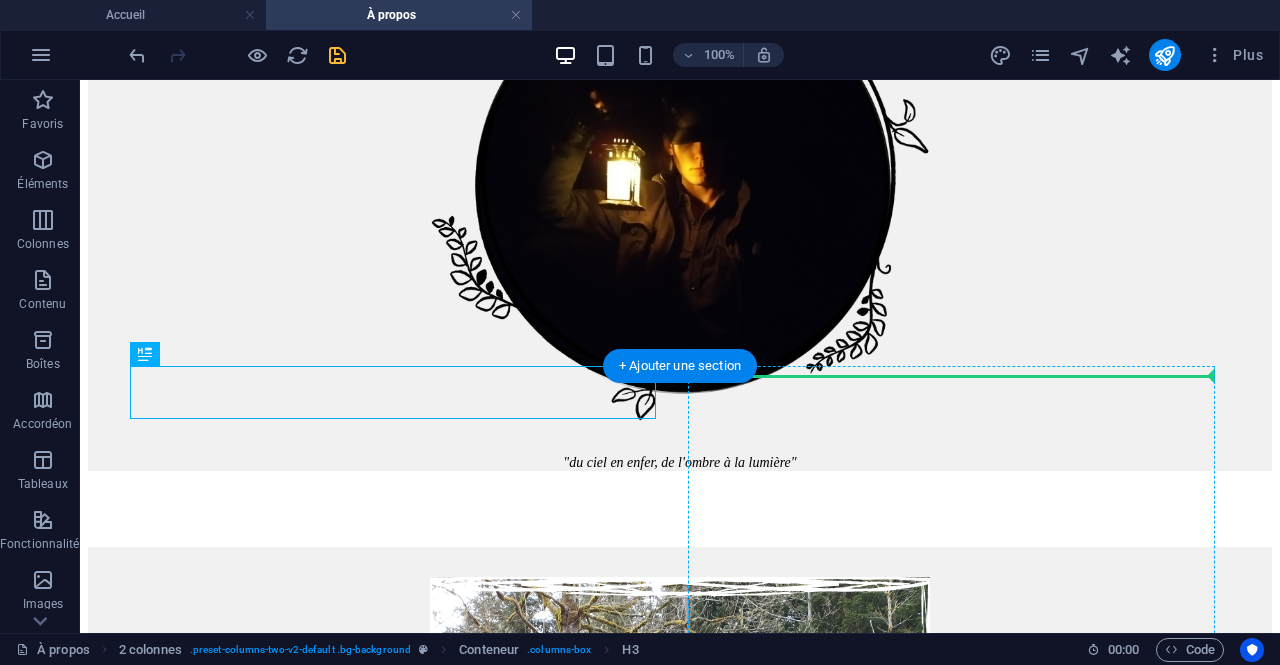drag, startPoint x: 266, startPoint y: 439, endPoint x: 773, endPoint y: 386, distance: 509.7627 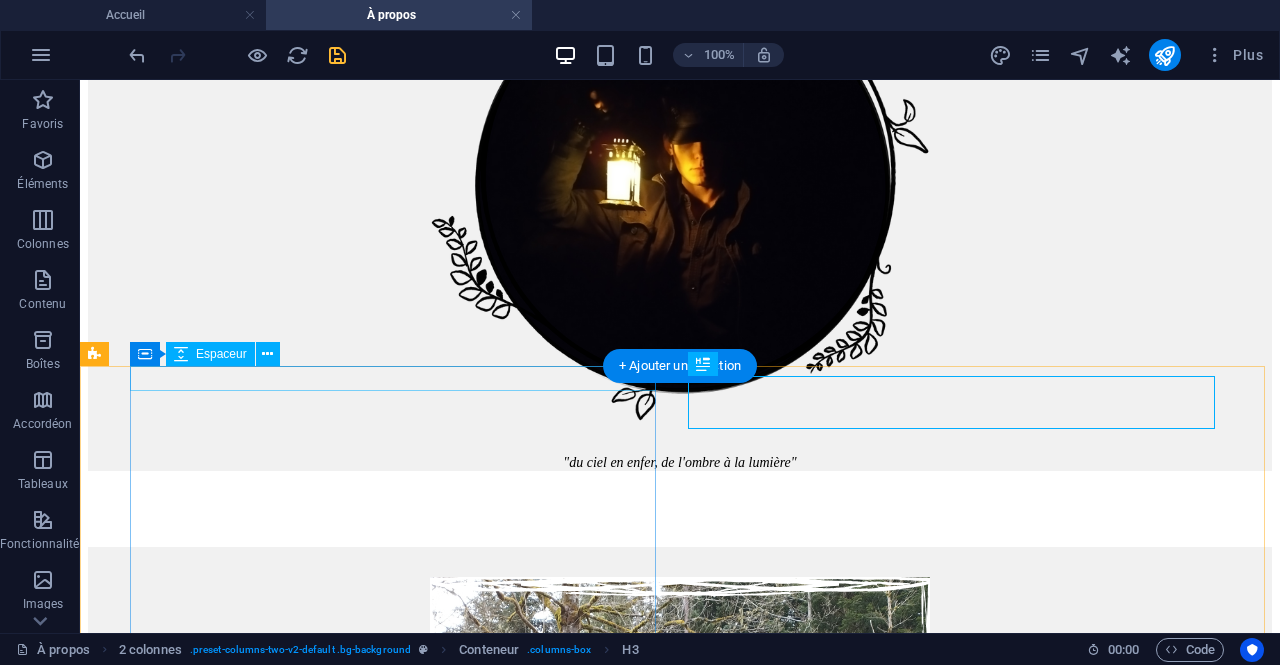 click at bounding box center [680, 2722] 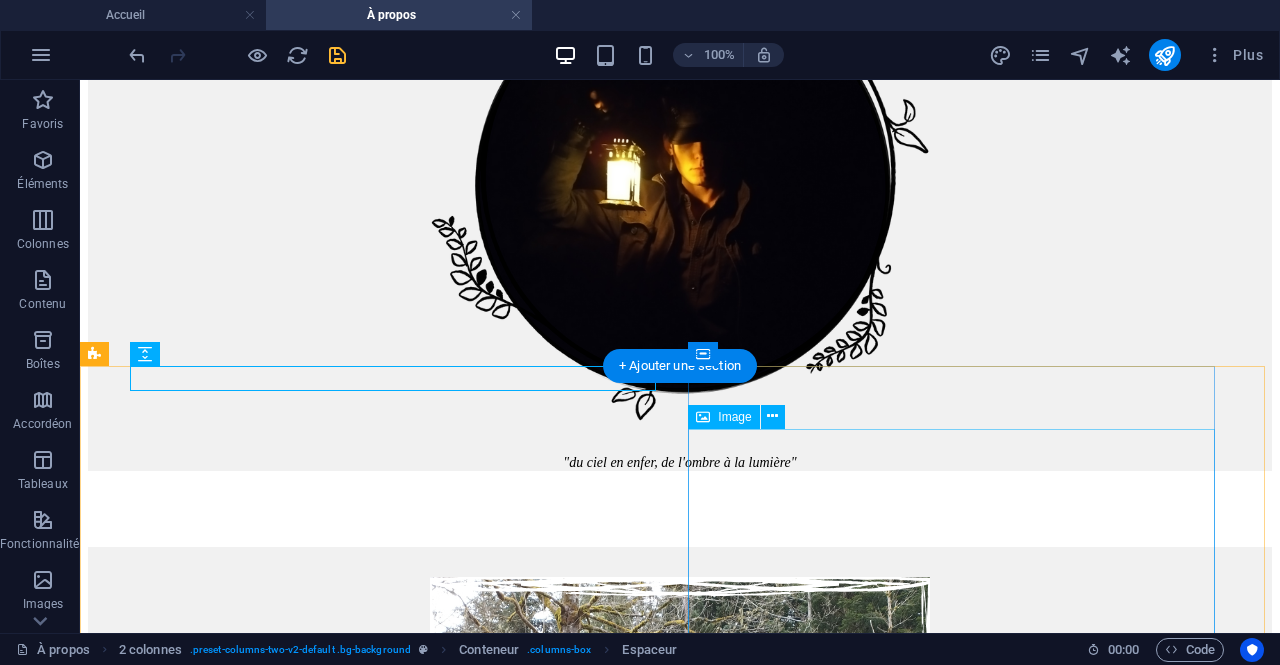 click on ""être prêt"" at bounding box center [680, 3274] 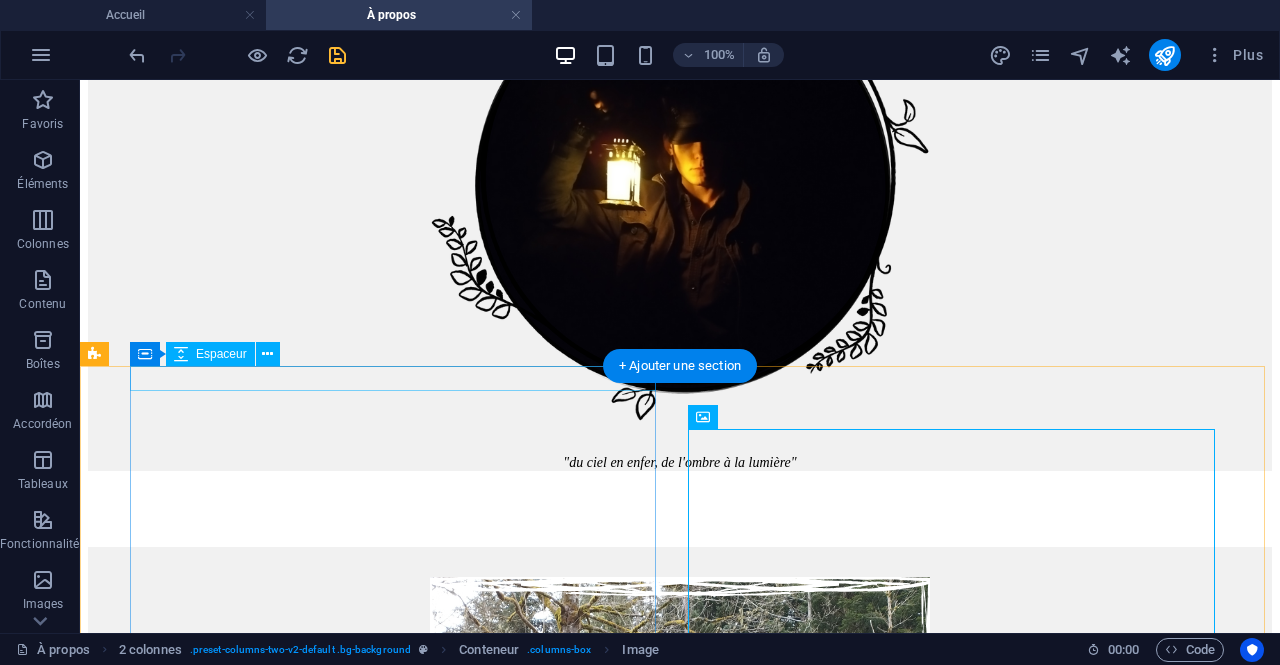 drag, startPoint x: 812, startPoint y: 495, endPoint x: 490, endPoint y: 372, distance: 344.69263 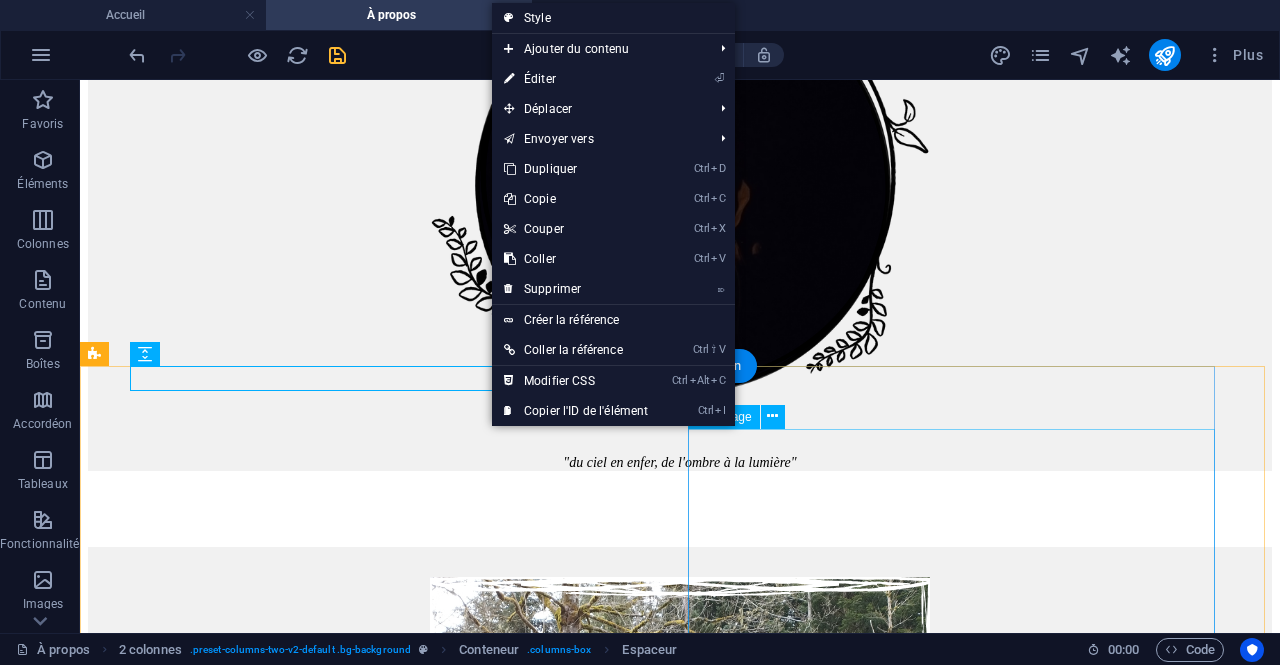 click on ""être prêt"" at bounding box center (680, 3274) 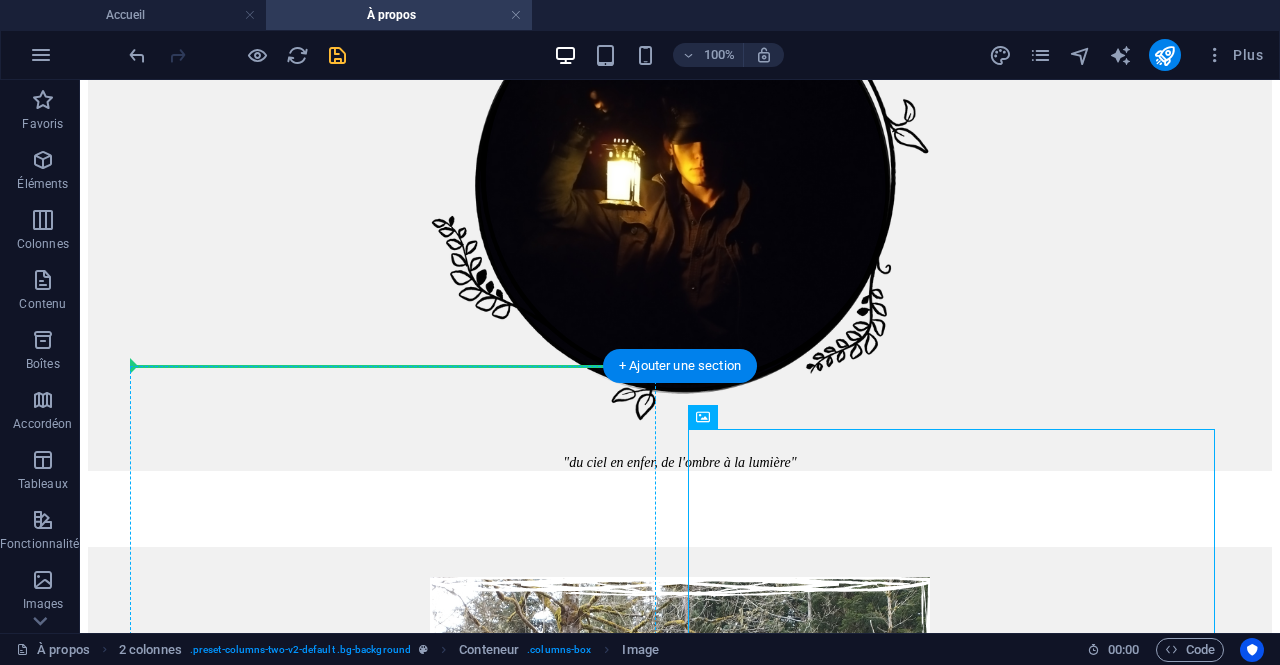 drag, startPoint x: 809, startPoint y: 499, endPoint x: 475, endPoint y: 377, distance: 355.584 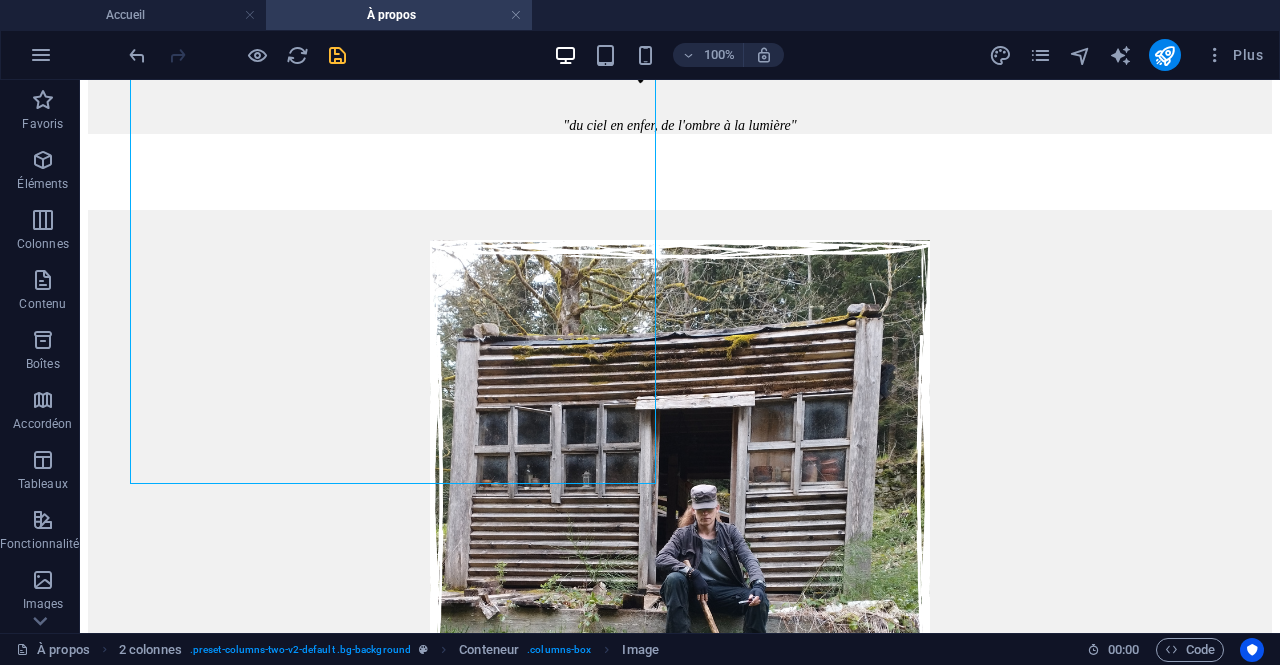 scroll, scrollTop: 3248, scrollLeft: 0, axis: vertical 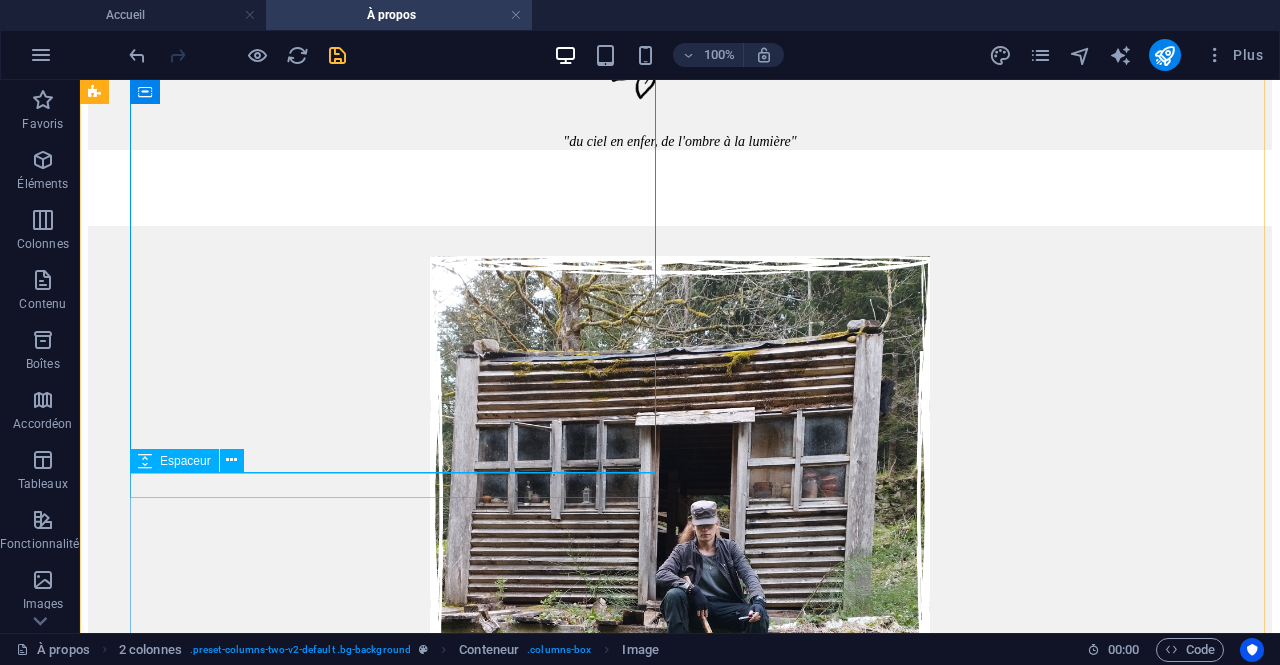 click at bounding box center (680, 2855) 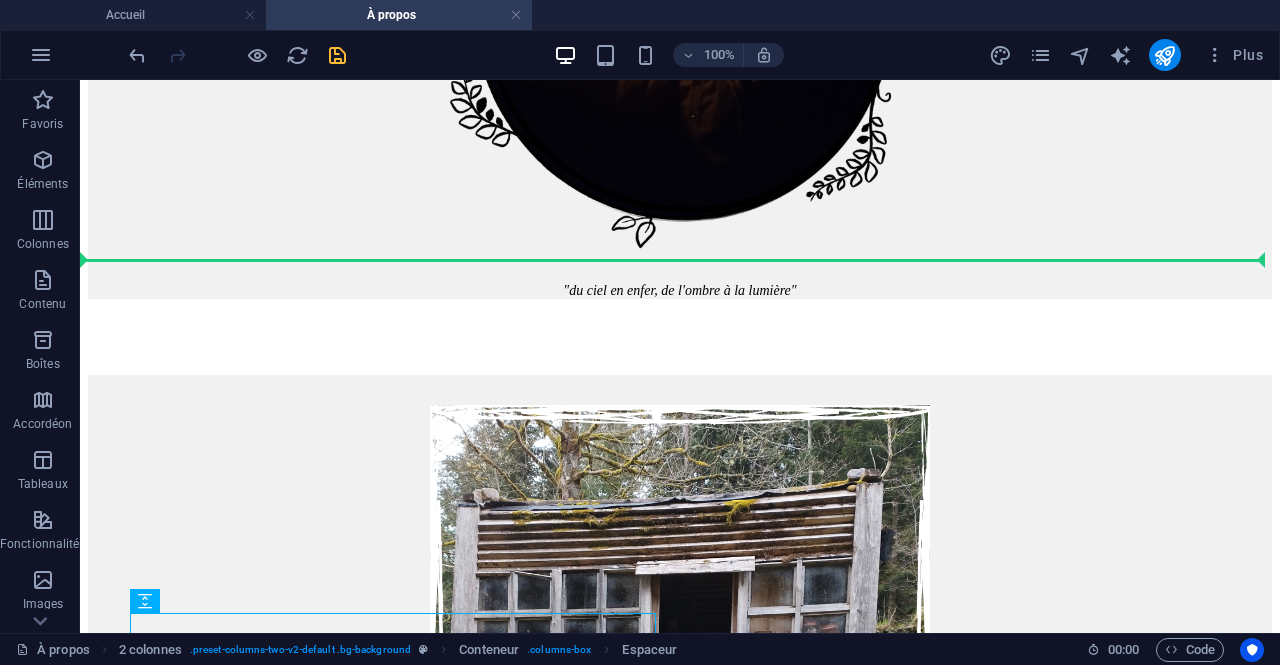 scroll, scrollTop: 3066, scrollLeft: 0, axis: vertical 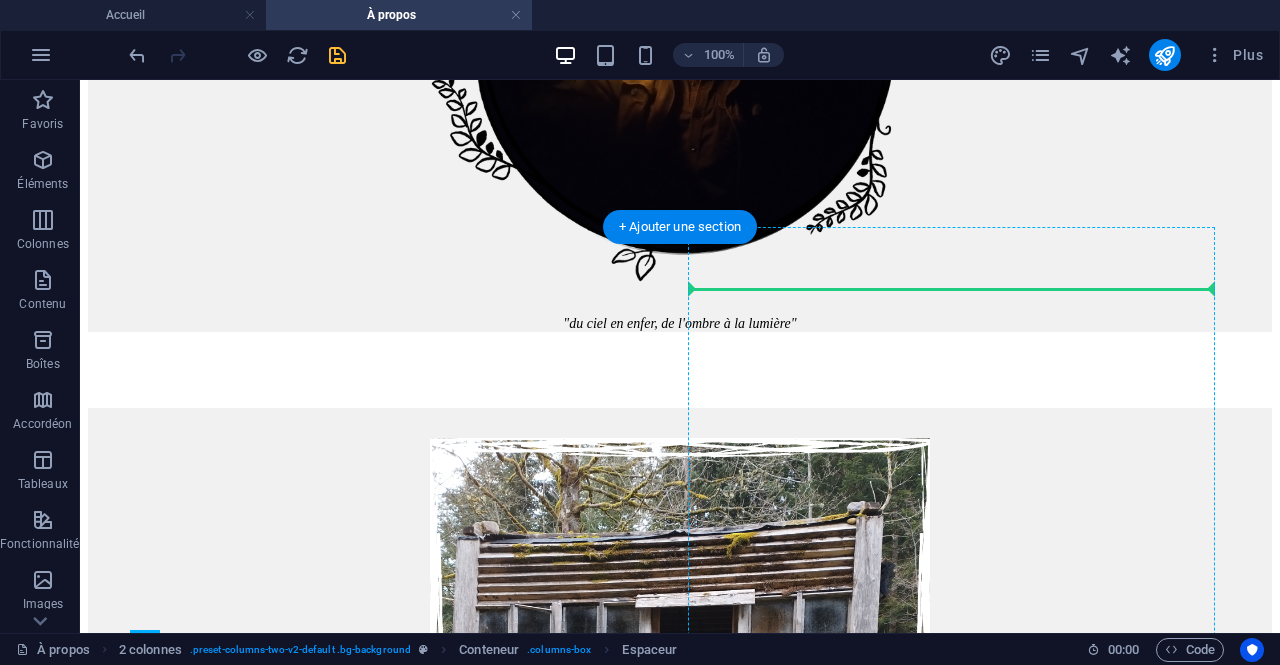 drag, startPoint x: 256, startPoint y: 542, endPoint x: 812, endPoint y: 283, distance: 613.3653 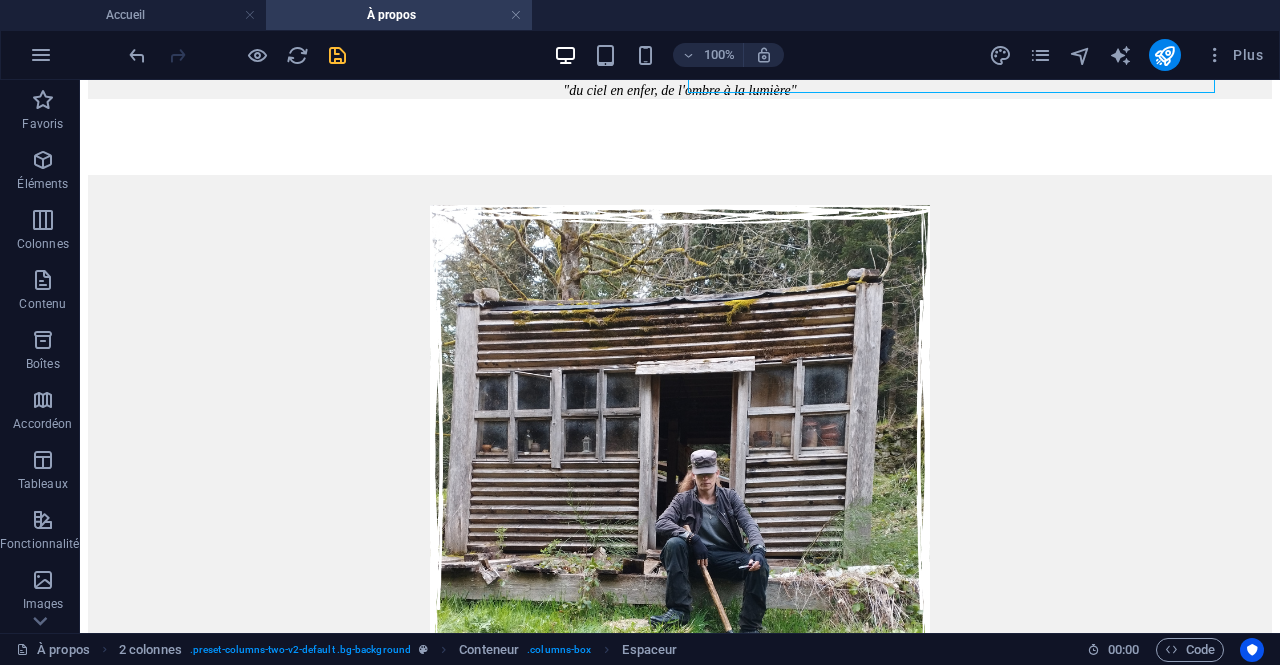 scroll, scrollTop: 3332, scrollLeft: 0, axis: vertical 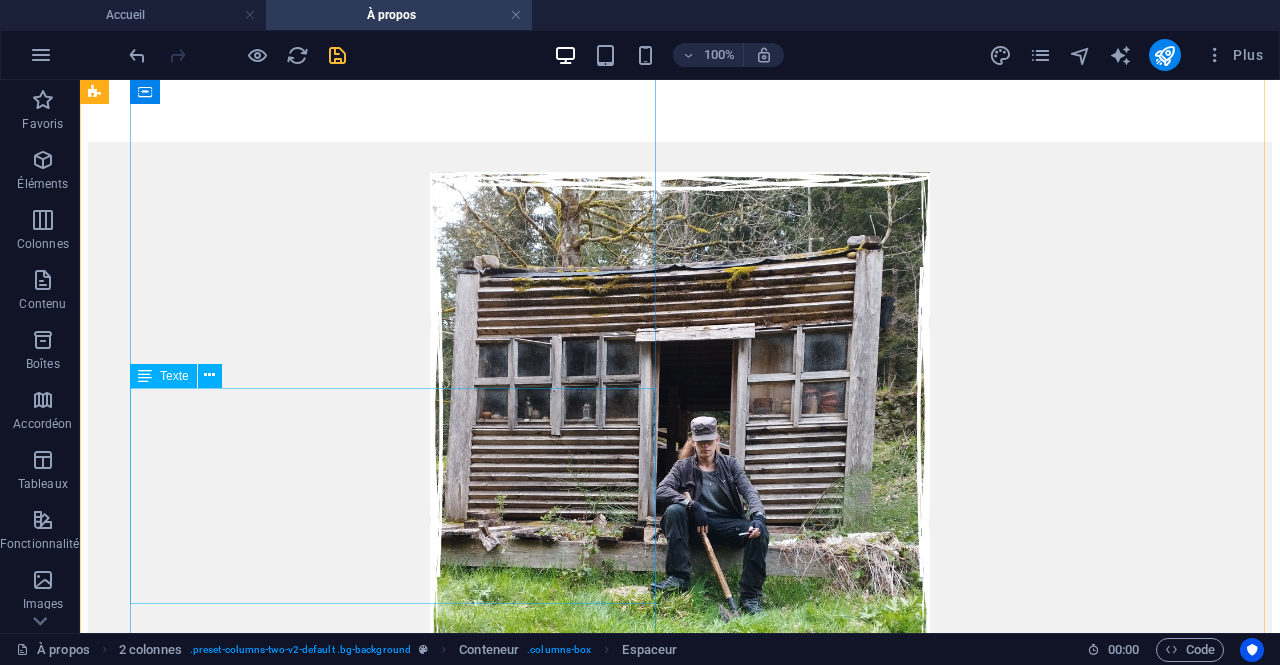 click on "Du contenu long format sur la survie en milieu naturel. Tu trouveras ici, appuyé sur une pratique éprouvée du biotope, tout ce que tu dois savoir pour protéger et prolonger tes intégrités. Et comme les connaissances ne pèsent rien, tu peux en emporter un maximum avec toi en expédition !" at bounding box center (680, 2836) 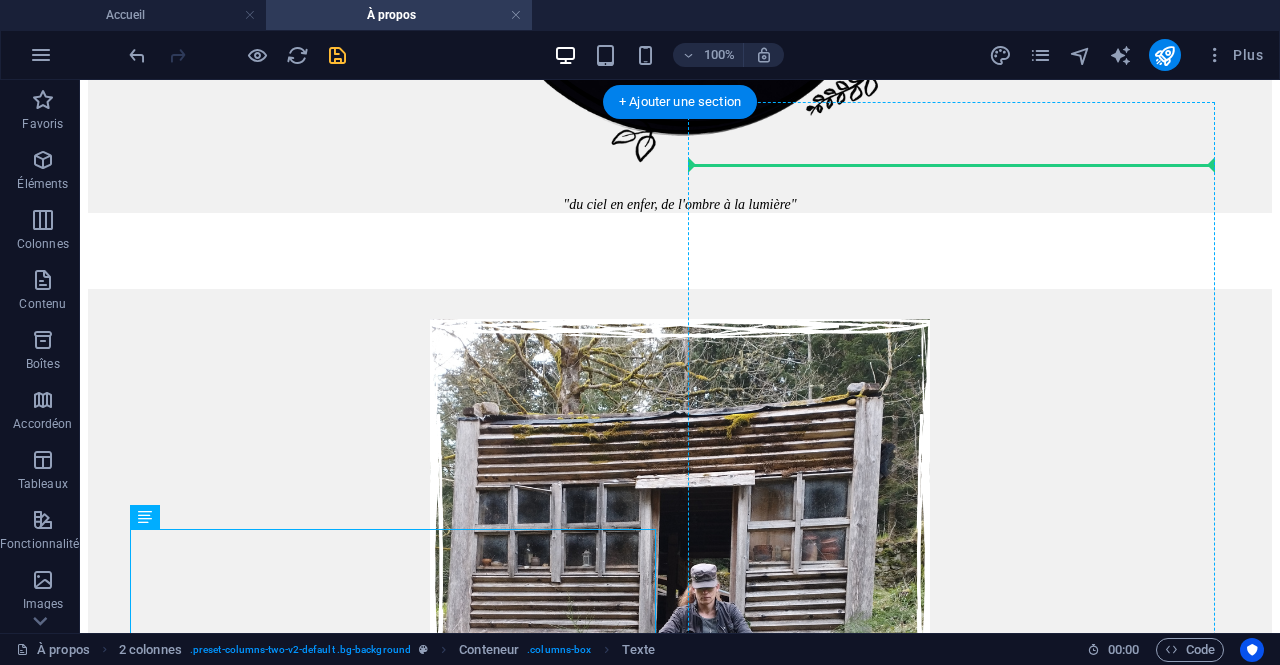 scroll, scrollTop: 3184, scrollLeft: 0, axis: vertical 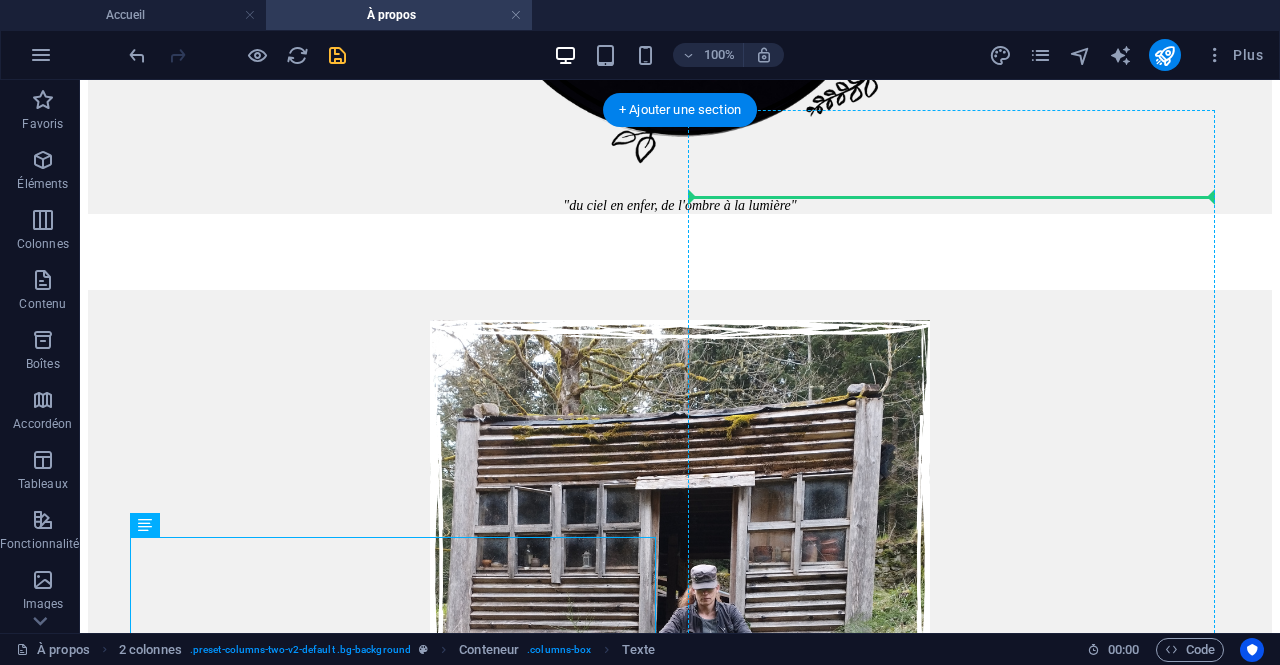 drag, startPoint x: 231, startPoint y: 455, endPoint x: 778, endPoint y: 190, distance: 607.81085 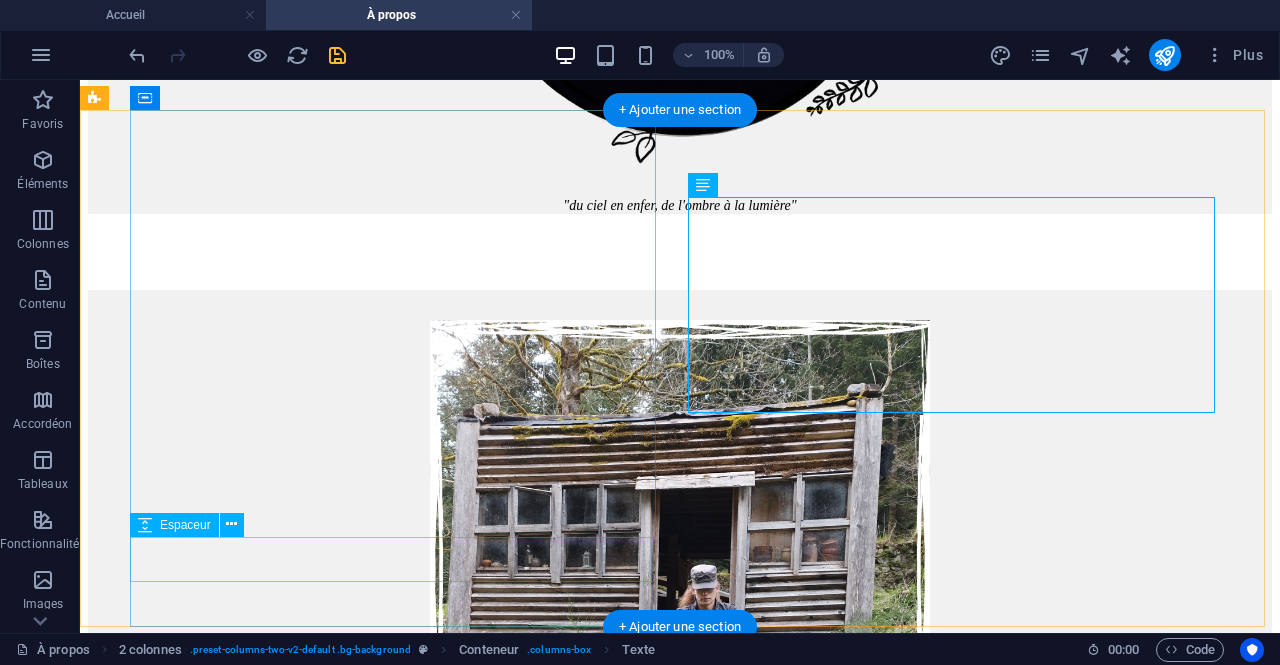 click at bounding box center (680, 2929) 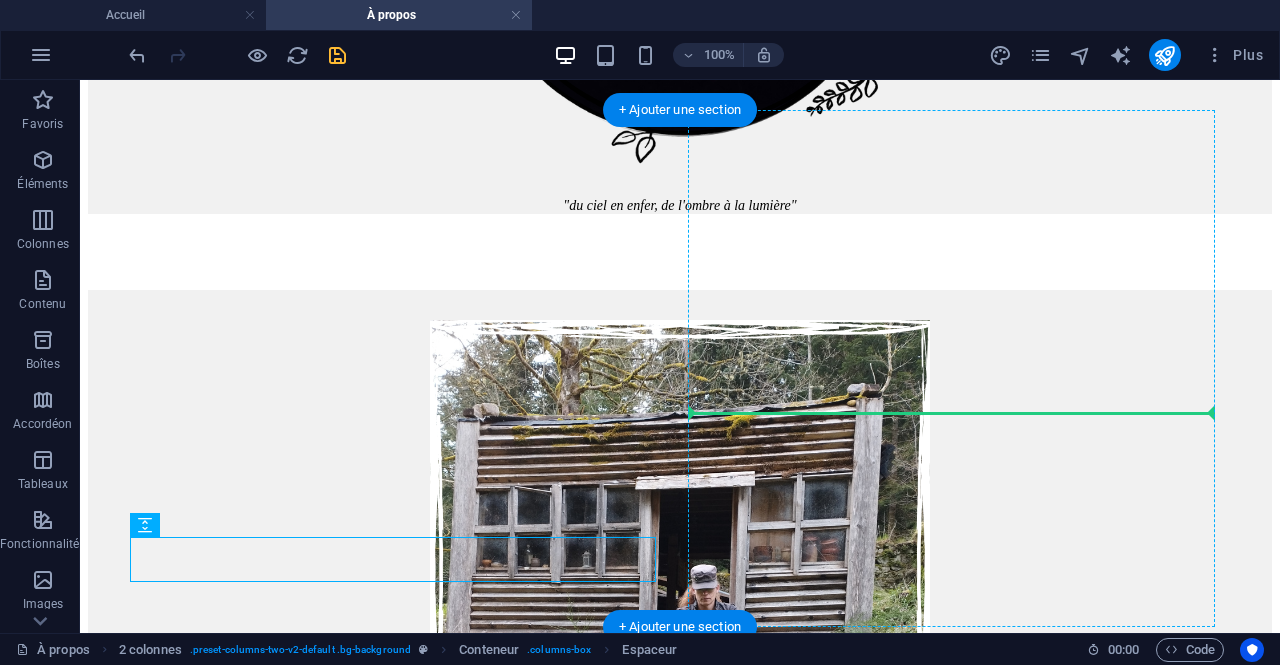 drag, startPoint x: 270, startPoint y: 603, endPoint x: 745, endPoint y: 411, distance: 512.3368 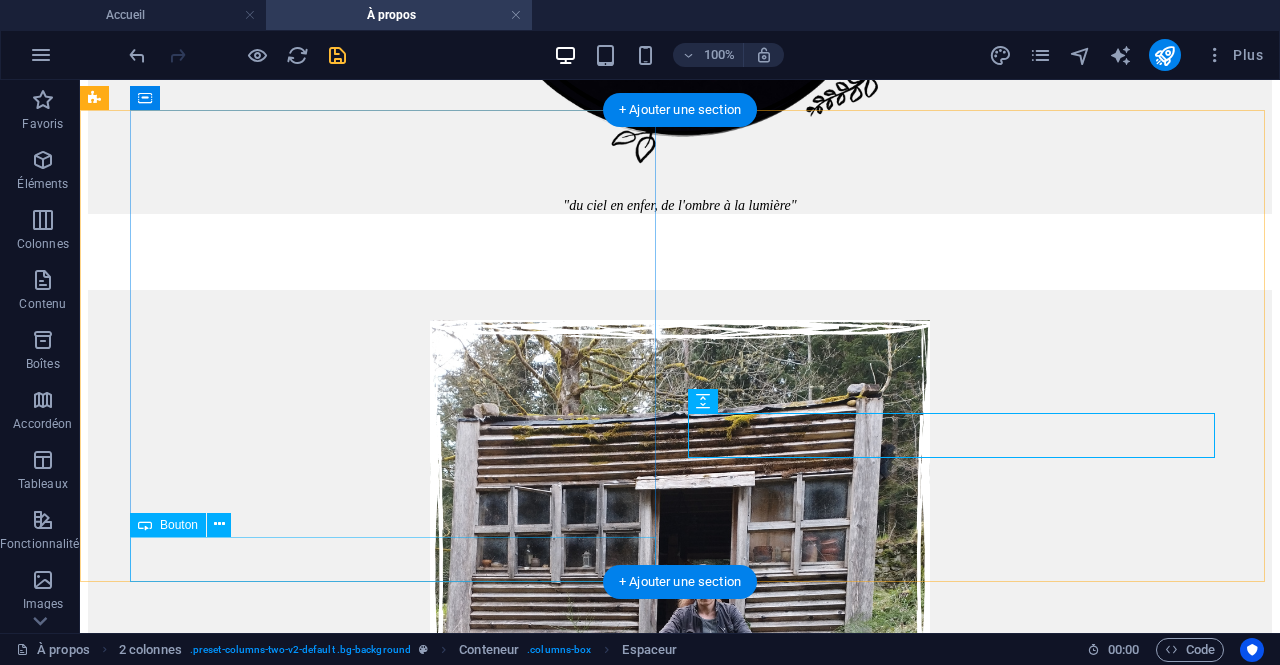 click on "En voir plus 👀" at bounding box center (680, 2916) 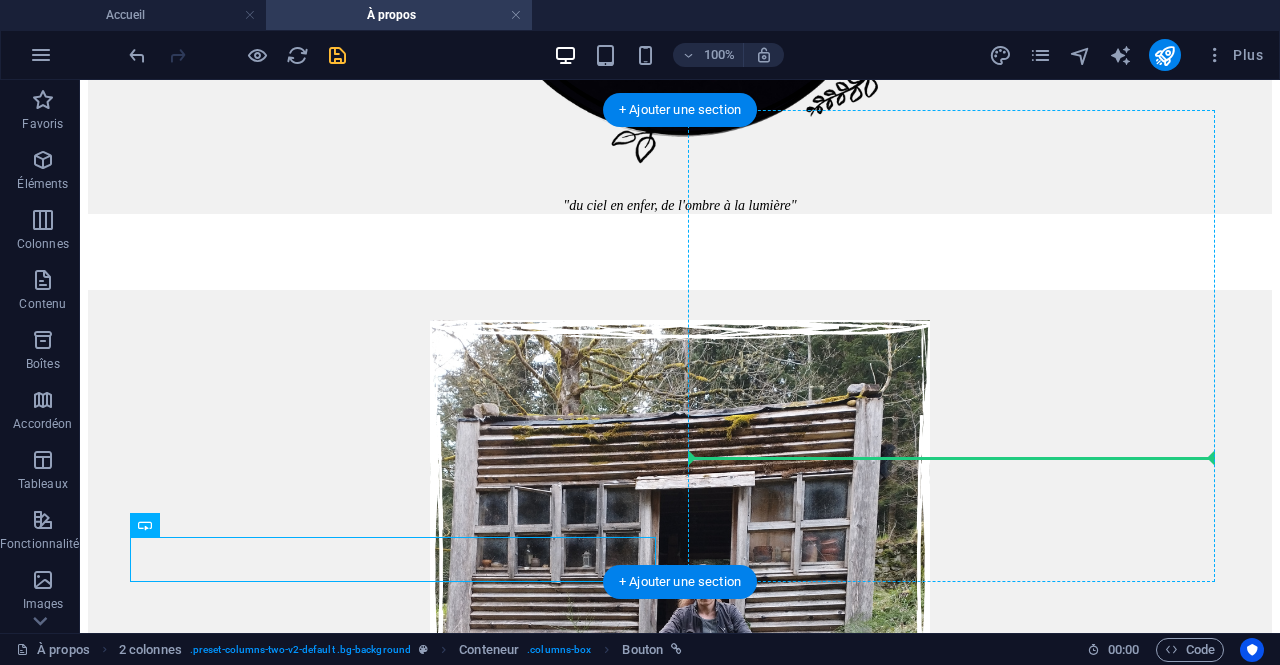 drag, startPoint x: 267, startPoint y: 605, endPoint x: 722, endPoint y: 449, distance: 481 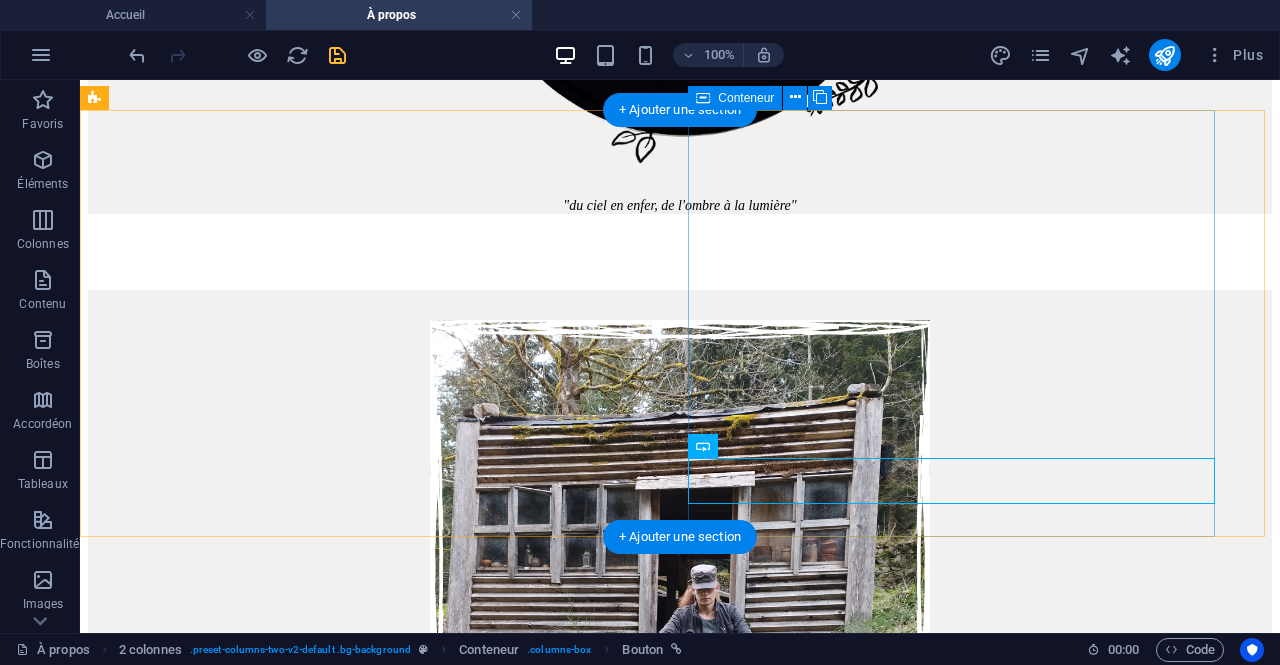 click on "Découvre le  Survival Blog Du contenu long format sur la survie en milieu naturel. Tu trouveras ici, appuyé sur une pratique éprouvée du biotope, tout ce que tu dois savoir pour protéger et prolonger tes intégrités. Et comme les connaissances ne pèsent rien, tu peux en emporter un maximum avec toi en expédition ! En voir plus 👀" at bounding box center [680, 3079] 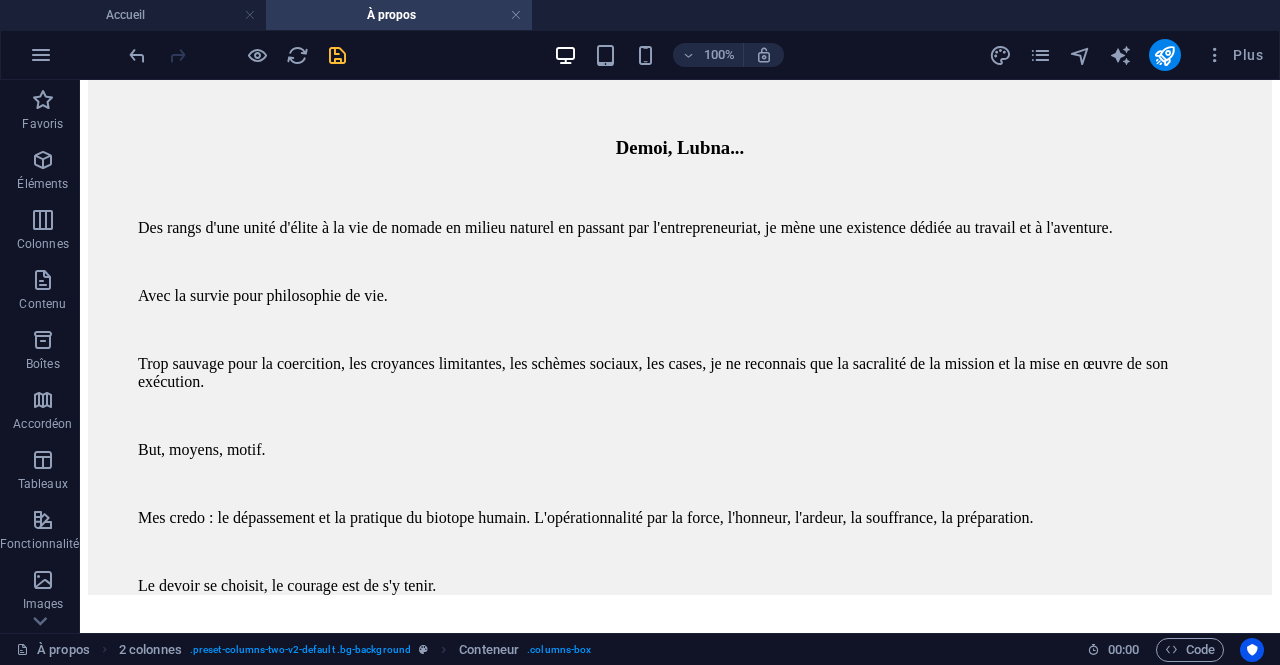 scroll, scrollTop: 1720, scrollLeft: 0, axis: vertical 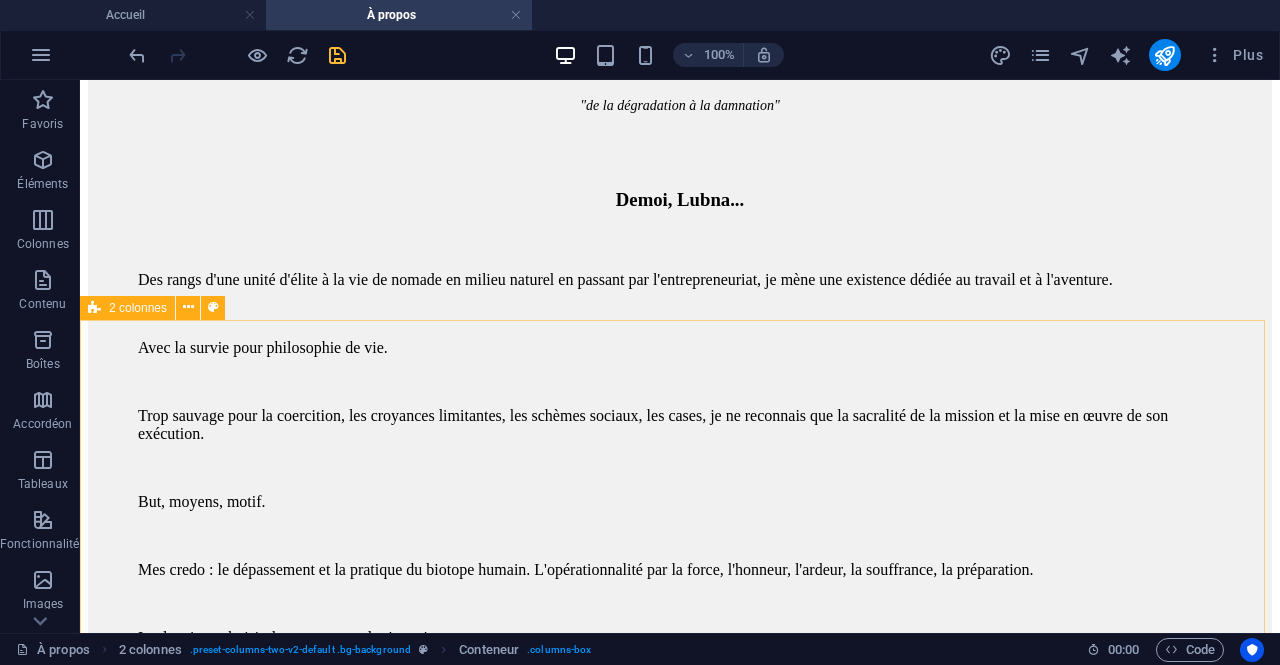 click on "2 colonnes" at bounding box center (127, 308) 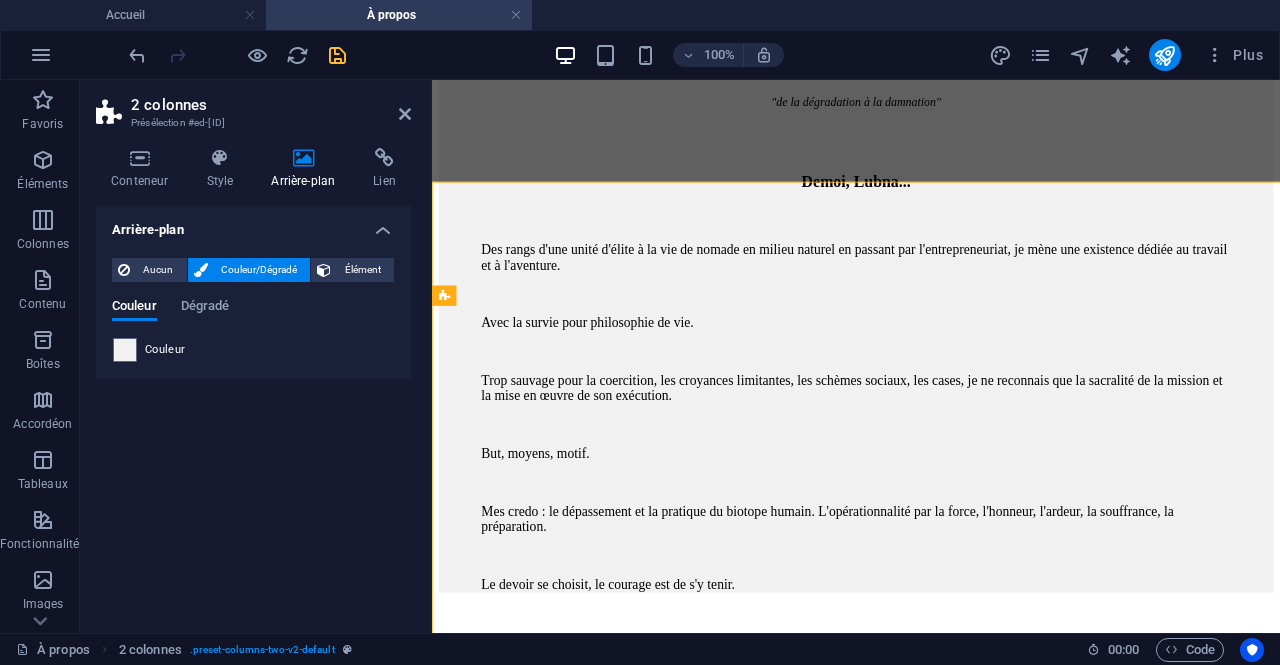 scroll, scrollTop: 1840, scrollLeft: 0, axis: vertical 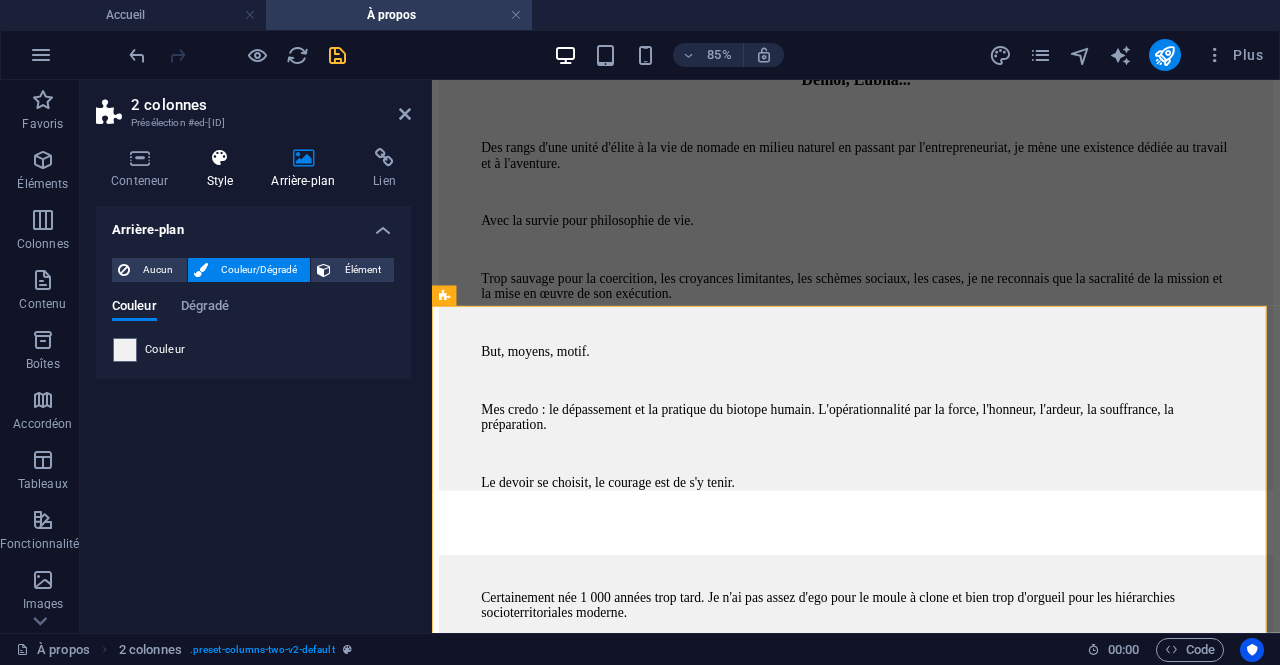 click at bounding box center (219, 158) 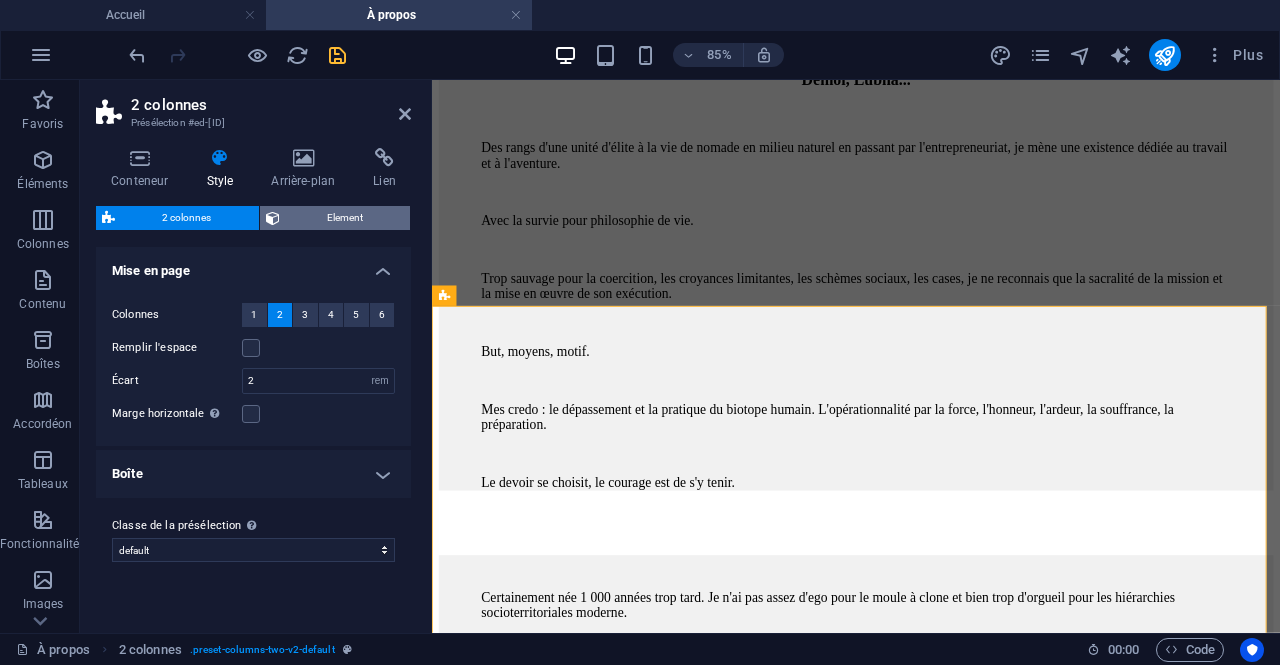 click on "Element" at bounding box center [345, 218] 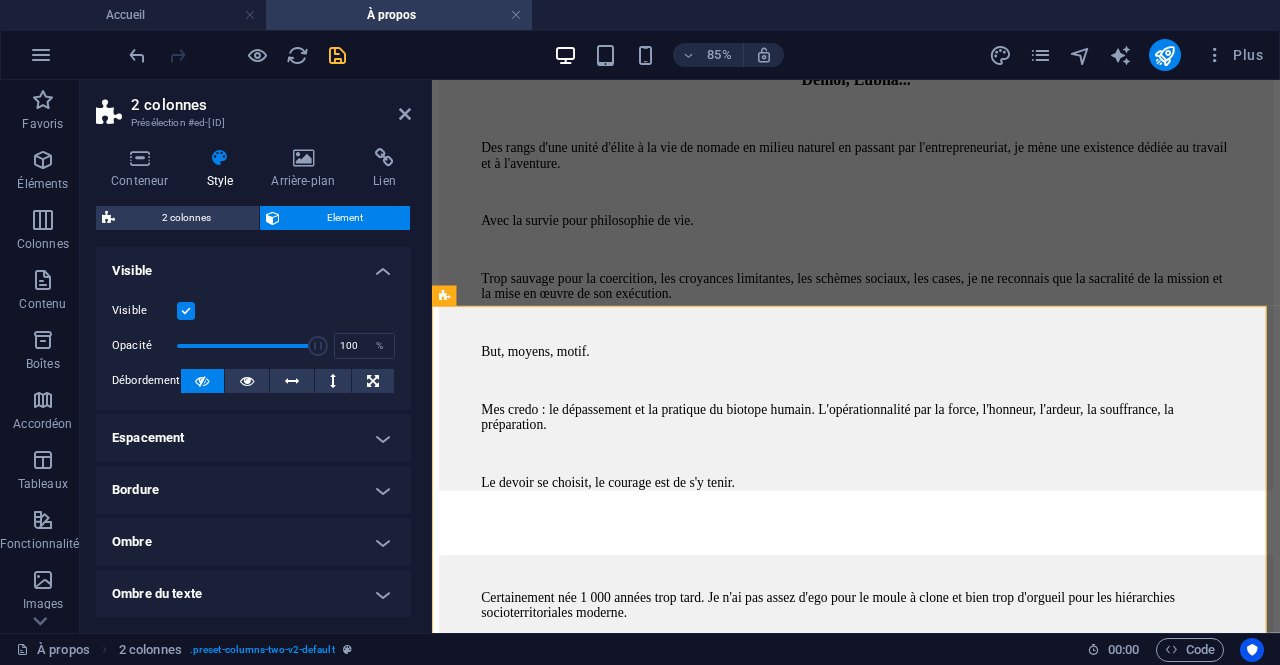 click on "Bordure" at bounding box center [253, 490] 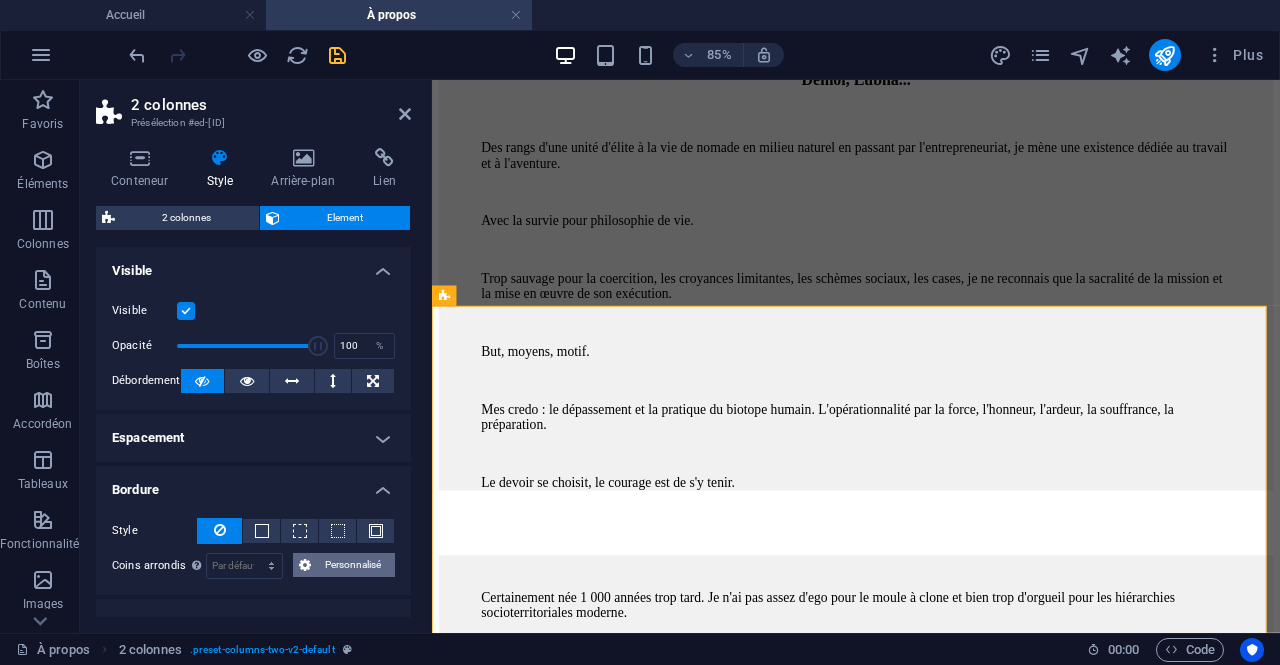 click on "Personnalisé" at bounding box center [353, 565] 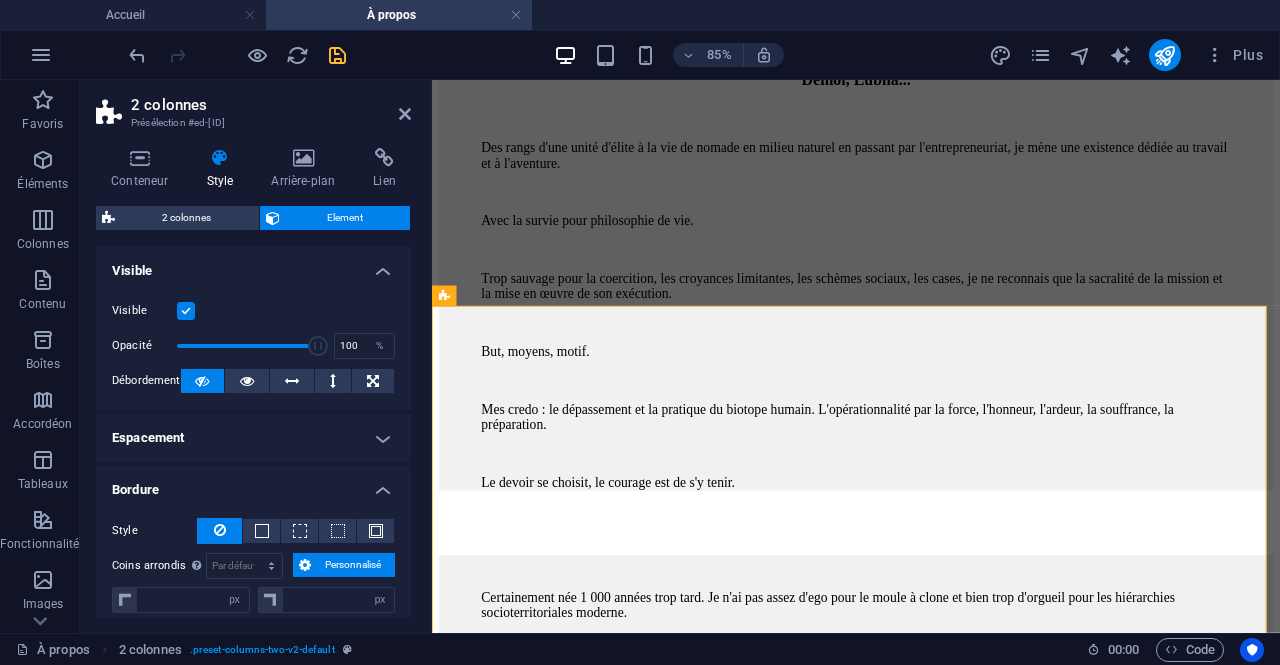 drag, startPoint x: 406, startPoint y: 405, endPoint x: 406, endPoint y: 436, distance: 31 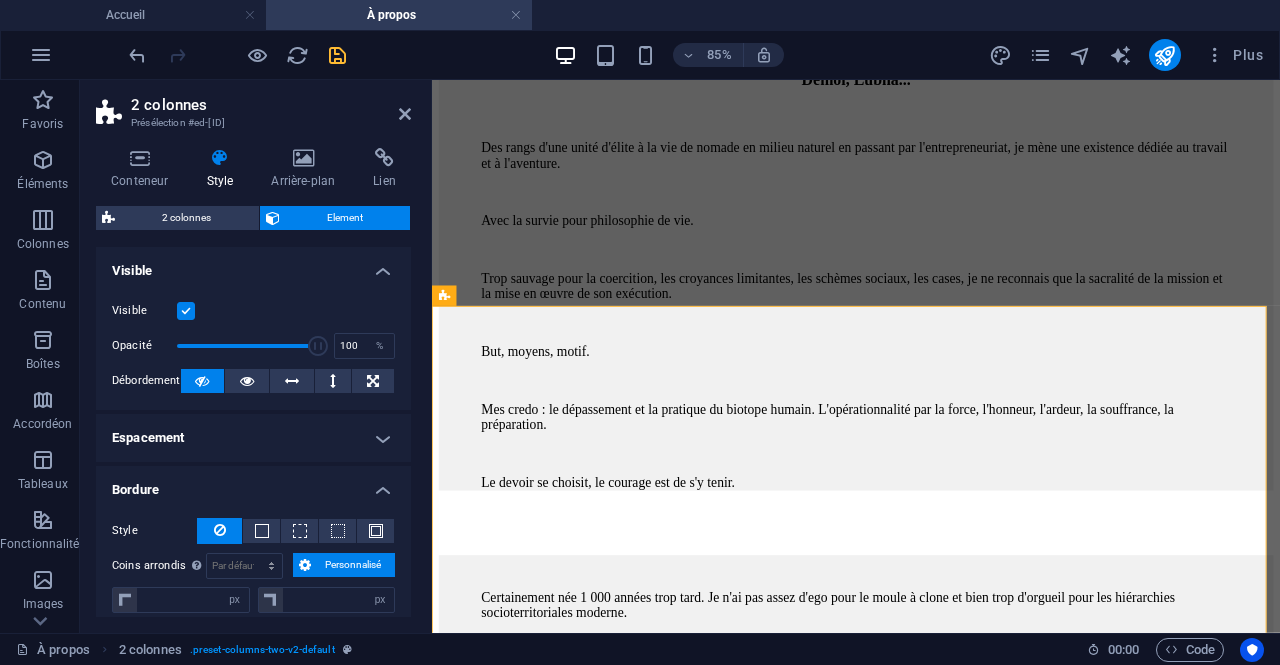 click on "Mise en page Définit comment cet élément s'étend dans la mise en page (Flexbox). Taille Par défaut auto px % 1/1 1/2 1/3 1/4 1/5 1/6 1/7 1/8 1/9 1/10 Agrandir Réduire Commander Mise en page du conteneur Visible Visible Opacité 100 % Débordement Espacement Marge Par défaut auto px % rem vw vh Personnalisé Personnalisé auto px % rem vw vh auto px % rem vw vh auto px % rem vw vh auto px % rem vw vh Marge intérieure Par défaut px rem % vh vw Personnalisé Personnalisé 50 px rem % vh vw 0 px rem % vh vw 0 px rem % vh vw 50 px rem % vh vw Bordure Style              - Largeur 1 auto px rem % vh vw Personnalisé Personnalisé 1 auto px rem % vh vw 1 auto px rem % vh vw 1 auto px rem % vh vw 1 auto px rem % vh vw  - Couleur Coins arrondis Pour l'arrière-plan de la superposition et pour les images de l'arrière-plan, le débordement doit être masqué afin que les coins arrondis soient visibles. Par défaut px rem % vh vw Personnalisé Personnalisé px rem % vh vw px rem % vh vw px rem % vh vw" at bounding box center (253, 639) 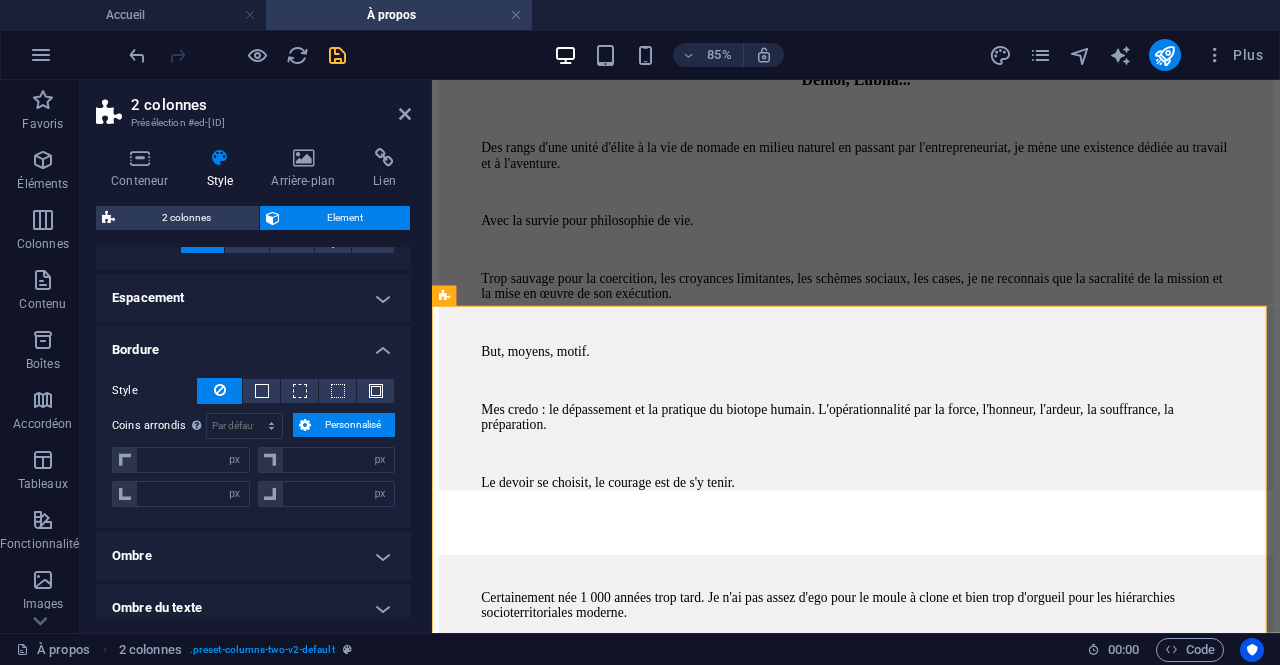 scroll, scrollTop: 144, scrollLeft: 0, axis: vertical 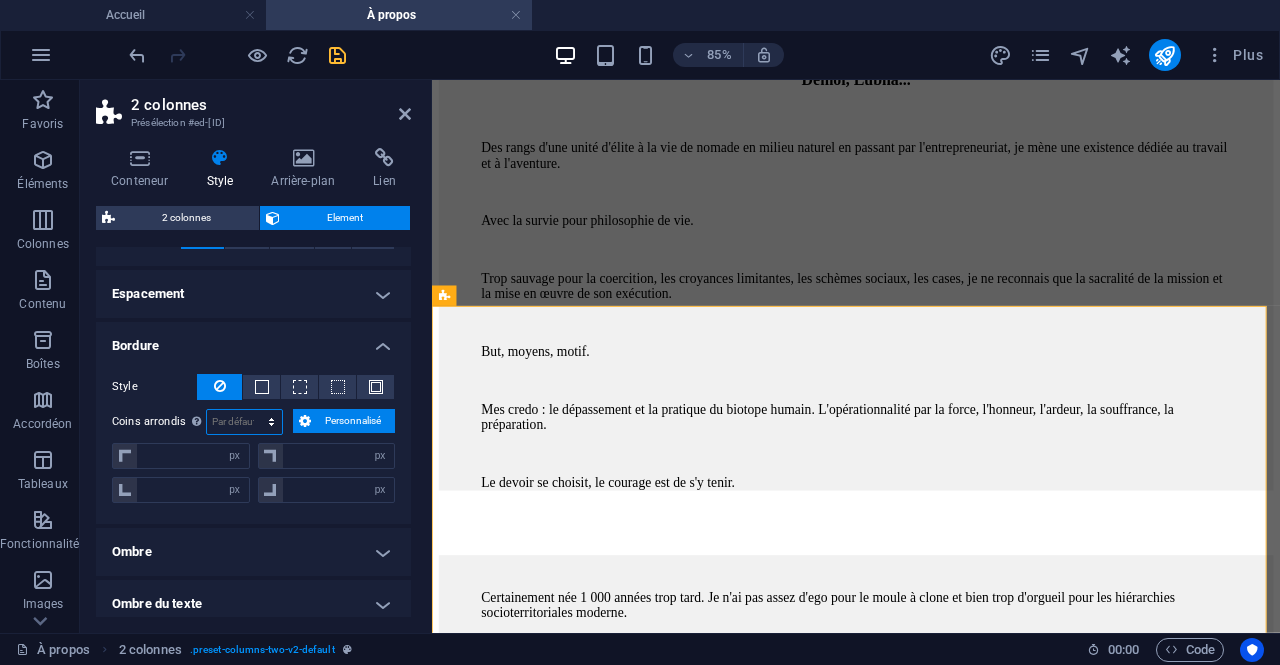 click on "Par défaut px rem % vh vw Personnalisé" at bounding box center [244, 422] 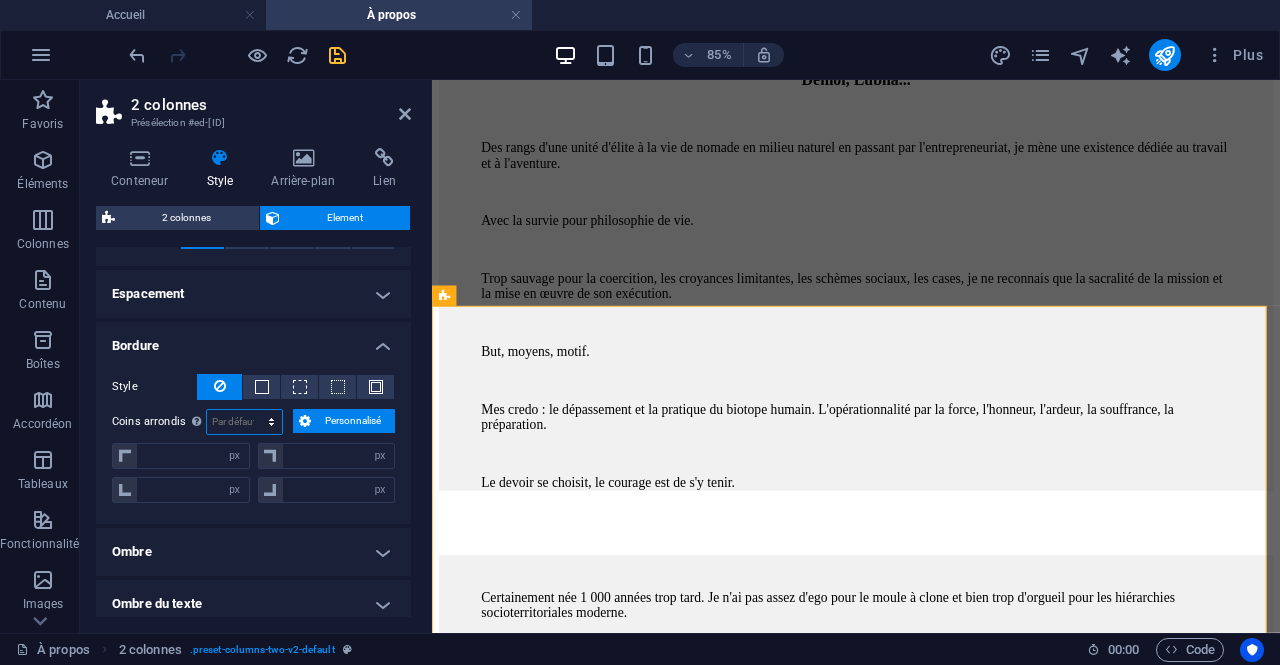 select on "%" 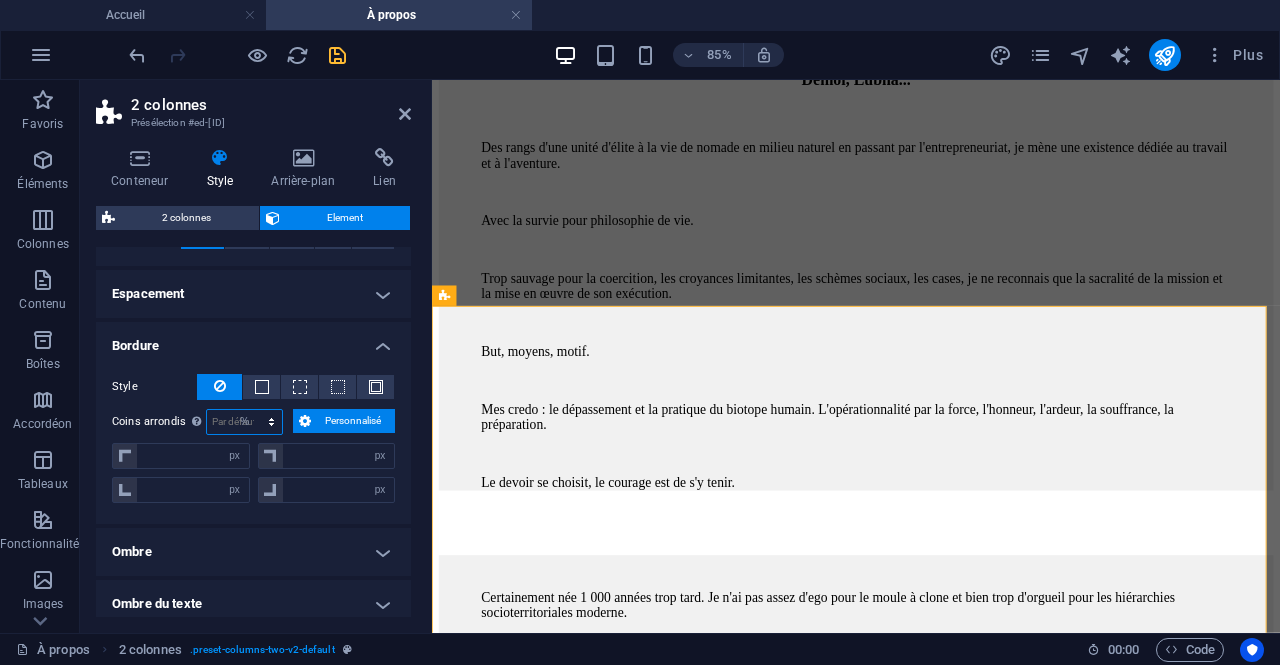 click on "Par défaut px rem % vh vw Personnalisé" at bounding box center [244, 422] 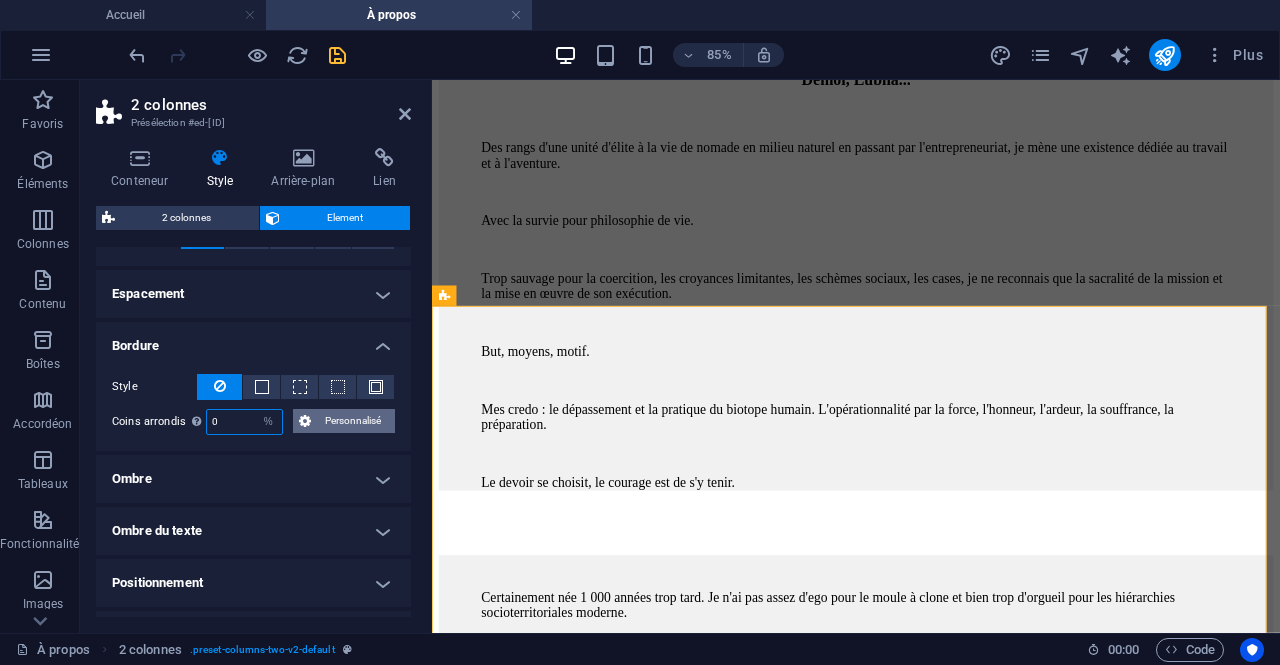 type on "0" 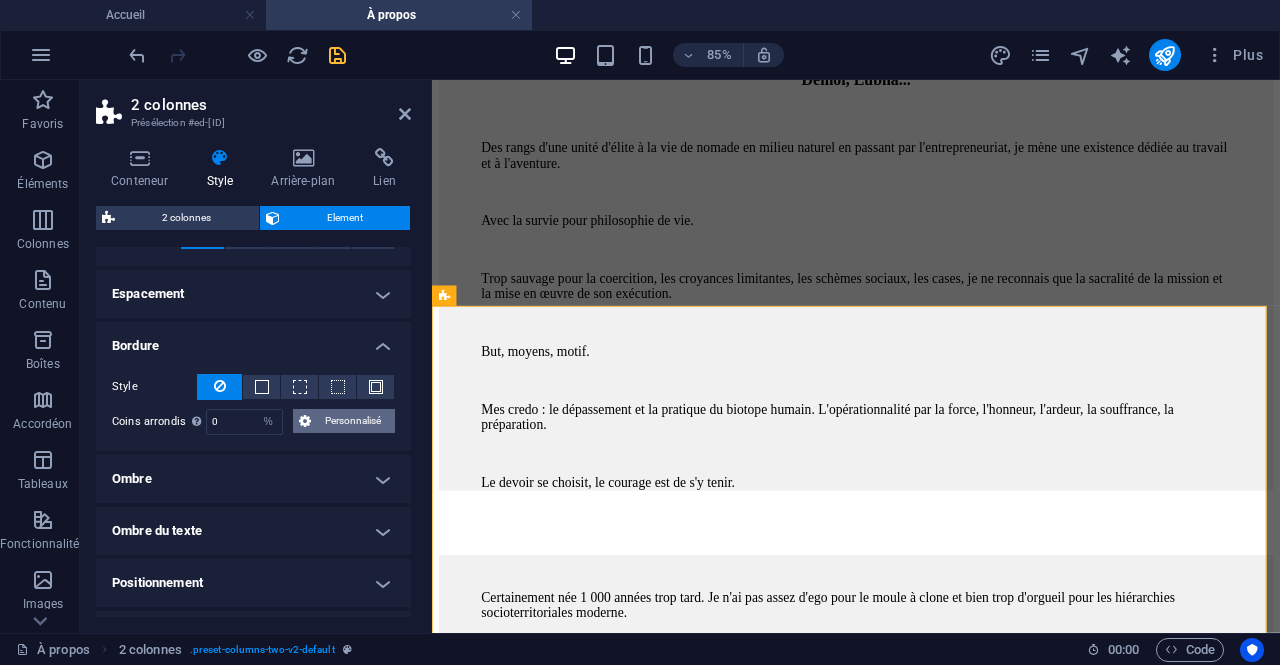 click on "Personnalisé" at bounding box center [353, 421] 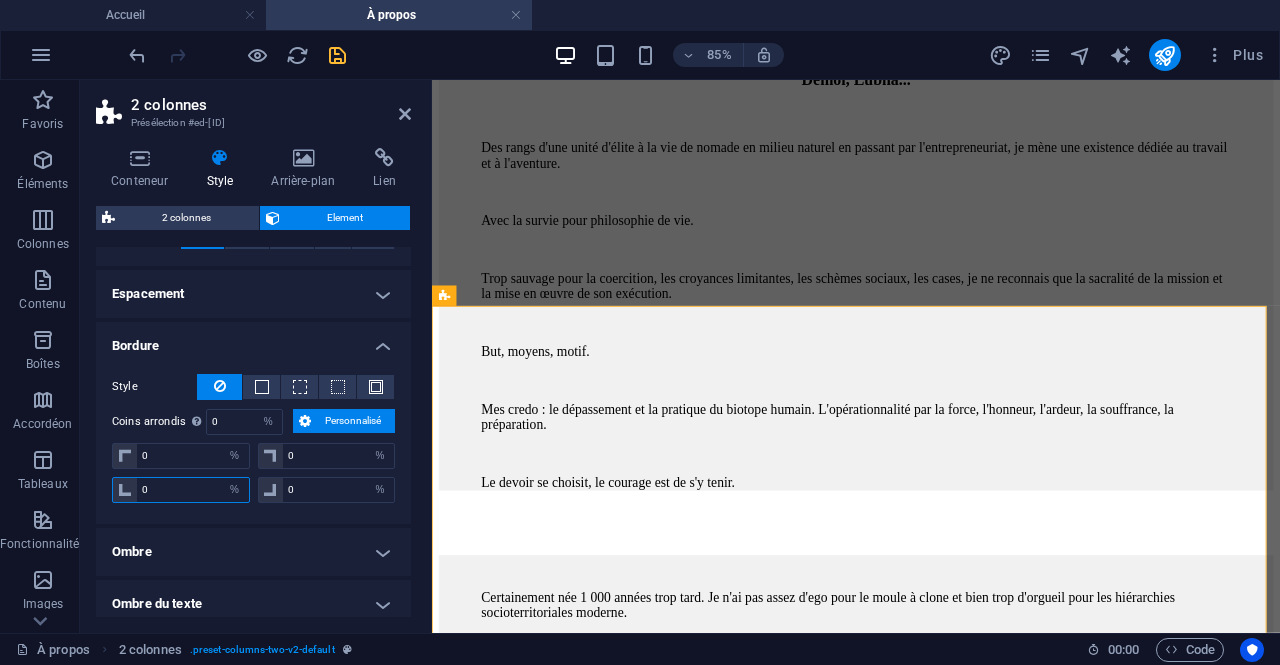 click on "0" at bounding box center (193, 490) 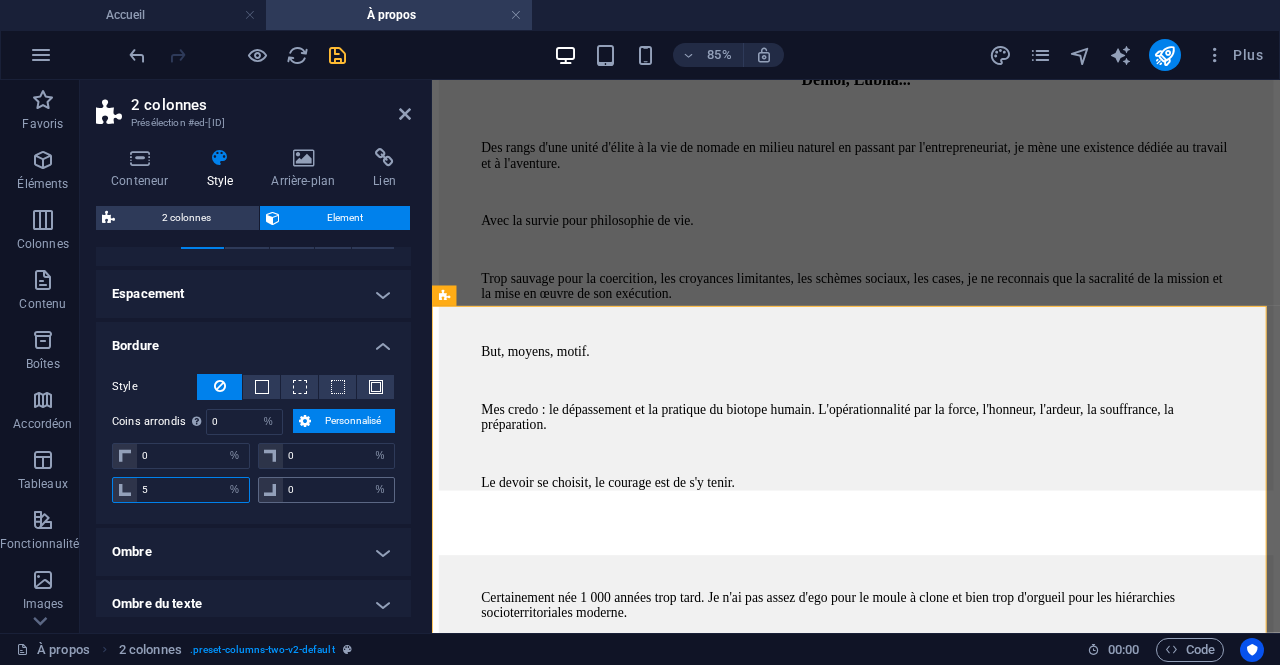 type on "5" 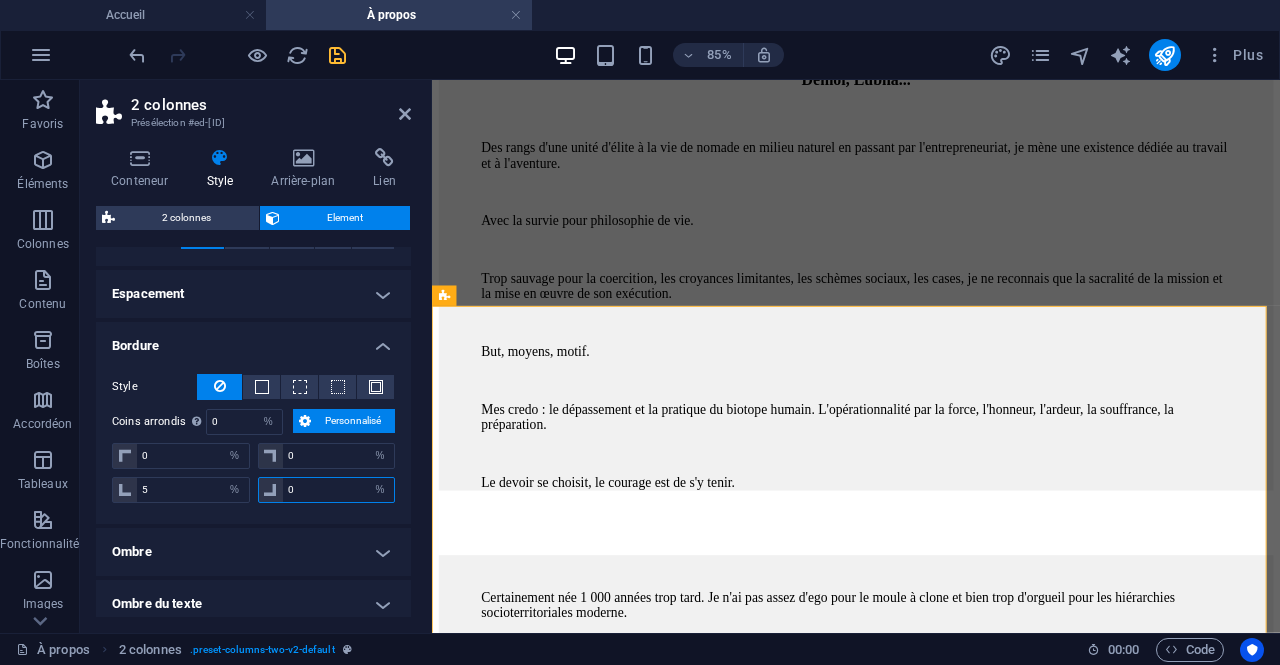 type 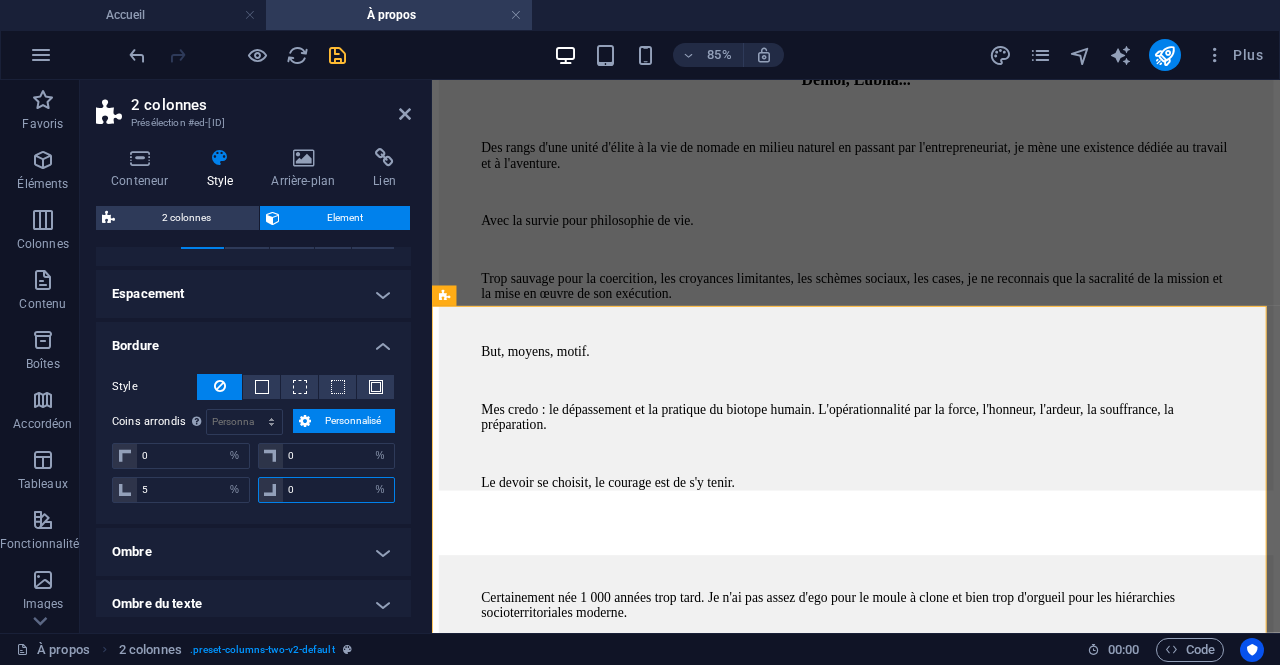 click on "0" at bounding box center [339, 490] 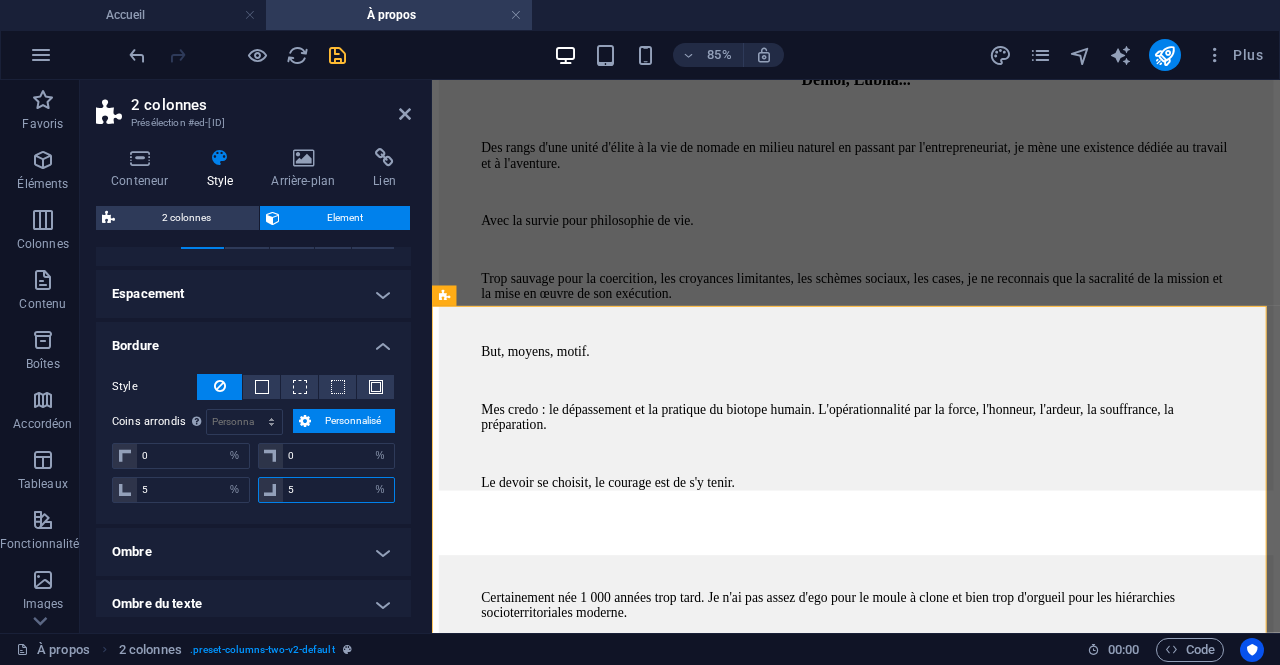 type on "5" 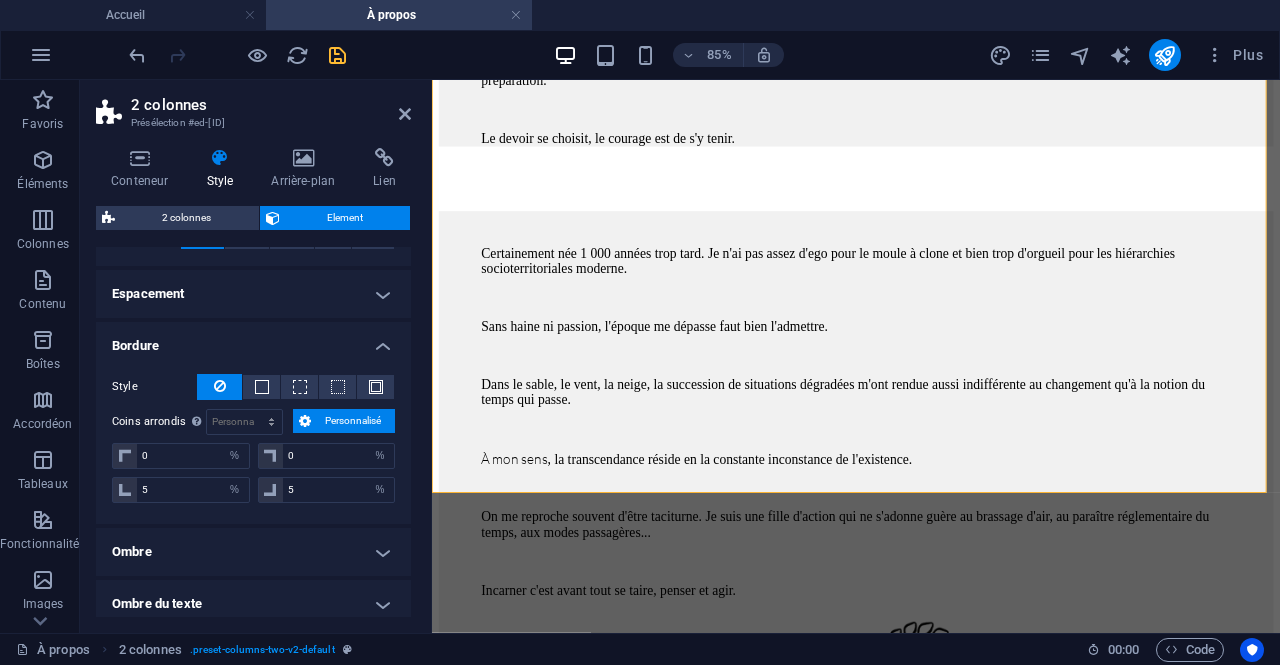 scroll, scrollTop: 2276, scrollLeft: 0, axis: vertical 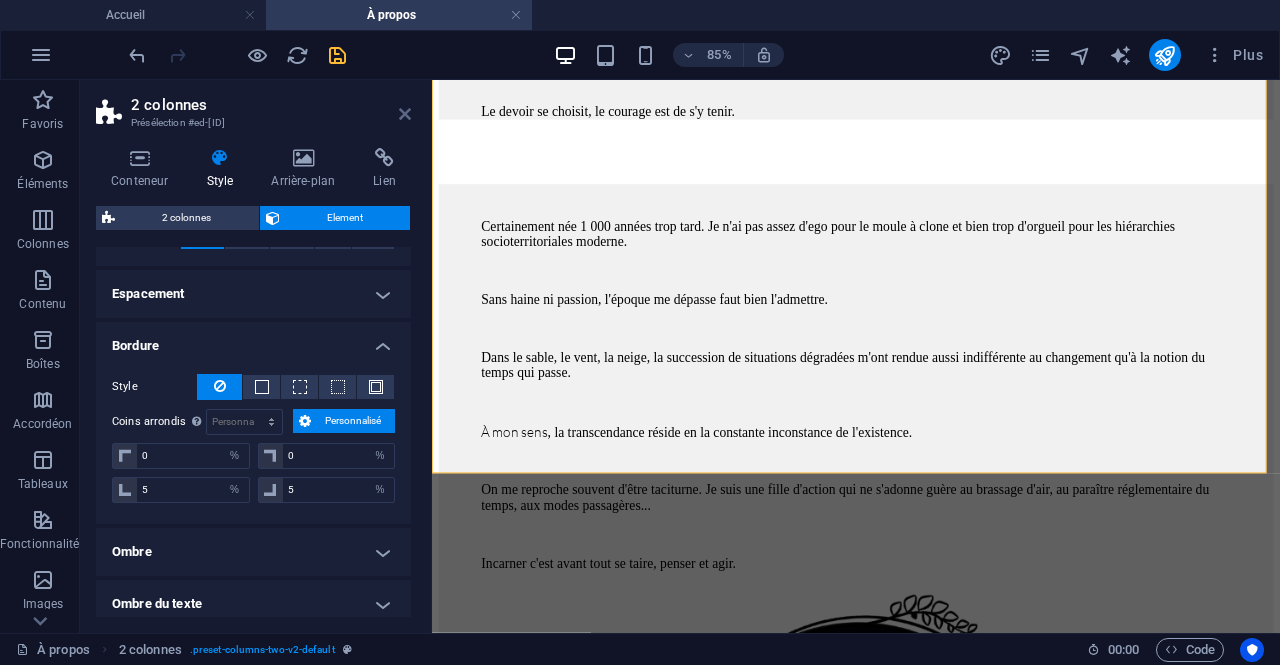 click at bounding box center (405, 114) 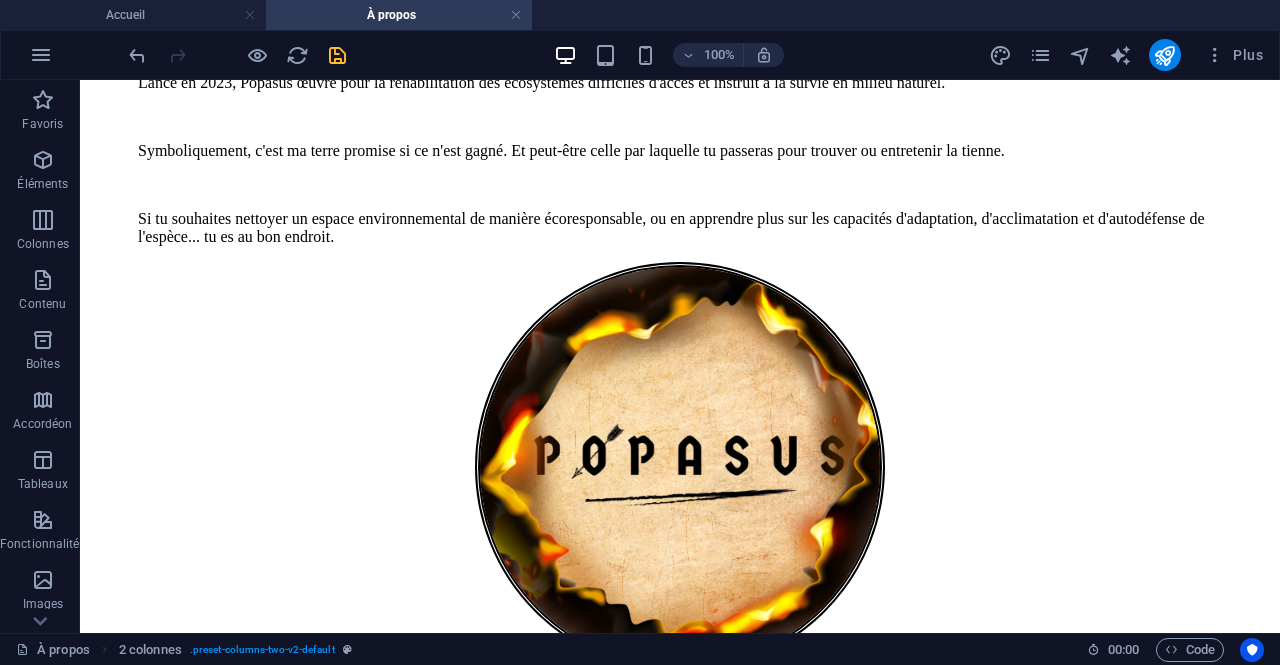 scroll, scrollTop: 485, scrollLeft: 0, axis: vertical 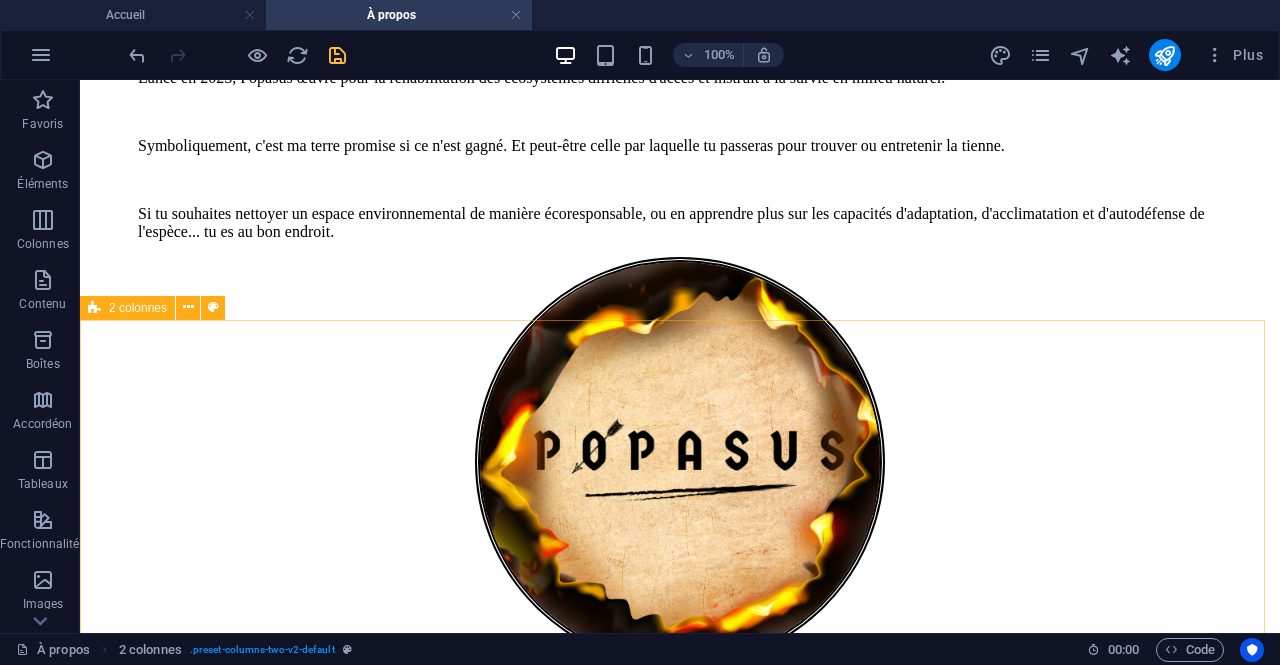 click at bounding box center (94, 308) 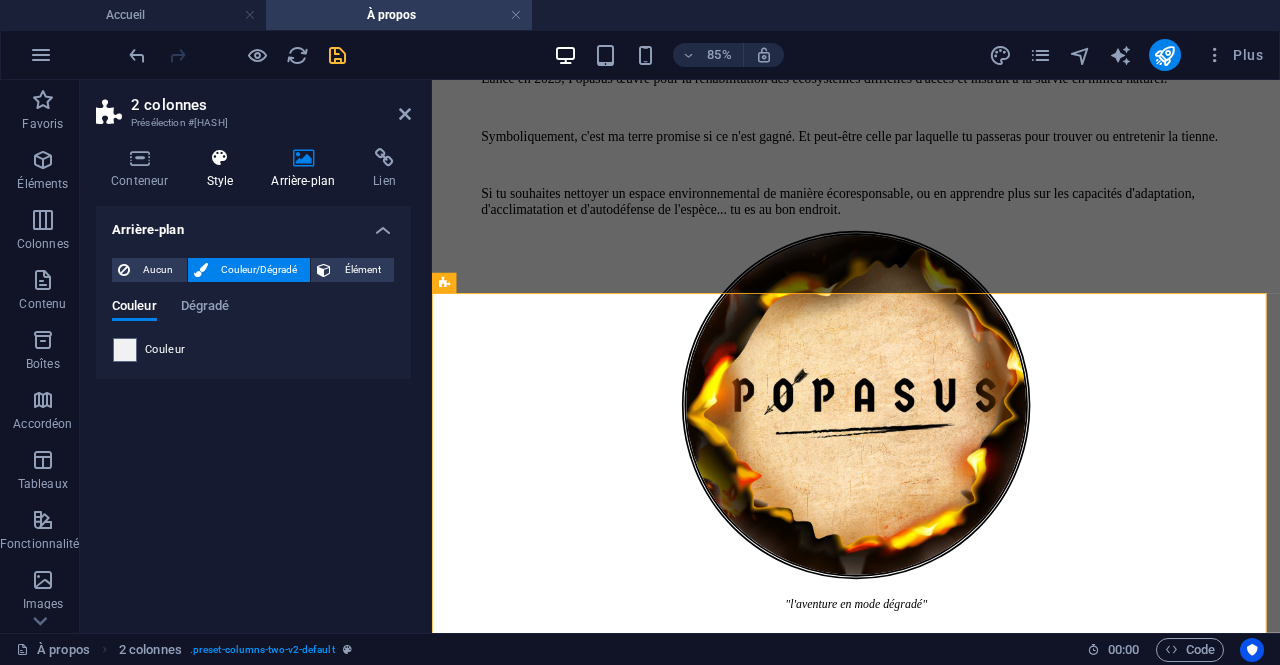 click on "Style" at bounding box center (223, 169) 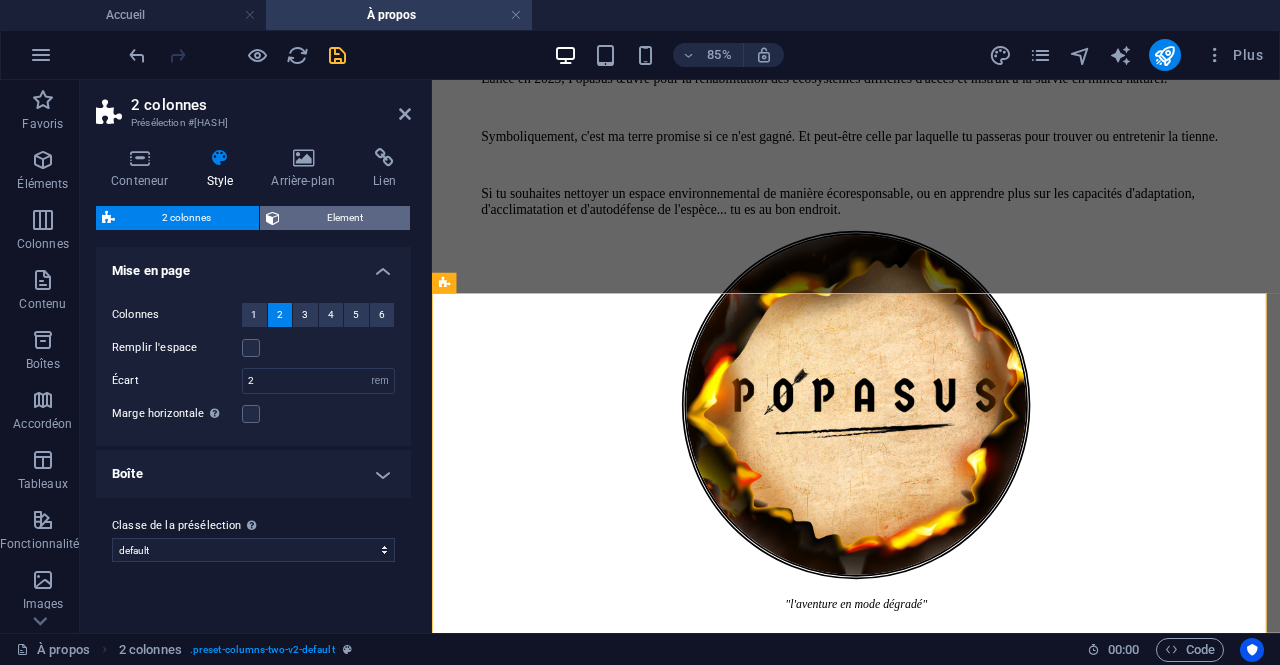 click on "Element" at bounding box center (345, 218) 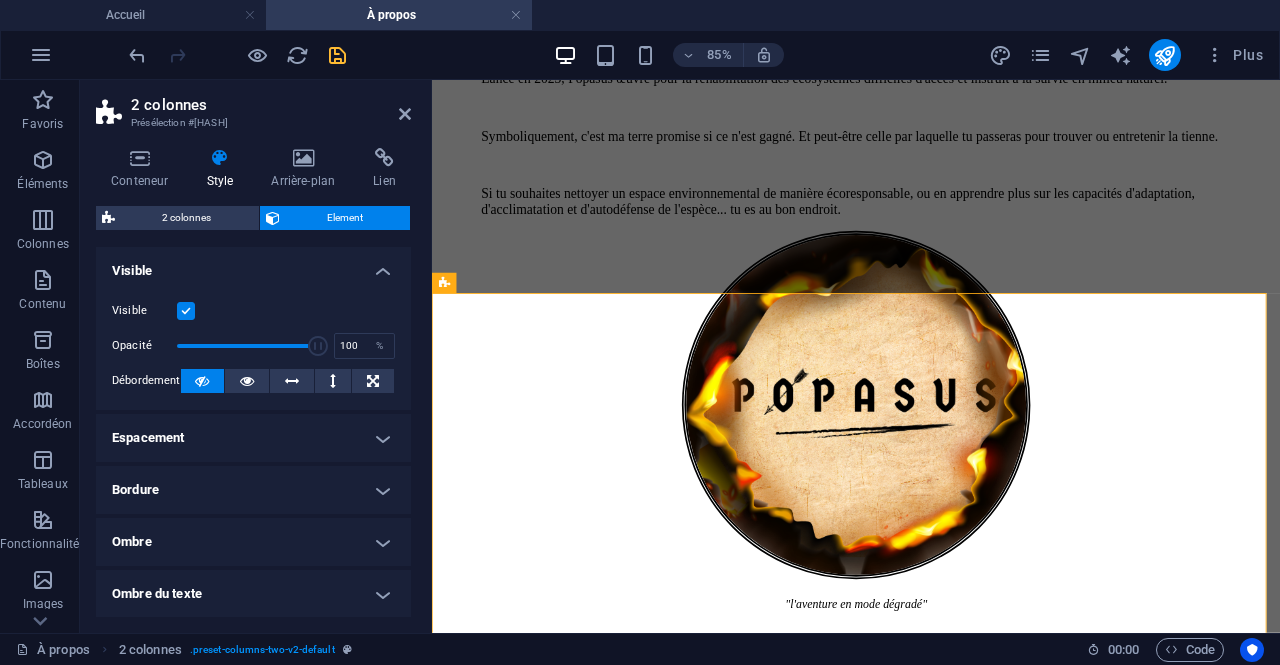 click on "Bordure" at bounding box center (253, 490) 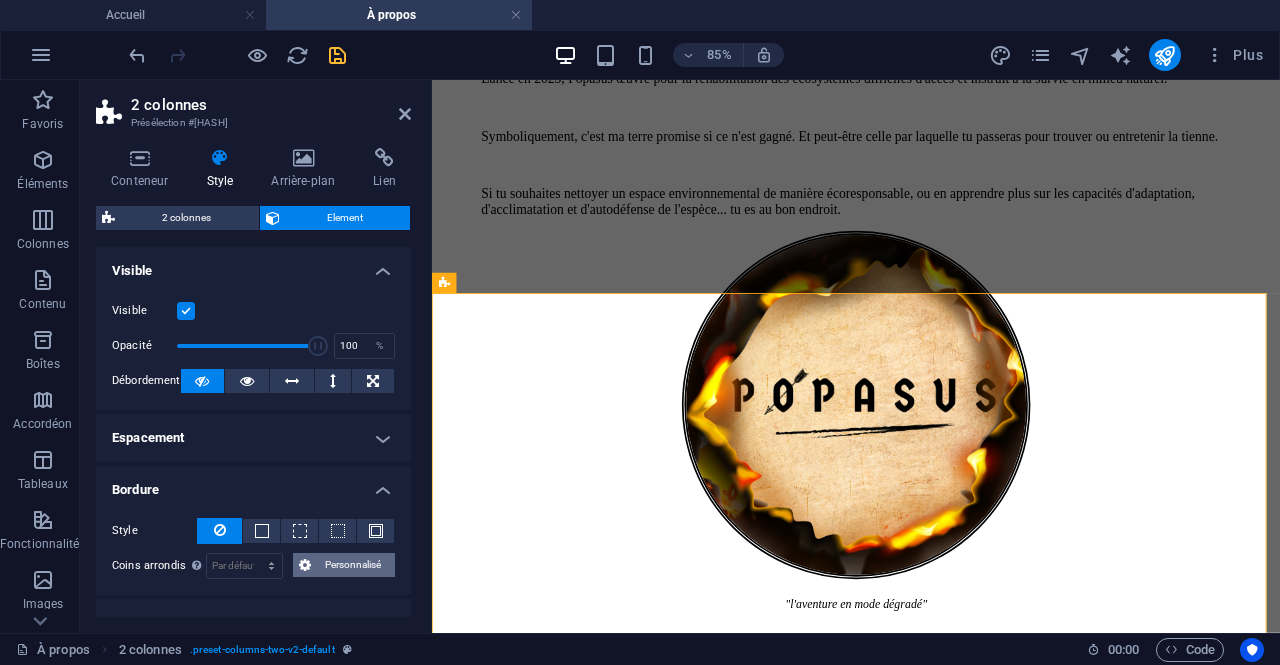 click at bounding box center [305, 565] 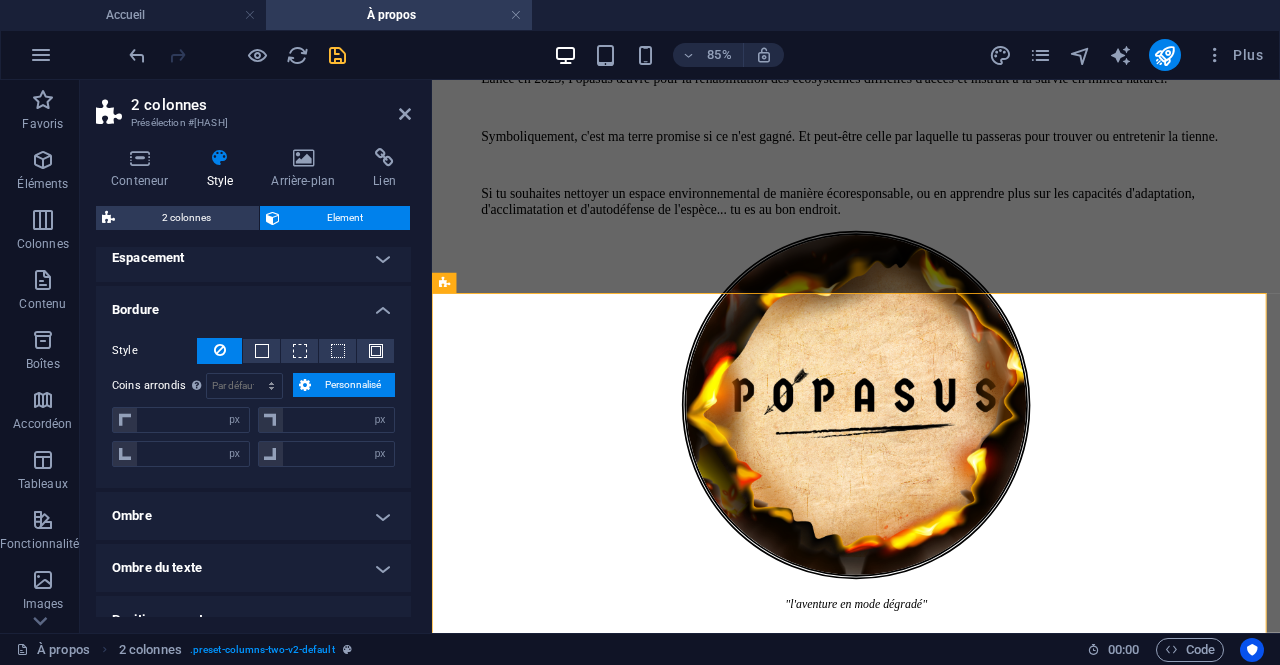scroll, scrollTop: 185, scrollLeft: 0, axis: vertical 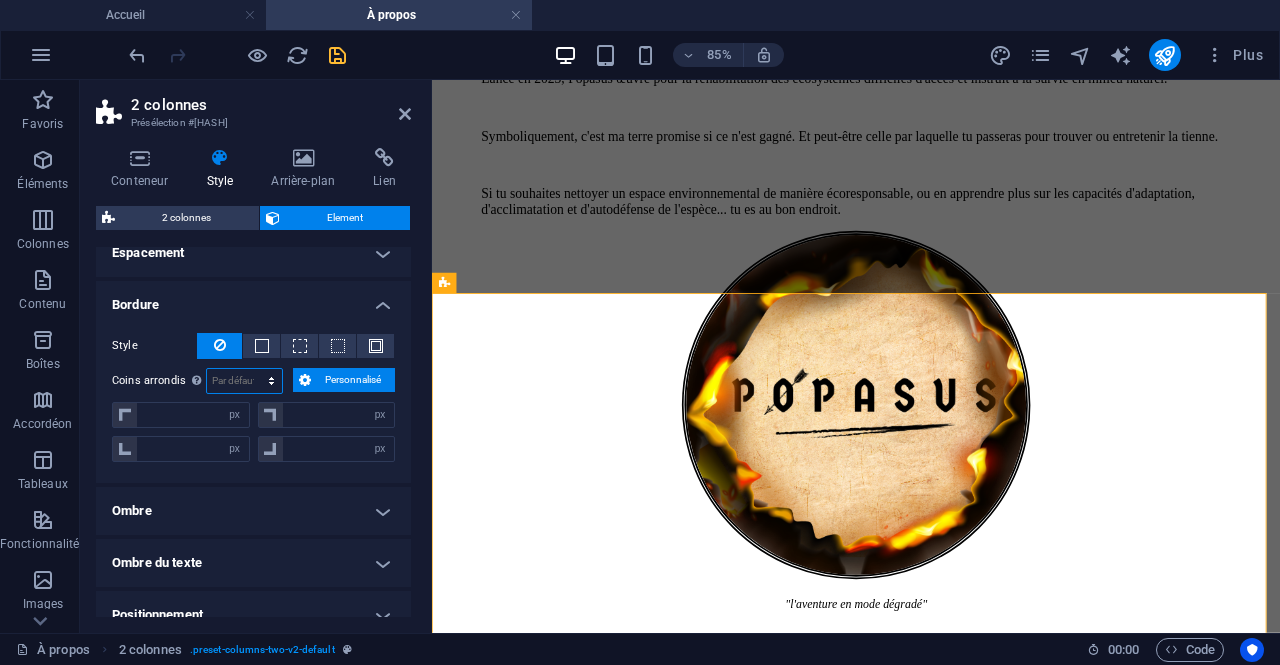 click on "Par défaut px rem % vh vw Personnalisé" at bounding box center (244, 381) 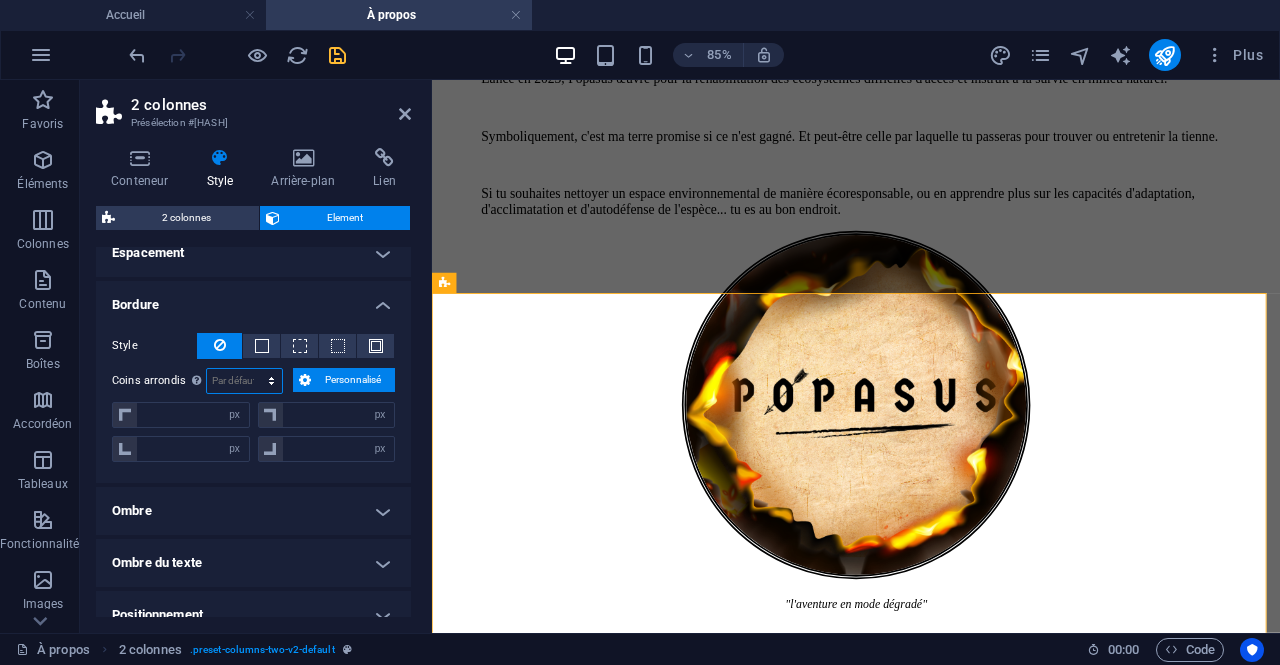 select on "%" 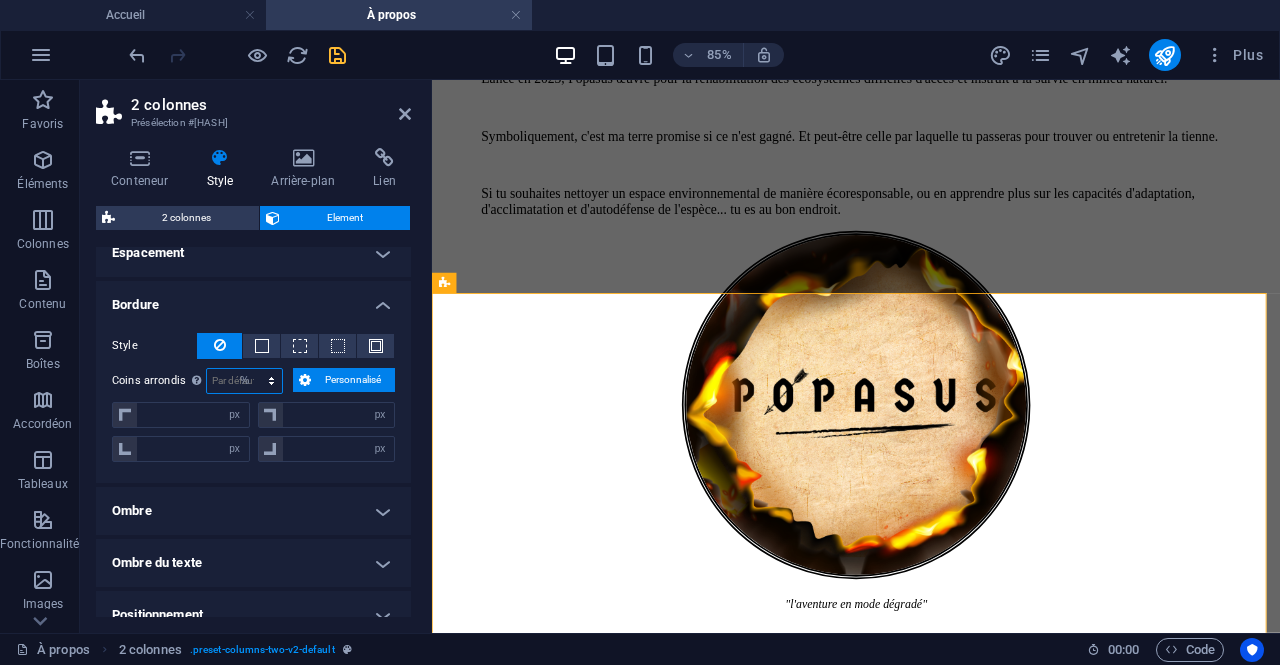 click on "Par défaut px rem % vh vw Personnalisé" at bounding box center [244, 381] 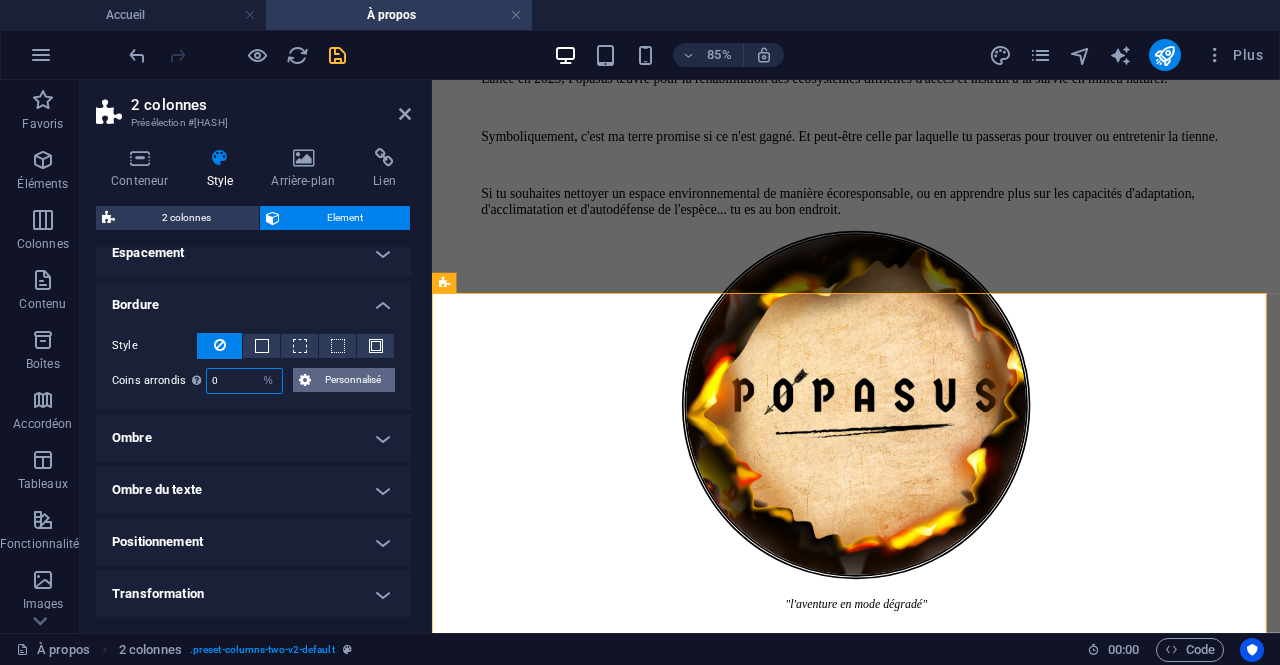 type on "0" 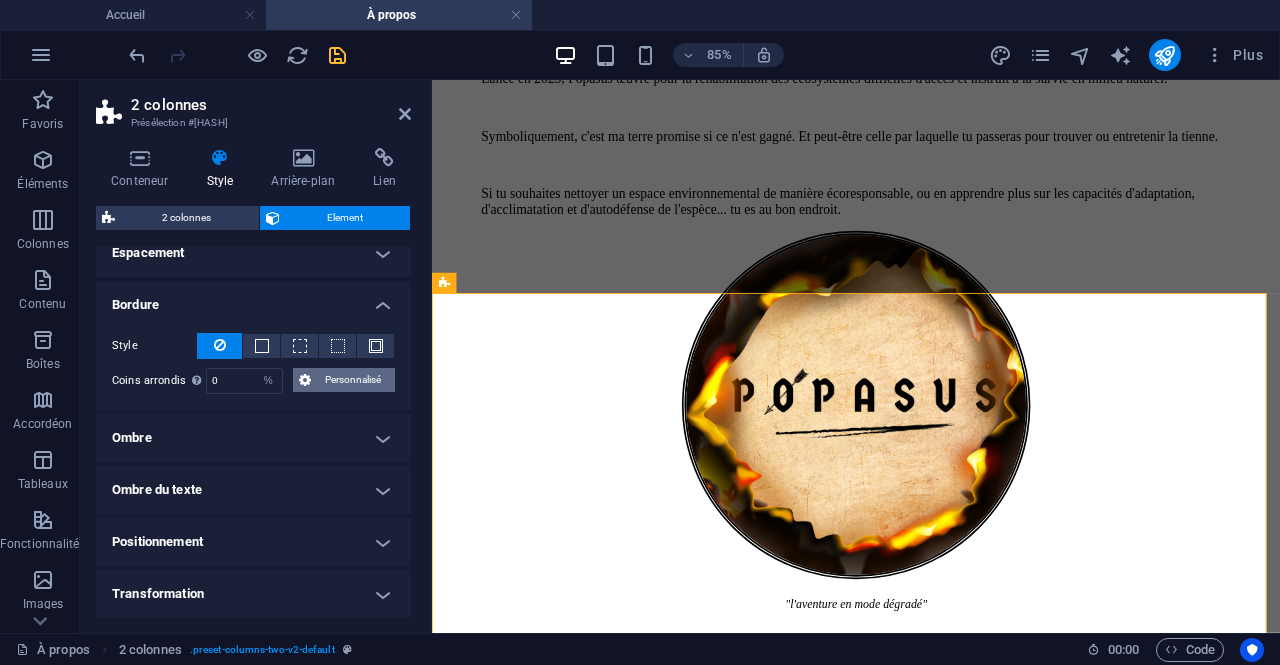 type on "0" 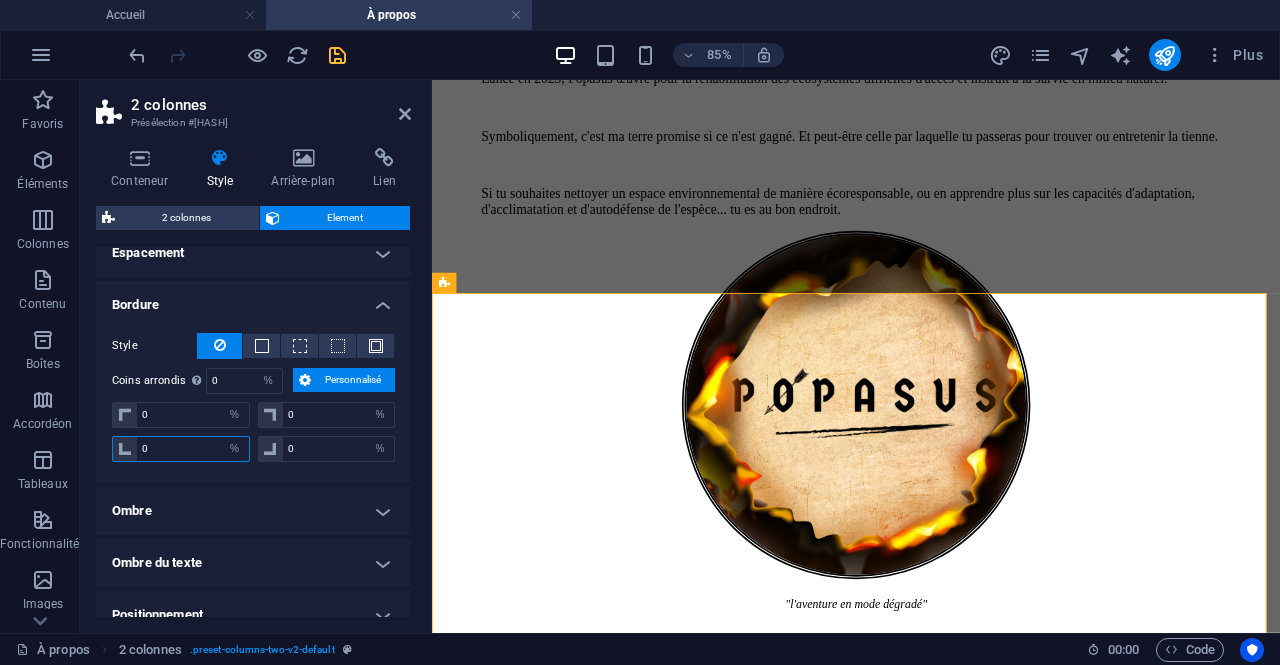 click on "0" at bounding box center [193, 449] 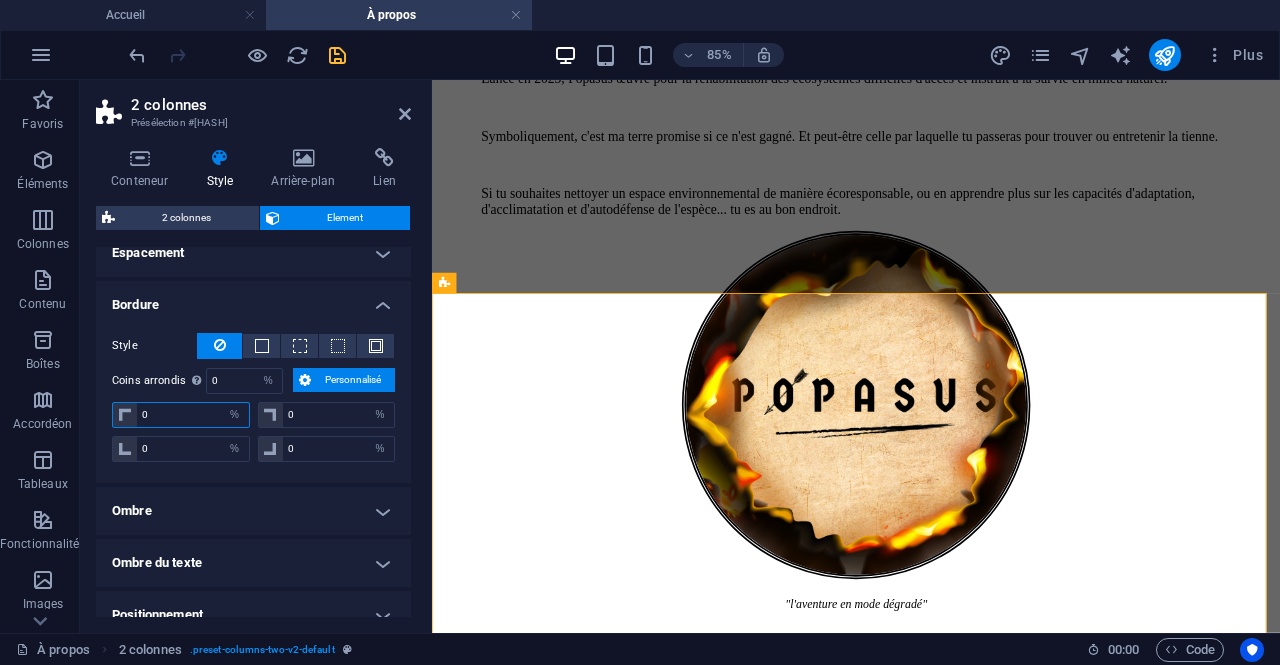 click on "0" at bounding box center [193, 415] 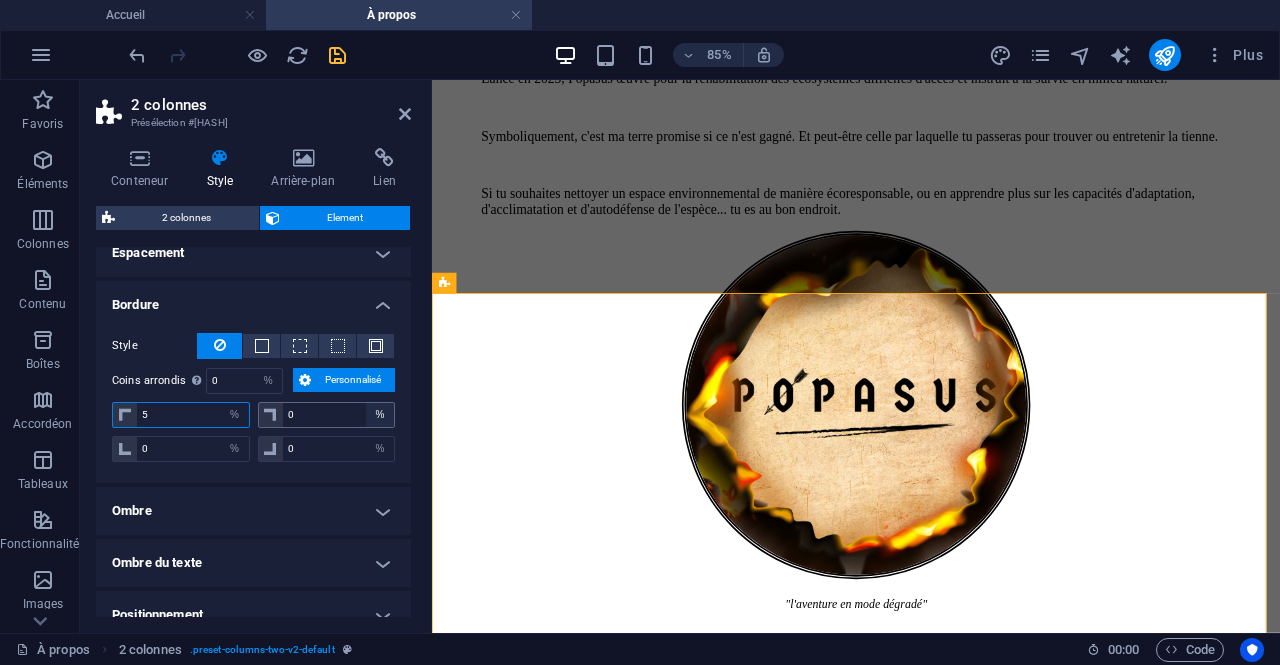 type on "5" 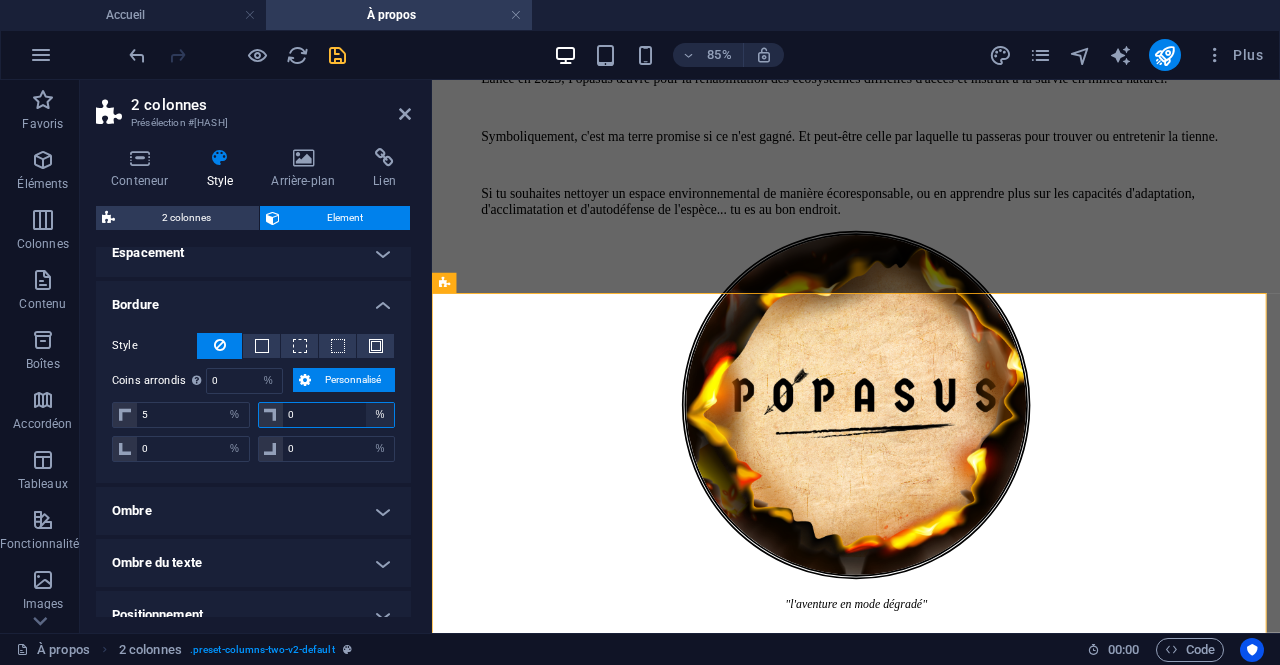 type 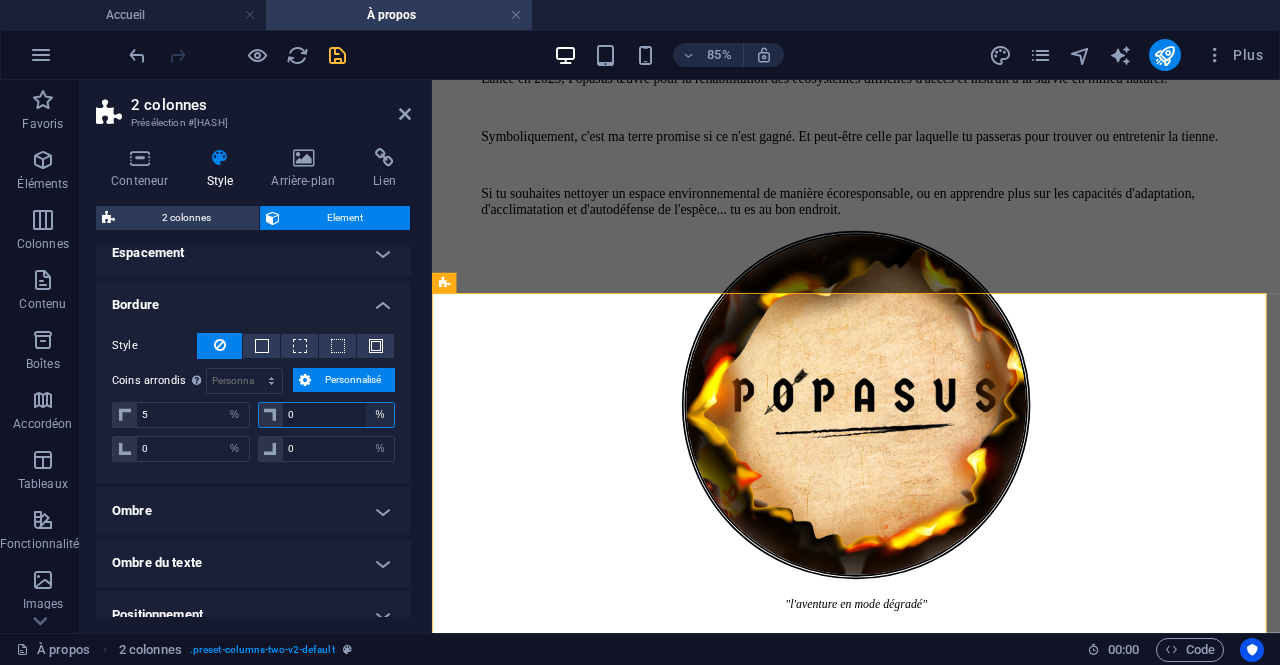 click on "px rem % vh vw" at bounding box center [380, 415] 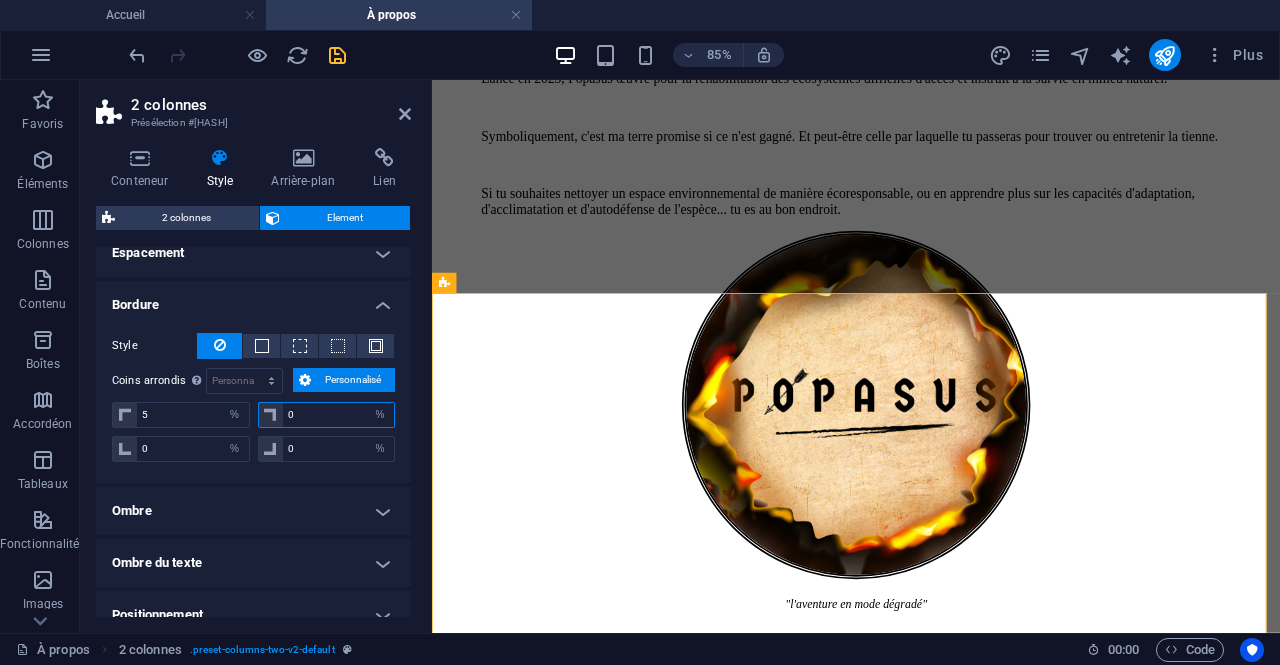 click on "0" at bounding box center (339, 415) 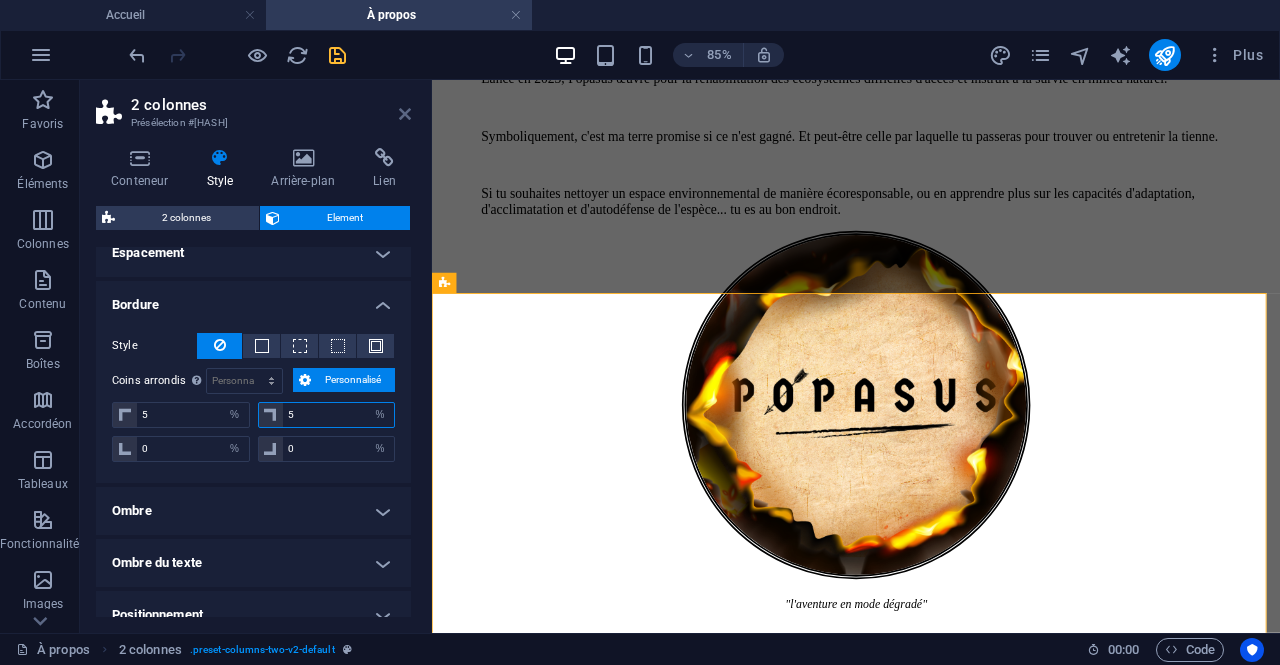 type on "5" 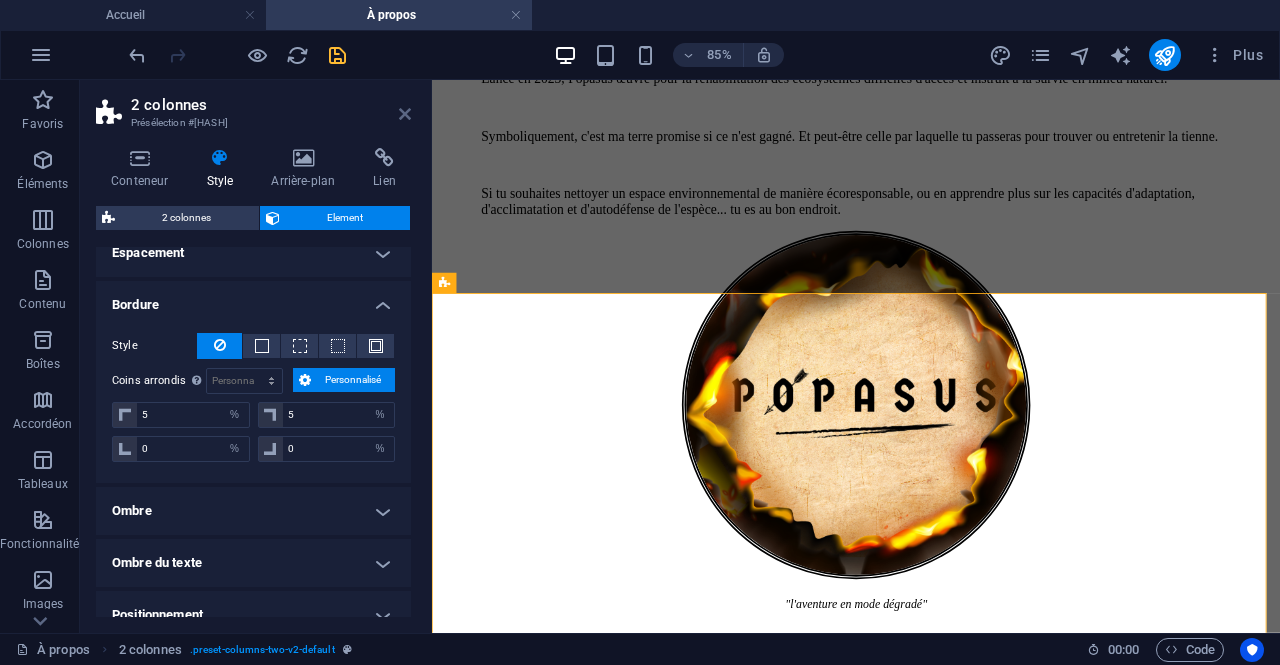 click at bounding box center [405, 114] 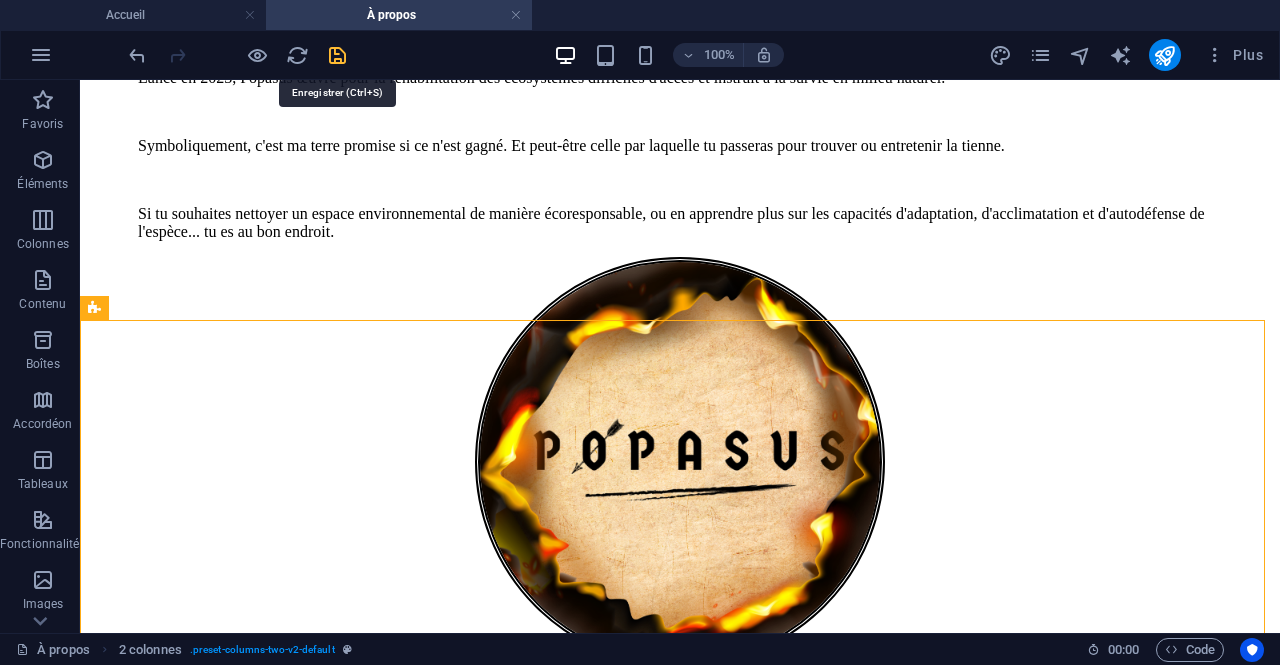 click at bounding box center [337, 55] 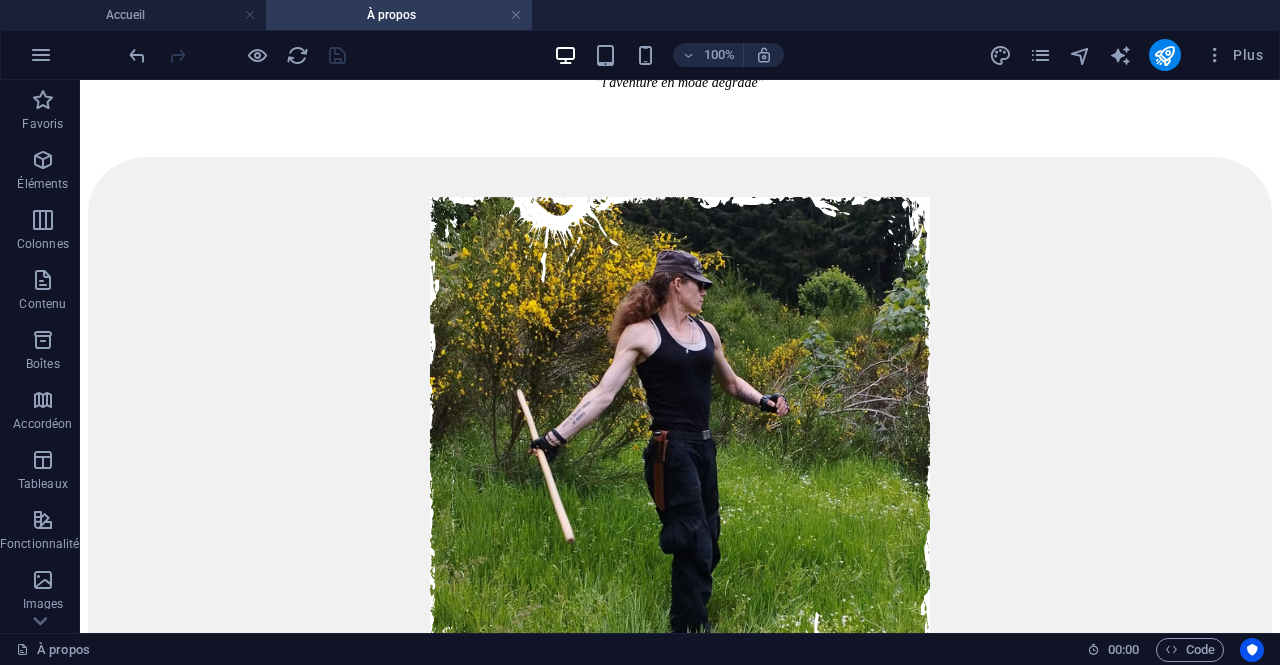 scroll, scrollTop: 1084, scrollLeft: 0, axis: vertical 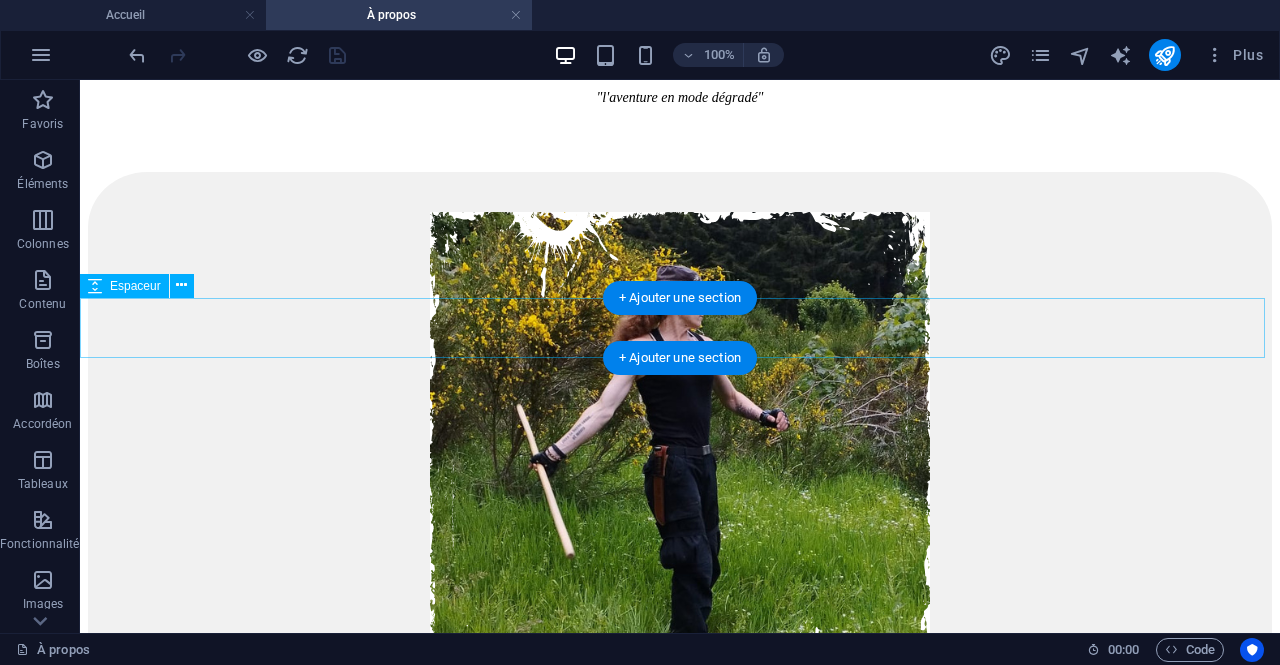 click at bounding box center [680, 1329] 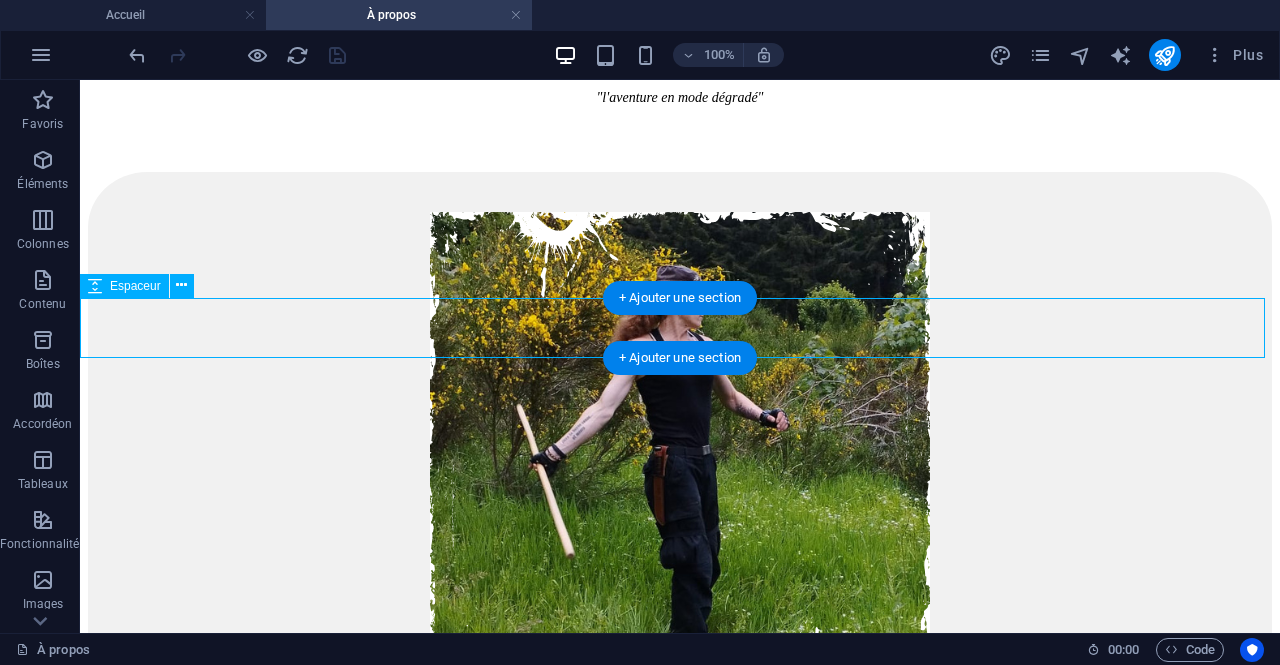 click at bounding box center [680, 1329] 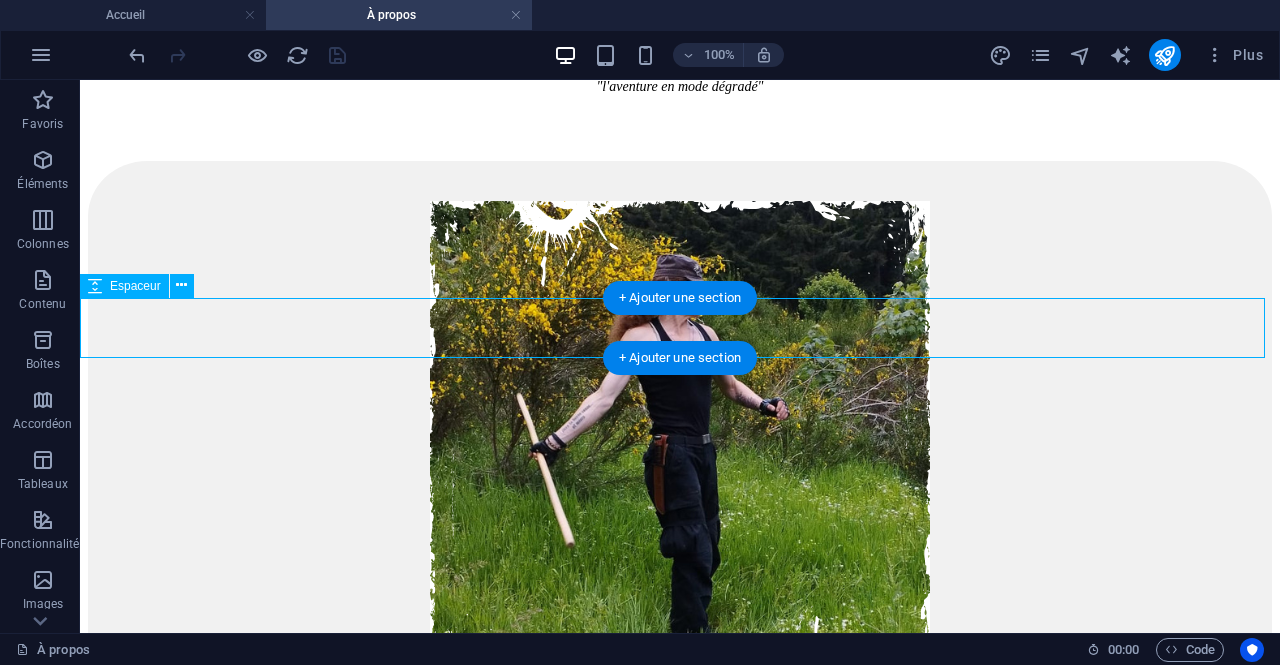 select on "px" 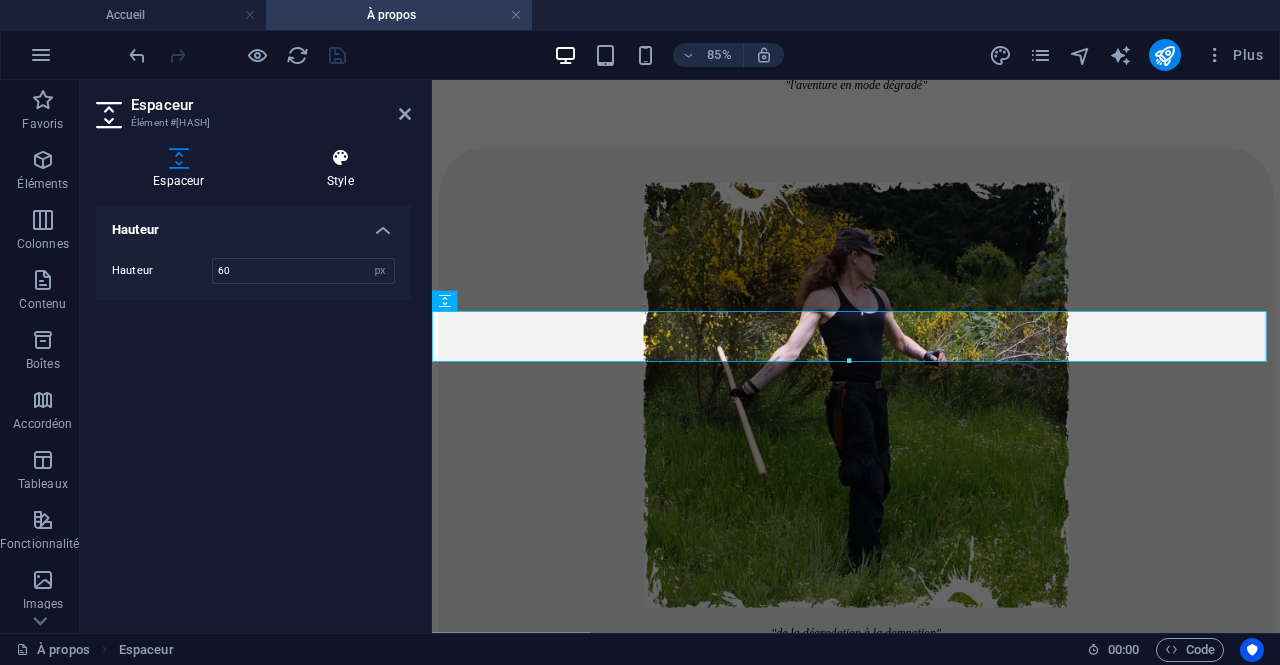 click on "Style" at bounding box center [340, 169] 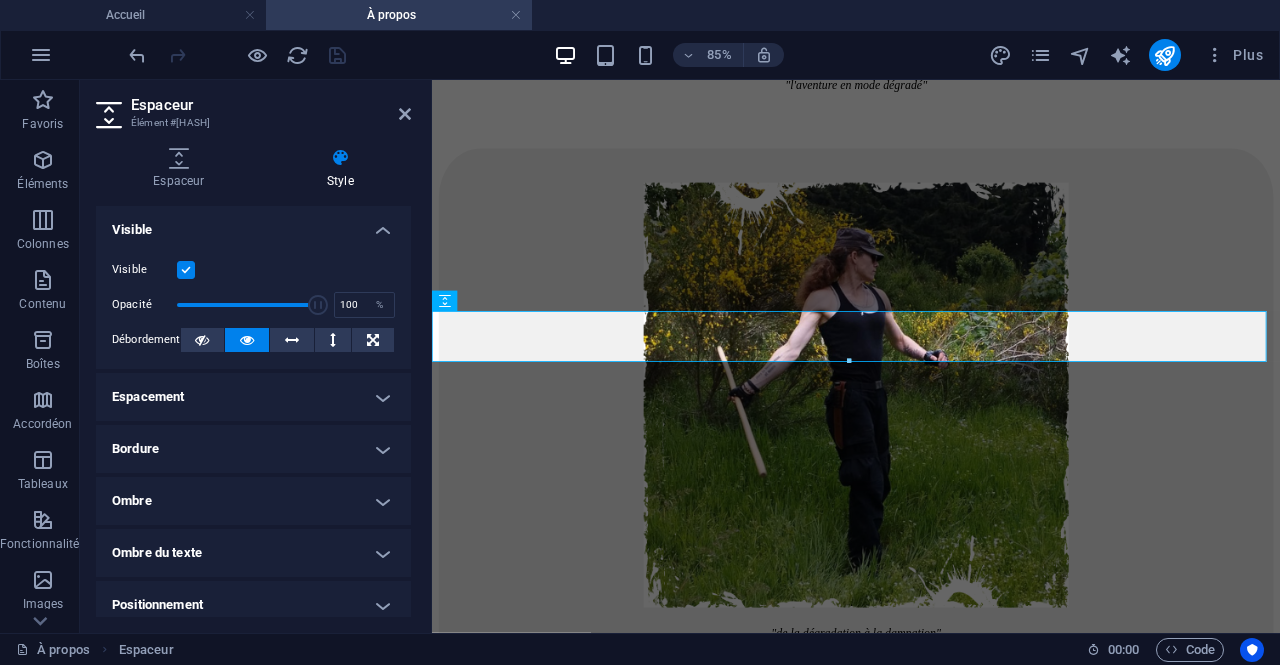 click on "Espaceur Style Hauteur Hauteur 60 px rem vh vw Présélection Element Mise en page Définit comment cet élément s'étend dans la mise en page (Flexbox). Taille Par défaut auto px % 1/1 1/2 1/3 1/4 1/5 1/6 1/7 1/8 1/9 1/10 Agrandir Réduire Commander Mise en page du conteneur Visible Visible Opacité 100 % Débordement Espacement Marge Par défaut auto px % rem vw vh Personnalisé Personnalisé auto px % rem vw vh auto px % rem vw vh auto px % rem vw vh auto px % rem vw vh Marge intérieure Par défaut px rem % vh vw Personnalisé Personnalisé px rem % vh vw px rem % vh vw px rem % vh vw px rem % vh vw Bordure Style              - Largeur 1 auto px rem % vh vw Personnalisé Personnalisé 1 auto px rem % vh vw 1 auto px rem % vh vw 1 auto px rem % vh vw 1 auto px rem % vh vw  - Couleur Coins arrondis Par défaut px rem % vh vw Personnalisé Personnalisé px rem % vh vw px rem % vh vw px rem % vh vw px rem % vh vw Ombre Par défaut Aucun Extérieur Intérieur Couleur Décalage X 0 px rem vh vw 0 px" at bounding box center (253, 382) 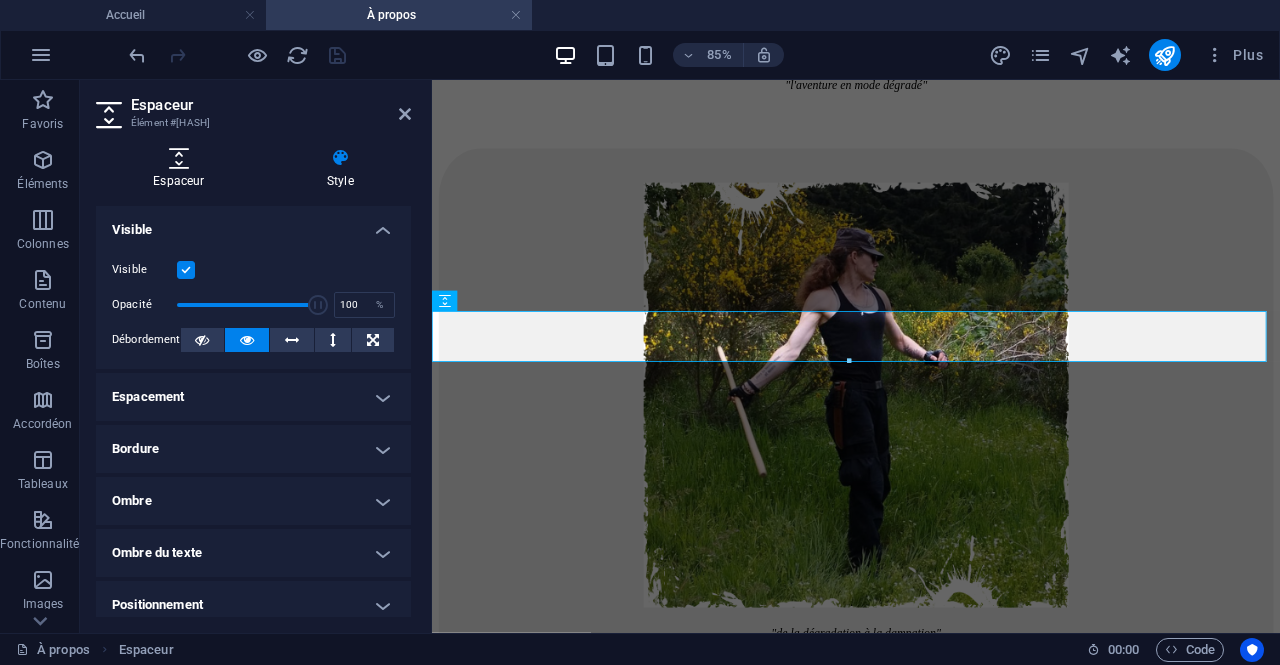 click at bounding box center (179, 158) 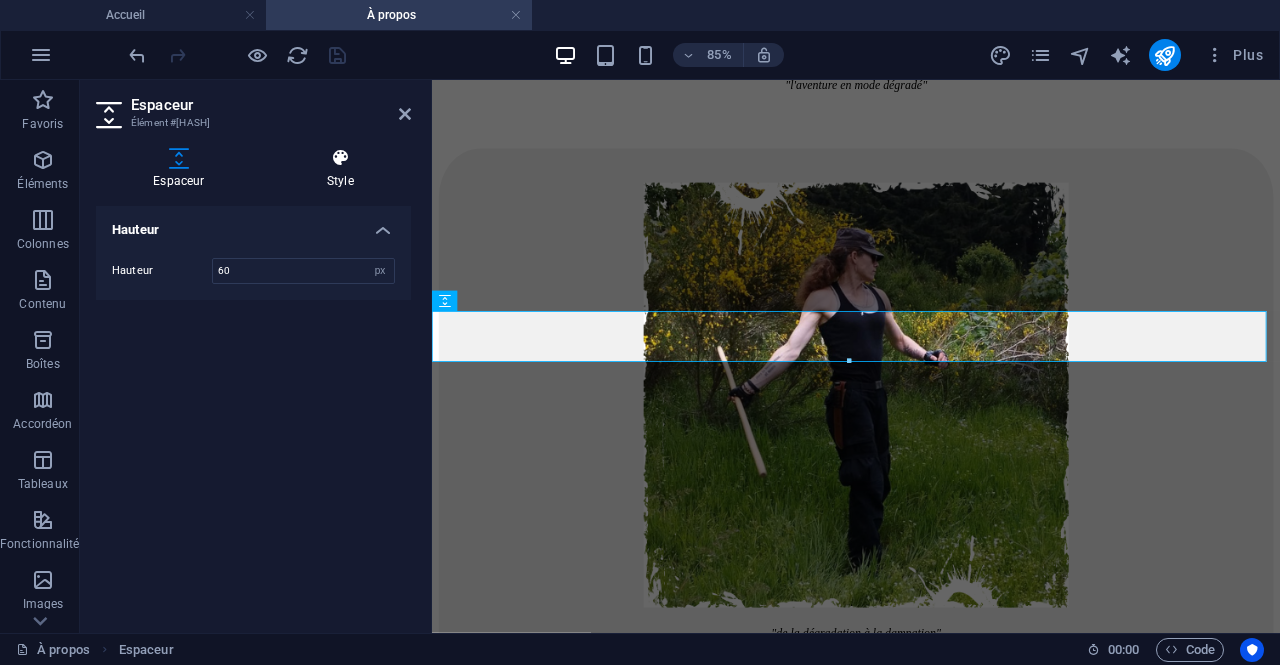 click on "Style" at bounding box center (340, 169) 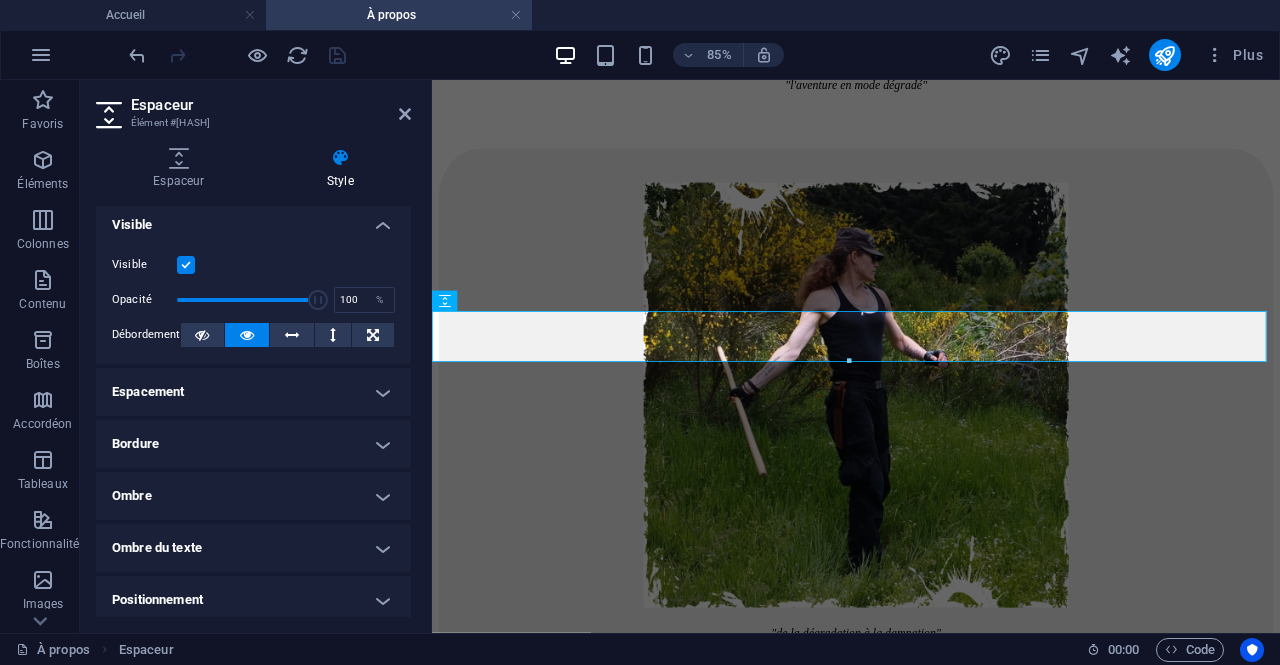 scroll, scrollTop: 0, scrollLeft: 0, axis: both 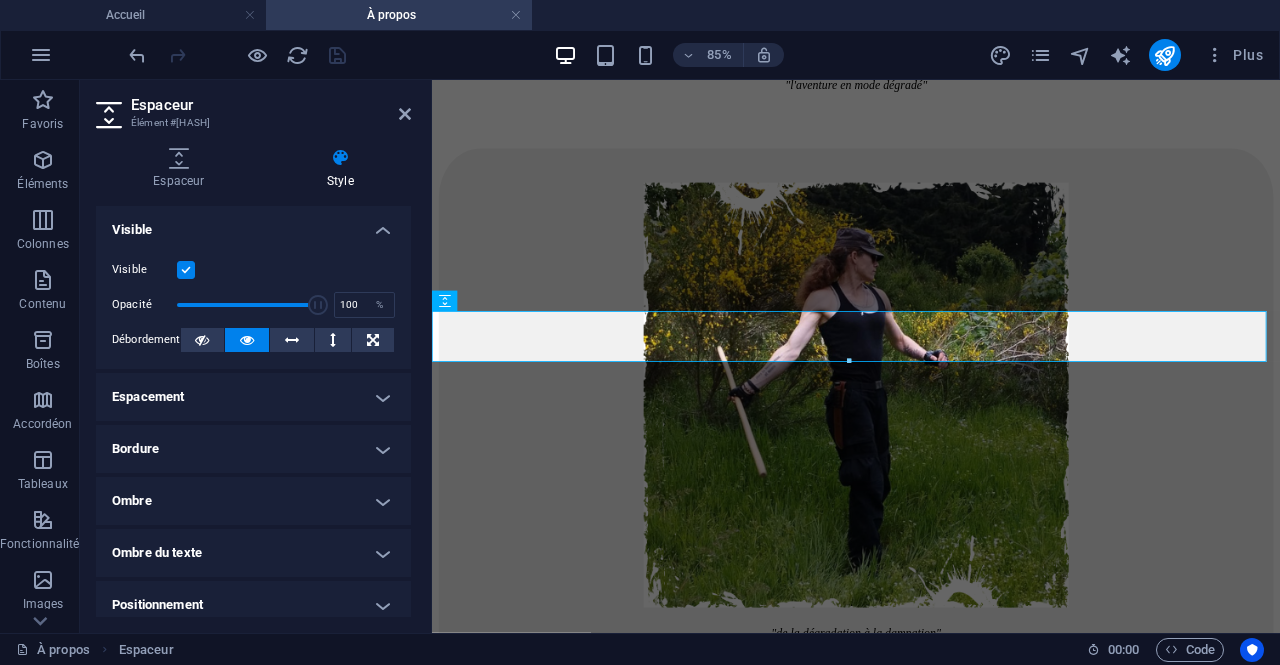 click on "Espacement" at bounding box center (253, 397) 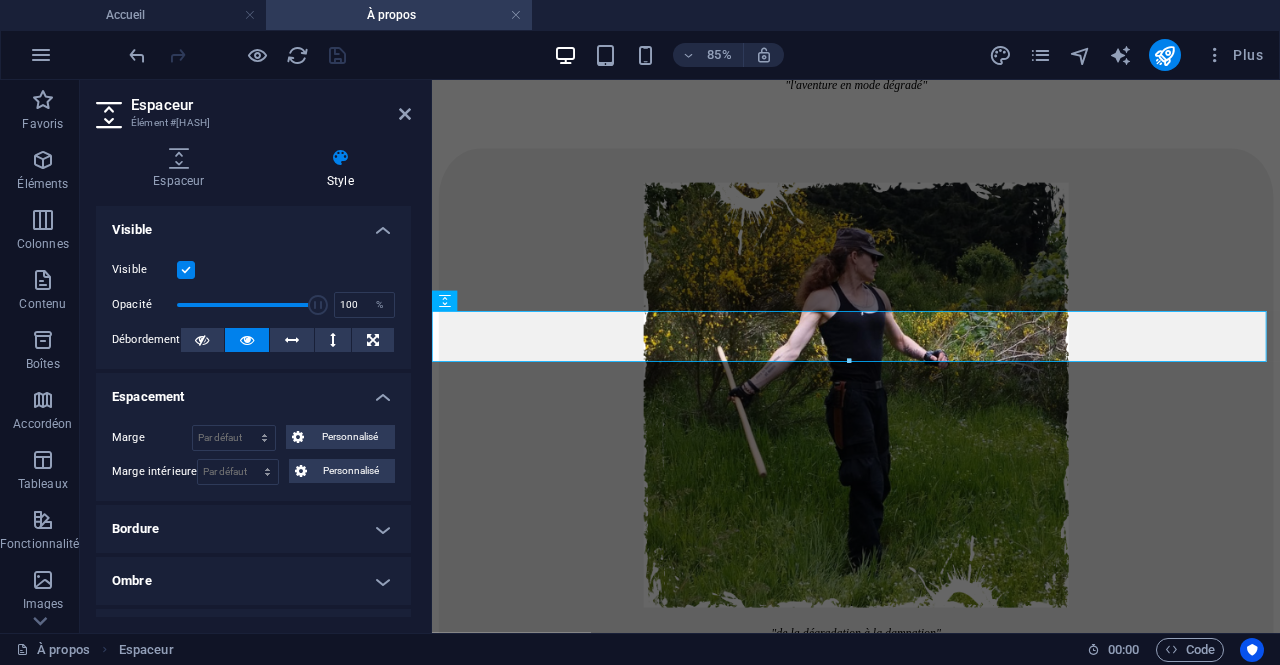 click on "Espacement" at bounding box center [253, 391] 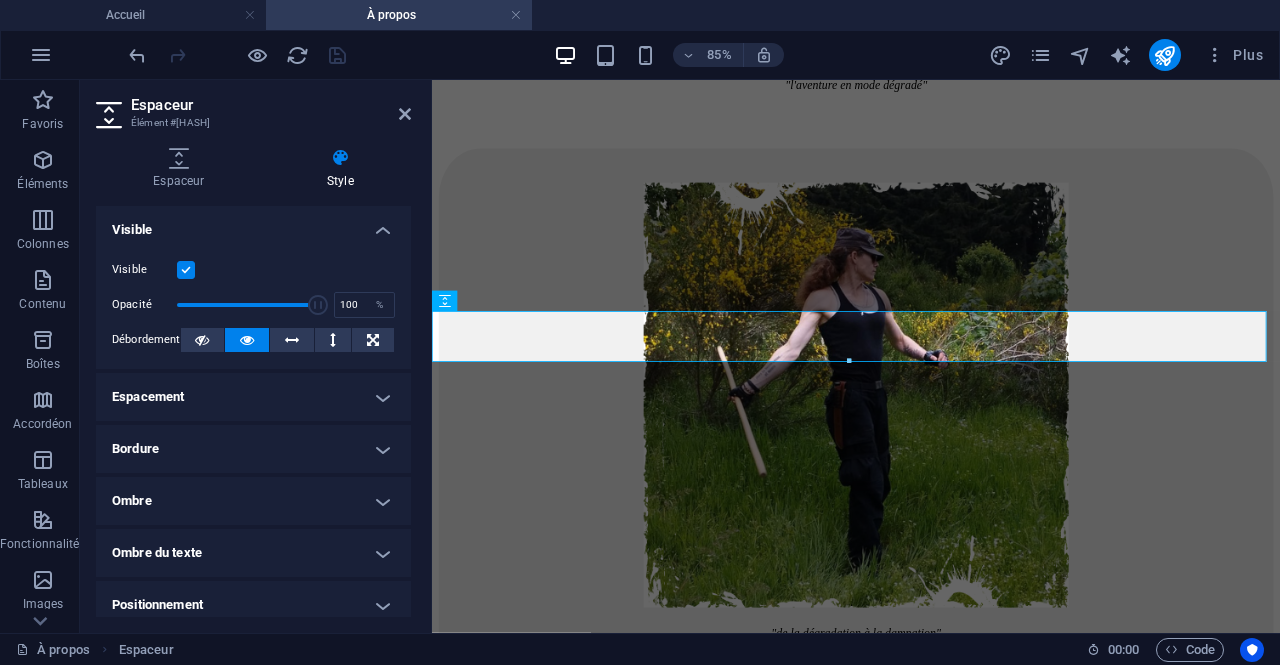 click on "Espaceur Élément #[HASH]" at bounding box center [253, 106] 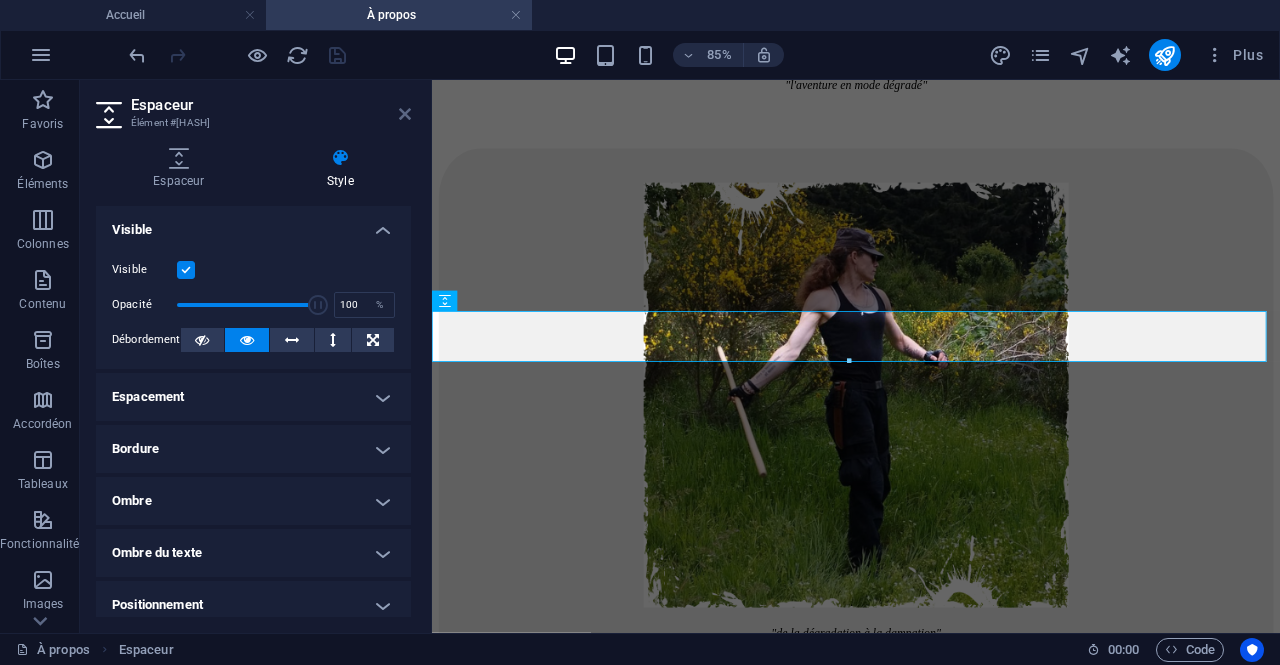 click at bounding box center [405, 114] 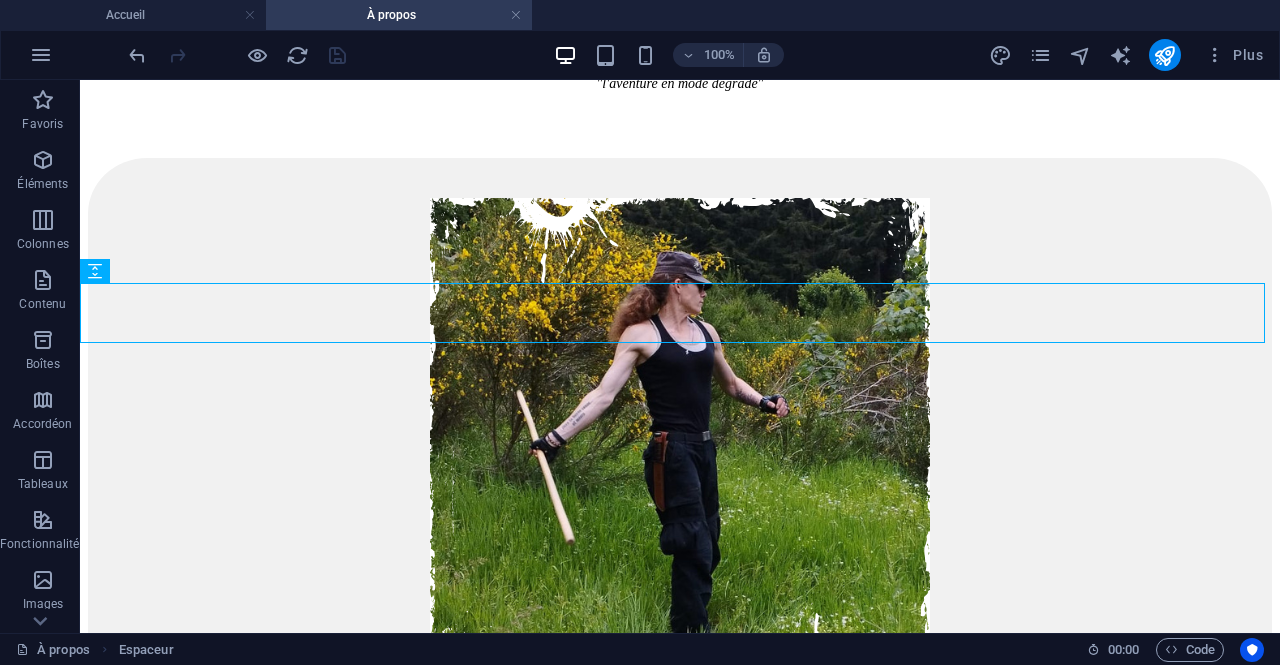 scroll, scrollTop: 1088, scrollLeft: 0, axis: vertical 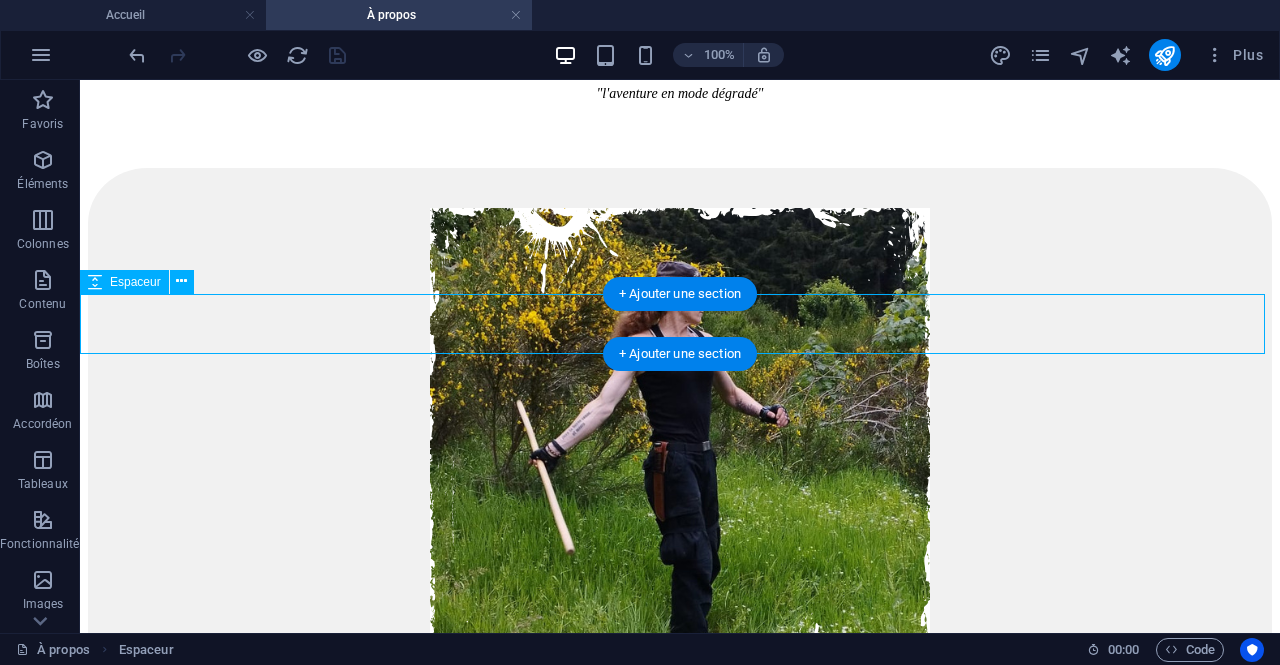 click at bounding box center (680, 1325) 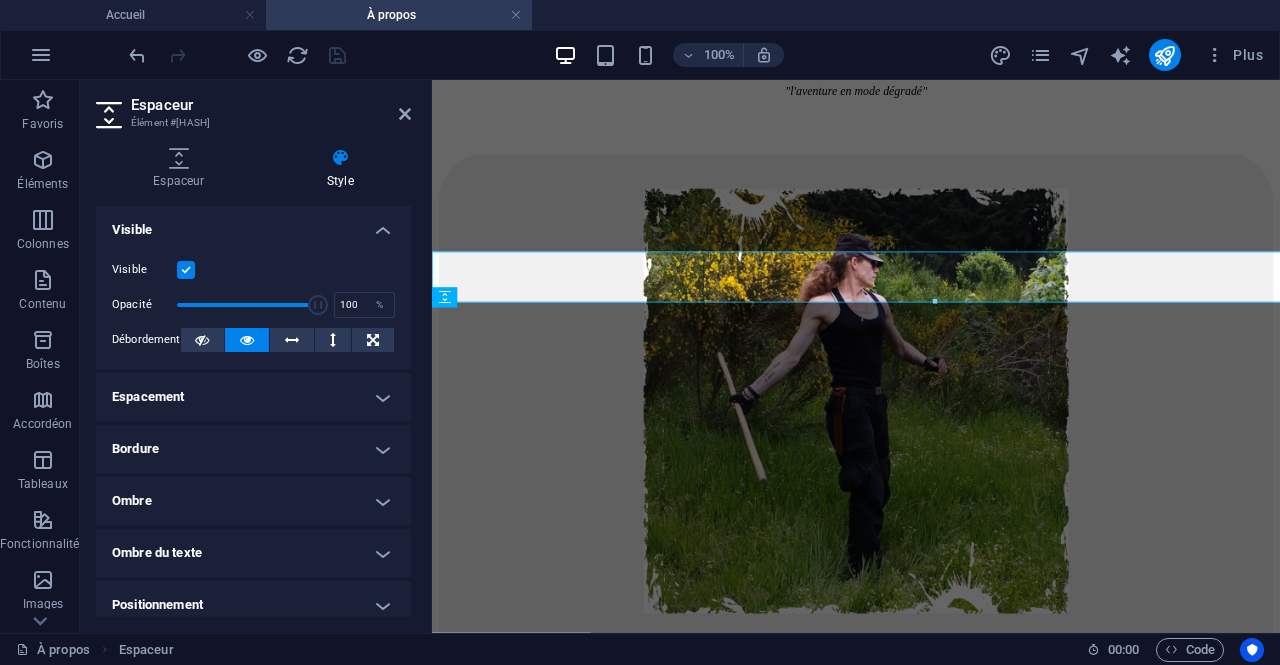 scroll, scrollTop: 1099, scrollLeft: 0, axis: vertical 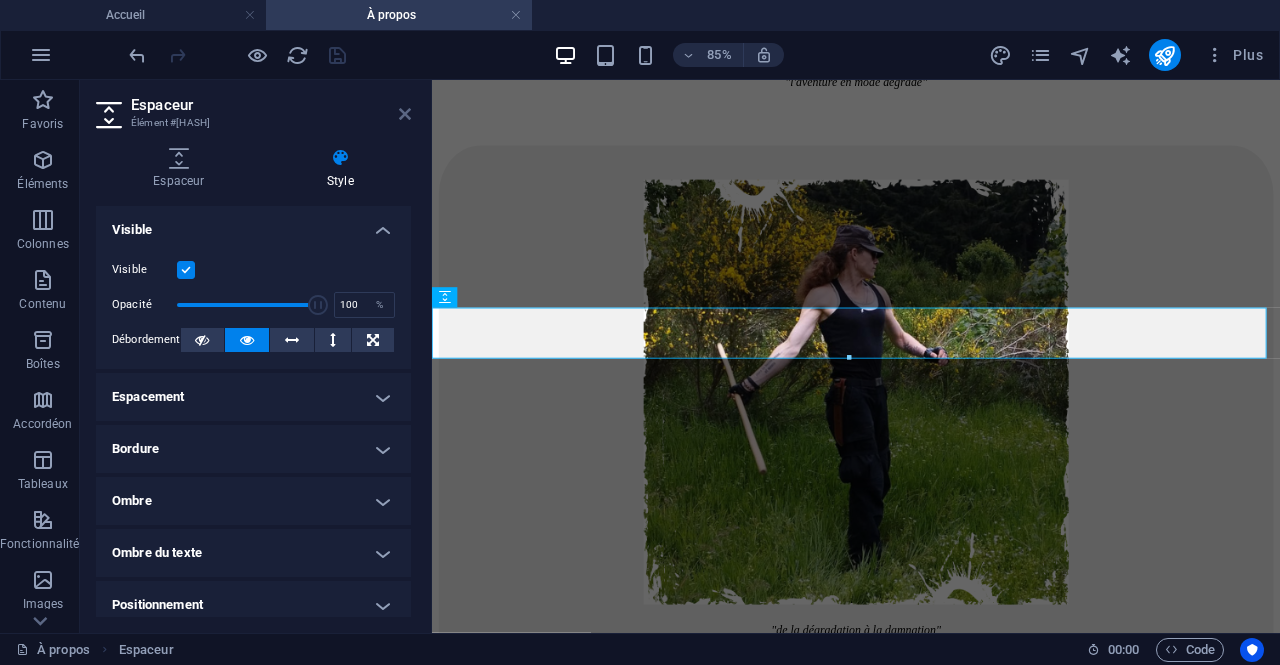 click at bounding box center [405, 114] 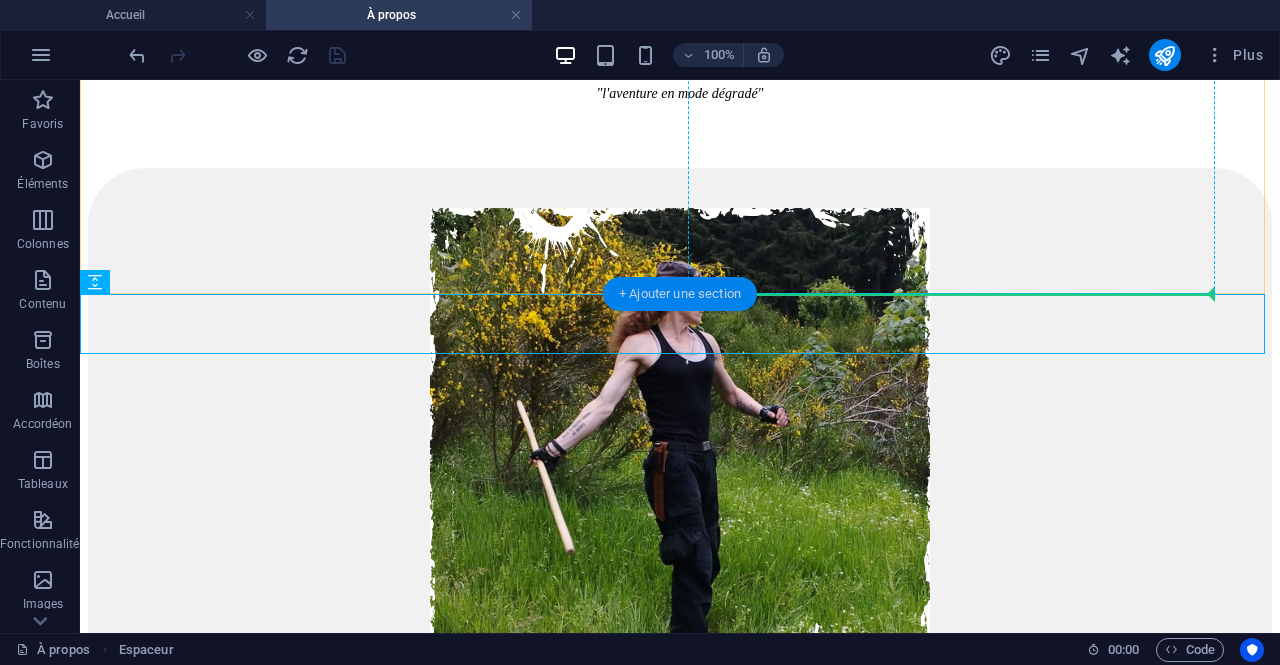 drag, startPoint x: 150, startPoint y: 282, endPoint x: 722, endPoint y: 278, distance: 572.014 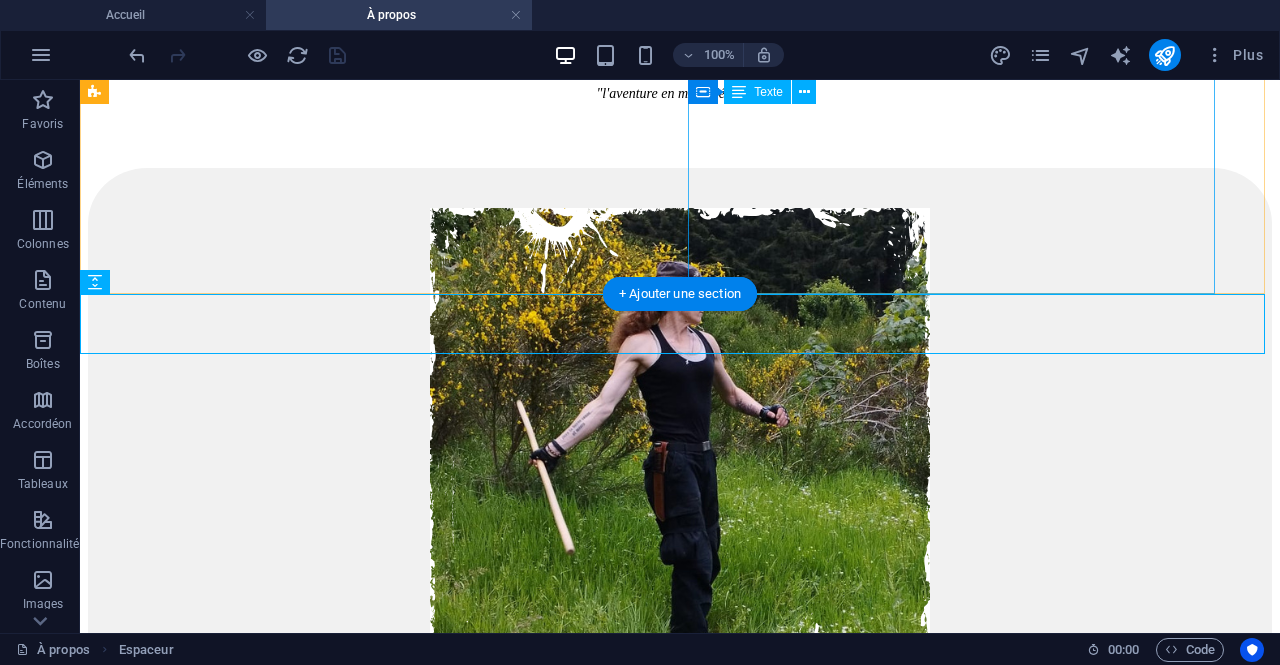 drag, startPoint x: 199, startPoint y: 363, endPoint x: 814, endPoint y: 268, distance: 622.2941 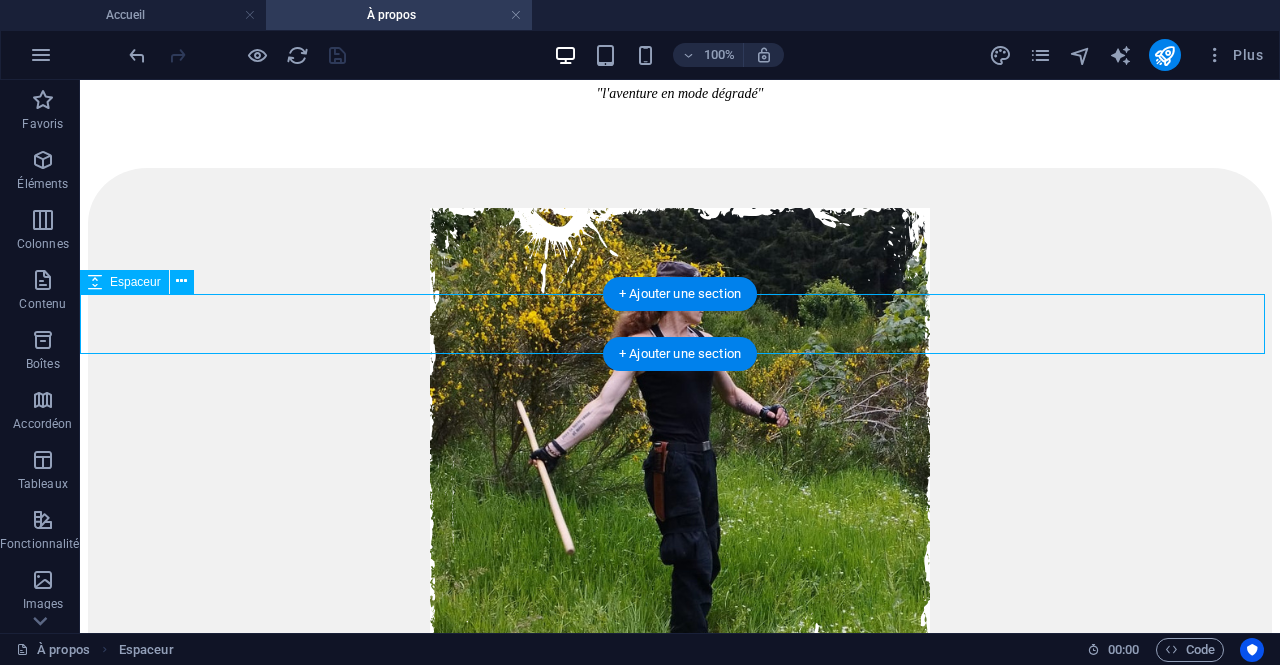 click at bounding box center (680, 1325) 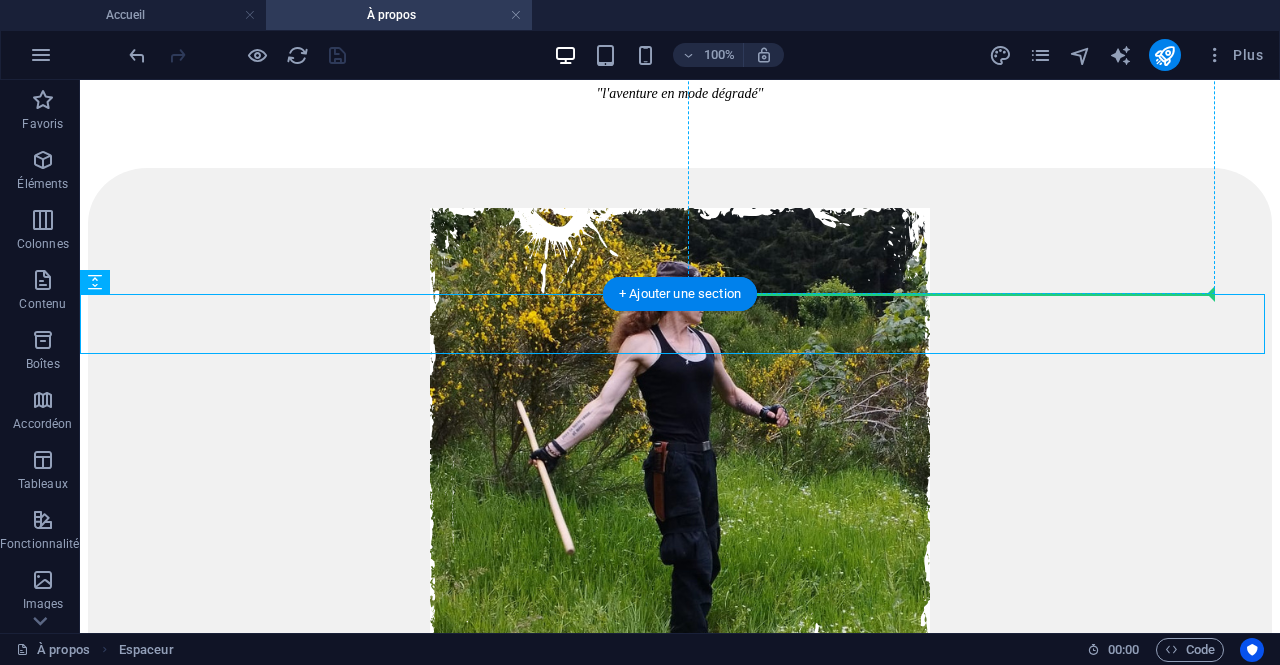 drag, startPoint x: 212, startPoint y: 362, endPoint x: 820, endPoint y: 277, distance: 613.91284 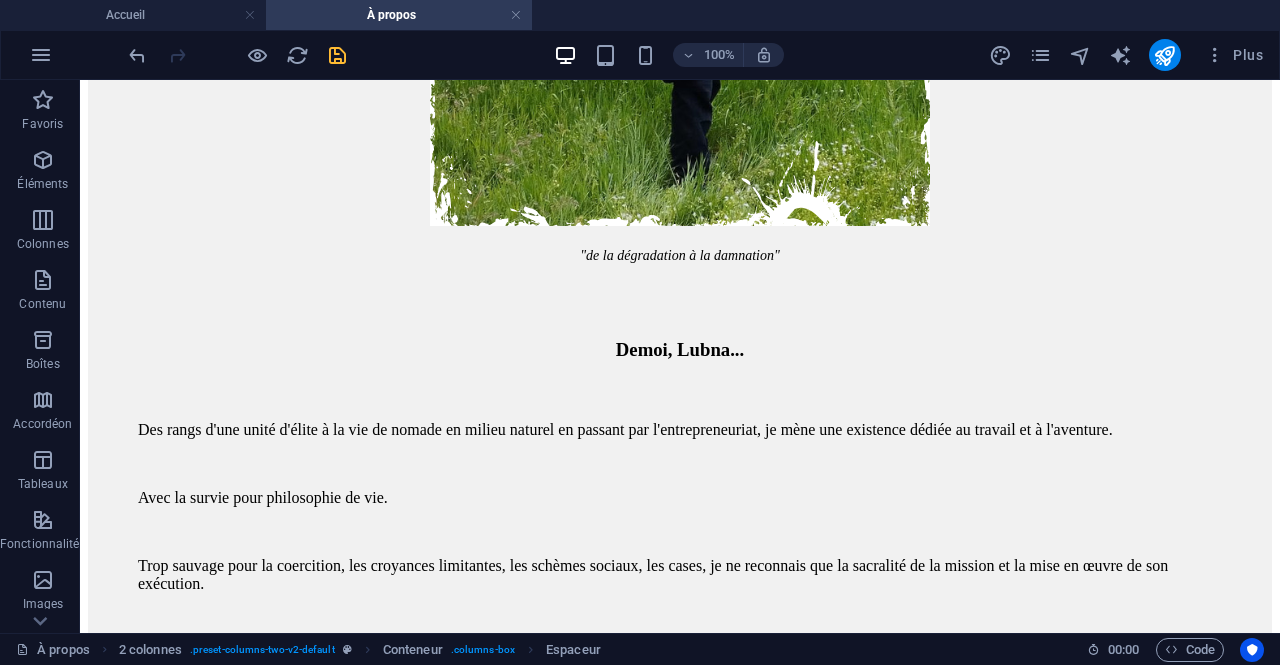 scroll, scrollTop: 1575, scrollLeft: 0, axis: vertical 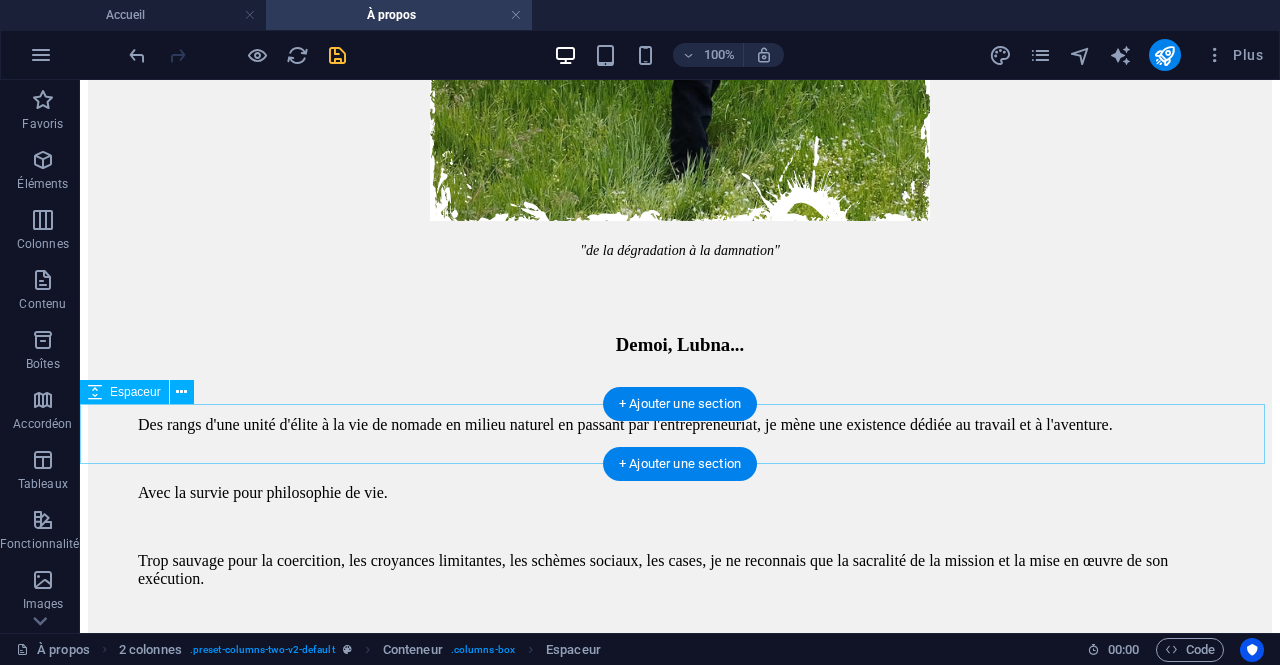 click at bounding box center [680, 1869] 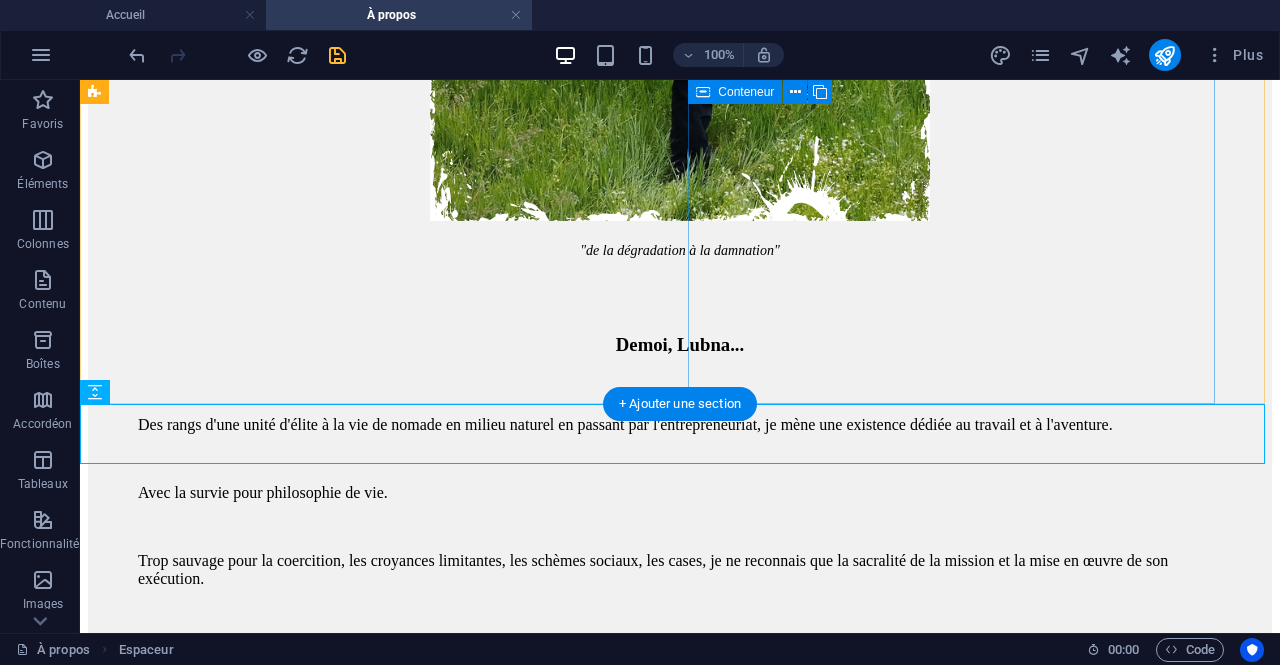drag, startPoint x: 212, startPoint y: 475, endPoint x: 771, endPoint y: 394, distance: 564.838 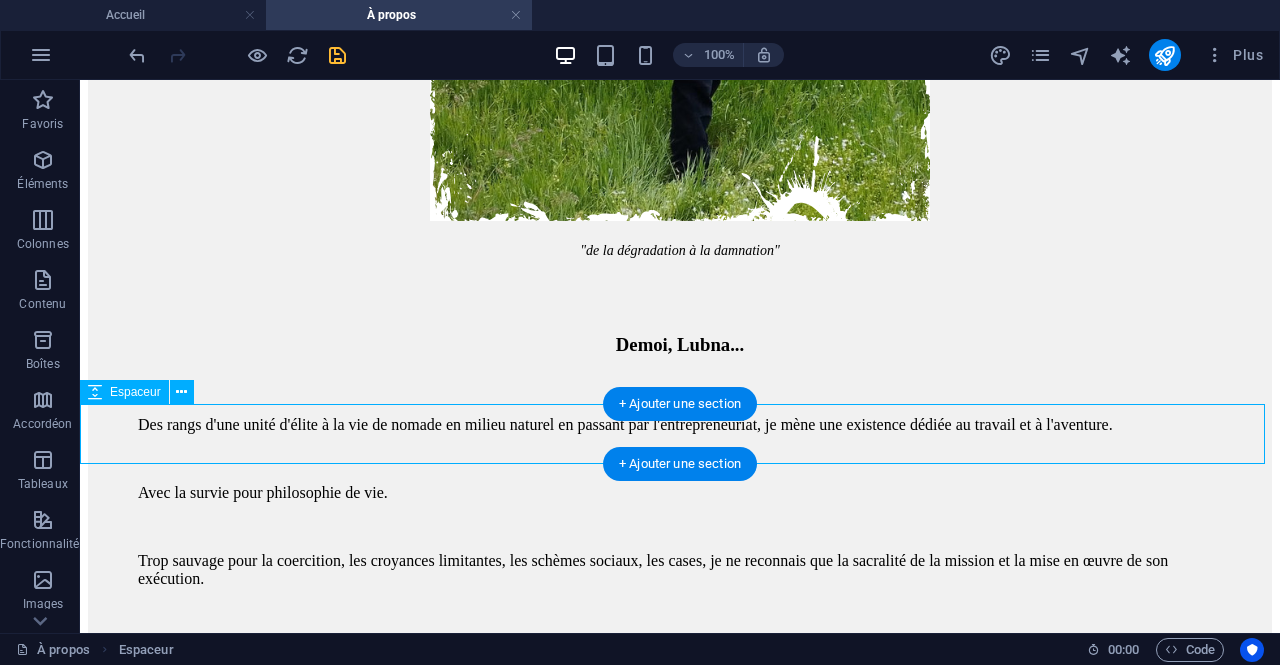click at bounding box center [680, 1869] 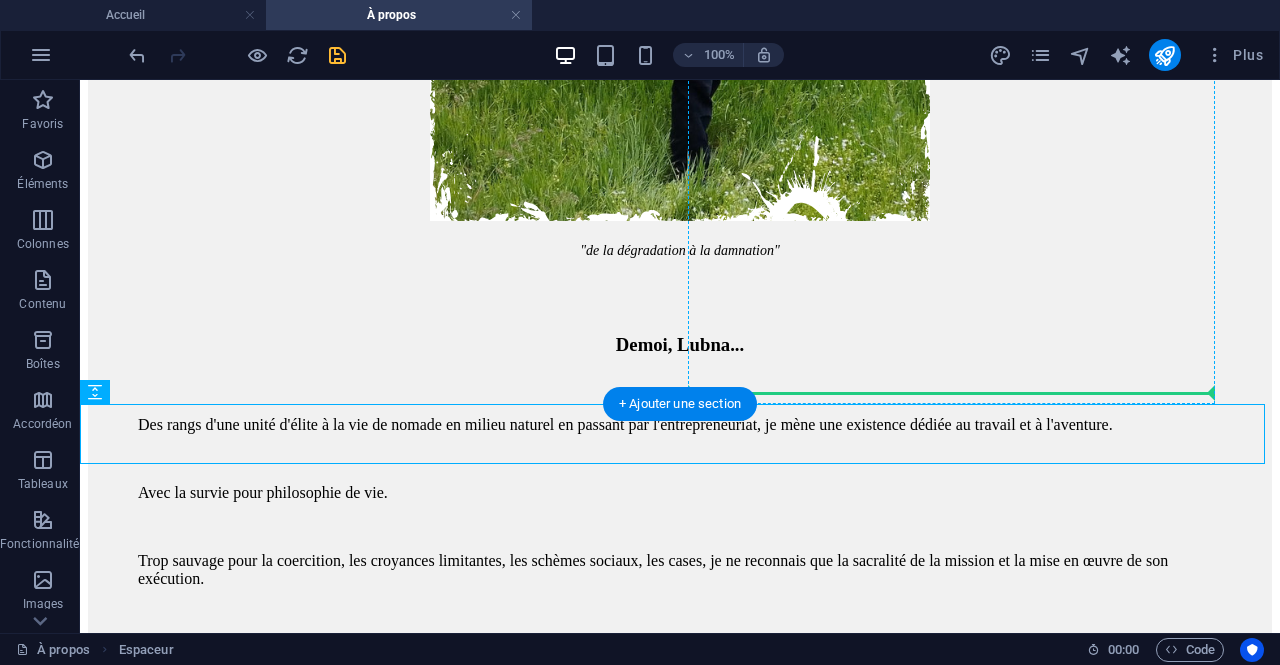 drag, startPoint x: 203, startPoint y: 474, endPoint x: 914, endPoint y: 385, distance: 716.54865 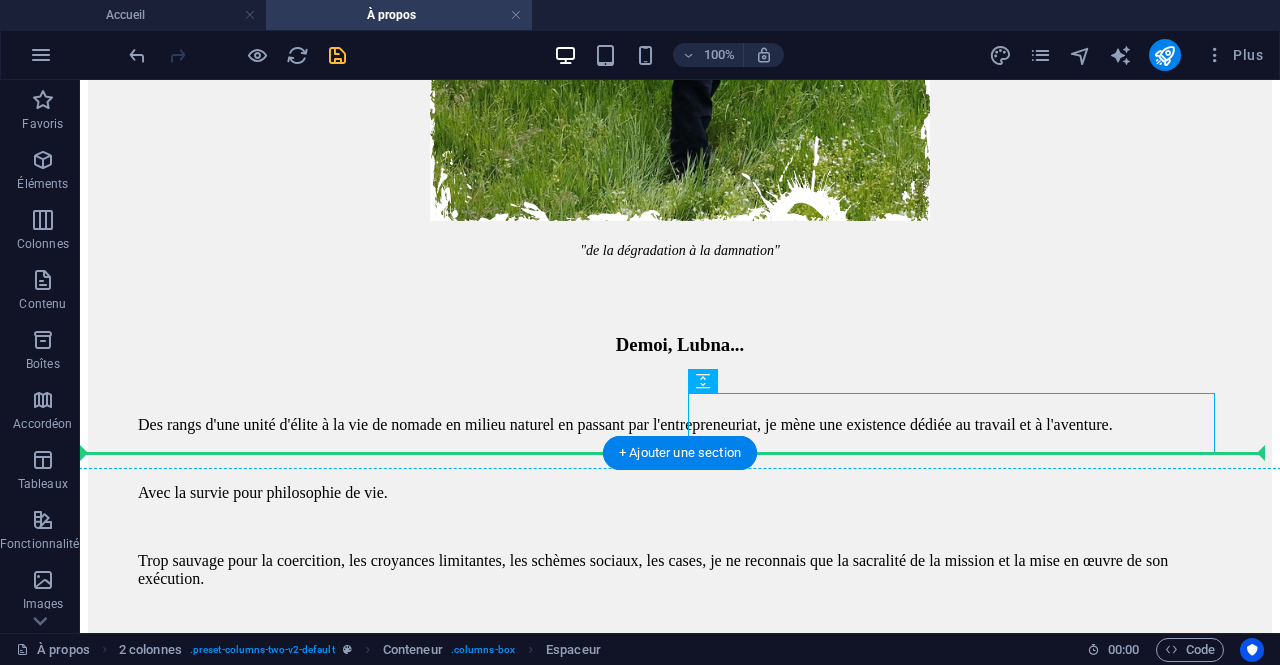 drag, startPoint x: 817, startPoint y: 457, endPoint x: 534, endPoint y: 405, distance: 287.73773 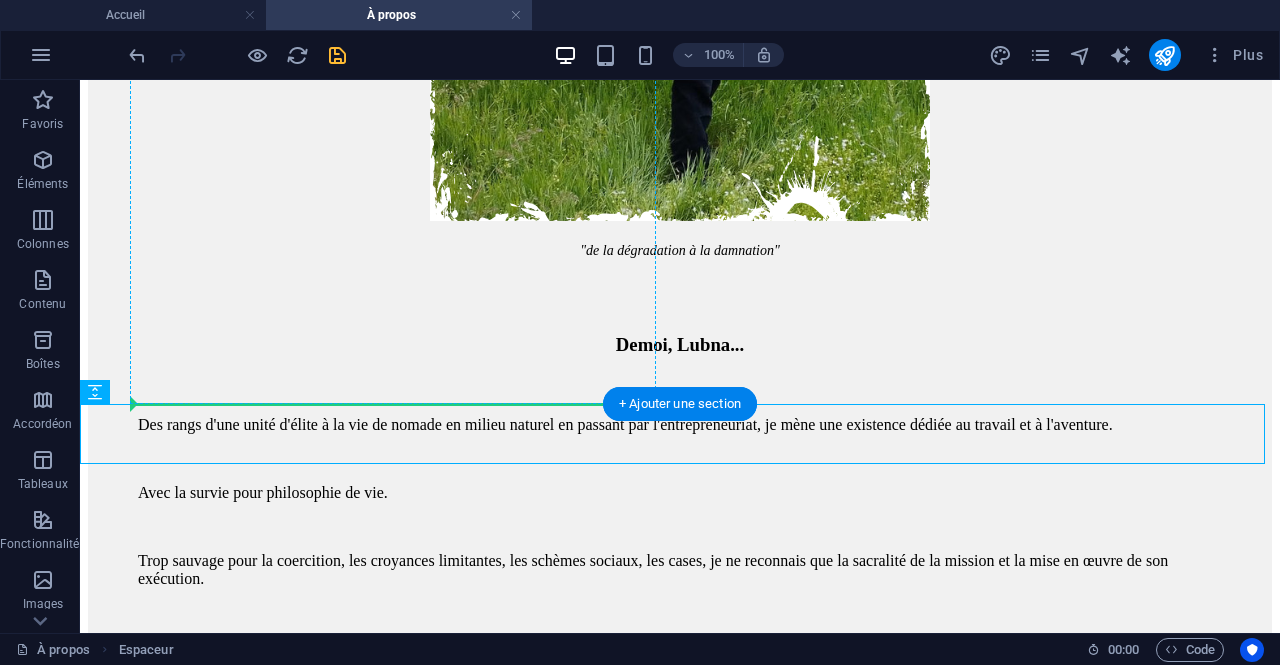 drag, startPoint x: 221, startPoint y: 474, endPoint x: 224, endPoint y: 385, distance: 89.050545 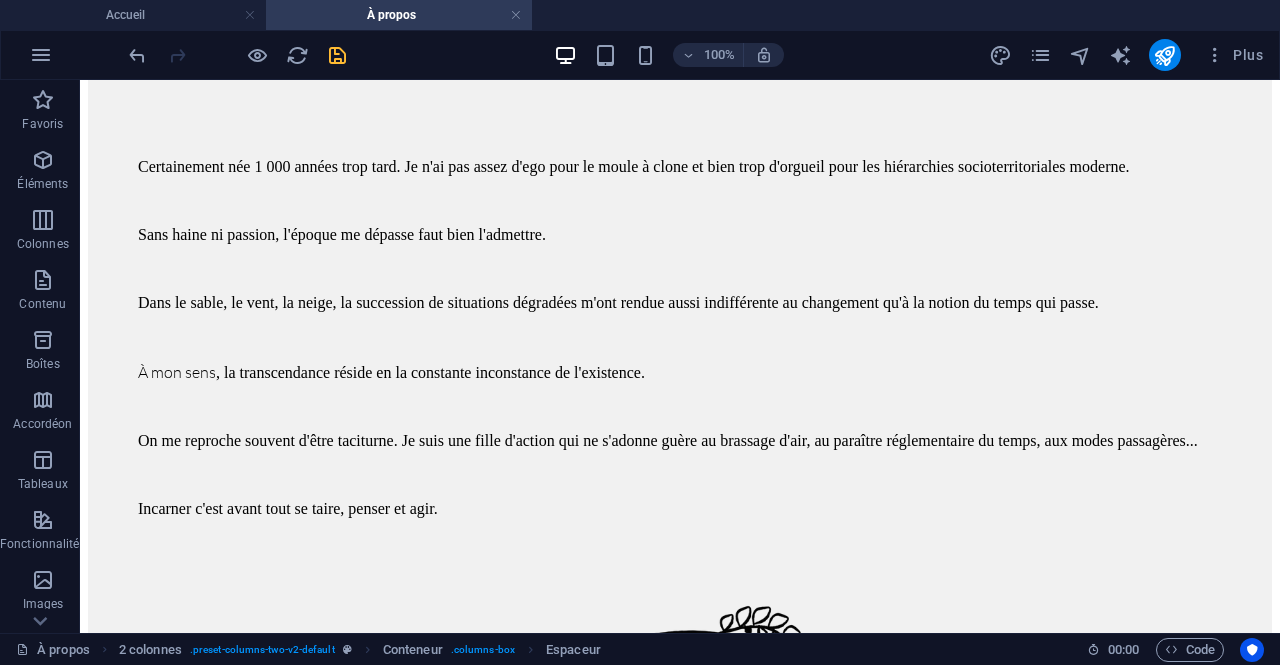 scroll, scrollTop: 2378, scrollLeft: 0, axis: vertical 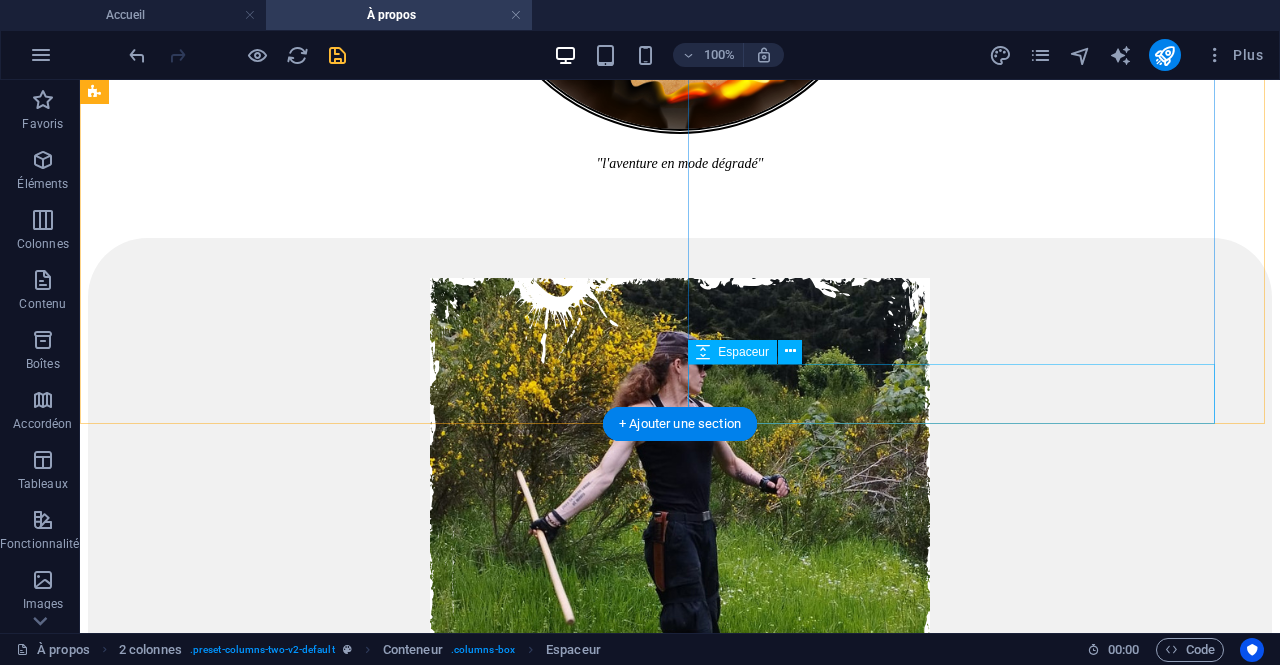 click at bounding box center (680, 1395) 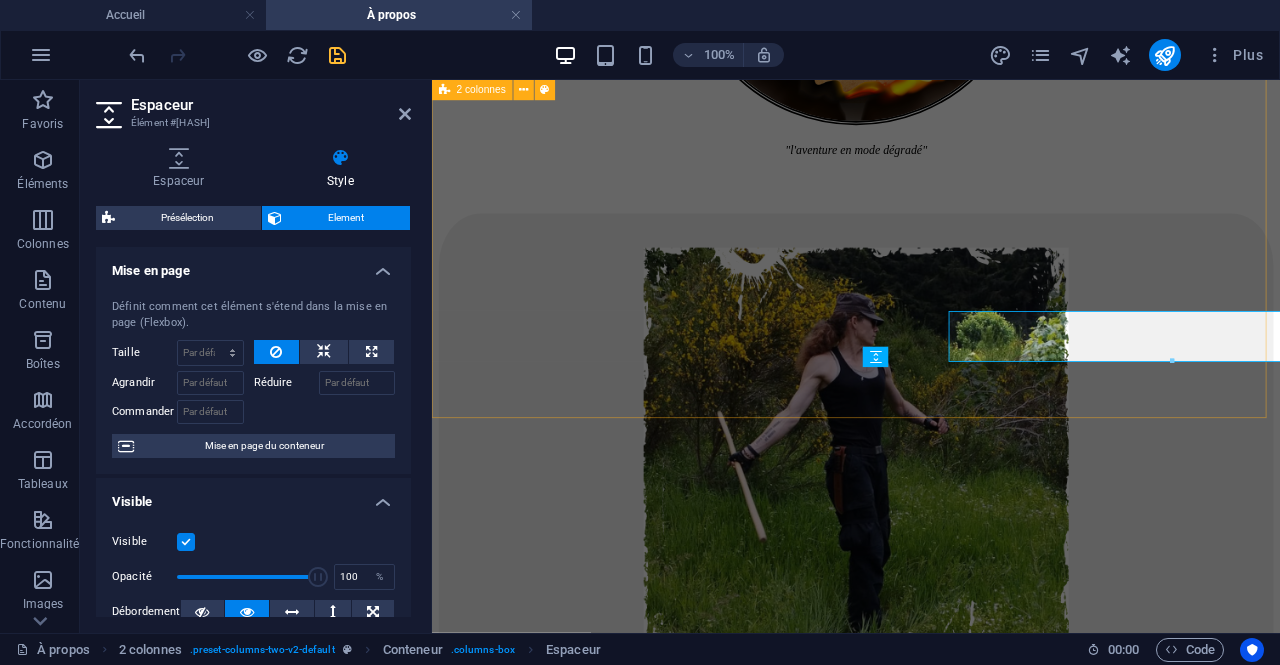 scroll, scrollTop: 1029, scrollLeft: 0, axis: vertical 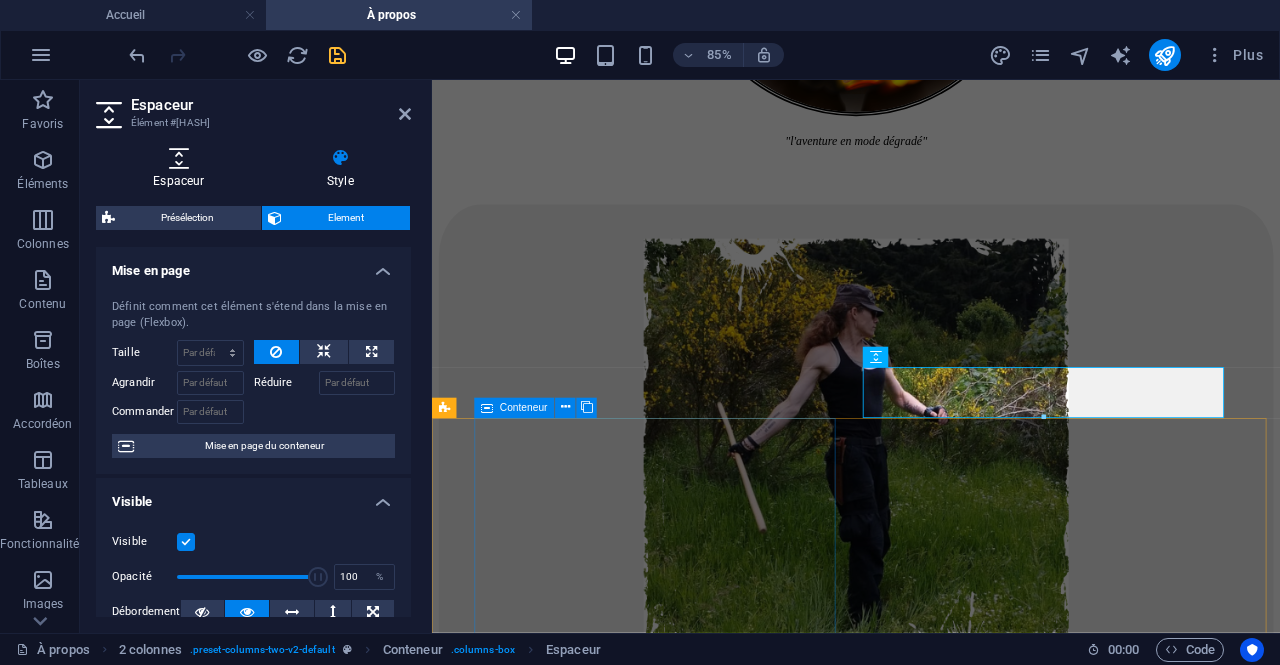 click on "Espaceur" at bounding box center (183, 169) 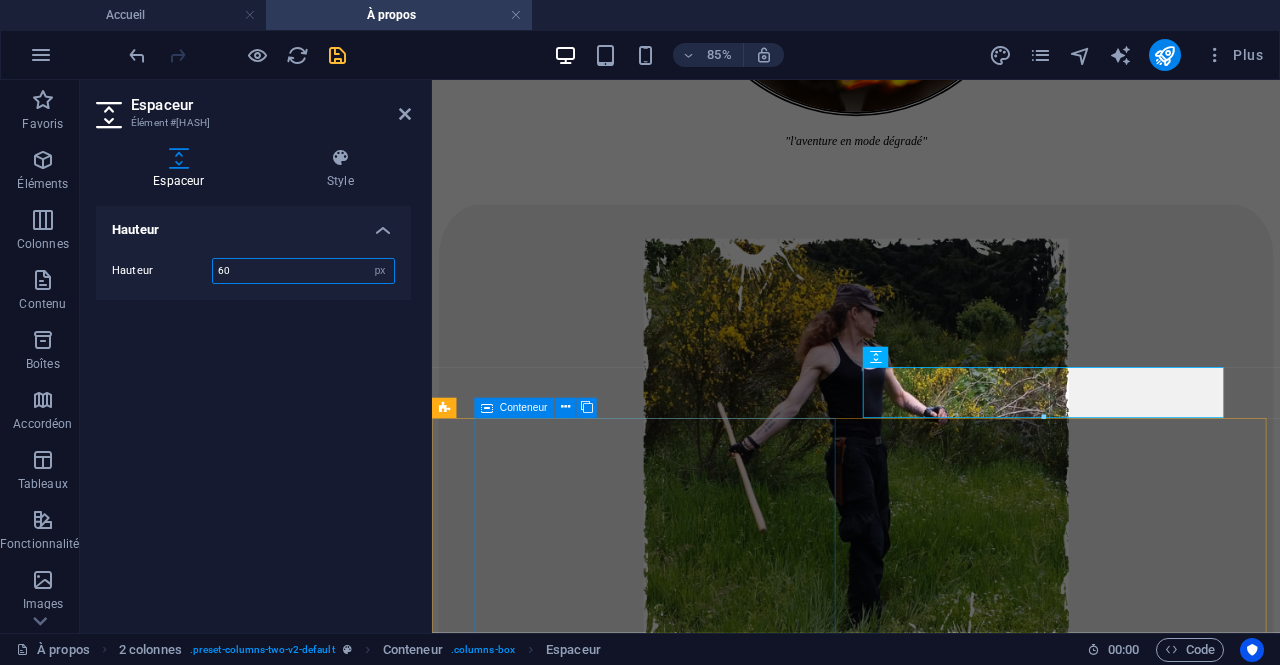 click on "60" at bounding box center (303, 271) 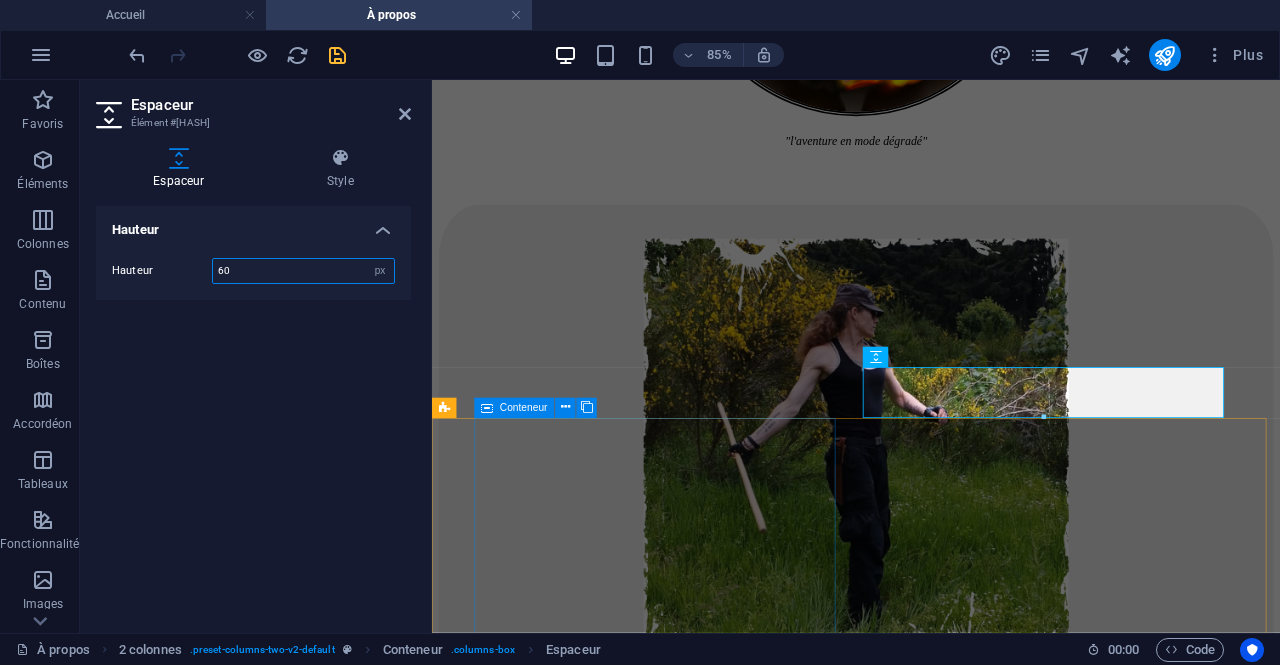 type on "6" 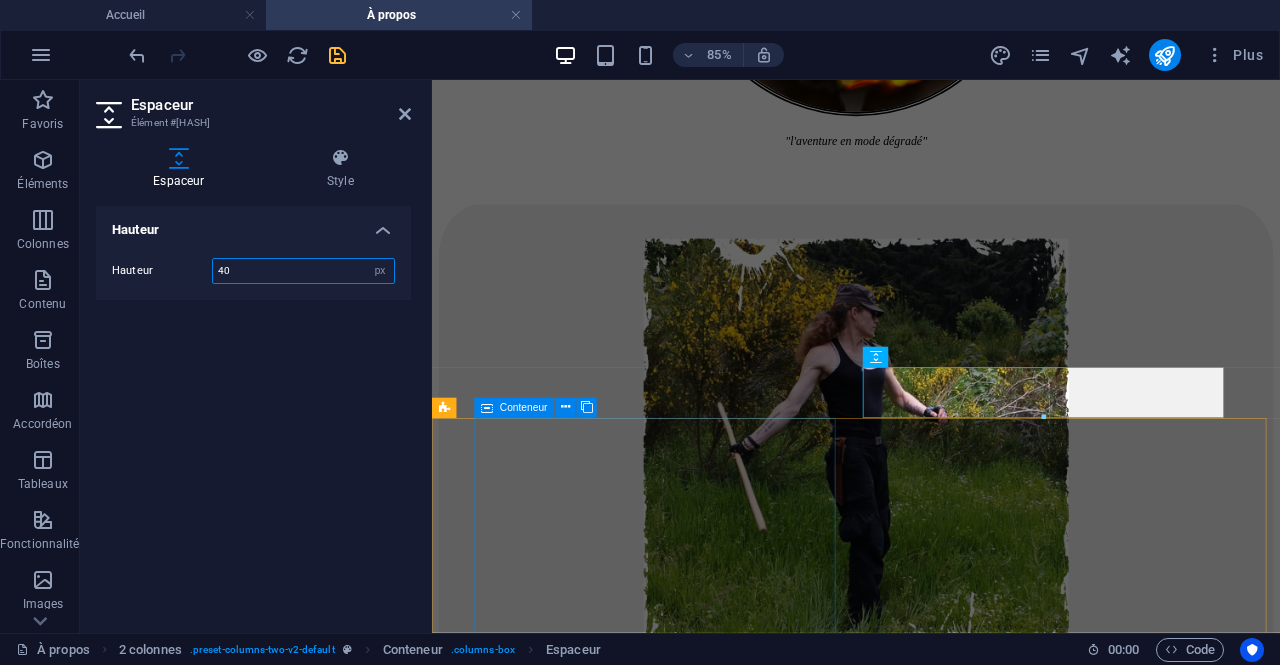 type on "40" 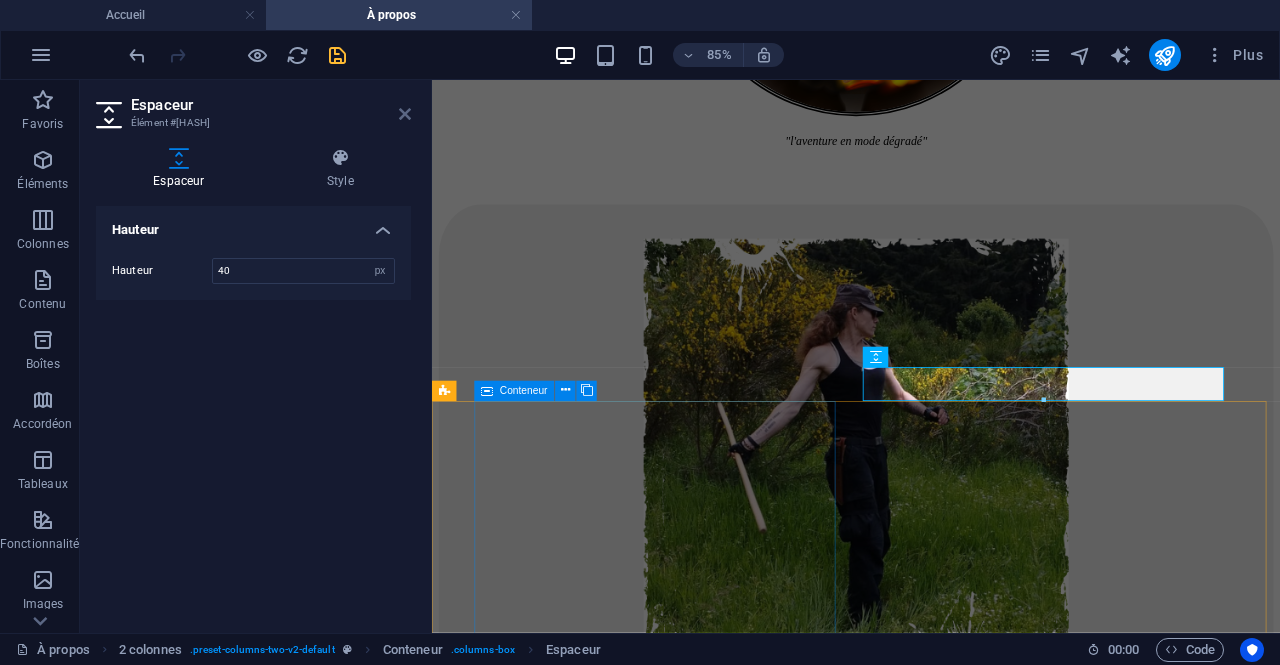 click at bounding box center [405, 114] 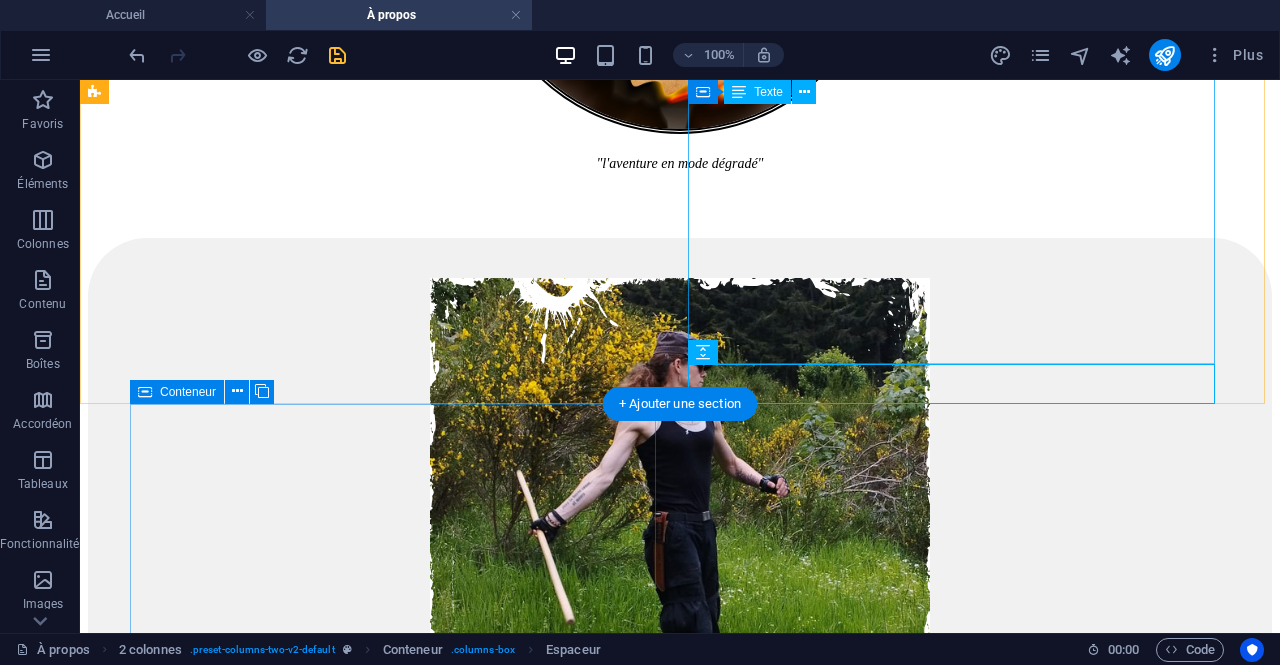 click on "Des rangs d'une unité d'élite à la vie de nomade en milieu naturel en passant par l'entrepreneuriat, je mène une existence dédiée au travail et à l'aventure. Avec la survie pour philosophie de vie. Trop sauvage pour la coercition, les croyances limitantes, les schèmes sociaux, les cases, je ne reconnais que la sacralité de la mission et la mise en œuvre de son exécution. But, moyens, motif. Mes credo : le dépassement et la pratique du biotope humain. L'opérationnalité par la force, l'honneur, l'ardeur, la souffrance, la préparation. Le devoir se choisit, le courage est de s'y tenir." at bounding box center (680, 1161) 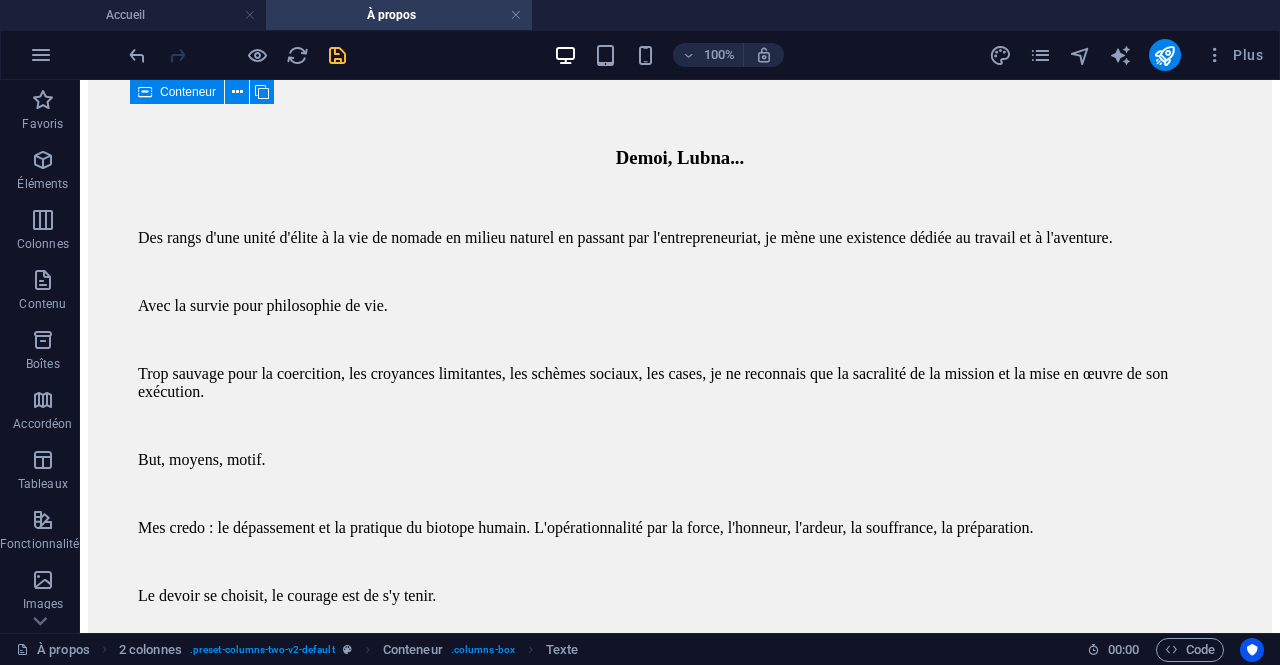 scroll, scrollTop: 1766, scrollLeft: 0, axis: vertical 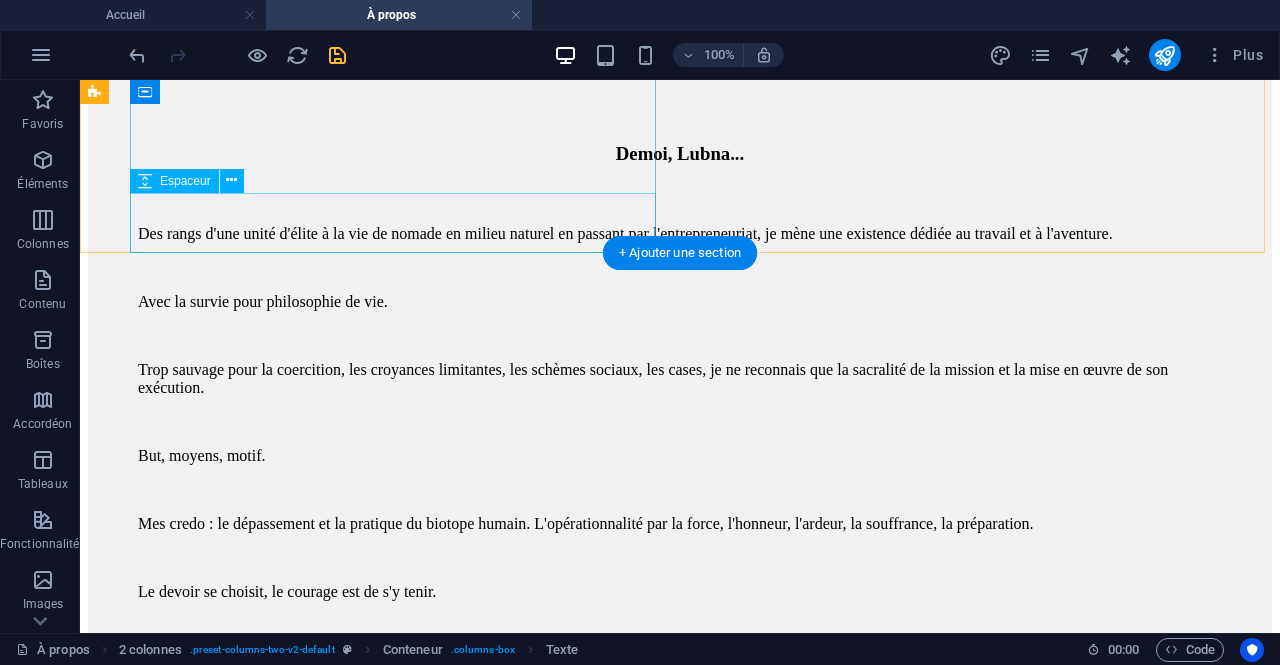 click at bounding box center [680, 1104] 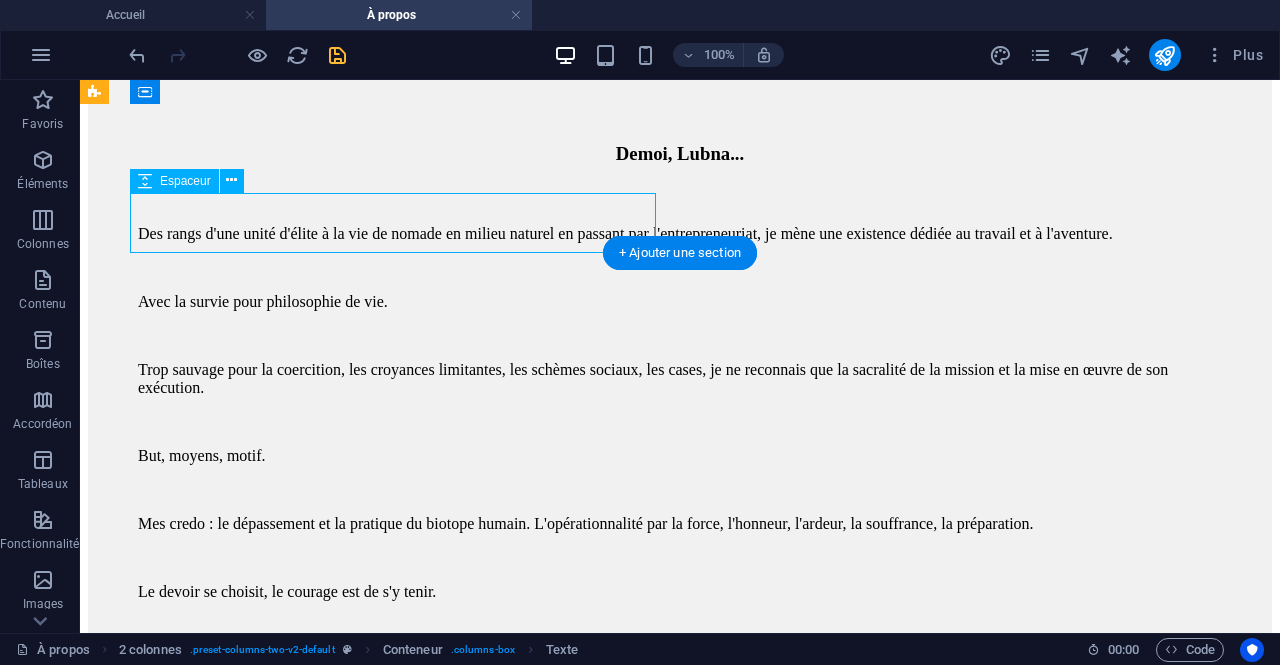 click at bounding box center (680, 1104) 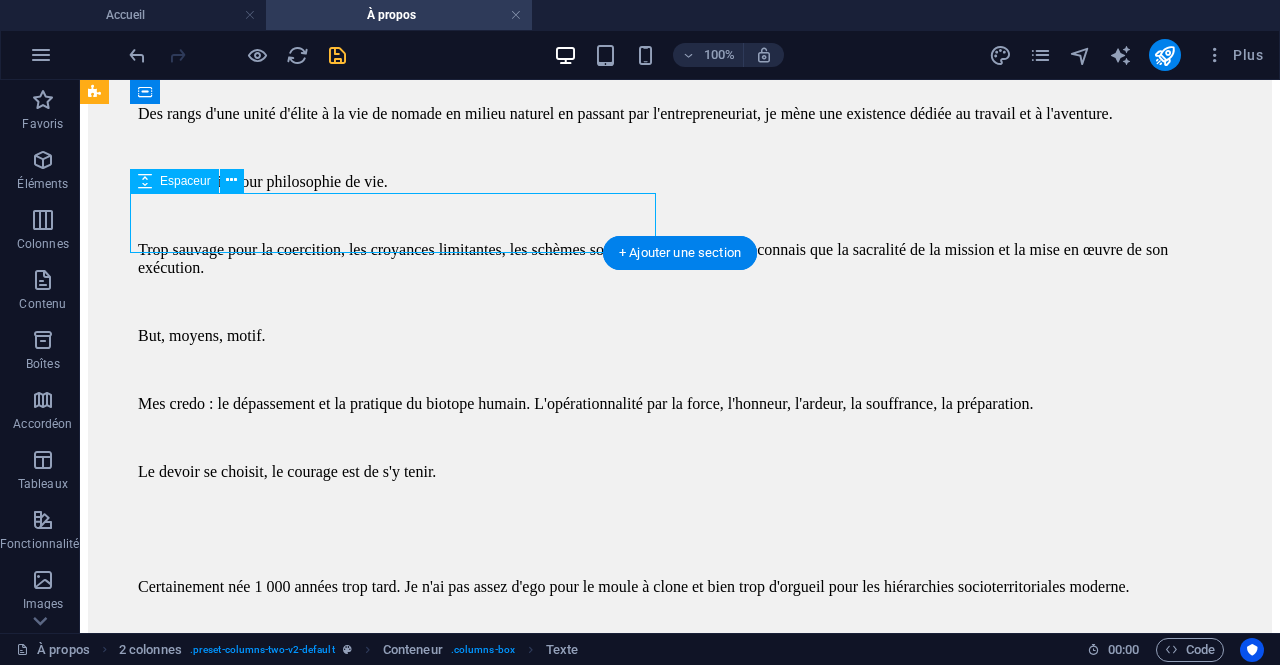 select on "px" 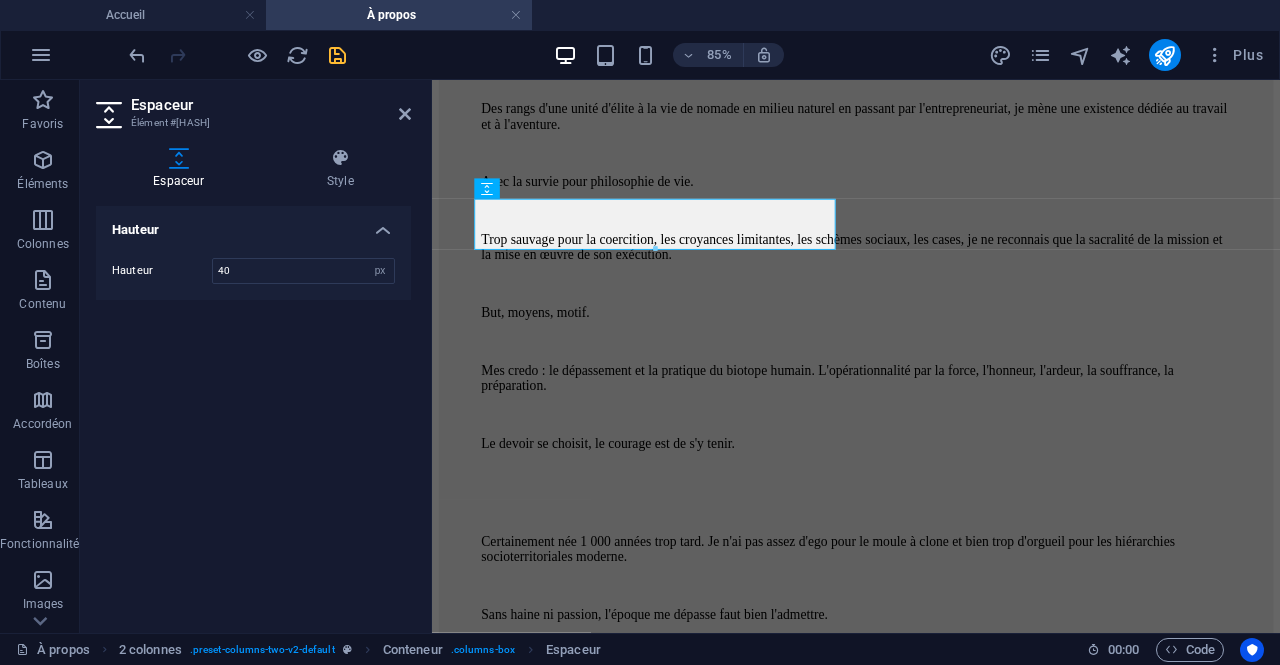 type on "40" 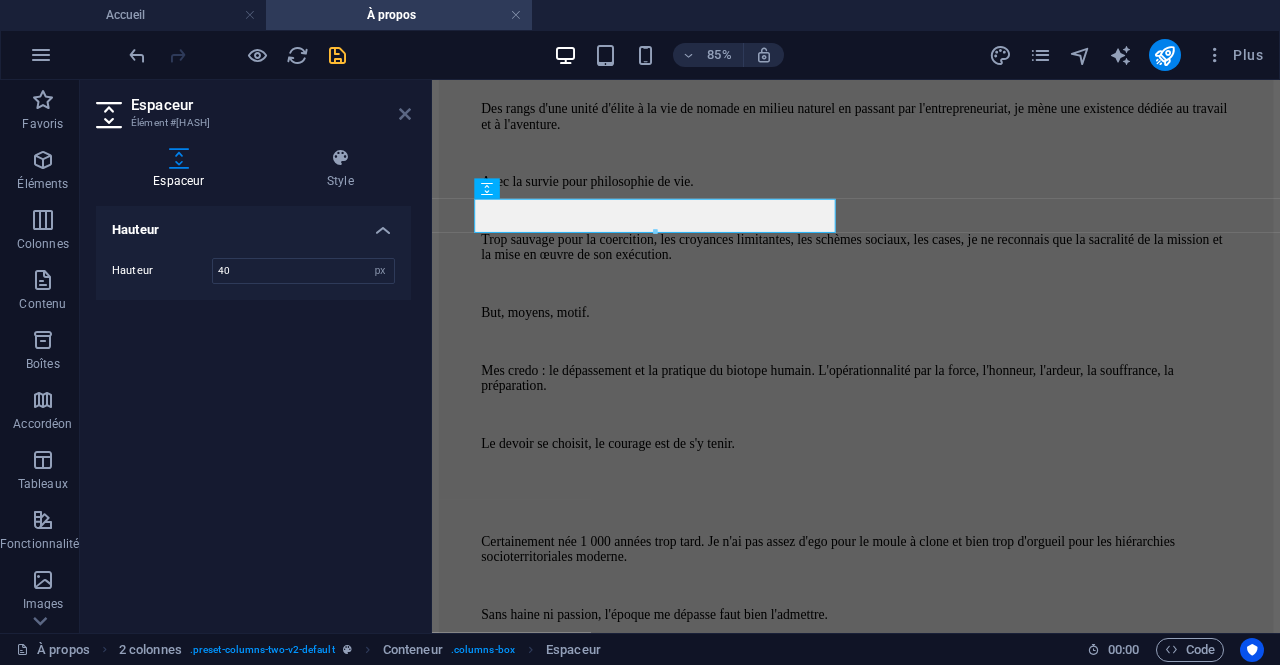 click at bounding box center (405, 114) 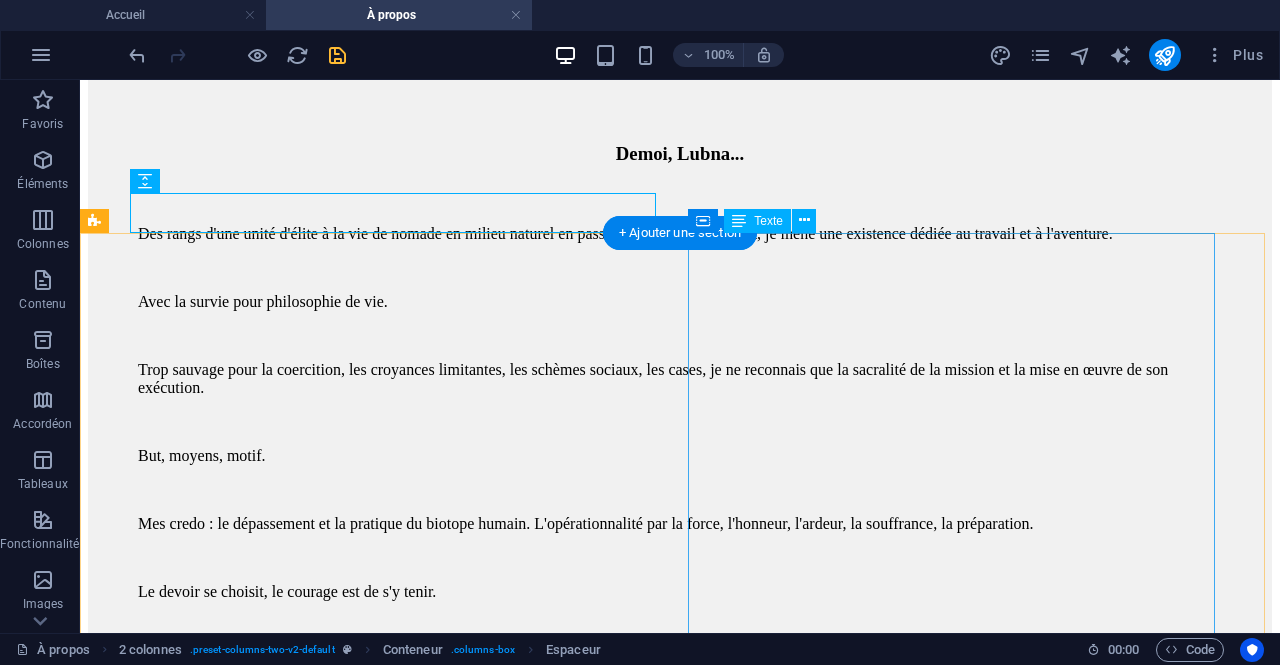 click on "On me reproche souvent d'être taciturne. Me suis une fille d'action qui ne s'adonne guère au brassage d'air, au paraître réglementaire du temps, aux modes passagères... Toutefois, je n'ai de révérence qu'envers ceux qui se connaissent et s'assument. Nourrissant un profond rejet pour le clonage social. J'ai mon code, mes doctrines, ma ligne de conduite, et je m'y tiens. C'est aussi ignorant qu'inhérent à ma condition. La vie est pour moi un jeu qui a pour seul sens celui que l'on veut bien lui donner. Du ciel en enfer, de la dégradation à la damnation, je fais ce que j'ai à faire. Ni bonne ni mauvaise, je sers ce que je considère être la bonne cause. Il en sera ainsi jusqu'à mon crépuscule." at bounding box center (680, 2466) 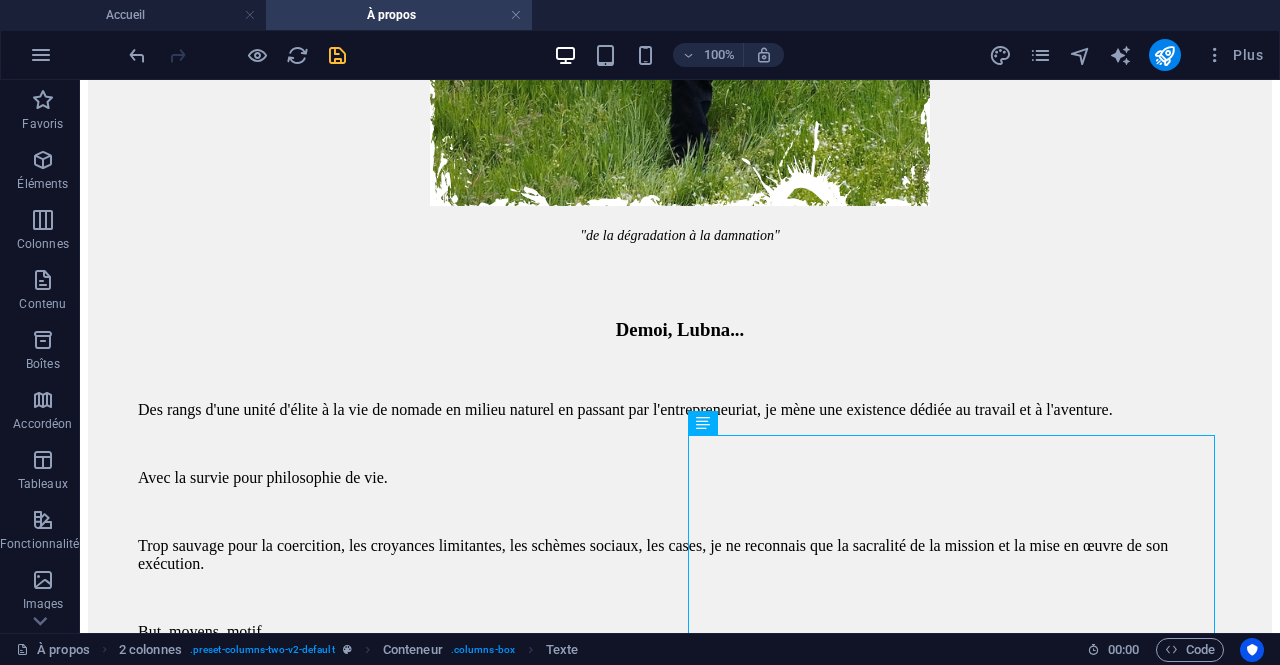 scroll, scrollTop: 1600, scrollLeft: 0, axis: vertical 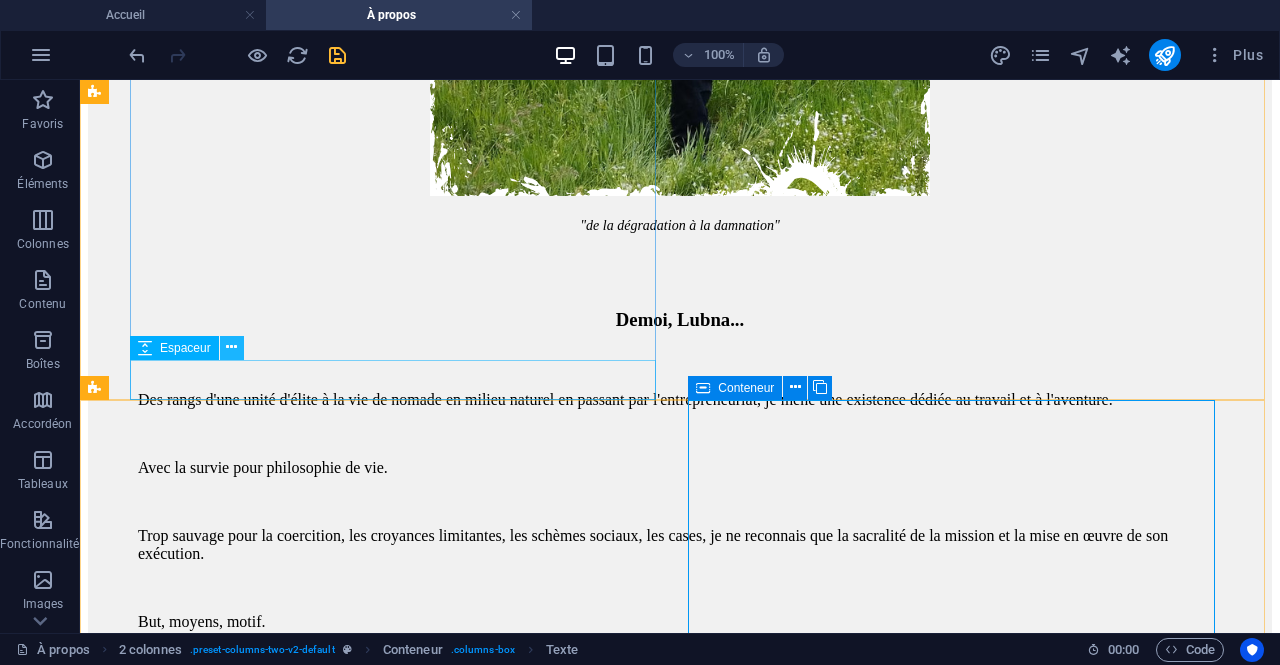 click at bounding box center (231, 347) 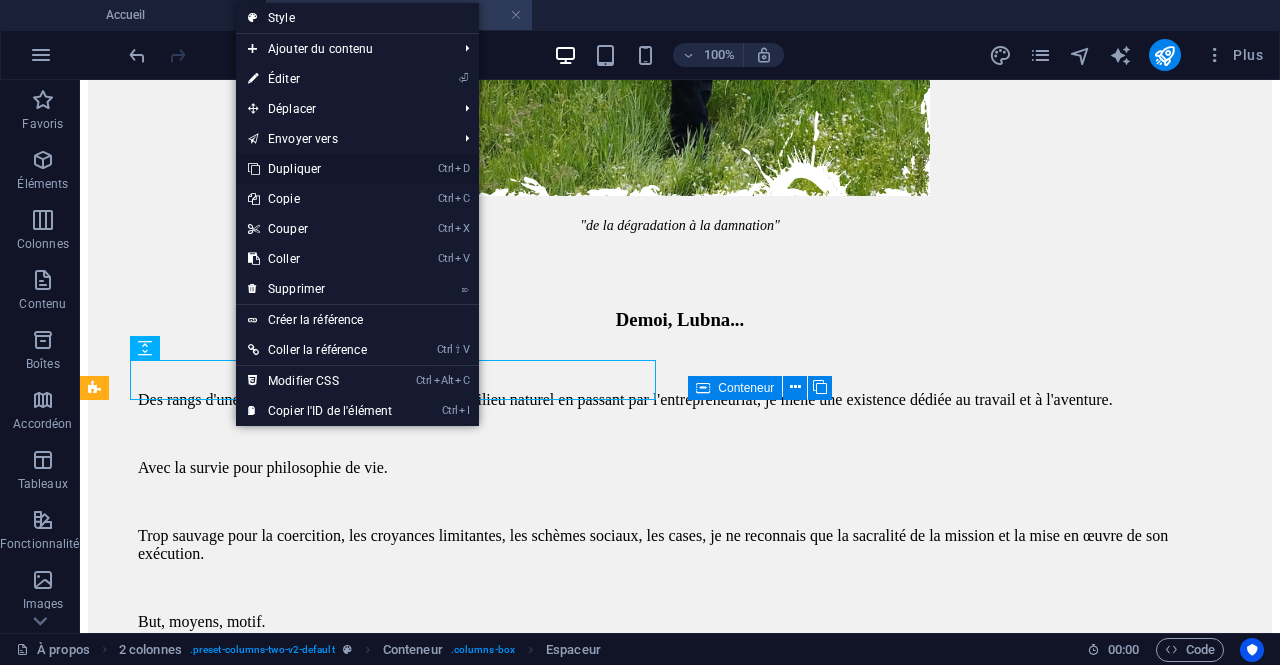 click on "Ctrl D  Dupliquer" at bounding box center [320, 169] 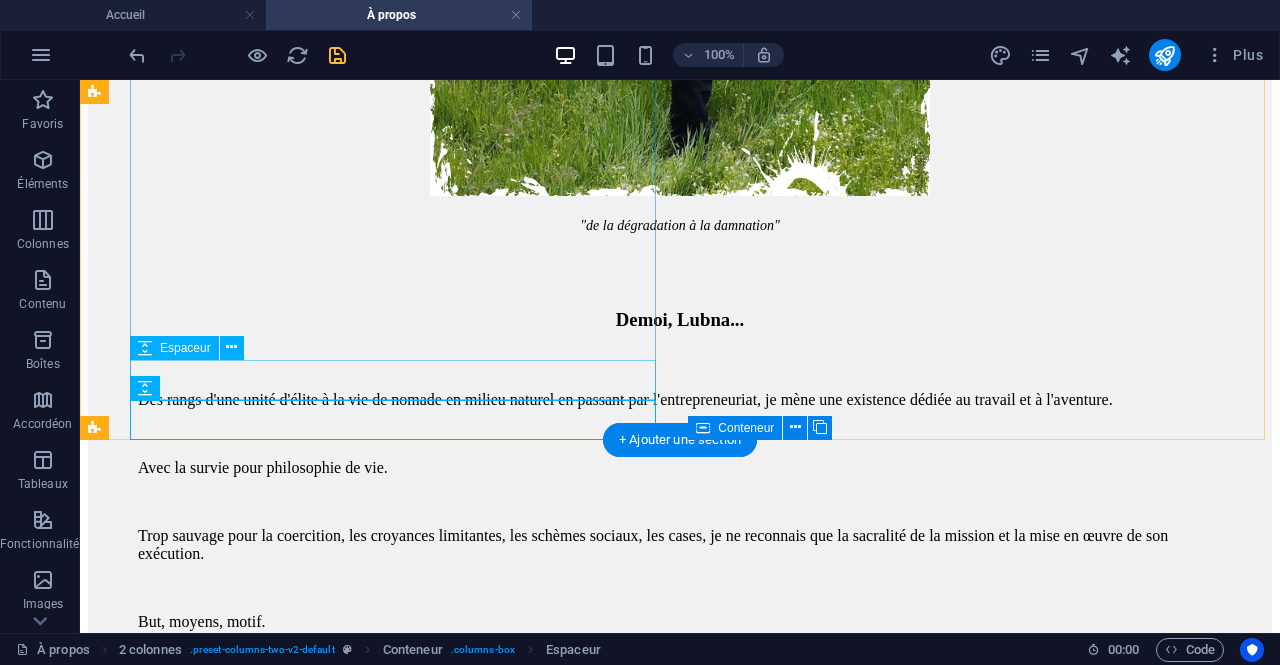 click at bounding box center [680, 1260] 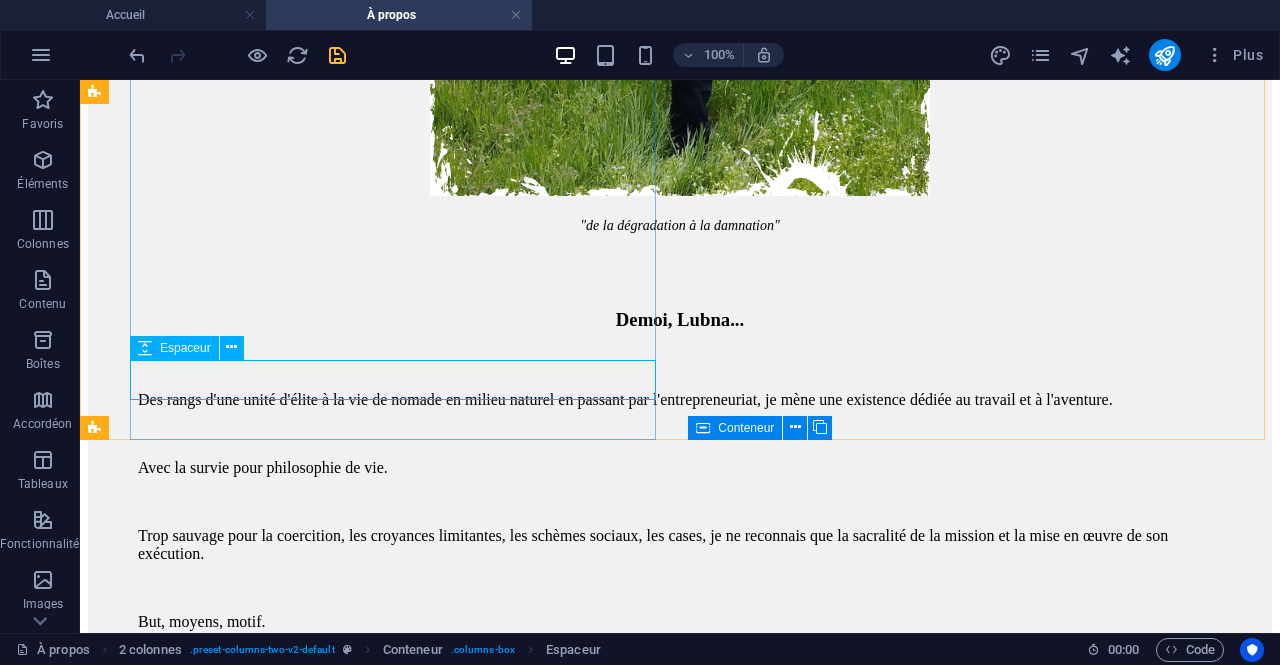 scroll, scrollTop: 1600, scrollLeft: 0, axis: vertical 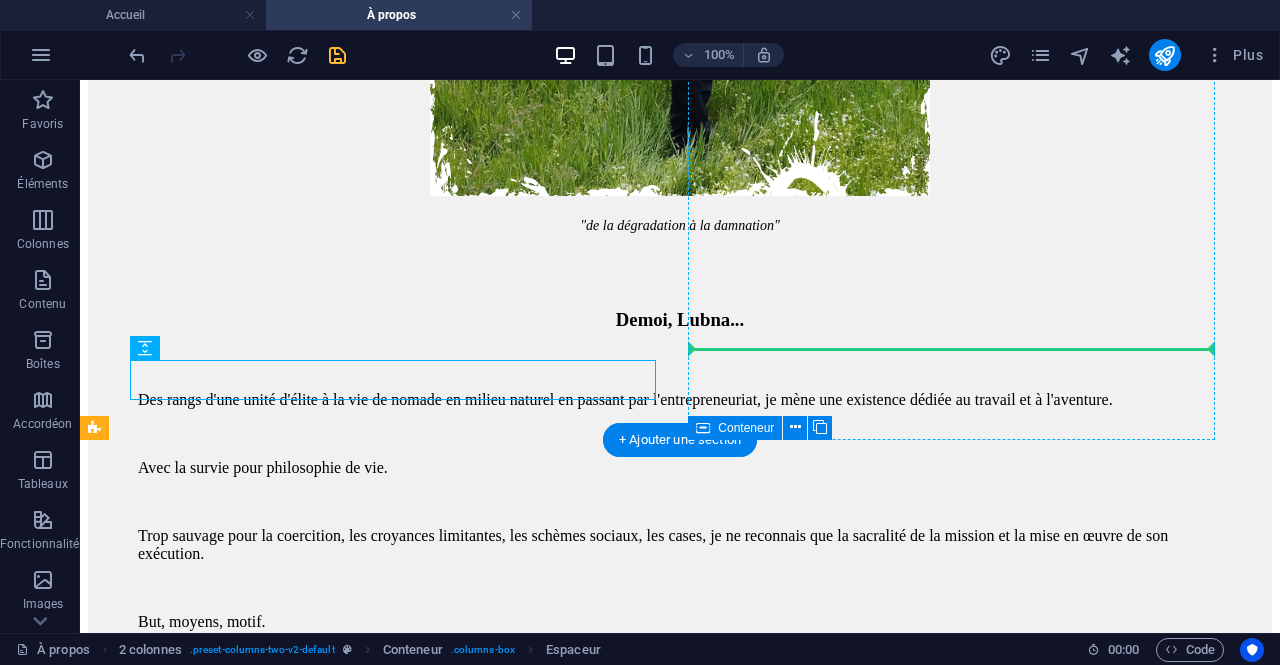 drag, startPoint x: 268, startPoint y: 433, endPoint x: 758, endPoint y: 341, distance: 498.56192 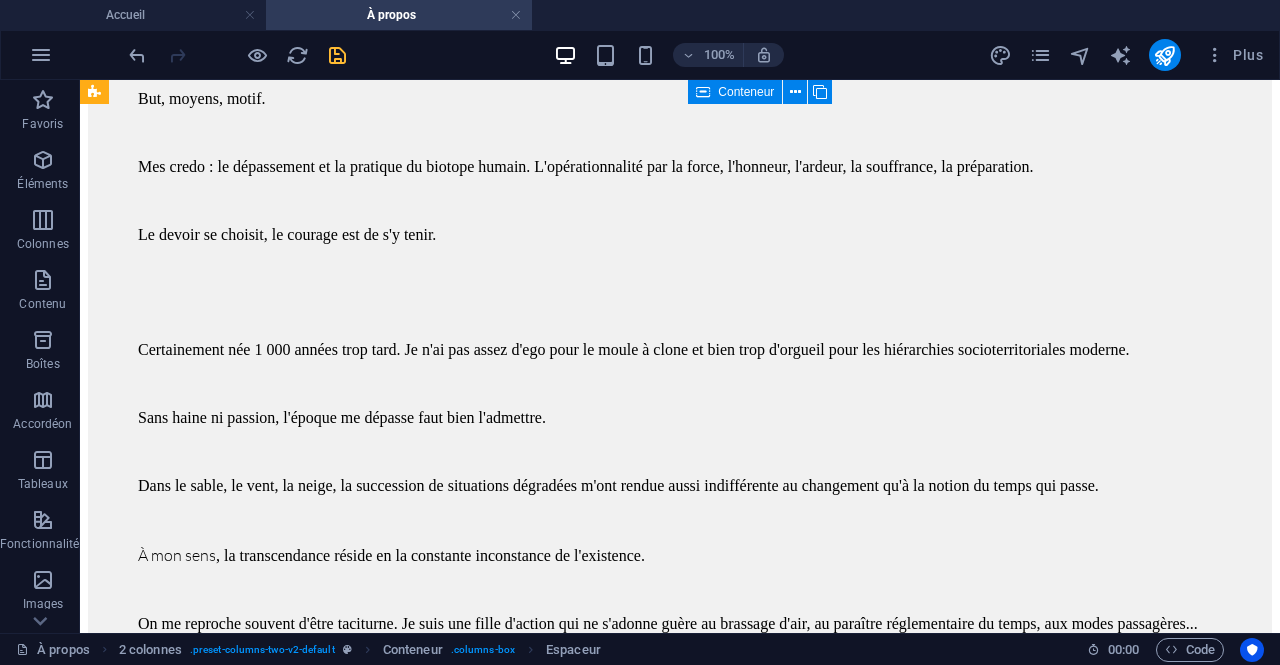 scroll, scrollTop: 2143, scrollLeft: 0, axis: vertical 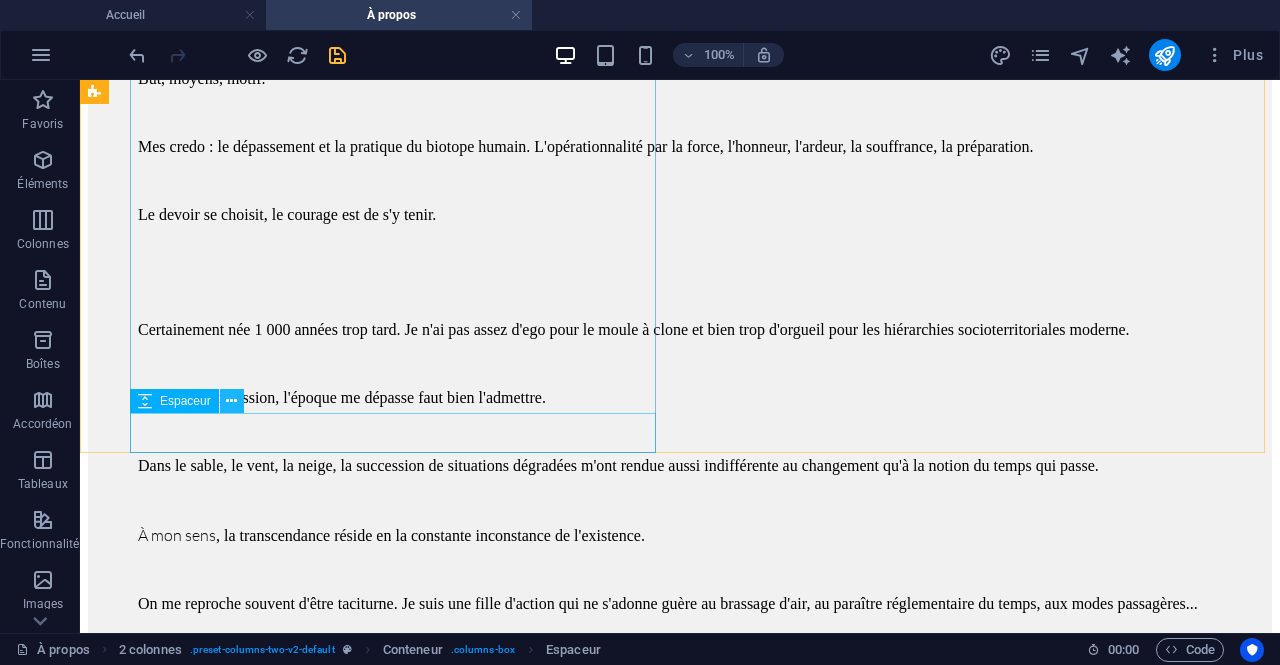 click at bounding box center [231, 401] 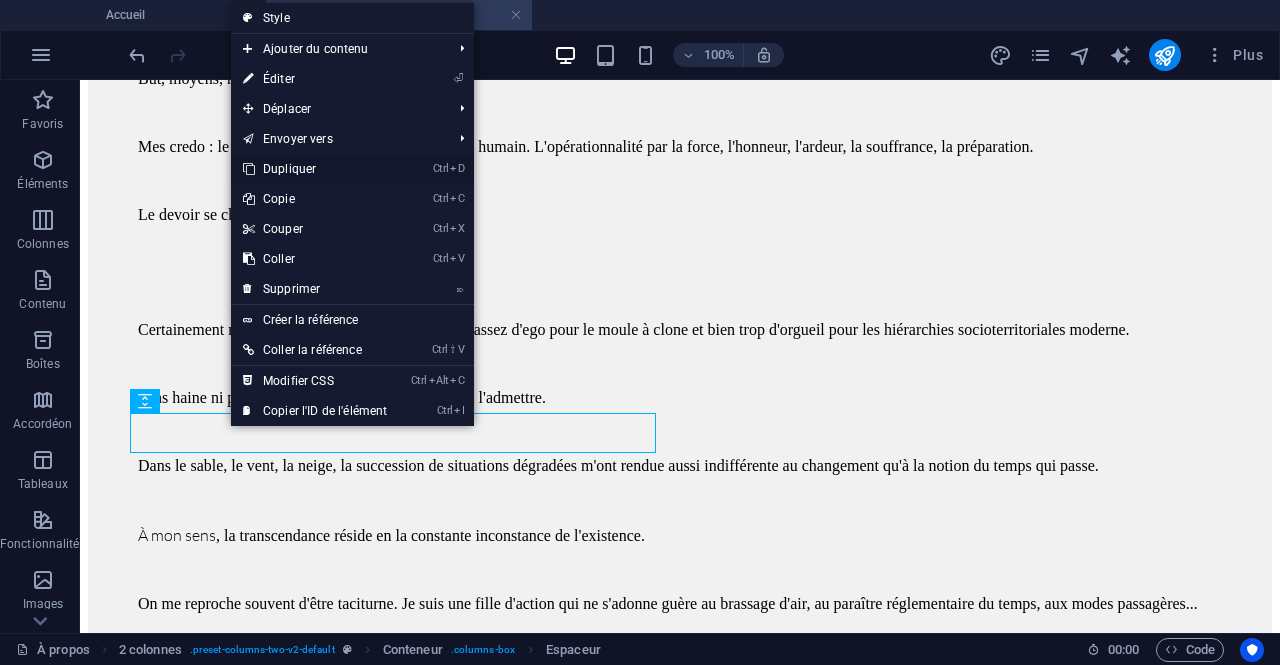 click on "Ctrl D  Dupliquer" at bounding box center (315, 169) 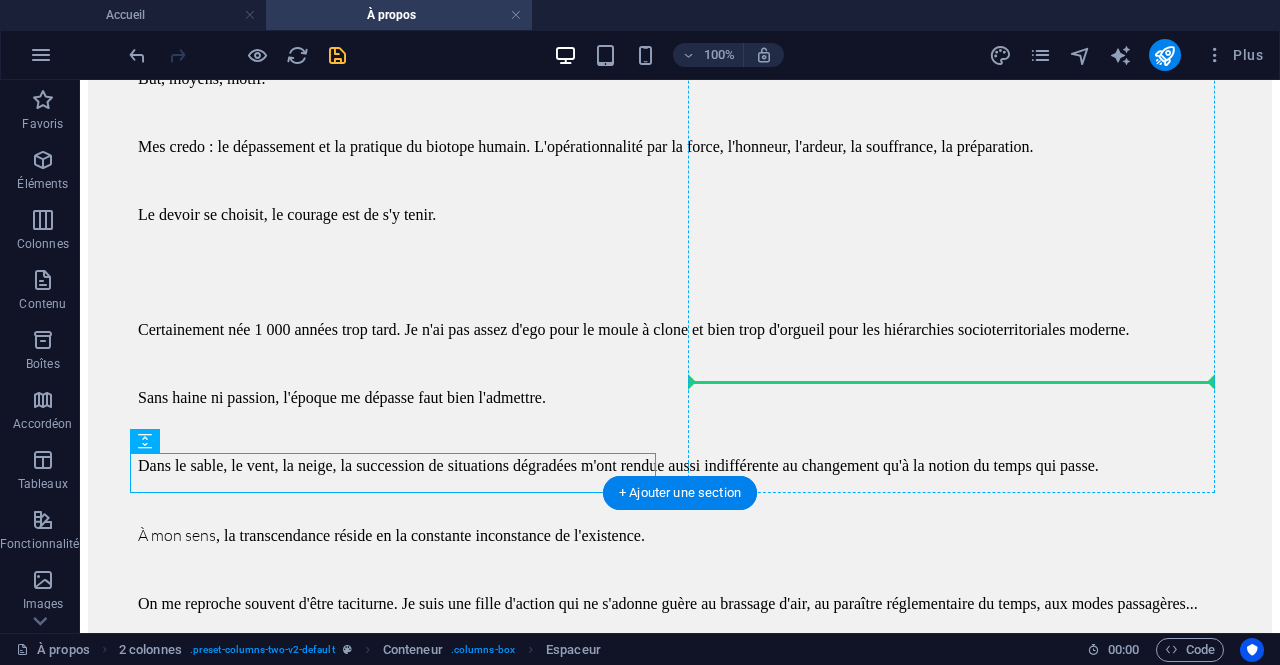drag, startPoint x: 258, startPoint y: 527, endPoint x: 739, endPoint y: 375, distance: 504.44525 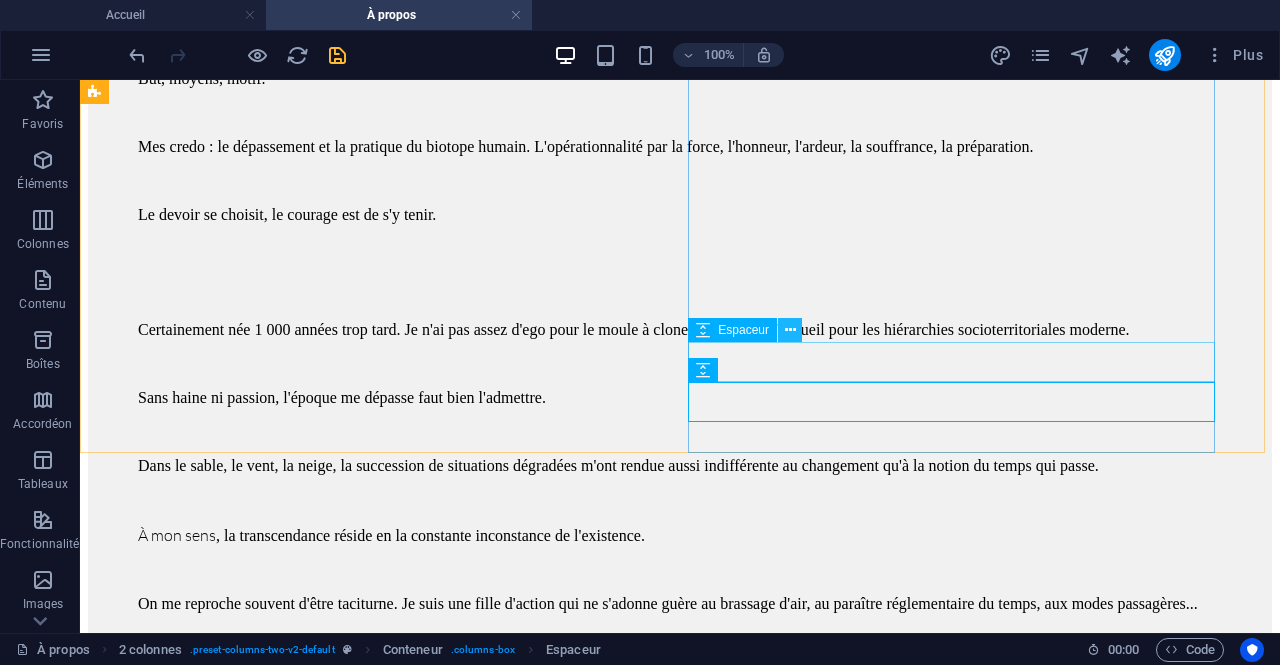 click at bounding box center [790, 330] 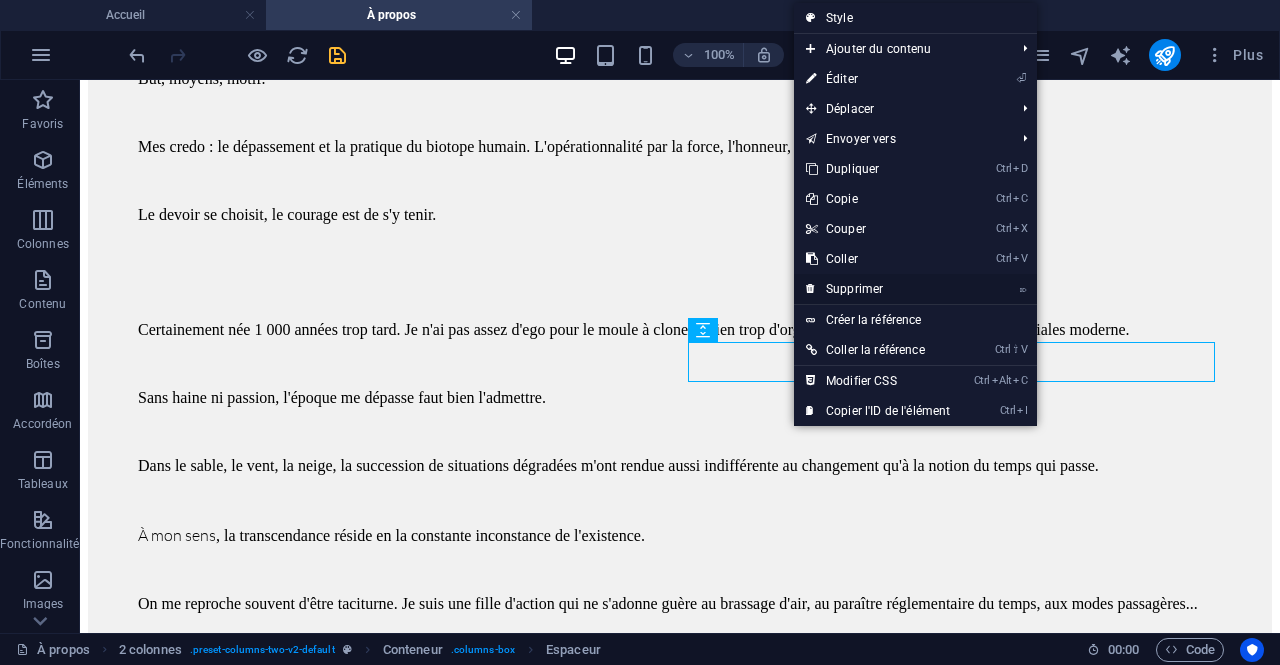 click on "⌦  Supprimer" at bounding box center [878, 289] 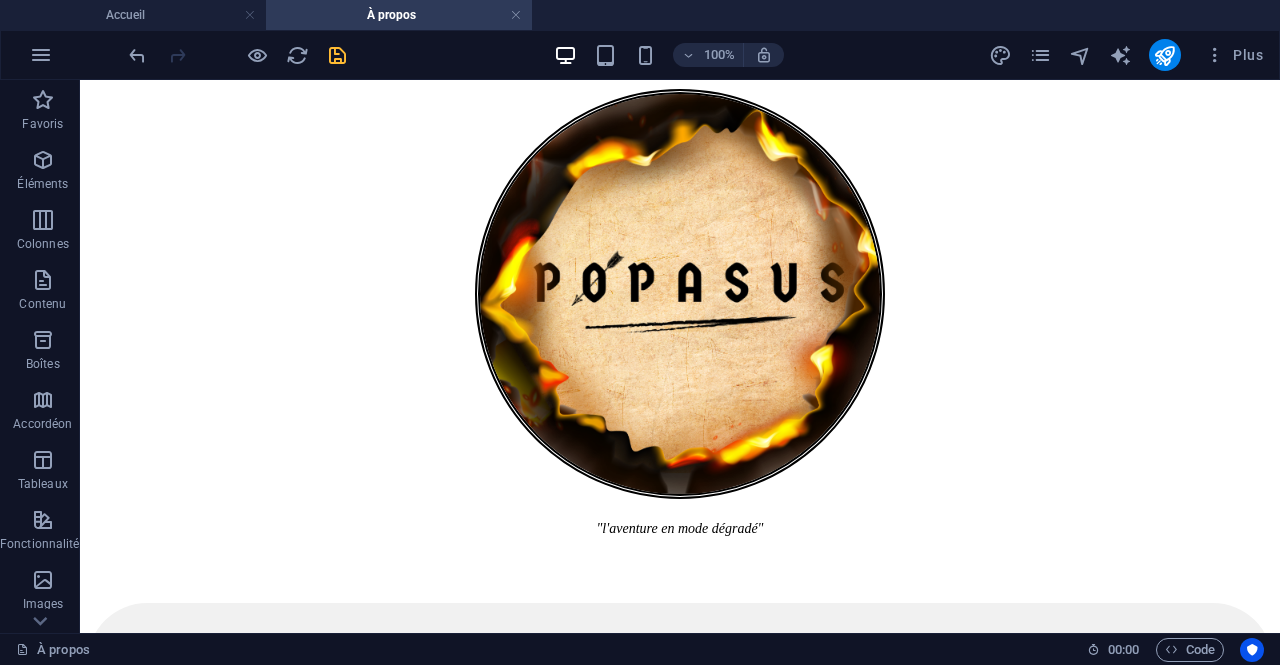 scroll, scrollTop: 843, scrollLeft: 0, axis: vertical 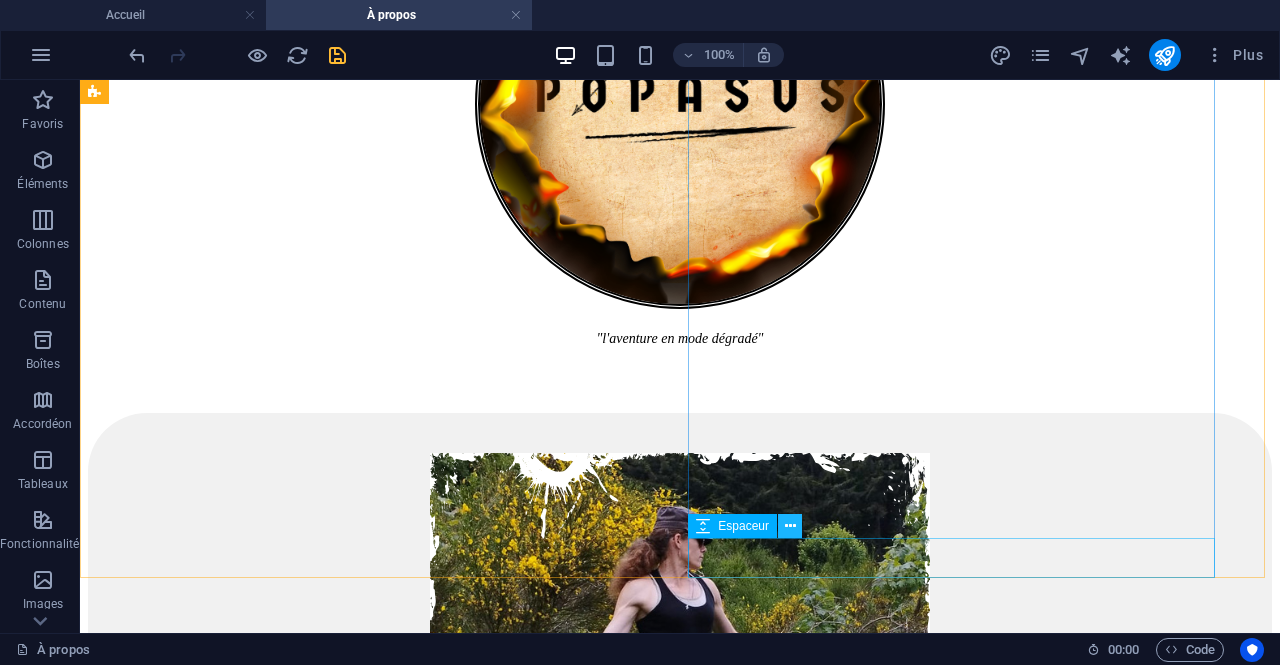 click at bounding box center [790, 526] 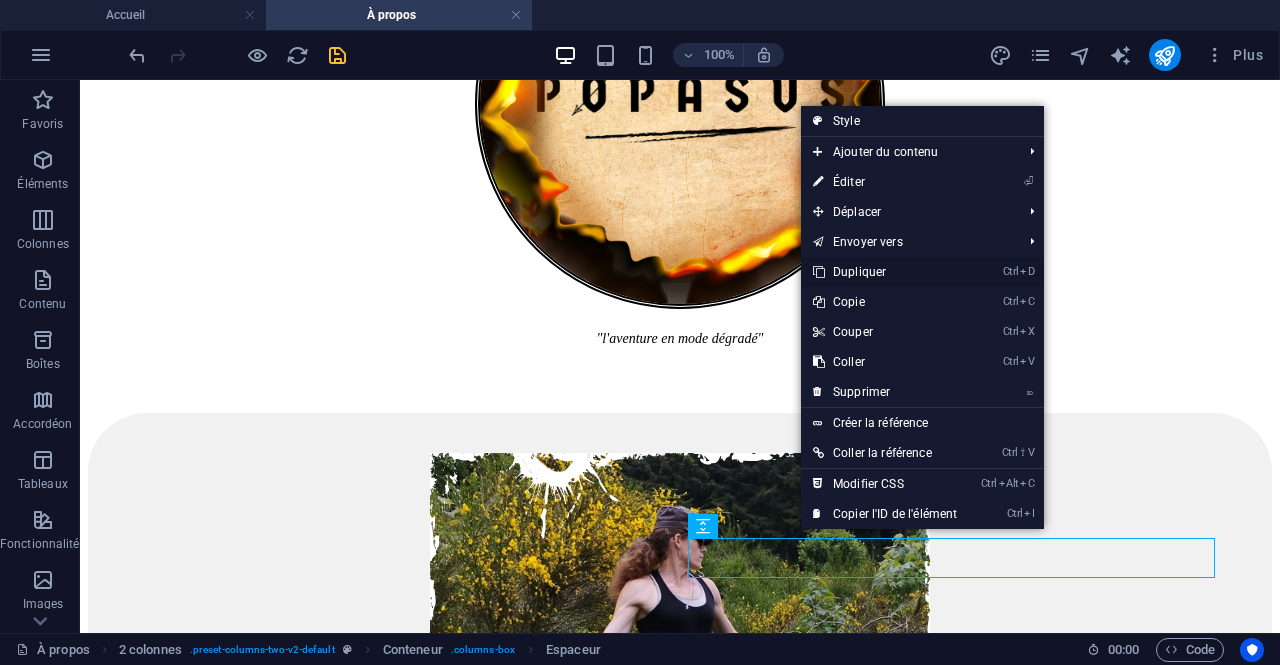 click on "Ctrl D  Dupliquer" at bounding box center [885, 272] 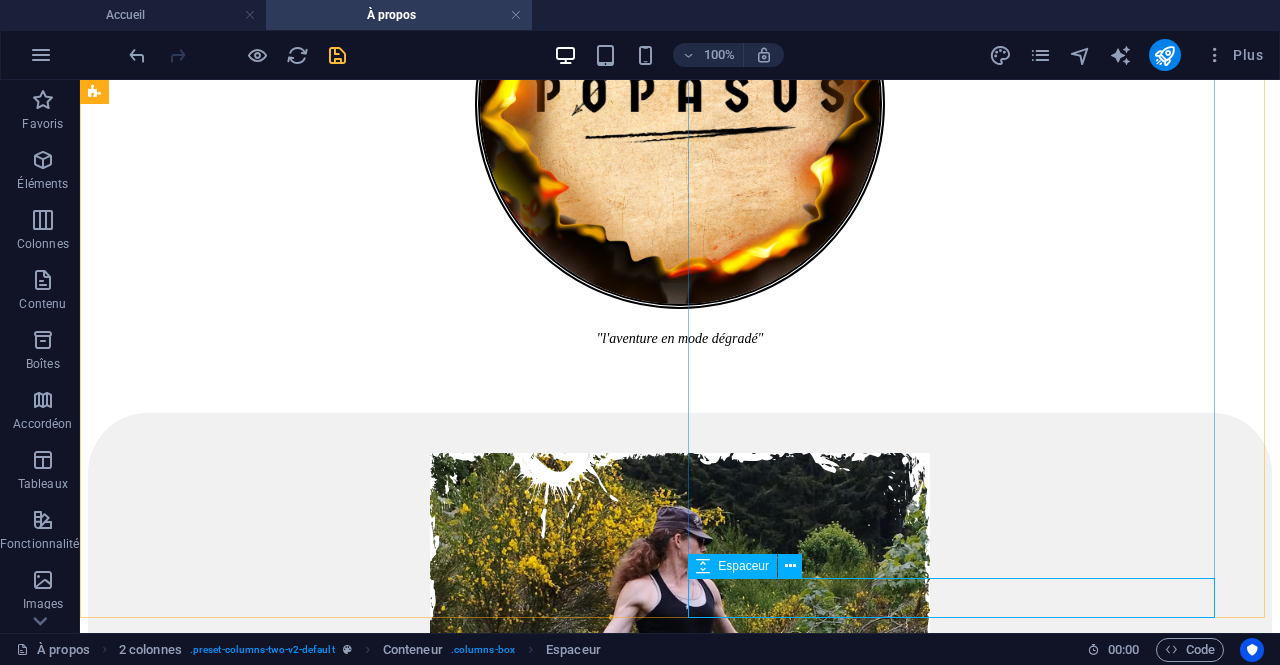 click on "Espaceur" at bounding box center (743, 566) 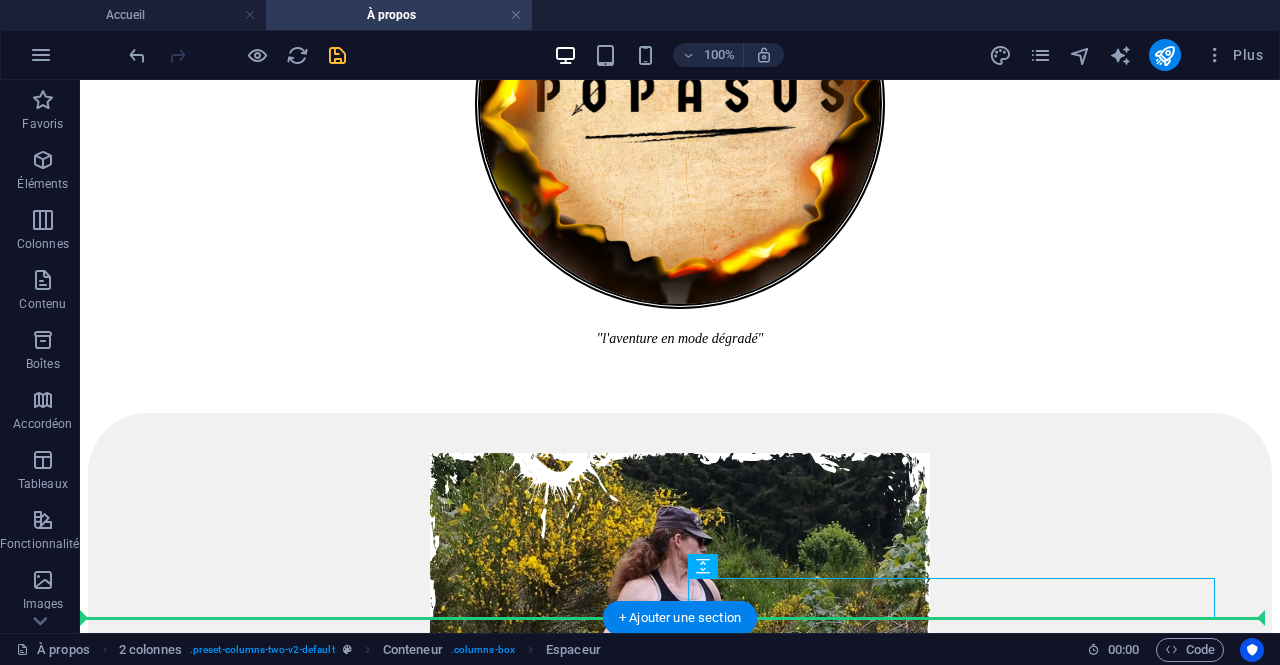 scroll, scrollTop: 845, scrollLeft: 0, axis: vertical 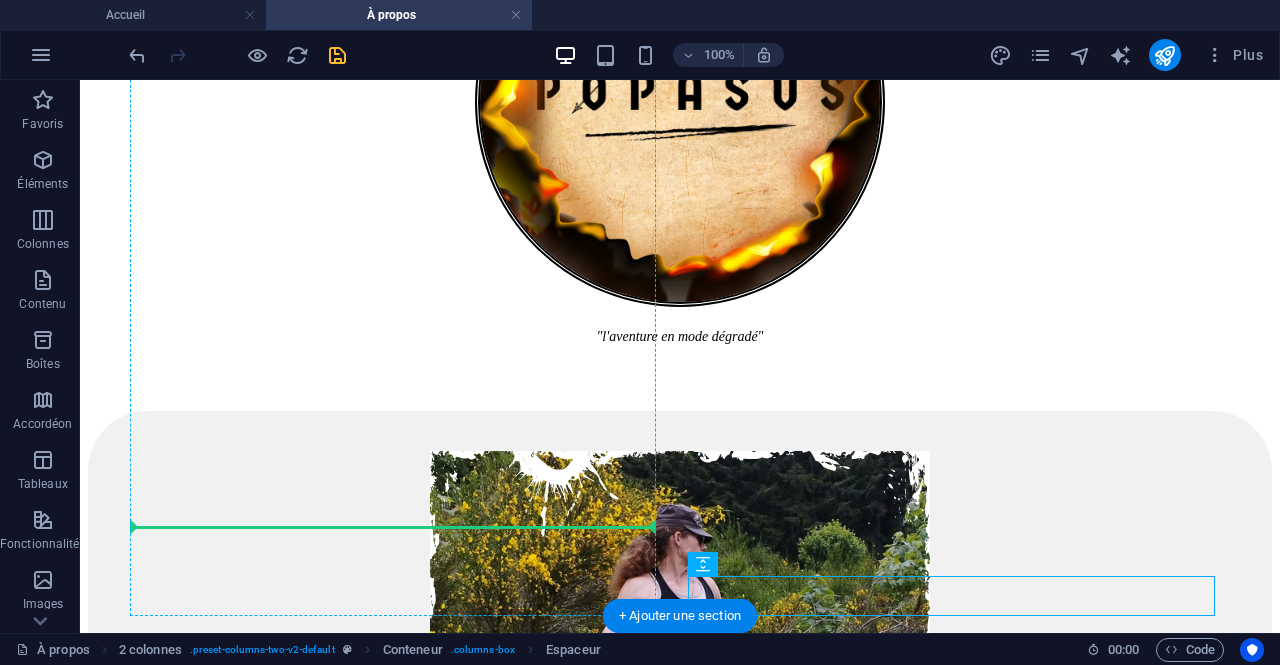 drag, startPoint x: 833, startPoint y: 645, endPoint x: 532, endPoint y: 521, distance: 325.54108 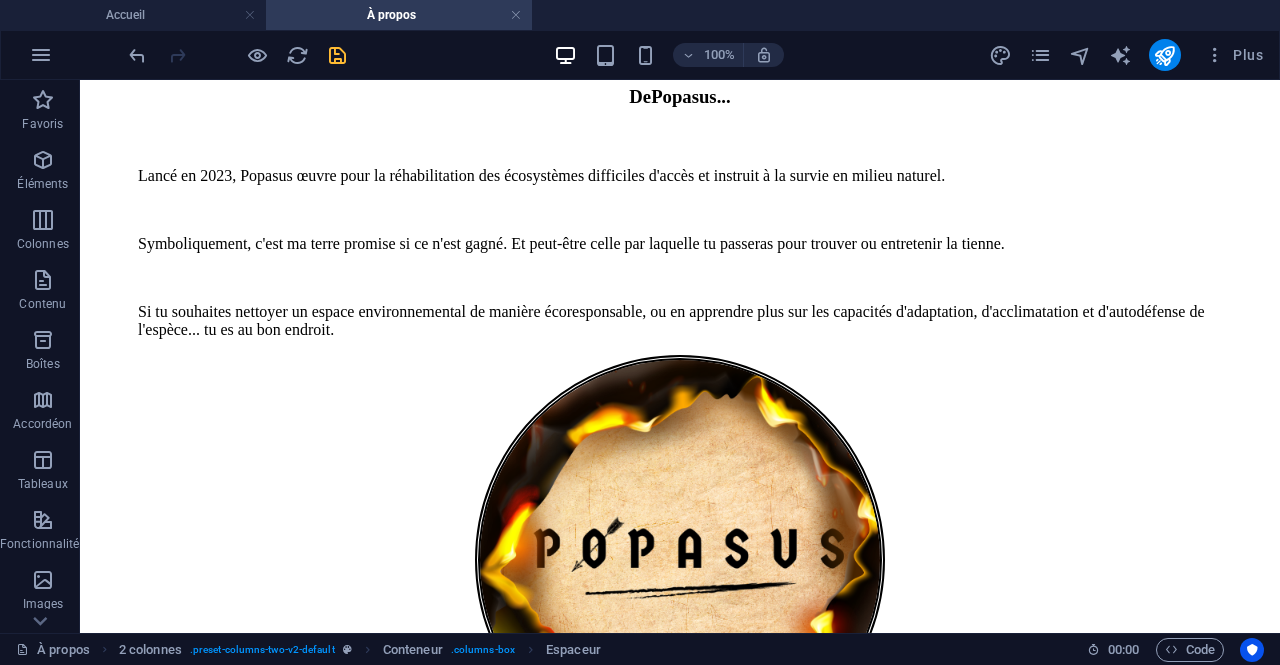 scroll, scrollTop: 382, scrollLeft: 0, axis: vertical 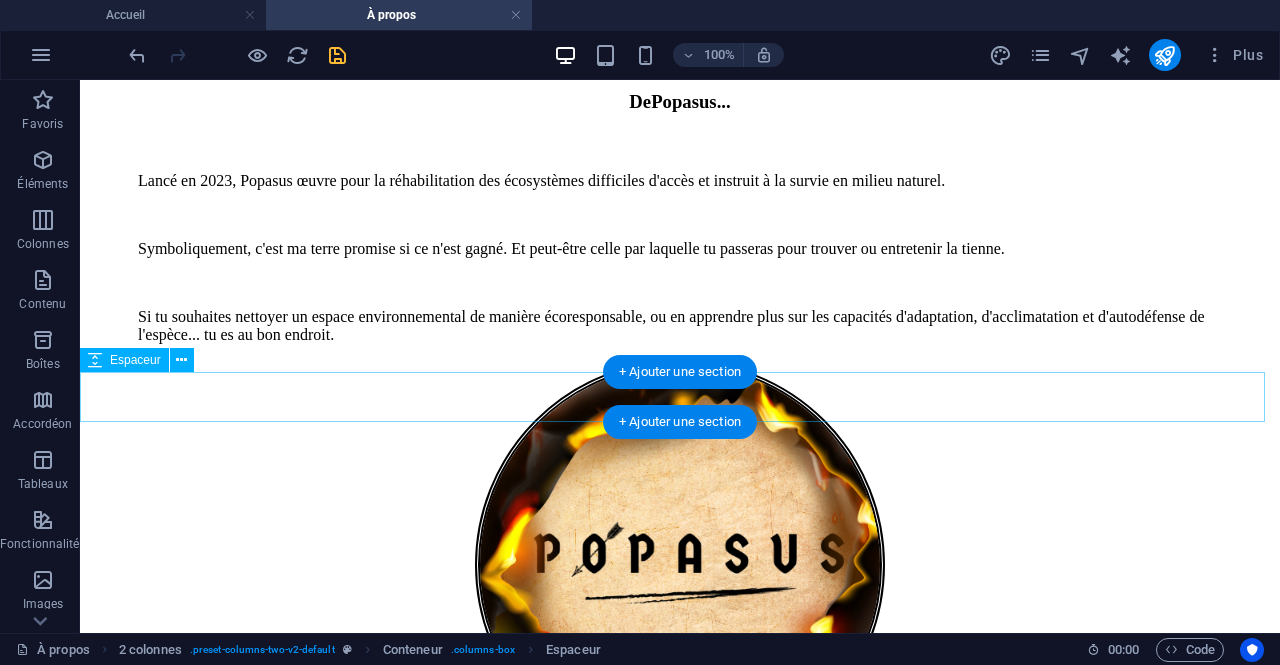 click at bounding box center [680, 849] 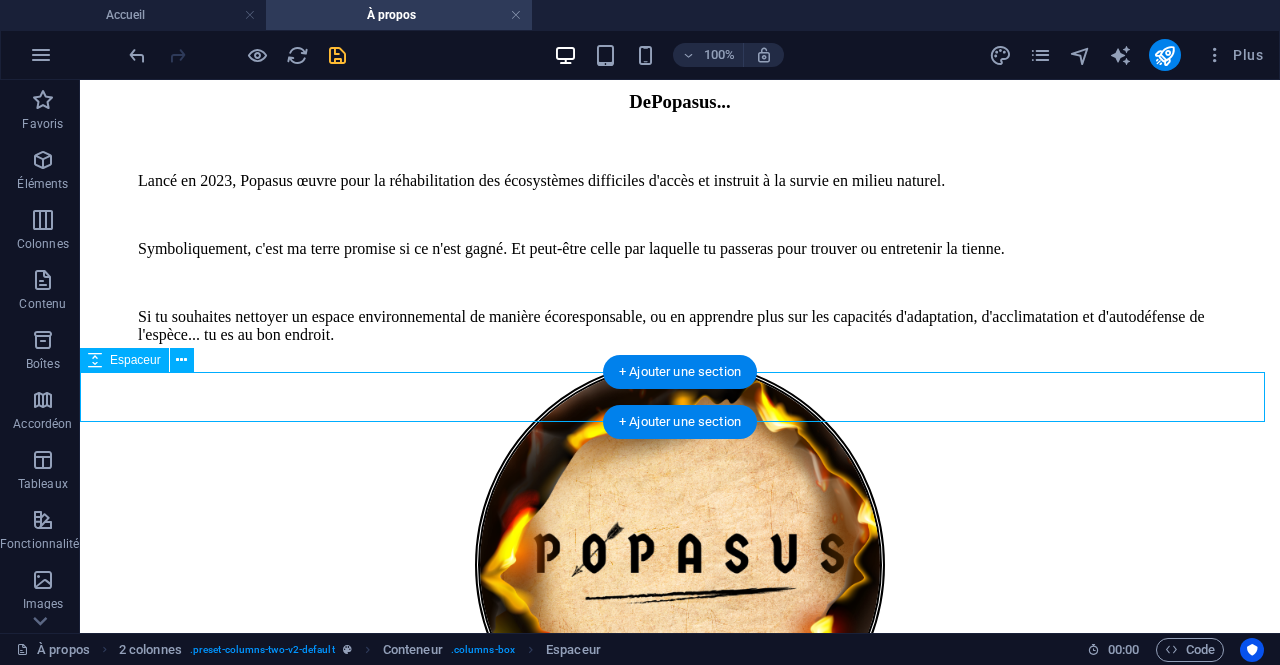 click at bounding box center (680, 849) 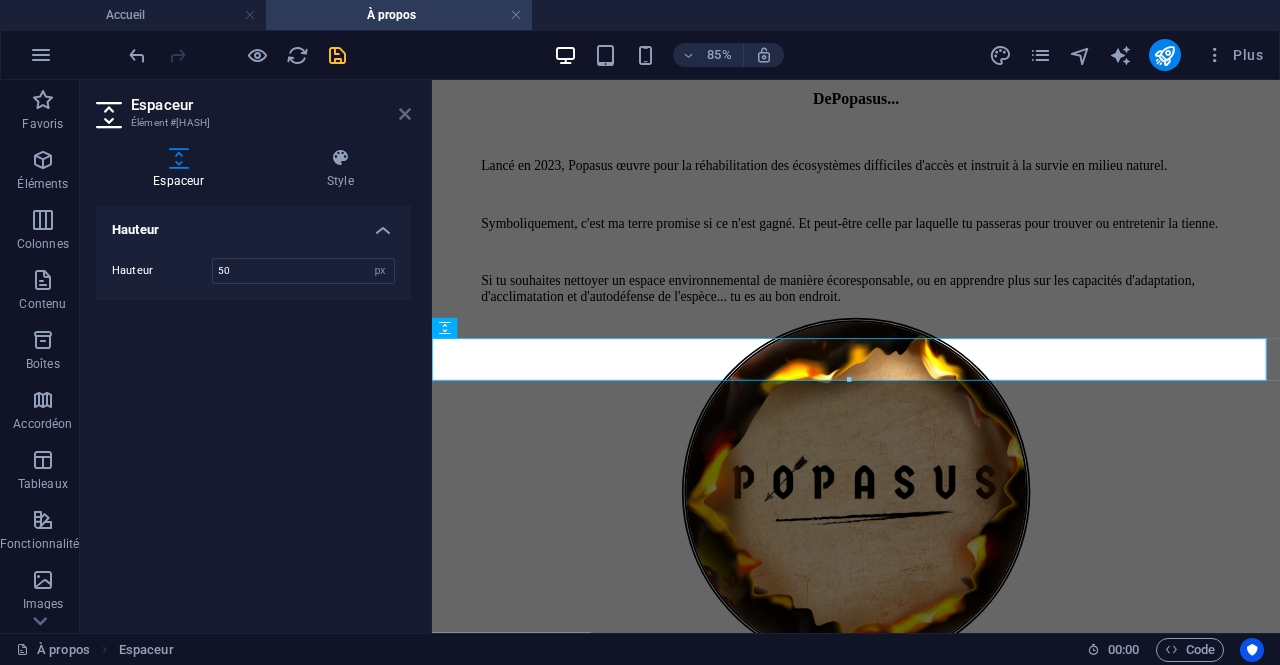click at bounding box center [405, 114] 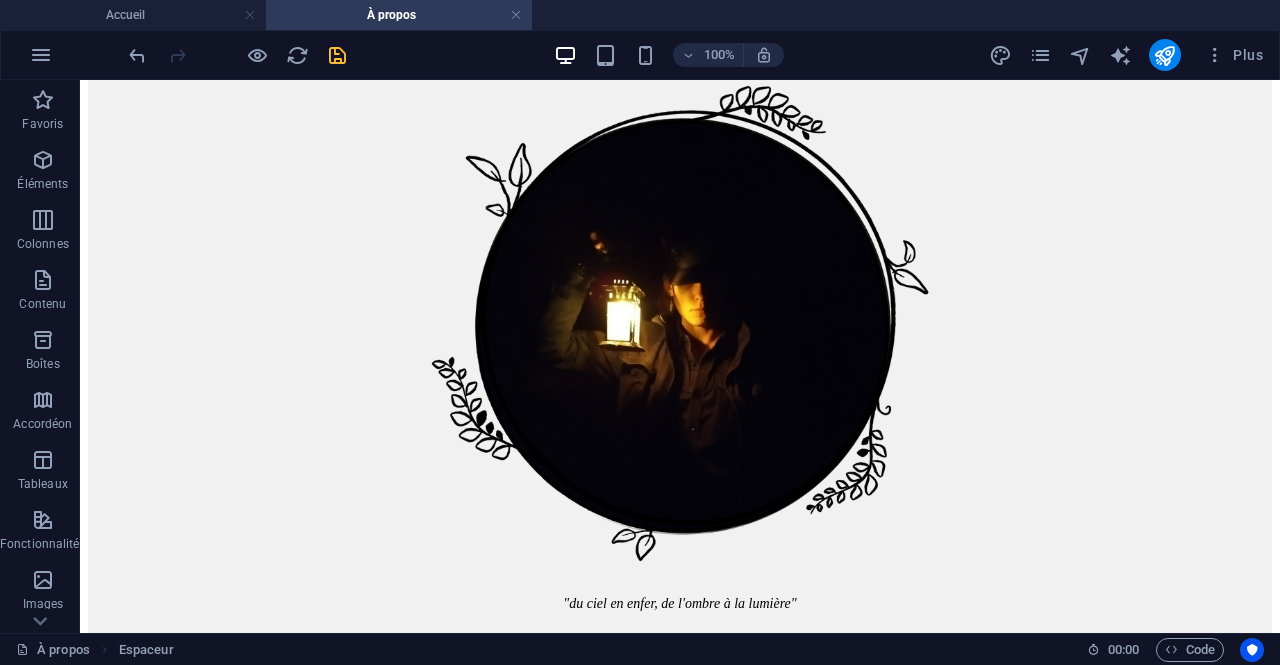 scroll, scrollTop: 2836, scrollLeft: 0, axis: vertical 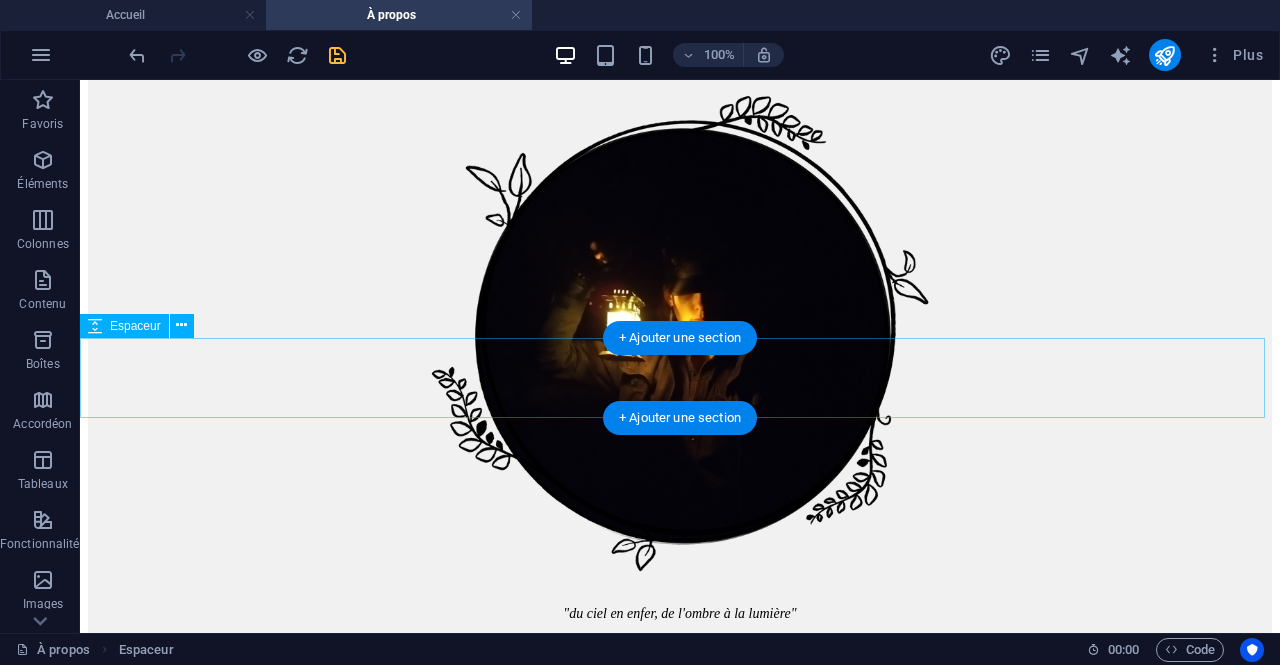 click at bounding box center (680, 2801) 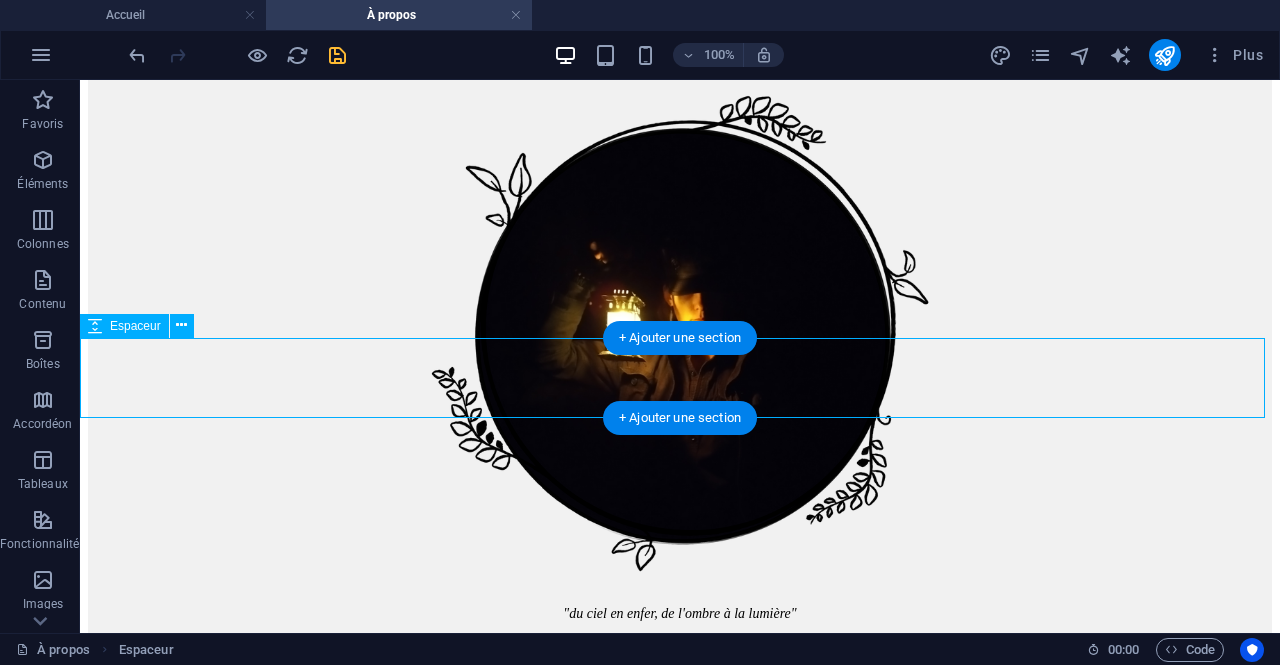 click at bounding box center [680, 2801] 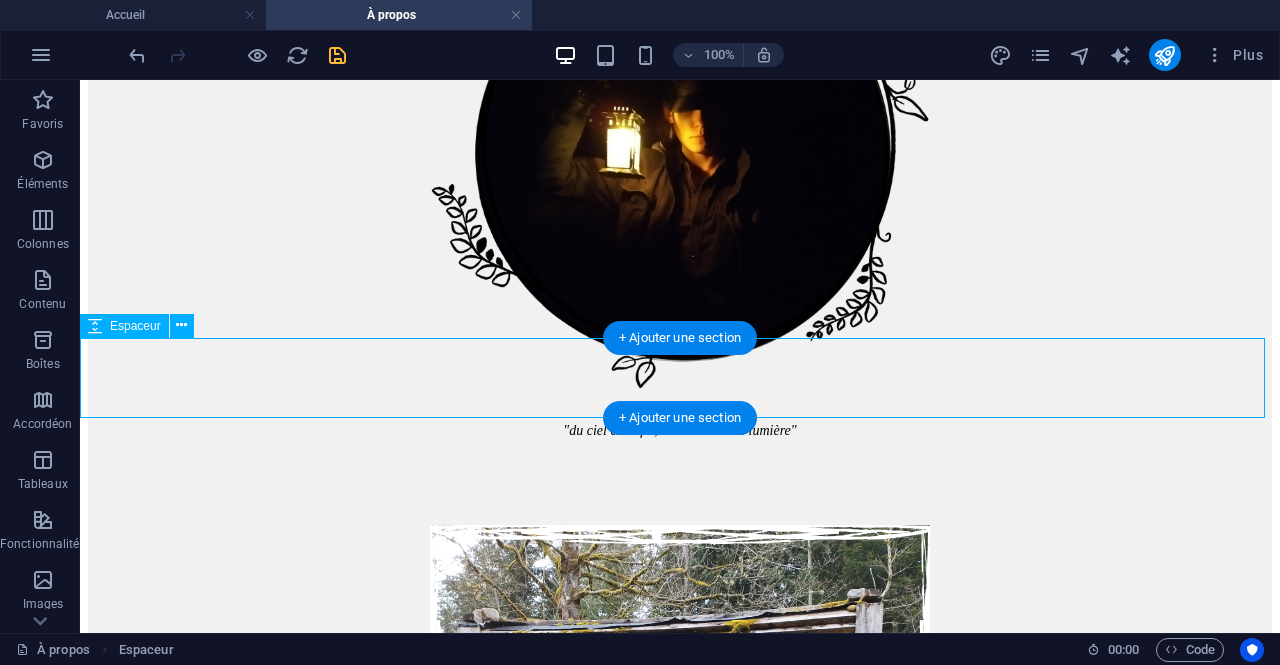 select on "px" 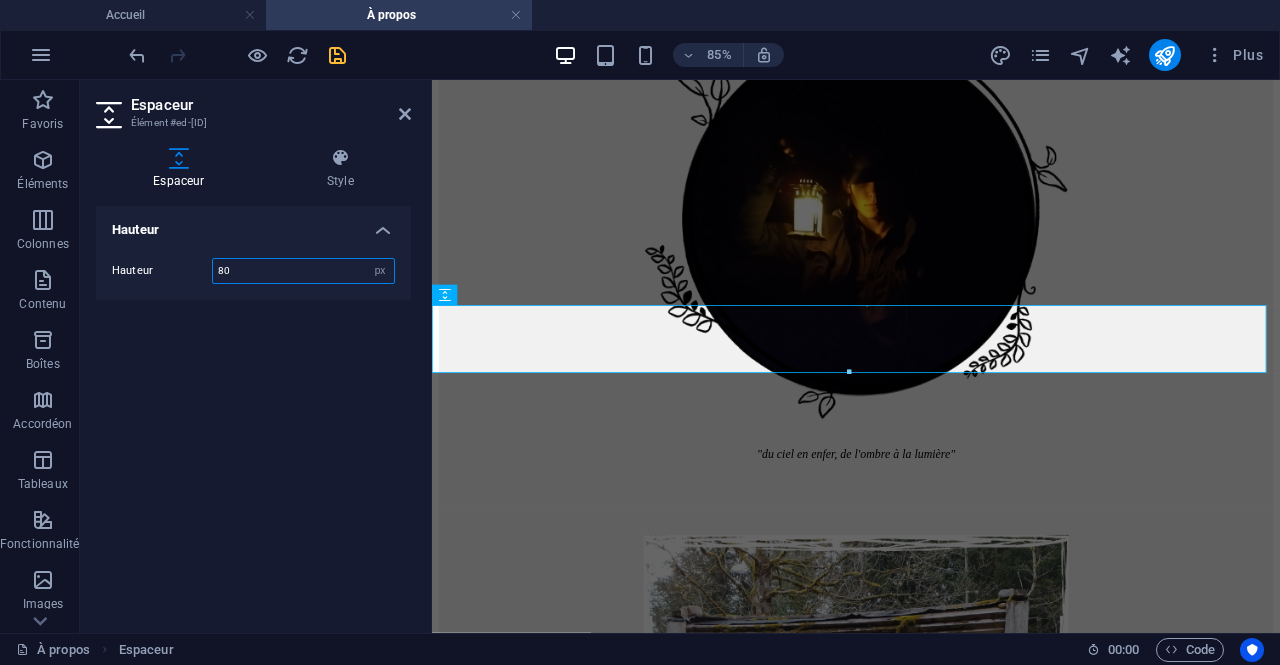 click on "80" at bounding box center [303, 271] 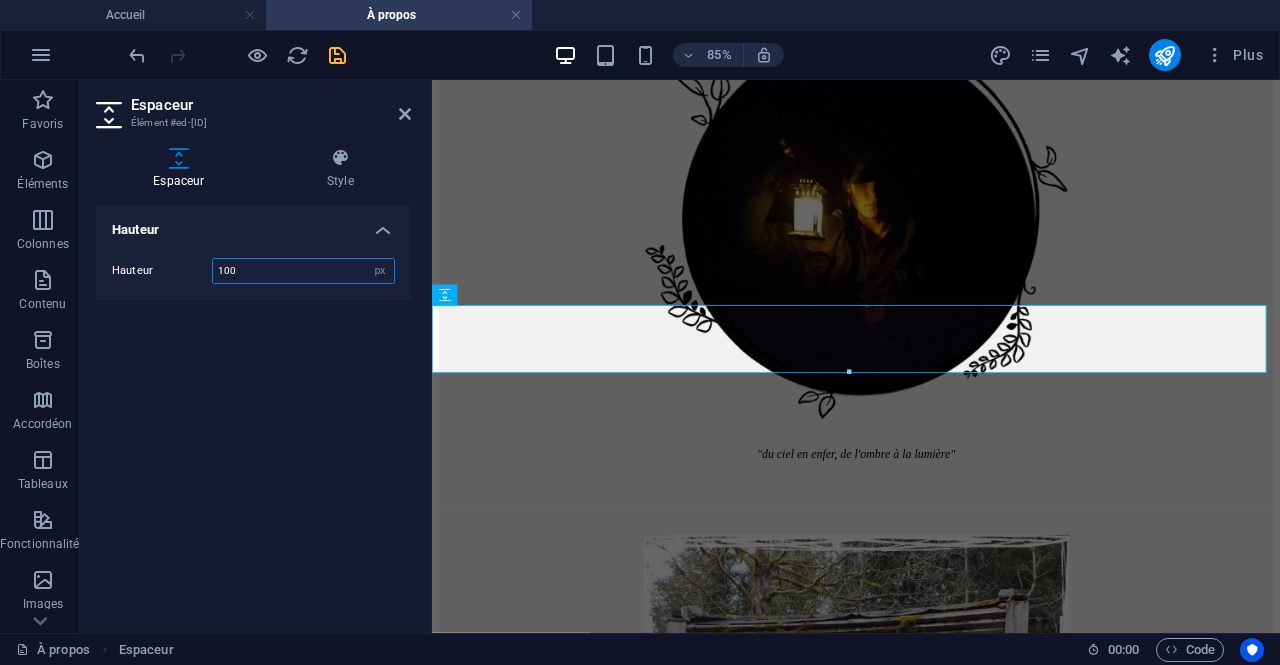 type on "100" 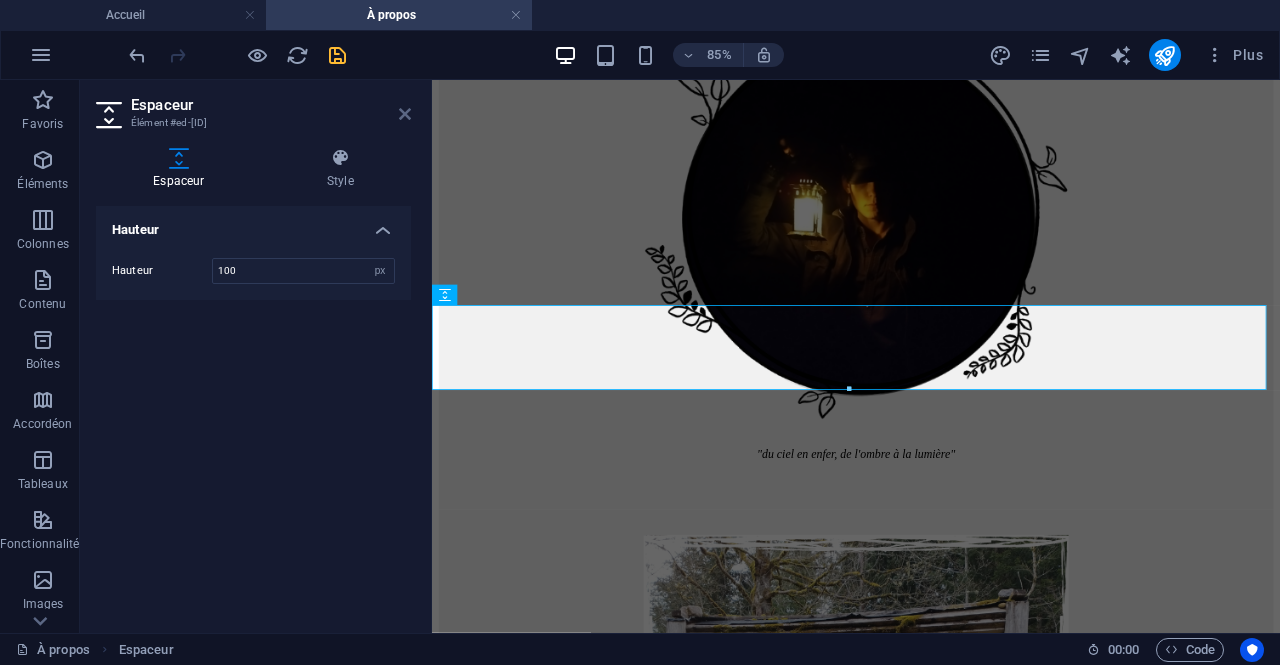 click at bounding box center (405, 114) 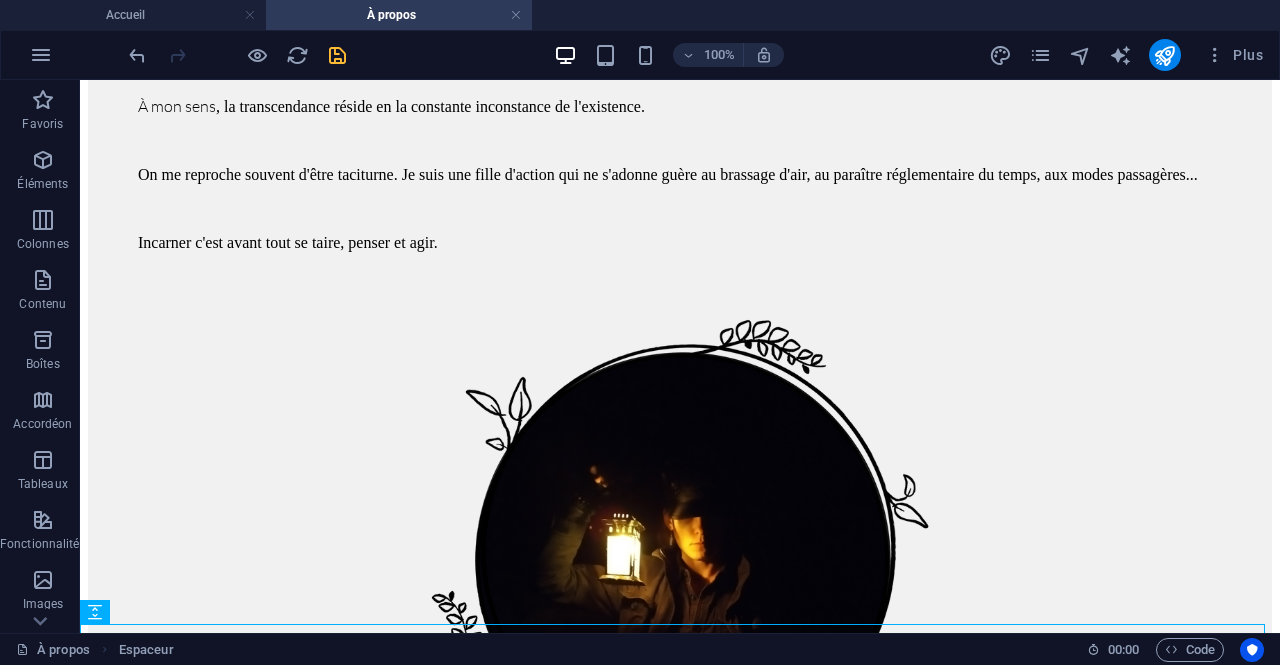 scroll, scrollTop: 2786, scrollLeft: 0, axis: vertical 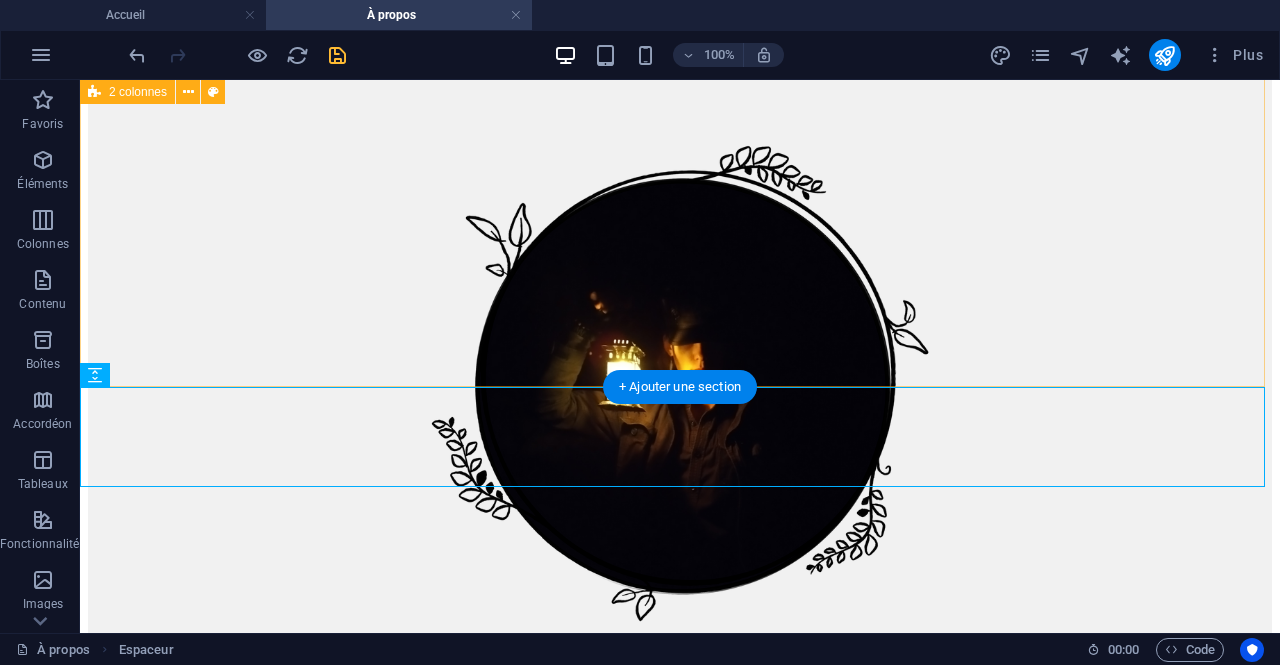 click on "Popasus  Wildnis Réhabilitation manuelle et écoresponsable des milieux naturels difficiles d'accès. Dans le respect de la faune, de la flore, des cycles biologiques.  ➵  0 moteur  ➵  0 émission  ➵  0 produit chimique ➵  0 dégradation des sols. Nettoyage et entretien là où les engins ne peuvent aller. En voir plus 👀 "impraticable wildnis"" at bounding box center [680, 2290] 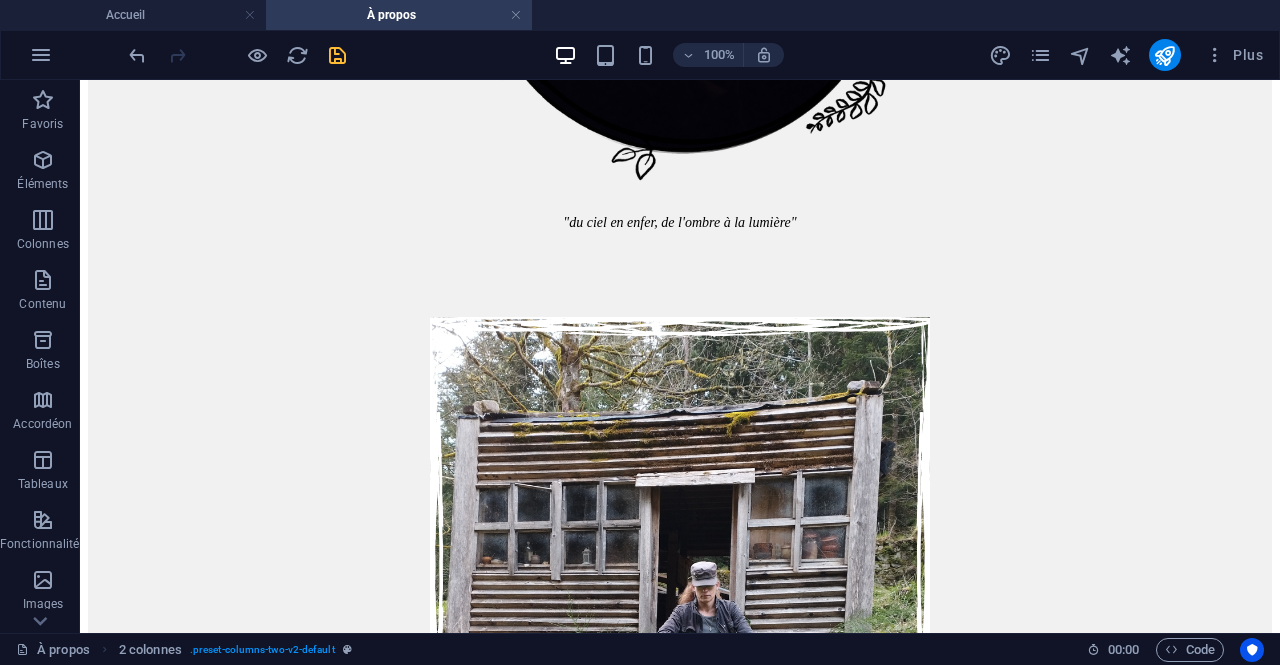 scroll, scrollTop: 3263, scrollLeft: 0, axis: vertical 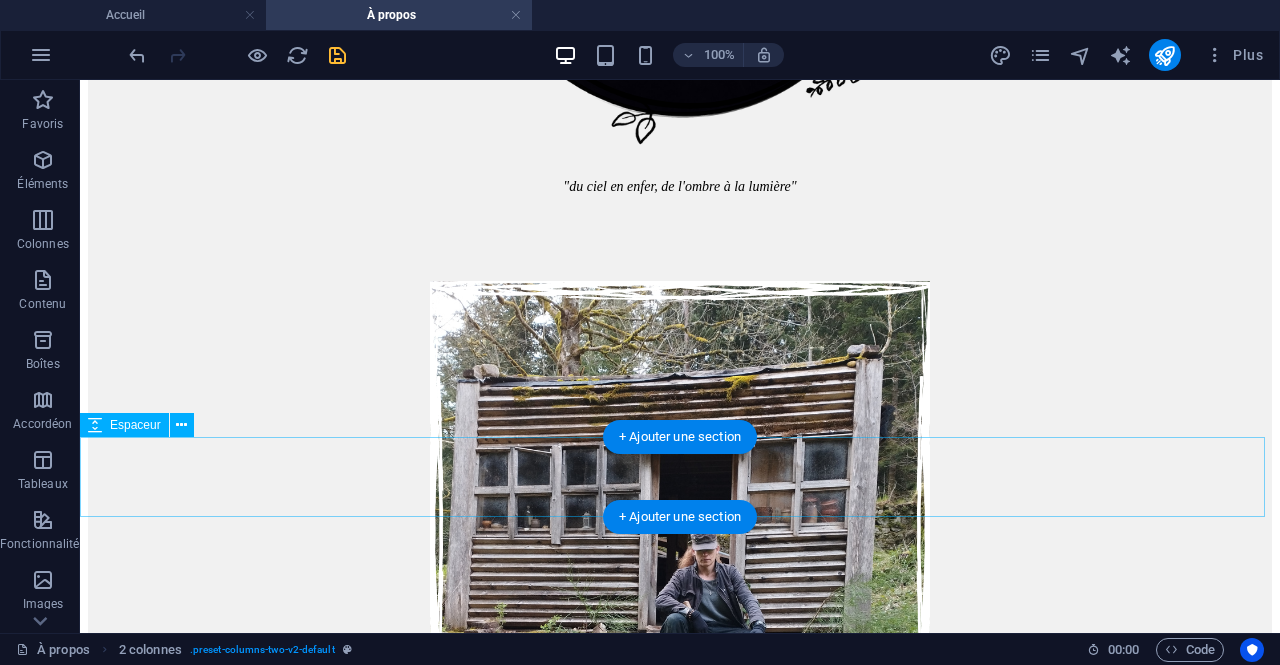 click at bounding box center (680, 3273) 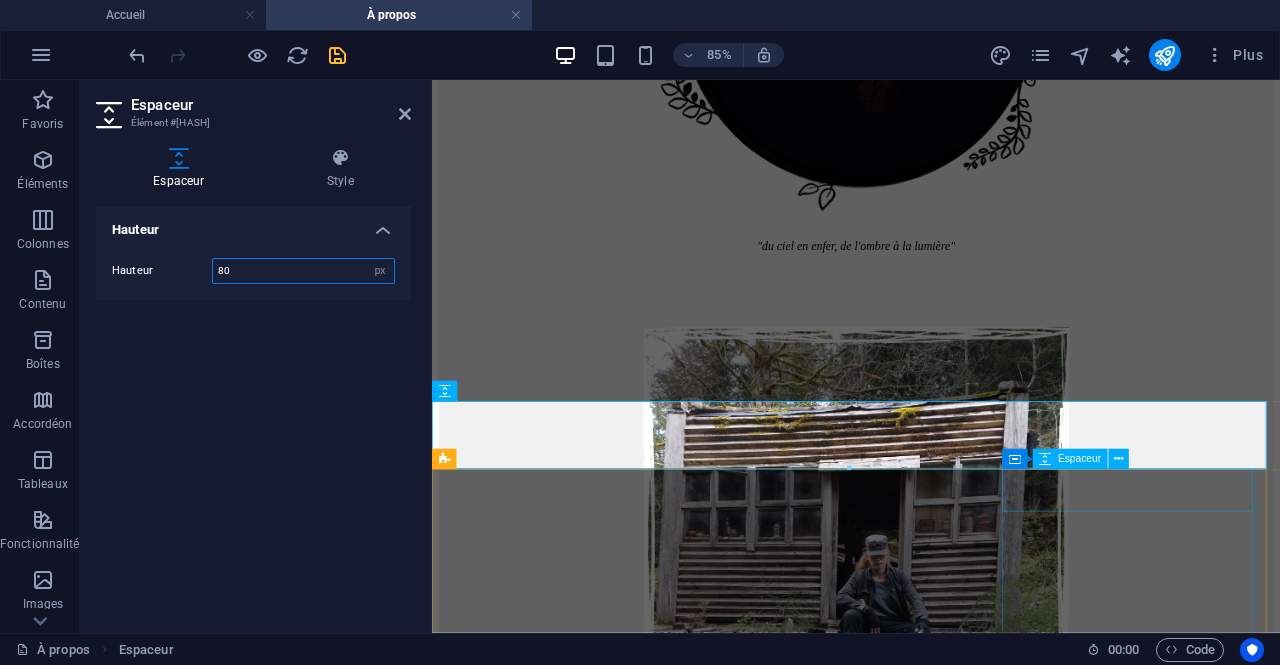 scroll, scrollTop: 3454, scrollLeft: 0, axis: vertical 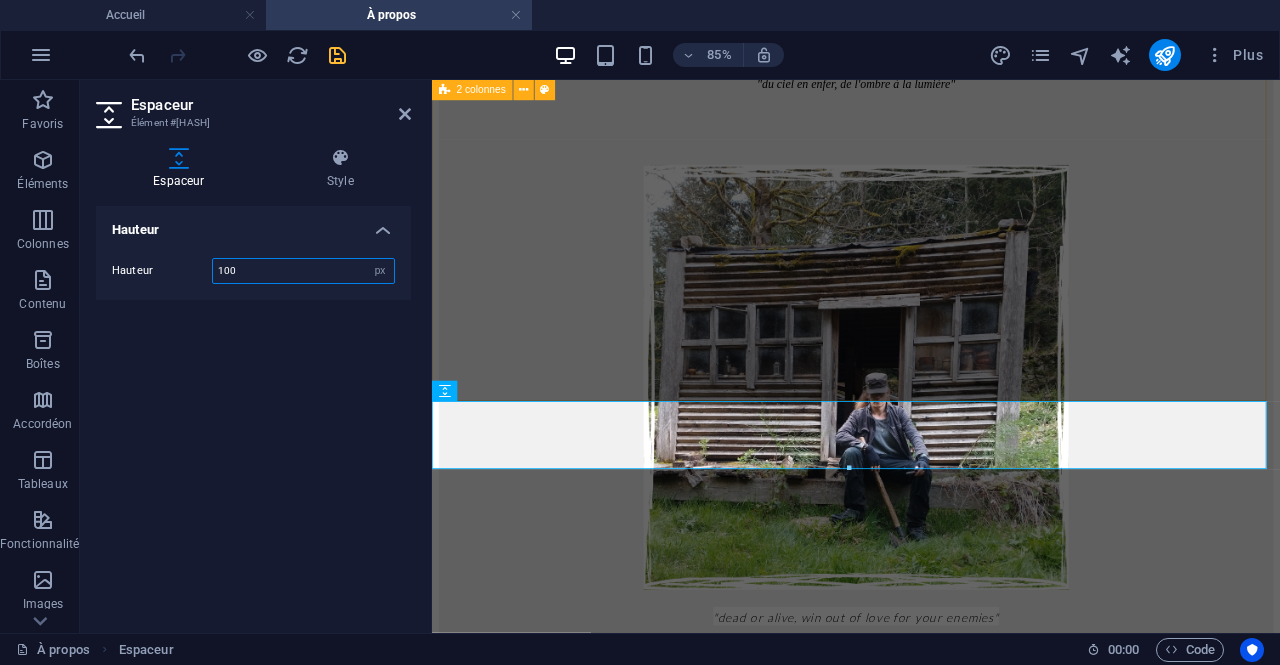 type on "100" 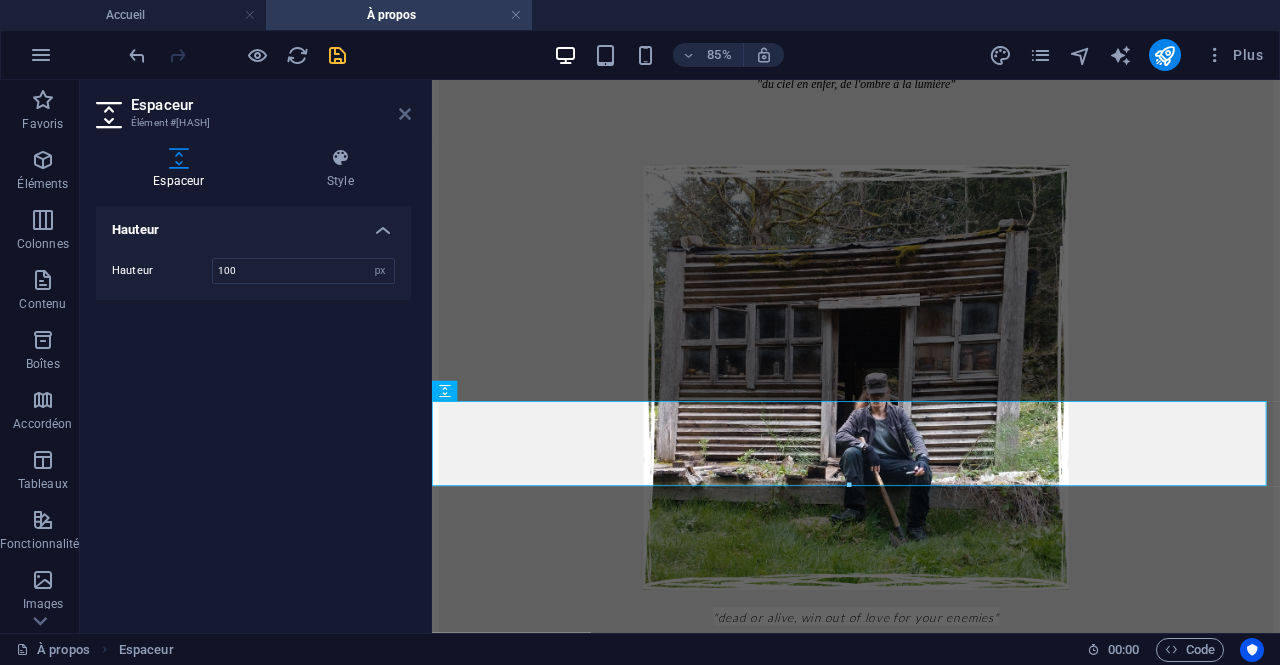 click at bounding box center (405, 114) 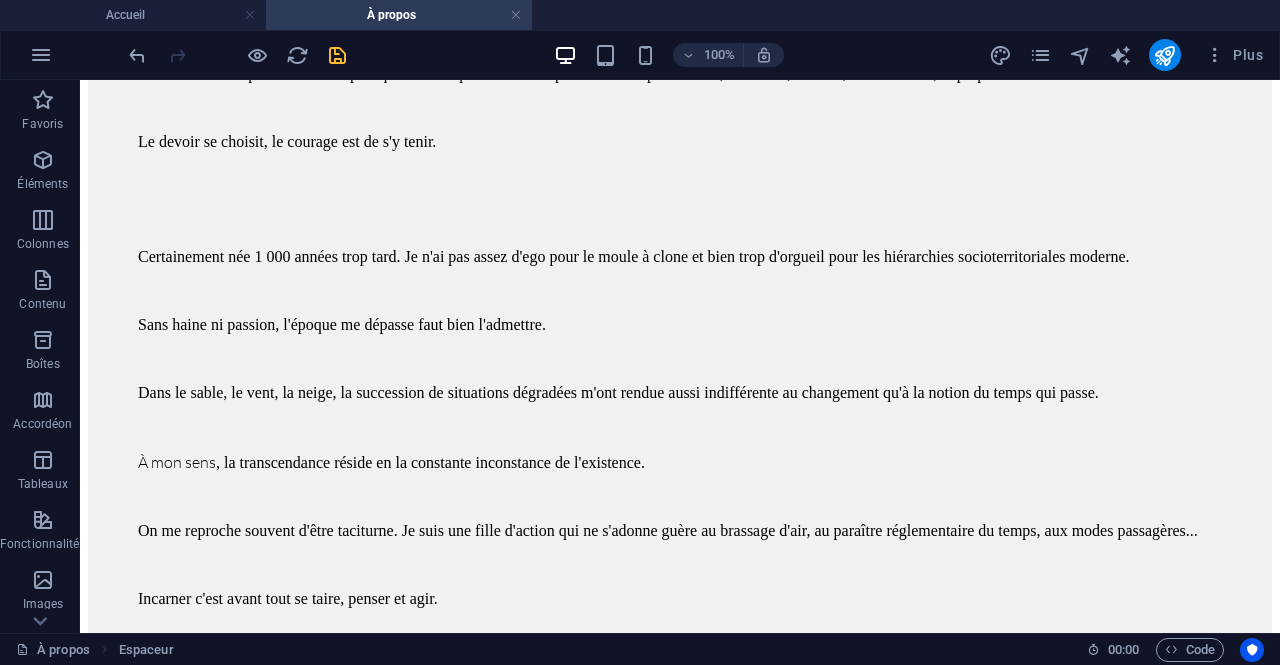 scroll, scrollTop: 2246, scrollLeft: 0, axis: vertical 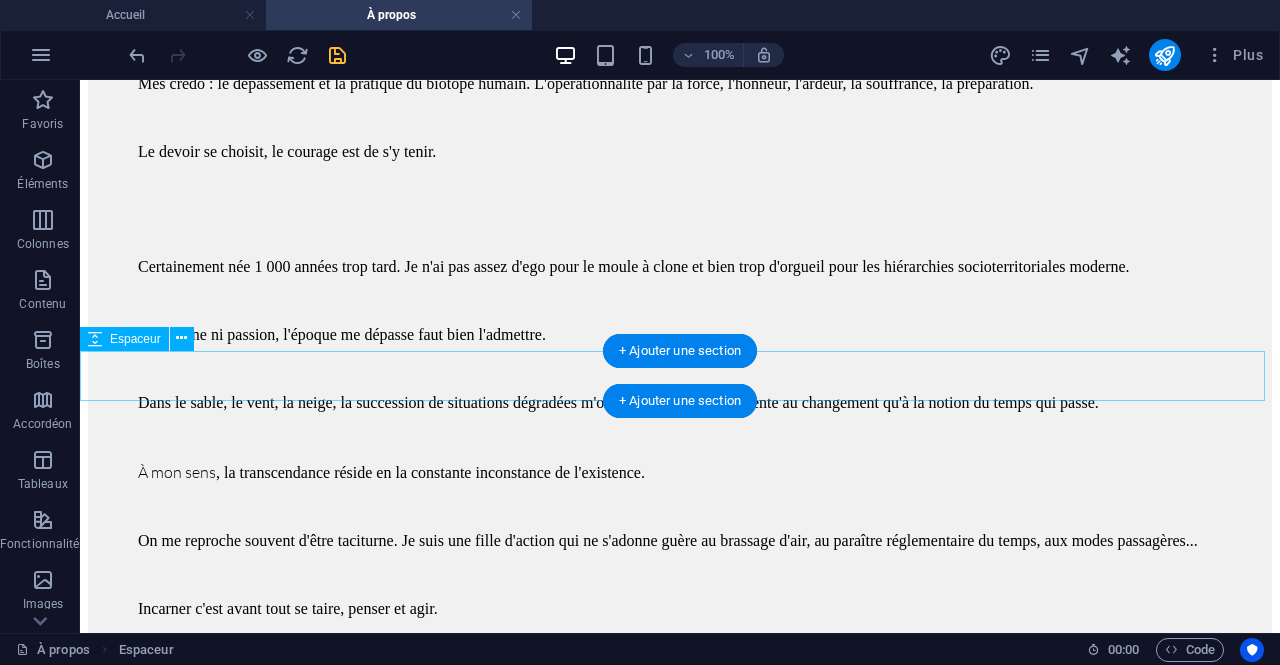 click at bounding box center [680, 2301] 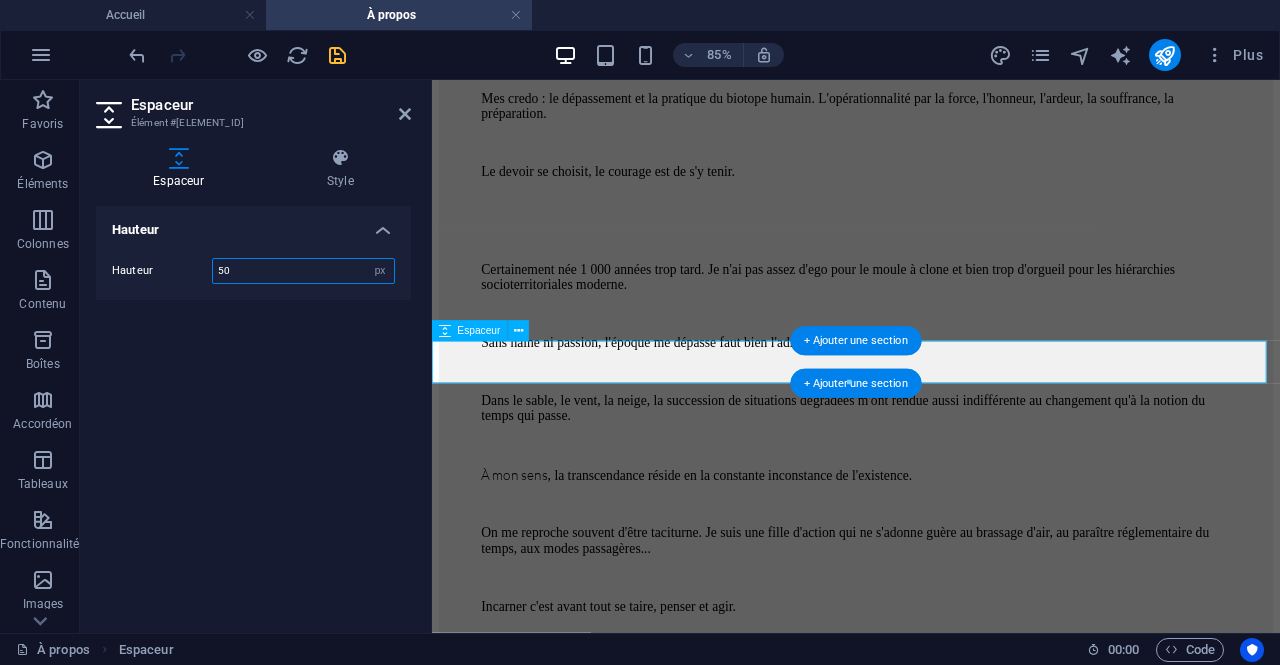 scroll, scrollTop: 2392, scrollLeft: 0, axis: vertical 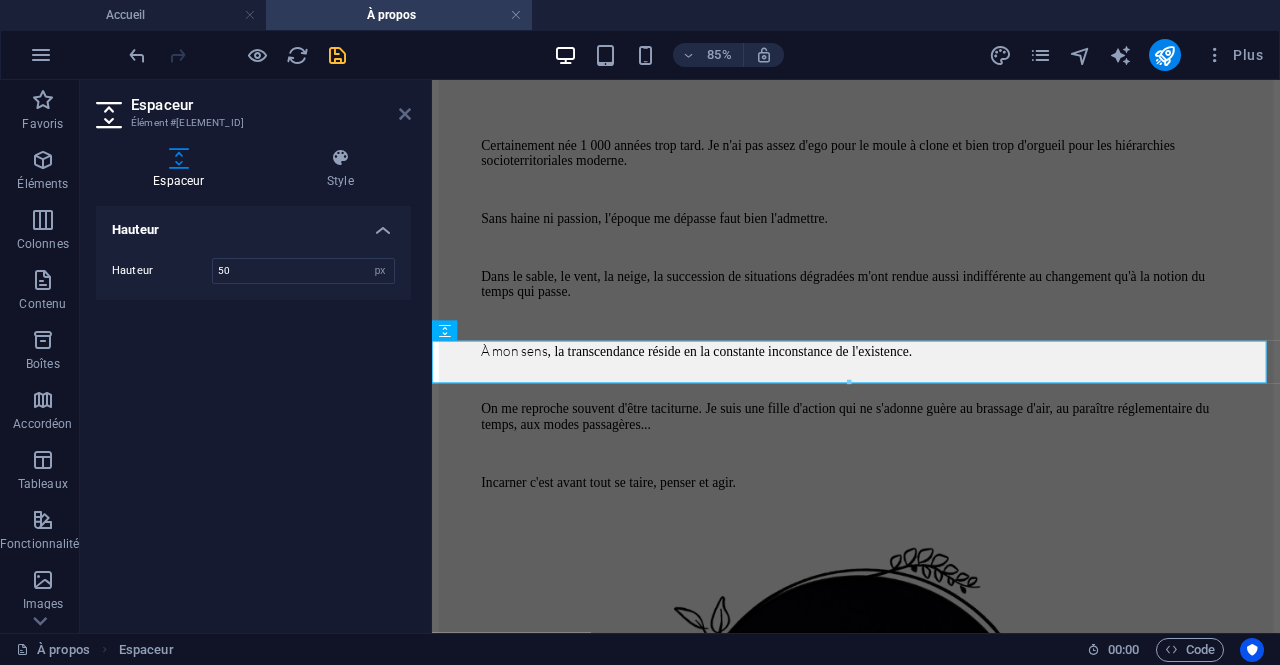 click at bounding box center (405, 114) 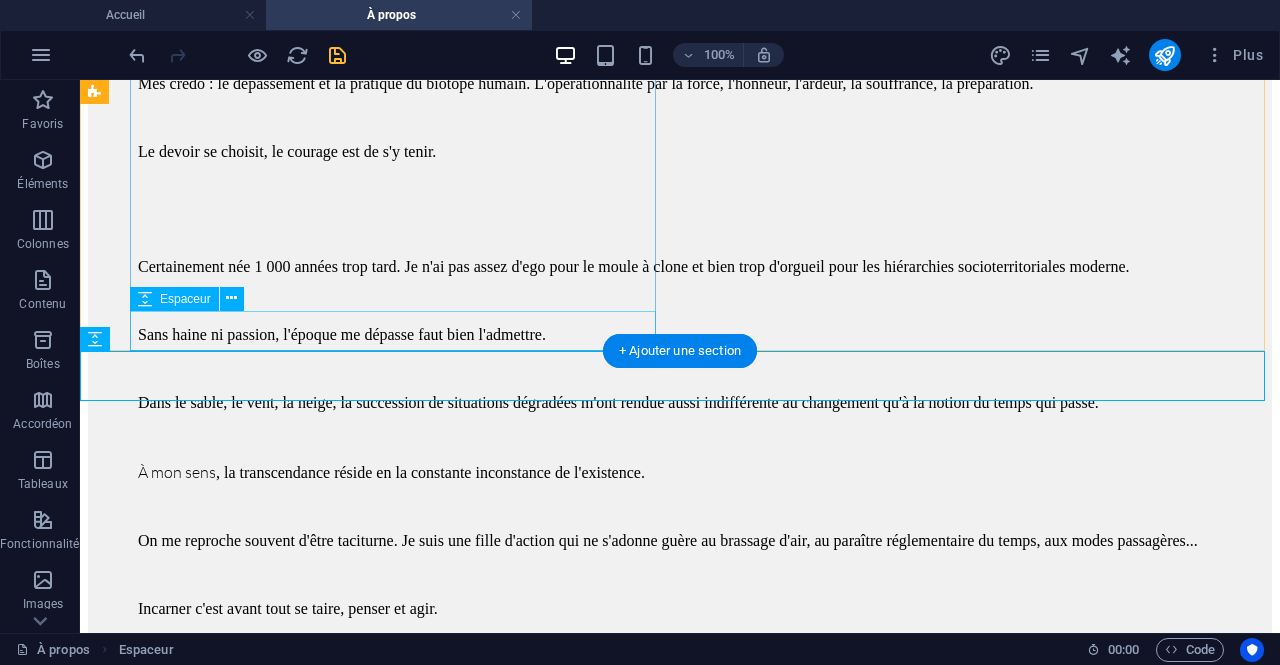 click at bounding box center [680, 1876] 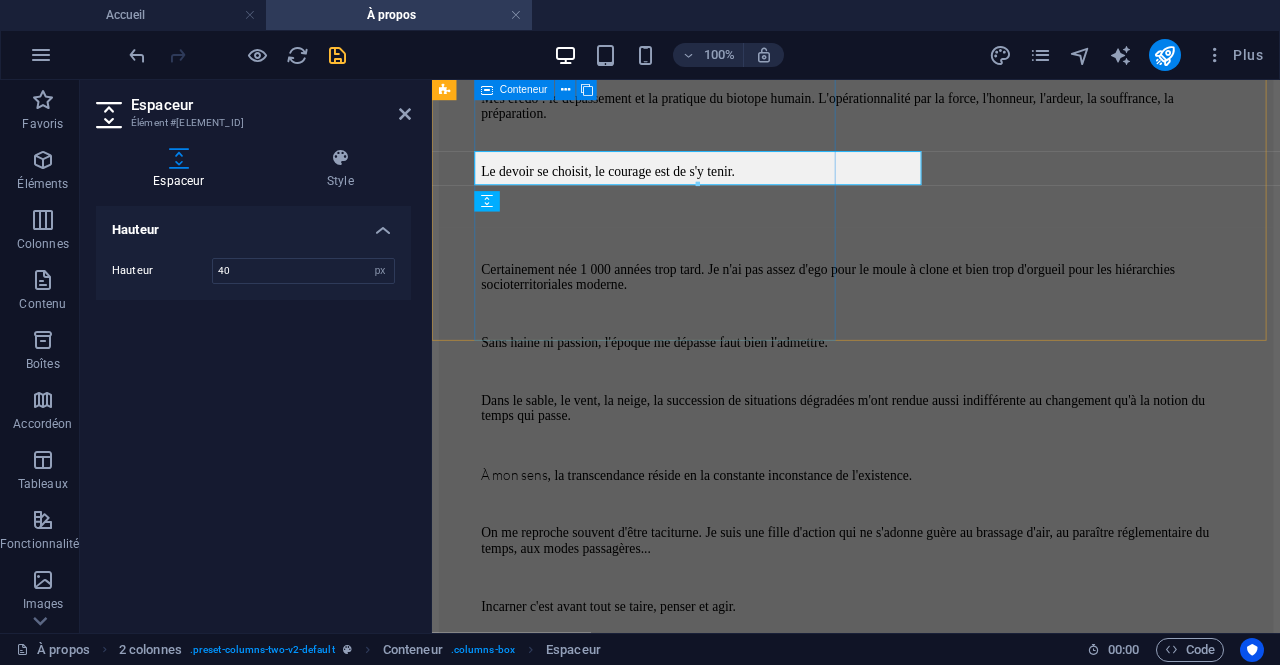 scroll, scrollTop: 2392, scrollLeft: 0, axis: vertical 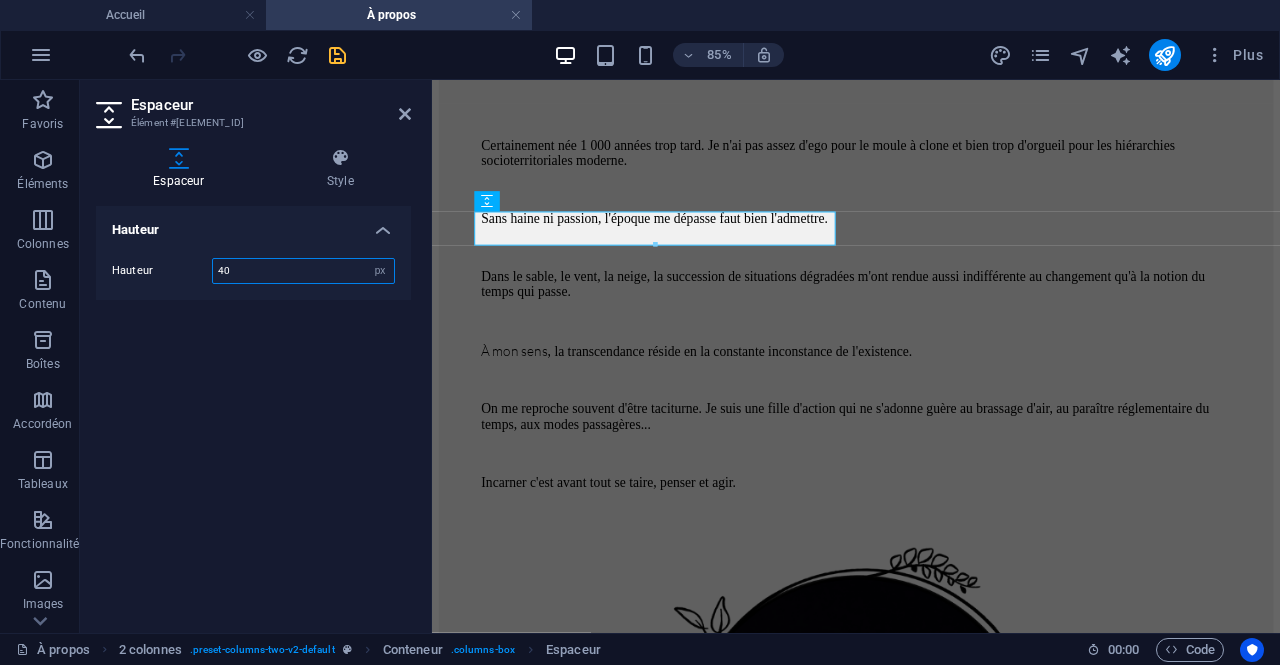 click on "40" at bounding box center [303, 271] 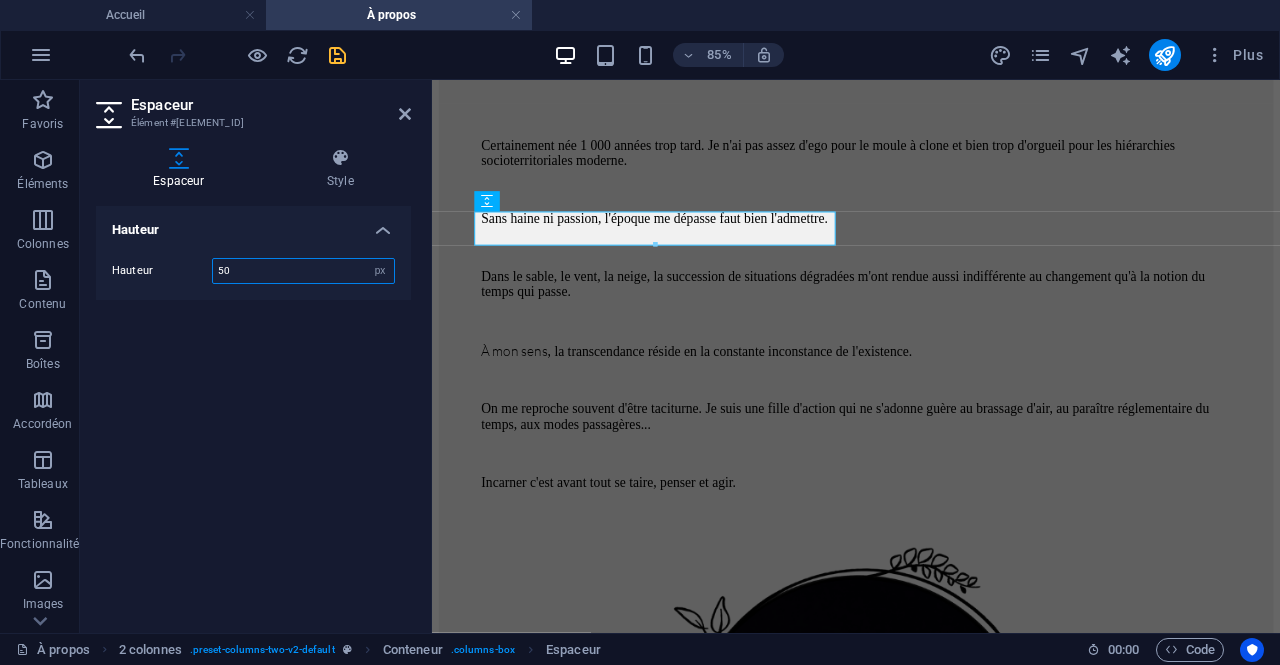 type on "50" 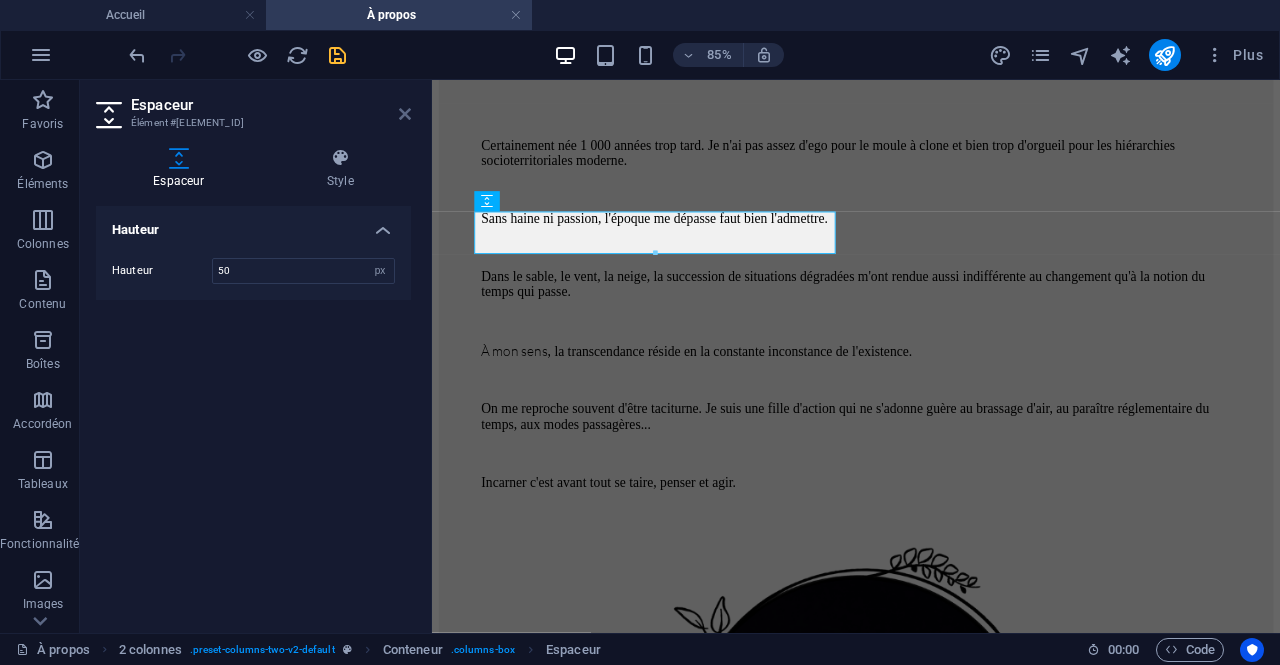 click at bounding box center [405, 114] 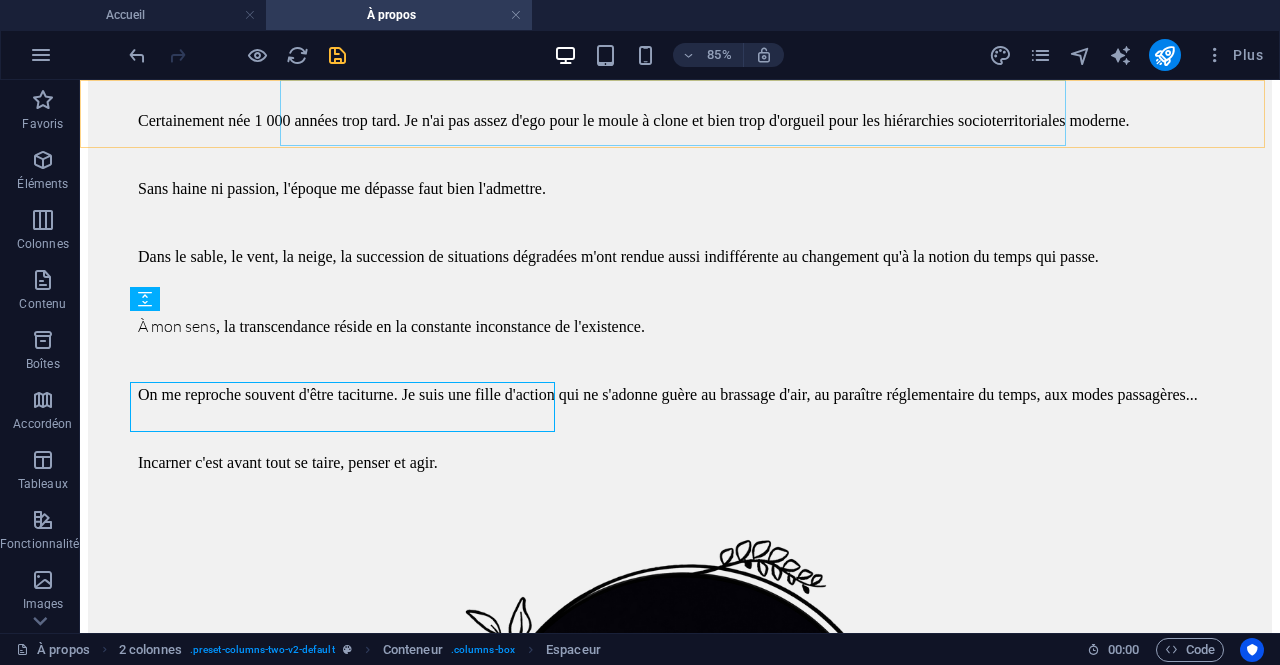 scroll, scrollTop: 2246, scrollLeft: 0, axis: vertical 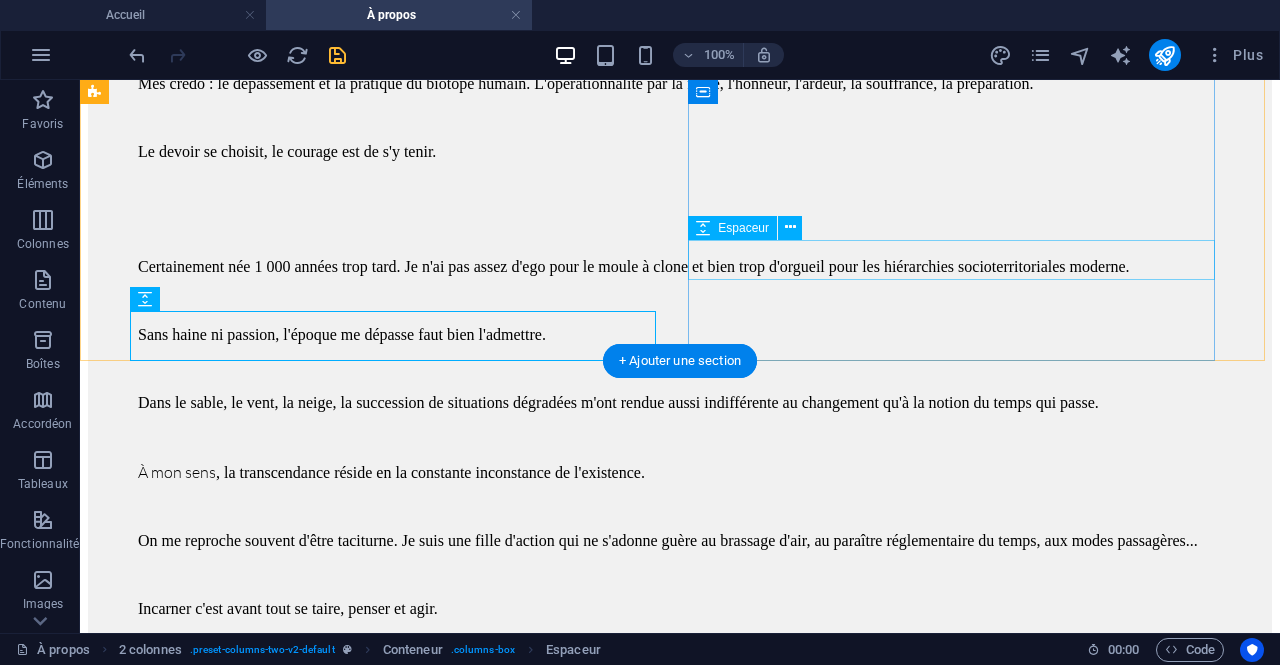 click at bounding box center [680, 2266] 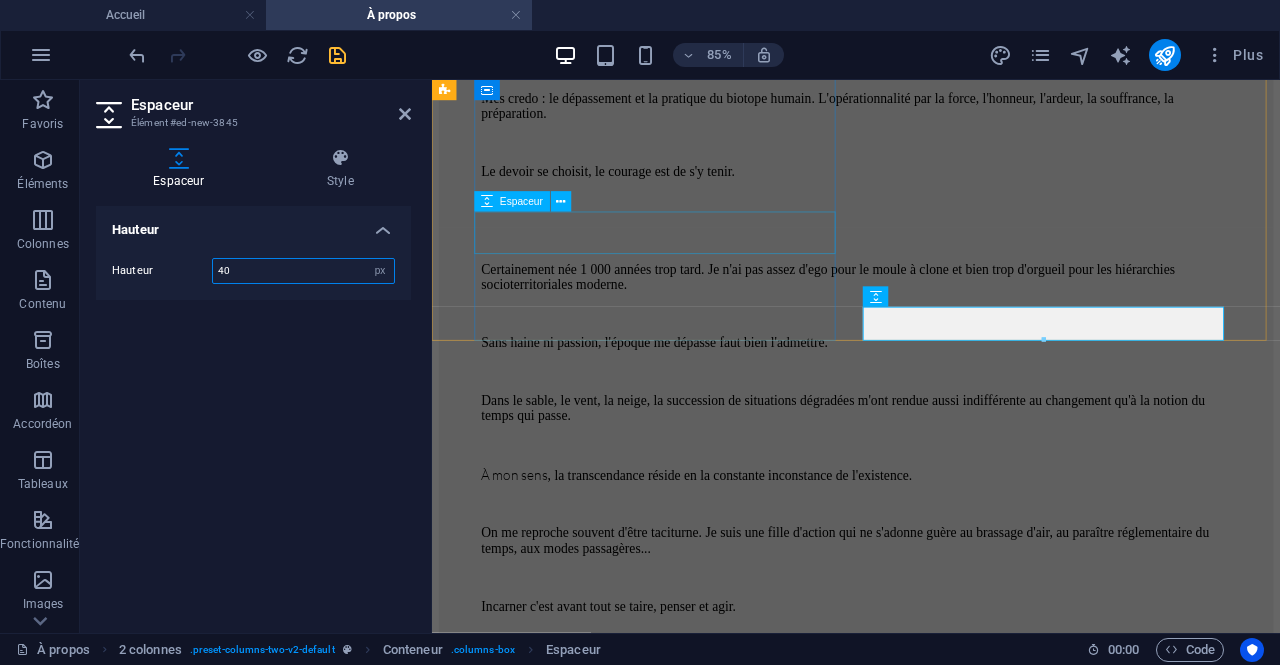 scroll, scrollTop: 2392, scrollLeft: 0, axis: vertical 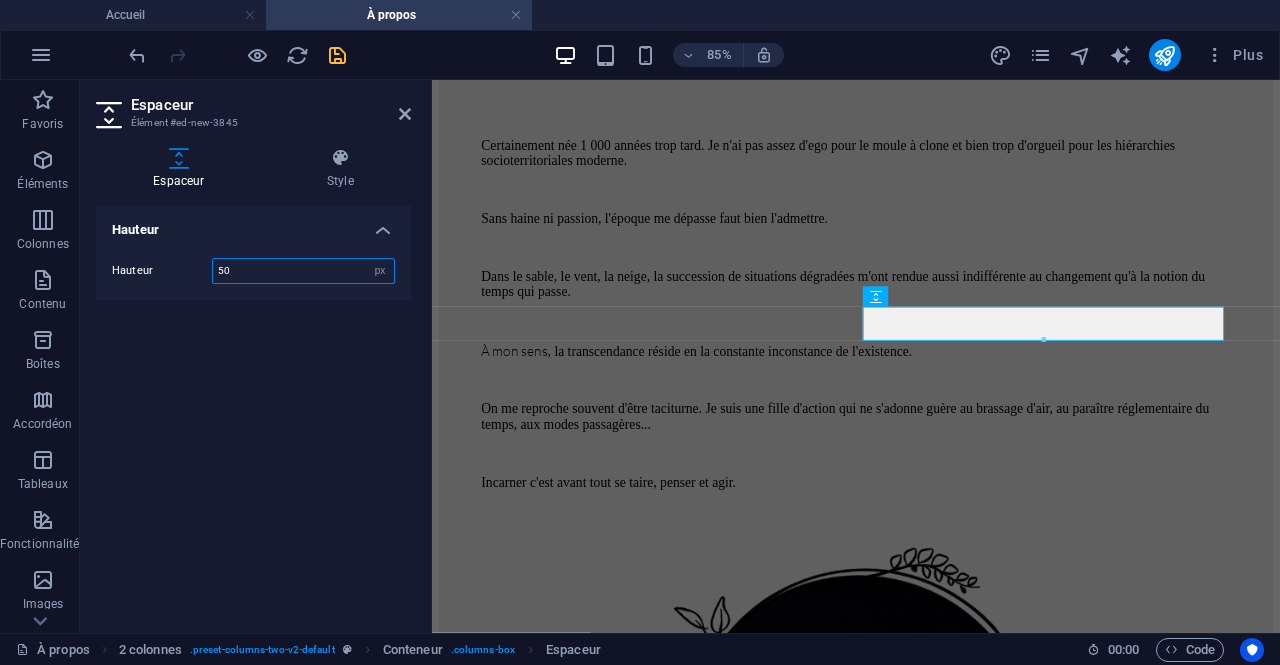 type on "50" 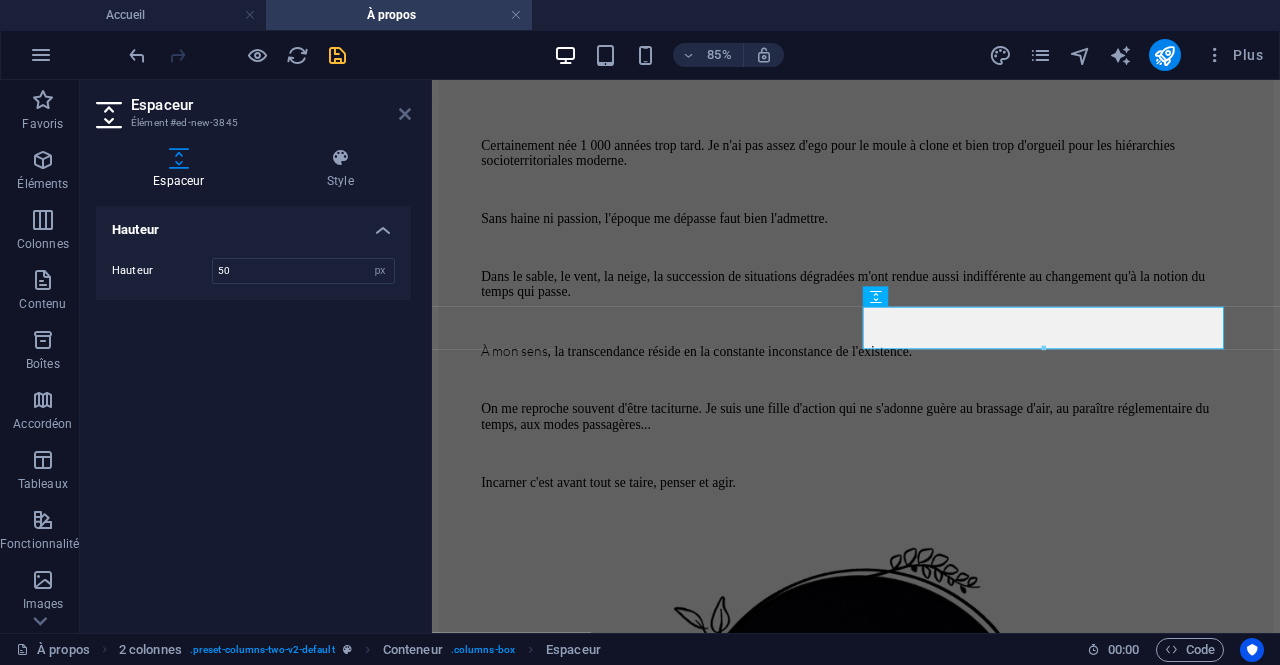 click at bounding box center (405, 114) 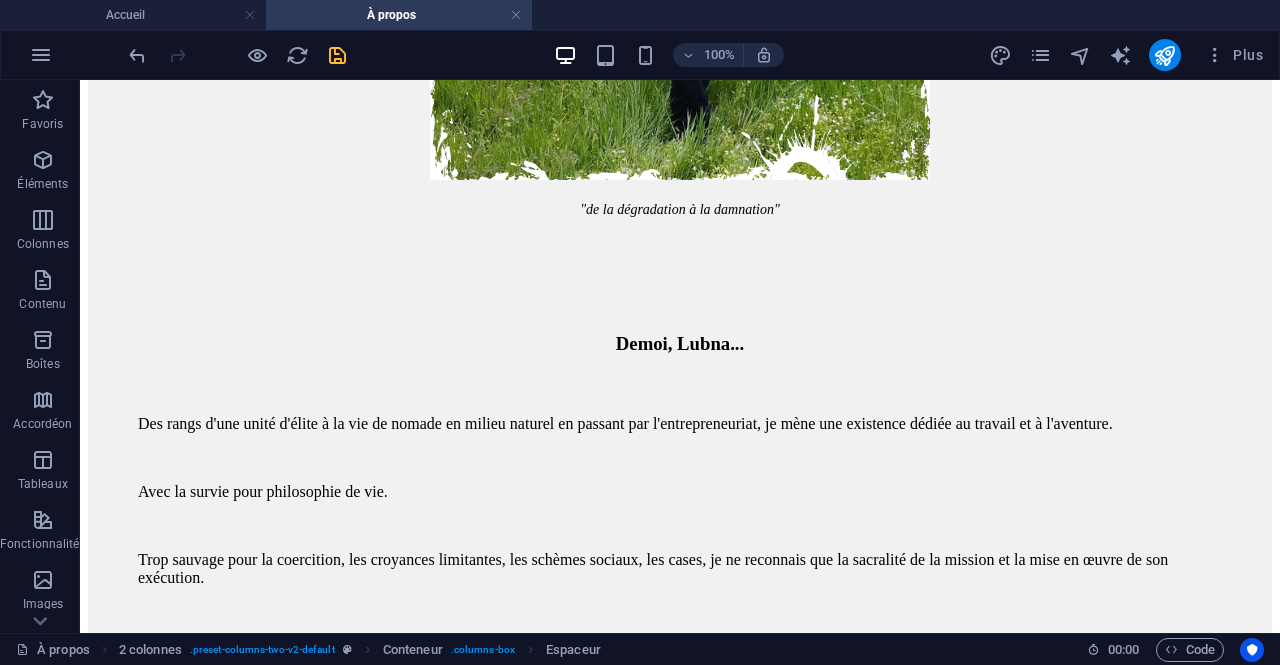 scroll, scrollTop: 1610, scrollLeft: 0, axis: vertical 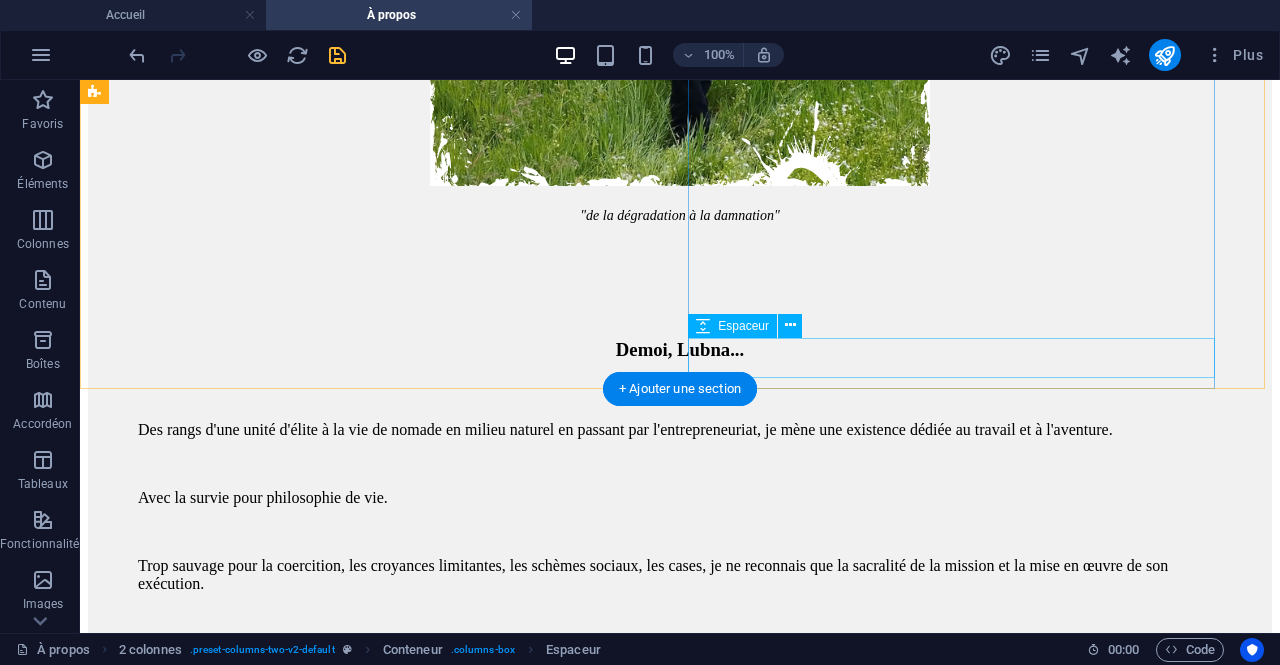 click at bounding box center [680, 1884] 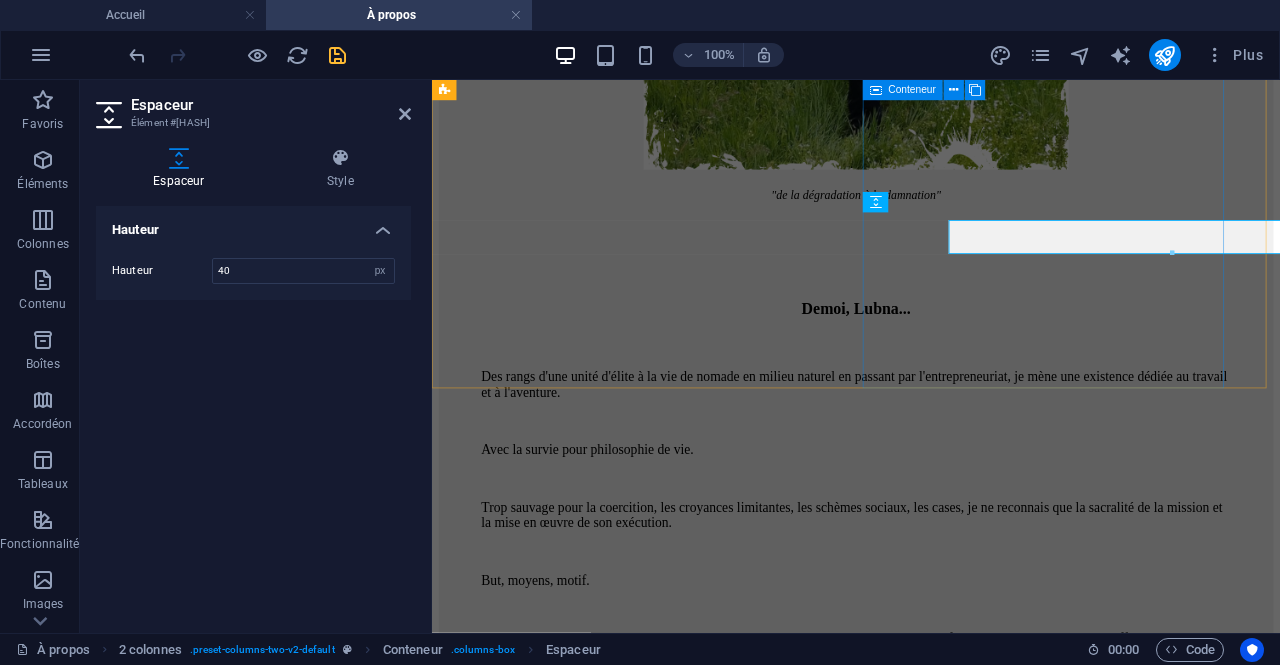 scroll, scrollTop: 1703, scrollLeft: 0, axis: vertical 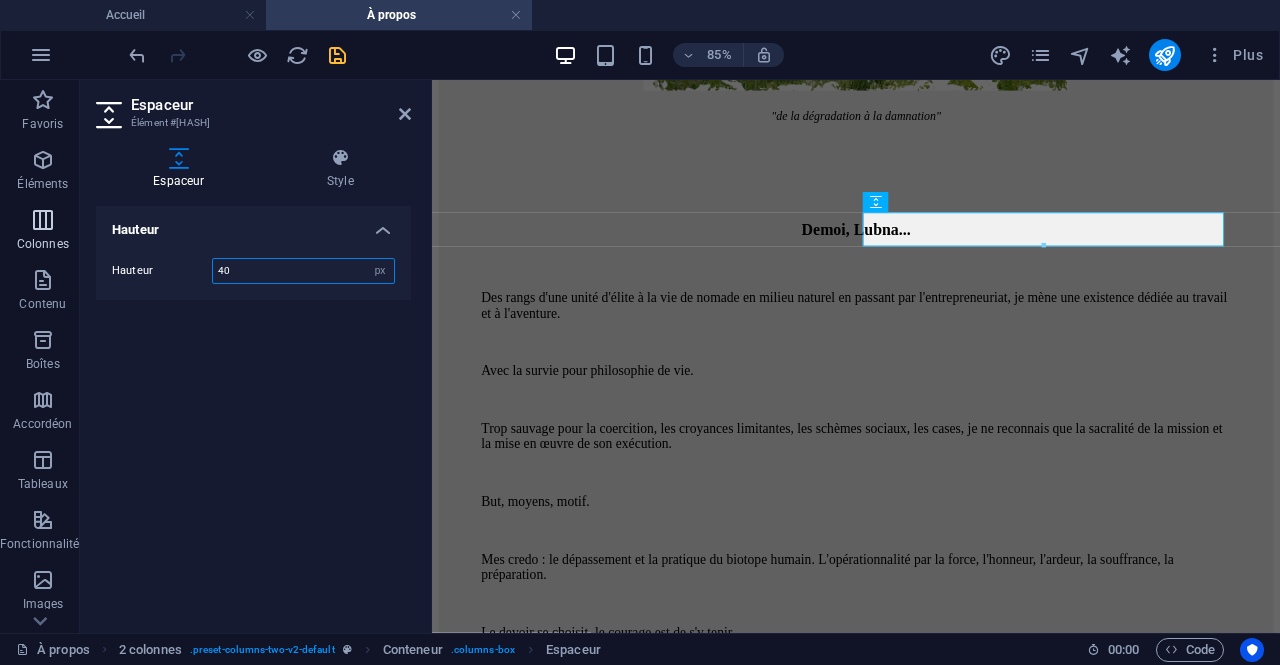 drag, startPoint x: 306, startPoint y: 265, endPoint x: 5, endPoint y: 258, distance: 301.0814 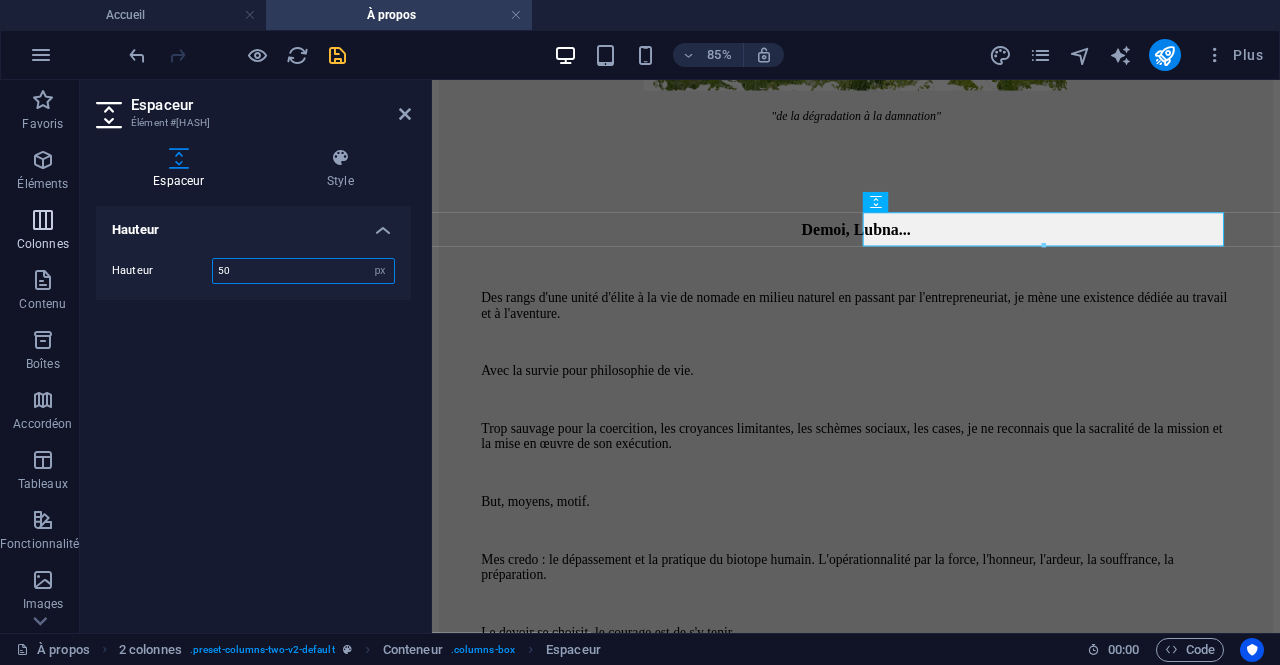 type on "50" 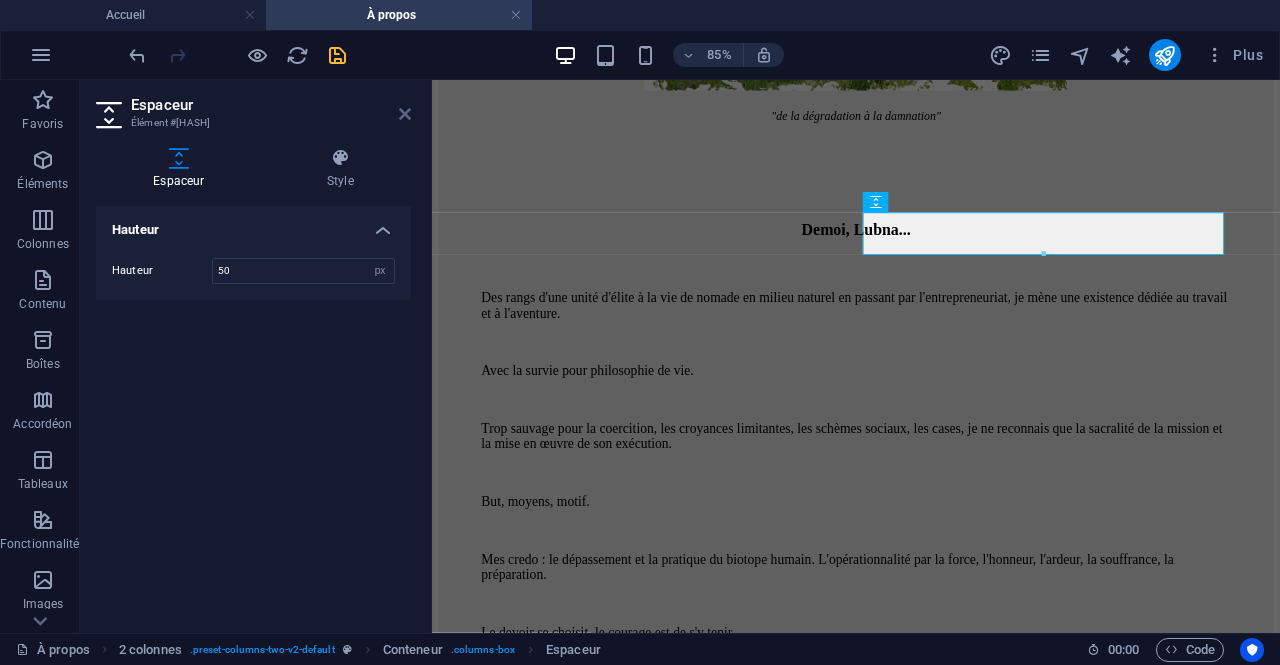 click at bounding box center (405, 114) 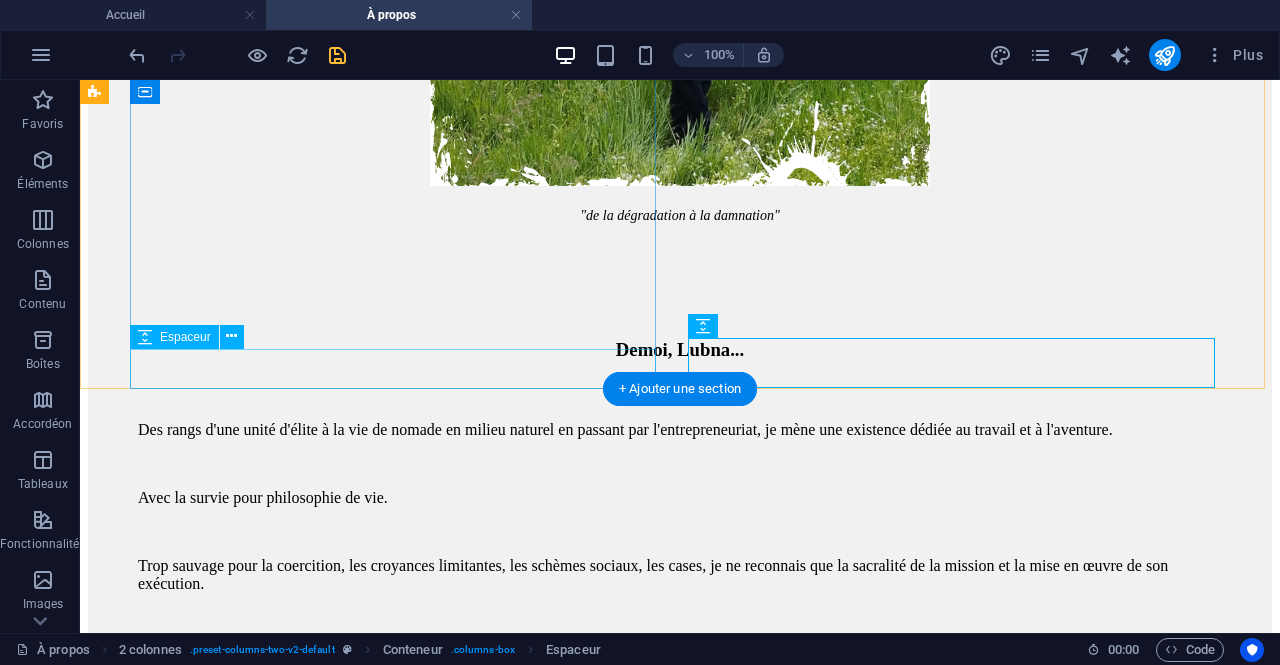 click at bounding box center (680, 1290) 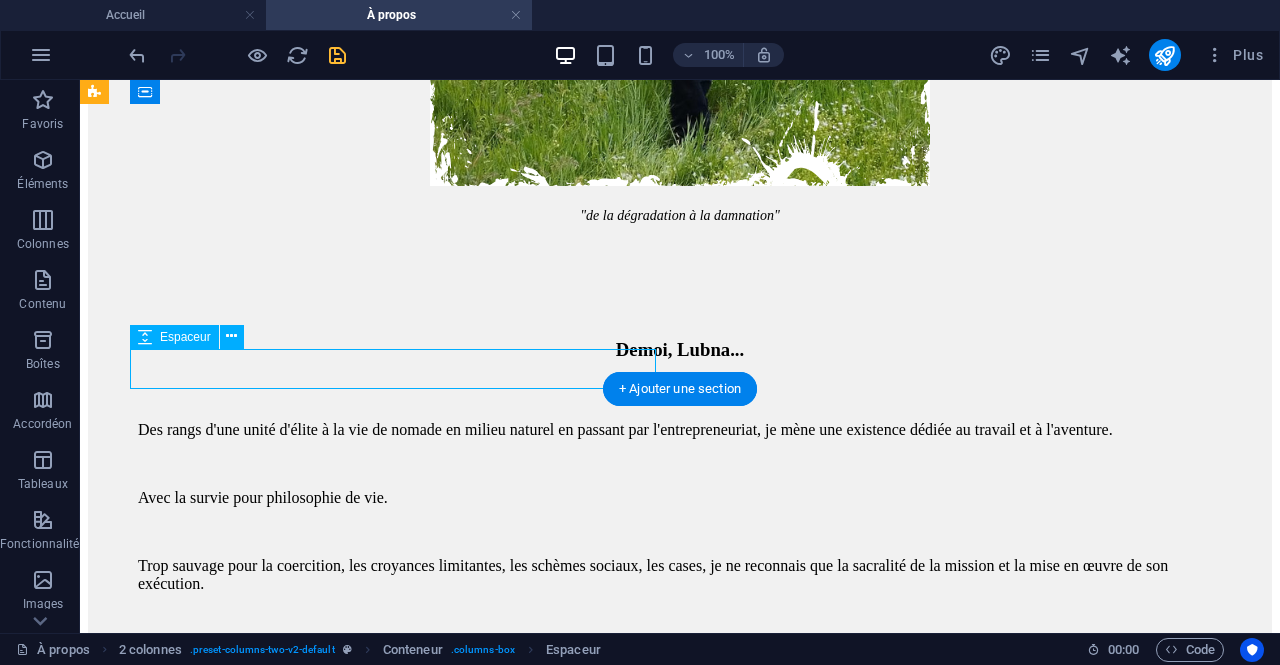 click at bounding box center (680, 1290) 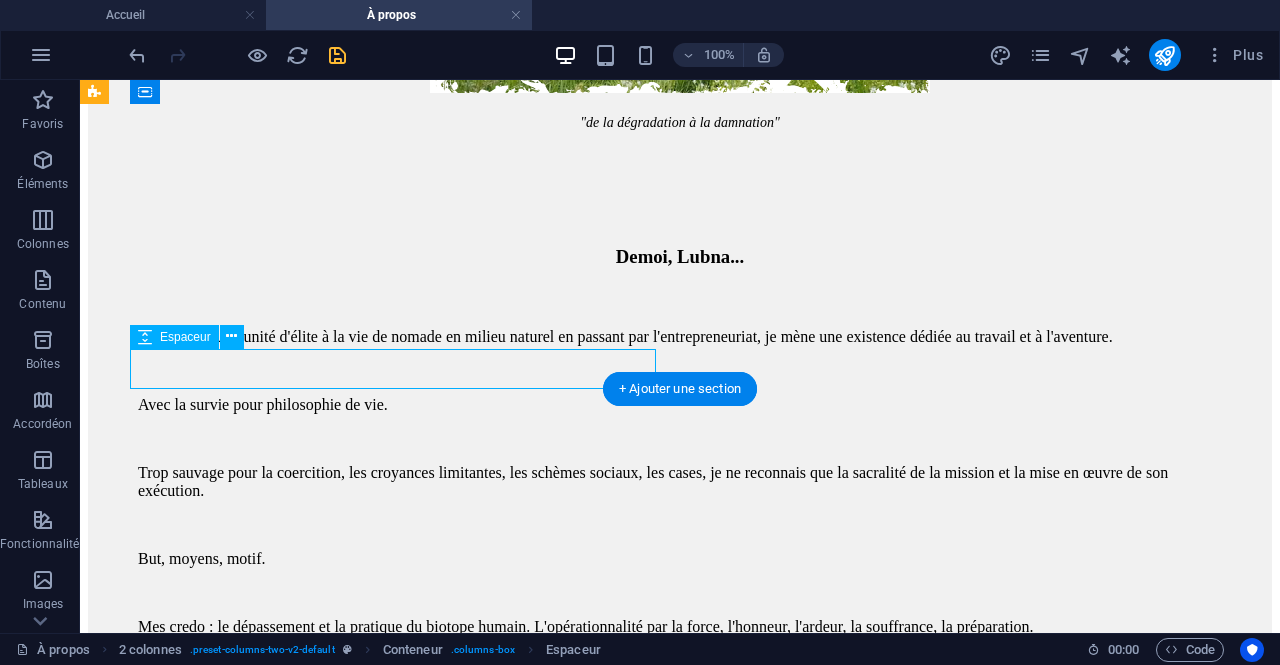 select on "px" 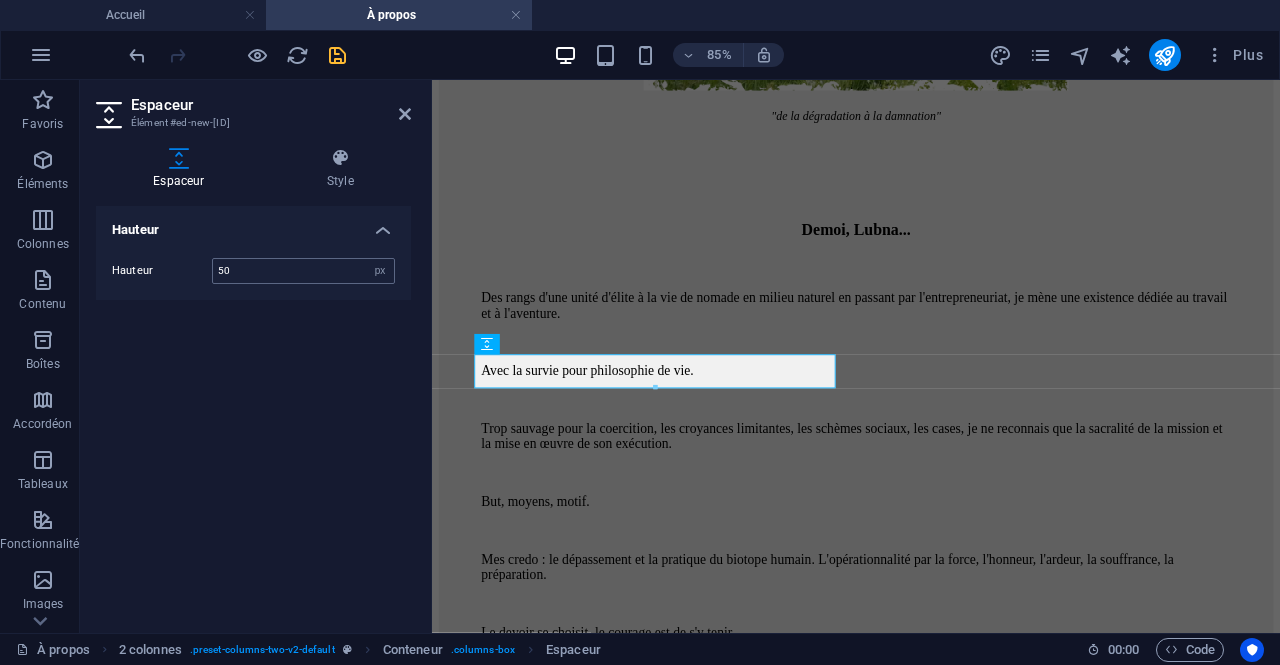 type on "50" 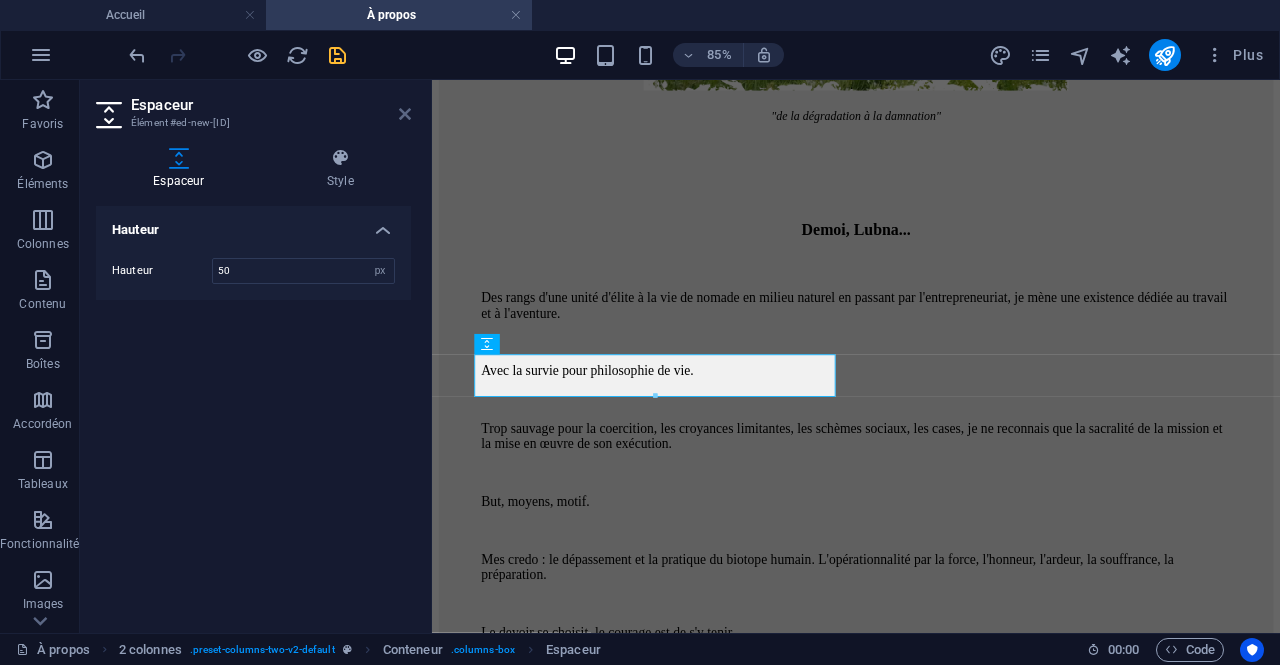 click at bounding box center (405, 114) 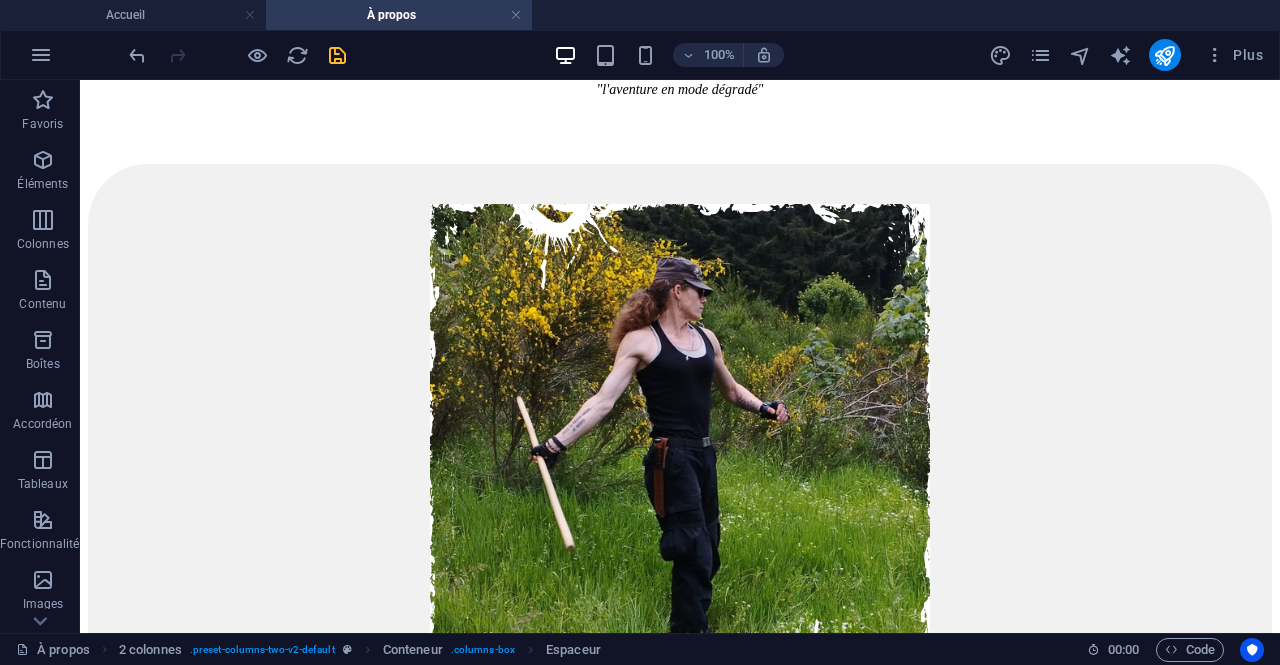 scroll, scrollTop: 1087, scrollLeft: 0, axis: vertical 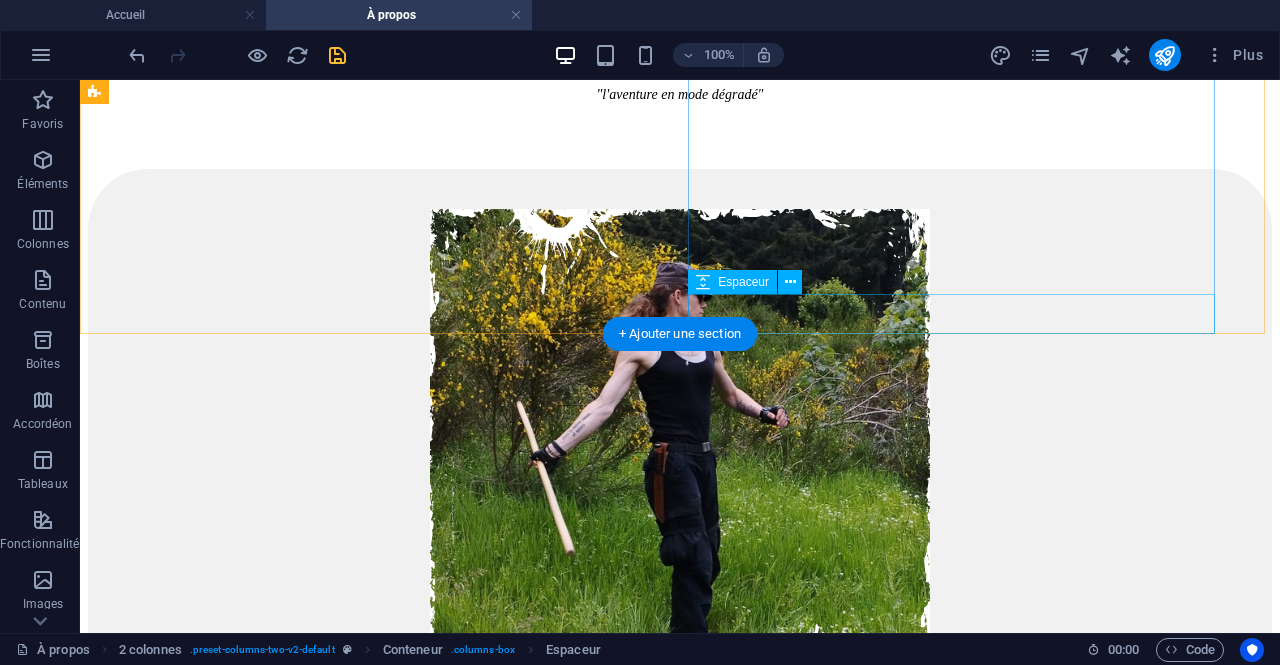 click at bounding box center [680, 1356] 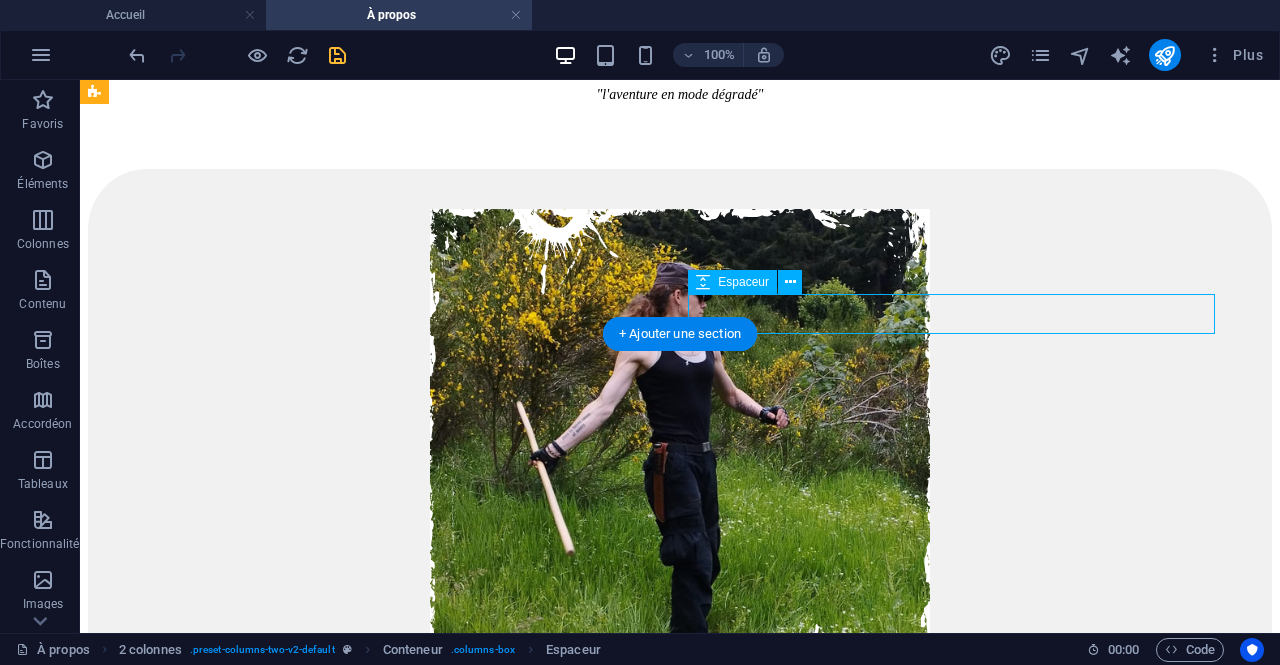 click at bounding box center [680, 1356] 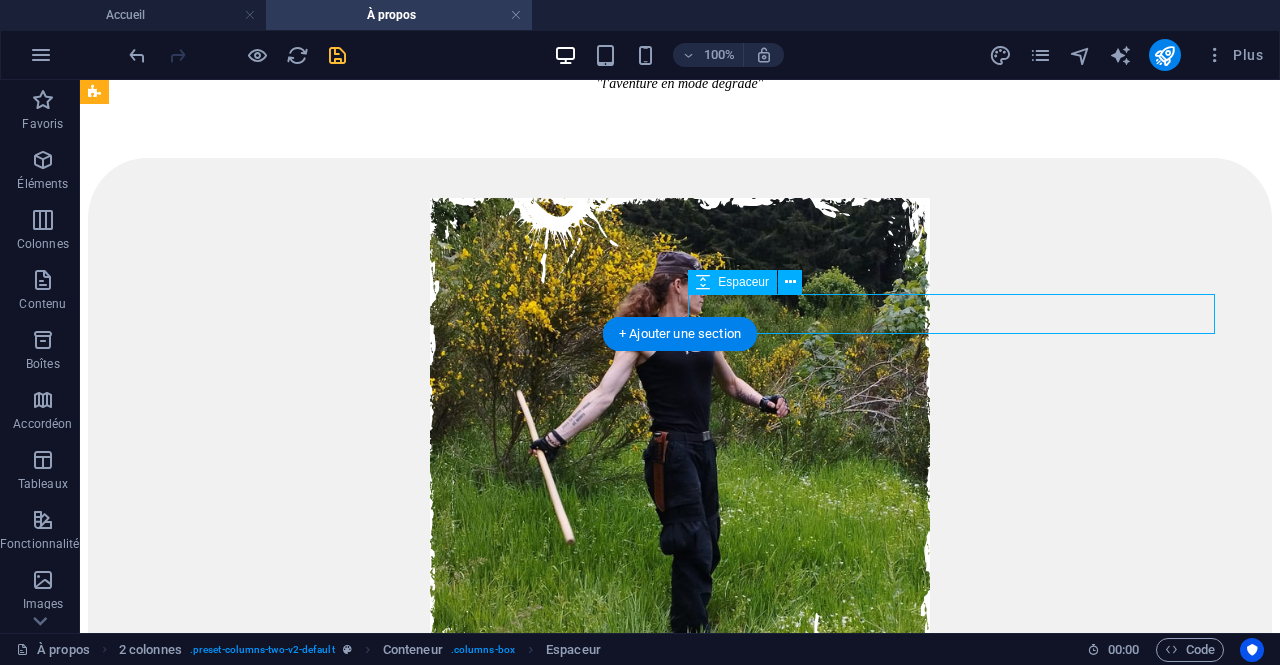 select on "px" 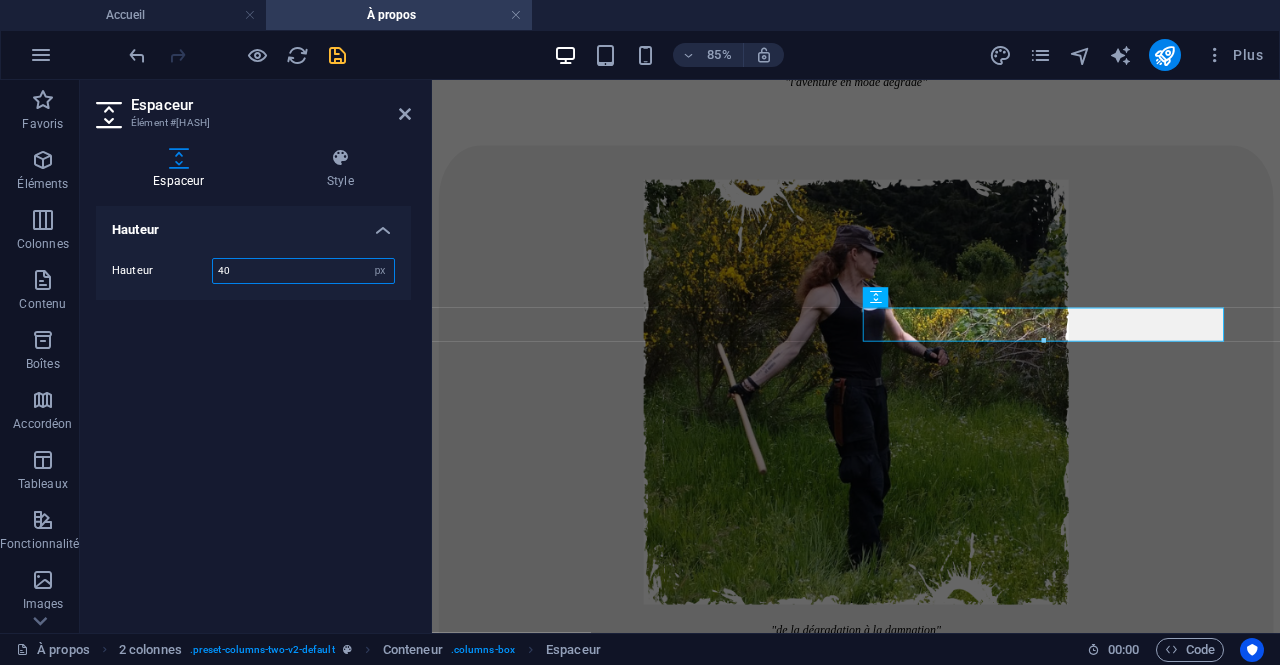 click on "40" at bounding box center (303, 271) 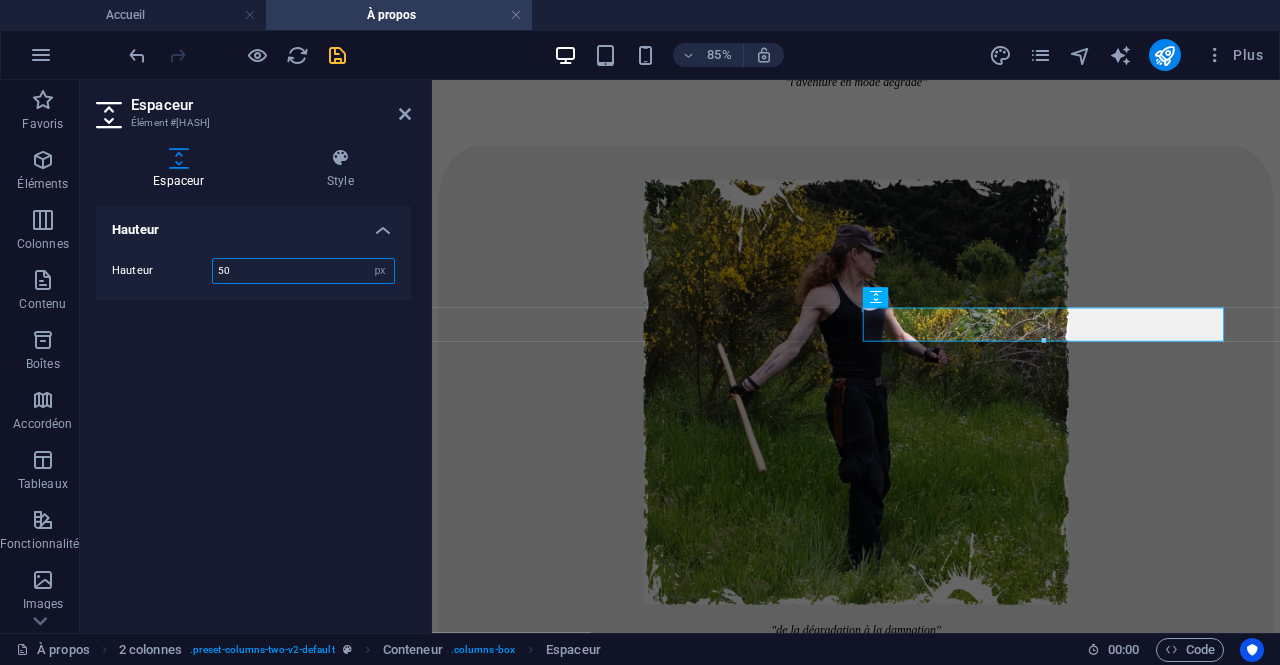 type on "50" 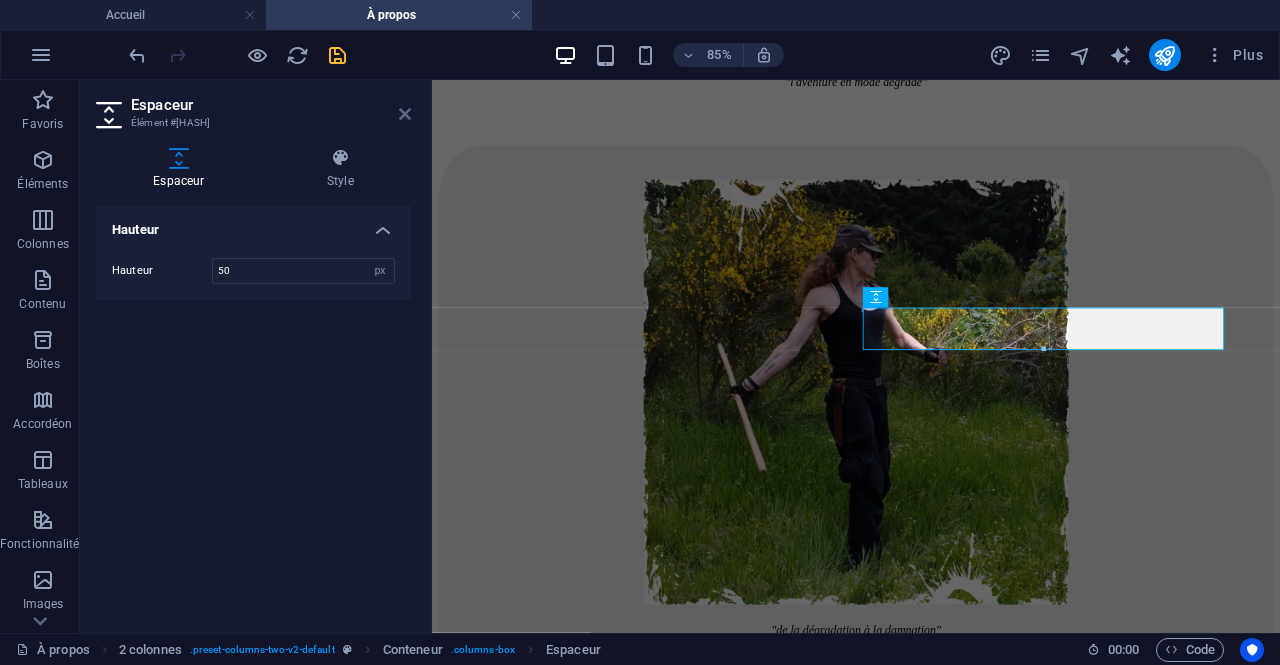 click at bounding box center [405, 114] 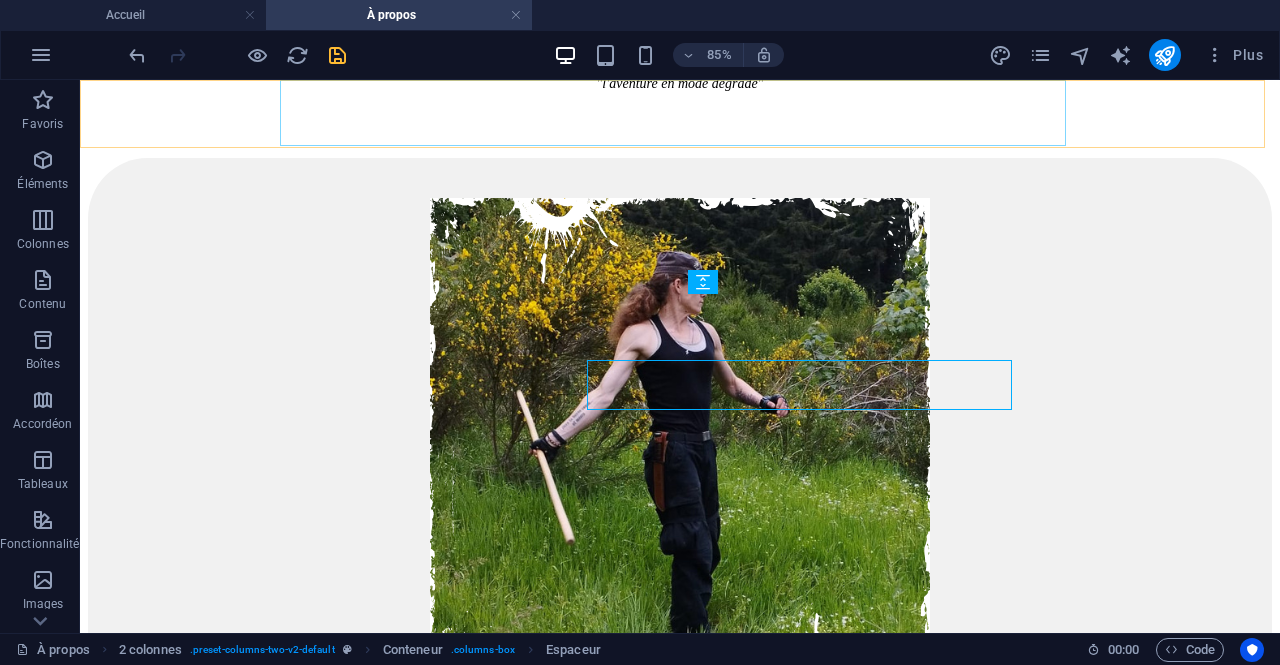 scroll, scrollTop: 1087, scrollLeft: 0, axis: vertical 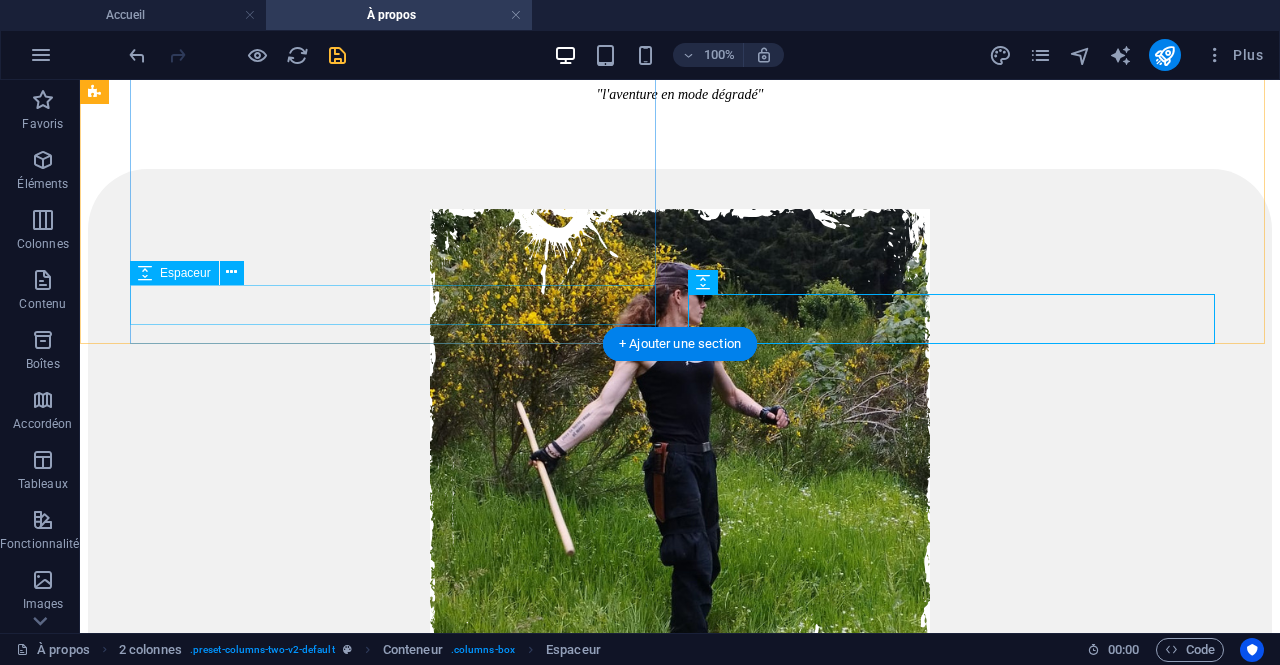 click at bounding box center (680, 783) 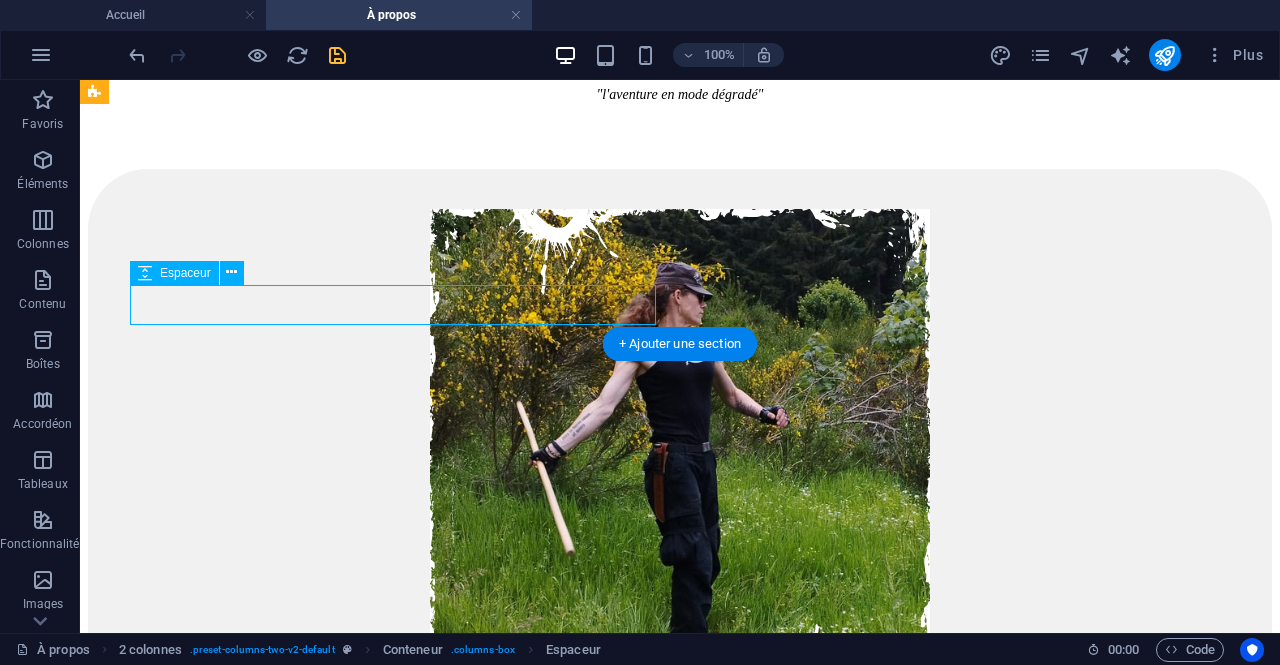 click at bounding box center [680, 783] 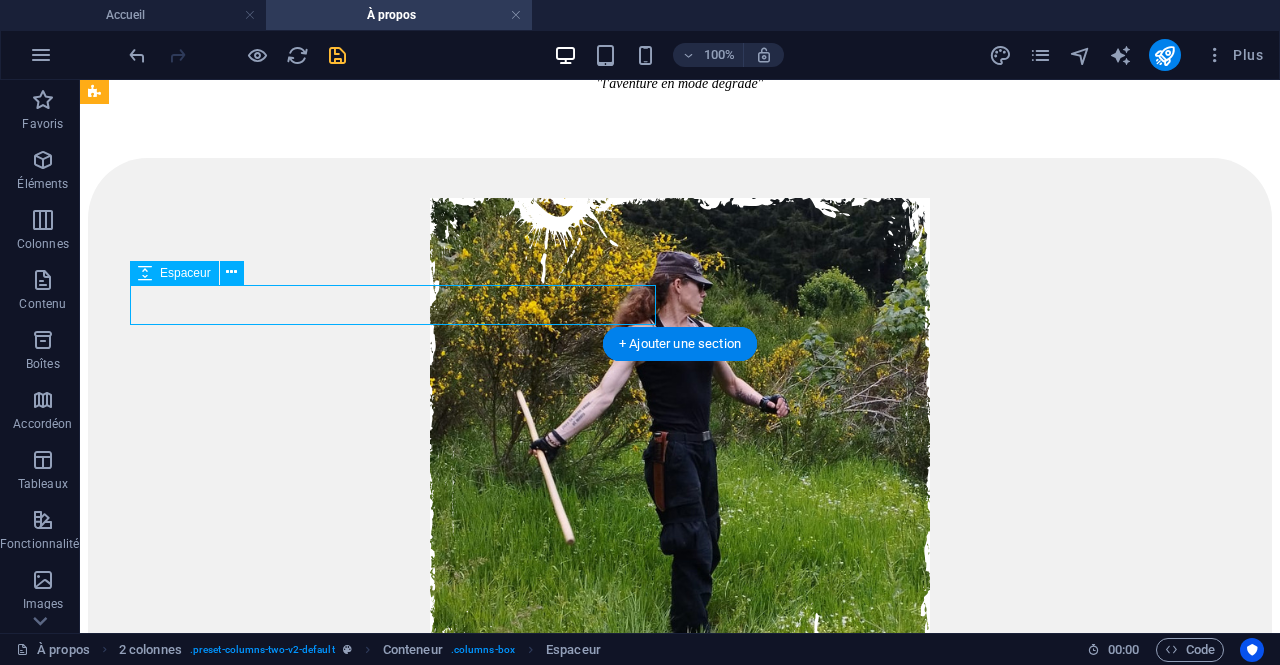 select on "px" 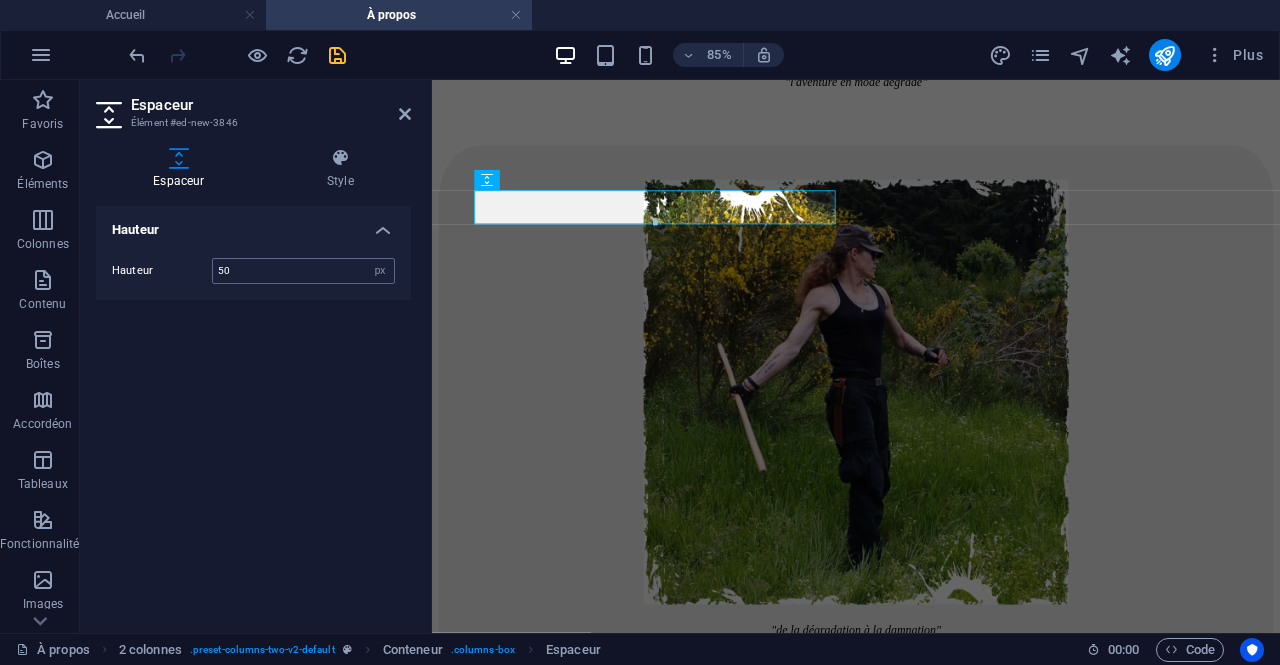 type on "50" 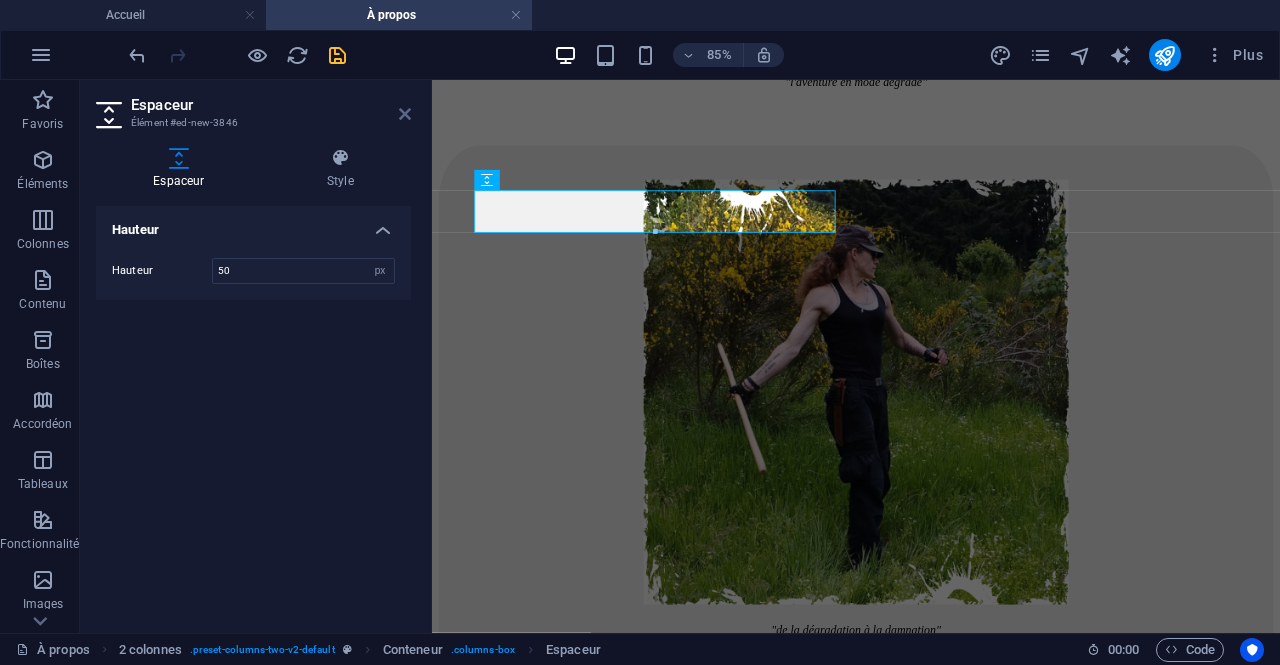 click at bounding box center (405, 114) 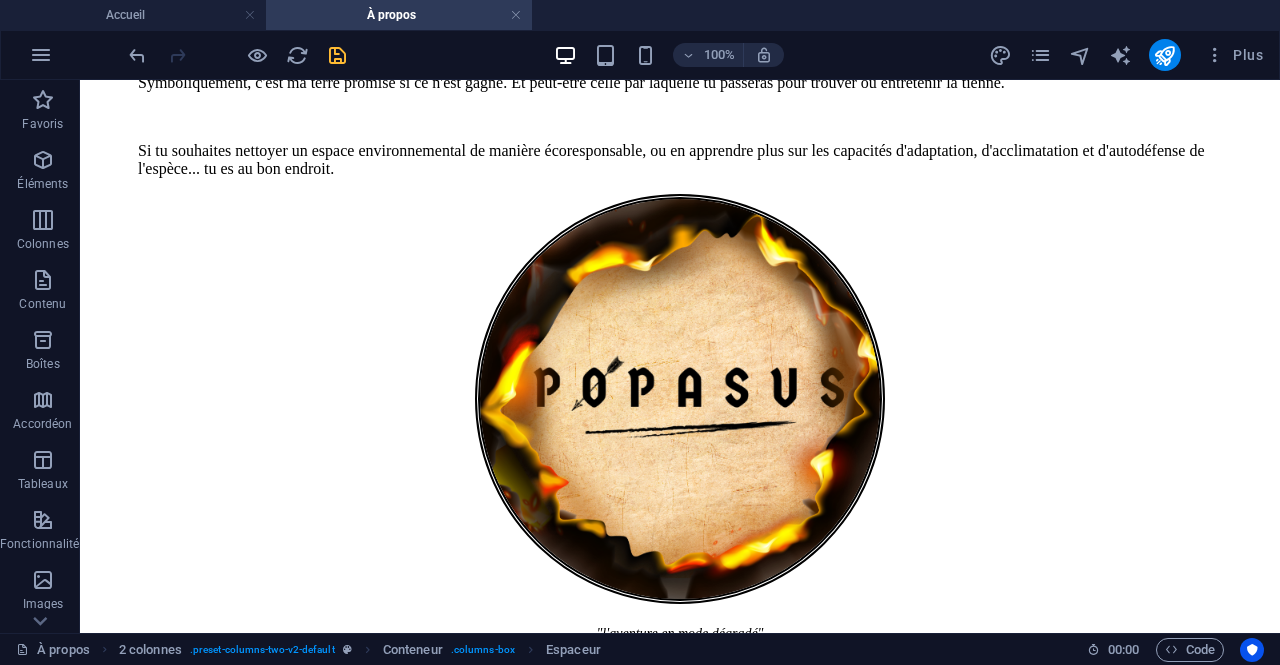 scroll, scrollTop: 511, scrollLeft: 0, axis: vertical 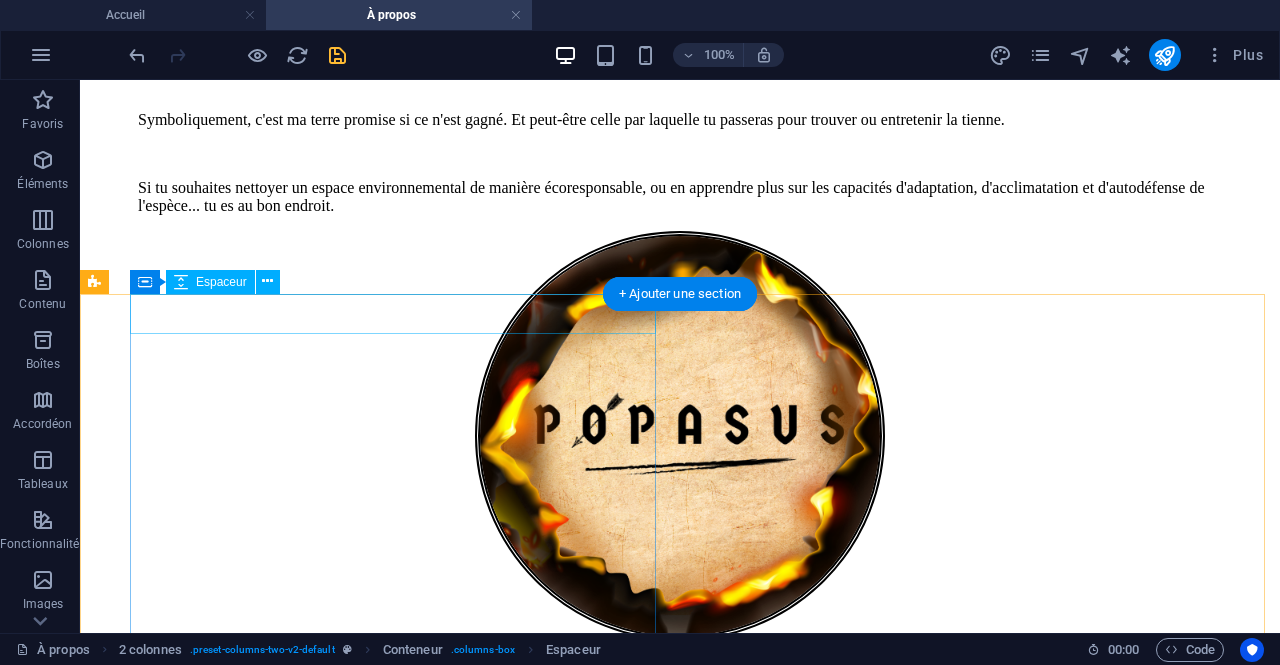 click at bounding box center (680, 765) 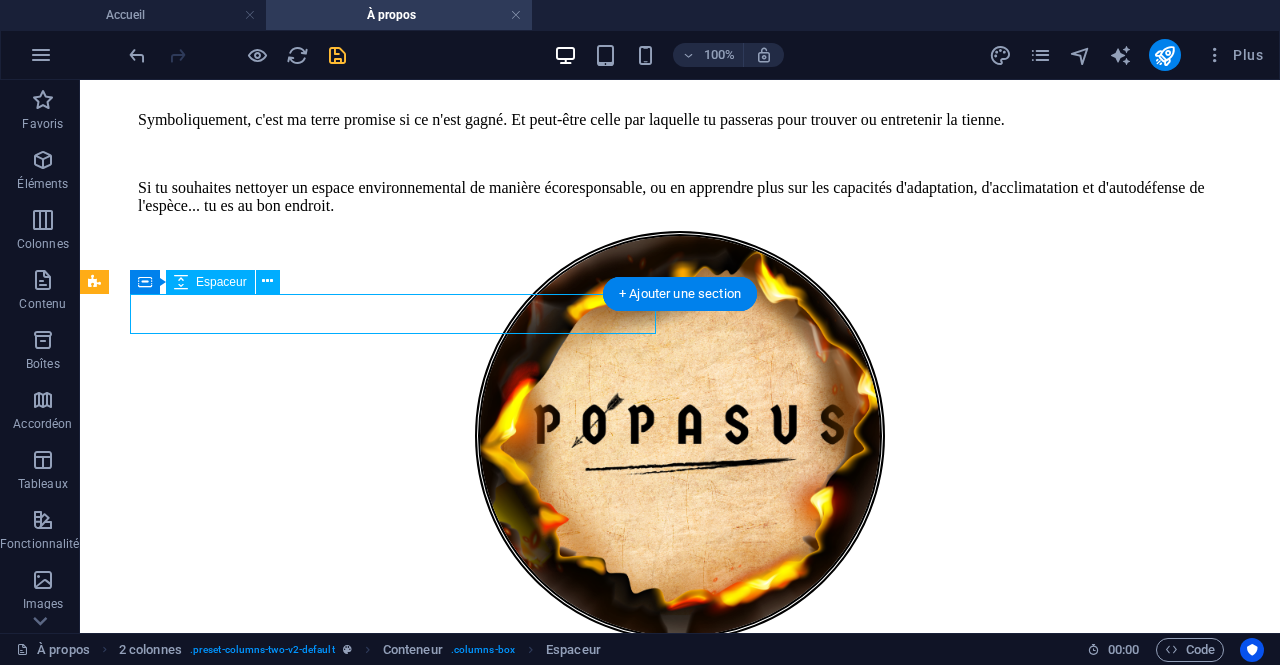 click at bounding box center [680, 765] 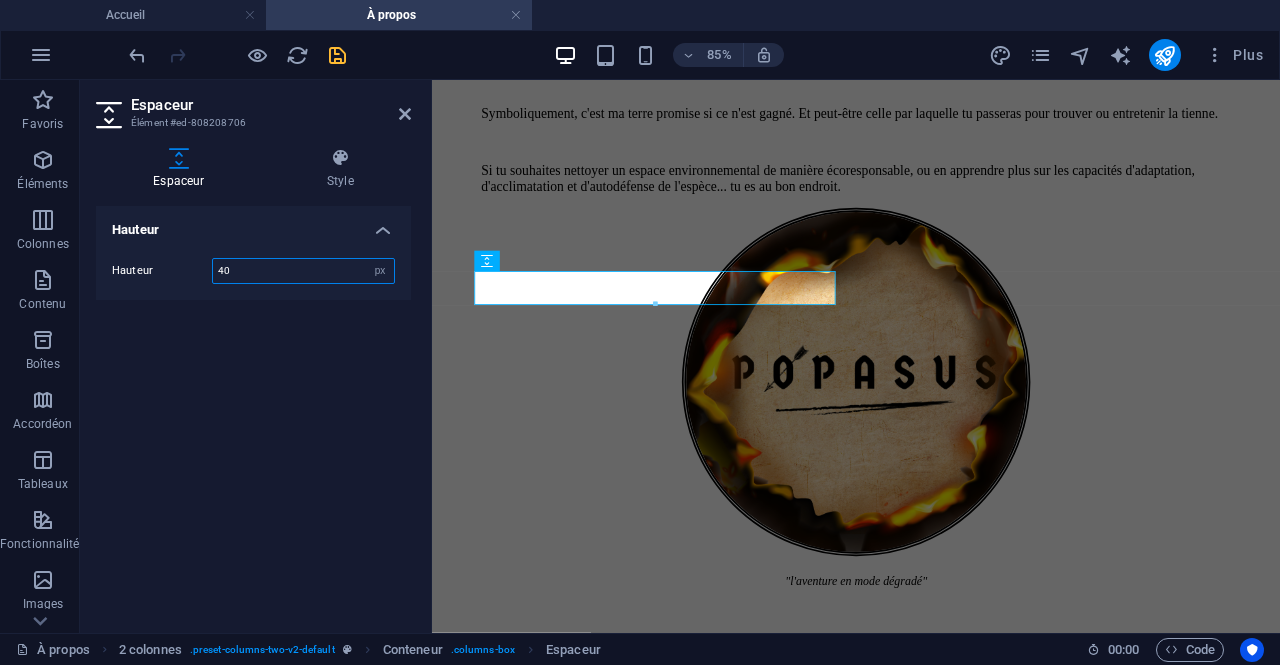 click on "40" at bounding box center (303, 271) 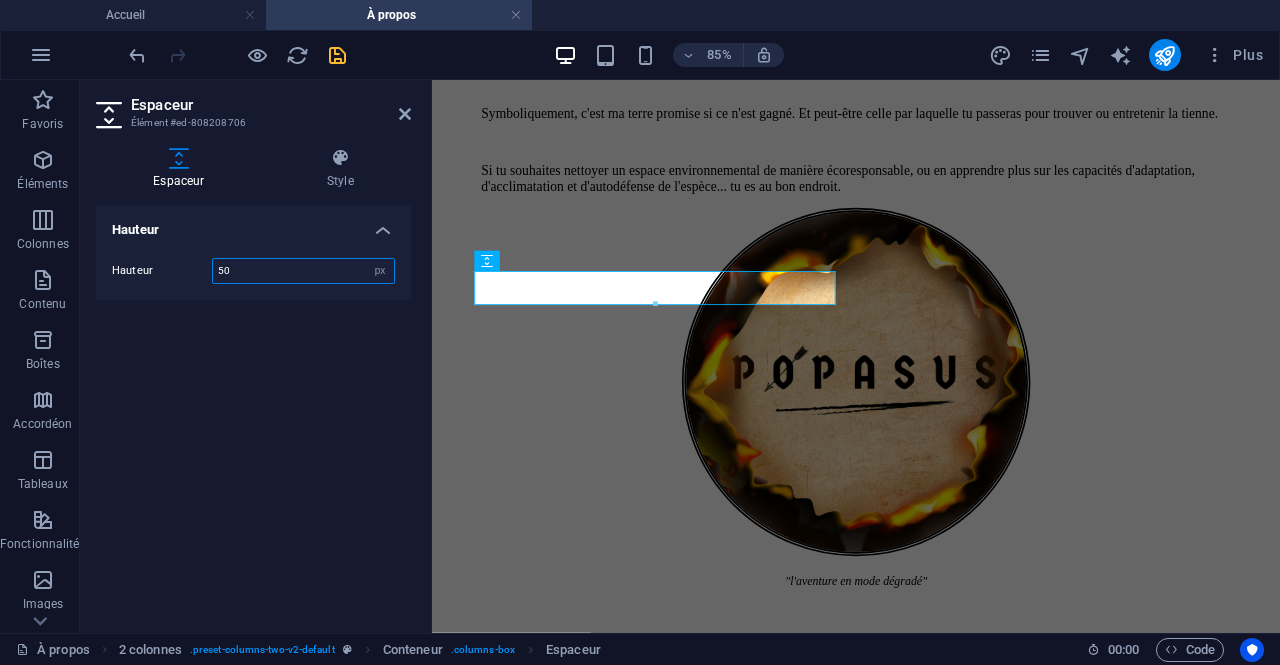 type on "50" 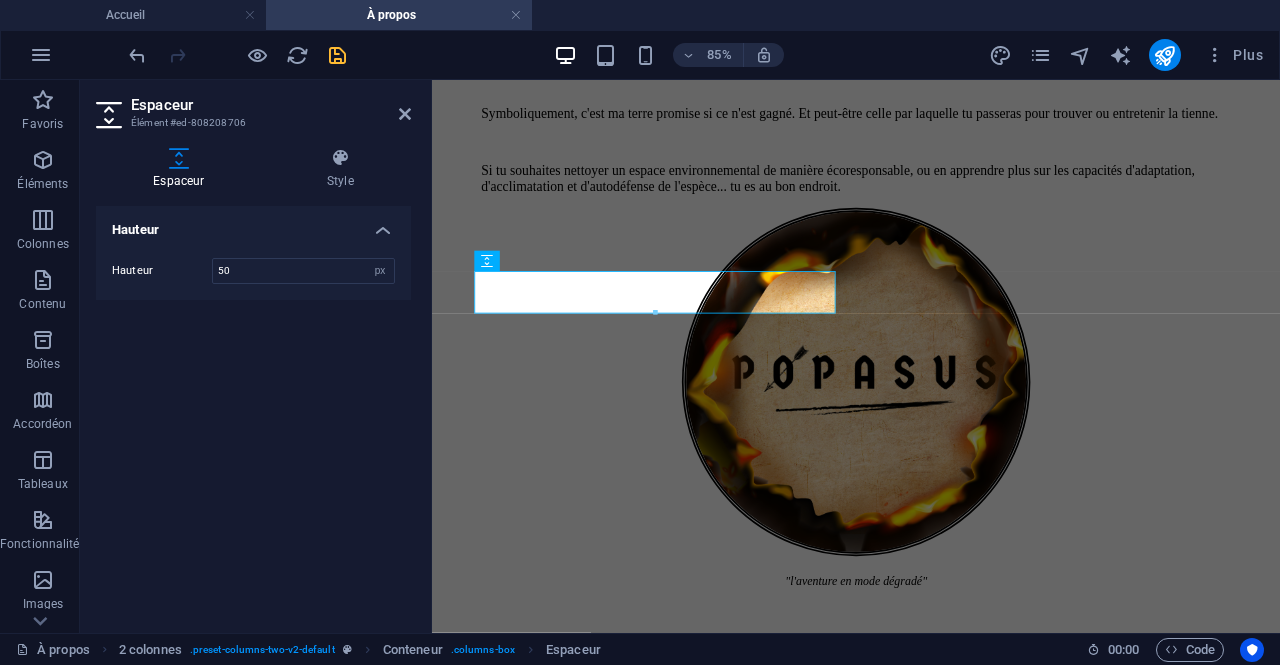 click on "Espaceur Élément #[ELEMENT_ID] Espaceur Style Hauteur Hauteur 50 px rem vh vw 2 colonnes Element Mise en page Définit comment cet élément s'étend dans la mise en page (Flexbox). Taille Par défaut auto px % 1/1 1/2 1/3 1/4 1/5 1/6 1/7 1/8 1/9 1/10 Agrandir Réduire Commander Mise en page du conteneur Visible Visible Opacité 100 % Débordement Espacement Marge Par défaut auto px % rem vw vh Personnalisé Personnalisé auto px % rem vw vh auto px % rem vw vh auto px % rem vw vh auto px % rem vw vh Marge intérieure Par défaut px rem % vh vw Personnalisé Personnalisé px rem % vh vw px rem % vh vw px rem % vh vw px rem % vh vw Bordure Style              - Largeur 1 auto px rem % vh vw Personnalisé Personnalisé 1 auto px rem % vh vw 1 auto px rem % vh vw 1 auto px rem % vh vw 1 auto px rem % vh vw  - Couleur Coins arrondis Par défaut px rem % vh vw Personnalisé Personnalisé px rem % vh vw px rem % vh vw px rem % vh vw px rem % vh vw Ombre Par défaut Aucun Extérieur Intérieur Couleur 0" at bounding box center [256, 356] 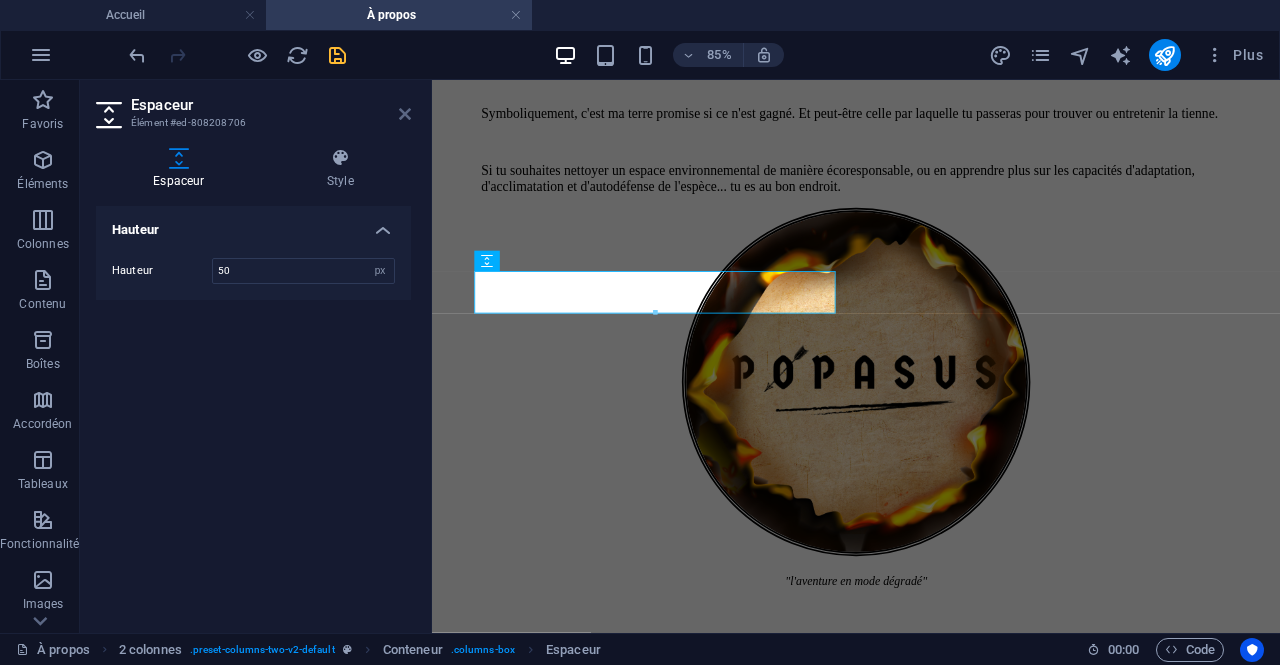 click at bounding box center [405, 114] 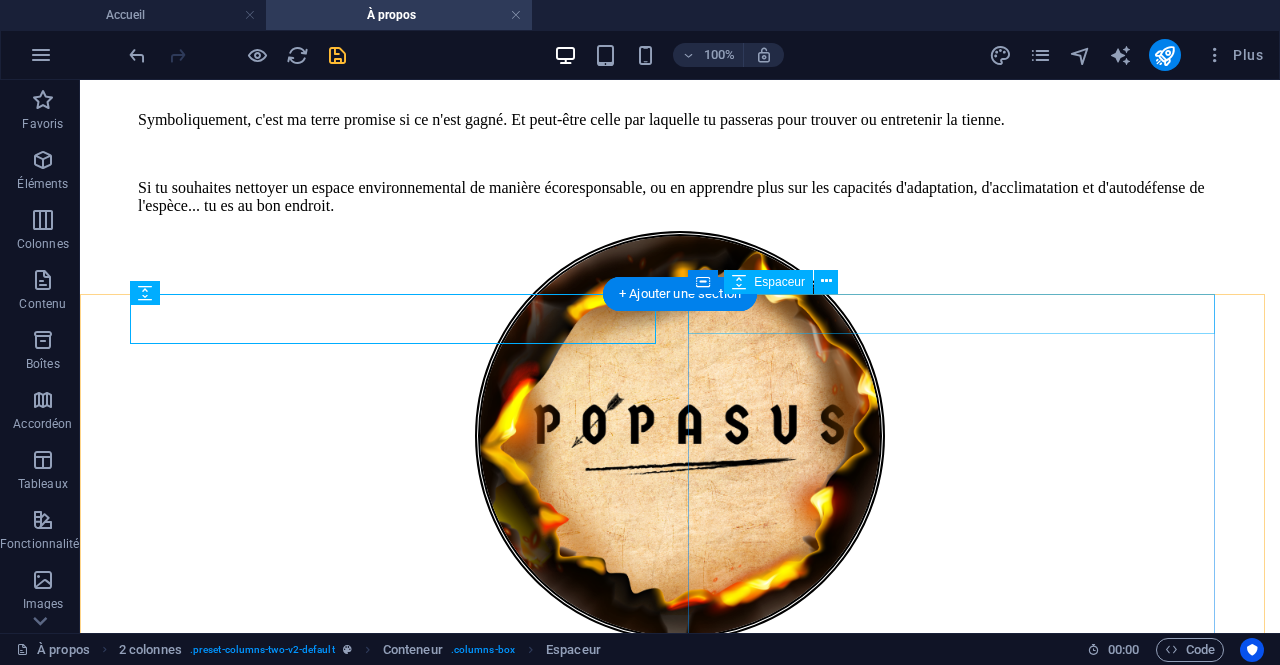 click at bounding box center (680, 1419) 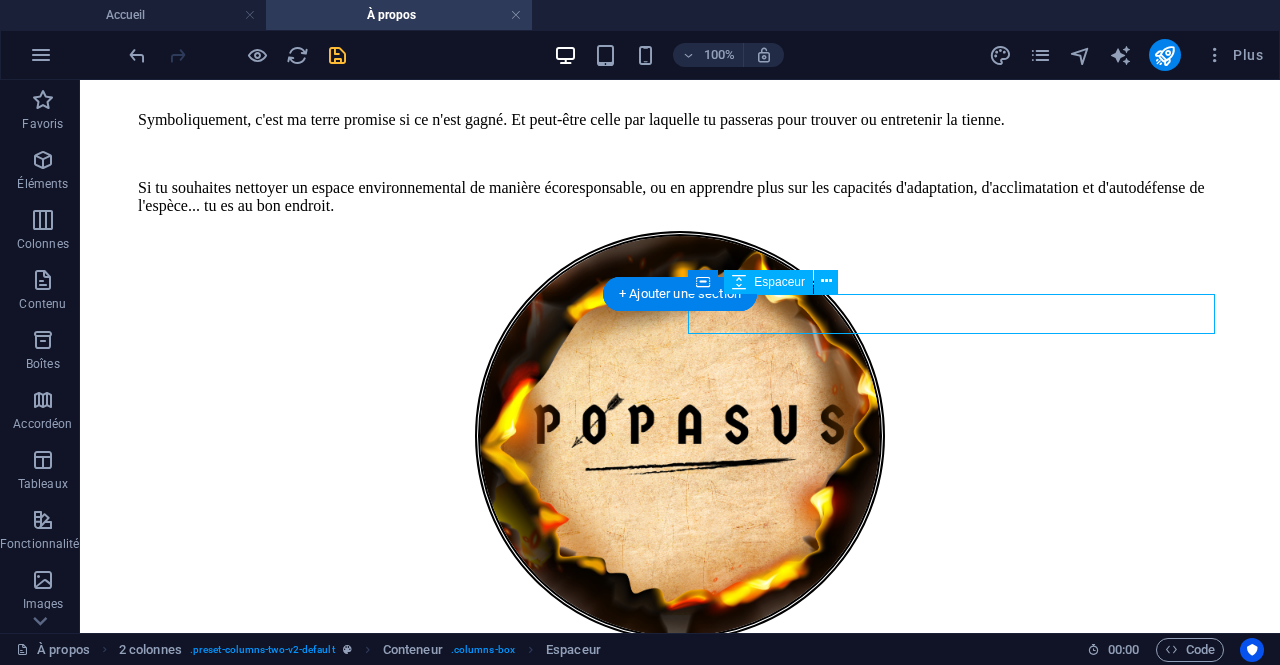 click at bounding box center (680, 1419) 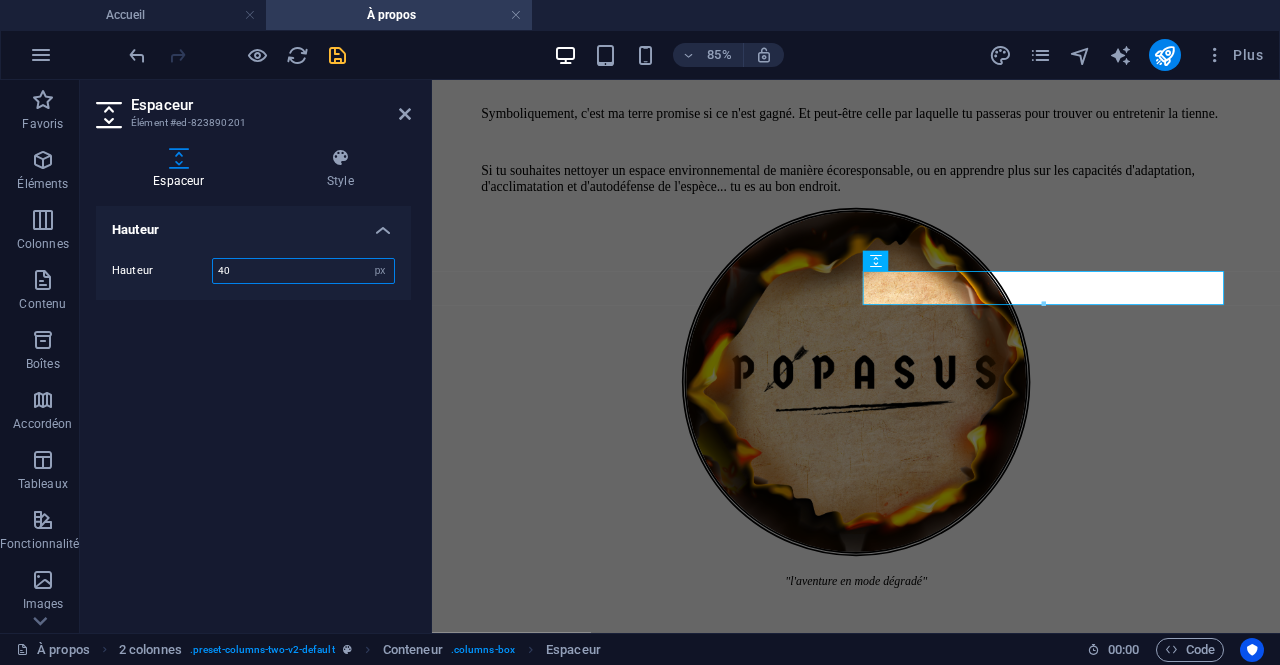 click on "40" at bounding box center [303, 271] 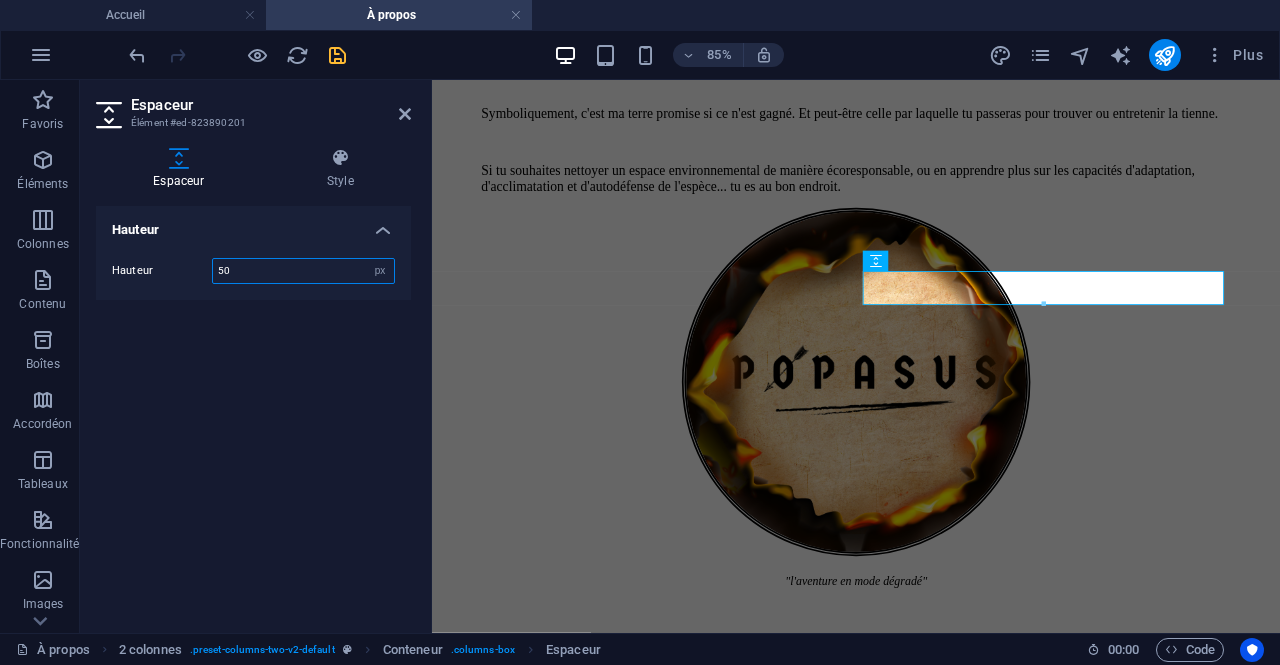 type on "50" 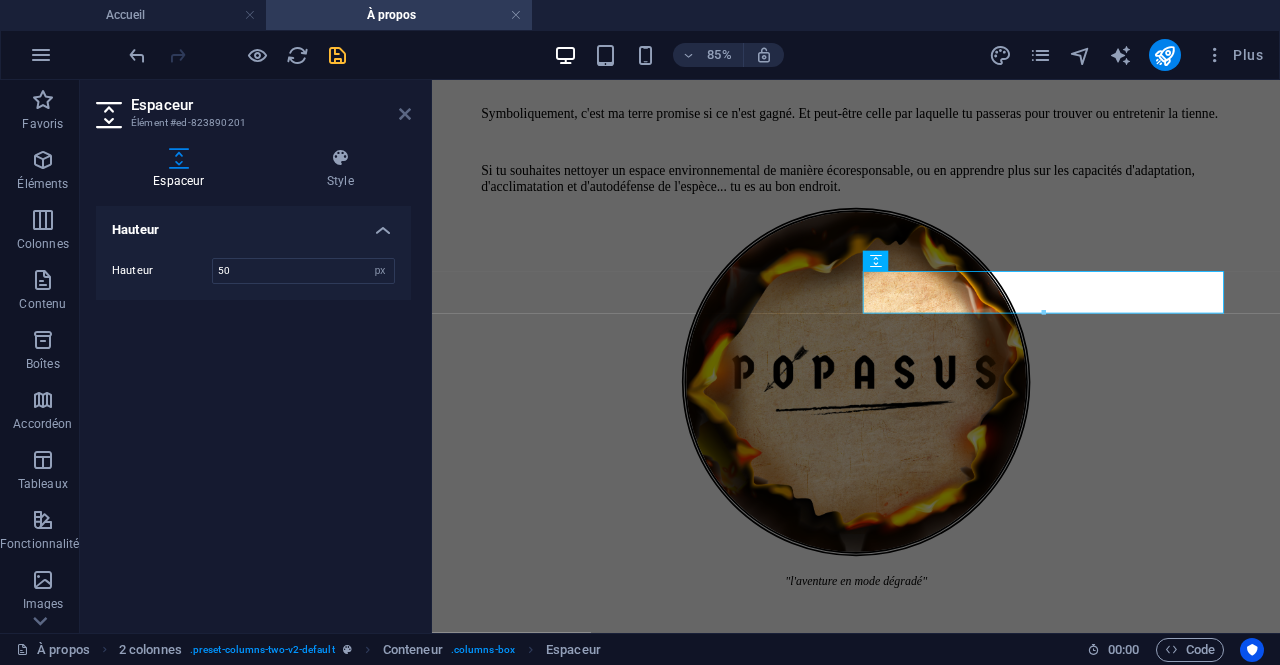 click at bounding box center (405, 114) 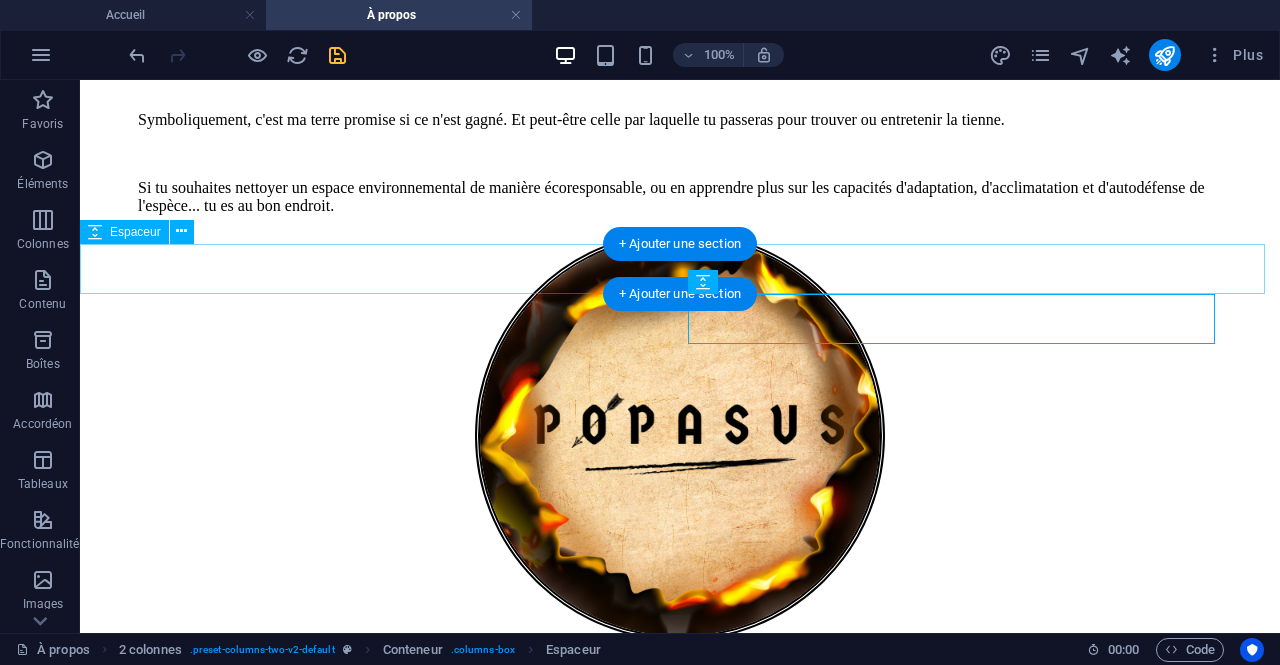 click at bounding box center [680, 720] 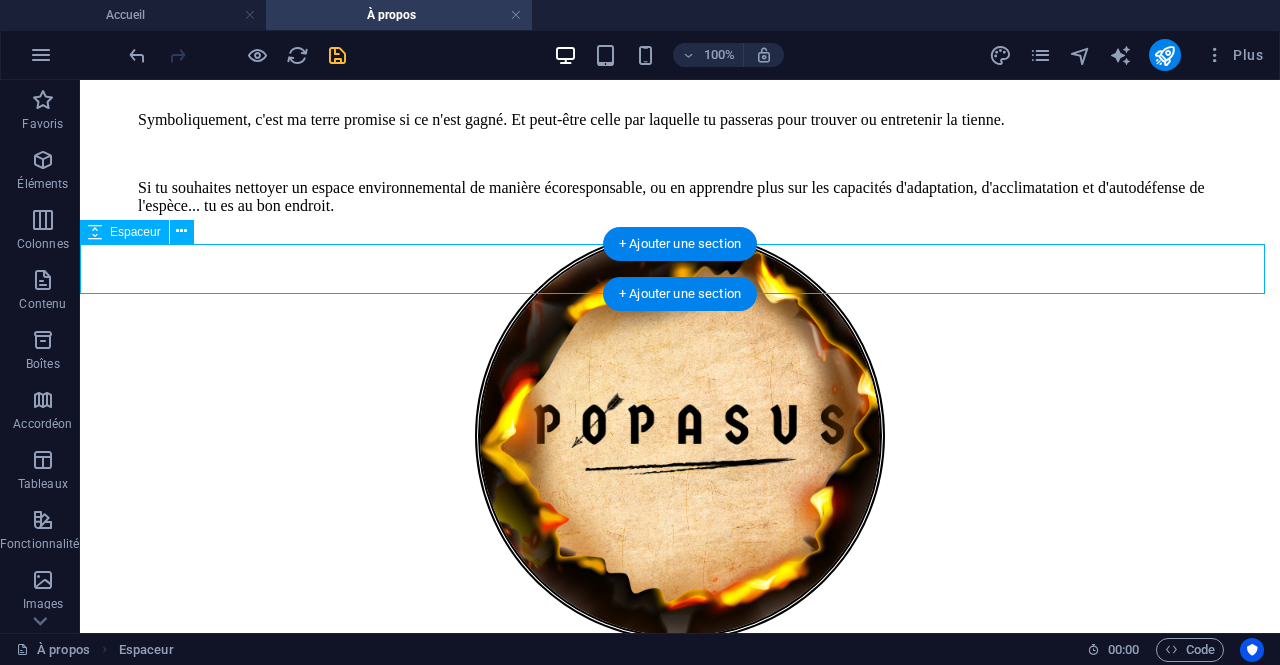 click at bounding box center [680, 720] 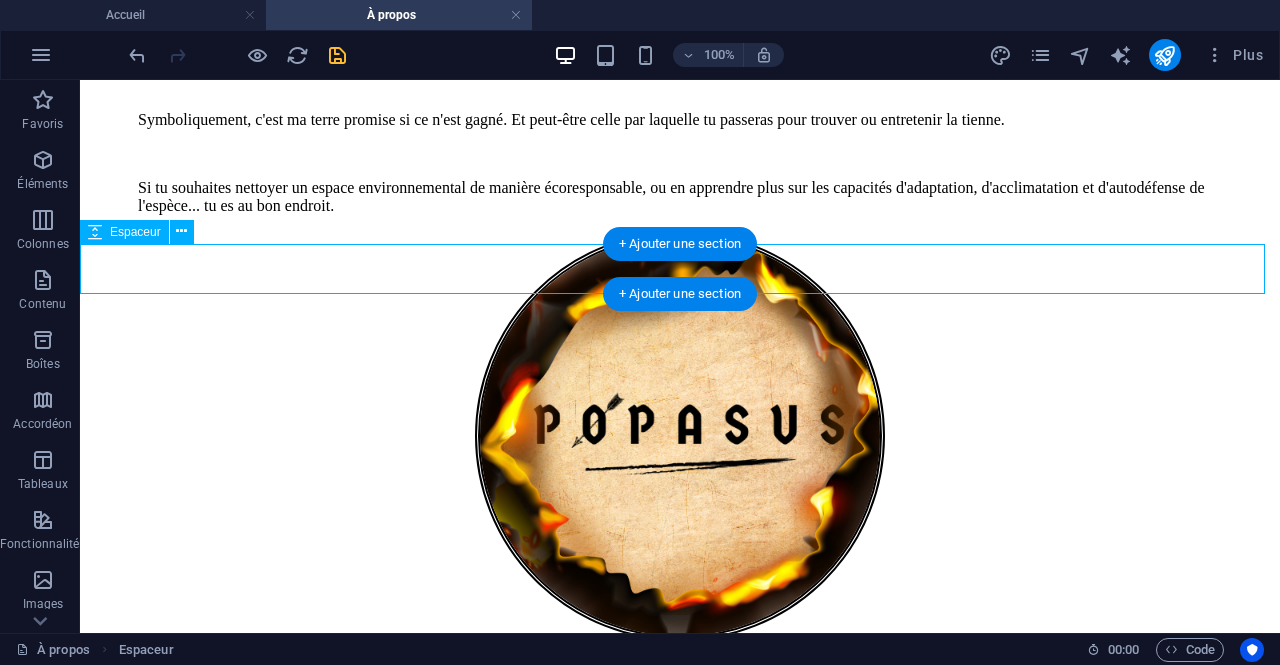 select on "px" 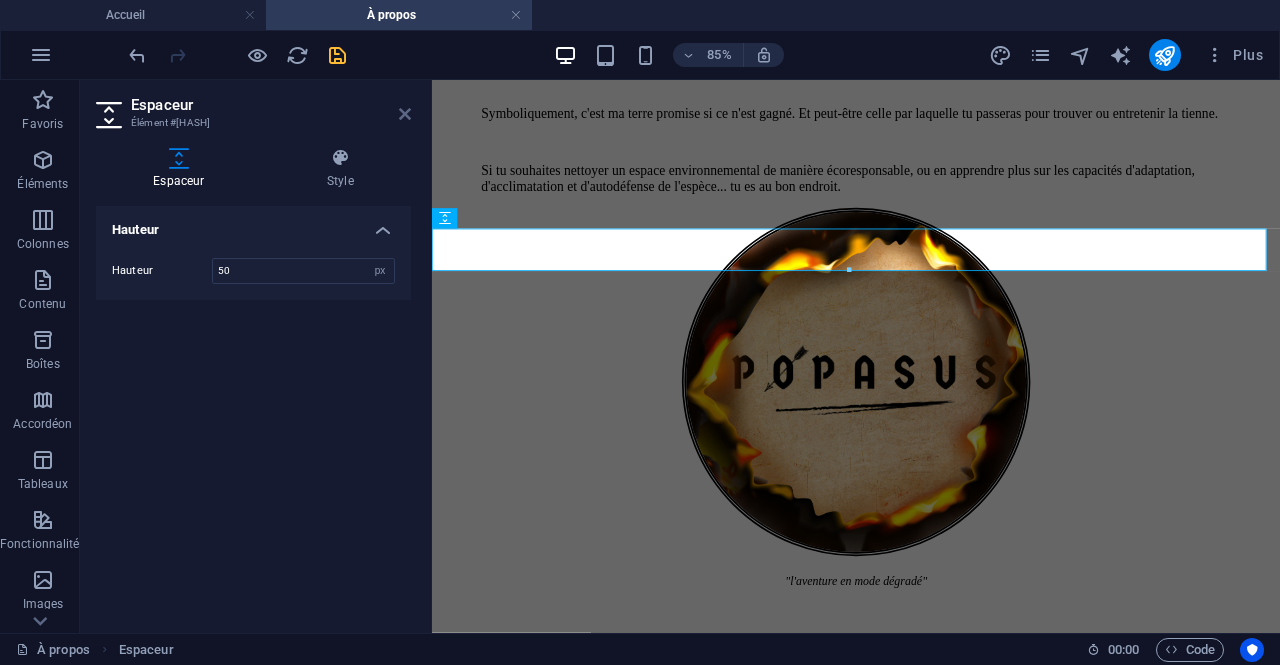 click at bounding box center (405, 114) 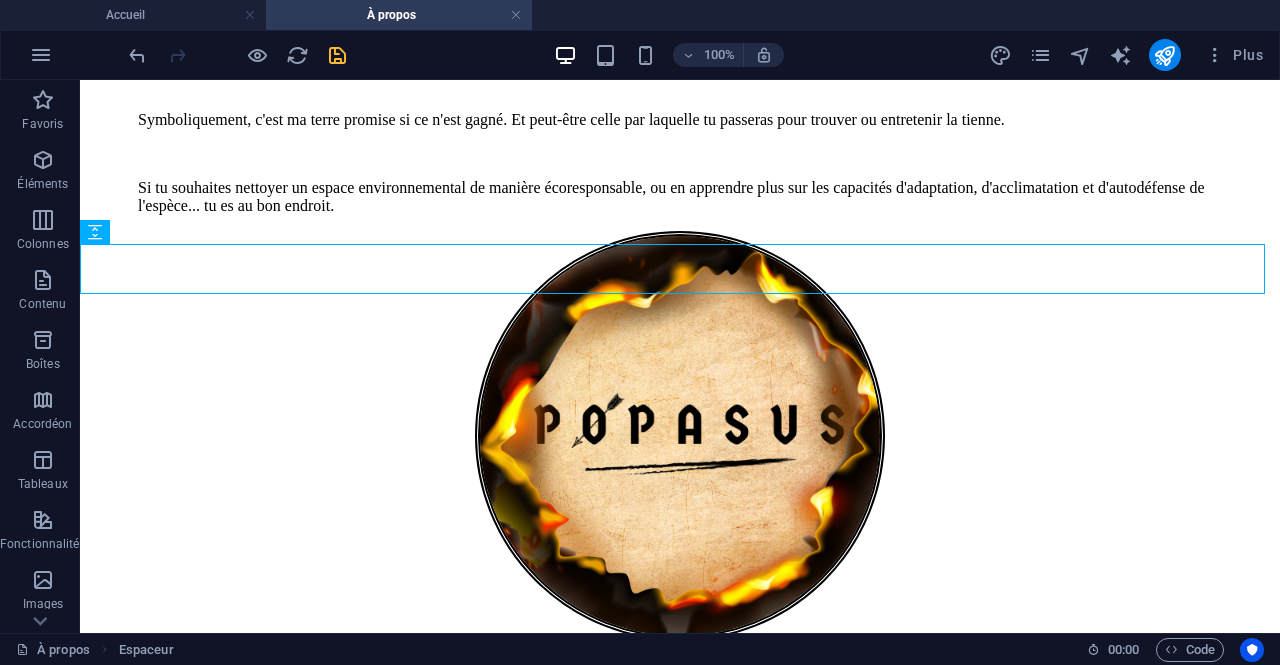 scroll, scrollTop: 0, scrollLeft: 0, axis: both 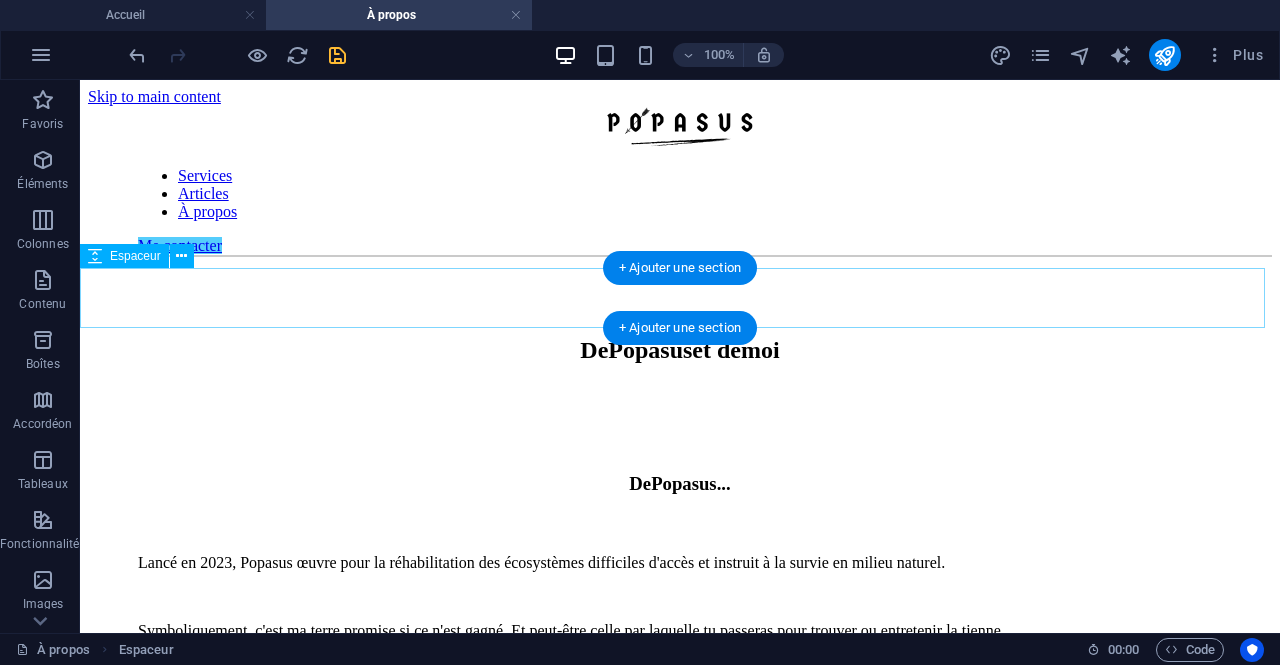 click at bounding box center (680, 414) 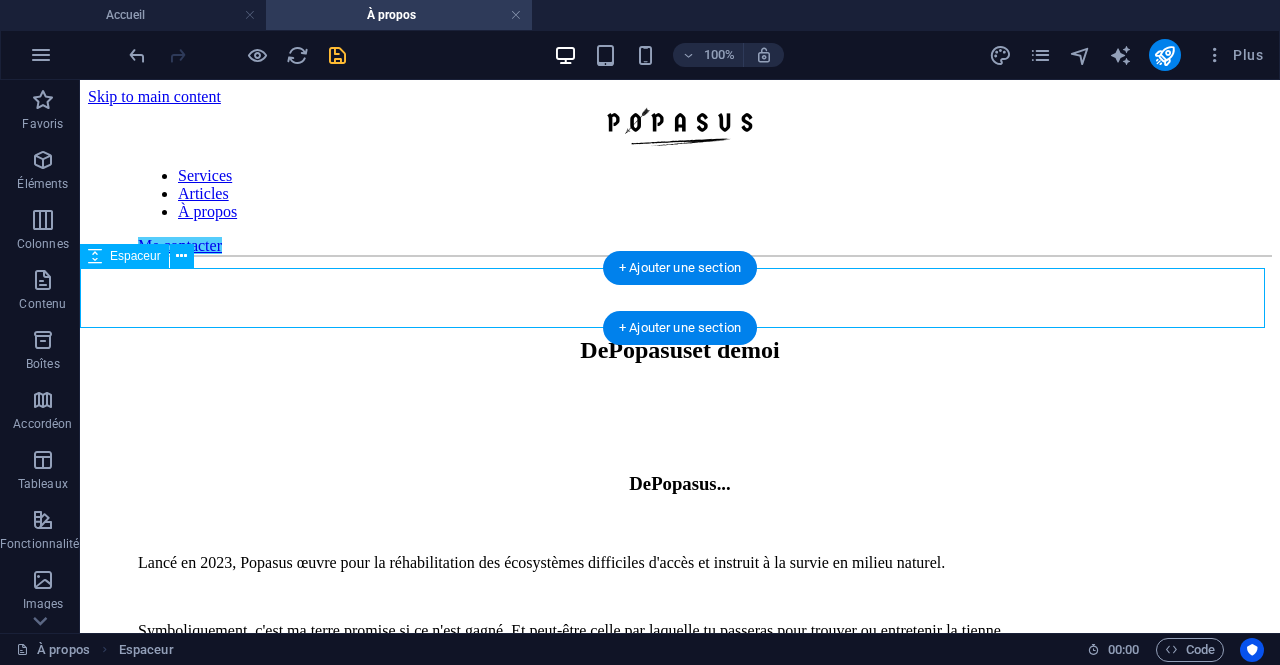 click at bounding box center (680, 414) 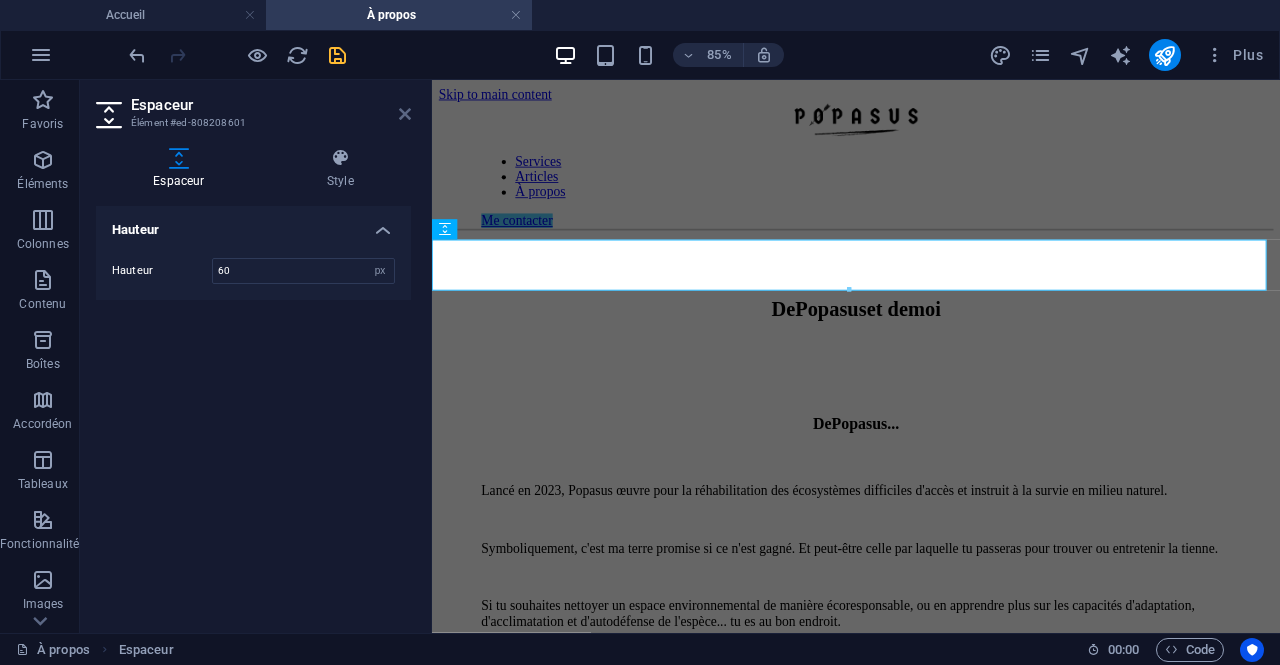 click at bounding box center [405, 114] 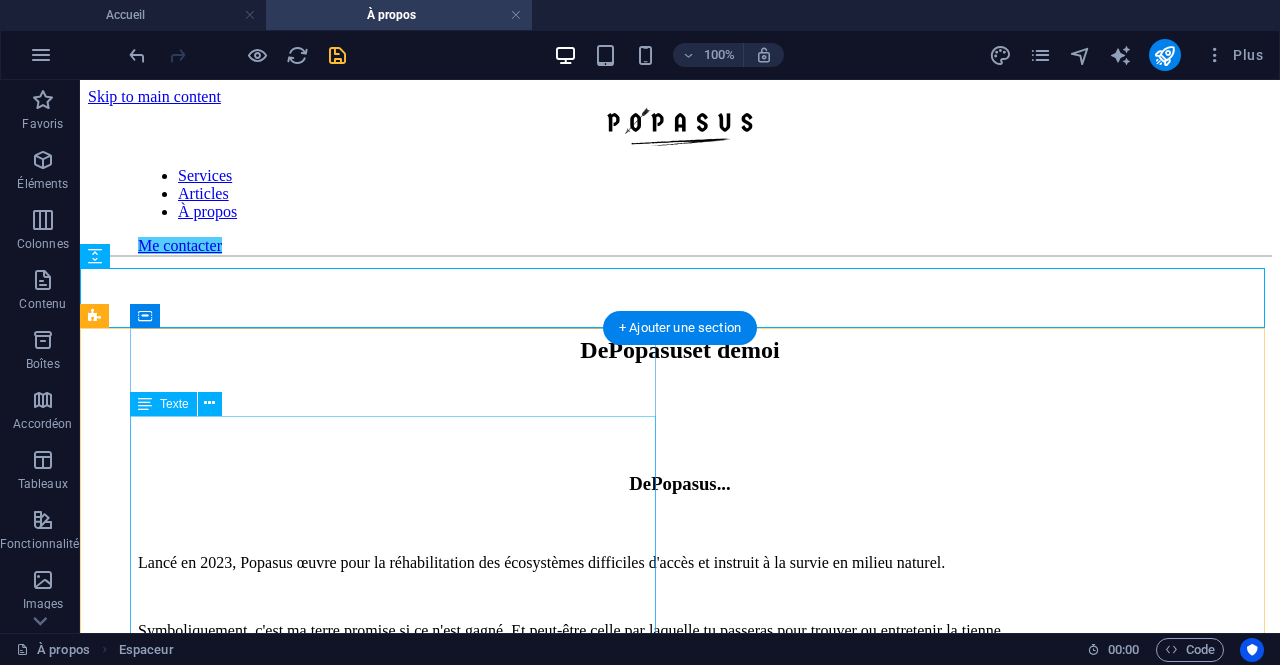 click on "Lancé en [YEAR], Popasus œuvre pour la réhabilitation des écosystèmes difficiles d'accès et instruit à la survie en milieu naturel. Symboliquement, c'est ma terre promise si ce n'est gagné. Et peut-être celle par laquelle tu passeras pour trouver ou entretenir la tienne. Si tu souhaites nettoyer un espace environnemental de manière écoresponsable, ou en apprendre plus sur les capacités d'adaptation, d'acclimatation et d'autodéfense de l'espèce... tu es au bon endroit." at bounding box center [680, 640] 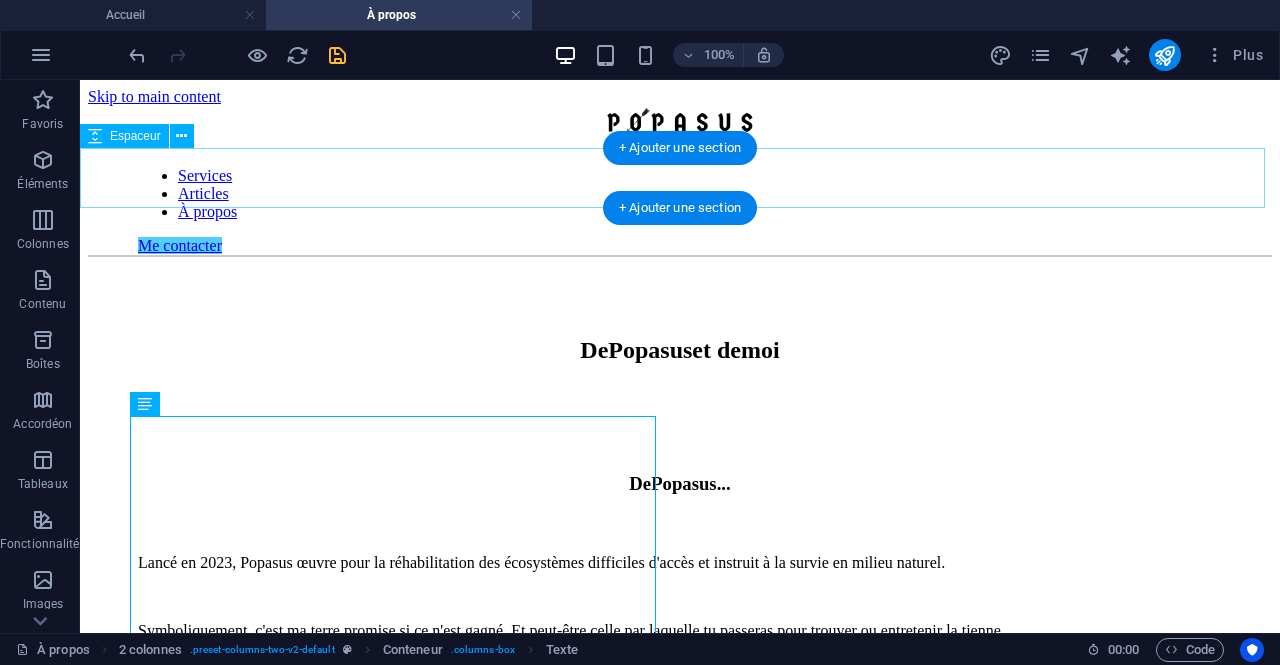 click at bounding box center [680, 287] 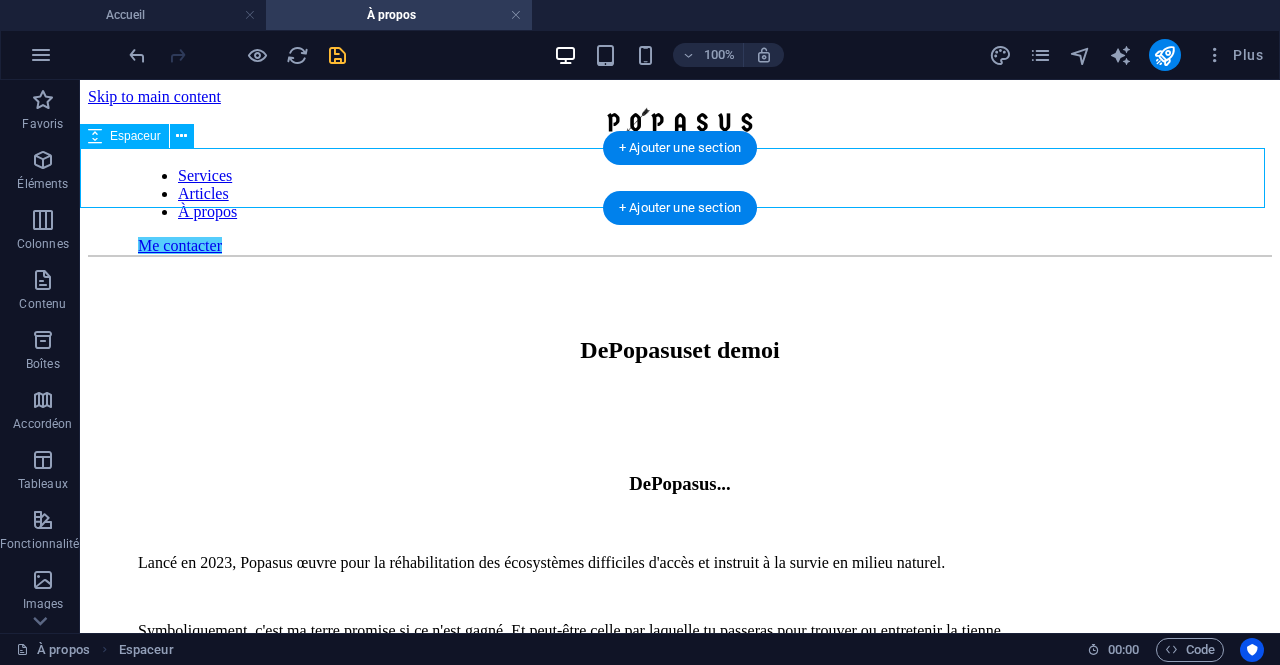 click at bounding box center [680, 287] 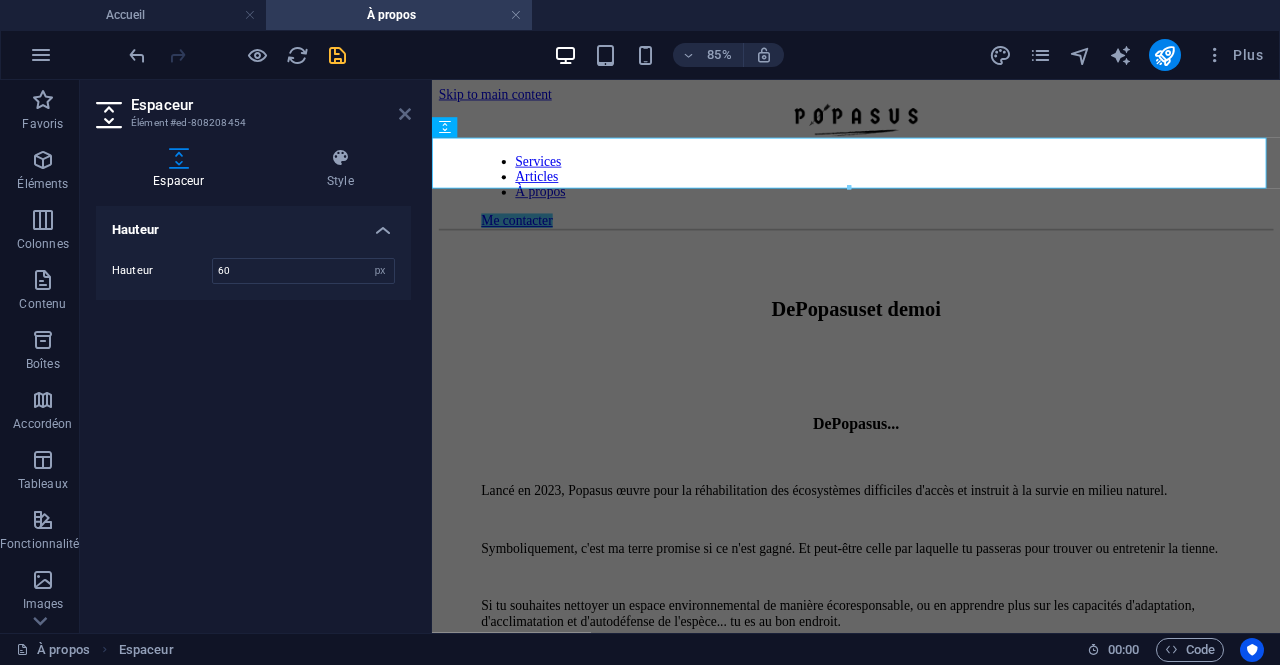 click at bounding box center (405, 114) 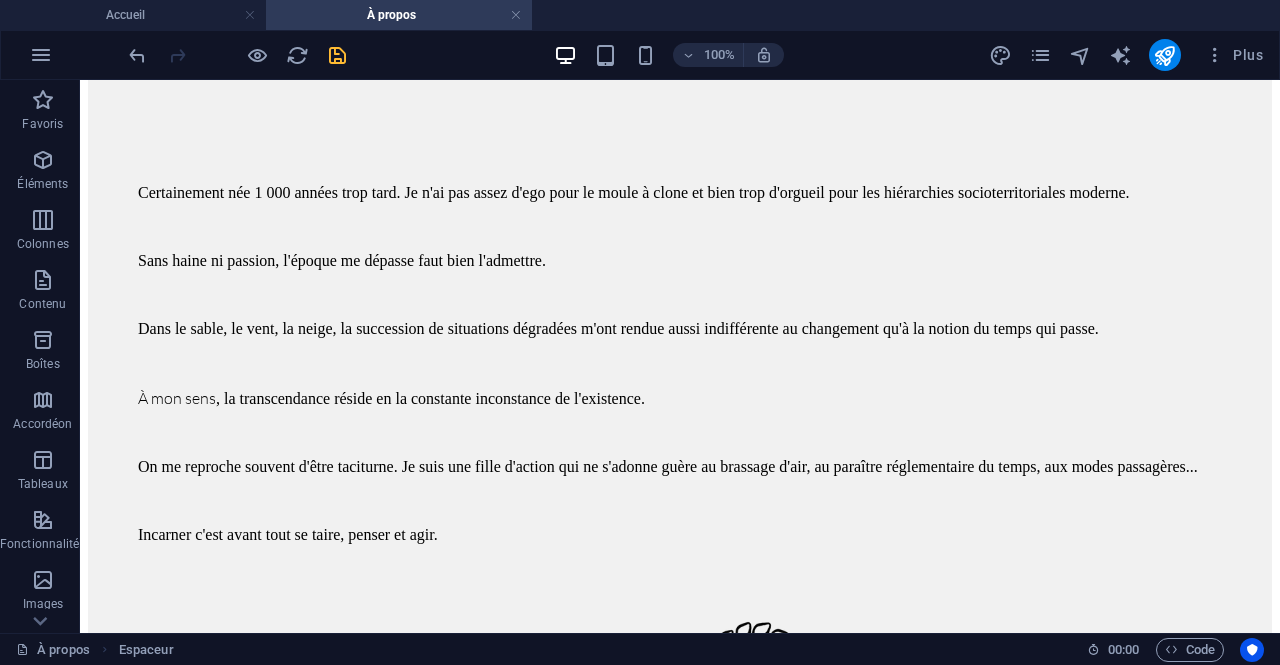 scroll, scrollTop: 2312, scrollLeft: 0, axis: vertical 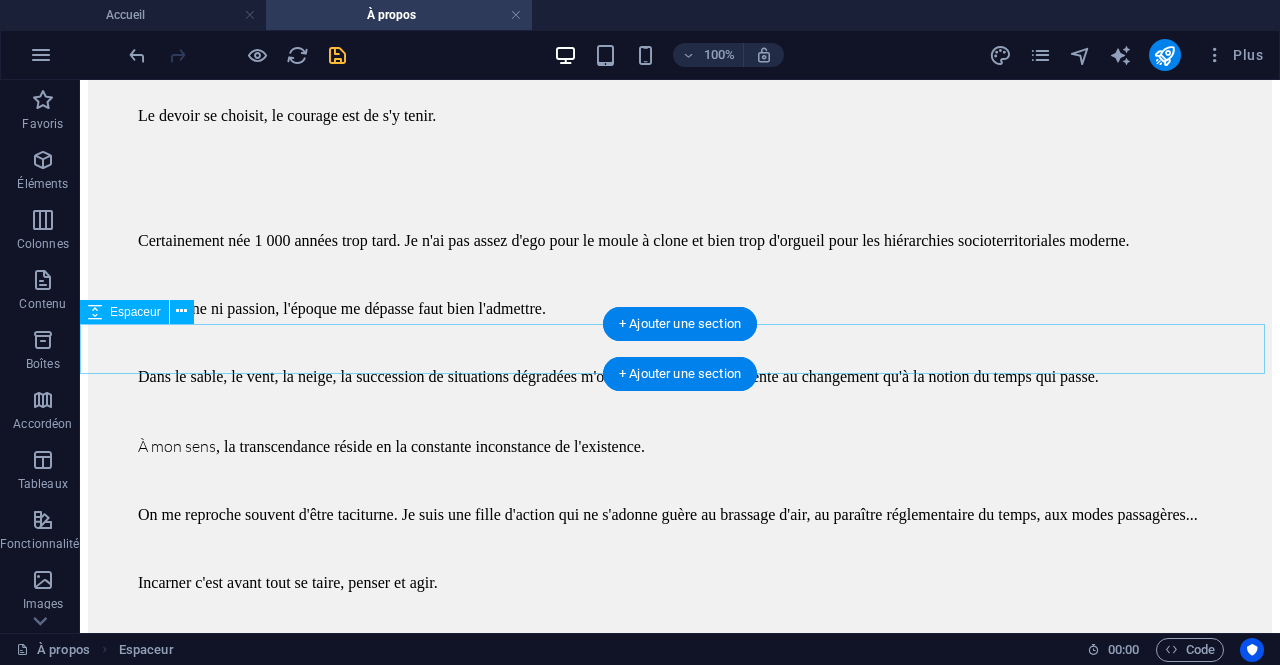 click at bounding box center (680, 2315) 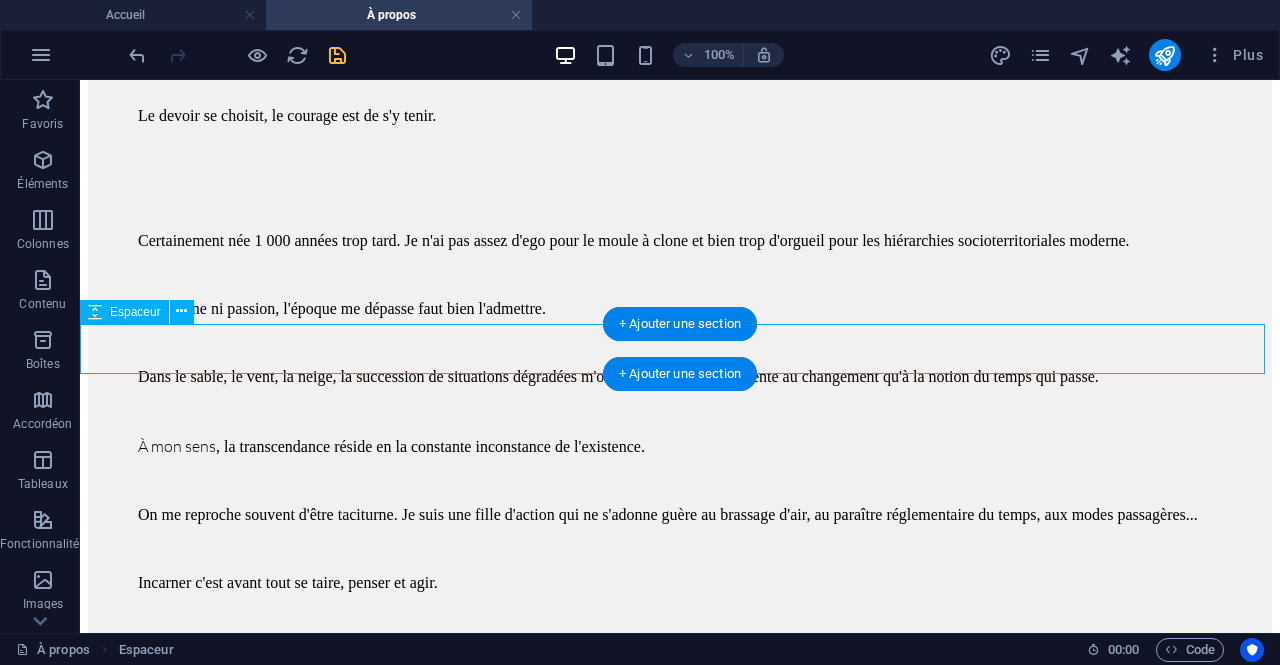 click at bounding box center (680, 2315) 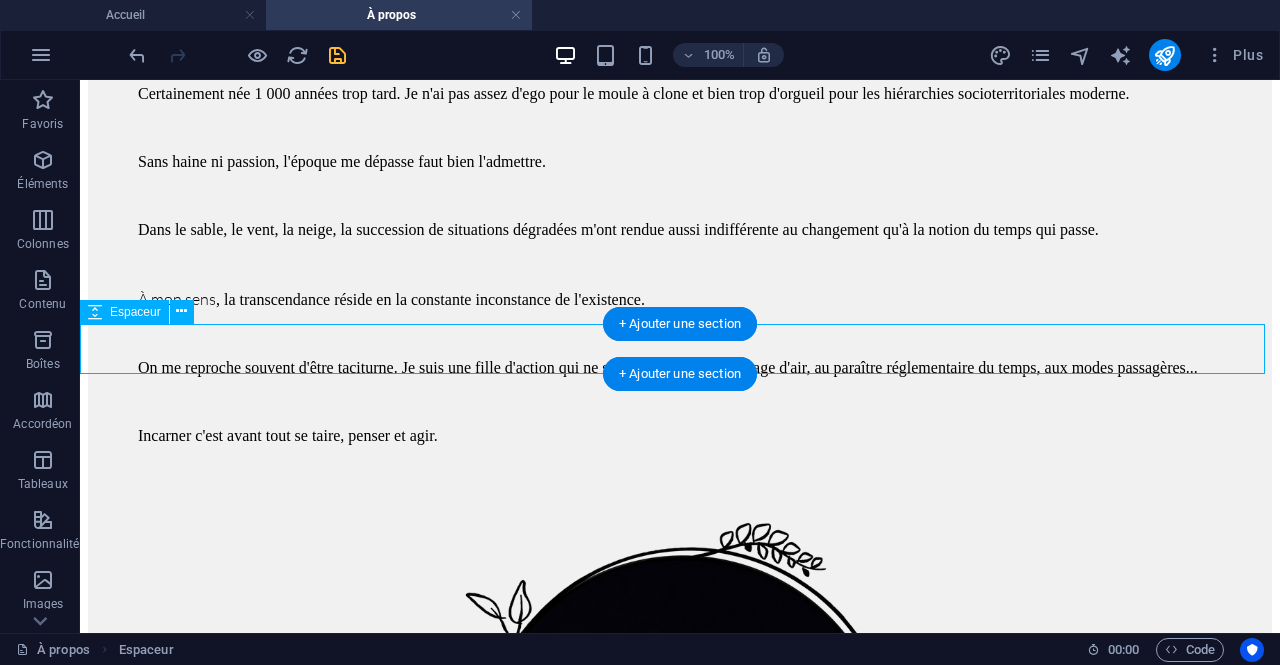 select on "px" 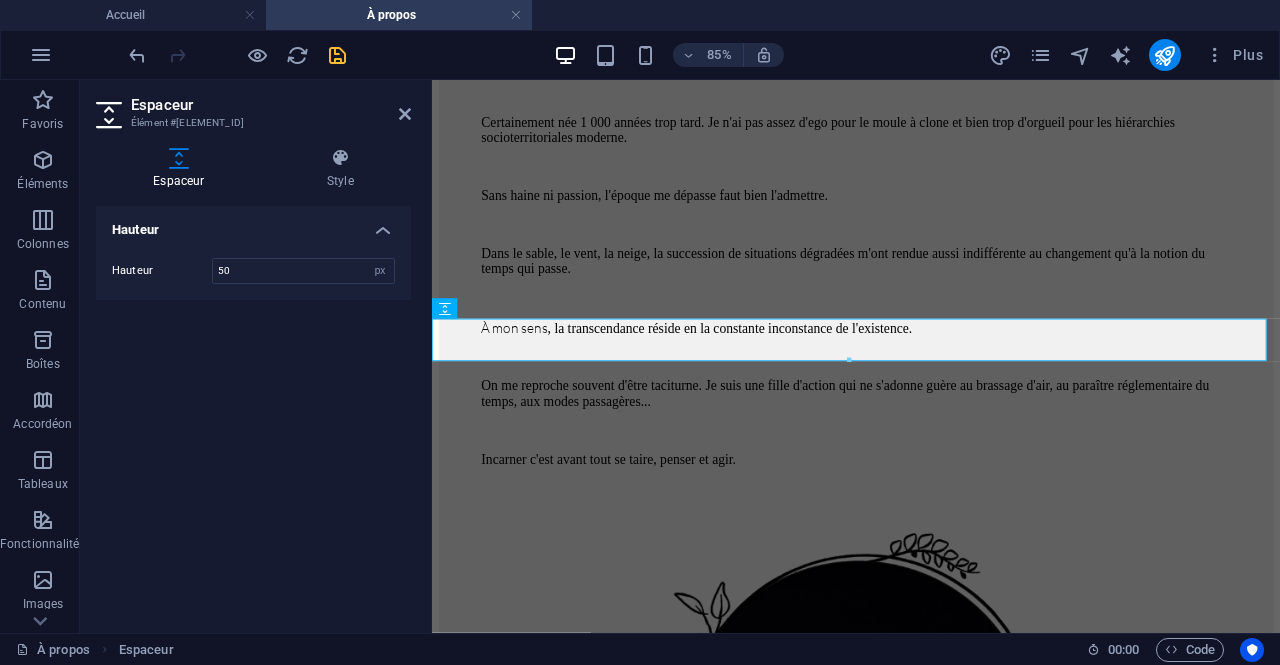 click on "Espaceur Élément #[HASH] Espaceur Style Hauteur Hauteur 50 px rem vh vw Présélection Element Mise en page Définit comment cet élément s'étend dans la mise en page (Flexbox). Taille Par défaut auto px % 1/1 1/2 1/3 1/4 1/5 1/6 1/7 1/8 1/9 1/10 Agrandir Réduire Commander Mise en page du conteneur Visible Visible Opacité 100 % Débordement Espacement Marge Par défaut auto px % rem vw vh Personnalisé Personnalisé auto px % rem vw vh auto px % rem vw vh auto px % rem vw vh auto px % rem vw vh Marge intérieure Par défaut px rem % vh vw Personnalisé Personnalisé px rem % vh vw px rem % vh vw px rem % vh vw px rem % vh vw Bordure Style              - Largeur 1 auto px rem % vh vw Personnalisé Personnalisé 1 auto px rem % vh vw 1 auto px rem % vh vw 1 auto px rem % vh vw 1 auto px rem % vh vw  - Couleur Coins arrondis Par défaut px rem % vh vw Personnalisé Personnalisé px rem % vh vw px rem % vh vw px rem % vh vw px rem % vh vw Ombre Par défaut Aucun Extérieur Intérieur 0 px 0" at bounding box center (256, 356) 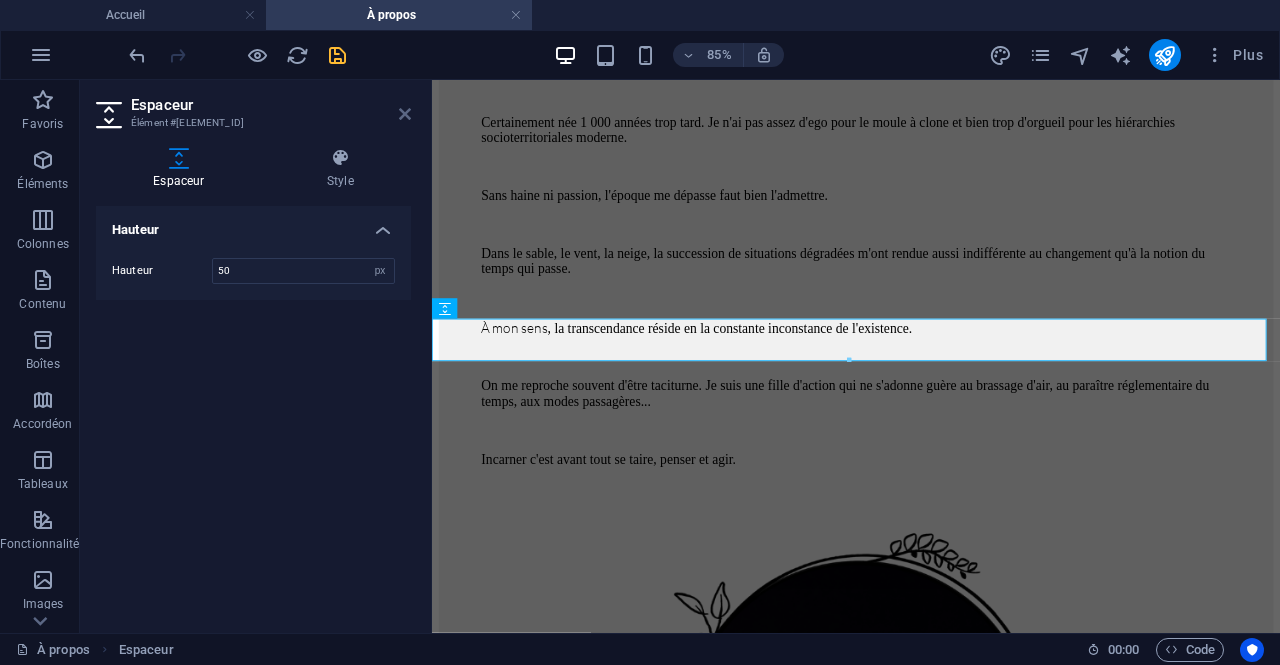 click at bounding box center [405, 114] 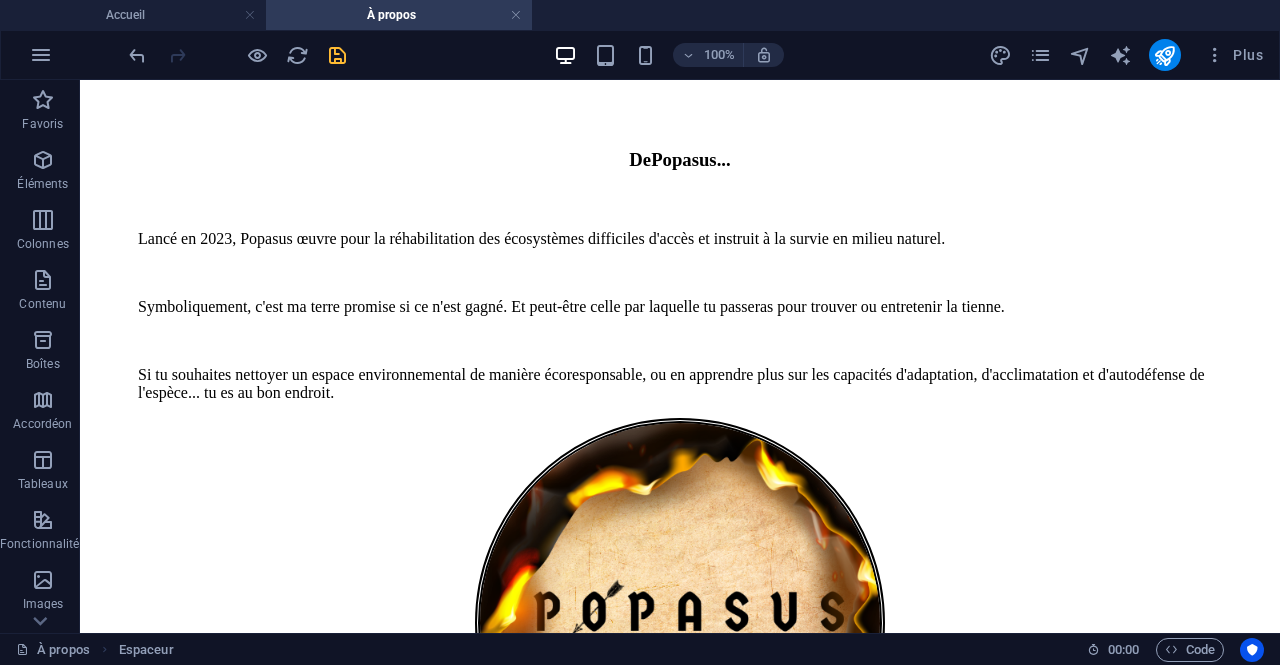 scroll, scrollTop: 0, scrollLeft: 0, axis: both 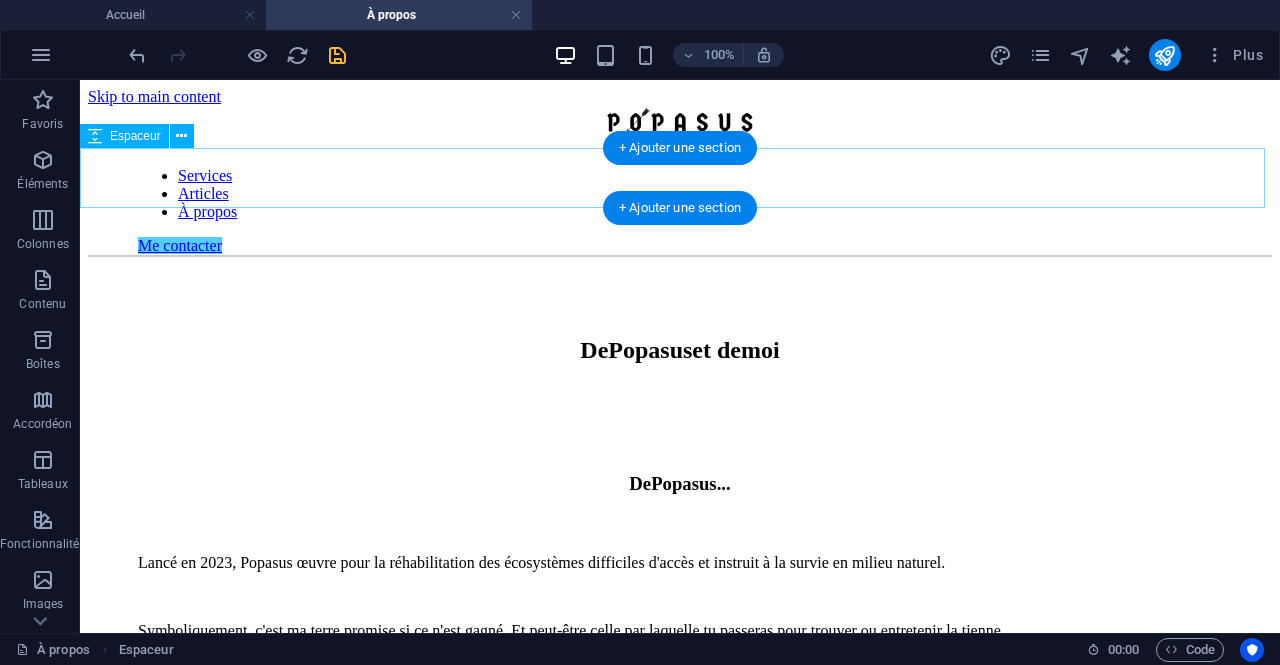 click at bounding box center [680, 287] 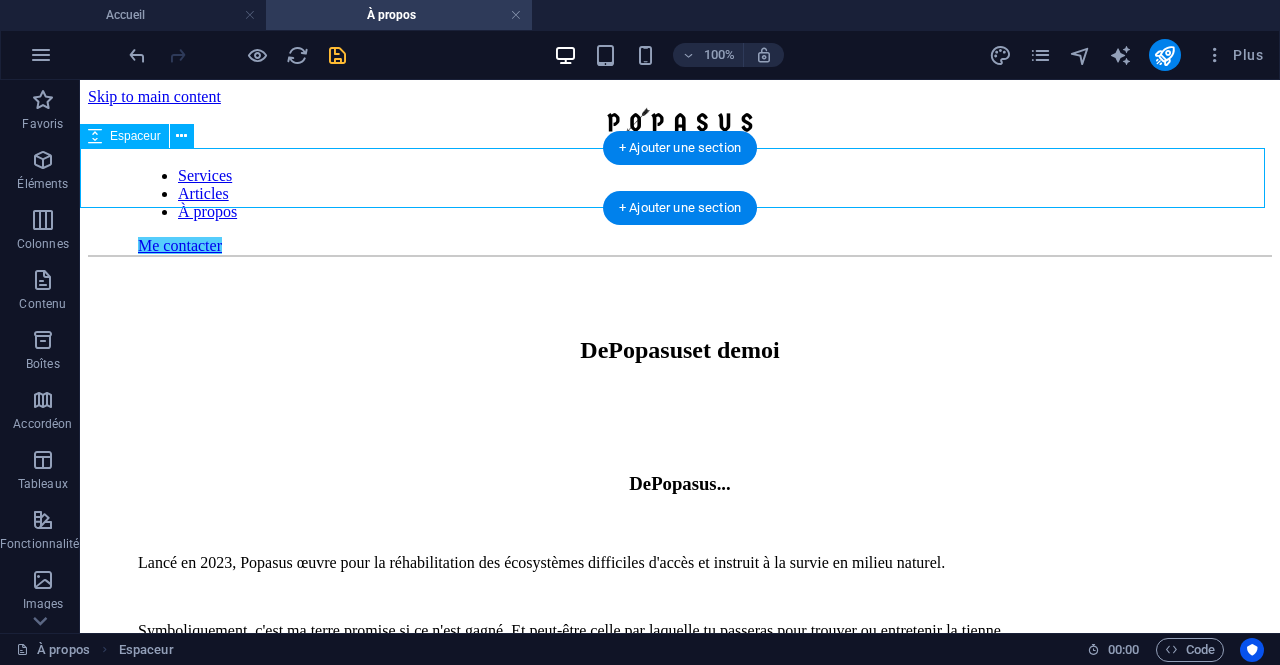 click at bounding box center (680, 287) 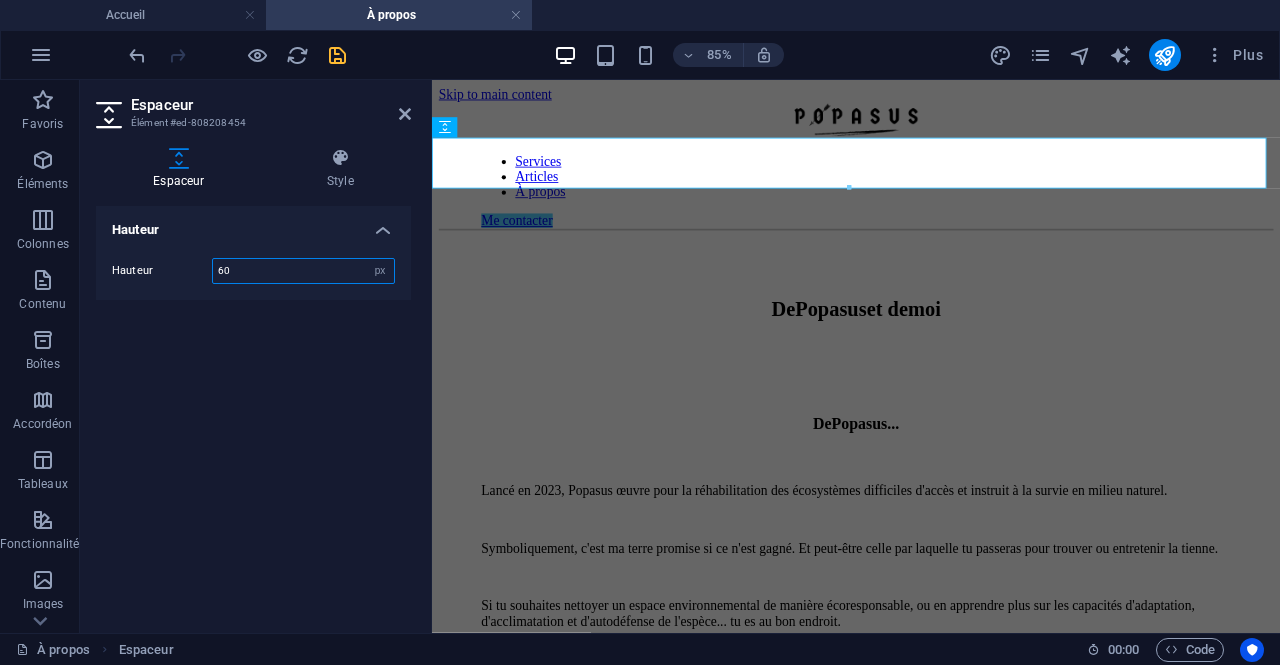click on "60" at bounding box center [303, 271] 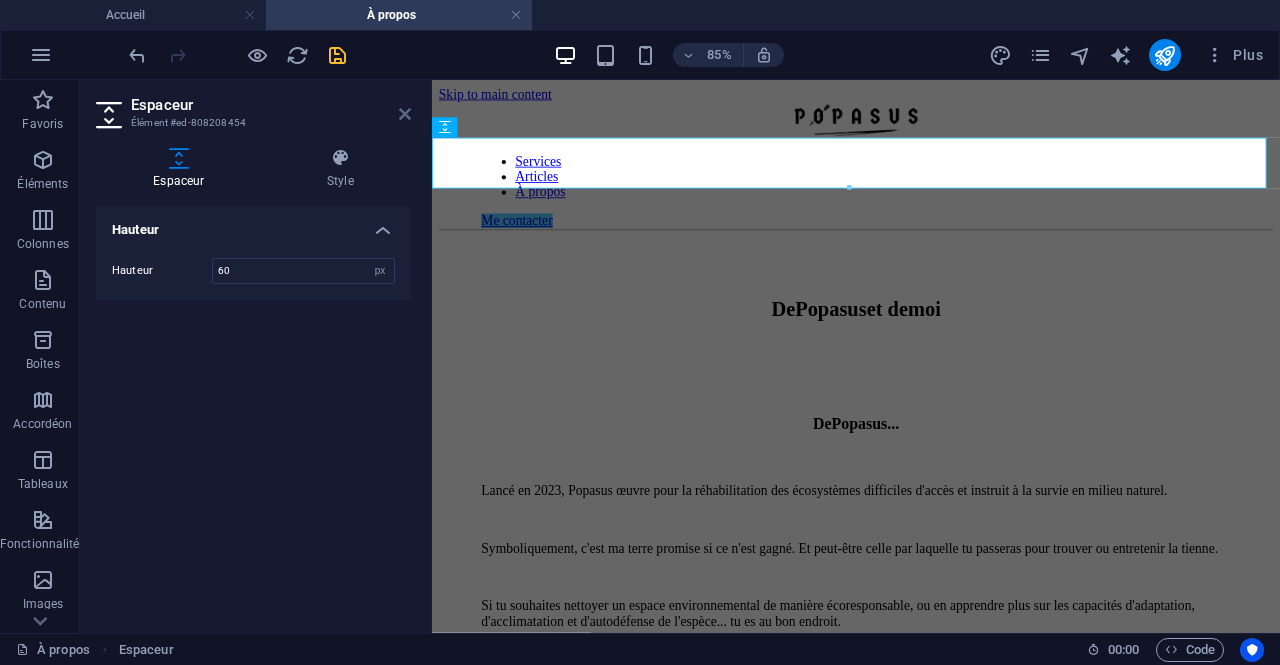click at bounding box center [405, 114] 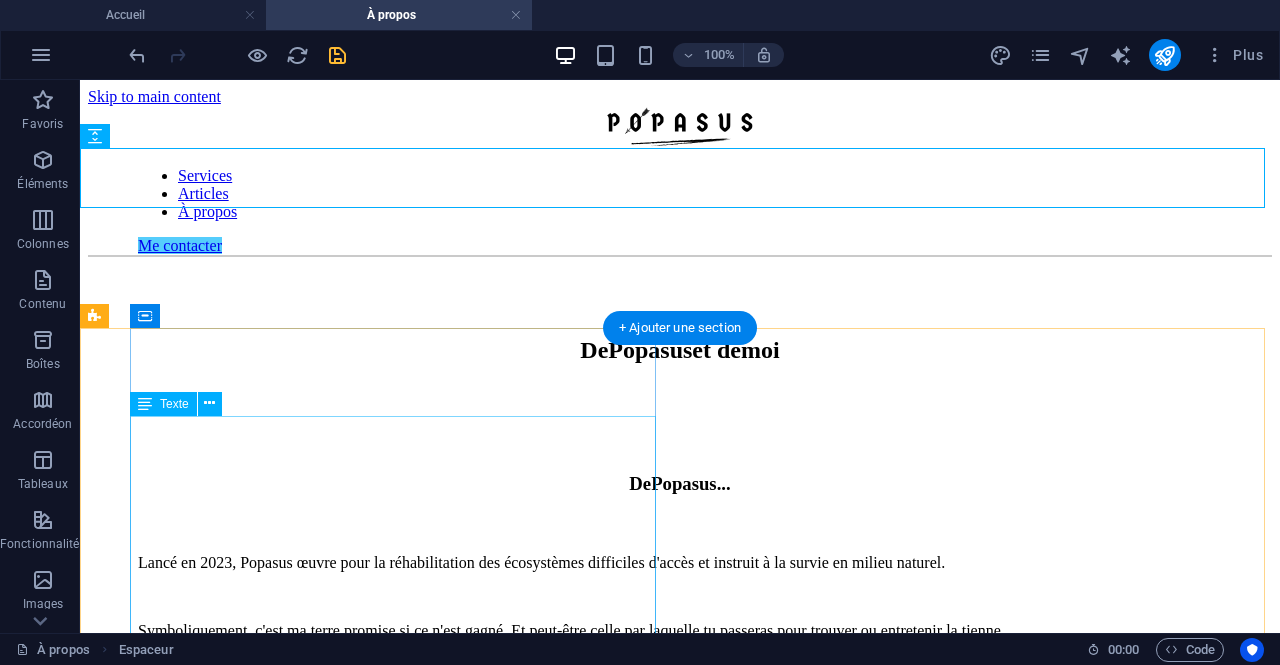 click on "Lancé en [YEAR], Popasus œuvre pour la réhabilitation des écosystèmes difficiles d'accès et instruit à la survie en milieu naturel. Symboliquement, c'est ma terre promise si ce n'est gagné. Et peut-être celle par laquelle tu passeras pour trouver ou entretenir la tienne. Si tu souhaites nettoyer un espace environnemental de manière écoresponsable, ou en apprendre plus sur les capacités d'adaptation, d'acclimatation et d'autodéfense de l'espèce... tu es au bon endroit." at bounding box center [680, 640] 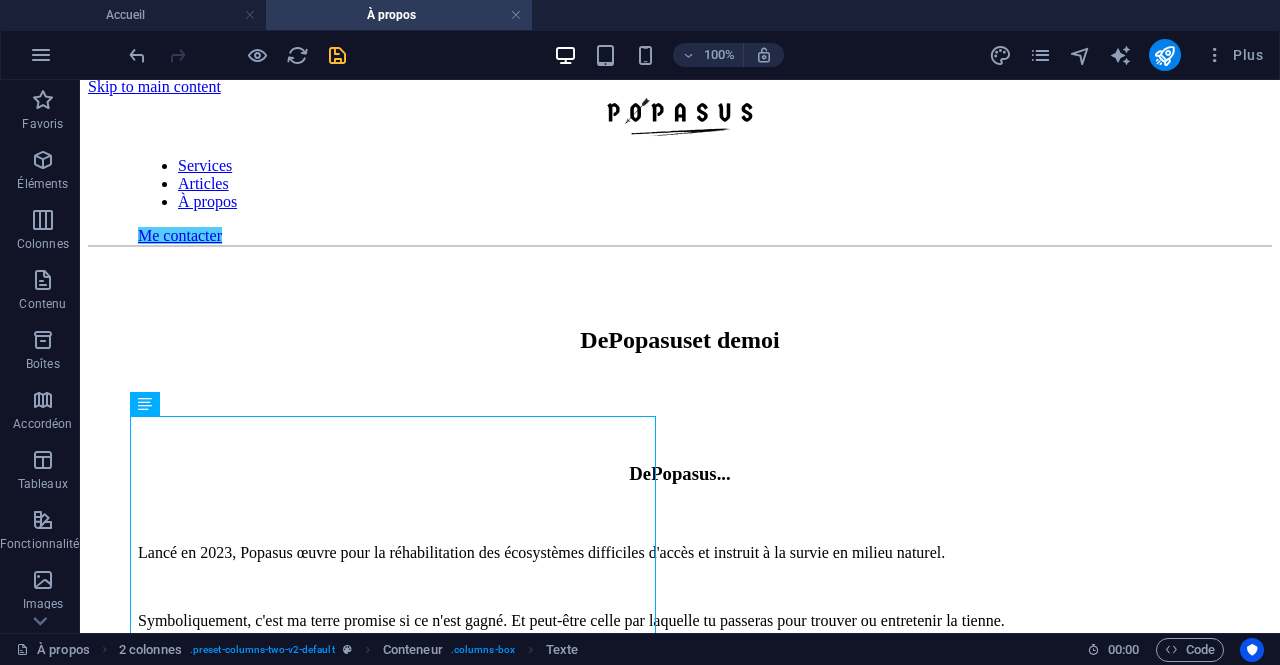 scroll, scrollTop: 0, scrollLeft: 0, axis: both 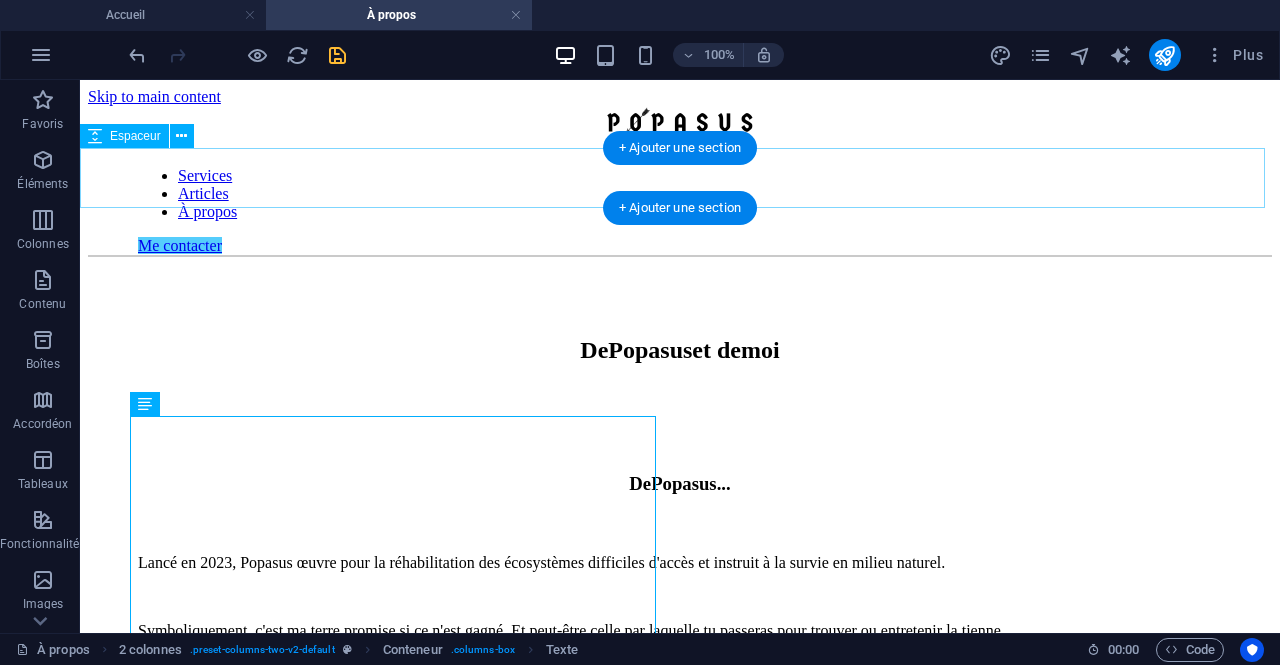 click at bounding box center (680, 287) 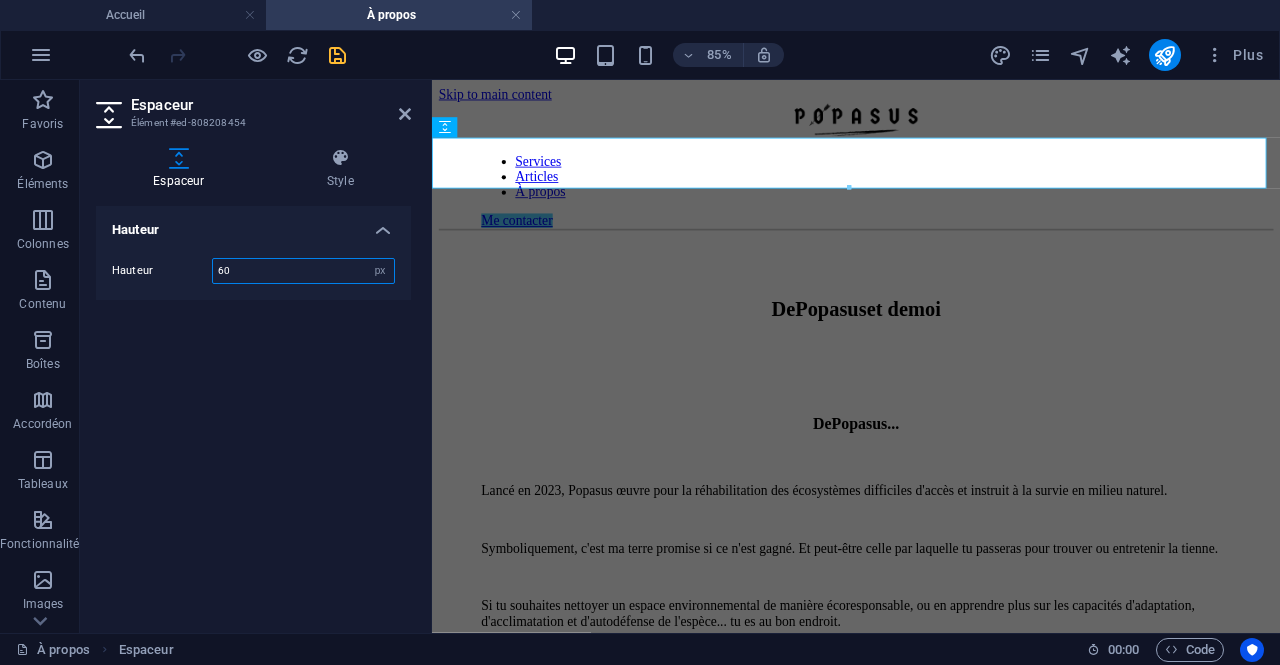 click on "60" at bounding box center [303, 271] 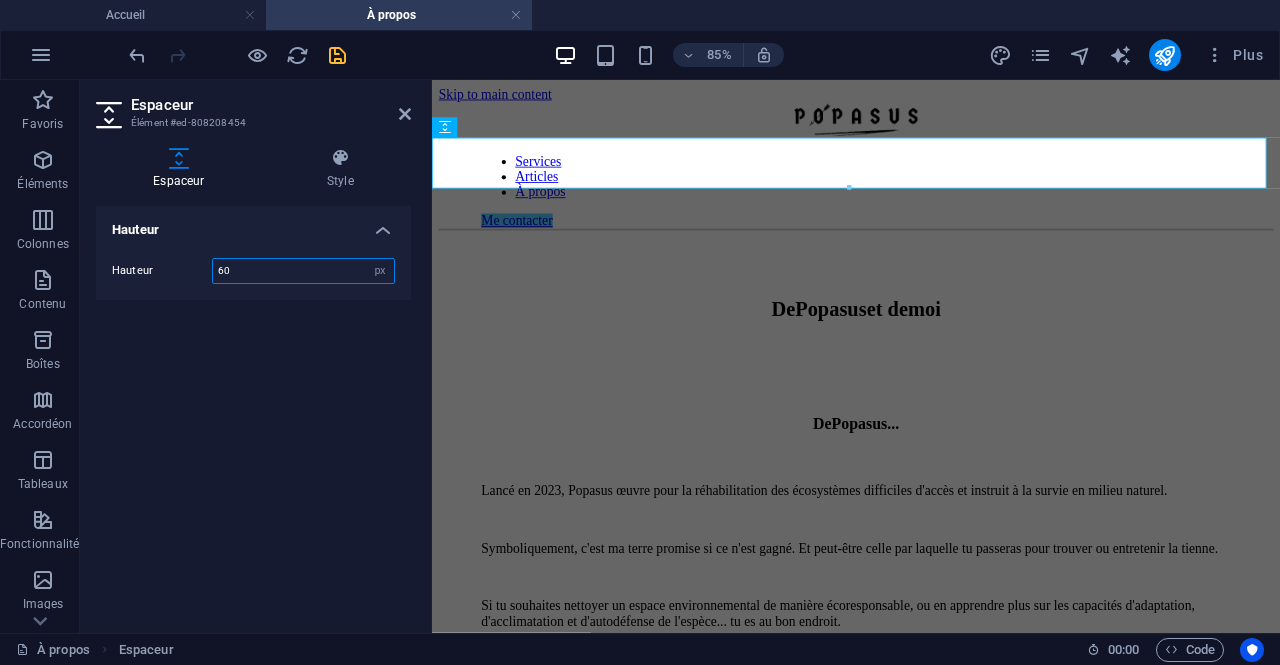 type on "6" 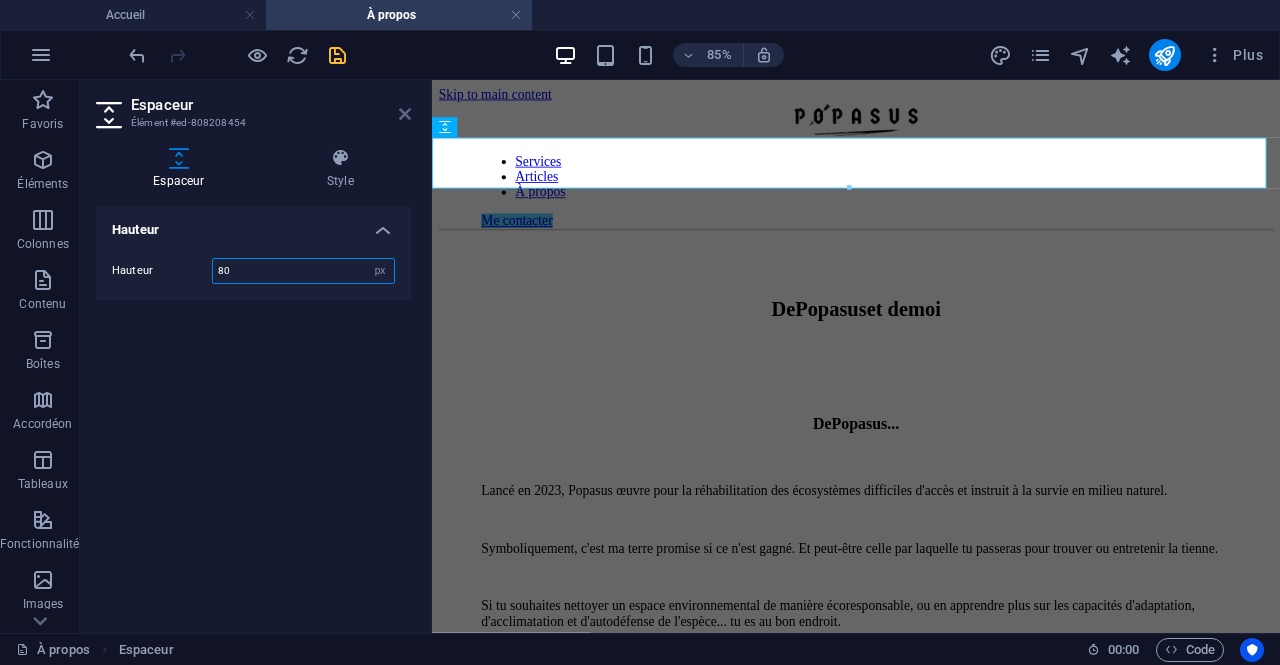 type on "80" 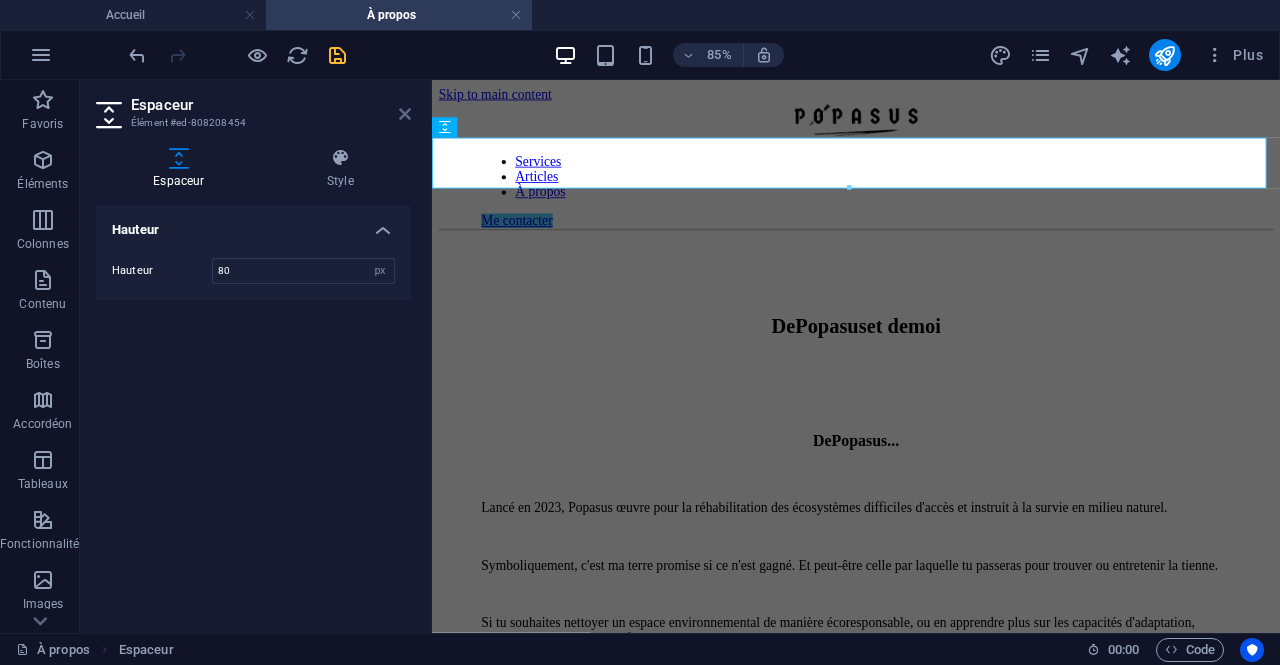 click at bounding box center (405, 114) 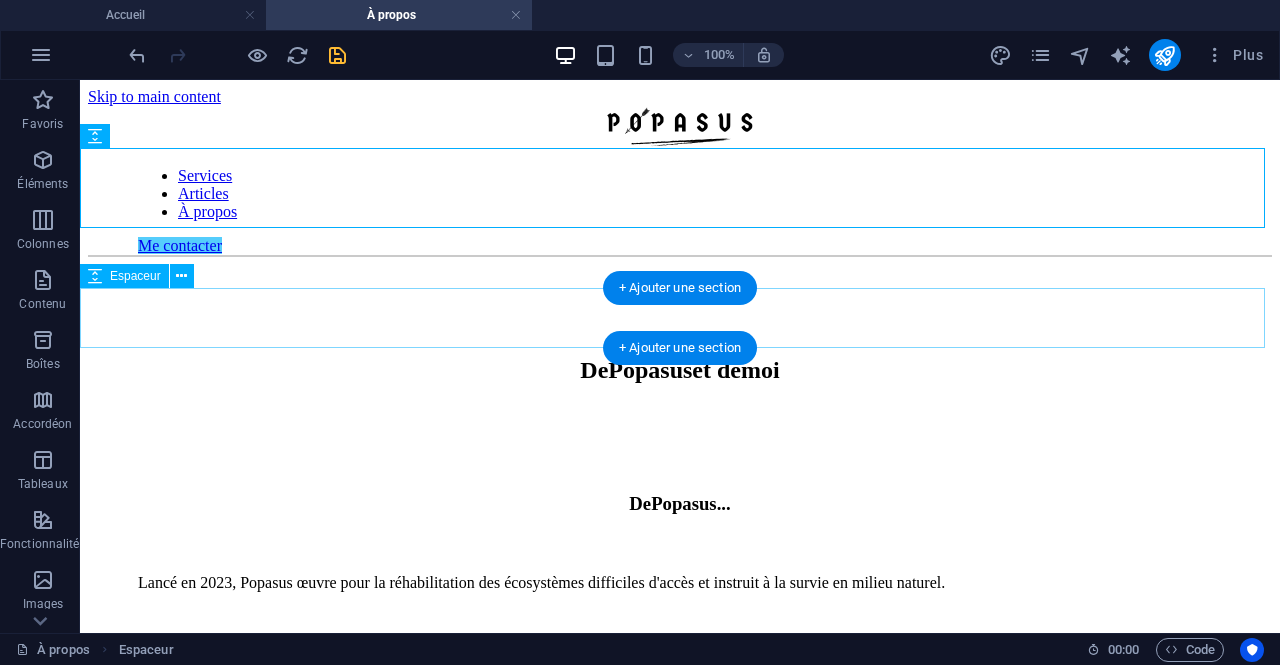click at bounding box center (680, 434) 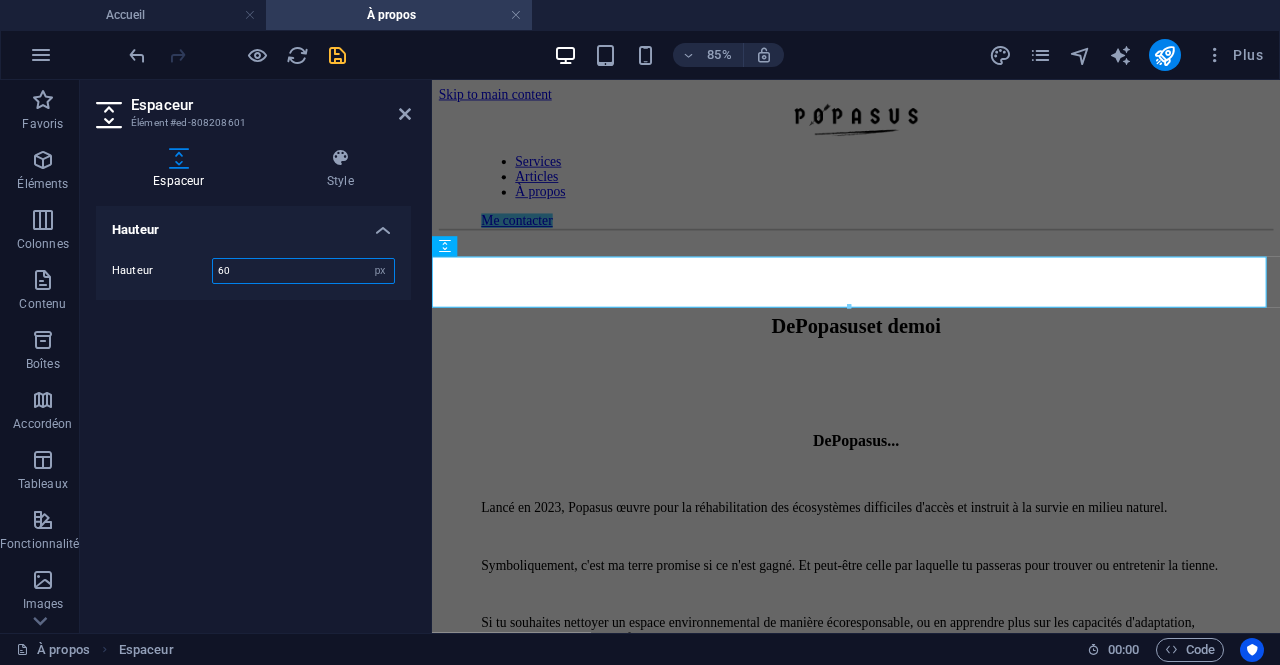click on "60" at bounding box center (303, 271) 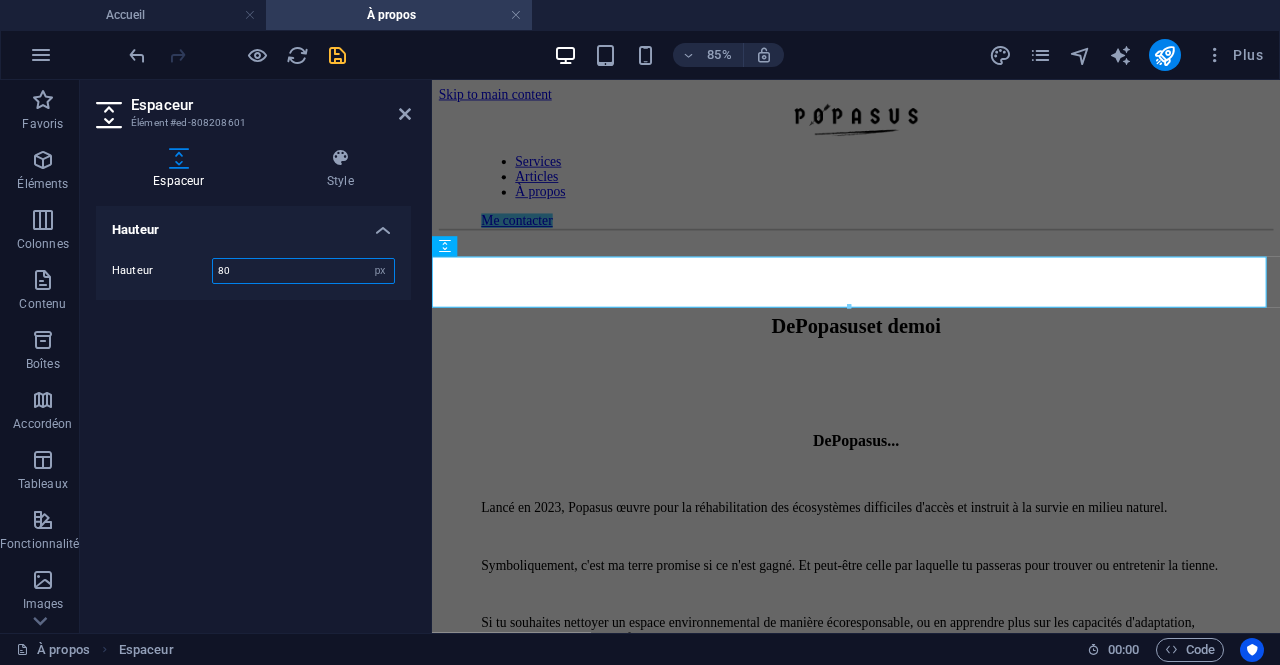 type on "80" 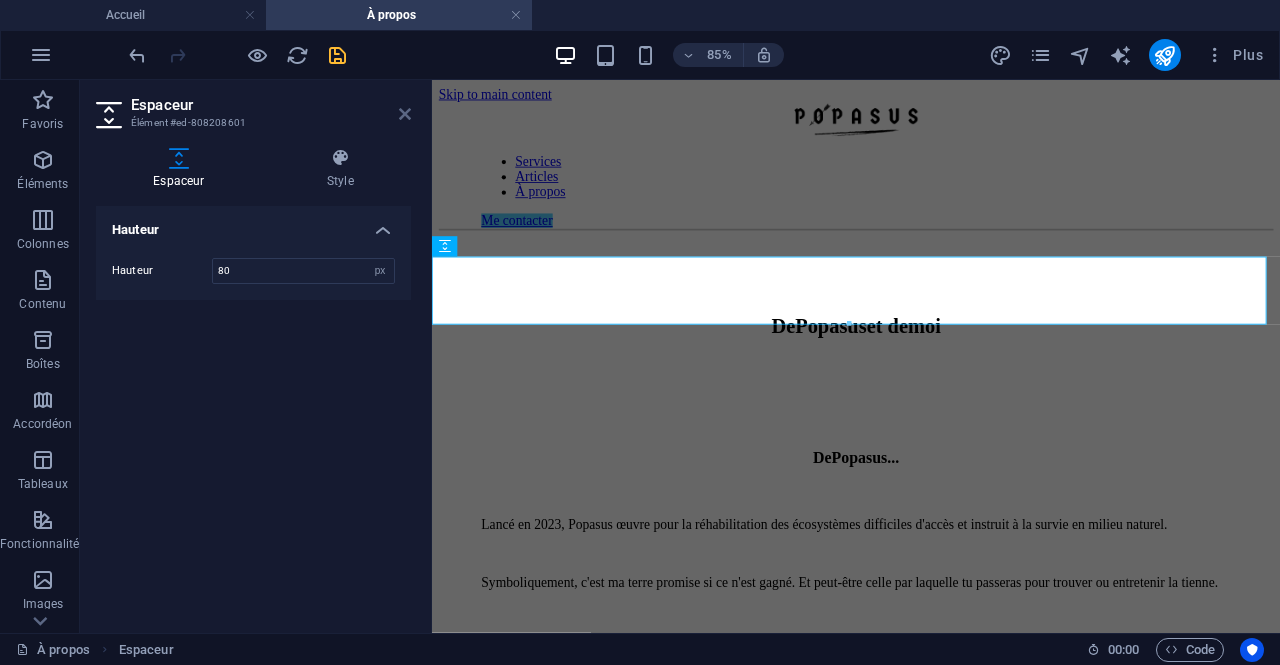 click at bounding box center [405, 114] 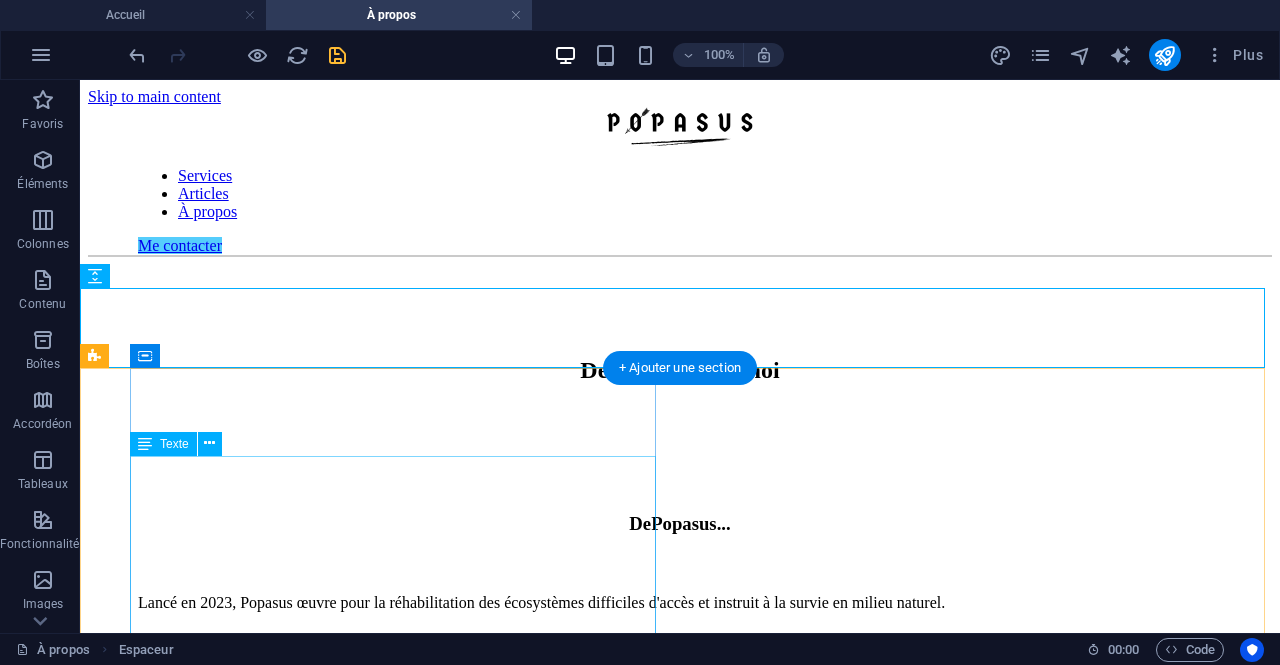 click on "Lancé en [YEAR], Popasus œuvre pour la réhabilitation des écosystèmes difficiles d'accès et instruit à la survie en milieu naturel. Symboliquement, c'est ma terre promise si ce n'est gagné. Et peut-être celle par laquelle tu passeras pour trouver ou entretenir la tienne. Si tu souhaites nettoyer un espace environnemental de manière écoresponsable, ou en apprendre plus sur les capacités d'adaptation, d'acclimatation et d'autodéfense de l'espèce... tu es au bon endroit." at bounding box center (680, 680) 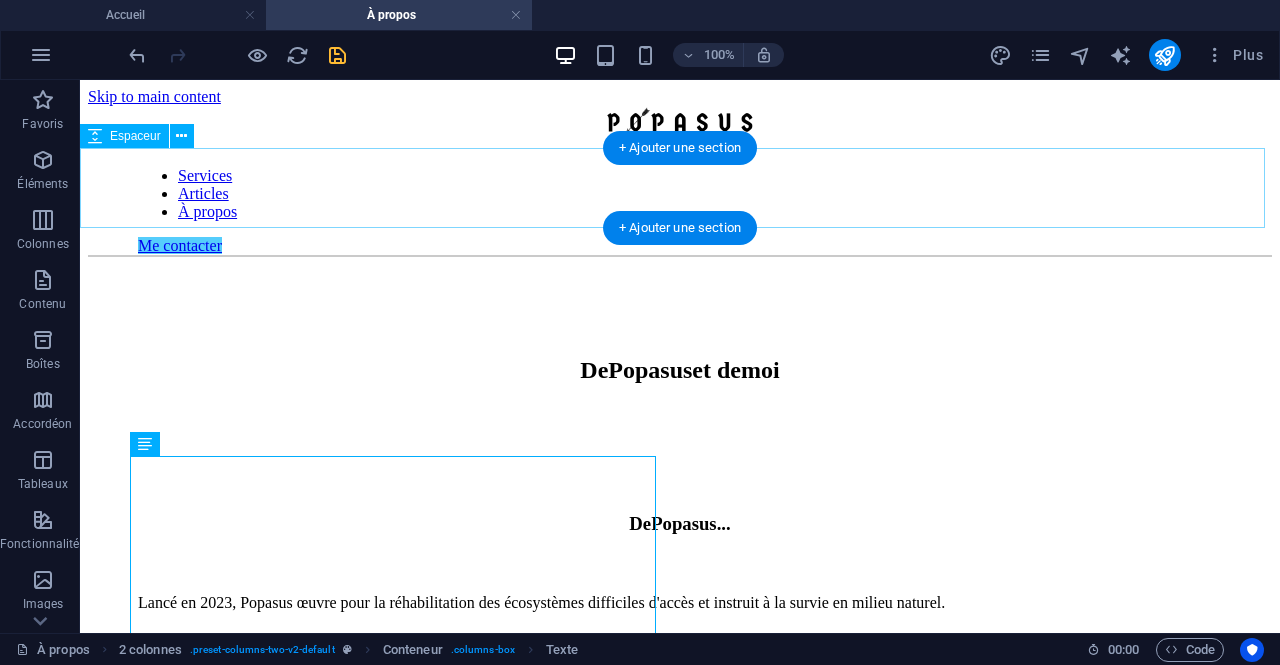 click at bounding box center (680, 297) 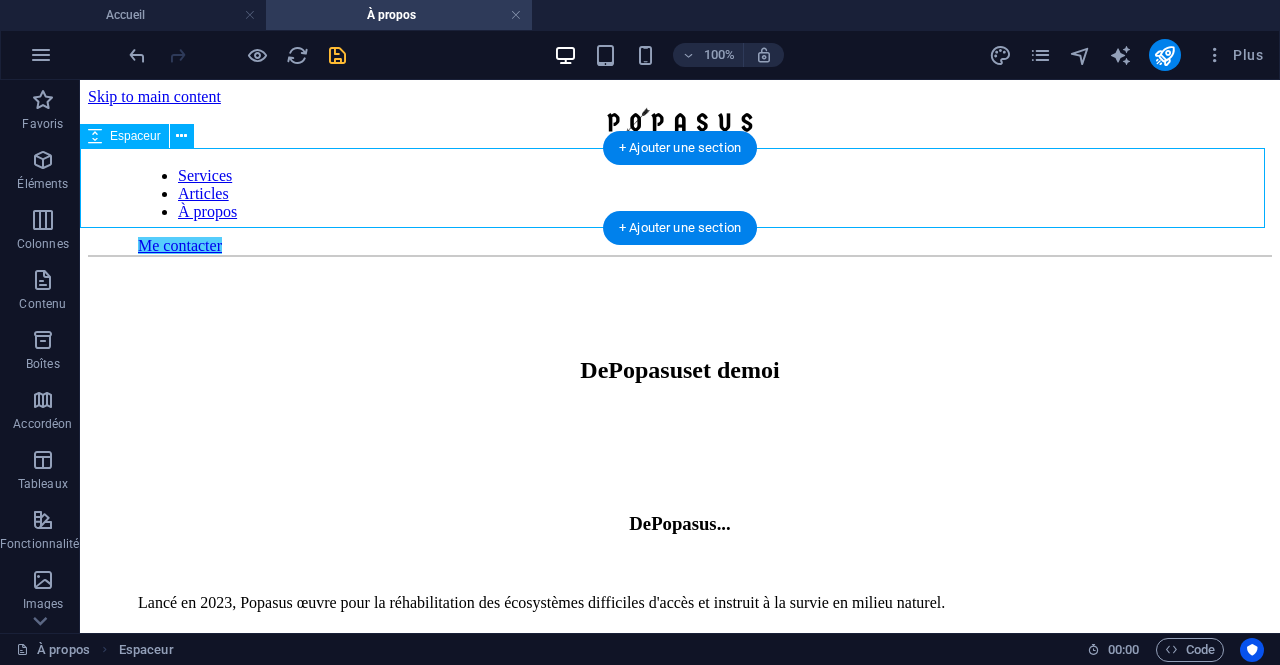 click at bounding box center (680, 297) 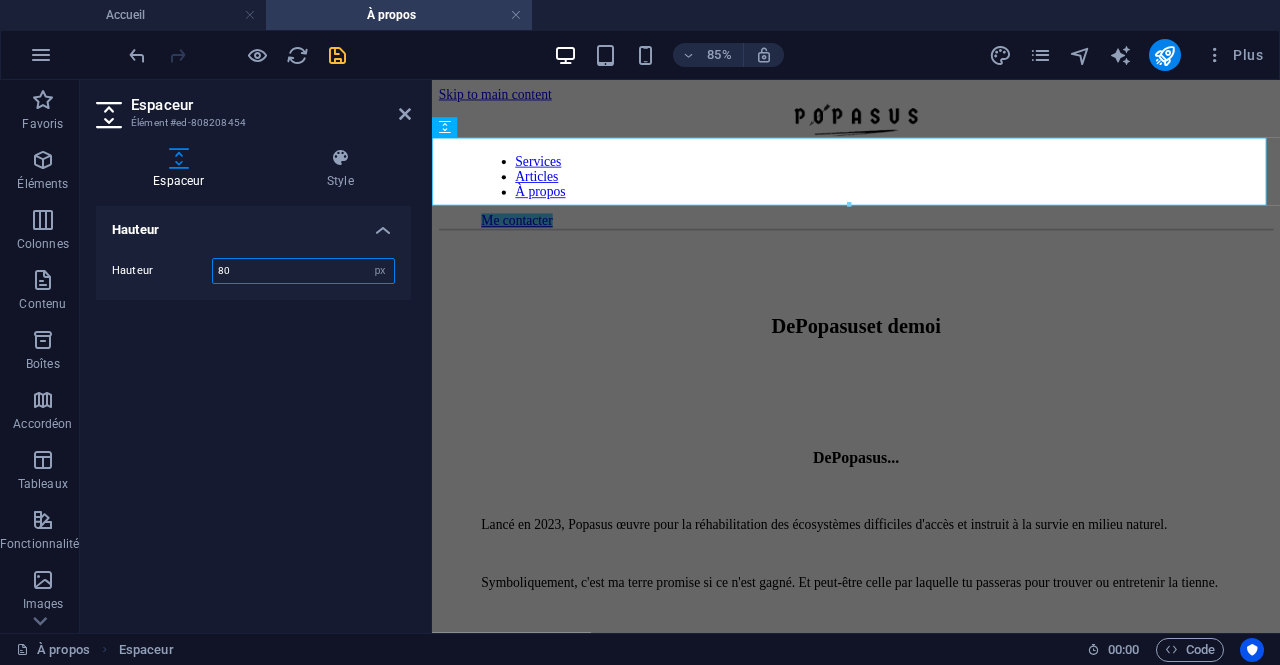 click on "80" at bounding box center (303, 271) 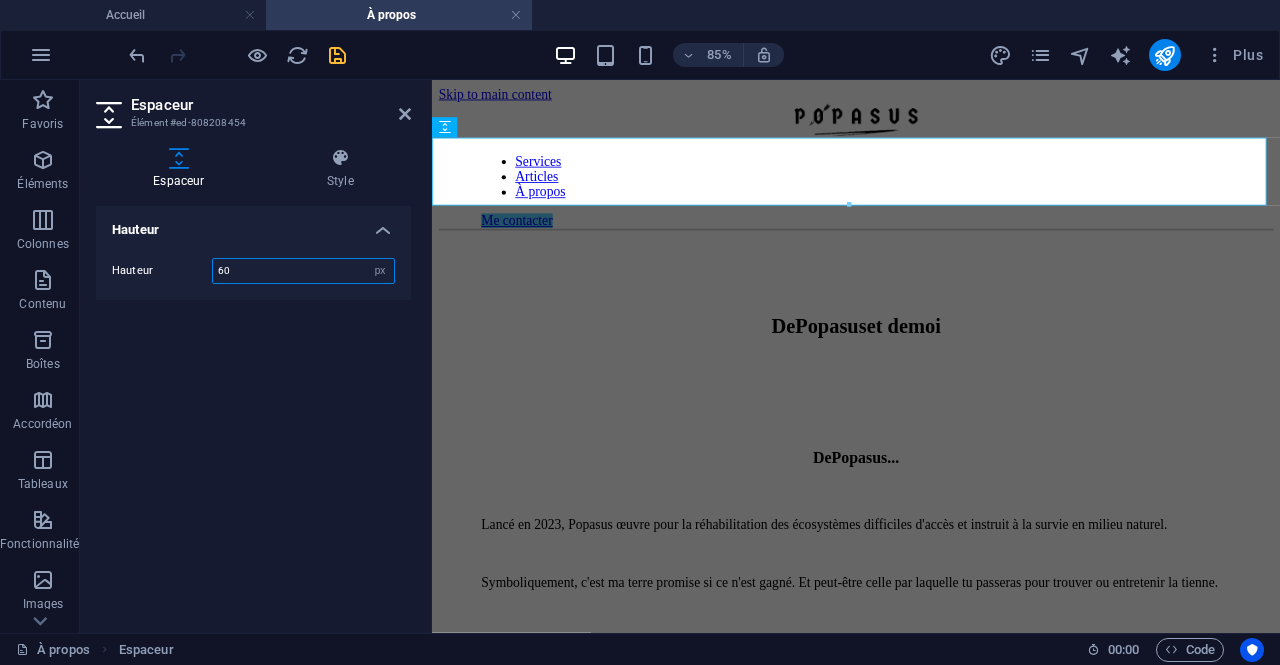 type on "60" 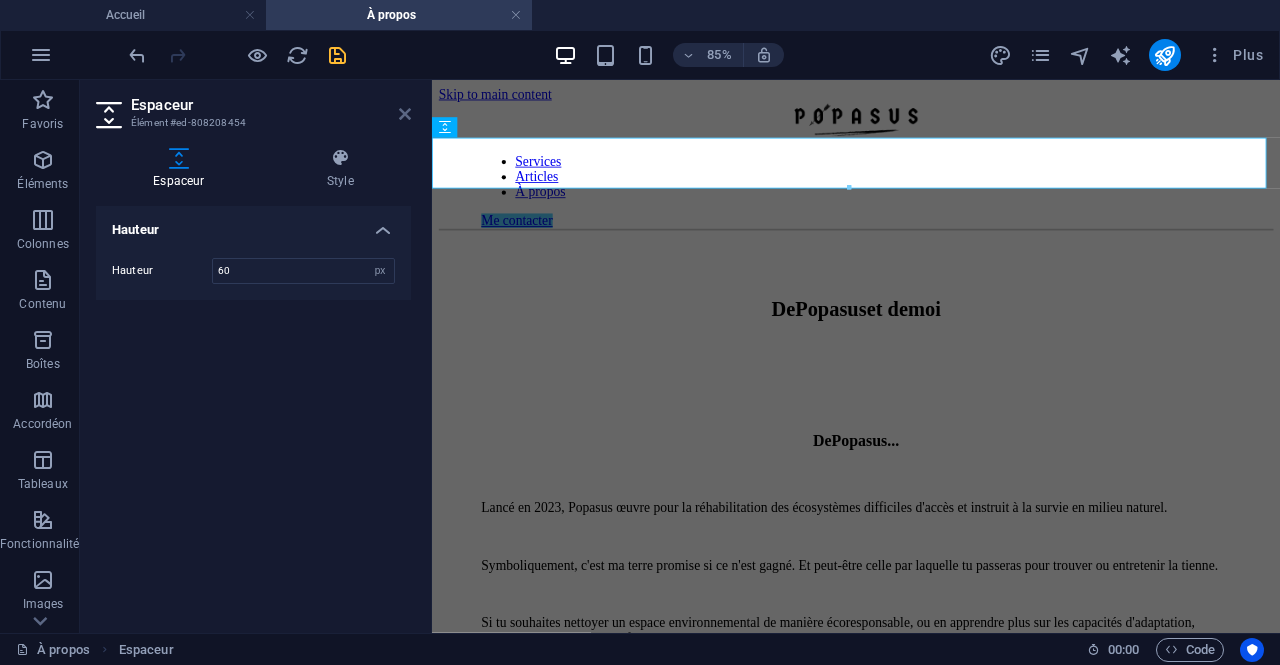 click at bounding box center (405, 114) 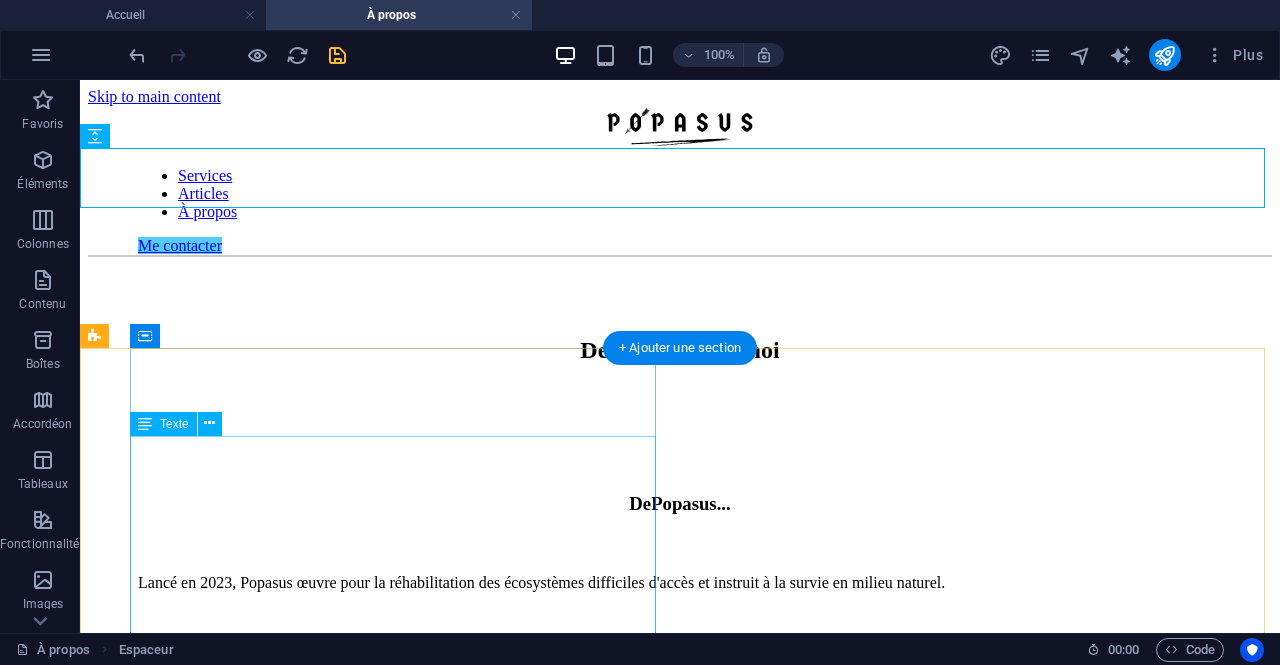click on "Lancé en [YEAR], Popasus œuvre pour la réhabilitation des écosystèmes difficiles d'accès et instruit à la survie en milieu naturel. Symboliquement, c'est ma terre promise si ce n'est gagné. Et peut-être celle par laquelle tu passeras pour trouver ou entretenir la tienne. Si tu souhaites nettoyer un espace environnemental de manière écoresponsable, ou en apprendre plus sur les capacités d'adaptation, d'acclimatation et d'autodéfense de l'espèce... tu es au bon endroit." at bounding box center (680, 660) 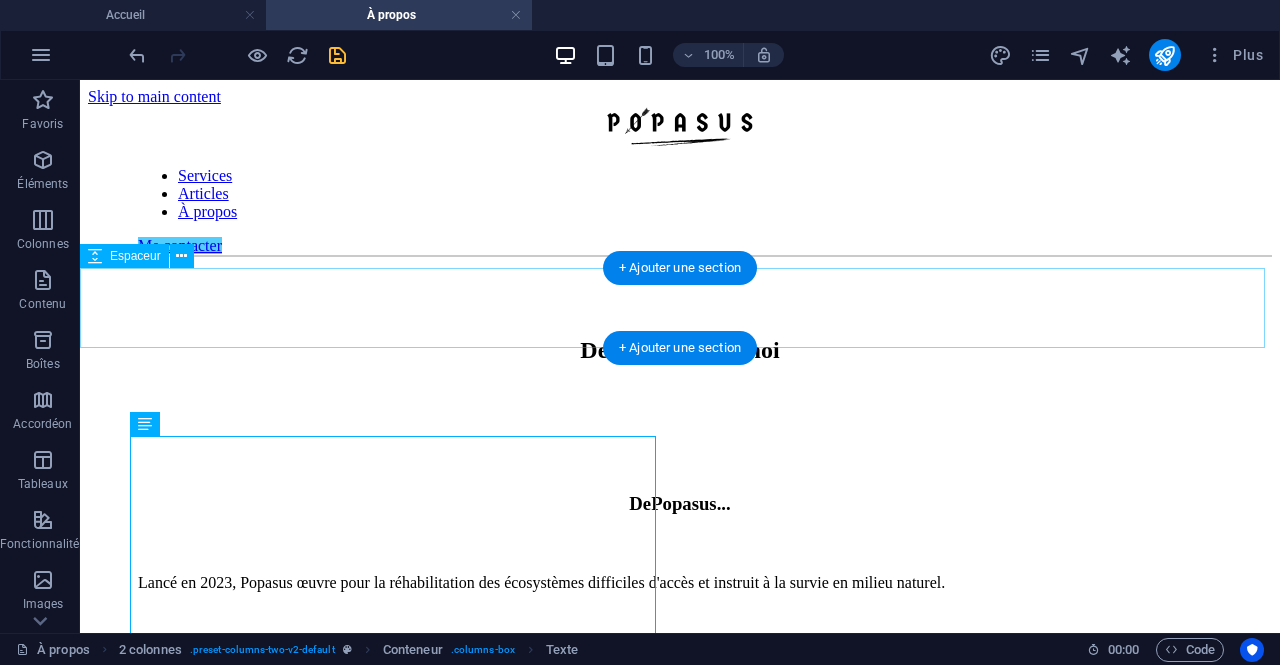 click at bounding box center [680, 424] 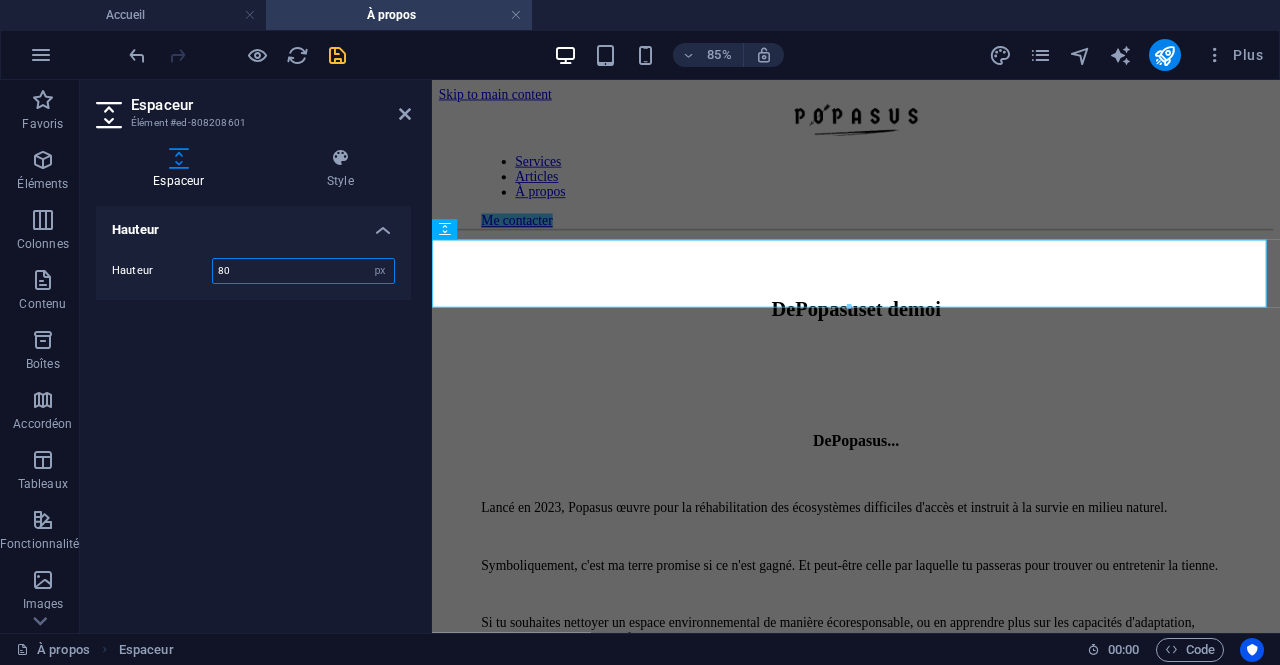 click on "80" at bounding box center [303, 271] 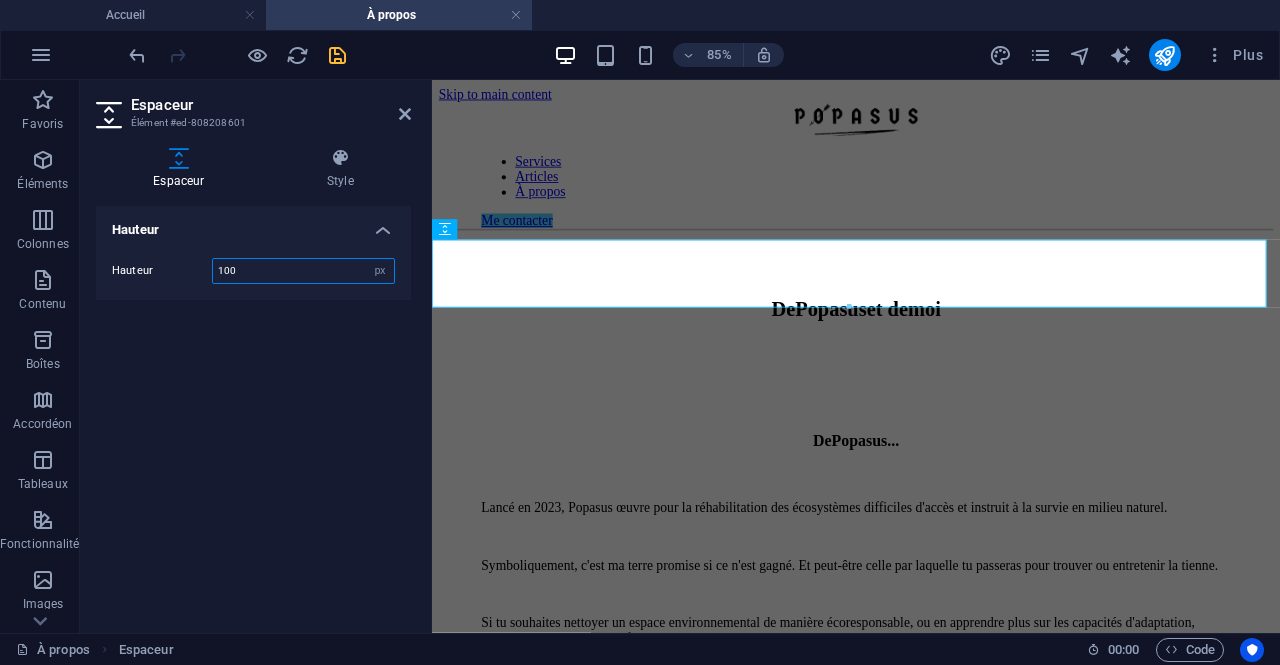 type on "100" 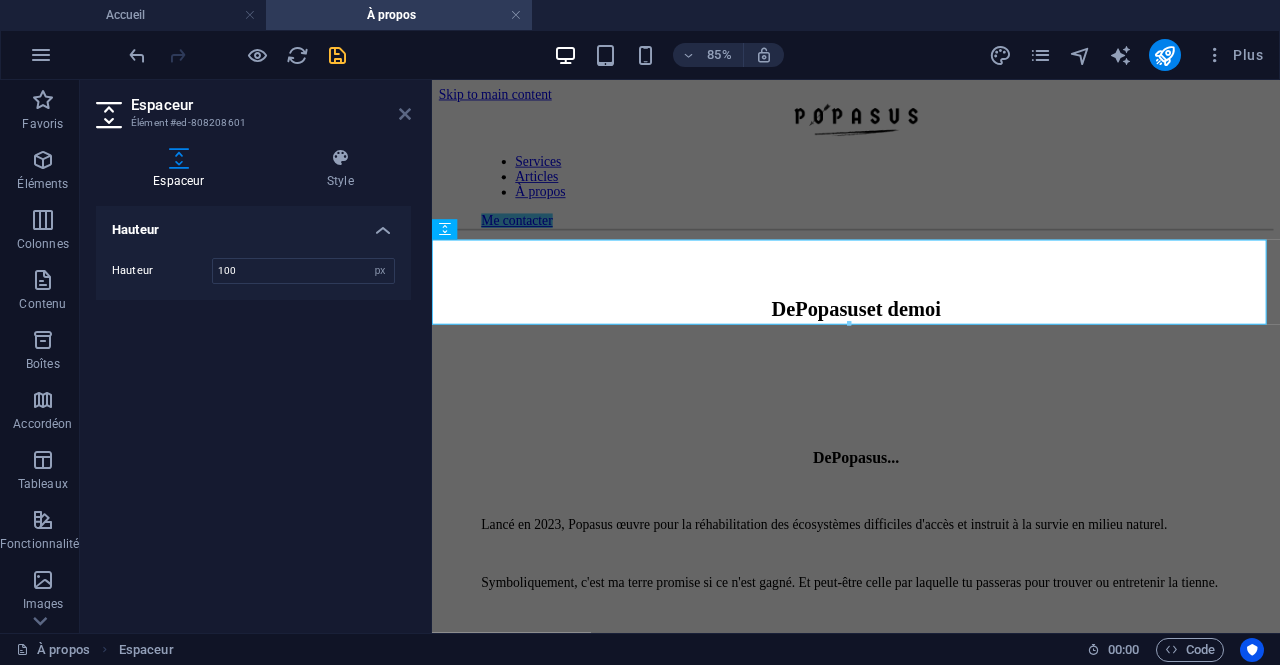click at bounding box center [405, 114] 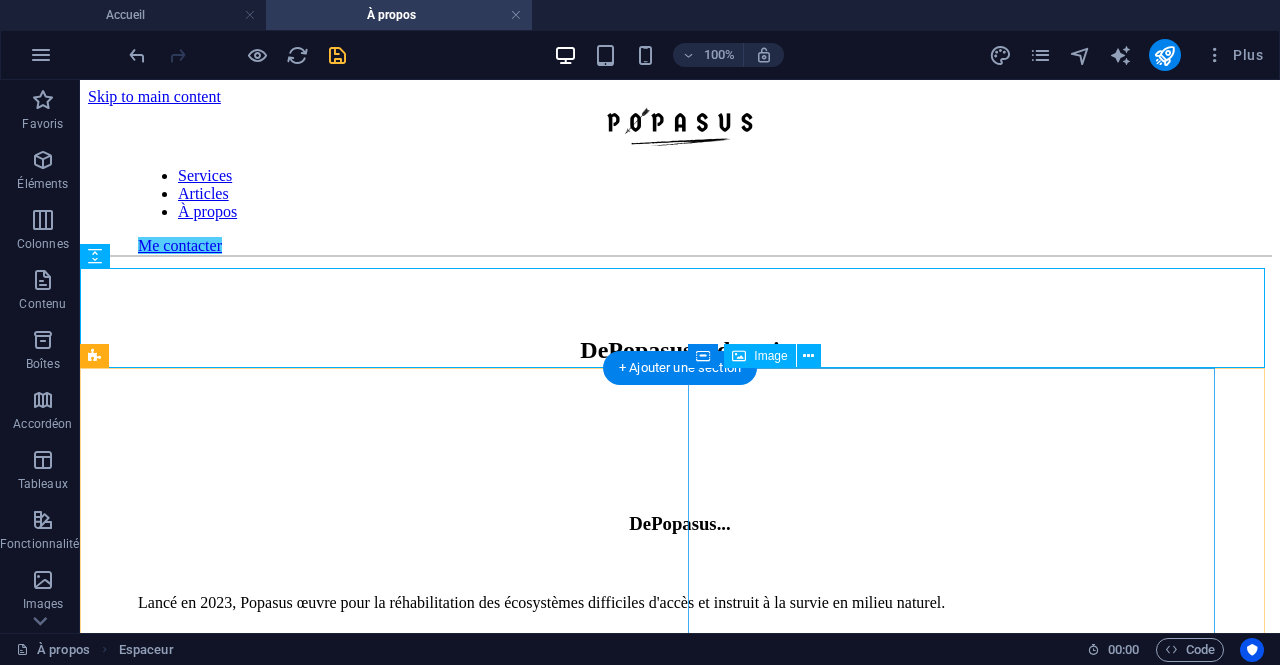click on ""l'aventure en mode dégradé"" at bounding box center (680, 1006) 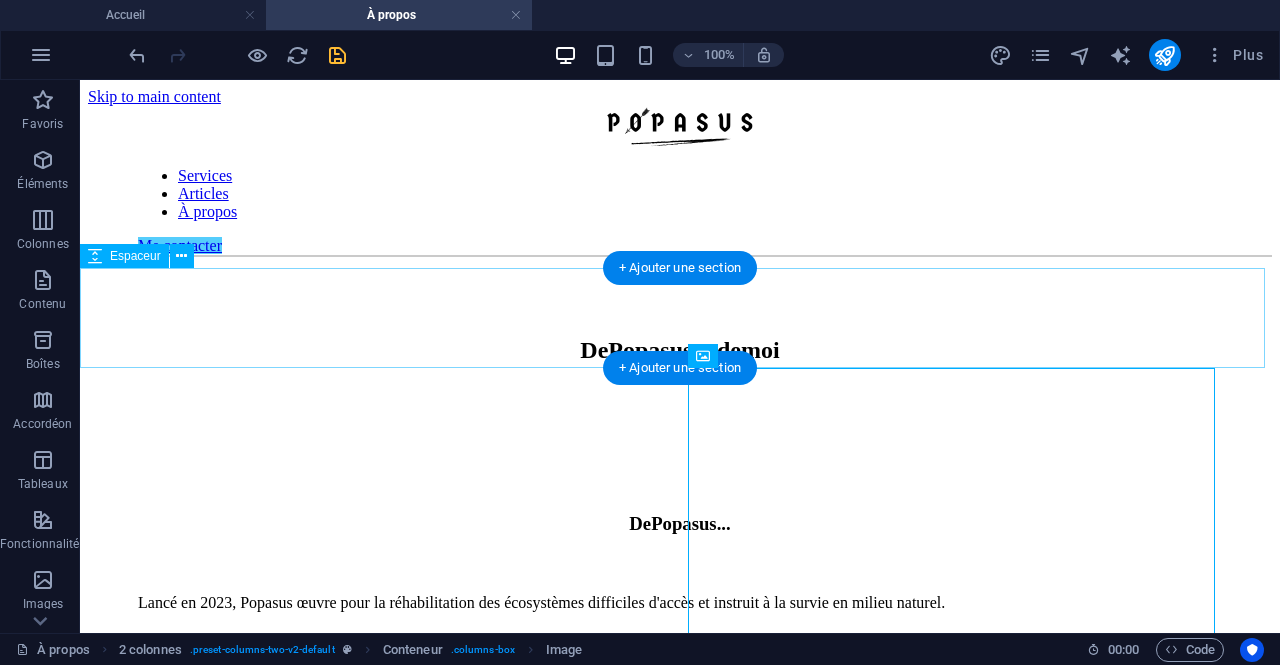 click at bounding box center (680, 434) 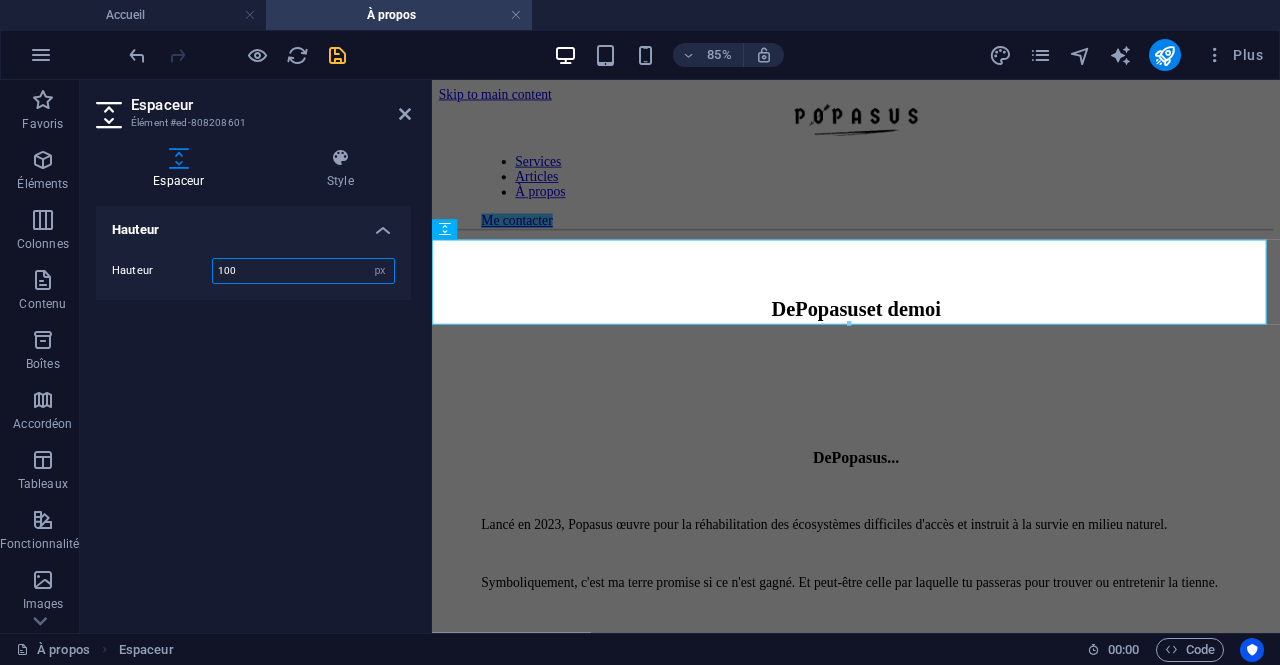 click on "100" at bounding box center [303, 271] 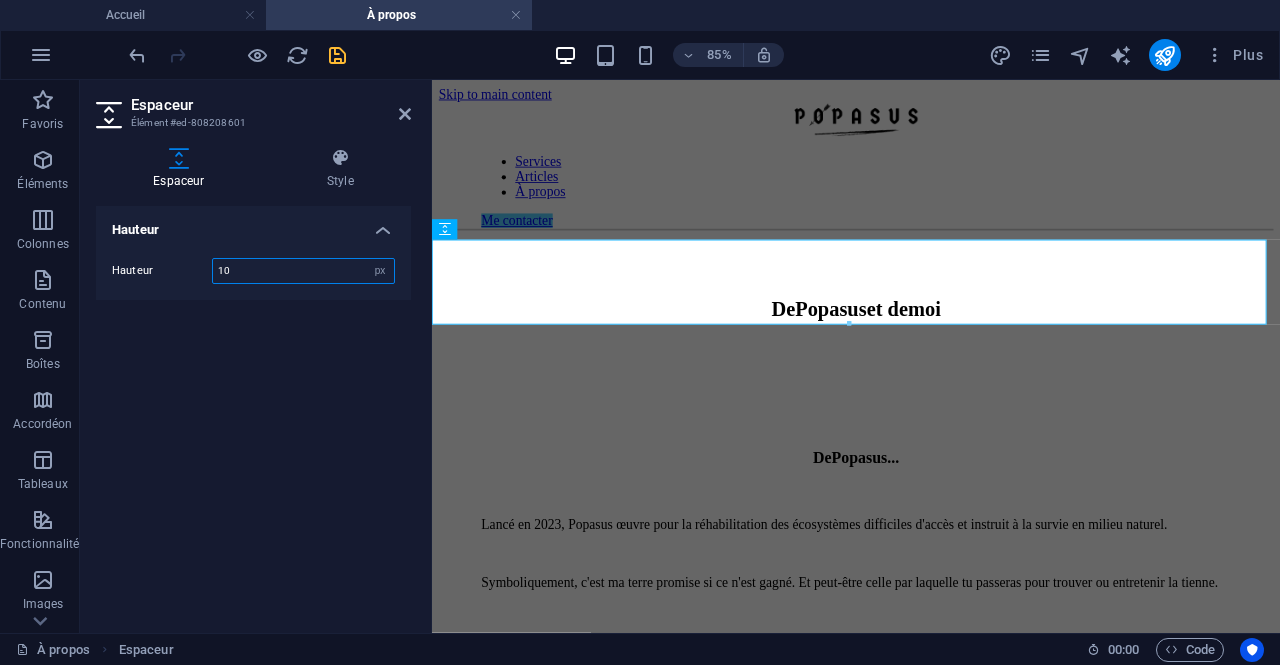 type on "1" 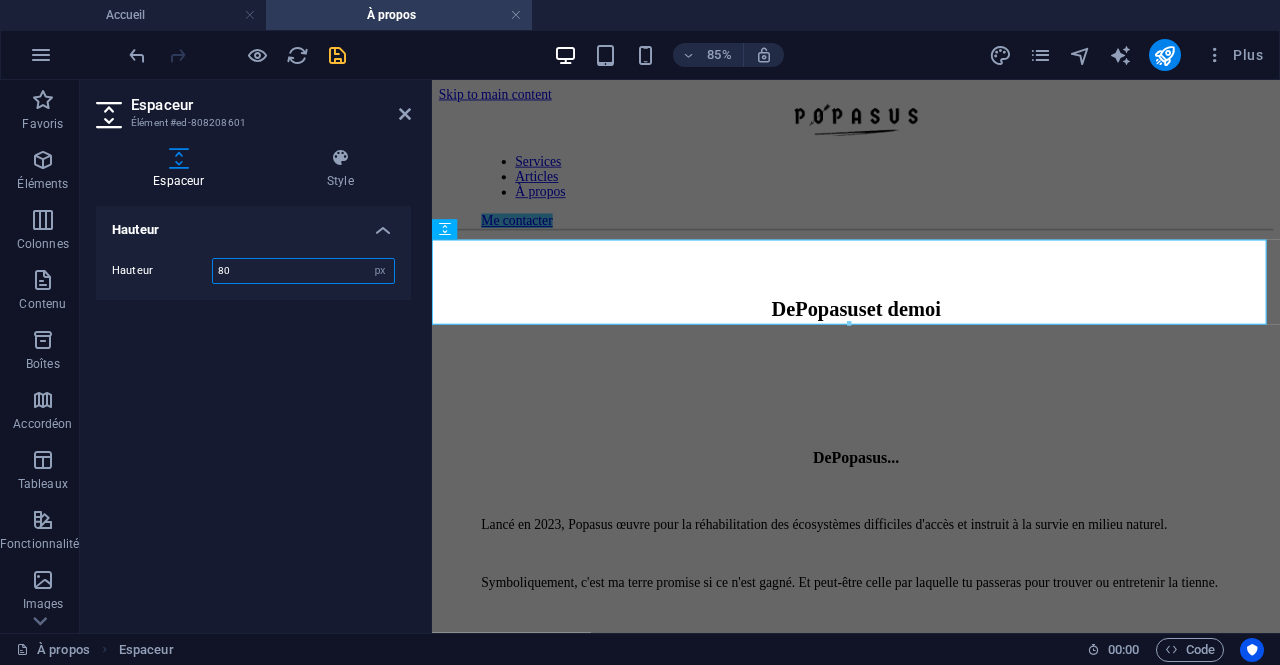 type on "80" 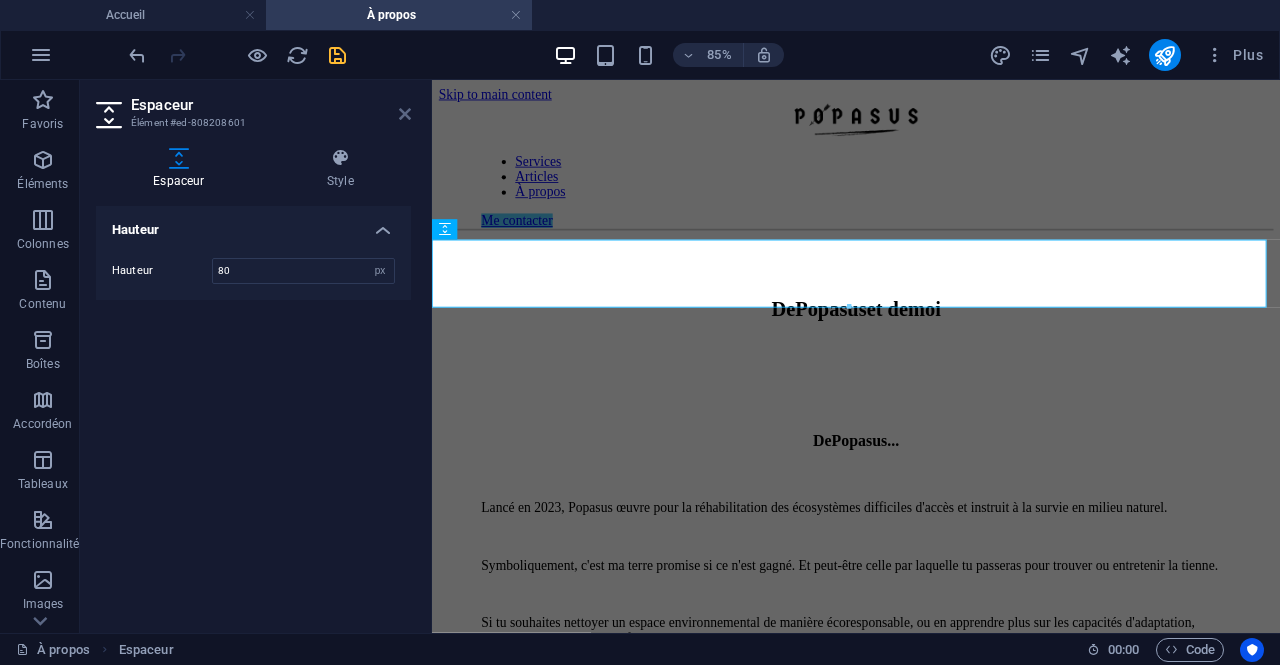 click at bounding box center [405, 114] 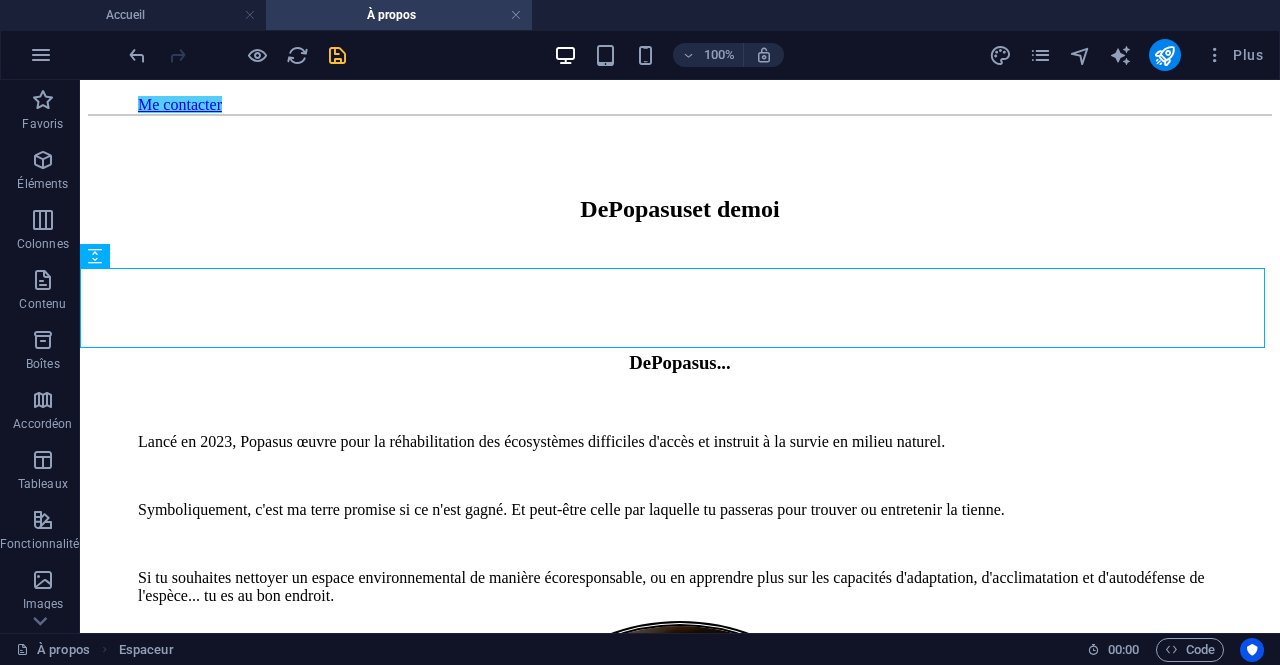scroll, scrollTop: 0, scrollLeft: 0, axis: both 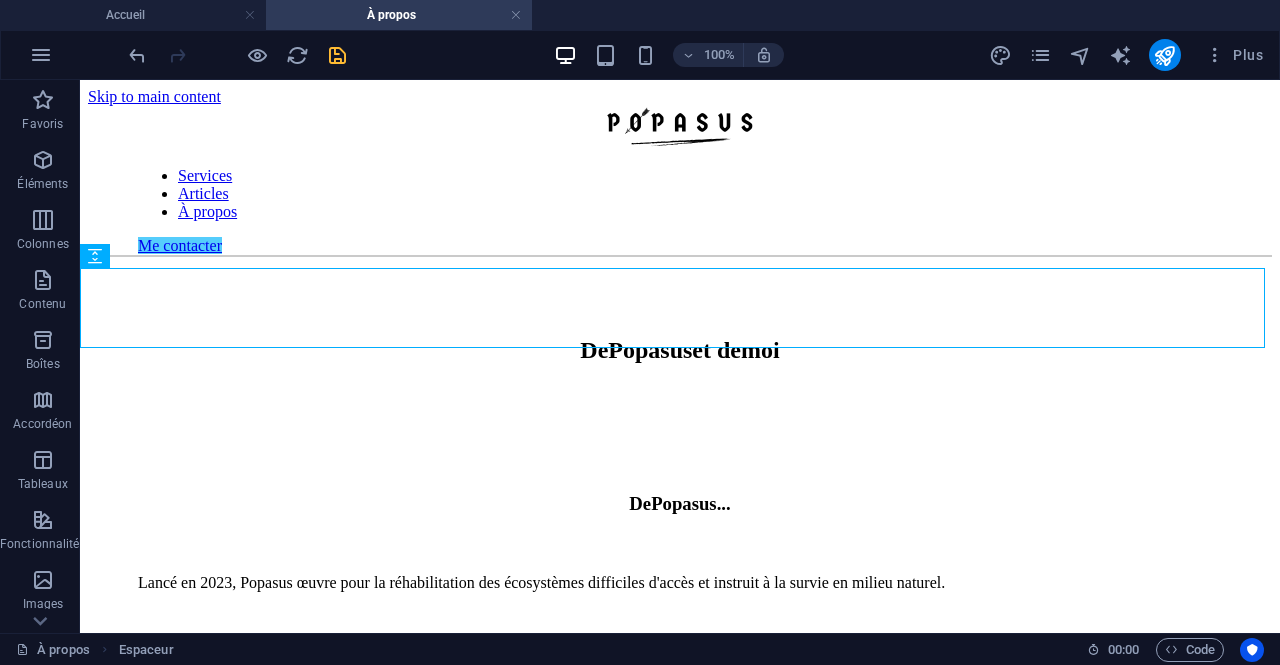 drag, startPoint x: 1279, startPoint y: 154, endPoint x: 1344, endPoint y: 158, distance: 65.12296 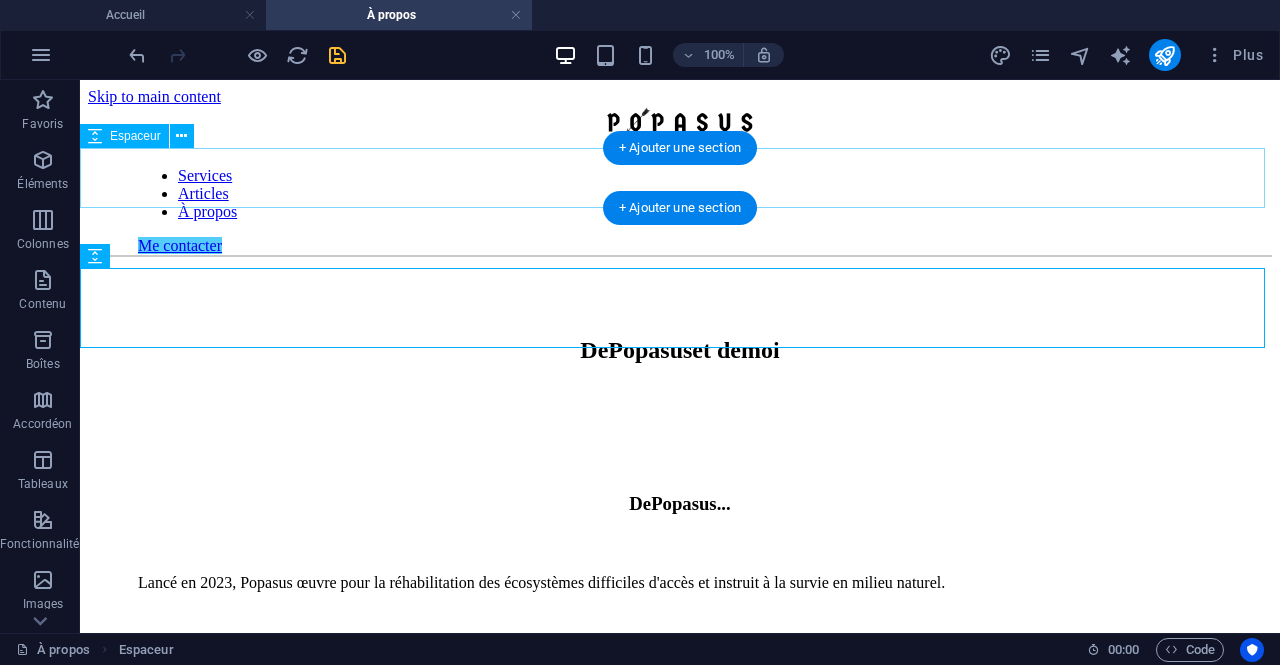 click at bounding box center (680, 287) 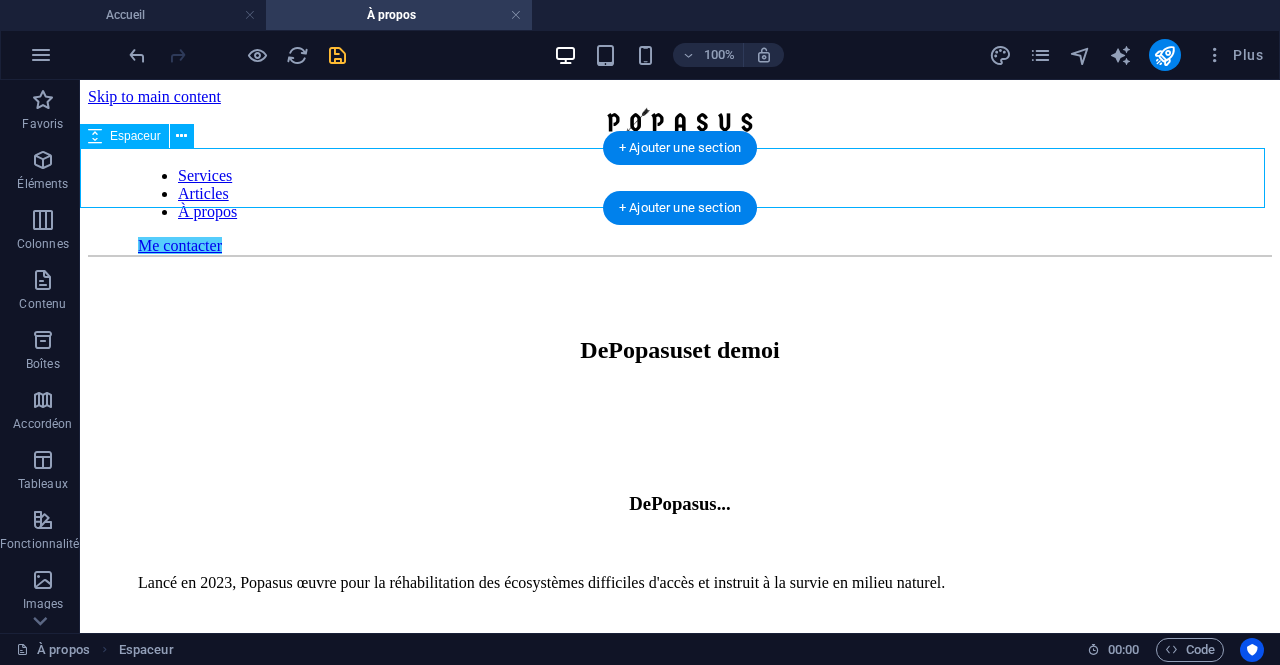 click at bounding box center (680, 287) 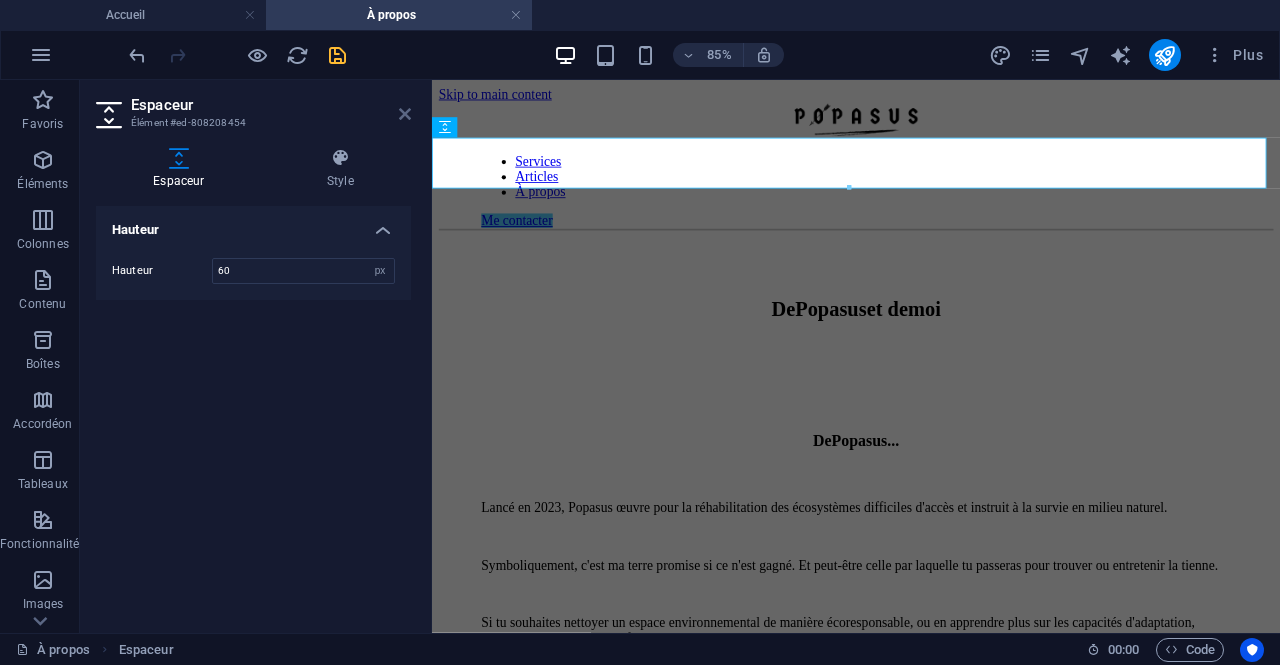 click at bounding box center (405, 114) 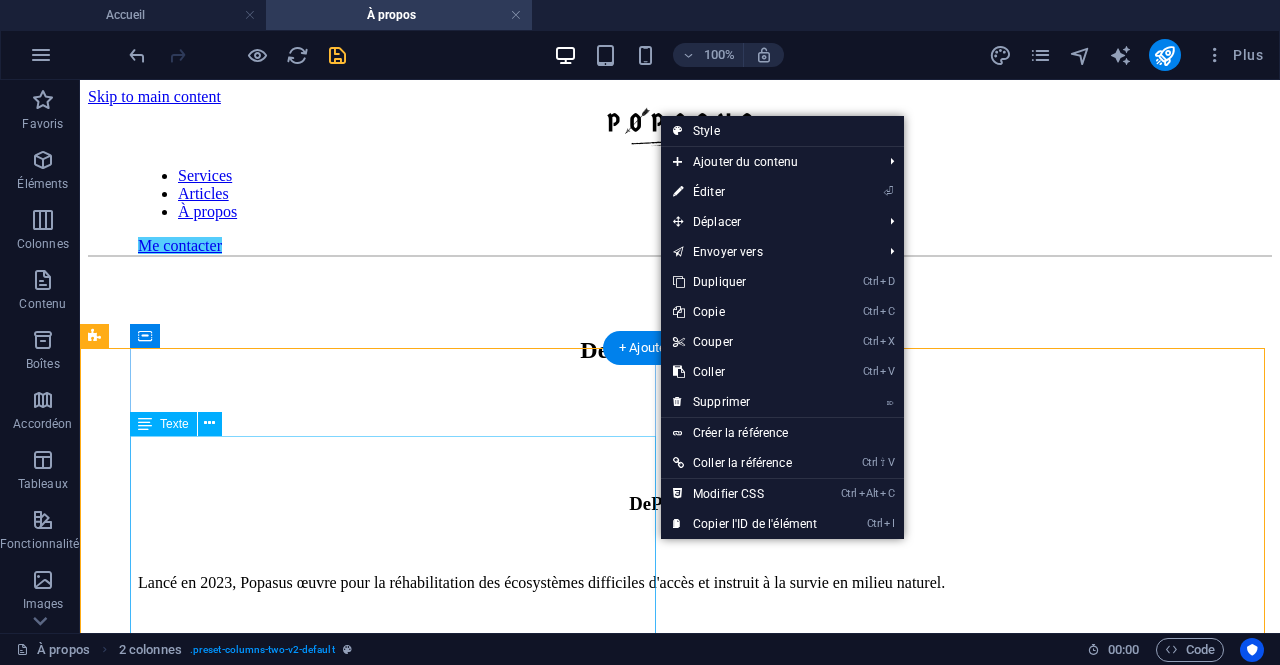 click on "Lancé en [YEAR], Popasus œuvre pour la réhabilitation des écosystèmes difficiles d'accès et instruit à la survie en milieu naturel. Symboliquement, c'est ma terre promise si ce n'est gagné. Et peut-être celle par laquelle tu passeras pour trouver ou entretenir la tienne. Si tu souhaites nettoyer un espace environnemental de manière écoresponsable, ou en apprendre plus sur les capacités d'adaptation, d'acclimatation et d'autodéfense de l'espèce... tu es au bon endroit." at bounding box center (680, 660) 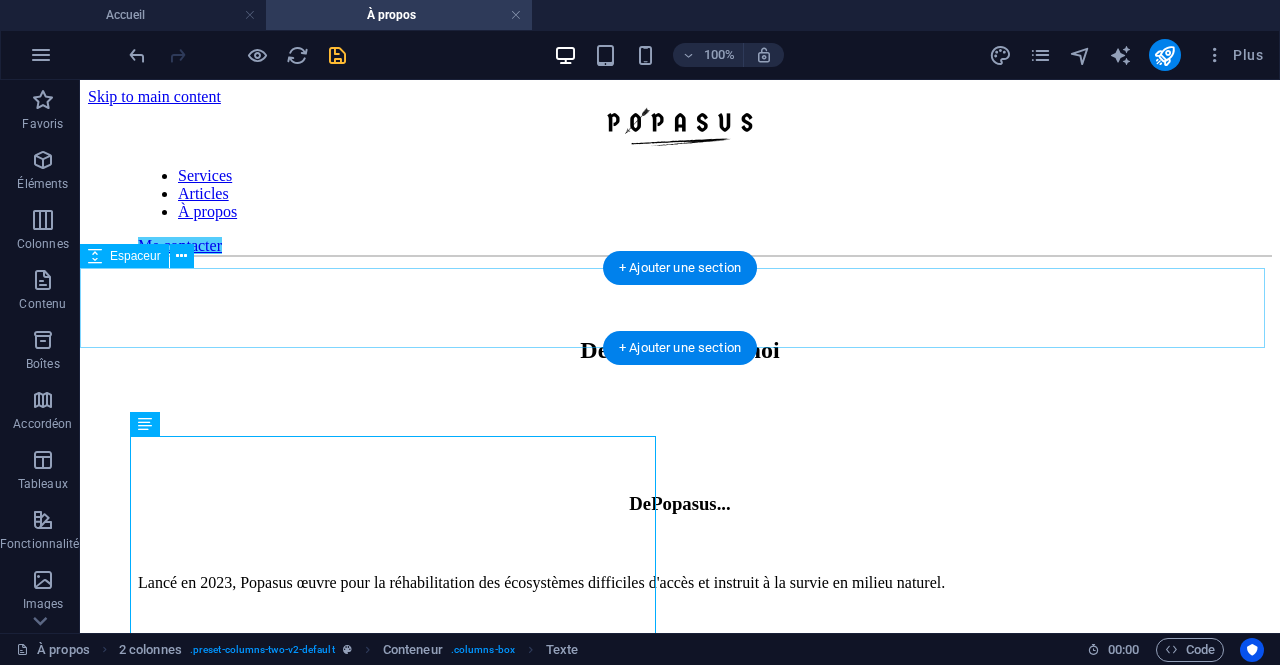 click at bounding box center (680, 424) 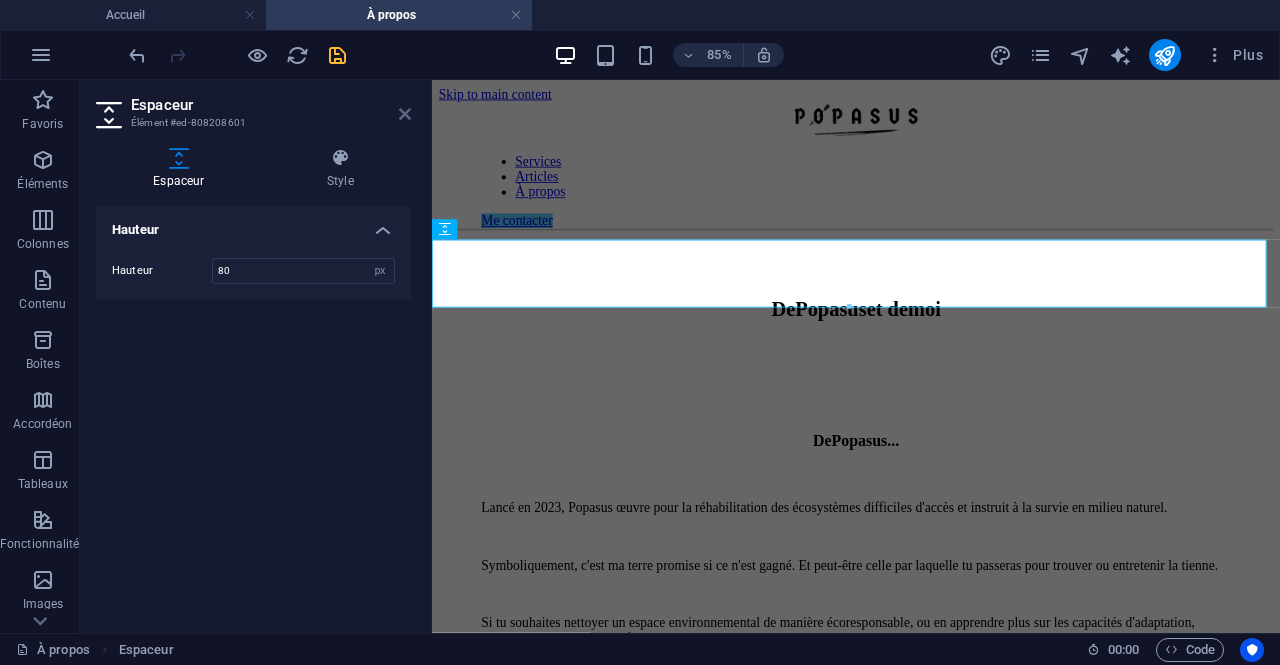 click at bounding box center [405, 114] 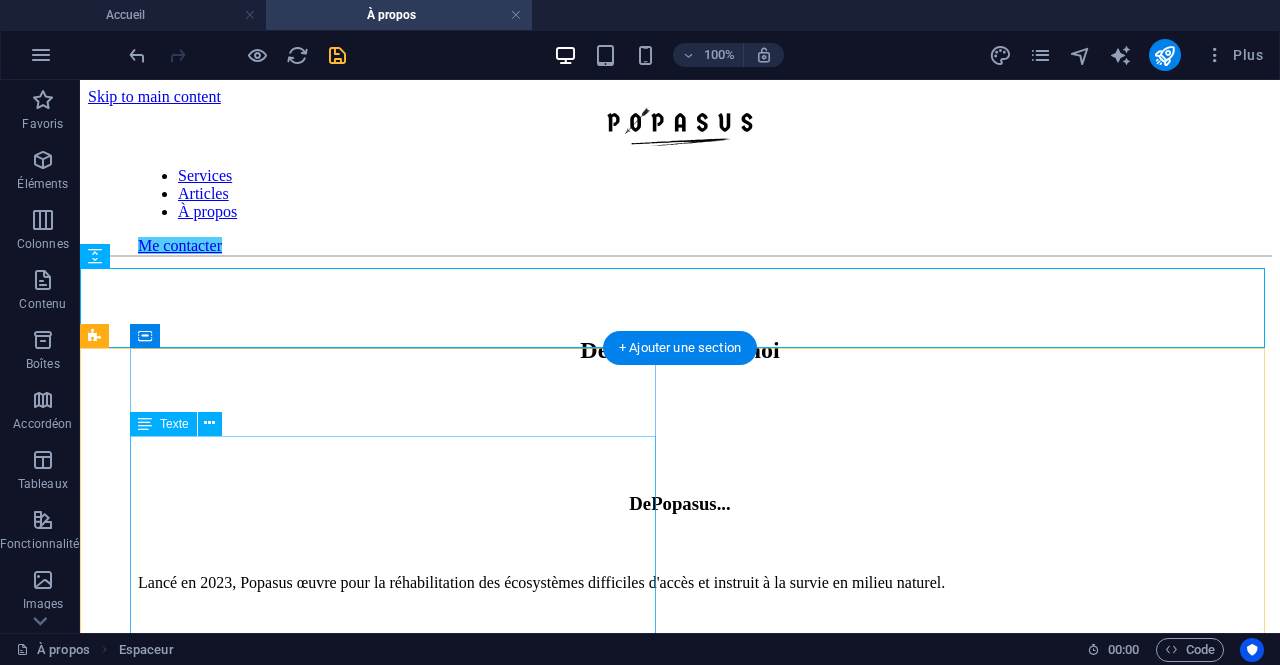 click on "Lancé en [YEAR], Popasus œuvre pour la réhabilitation des écosystèmes difficiles d'accès et instruit à la survie en milieu naturel. Symboliquement, c'est ma terre promise si ce n'est gagné. Et peut-être celle par laquelle tu passeras pour trouver ou entretenir la tienne. Si tu souhaites nettoyer un espace environnemental de manière écoresponsable, ou en apprendre plus sur les capacités d'adaptation, d'acclimatation et d'autodéfense de l'espèce... tu es au bon endroit." at bounding box center (680, 660) 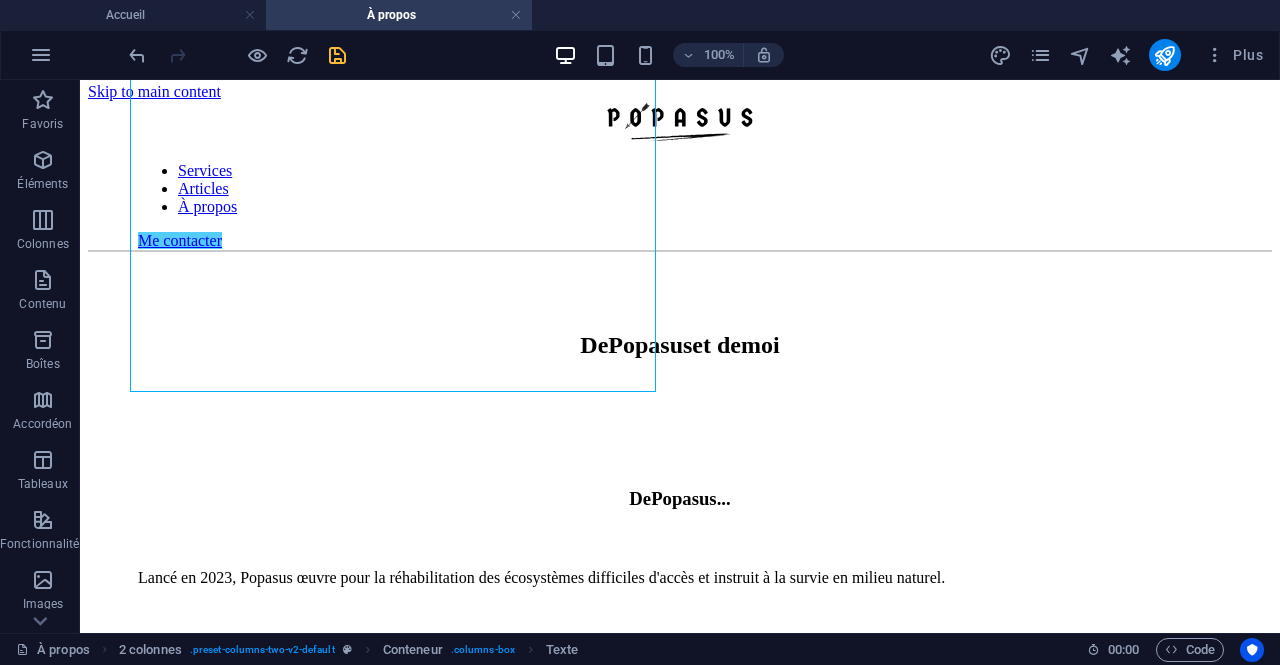 scroll, scrollTop: 0, scrollLeft: 0, axis: both 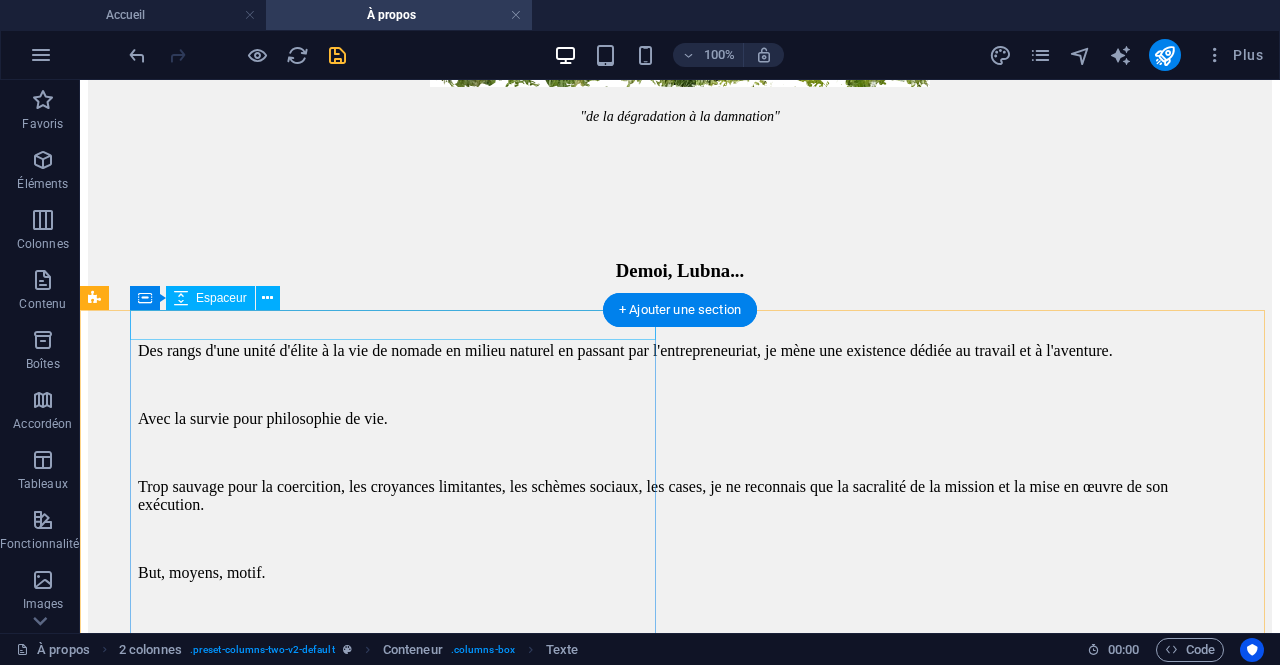 click at bounding box center (680, 1870) 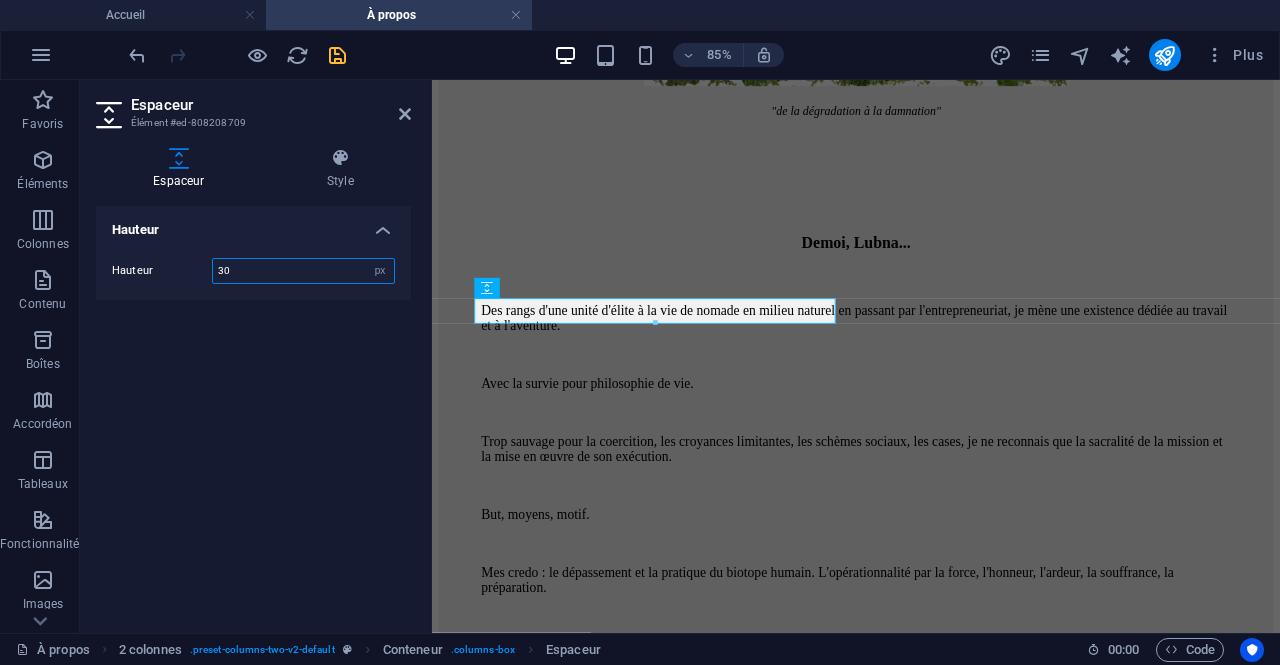 scroll, scrollTop: 1859, scrollLeft: 0, axis: vertical 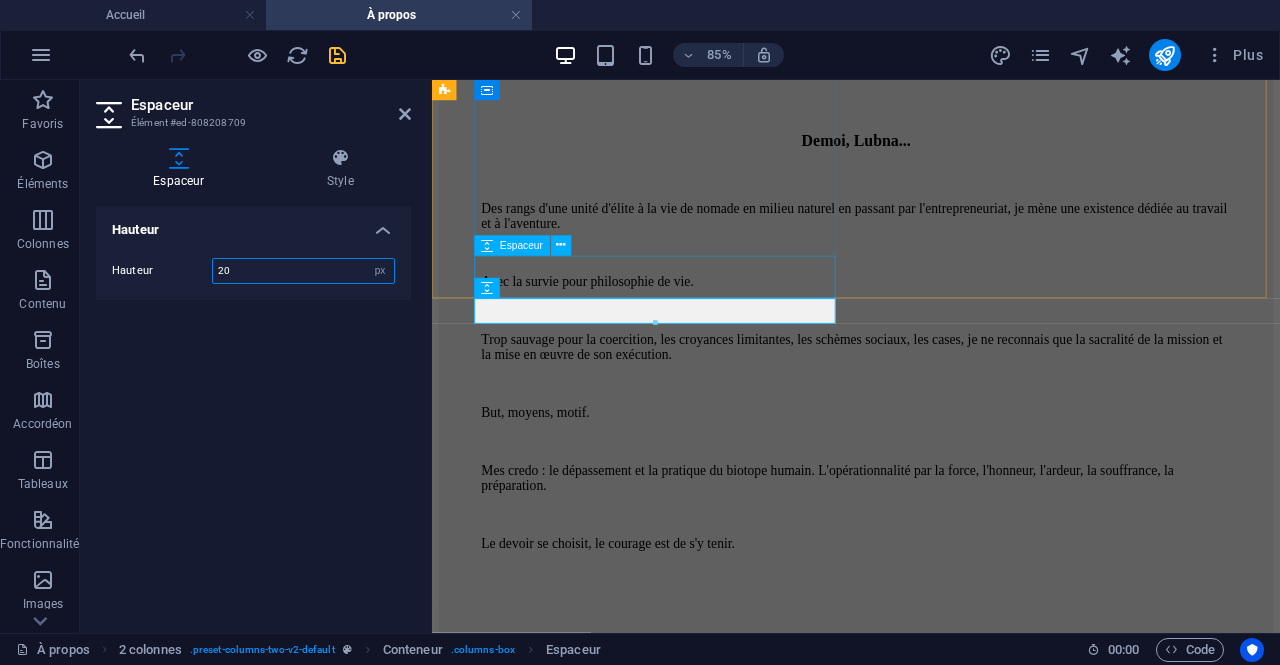 type on "20" 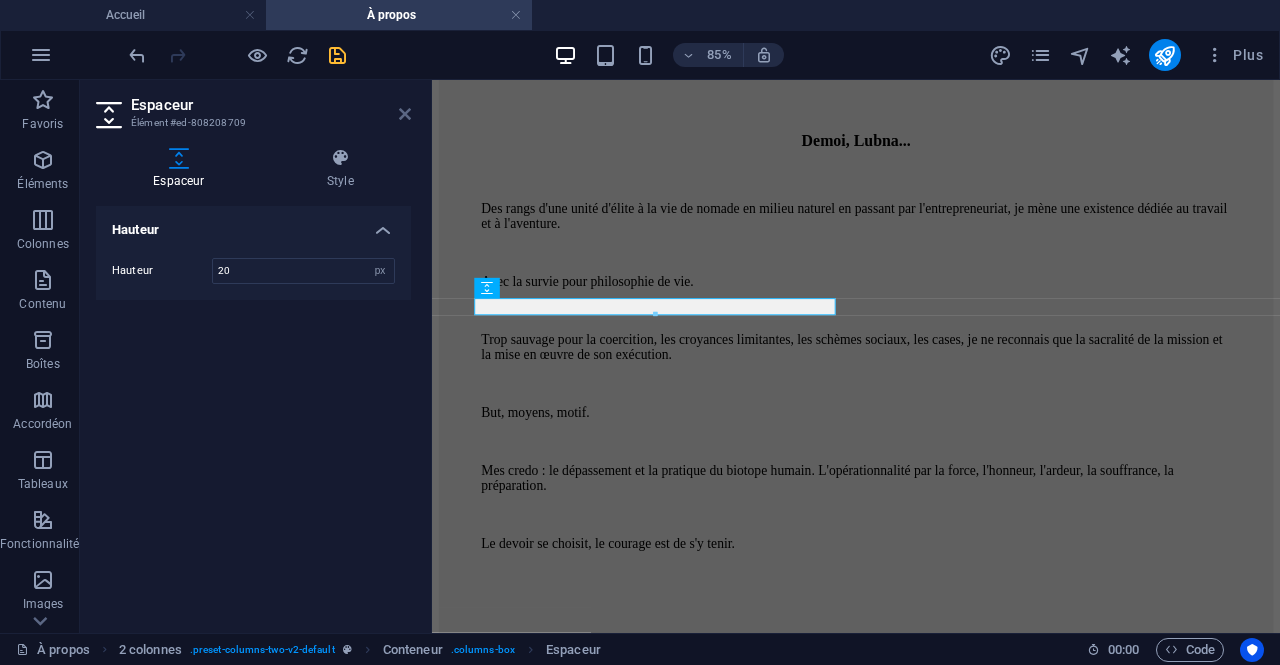 click at bounding box center (405, 114) 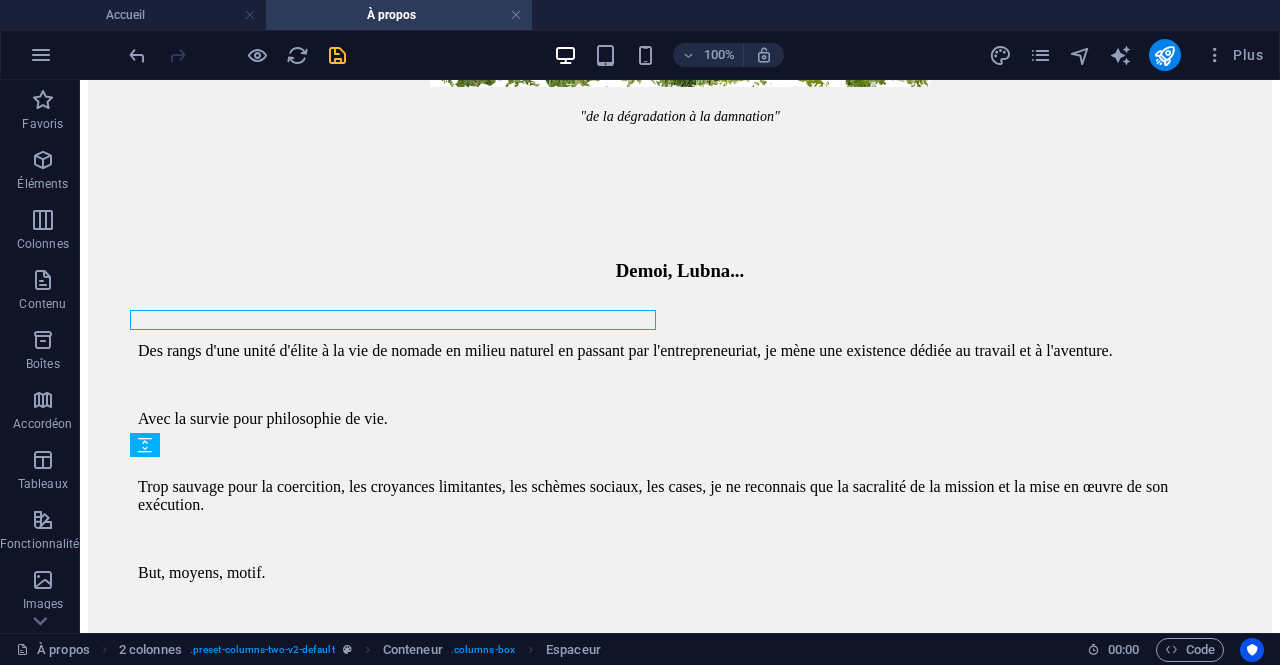 scroll, scrollTop: 2309, scrollLeft: 0, axis: vertical 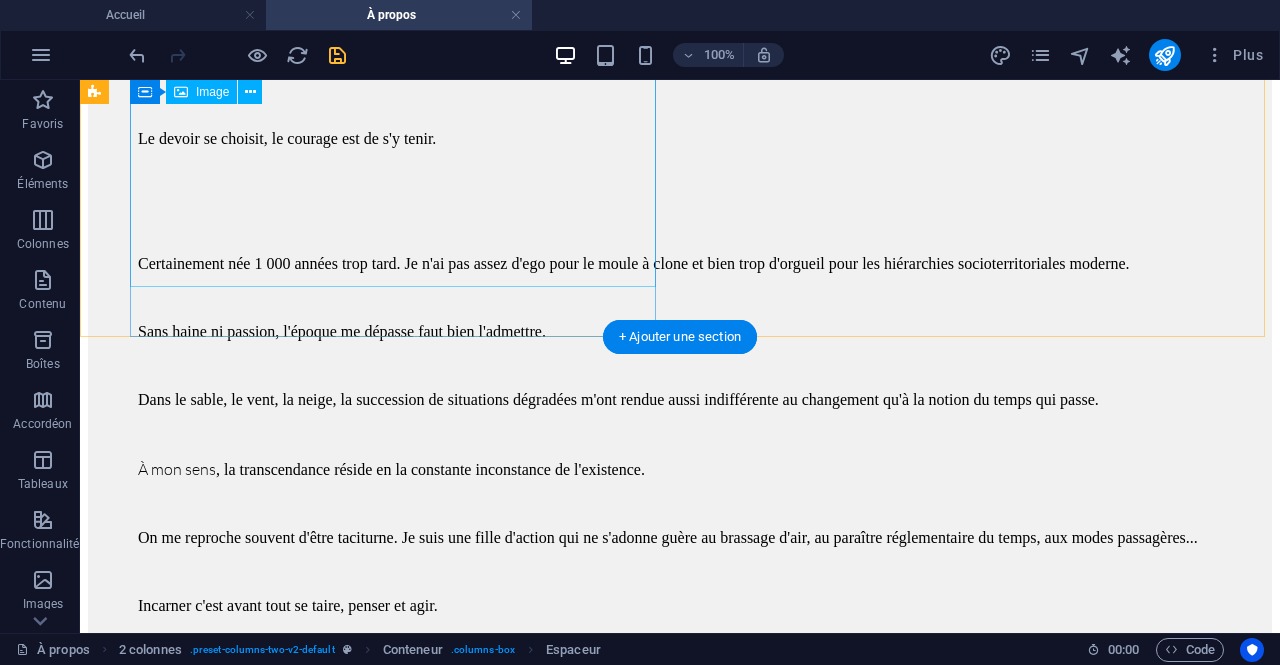 click on ""dead or alive, win out of love for your enemies"" at bounding box center [680, 1576] 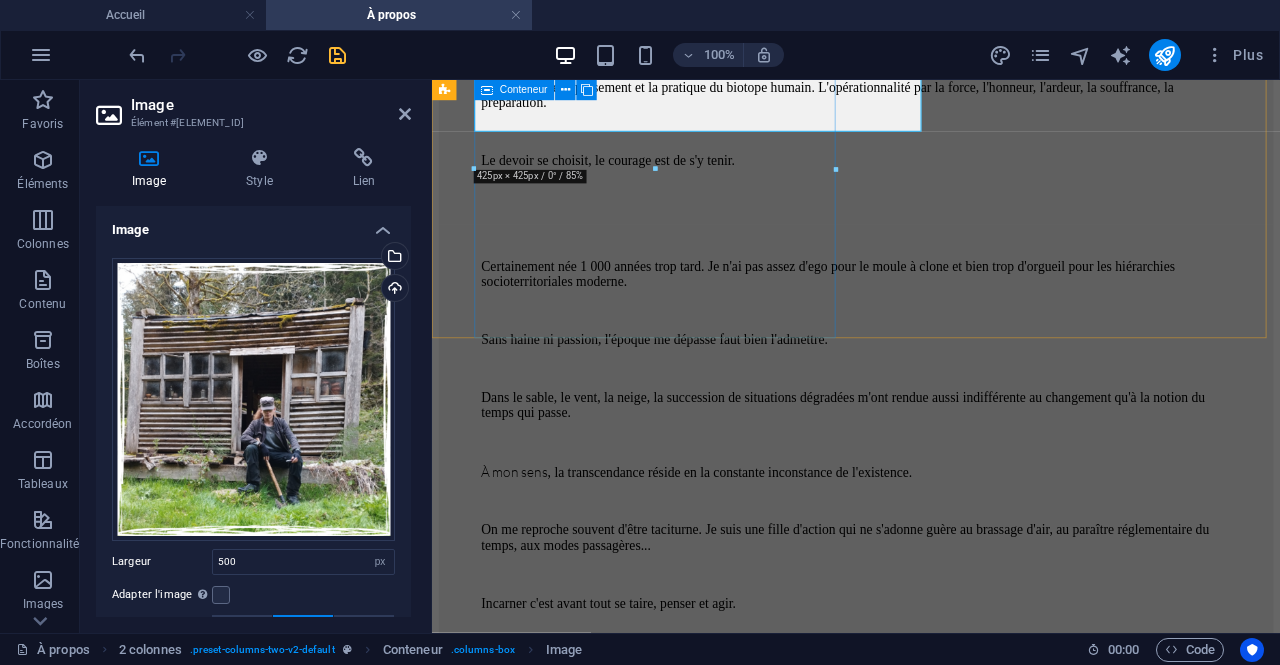 scroll, scrollTop: 2456, scrollLeft: 0, axis: vertical 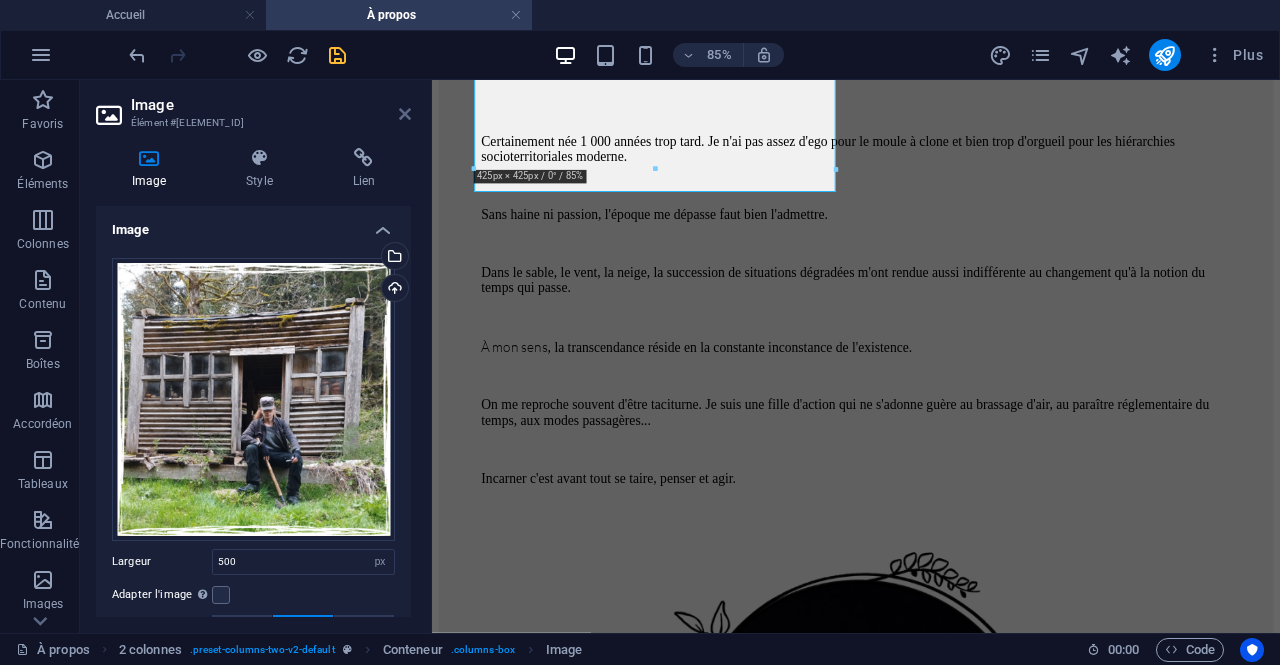 click at bounding box center [405, 114] 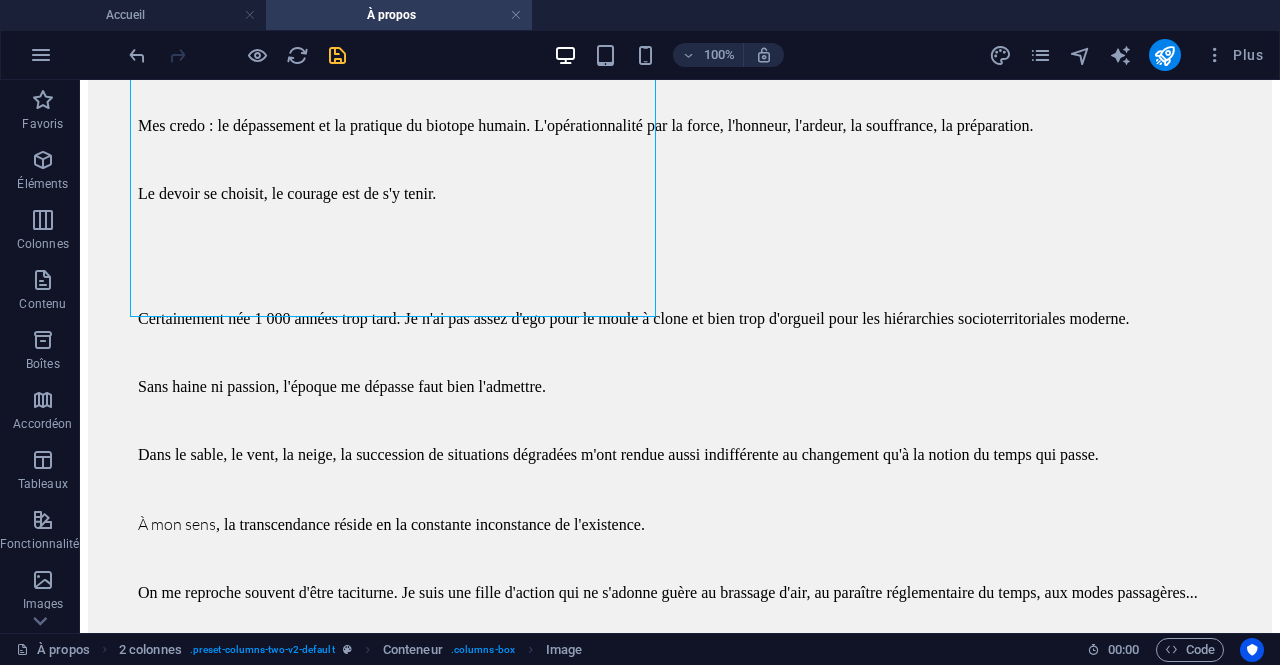 scroll, scrollTop: 2186, scrollLeft: 0, axis: vertical 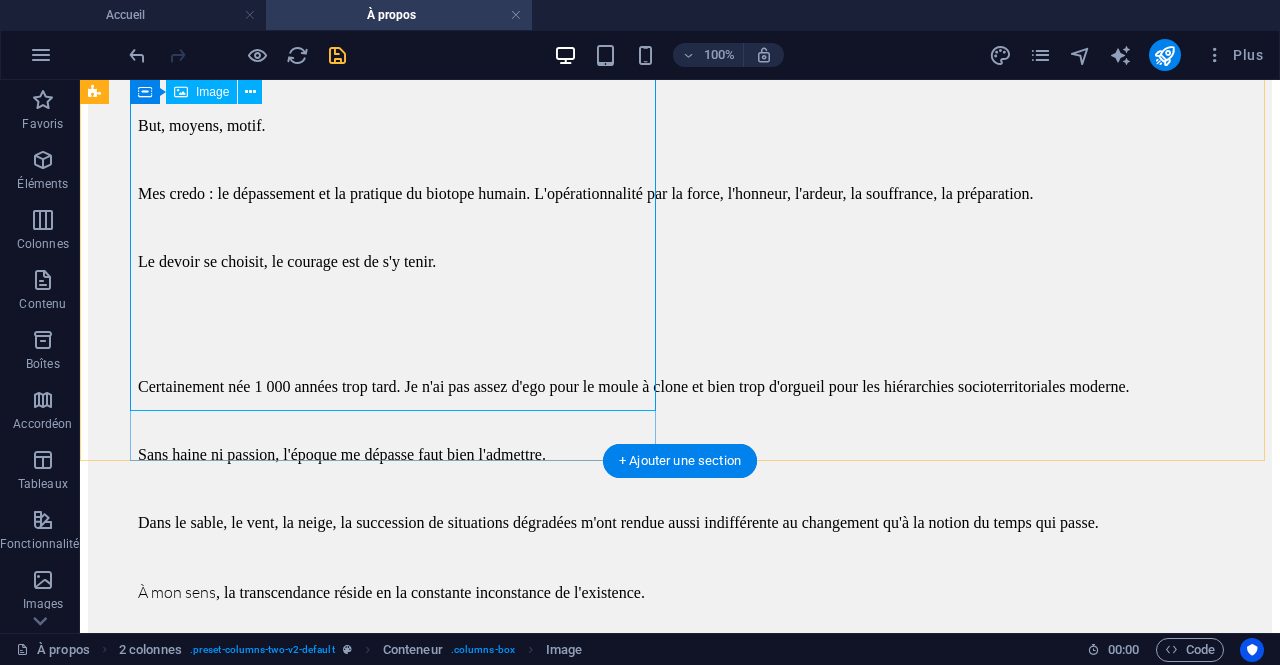 click on ""dead or alive, win out of love for your enemies"" at bounding box center [680, 1699] 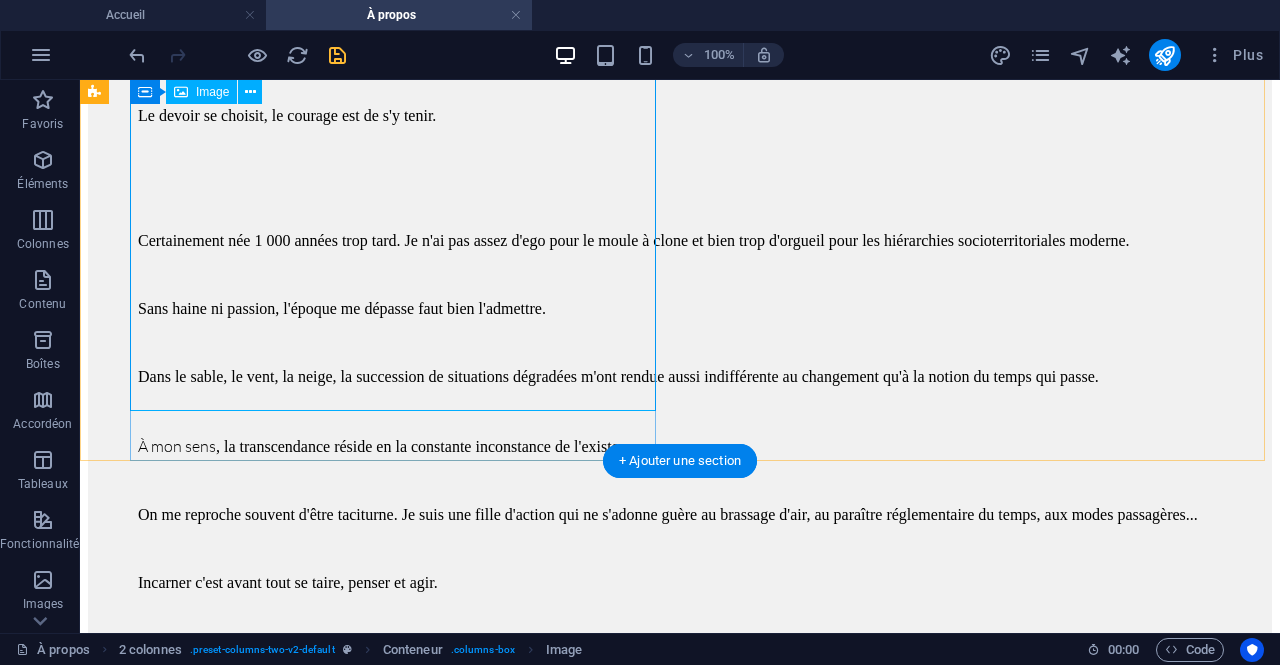 select on "px" 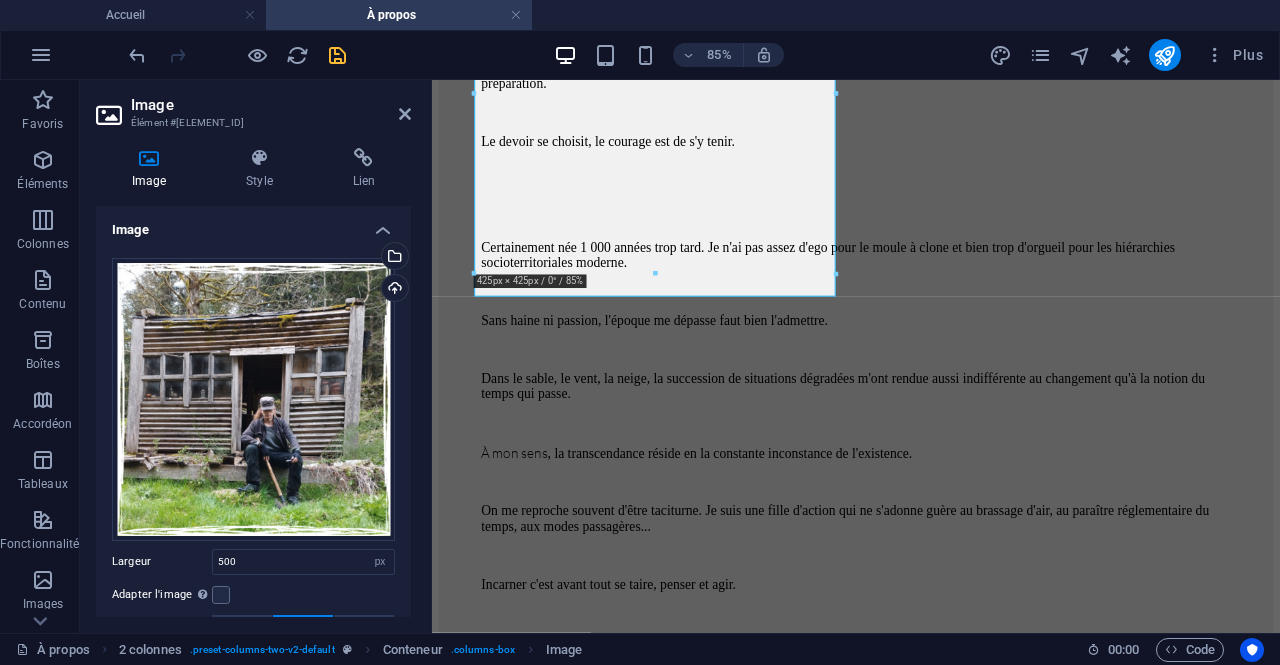 click on "Texte" at bounding box center [253, 776] 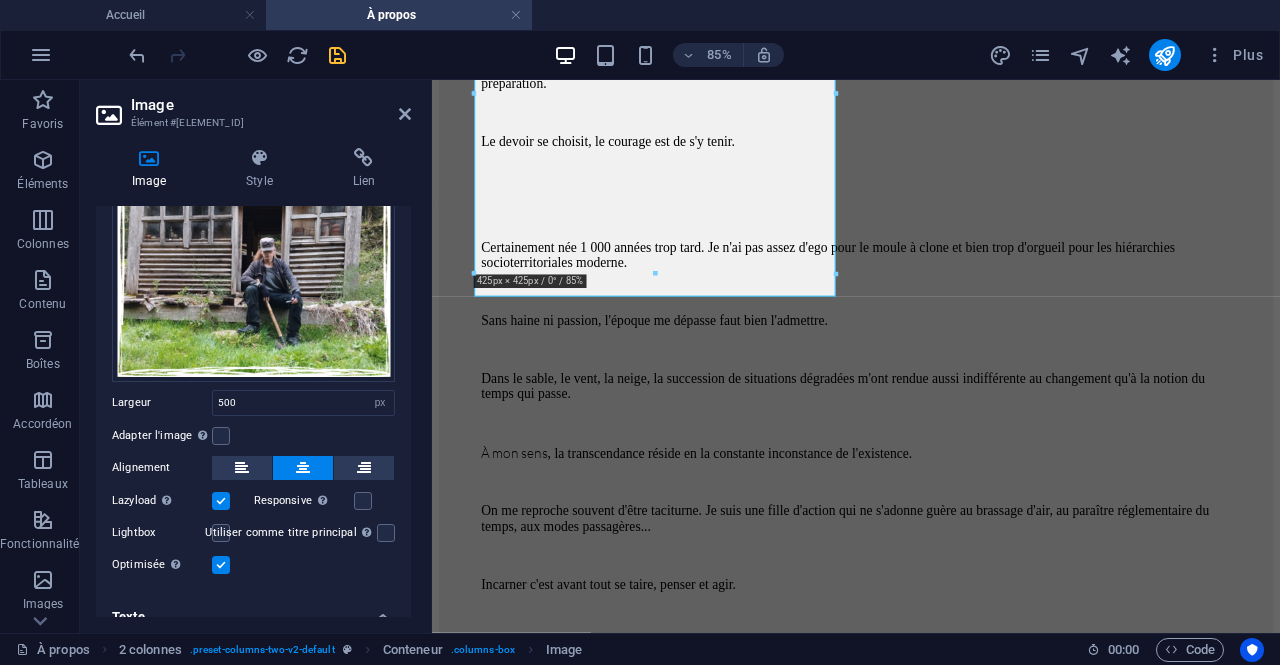 scroll, scrollTop: 166, scrollLeft: 0, axis: vertical 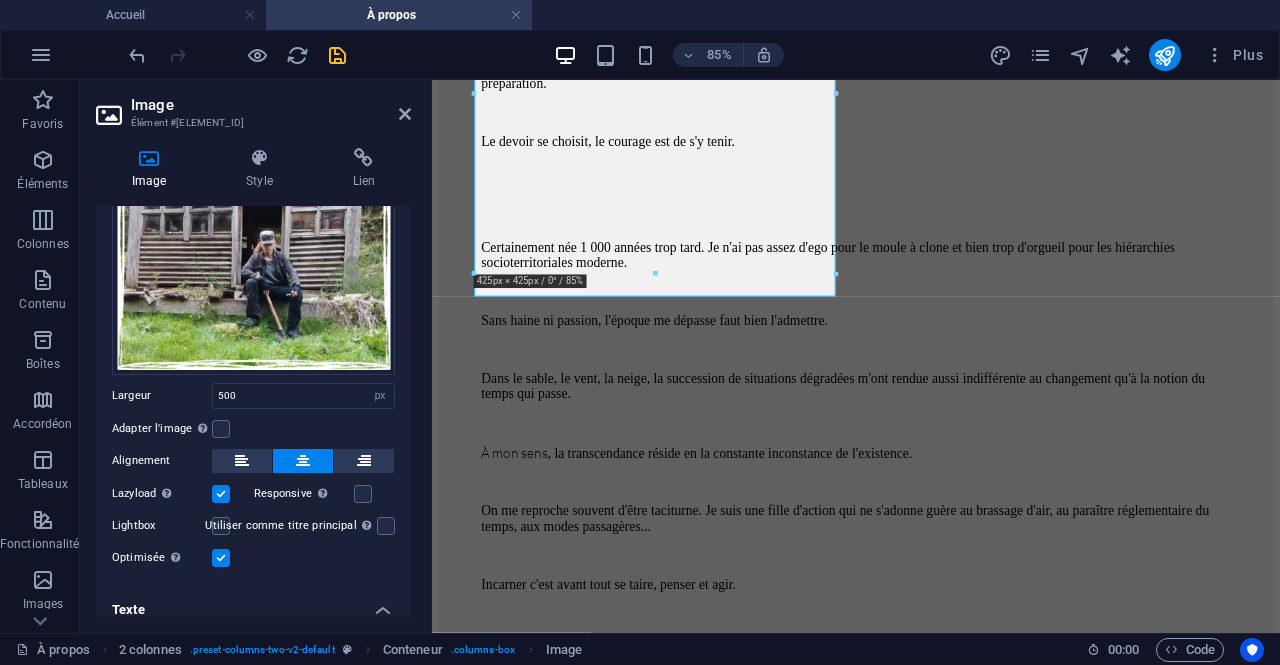 click on ""dead or alive, win out of love for your enemies"" at bounding box center (253, 775) 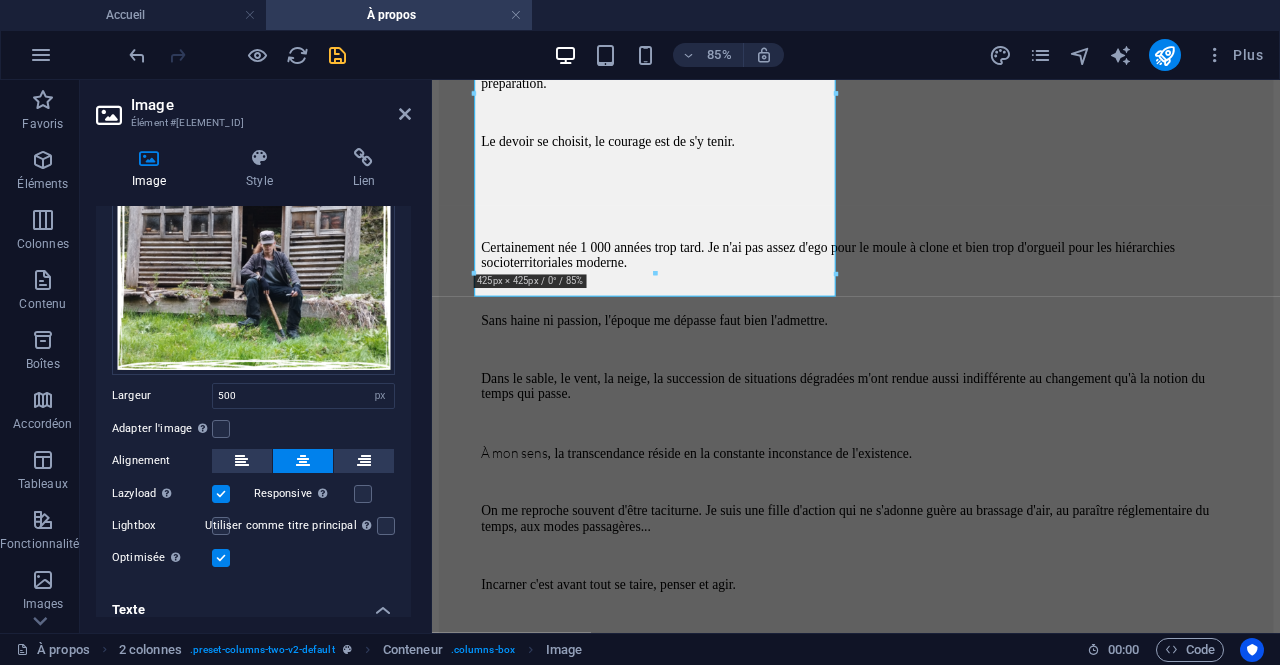 drag, startPoint x: 330, startPoint y: 580, endPoint x: 140, endPoint y: 561, distance: 190.94763 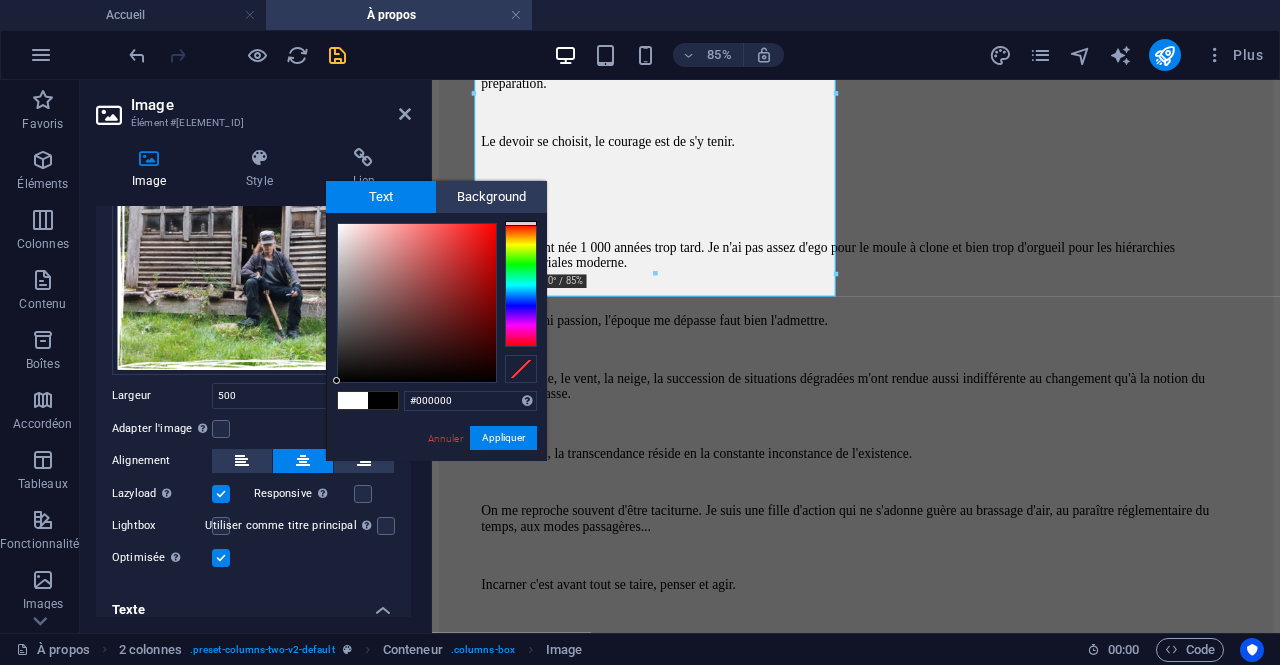 click at bounding box center (383, 400) 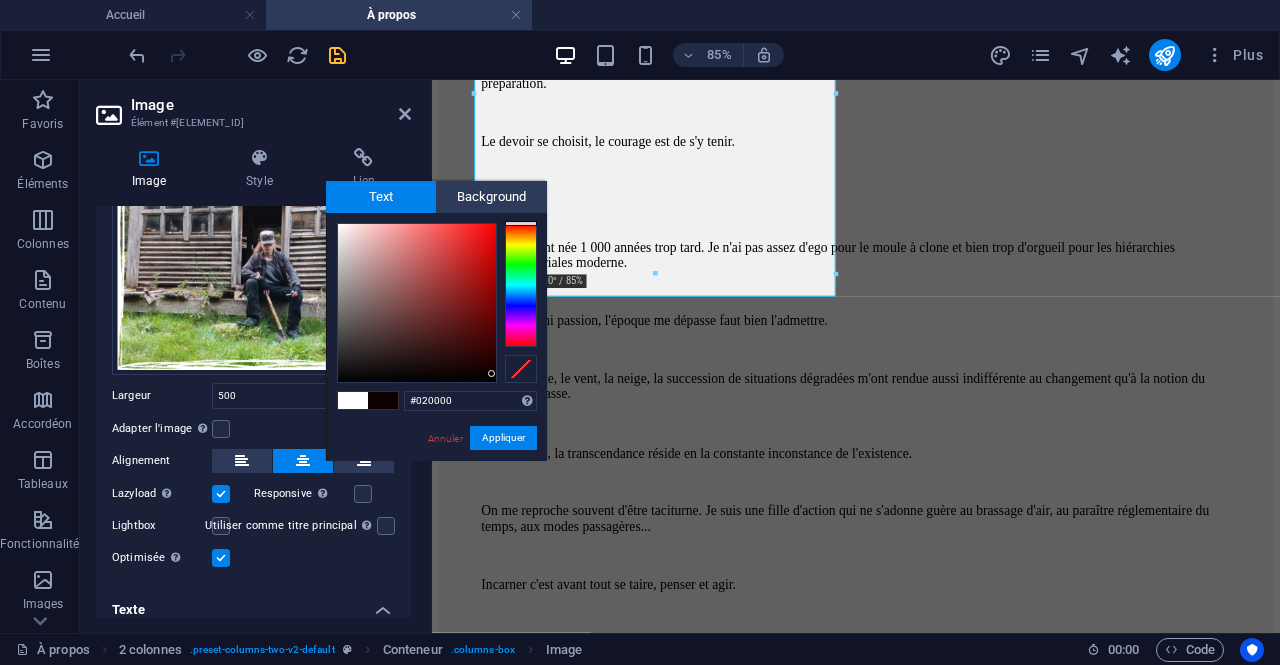 type on "#000000" 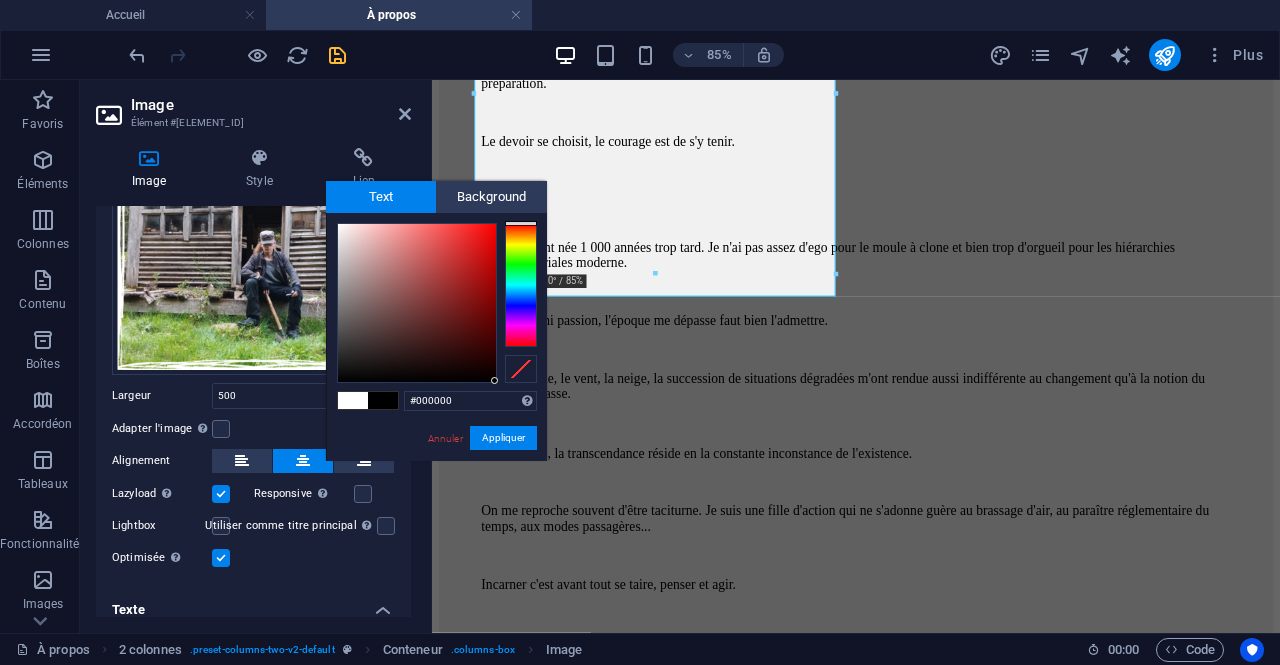 drag, startPoint x: 492, startPoint y: 371, endPoint x: 520, endPoint y: 417, distance: 53.851646 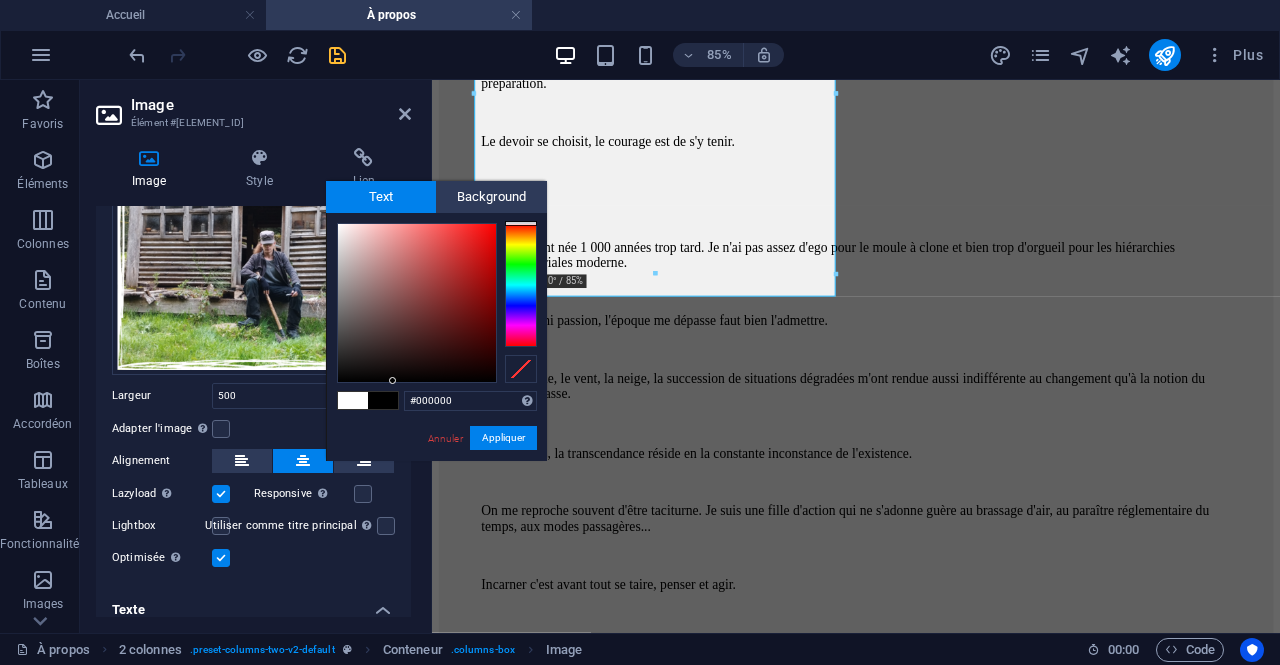 click at bounding box center (383, 400) 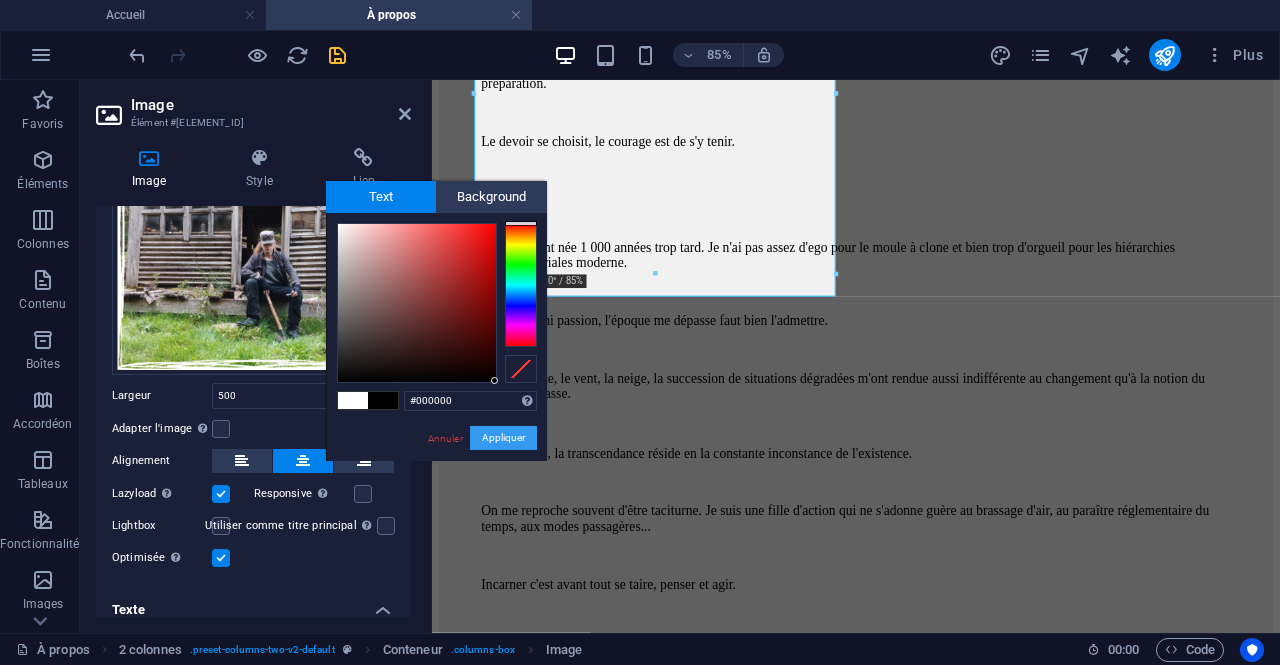click on "Appliquer" at bounding box center (503, 438) 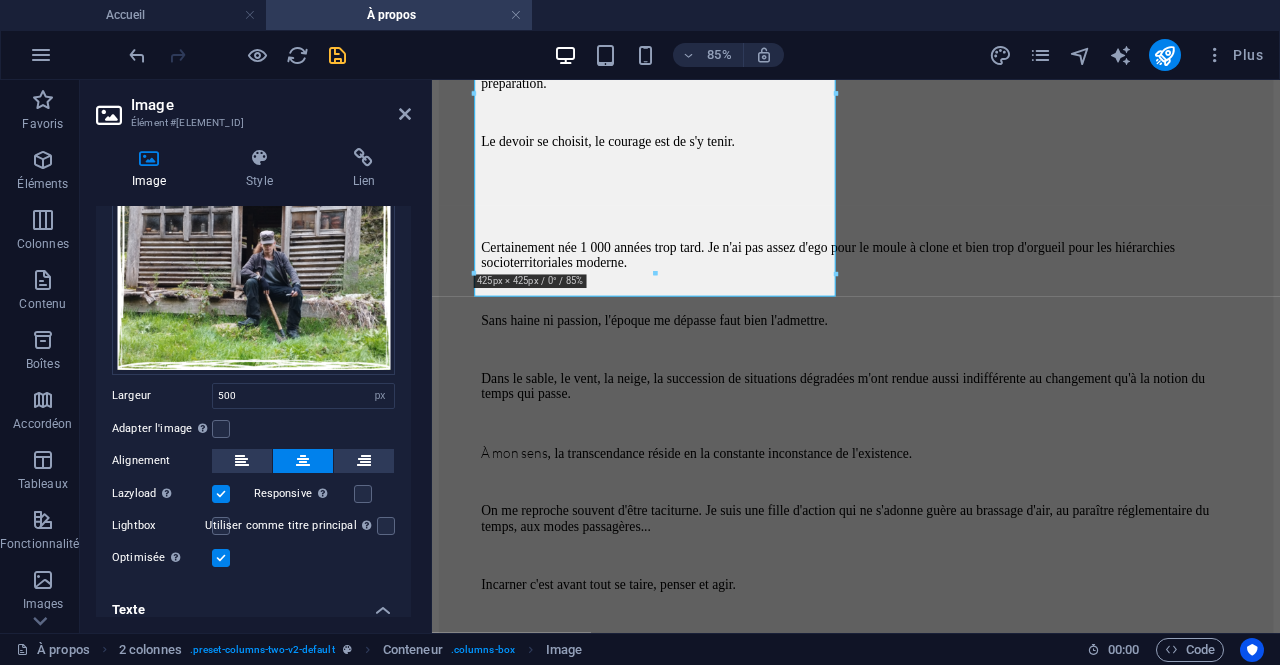 click on ""dead or alive, win out of love for your enemies"" at bounding box center [253, 775] 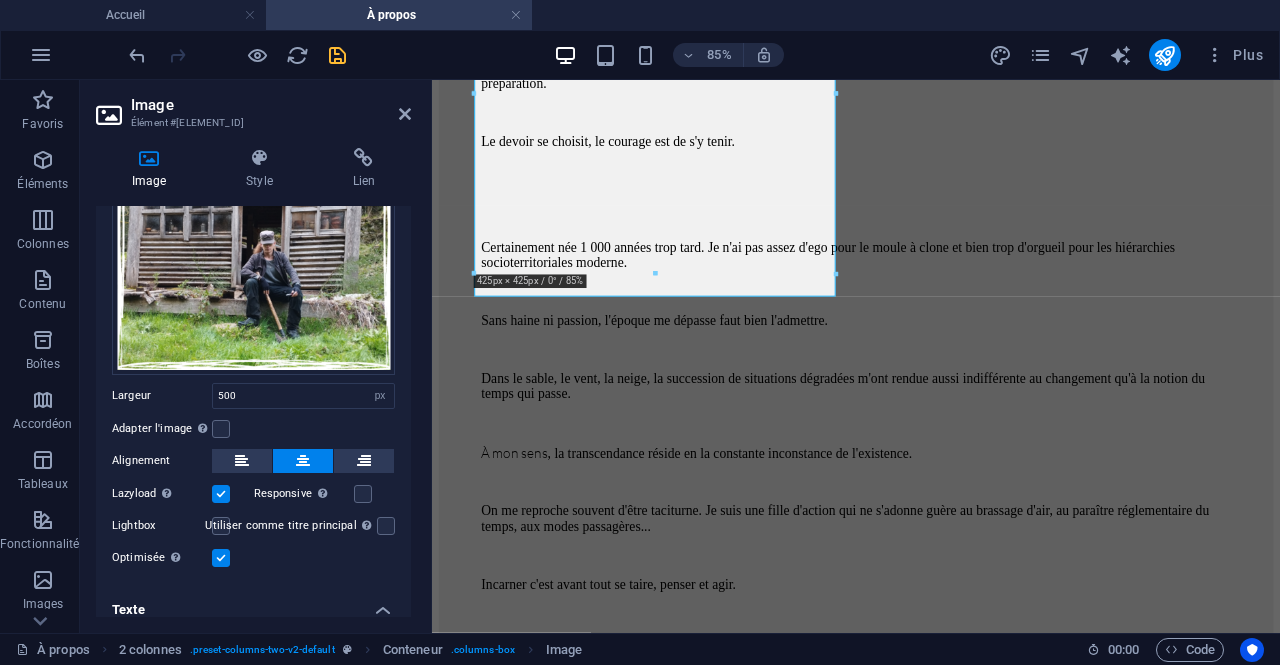 drag, startPoint x: 344, startPoint y: 581, endPoint x: 132, endPoint y: 562, distance: 212.84972 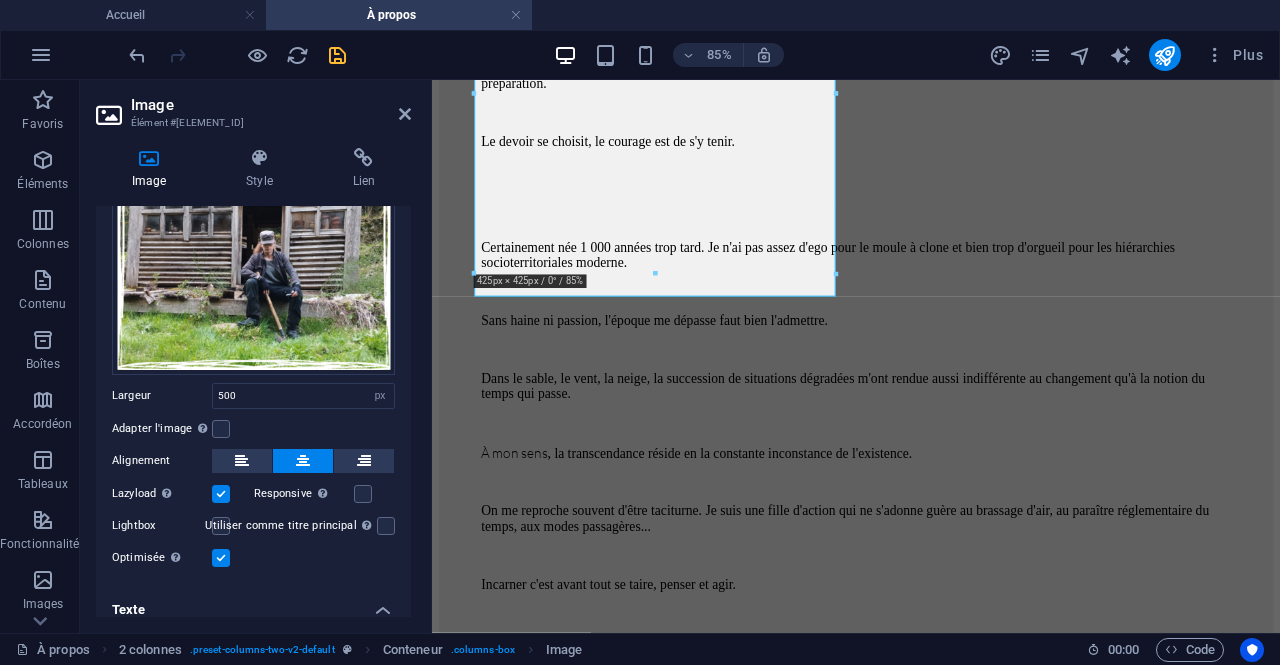 click on "Colors" at bounding box center (326, 707) 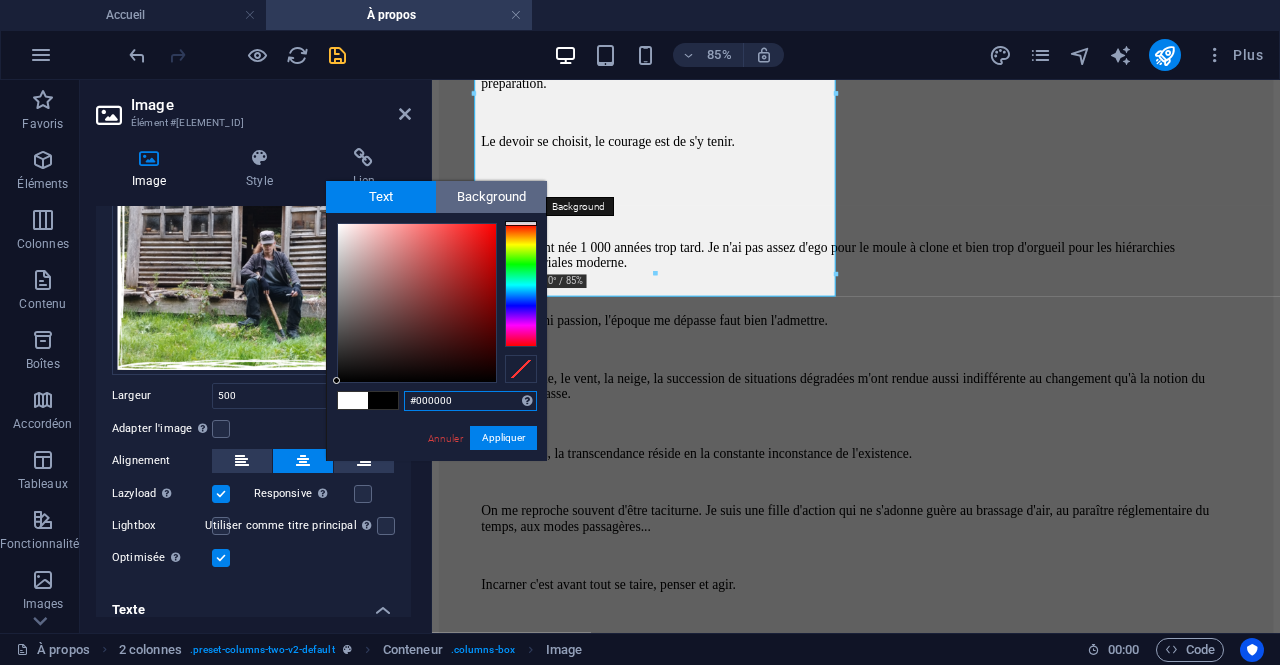 click on "Background" at bounding box center [491, 197] 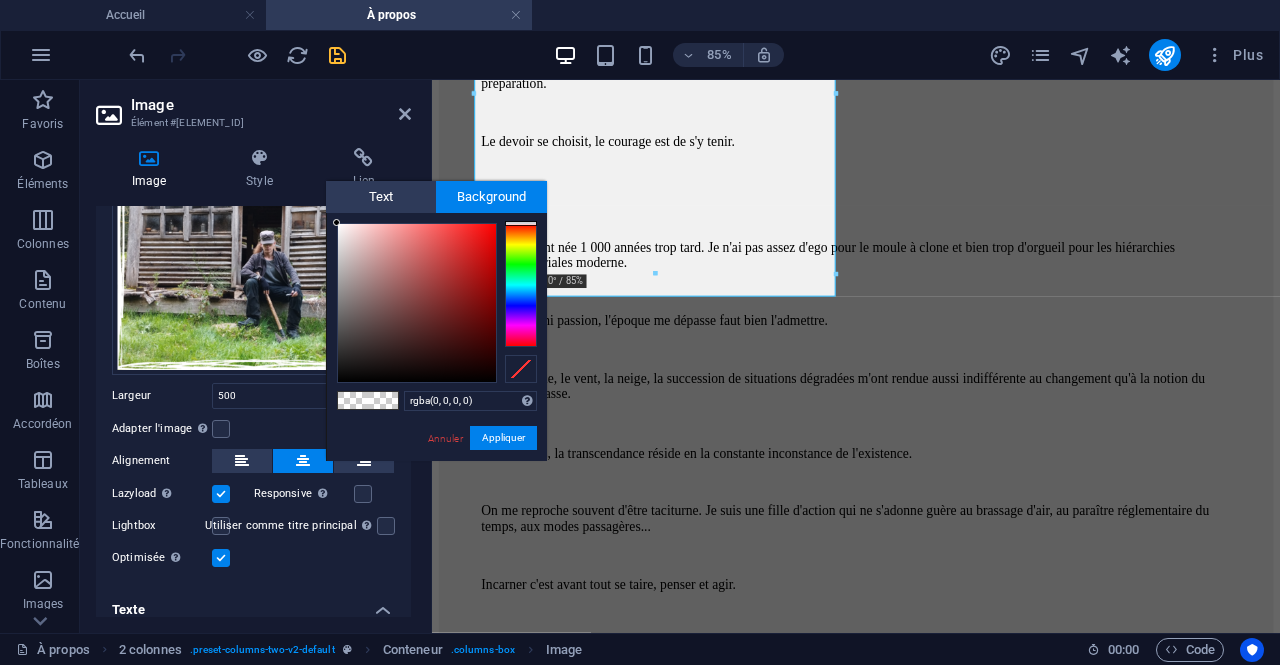 click on "rgba(0, 0, 0, 0) Formats pris en charge #0852ed rgb(8, 82, 237) rgba(8, 82, 237, 90%) hsv(221,97,93) hsl(221, 93%, 48%) Annuler Appliquer" at bounding box center (436, 482) 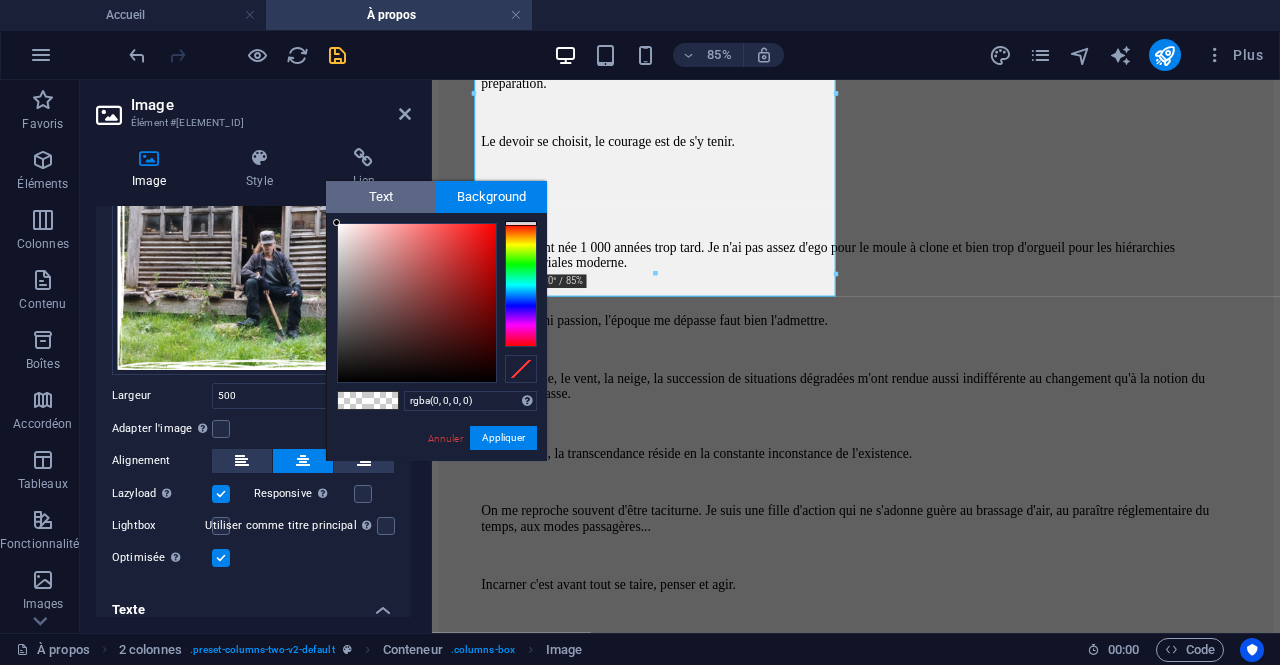 click on "Text" at bounding box center [381, 197] 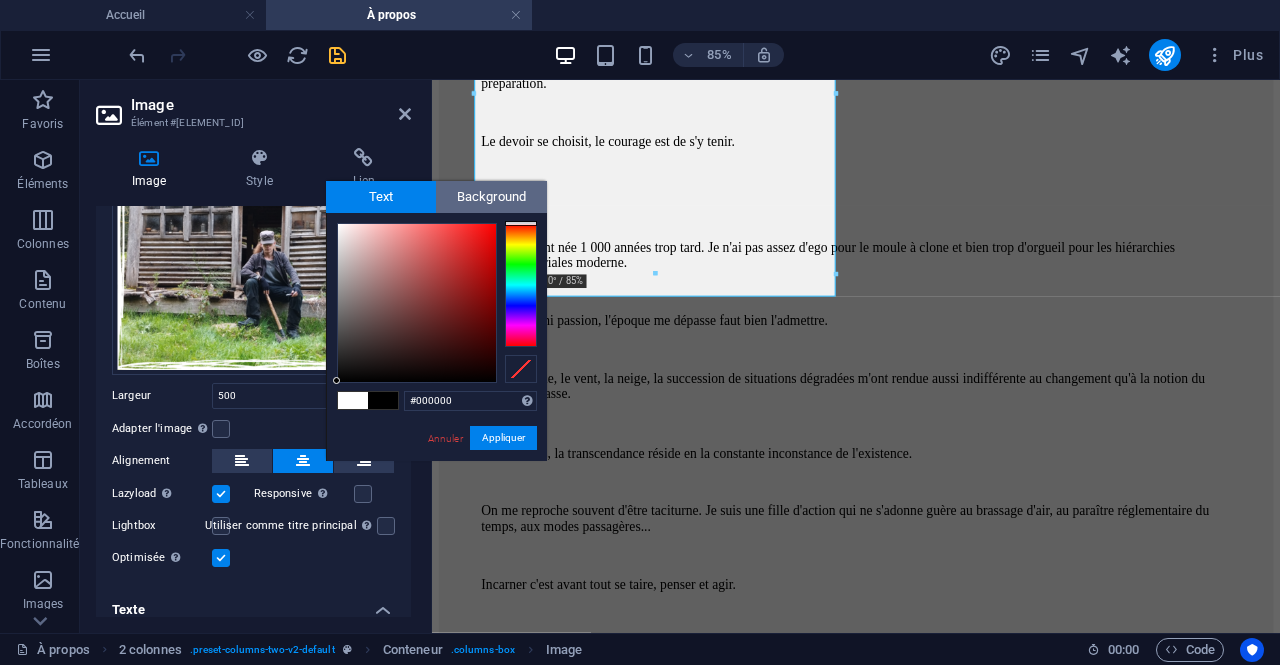 click on "Background" at bounding box center (491, 197) 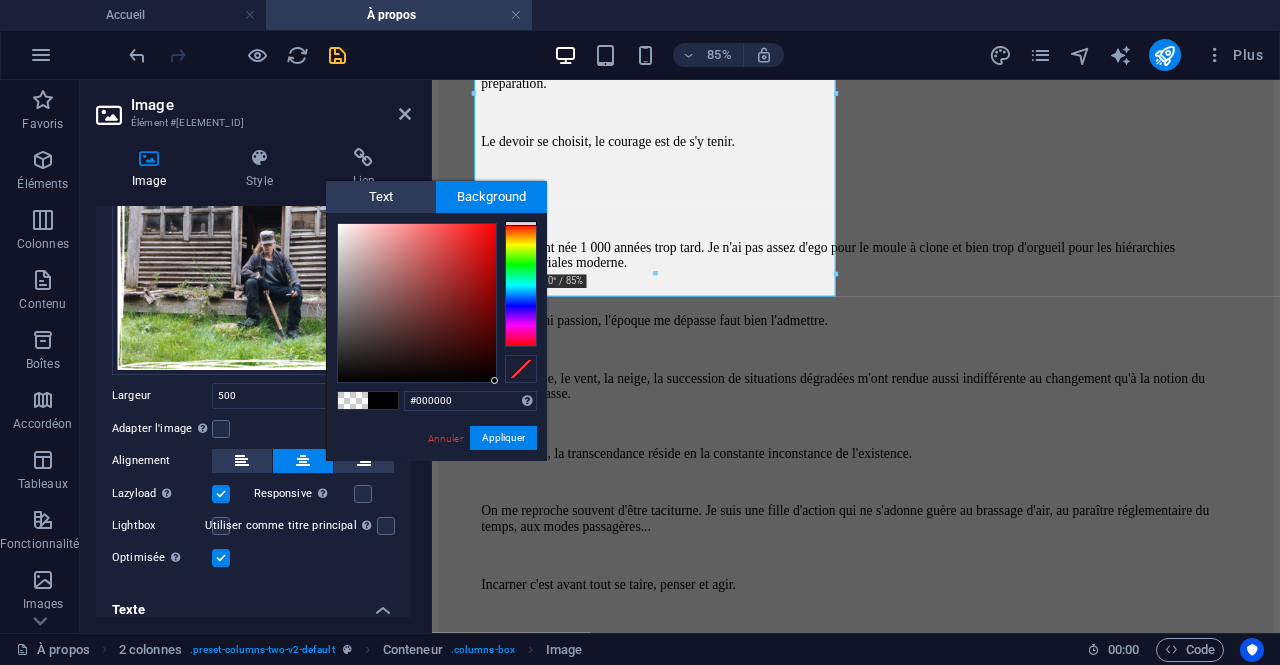 drag, startPoint x: 440, startPoint y: 375, endPoint x: 554, endPoint y: 397, distance: 116.1034 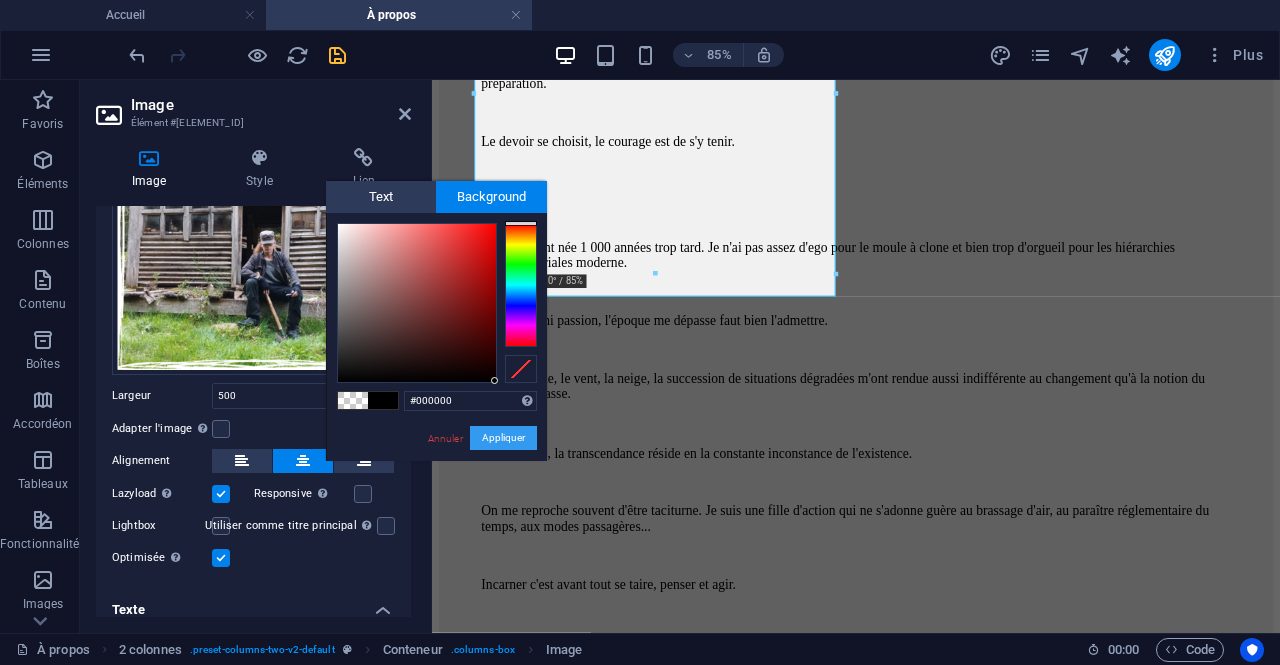 click on "Appliquer" at bounding box center [503, 438] 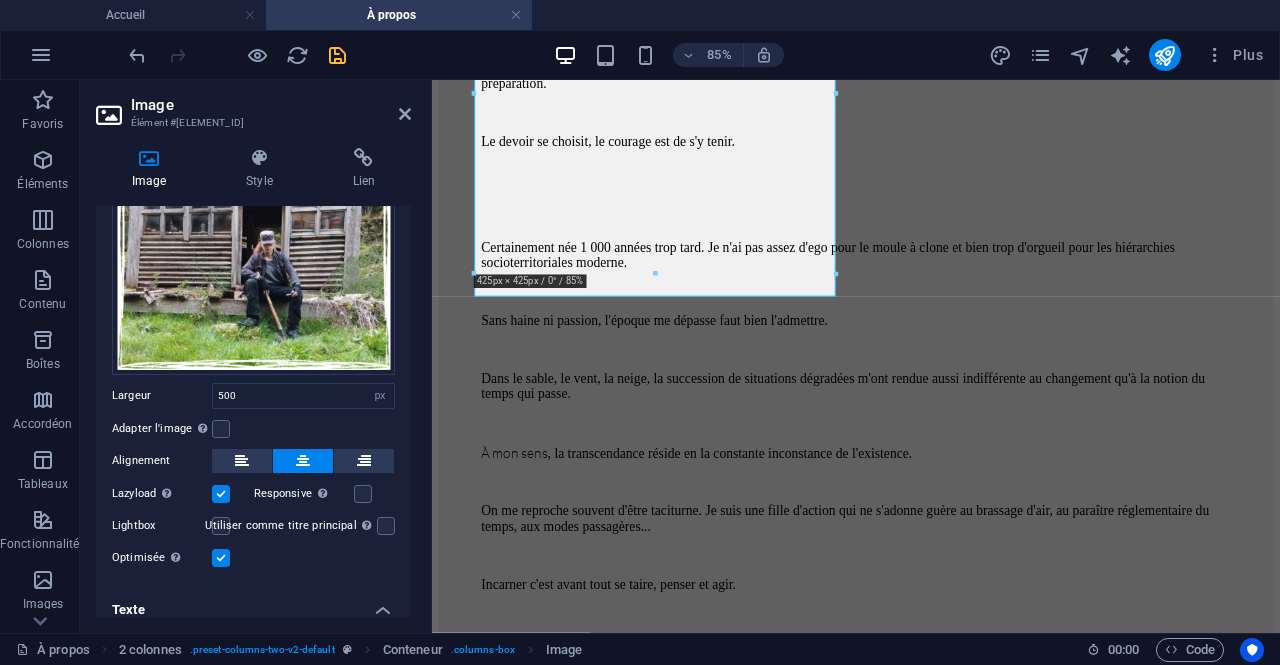 click at bounding box center (326, 707) 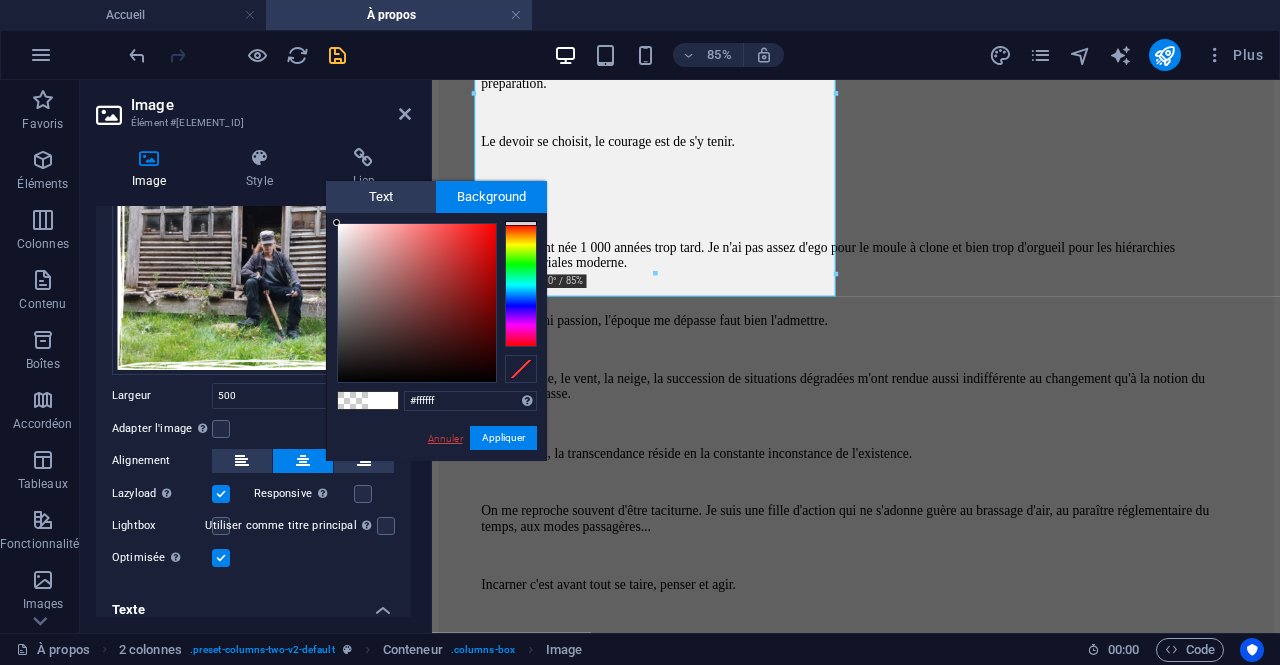 click on "Annuler" at bounding box center (445, 438) 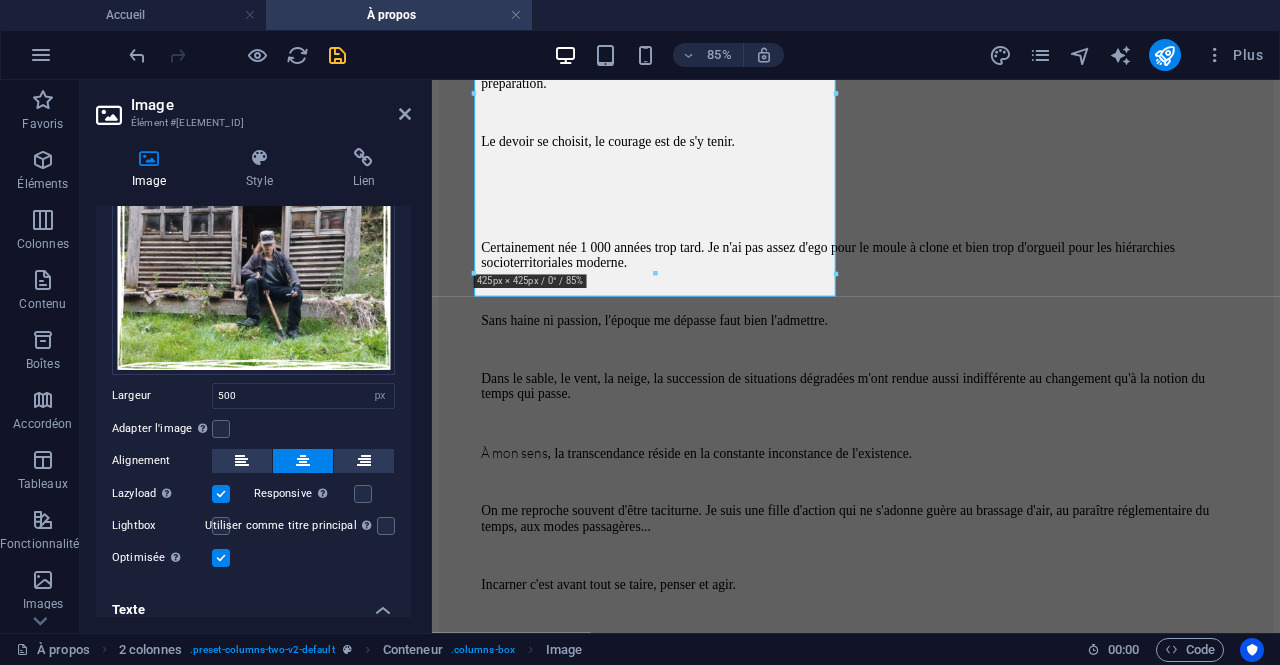 click at bounding box center [326, 707] 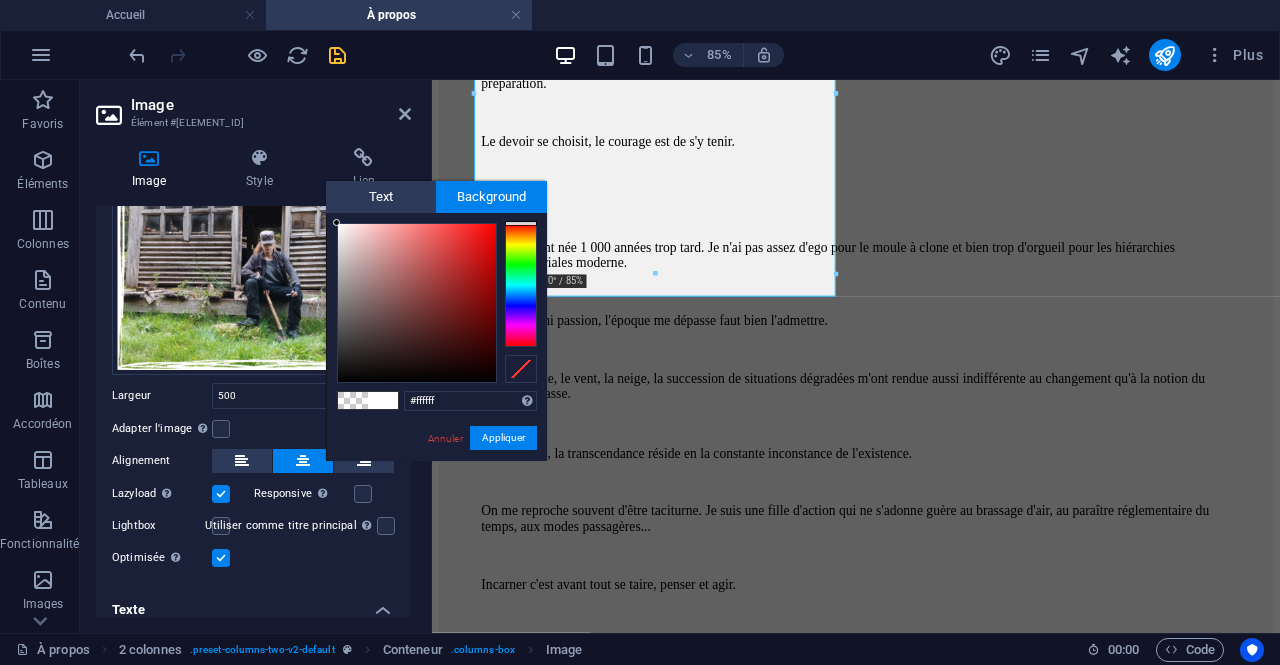 click at bounding box center [353, 400] 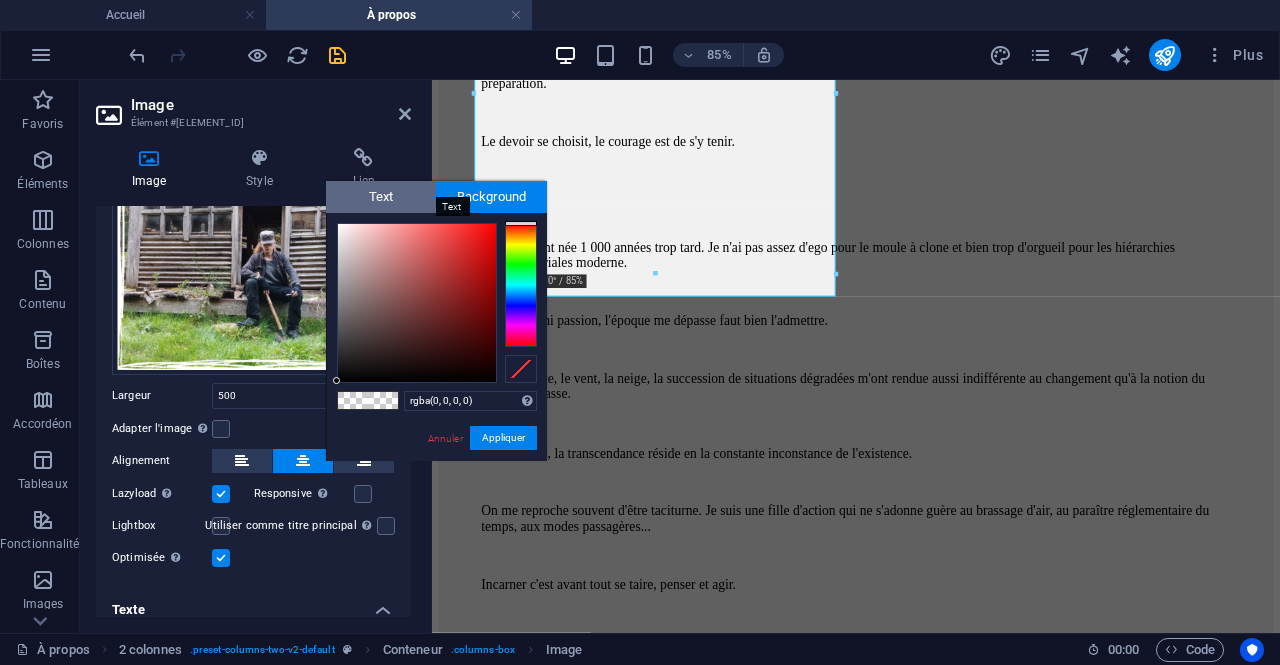 click on "Text" at bounding box center [381, 197] 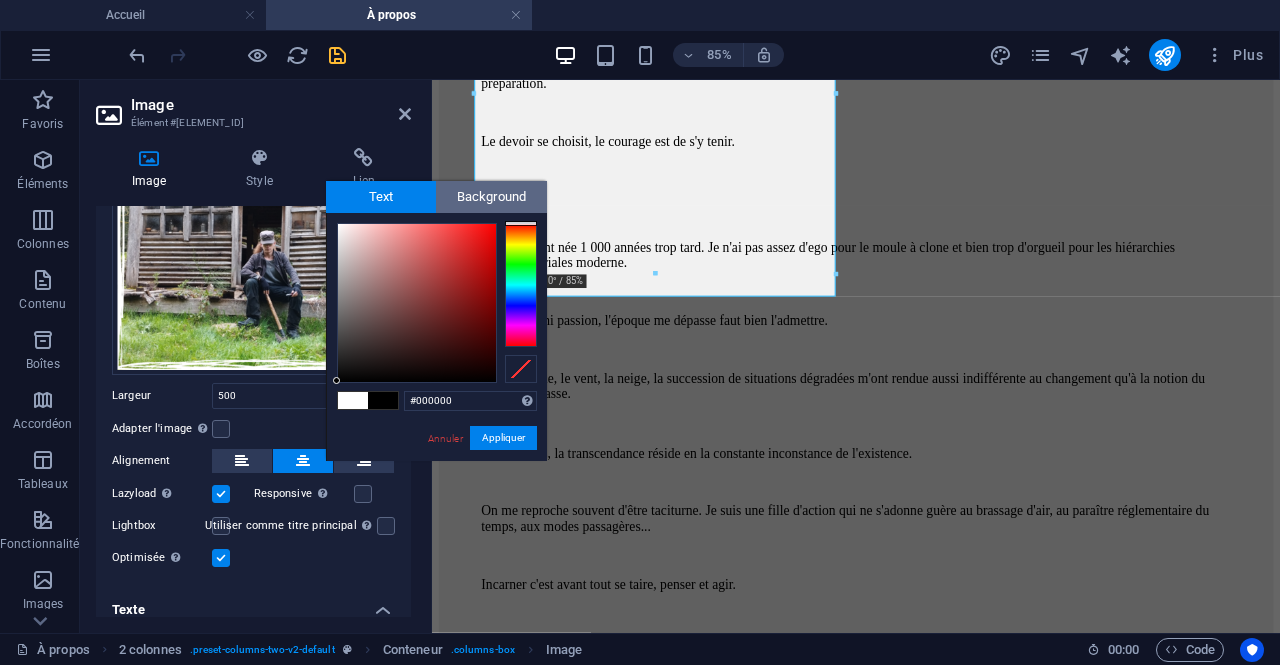 click on "Background" at bounding box center (491, 197) 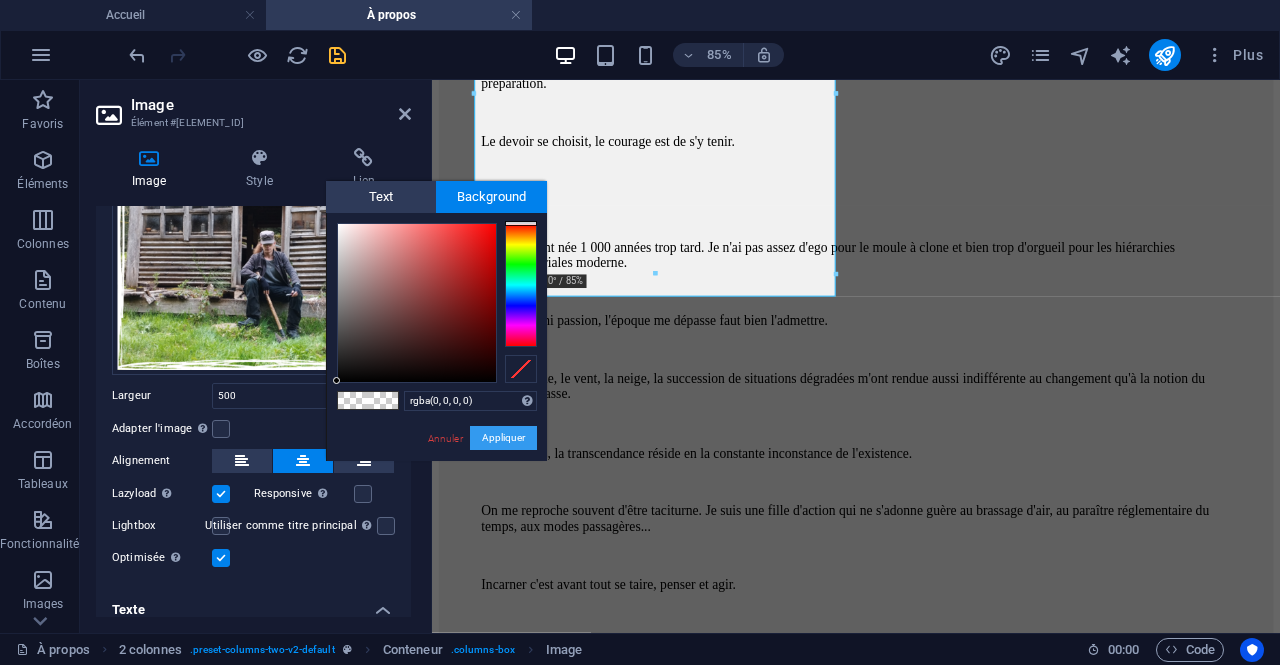 click on "Appliquer" at bounding box center [503, 438] 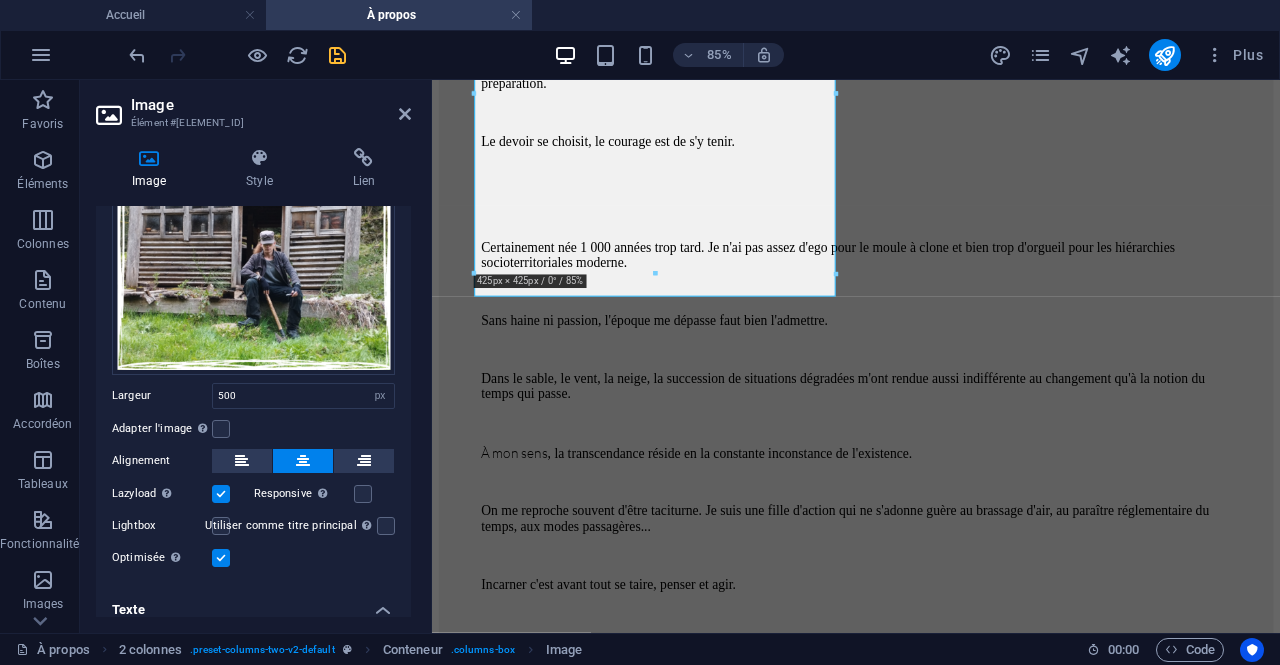 click on "Colors" at bounding box center (326, 707) 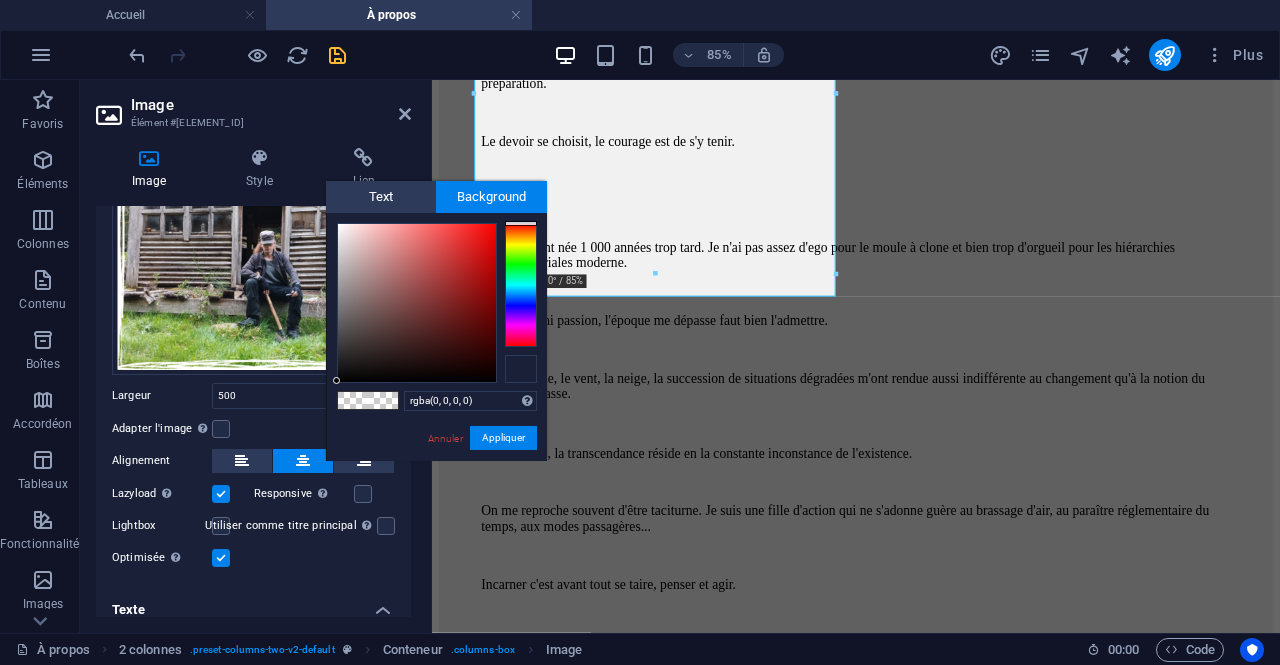 click at bounding box center [521, 369] 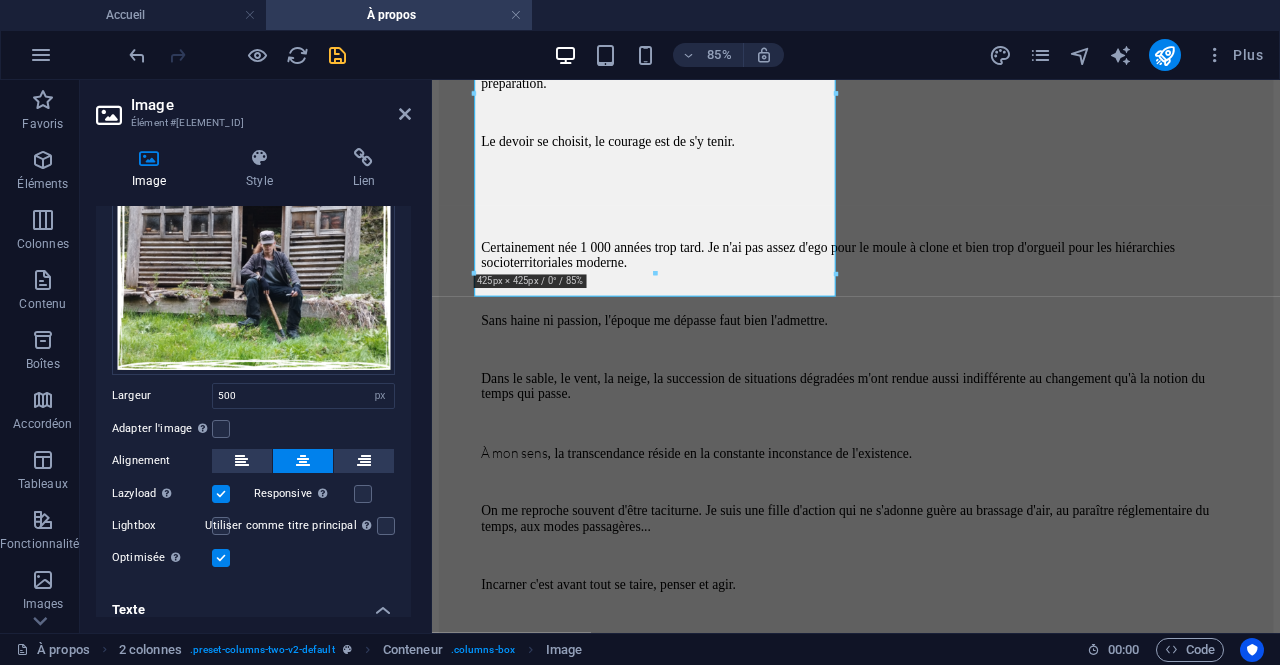 click on ""dead or alive, win out of love for your enemies"" at bounding box center [253, 775] 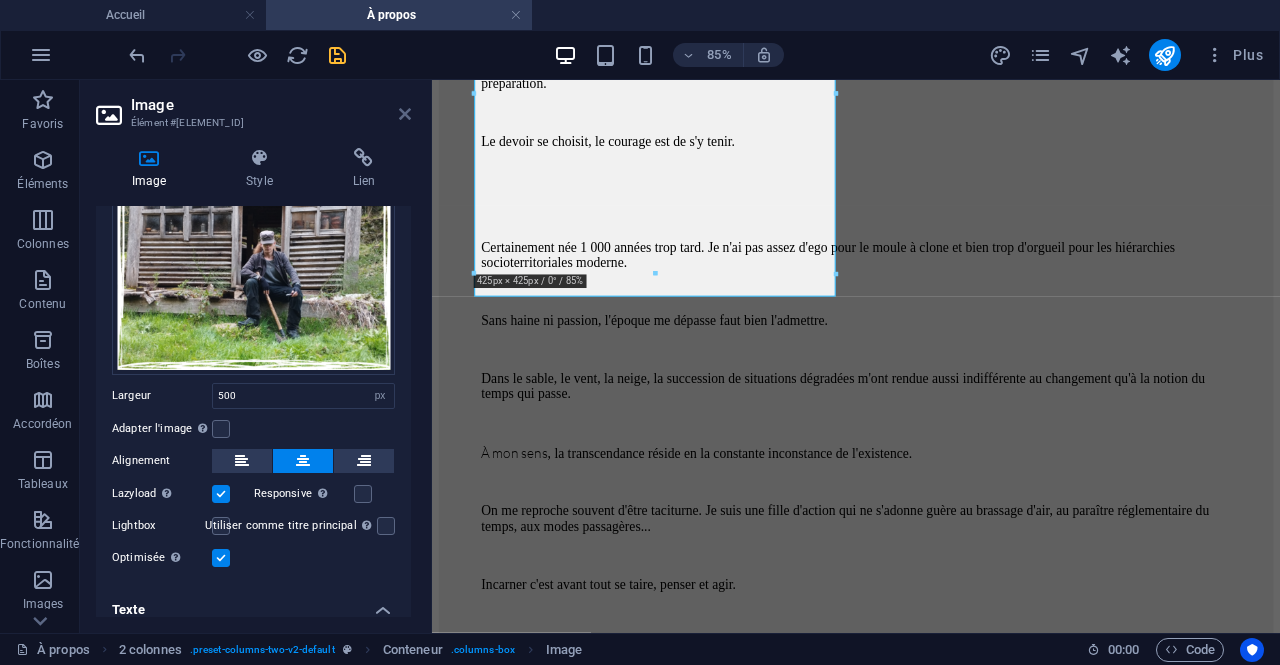 click at bounding box center (405, 114) 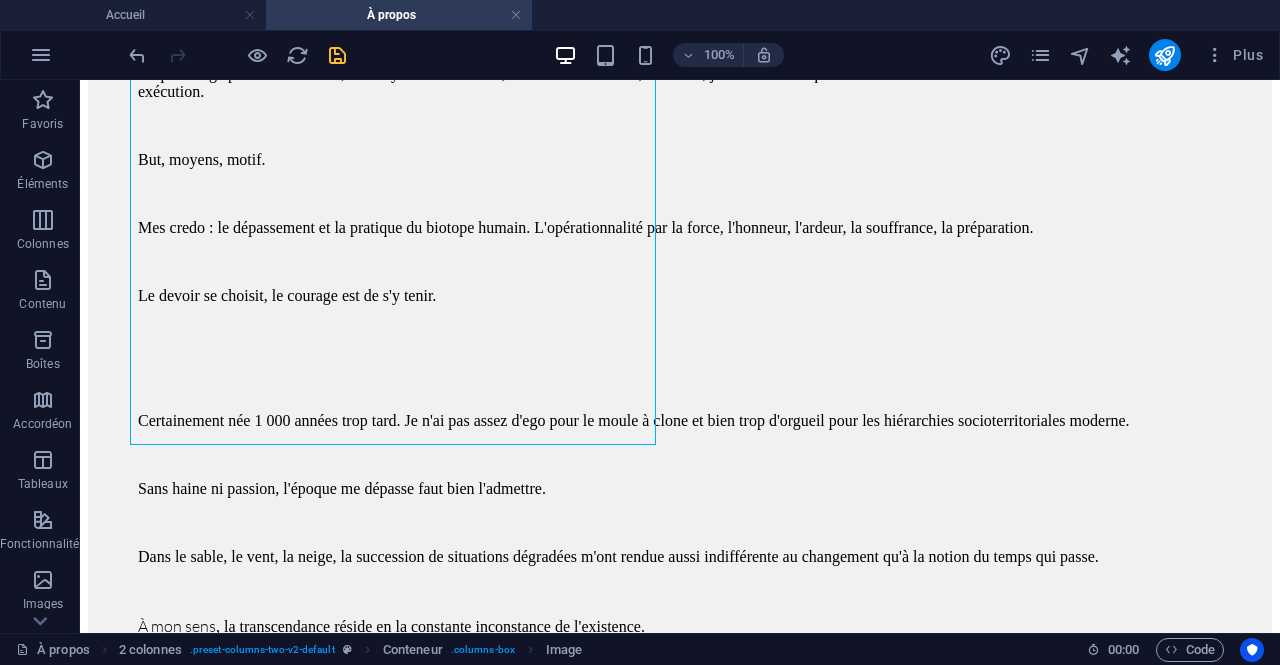 scroll, scrollTop: 1831, scrollLeft: 0, axis: vertical 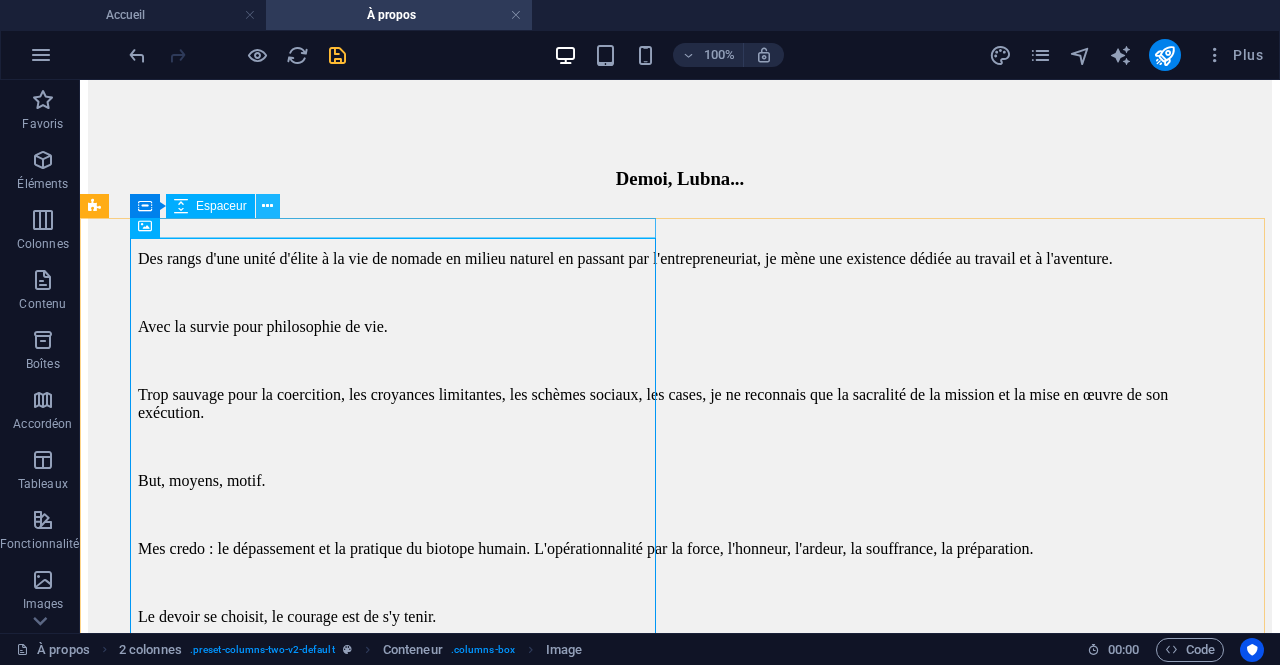 click at bounding box center (267, 206) 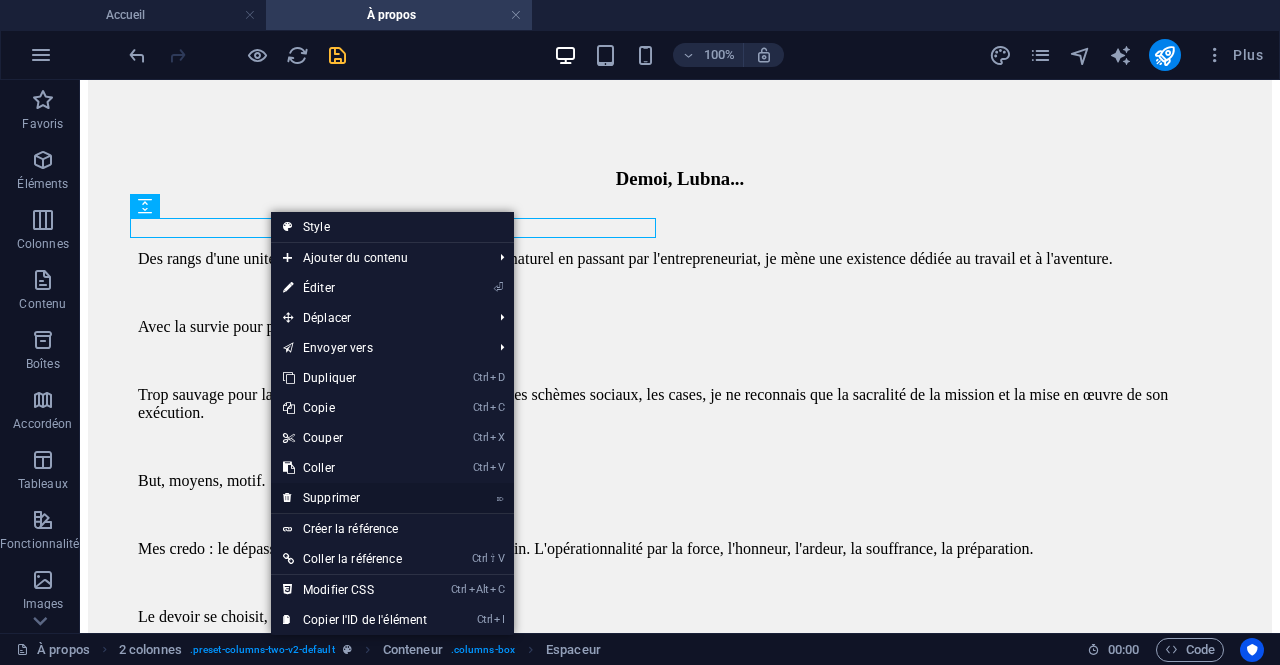 click on "⌦  Supprimer" at bounding box center (355, 498) 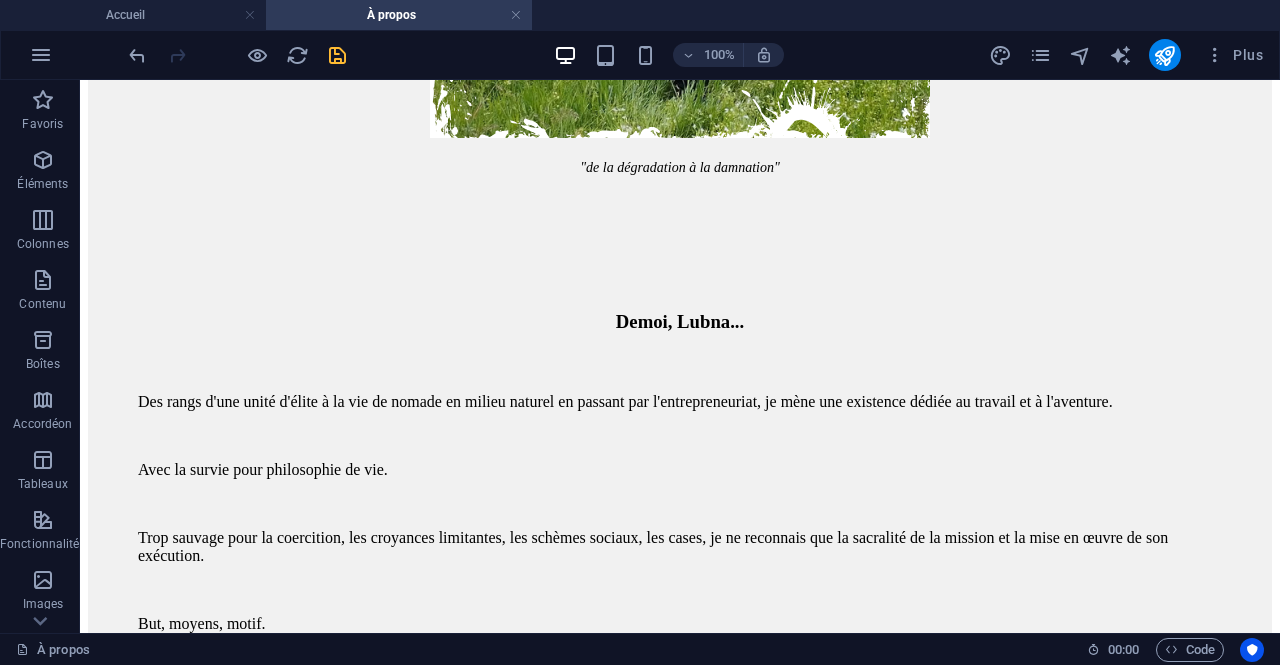 scroll, scrollTop: 1677, scrollLeft: 0, axis: vertical 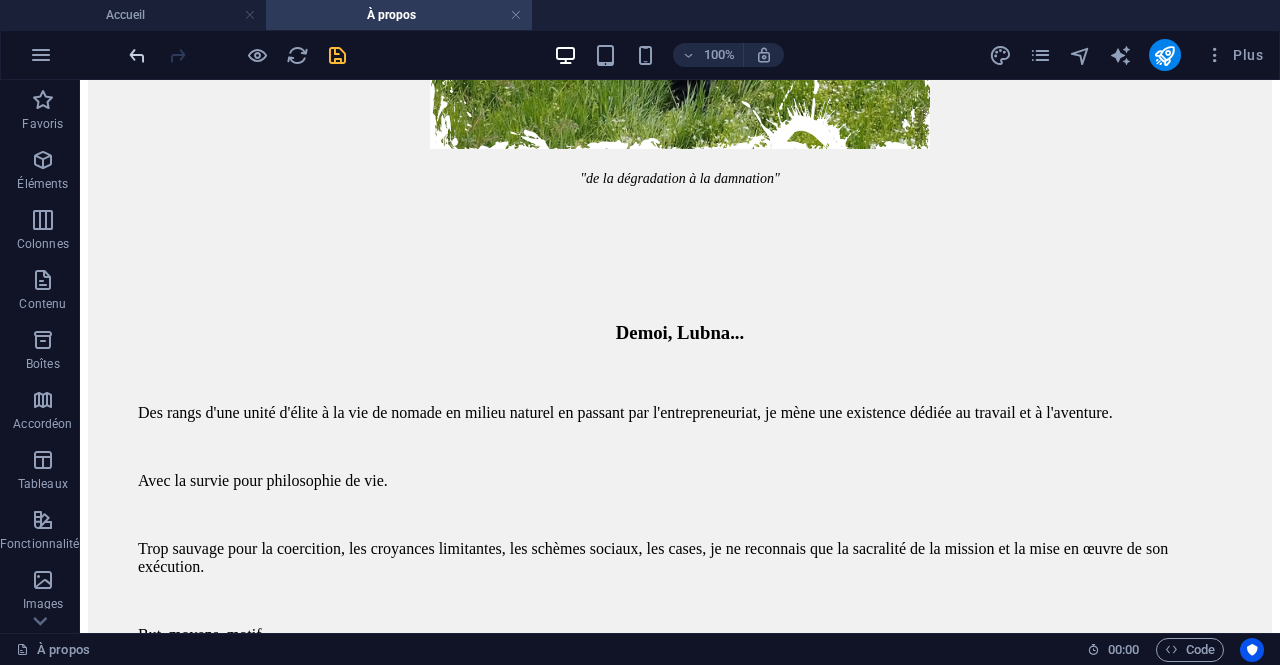 click at bounding box center [137, 55] 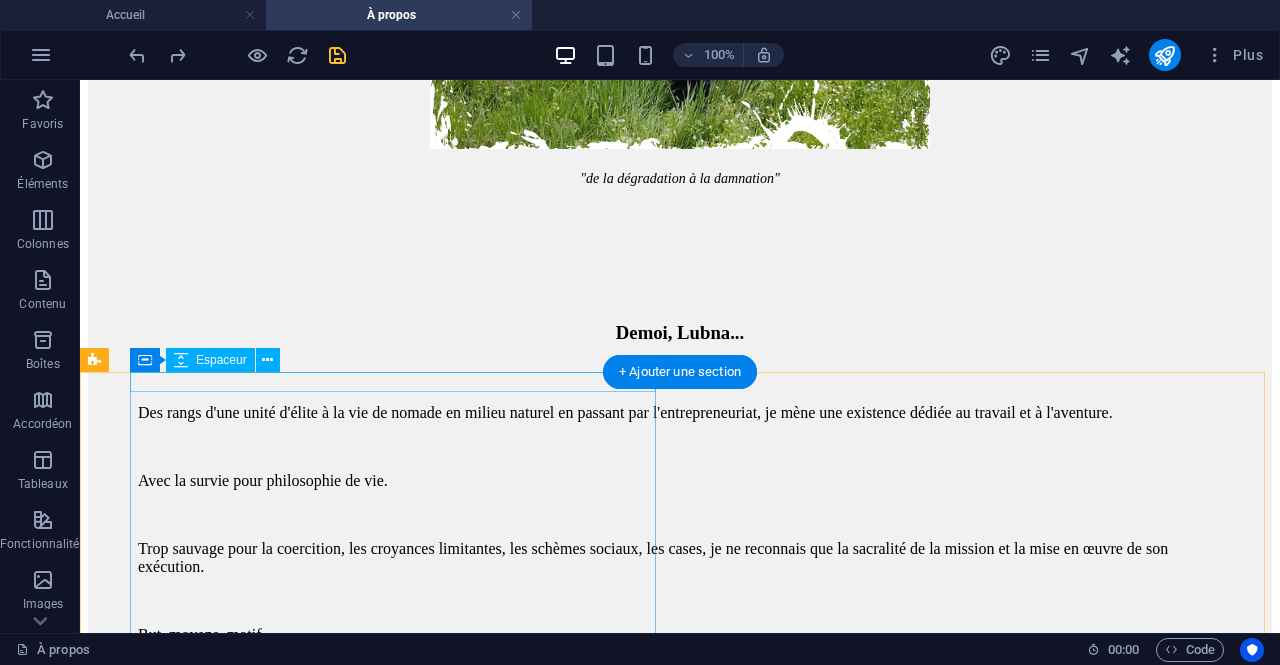 click at bounding box center (680, 1927) 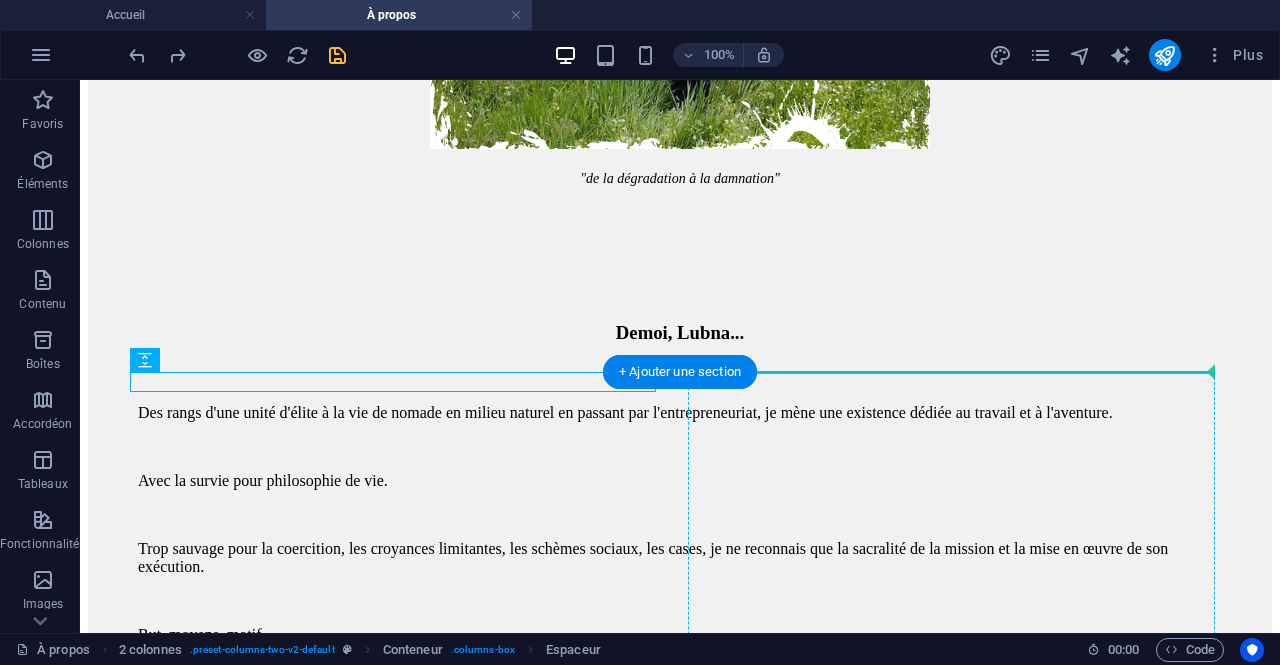 drag, startPoint x: 308, startPoint y: 446, endPoint x: 791, endPoint y: 382, distance: 487.2217 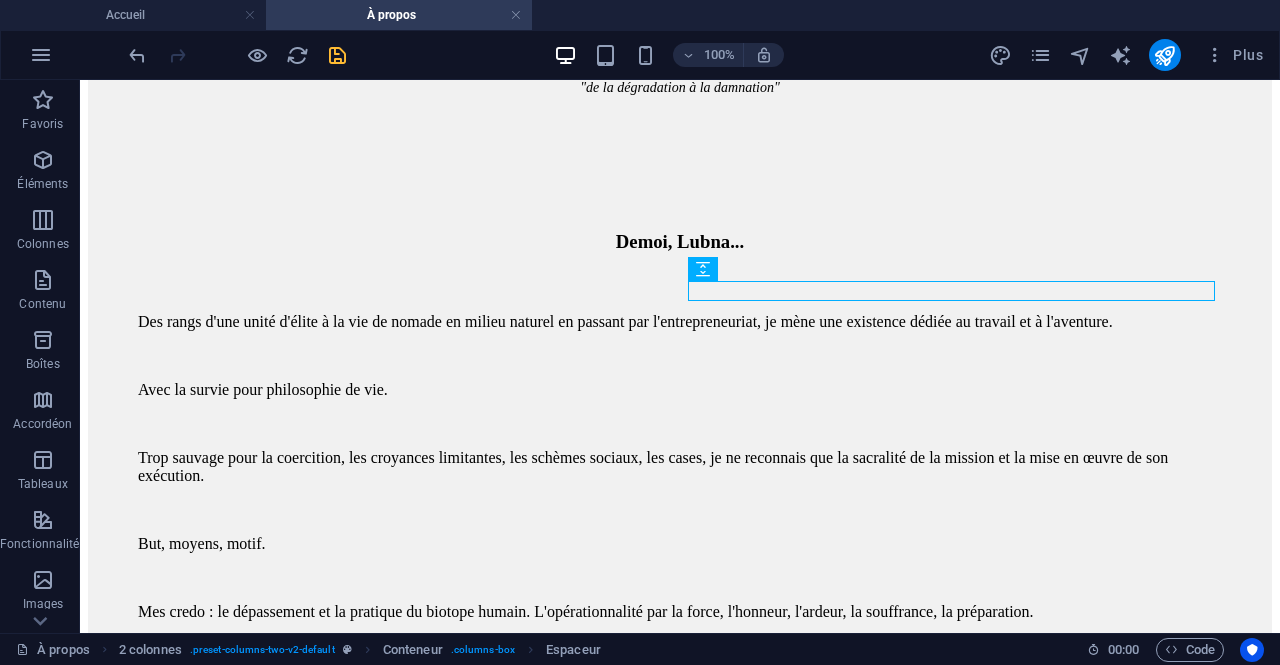scroll, scrollTop: 1753, scrollLeft: 0, axis: vertical 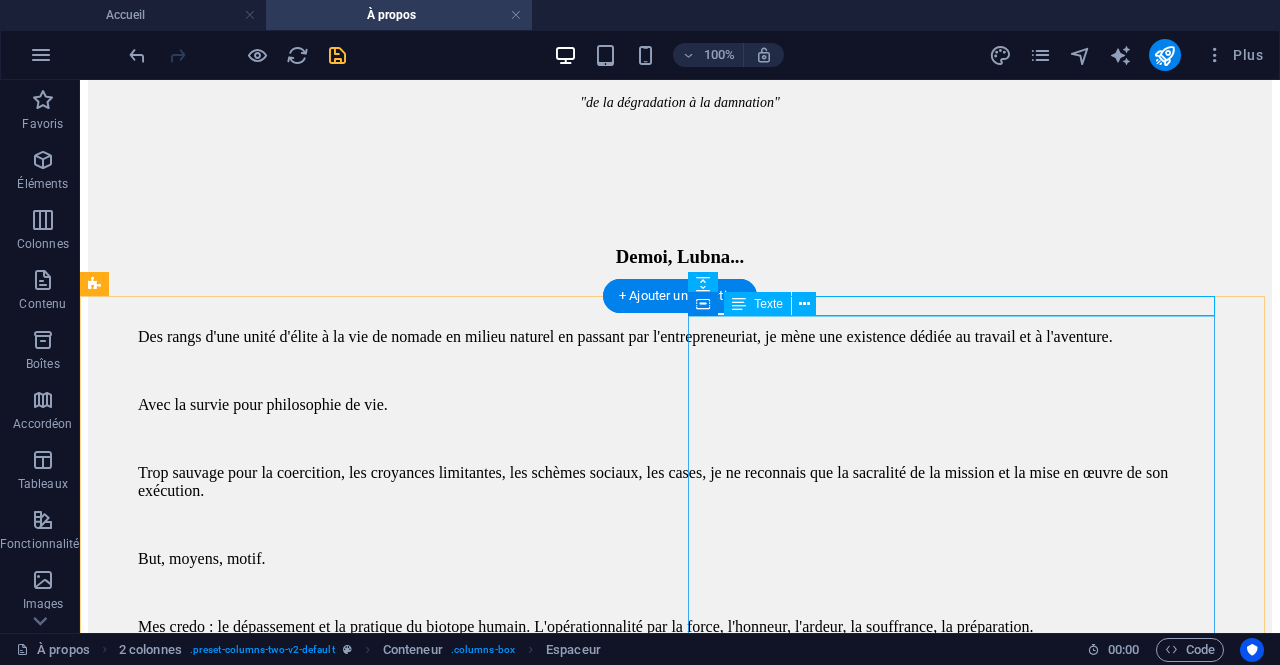 click on "On me reproche souvent d'être taciturne. Me suis une fille d'action qui ne s'adonne guère au brassage d'air, au paraître réglementaire du temps, aux modes passagères... Toutefois, je n'ai de révérence qu'envers ceux qui se connaissent et s'assument. Nourrissant un profond rejet pour le clonage social. J'ai mon code, mes doctrines, ma ligne de conduite, et je m'y tiens. C'est aussi ignorant qu'inhérent à ma condition. La vie est pour moi un jeu qui a pour seul sens celui que l'on veut bien lui donner. Du ciel en enfer, de la dégradation à la damnation, je fais ce que j'ai à faire. Ni bonne ni mauvaise, je sers ce que je considère être la bonne cause. Il en sera ainsi jusqu'à mon crépuscule." at bounding box center (680, 2639) 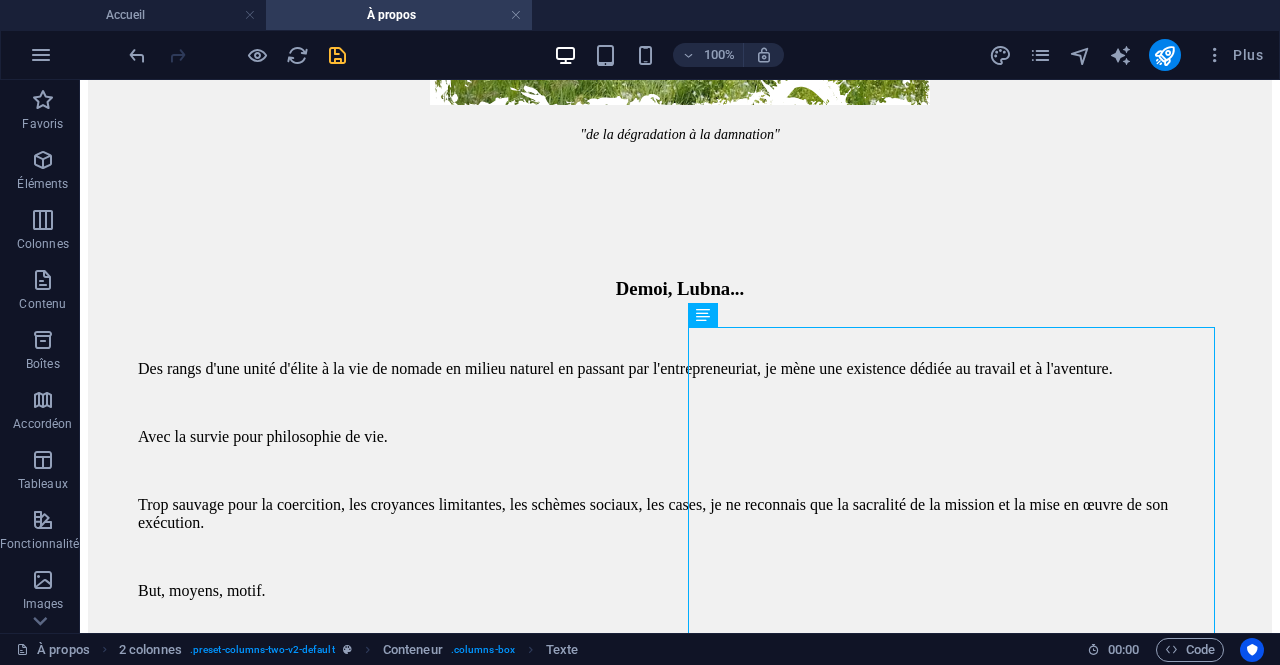 scroll, scrollTop: 1675, scrollLeft: 0, axis: vertical 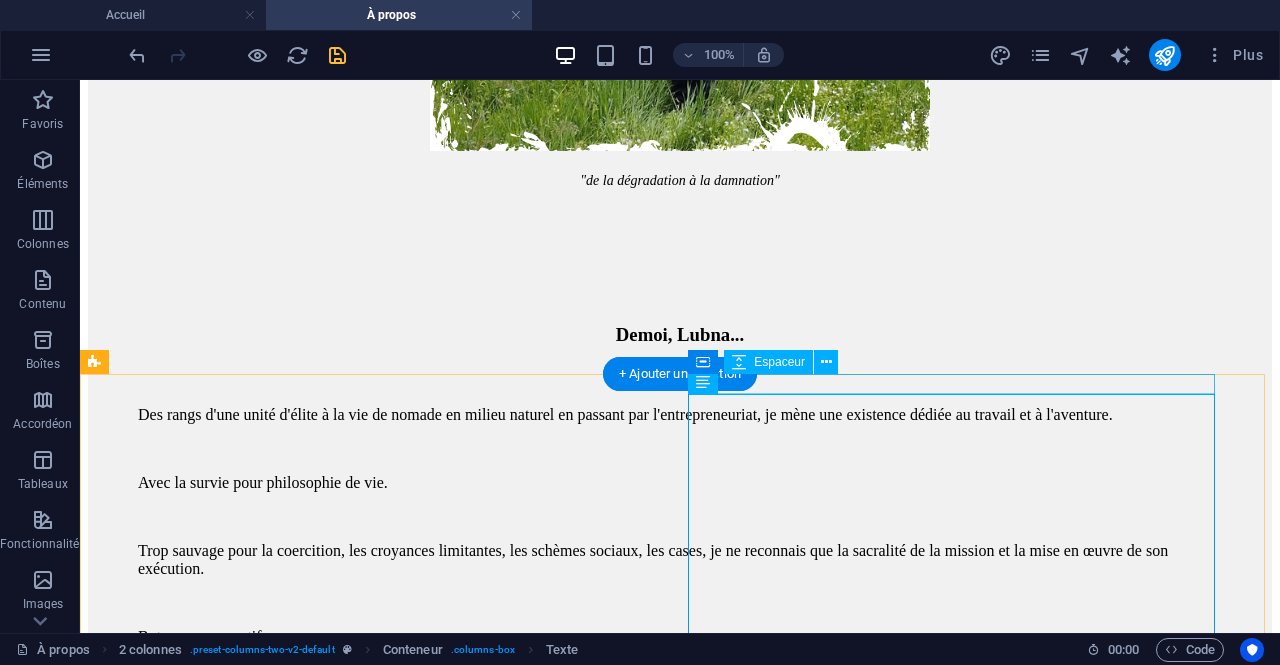 click at bounding box center [680, 2537] 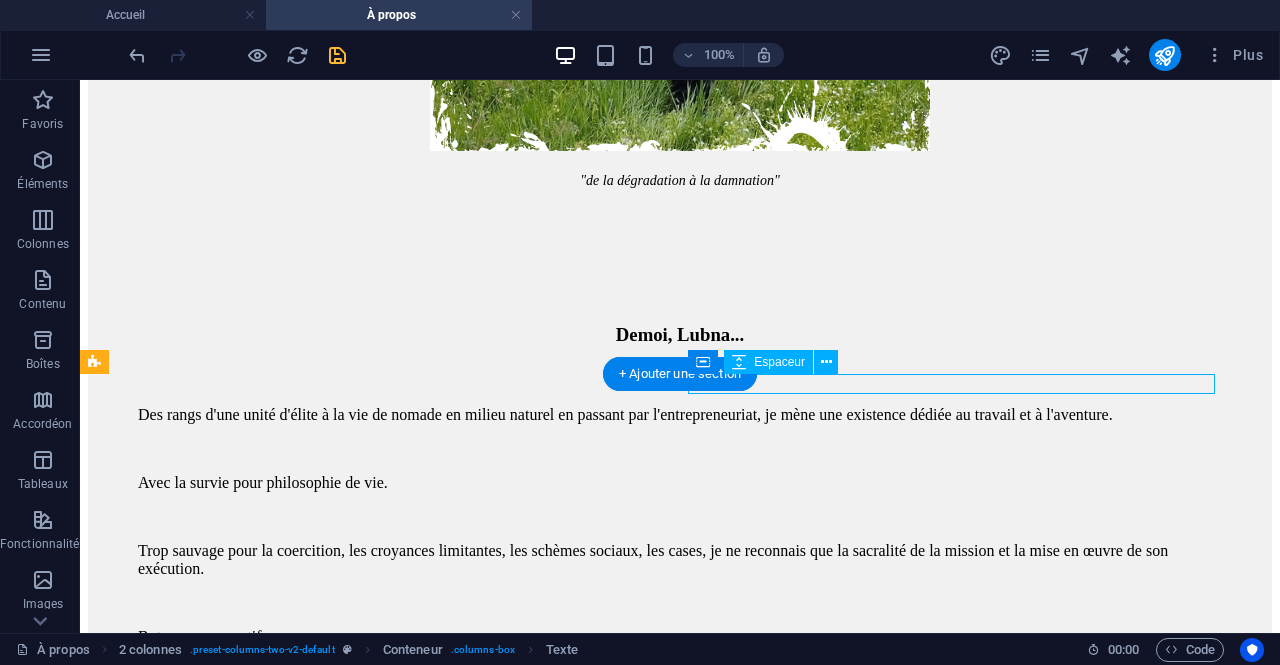 click at bounding box center (680, 2537) 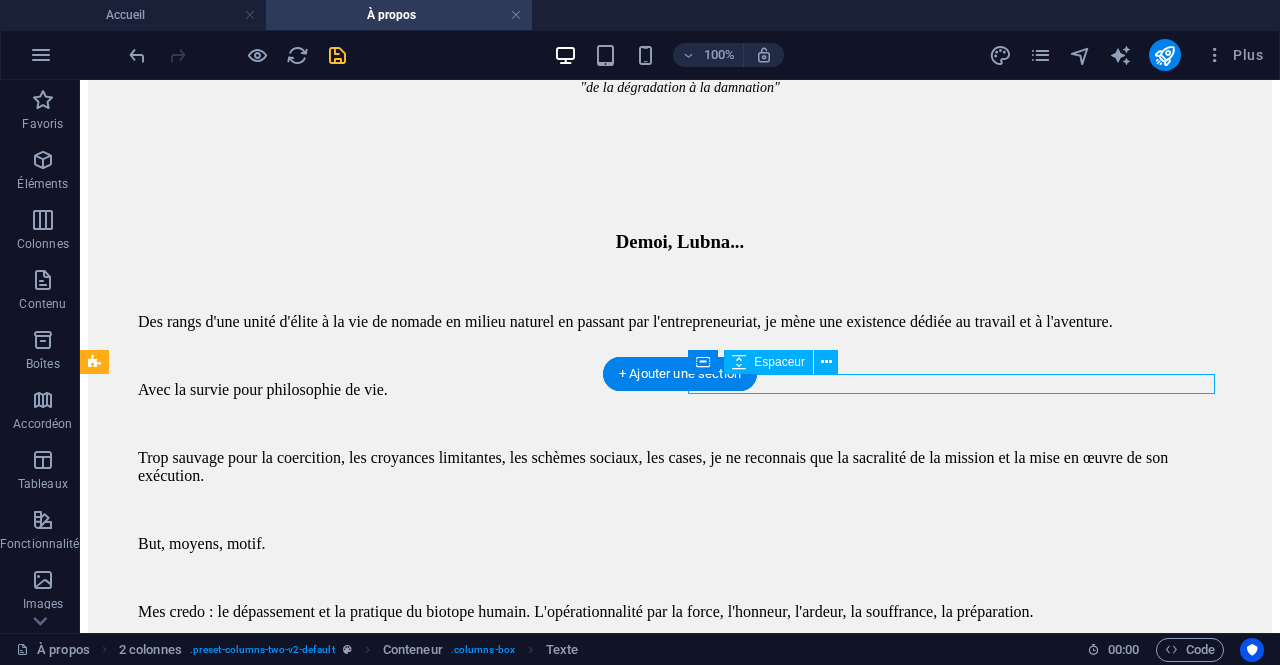 select on "px" 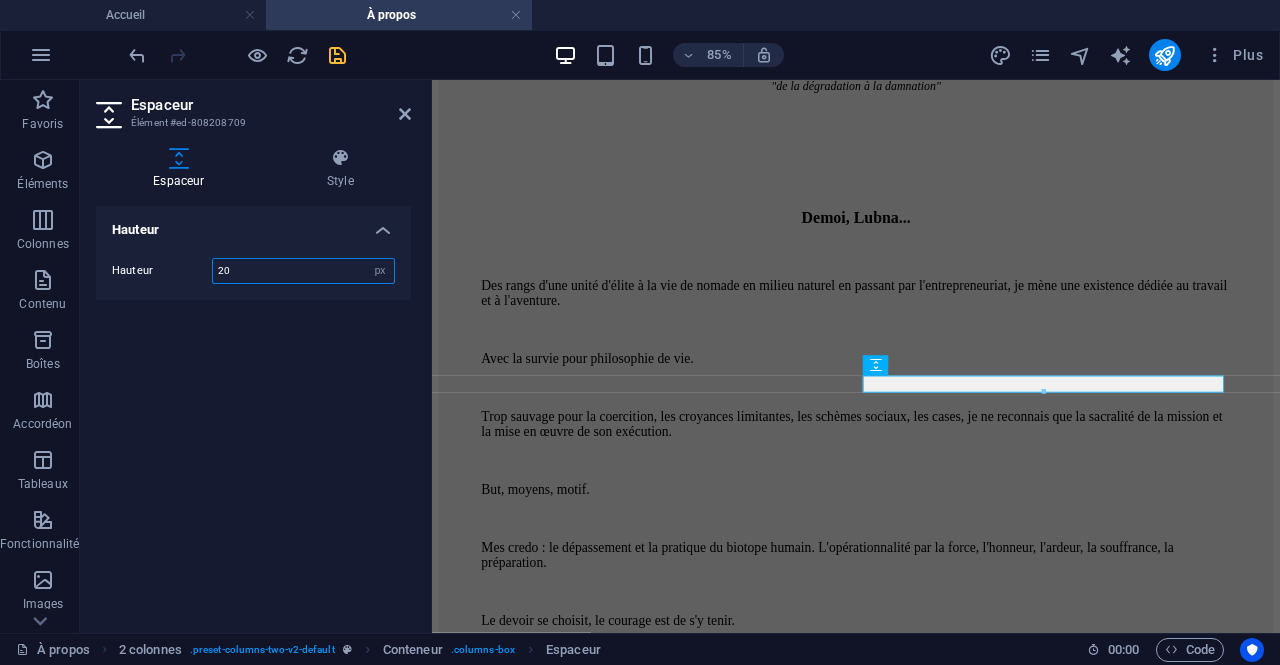 click on "20" at bounding box center (303, 271) 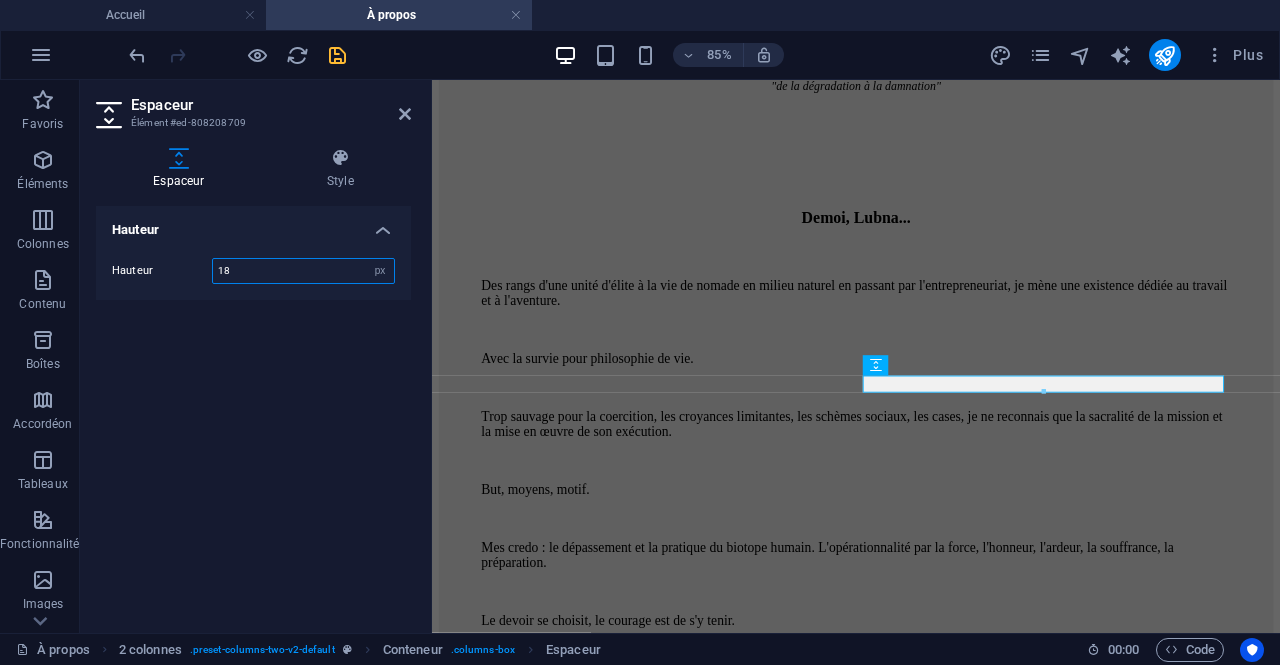 type on "18" 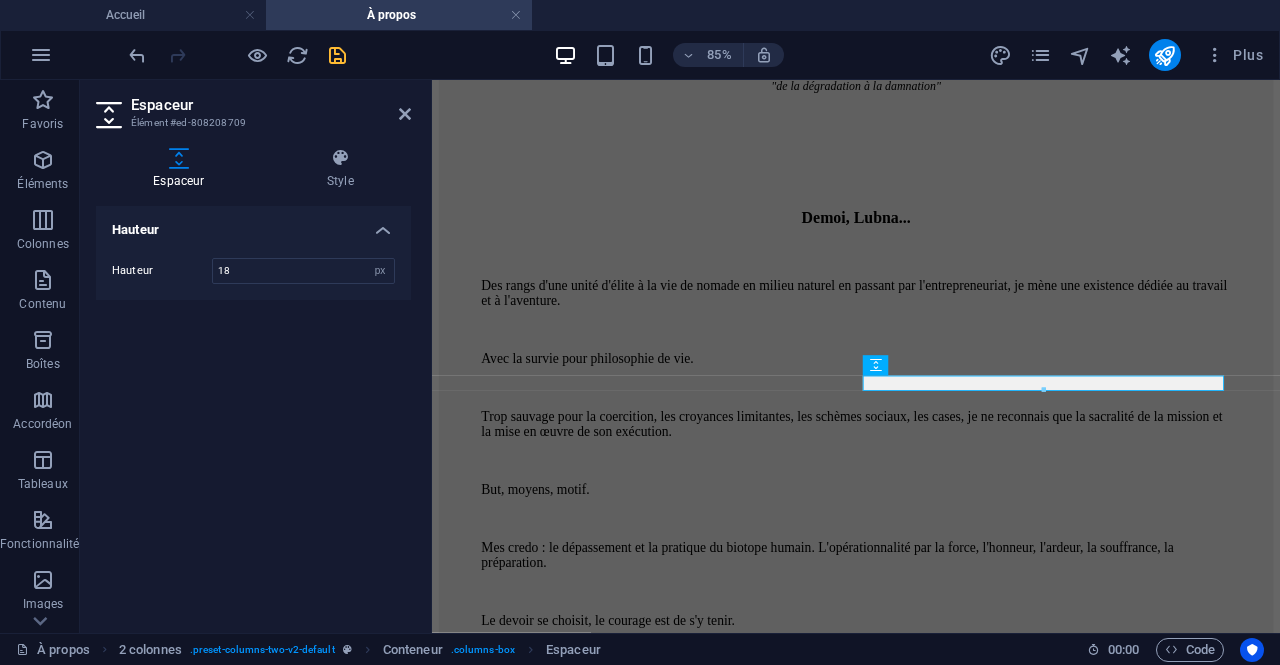 click on "Espaceur Élément #ed-[ID] Espaceur Style Hauteur Hauteur 18 px rem vh vw 2 colonnes Element Mise en page Définit comment cet élément s'étend dans la mise en page (Flexbox). Taille Par défaut auto px % 1/1 1/2 1/3 1/4 1/5 1/6 1/7 1/8 1/9 1/10 Agrandir Réduire Commander Mise en page du conteneur Visible Visible Opacité 100 % Débordement Espacement Marge Par défaut auto px % rem vw vh Personnalisé Personnalisé auto px % rem vw vh auto px % rem vw vh auto px % rem vw vh auto px % rem vw vh Marge intérieure Par défaut px rem % vh vw Personnalisé Personnalisé px rem % vh vw px rem % vh vw px rem % vh vw px rem % vh vw Bordure Style              - Largeur 1 auto px rem % vh vw Personnalisé Personnalisé 1 auto px rem % vh vw 1 auto px rem % vh vw 1 auto px rem % vh vw 1 auto px rem % vh vw  - Couleur Coins arrondis Par défaut px rem % vh vw Personnalisé Personnalisé px rem % vh vw px rem % vh vw px rem % vh vw px rem % vh vw Ombre Par défaut Aucun Extérieur Intérieur Couleur 0" at bounding box center (256, 356) 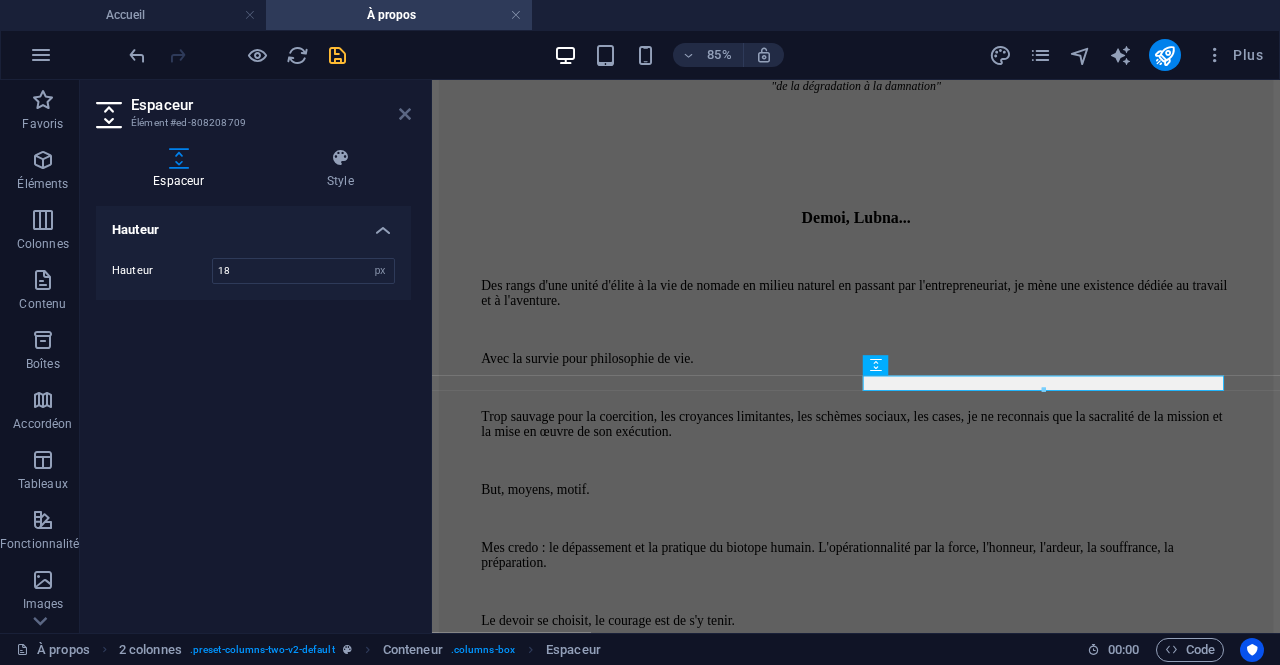 click at bounding box center [405, 114] 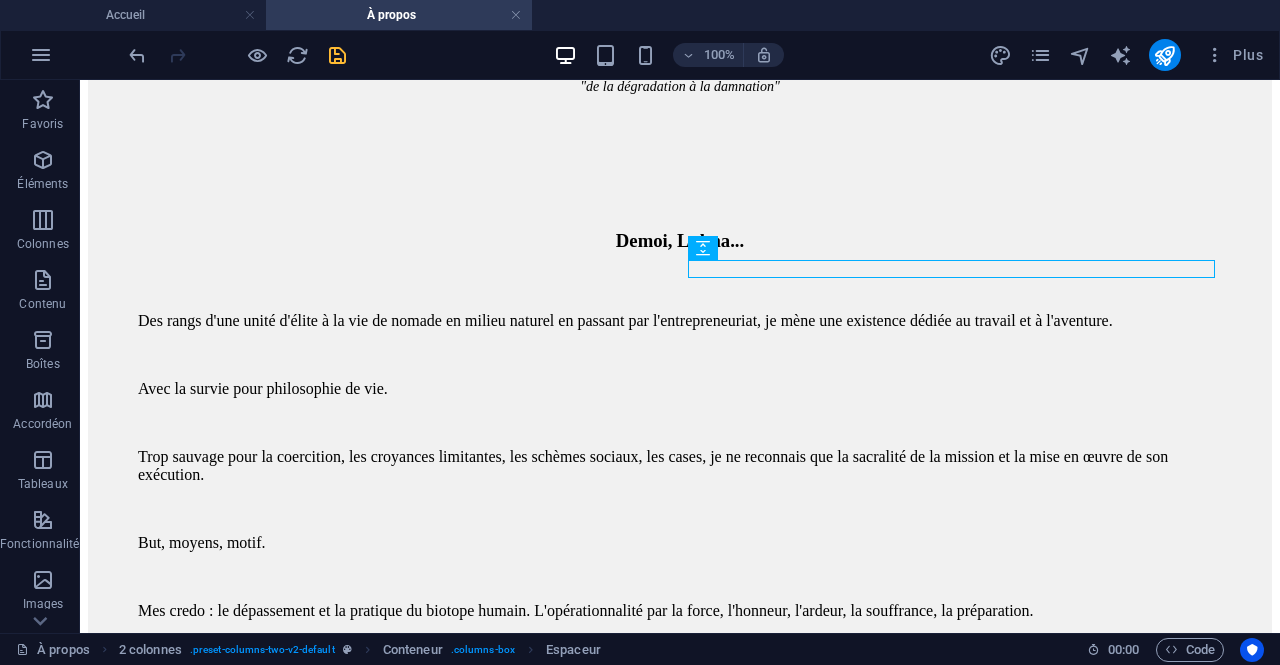 scroll, scrollTop: 1701, scrollLeft: 0, axis: vertical 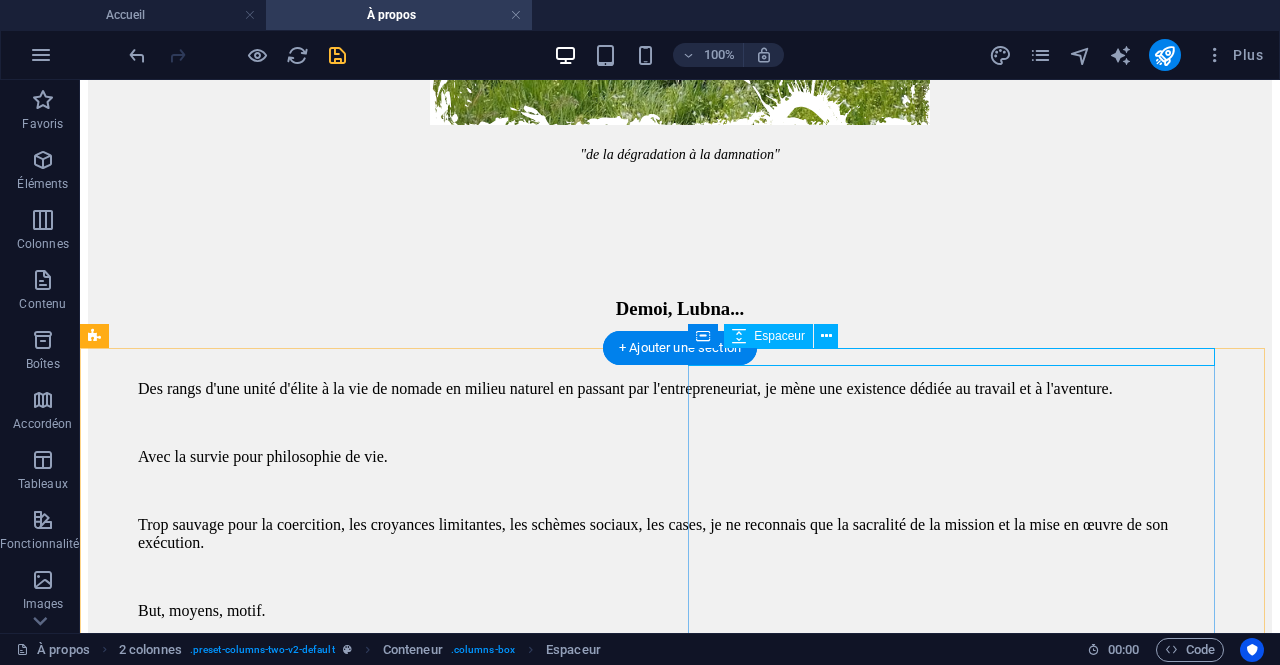 click at bounding box center [680, 2510] 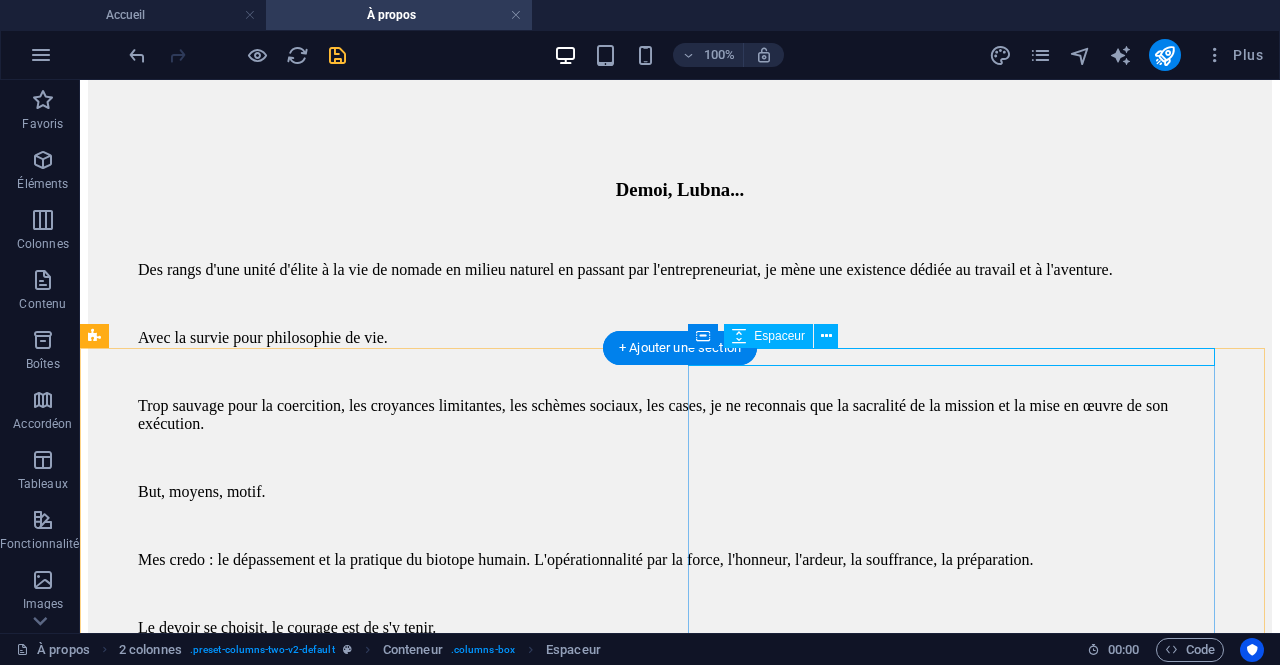 select on "px" 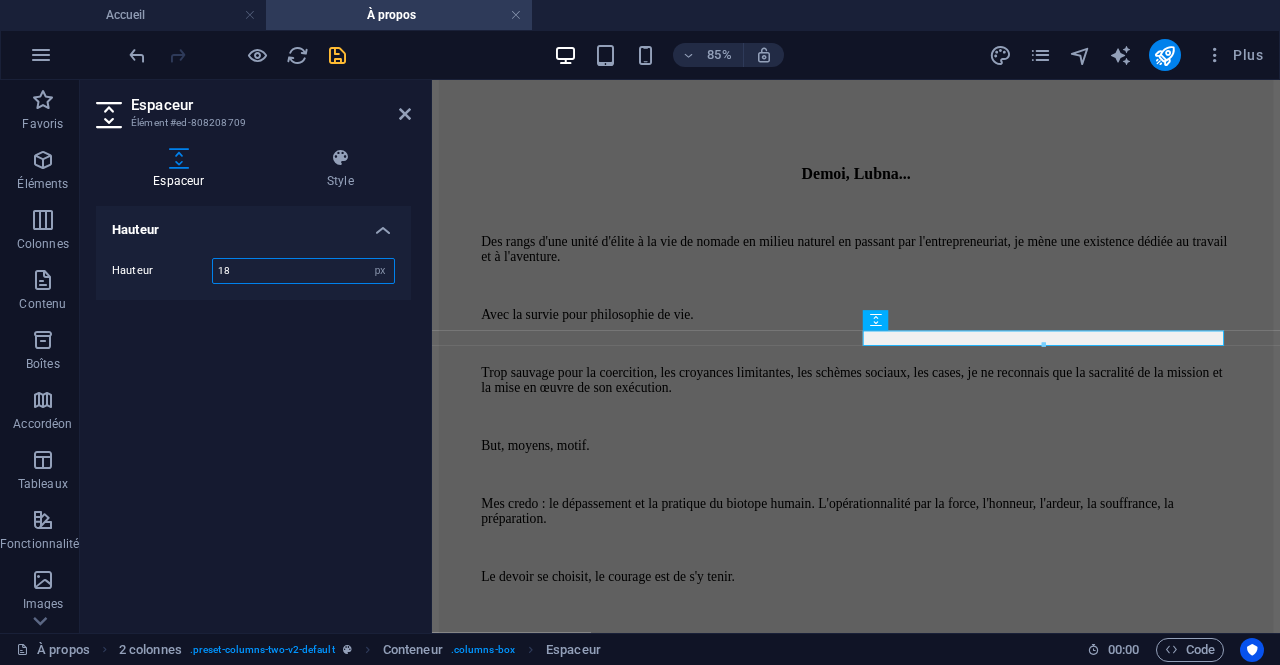 click on "18" at bounding box center (303, 271) 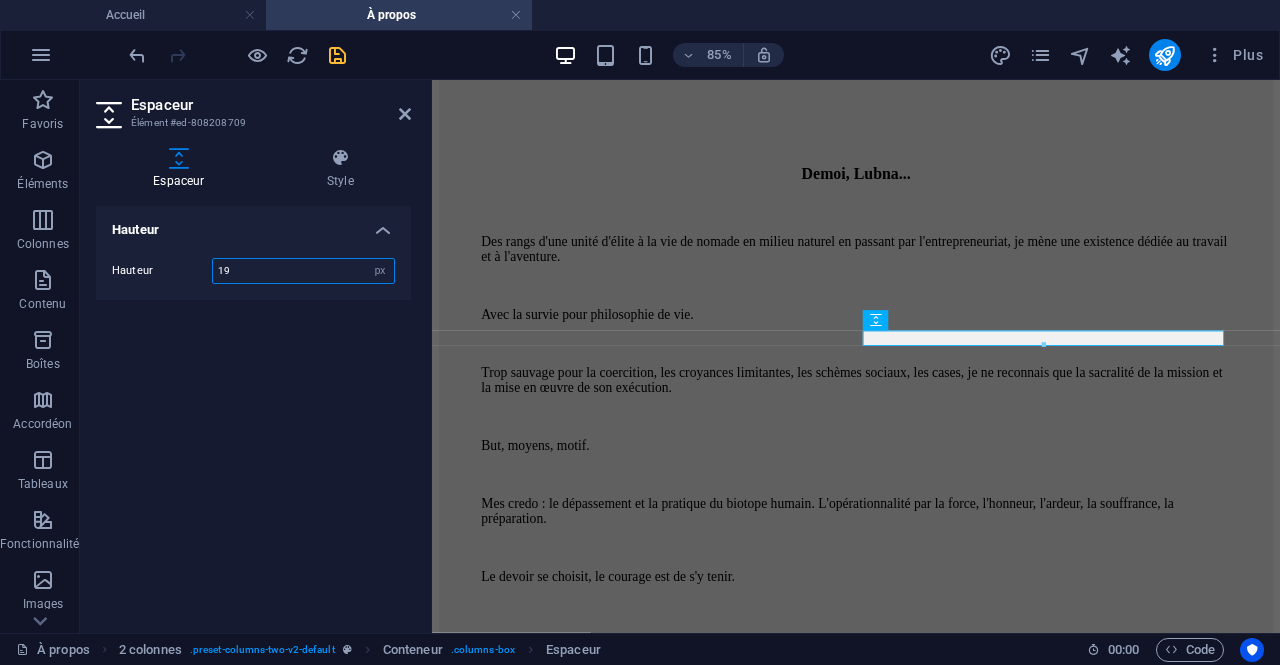 type on "19" 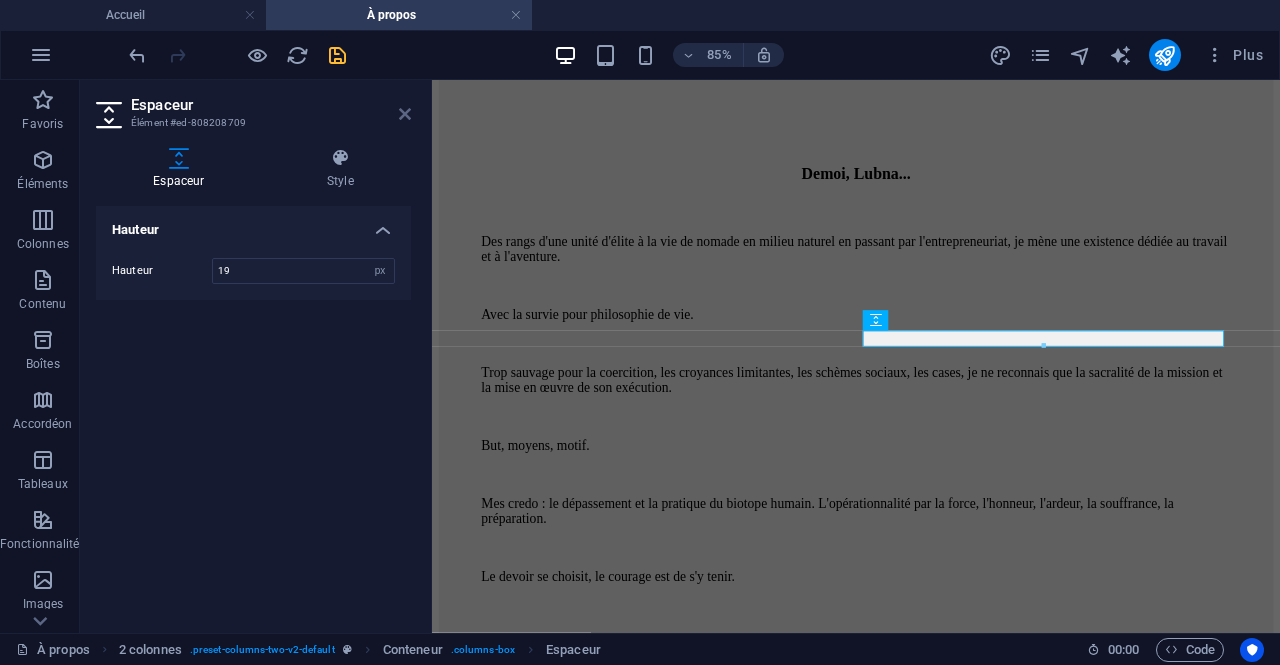 click at bounding box center (405, 114) 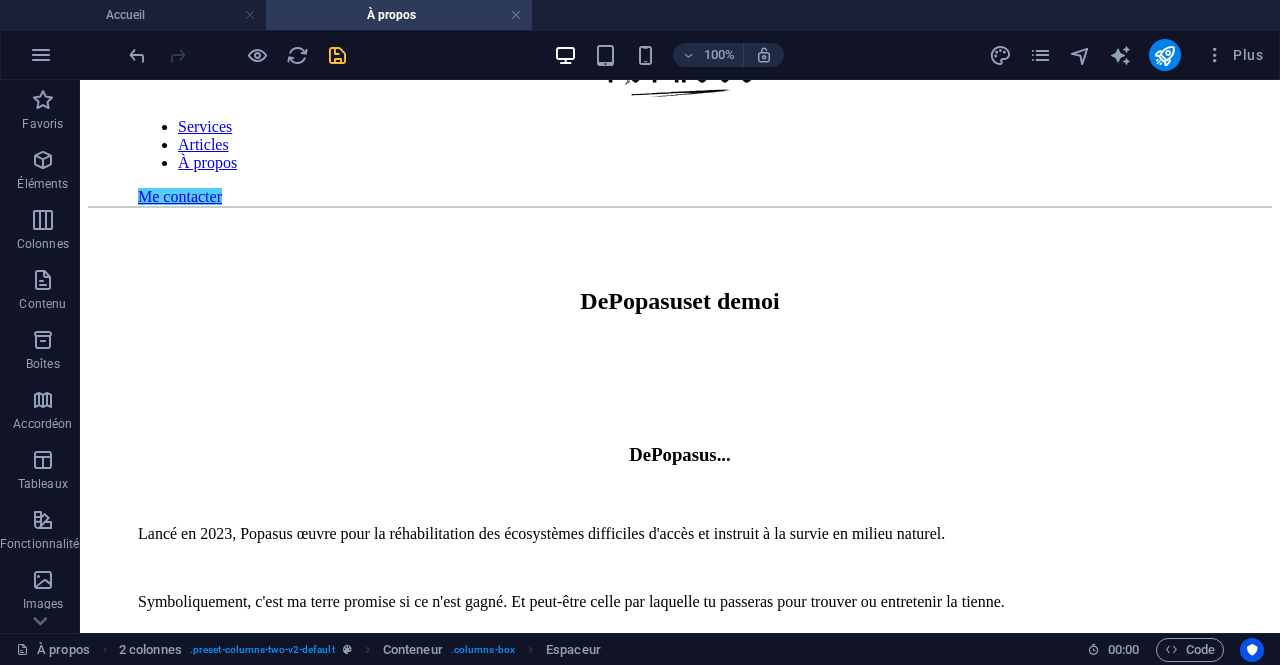 scroll, scrollTop: 70, scrollLeft: 0, axis: vertical 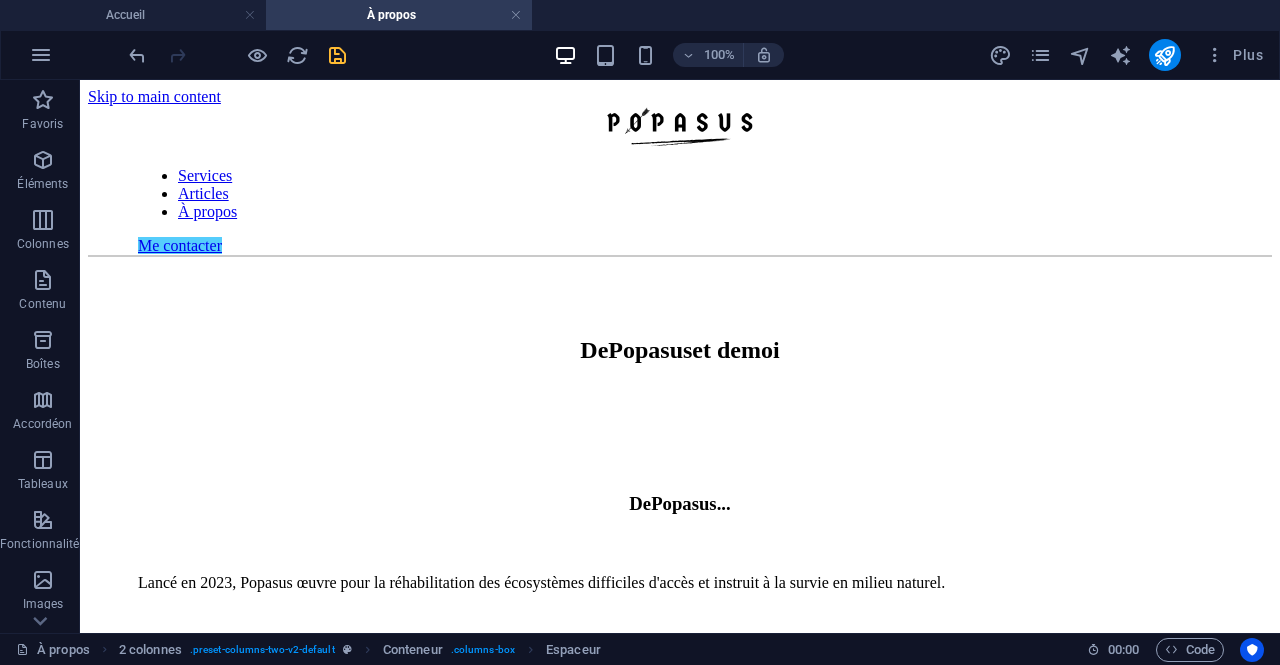 click at bounding box center (337, 55) 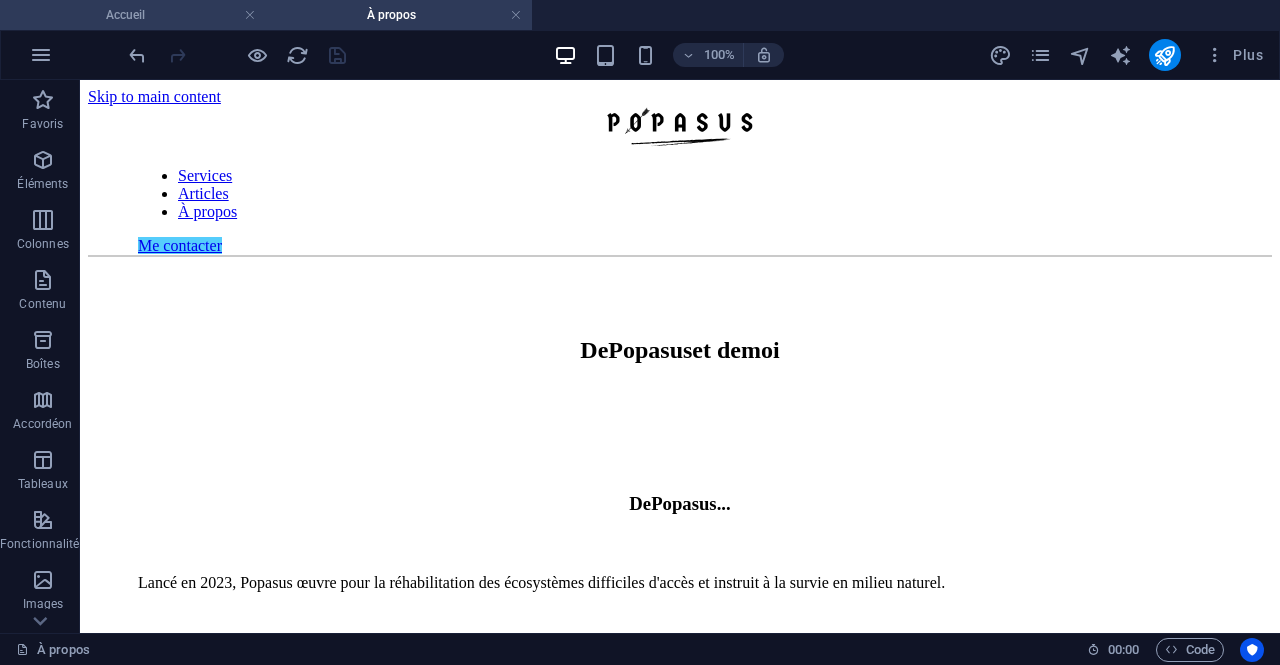 click on "Accueil" at bounding box center [133, 15] 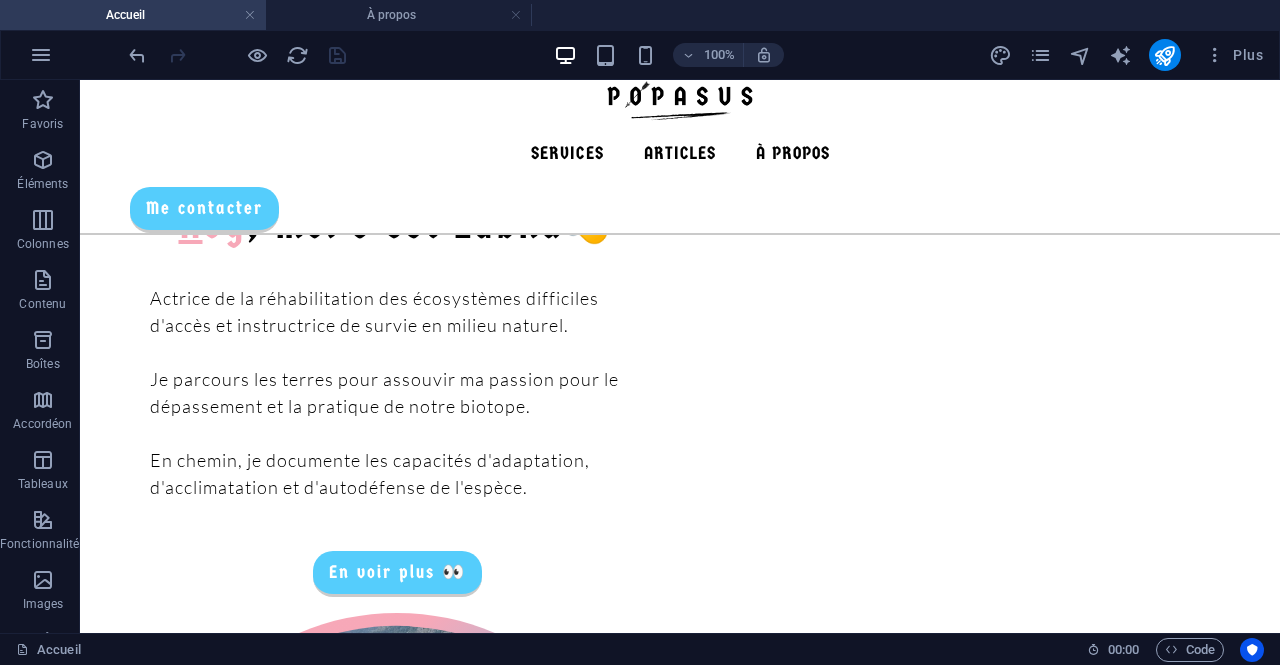 scroll, scrollTop: 328, scrollLeft: 0, axis: vertical 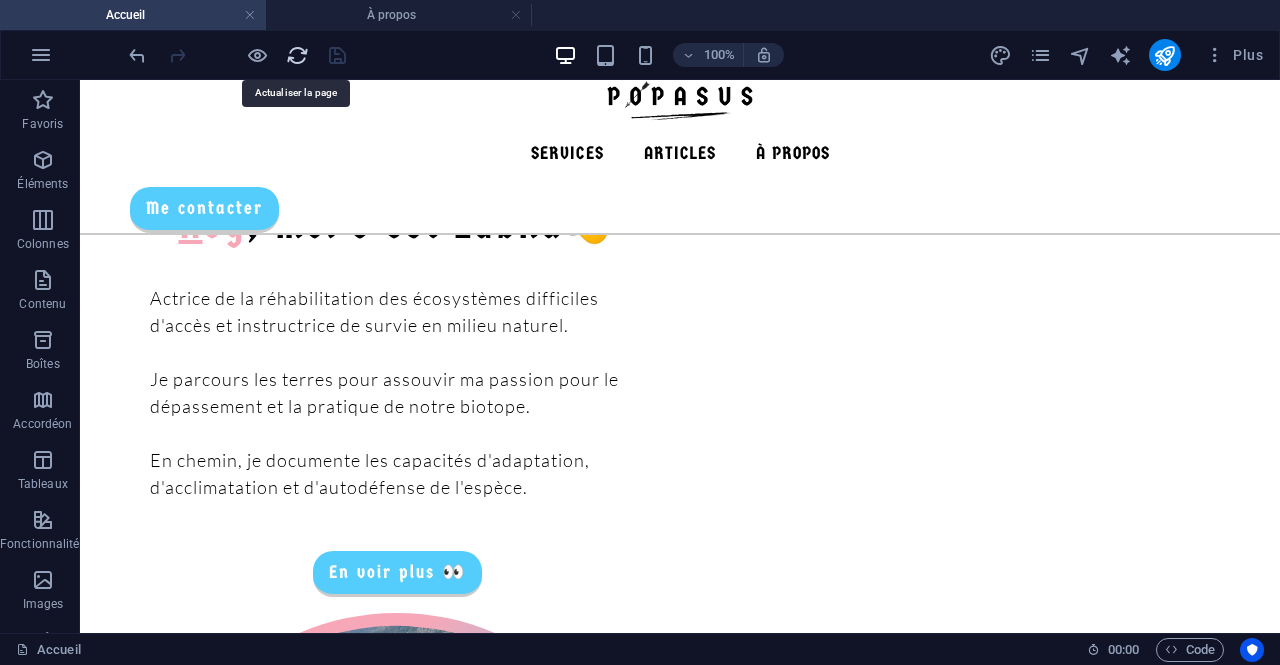 click at bounding box center [297, 55] 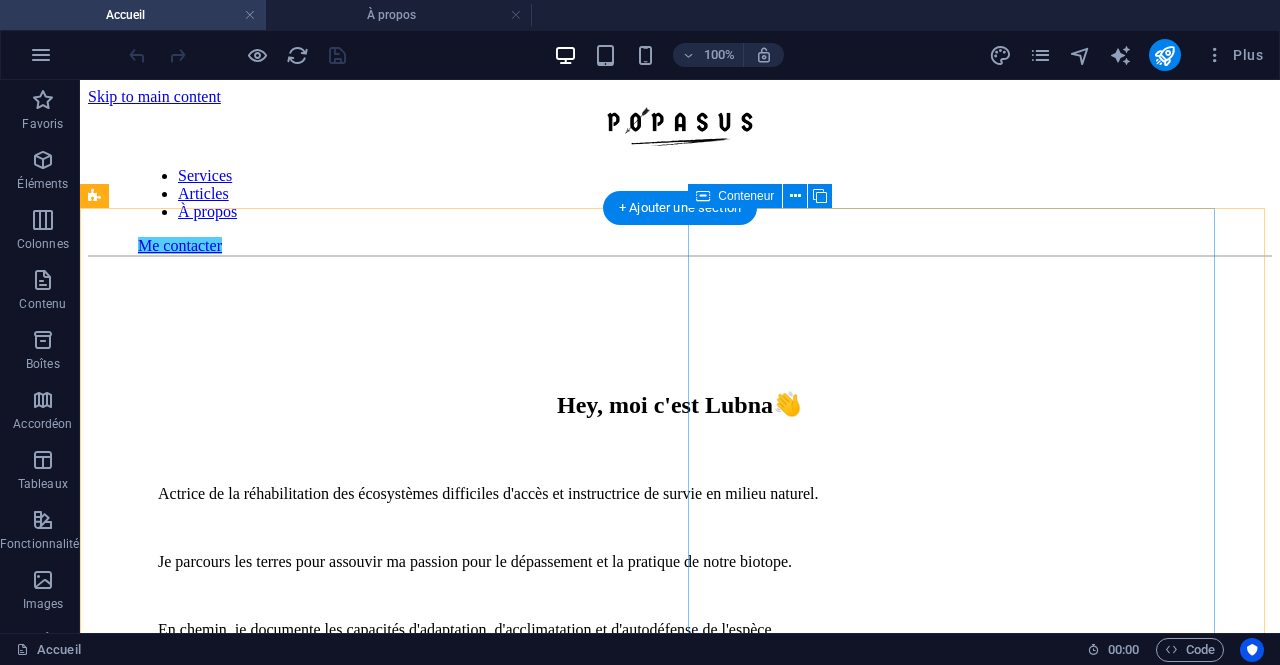 scroll, scrollTop: 0, scrollLeft: 0, axis: both 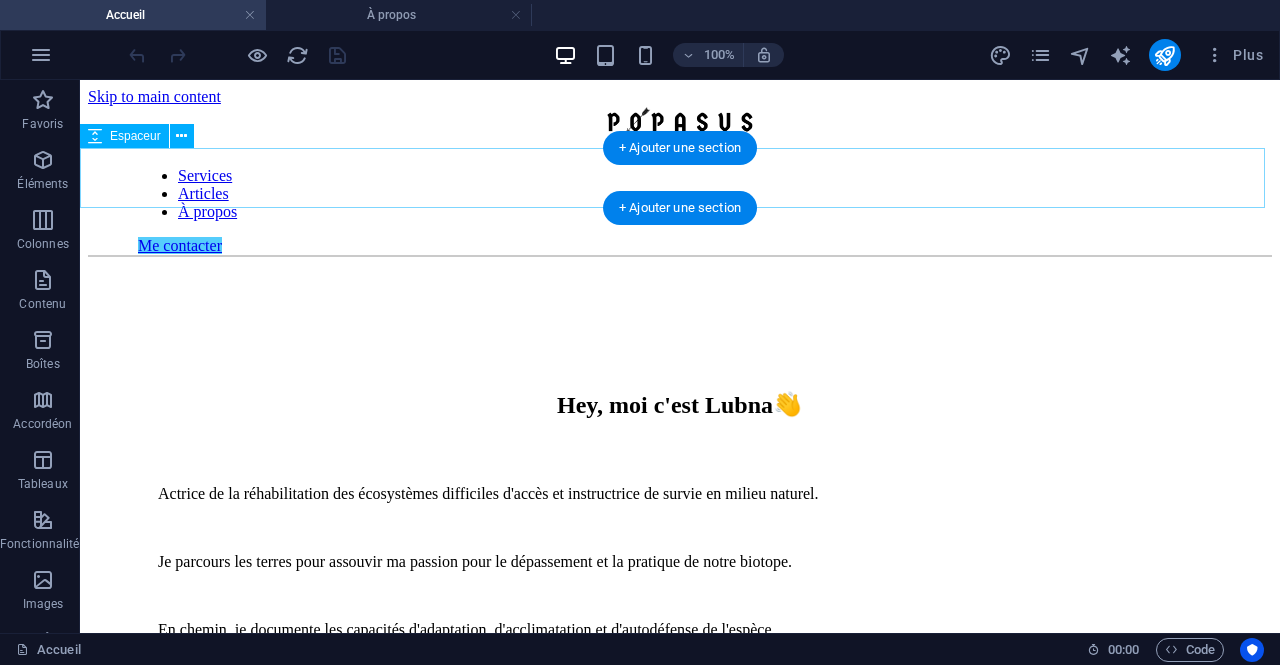 click at bounding box center [680, 287] 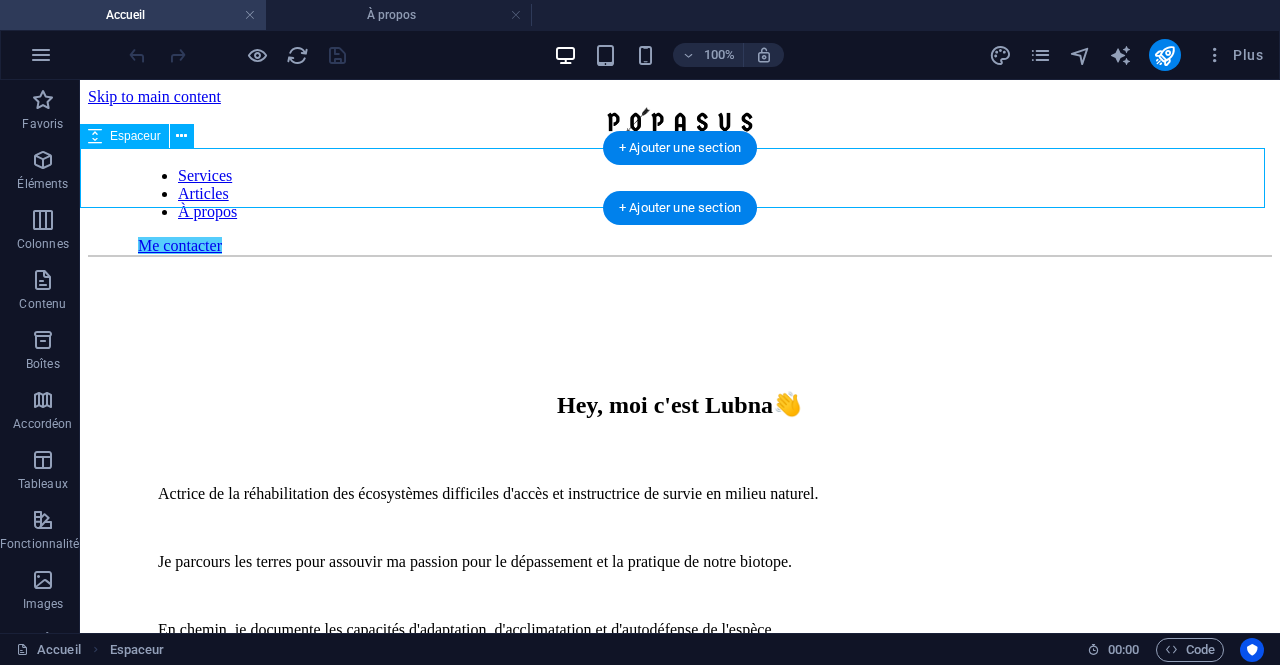 click at bounding box center (680, 287) 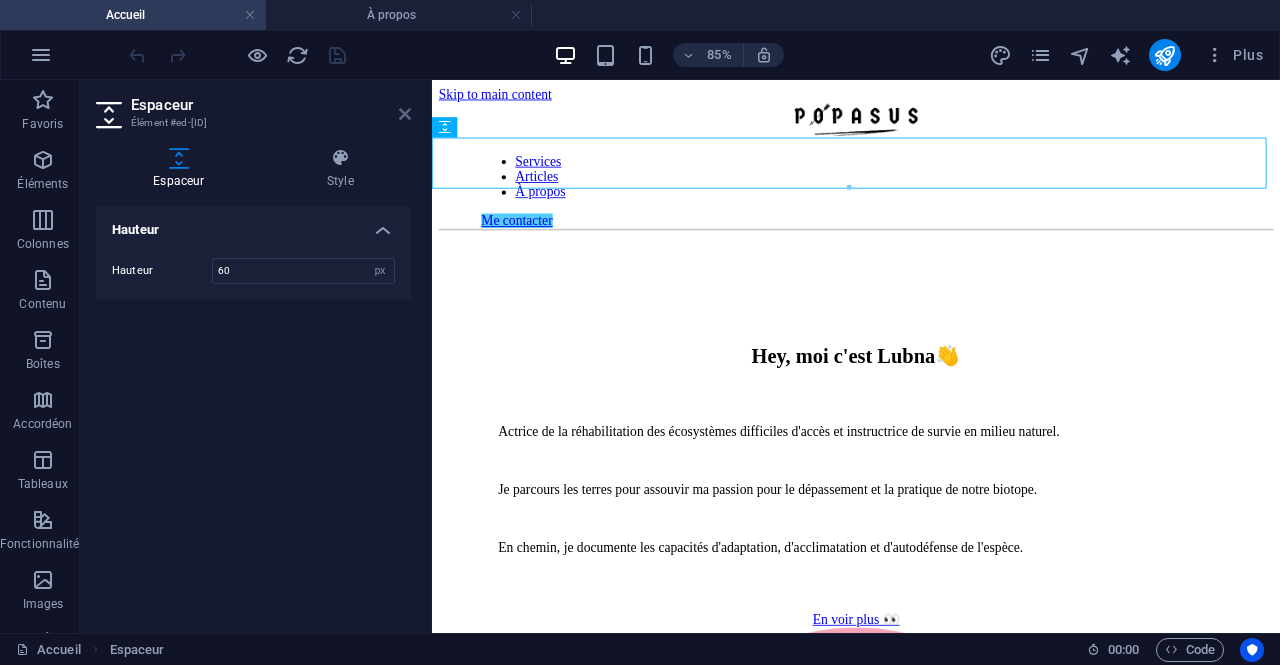 click at bounding box center [405, 114] 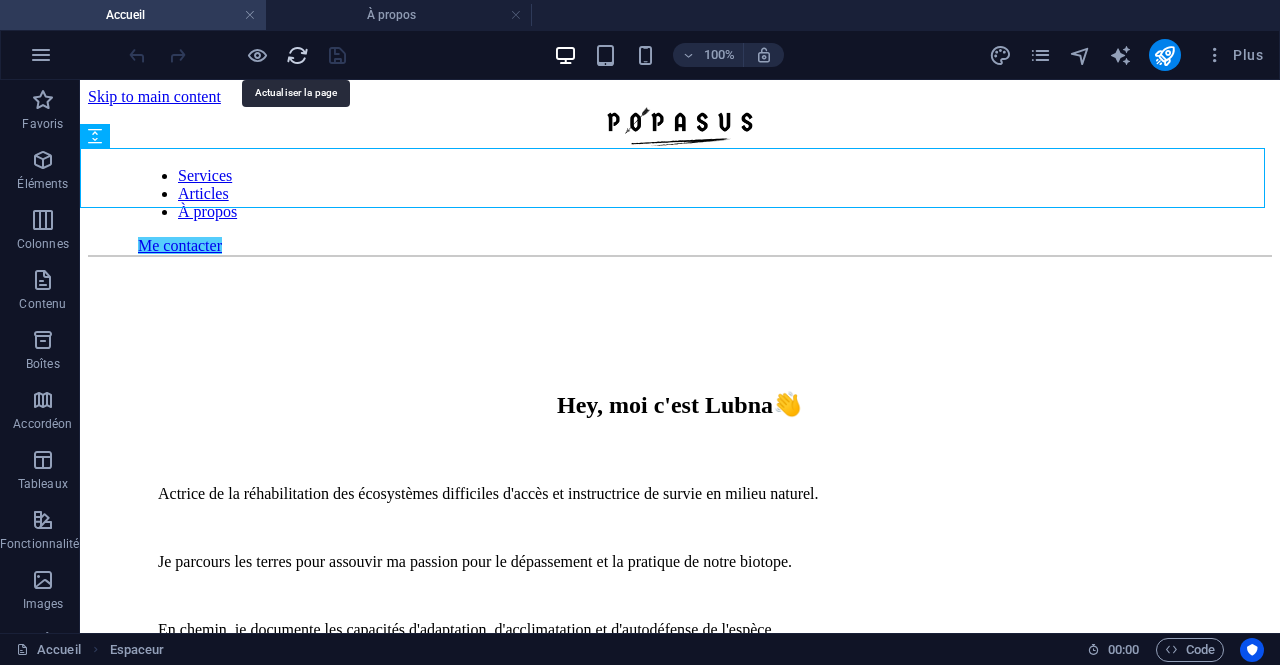 click at bounding box center (297, 55) 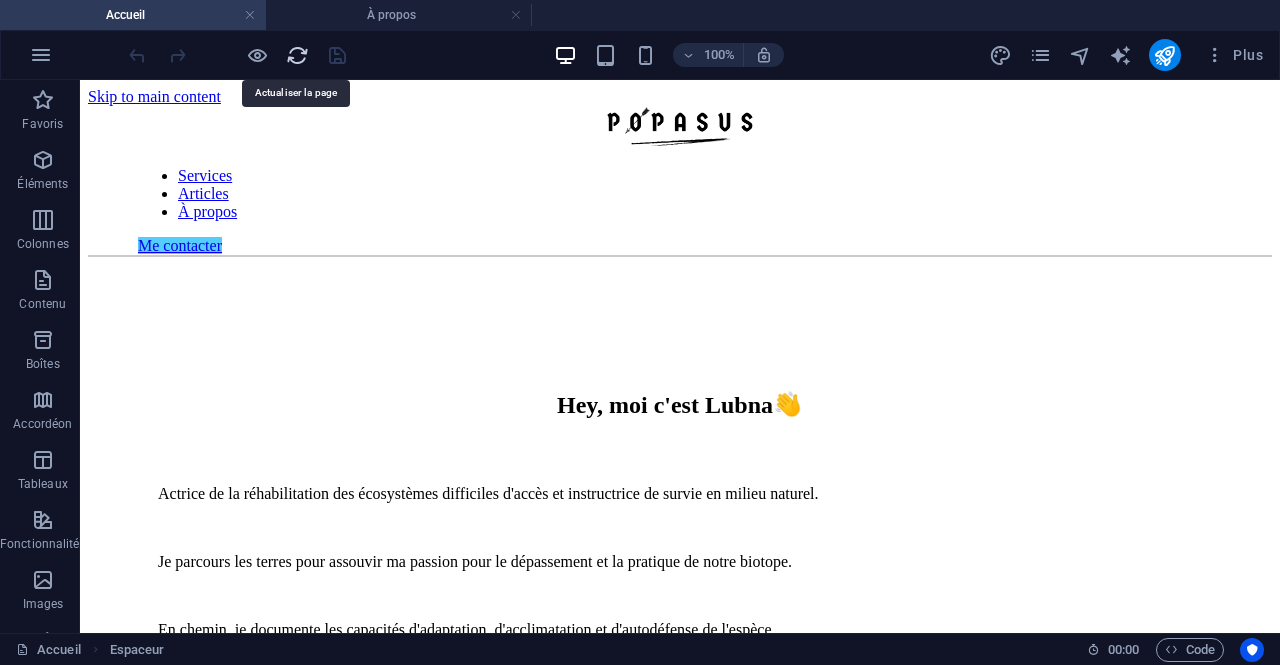scroll, scrollTop: 0, scrollLeft: 0, axis: both 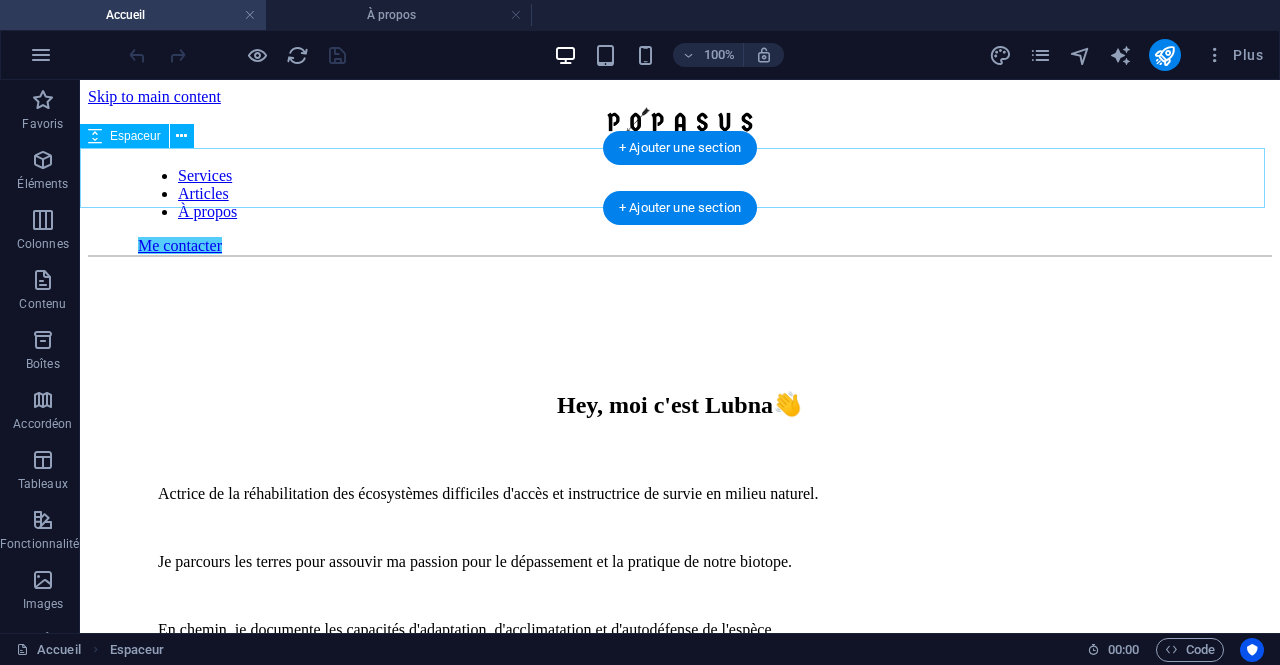 click at bounding box center [680, 287] 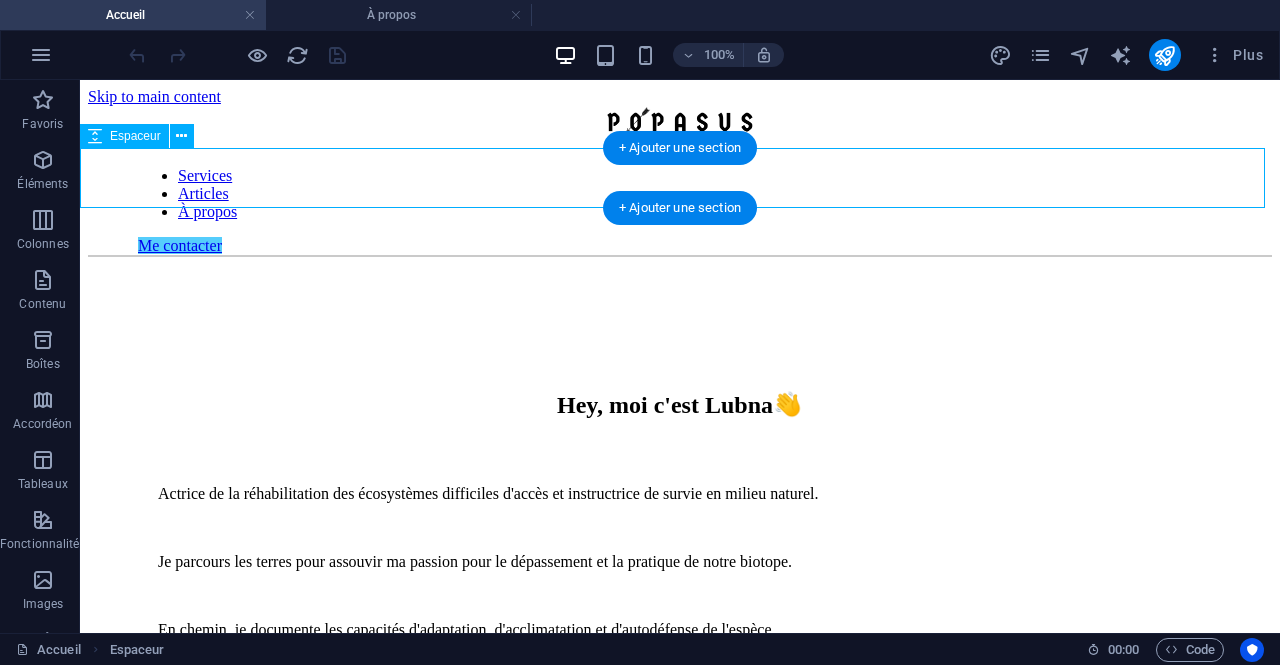 click at bounding box center [680, 287] 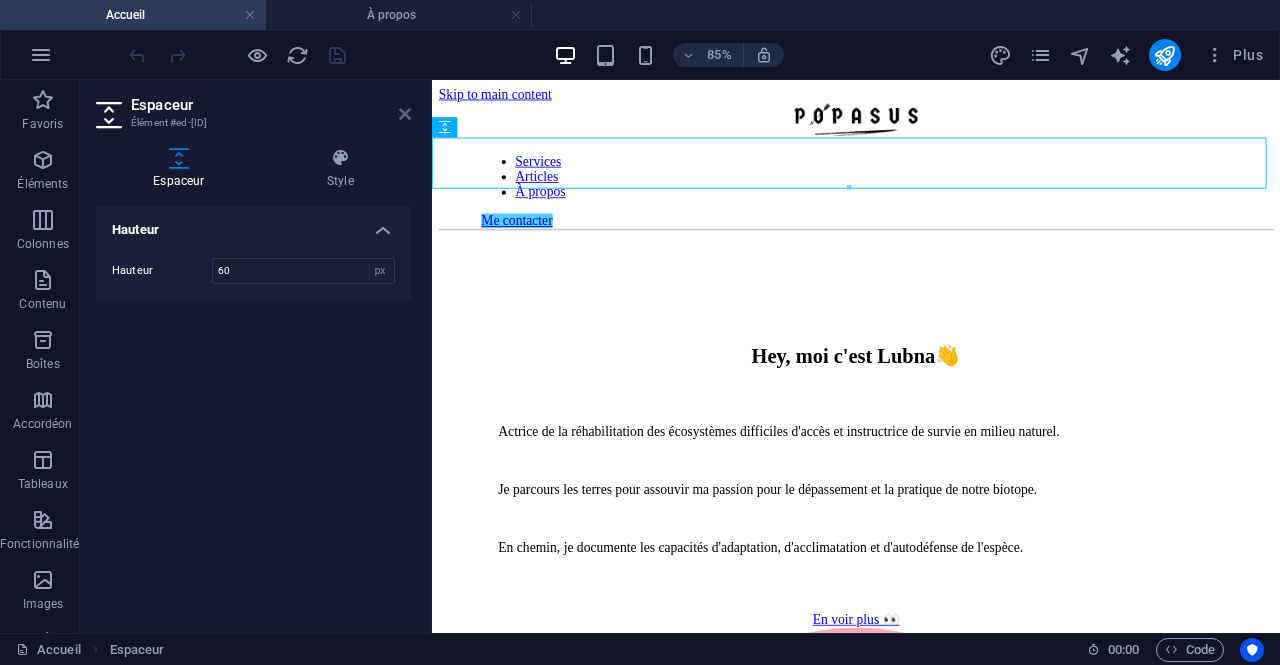 click at bounding box center [405, 114] 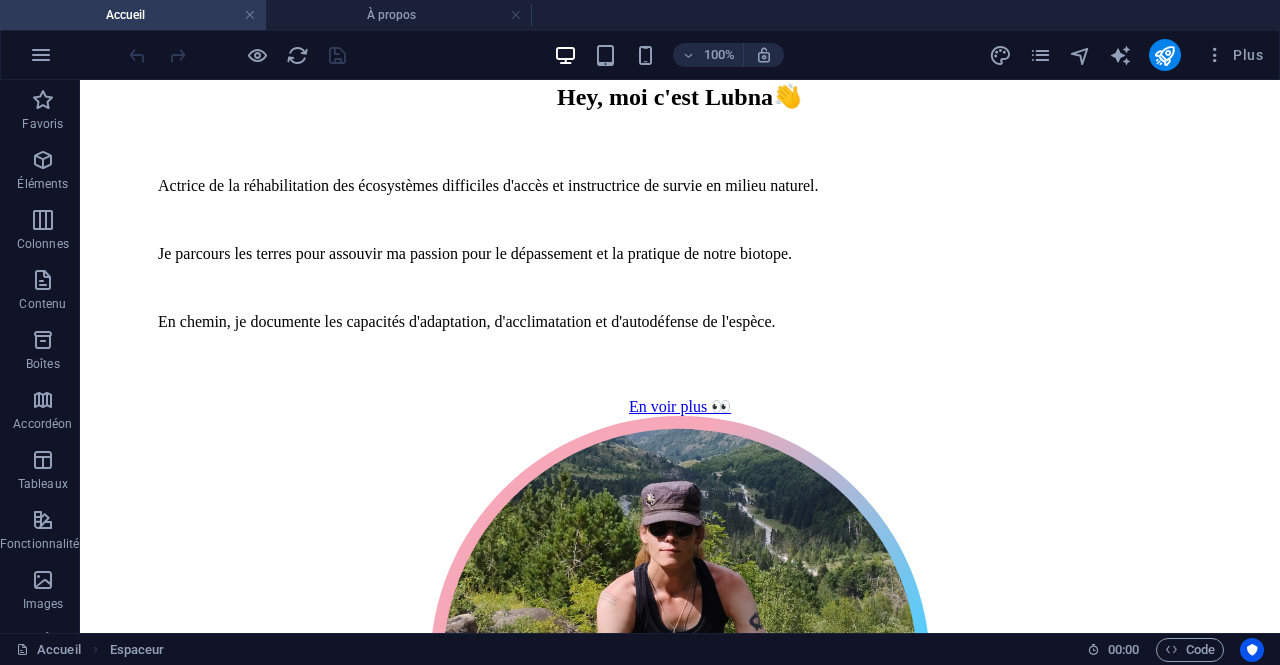 scroll, scrollTop: 345, scrollLeft: 0, axis: vertical 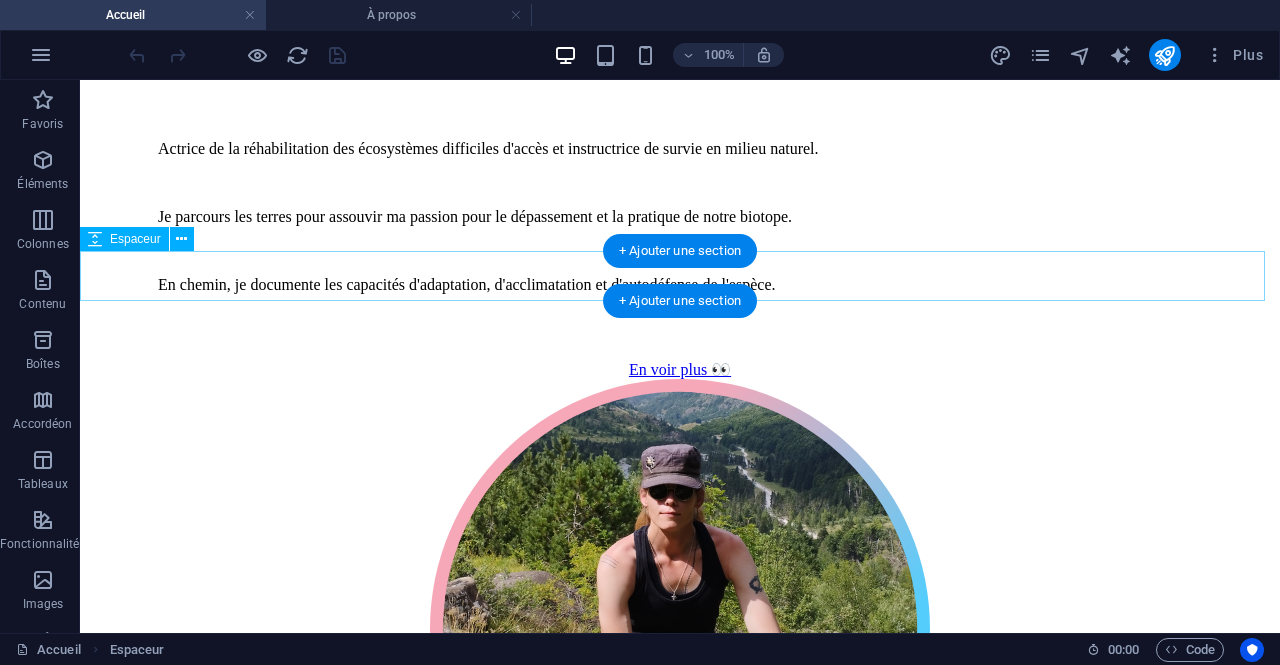click at bounding box center (680, 958) 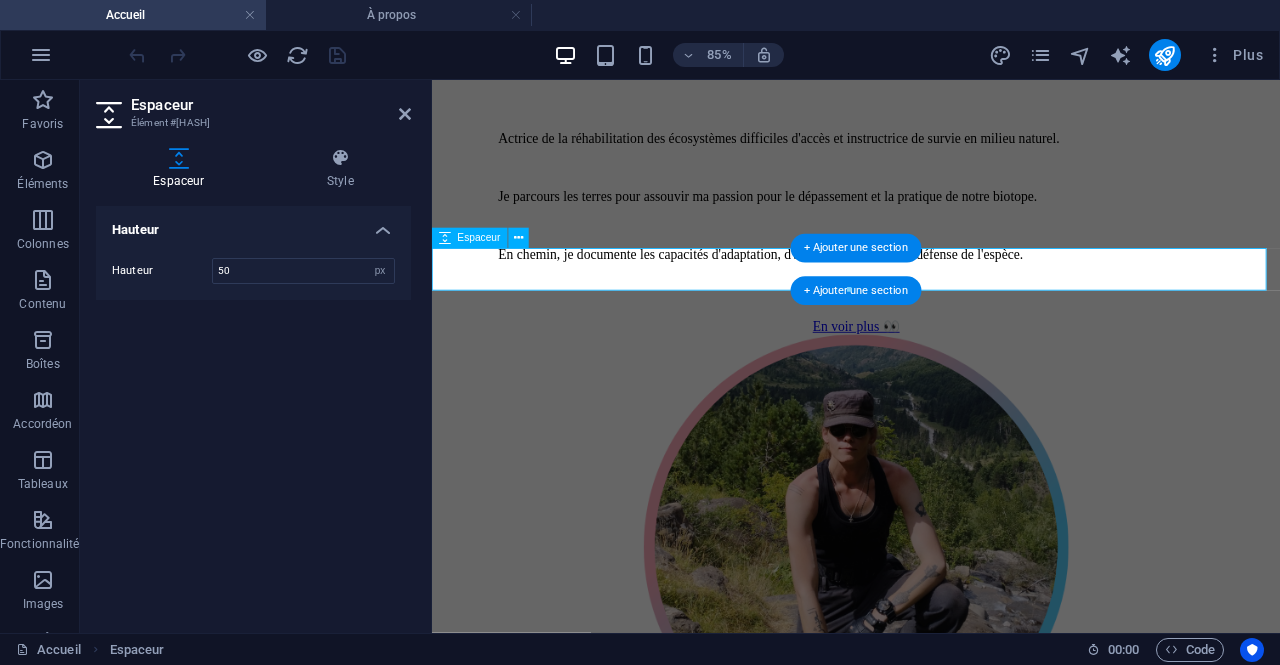 scroll, scrollTop: 459, scrollLeft: 0, axis: vertical 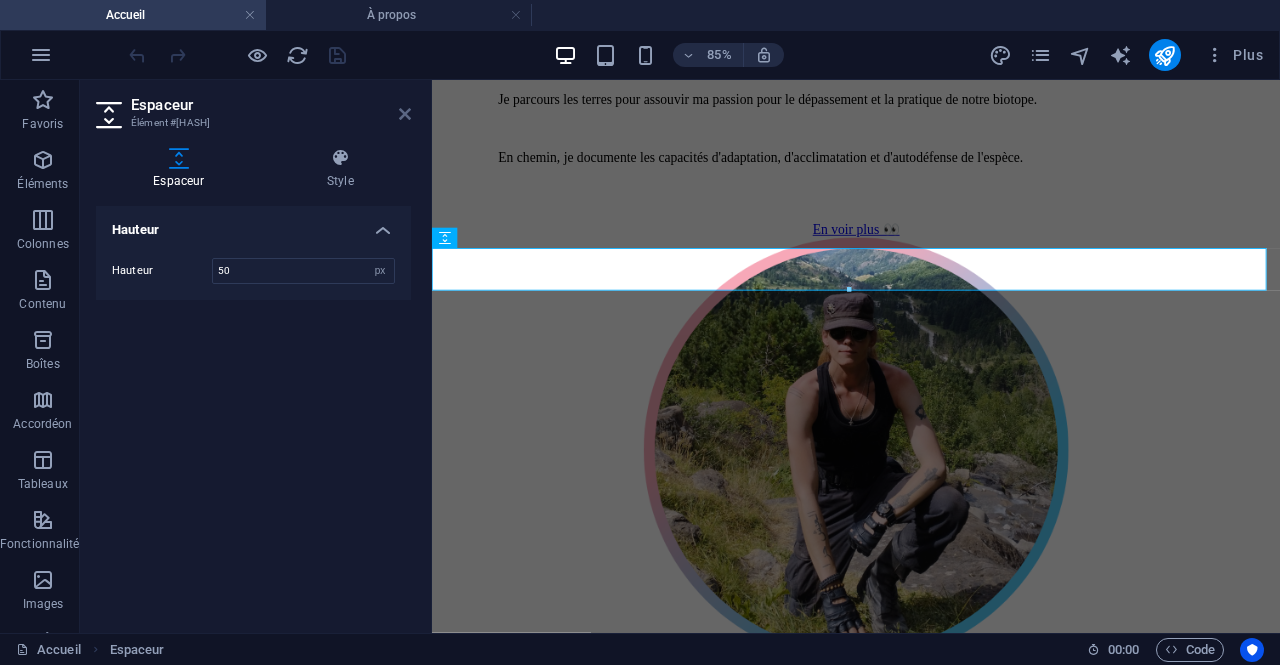 click at bounding box center [405, 114] 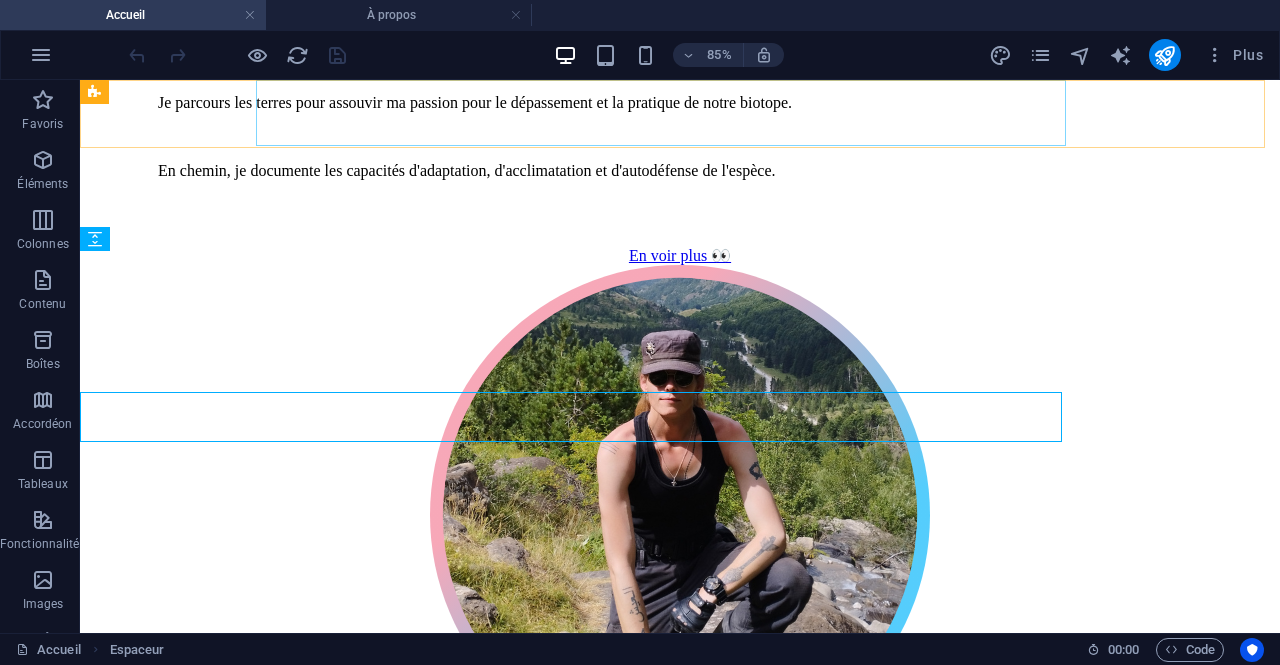 scroll, scrollTop: 345, scrollLeft: 0, axis: vertical 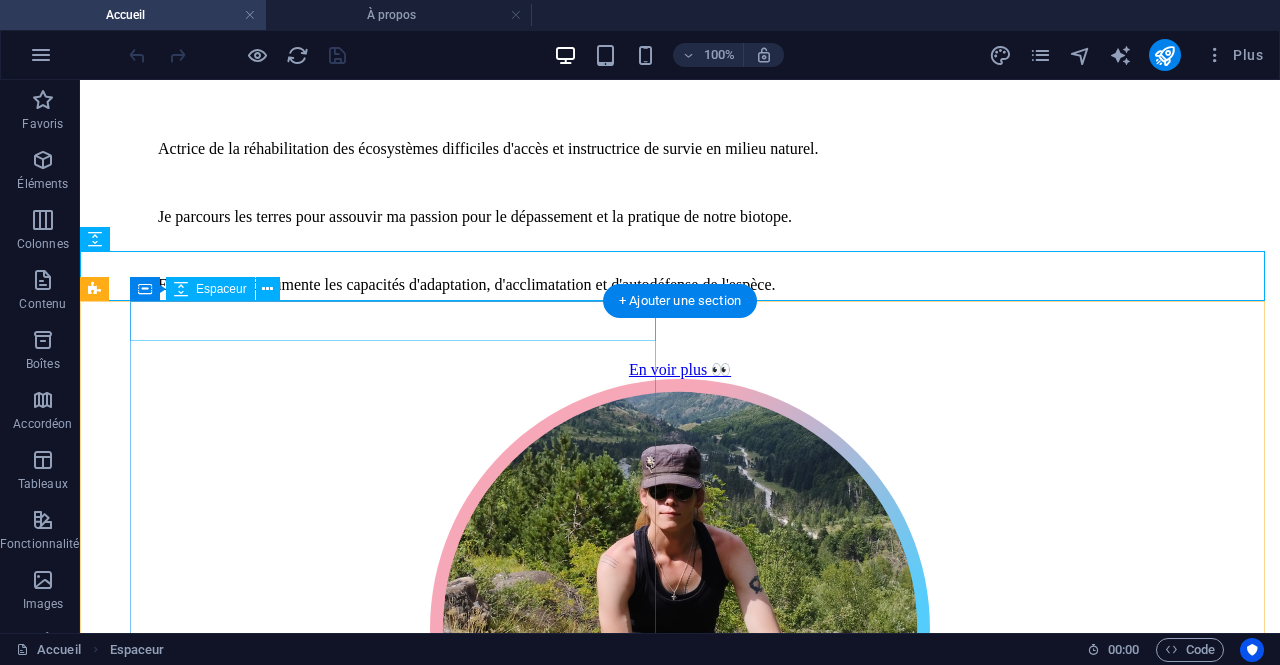 click at bounding box center [680, 1003] 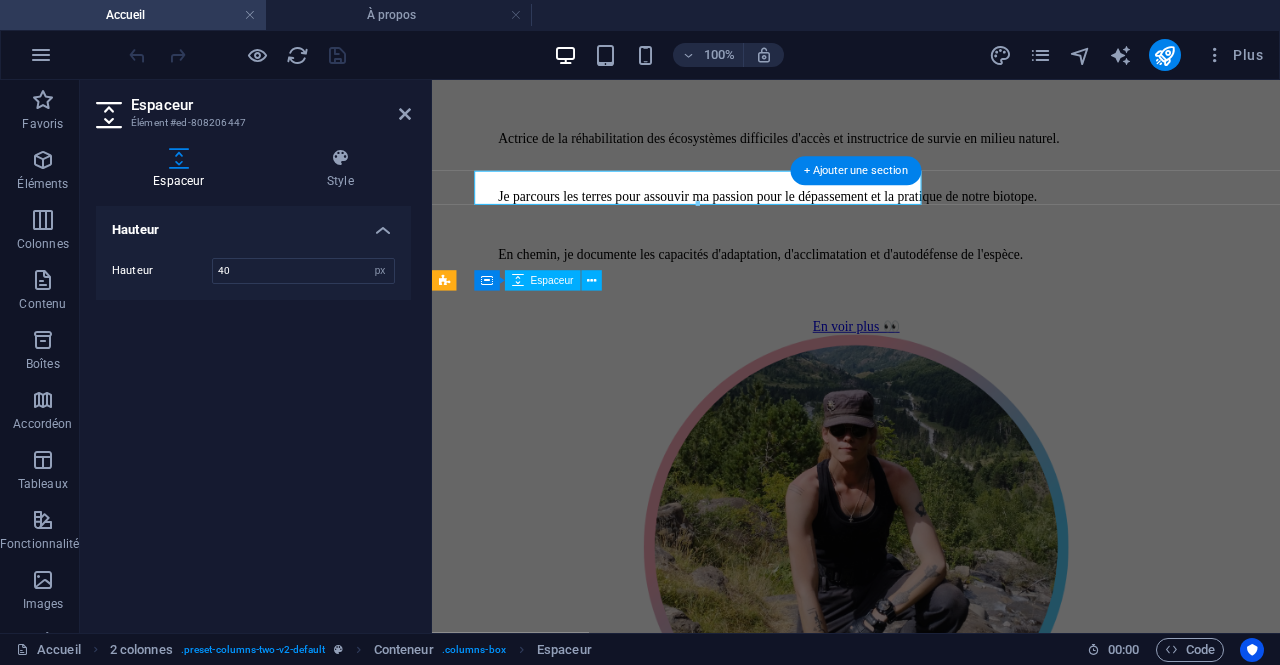 scroll, scrollTop: 459, scrollLeft: 0, axis: vertical 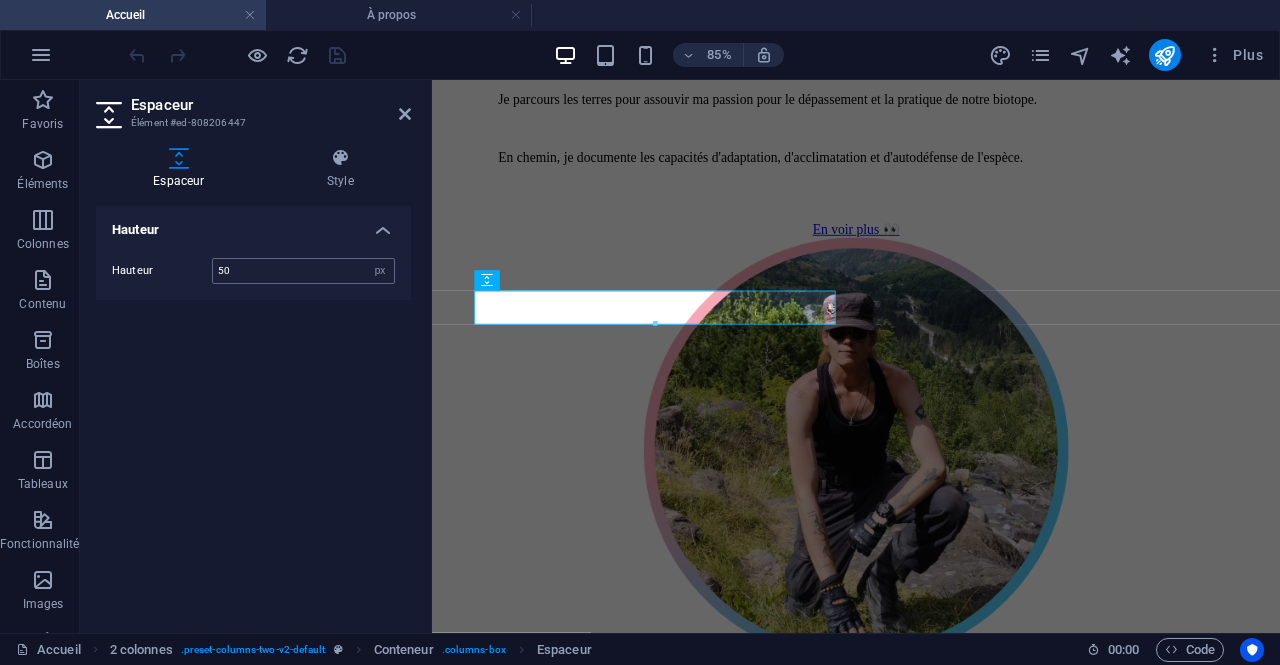 type on "50" 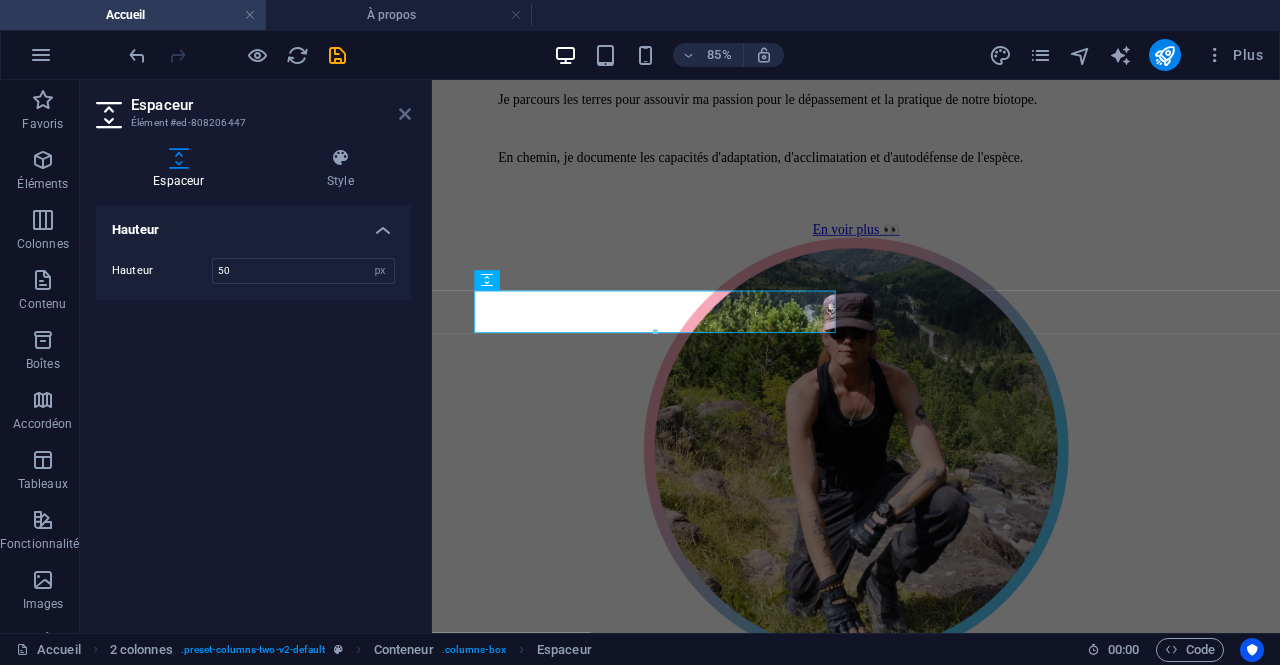 click at bounding box center [405, 114] 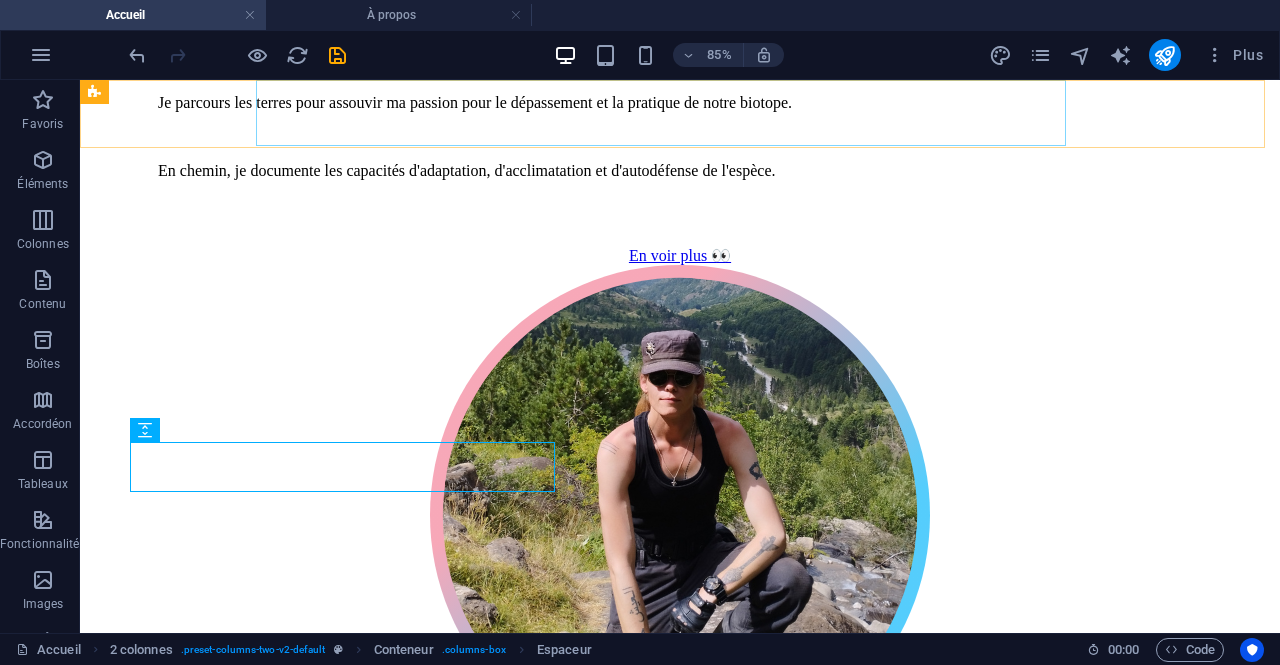 scroll, scrollTop: 345, scrollLeft: 0, axis: vertical 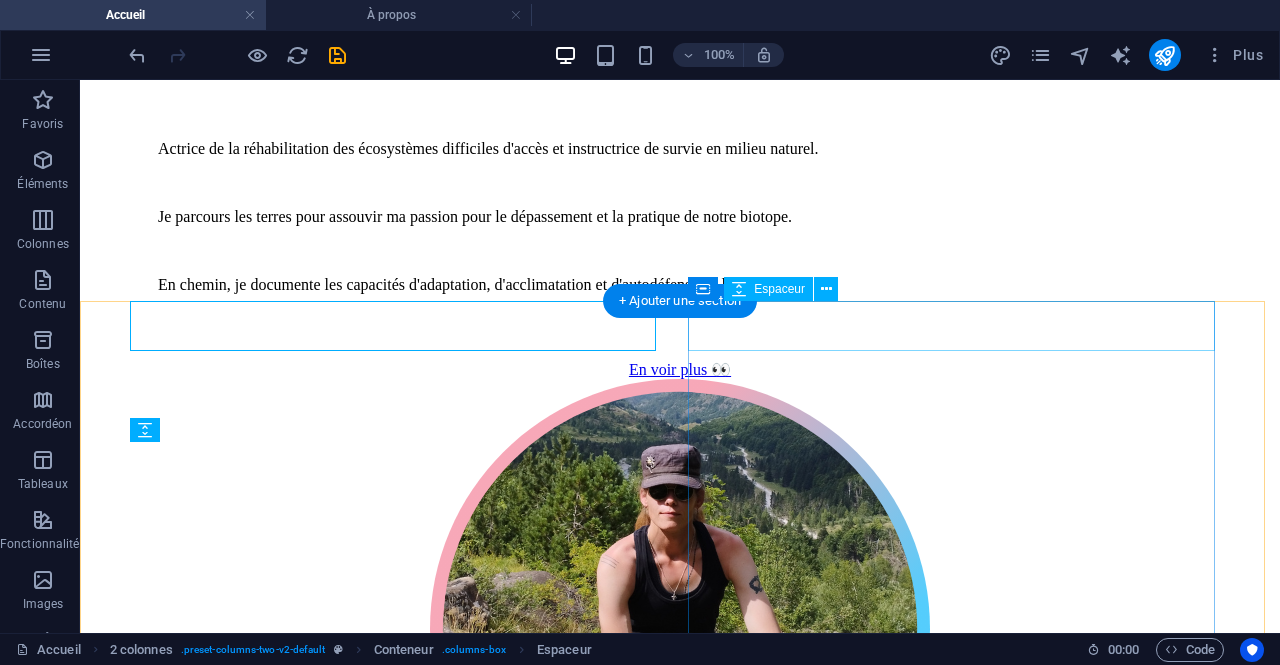 click at bounding box center (680, 1652) 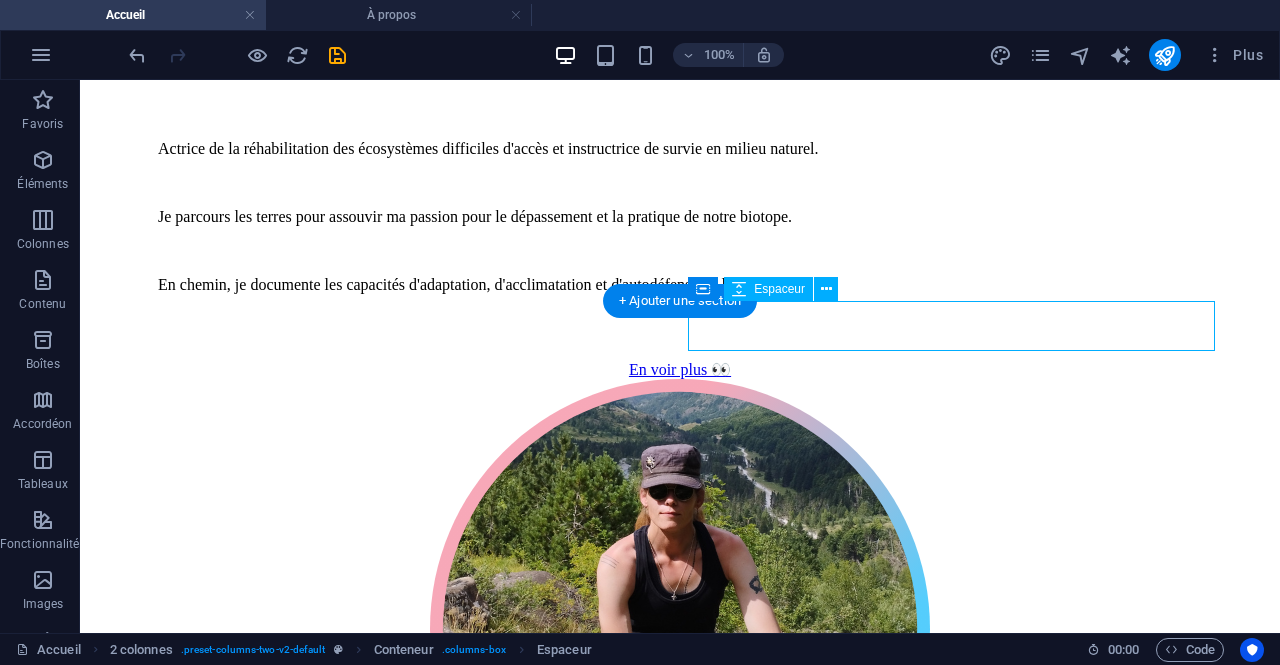 click at bounding box center [680, 1652] 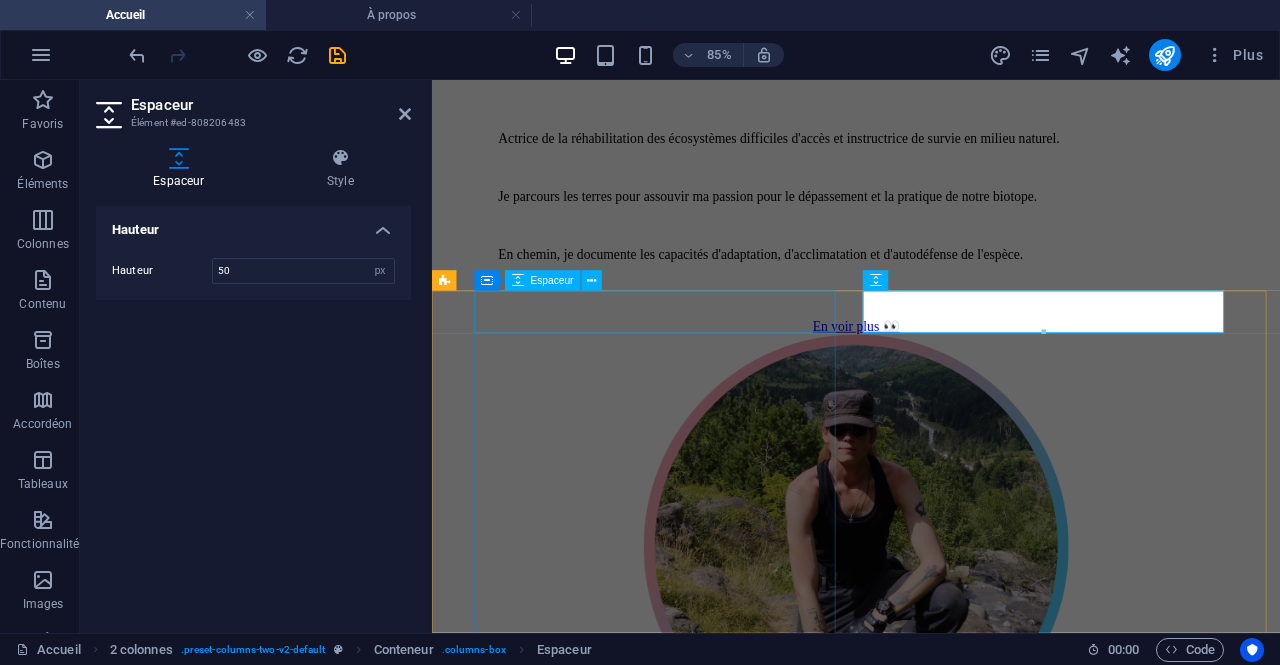 scroll, scrollTop: 459, scrollLeft: 0, axis: vertical 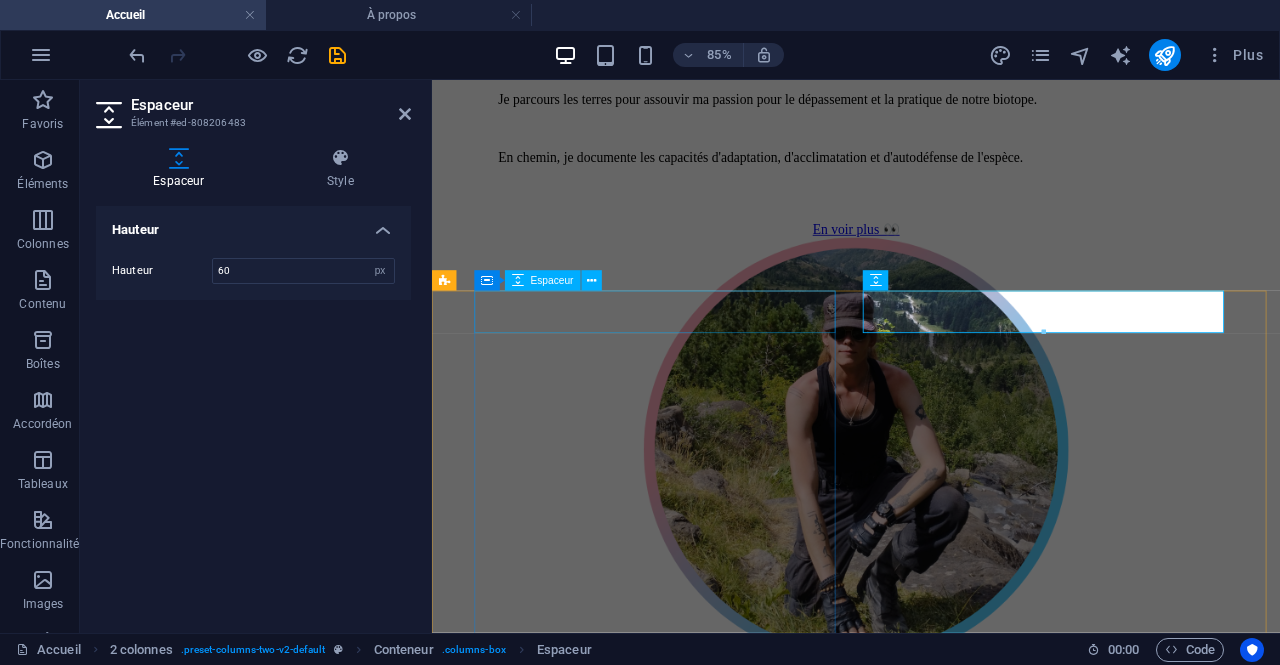 type on "60" 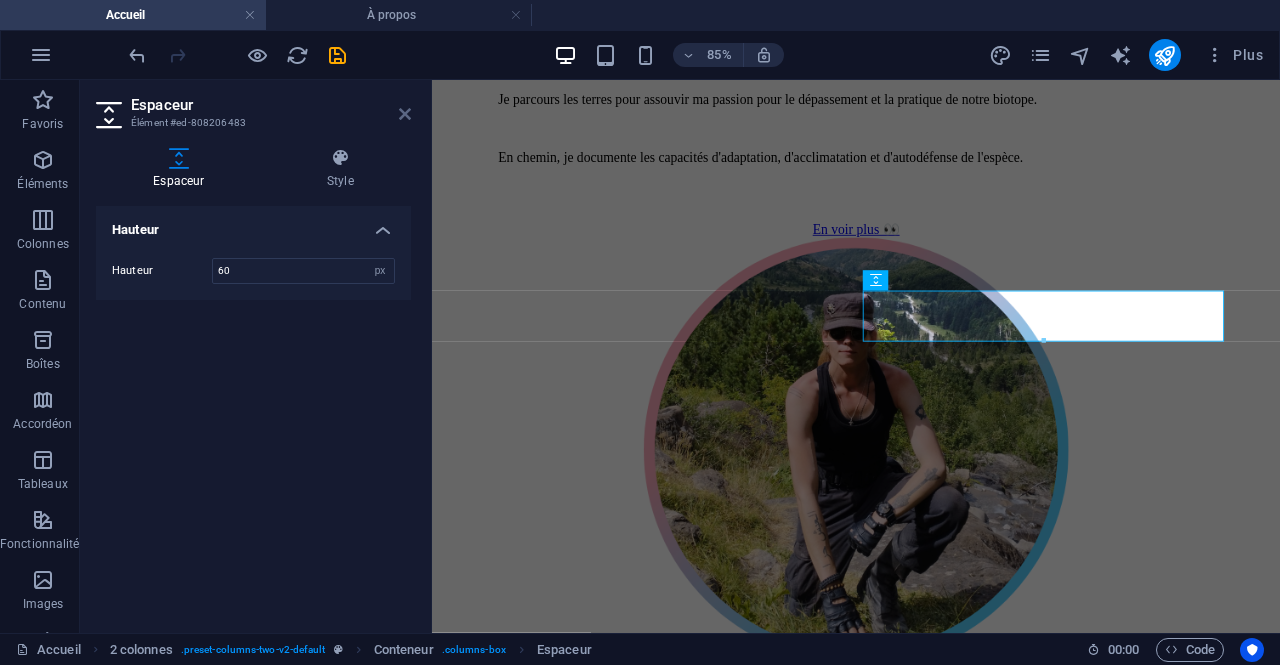 click at bounding box center (405, 114) 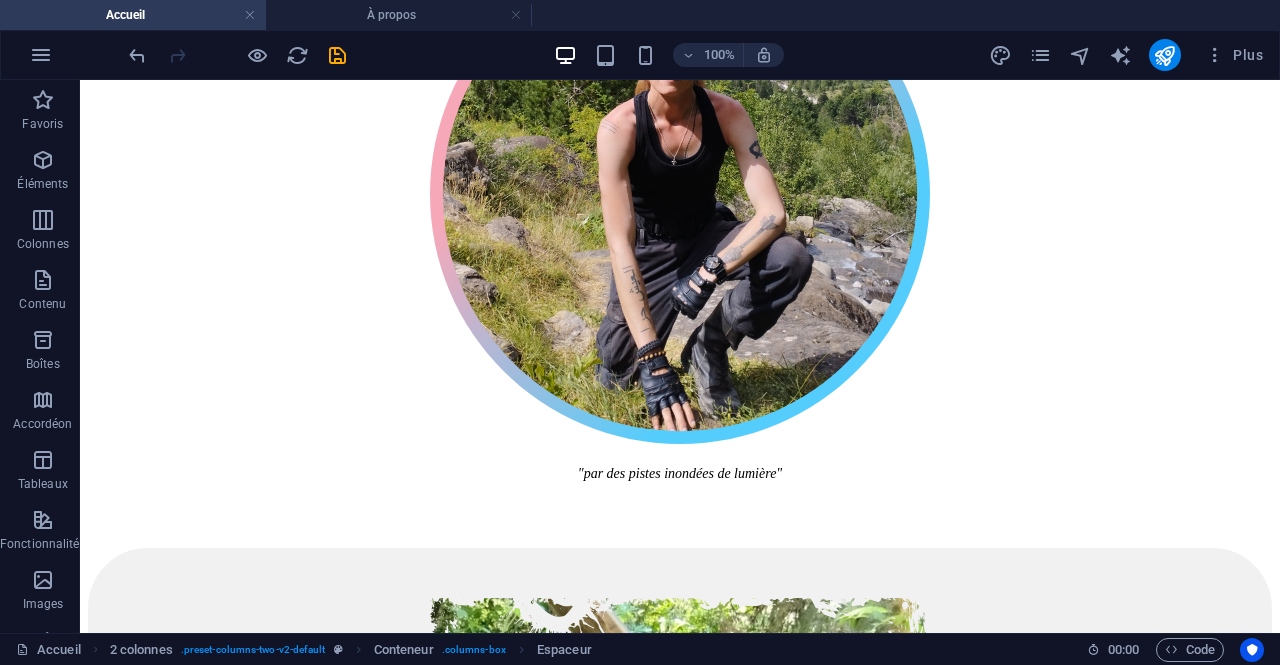 scroll, scrollTop: 843, scrollLeft: 0, axis: vertical 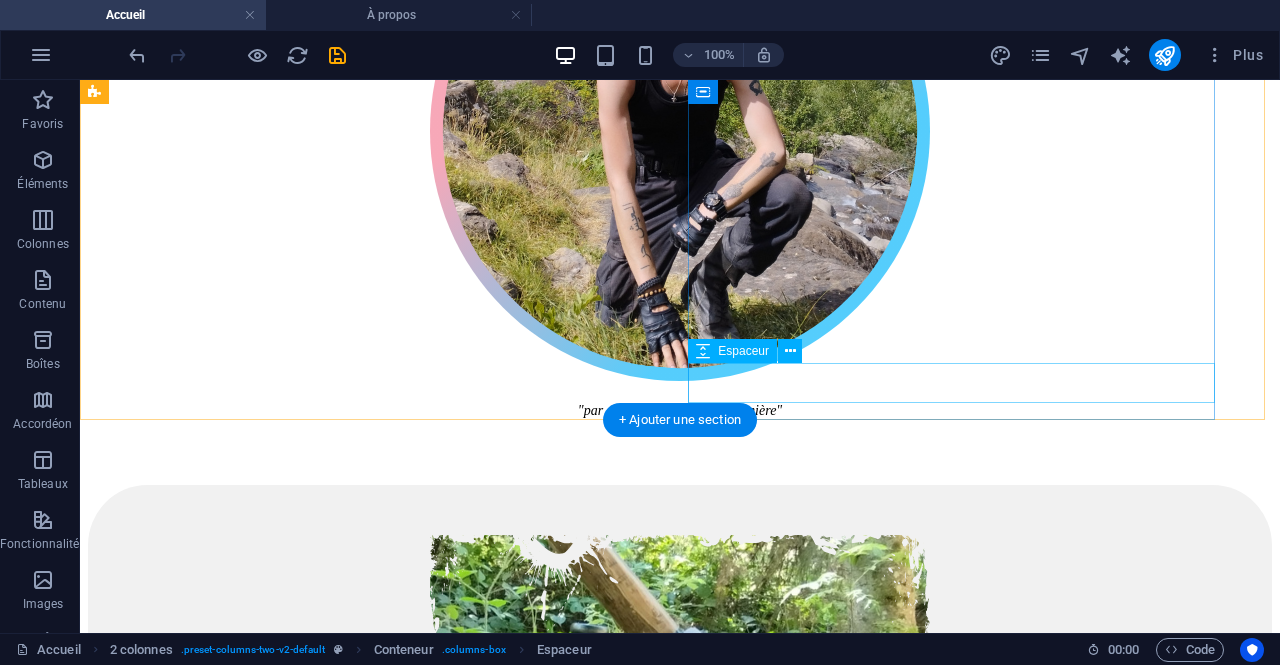 click at bounding box center [680, 1673] 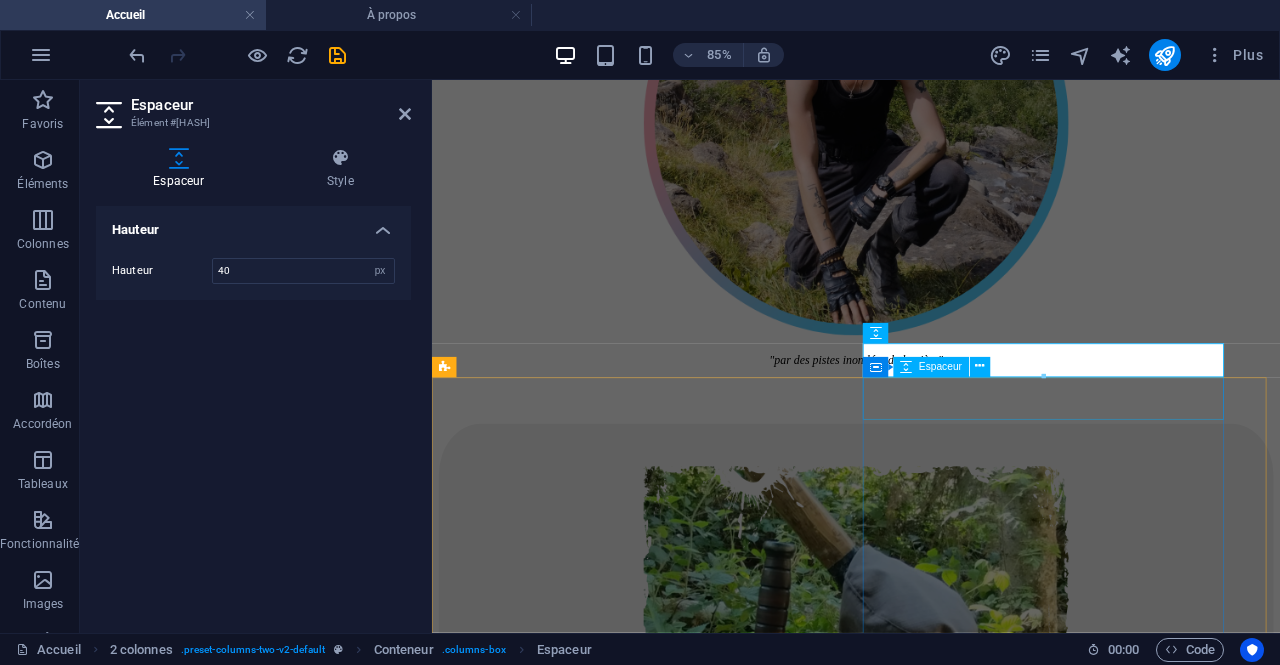 scroll, scrollTop: 984, scrollLeft: 0, axis: vertical 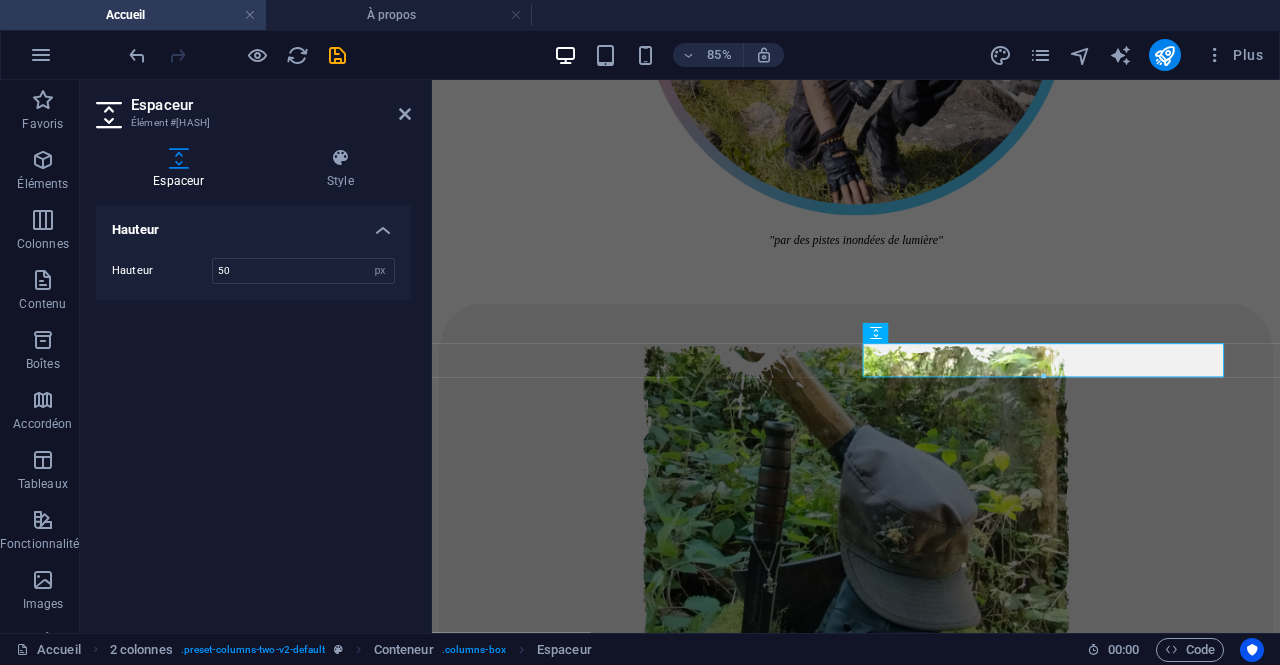 type on "50" 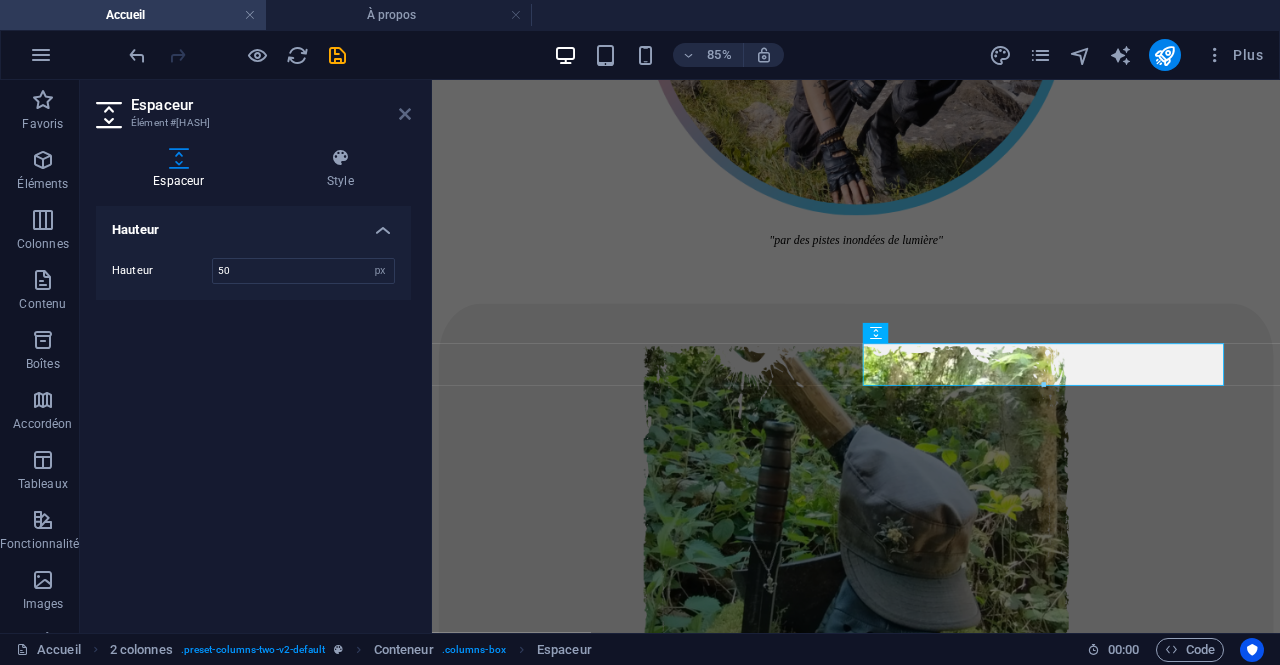 click at bounding box center (405, 114) 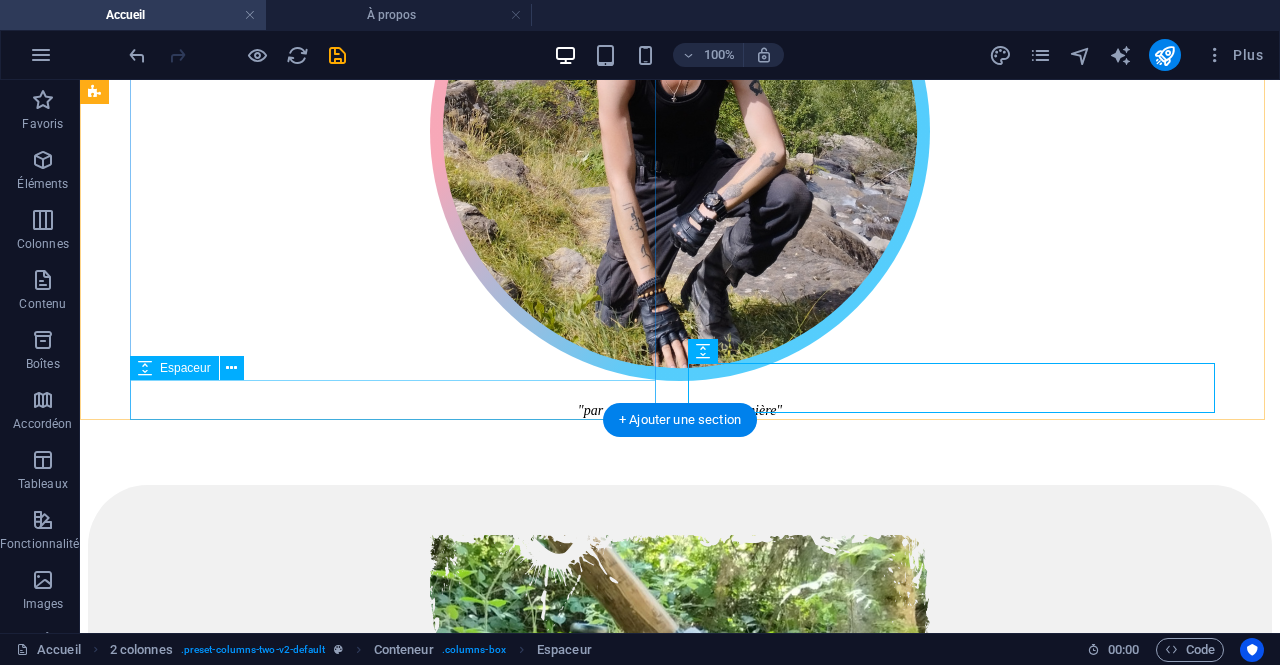 click at bounding box center (680, 1109) 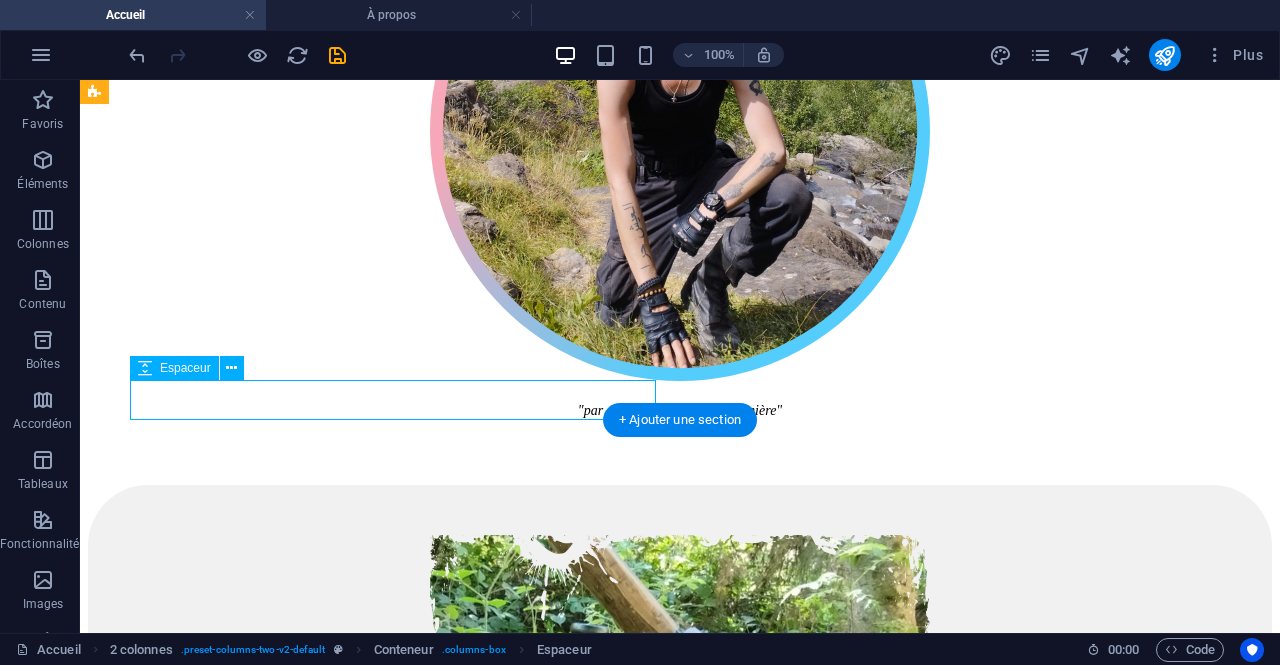 click at bounding box center (680, 1109) 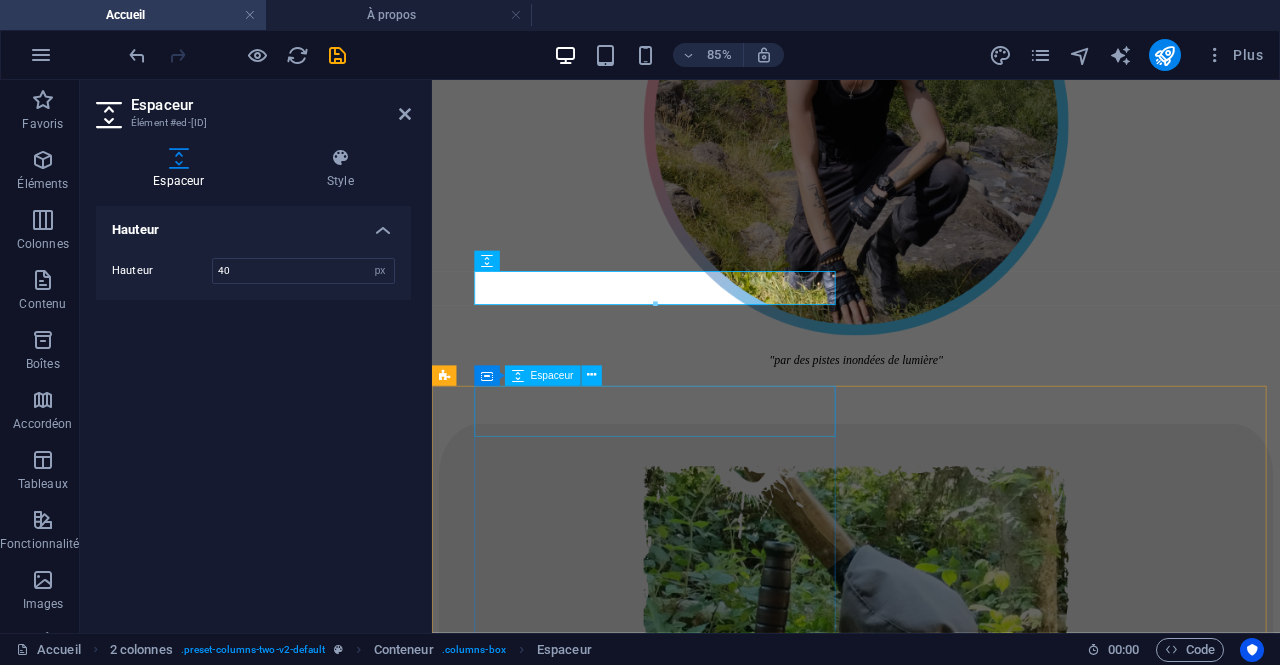 scroll, scrollTop: 984, scrollLeft: 0, axis: vertical 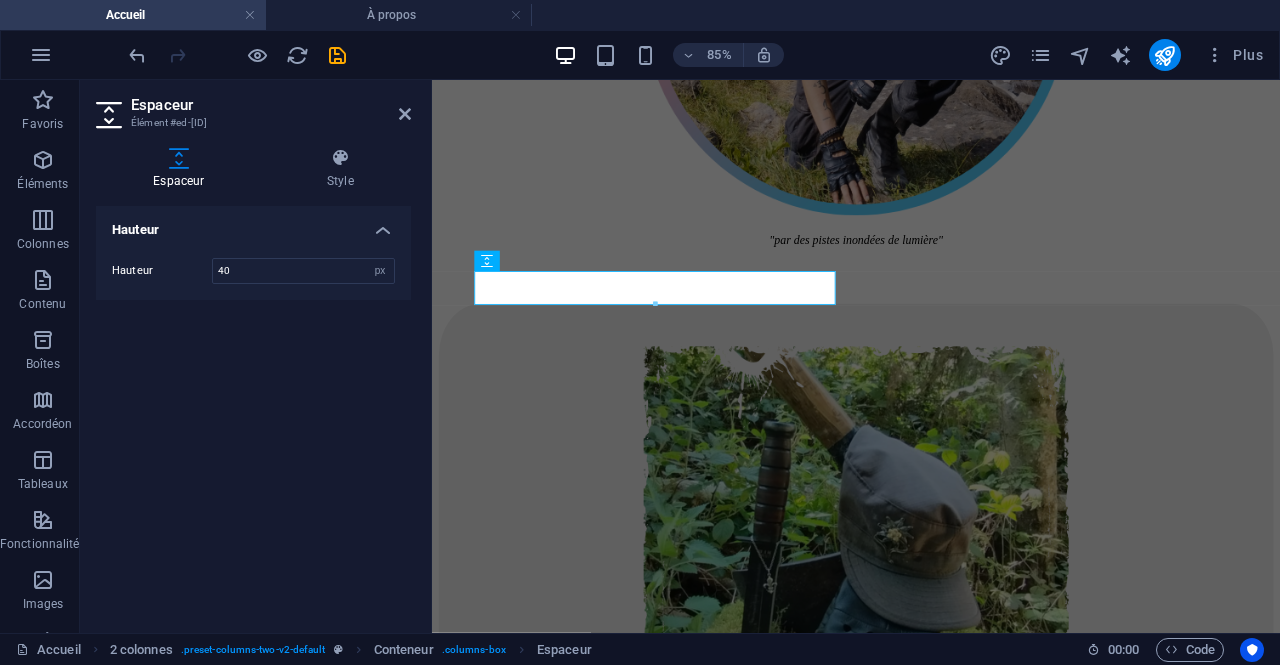 click on "Hauteur Hauteur 40 px rem vh vw" at bounding box center [253, 411] 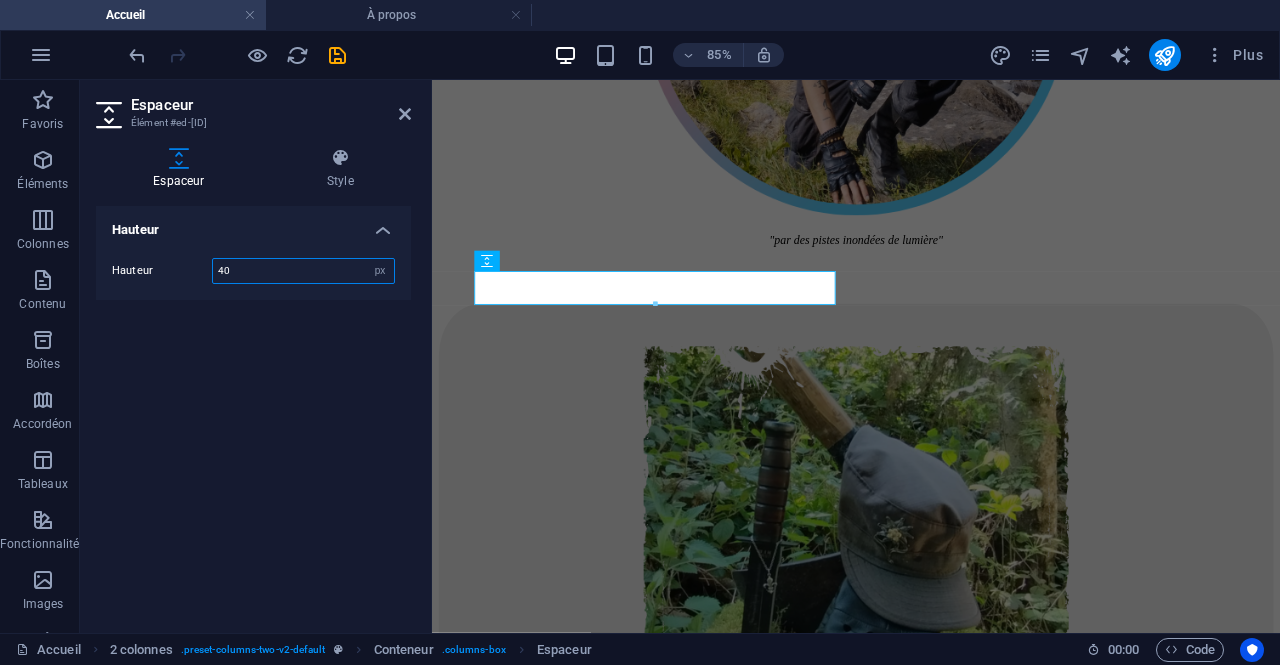 click on "40" at bounding box center (303, 271) 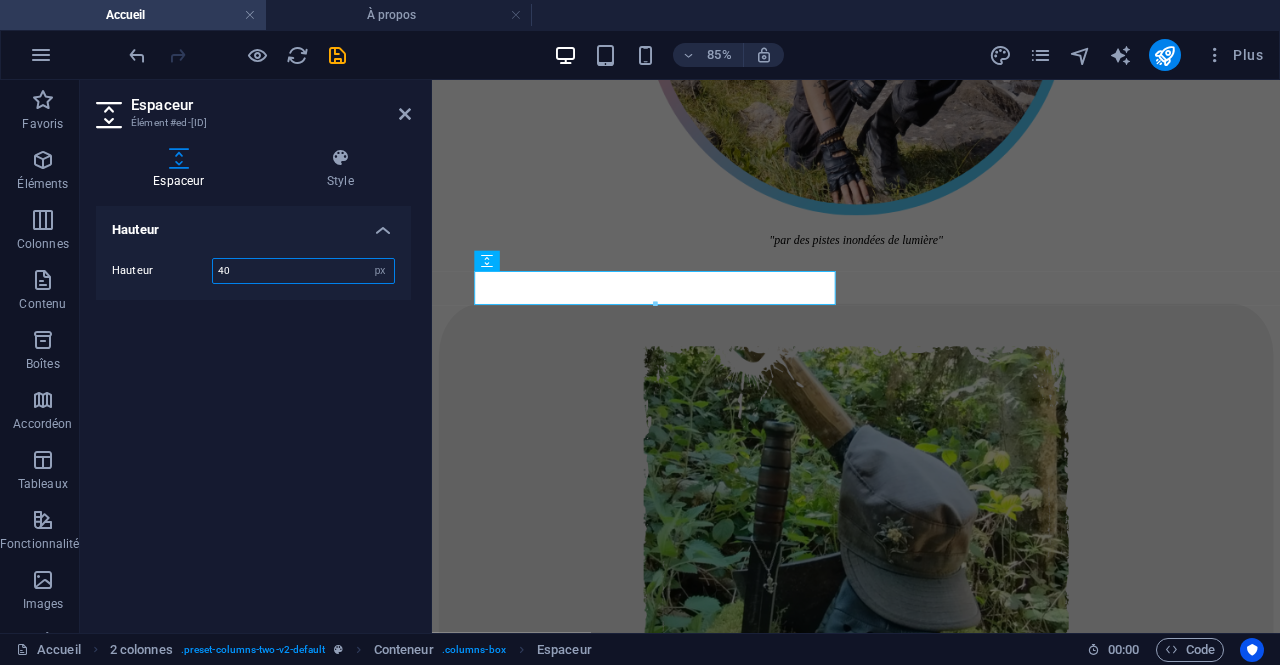 type on "4" 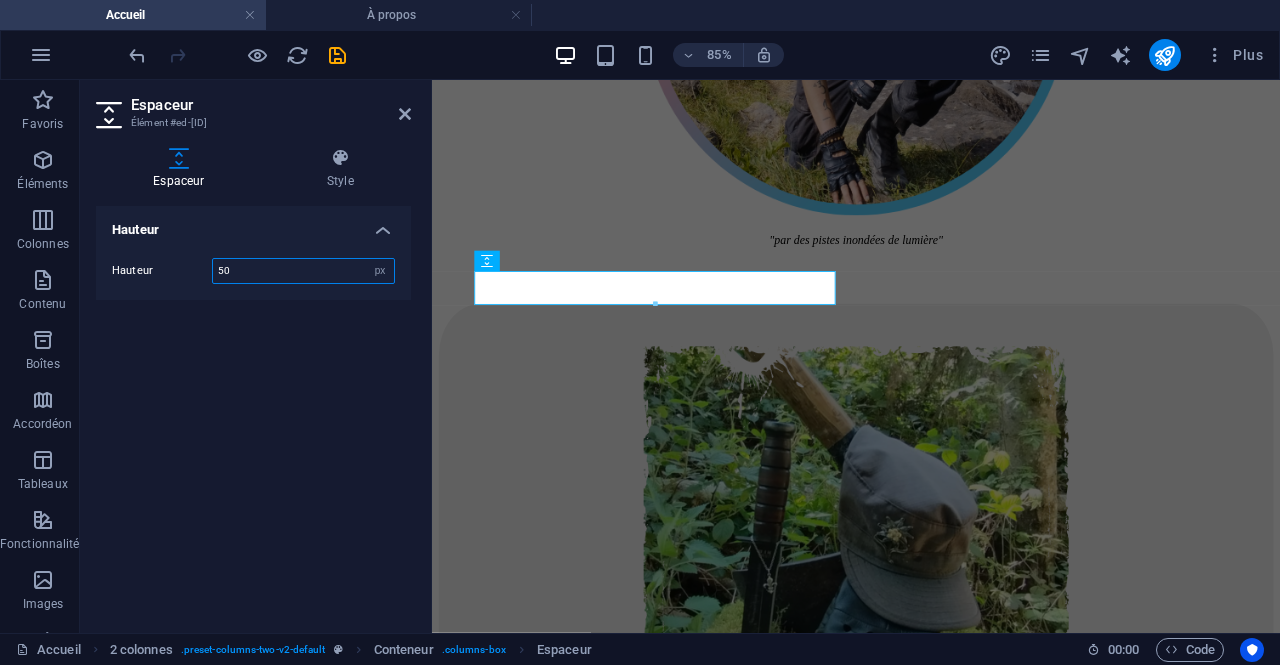type on "50" 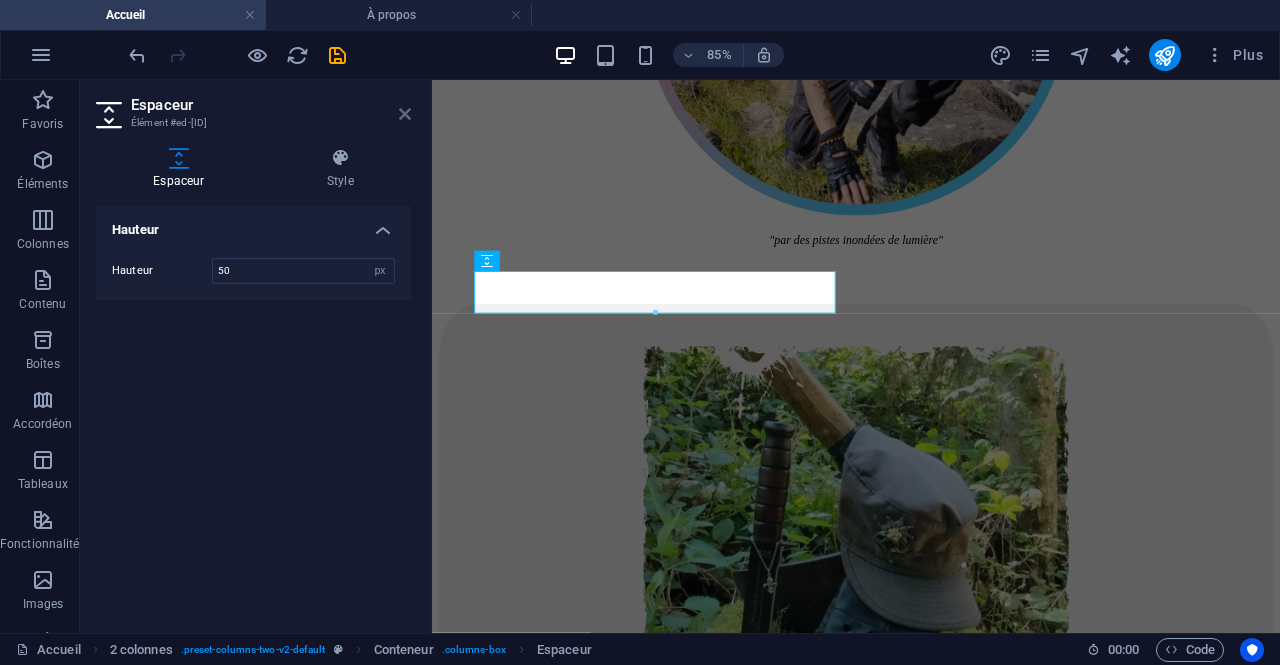 click at bounding box center [405, 114] 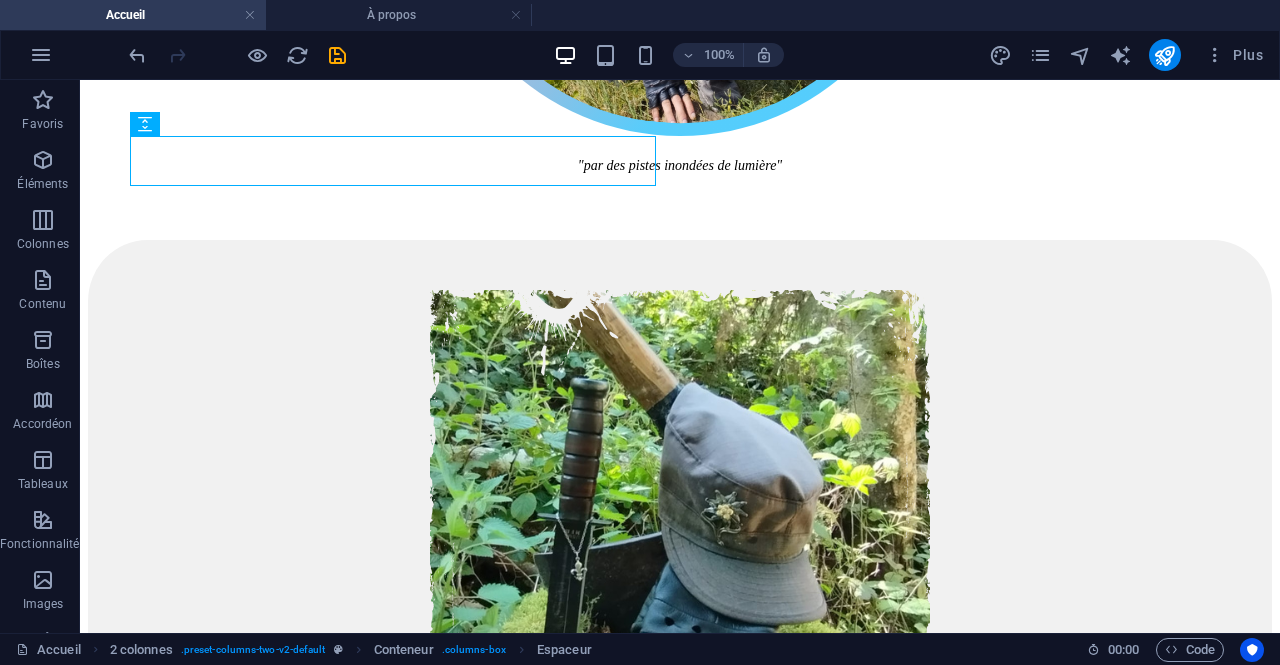 scroll, scrollTop: 1058, scrollLeft: 0, axis: vertical 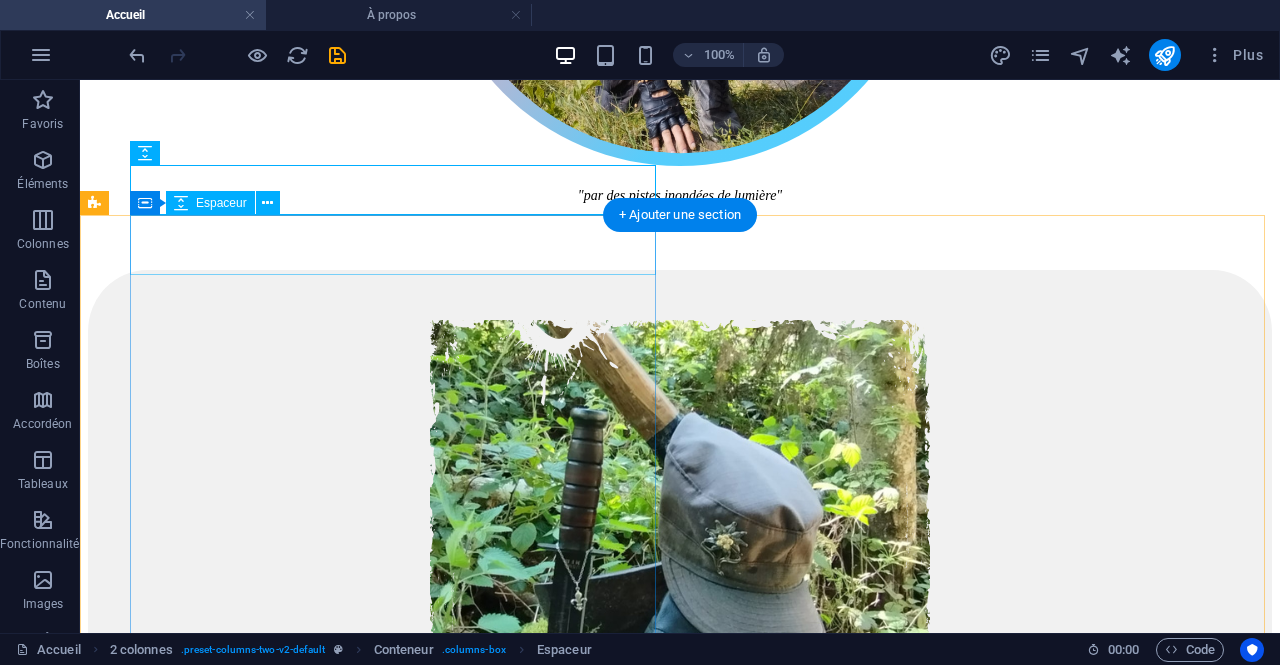 click at bounding box center [680, 1528] 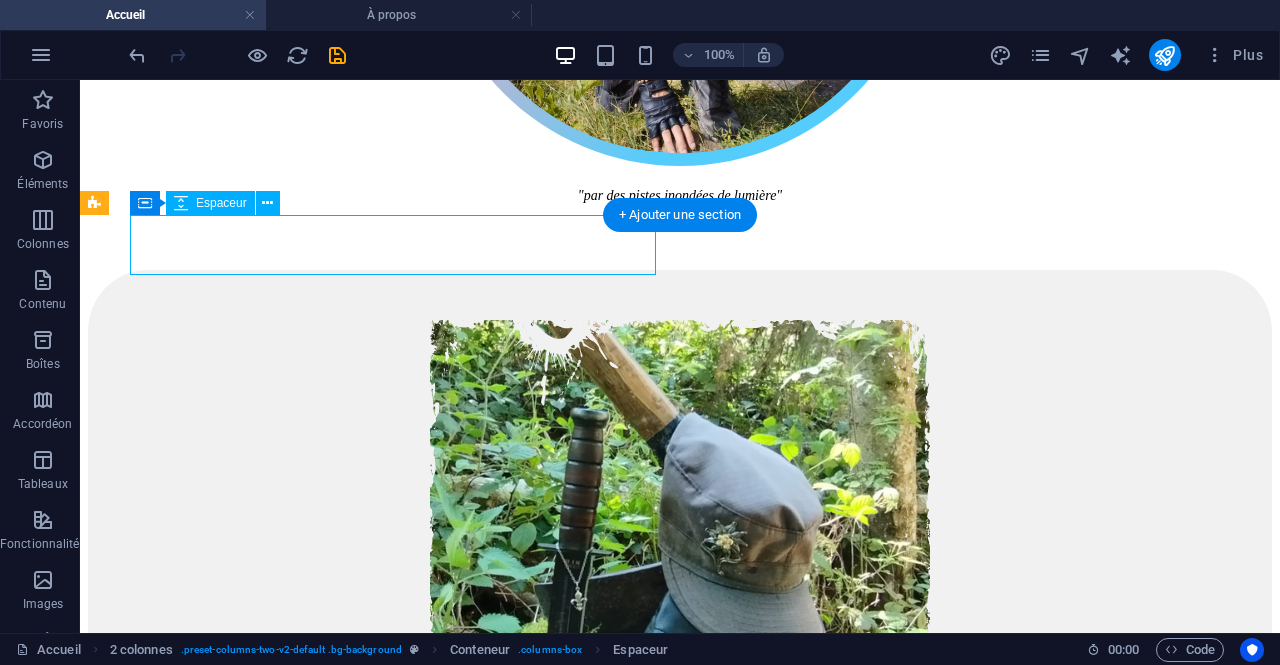 click at bounding box center [680, 1528] 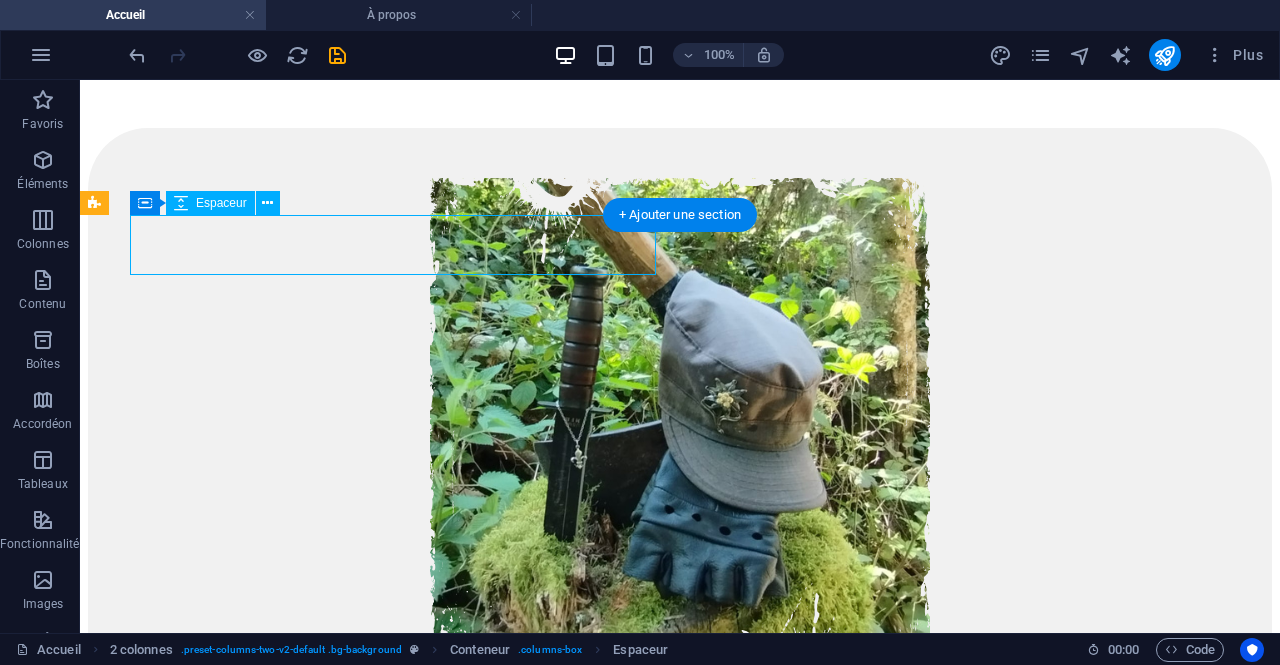 select on "px" 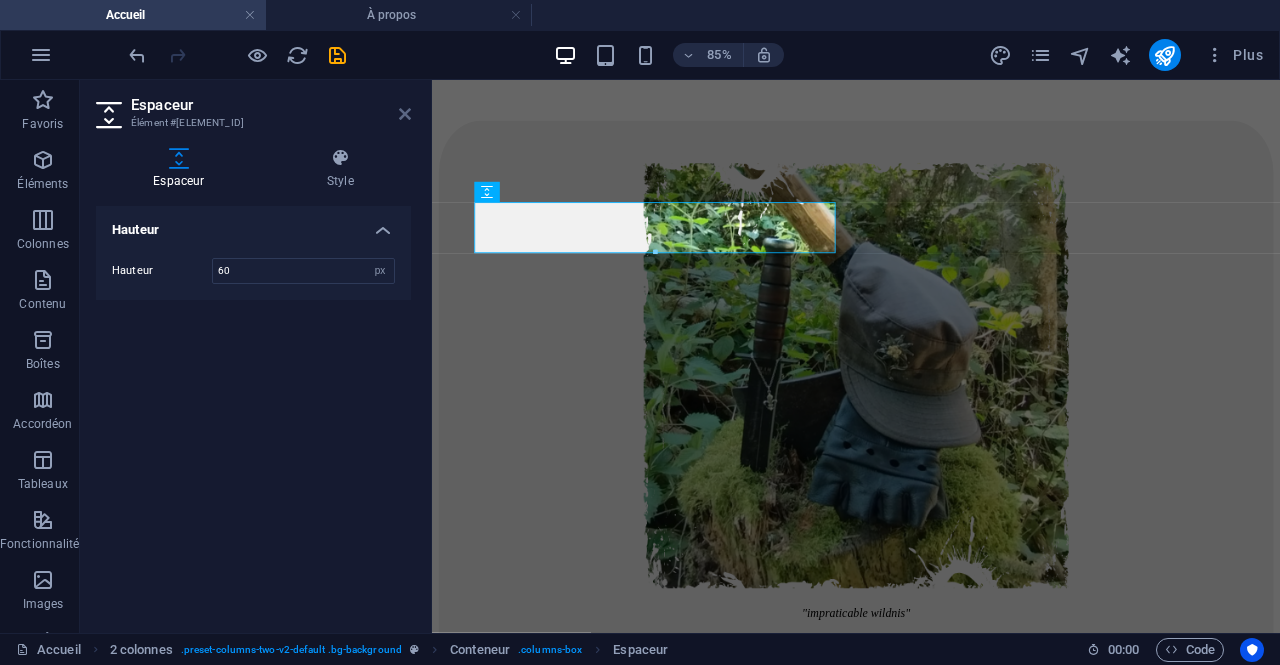 click at bounding box center (405, 114) 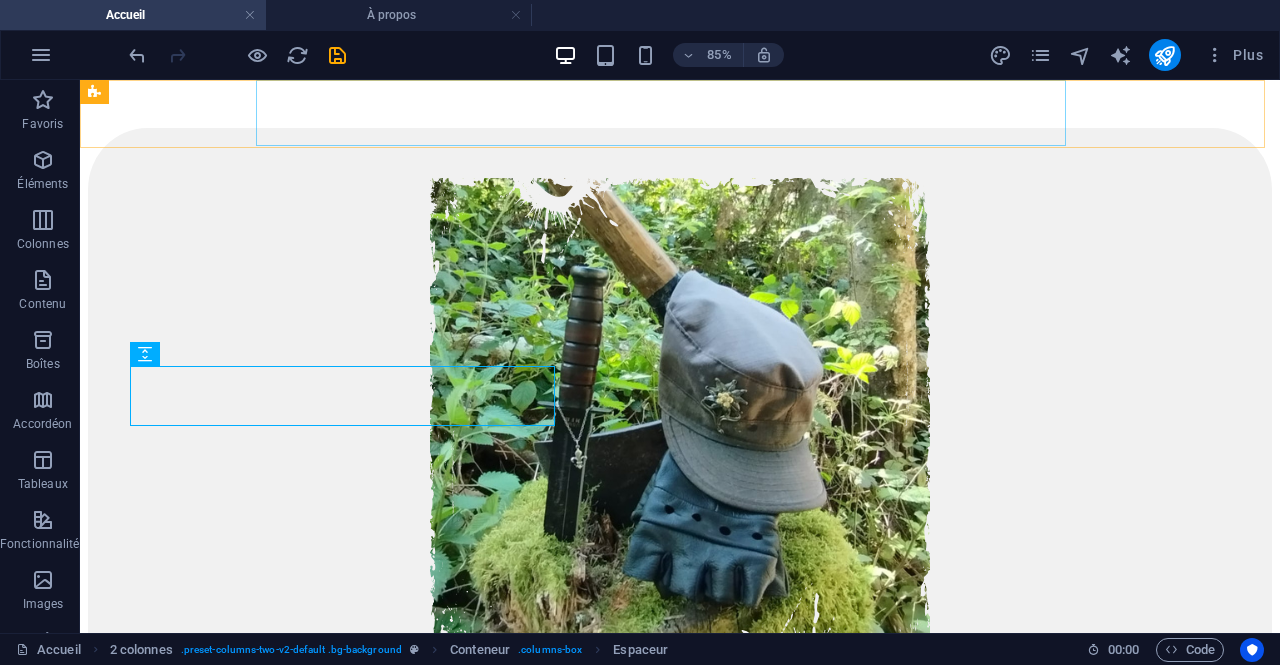 scroll, scrollTop: 1058, scrollLeft: 0, axis: vertical 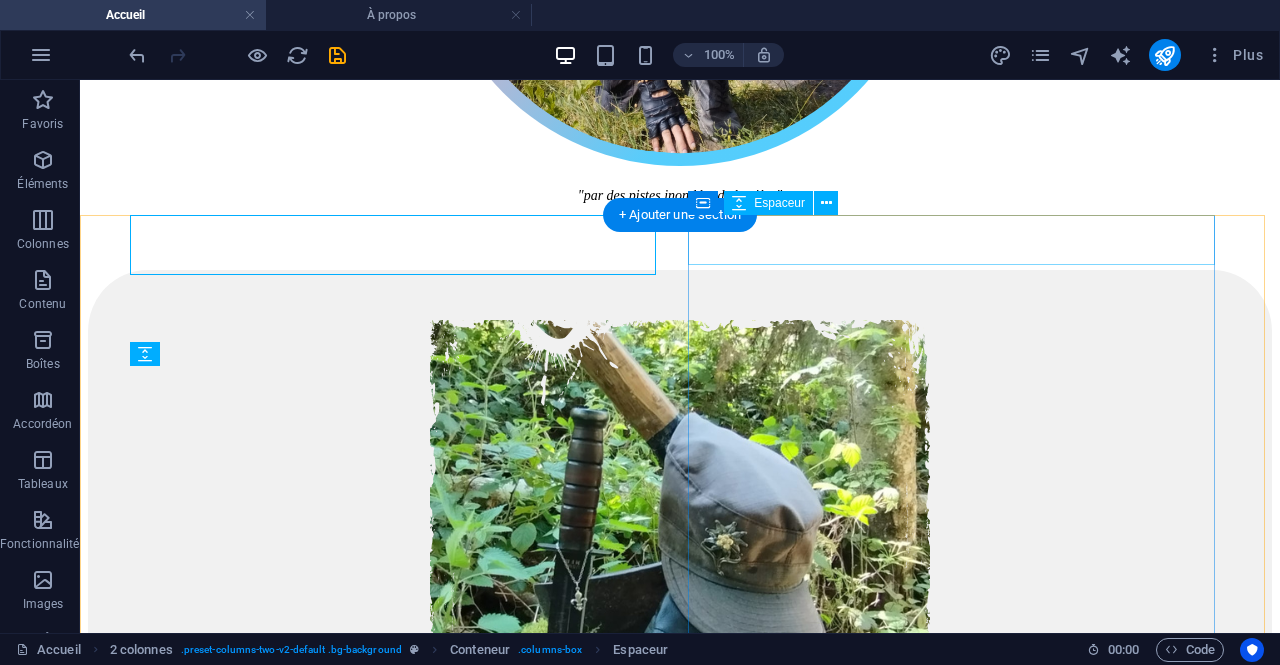 click at bounding box center (680, 1910) 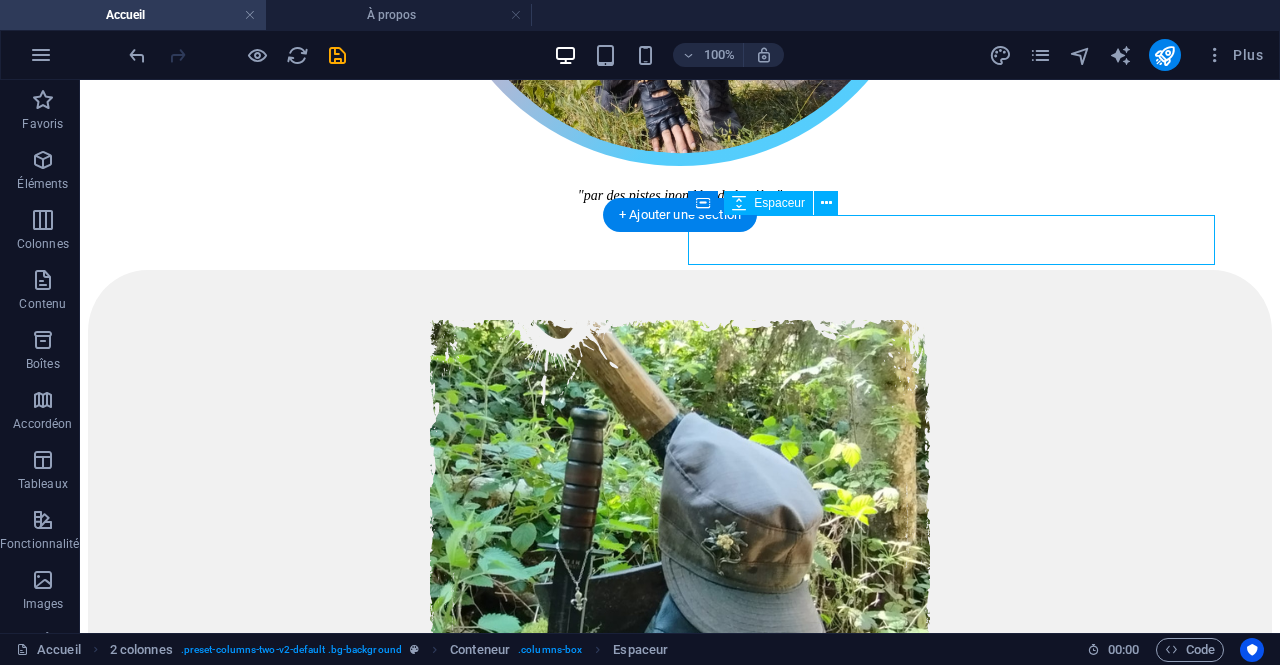 click at bounding box center (680, 1910) 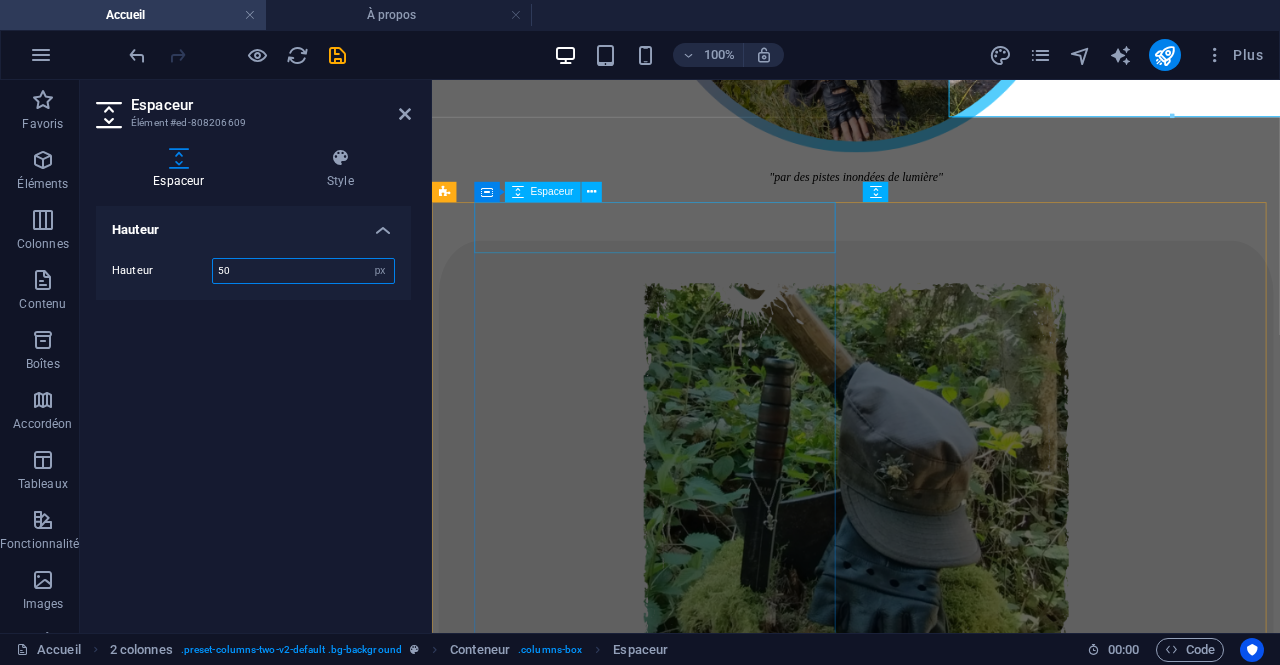 scroll, scrollTop: 1200, scrollLeft: 0, axis: vertical 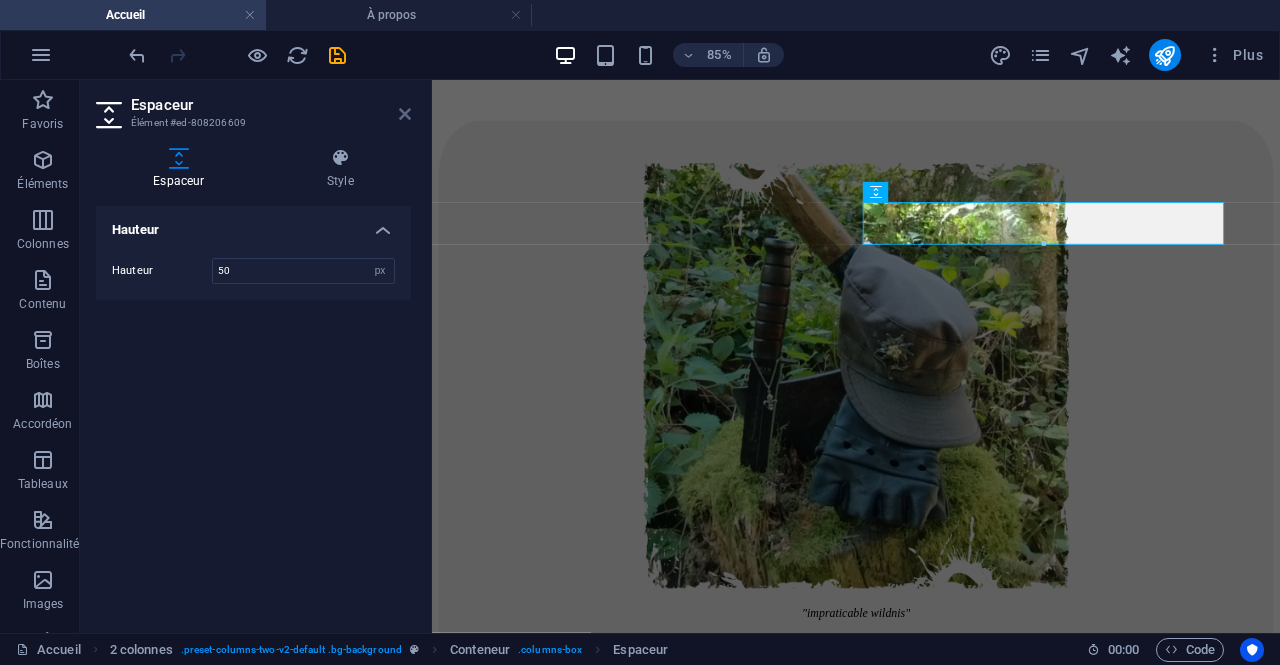 click at bounding box center (405, 114) 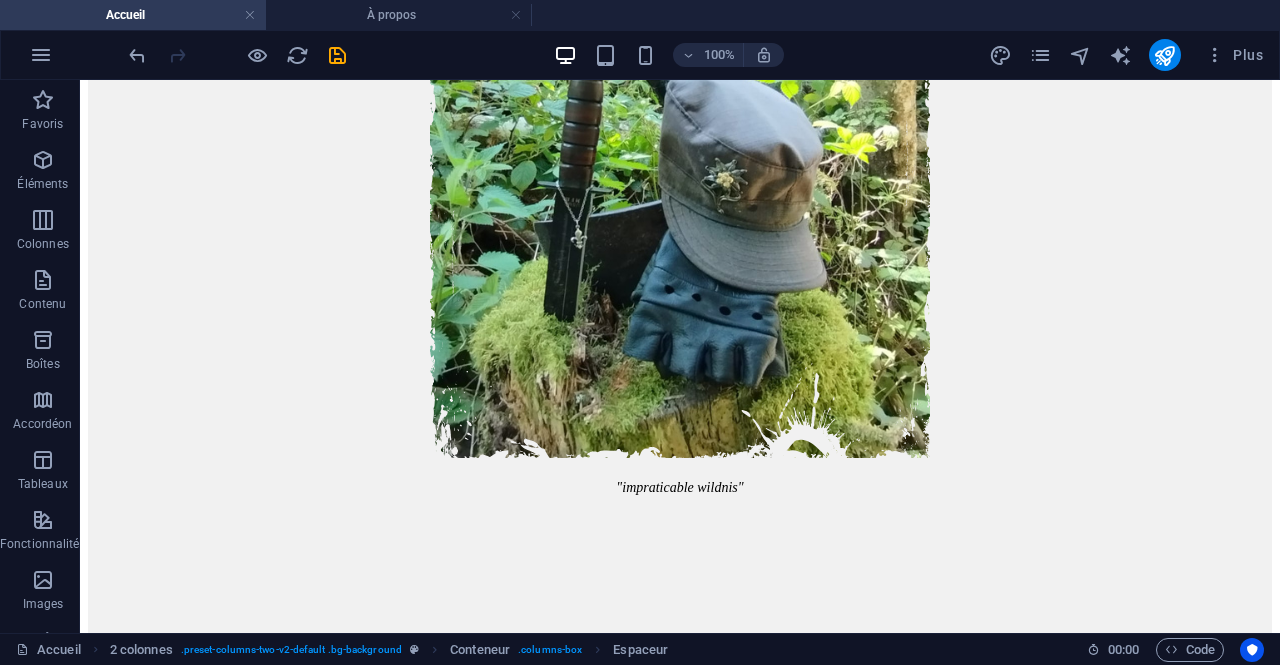 scroll, scrollTop: 1452, scrollLeft: 0, axis: vertical 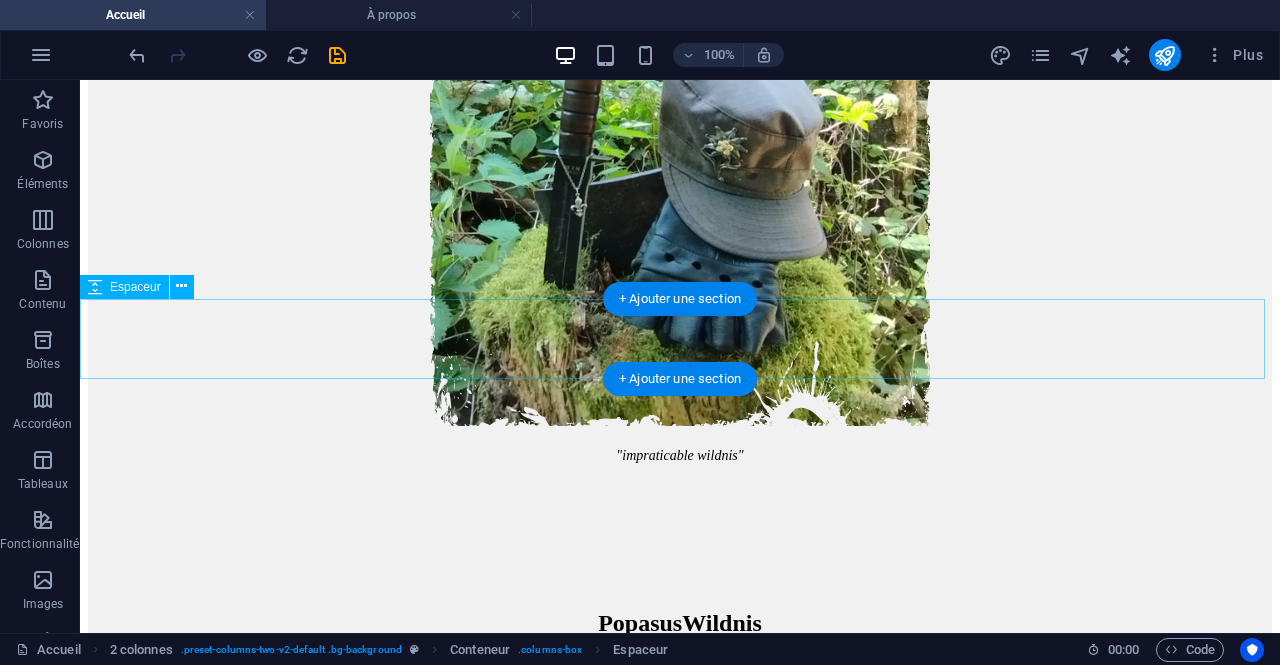 click at bounding box center (680, 2035) 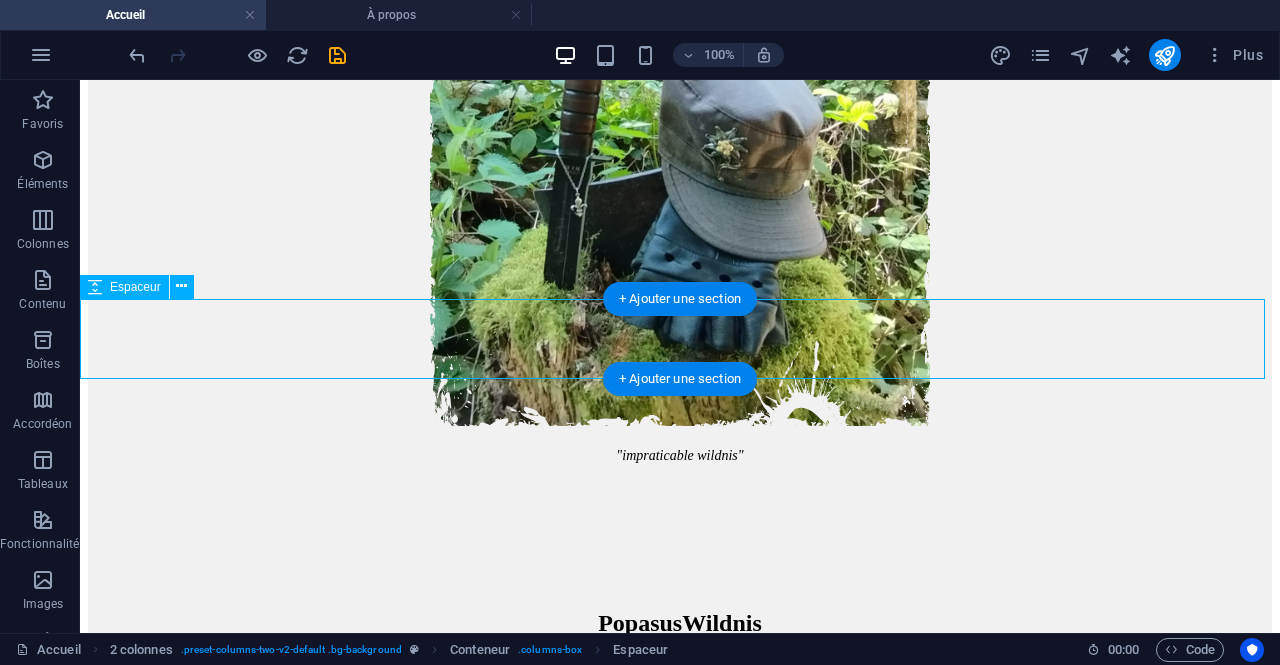 click at bounding box center (680, 2035) 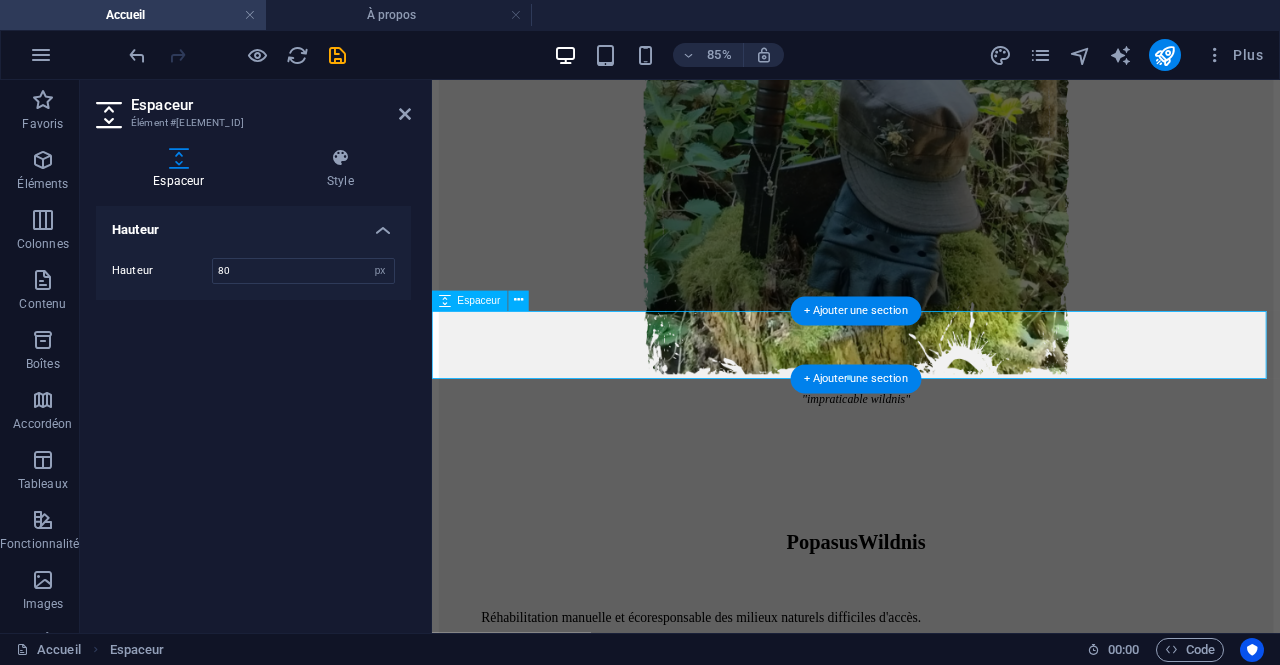 scroll, scrollTop: 1623, scrollLeft: 0, axis: vertical 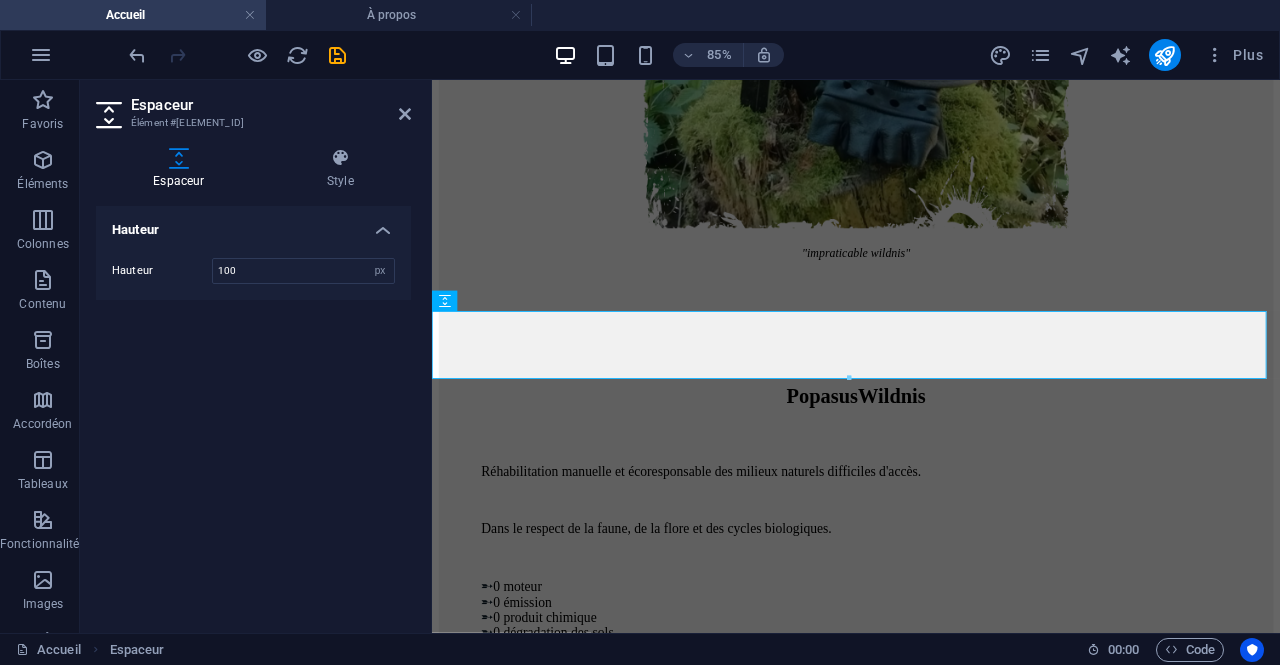 type on "100" 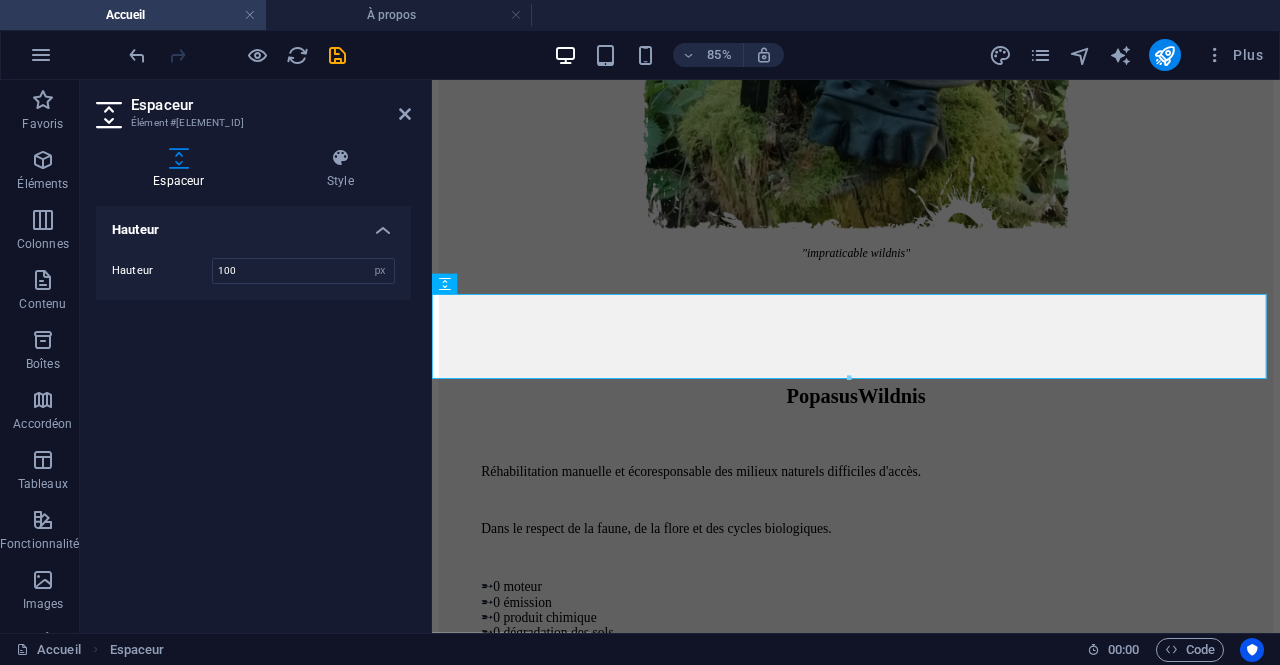scroll, scrollTop: 1643, scrollLeft: 0, axis: vertical 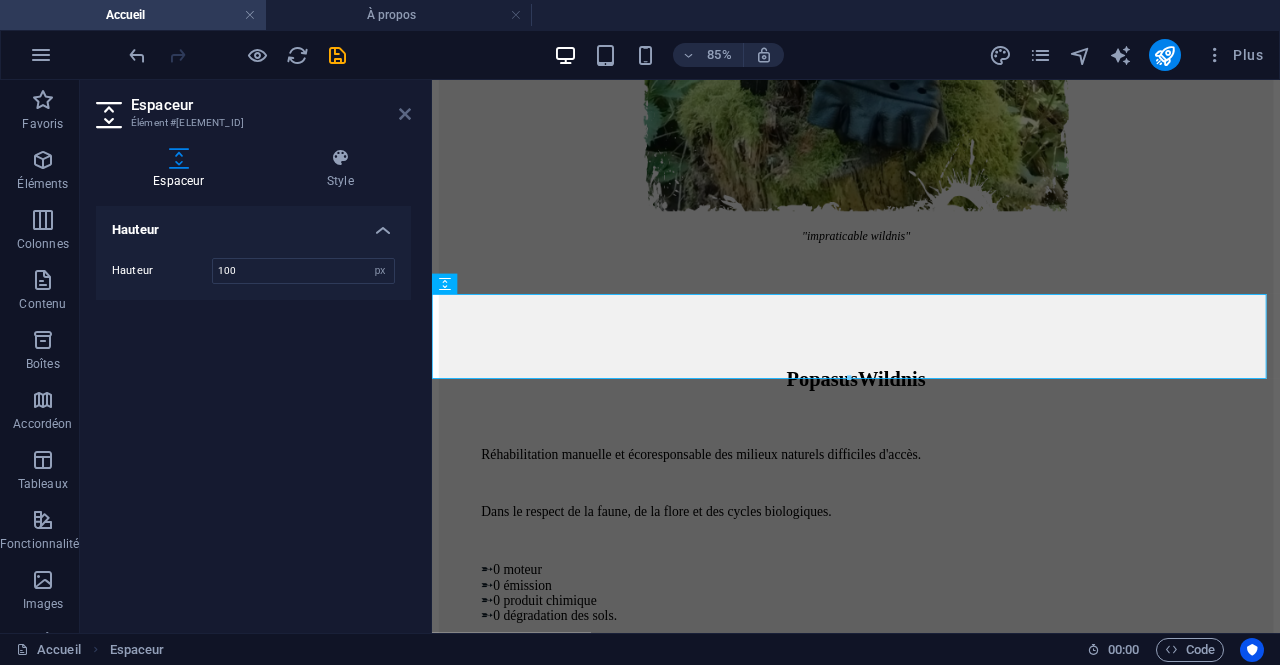 click at bounding box center [405, 114] 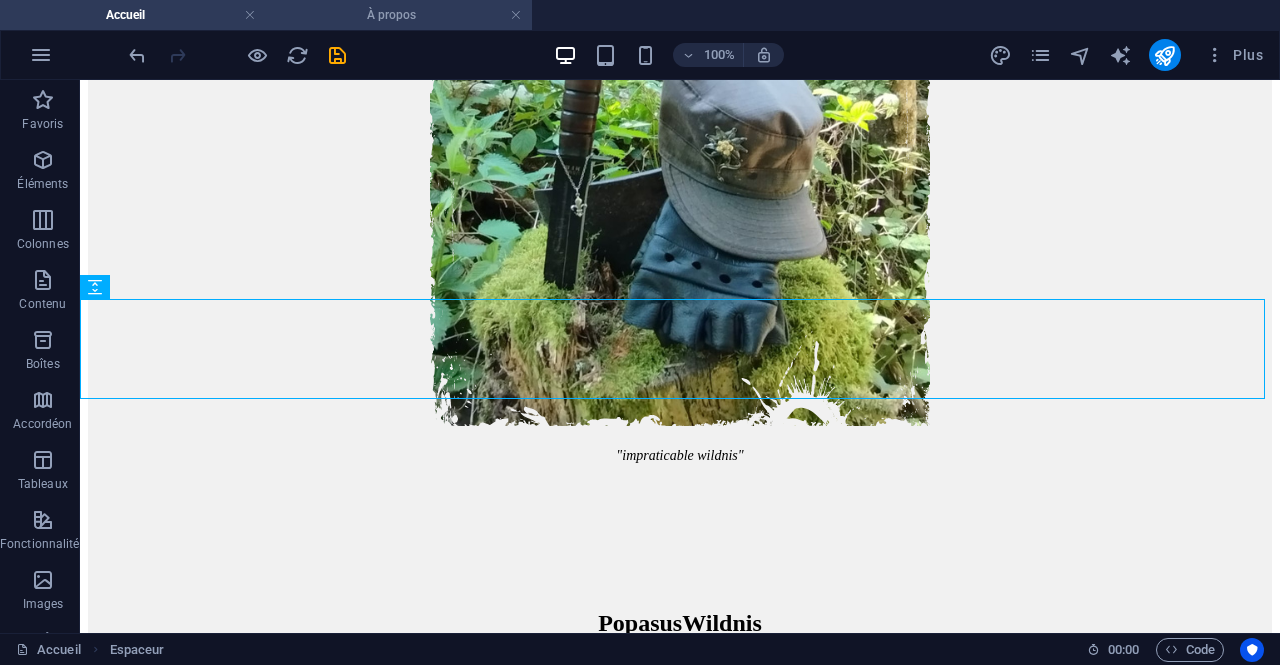 click on "À propos" at bounding box center (399, 15) 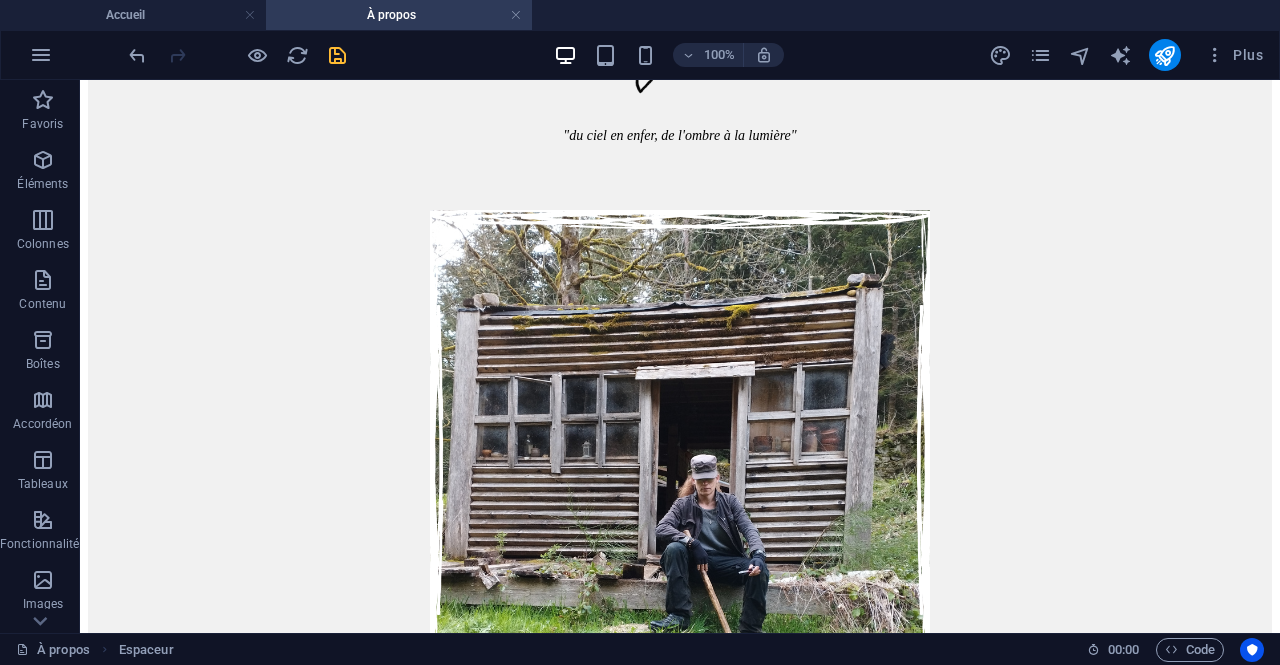 scroll, scrollTop: 3496, scrollLeft: 0, axis: vertical 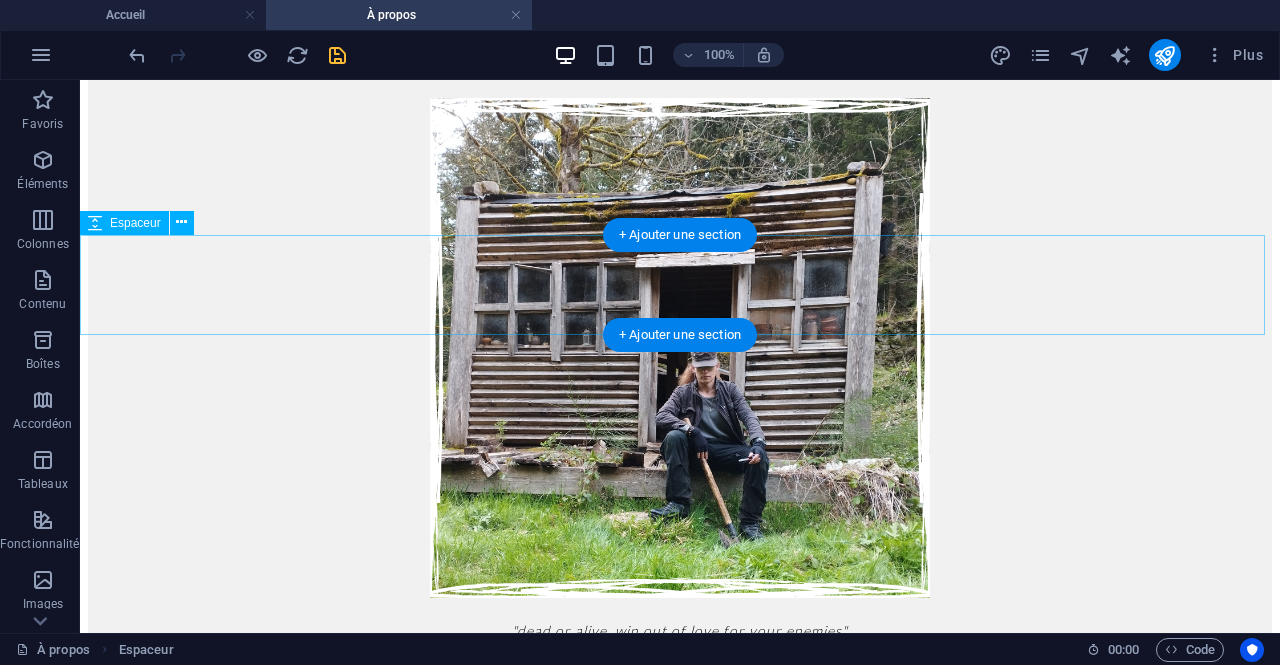 click at bounding box center [680, 3139] 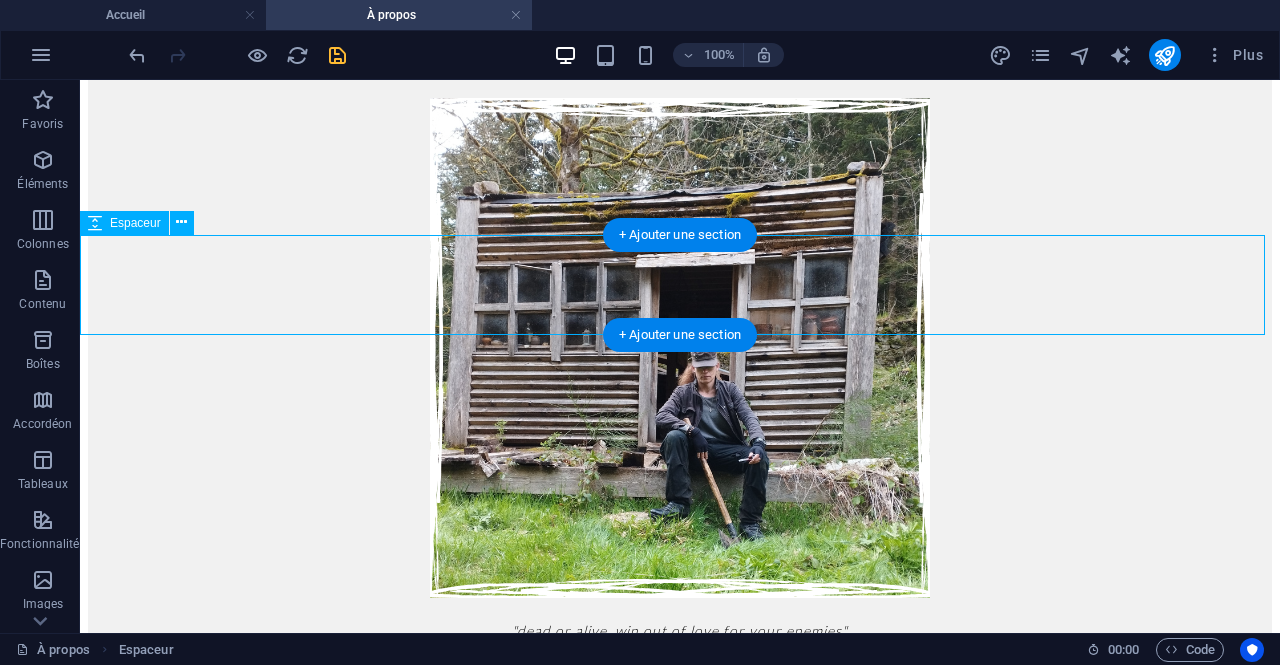 click at bounding box center [680, 3139] 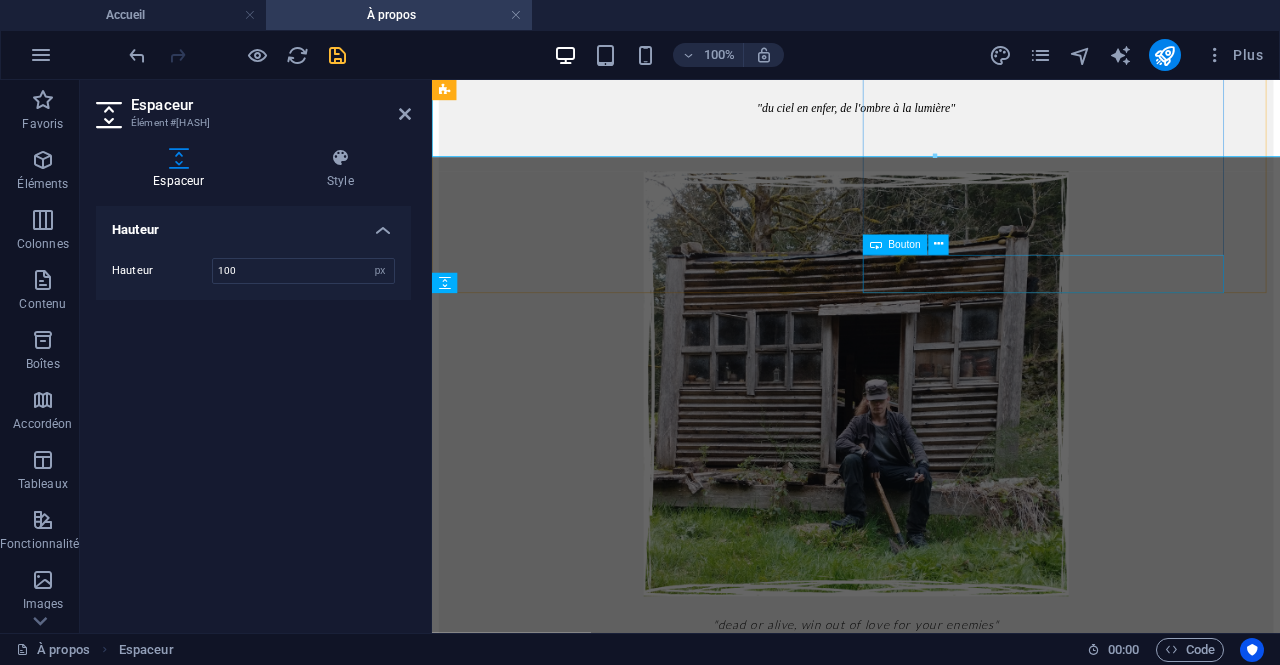 scroll, scrollTop: 3660, scrollLeft: 0, axis: vertical 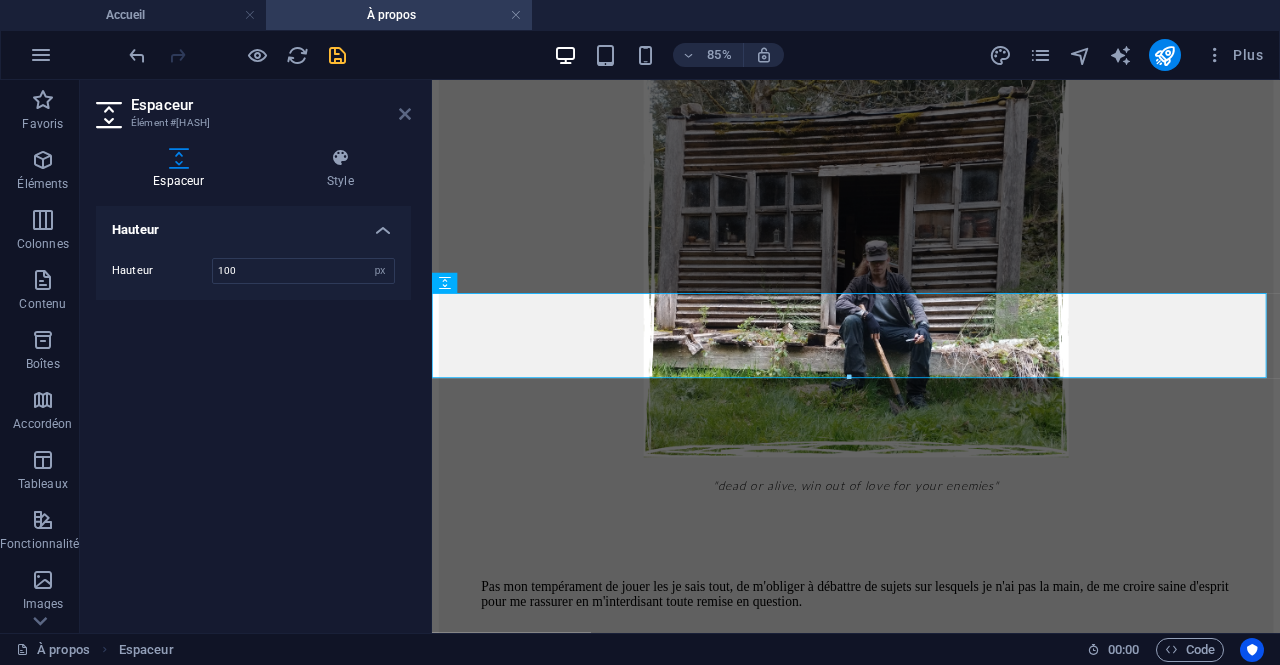 click at bounding box center (405, 114) 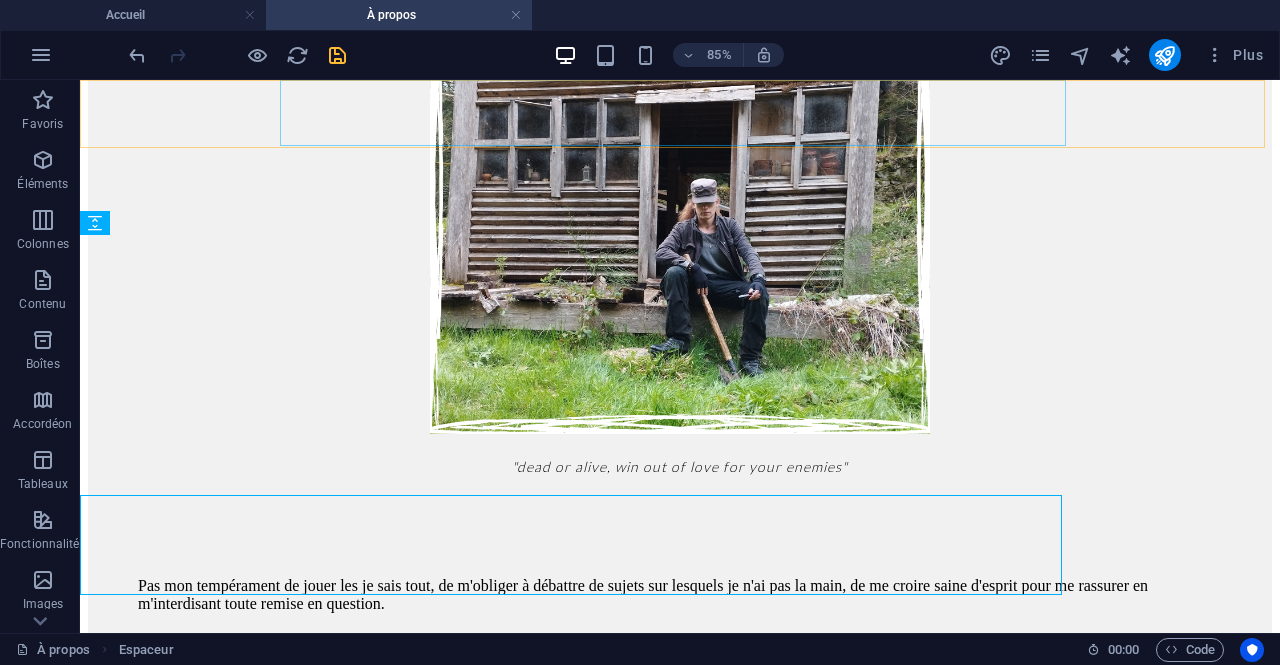 scroll, scrollTop: 3496, scrollLeft: 0, axis: vertical 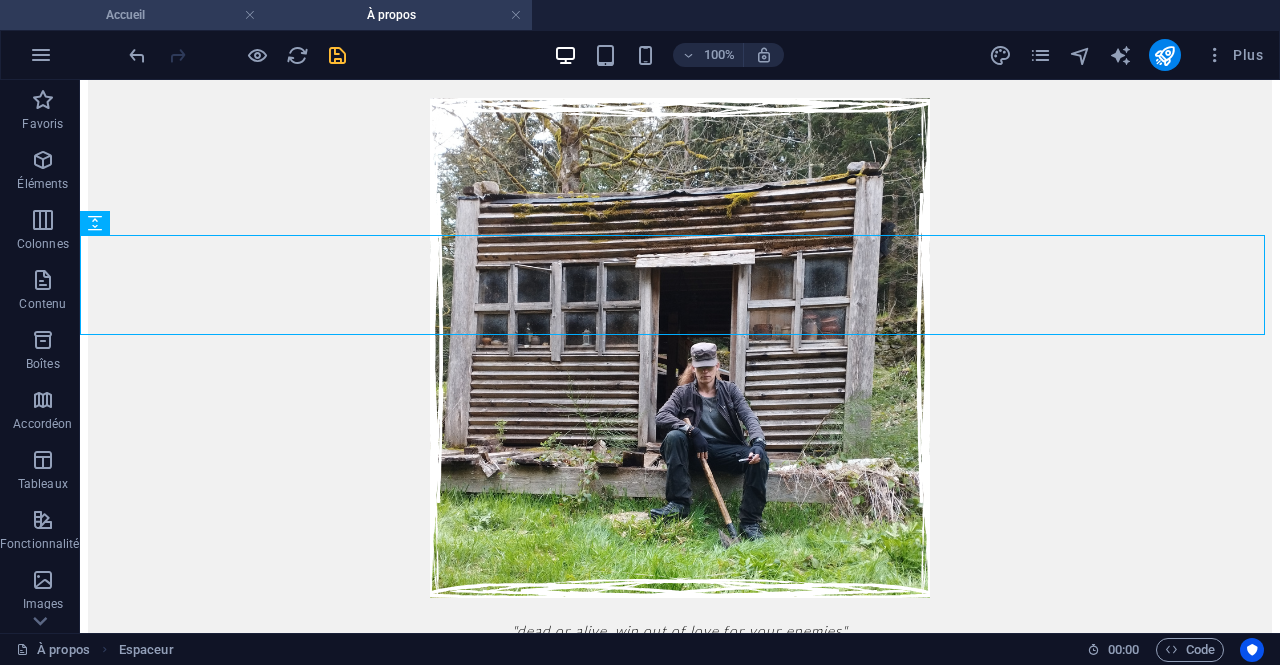 click on "Accueil" at bounding box center (133, 15) 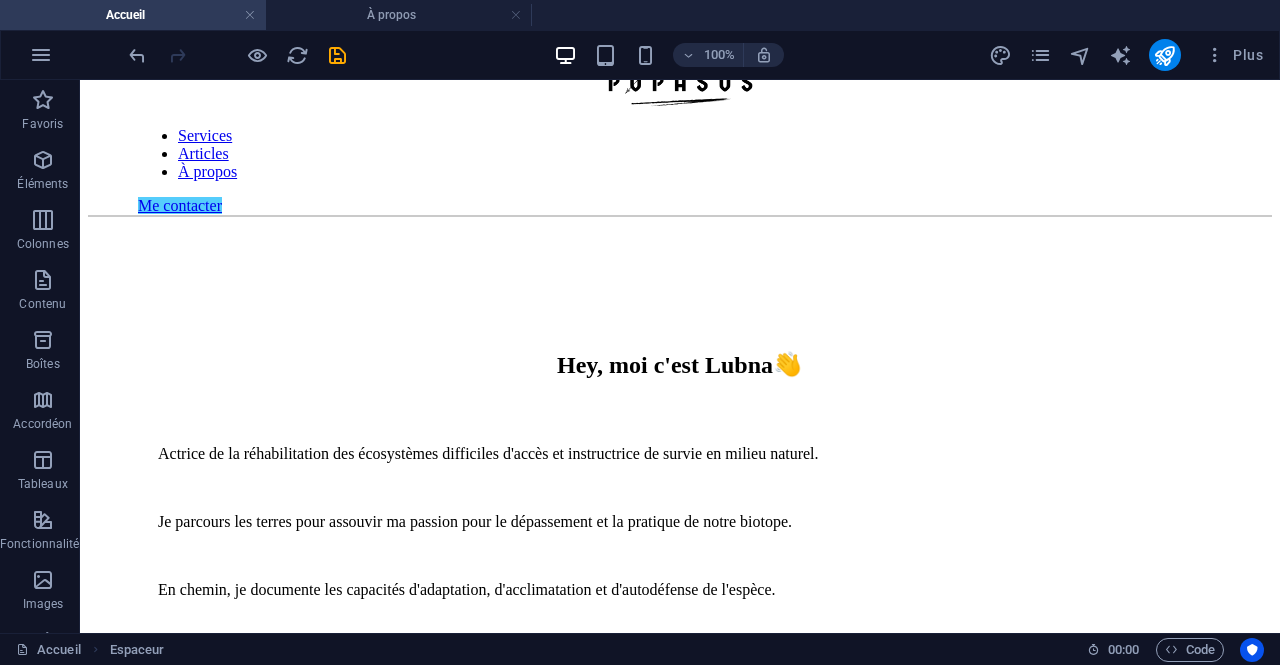scroll, scrollTop: 0, scrollLeft: 0, axis: both 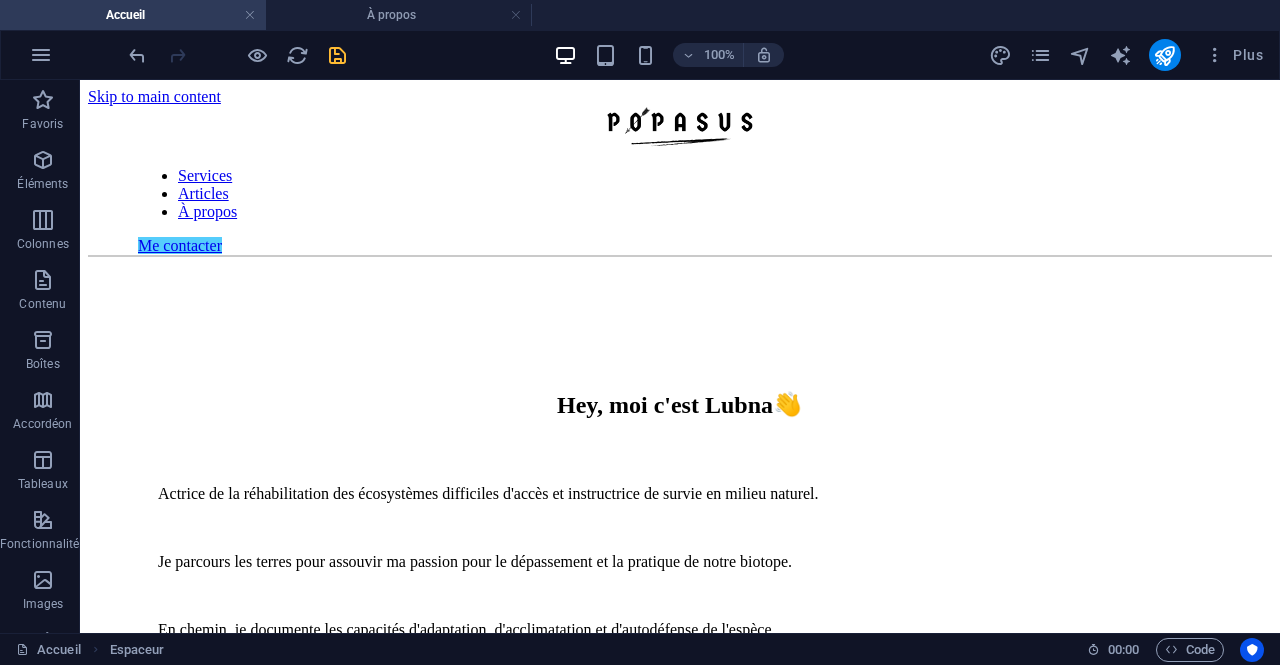 click at bounding box center (337, 55) 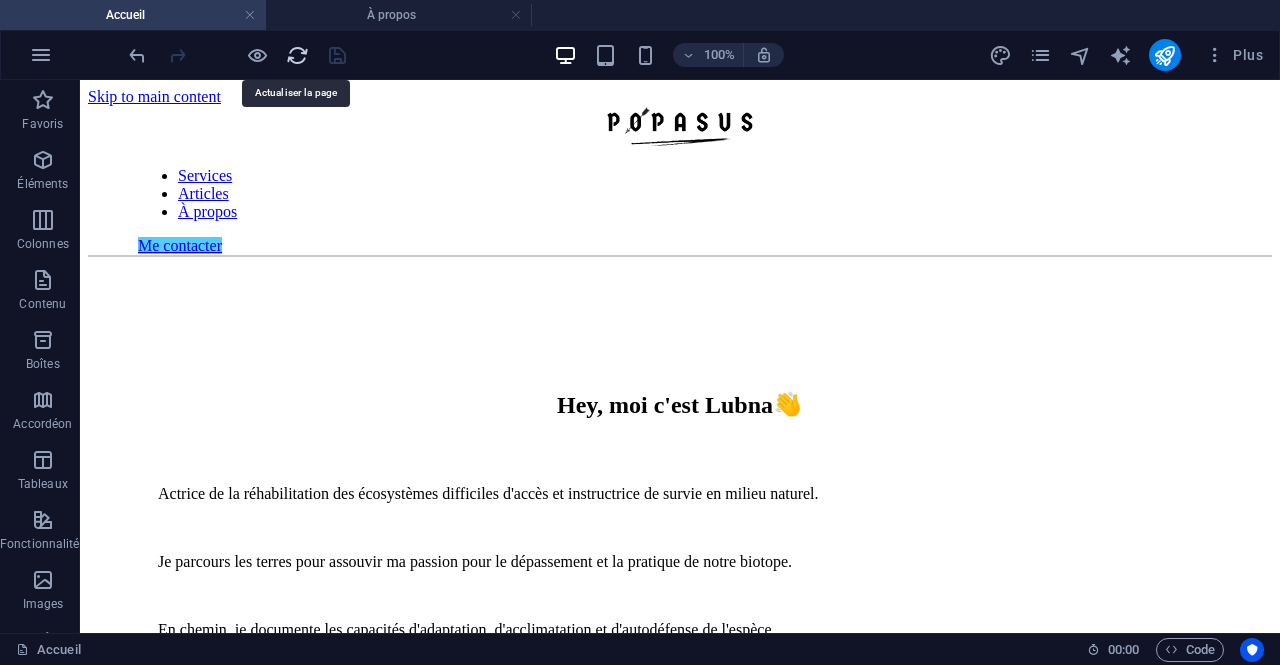 click at bounding box center (297, 55) 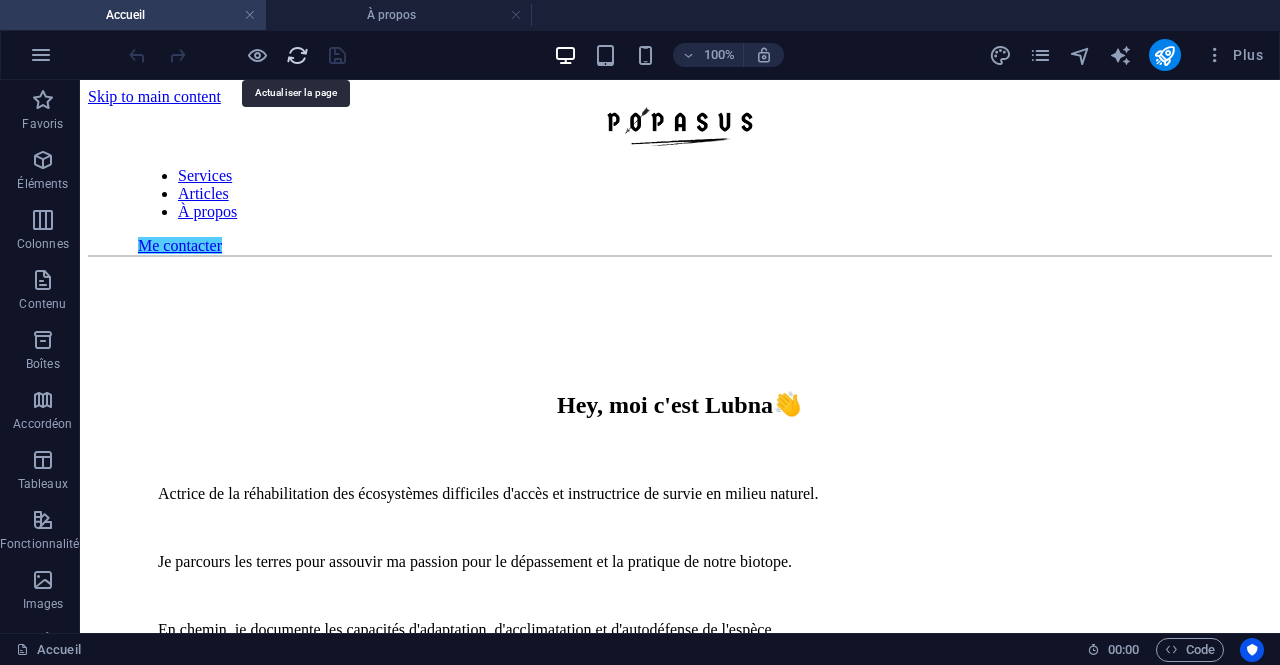 scroll, scrollTop: 0, scrollLeft: 0, axis: both 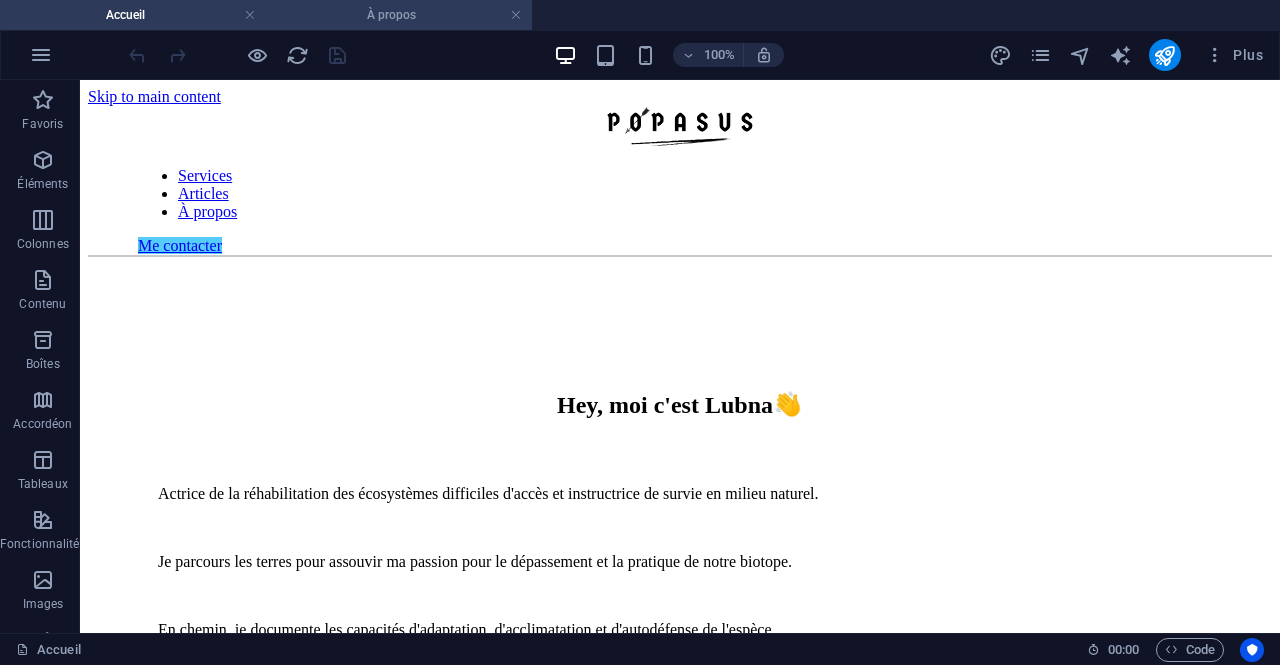 click on "À propos" at bounding box center (399, 15) 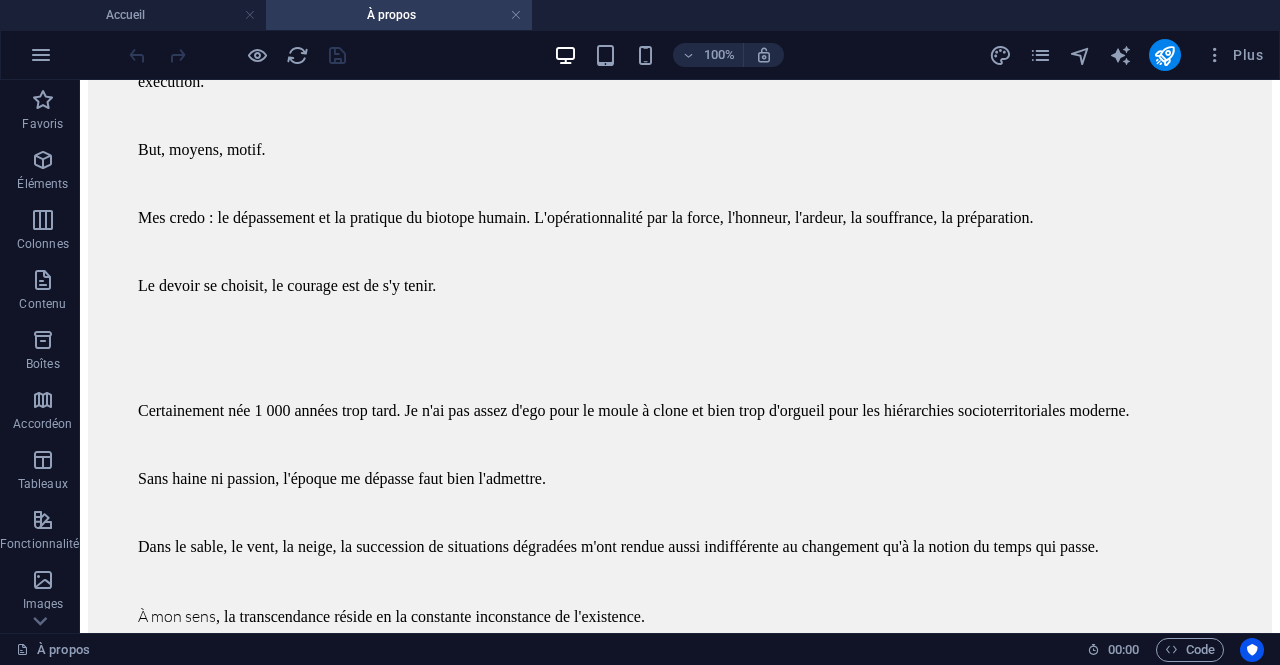 scroll, scrollTop: 0, scrollLeft: 0, axis: both 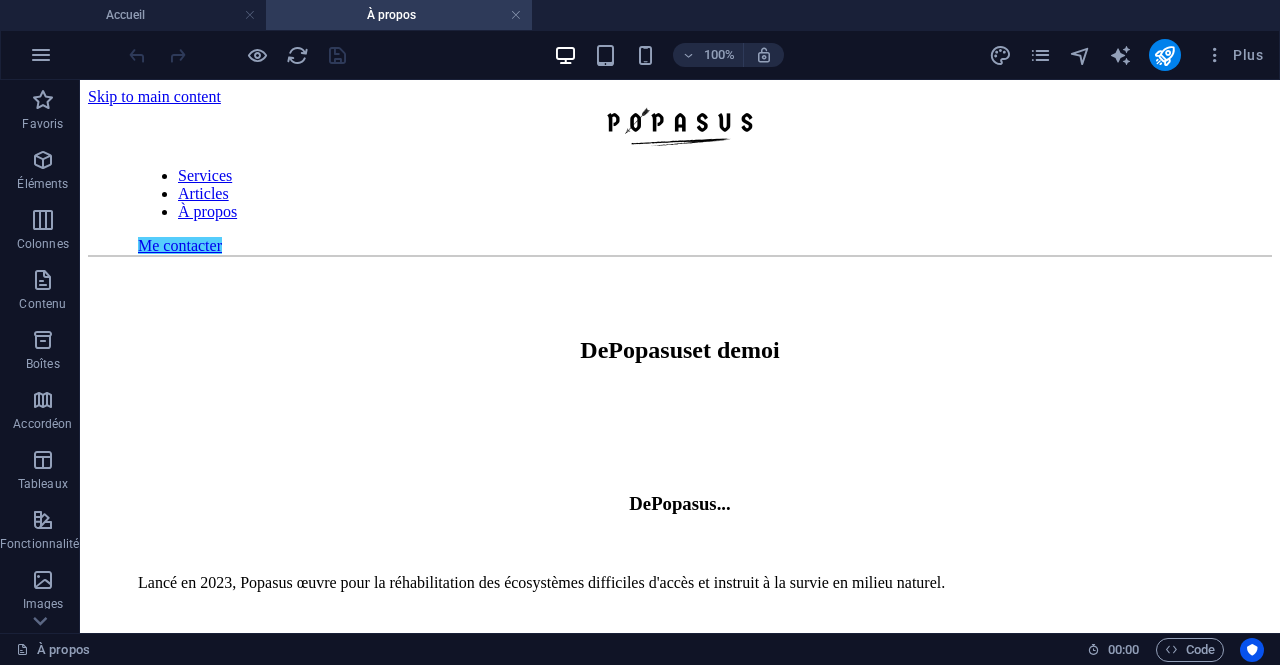 drag, startPoint x: 1358, startPoint y: 713, endPoint x: 1356, endPoint y: 99, distance: 614.00323 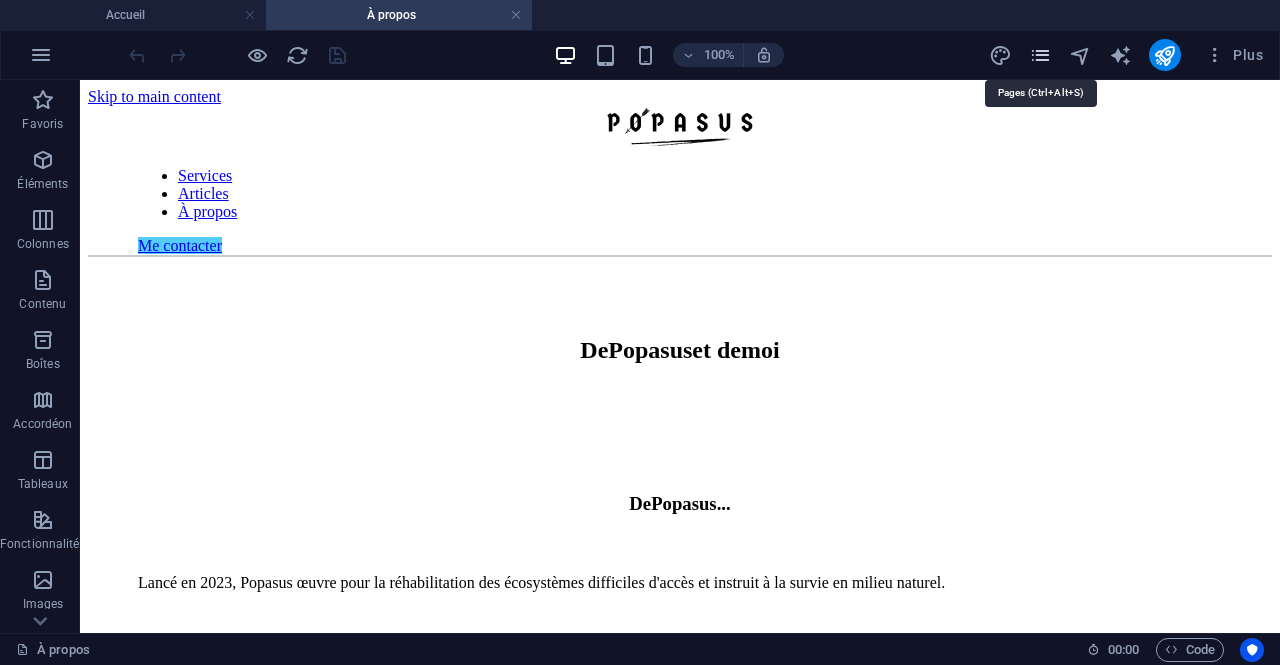 click at bounding box center [1040, 55] 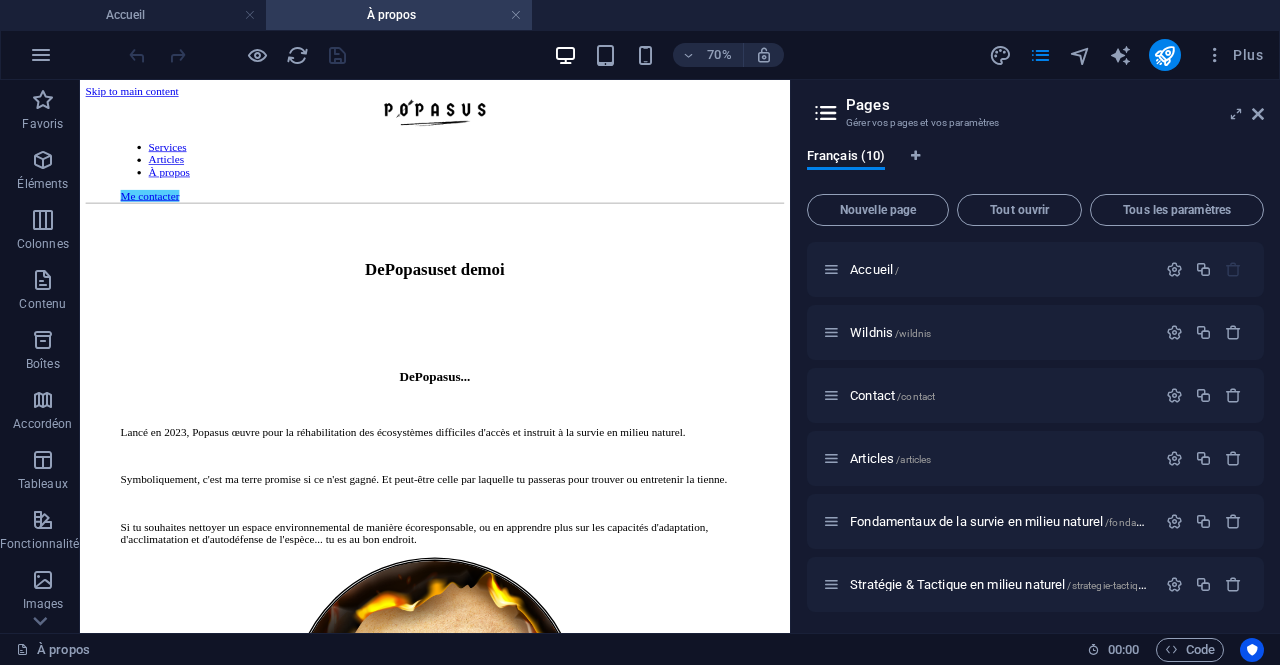 drag, startPoint x: 1259, startPoint y: 395, endPoint x: 1262, endPoint y: 443, distance: 48.09366 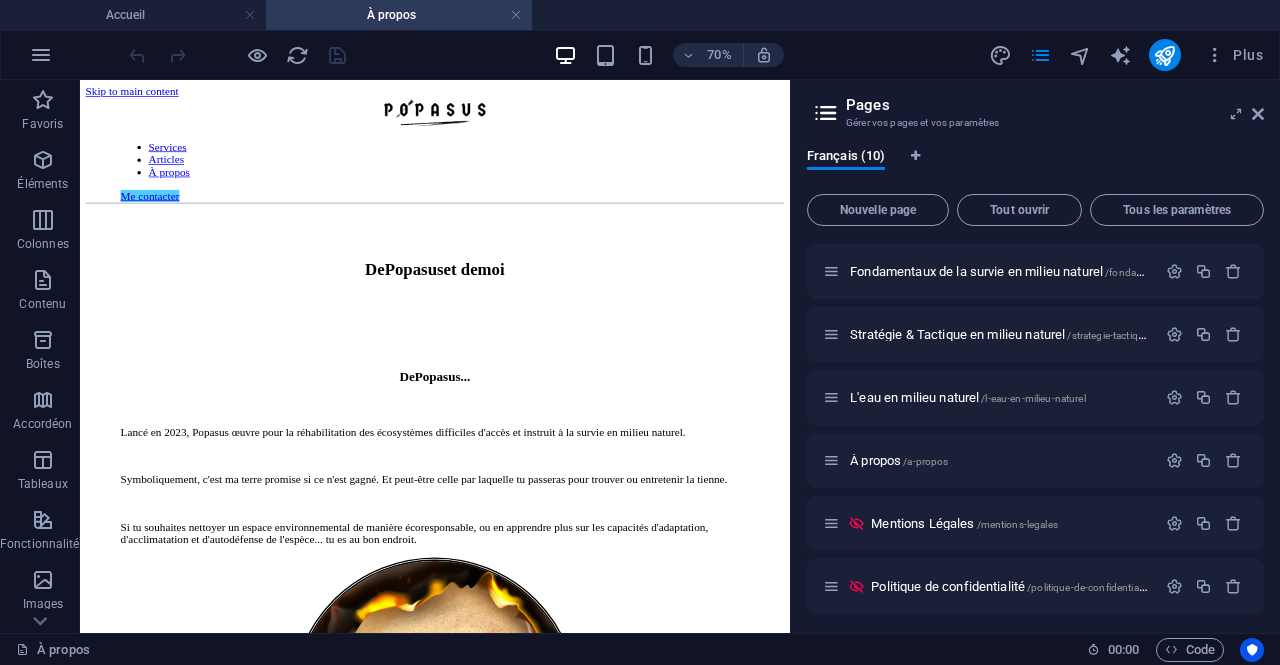scroll, scrollTop: 0, scrollLeft: 0, axis: both 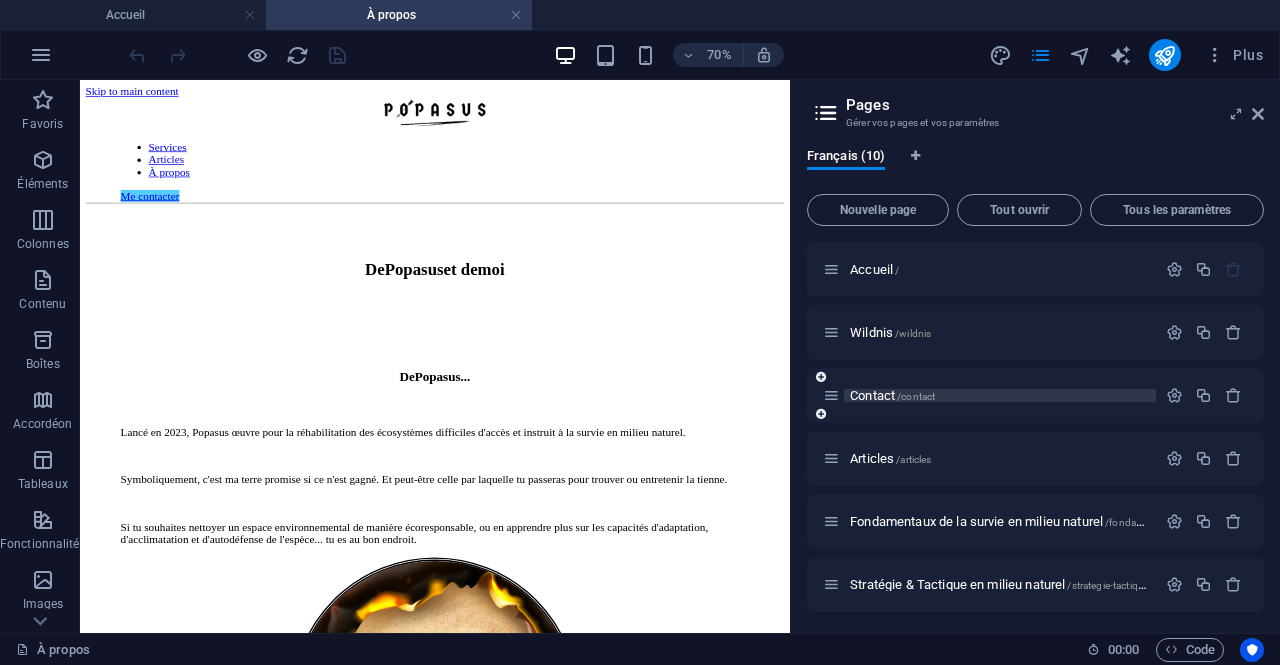 click on "/contact" at bounding box center [916, 396] 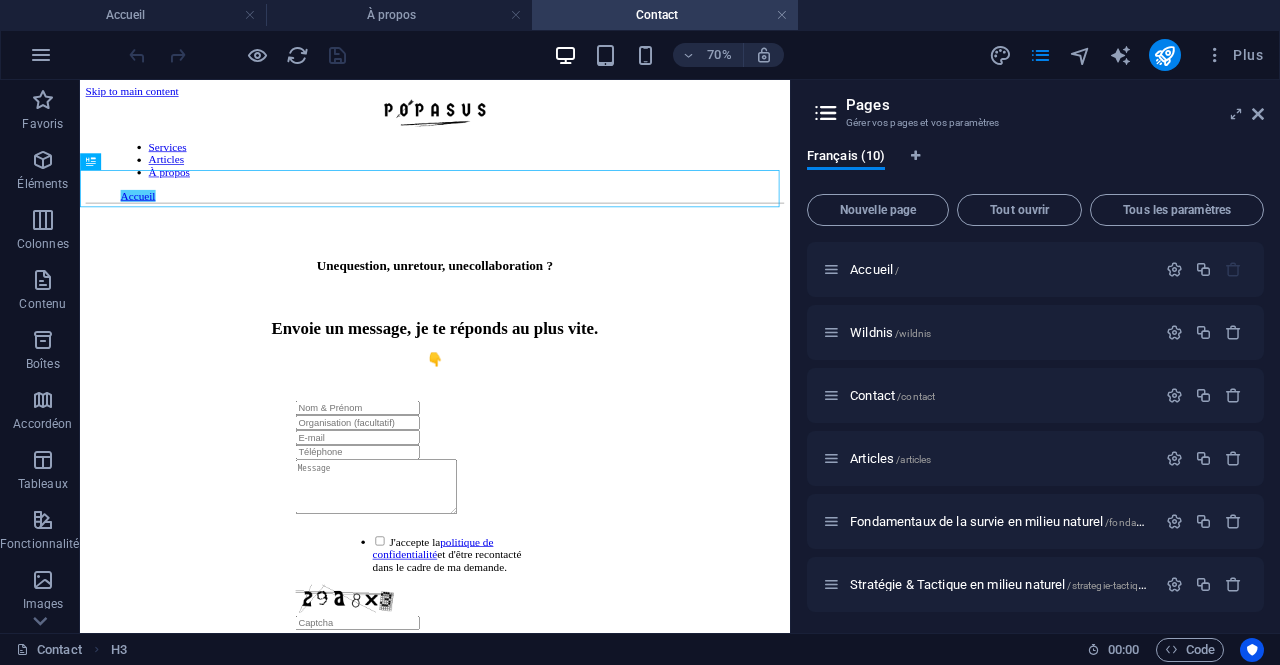 scroll, scrollTop: 0, scrollLeft: 0, axis: both 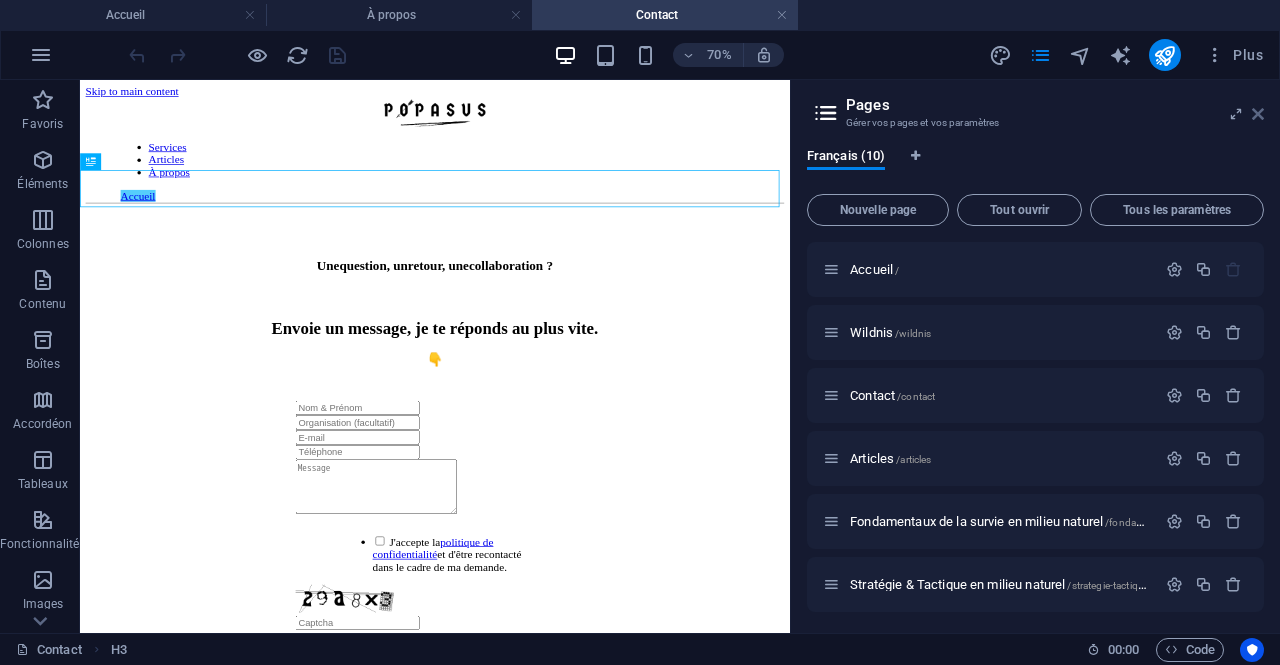 click at bounding box center (1258, 114) 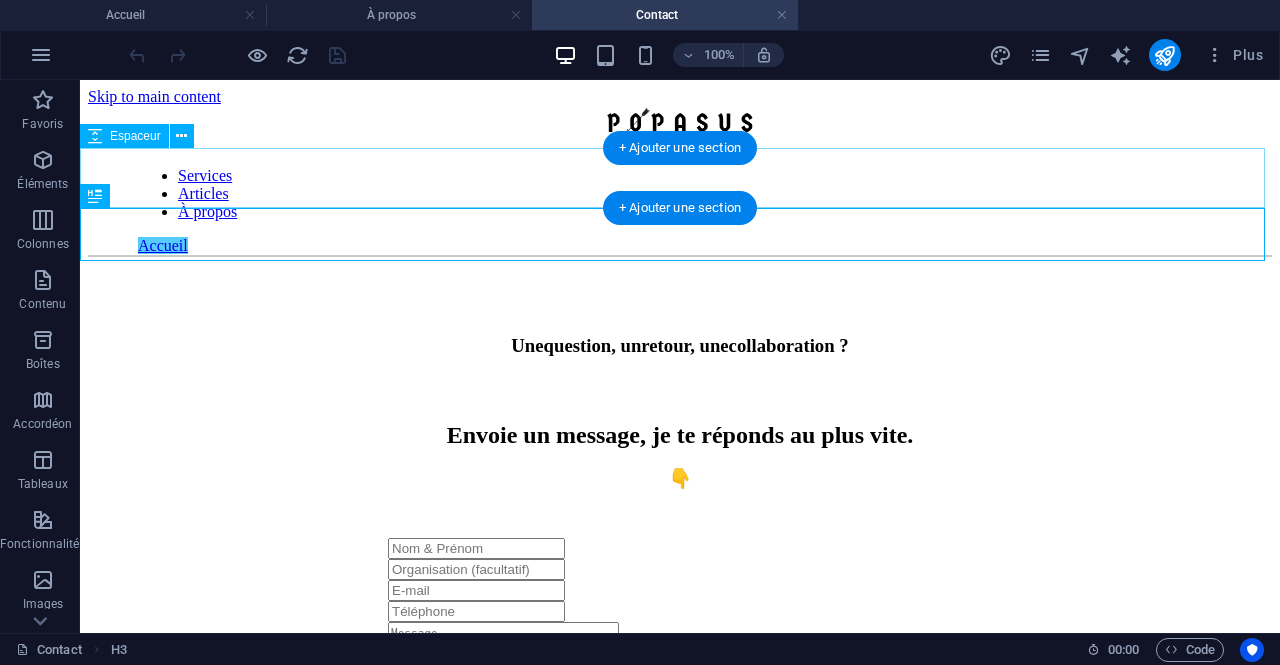 click at bounding box center [680, 287] 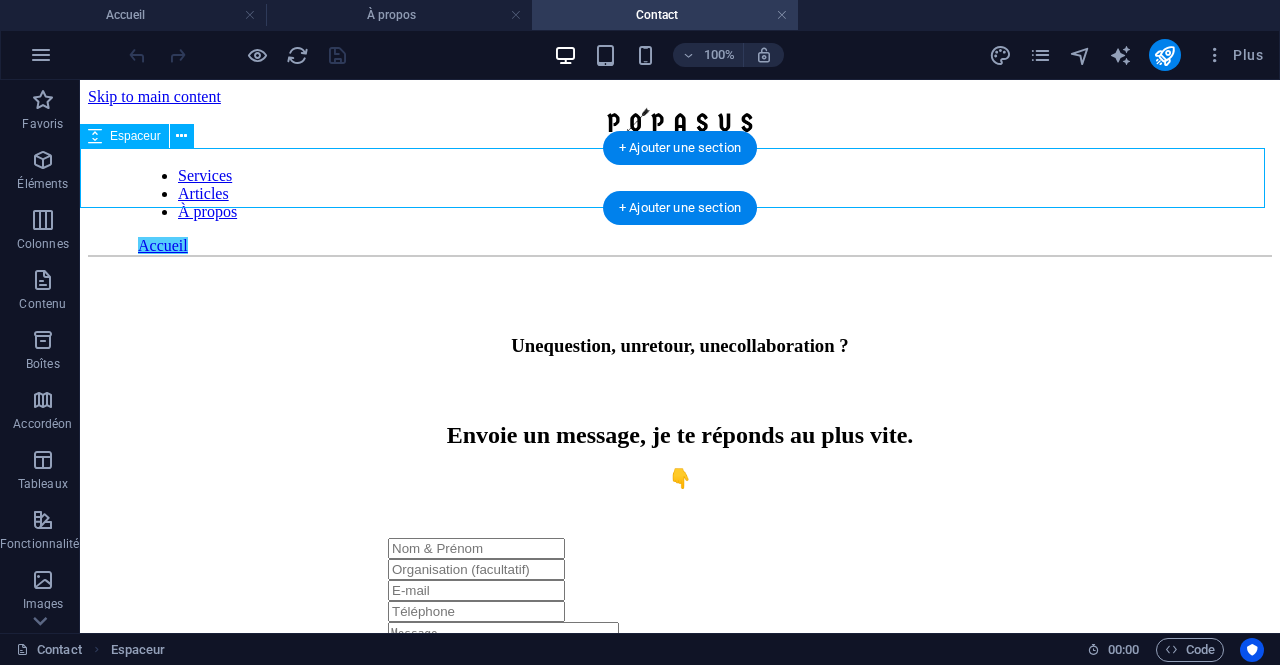 click at bounding box center [680, 287] 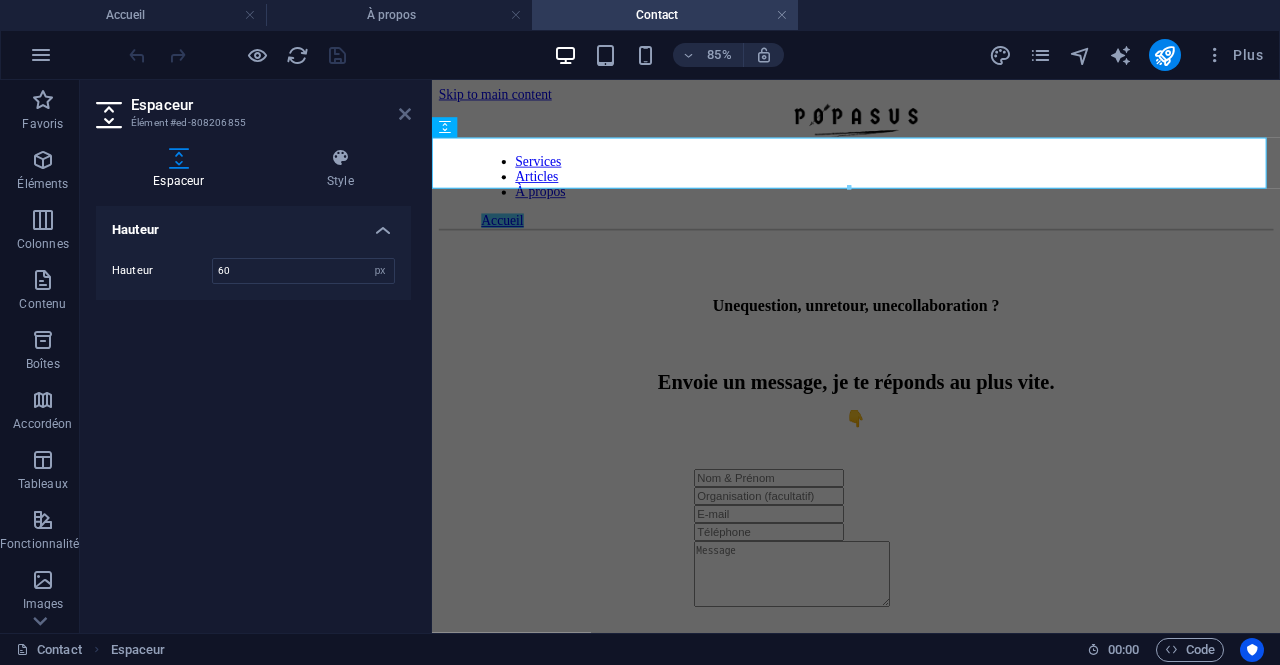 click at bounding box center (405, 114) 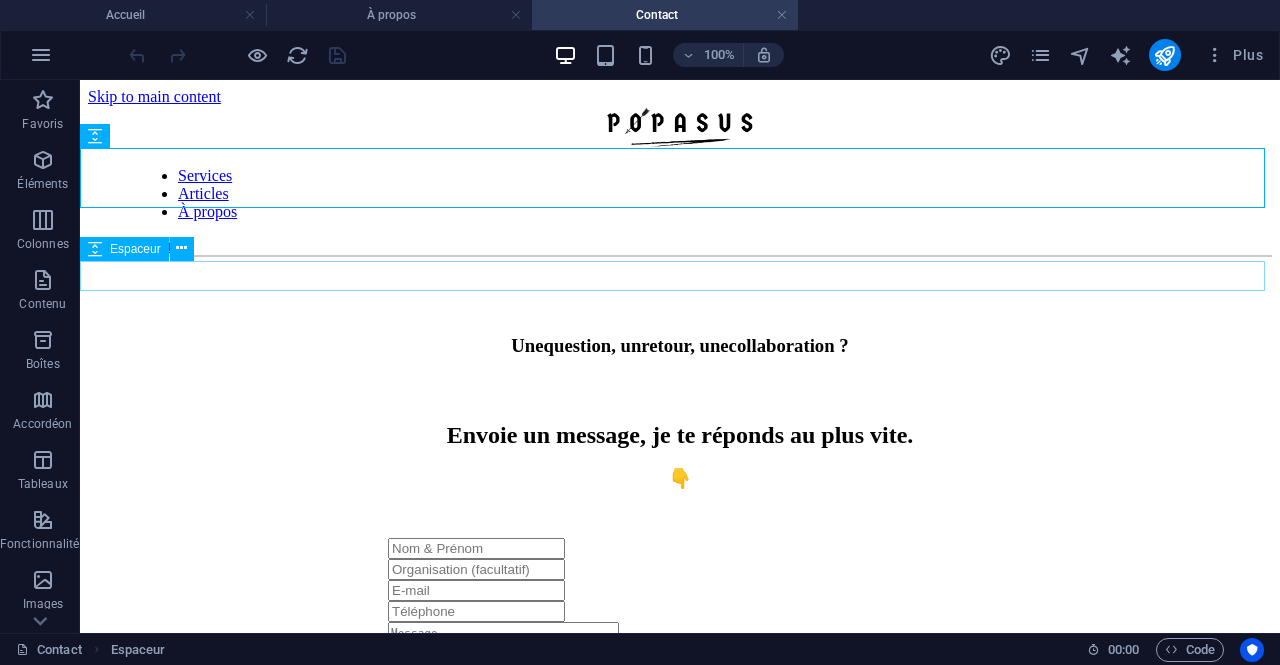 click at bounding box center [680, 391] 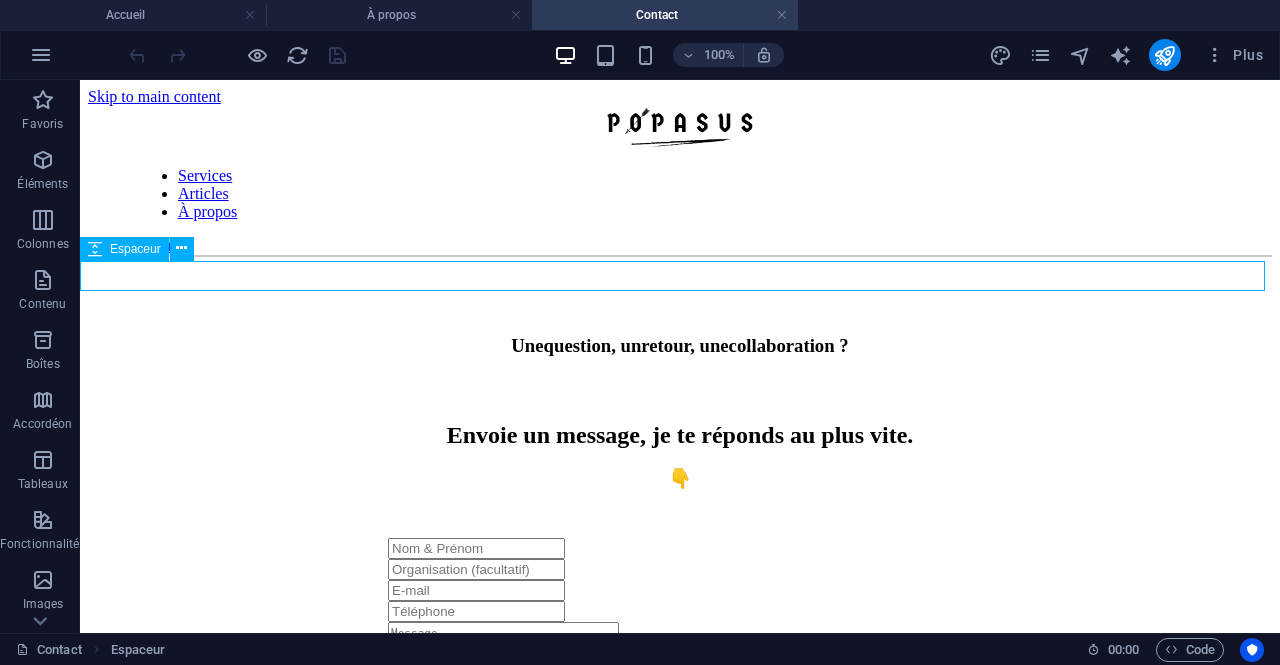 click at bounding box center (680, 391) 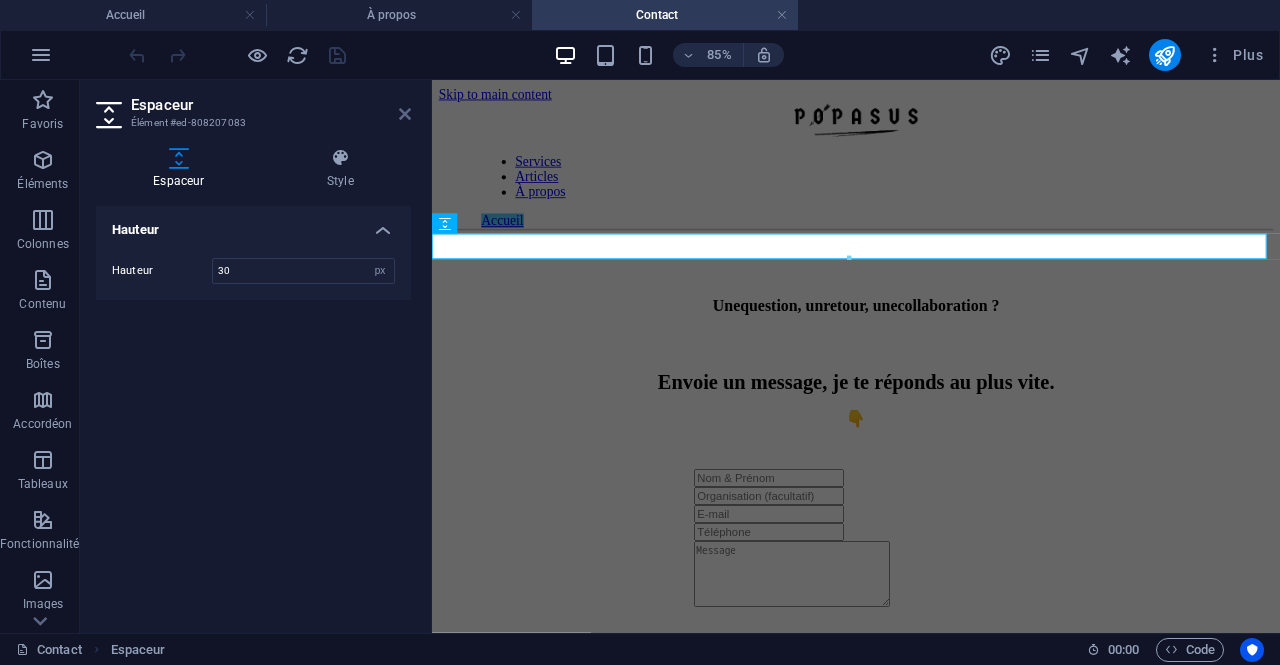 click at bounding box center [405, 114] 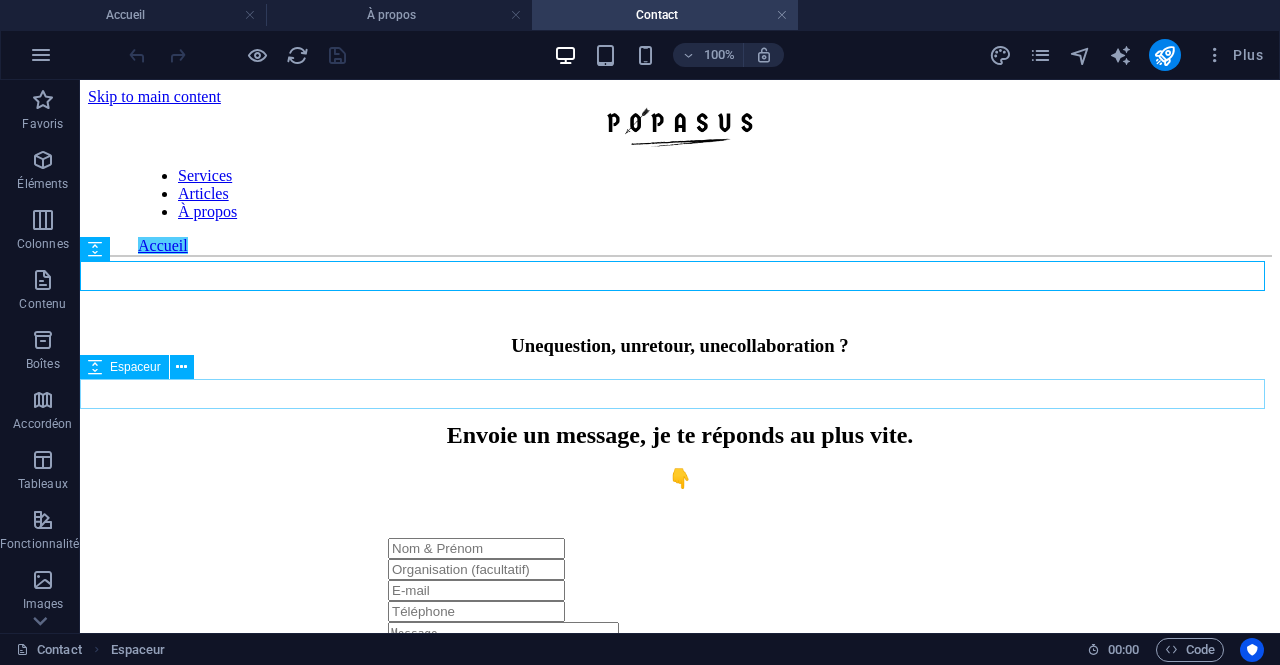 click at bounding box center [680, 523] 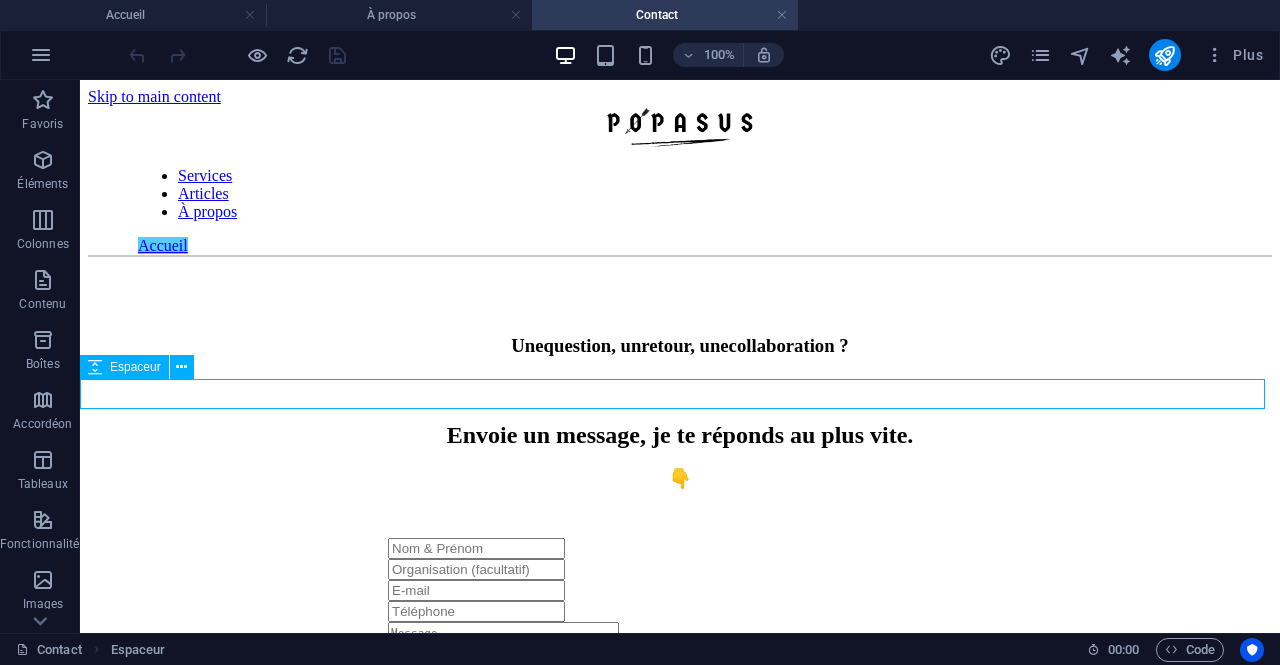 click at bounding box center [680, 523] 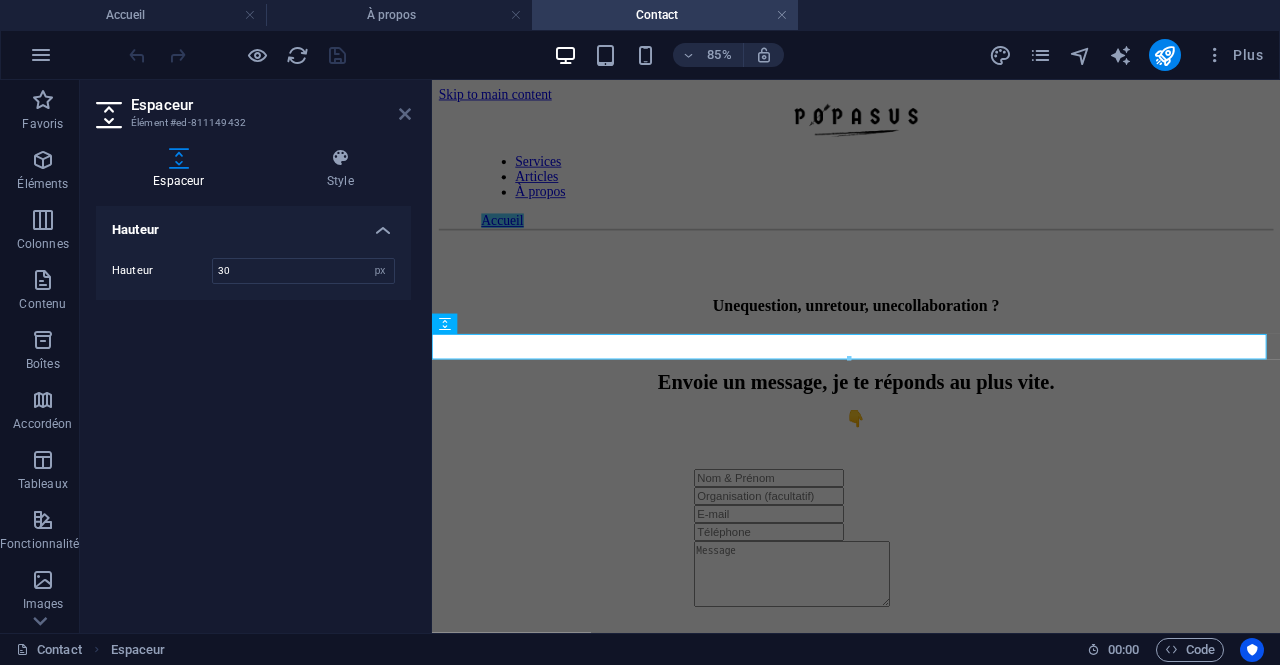 click at bounding box center [405, 114] 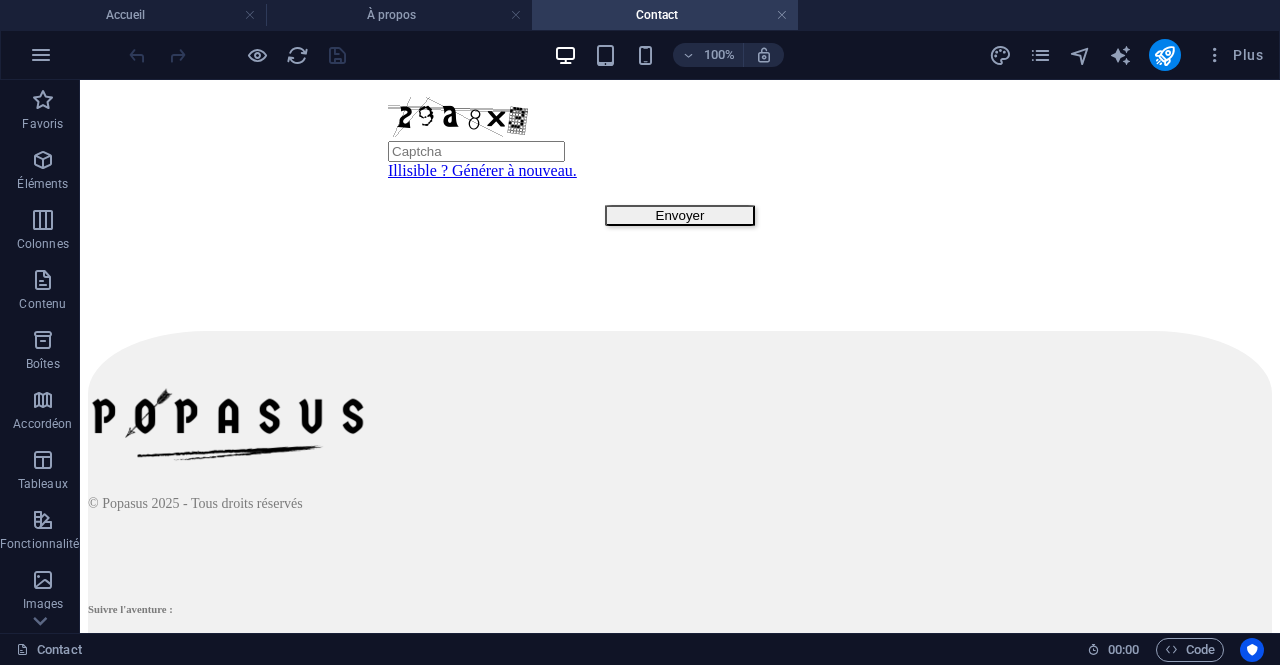 scroll, scrollTop: 686, scrollLeft: 0, axis: vertical 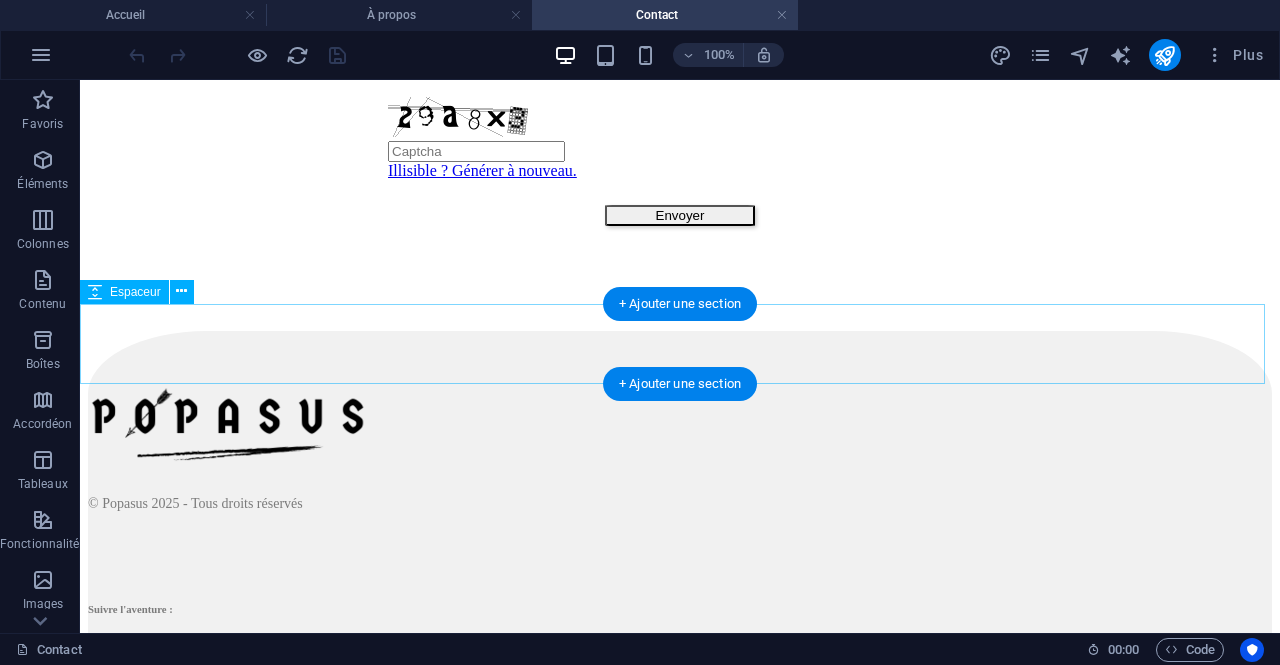 click at bounding box center (680, 291) 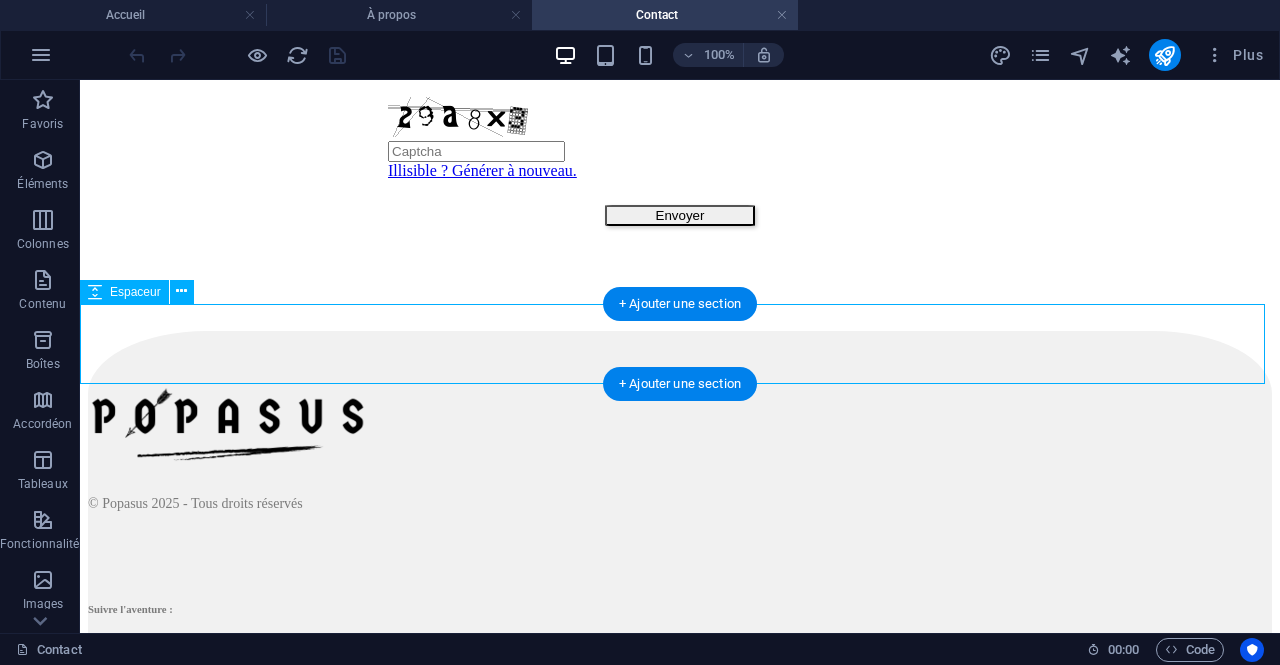 click at bounding box center [680, 291] 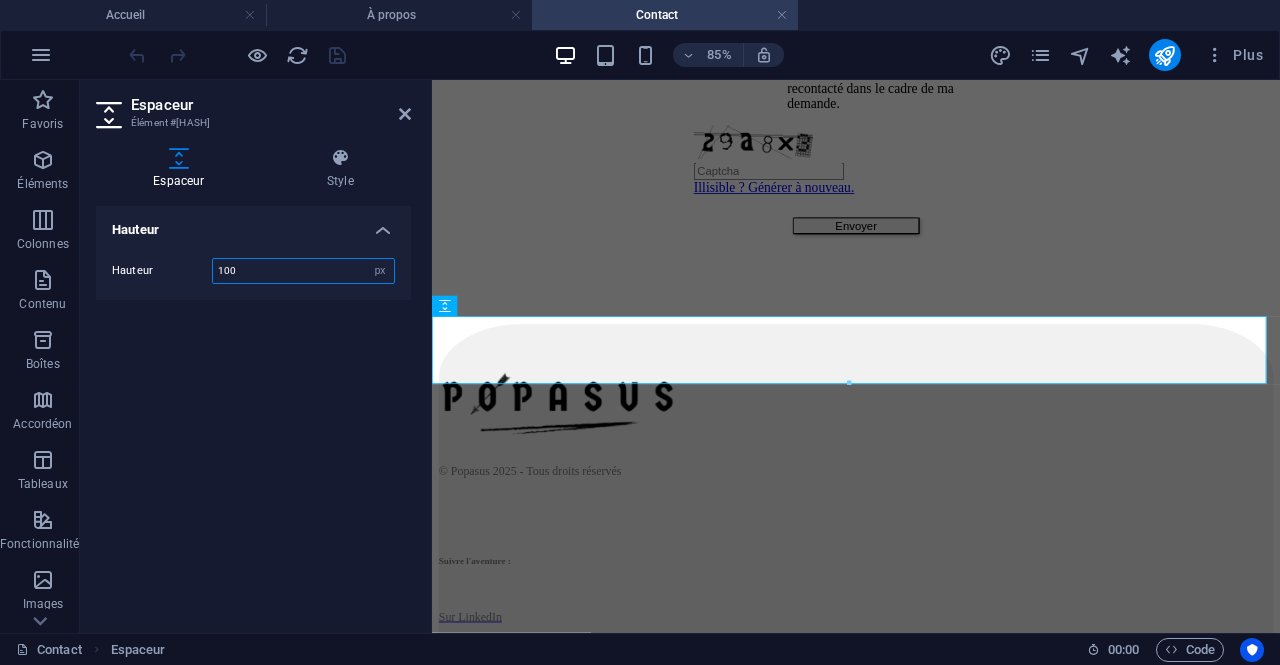 type on "100" 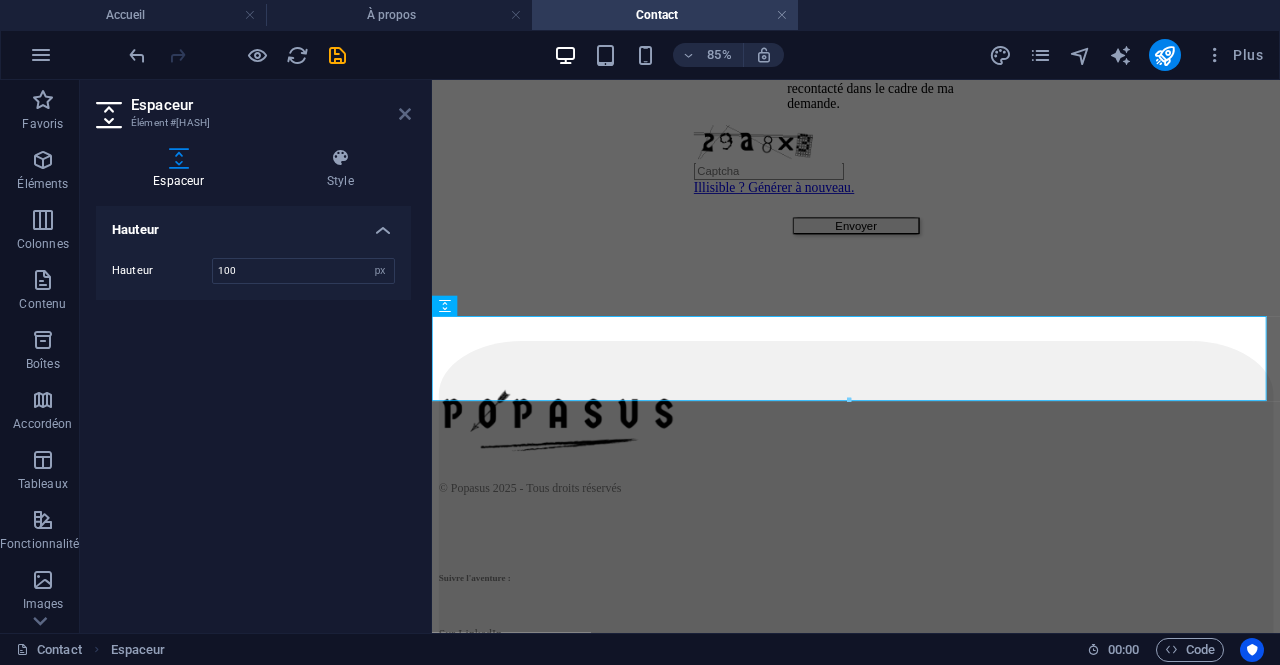 click at bounding box center (405, 114) 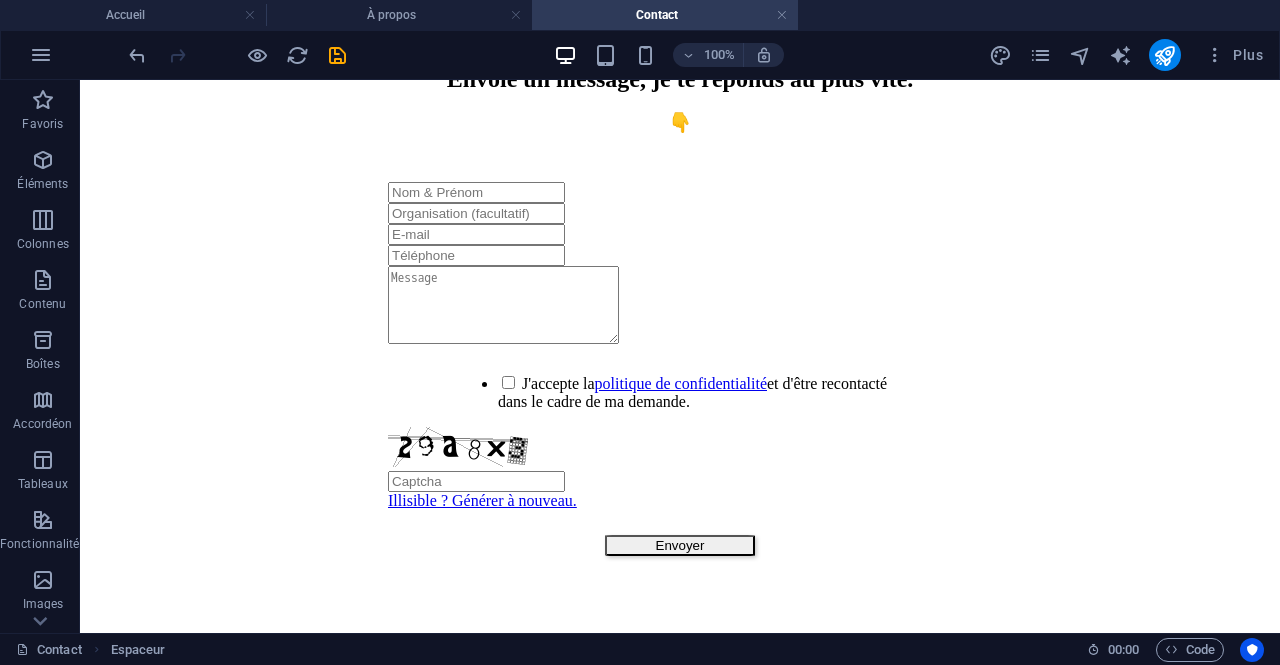 scroll, scrollTop: 0, scrollLeft: 0, axis: both 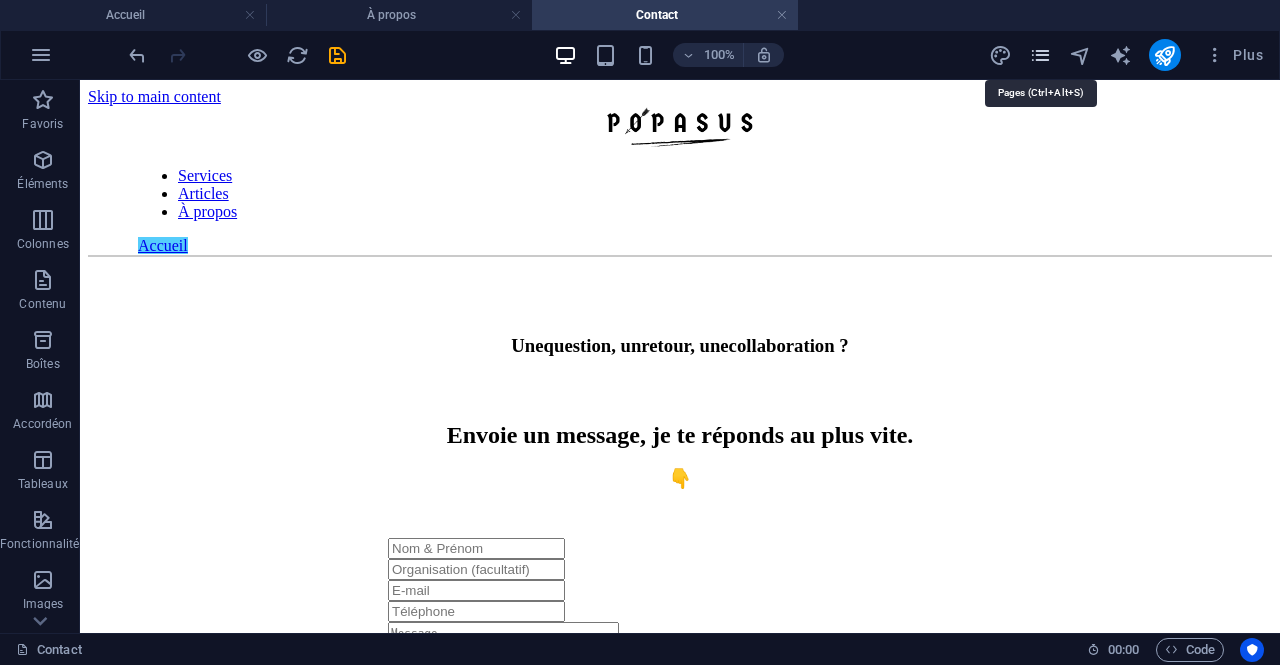 click at bounding box center (1040, 55) 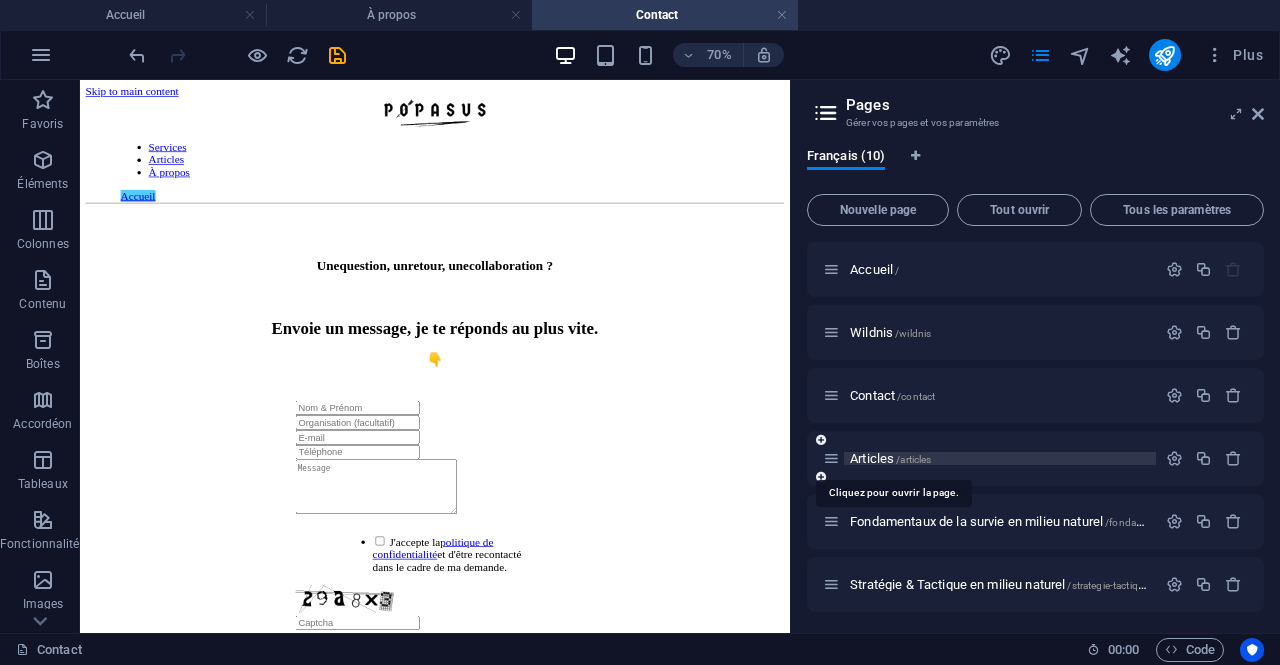 click on "/articles" at bounding box center [913, 459] 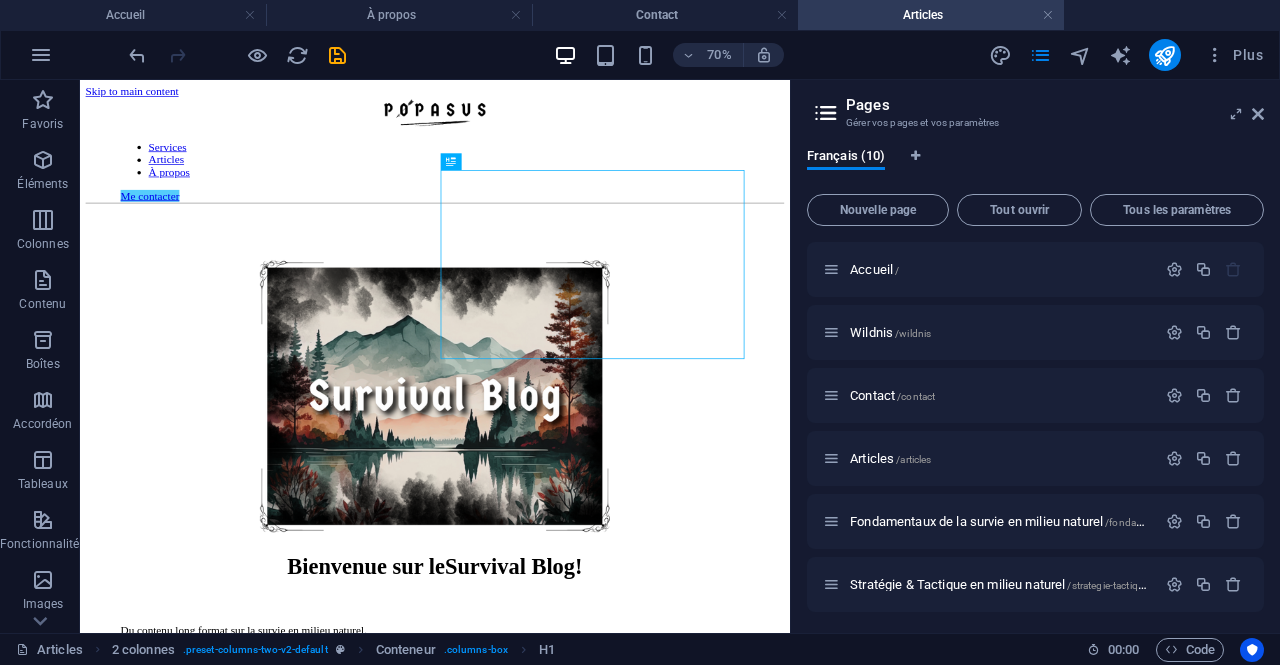 scroll, scrollTop: 0, scrollLeft: 0, axis: both 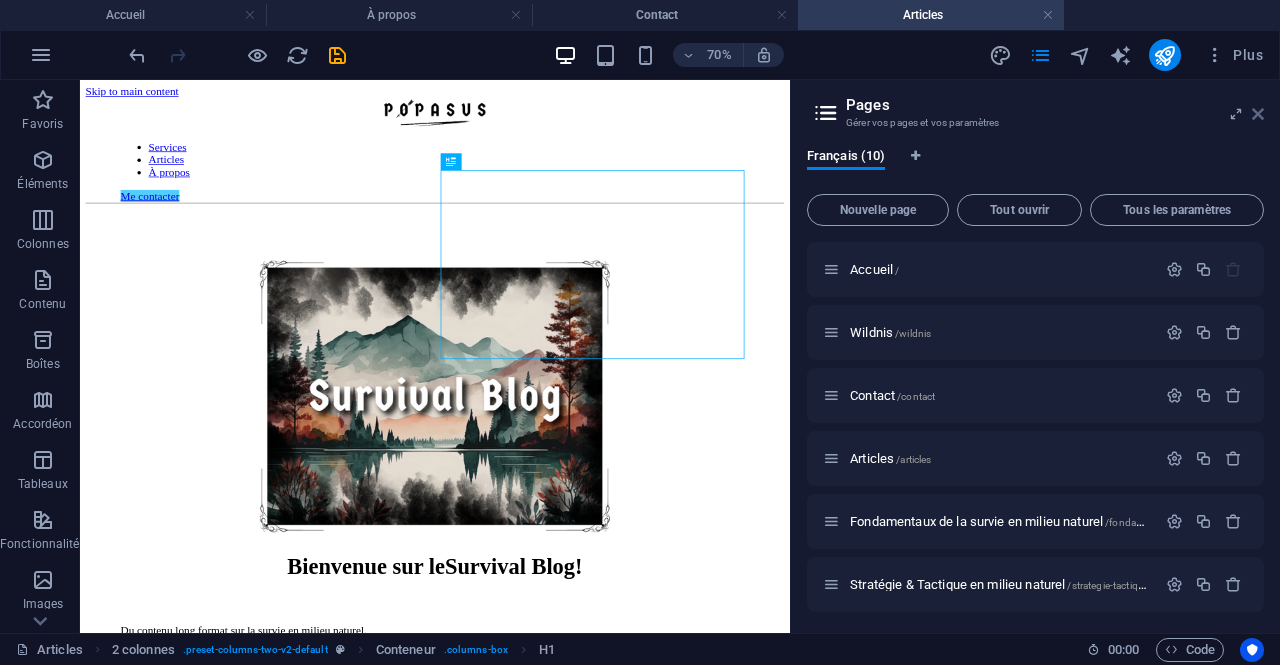 click at bounding box center [1258, 114] 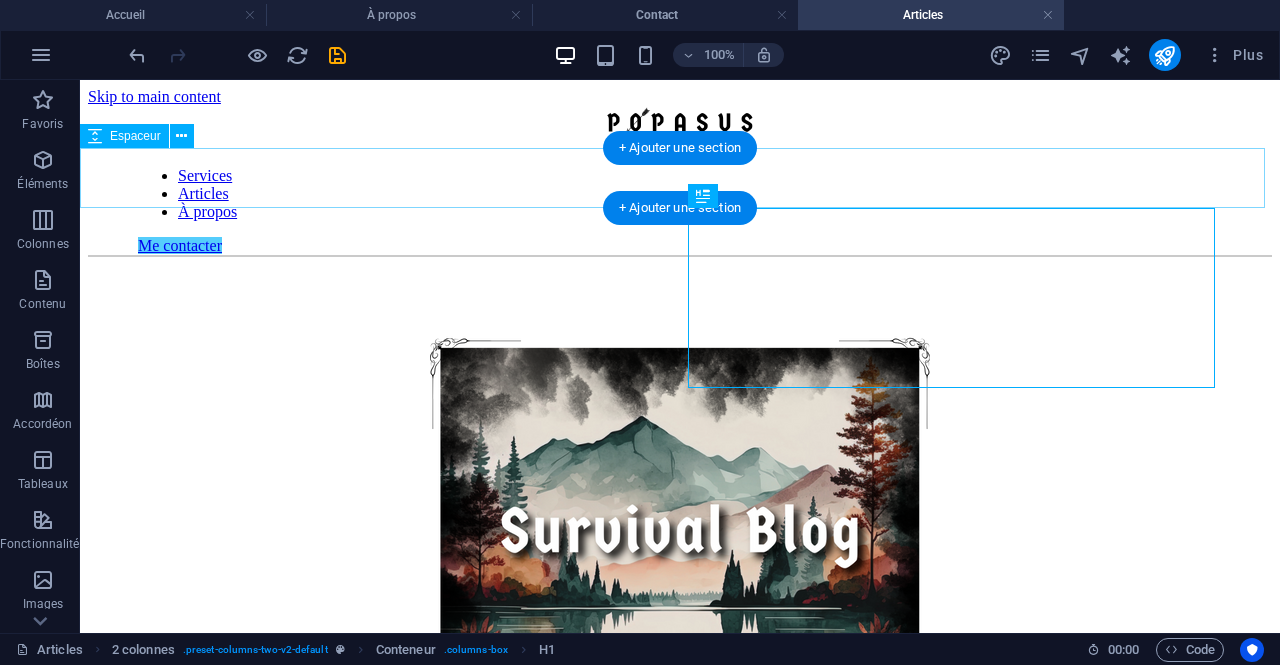 click at bounding box center (680, 287) 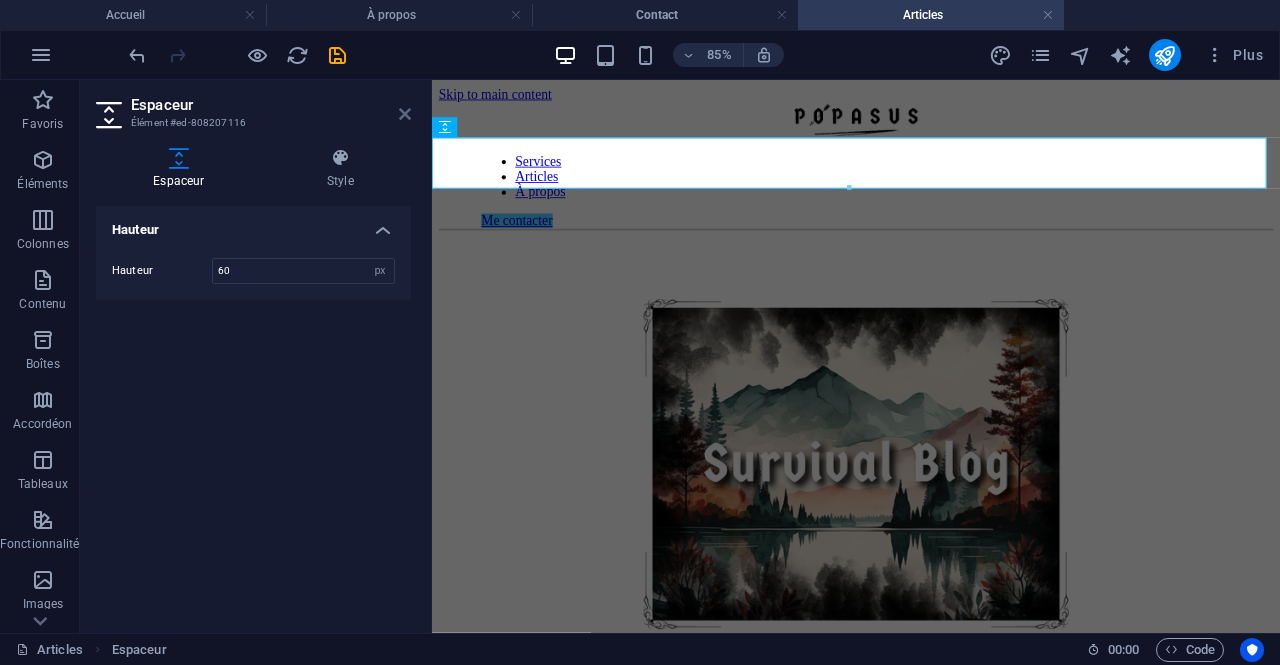 drag, startPoint x: 401, startPoint y: 114, endPoint x: 398, endPoint y: 52, distance: 62.072536 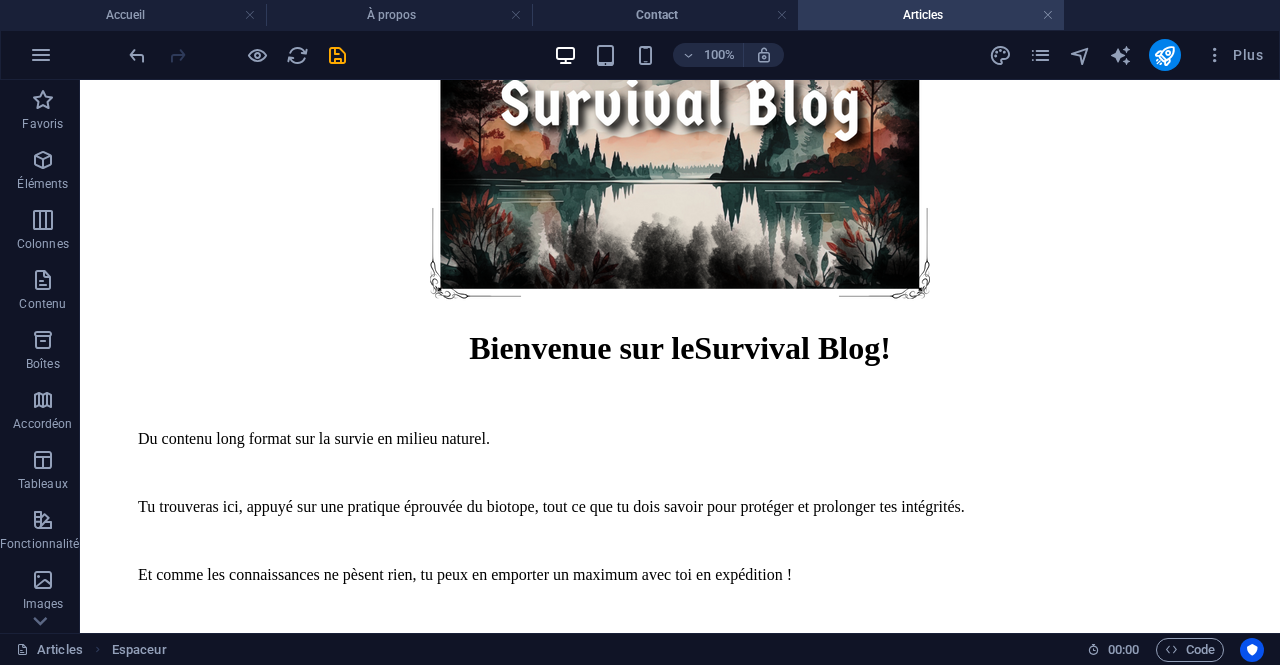 scroll, scrollTop: 422, scrollLeft: 0, axis: vertical 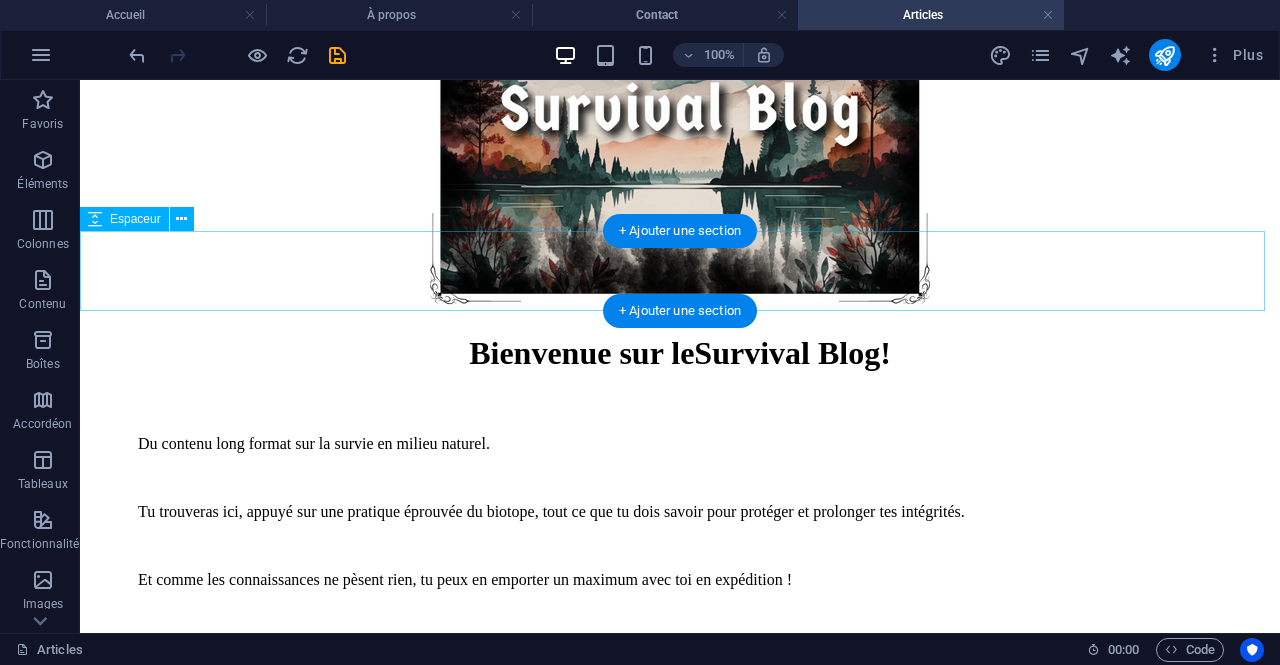 click at bounding box center (680, 670) 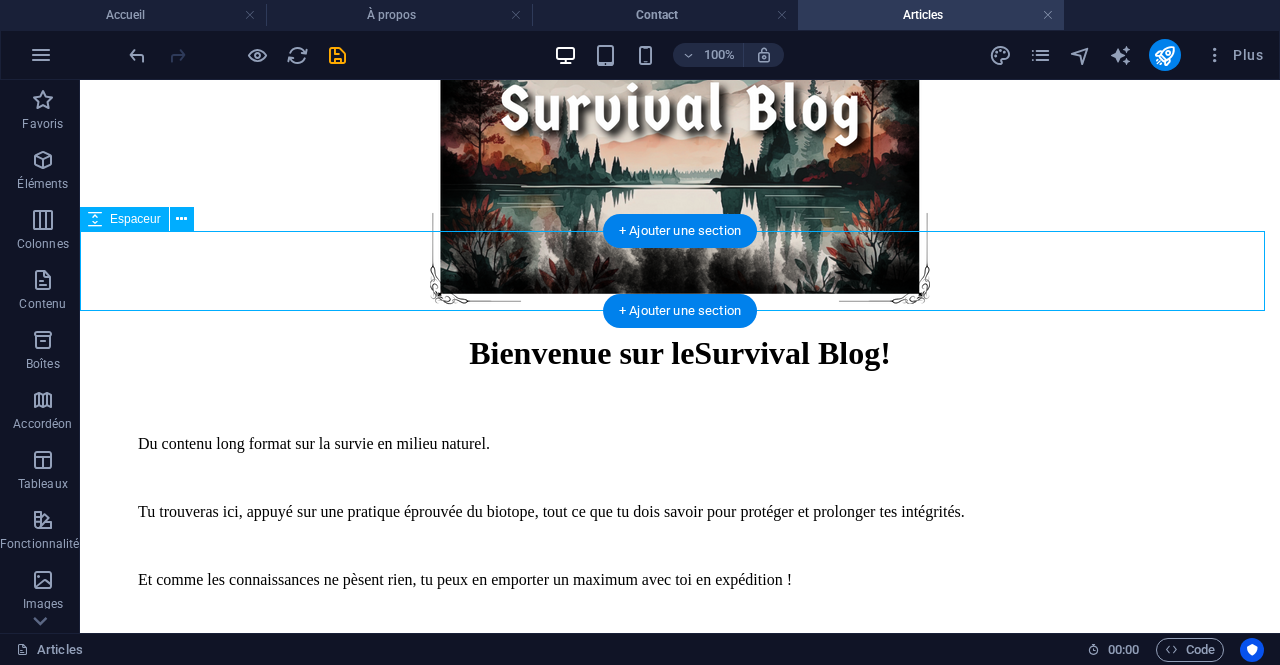 click at bounding box center (680, 670) 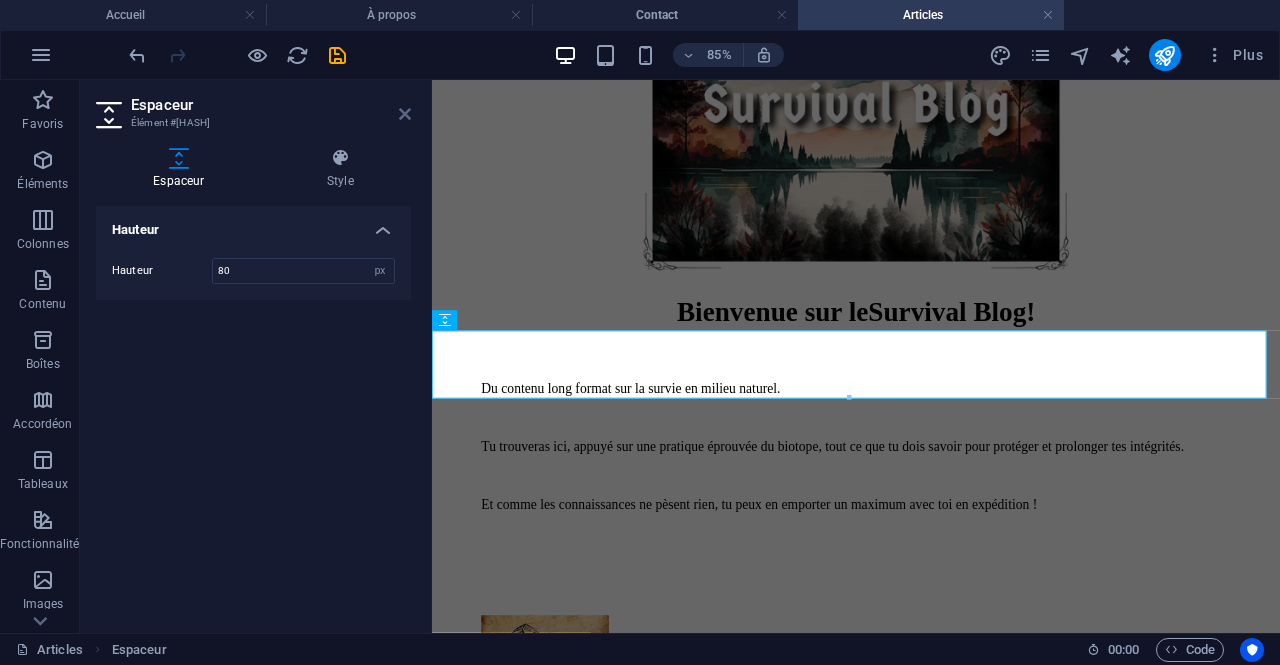 click at bounding box center [405, 114] 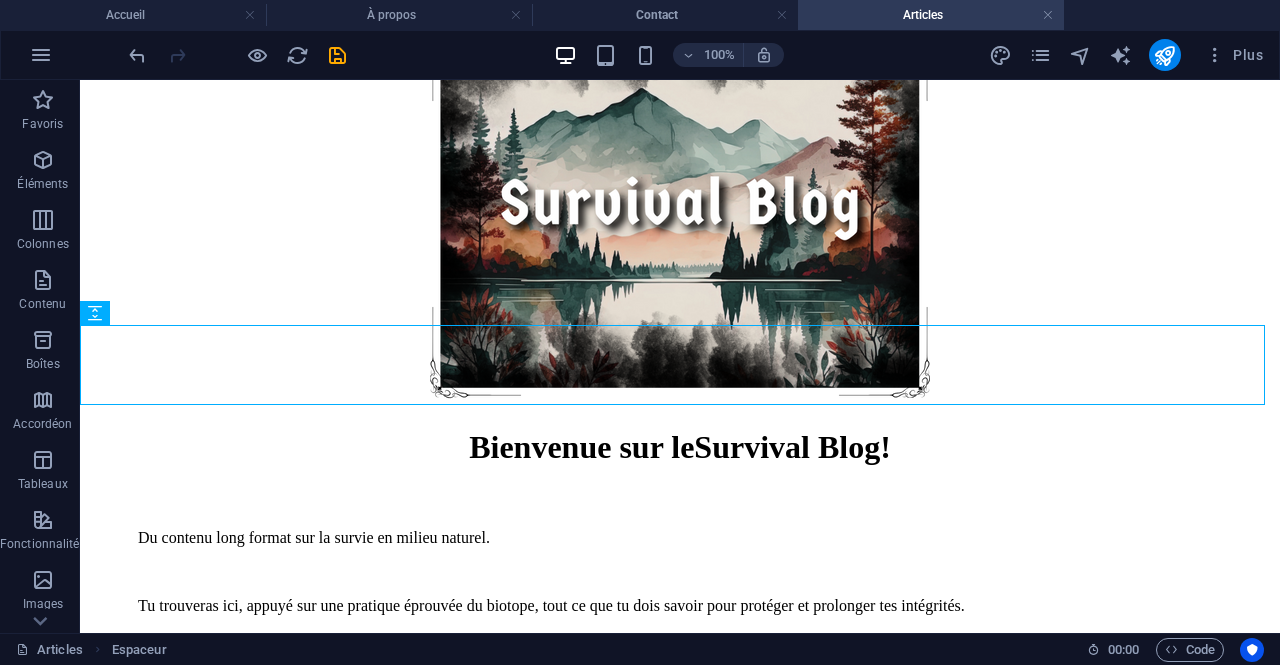 scroll, scrollTop: 332, scrollLeft: 0, axis: vertical 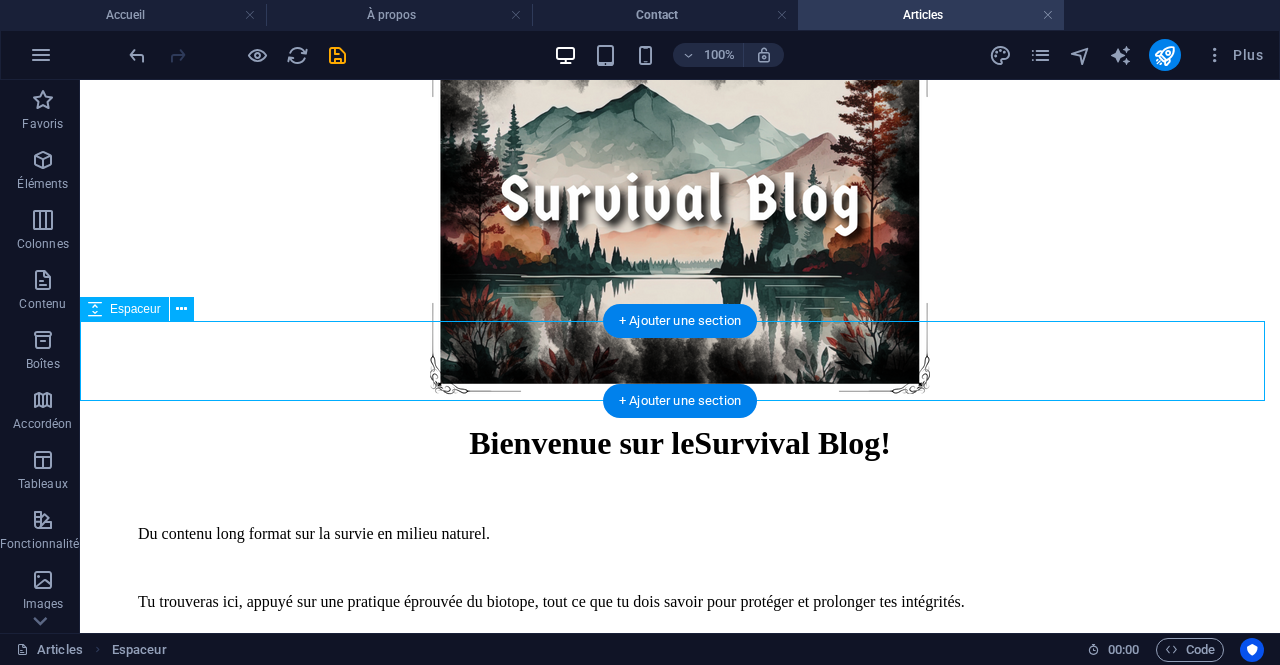 click at bounding box center (680, 760) 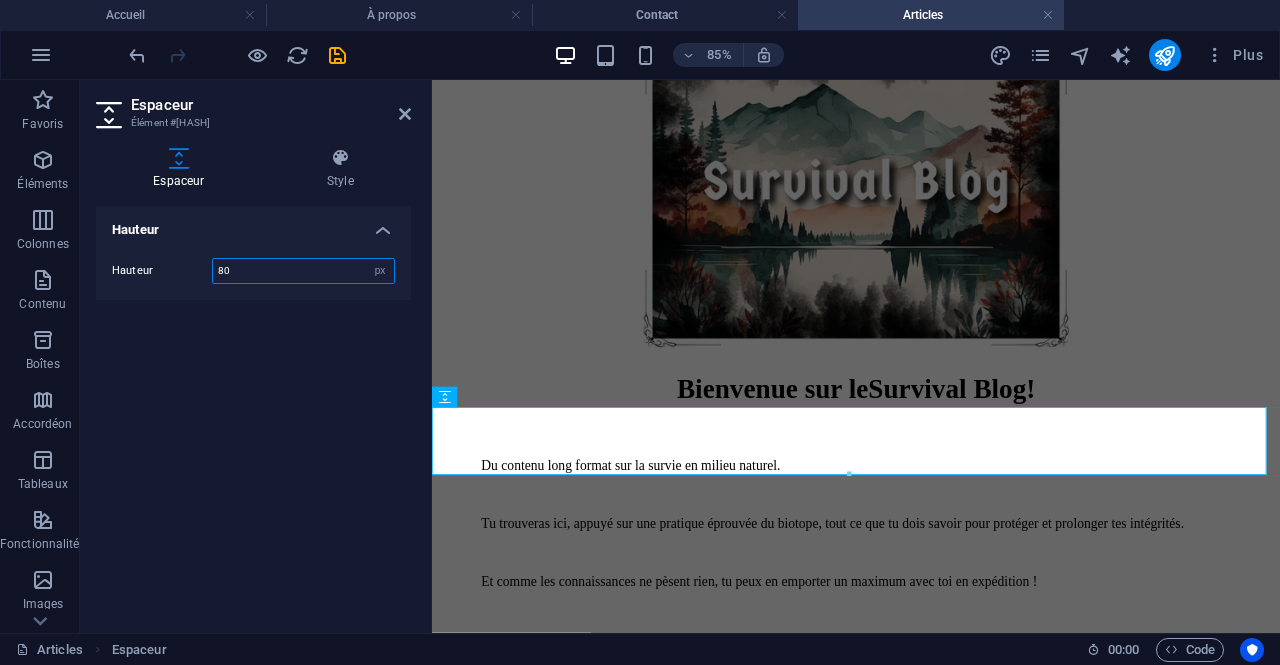 click on "80" at bounding box center (303, 271) 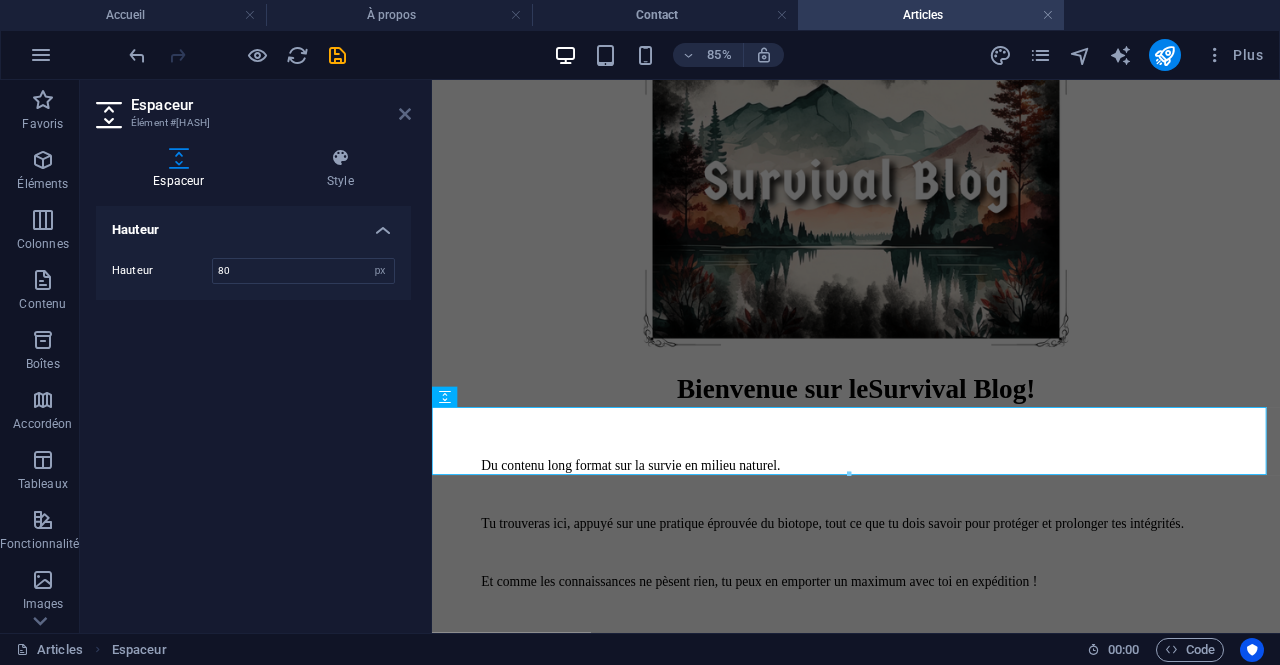 click at bounding box center [405, 114] 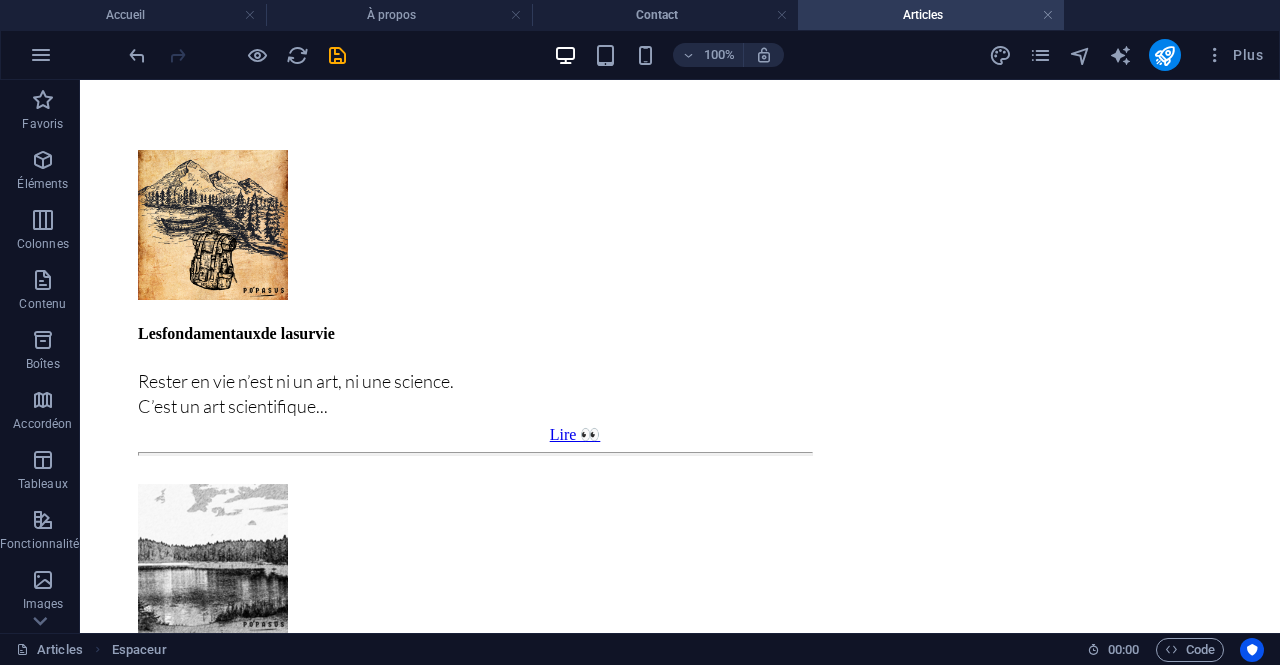 scroll, scrollTop: 1039, scrollLeft: 0, axis: vertical 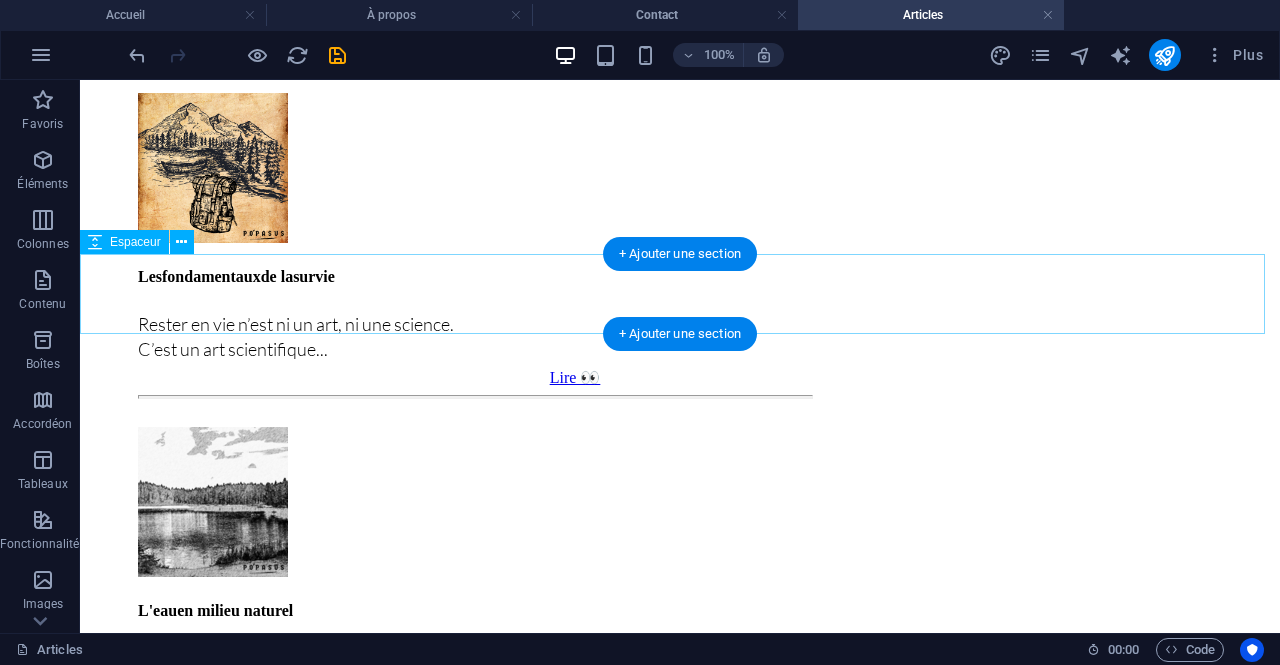 click at bounding box center (680, 1192) 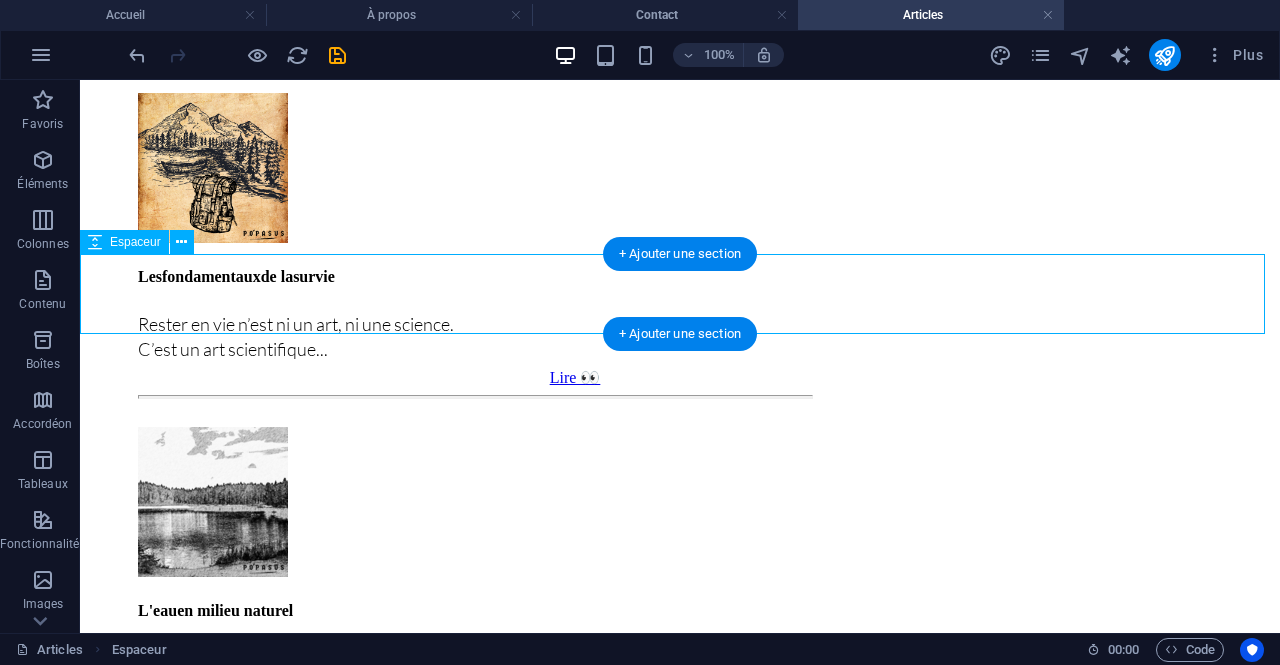 click at bounding box center (680, 1192) 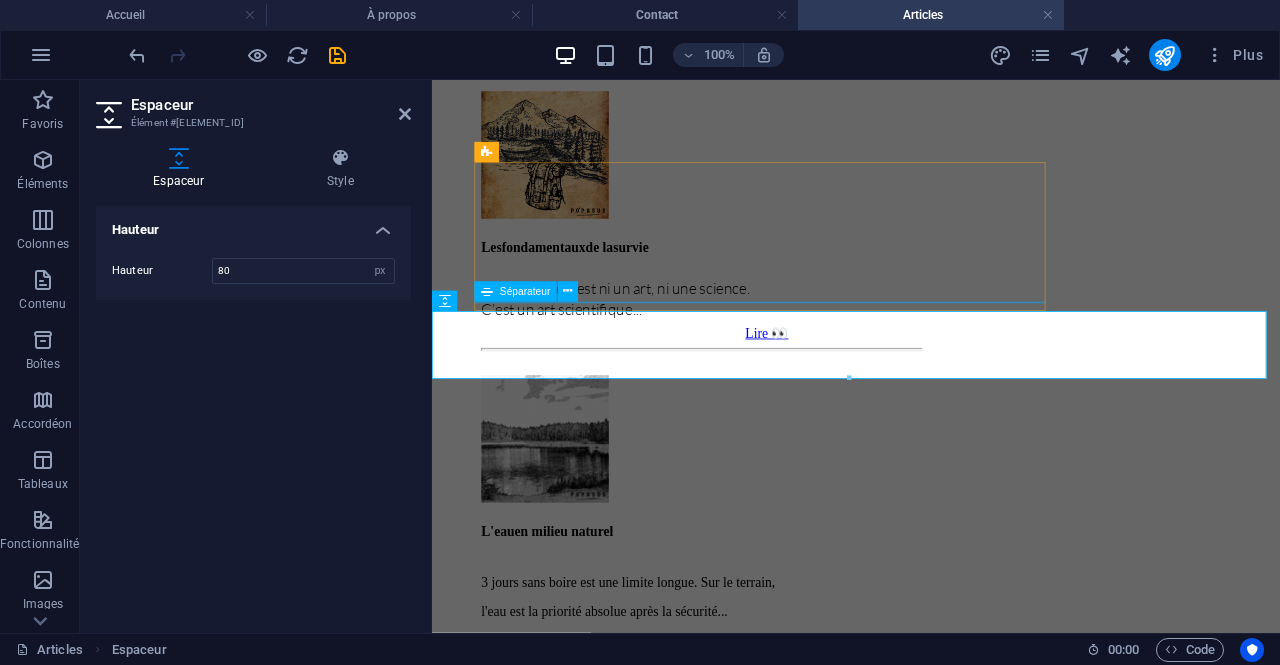 scroll, scrollTop: 1158, scrollLeft: 0, axis: vertical 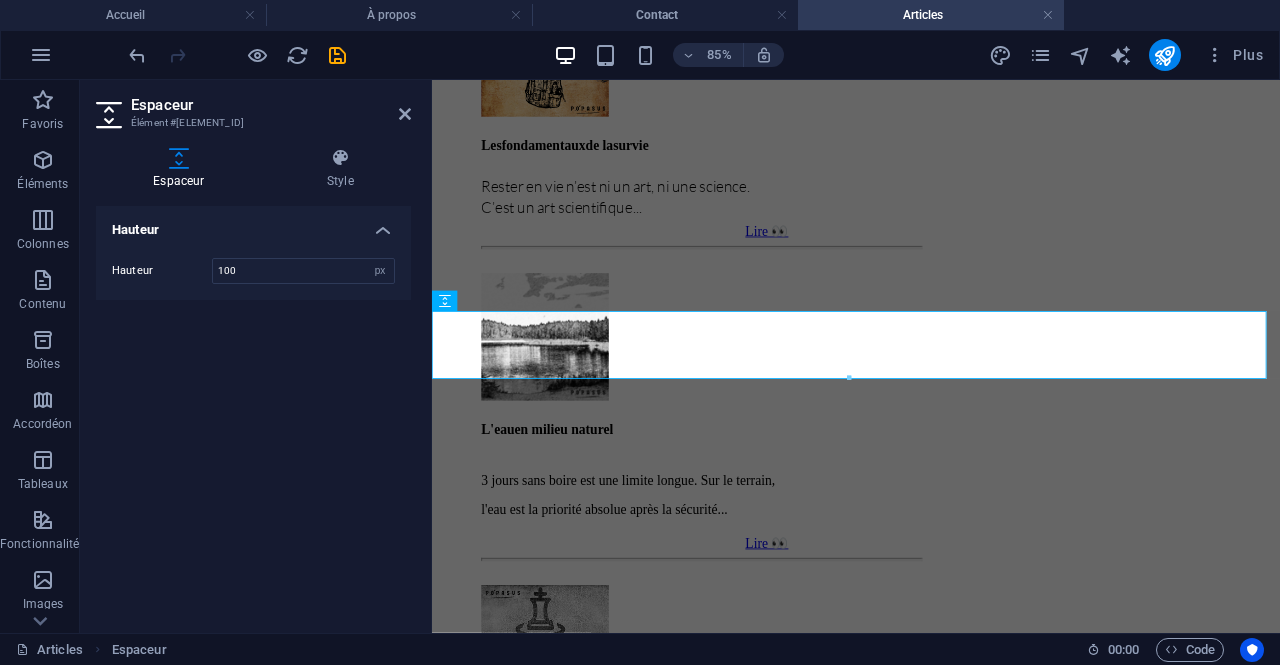 type on "100" 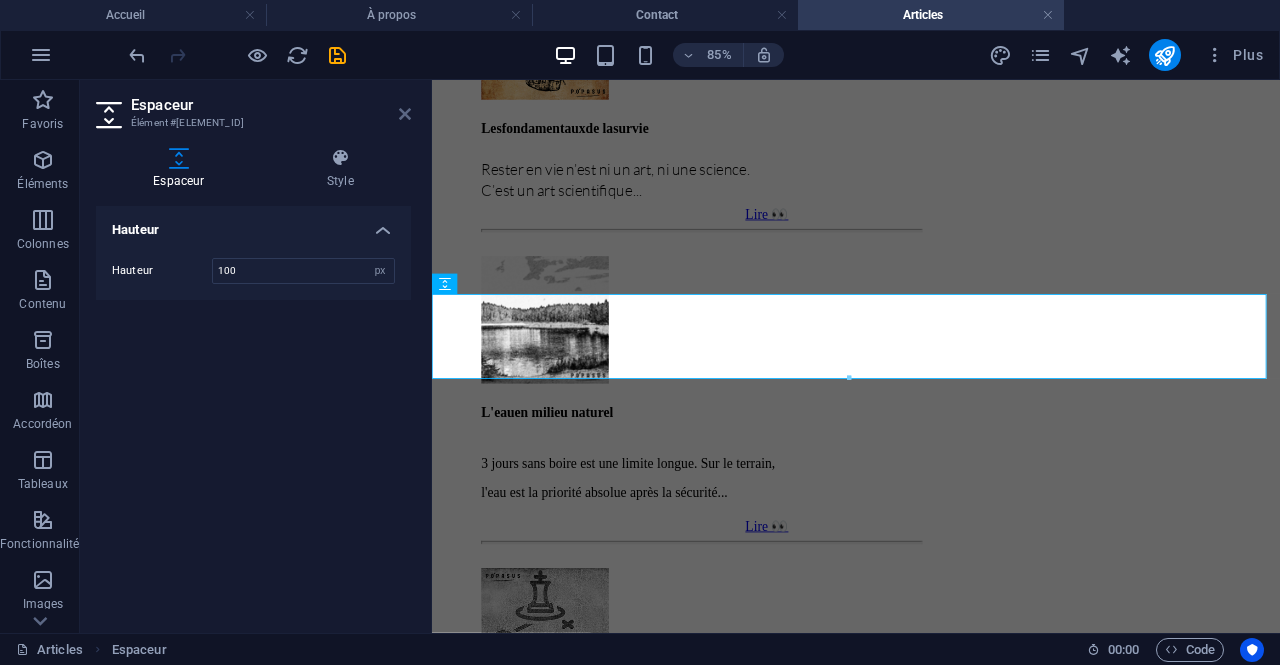 click at bounding box center (405, 114) 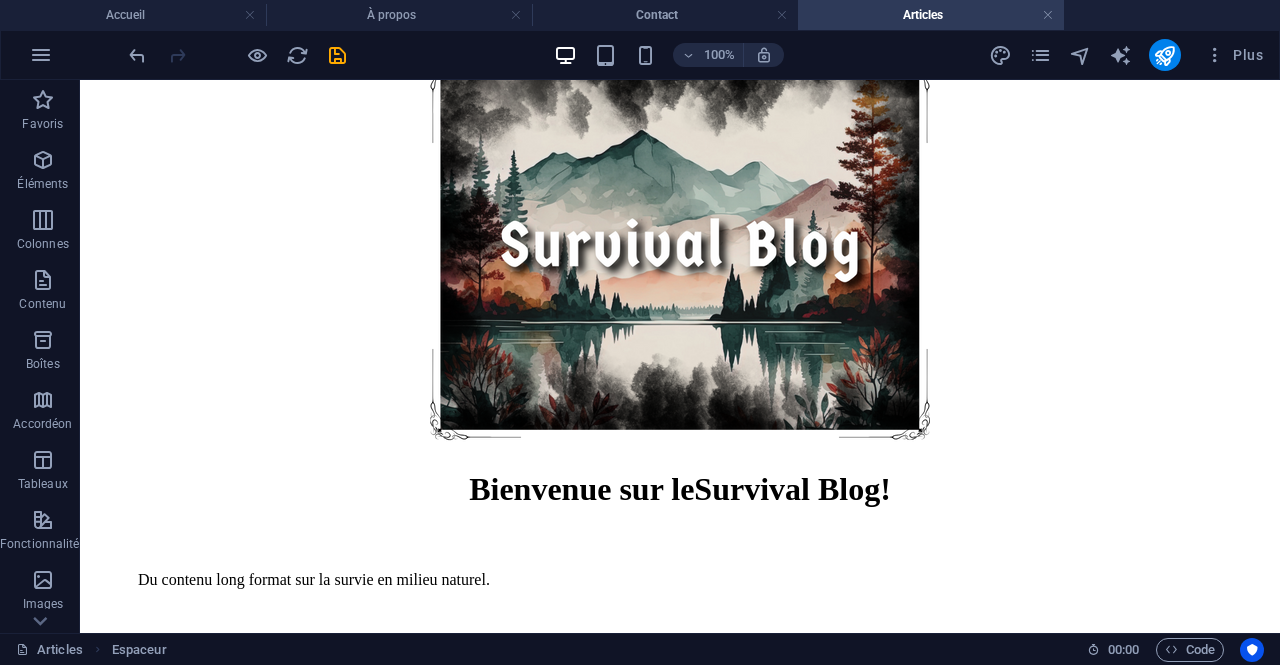 scroll, scrollTop: 290, scrollLeft: 0, axis: vertical 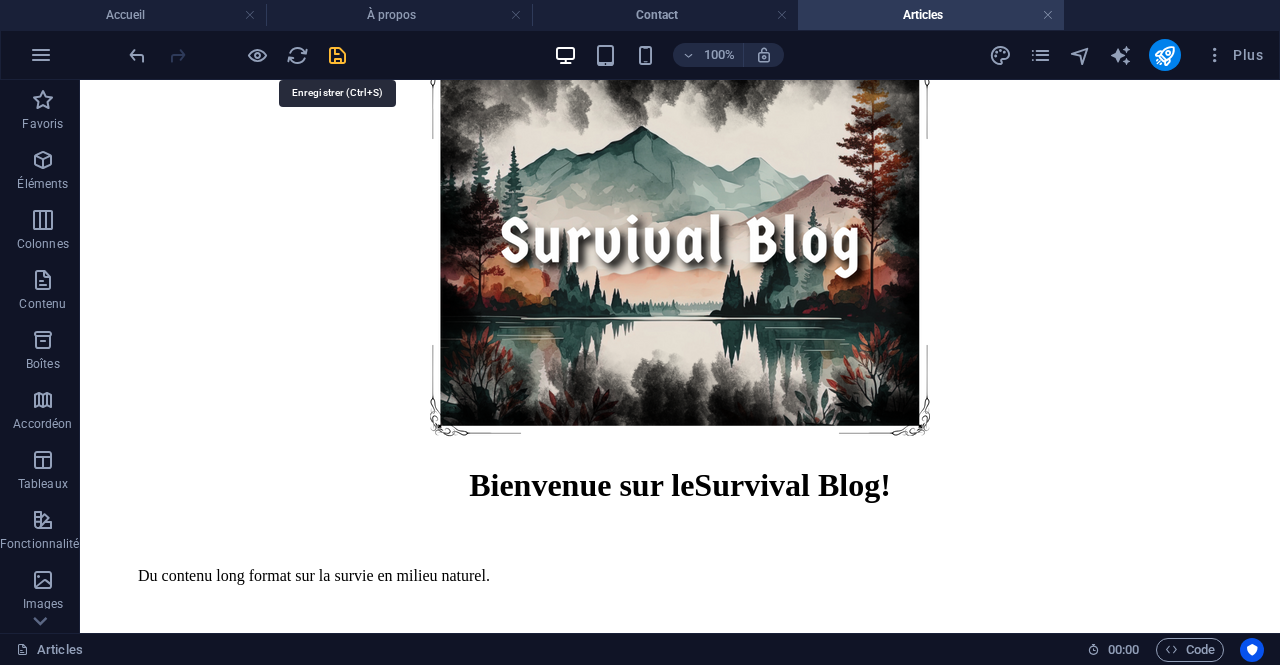 click at bounding box center [337, 55] 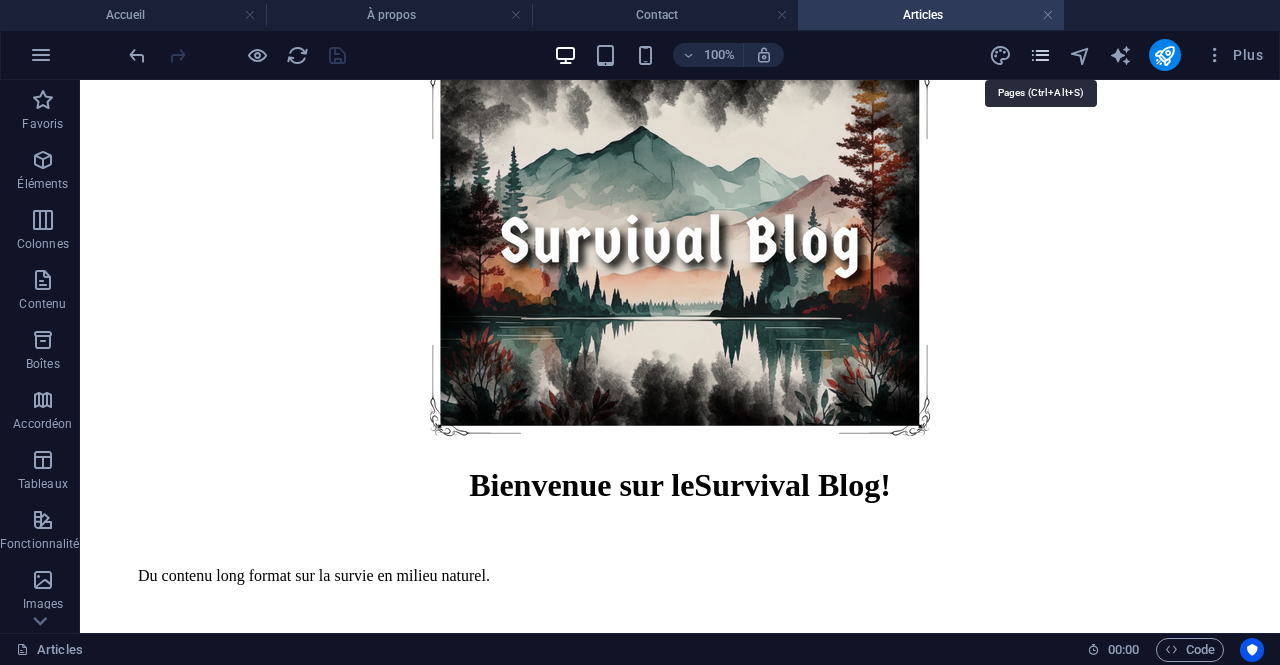 click at bounding box center (1040, 55) 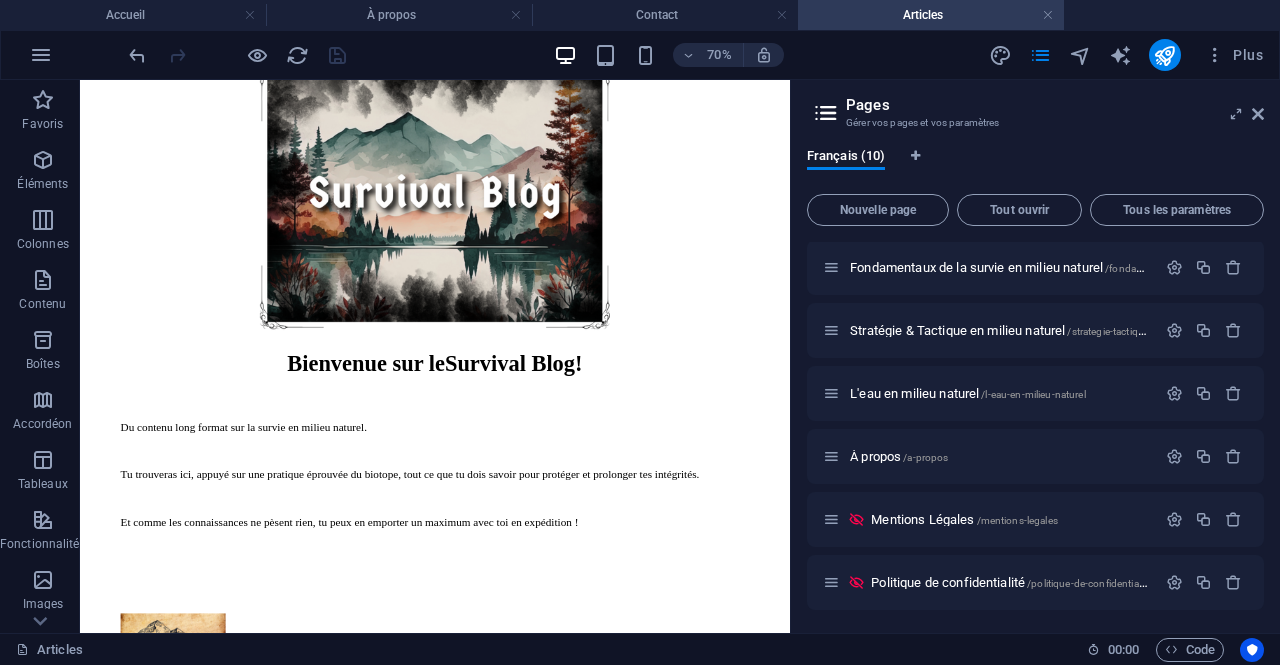 scroll, scrollTop: 0, scrollLeft: 0, axis: both 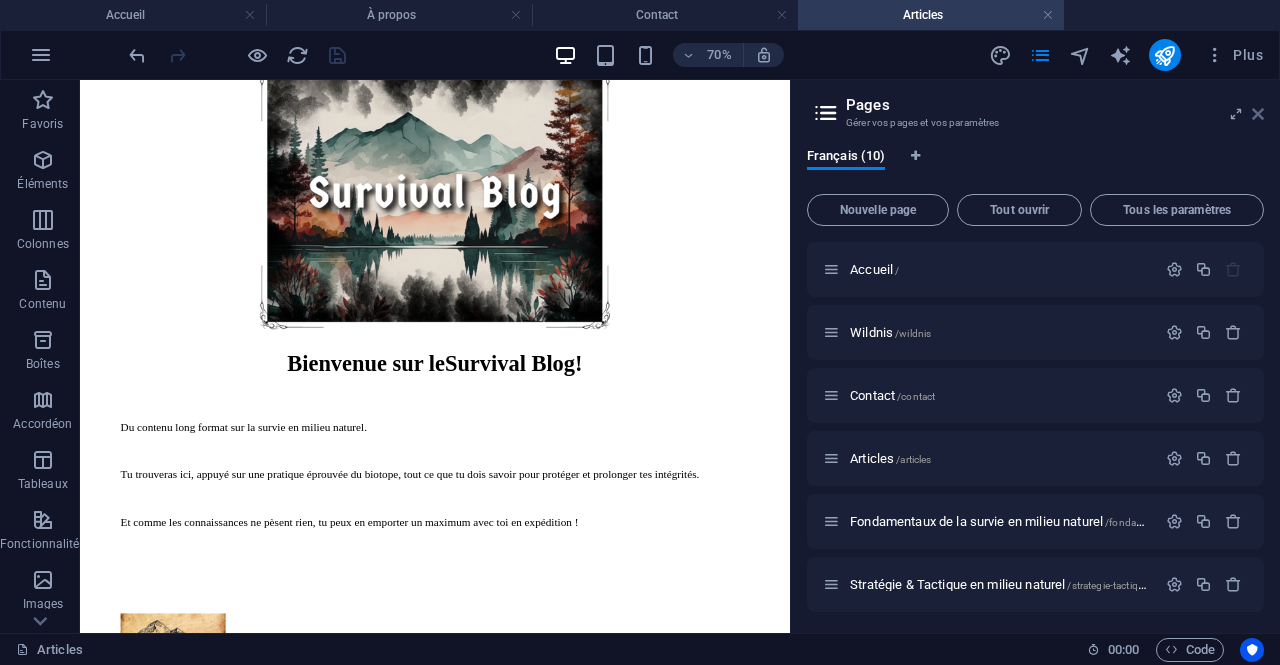 click at bounding box center [1258, 114] 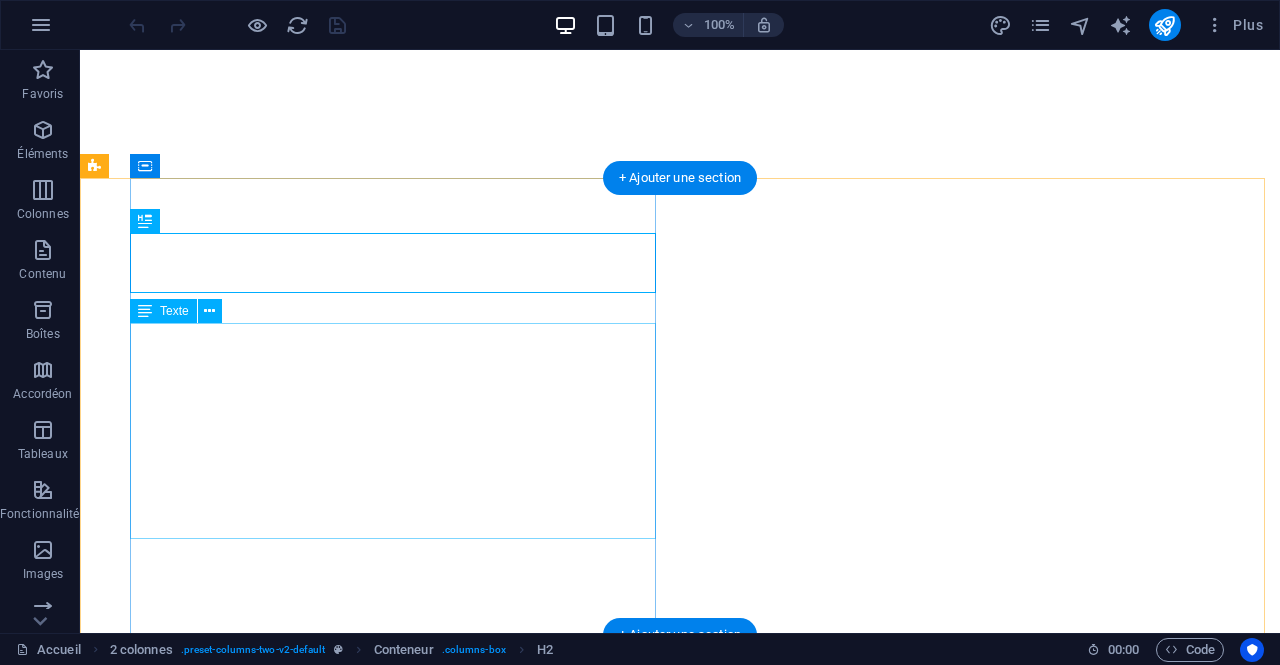 scroll, scrollTop: 0, scrollLeft: 0, axis: both 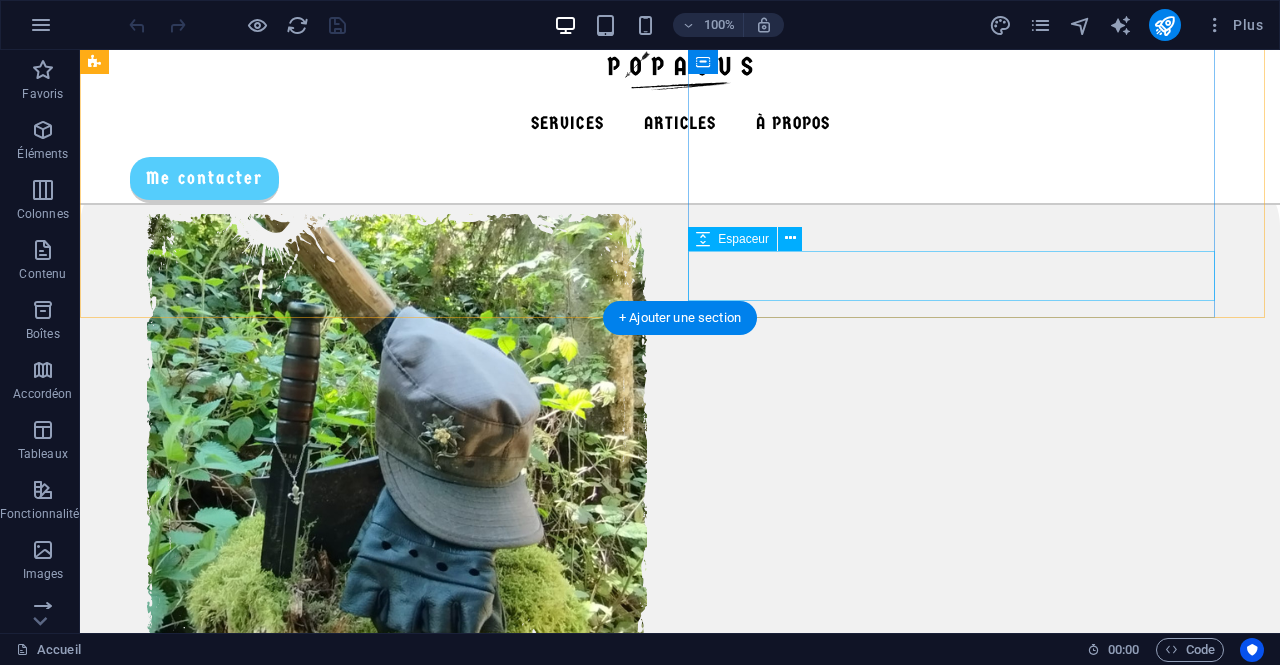 click at bounding box center [397, 1392] 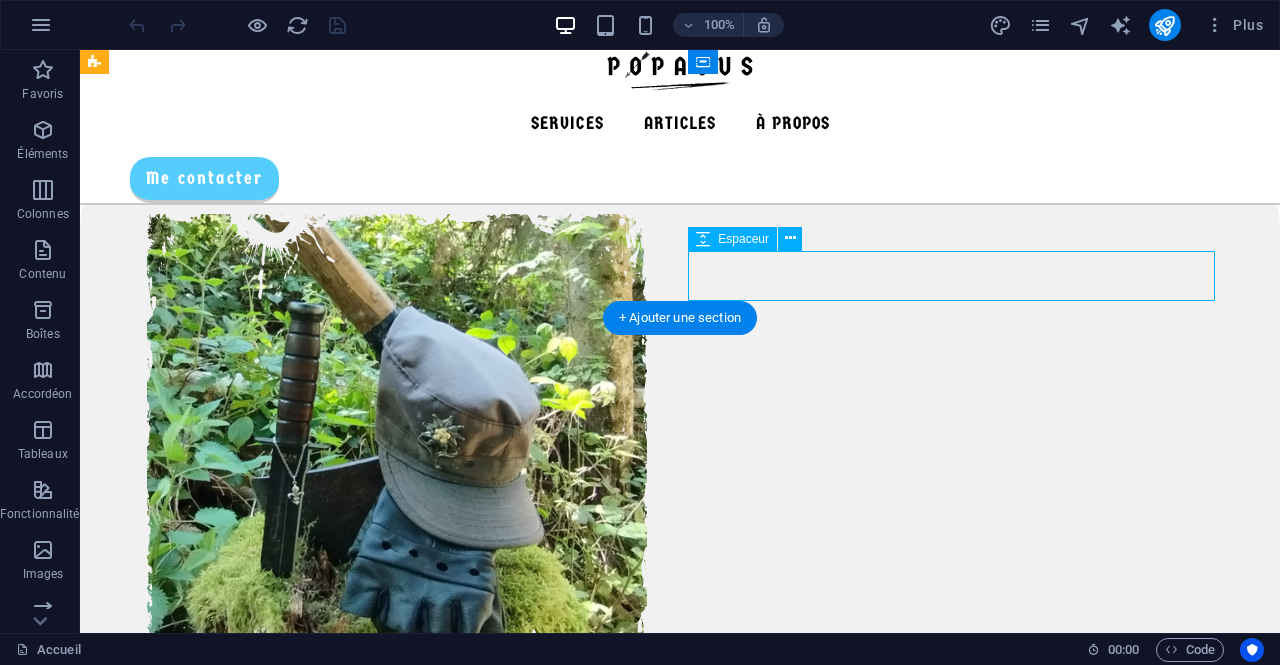 click at bounding box center (397, 1392) 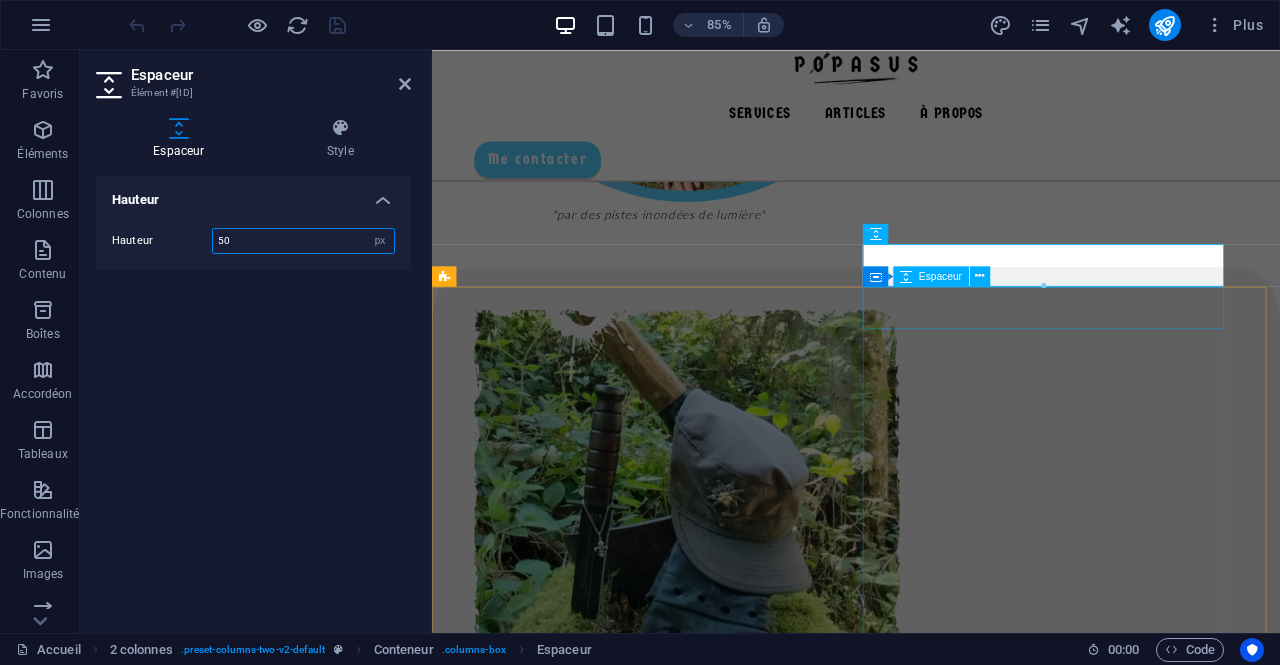 scroll, scrollTop: 1066, scrollLeft: 0, axis: vertical 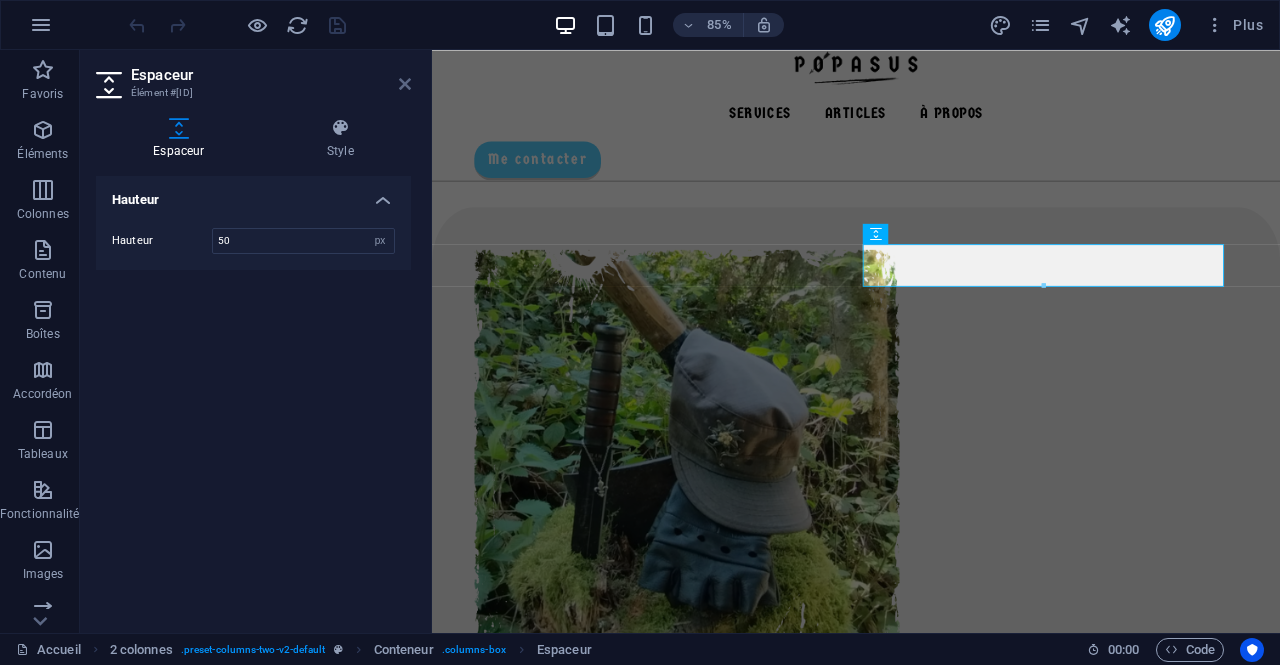 click at bounding box center (405, 84) 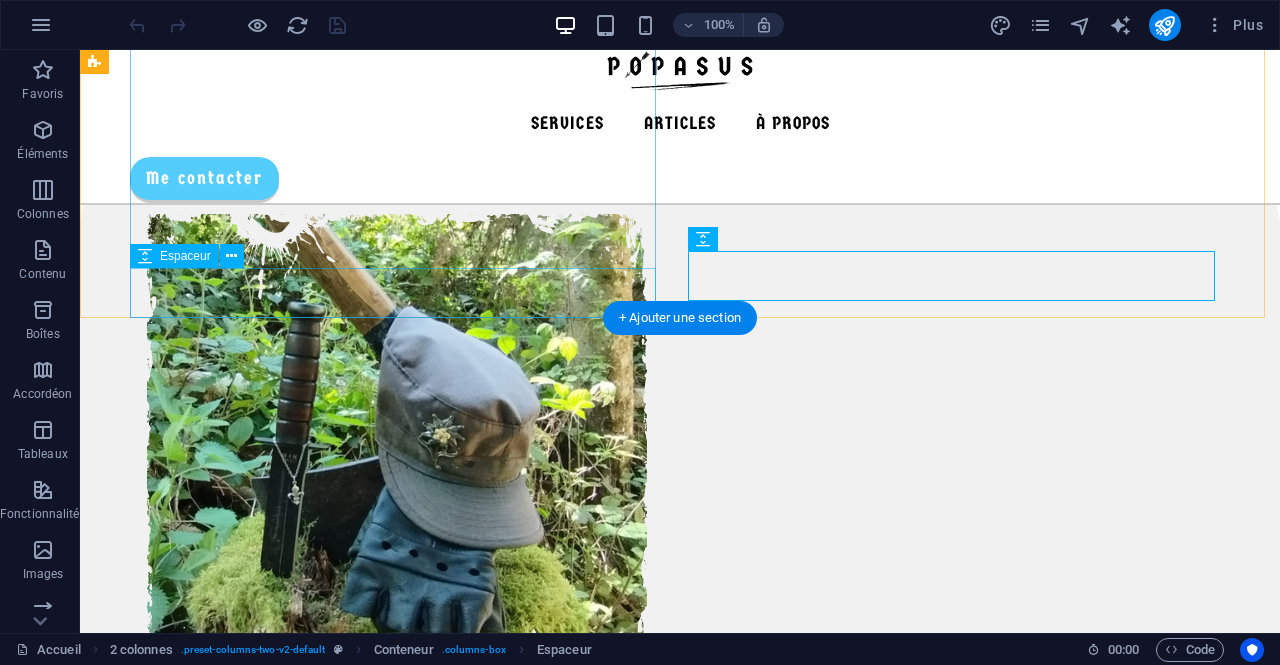 click at bounding box center (397, 766) 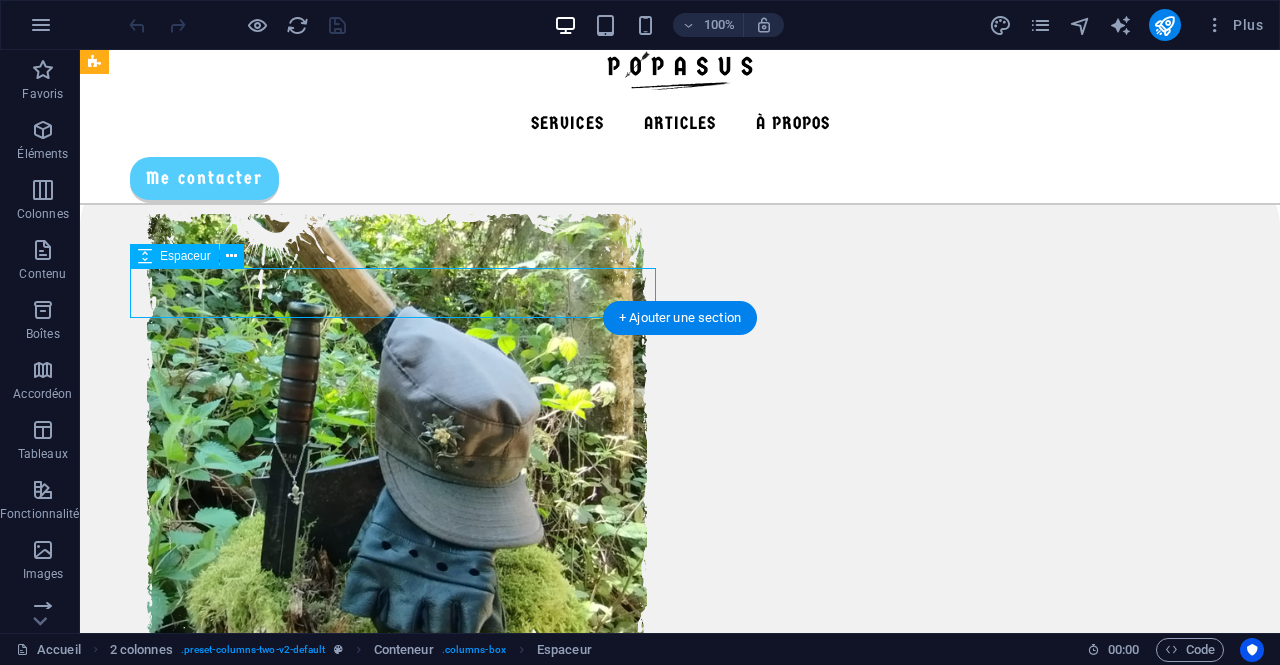 click at bounding box center [397, 766] 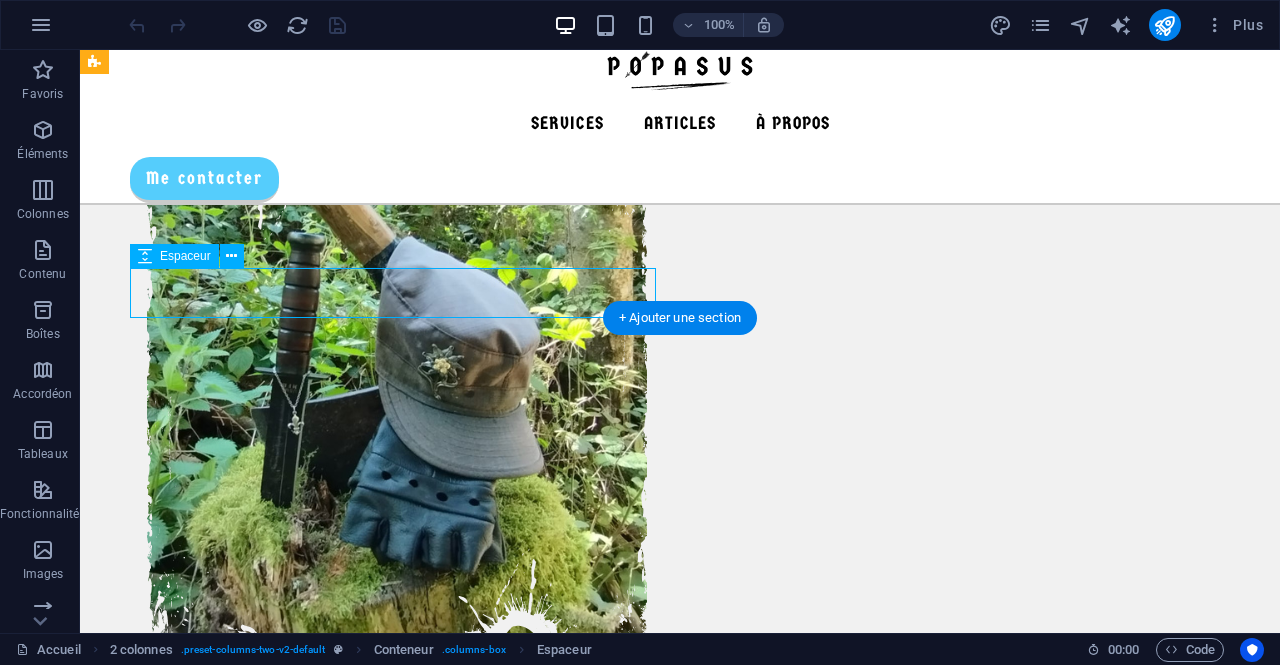 select on "px" 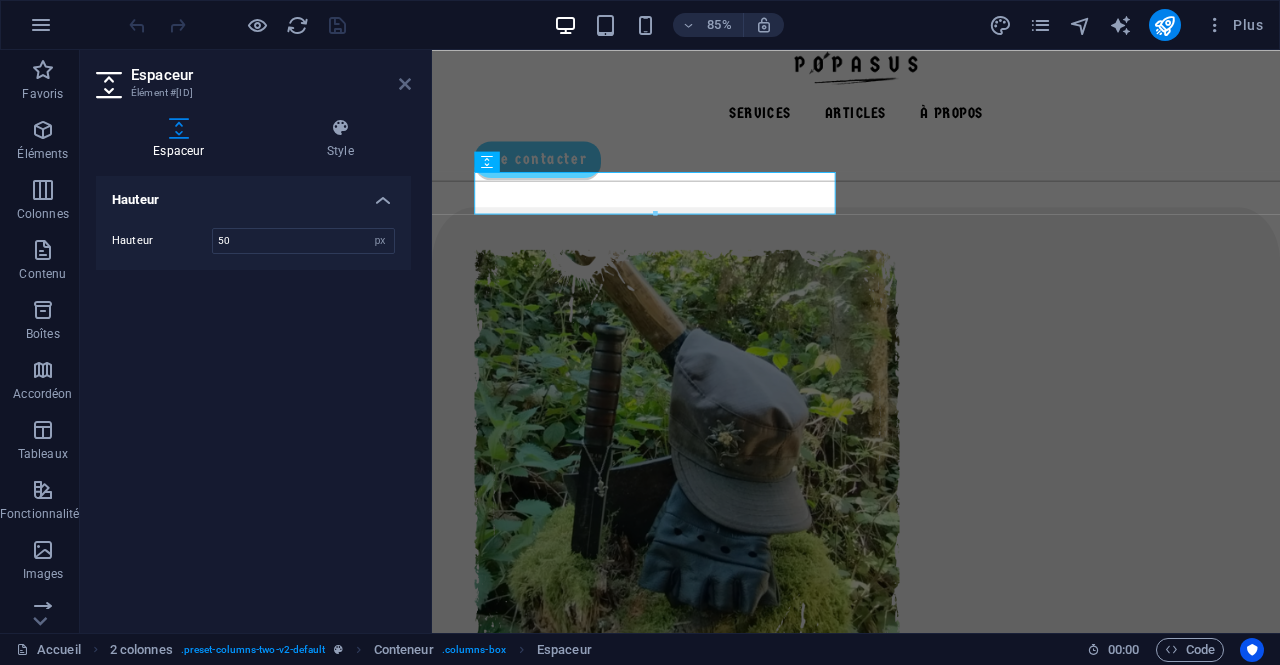 click at bounding box center (405, 84) 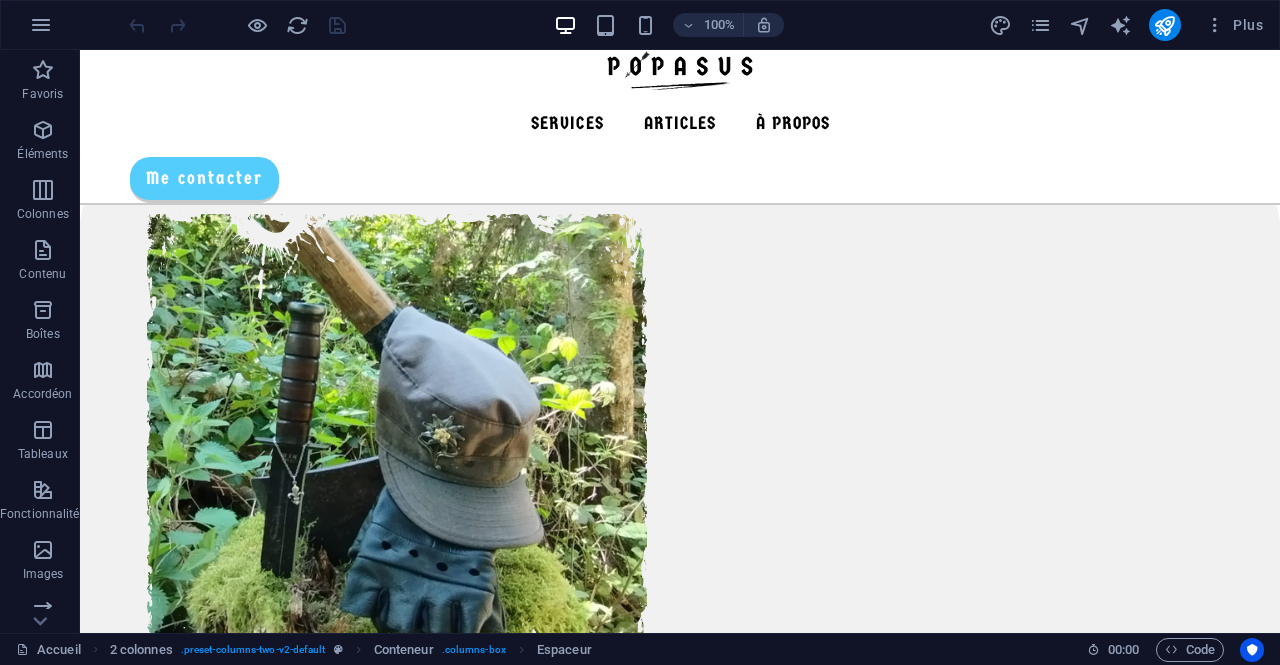 scroll, scrollTop: 1556, scrollLeft: 0, axis: vertical 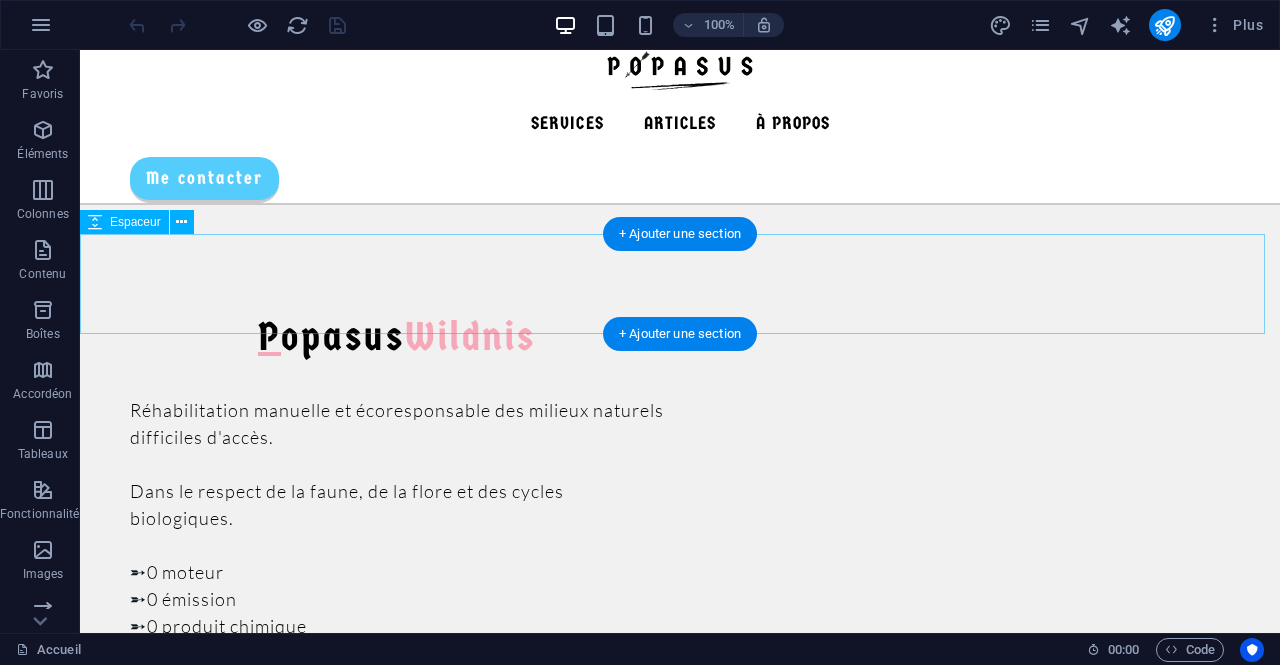 click at bounding box center (680, 1837) 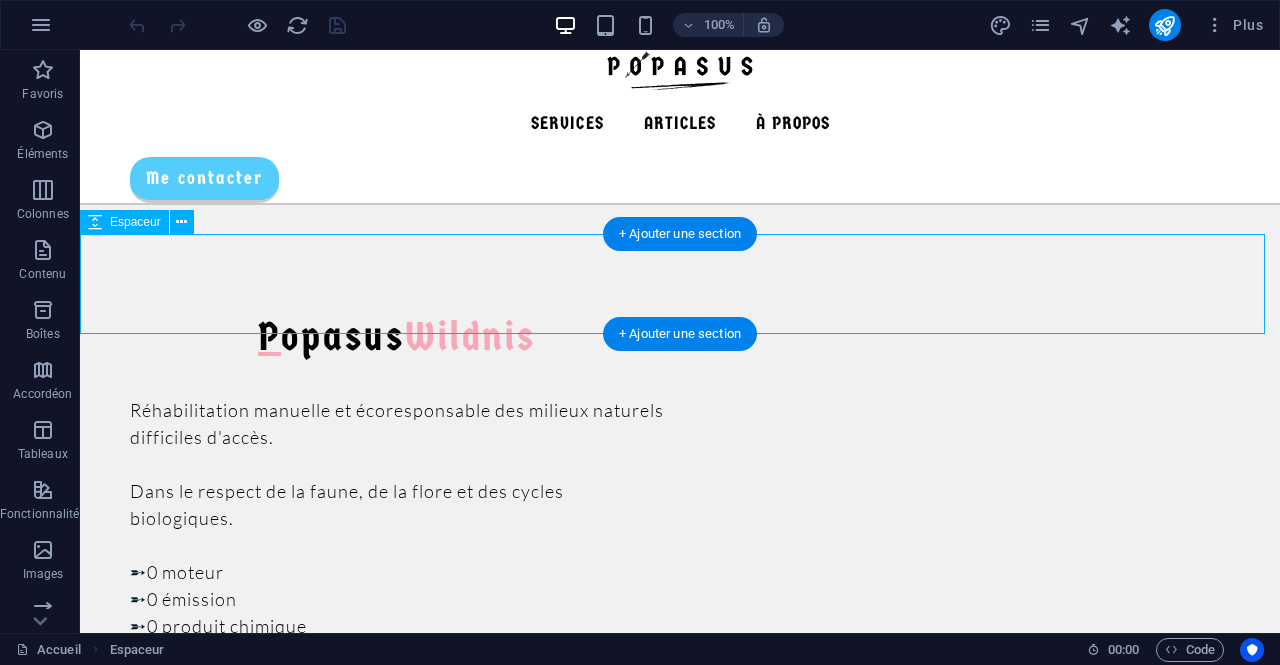 click at bounding box center [680, 1837] 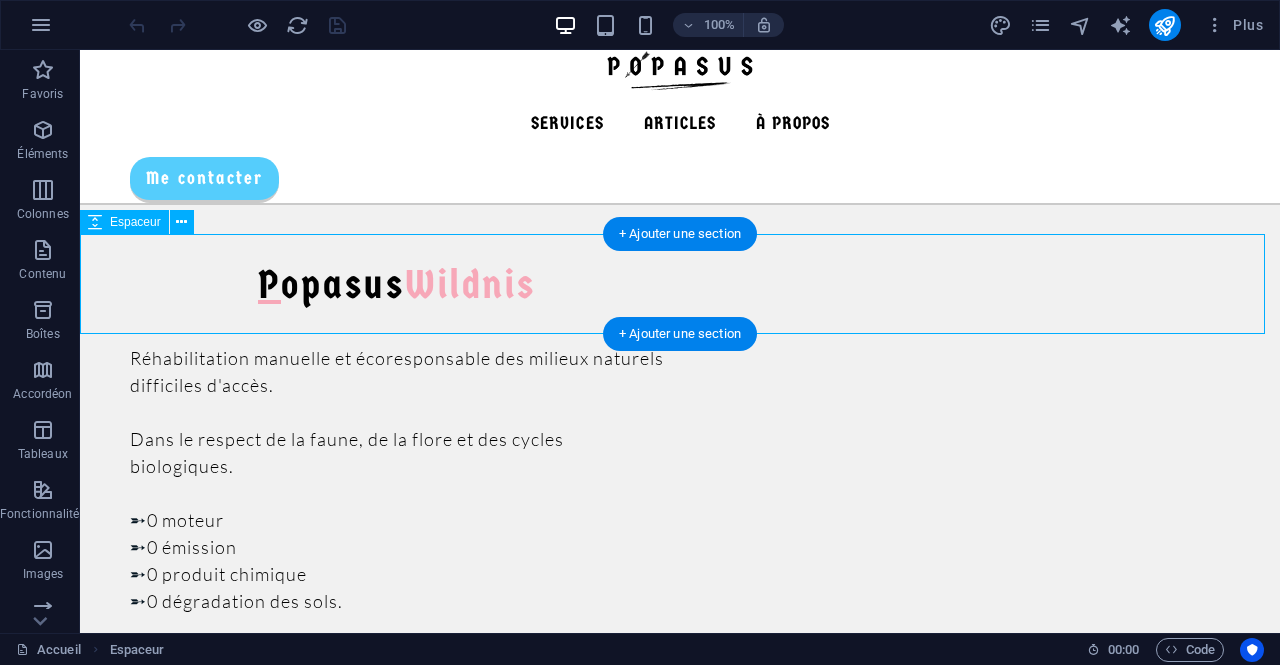 select on "px" 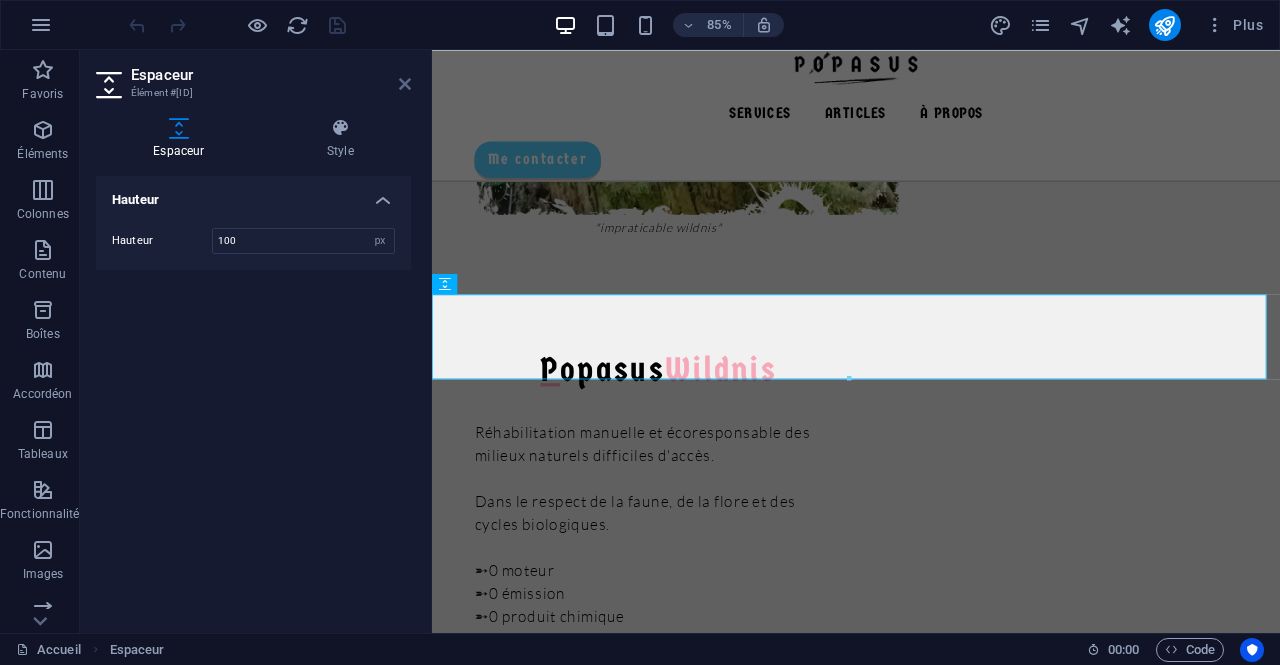 click at bounding box center [405, 84] 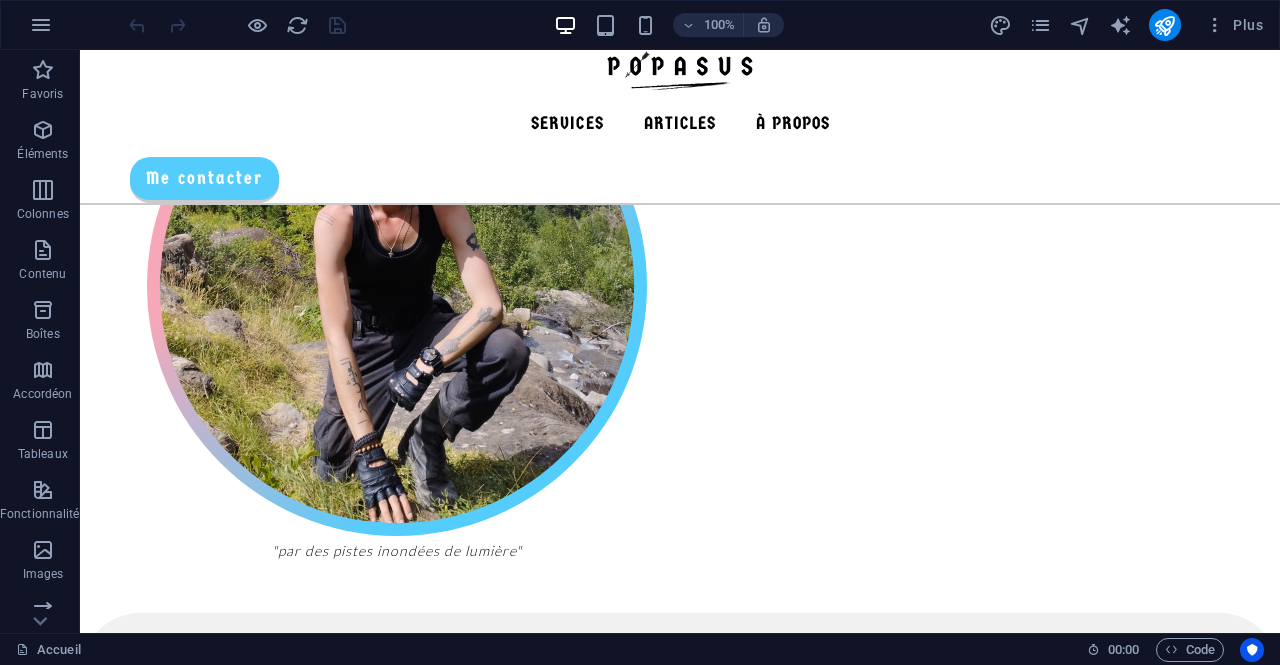 scroll, scrollTop: 0, scrollLeft: 0, axis: both 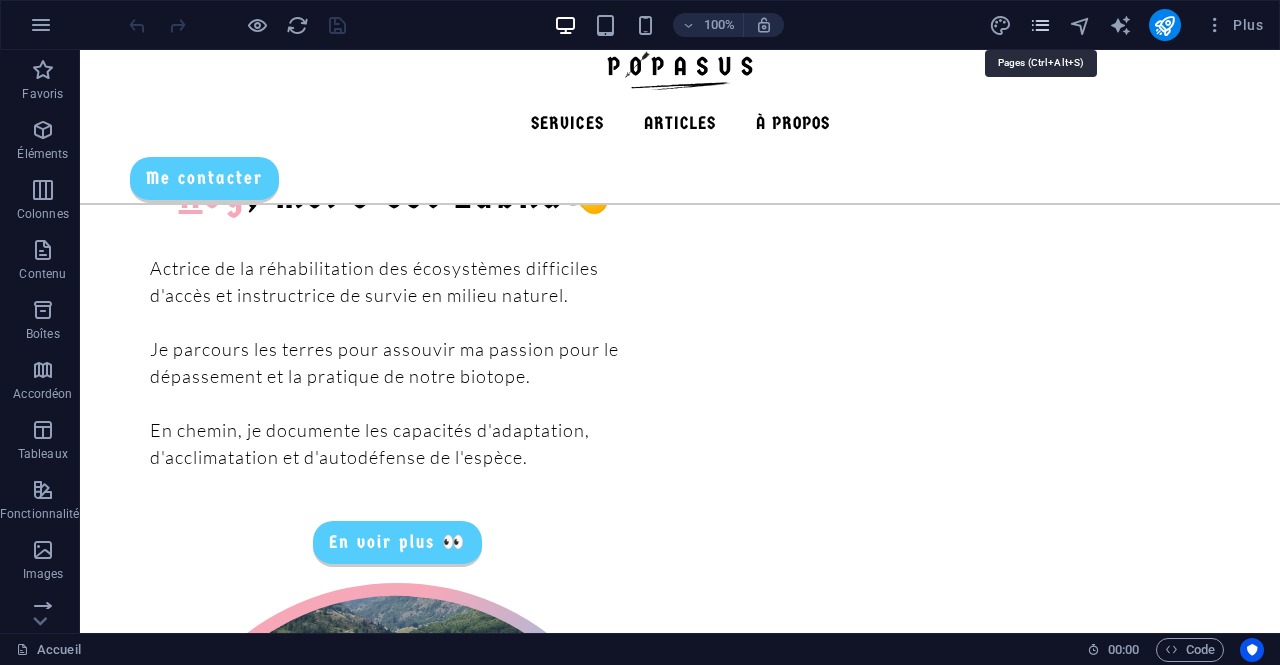 click at bounding box center (1040, 25) 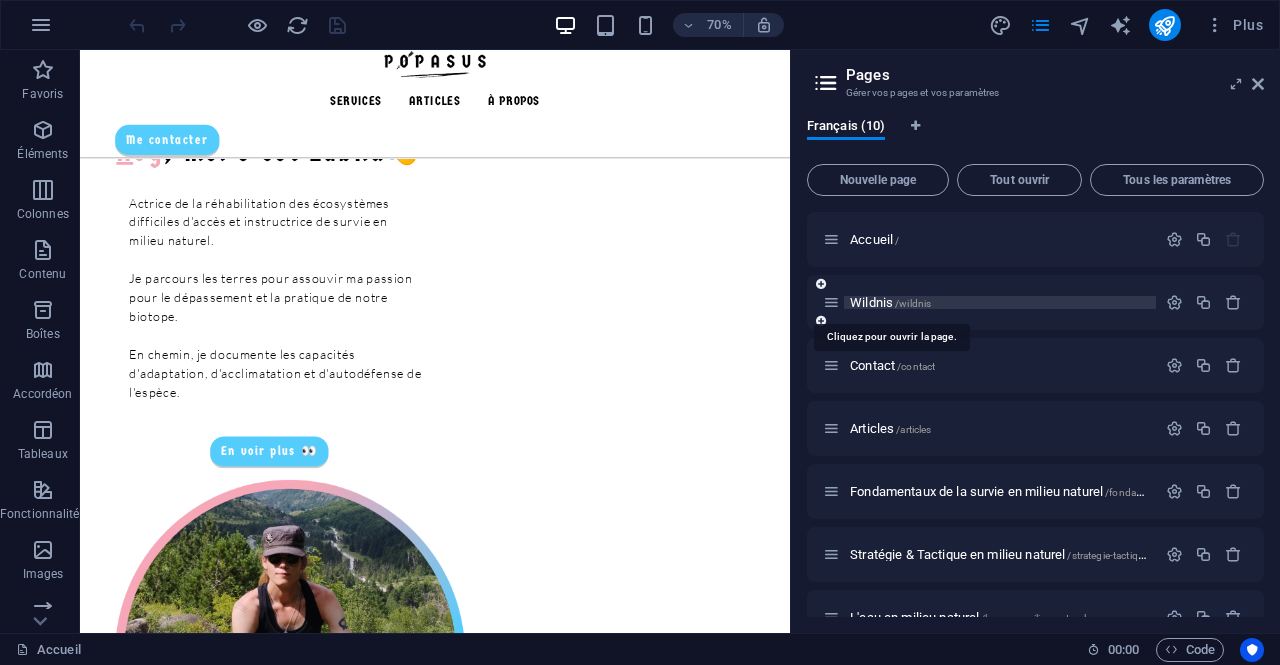 click on "/wildnis" at bounding box center [913, 303] 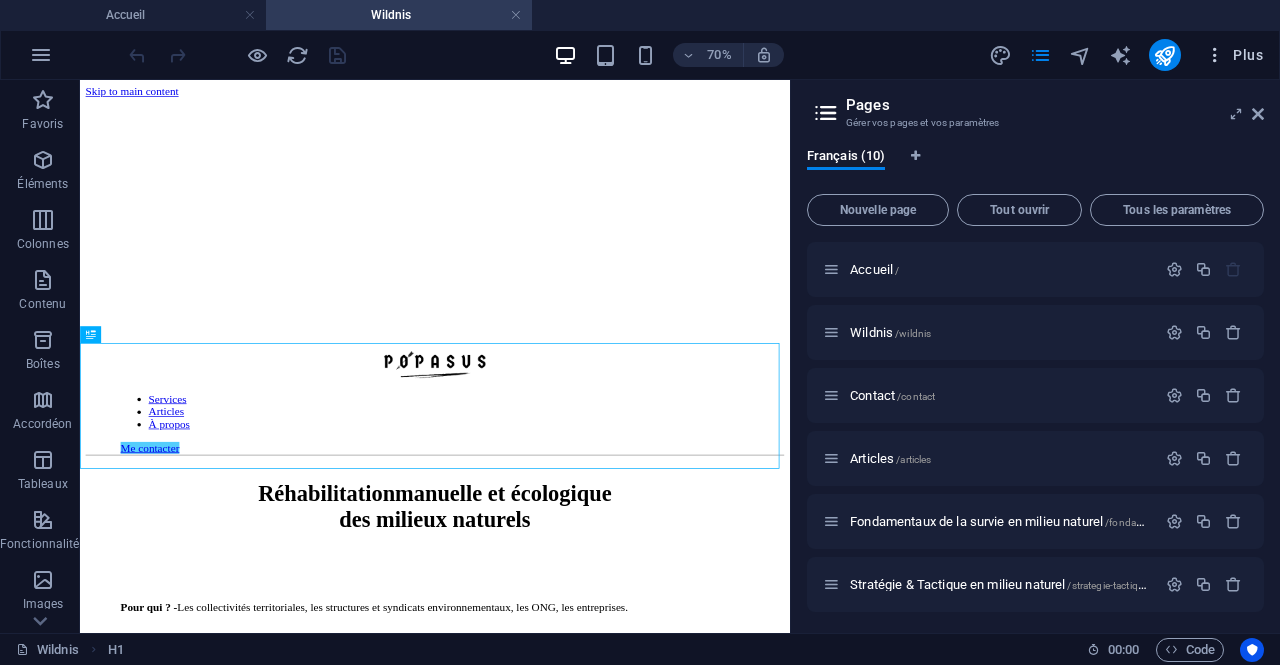 scroll, scrollTop: 0, scrollLeft: 0, axis: both 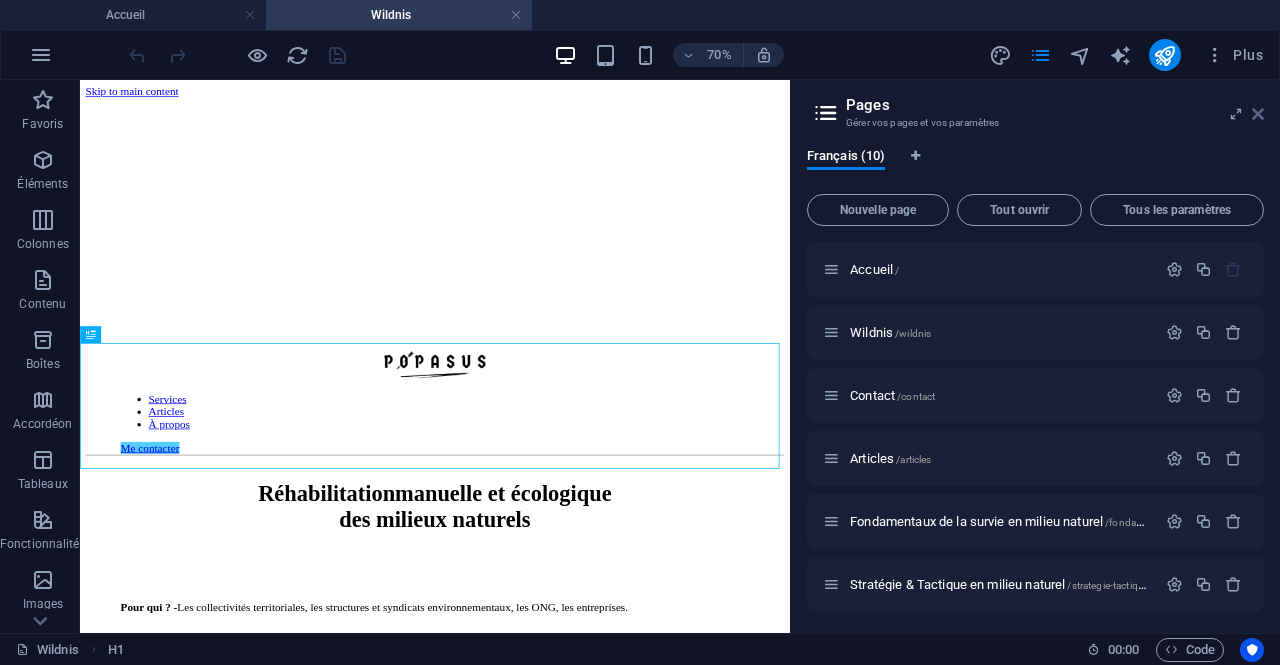 click at bounding box center (1258, 114) 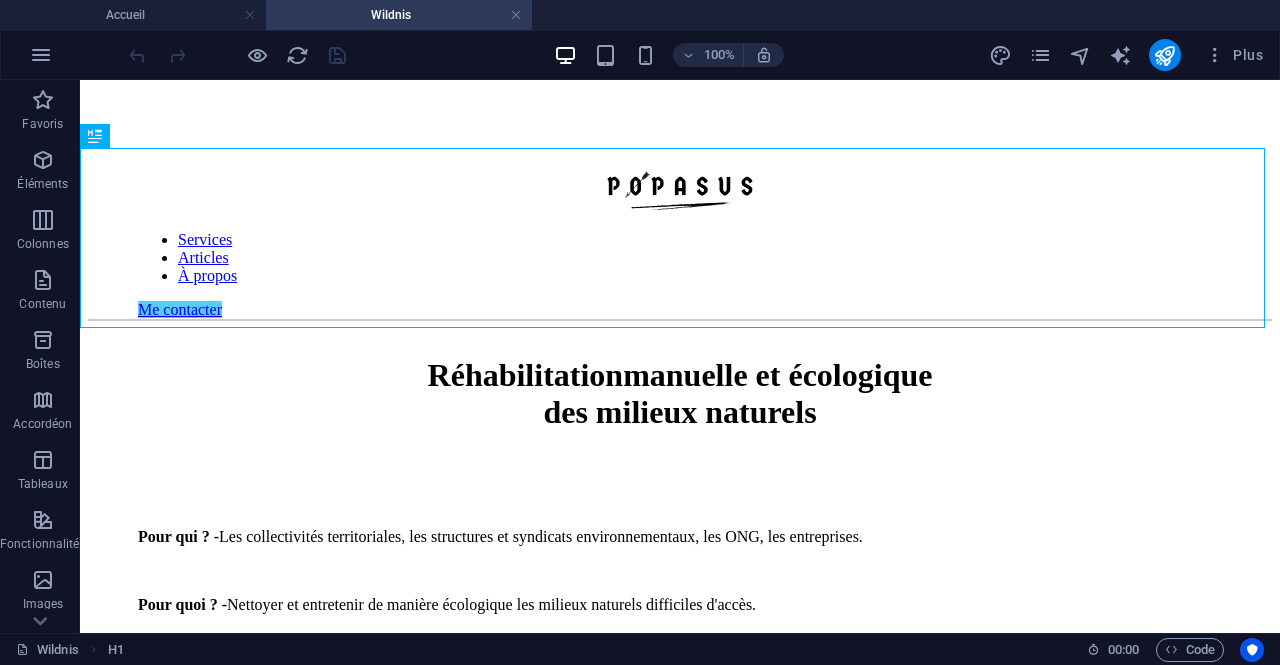 scroll, scrollTop: 326, scrollLeft: 0, axis: vertical 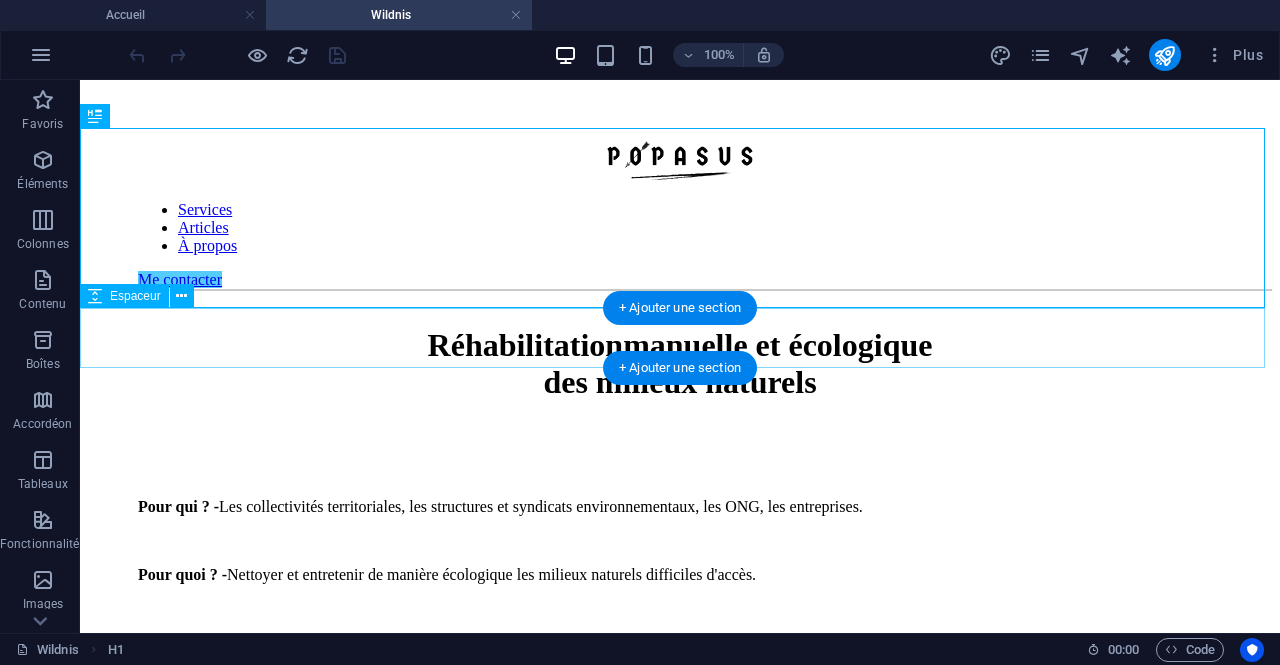 click at bounding box center [680, 452] 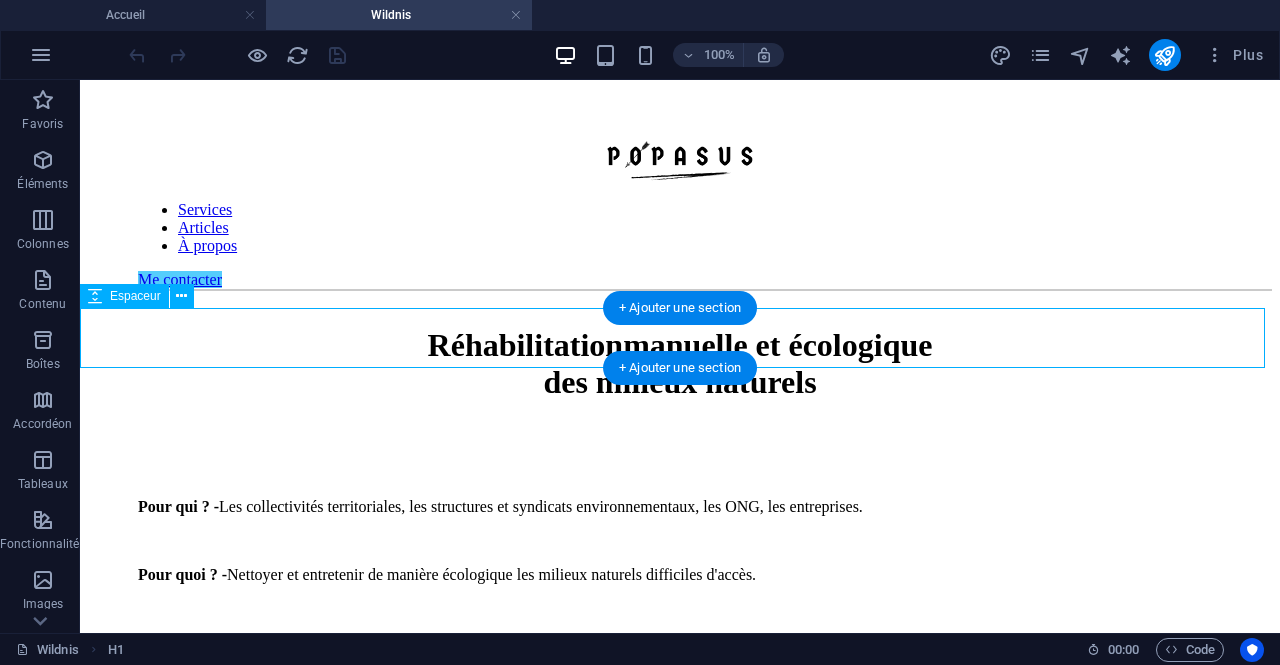 click at bounding box center (680, 452) 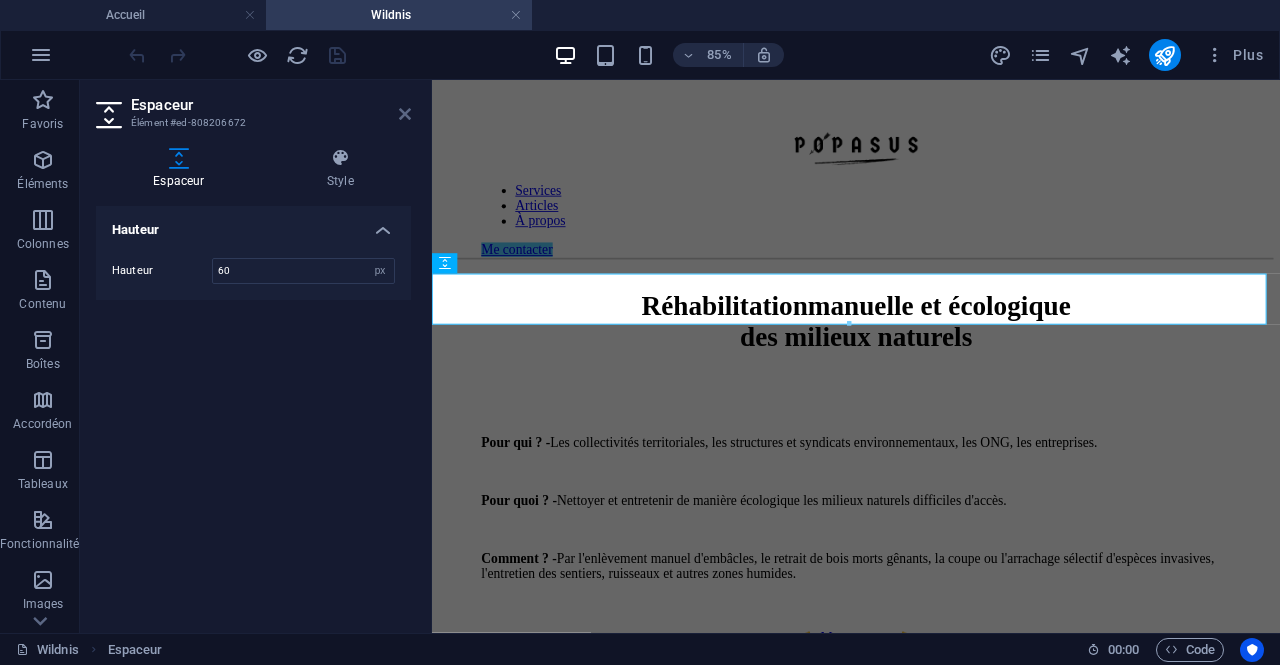 click at bounding box center (405, 114) 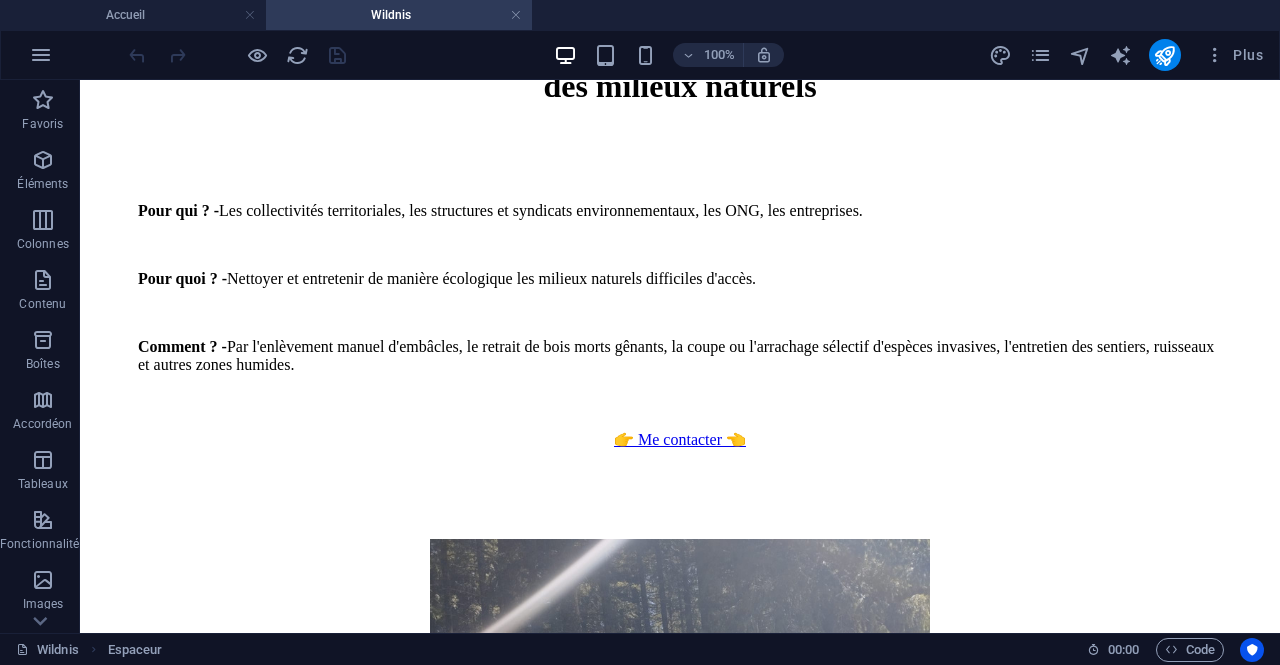 scroll, scrollTop: 582, scrollLeft: 0, axis: vertical 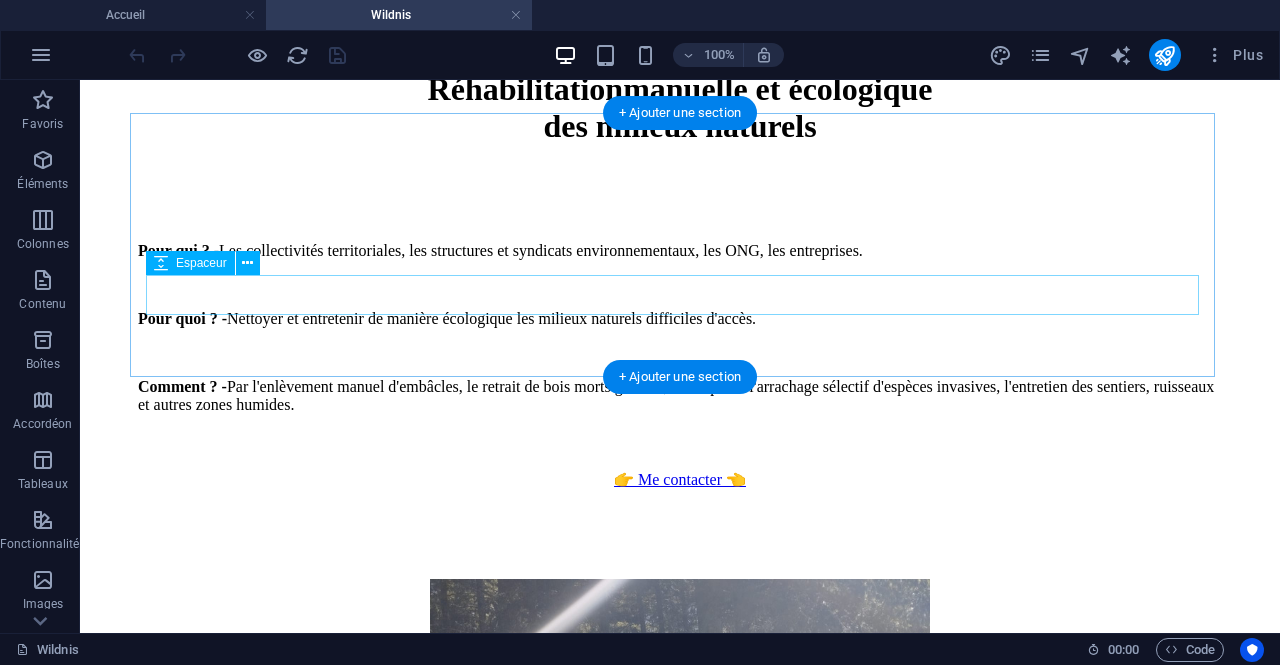 click at bounding box center (680, 450) 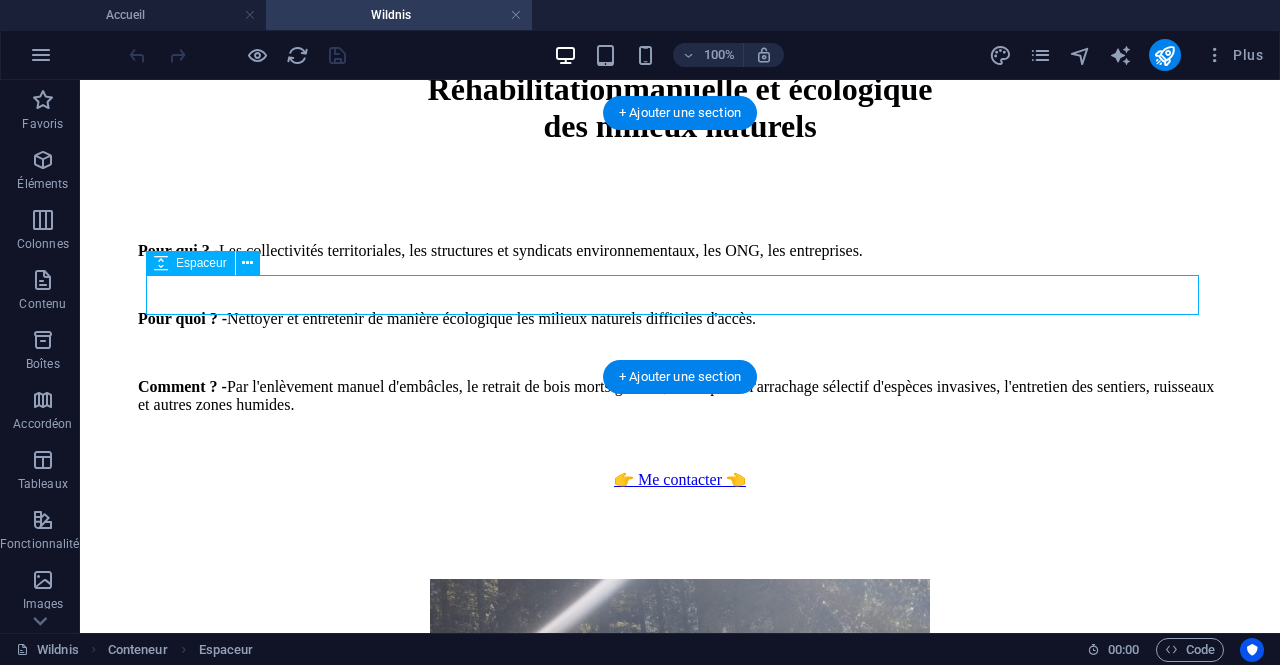 click at bounding box center (680, 450) 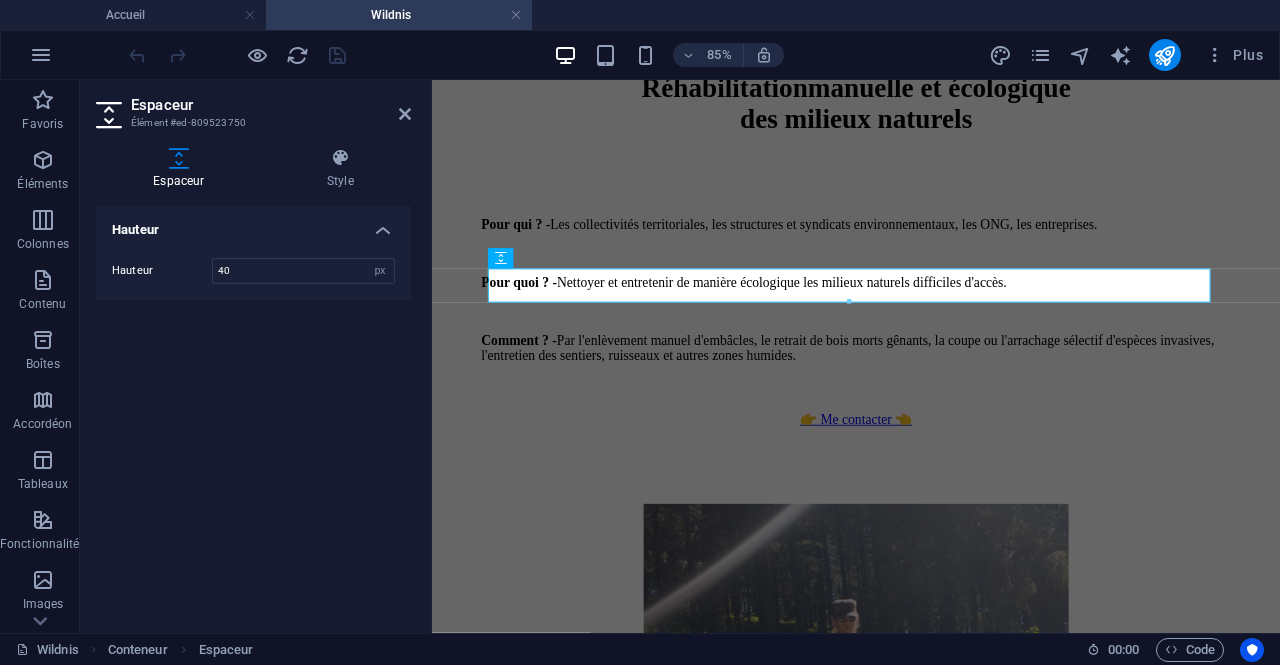 click on "Espaceur Élément #ed-809523750 Espaceur Style Hauteur Hauteur 40 px rem vh vw Présélection Element Mise en page Définit comment cet élément s'étend dans la mise en page (Flexbox). Taille Par défaut auto px % 1/1 1/2 1/3 1/4 1/5 1/6 1/7 1/8 1/9 1/10 Agrandir Réduire Commander Mise en page du conteneur Visible Visible Opacité 100 % Débordement Espacement Marge Par défaut auto px % rem vw vh Personnalisé Personnalisé auto px % rem vw vh auto px % rem vw vh auto px % rem vw vh auto px % rem vw vh Marge intérieure Par défaut px rem % vh vw Personnalisé Personnalisé px rem % vh vw px rem % vh vw px rem % vh vw px rem % vh vw Bordure Style              - Largeur 1 auto px rem % vh vw Personnalisé Personnalisé 1 auto px rem % vh vw 1 auto px rem % vh vw 1 auto px rem % vh vw 1 auto px rem % vh vw  - Couleur Coins arrondis Par défaut px rem % vh vw Personnalisé Personnalisé px rem % vh vw px rem % vh vw px rem % vh vw px rem % vh vw Ombre Par défaut Aucun Extérieur Intérieur 0 px 0" at bounding box center [256, 356] 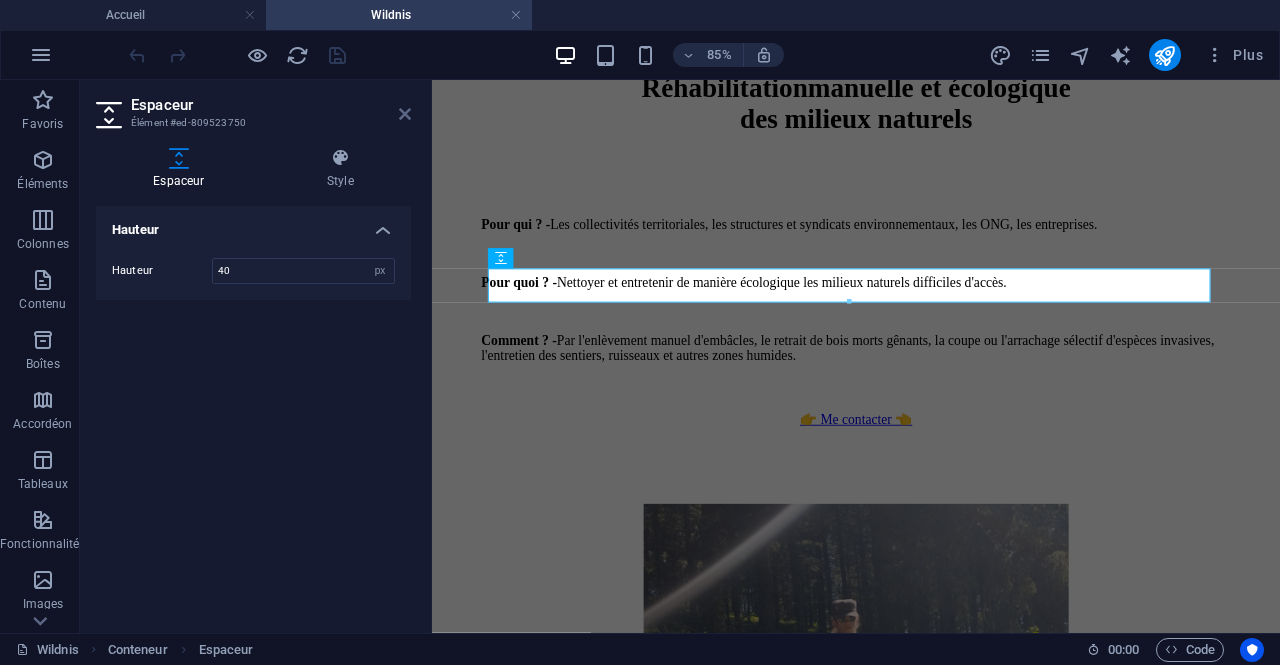 click at bounding box center (405, 114) 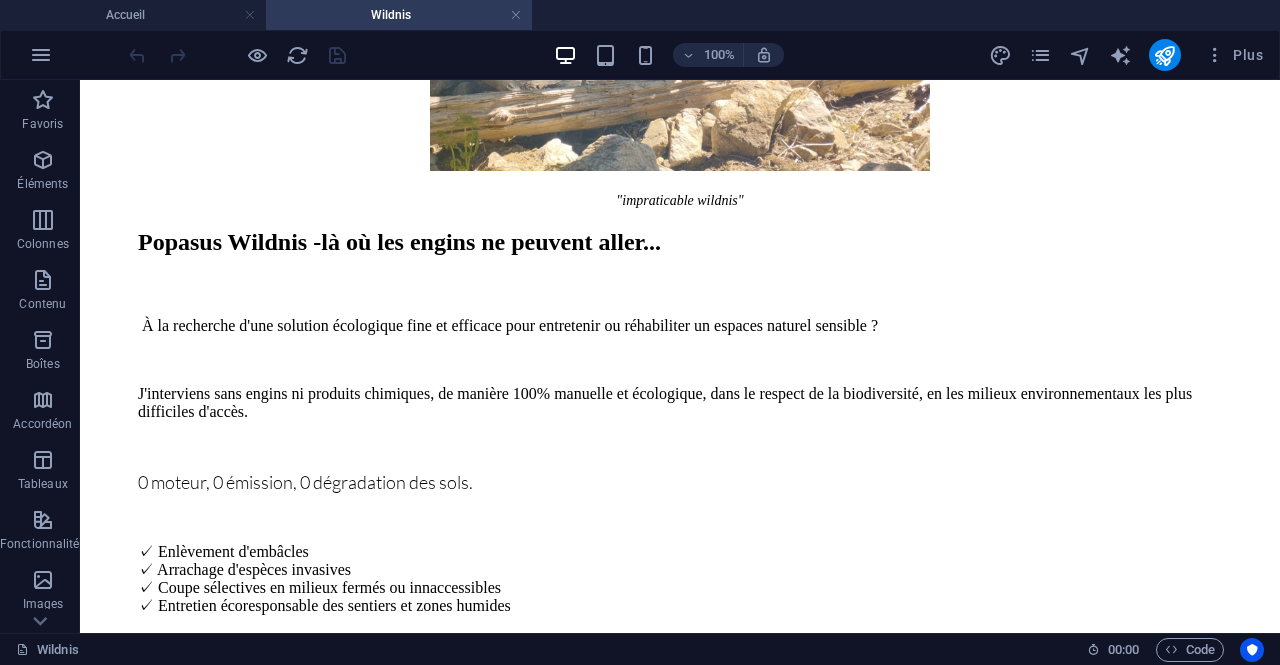 scroll, scrollTop: 1501, scrollLeft: 0, axis: vertical 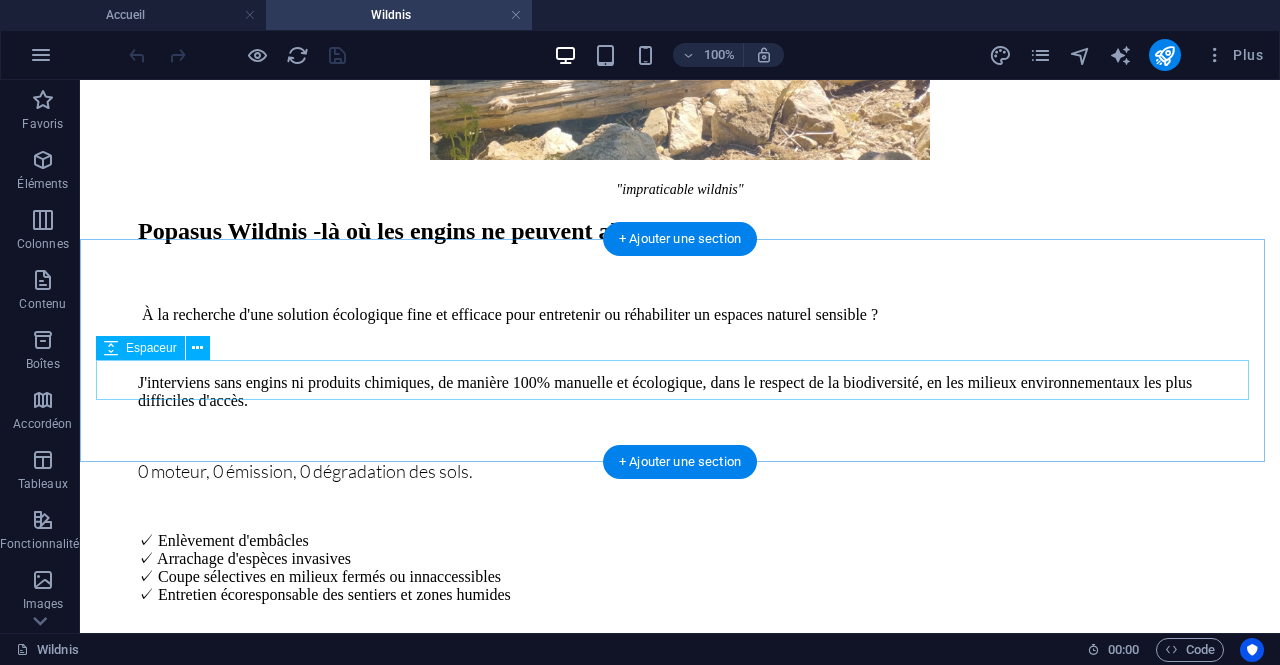 click at bounding box center [680, 958] 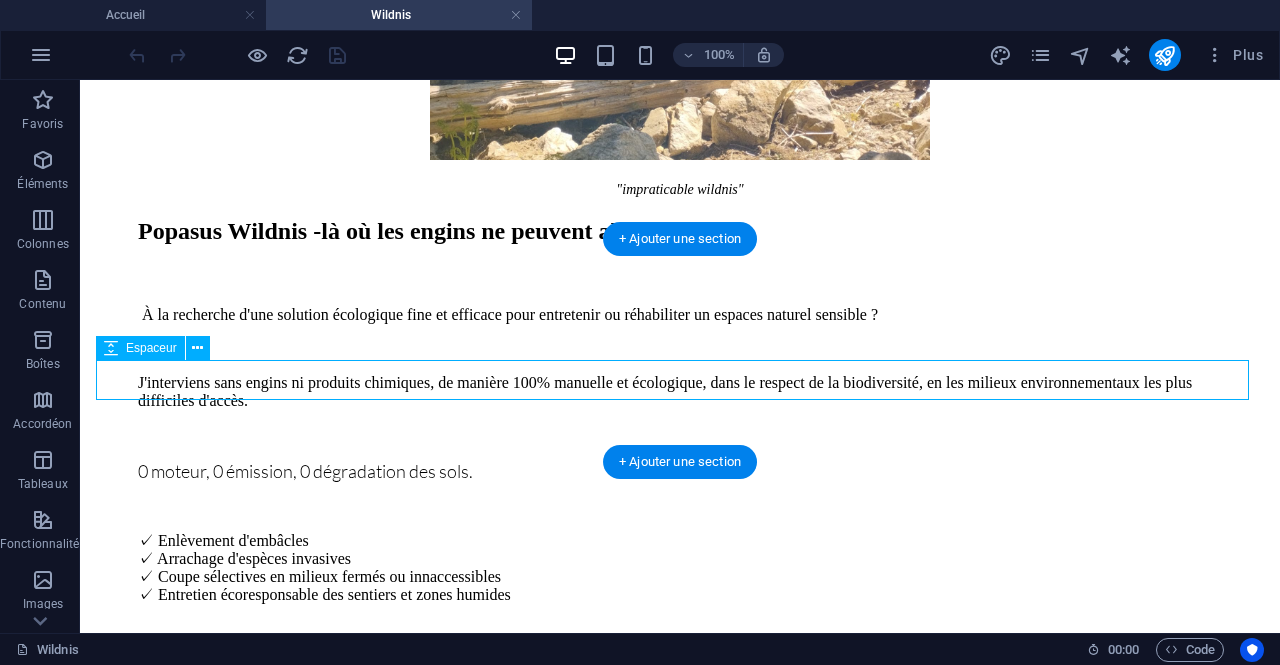click at bounding box center [680, 958] 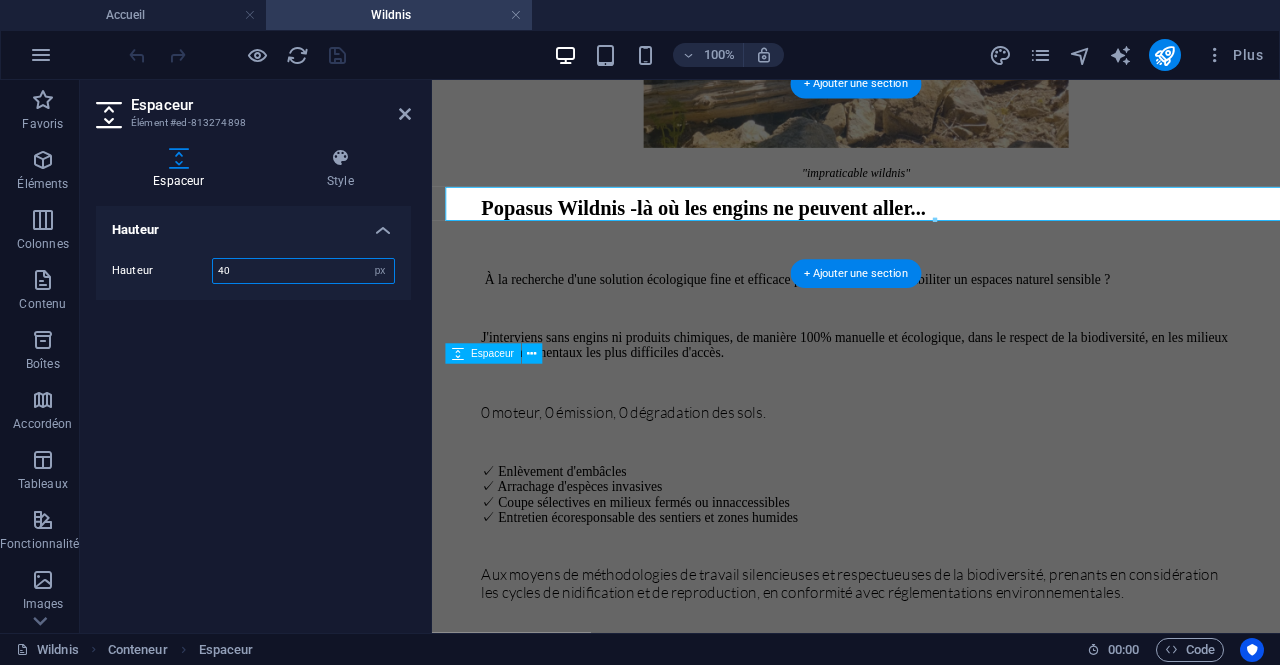 scroll, scrollTop: 1655, scrollLeft: 0, axis: vertical 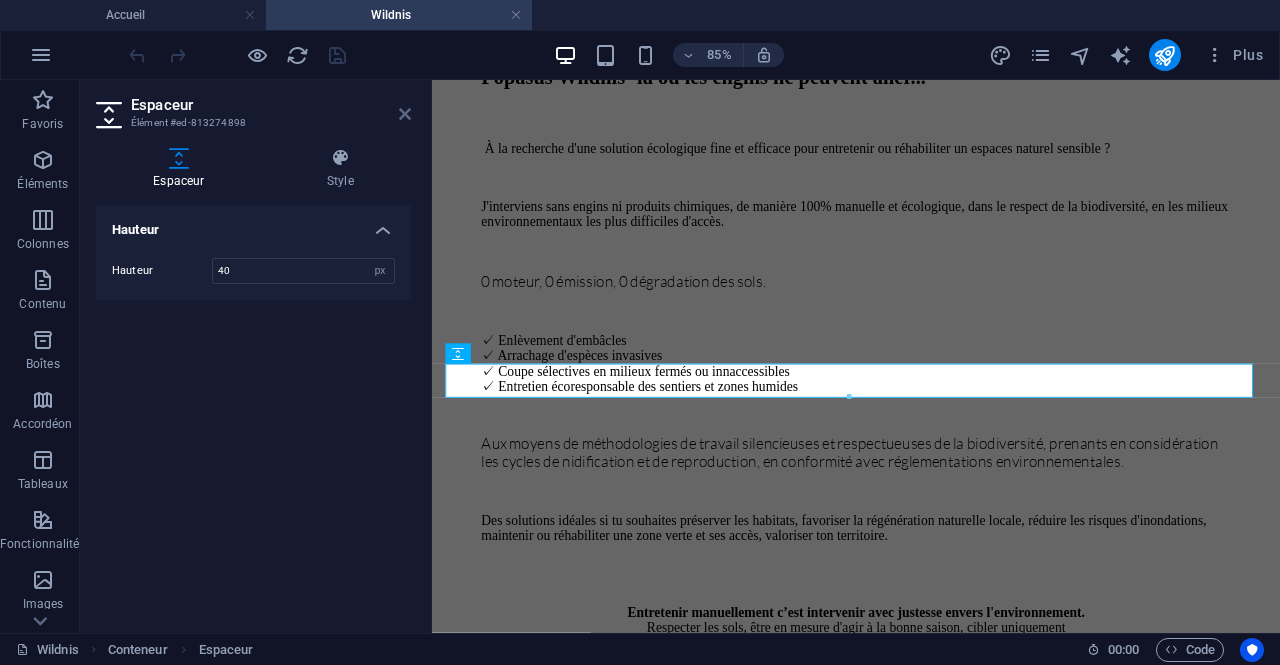click at bounding box center [405, 114] 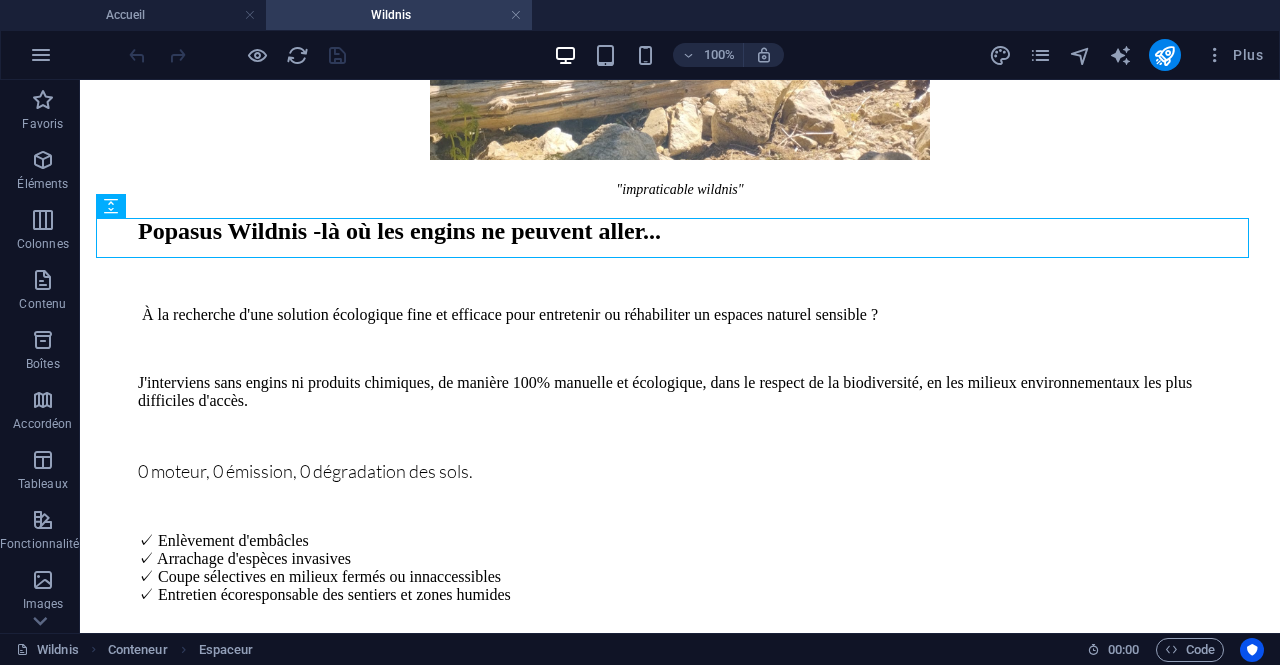 scroll, scrollTop: 1674, scrollLeft: 0, axis: vertical 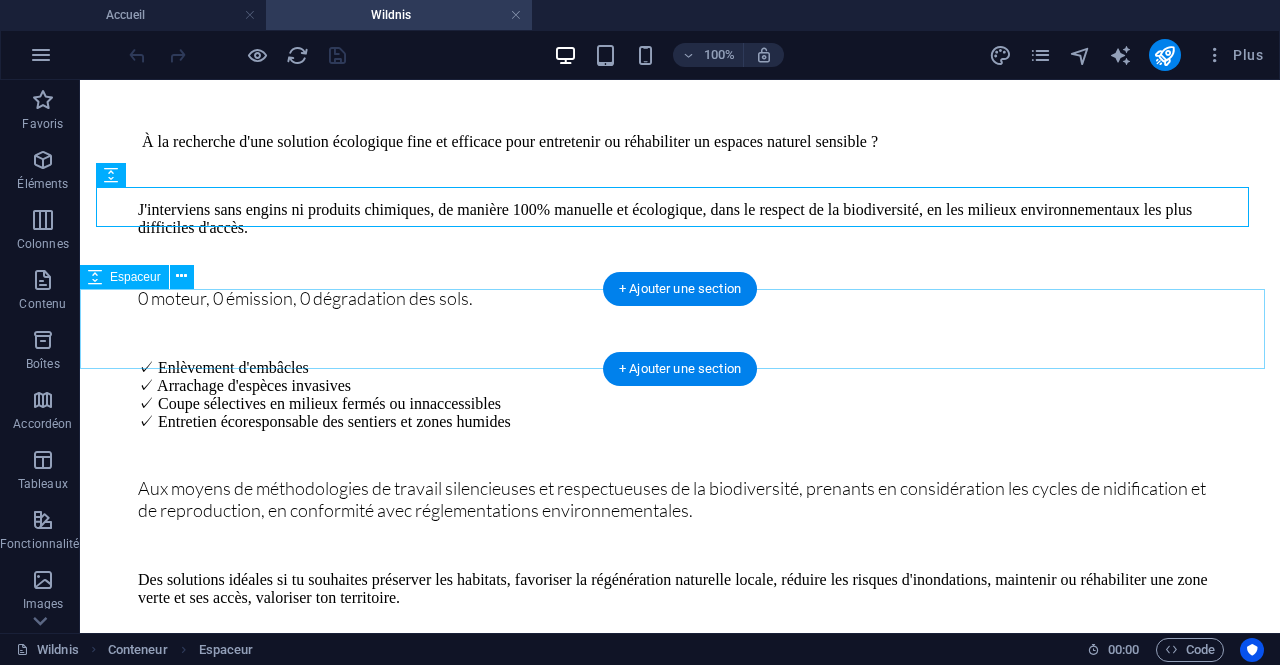 click at bounding box center [680, 864] 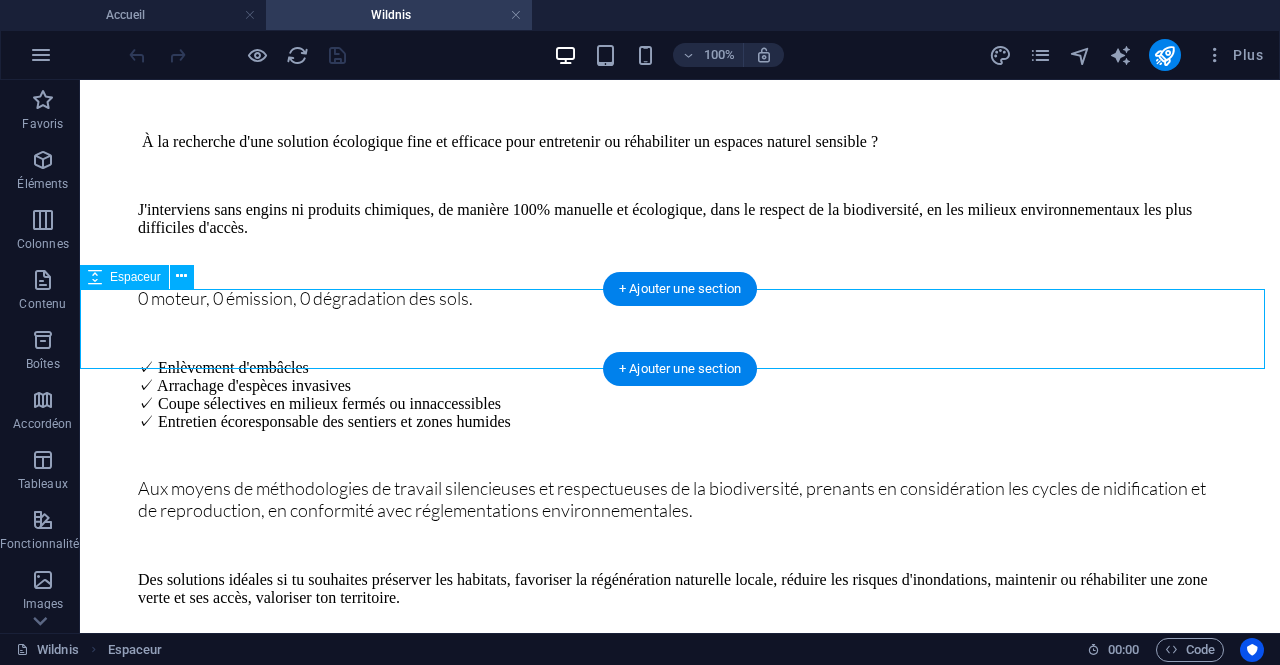 click at bounding box center [680, 864] 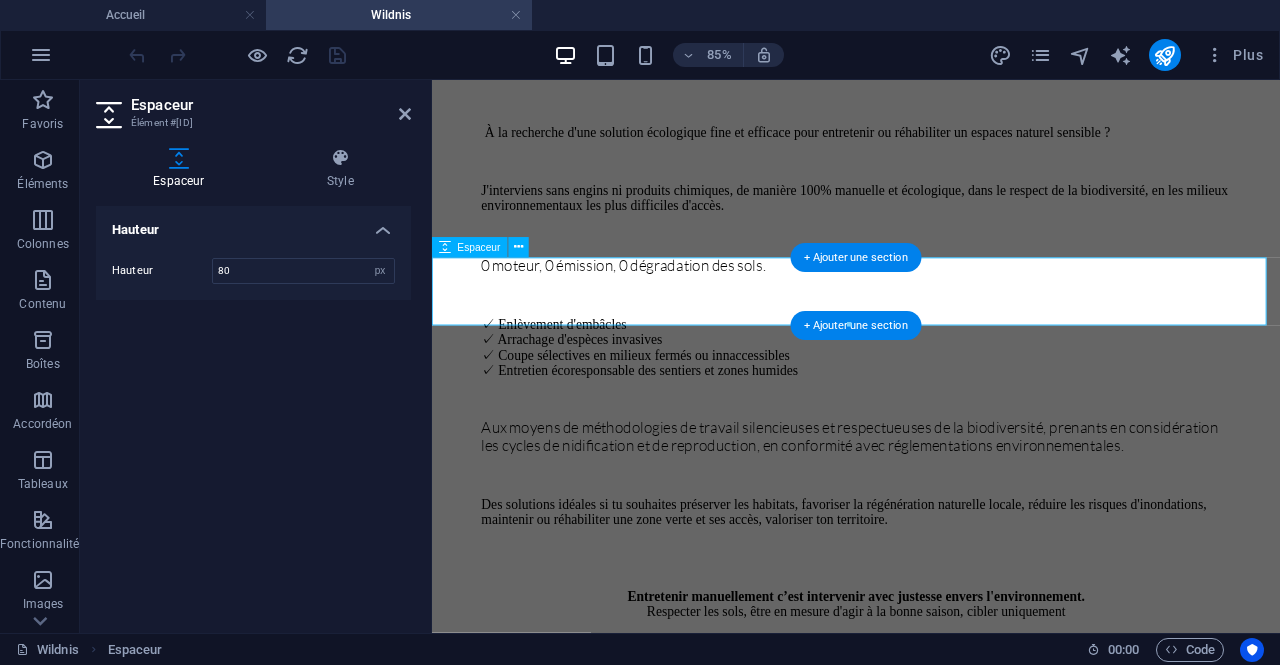 scroll, scrollTop: 1882, scrollLeft: 0, axis: vertical 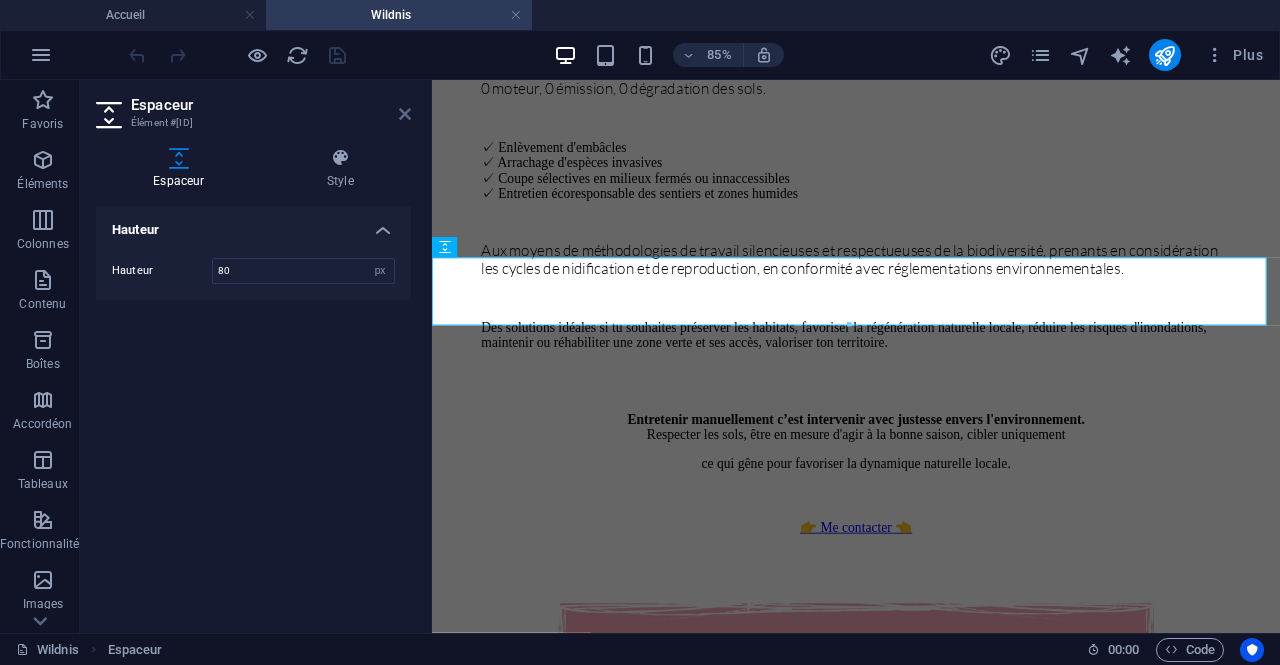 click at bounding box center [405, 114] 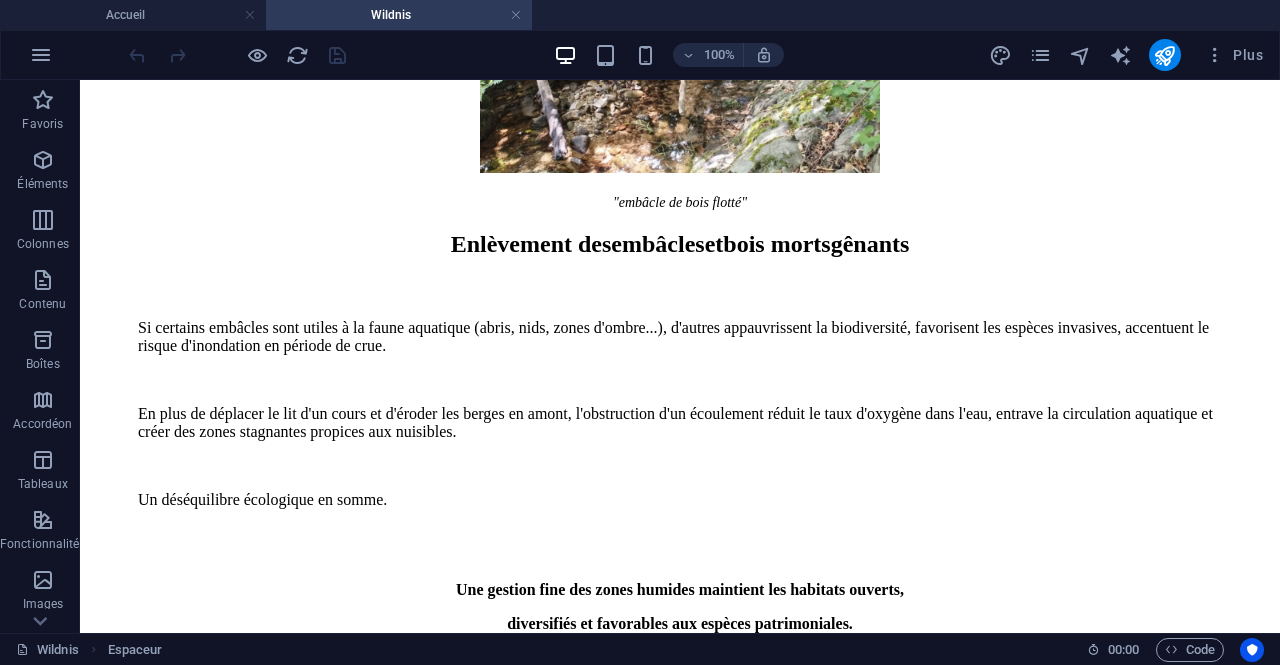 scroll, scrollTop: 7372, scrollLeft: 0, axis: vertical 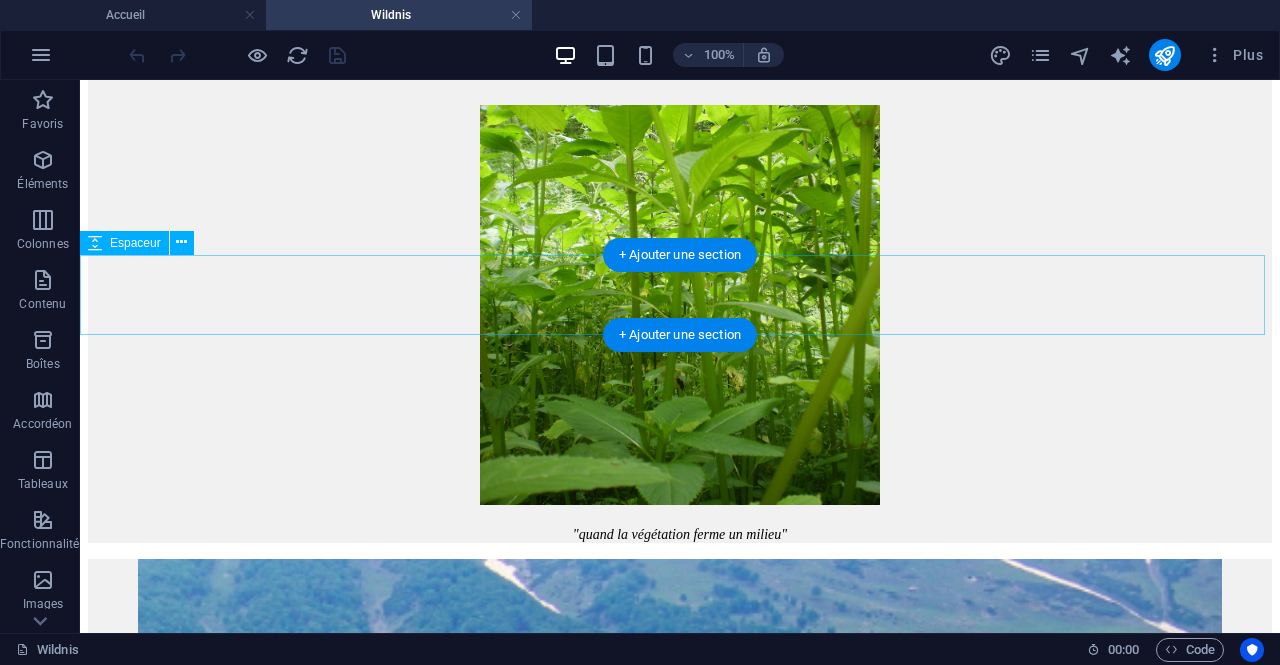 click at bounding box center [680, 5165] 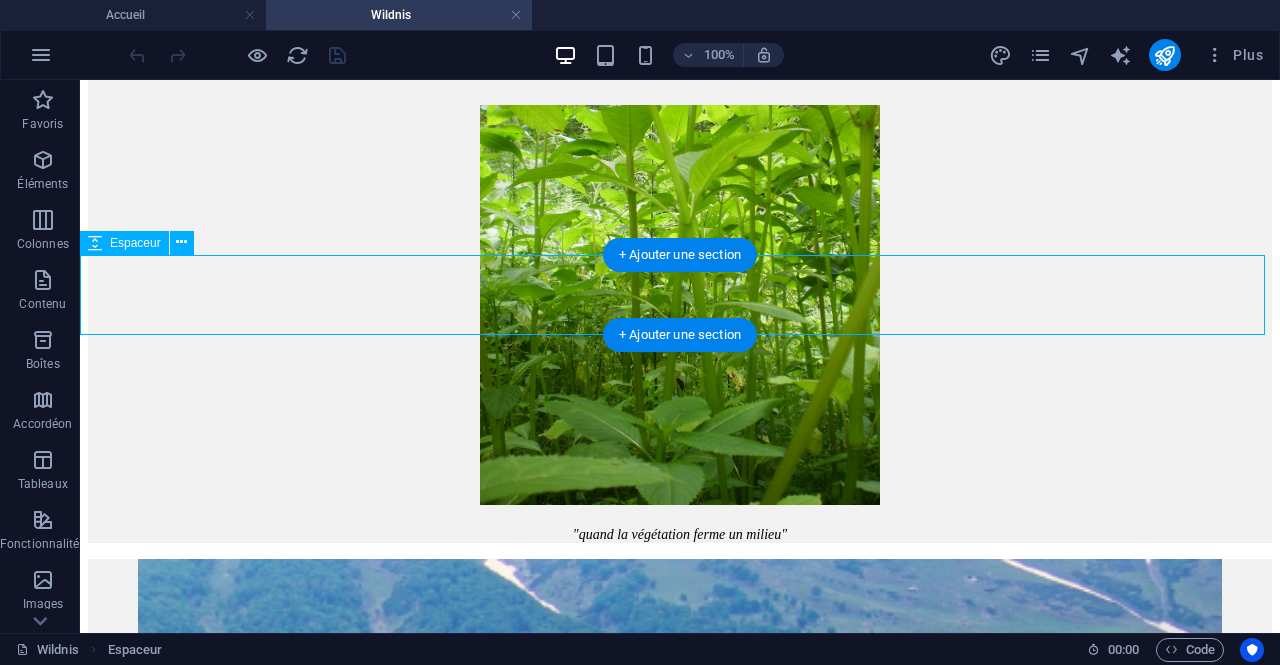 click at bounding box center (680, 5165) 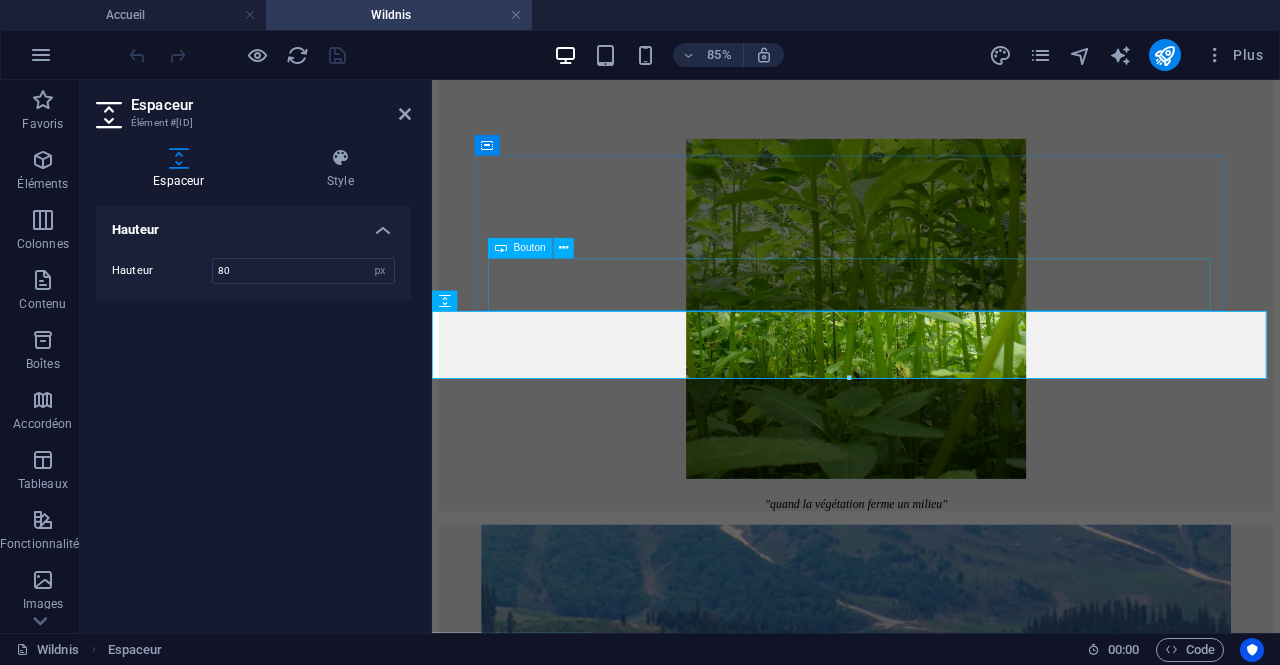 scroll, scrollTop: 8088, scrollLeft: 0, axis: vertical 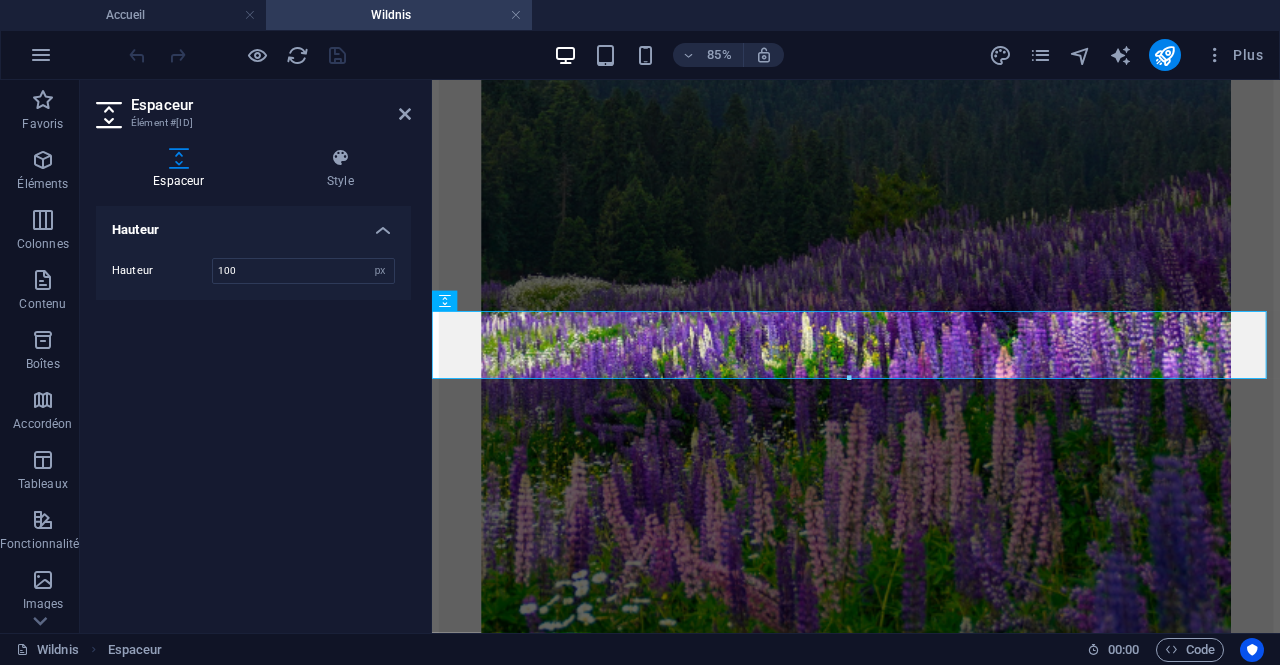 type on "100" 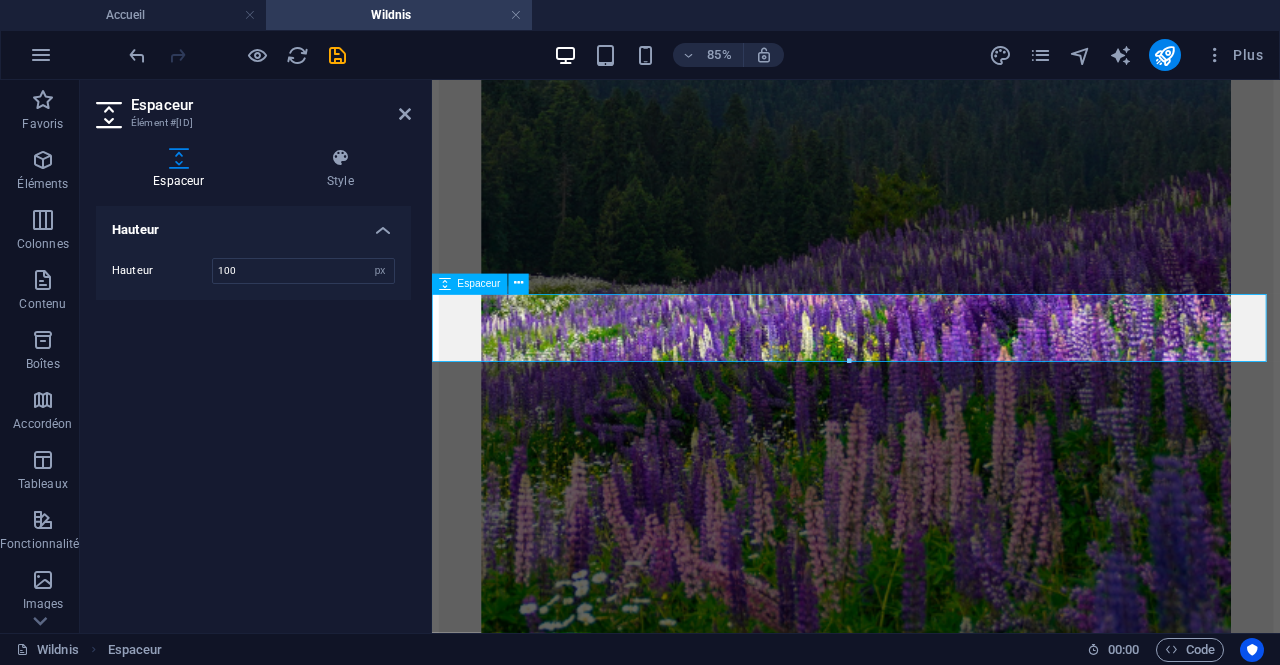 scroll, scrollTop: 8108, scrollLeft: 0, axis: vertical 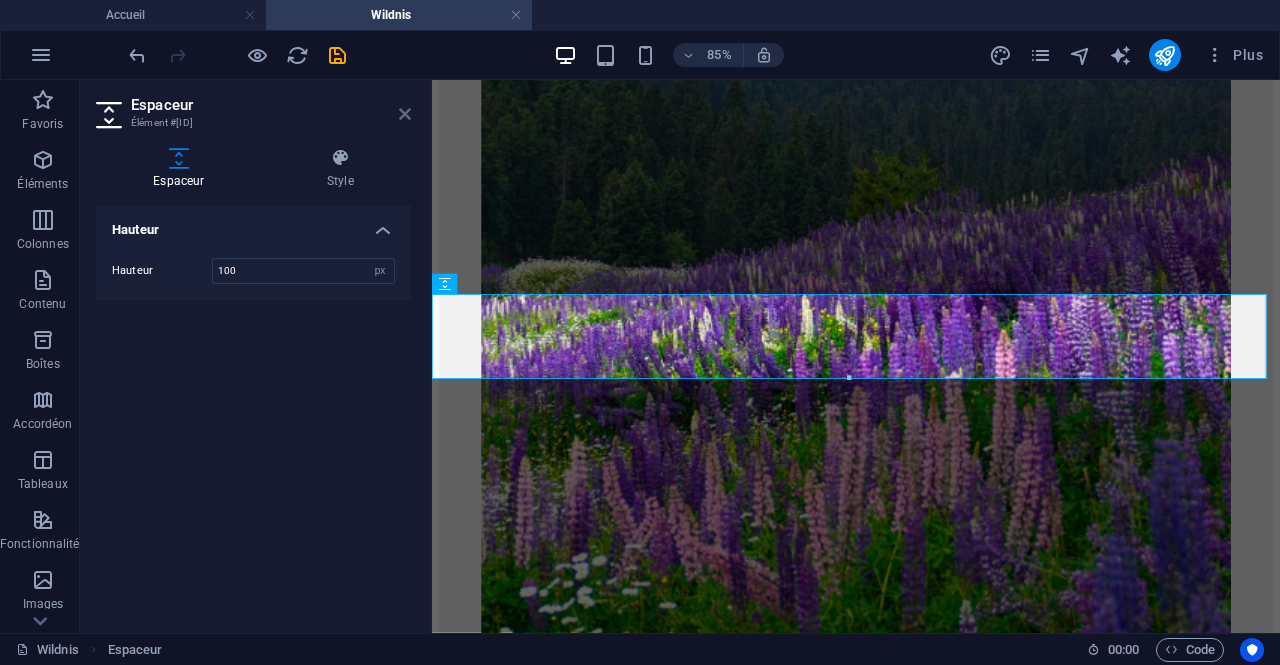 click at bounding box center (405, 114) 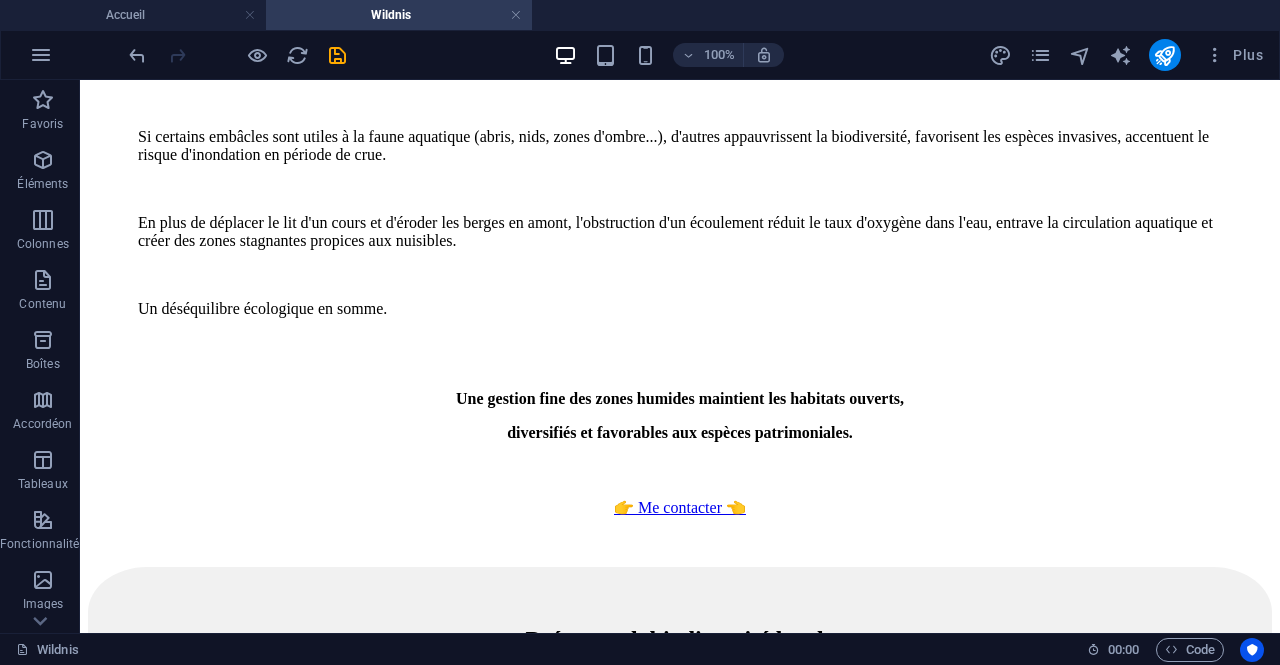 scroll, scrollTop: 6430, scrollLeft: 0, axis: vertical 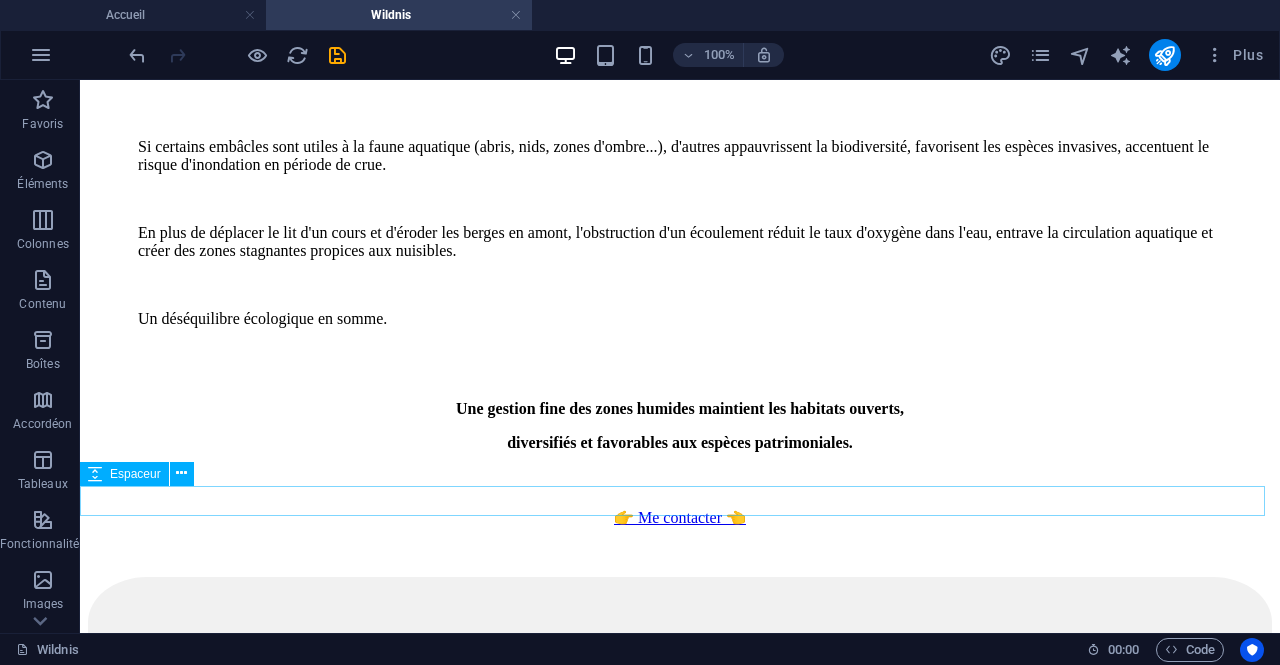 click at bounding box center (680, 5028) 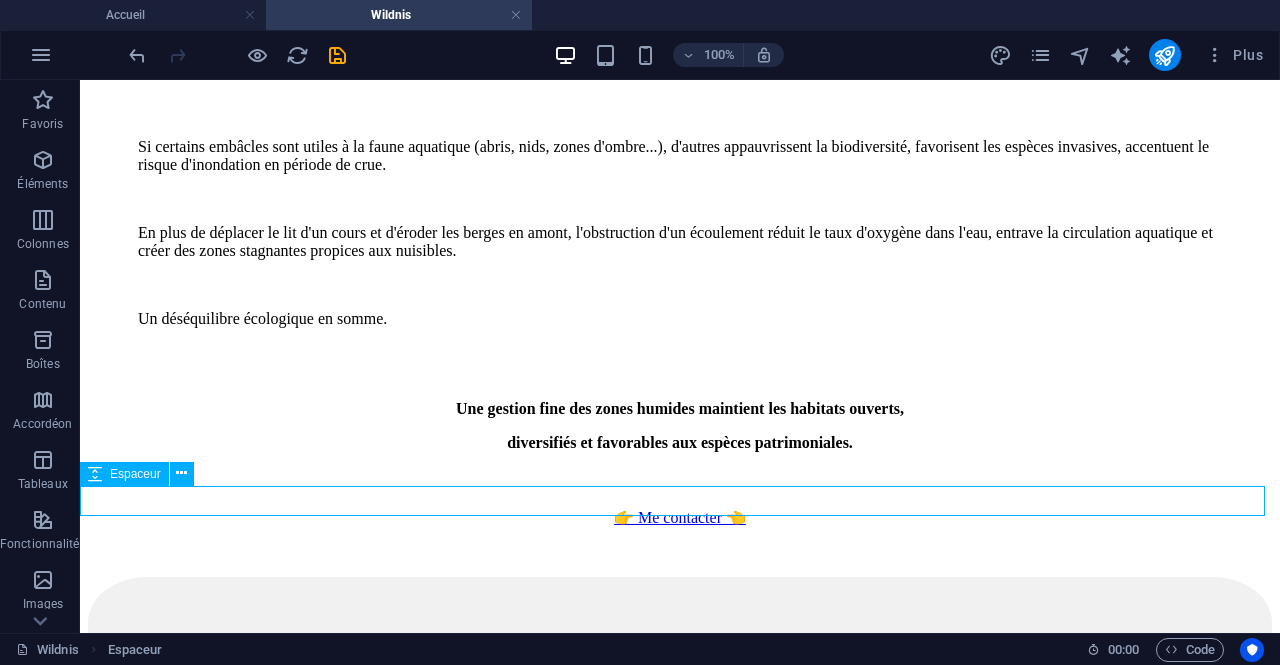 click at bounding box center (680, 5028) 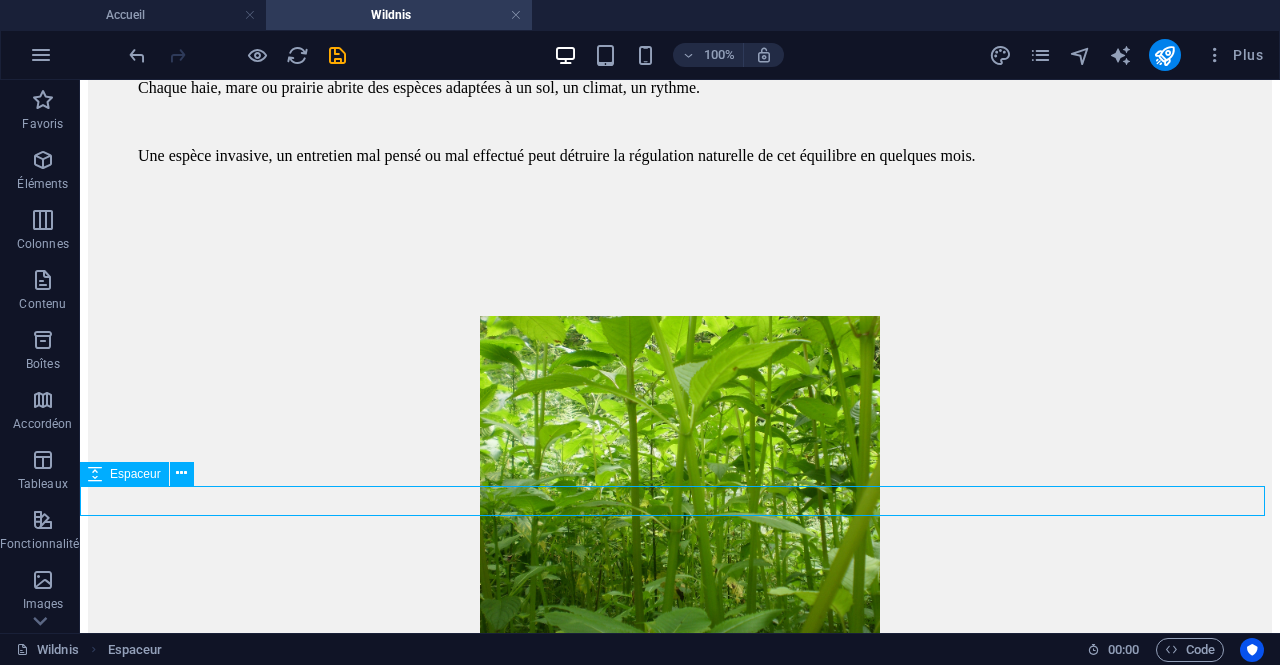 select on "px" 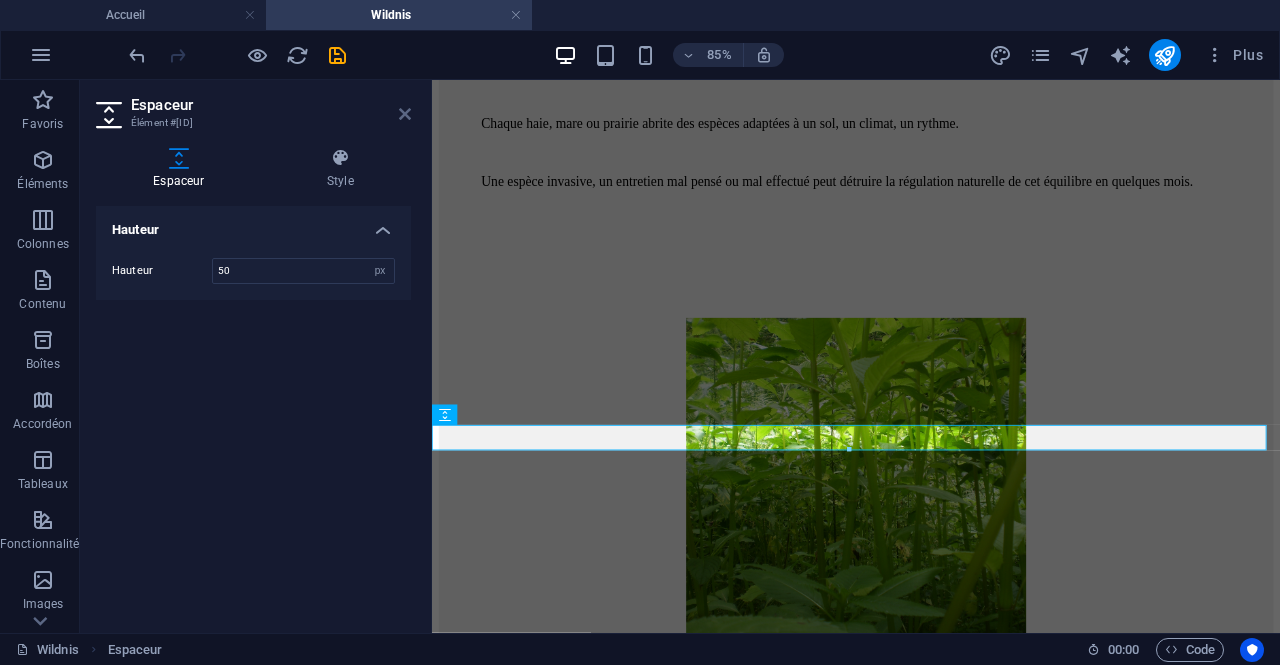 type on "50" 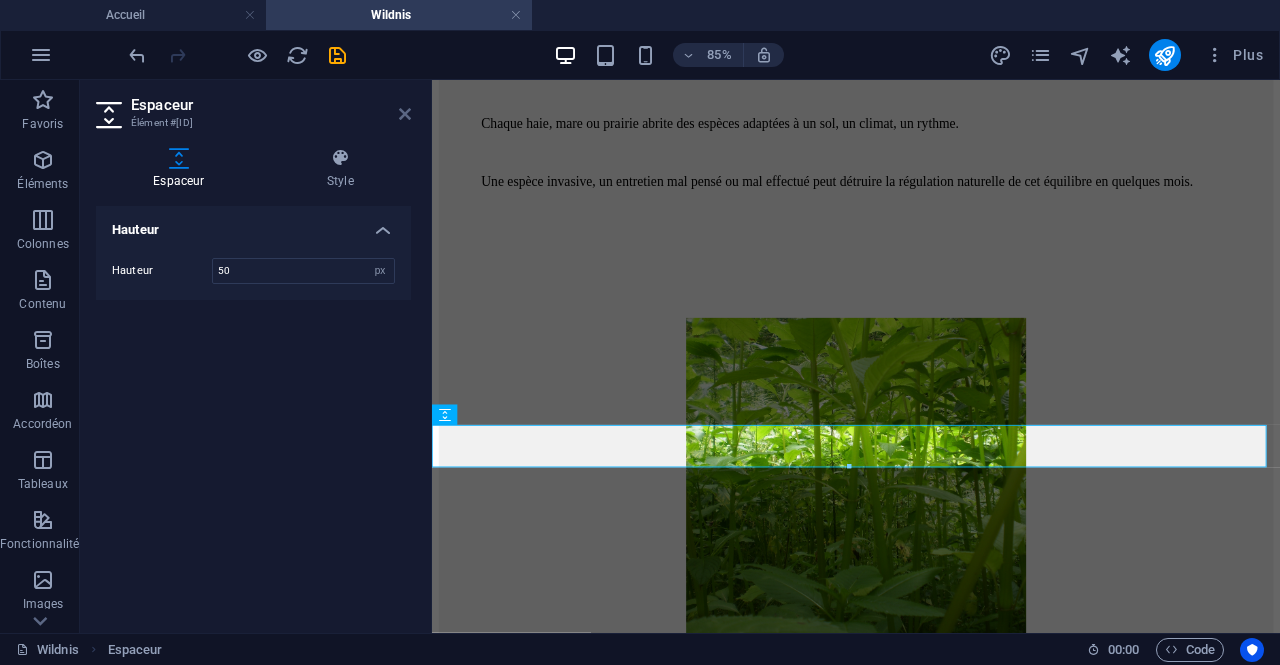 click at bounding box center [405, 114] 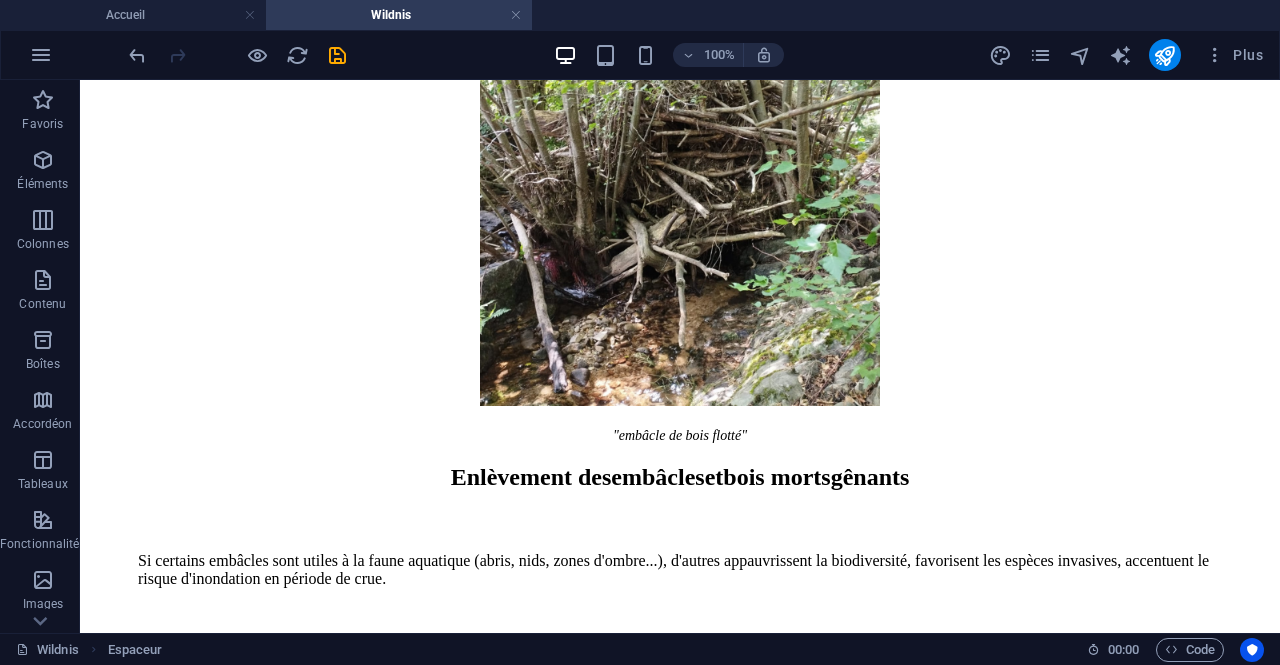 scroll, scrollTop: 6006, scrollLeft: 0, axis: vertical 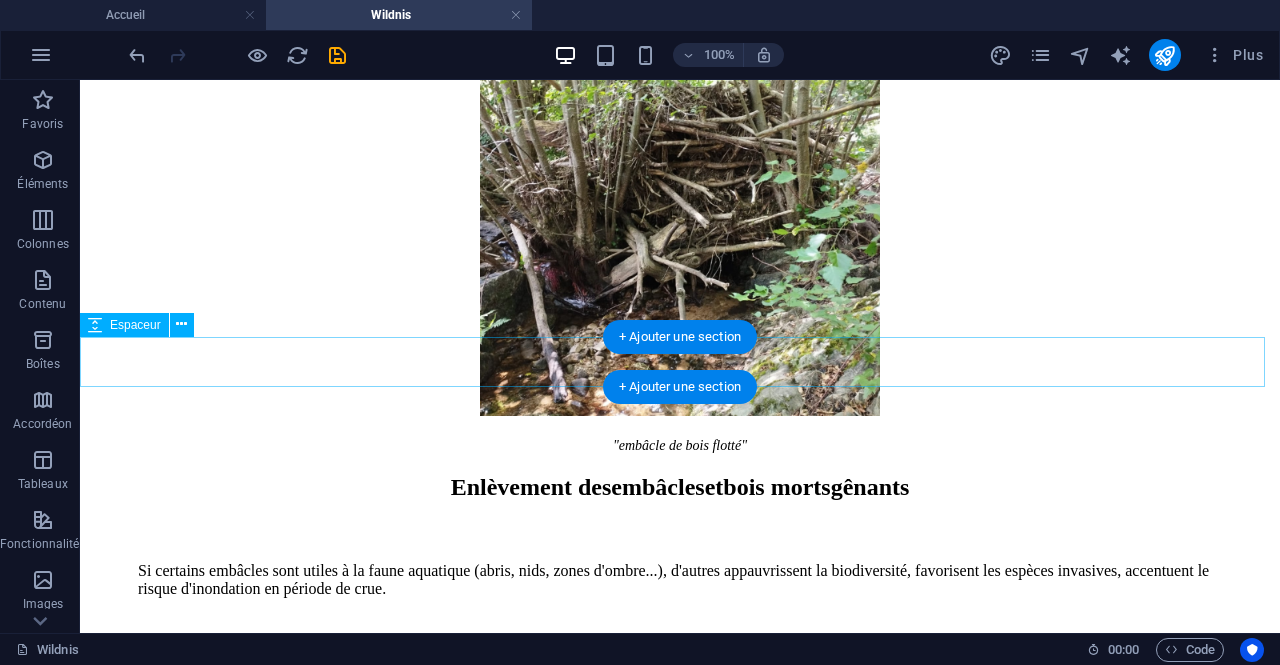 click at bounding box center [680, 3890] 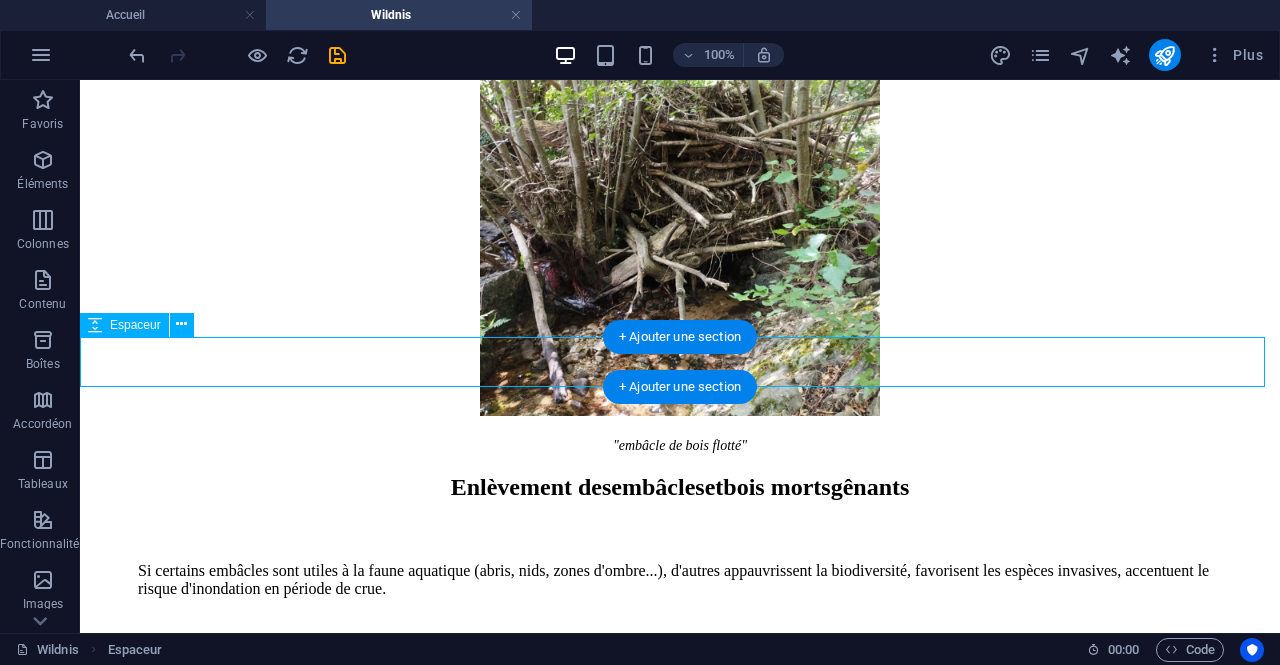 click at bounding box center (680, 3890) 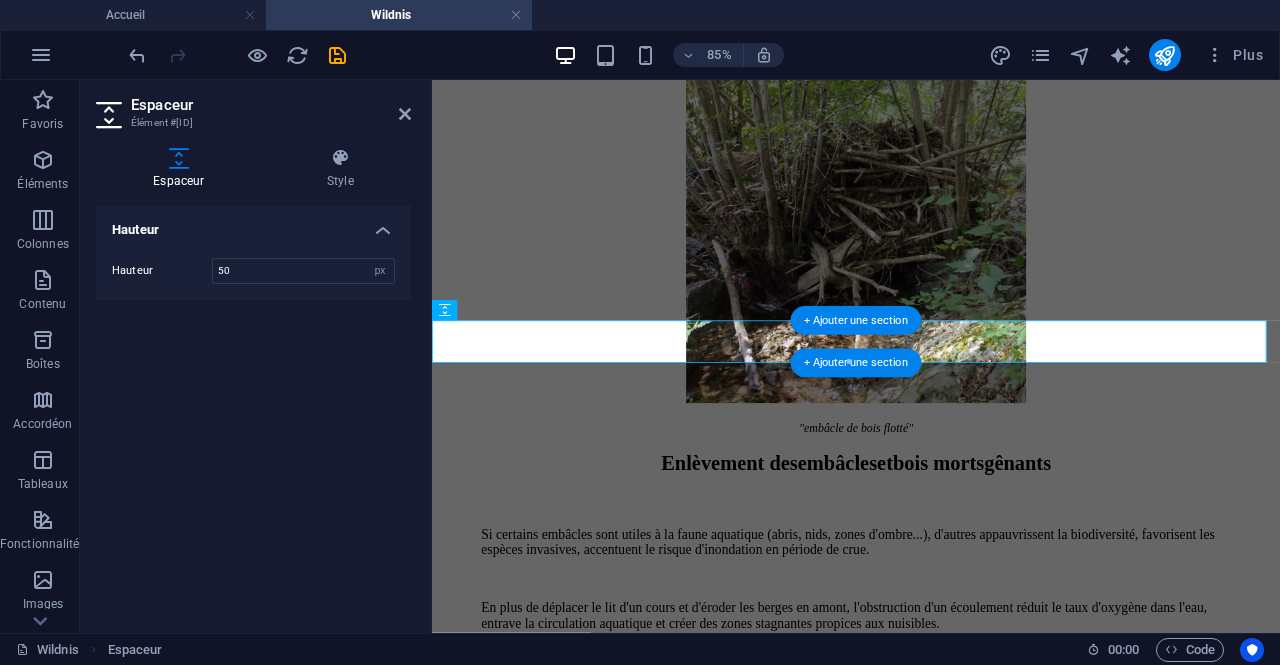 scroll, scrollTop: 6710, scrollLeft: 0, axis: vertical 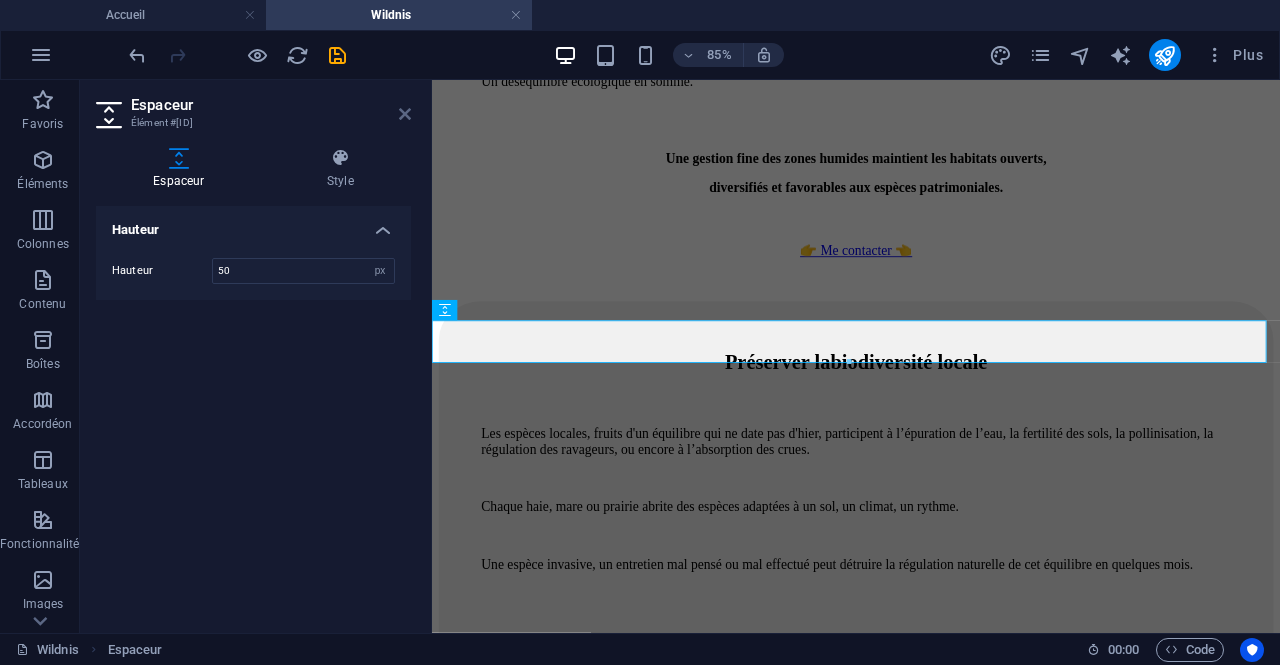 click at bounding box center [405, 114] 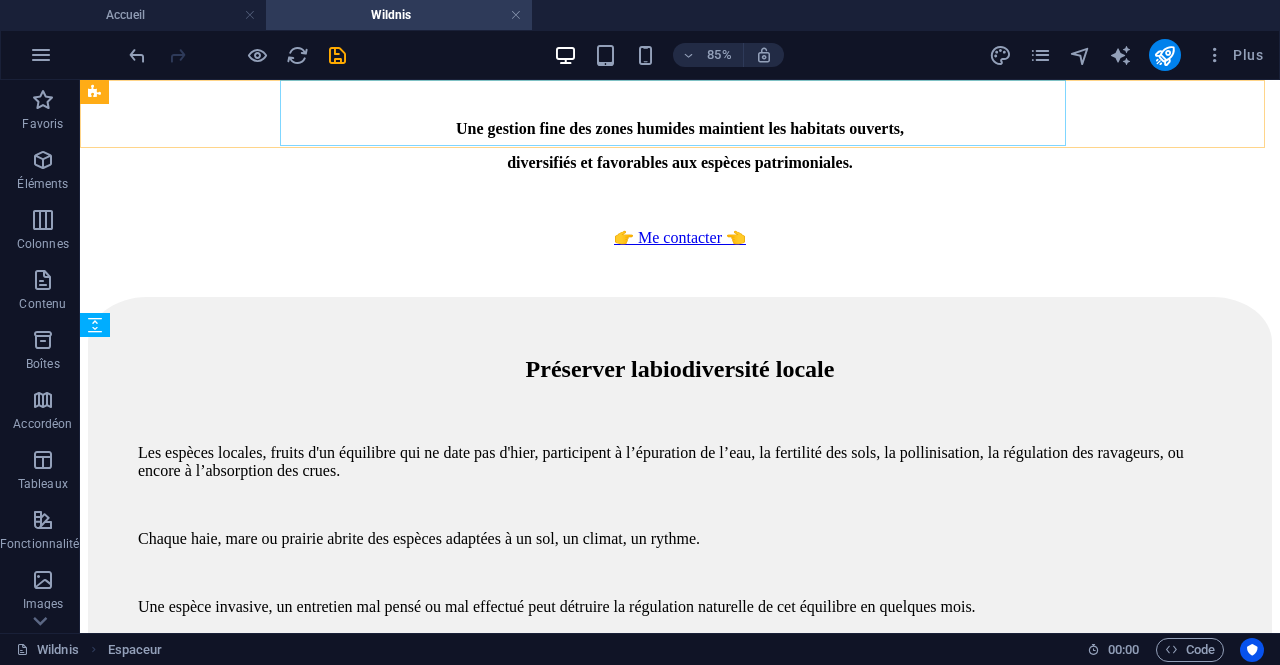 scroll, scrollTop: 6006, scrollLeft: 0, axis: vertical 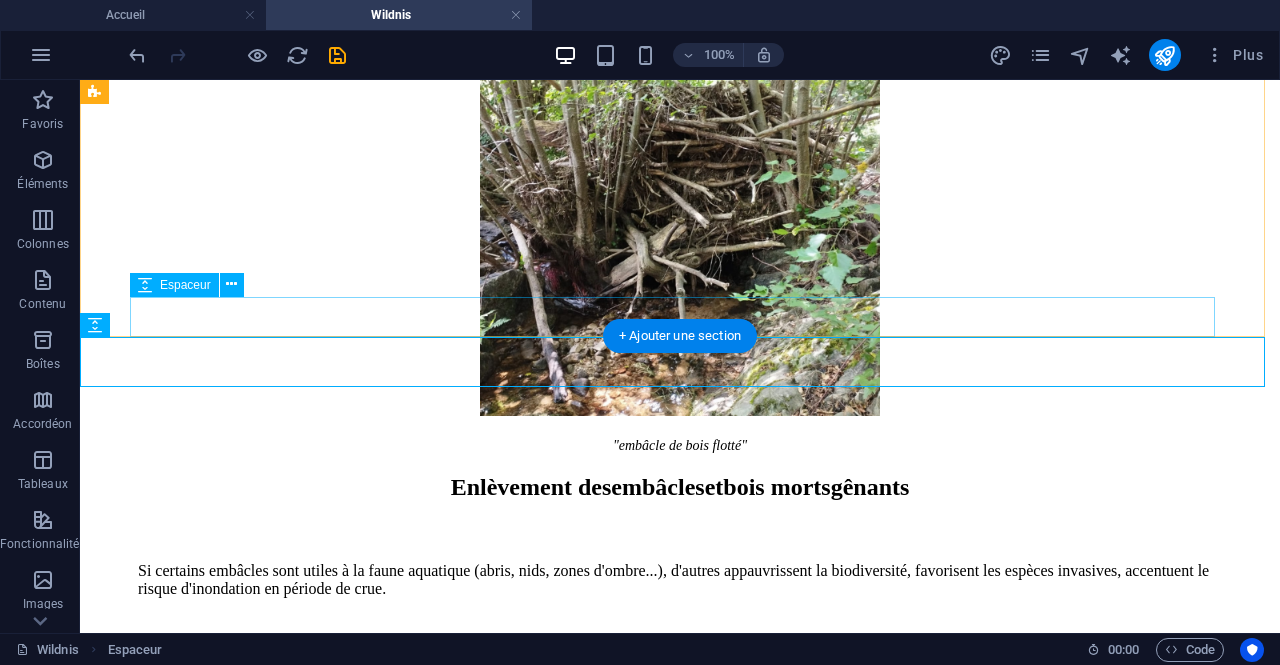 click at bounding box center [680, 3845] 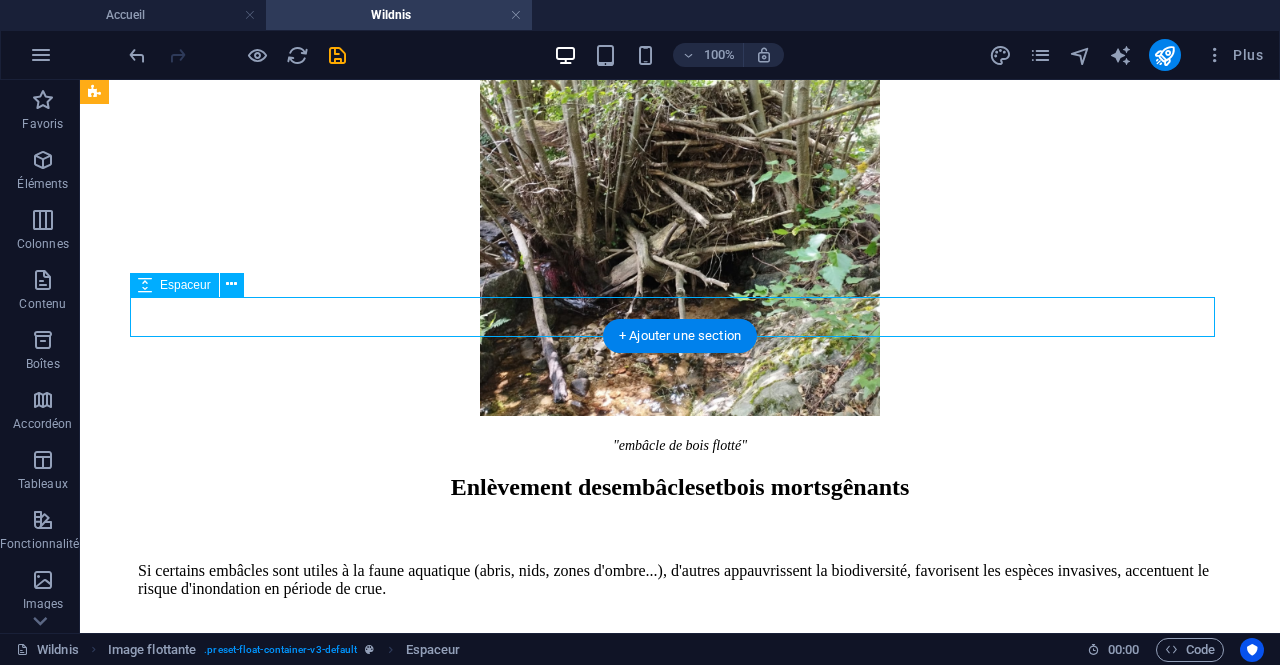 click at bounding box center [680, 3845] 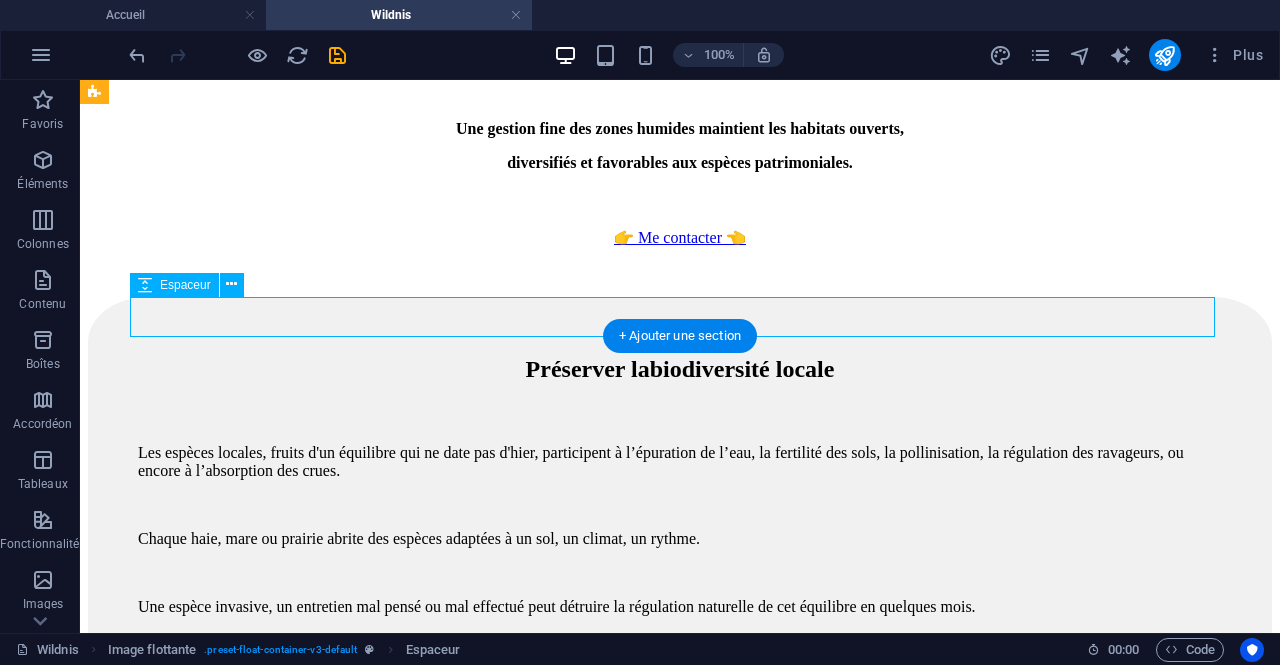 select on "px" 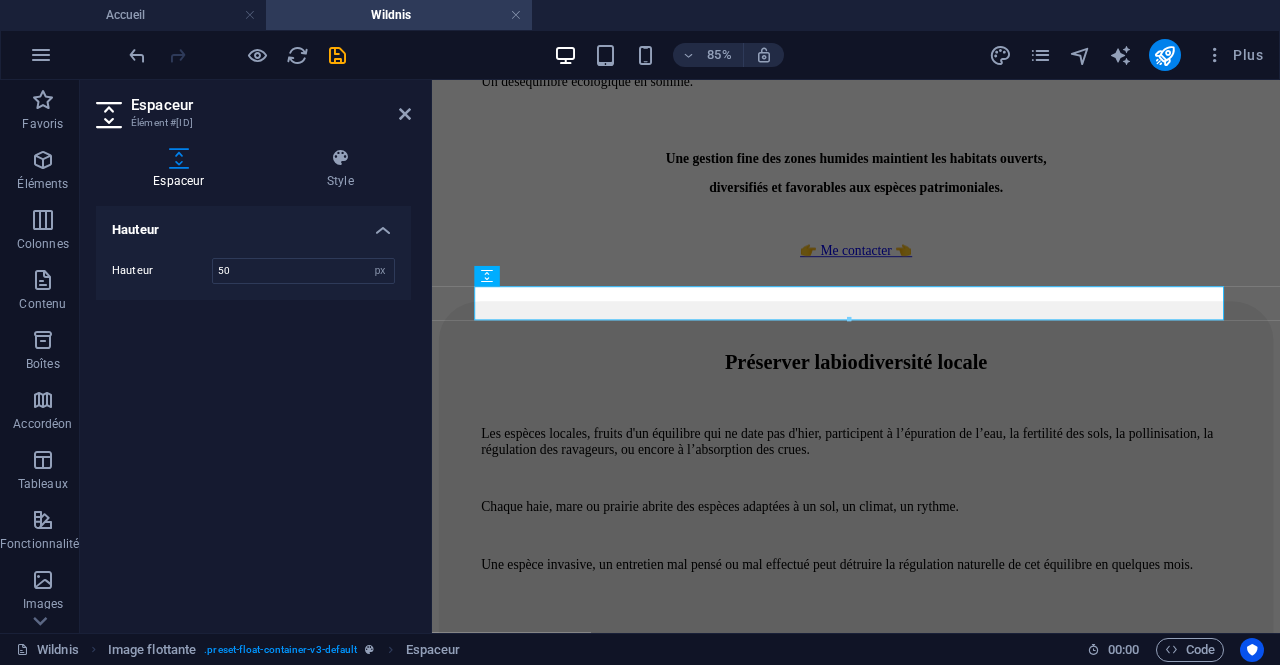 type on "50" 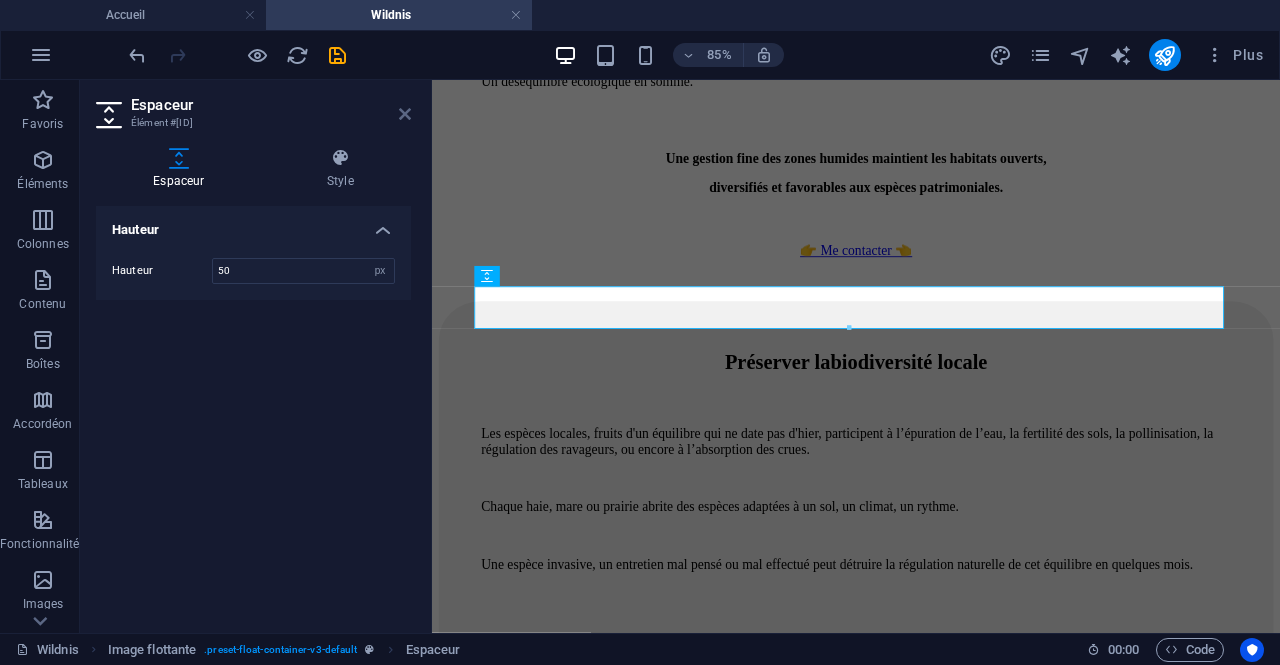 click at bounding box center [405, 114] 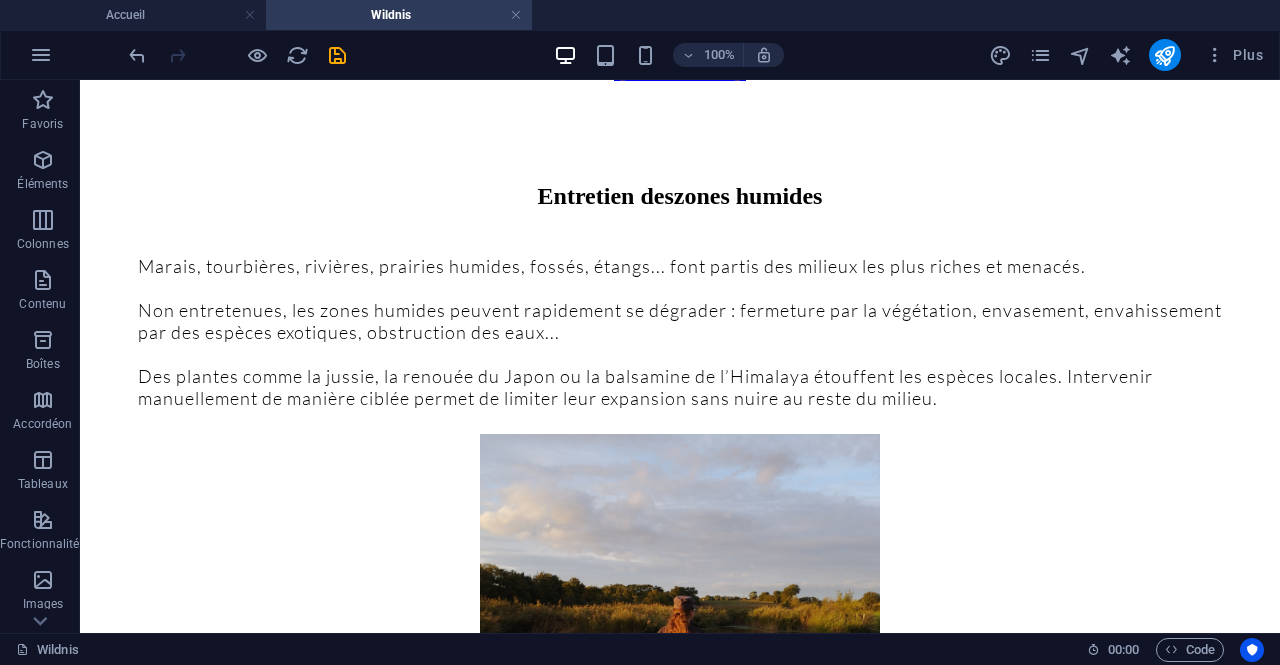 scroll, scrollTop: 5032, scrollLeft: 0, axis: vertical 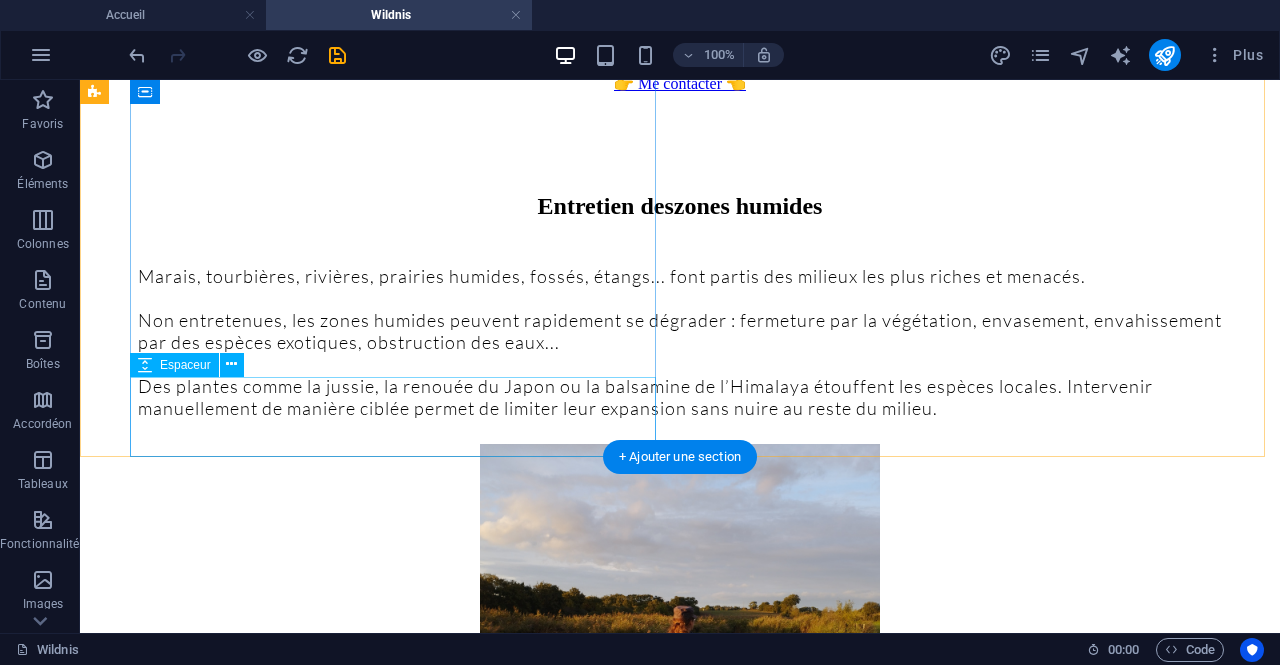 click at bounding box center (680, 2350) 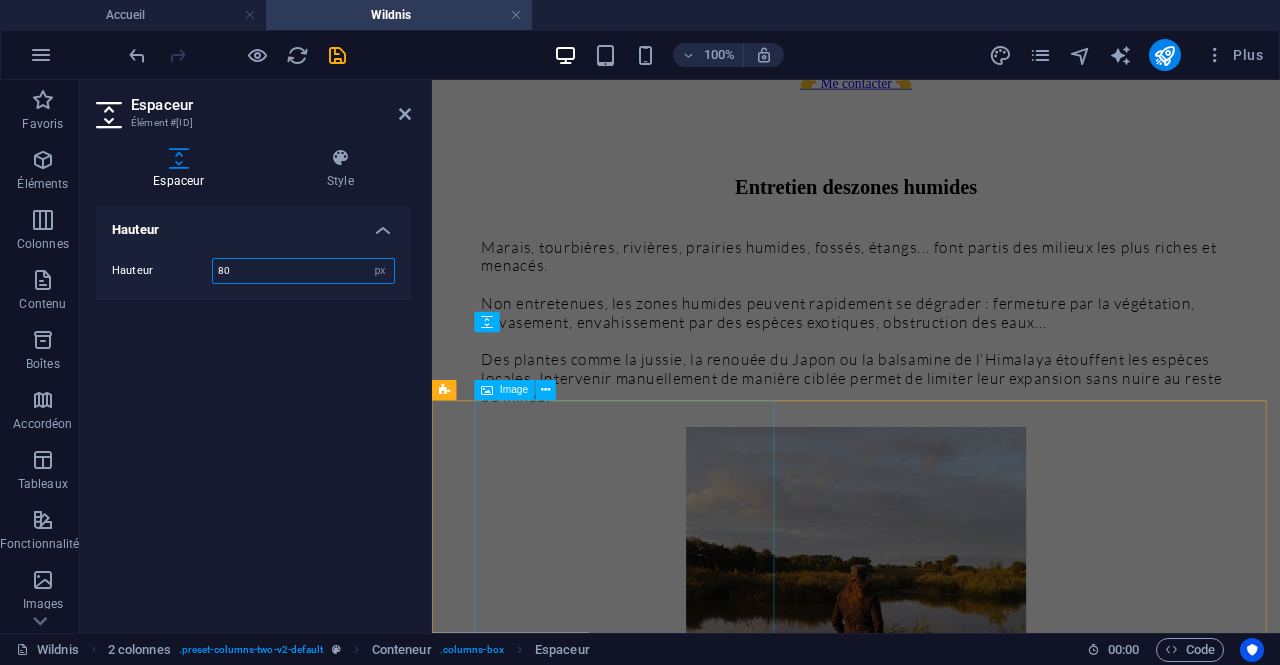 scroll, scrollTop: 5657, scrollLeft: 0, axis: vertical 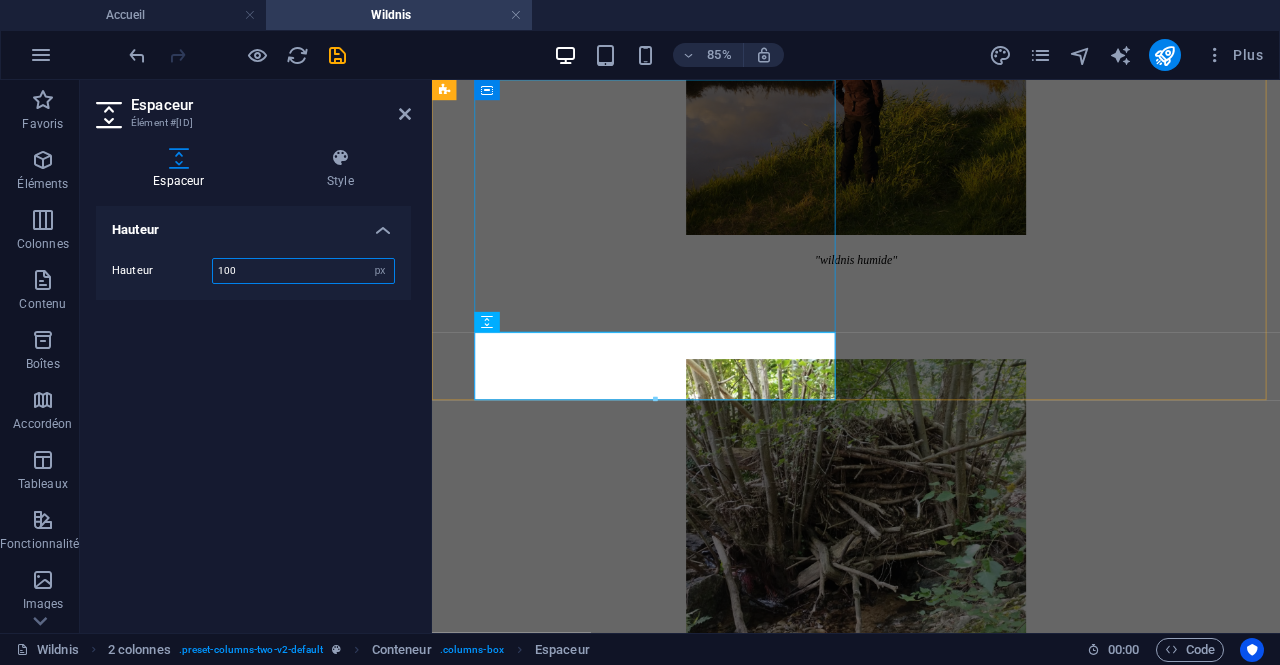 type on "100" 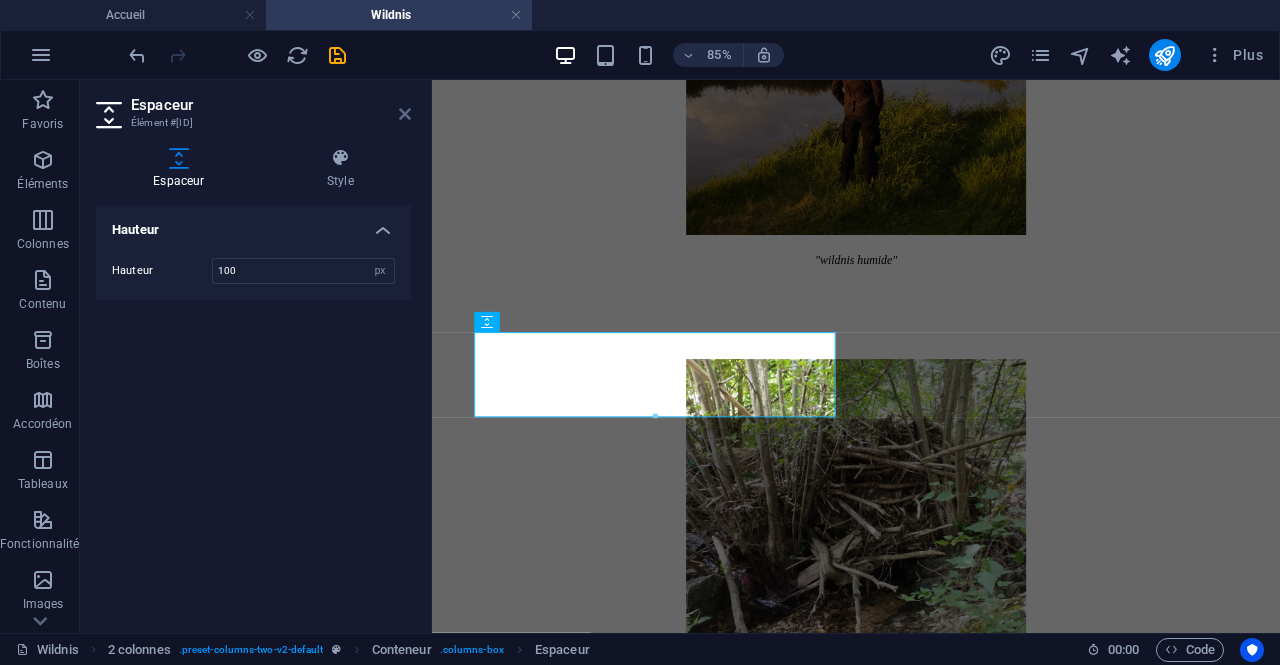click at bounding box center [405, 114] 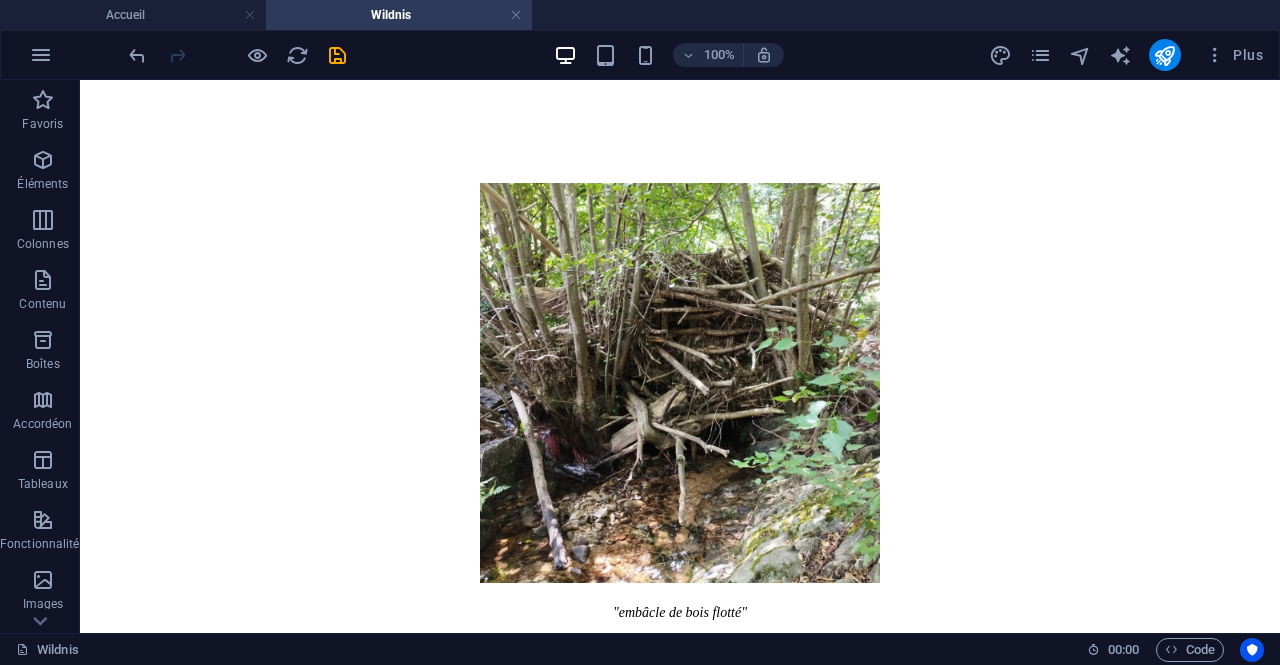 scroll, scrollTop: 5829, scrollLeft: 0, axis: vertical 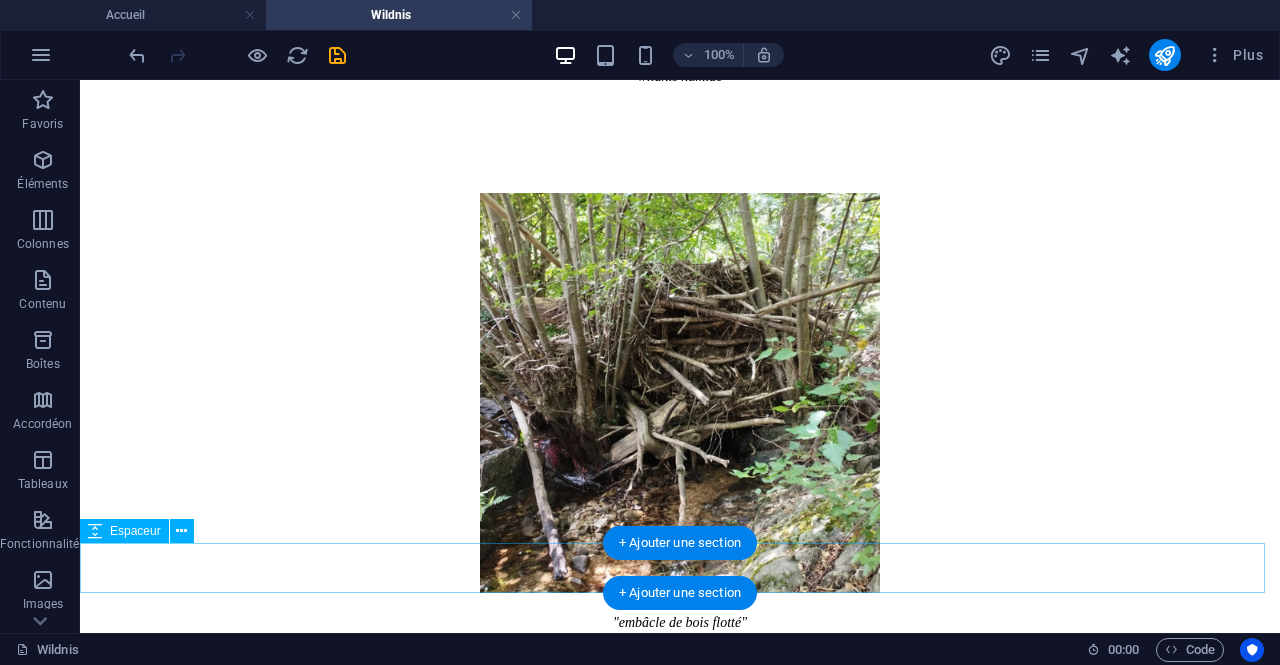 click at bounding box center (680, 4097) 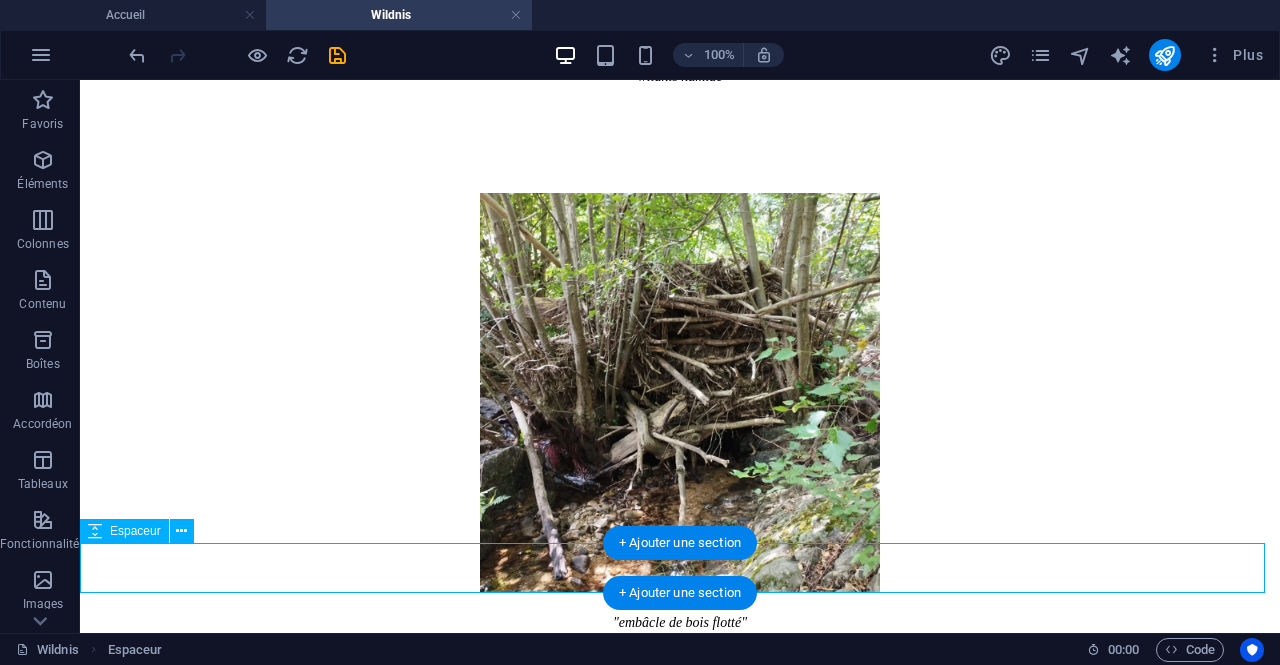 click at bounding box center [680, 4097] 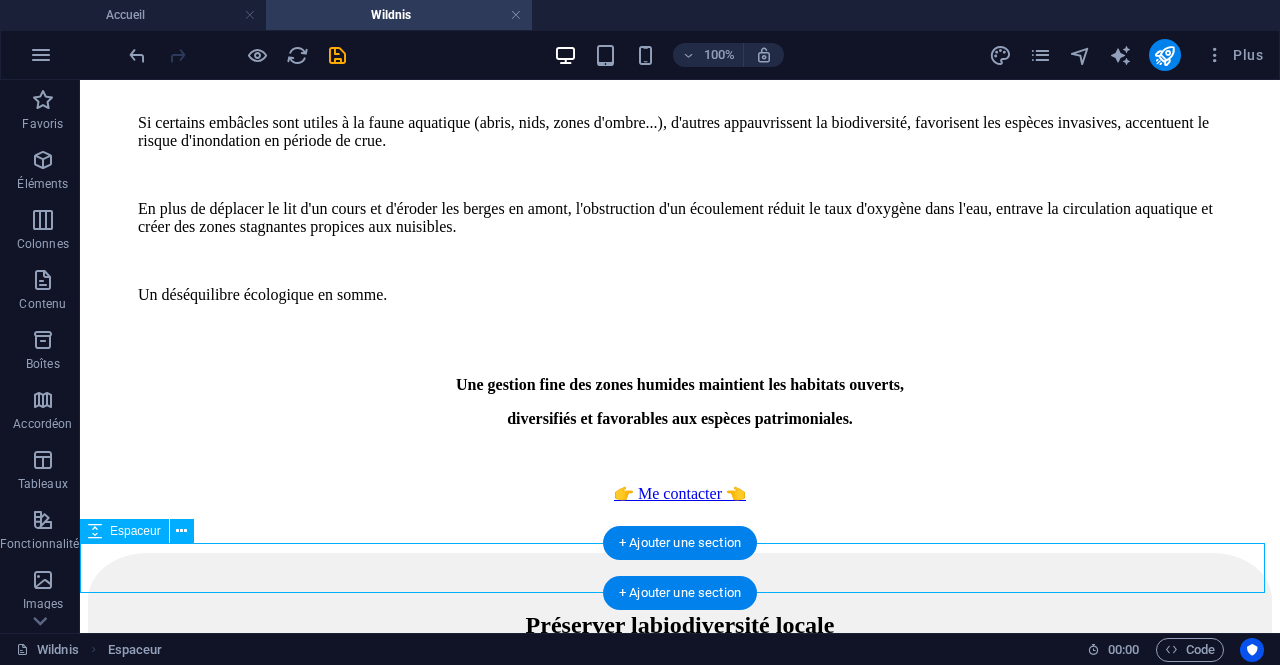 select on "px" 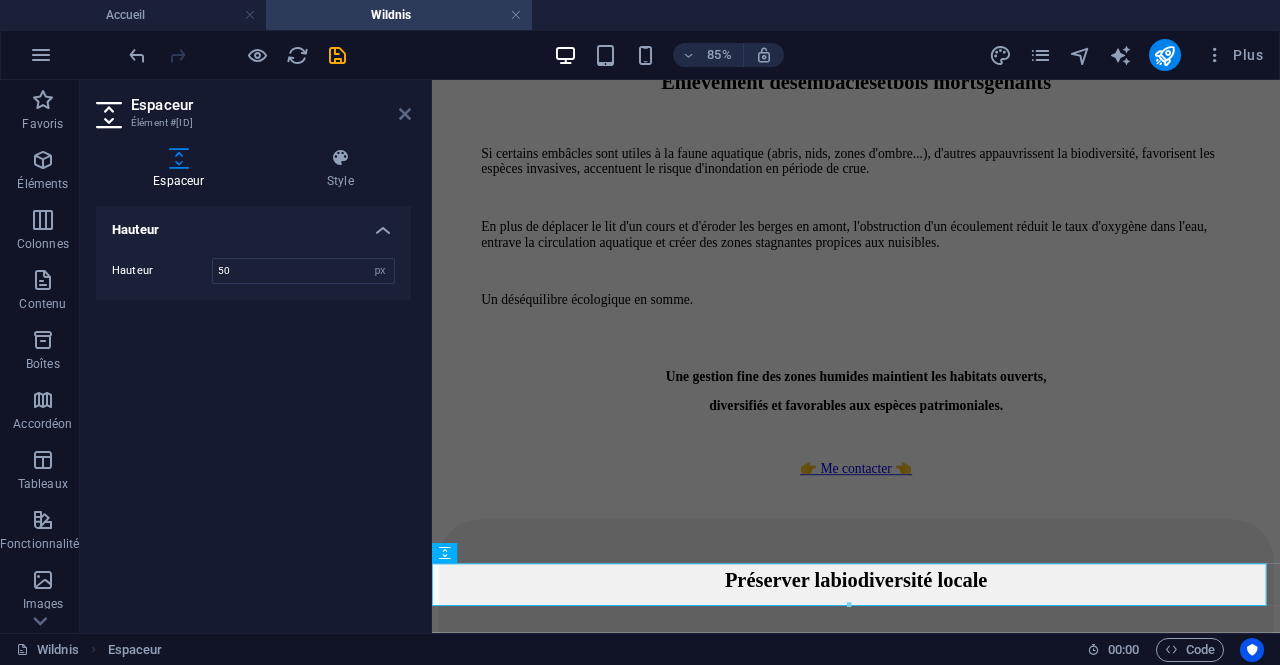 click at bounding box center (405, 114) 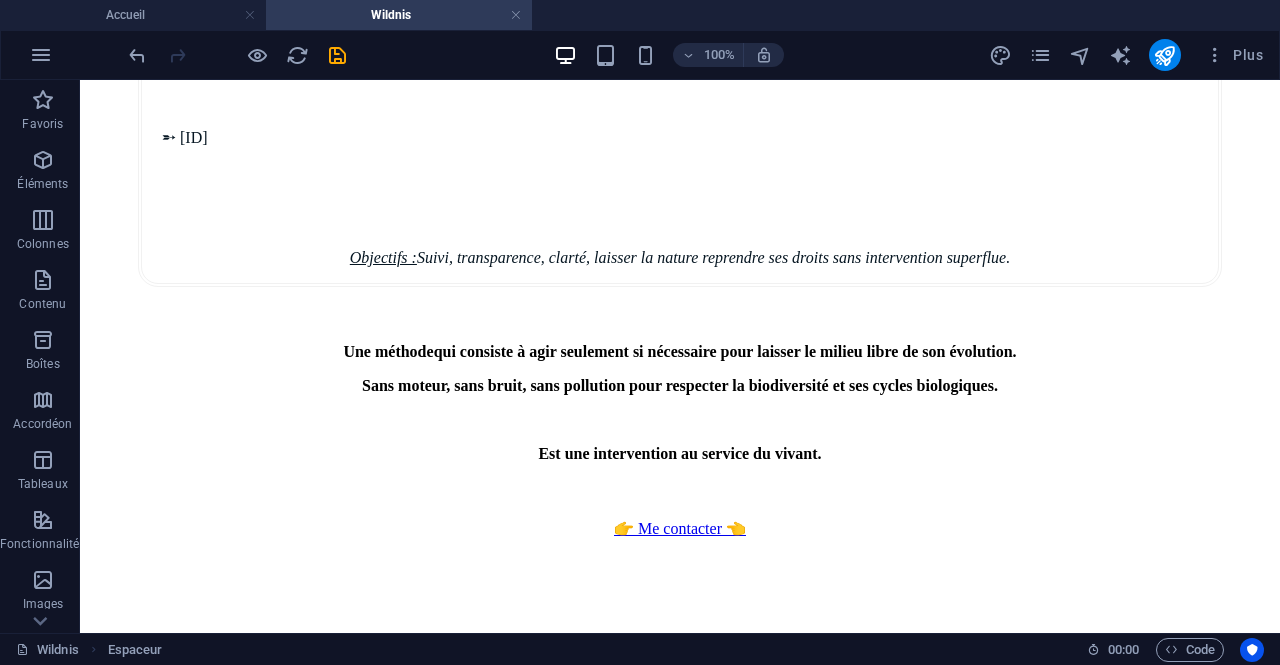 scroll, scrollTop: 4566, scrollLeft: 0, axis: vertical 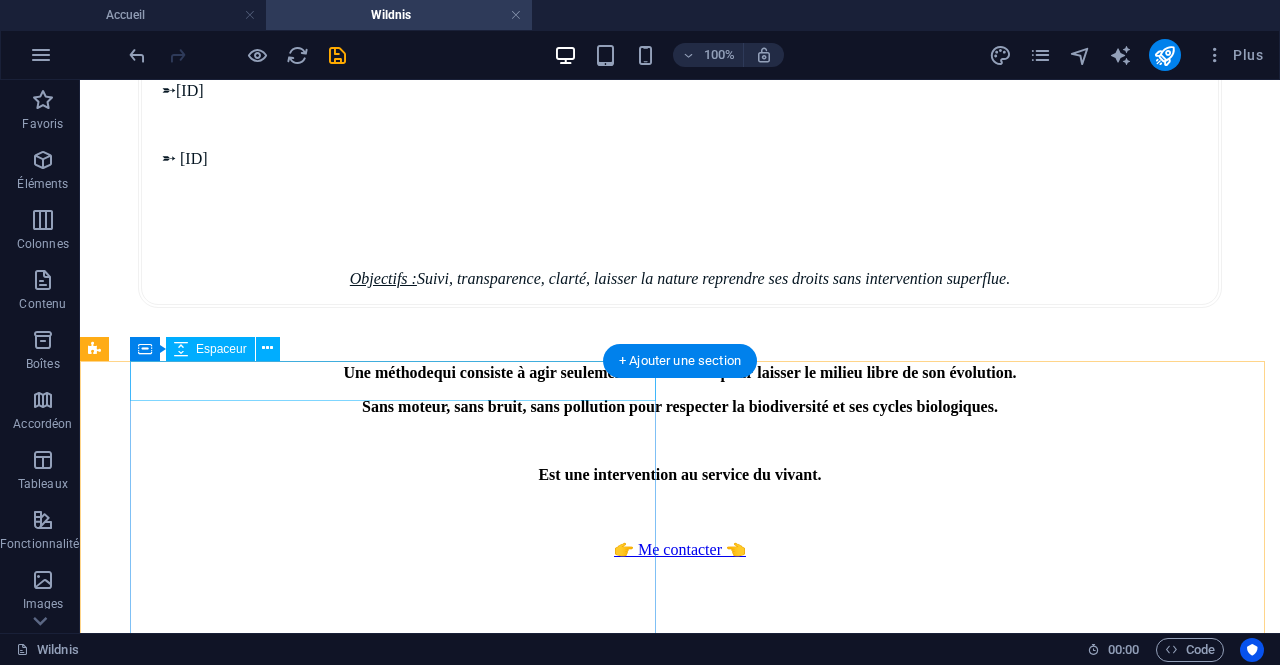 click at bounding box center (680, 2461) 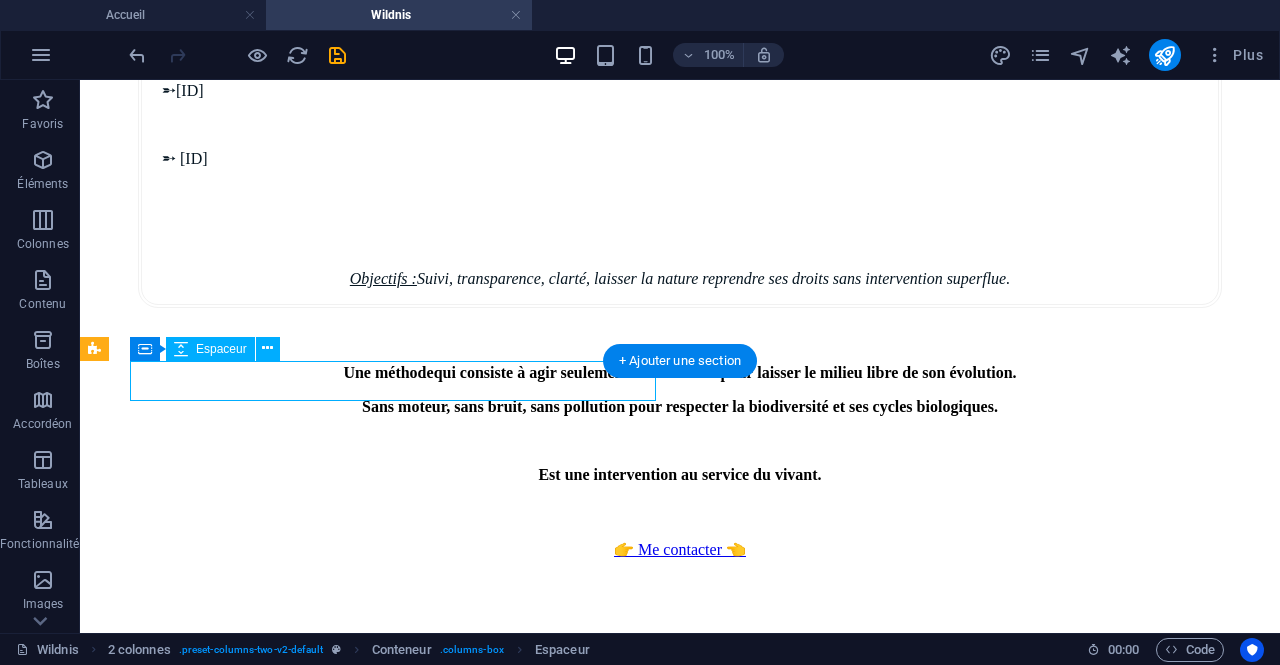 click at bounding box center [680, 2461] 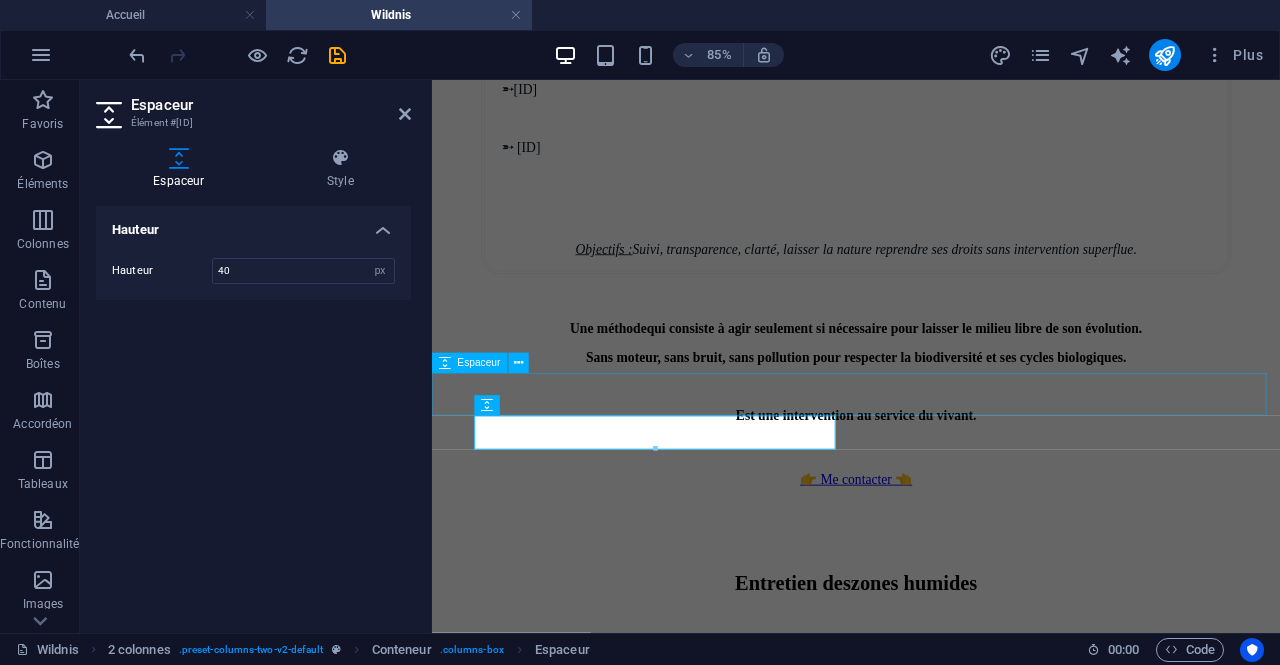 scroll, scrollTop: 5077, scrollLeft: 0, axis: vertical 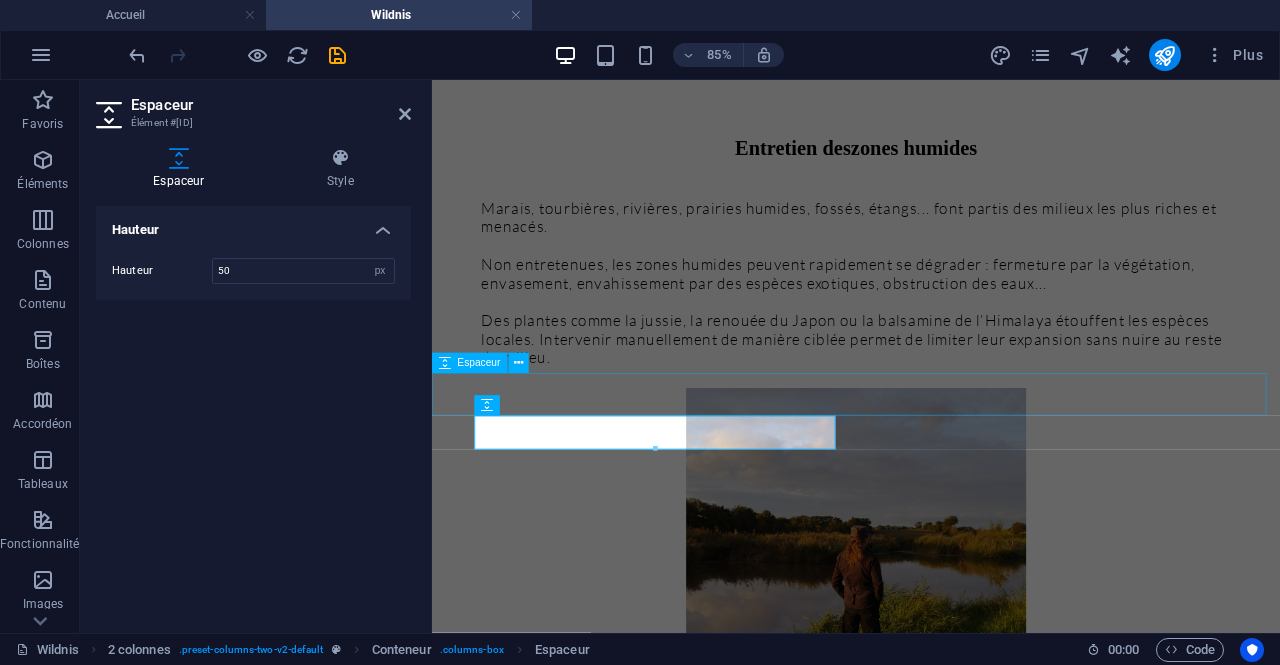 type on "50" 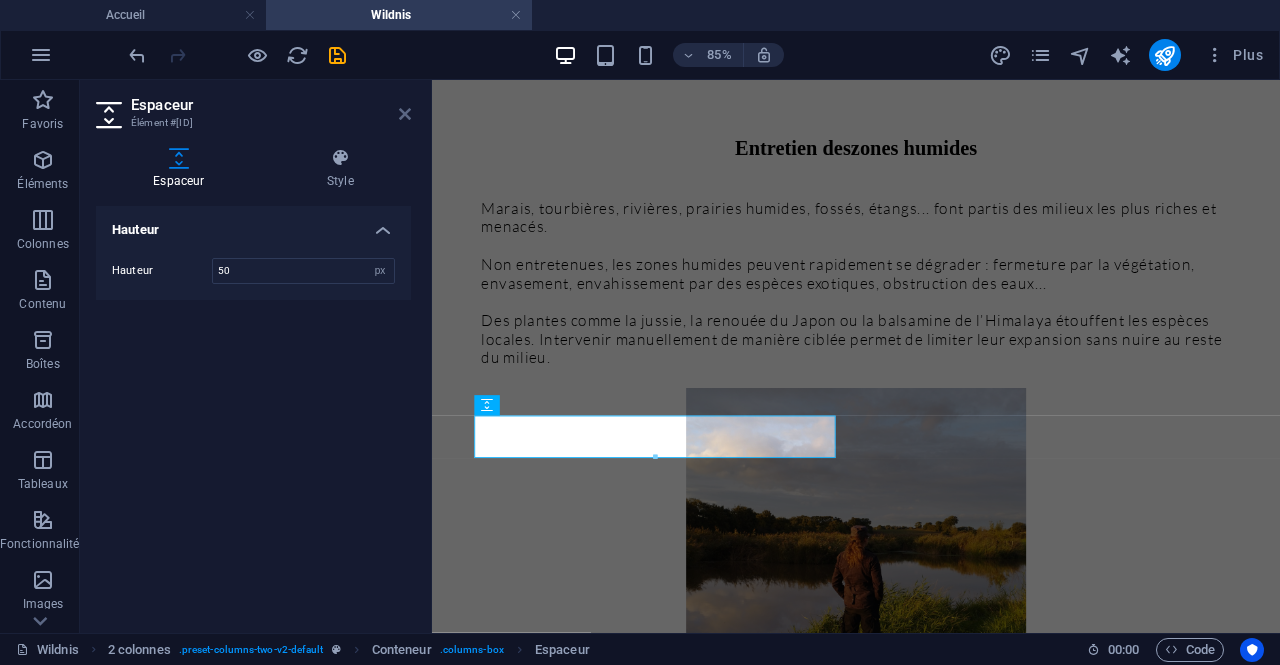 click at bounding box center [405, 114] 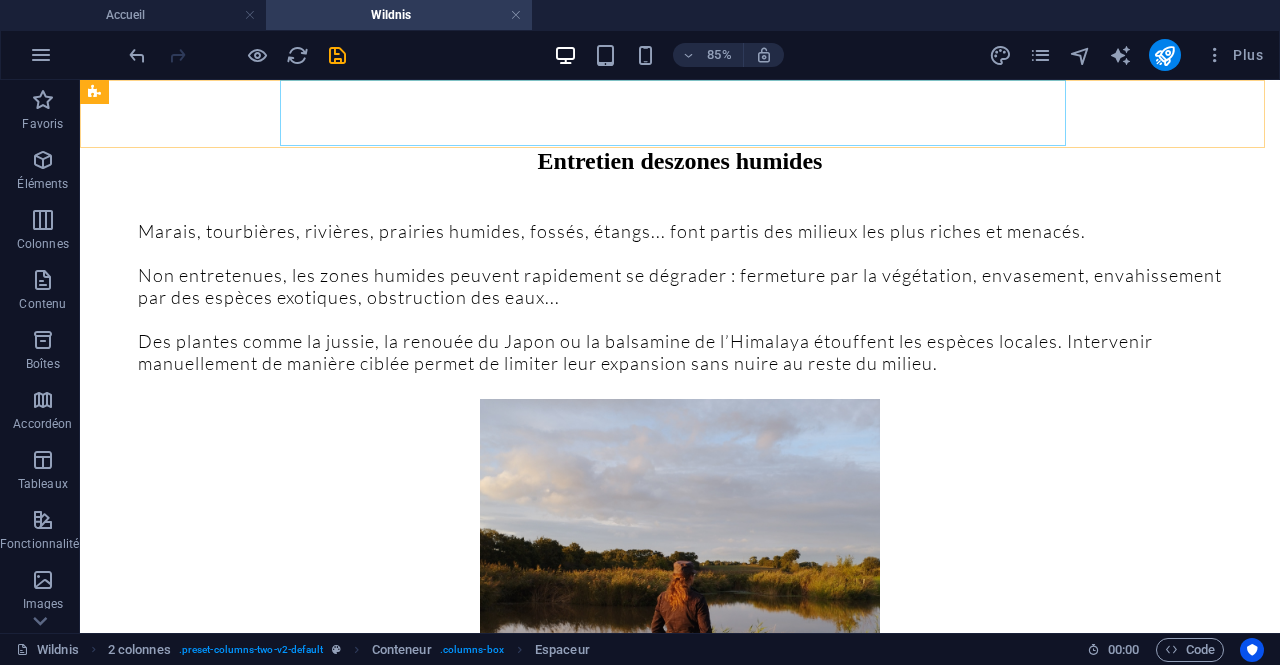 scroll, scrollTop: 4566, scrollLeft: 0, axis: vertical 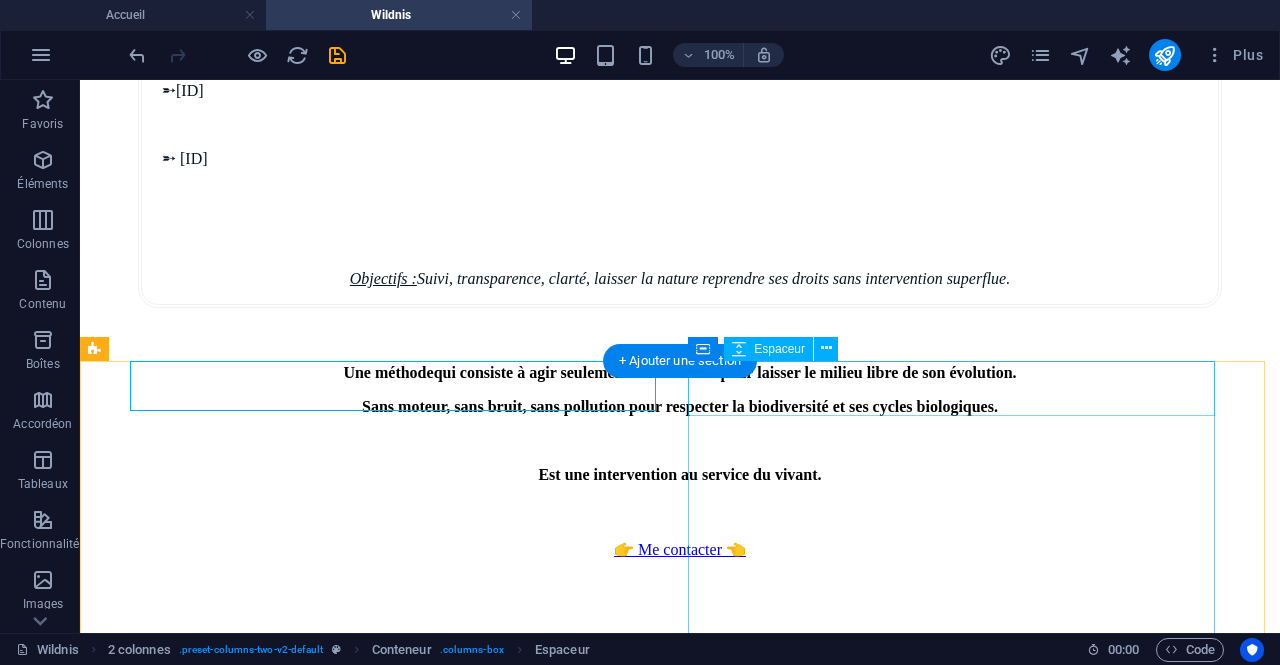 click at bounding box center [680, 2913] 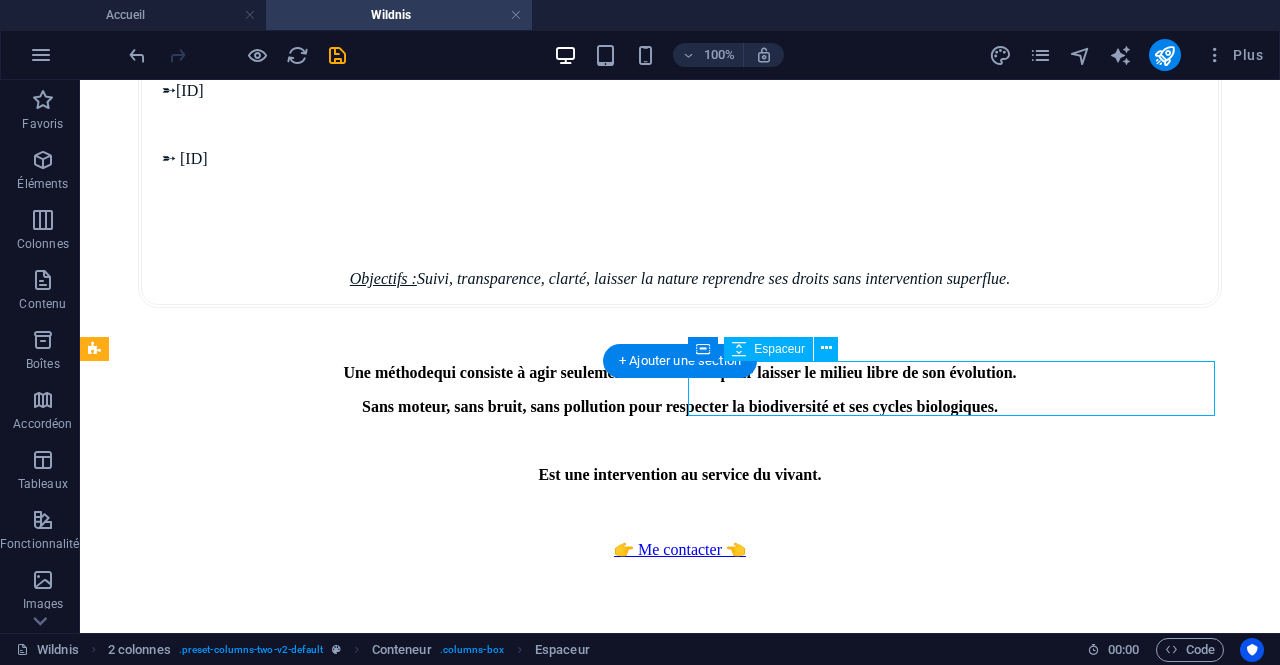 click at bounding box center (680, 2913) 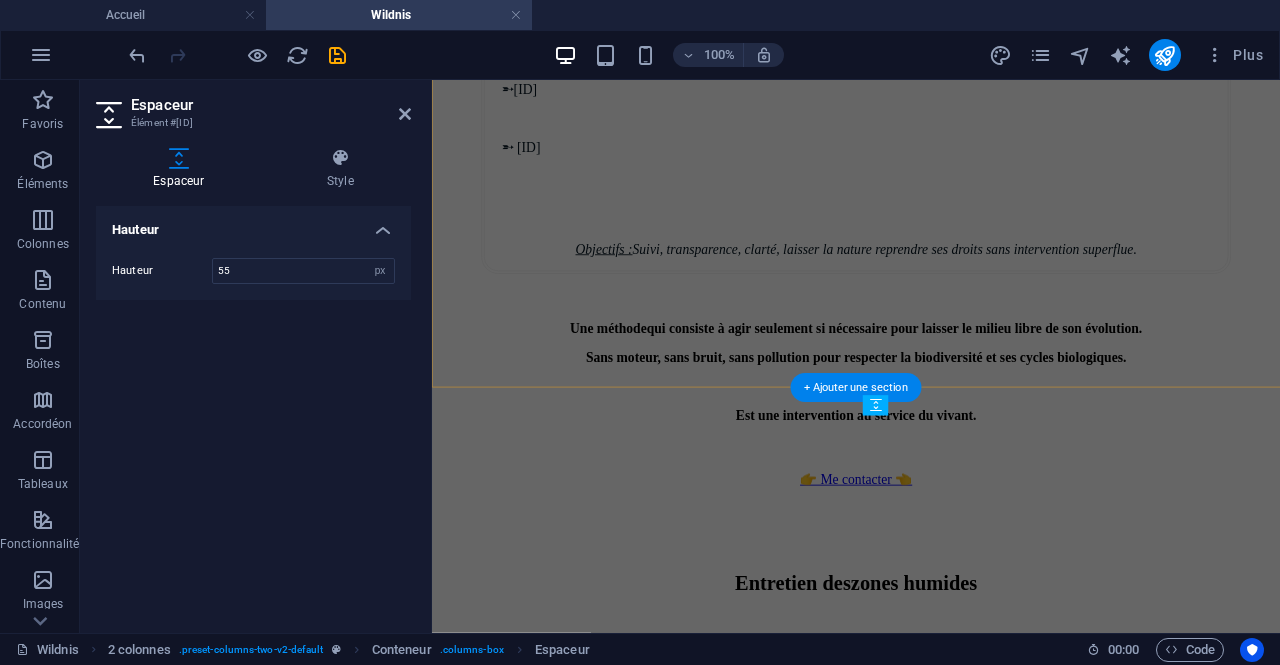 scroll, scrollTop: 5077, scrollLeft: 0, axis: vertical 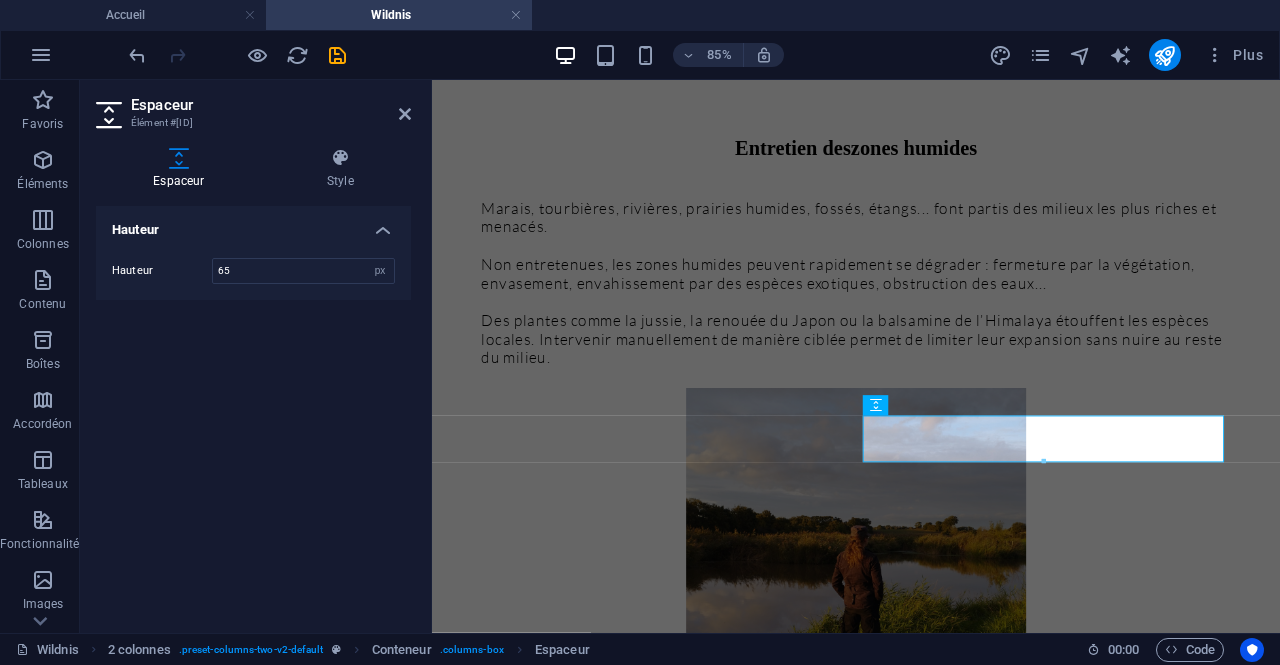type on "65" 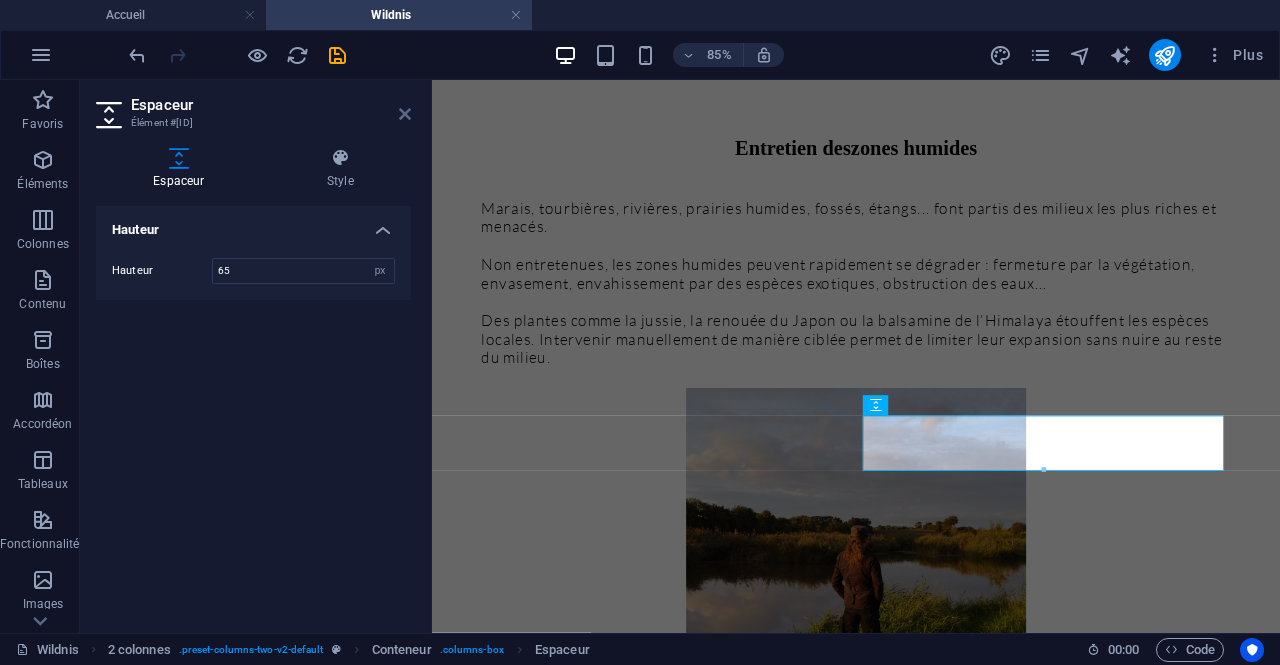 click at bounding box center (405, 114) 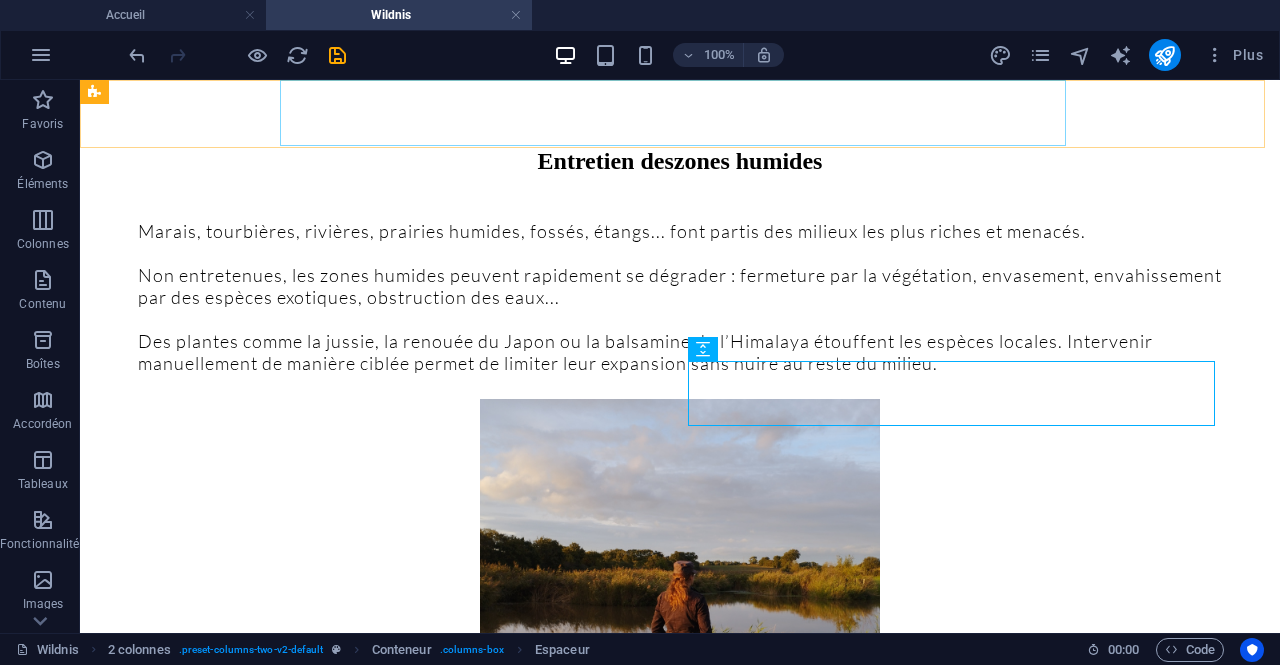 scroll, scrollTop: 4566, scrollLeft: 0, axis: vertical 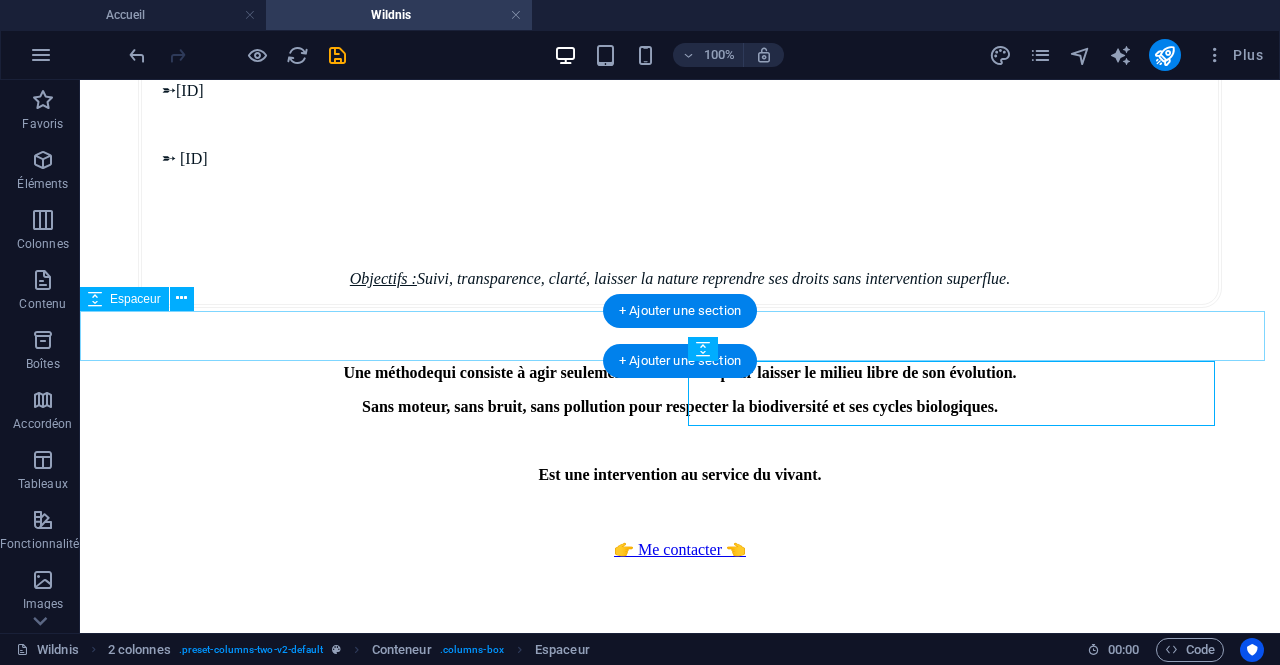 click at bounding box center (680, 2416) 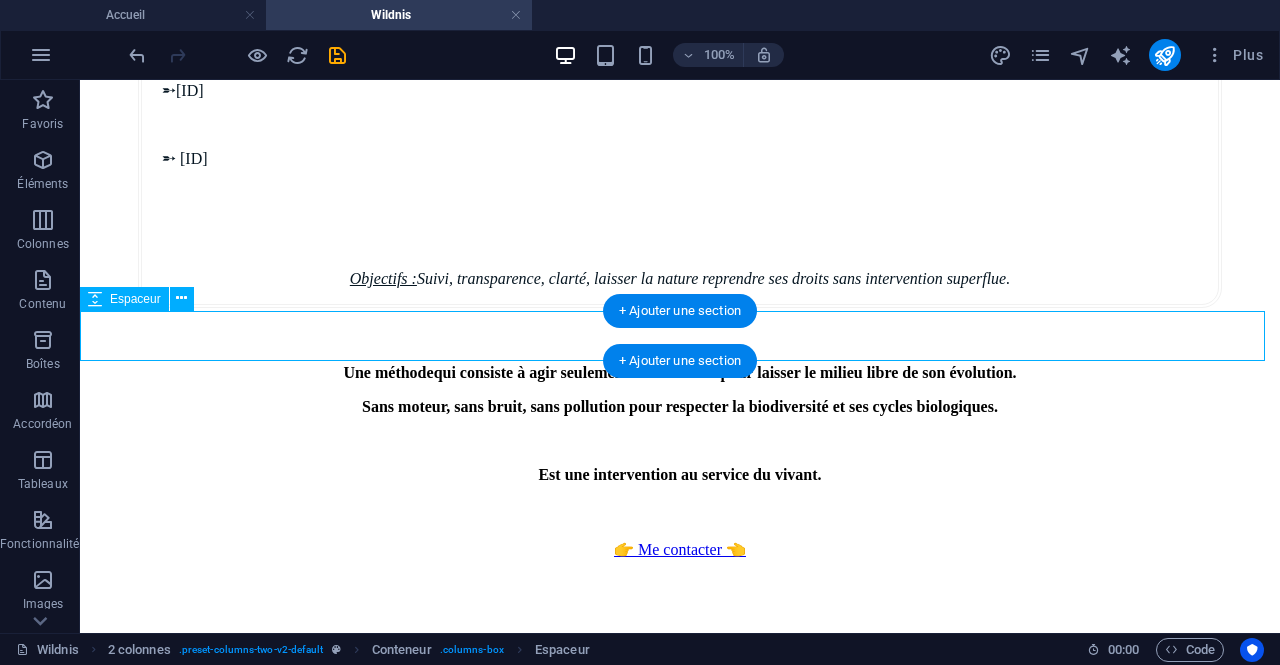 click at bounding box center (680, 2416) 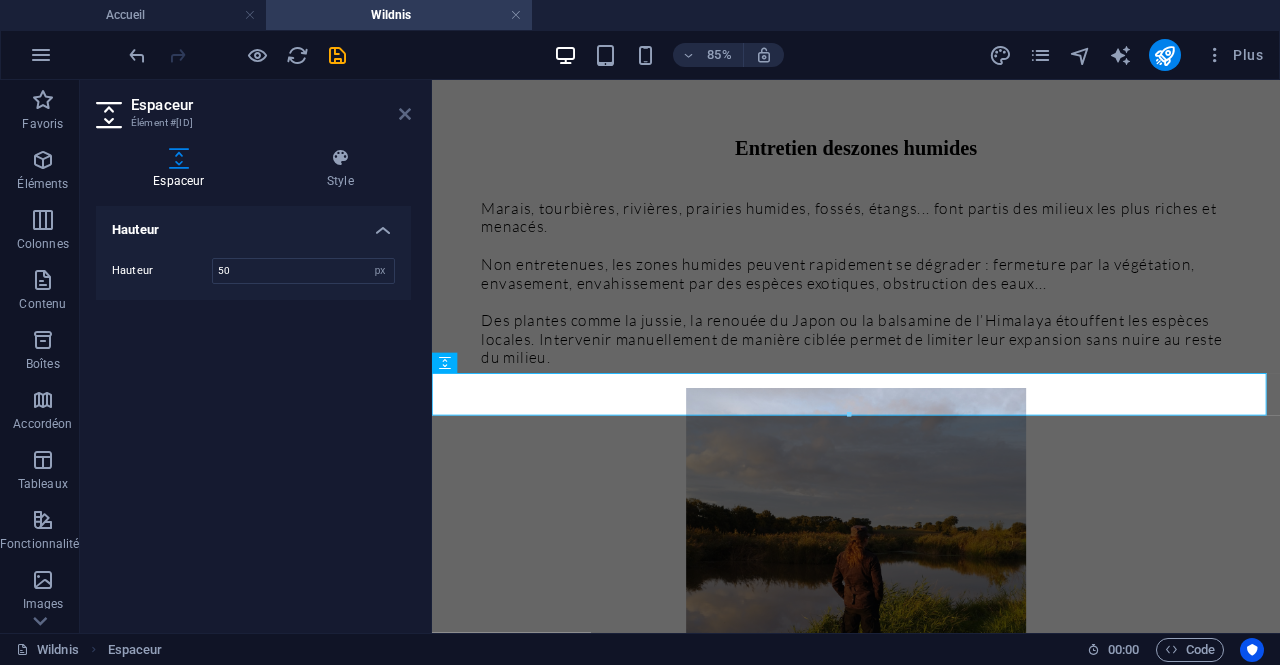 click at bounding box center (405, 114) 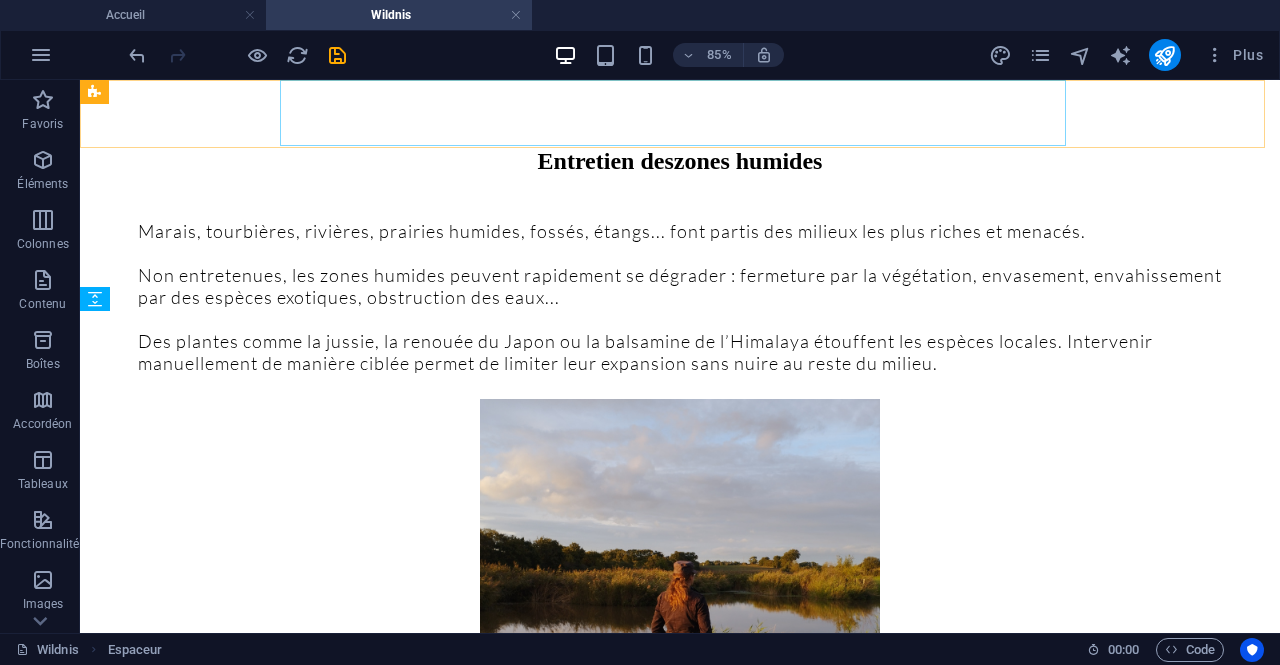 scroll, scrollTop: 4566, scrollLeft: 0, axis: vertical 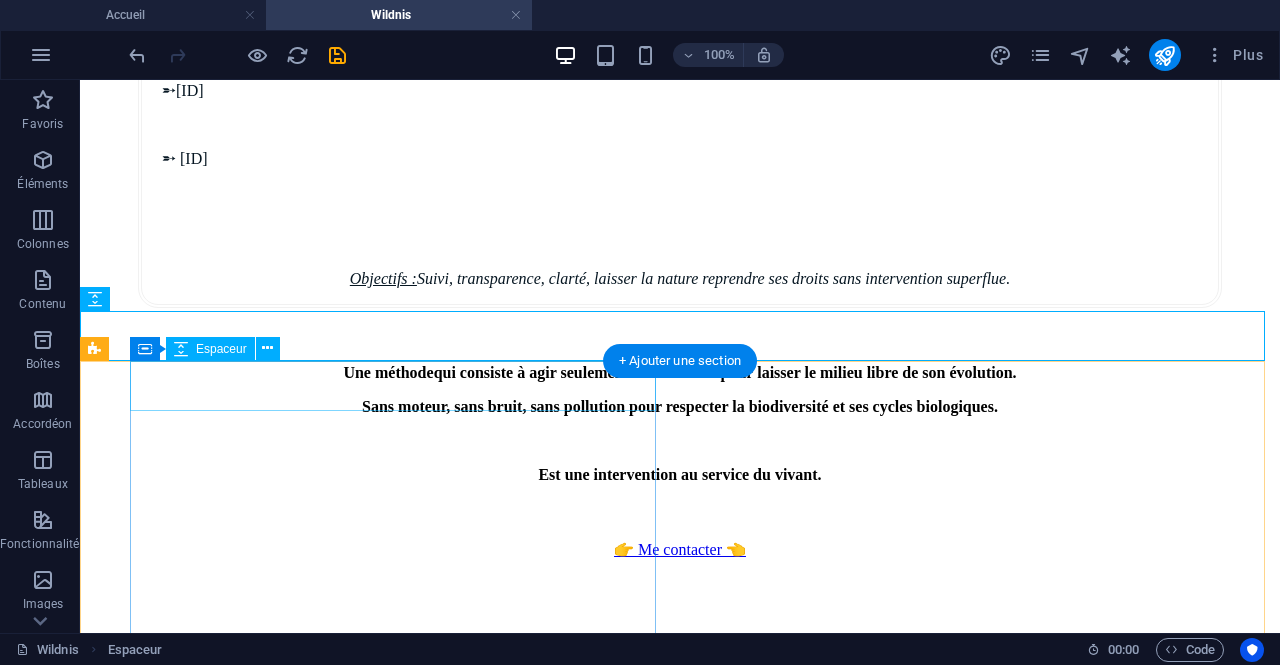 click at bounding box center [680, 2466] 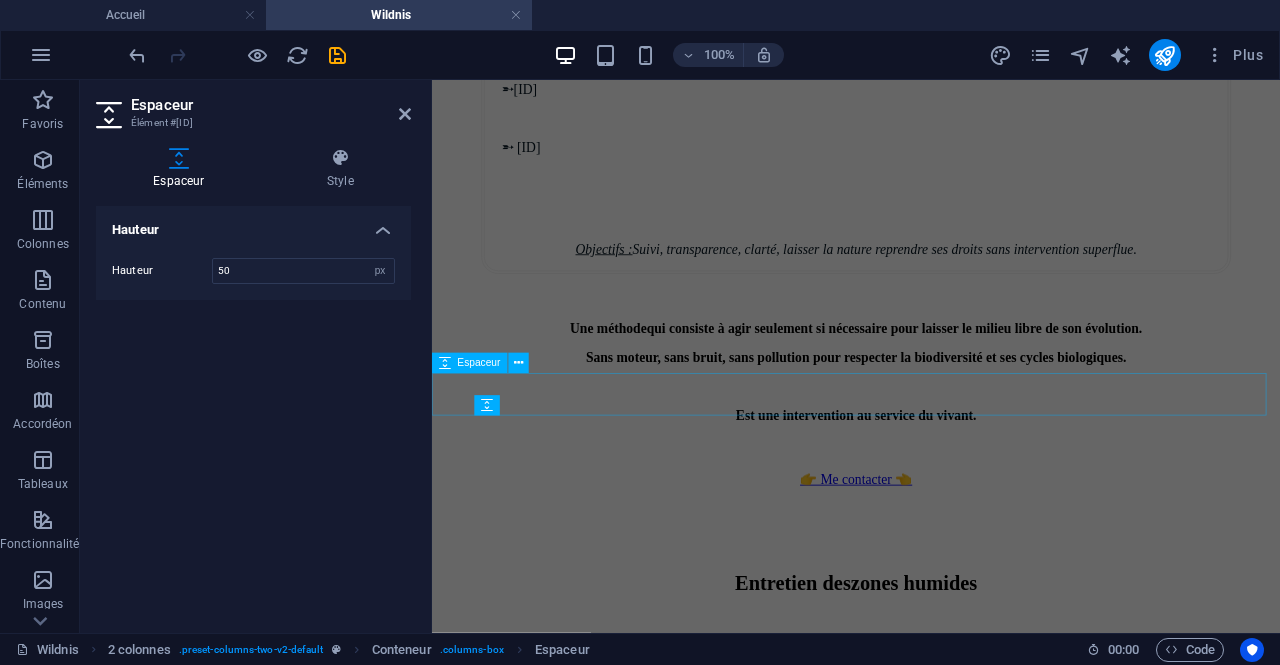 scroll, scrollTop: 5077, scrollLeft: 0, axis: vertical 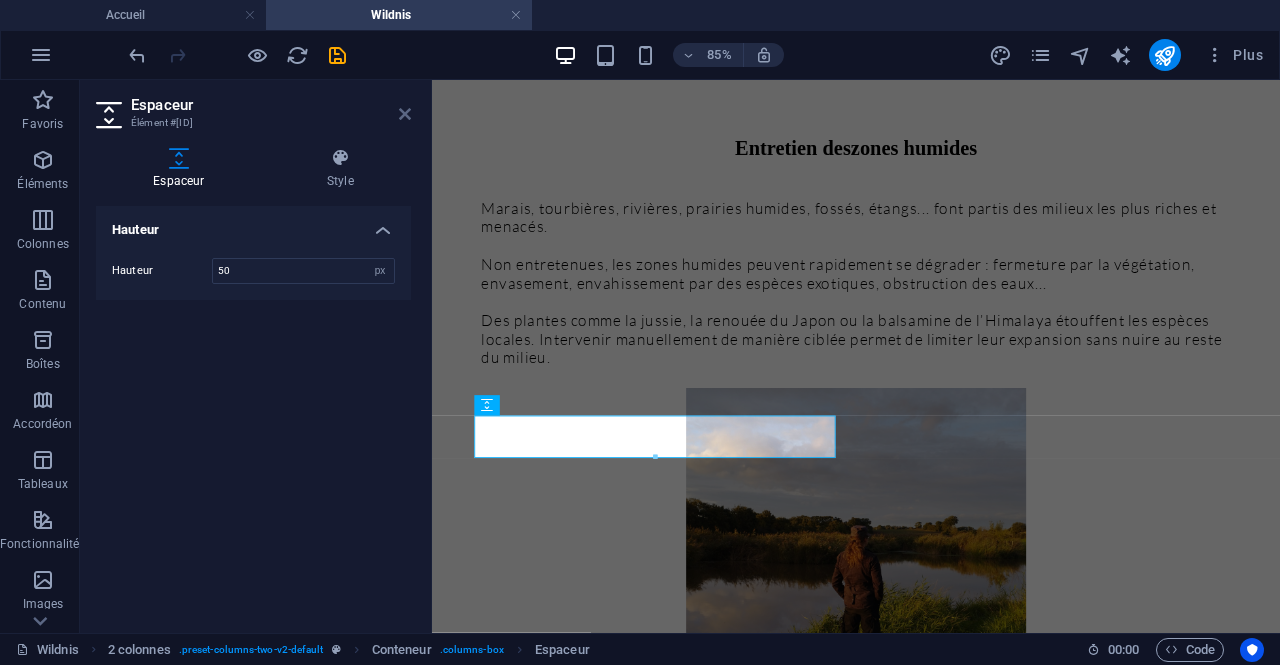 click at bounding box center [405, 114] 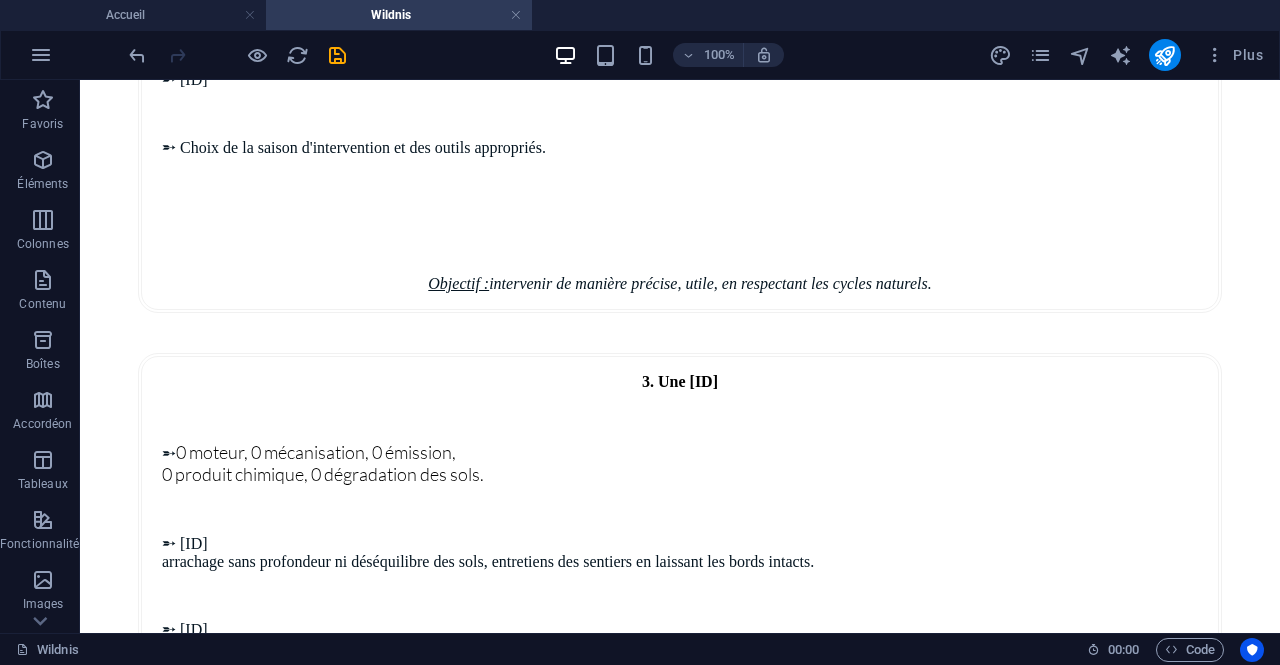 scroll, scrollTop: 3808, scrollLeft: 0, axis: vertical 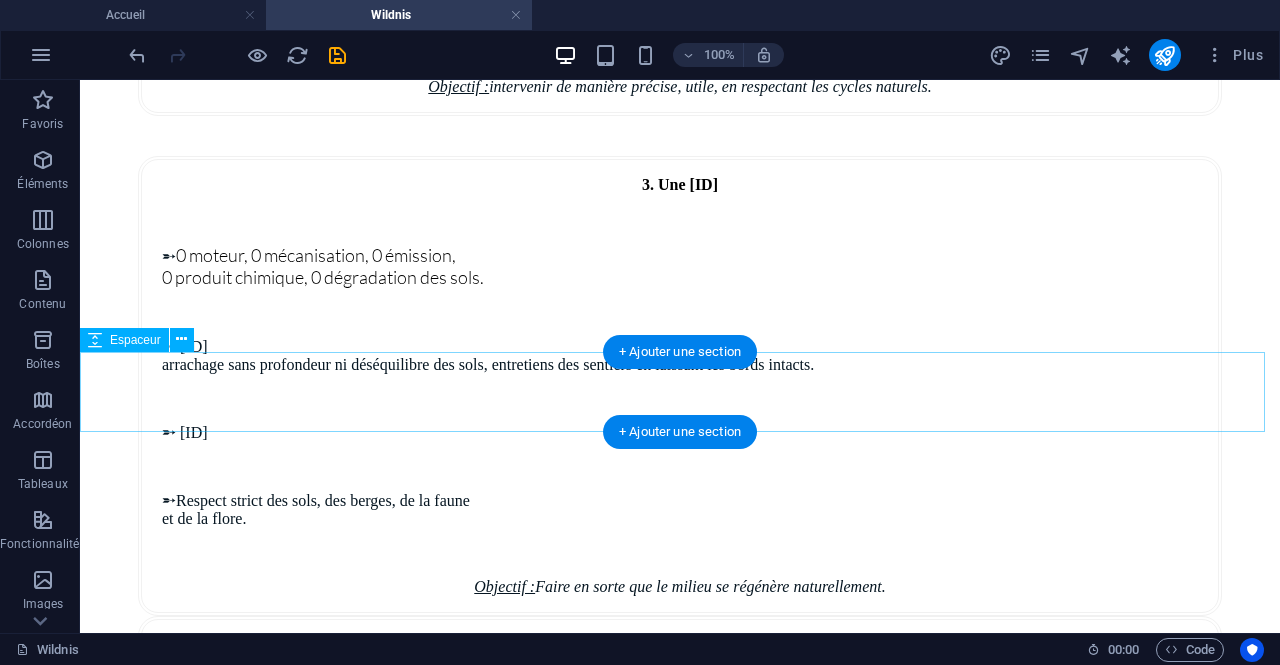 click at bounding box center [680, 2162] 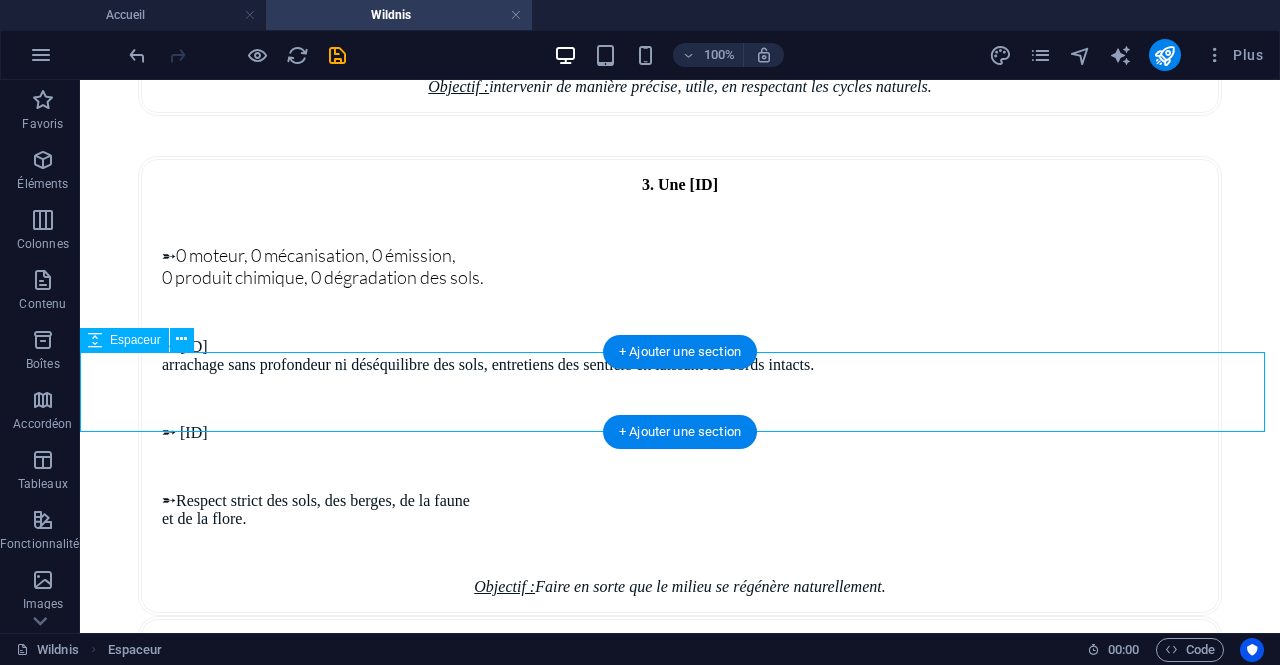 click at bounding box center [680, 2162] 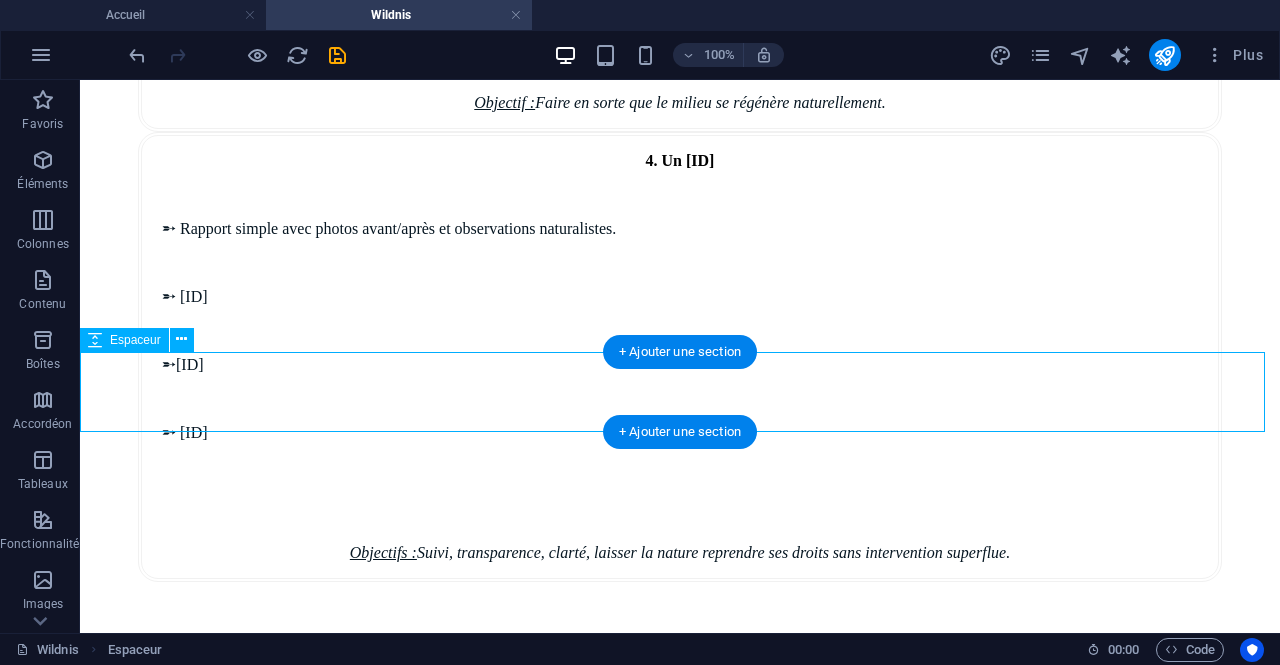 select on "px" 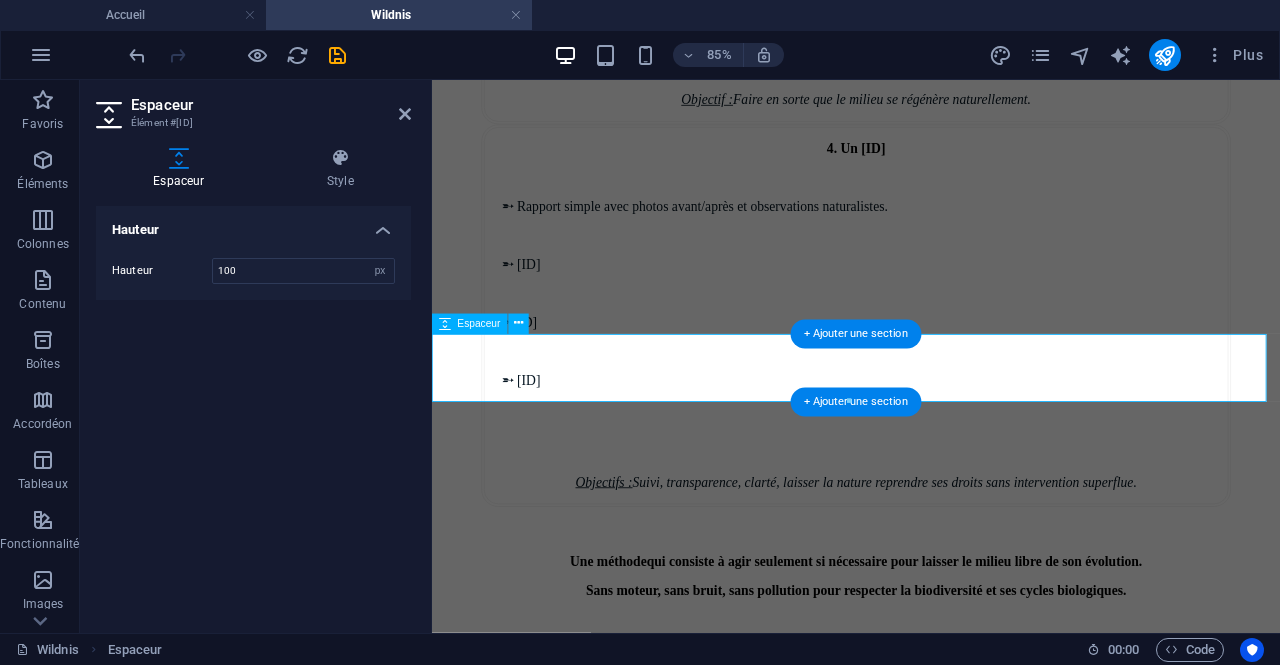type on "100" 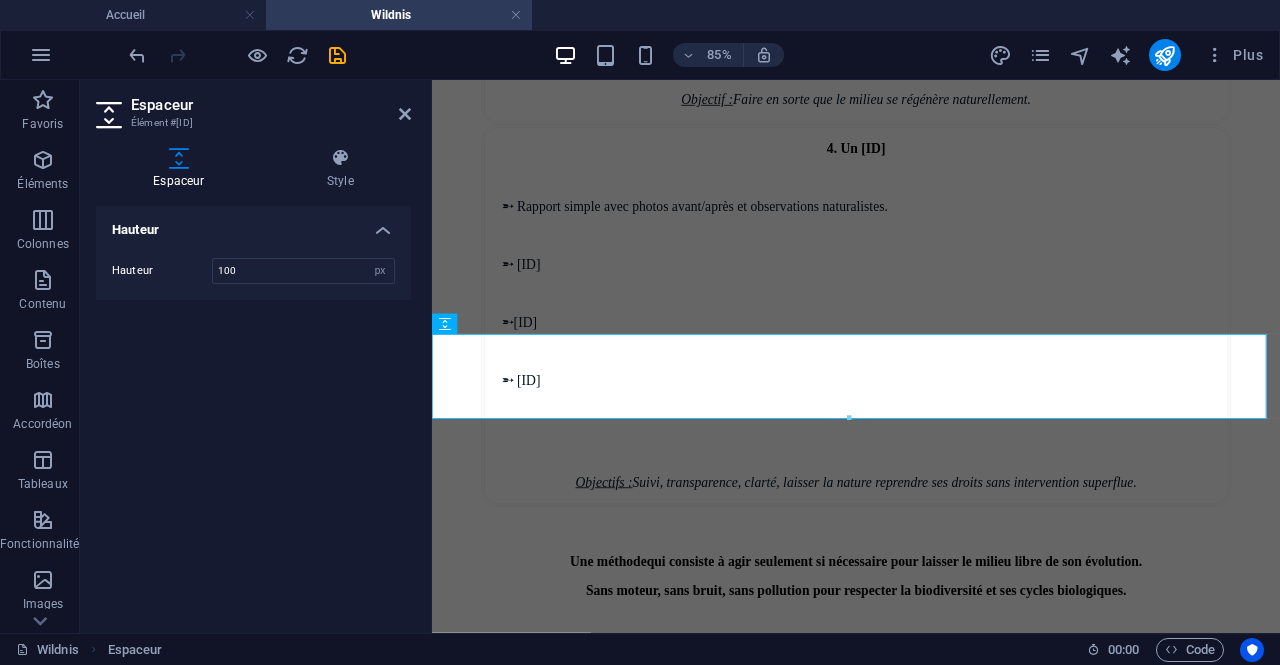 click on "Espaceur Élément #ed-809804659 Espaceur Style Hauteur Hauteur 100 px rem vh vw Présélection Element Mise en page Définit comment cet élément s'étend dans la mise en page (Flexbox). Taille Par défaut auto px % 1/1 1/2 1/3 1/4 1/5 1/6 1/7 1/8 1/9 1/10 Agrandir Réduire Commander Mise en page du conteneur Visible Visible Opacité 100 % Débordement Espacement Marge Par défaut auto px % rem vw vh Personnalisé Personnalisé auto px % rem vw vh auto px % rem vw vh auto px % rem vw vh auto px % rem vw vh Marge intérieure Par défaut px rem % vh vw Personnalisé Personnalisé px rem % vh vw px rem % vh vw px rem % vh vw px rem % vh vw Bordure Style              - Largeur 1 auto px rem % vh vw Personnalisé Personnalisé 1 auto px rem % vh vw 1 auto px rem % vh vw 1 auto px rem % vh vw 1 auto px rem % vh vw  - Couleur Coins arrondis Par défaut px rem % vh vw Personnalisé Personnalisé px rem % vh vw px rem % vh vw px rem % vh vw px rem % vh vw Ombre Par défaut Aucun Extérieur Intérieur 0 px" at bounding box center [256, 356] 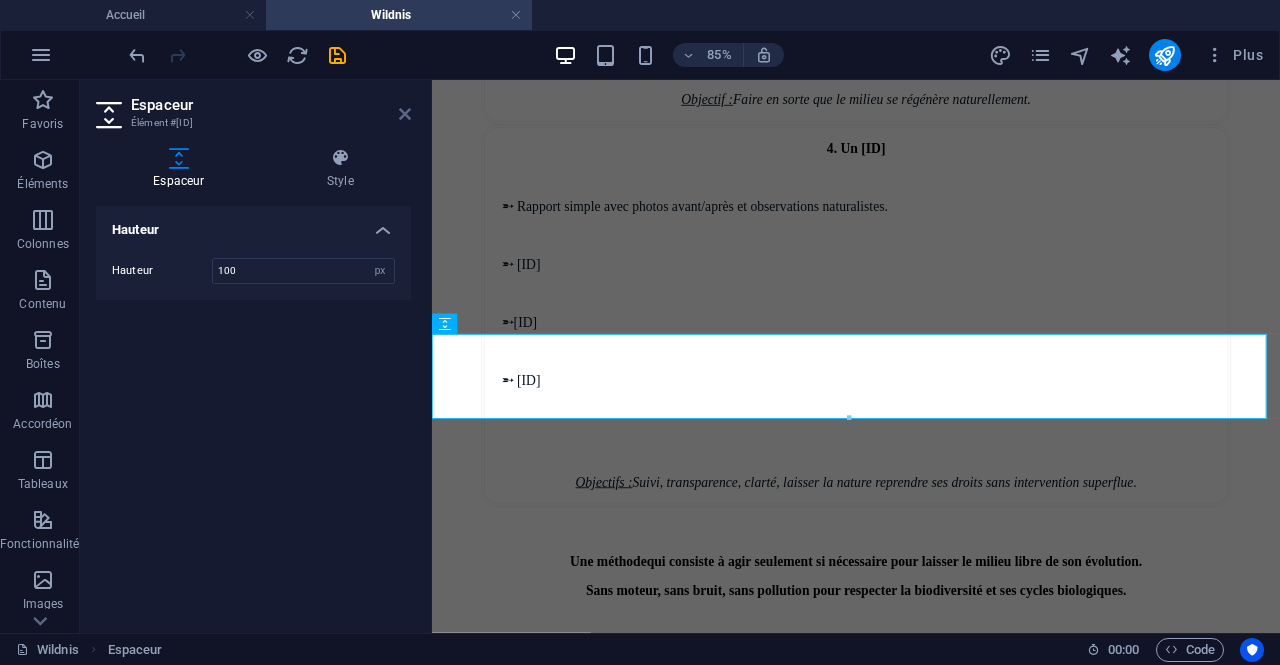 click at bounding box center (405, 114) 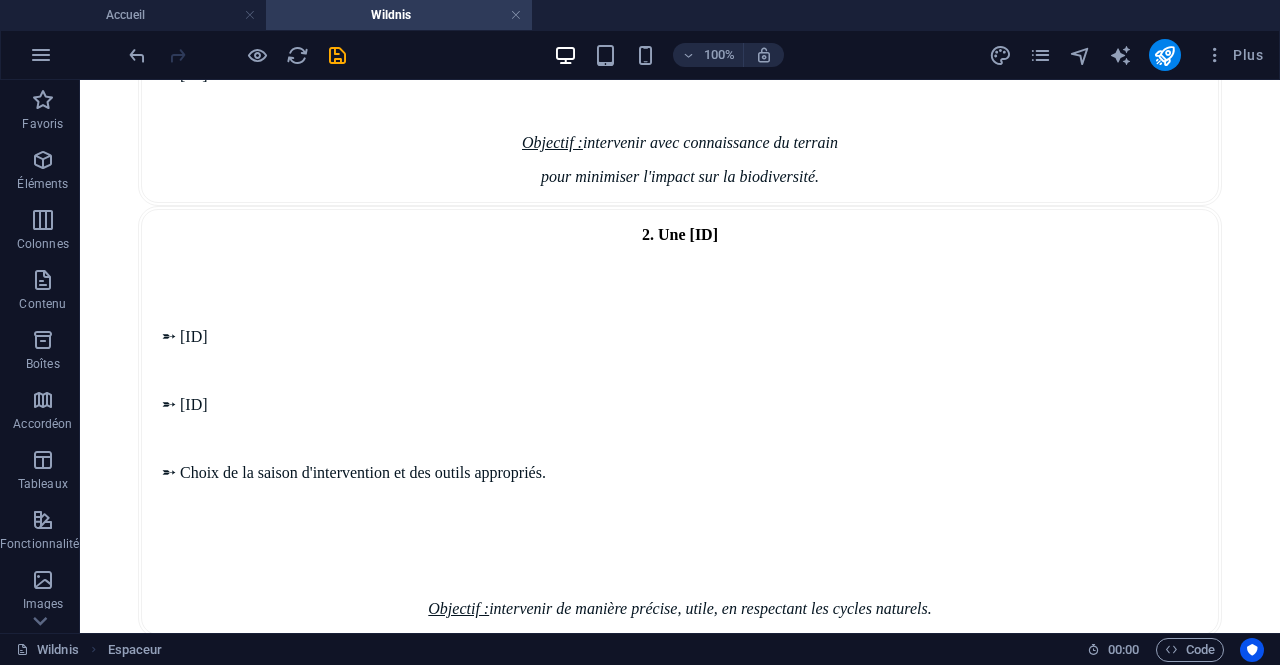 scroll, scrollTop: 3307, scrollLeft: 0, axis: vertical 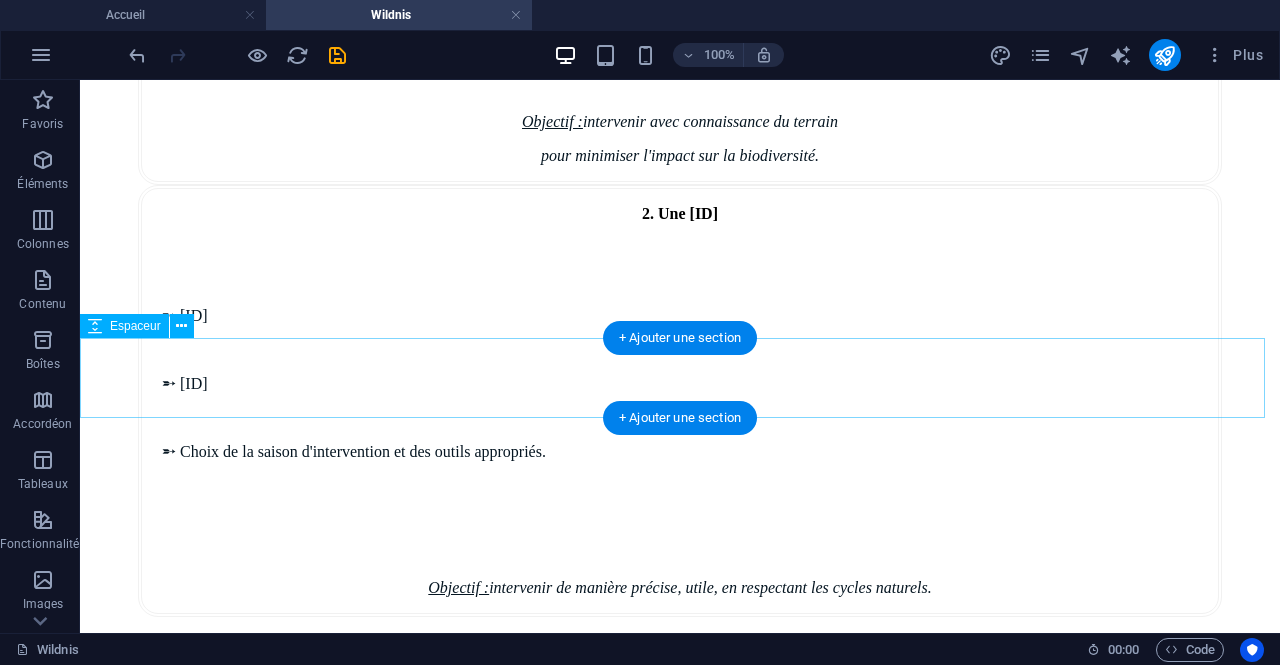 click at bounding box center [680, 1858] 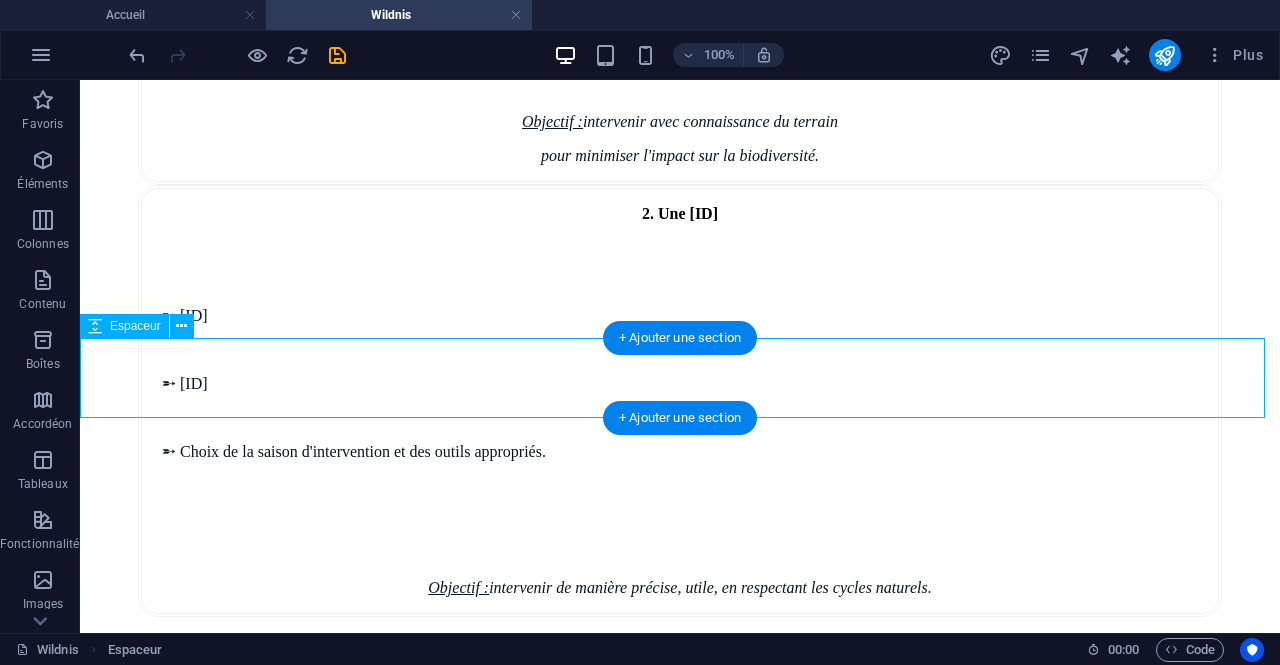 click at bounding box center (680, 1858) 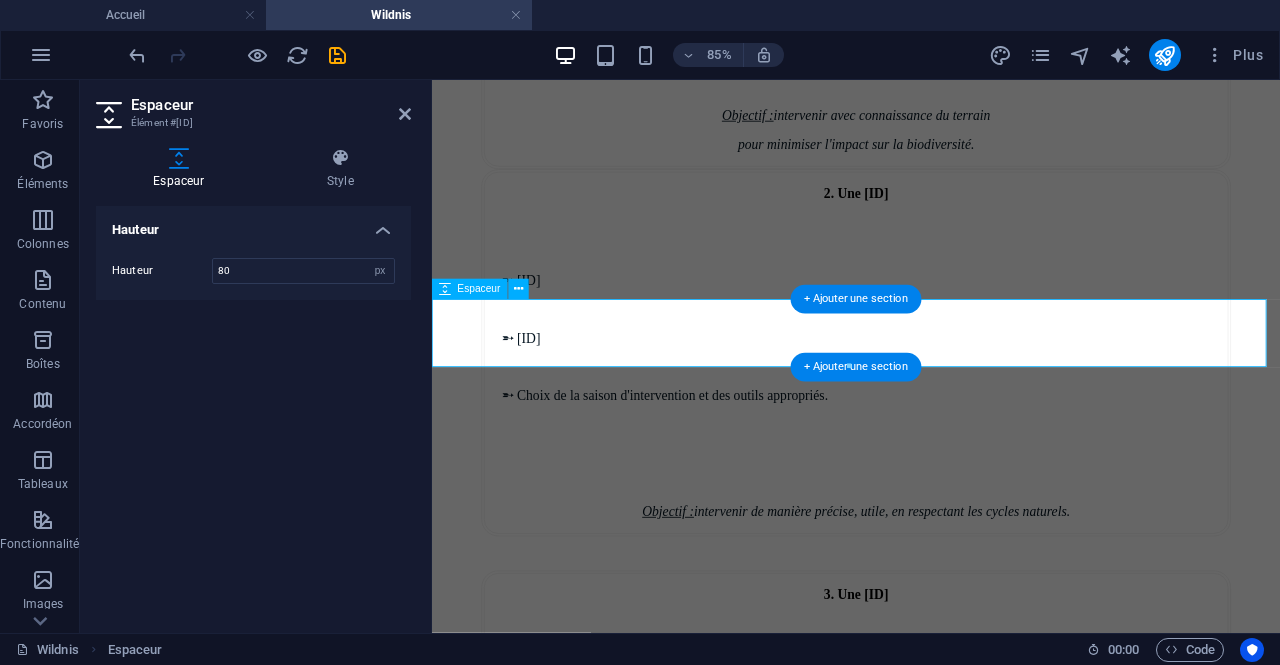 scroll, scrollTop: 3704, scrollLeft: 0, axis: vertical 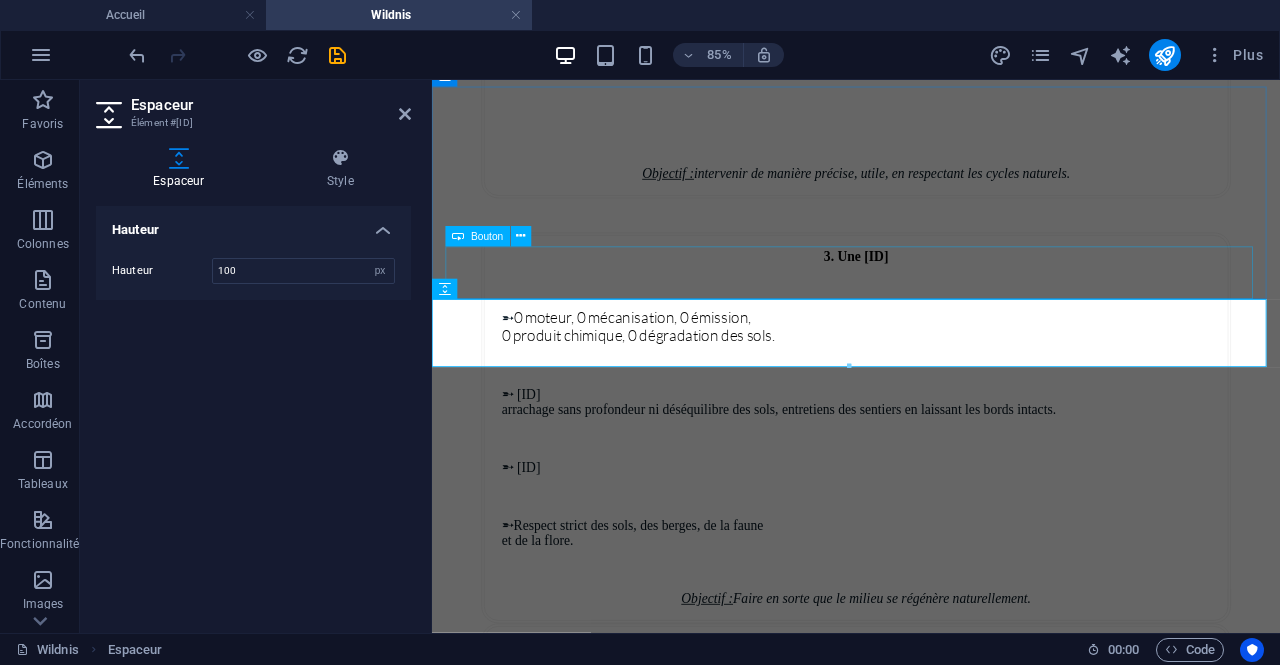 type on "100" 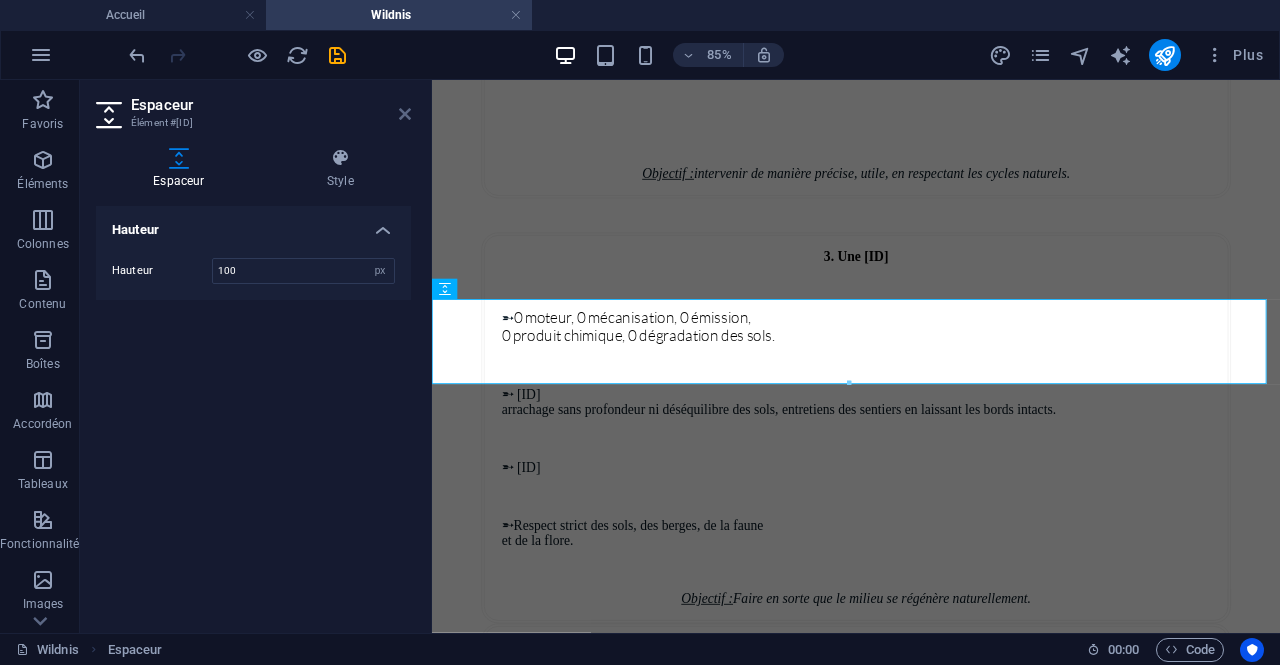 click at bounding box center (405, 114) 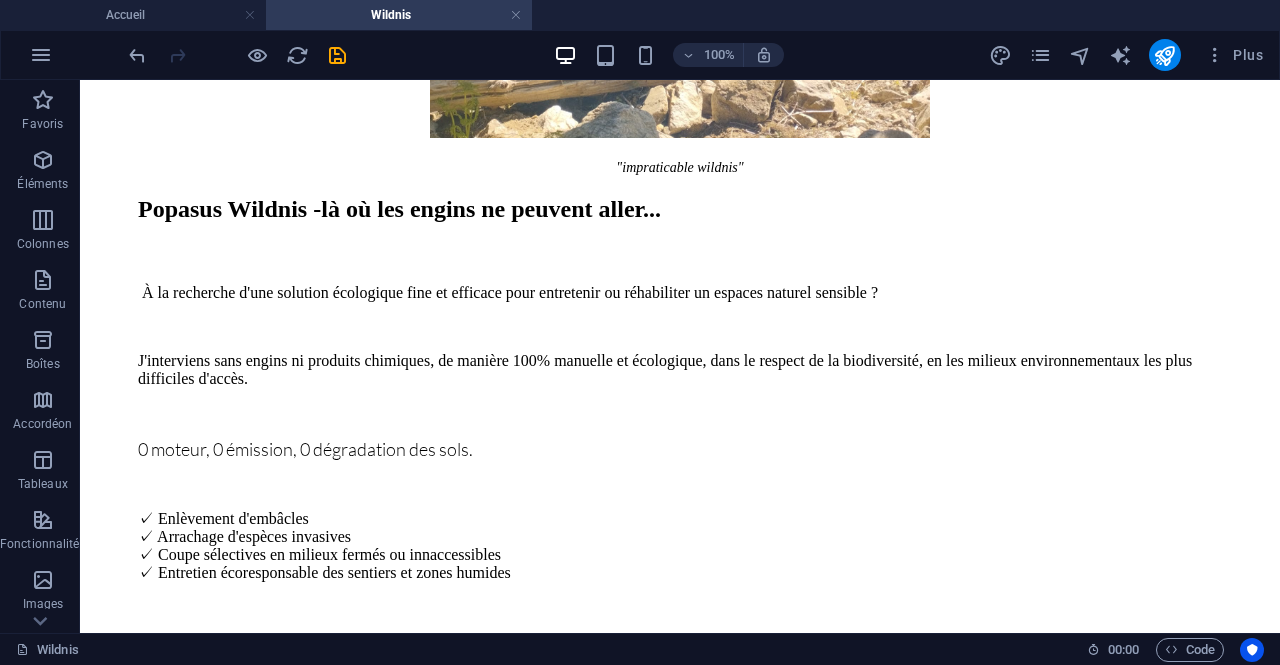 scroll, scrollTop: 1616, scrollLeft: 0, axis: vertical 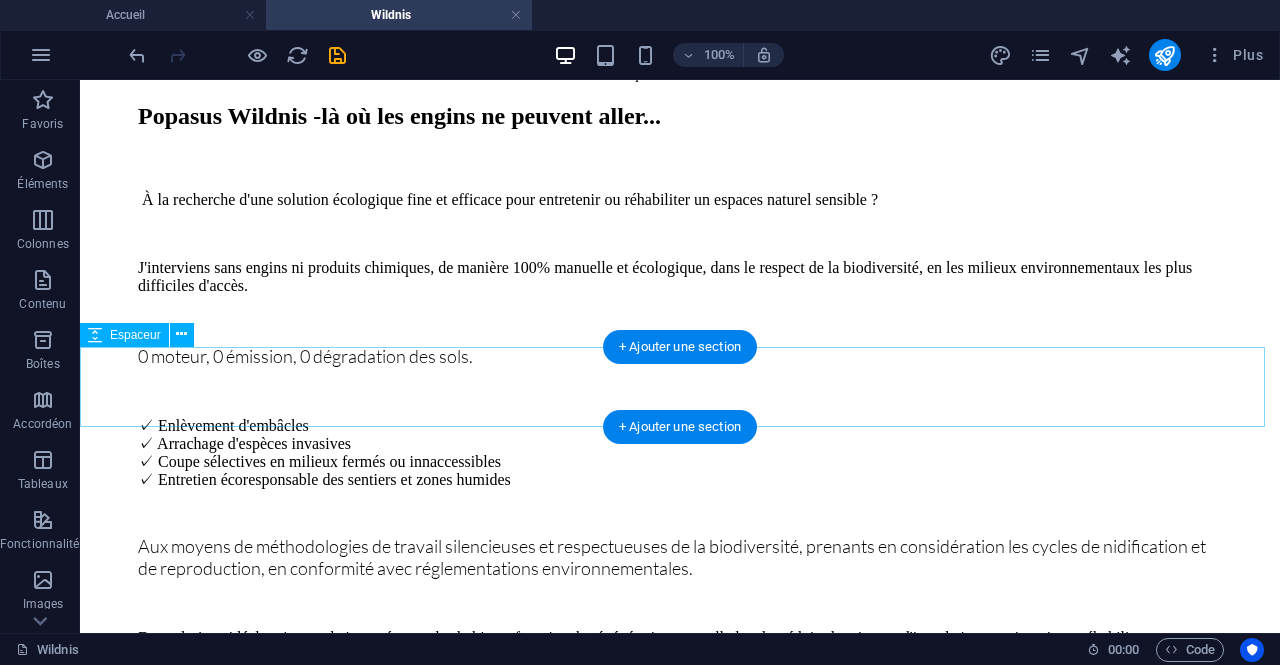 click at bounding box center [680, 922] 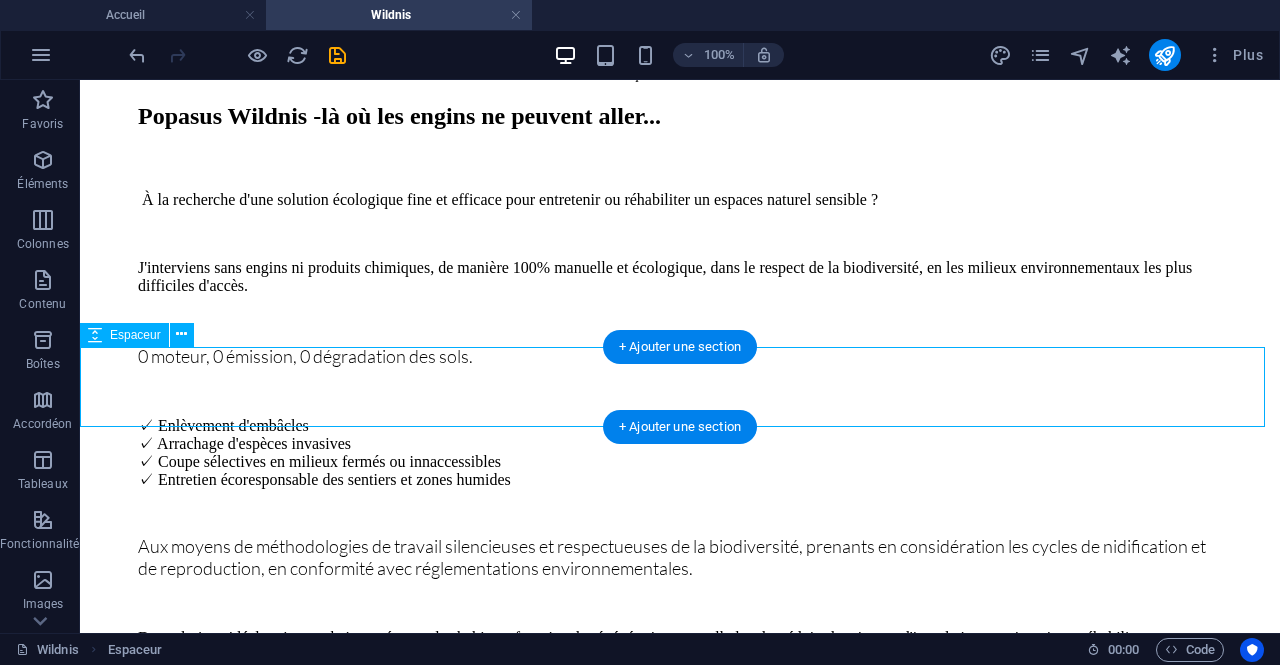 click at bounding box center [680, 922] 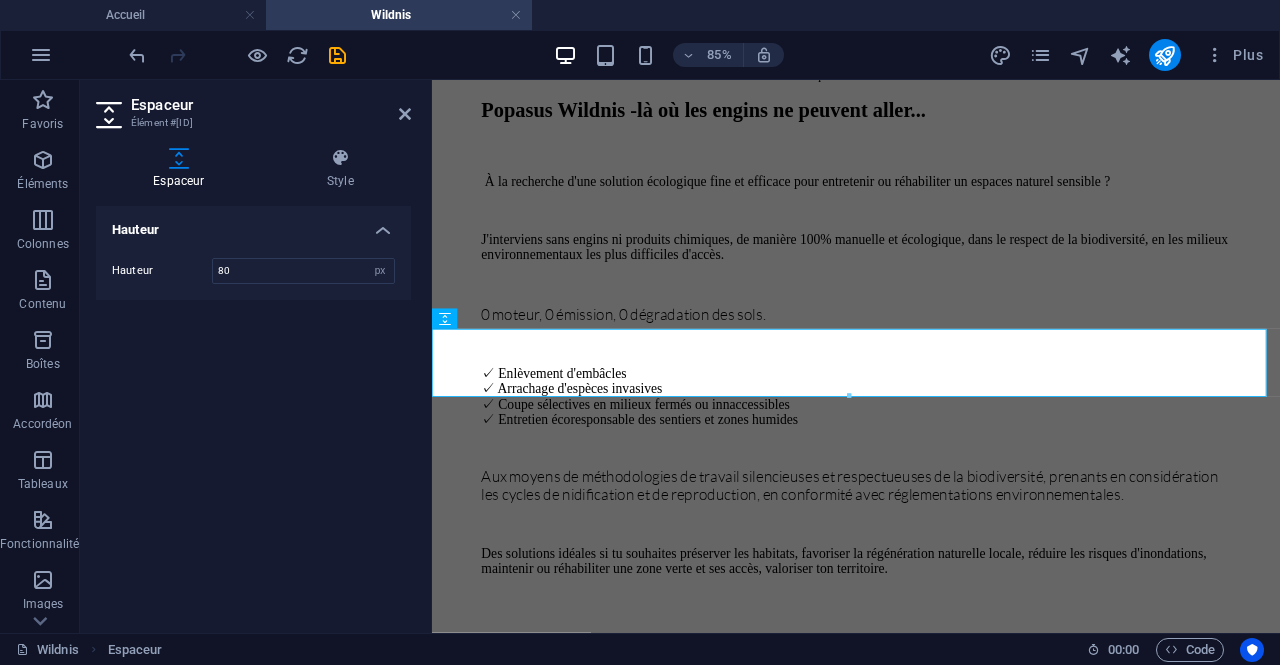 scroll, scrollTop: 1798, scrollLeft: 0, axis: vertical 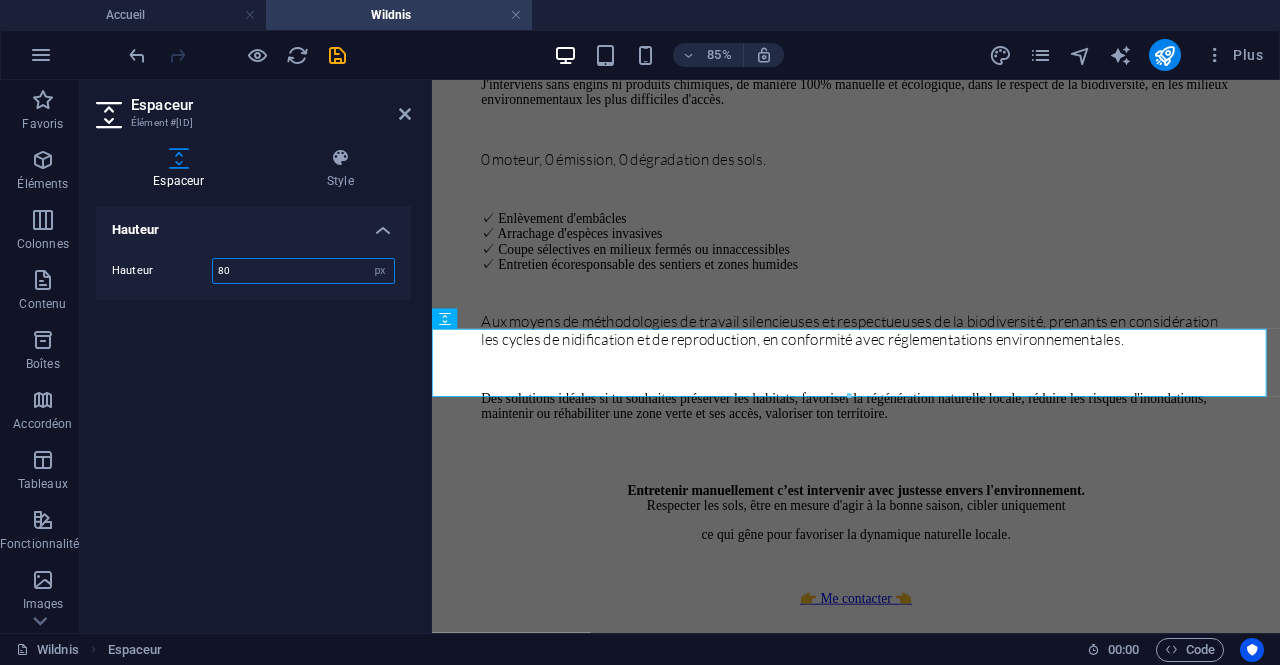 click on "80" at bounding box center [303, 271] 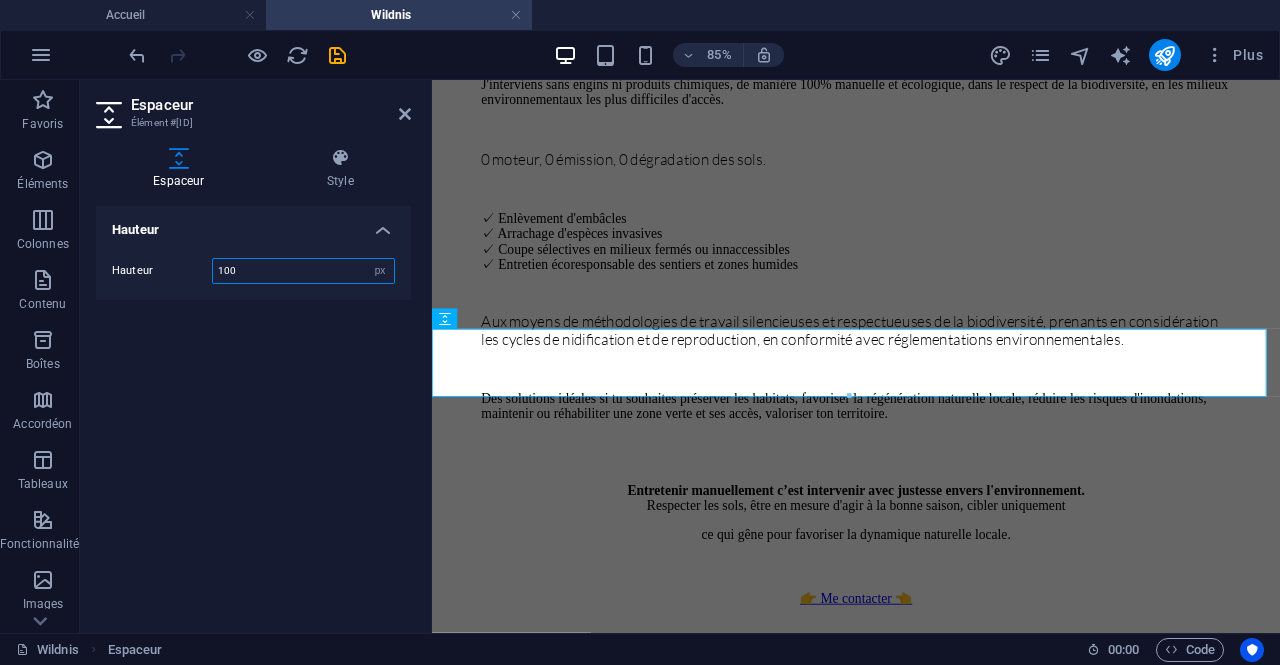 type on "100" 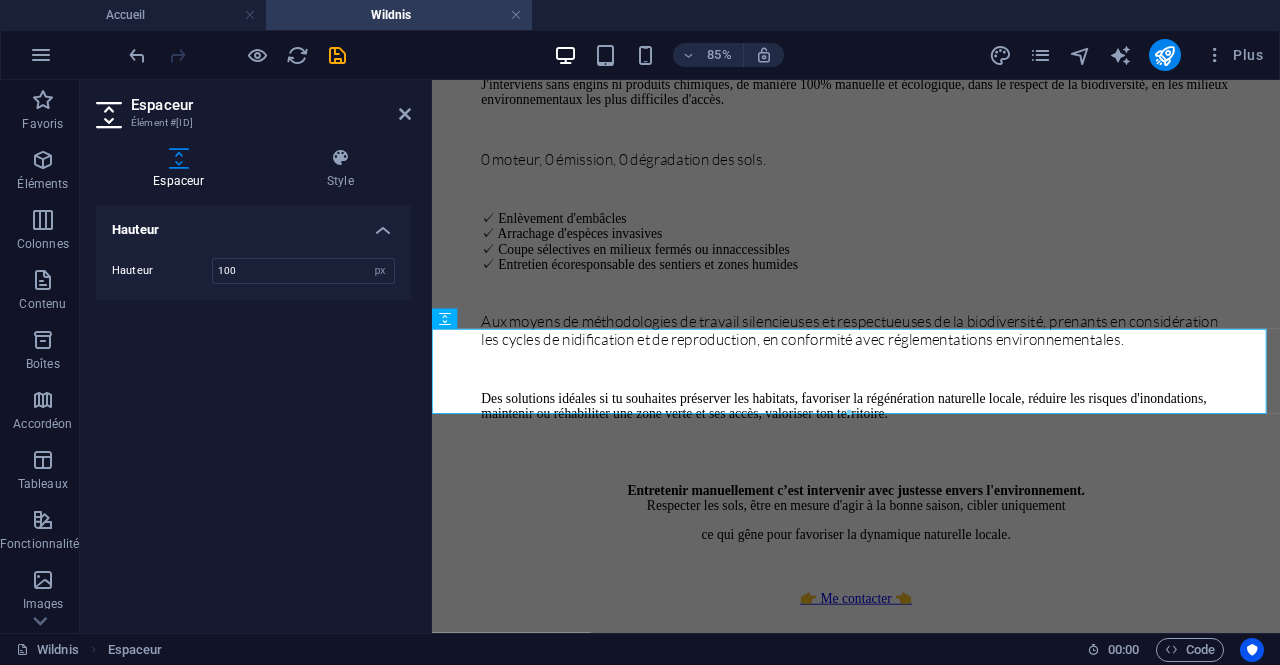 click on "Espaceur Élément #ed-810188907 Espaceur Style Hauteur Hauteur 100 px rem vh vw Présélection Element Mise en page Définit comment cet élément s'étend dans la mise en page (Flexbox). Taille Par défaut auto px % 1/1 1/2 1/3 1/4 1/5 1/6 1/7 1/8 1/9 1/10 Agrandir Réduire Commander Mise en page du conteneur Visible Visible Opacité 100 % Débordement Espacement Marge Par défaut auto px % rem vw vh Personnalisé Personnalisé auto px % rem vw vh auto px % rem vw vh auto px % rem vw vh auto px % rem vw vh Marge intérieure Par défaut px rem % vh vw Personnalisé Personnalisé px rem % vh vw px rem % vh vw px rem % vh vw px rem % vh vw Bordure Style              - Largeur 1 auto px rem % vh vw Personnalisé Personnalisé 1 auto px rem % vh vw 1 auto px rem % vh vw 1 auto px rem % vh vw 1 auto px rem % vh vw  - Couleur Coins arrondis Par défaut px rem % vh vw Personnalisé Personnalisé px rem % vh vw px rem % vh vw px rem % vh vw px rem % vh vw Ombre Par défaut Aucun Extérieur Intérieur 0 px" at bounding box center [256, 356] 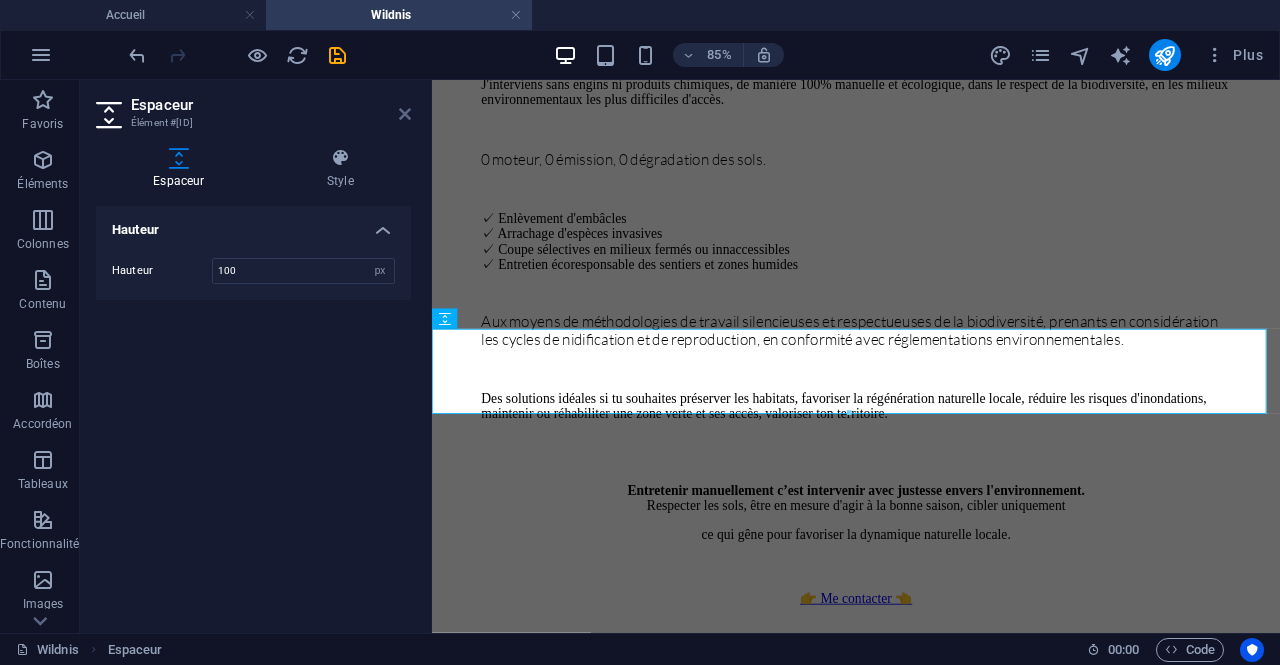 click at bounding box center [405, 114] 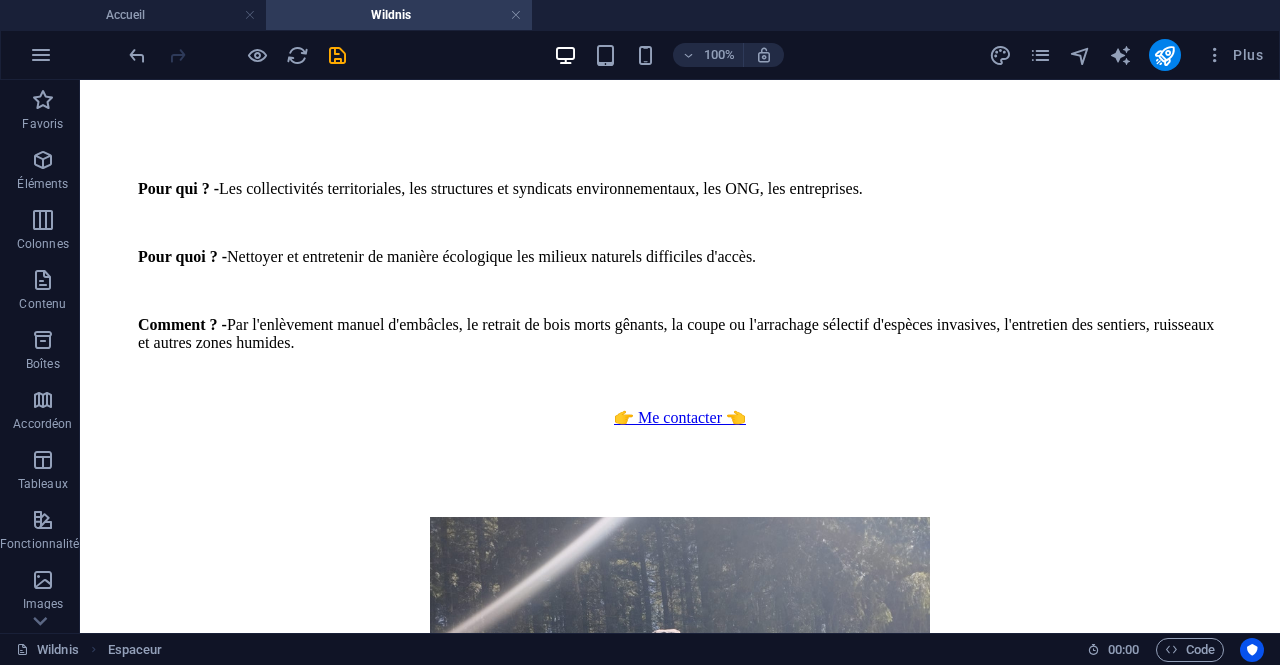 scroll, scrollTop: 623, scrollLeft: 0, axis: vertical 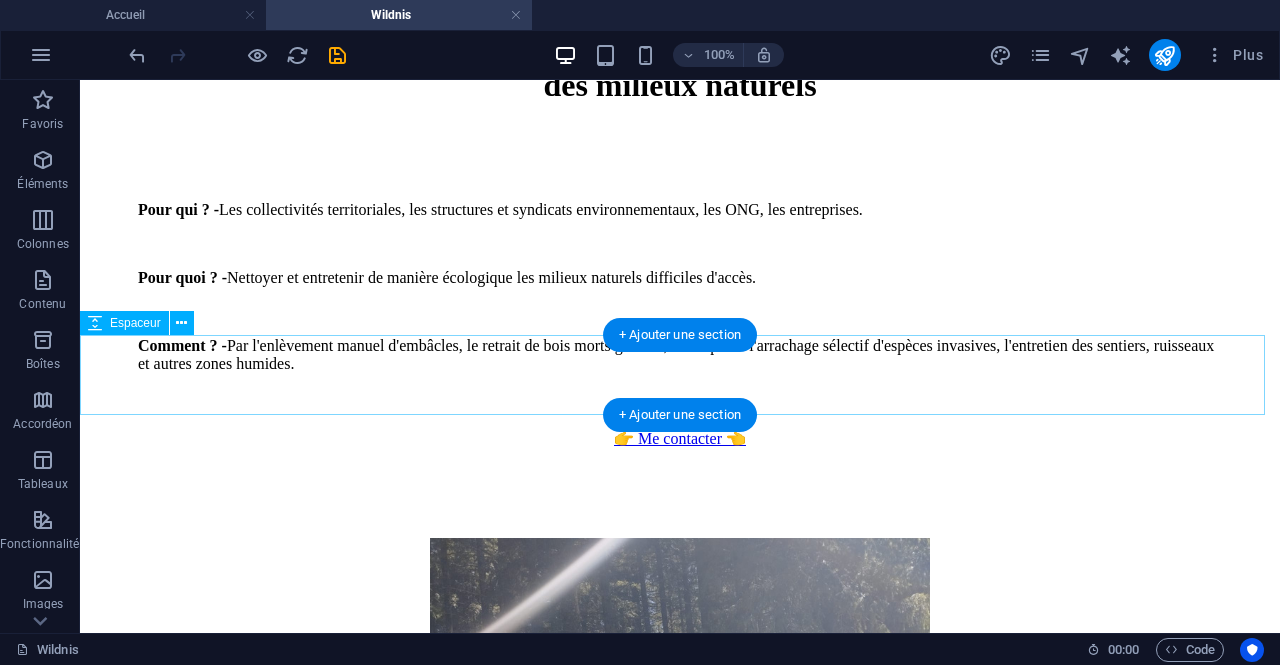 click at bounding box center (680, 488) 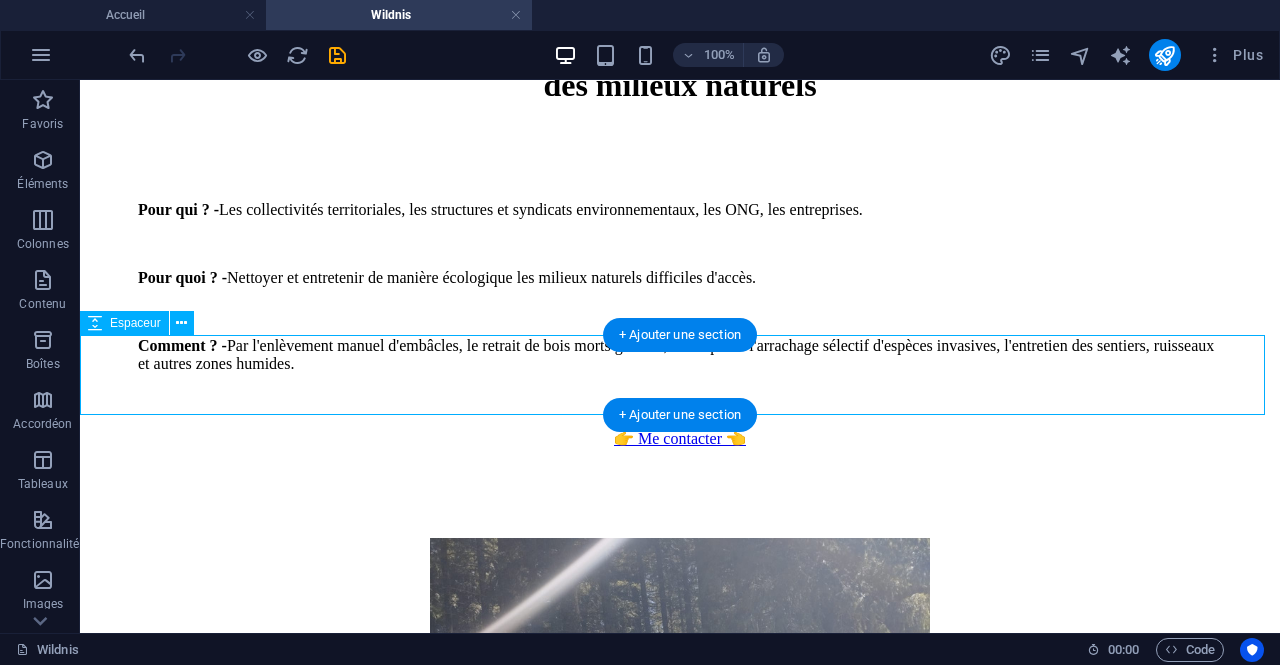 click at bounding box center (680, 488) 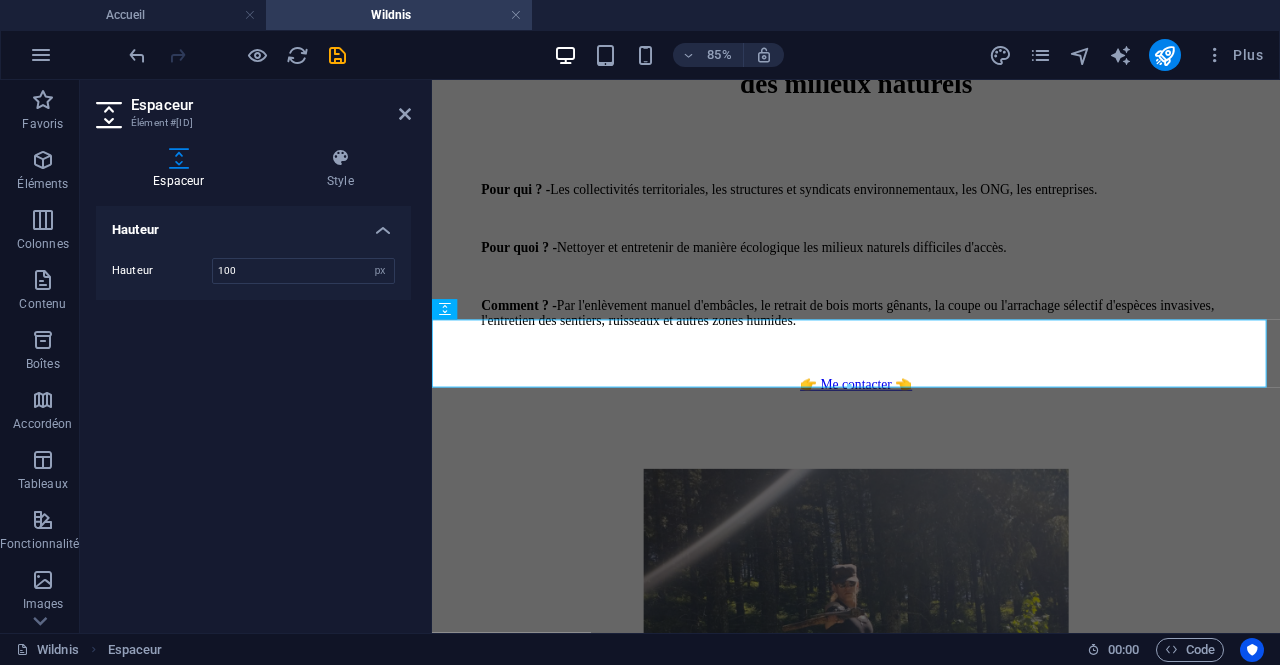 type on "100" 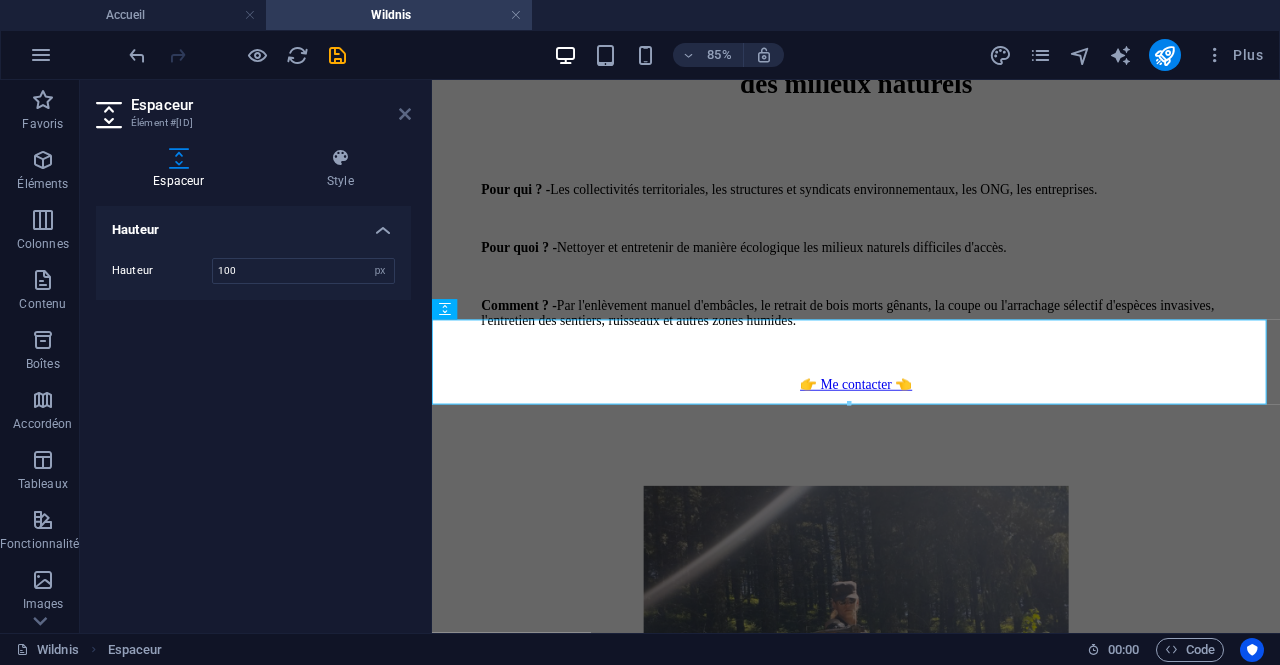 click at bounding box center [405, 114] 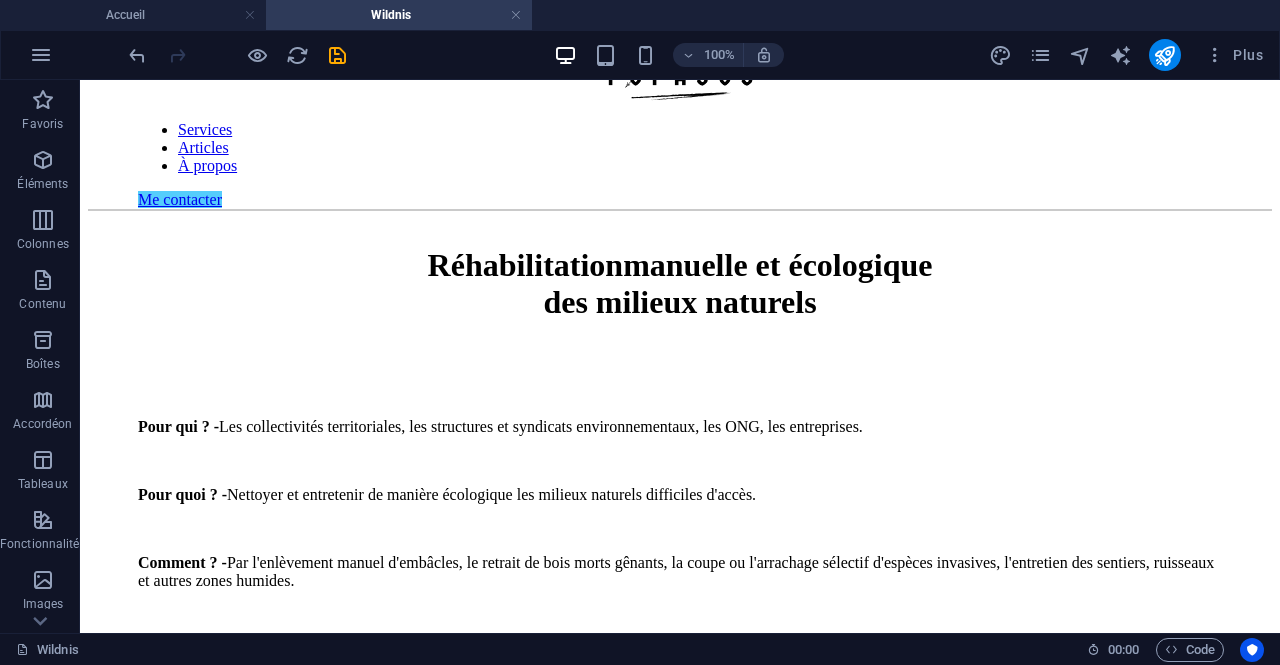 scroll, scrollTop: 426, scrollLeft: 0, axis: vertical 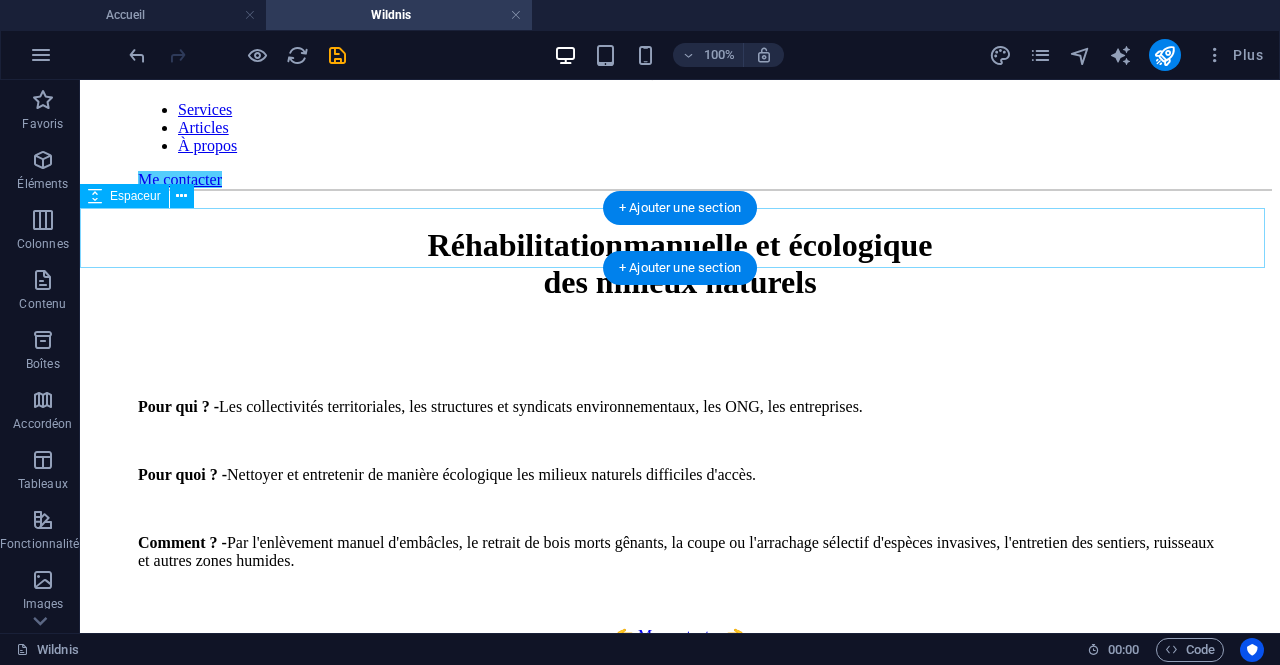 click at bounding box center [680, 352] 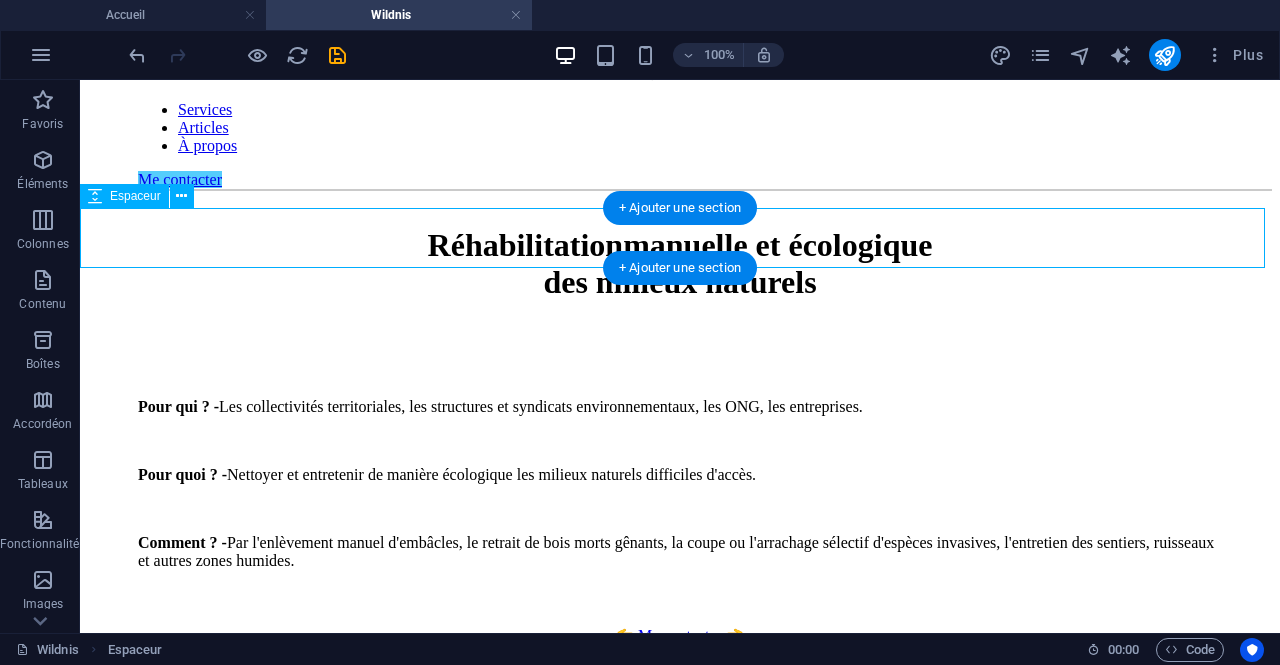 click at bounding box center [680, 352] 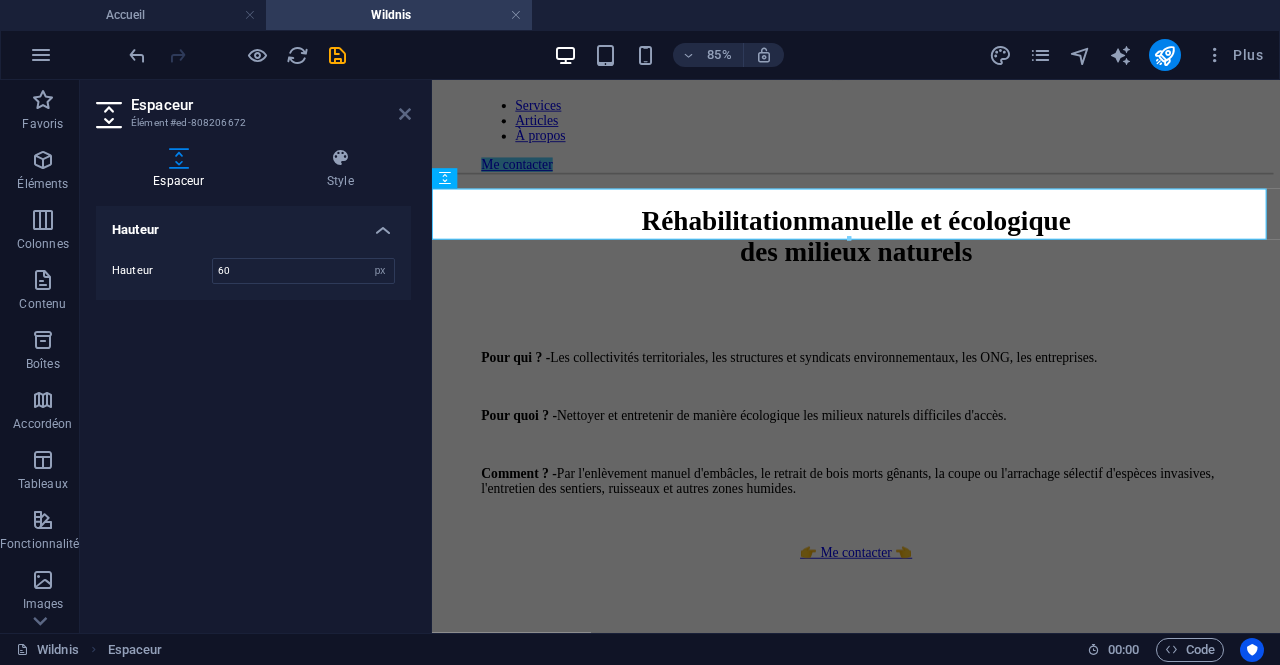 click at bounding box center [405, 114] 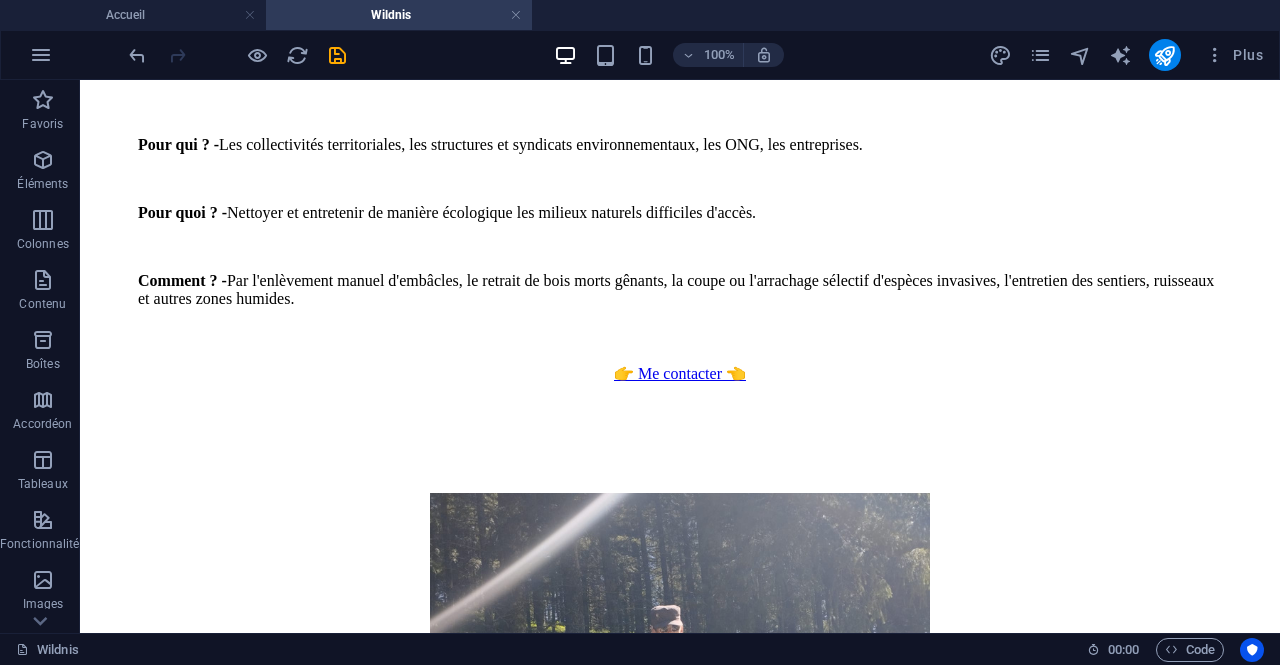 scroll, scrollTop: 677, scrollLeft: 0, axis: vertical 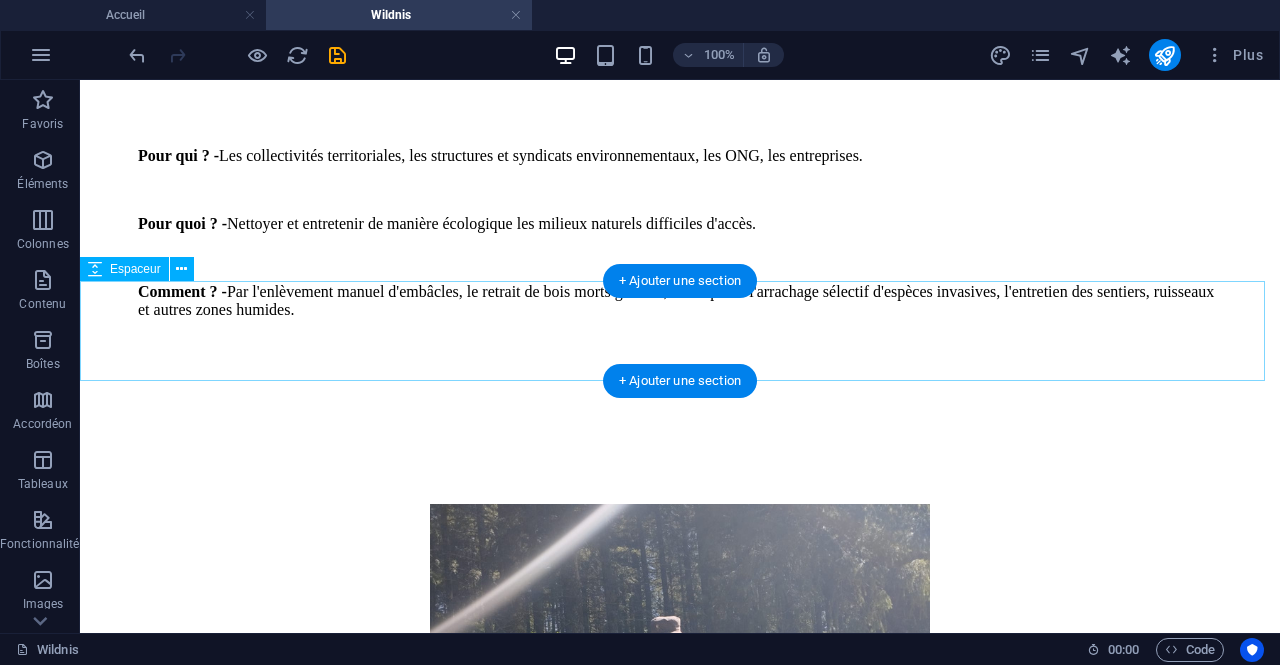 click at bounding box center (680, 444) 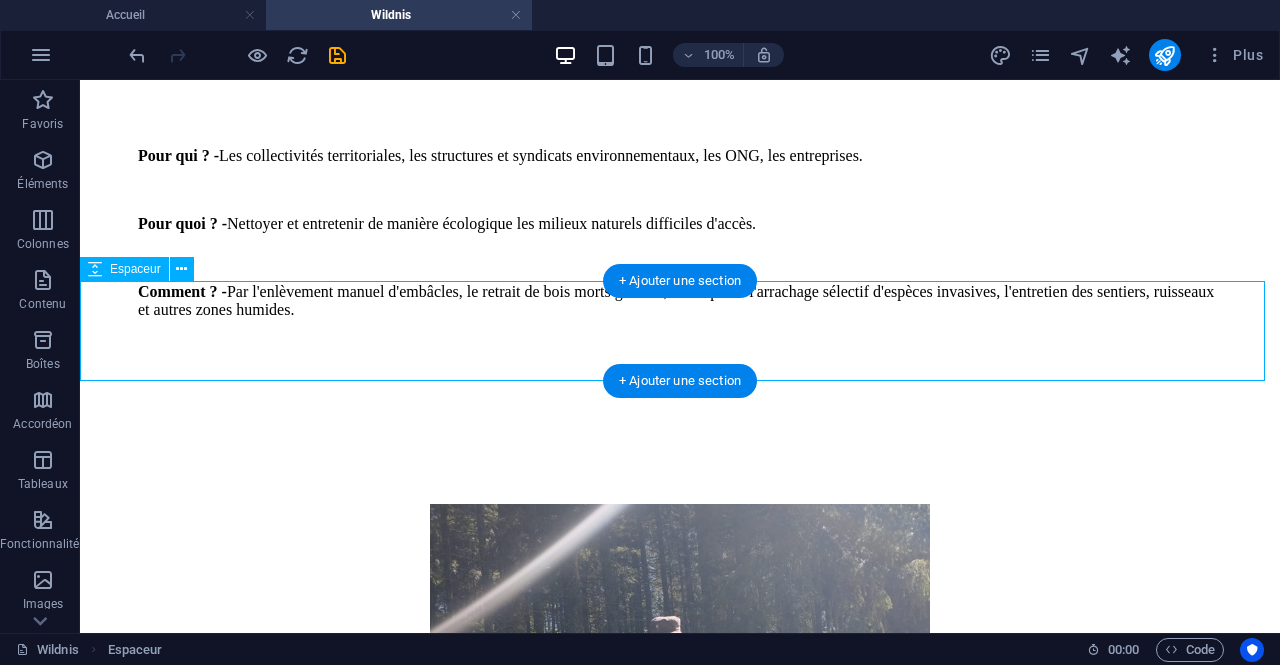 click at bounding box center (680, 444) 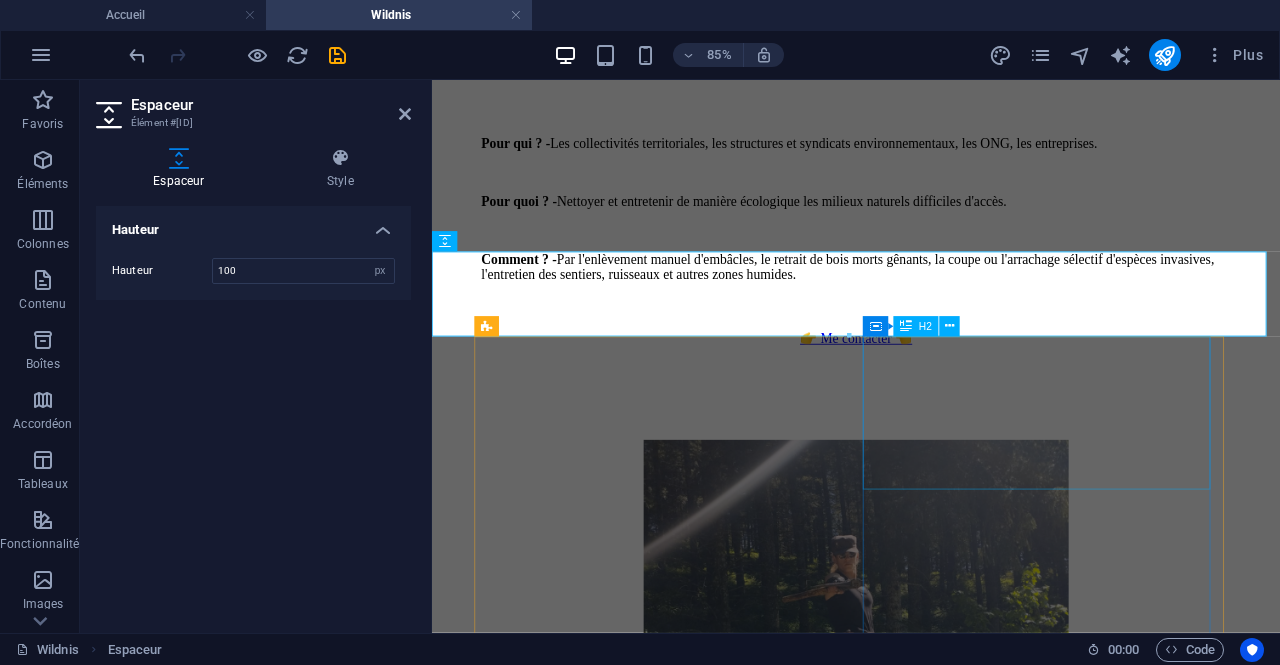 scroll, scrollTop: 704, scrollLeft: 0, axis: vertical 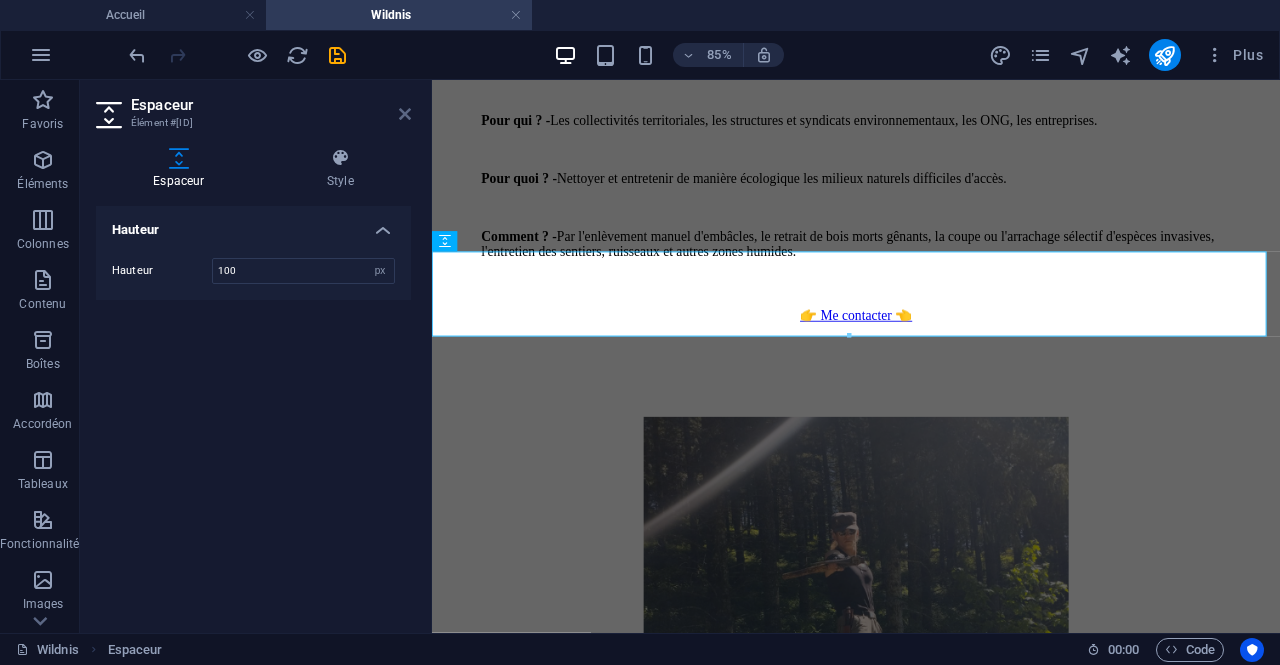 click at bounding box center [405, 114] 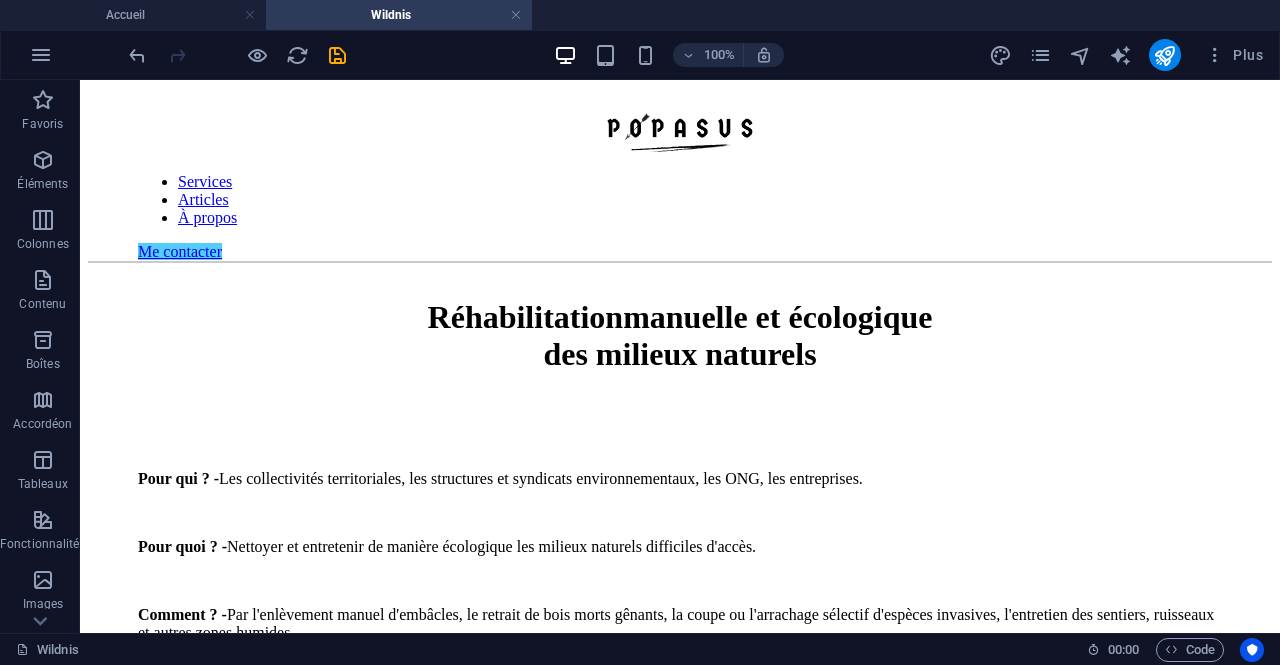scroll, scrollTop: 312, scrollLeft: 0, axis: vertical 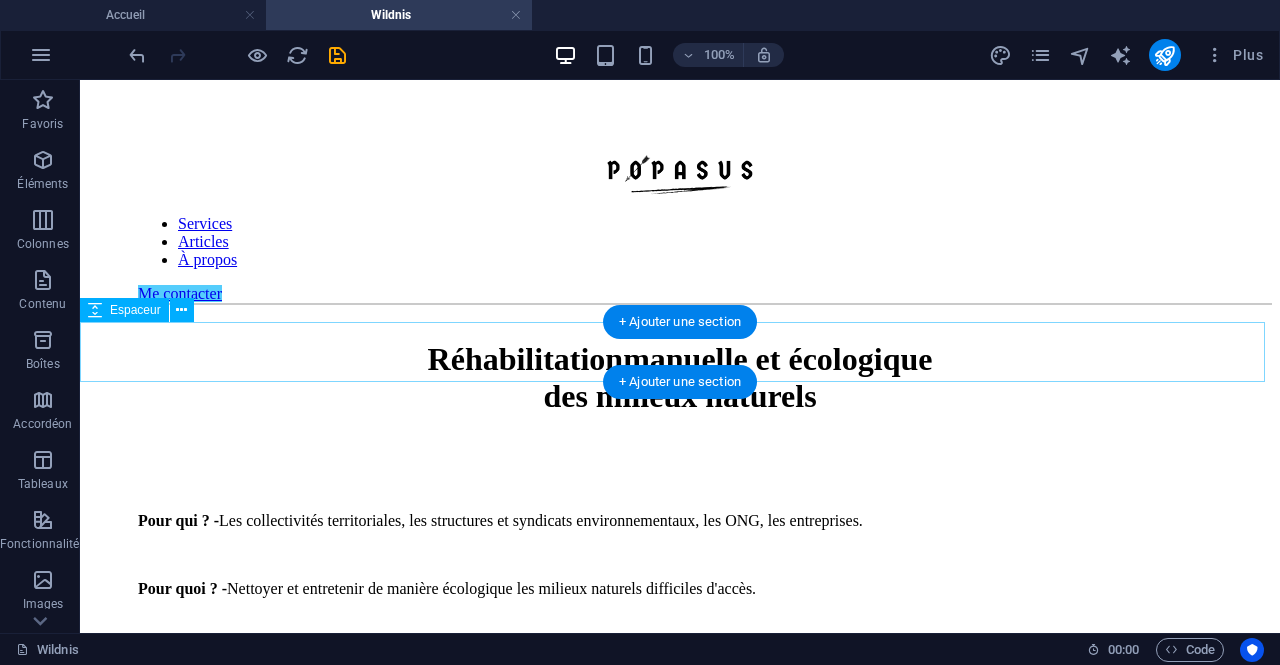 click at bounding box center (680, 466) 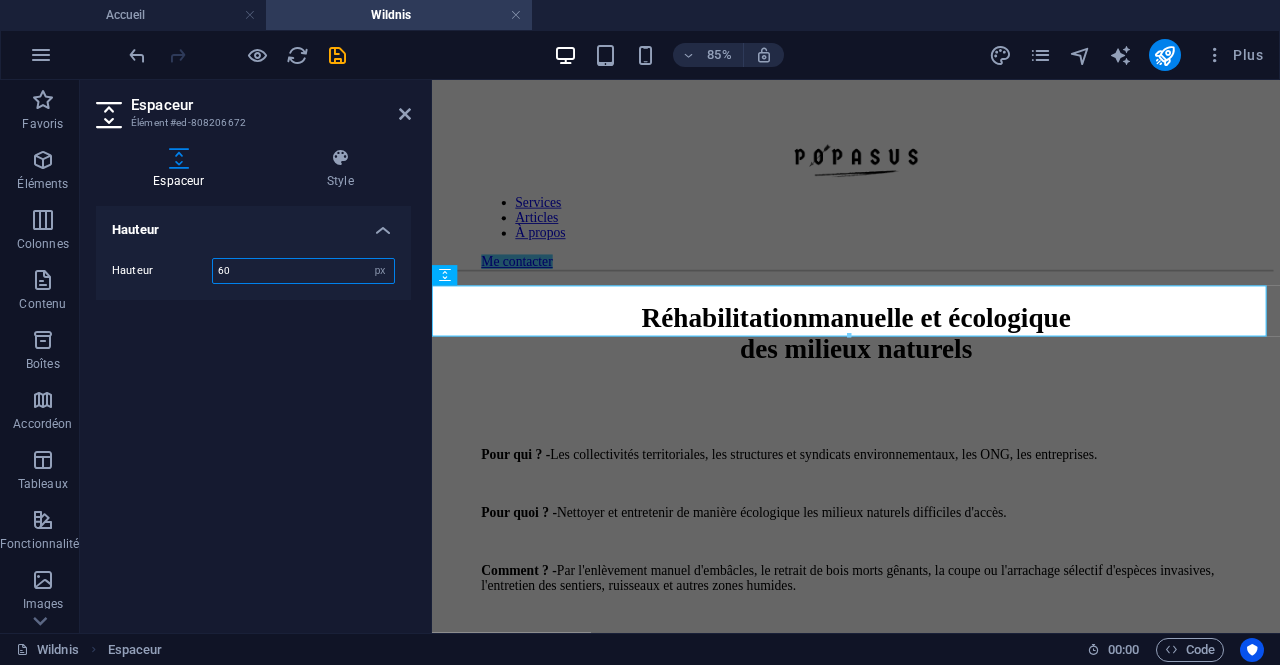 click on "60" at bounding box center [303, 271] 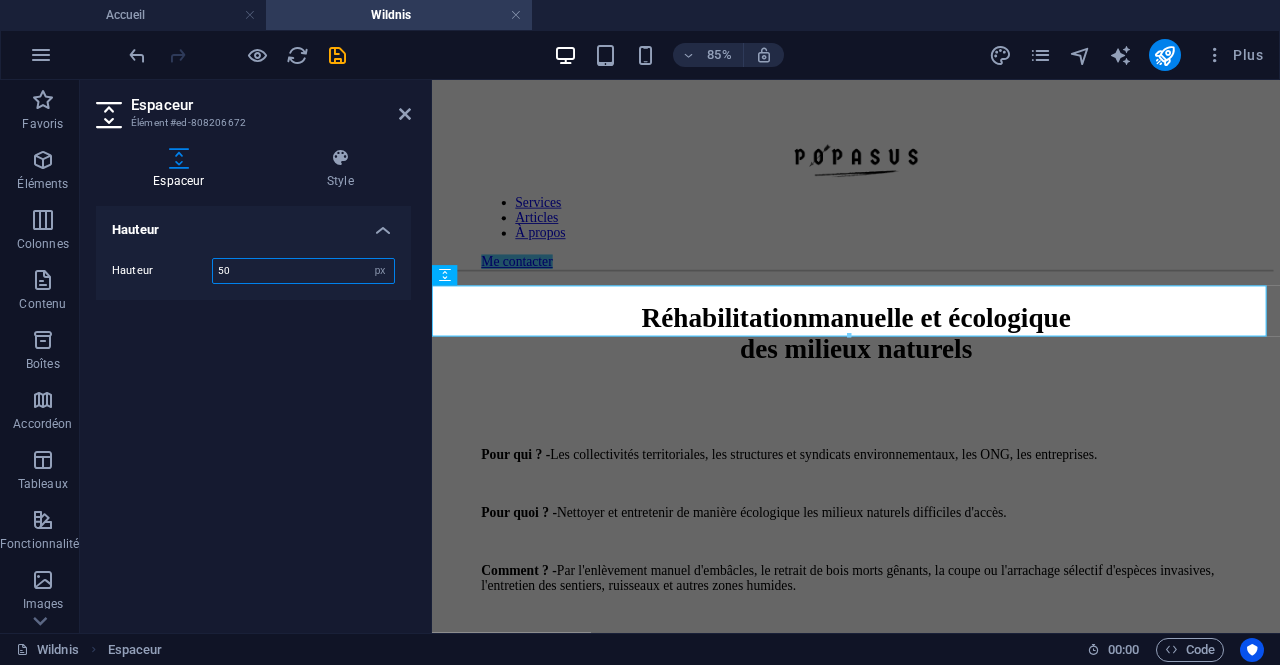 type on "50" 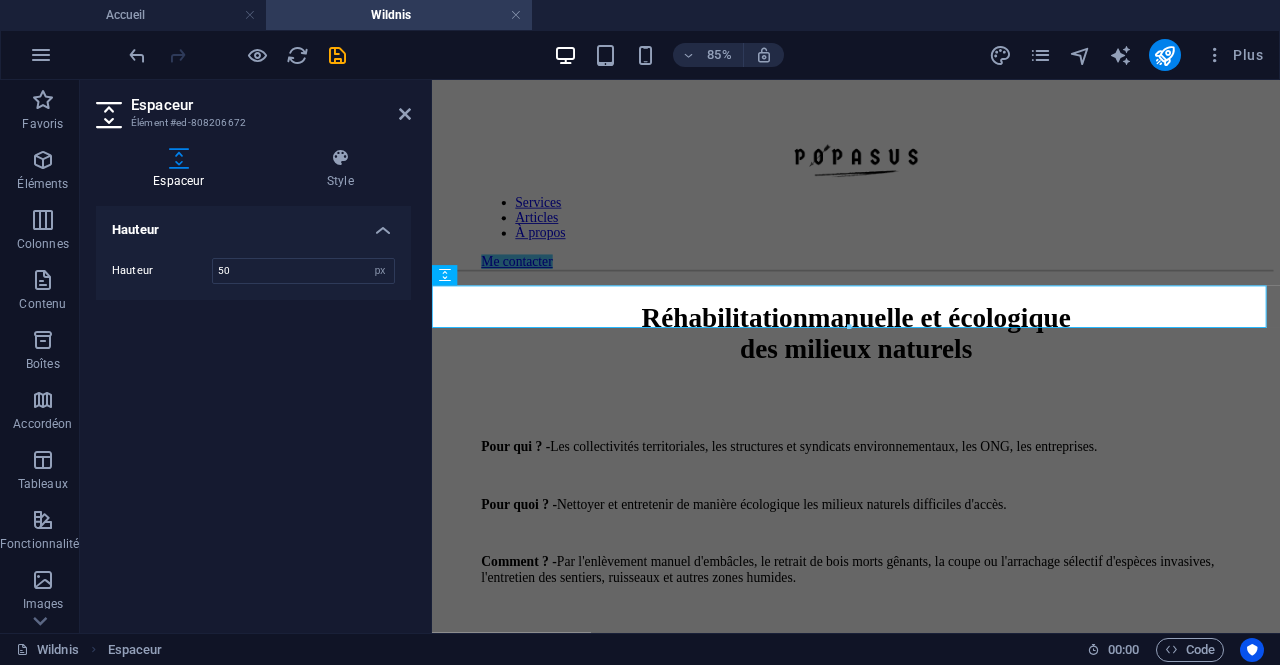click on "Espaceur Élément #ed-808206672 Espaceur Style Hauteur Hauteur 50 px rem vh vw Présélection Element Mise en page Définit comment cet élément s'étend dans la mise en page (Flexbox). Taille Par défaut auto px % 1/1 1/2 1/3 1/4 1/5 1/6 1/7 1/8 1/9 1/10 Agrandir Réduire Commander Mise en page du conteneur Visible Visible Opacité 100 % Débordement Espacement Marge Par défaut auto px % rem vw vh Personnalisé Personnalisé auto px % rem vw vh auto px % rem vw vh auto px % rem vw vh auto px % rem vw vh Marge intérieure Par défaut px rem % vh vw Personnalisé Personnalisé px rem % vh vw px rem % vh vw px rem % vh vw px rem % vh vw Bordure Style              - Largeur 1 auto px rem % vh vw Personnalisé Personnalisé 1 auto px rem % vh vw 1 auto px rem % vh vw 1 auto px rem % vh vw 1 auto px rem % vh vw  - Couleur Coins arrondis Par défaut px rem % vh vw Personnalisé Personnalisé px rem % vh vw px rem % vh vw px rem % vh vw px rem % vh vw Ombre Par défaut Aucun Extérieur Intérieur 0 px 0" at bounding box center (256, 356) 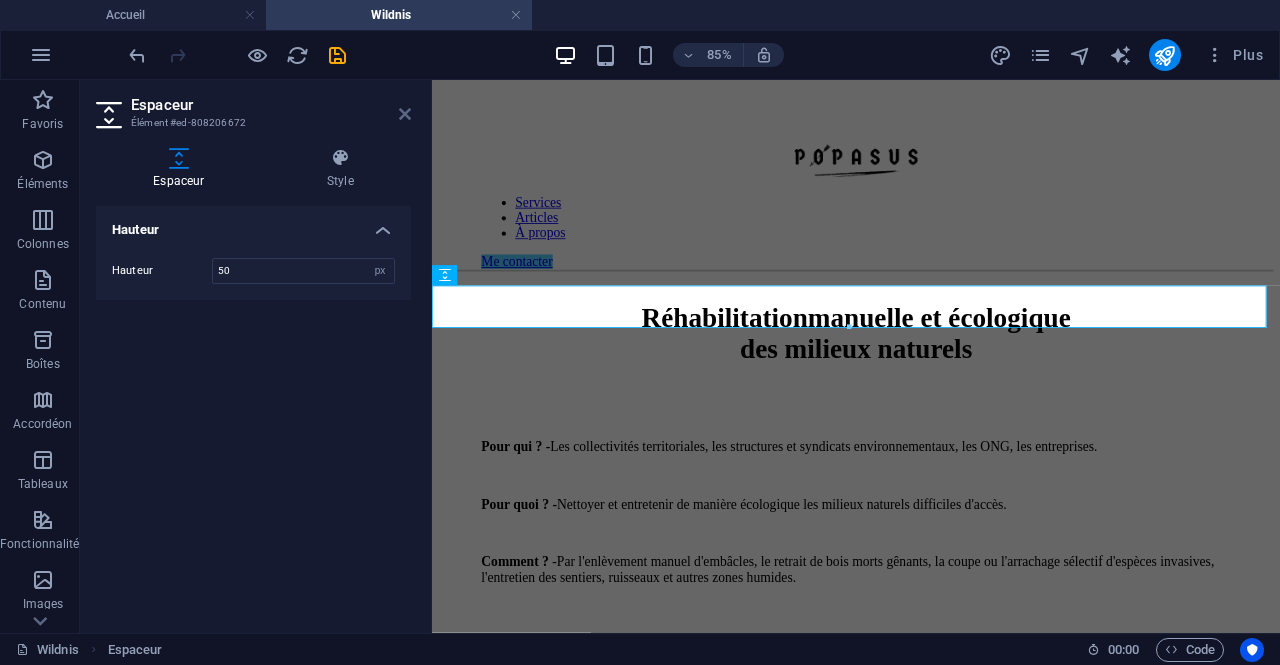 click at bounding box center (405, 114) 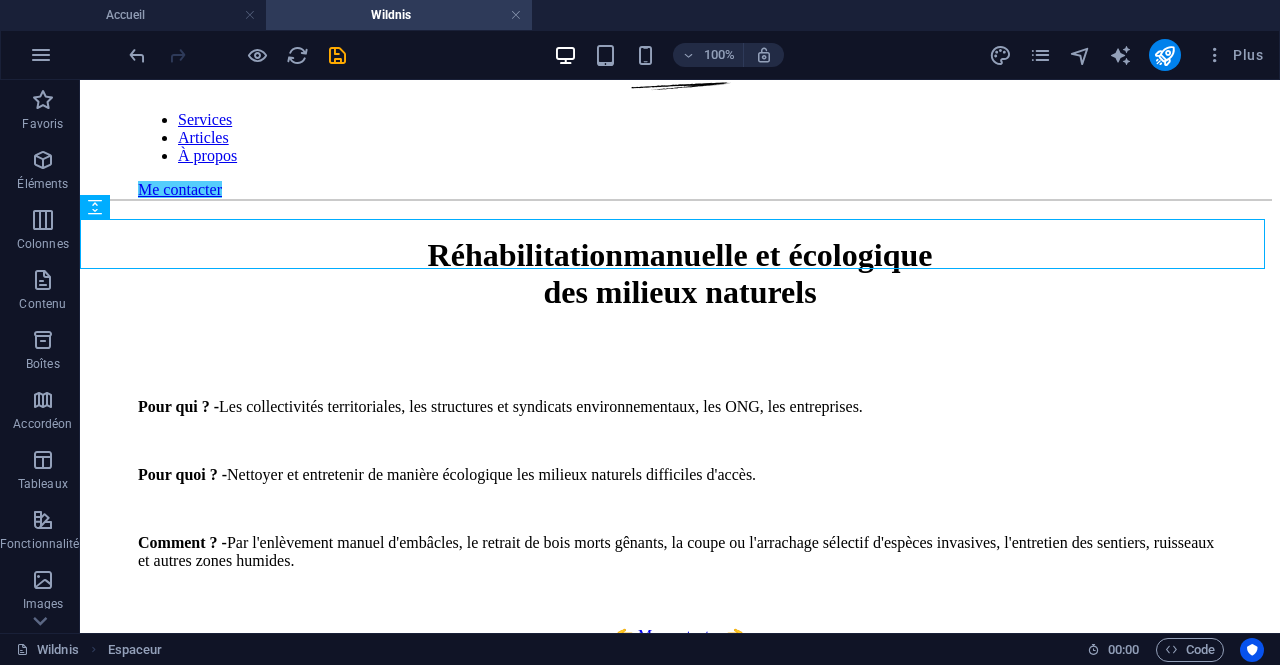 scroll, scrollTop: 396, scrollLeft: 0, axis: vertical 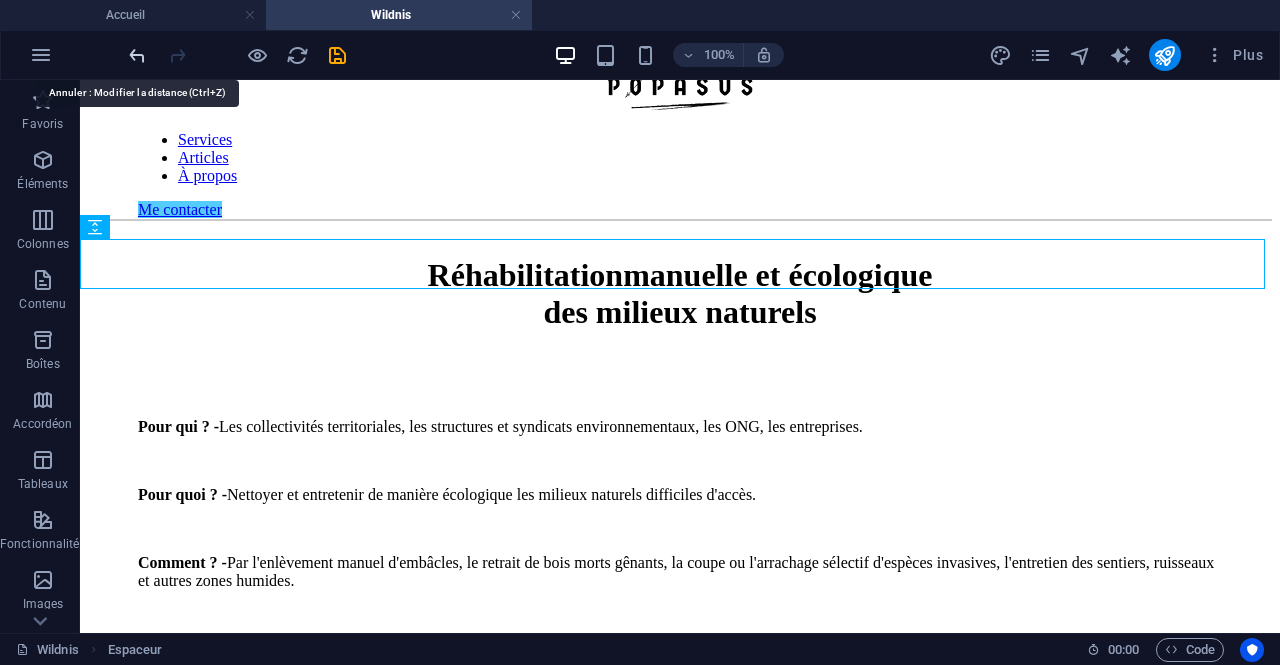 click at bounding box center (137, 55) 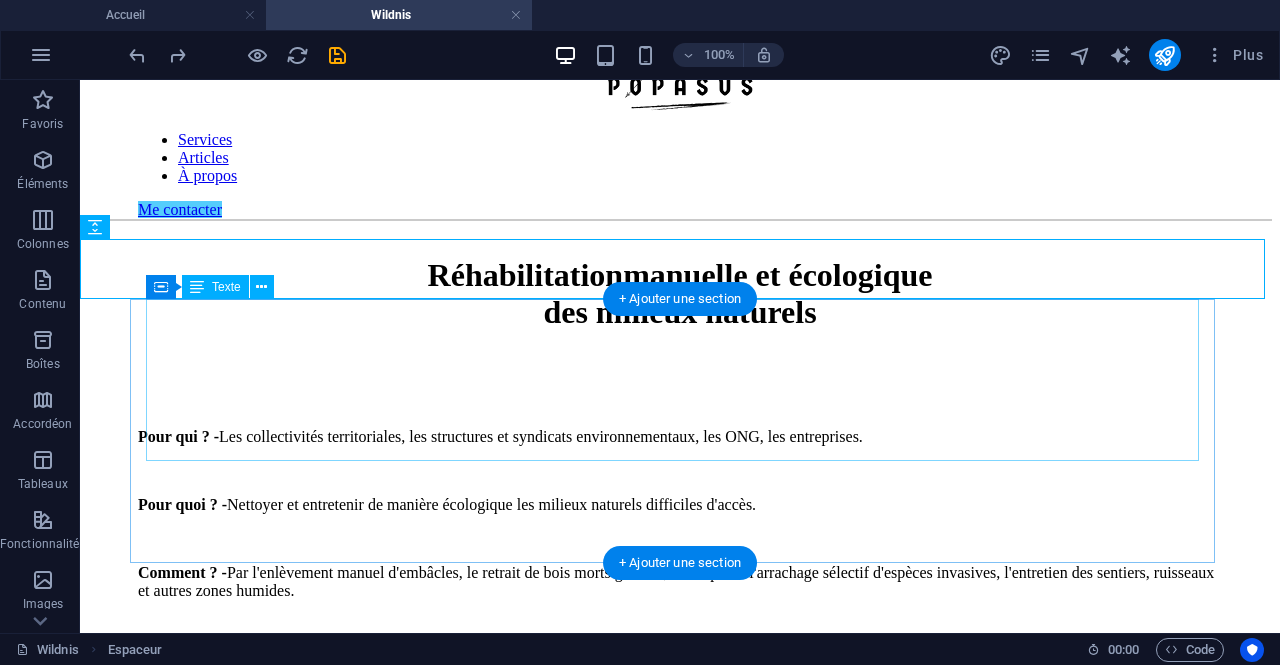 click on "Pour qui ? -  Les collectivités territoriales, les structures et syndicats environnementaux, les ONG, les entreprises. Pour quoi ? -  Nettoyer et entretenir de manière écologique les milieux naturels difficiles d'accès. Comment ? -  Par l'enlèvement manuel d'embâcles, le retrait de bois morts gênants, la coupe ou l'arrachage sélectif d'espèces invasives, l'entretien des sentiers, ruisseaux et autres zones humides." at bounding box center (680, 514) 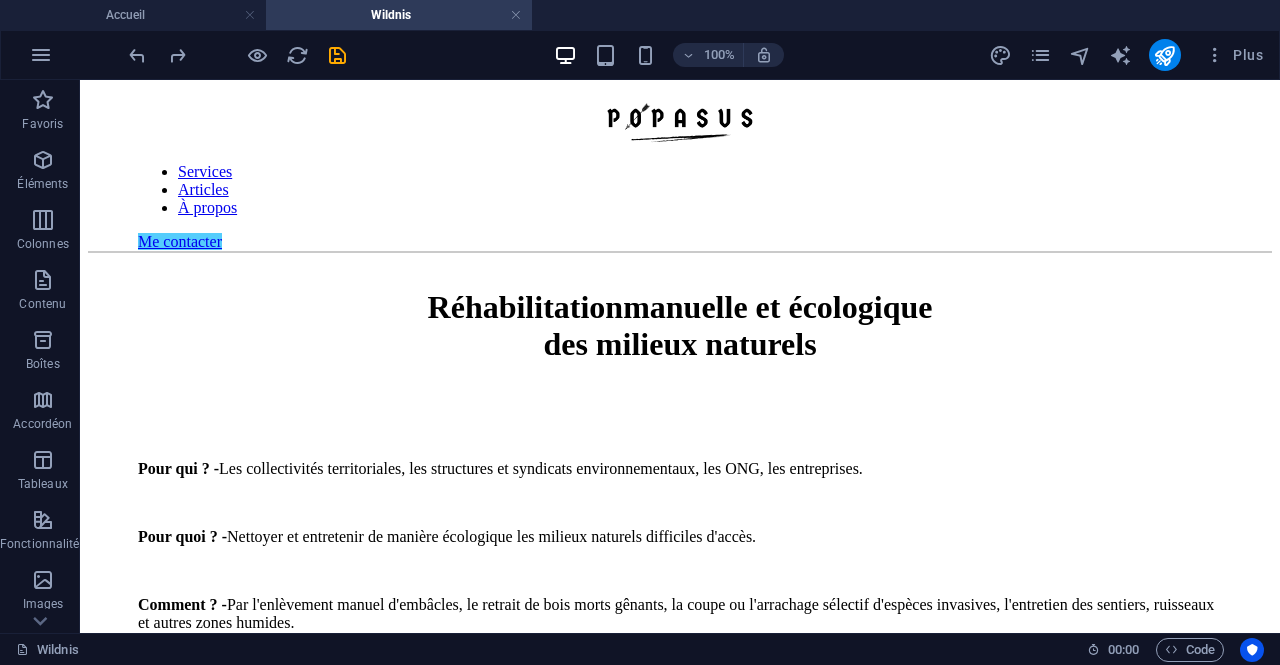 scroll, scrollTop: 447, scrollLeft: 0, axis: vertical 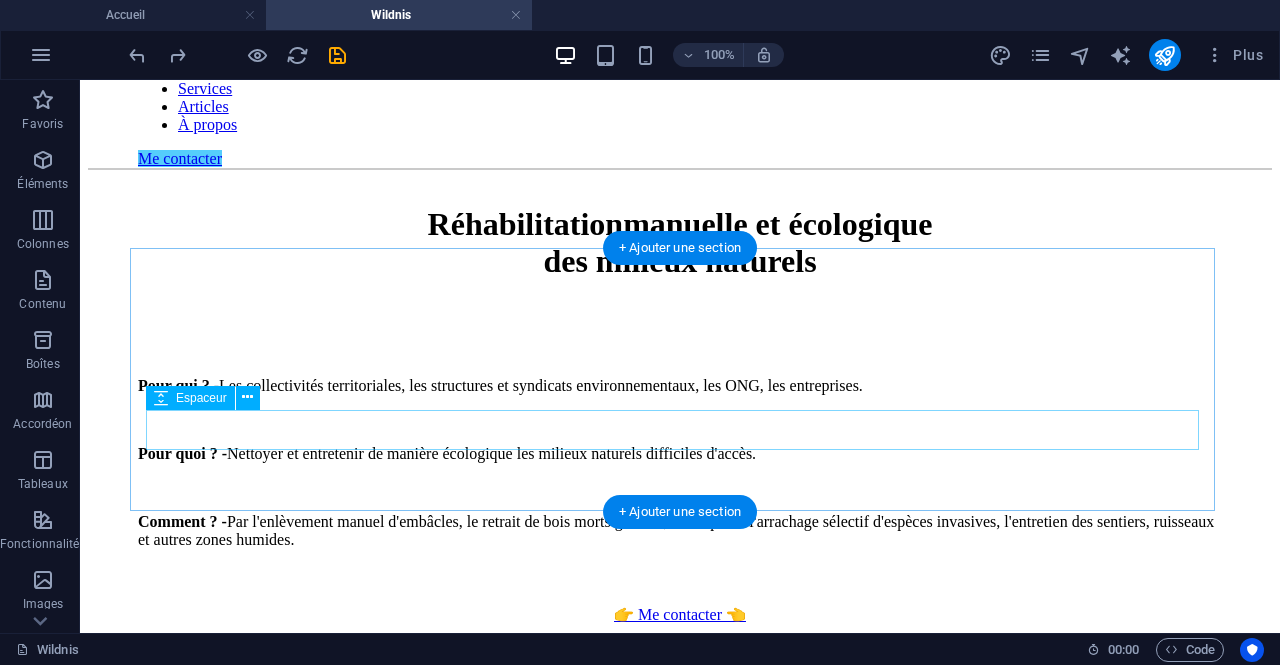 click at bounding box center (680, 585) 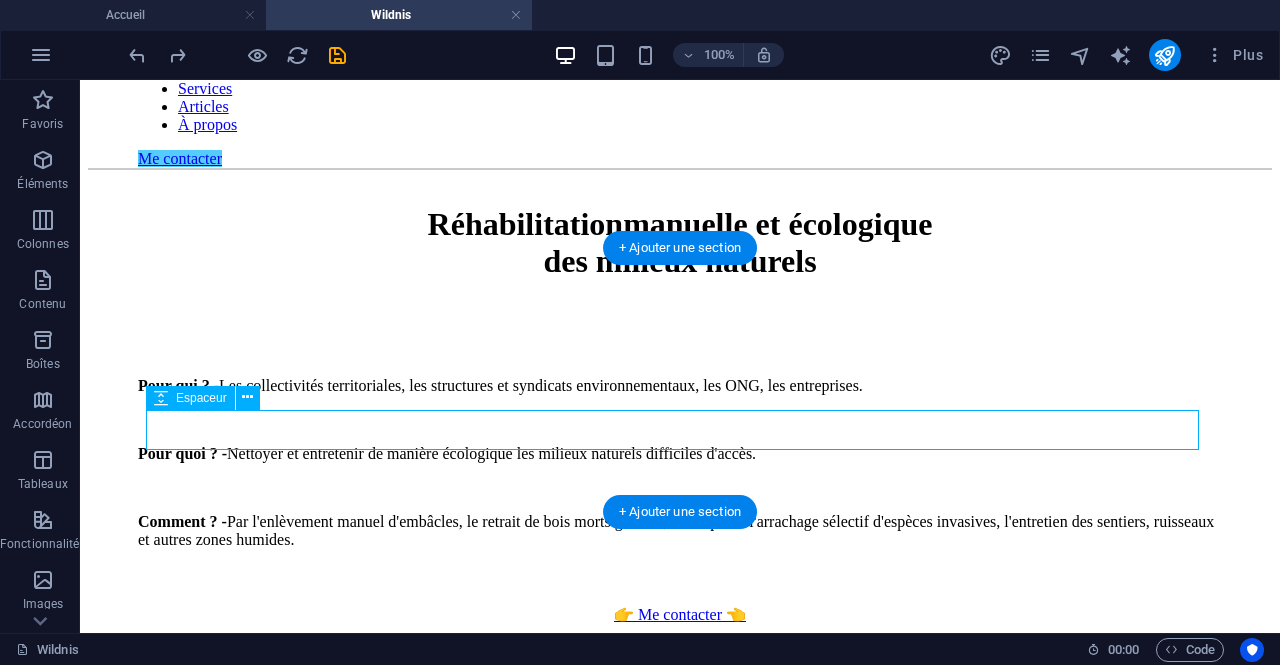 click at bounding box center (680, 585) 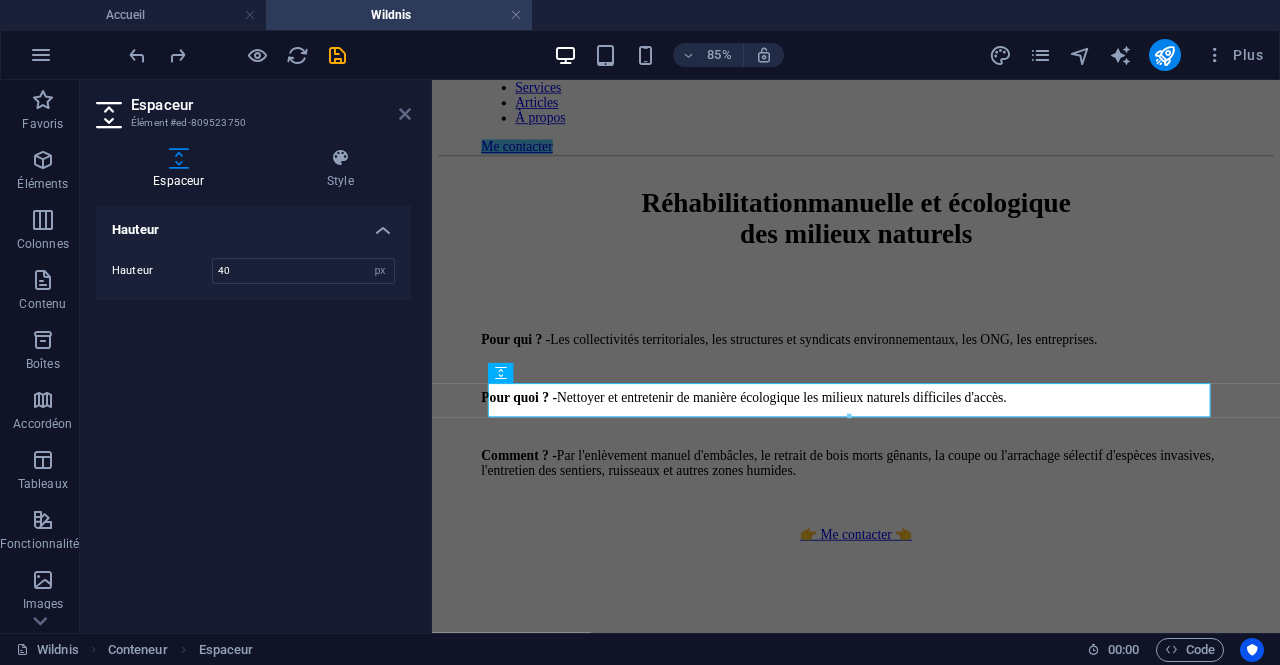 click at bounding box center [405, 114] 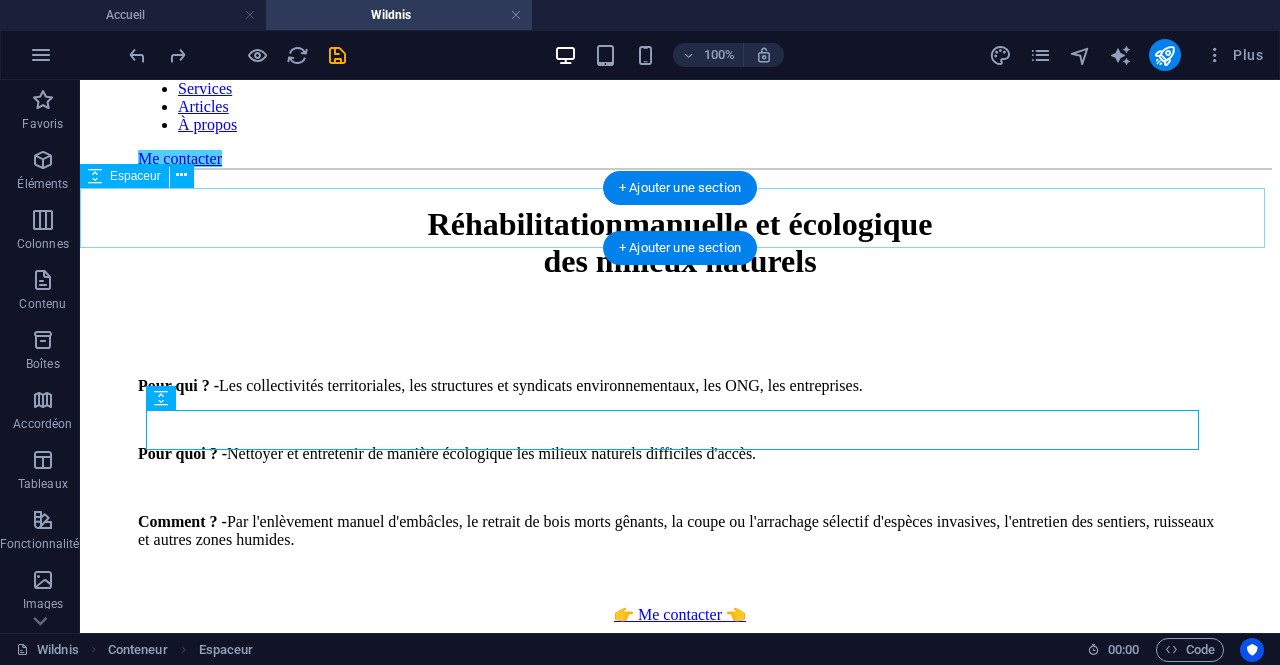 click at bounding box center [680, 331] 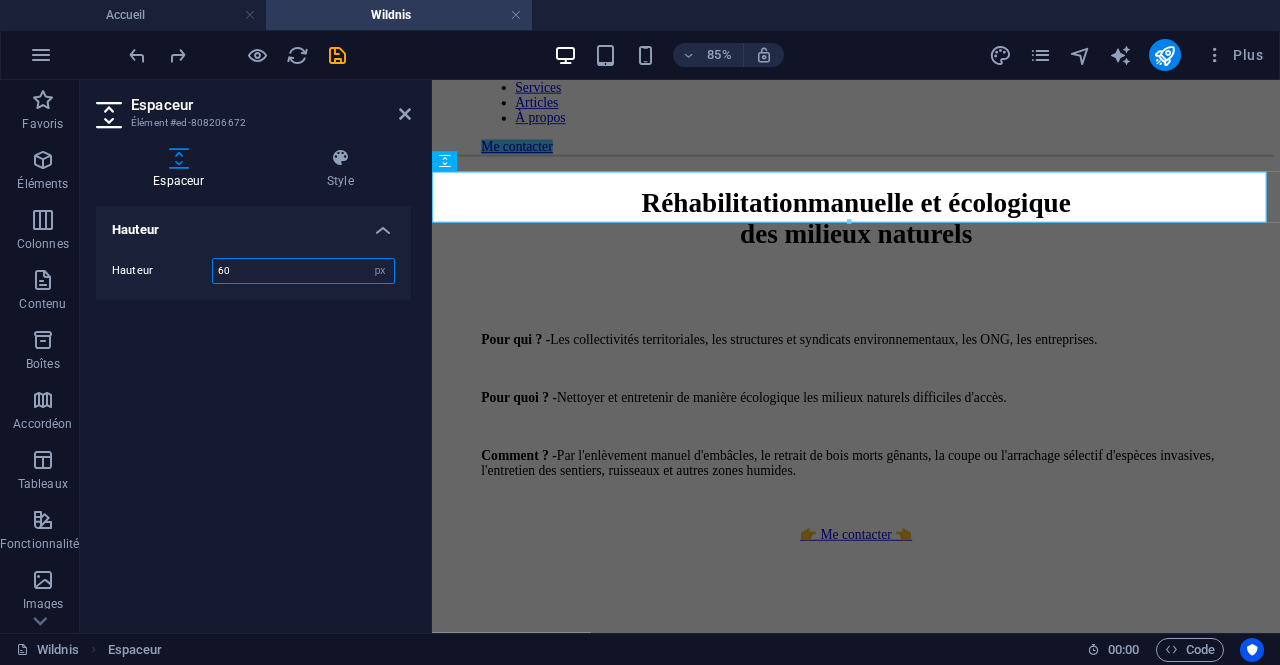 click on "60" at bounding box center [303, 271] 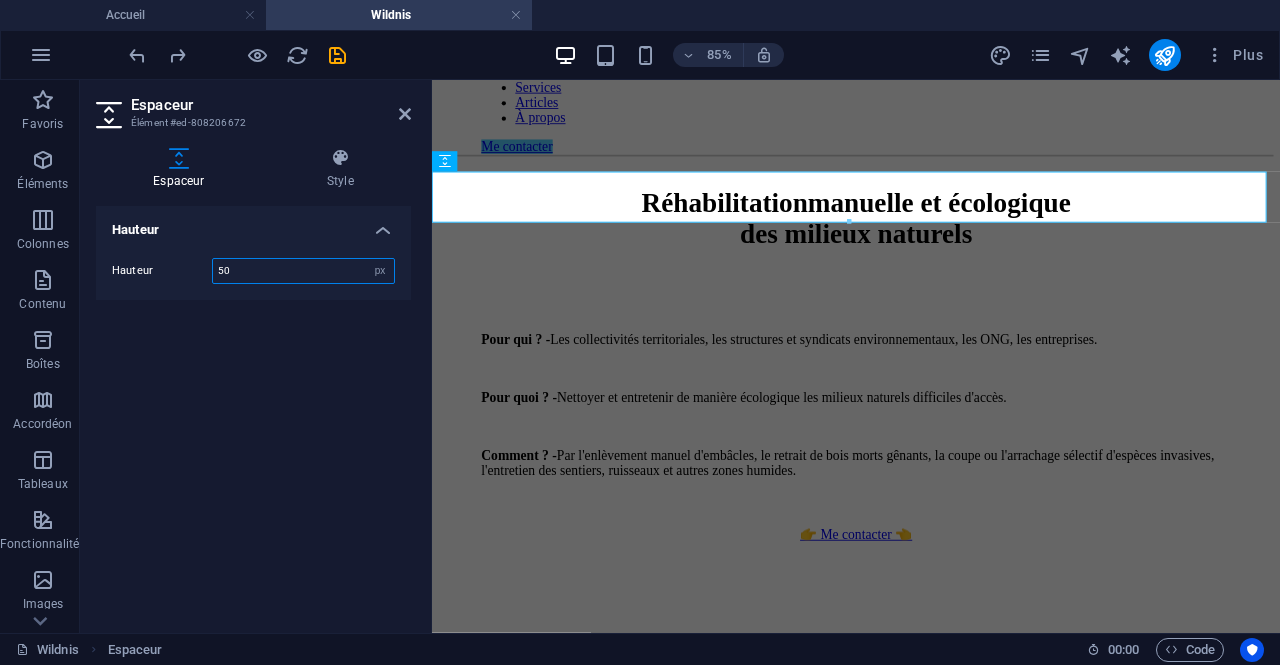 type on "50" 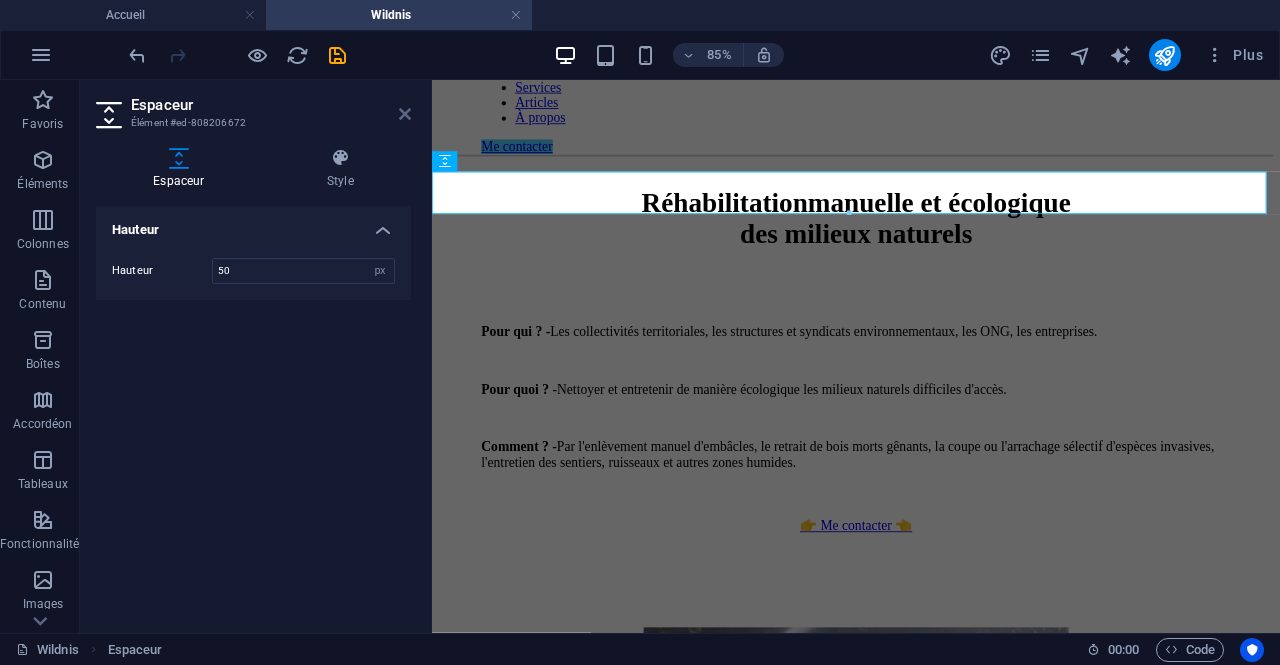 click at bounding box center [405, 114] 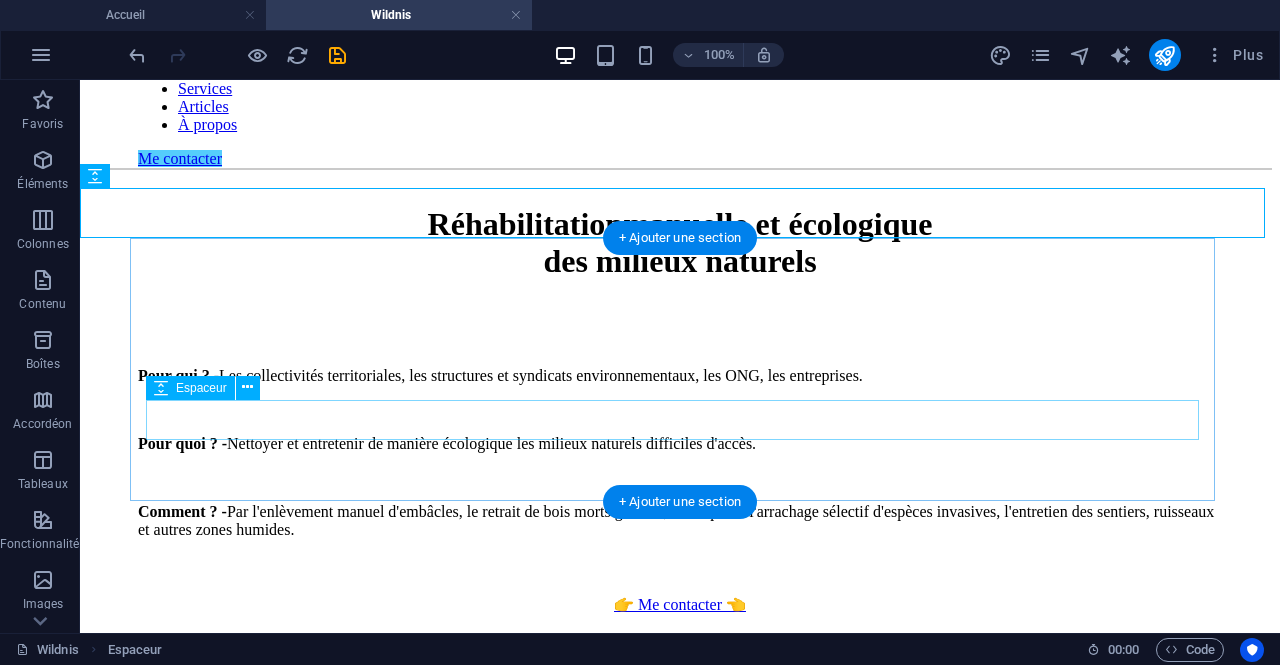 click at bounding box center (680, 575) 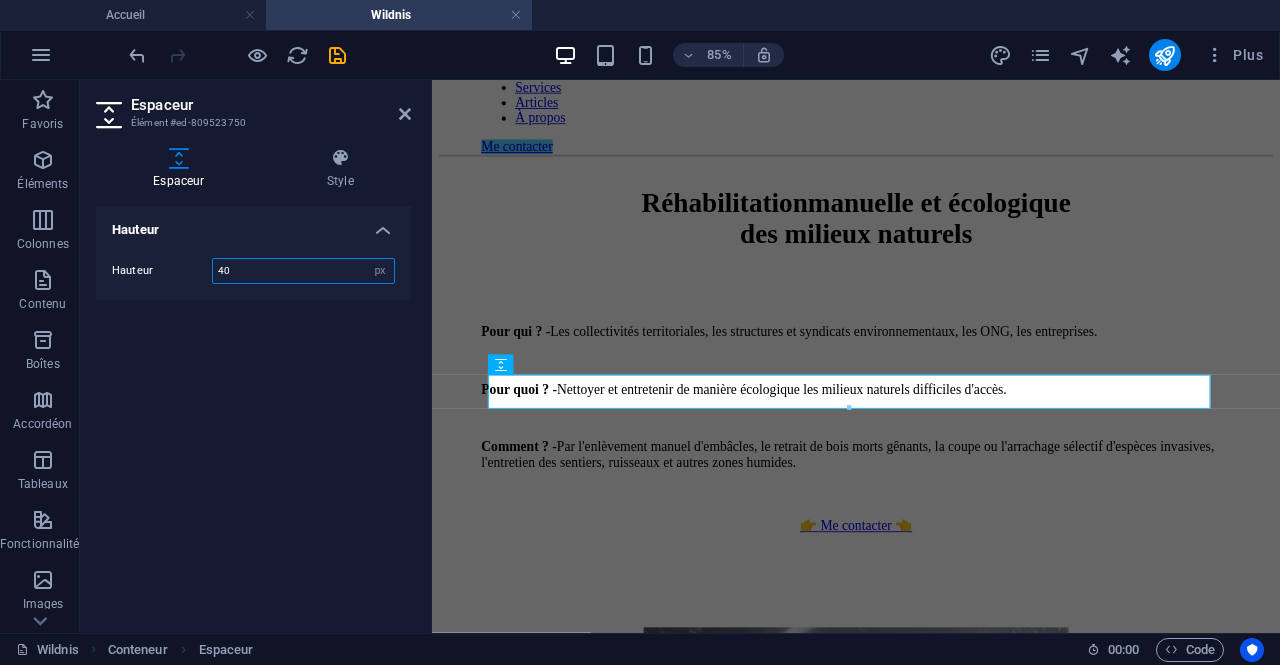 click on "40" at bounding box center [303, 271] 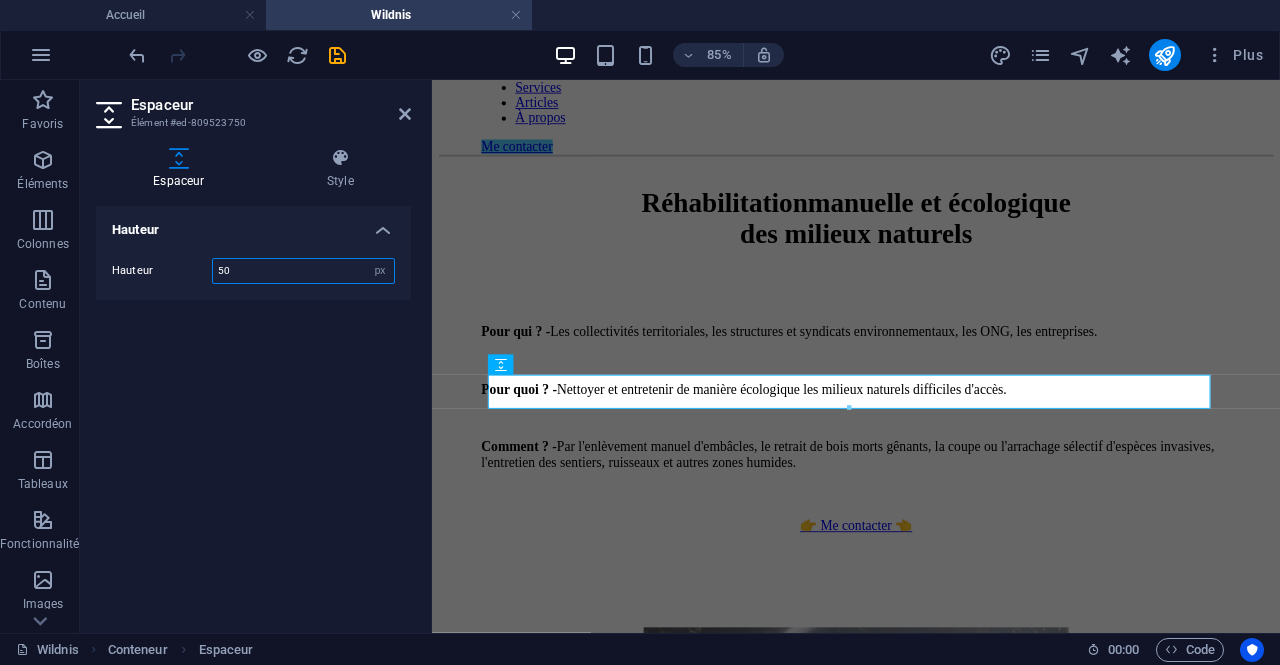 type on "50" 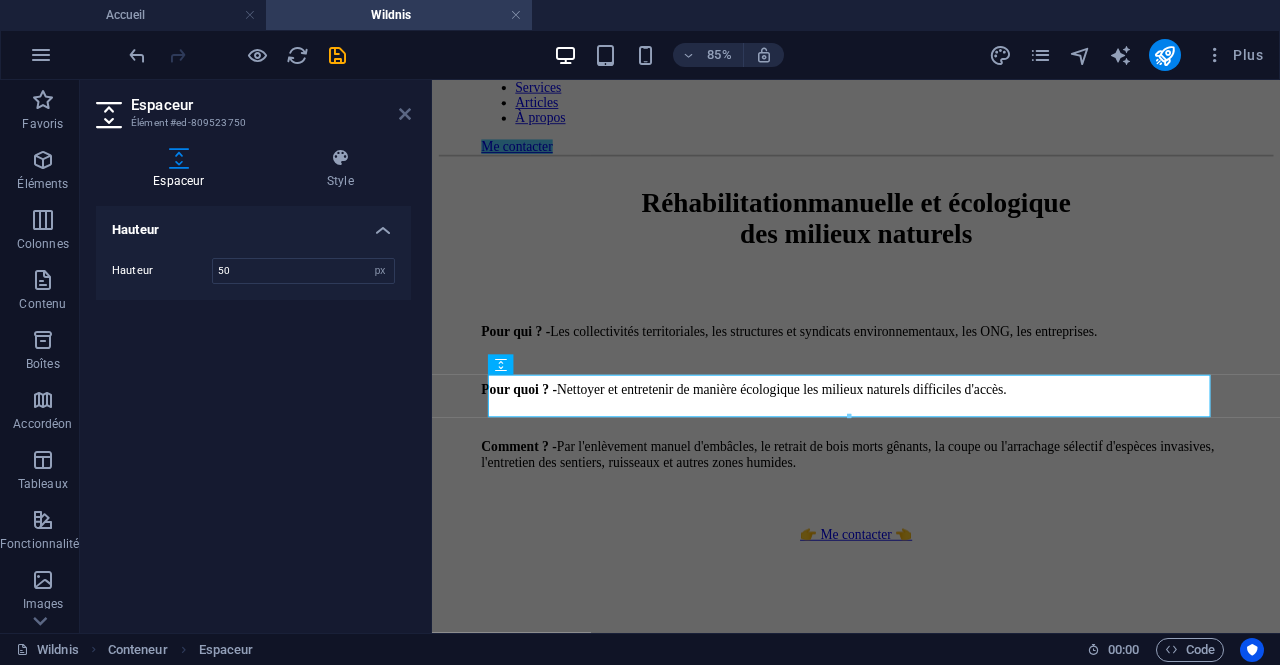 click at bounding box center [405, 114] 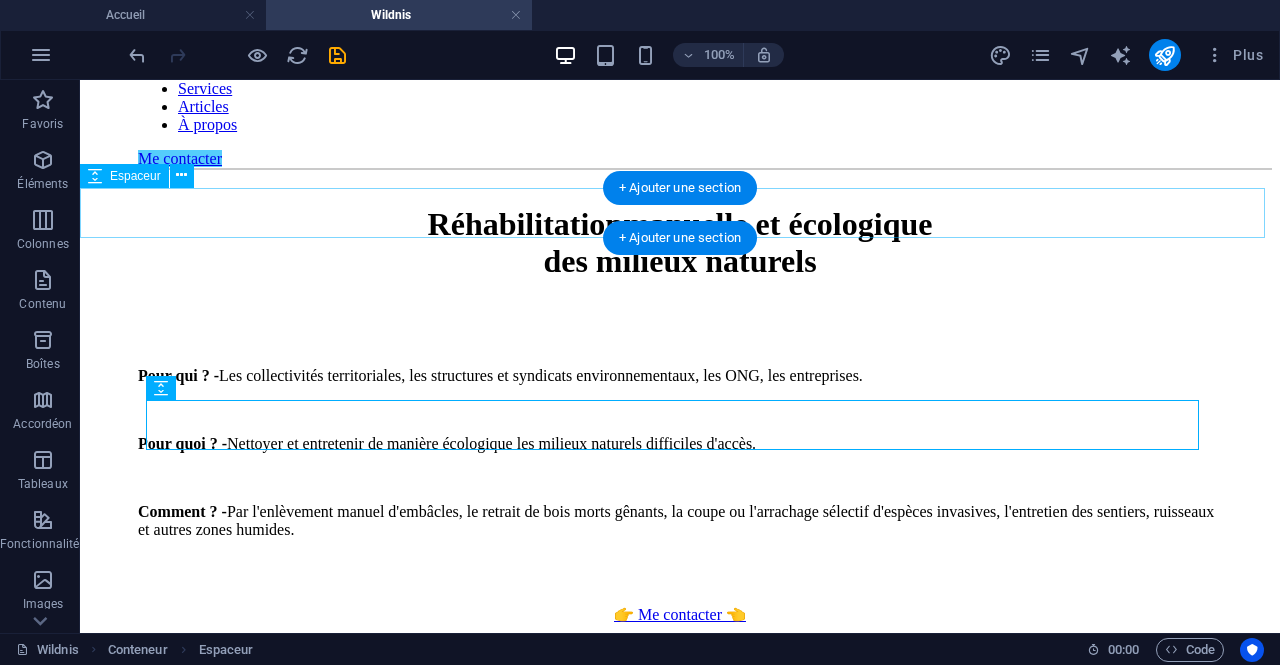click at bounding box center (680, 326) 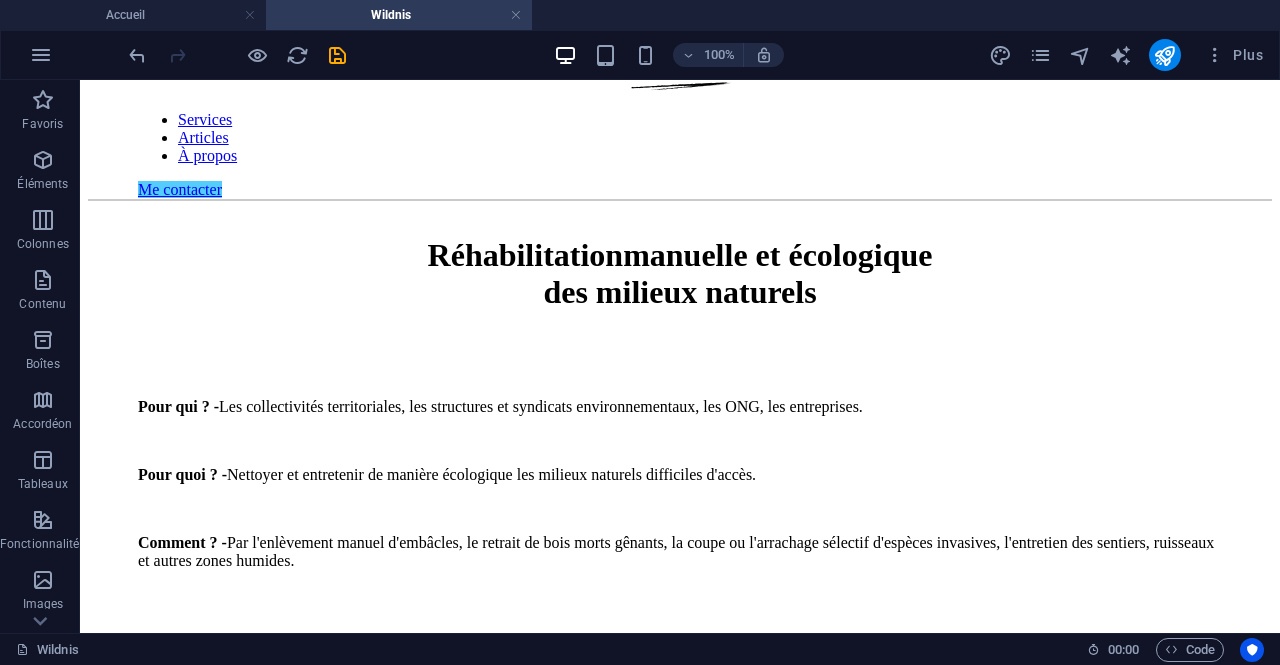 scroll, scrollTop: 458, scrollLeft: 0, axis: vertical 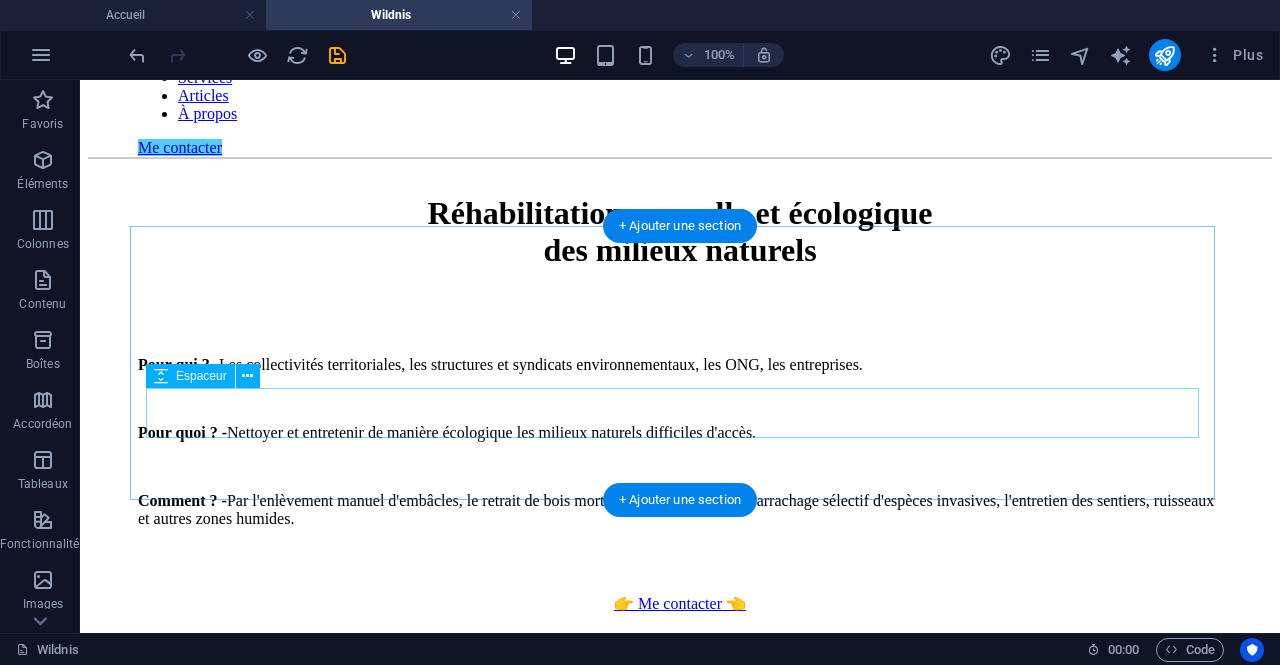 click at bounding box center [680, 569] 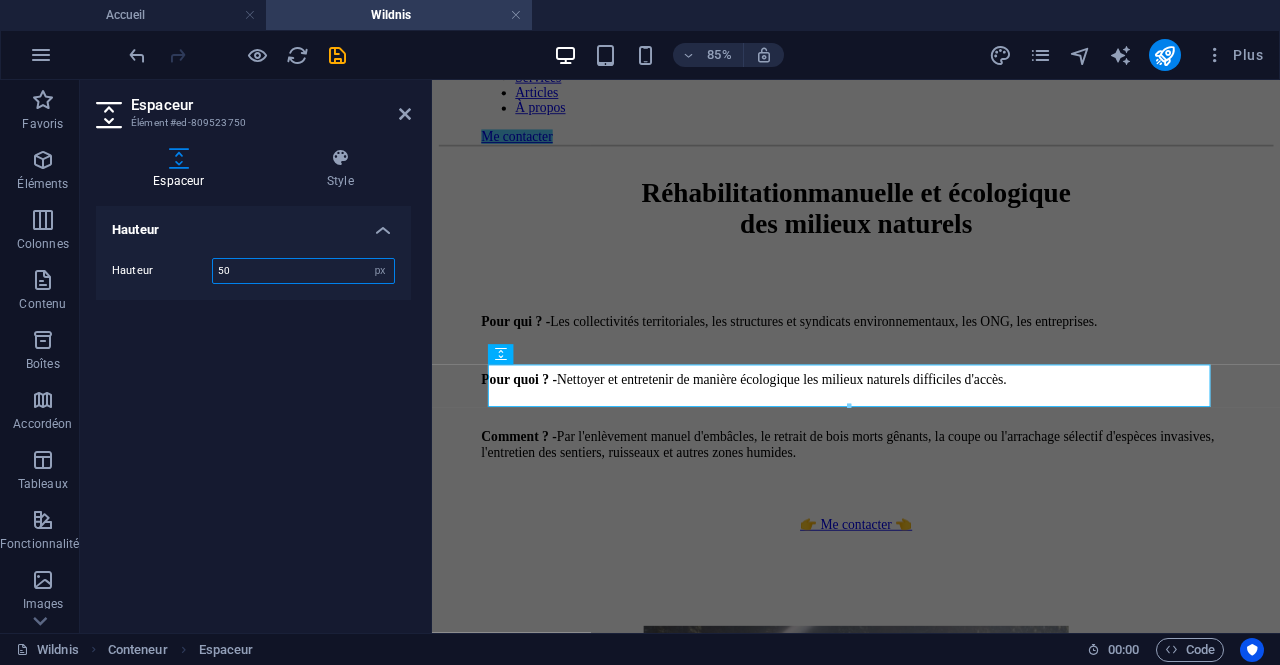 click on "50" at bounding box center [303, 271] 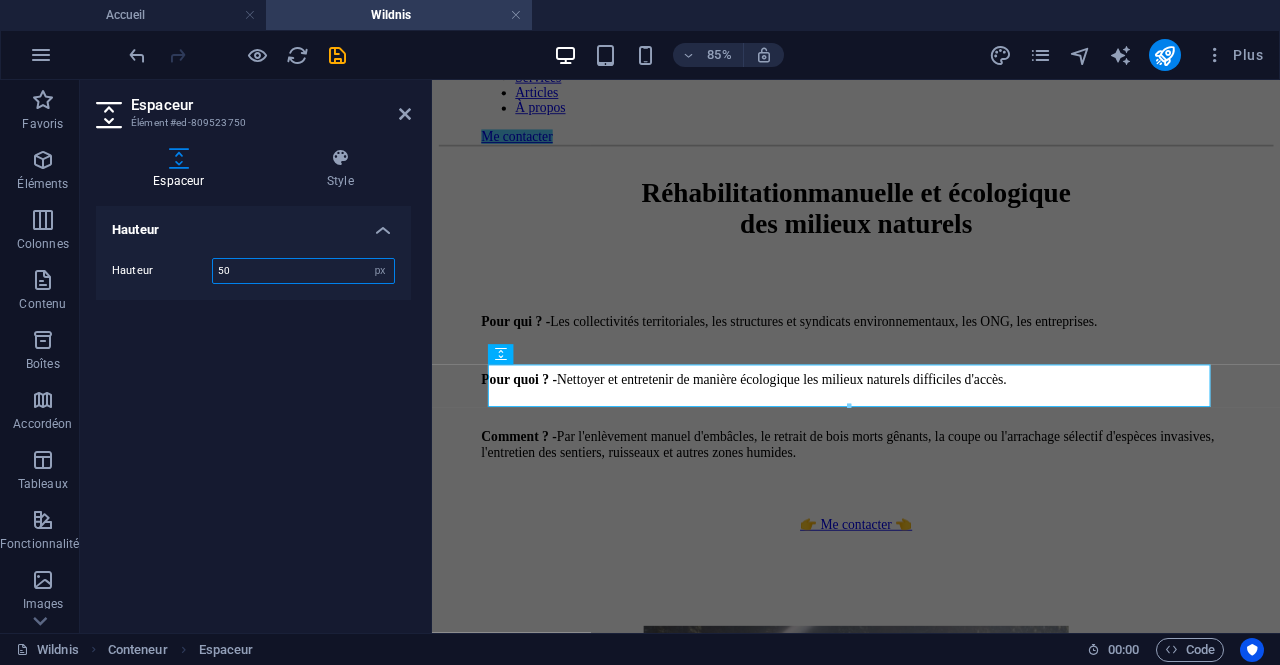 type on "5" 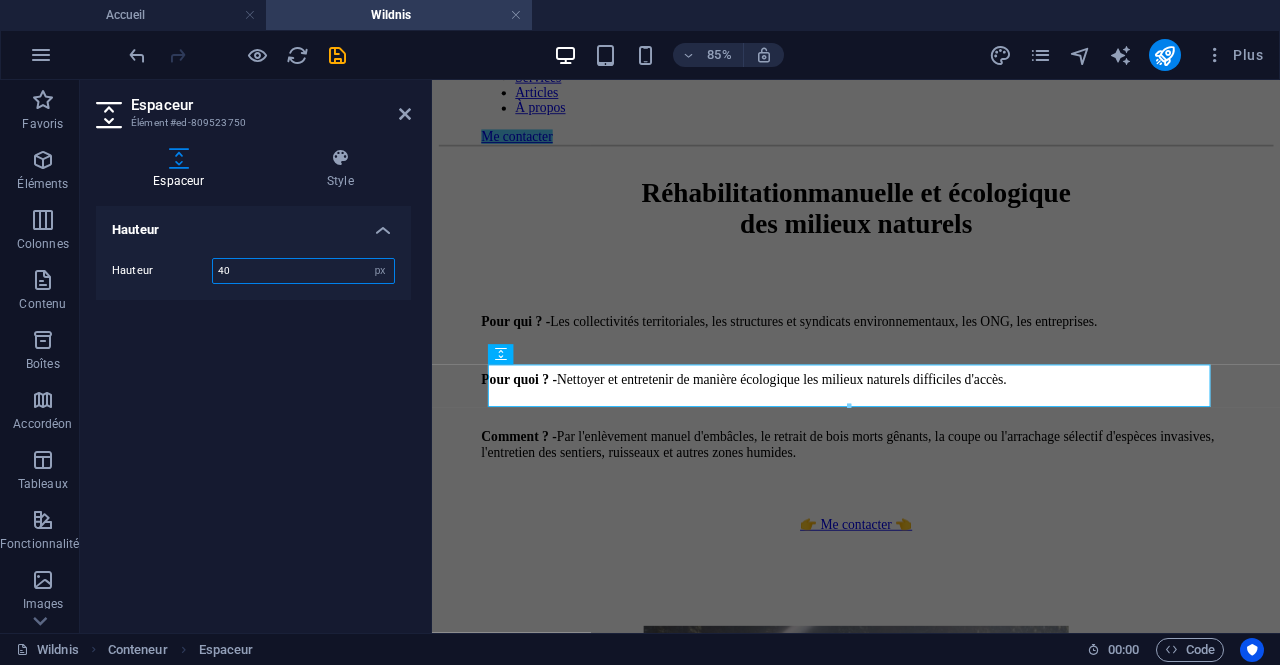 type on "40" 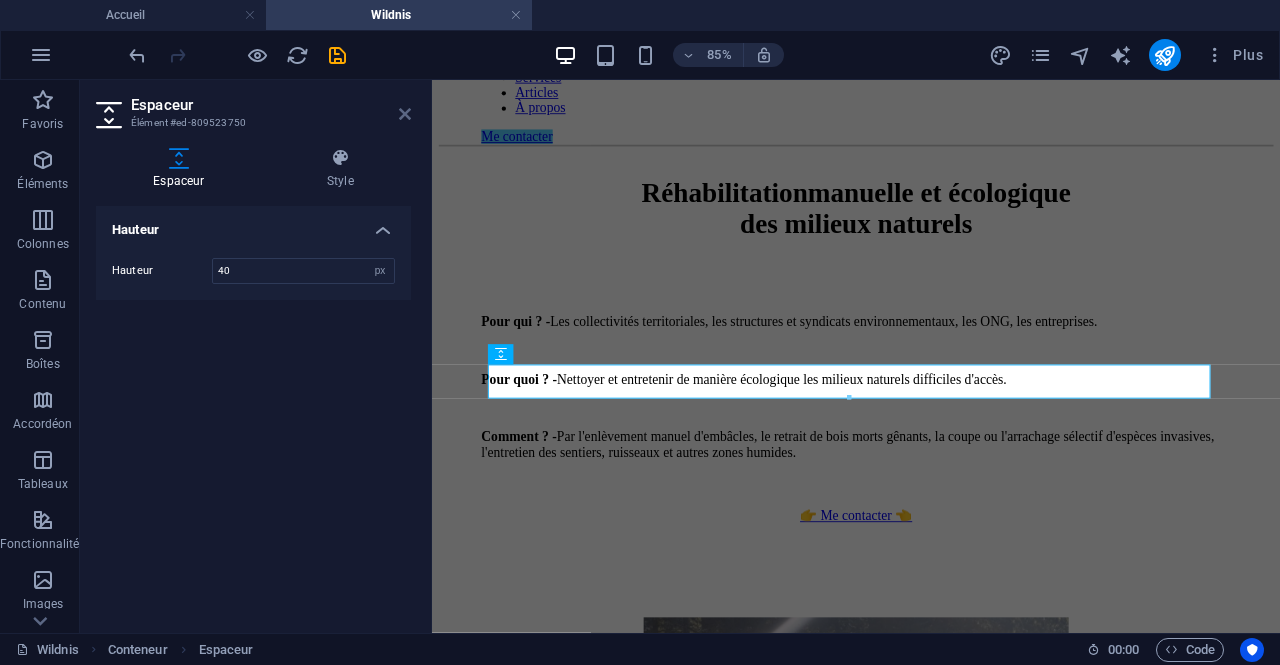 click at bounding box center [405, 114] 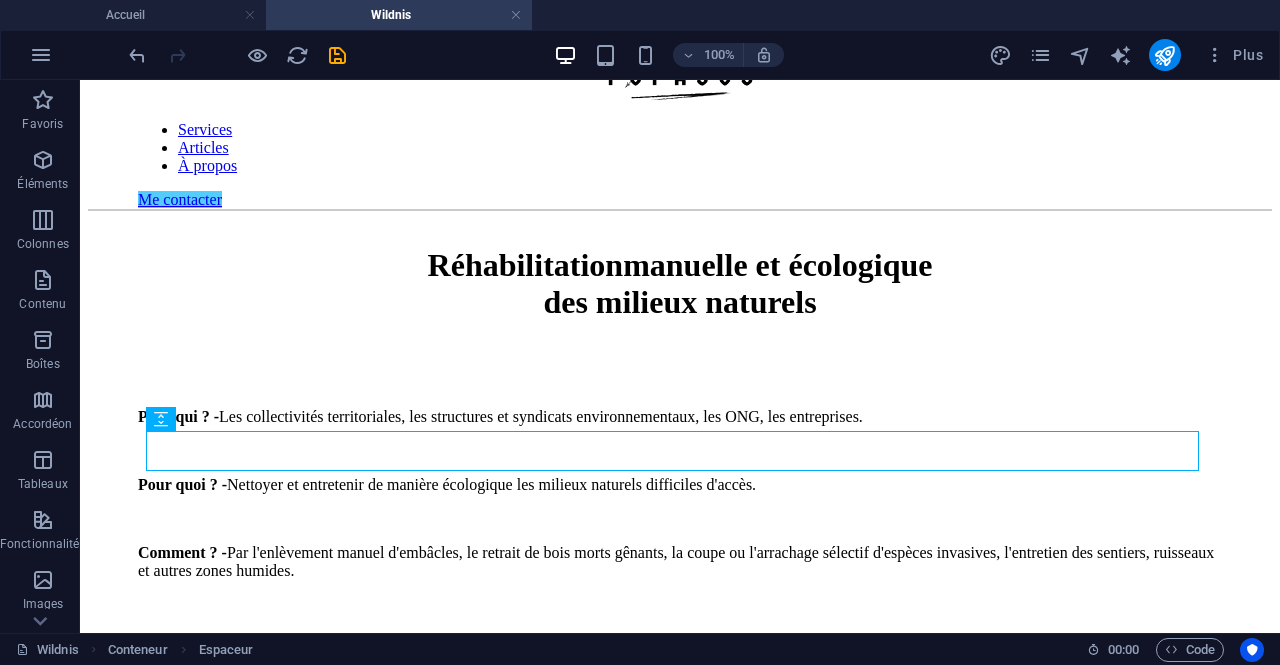 scroll, scrollTop: 416, scrollLeft: 0, axis: vertical 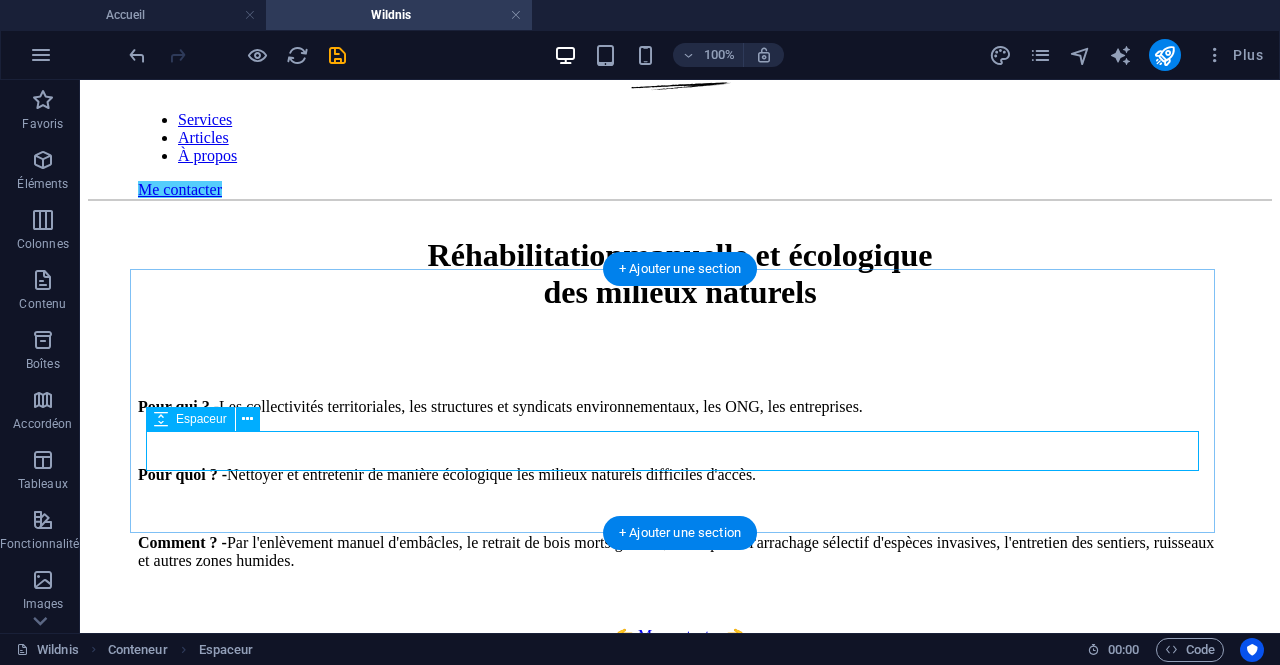 click at bounding box center [680, 606] 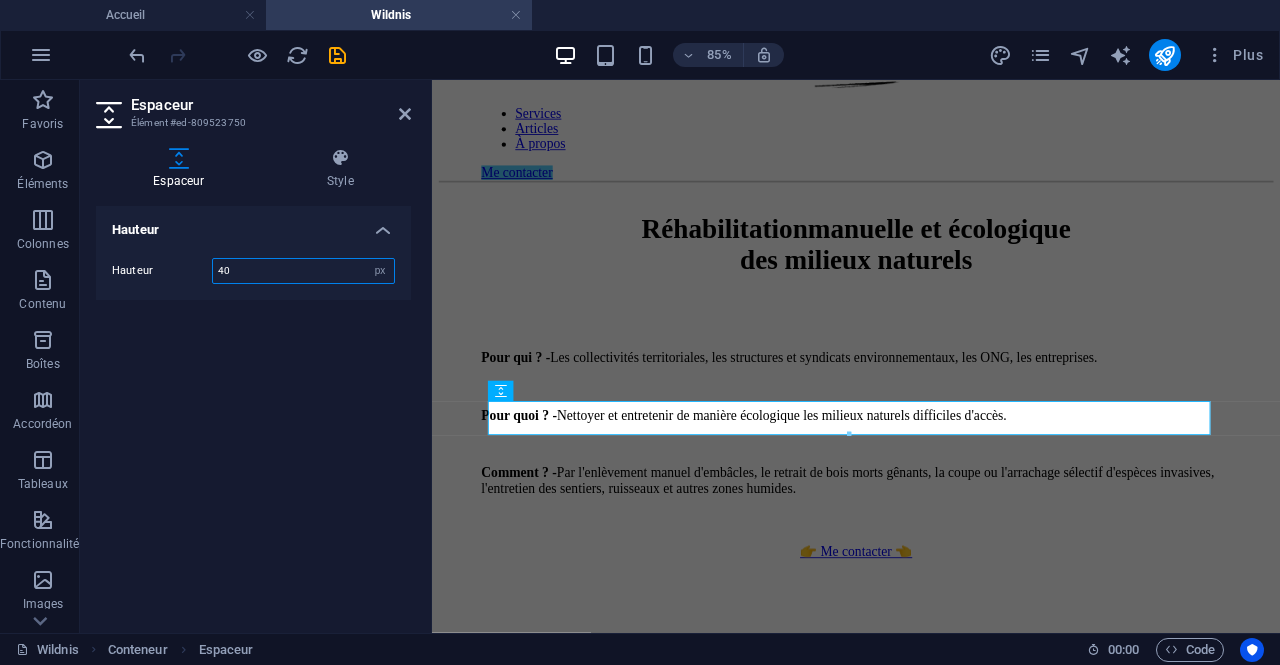 click on "40" at bounding box center [303, 271] 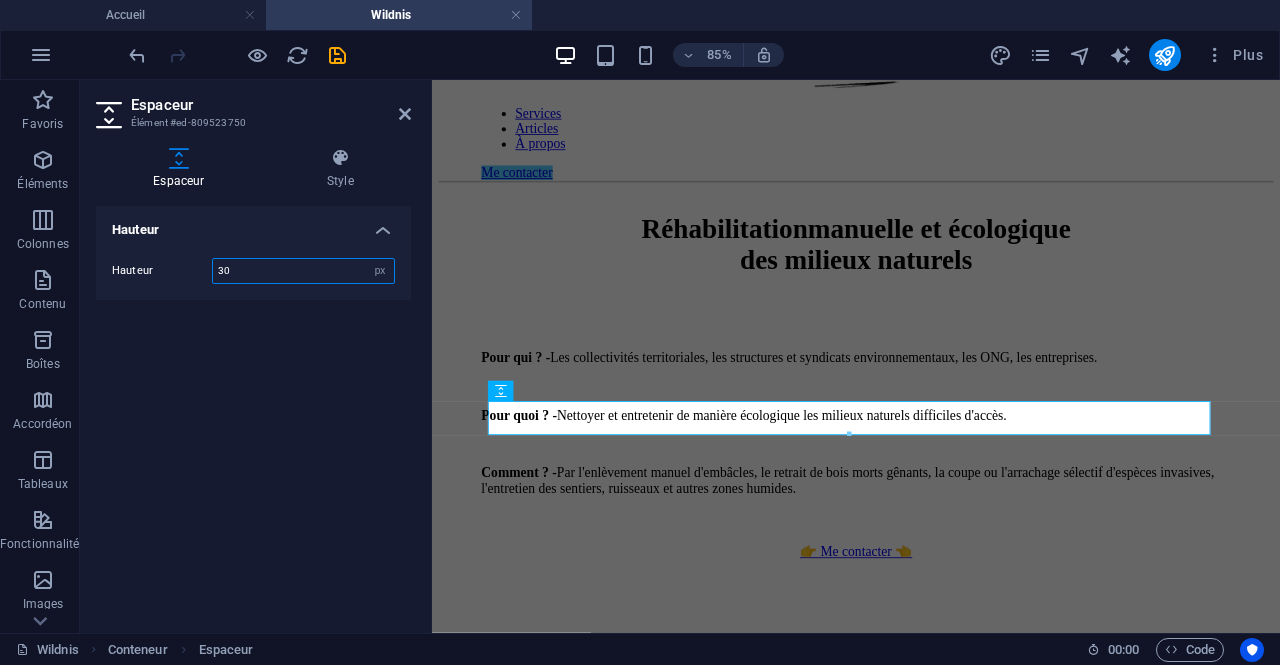 type on "30" 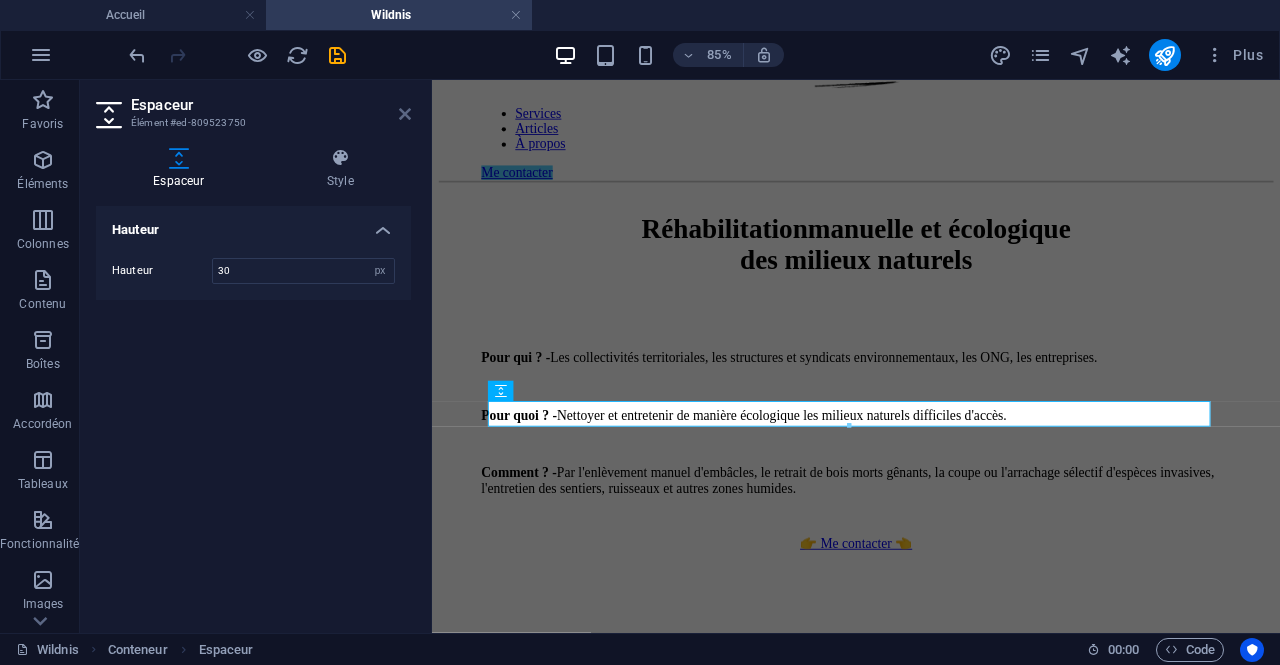 click at bounding box center (405, 114) 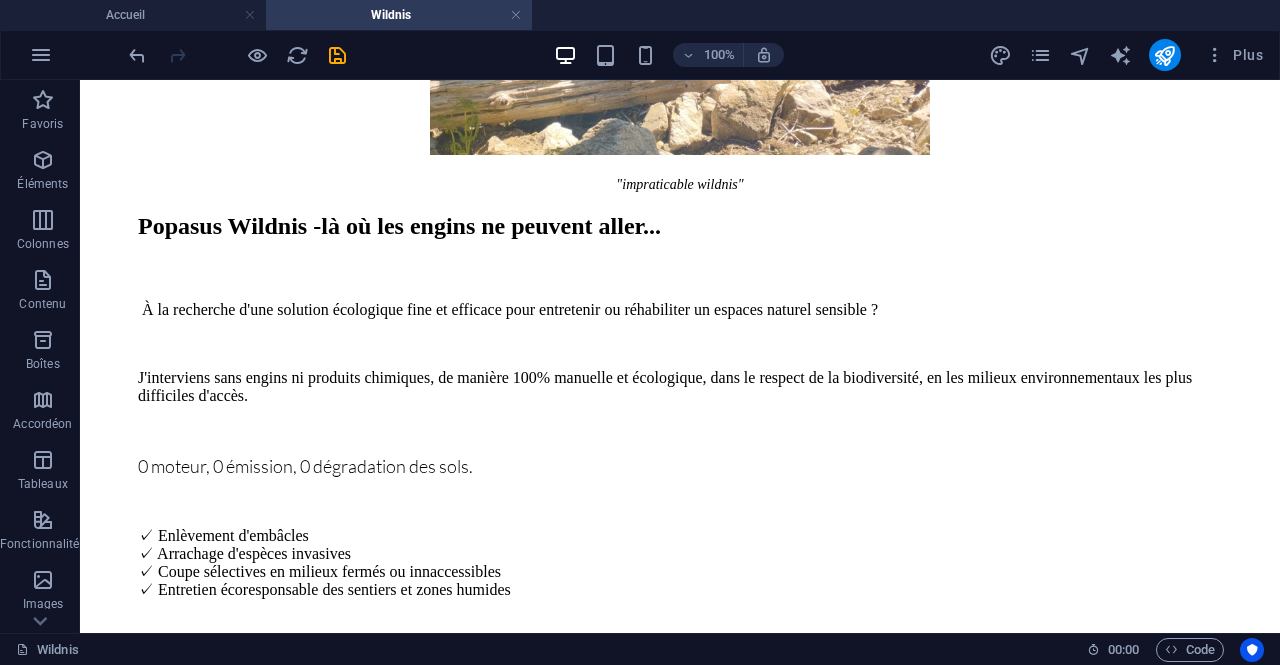 scroll, scrollTop: 1454, scrollLeft: 0, axis: vertical 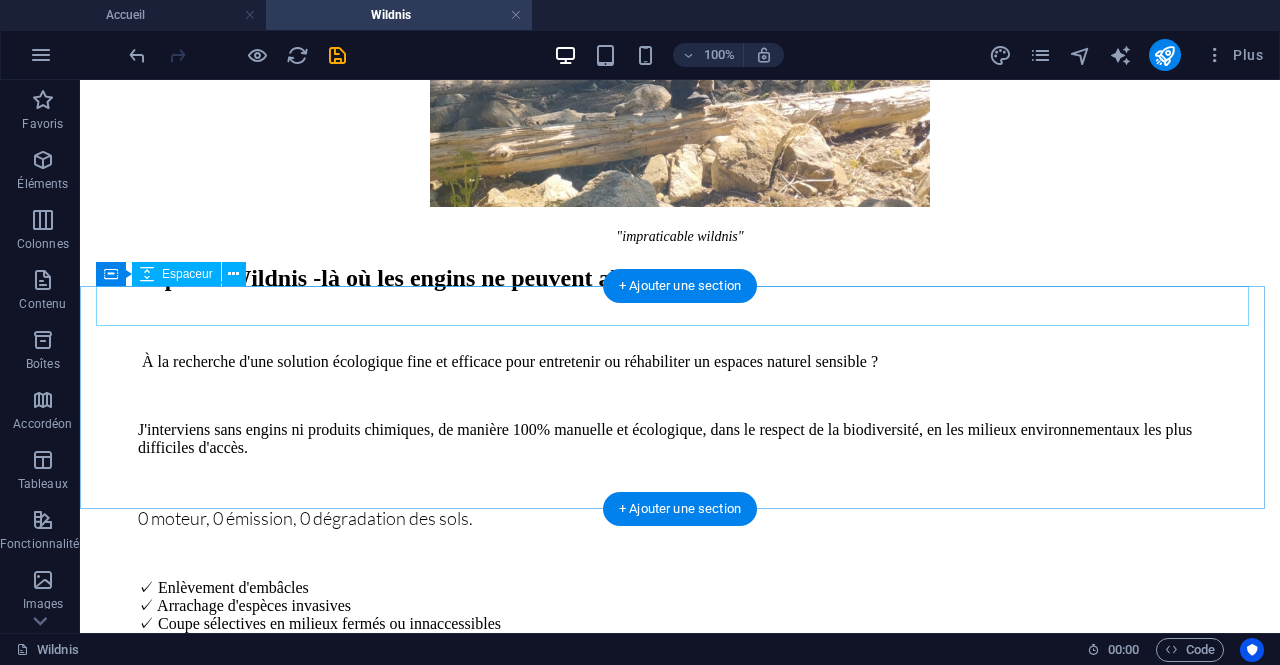 click at bounding box center (680, 863) 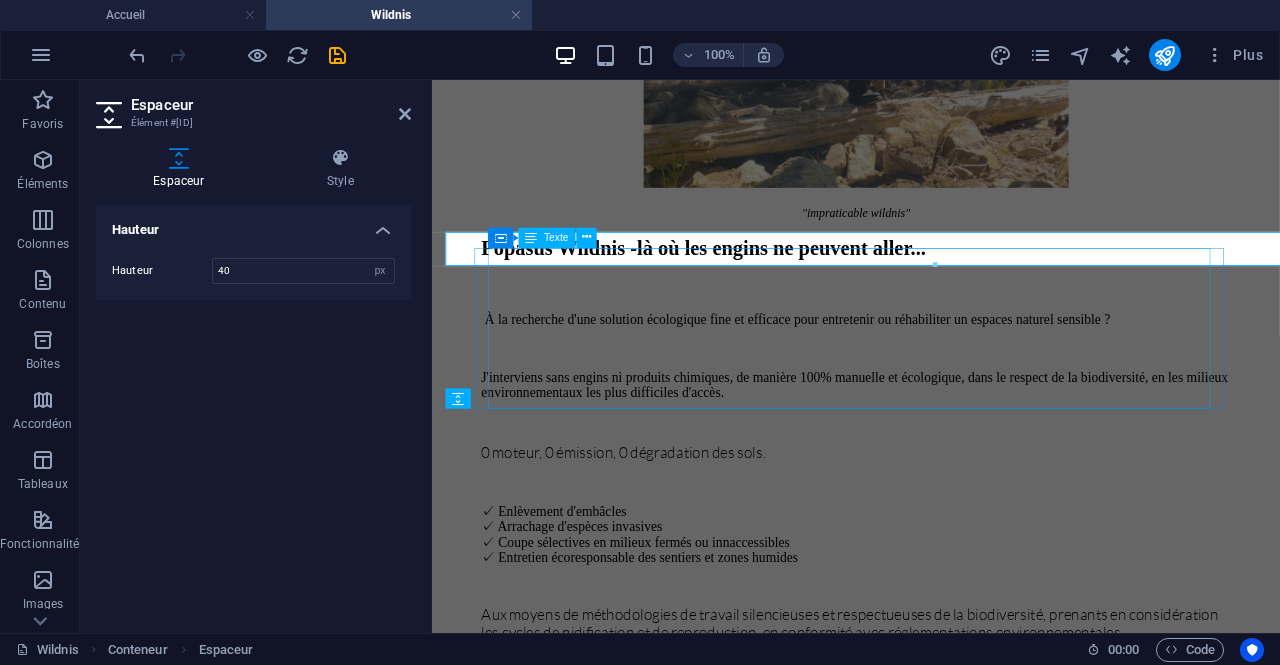 scroll, scrollTop: 1482, scrollLeft: 0, axis: vertical 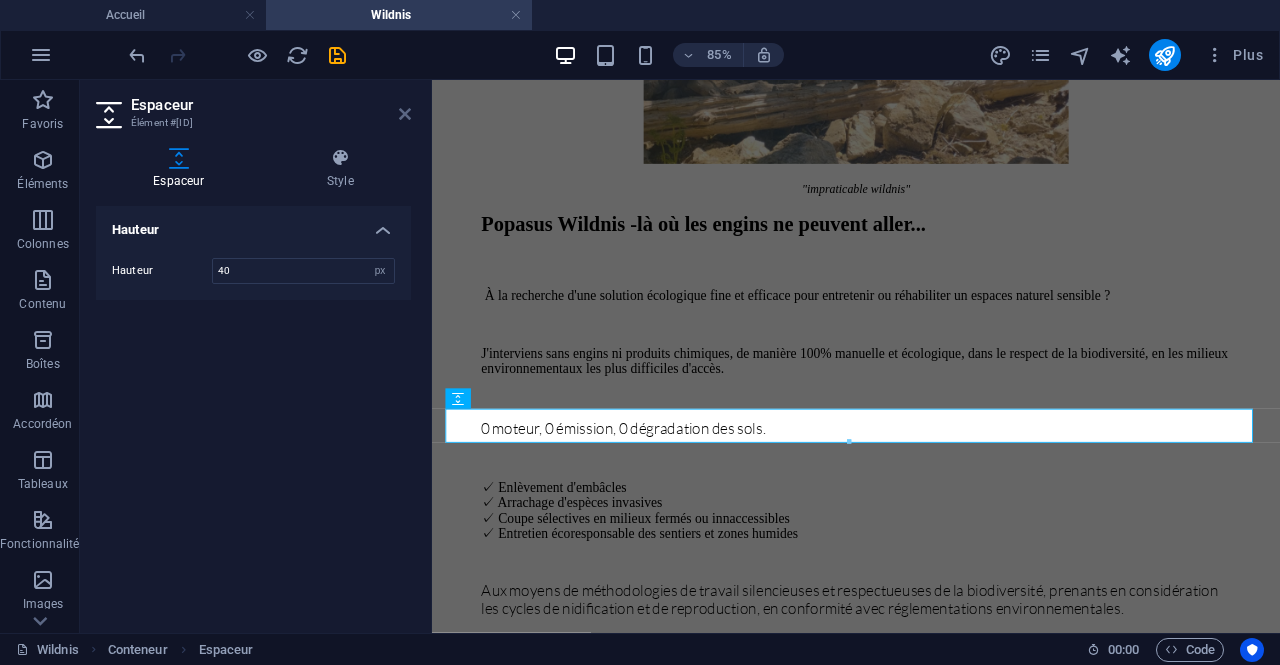 click at bounding box center (405, 114) 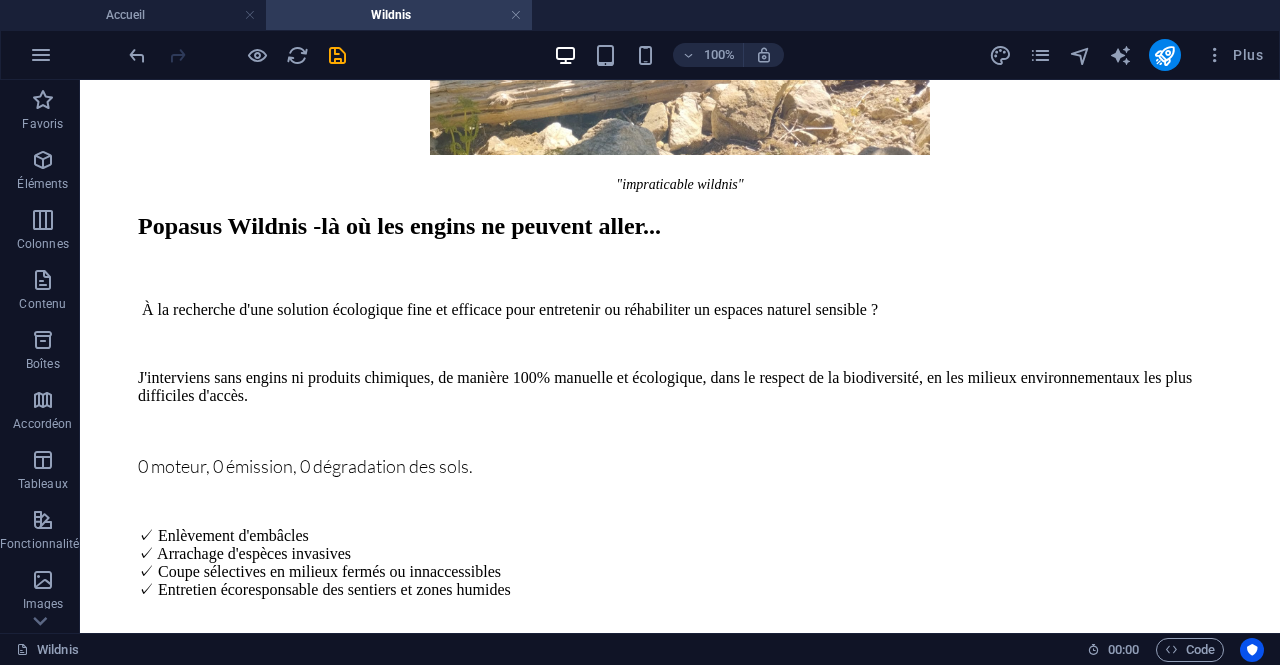 scroll, scrollTop: 1454, scrollLeft: 0, axis: vertical 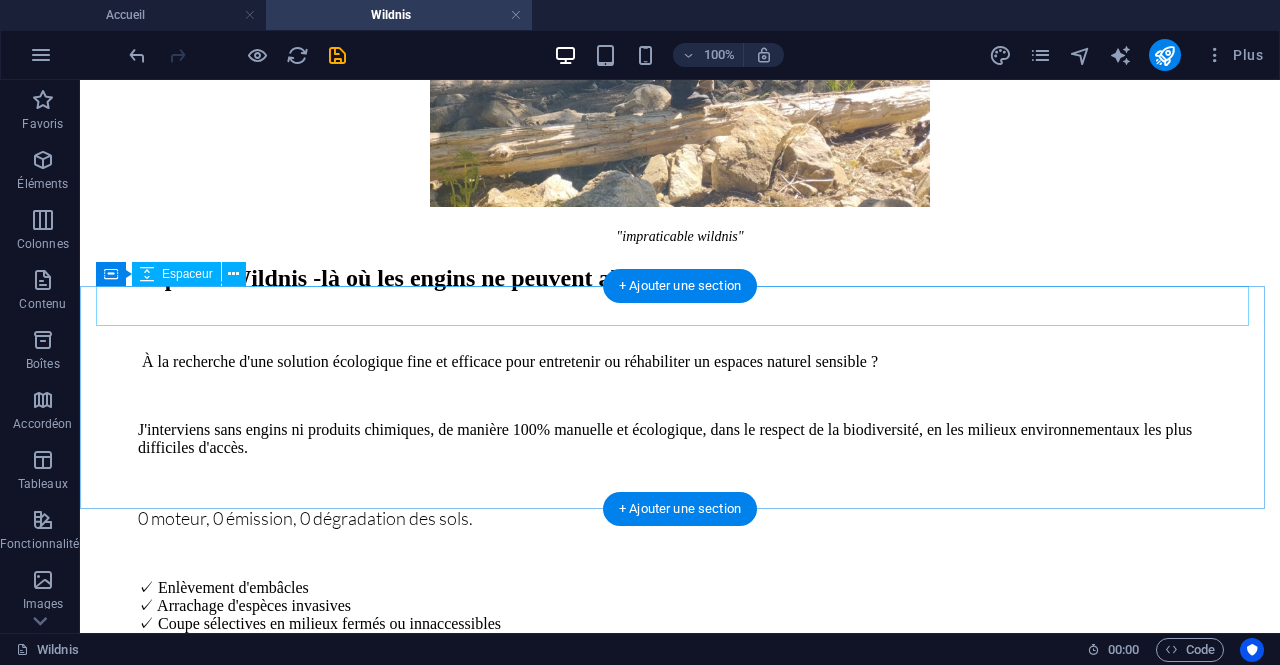 click at bounding box center (680, 863) 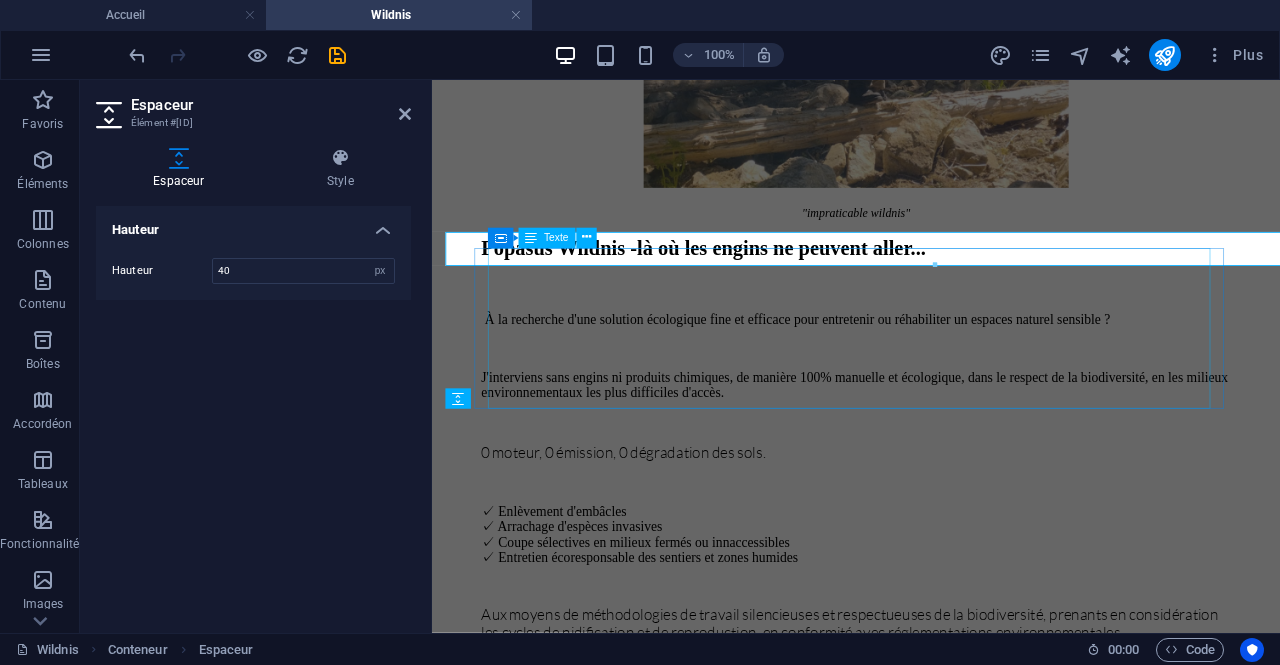 scroll, scrollTop: 1482, scrollLeft: 0, axis: vertical 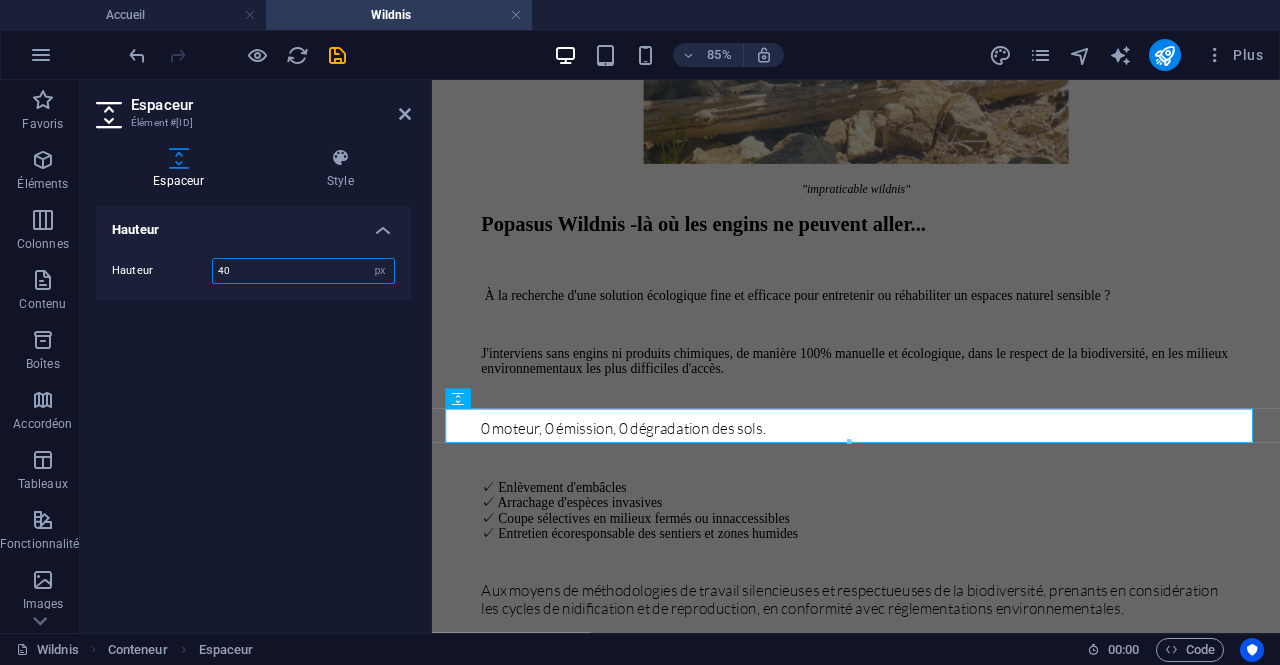 click on "40" at bounding box center (303, 271) 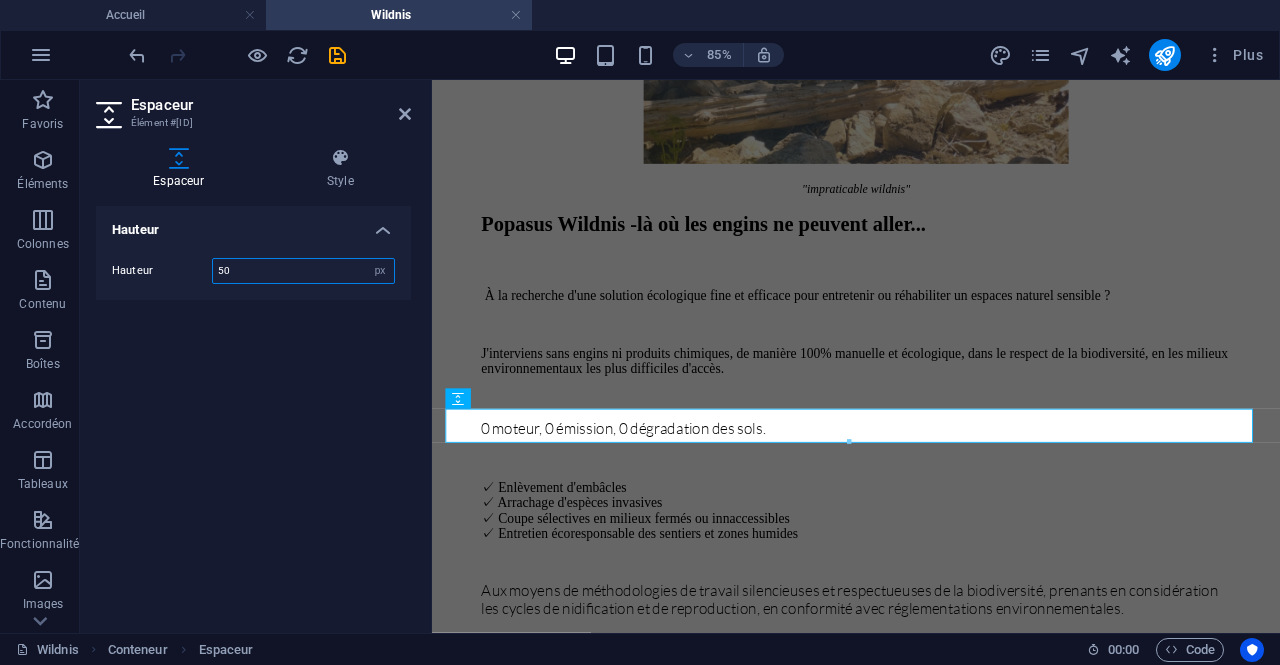 type on "50" 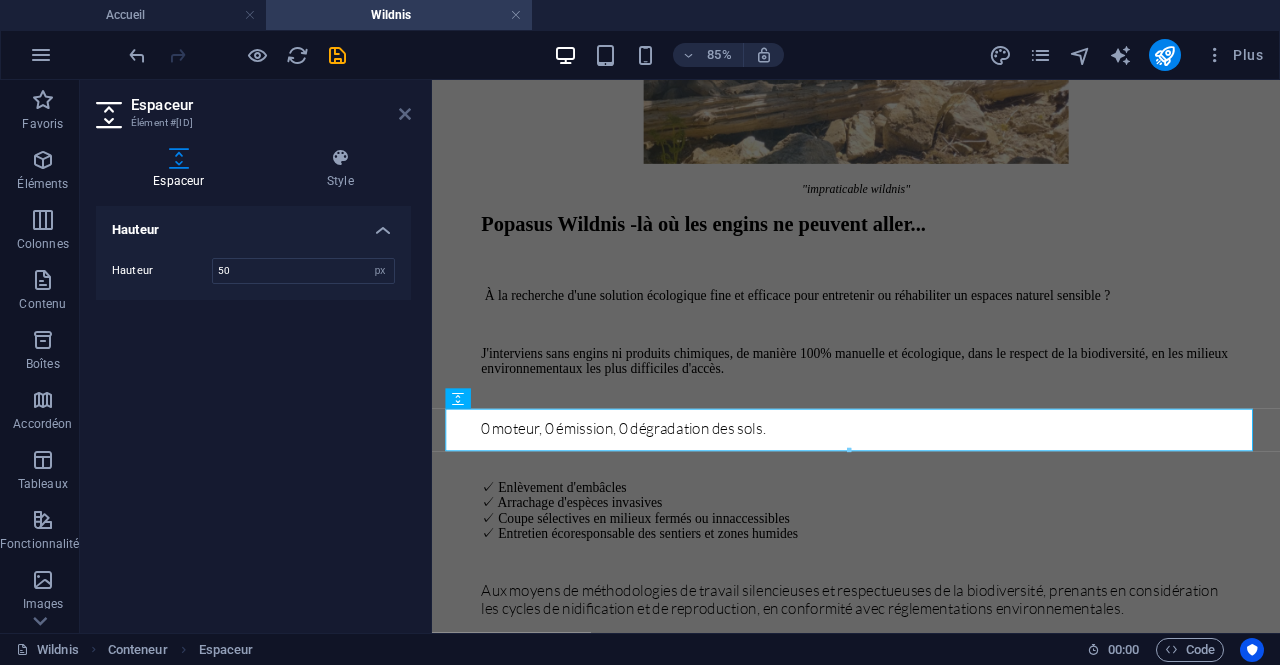 click at bounding box center (405, 114) 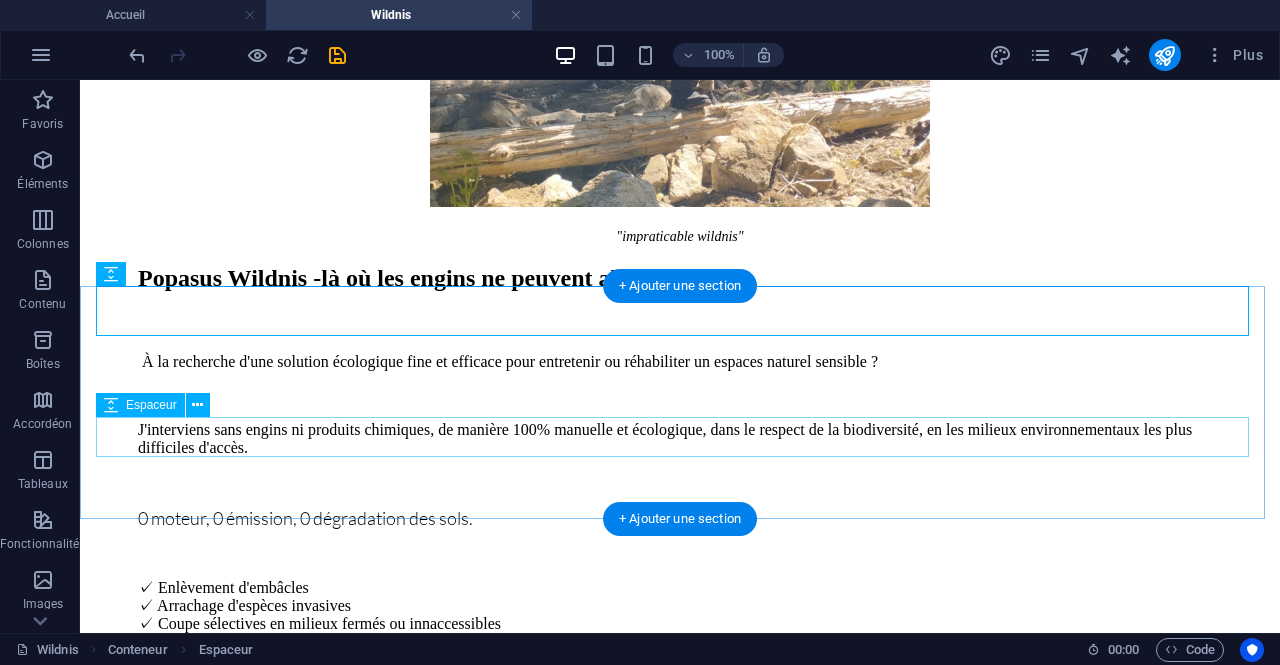 click at bounding box center [680, 1015] 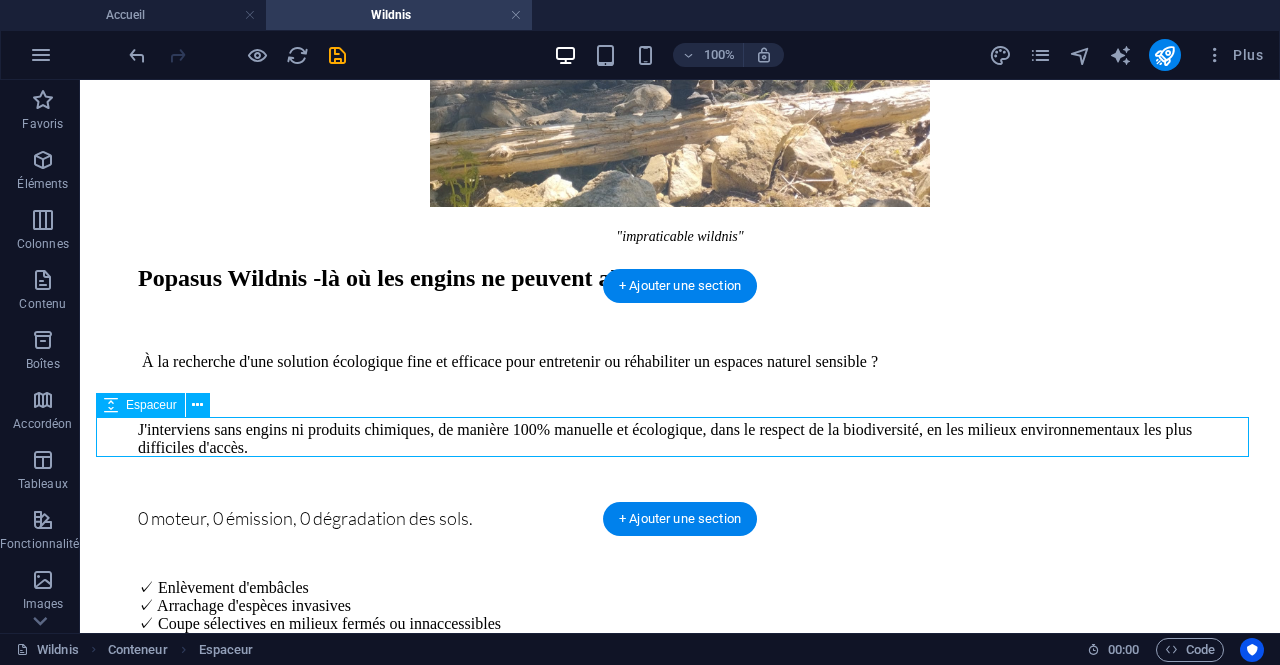 click at bounding box center [680, 1015] 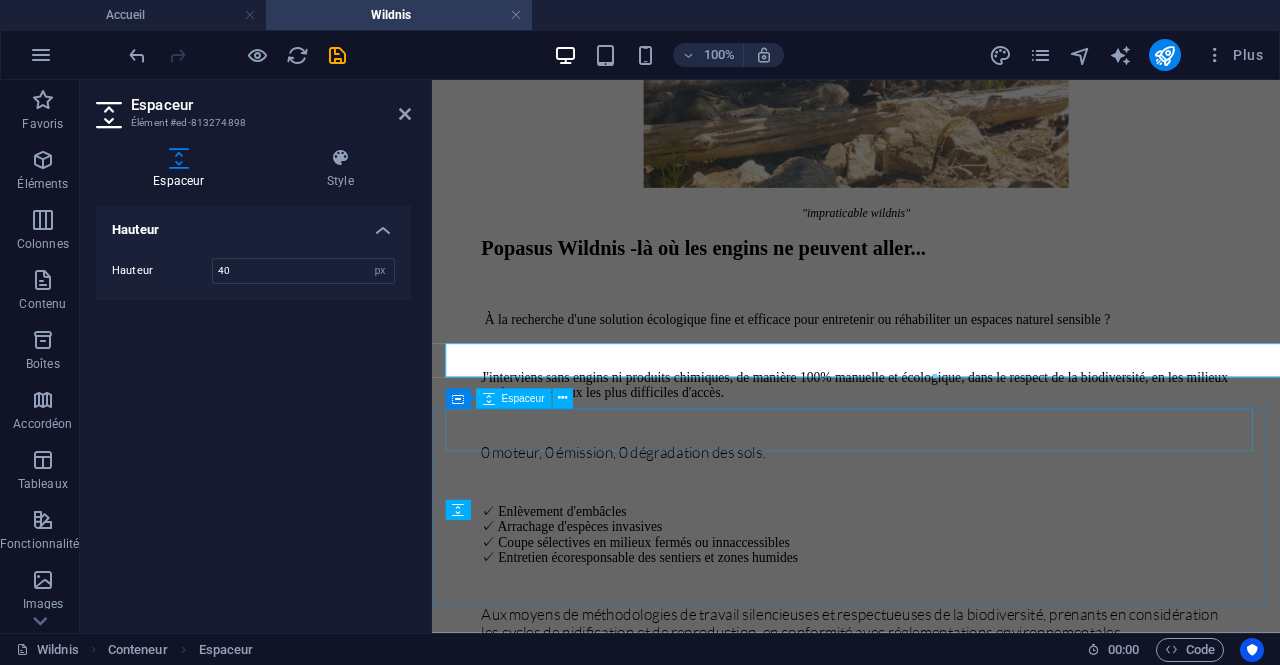 scroll, scrollTop: 1482, scrollLeft: 0, axis: vertical 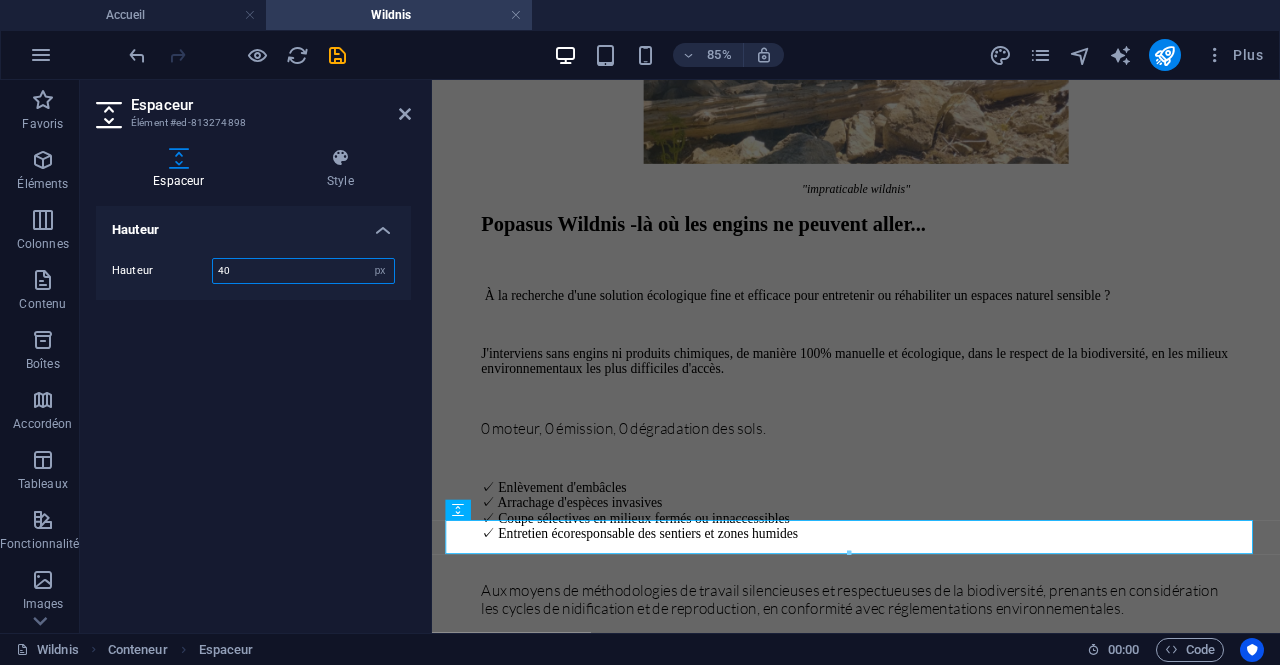 click on "40" at bounding box center (303, 271) 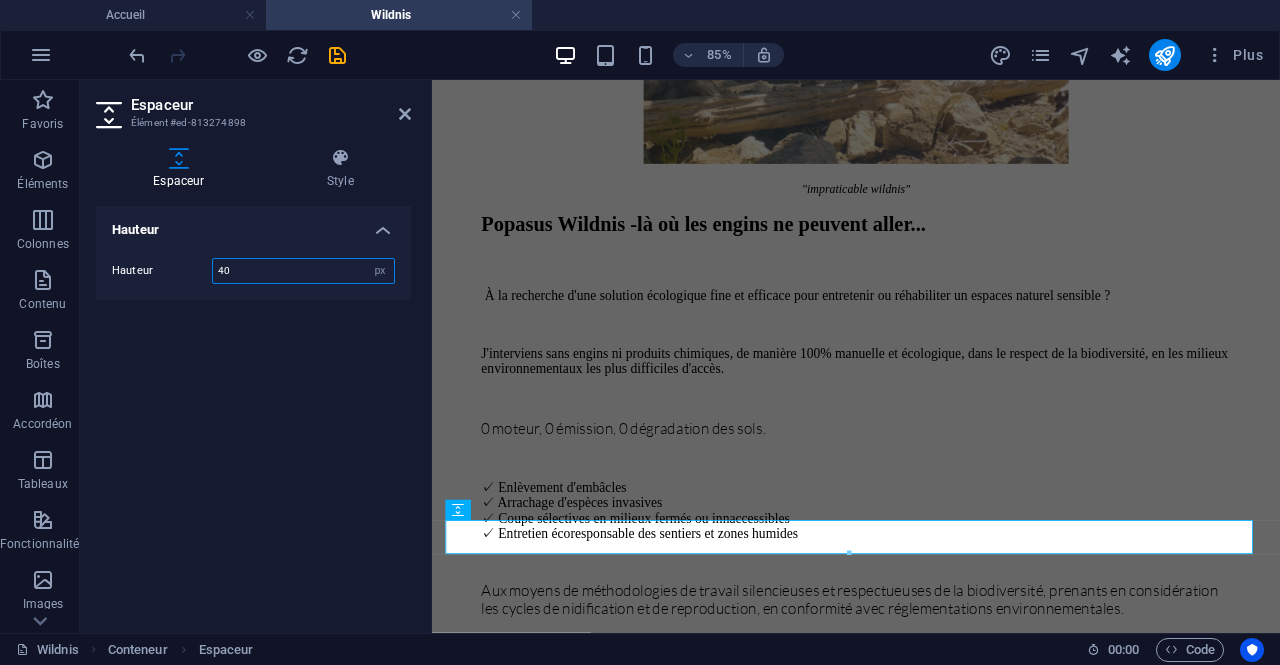 type on "4" 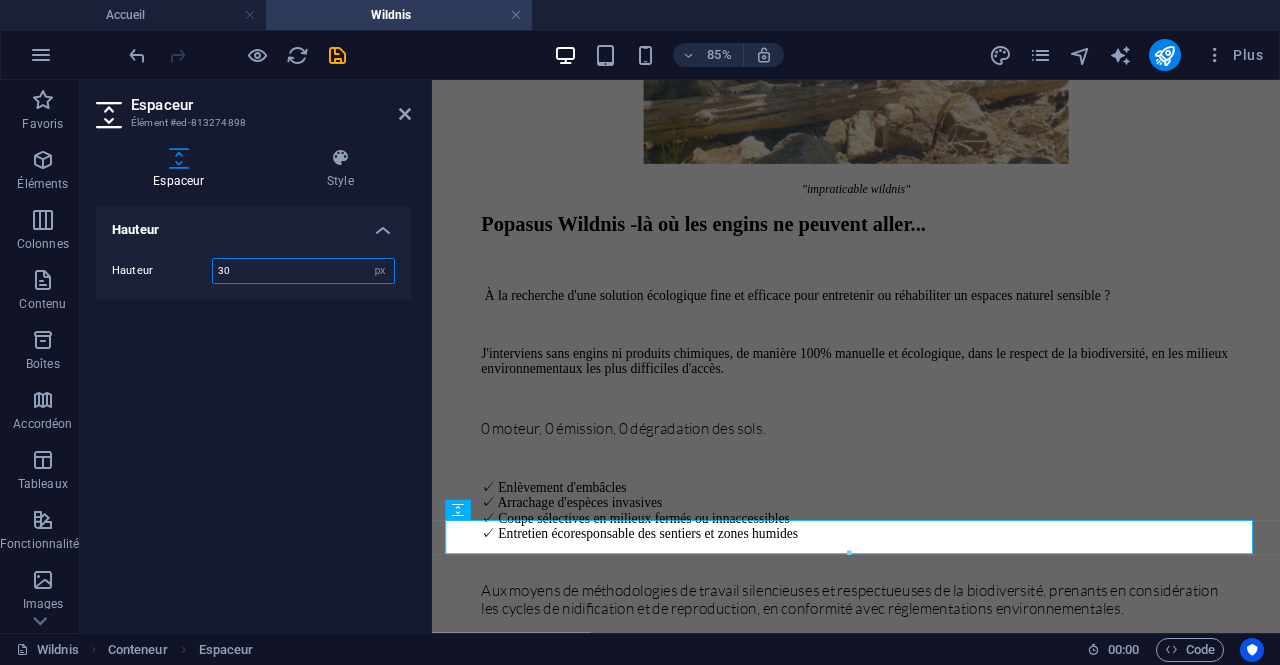 type on "30" 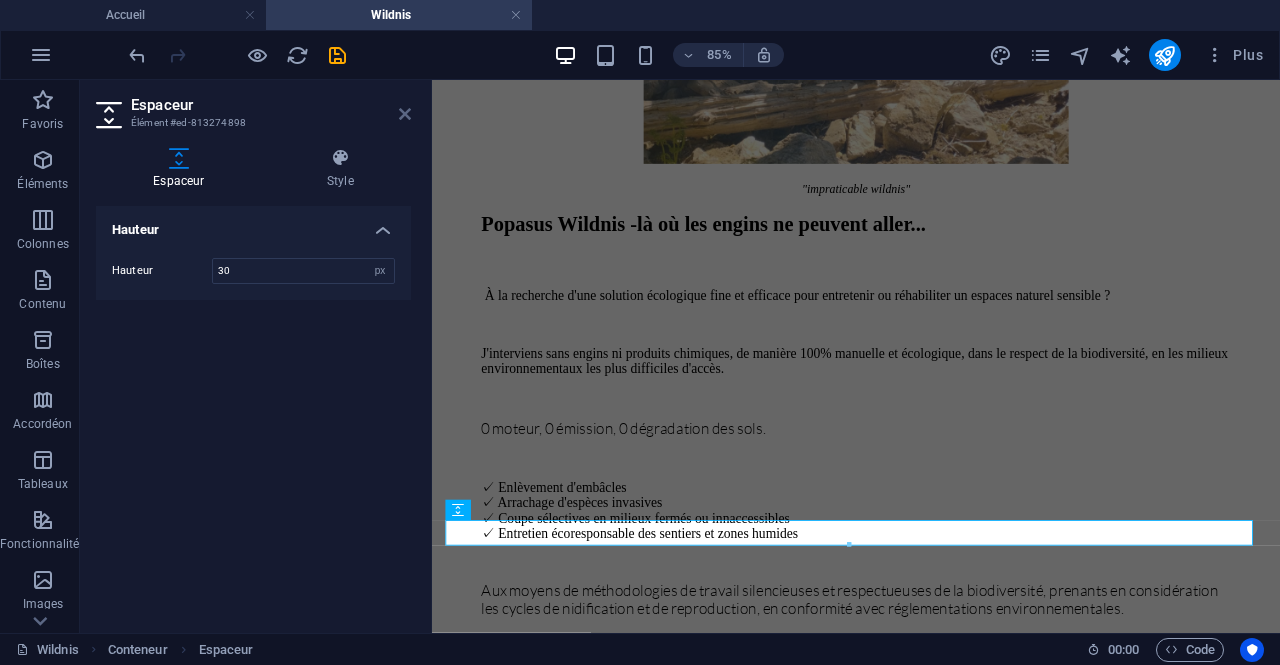 click at bounding box center [405, 114] 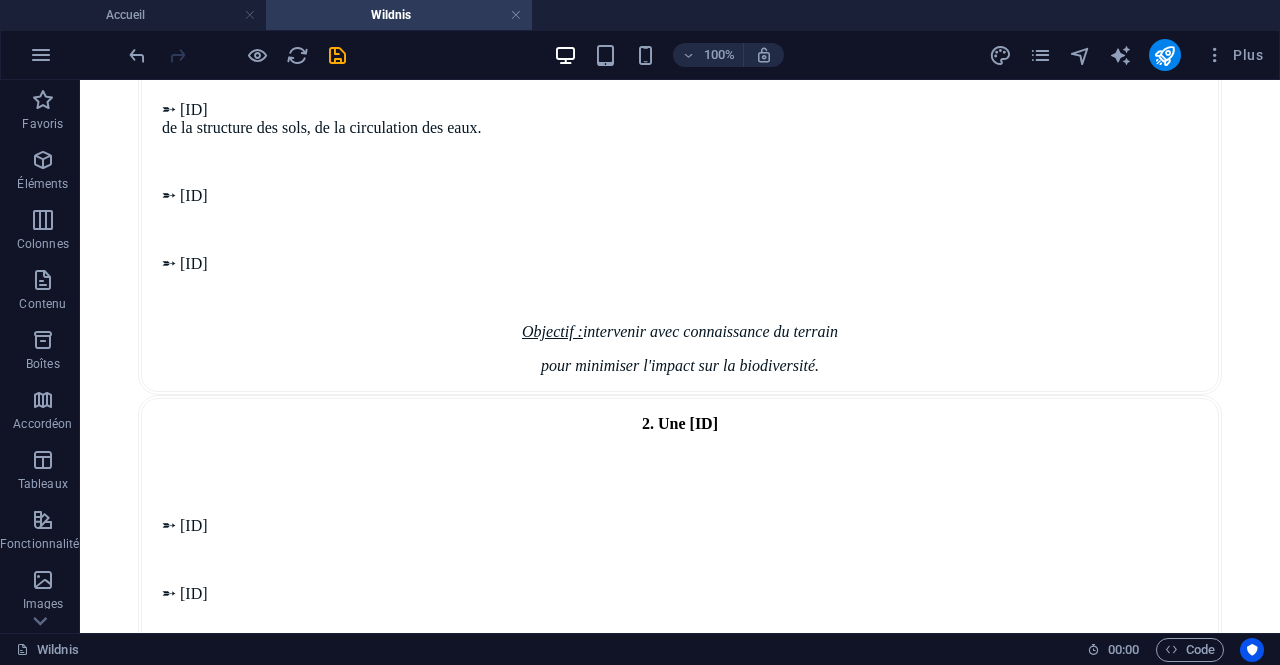 scroll, scrollTop: 3158, scrollLeft: 0, axis: vertical 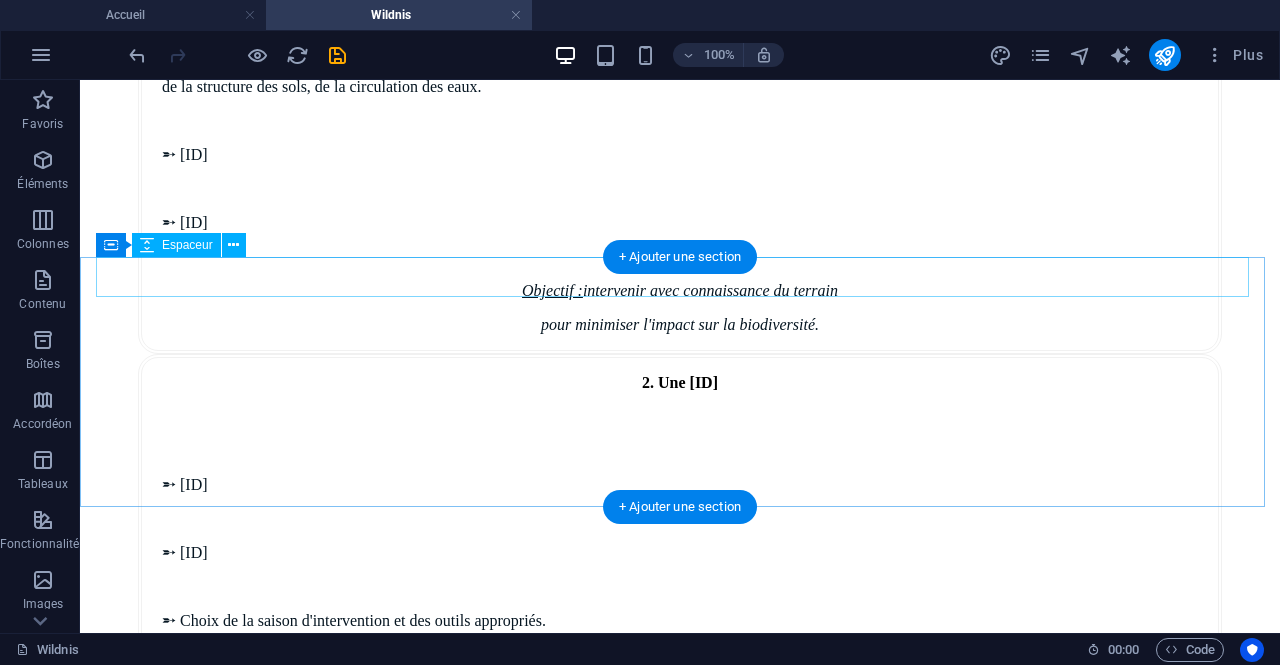 click at bounding box center (680, 1756) 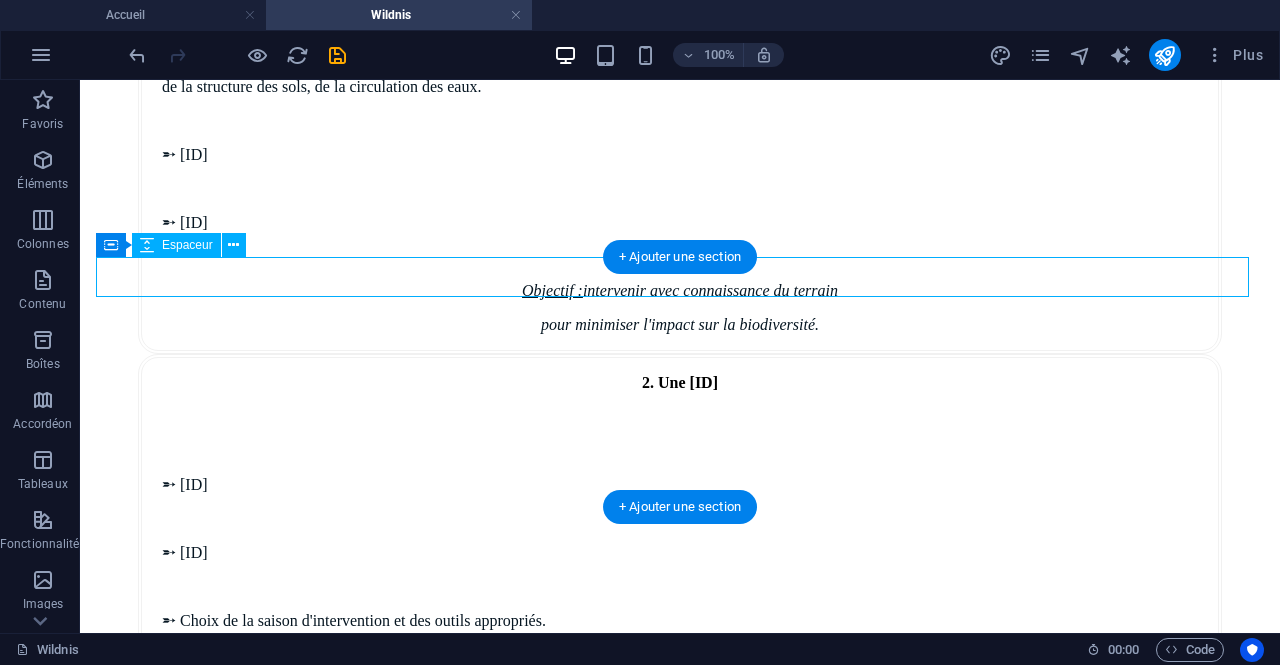click at bounding box center (680, 1756) 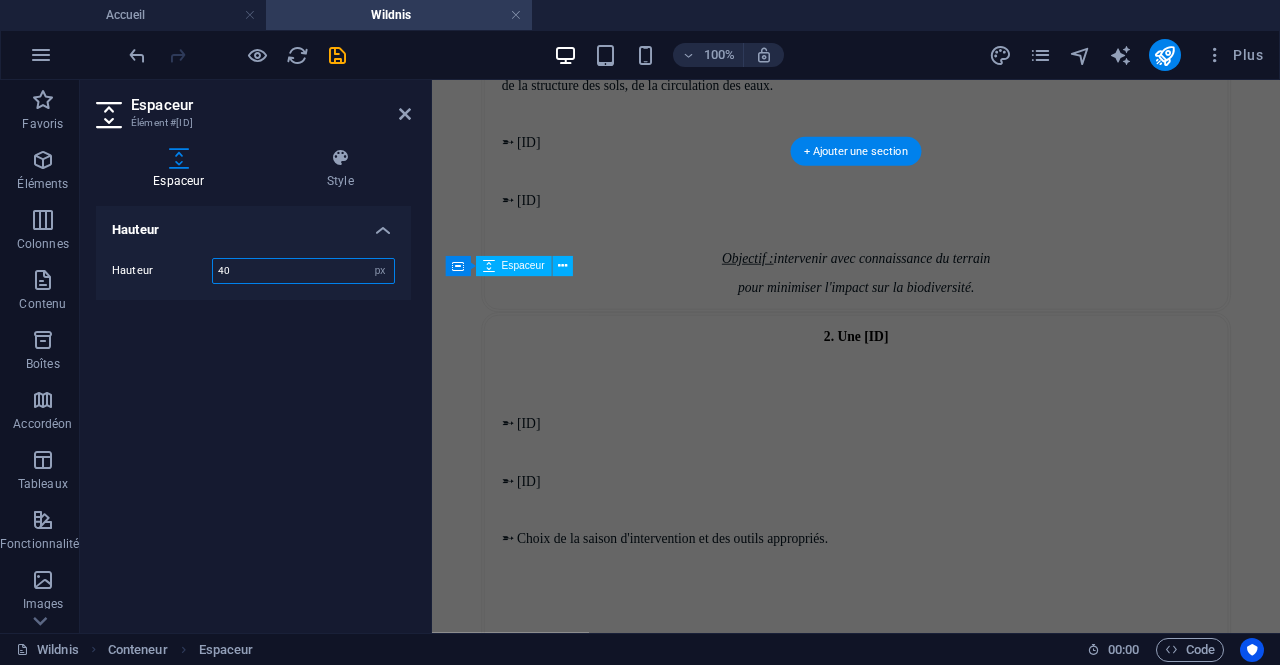 scroll, scrollTop: 3502, scrollLeft: 0, axis: vertical 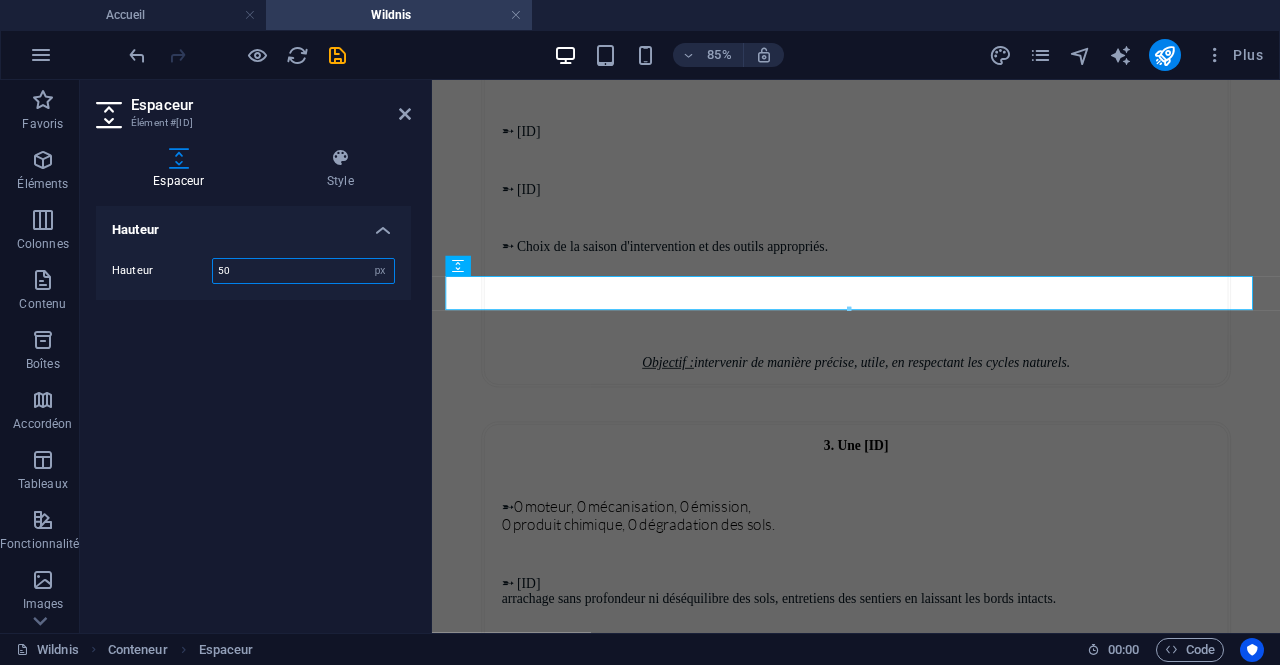 type on "50" 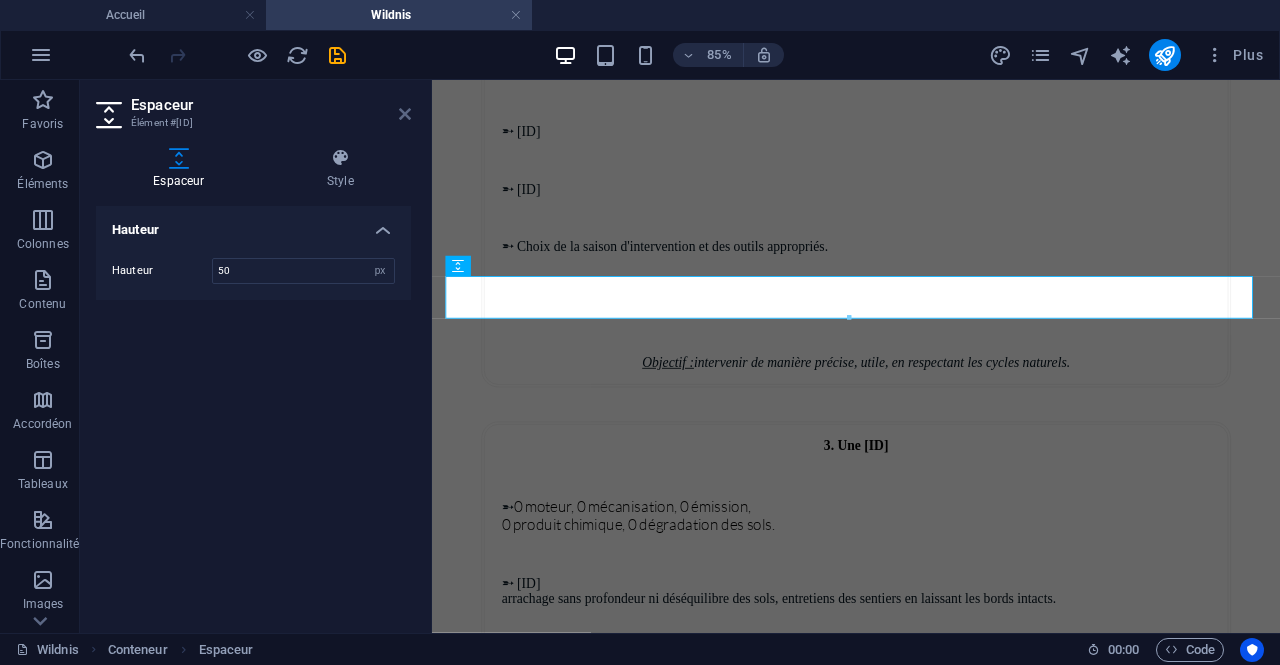 click at bounding box center [405, 114] 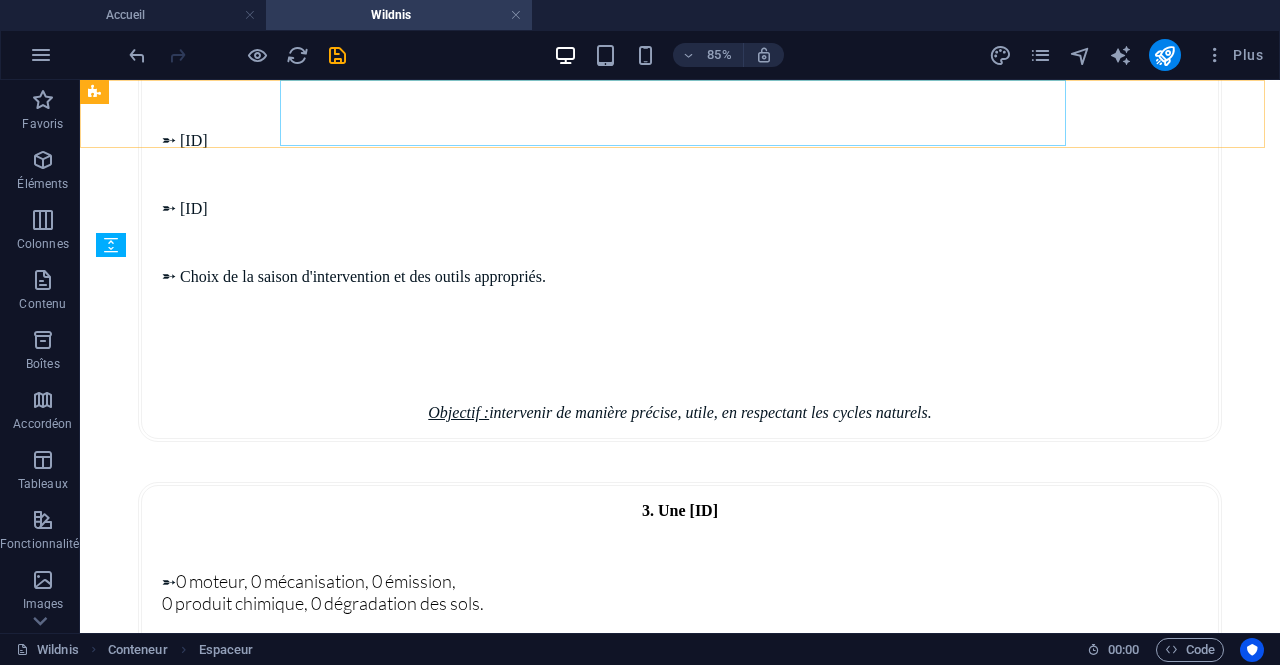 scroll, scrollTop: 3158, scrollLeft: 0, axis: vertical 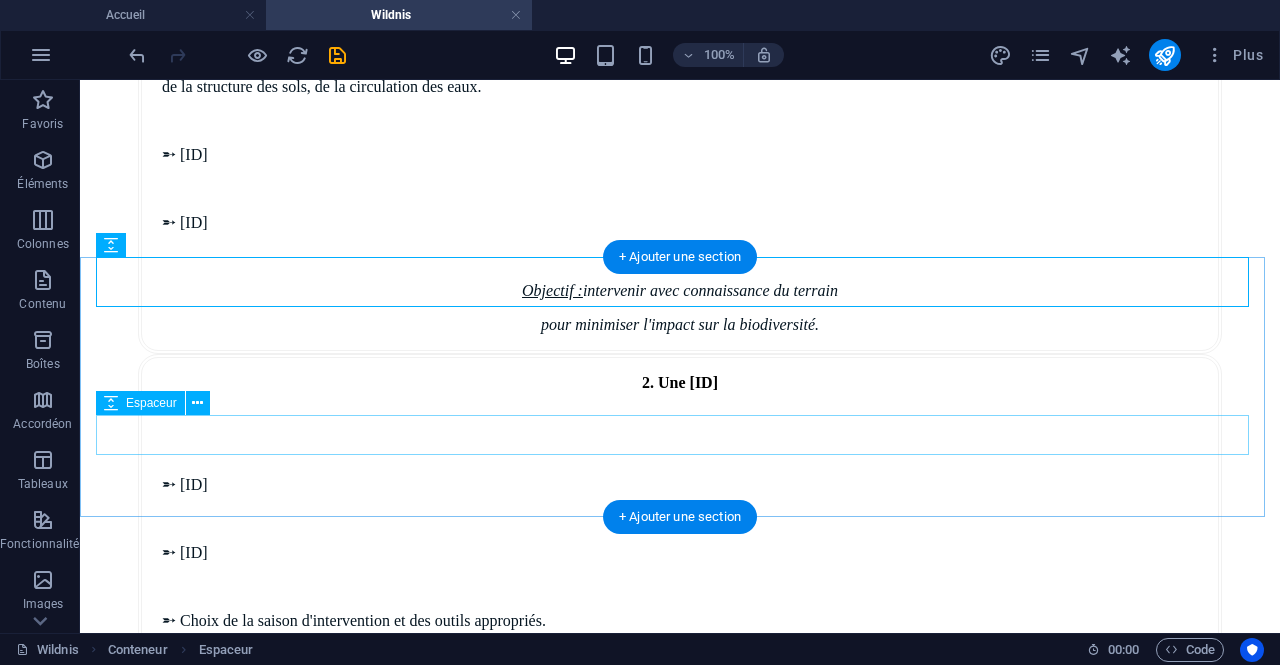 click at bounding box center [680, 1958] 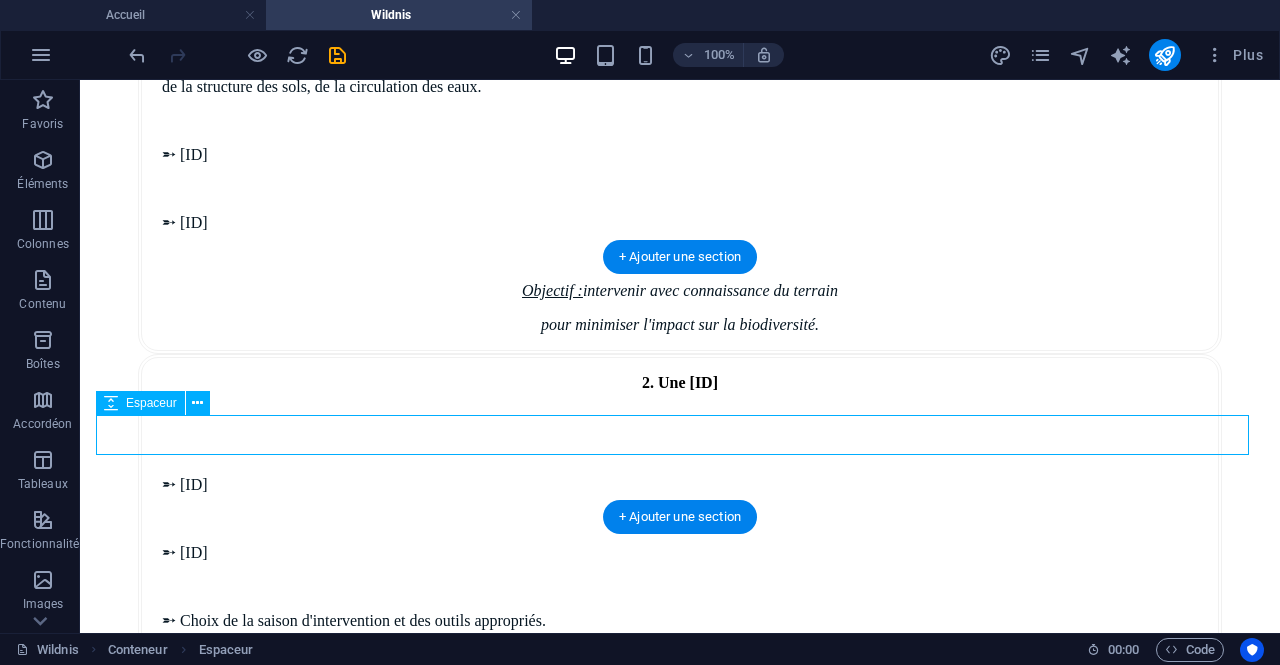 click at bounding box center [680, 1958] 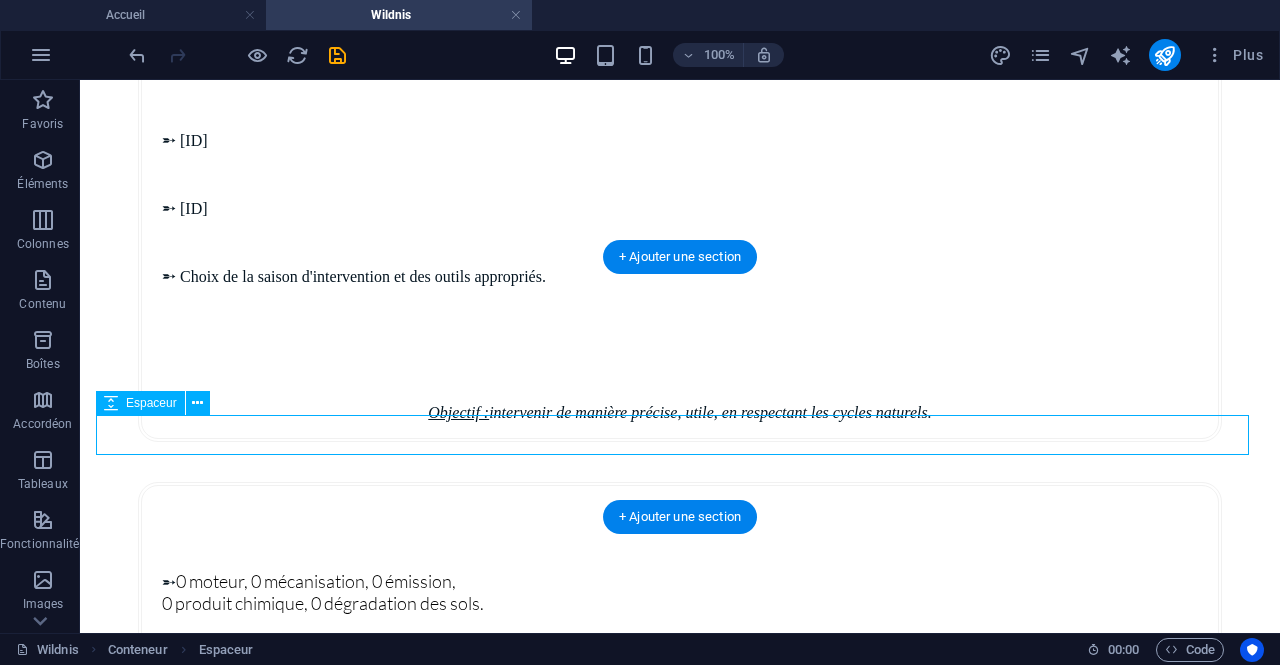 select on "px" 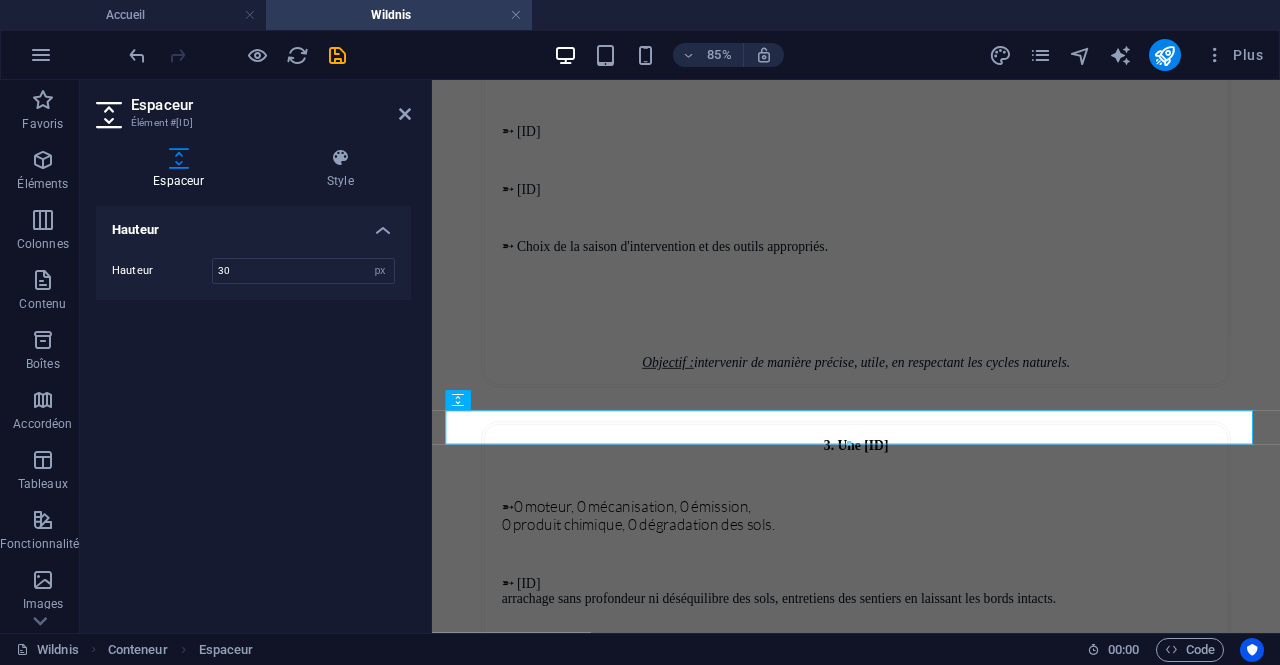 type on "30" 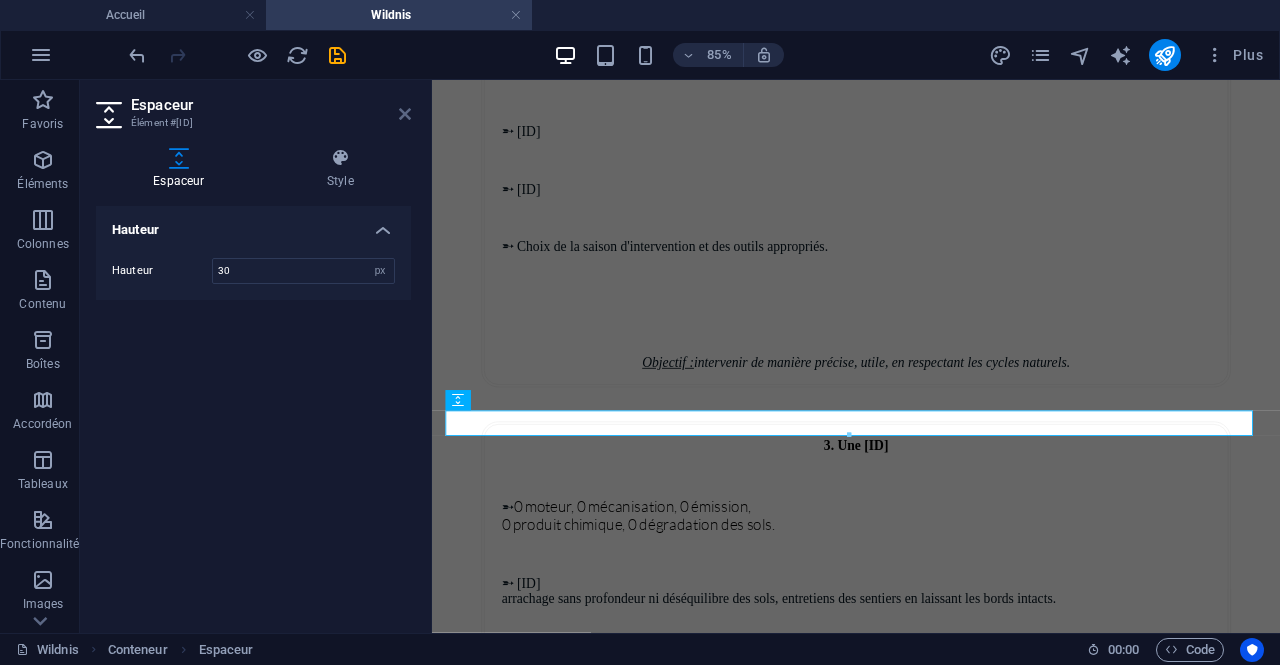 click at bounding box center [405, 114] 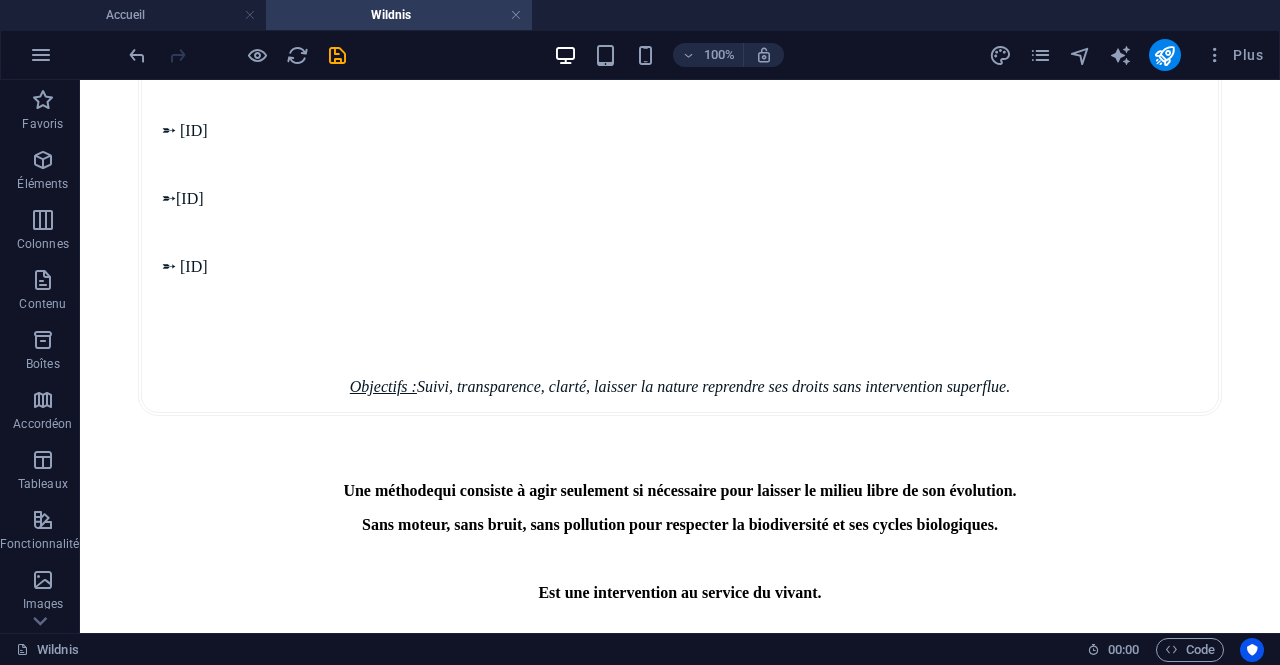 scroll, scrollTop: 4447, scrollLeft: 0, axis: vertical 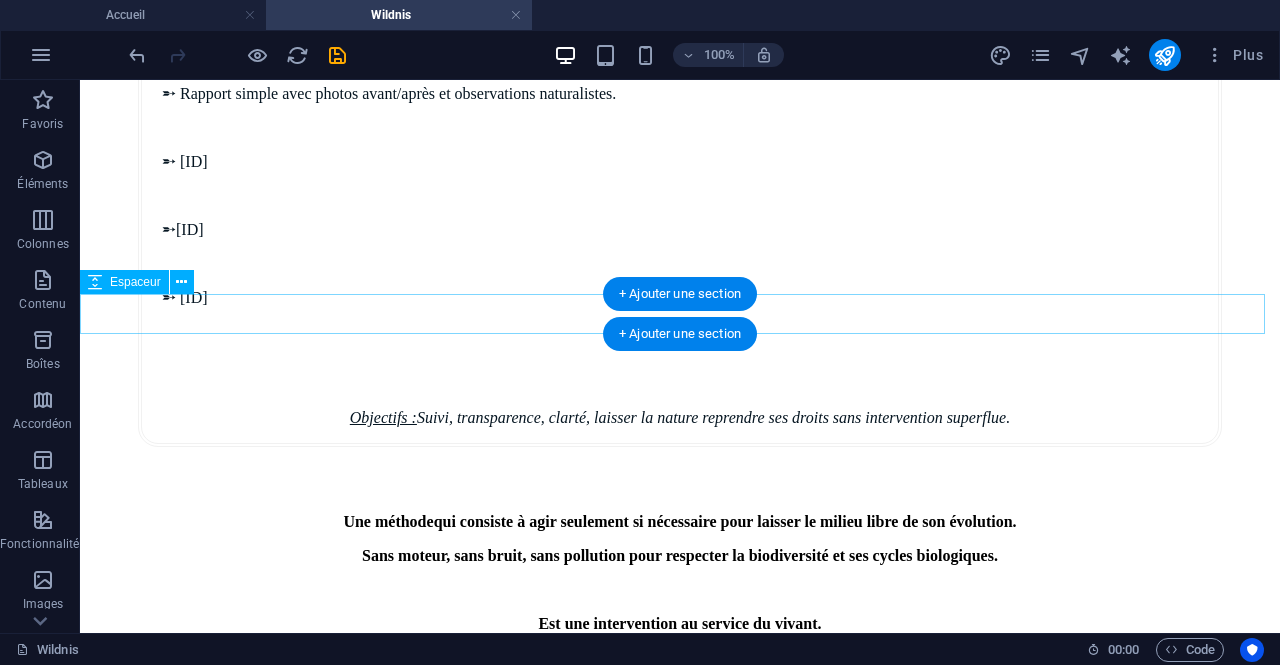 click at bounding box center (680, 2407) 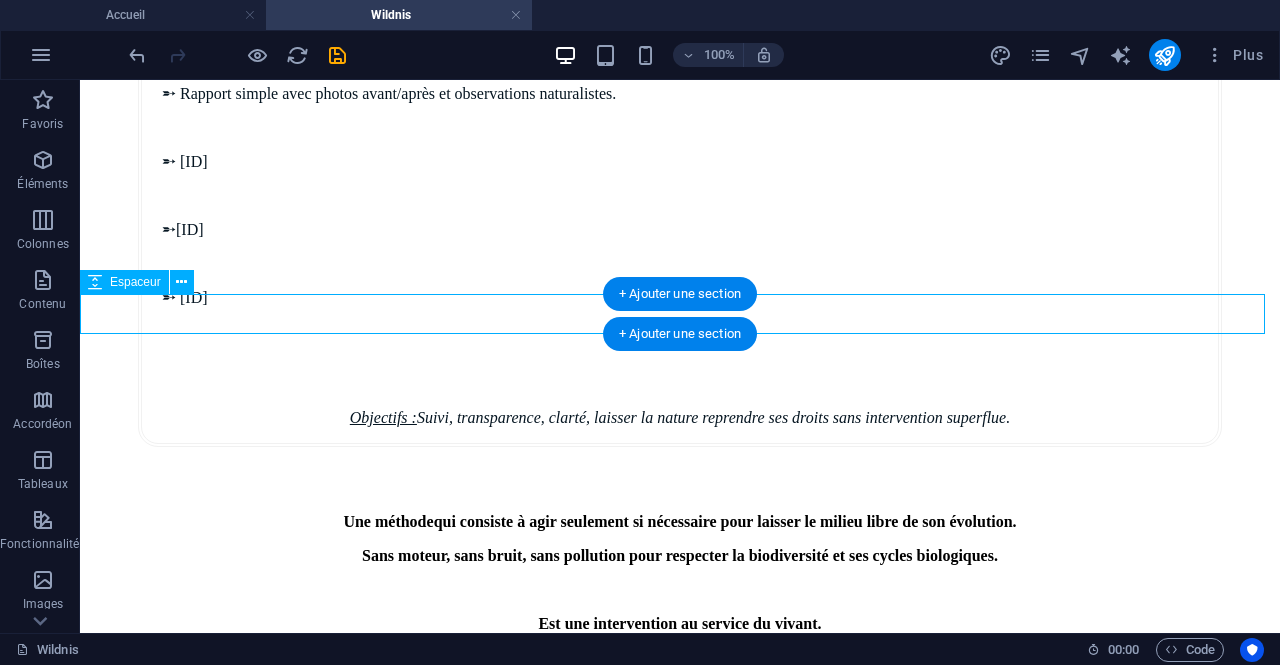 click at bounding box center [680, 2407] 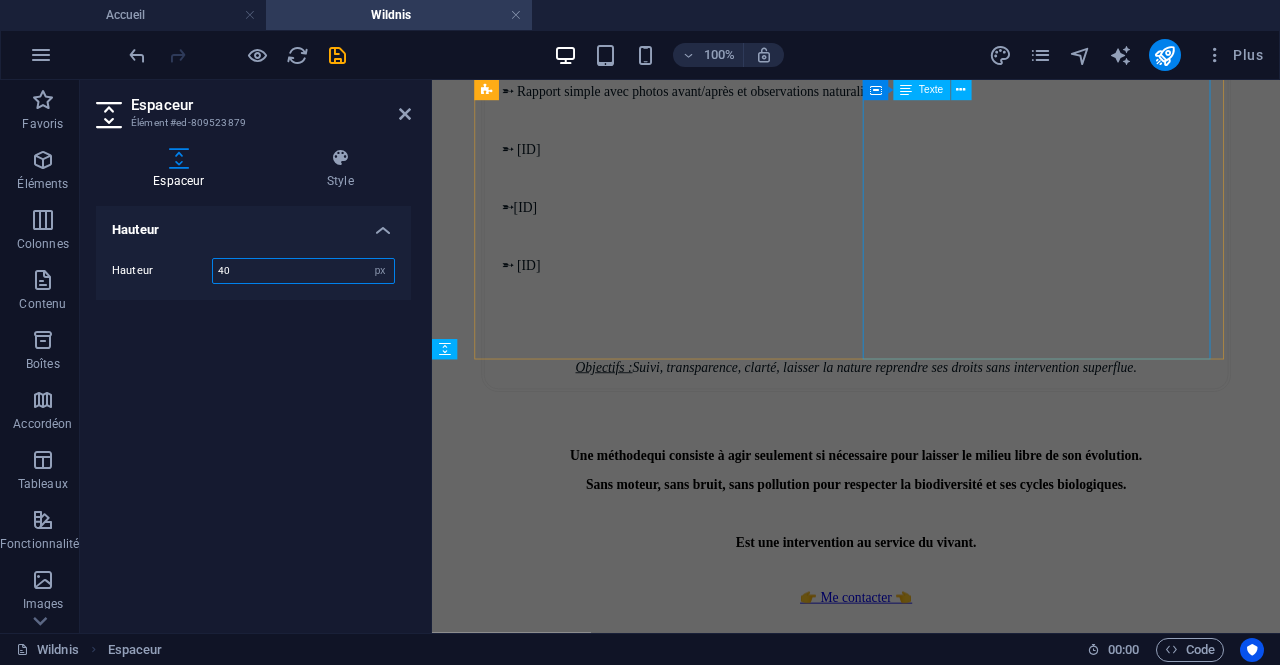 scroll, scrollTop: 4958, scrollLeft: 0, axis: vertical 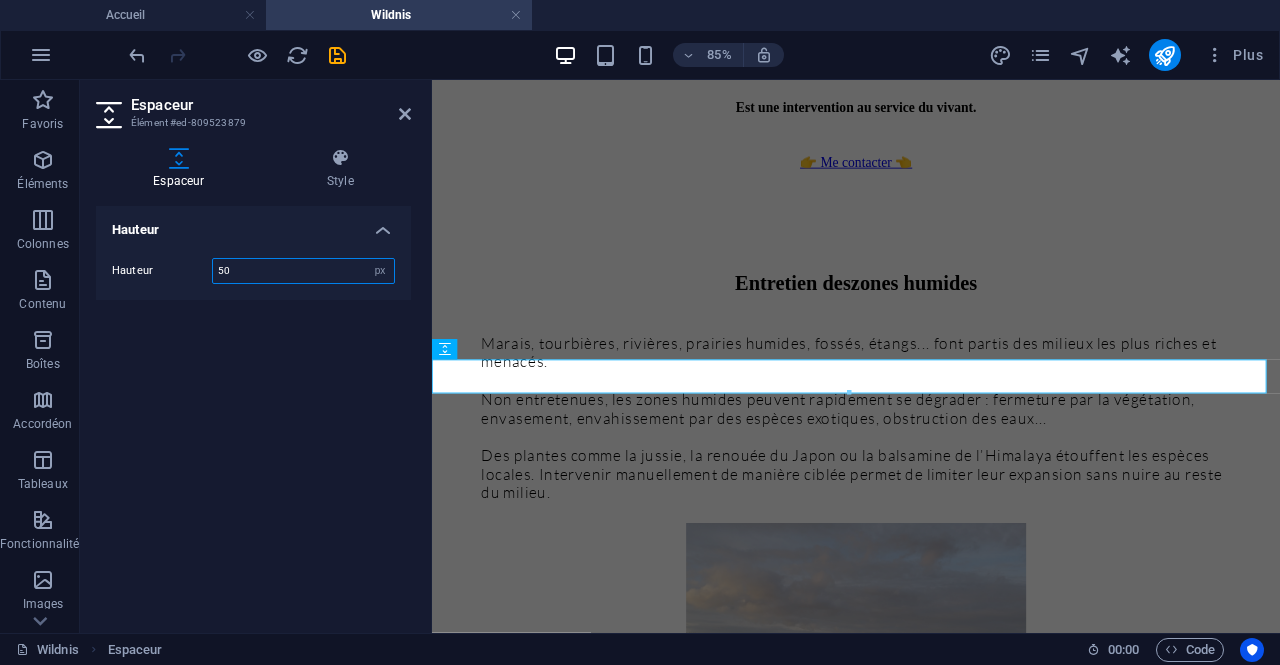 type on "50" 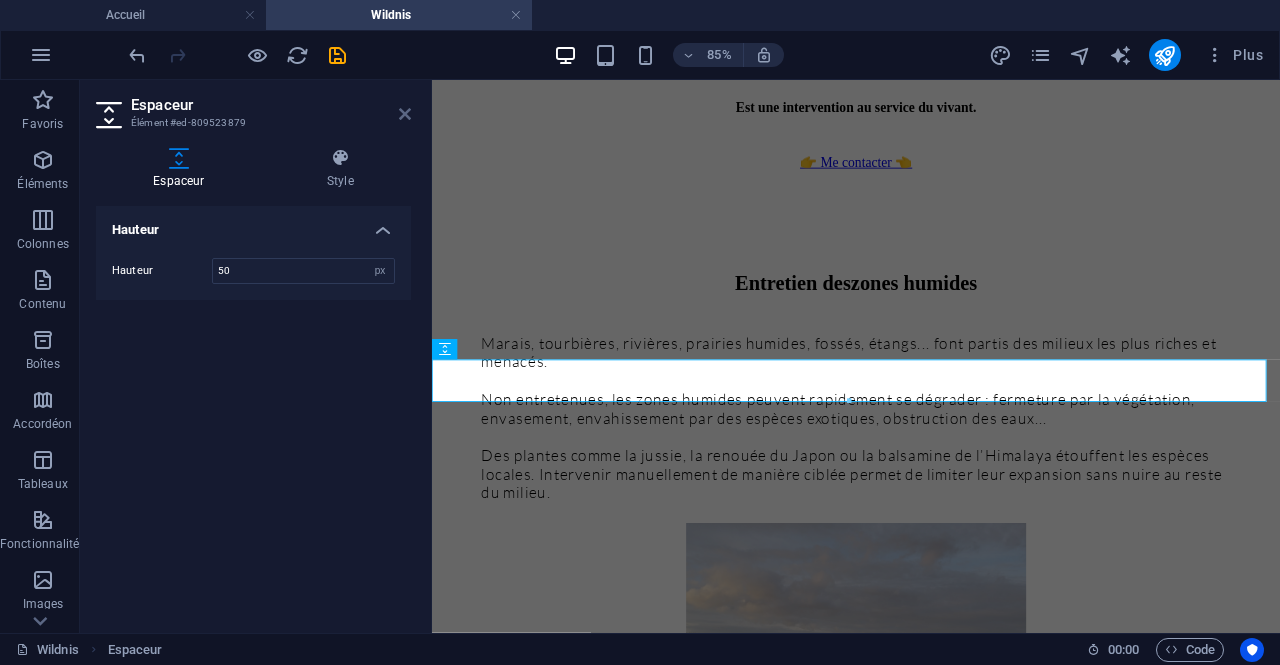 click at bounding box center (405, 114) 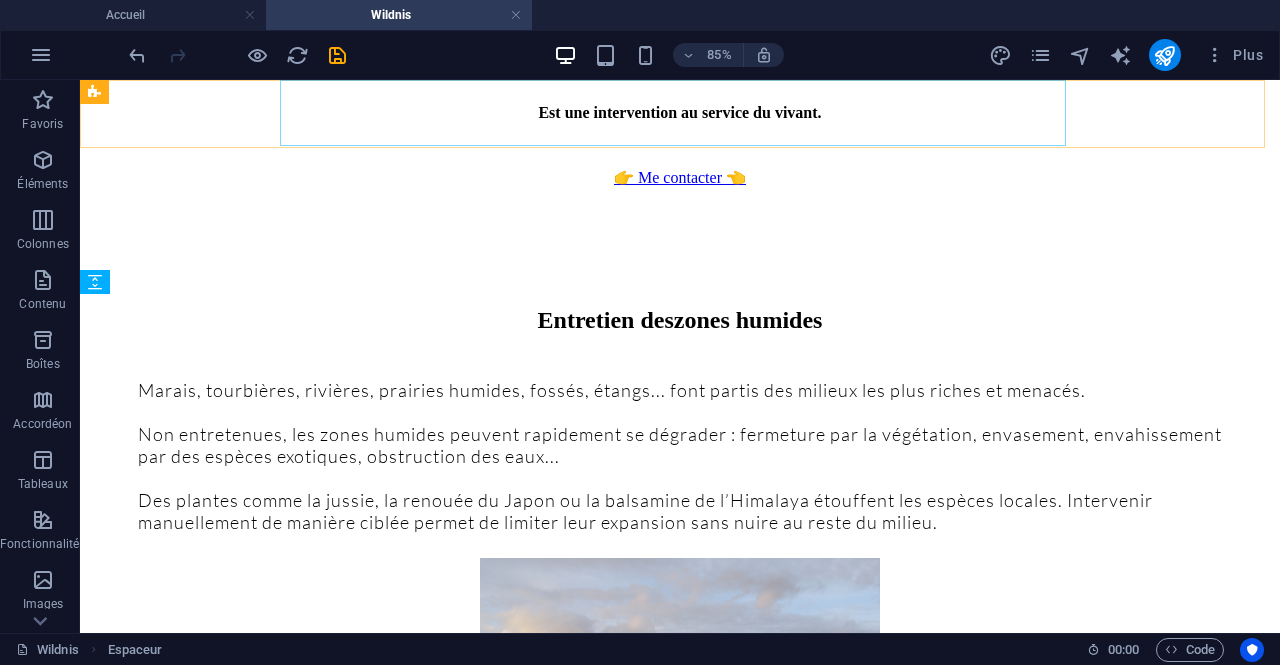 scroll, scrollTop: 4447, scrollLeft: 0, axis: vertical 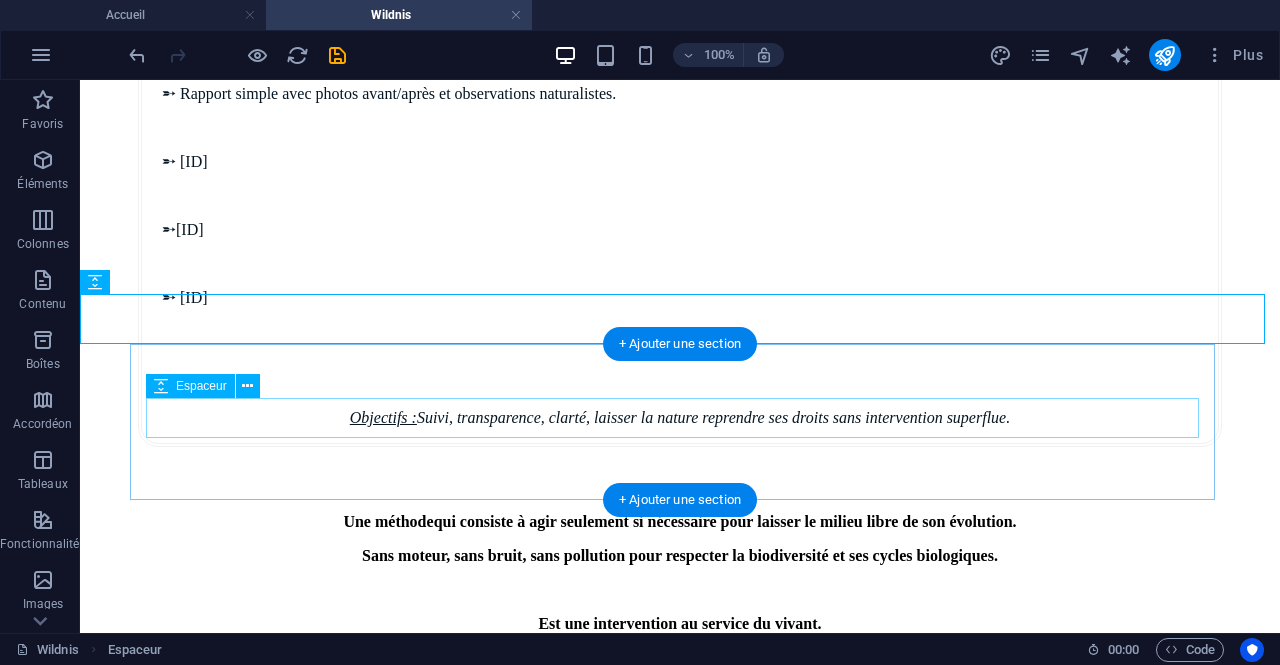 click at bounding box center (680, 2541) 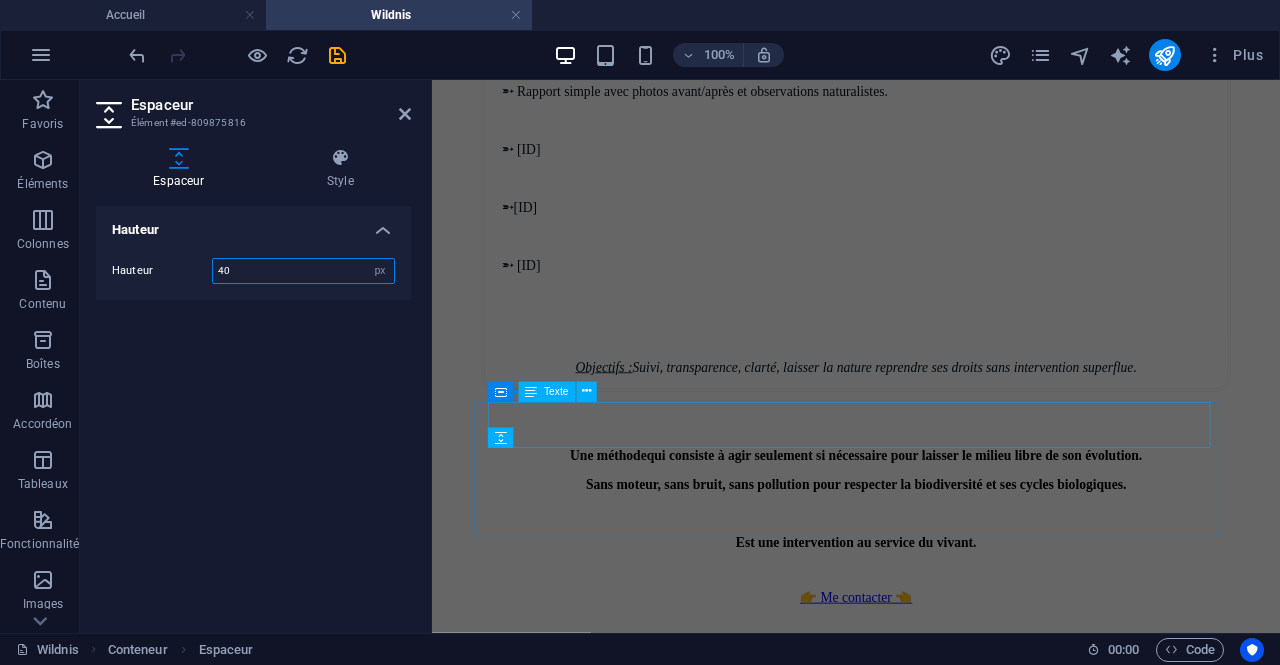 scroll, scrollTop: 4958, scrollLeft: 0, axis: vertical 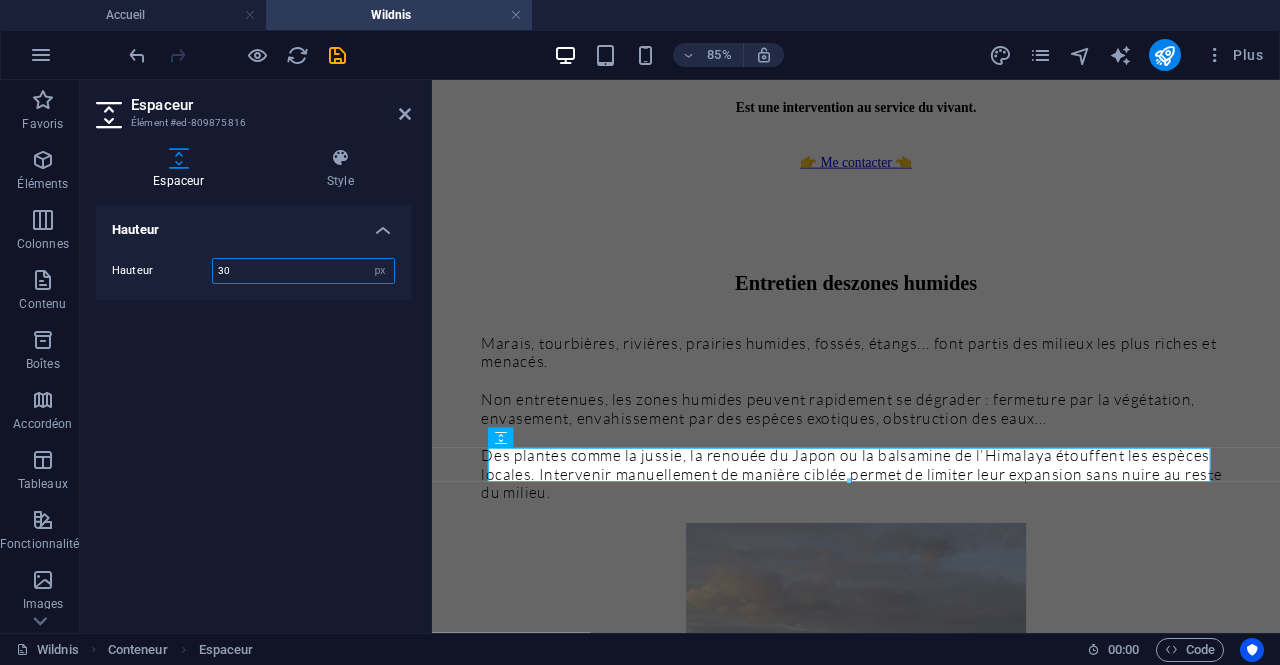 type on "30" 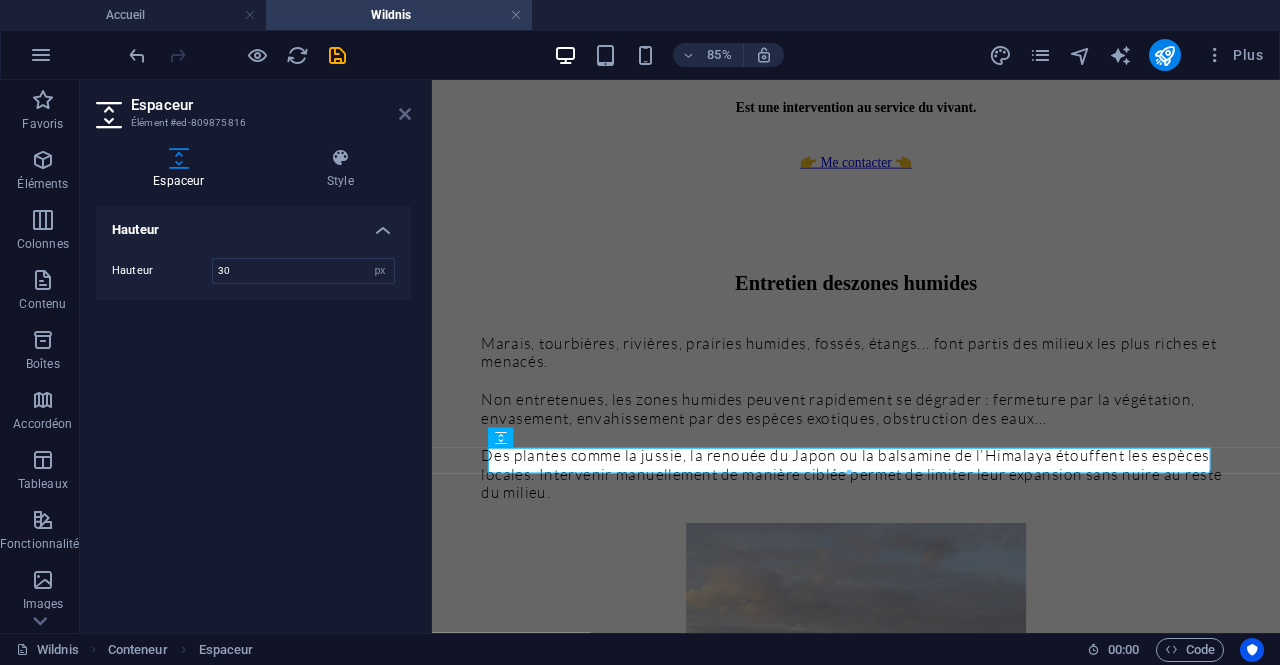 click at bounding box center (405, 114) 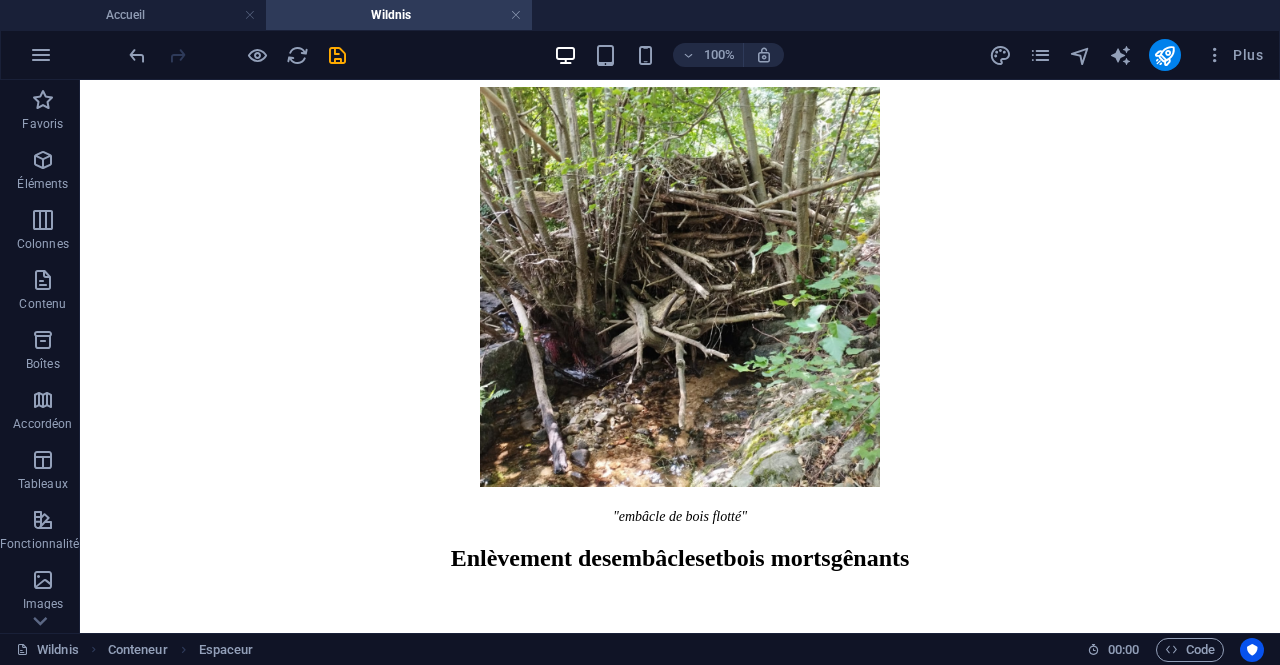 scroll, scrollTop: 6006, scrollLeft: 0, axis: vertical 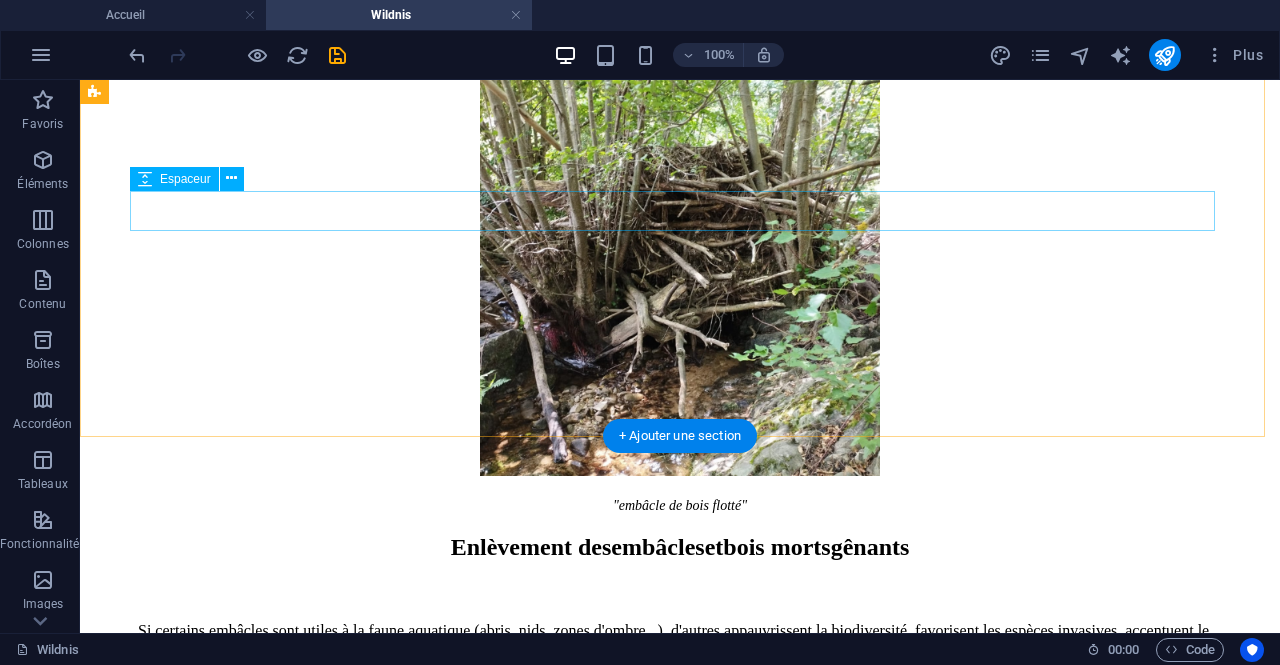 click at bounding box center [680, 3762] 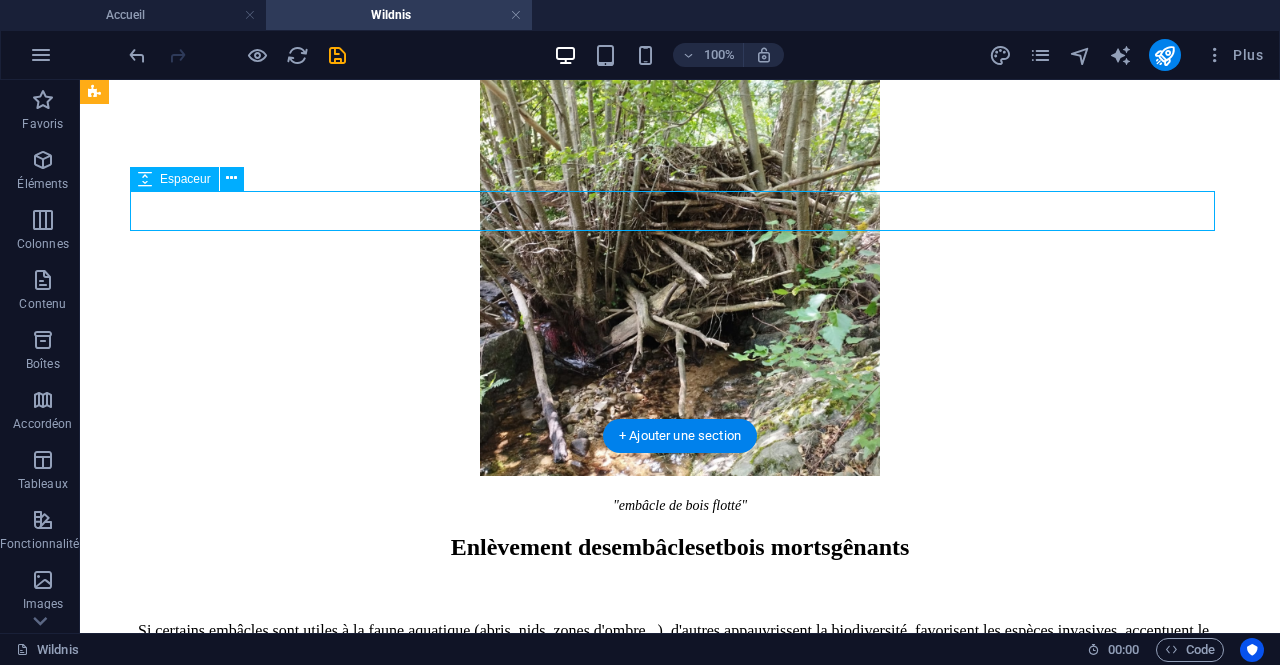 click at bounding box center (680, 3762) 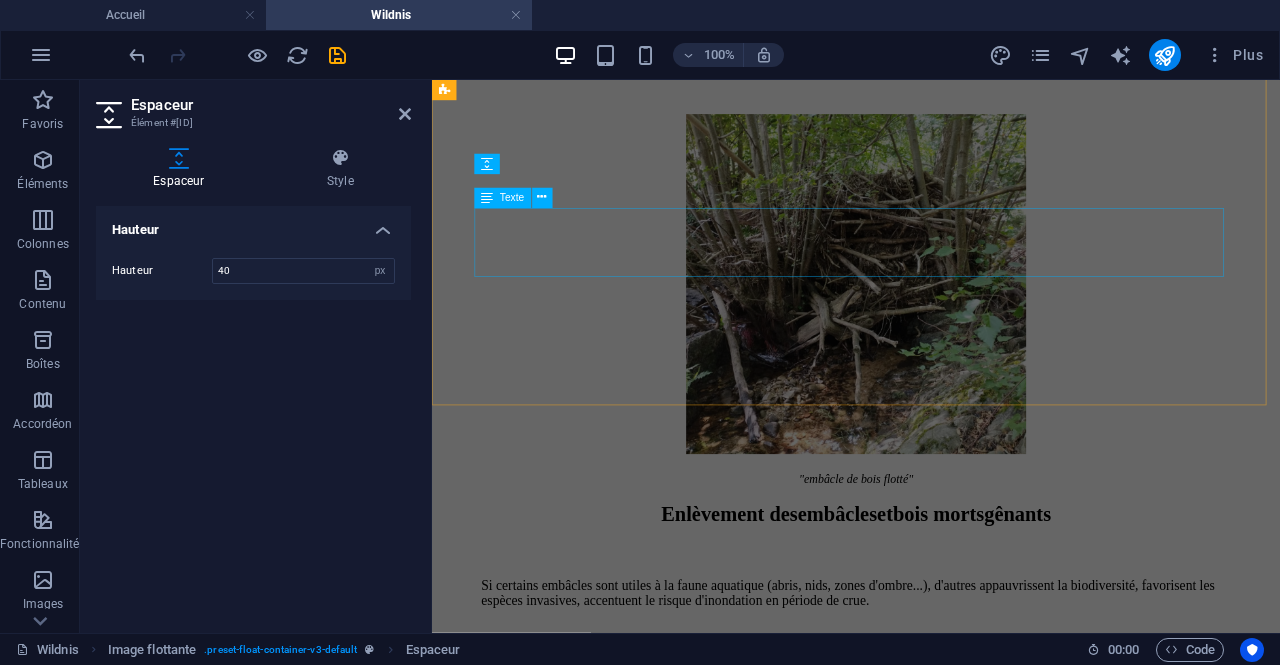 scroll, scrollTop: 6710, scrollLeft: 0, axis: vertical 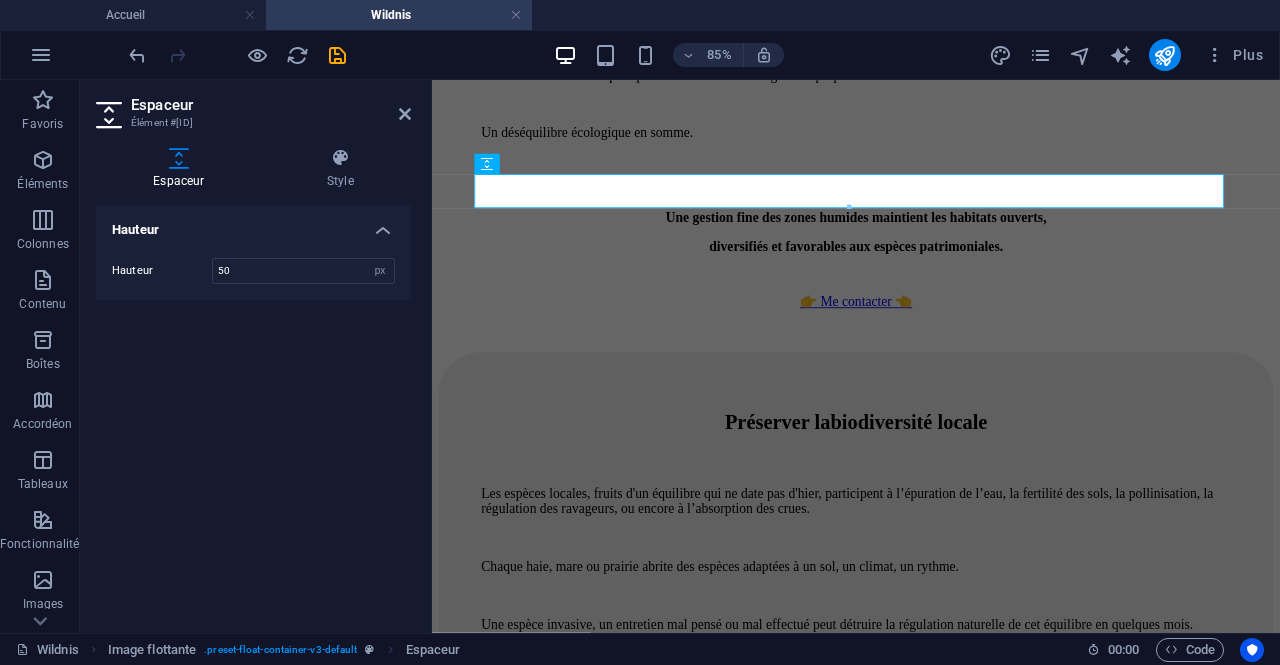 type on "50" 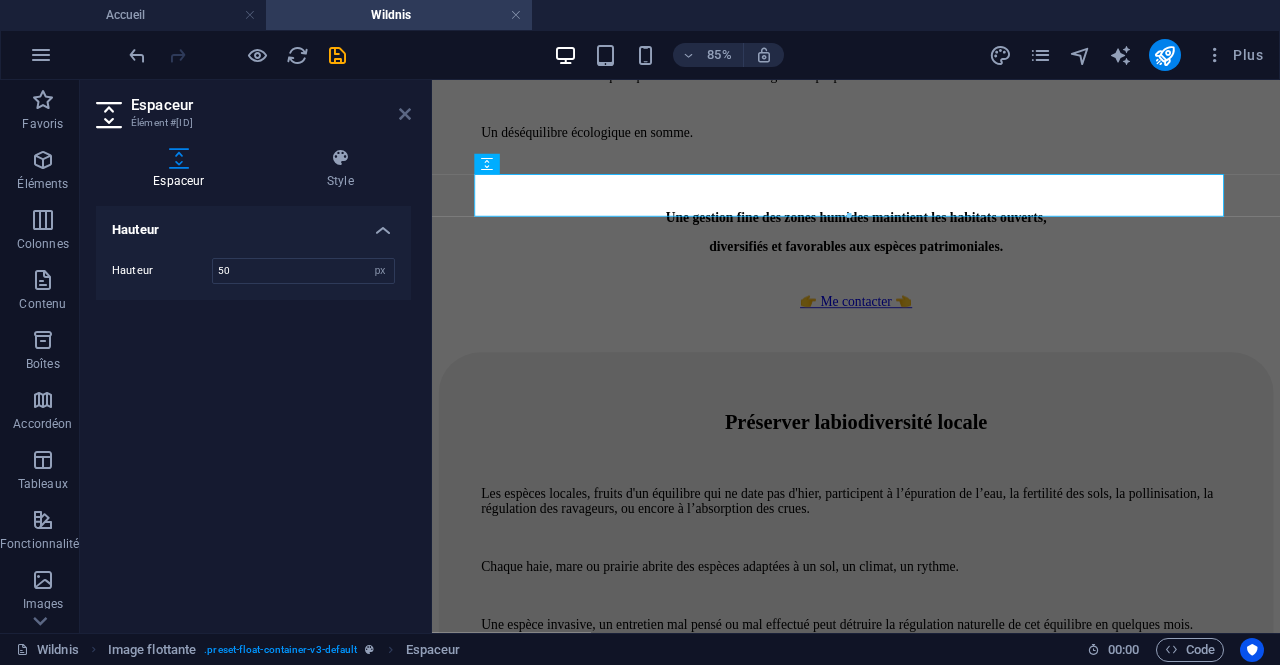 click at bounding box center [405, 114] 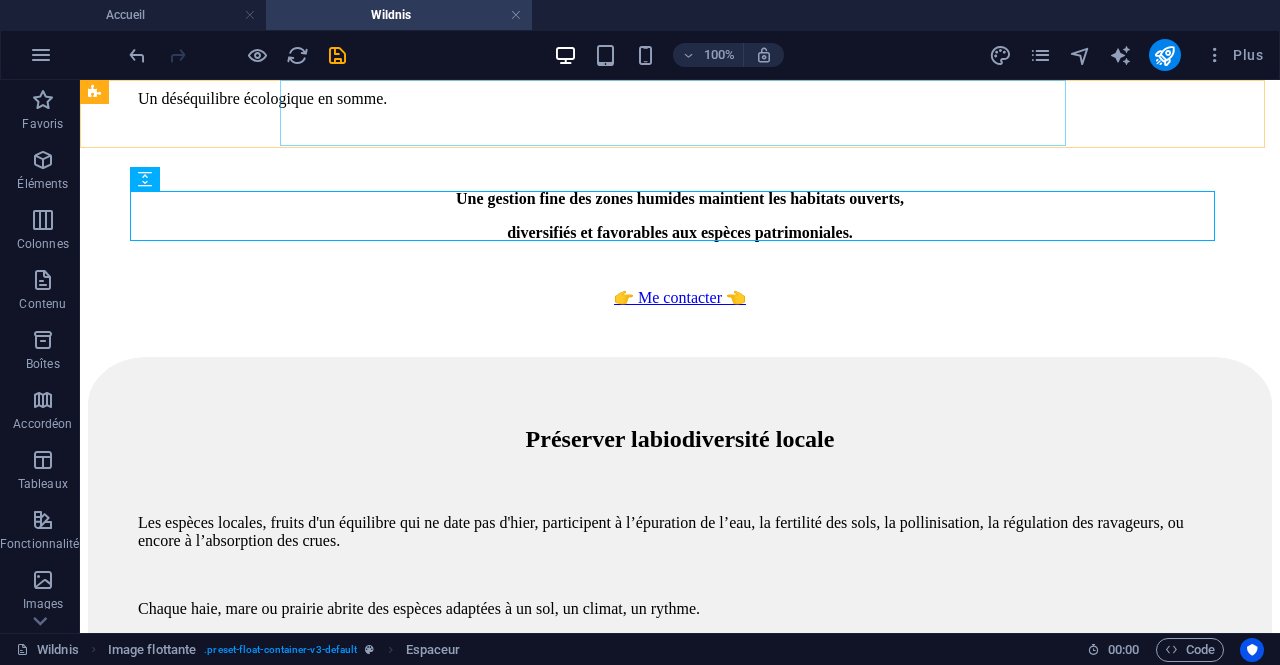 scroll, scrollTop: 6006, scrollLeft: 0, axis: vertical 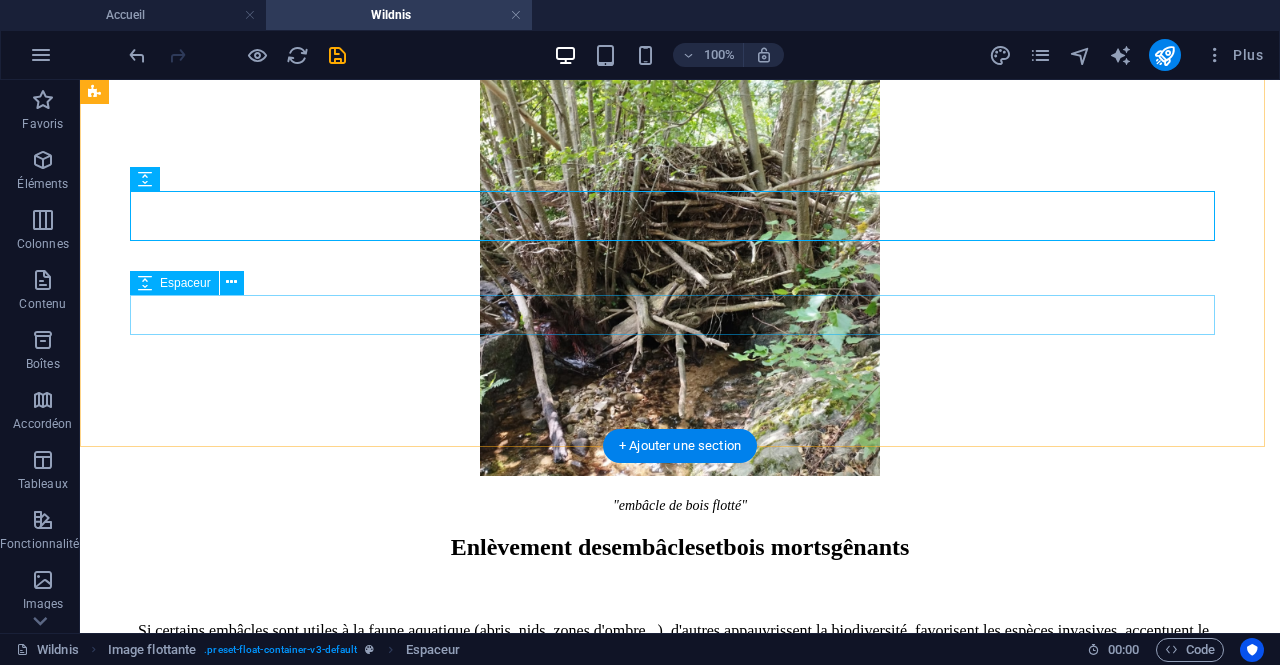 click at bounding box center [680, 3896] 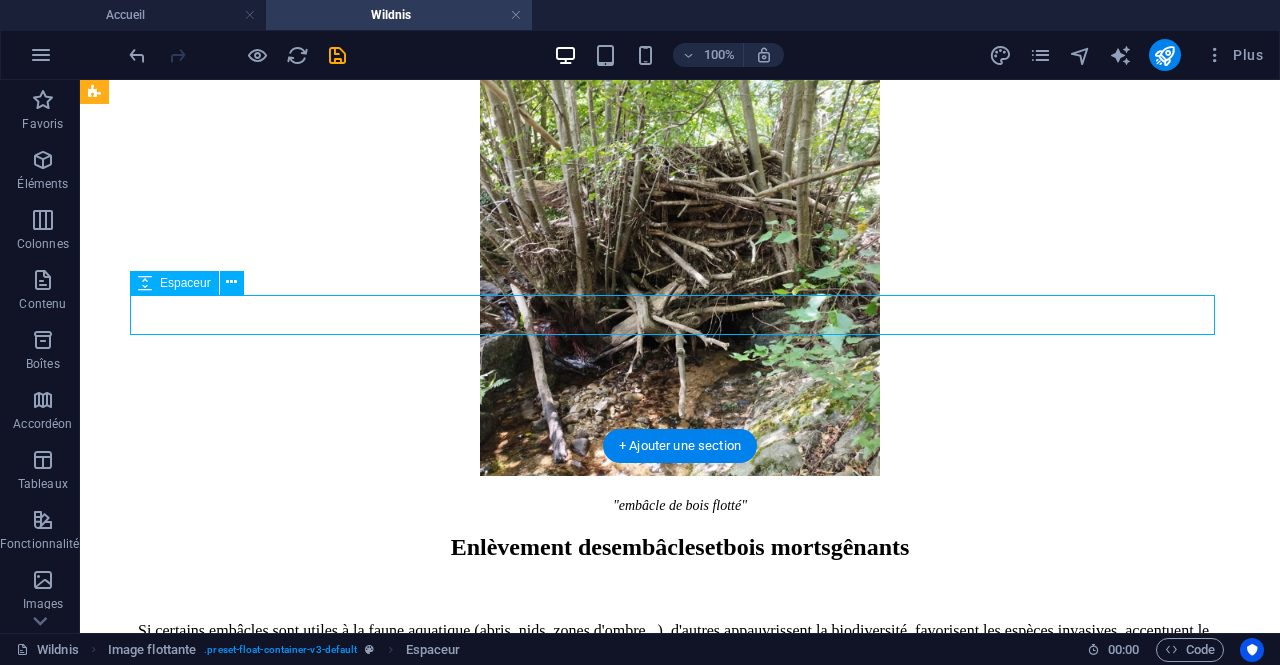 click at bounding box center [680, 3896] 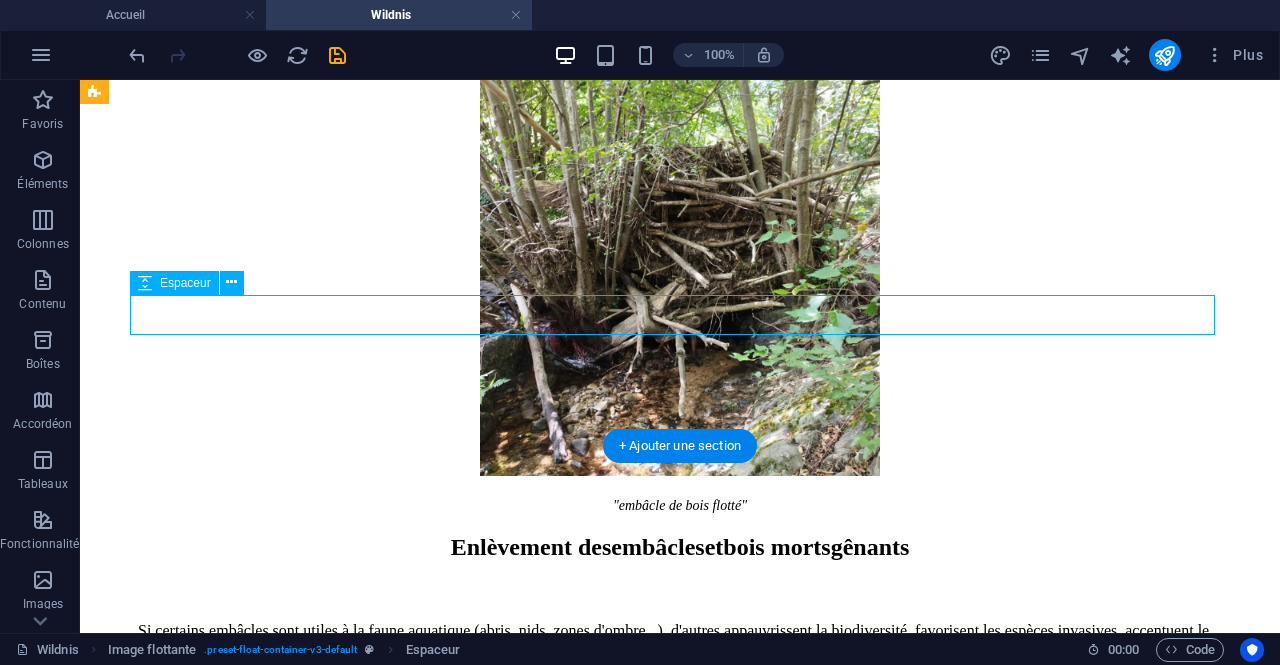 select on "px" 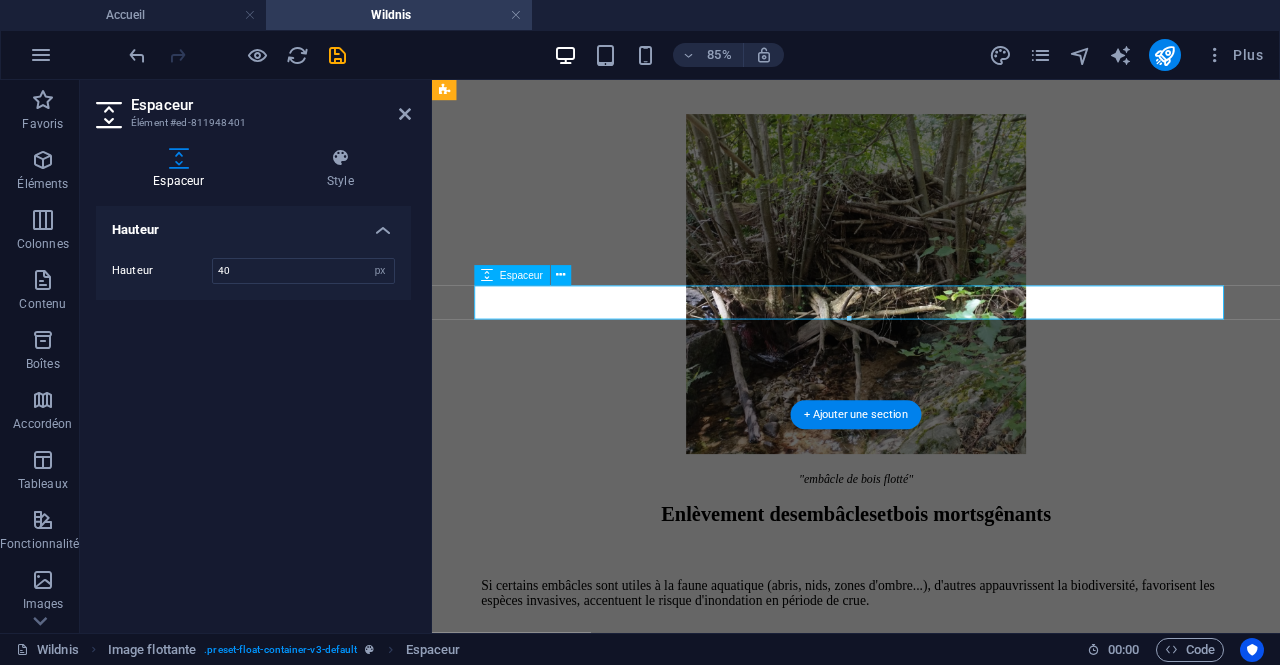 scroll, scrollTop: 6710, scrollLeft: 0, axis: vertical 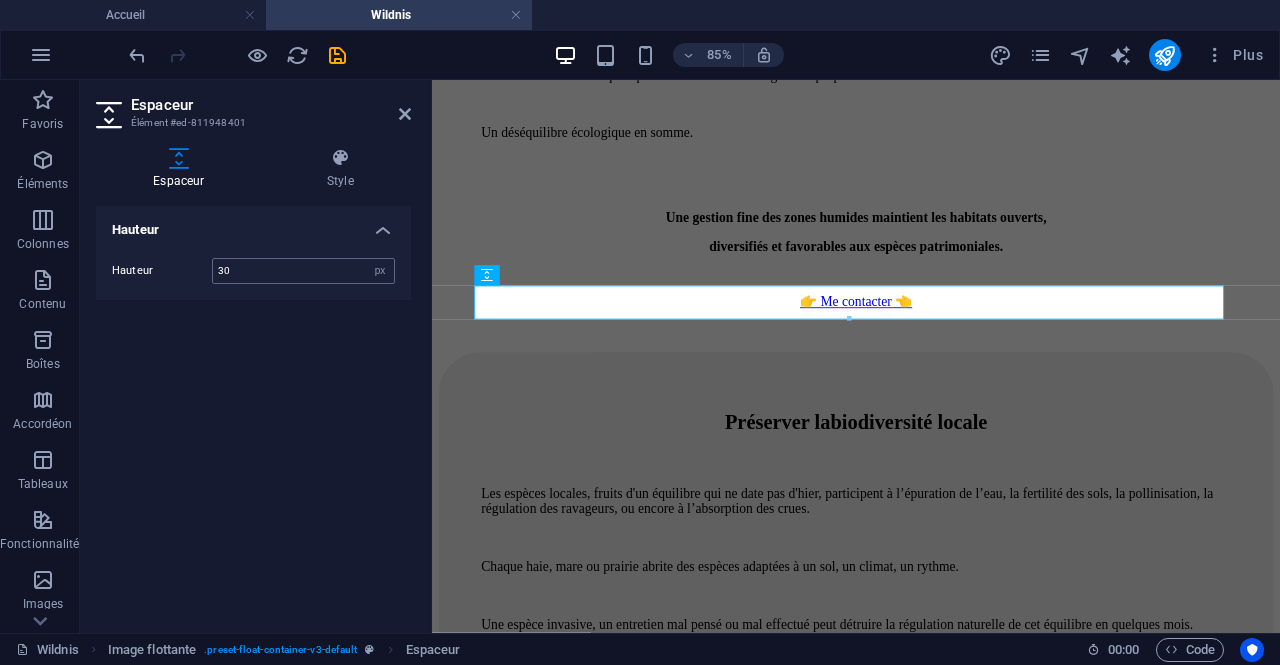type on "30" 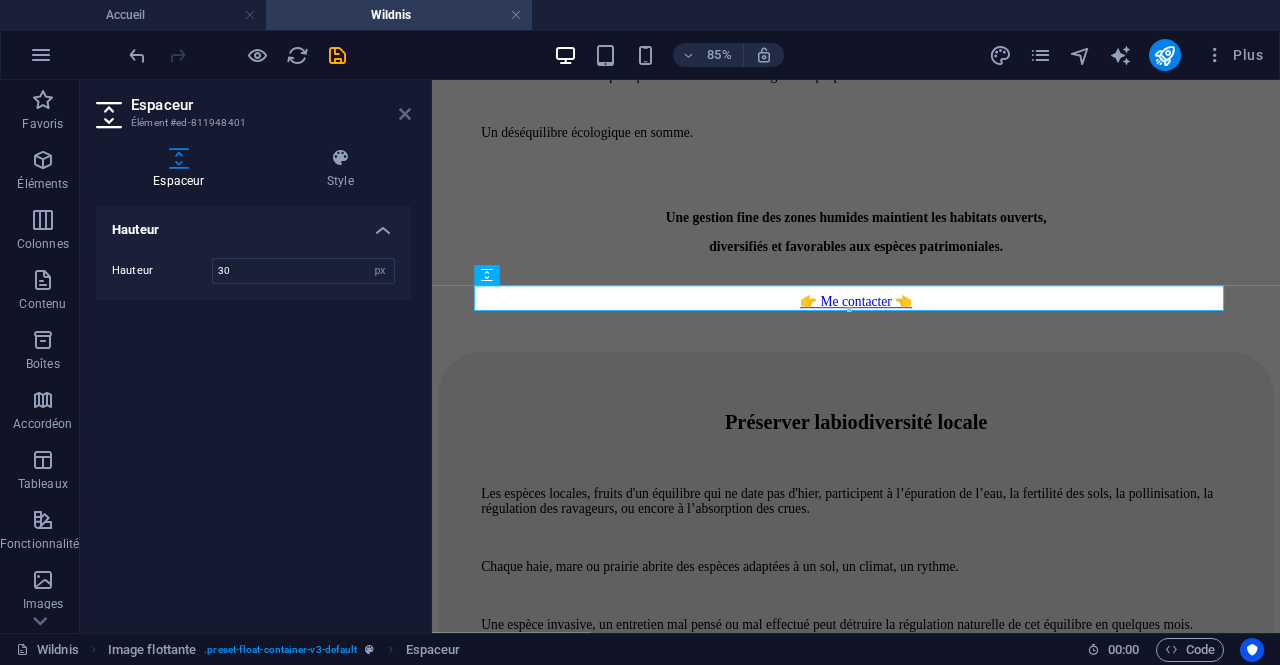 click at bounding box center [405, 114] 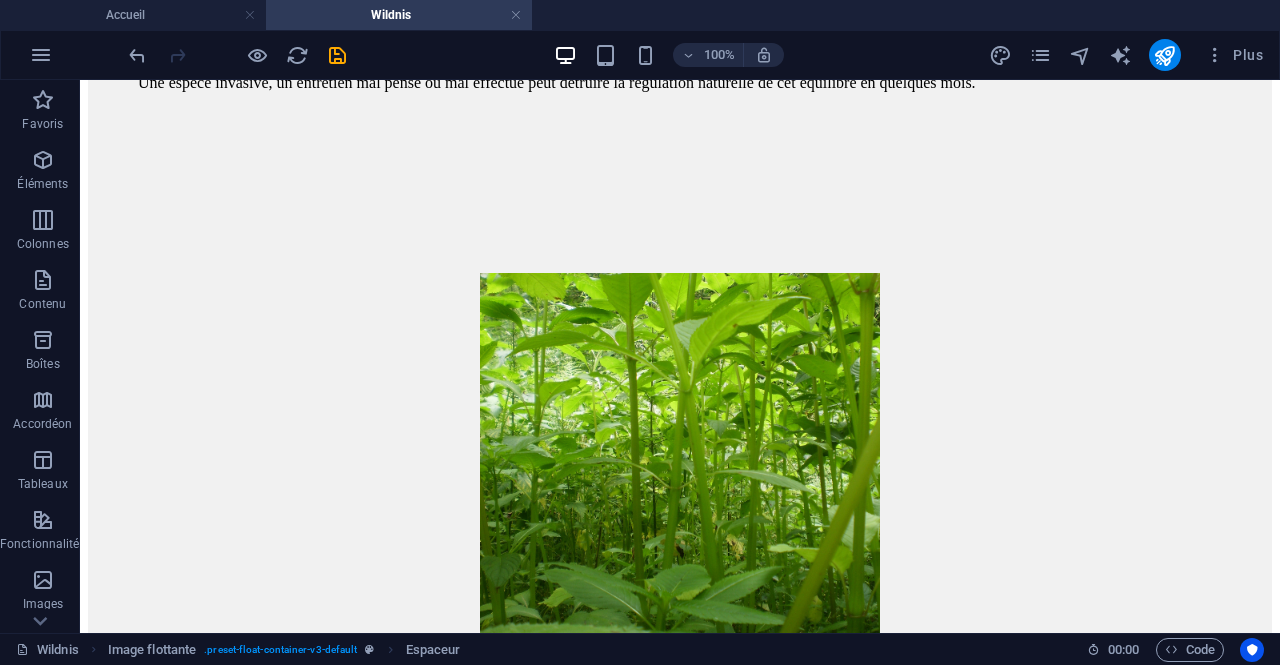 scroll, scrollTop: 7294, scrollLeft: 0, axis: vertical 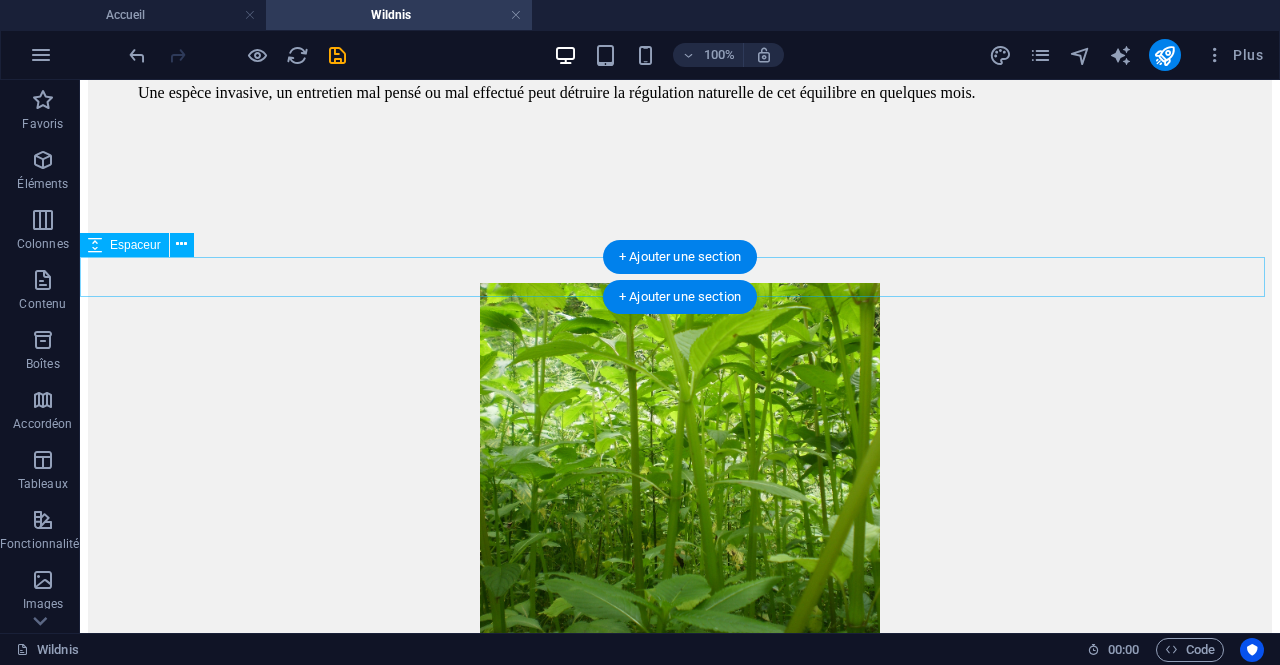 click at bounding box center [680, 5186] 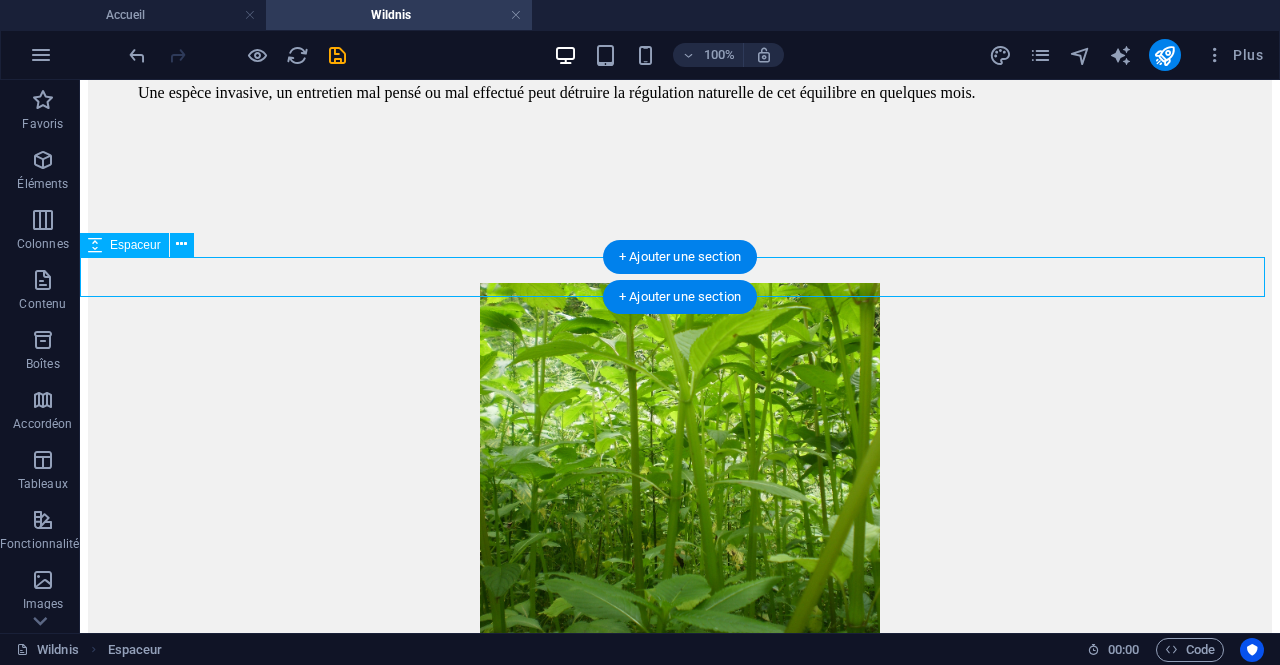 click at bounding box center (680, 5186) 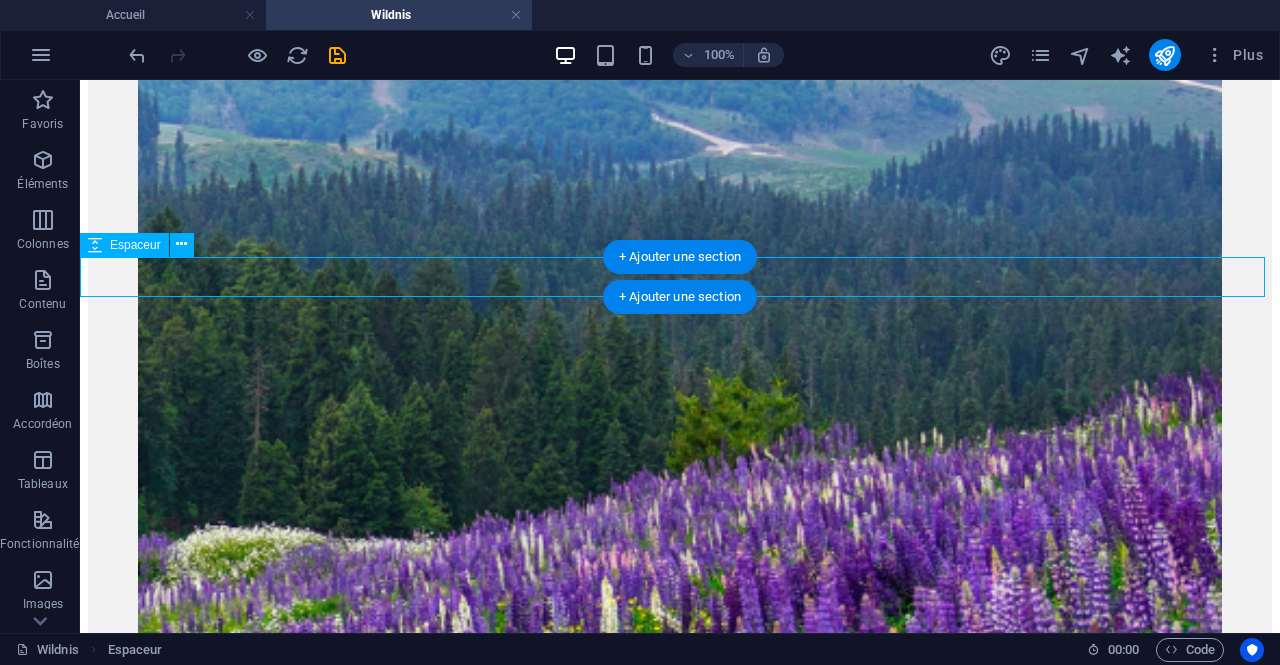 select on "px" 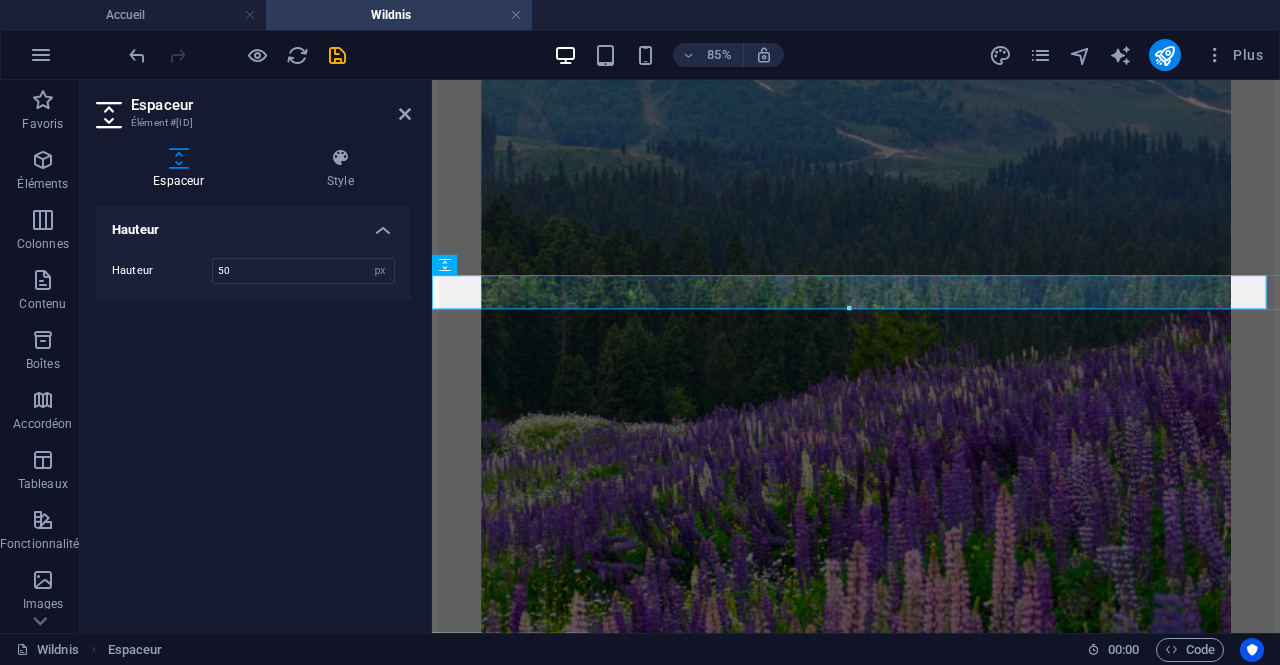 type on "50" 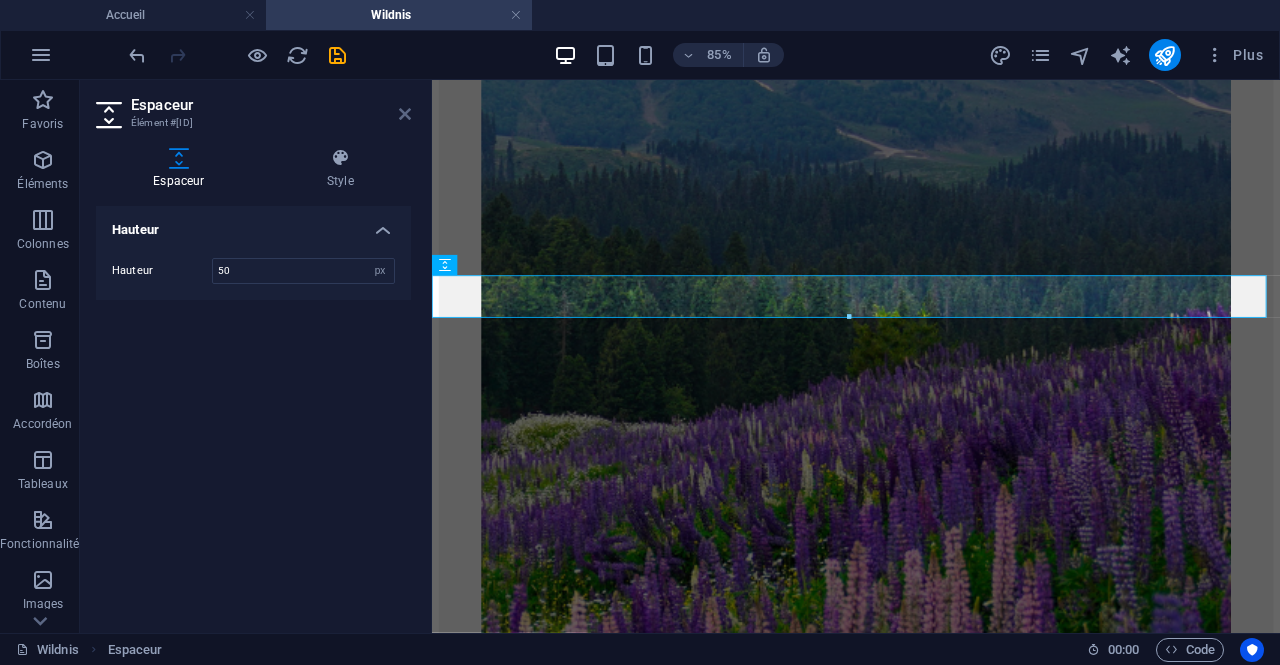 drag, startPoint x: 403, startPoint y: 110, endPoint x: 472, endPoint y: 213, distance: 123.97581 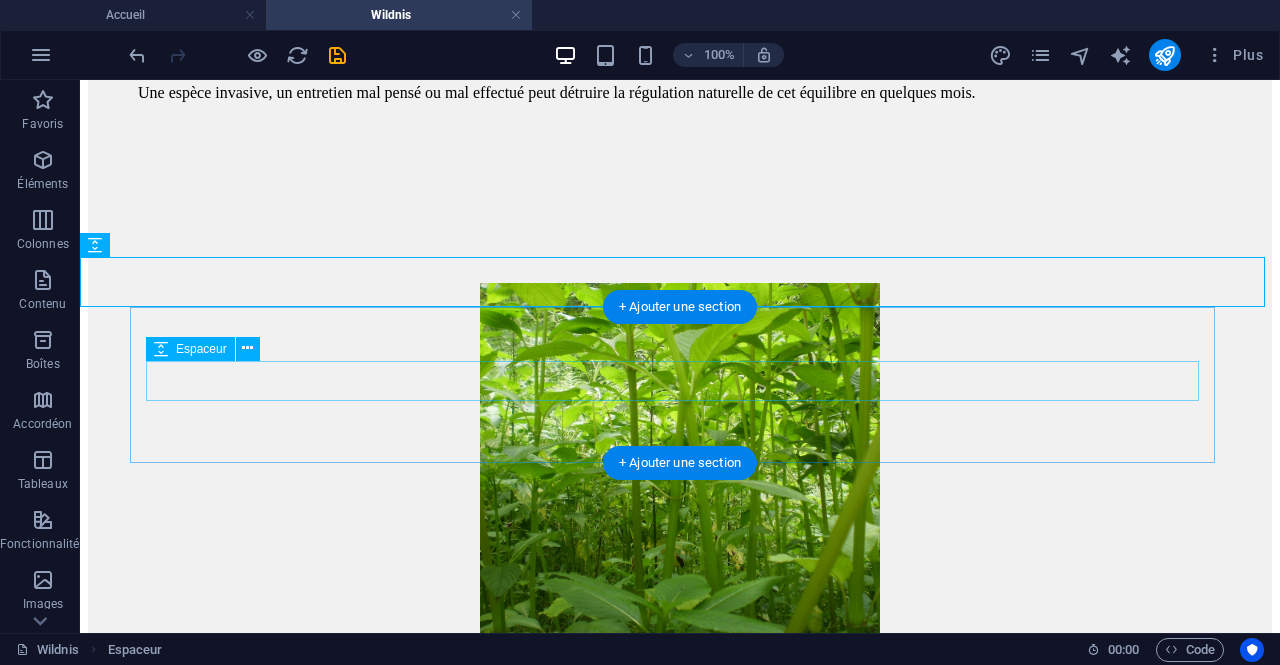 click at bounding box center (680, 5304) 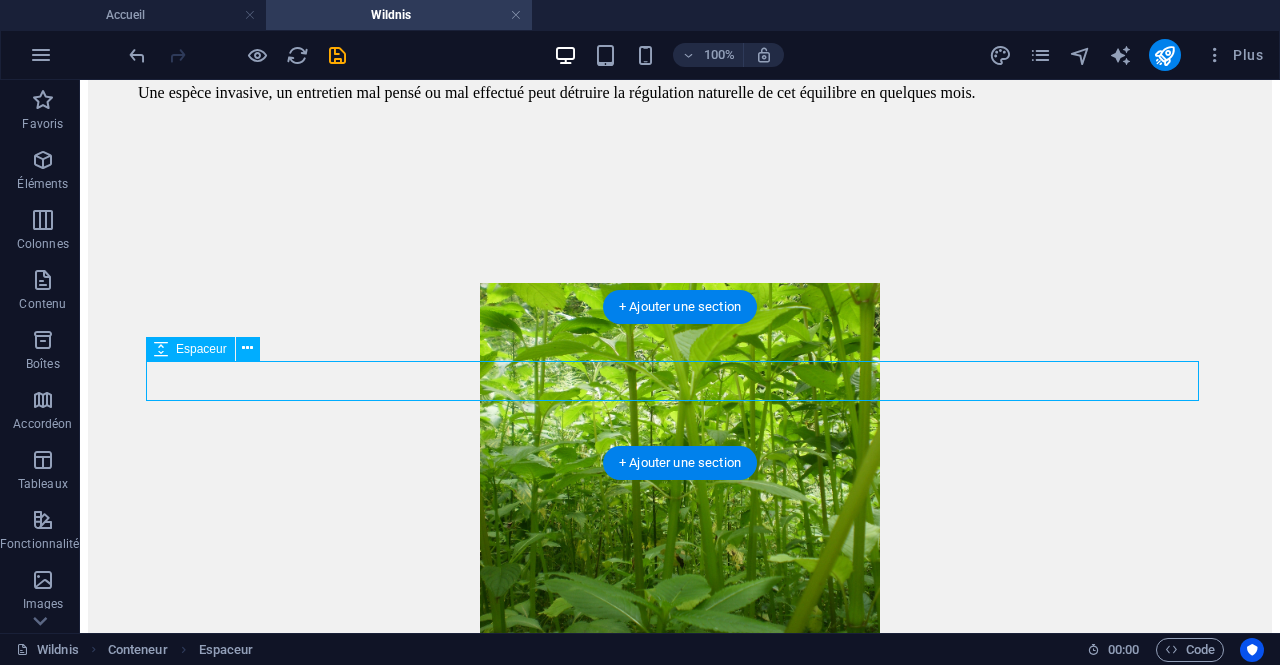 click at bounding box center [680, 5304] 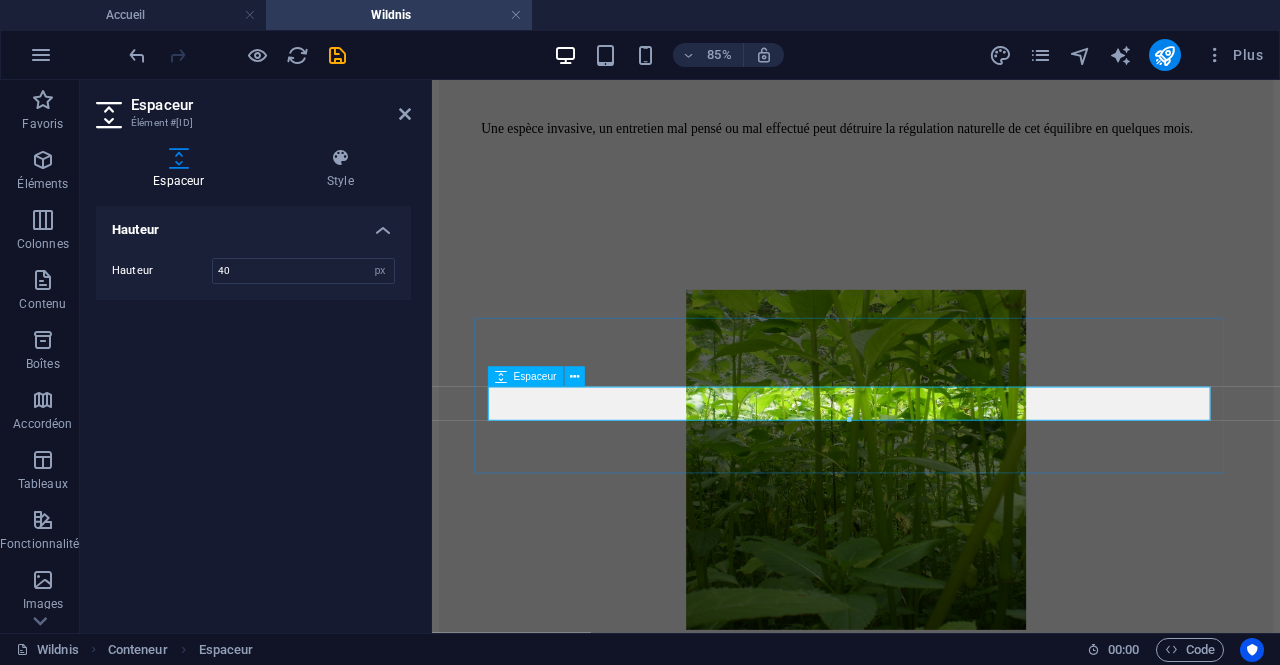 scroll, scrollTop: 8026, scrollLeft: 0, axis: vertical 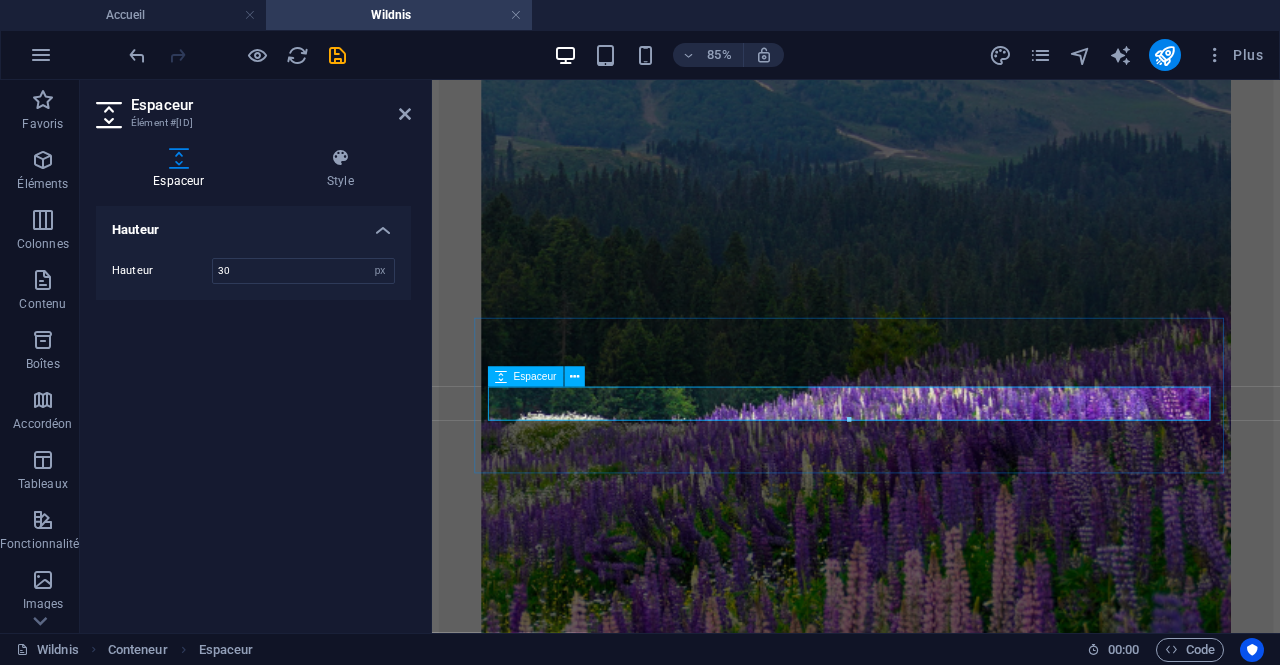 type on "30" 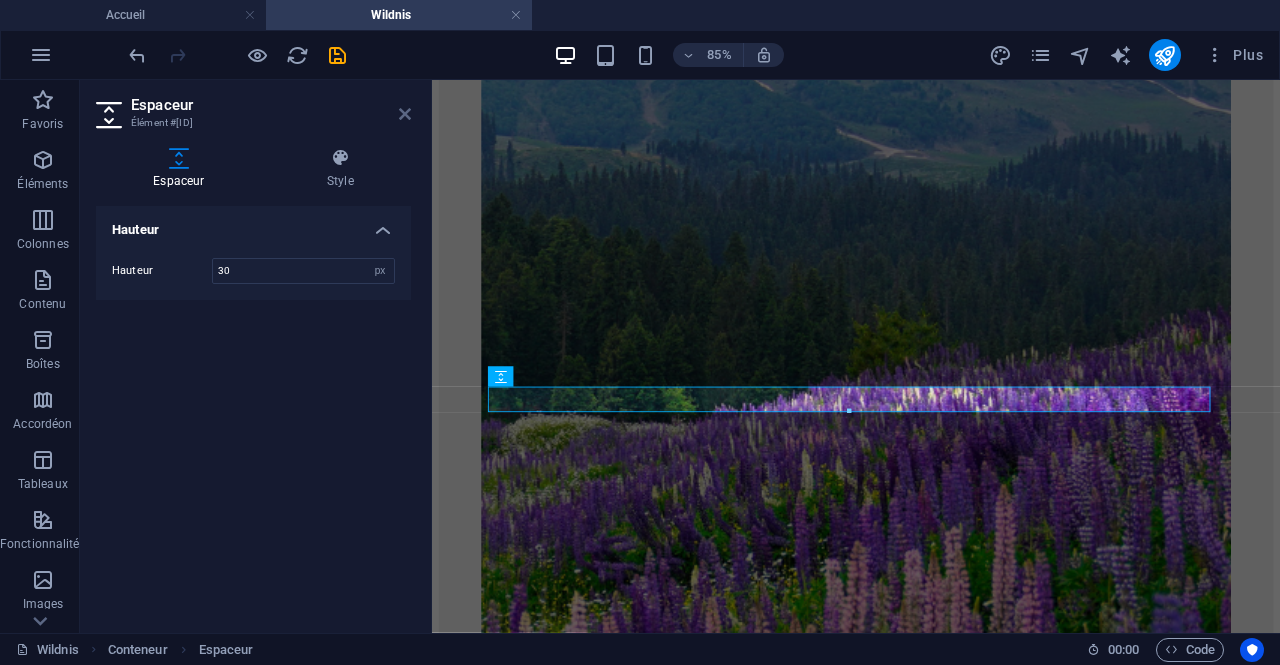 click at bounding box center (405, 114) 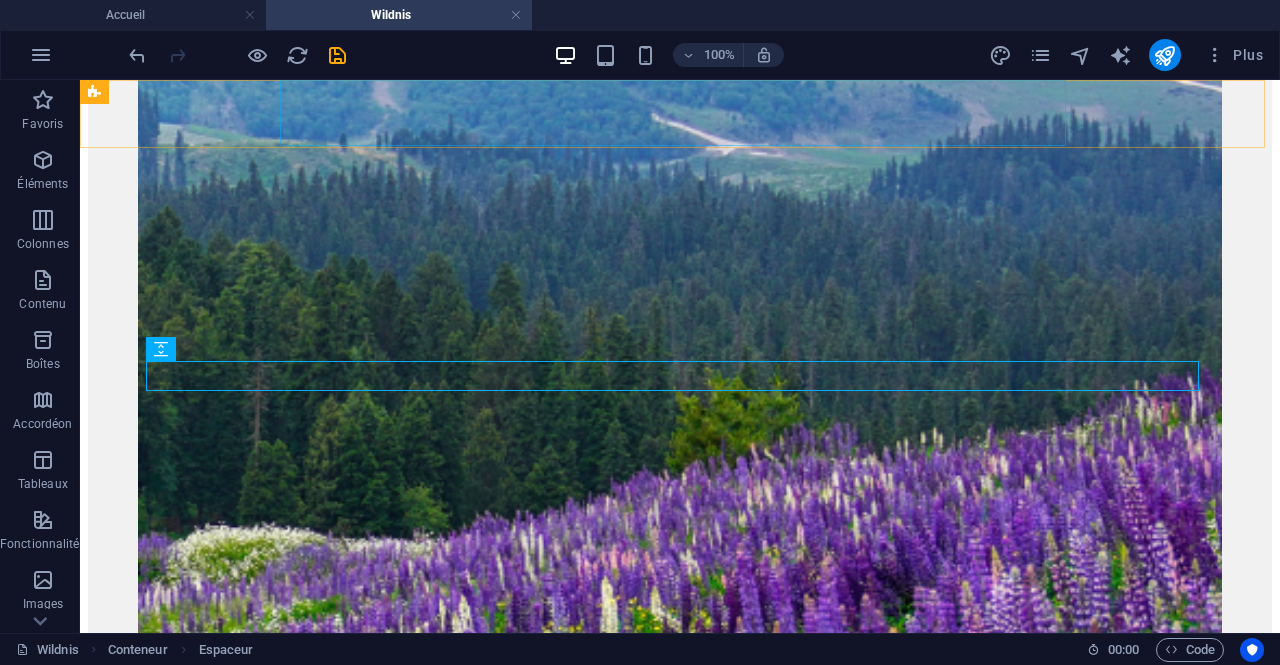 scroll, scrollTop: 7294, scrollLeft: 0, axis: vertical 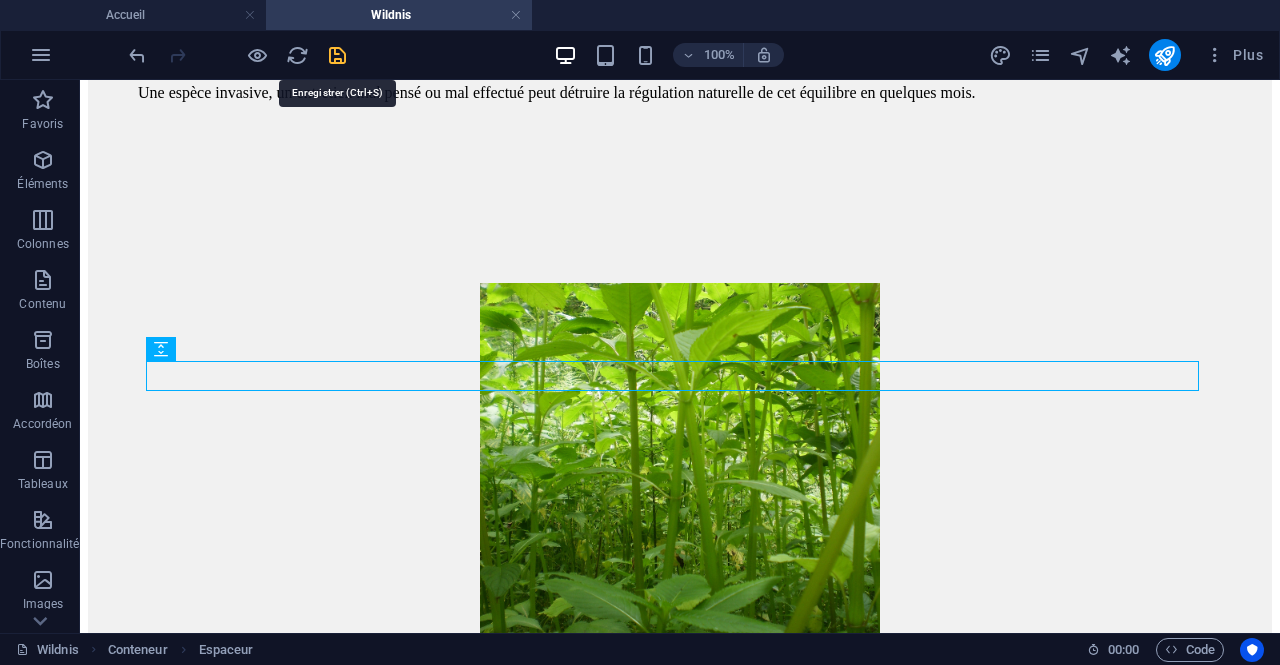 click at bounding box center (337, 55) 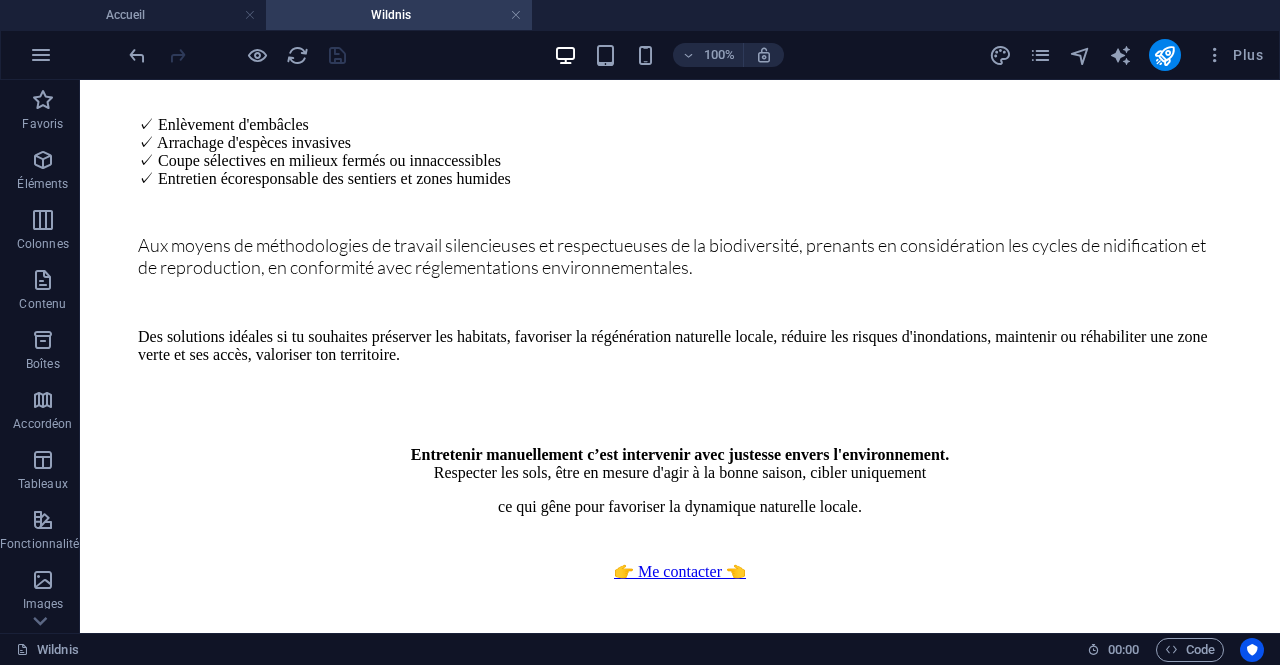 scroll, scrollTop: 1896, scrollLeft: 0, axis: vertical 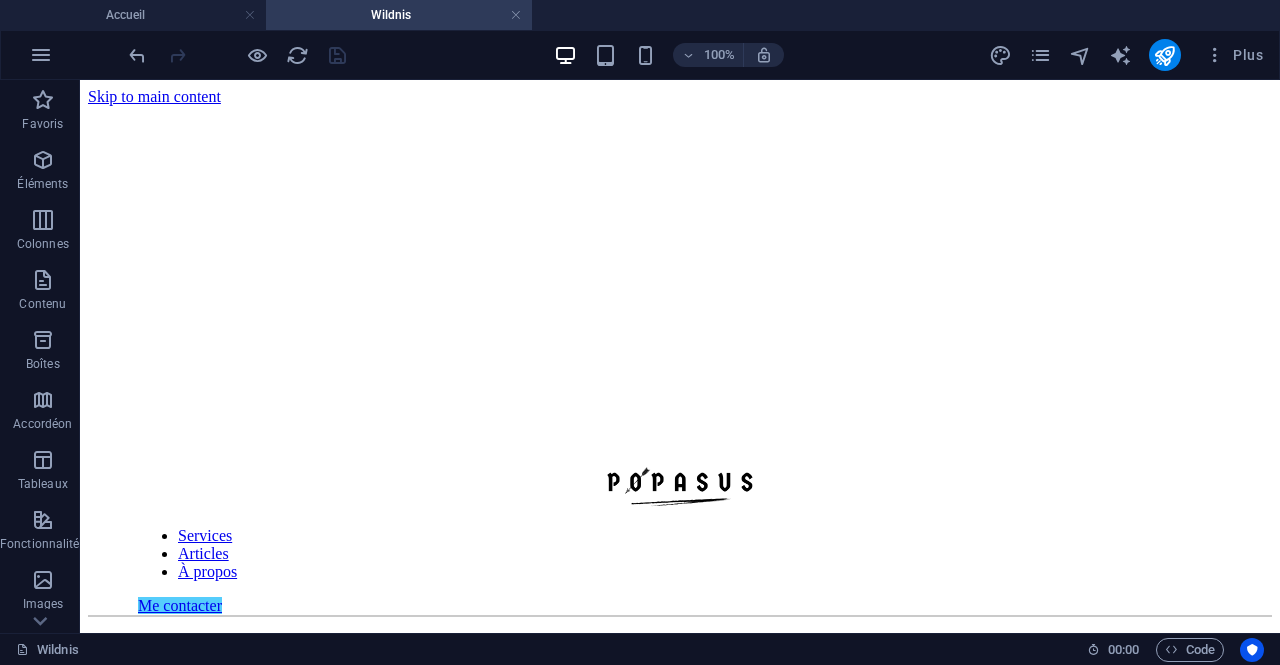 drag, startPoint x: 1276, startPoint y: 301, endPoint x: 1359, endPoint y: 130, distance: 190.07893 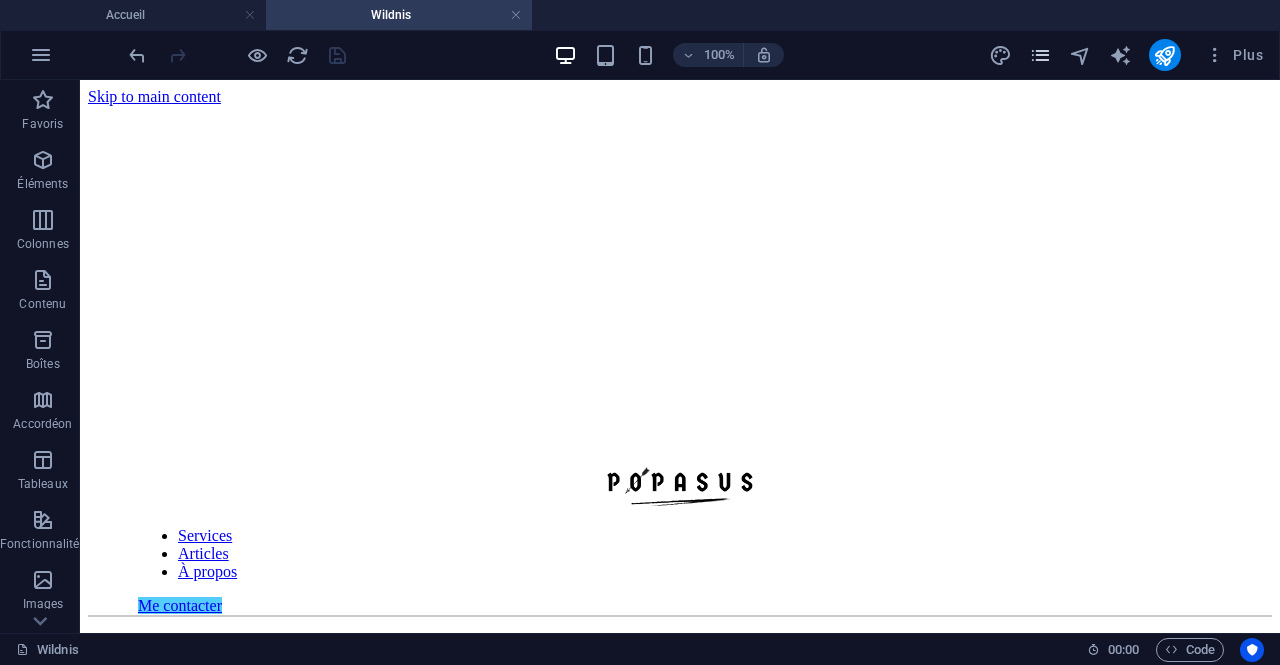 click at bounding box center (1040, 55) 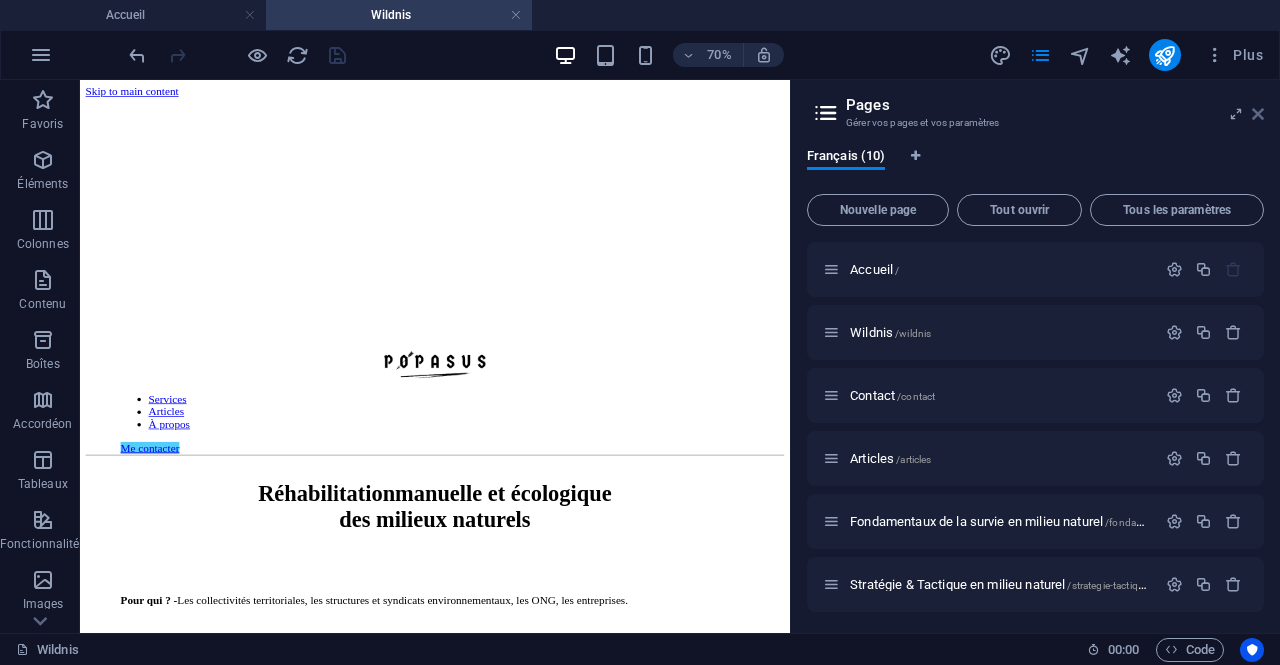 click at bounding box center (1258, 114) 